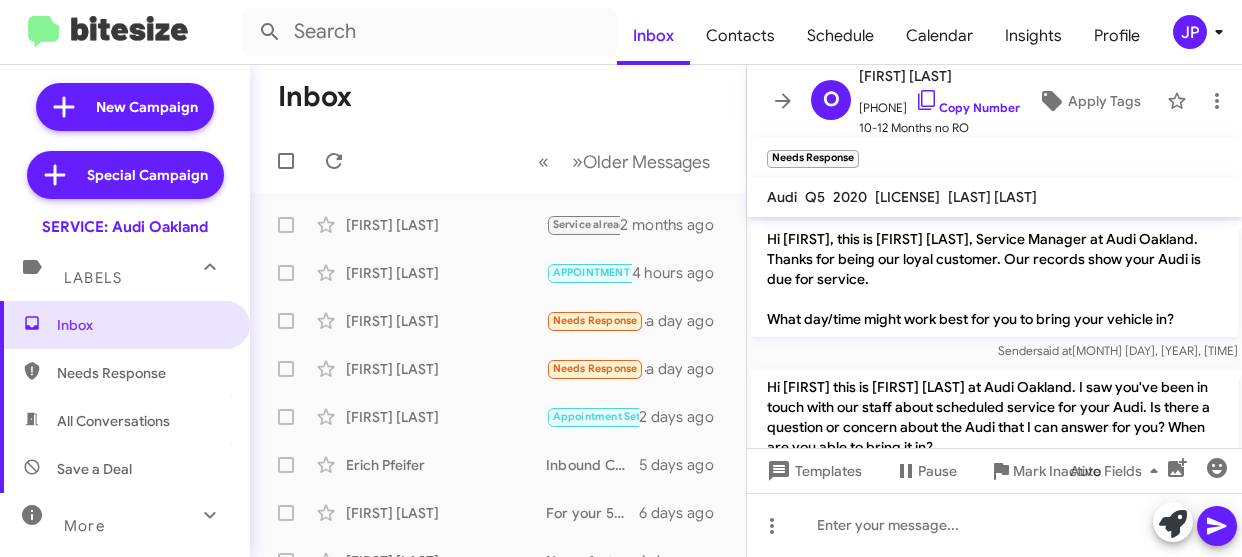 scroll, scrollTop: 0, scrollLeft: 0, axis: both 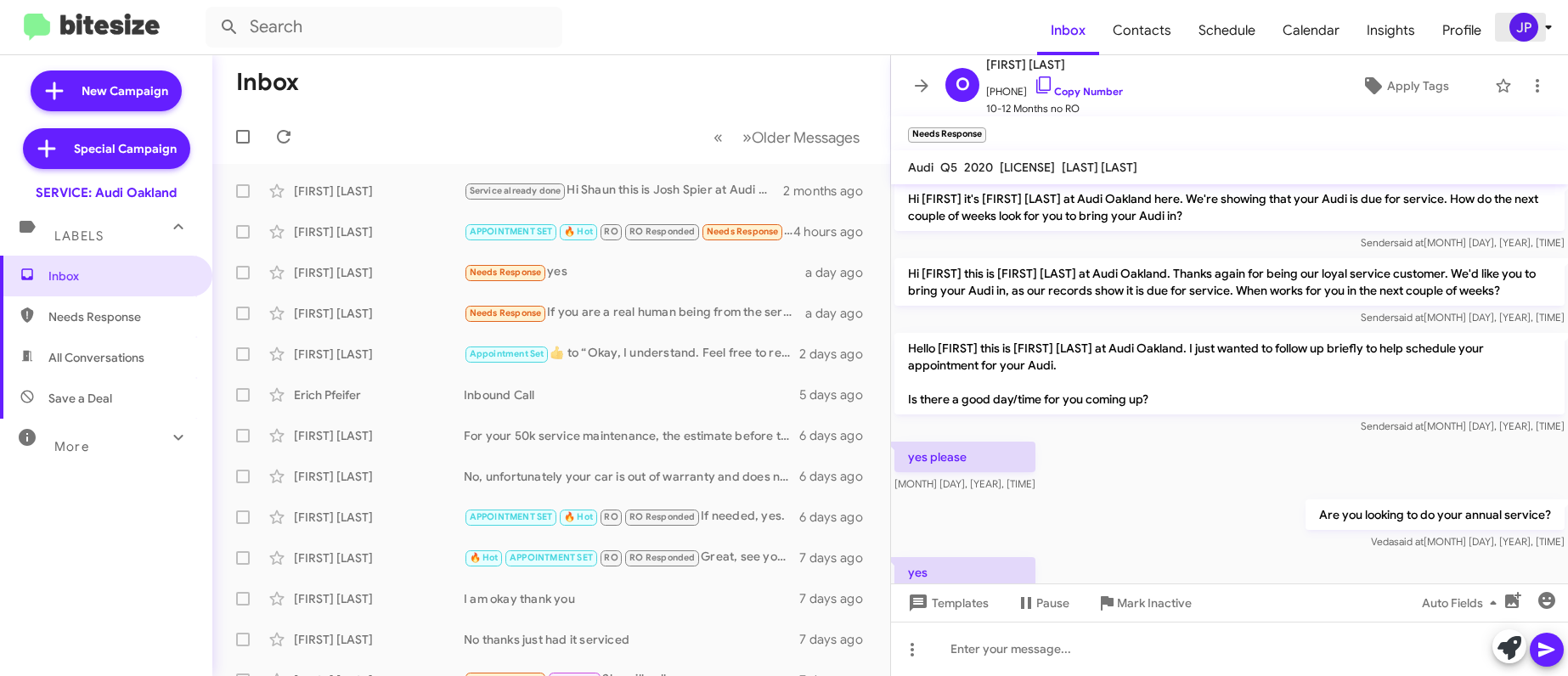 click on "JP" 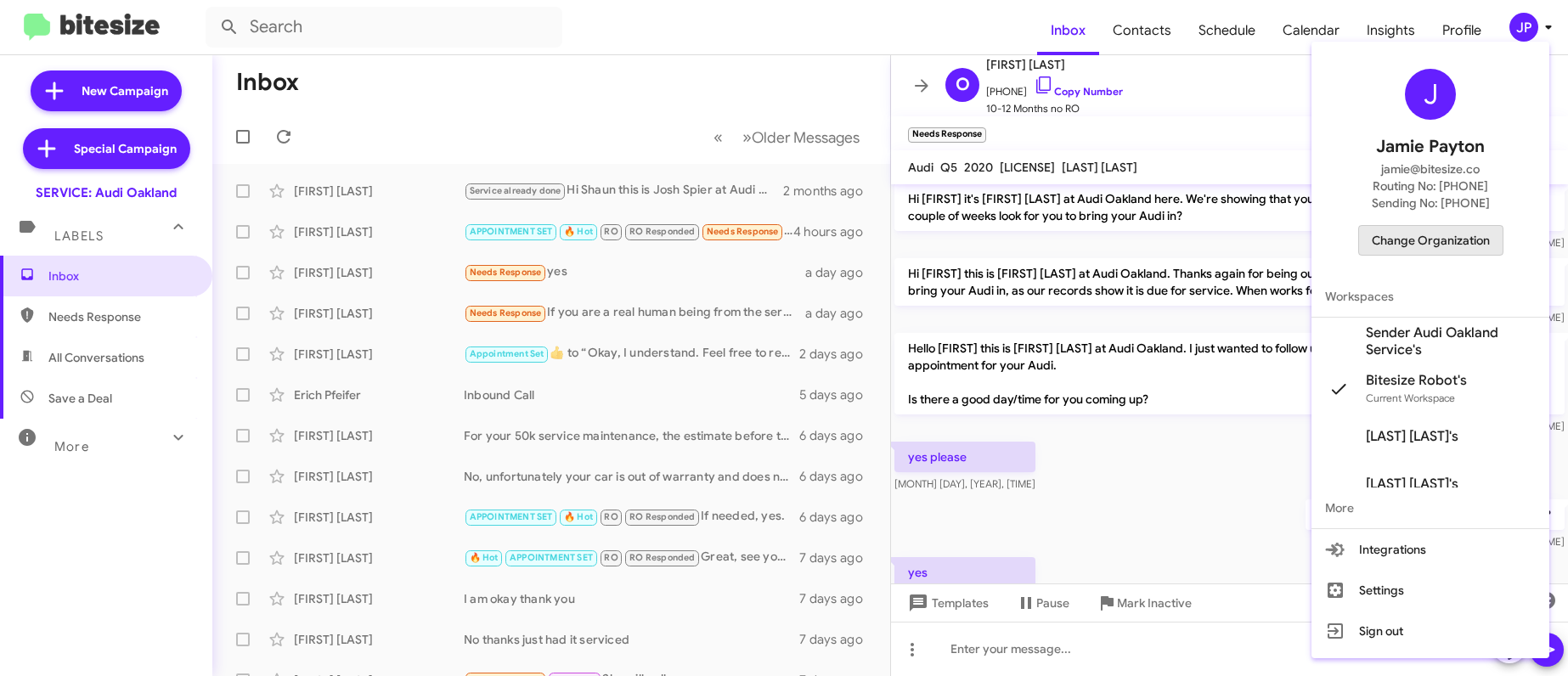 click on "Change Organization" at bounding box center (1430, 240) 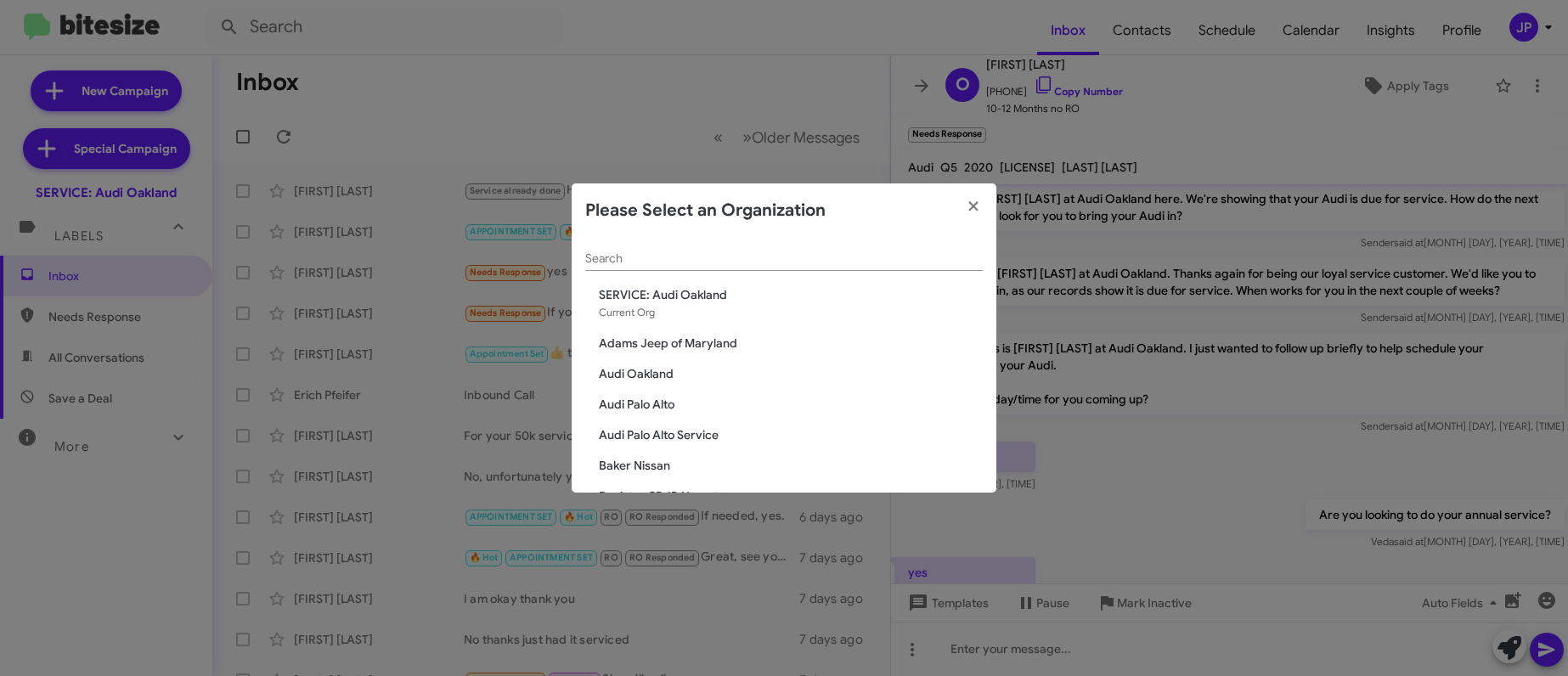 click on "Search" 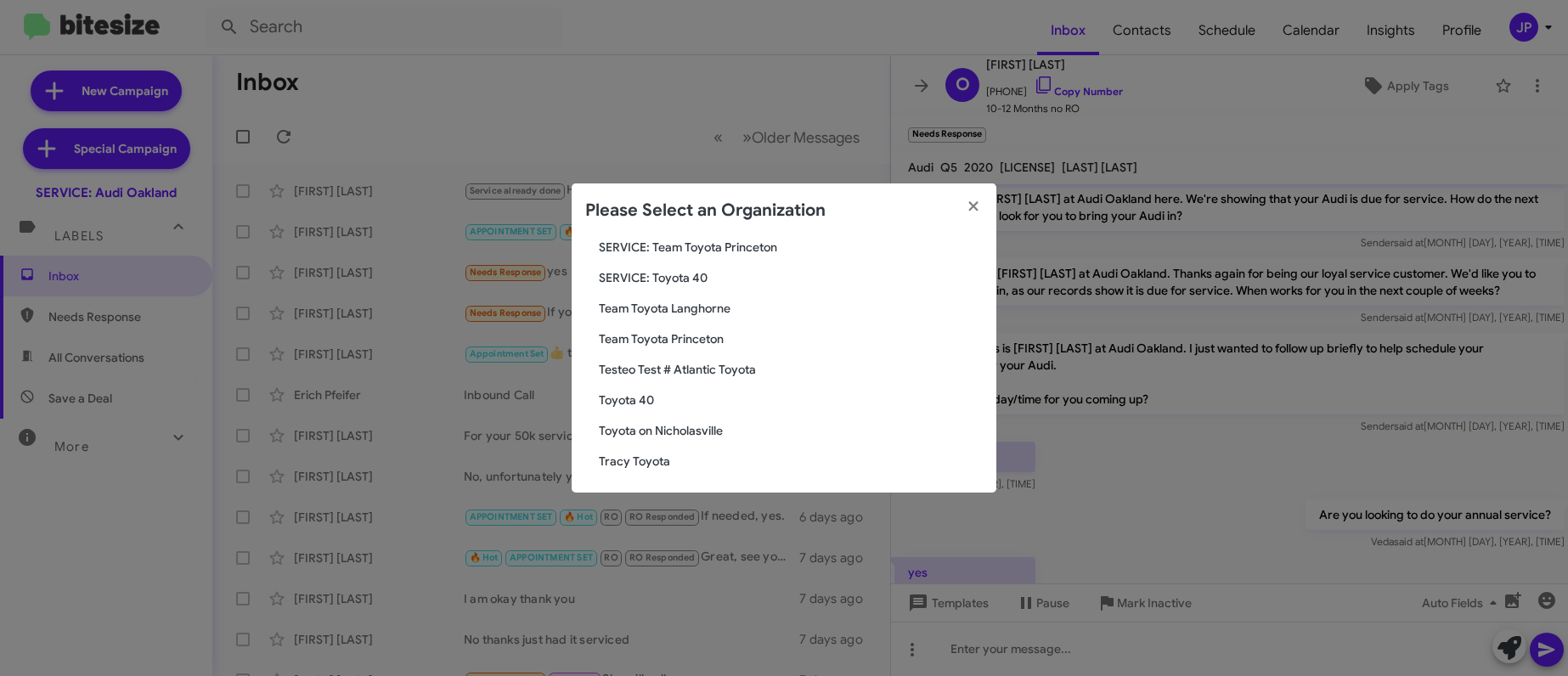 scroll, scrollTop: 113, scrollLeft: 0, axis: vertical 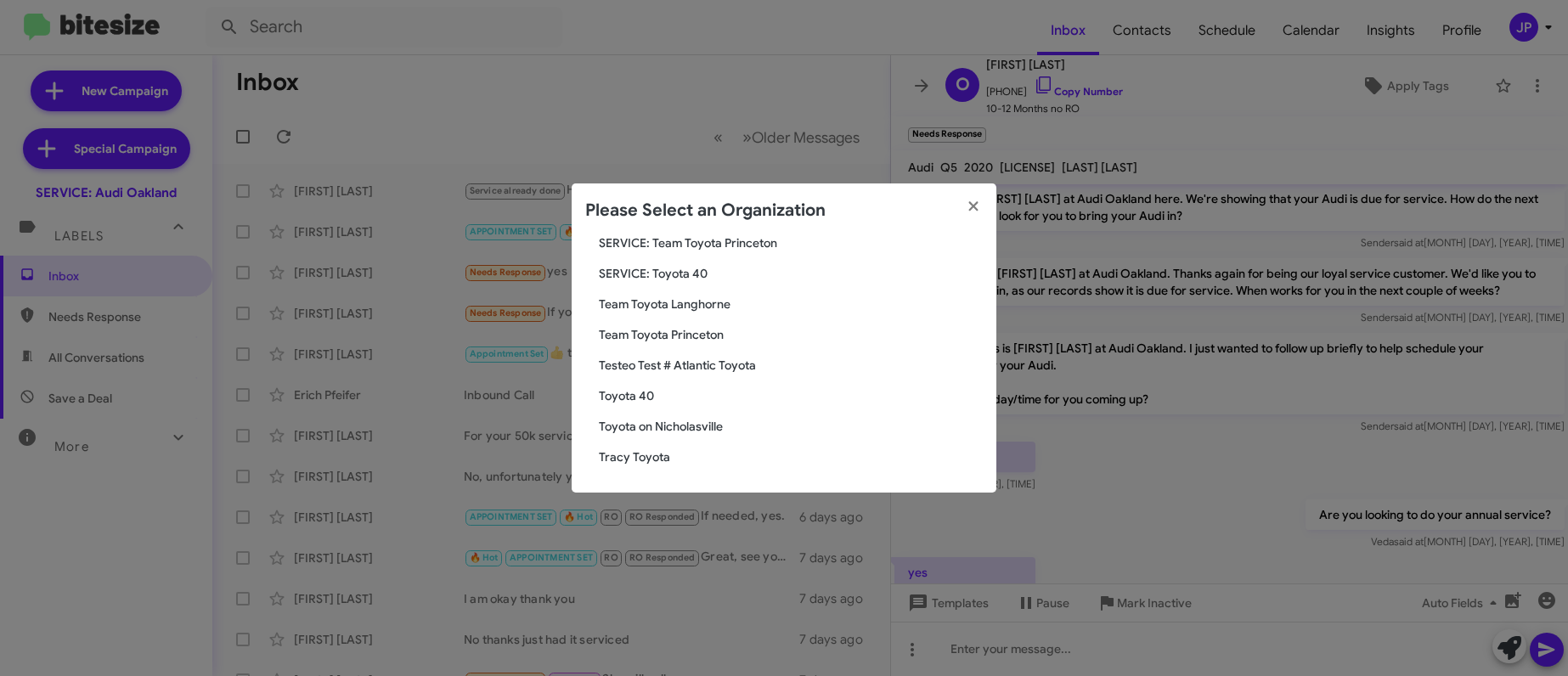 type on "Toyota" 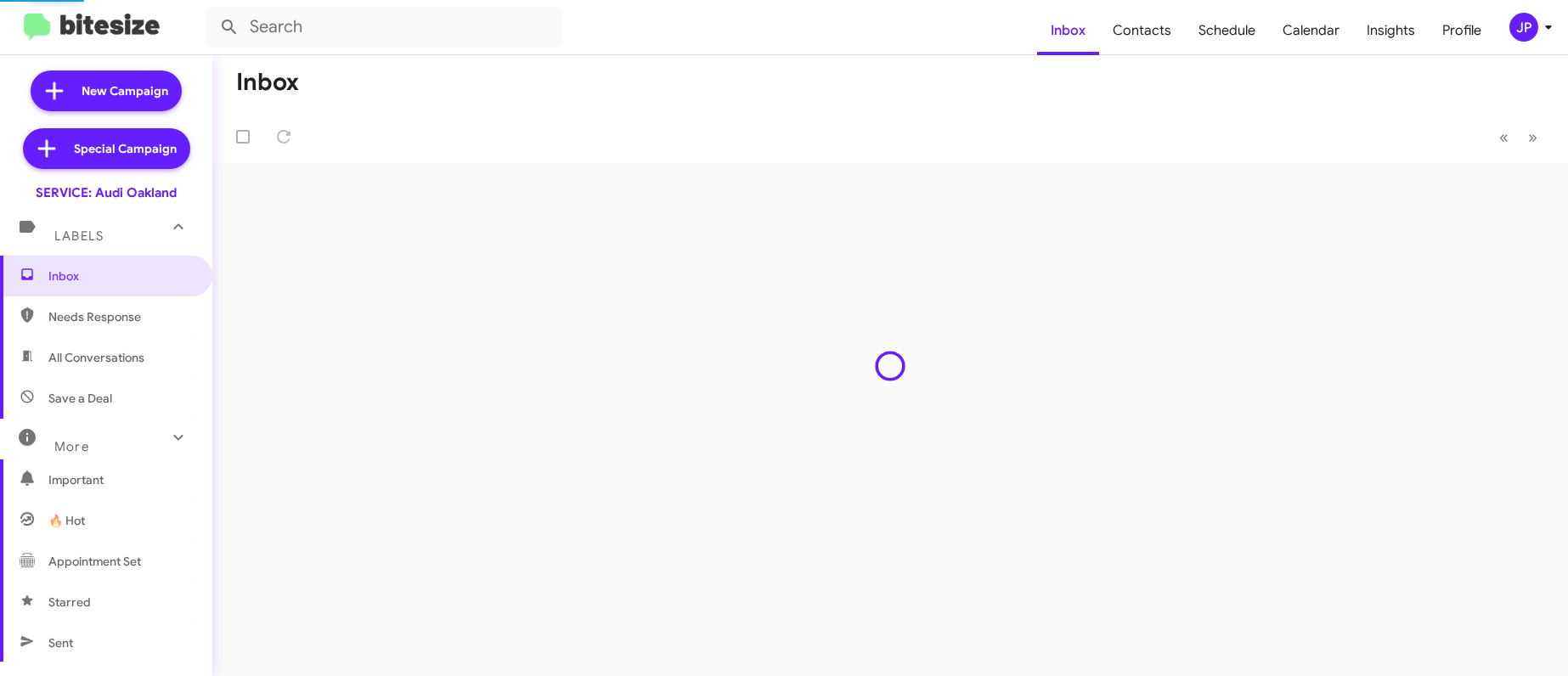 scroll, scrollTop: 0, scrollLeft: 0, axis: both 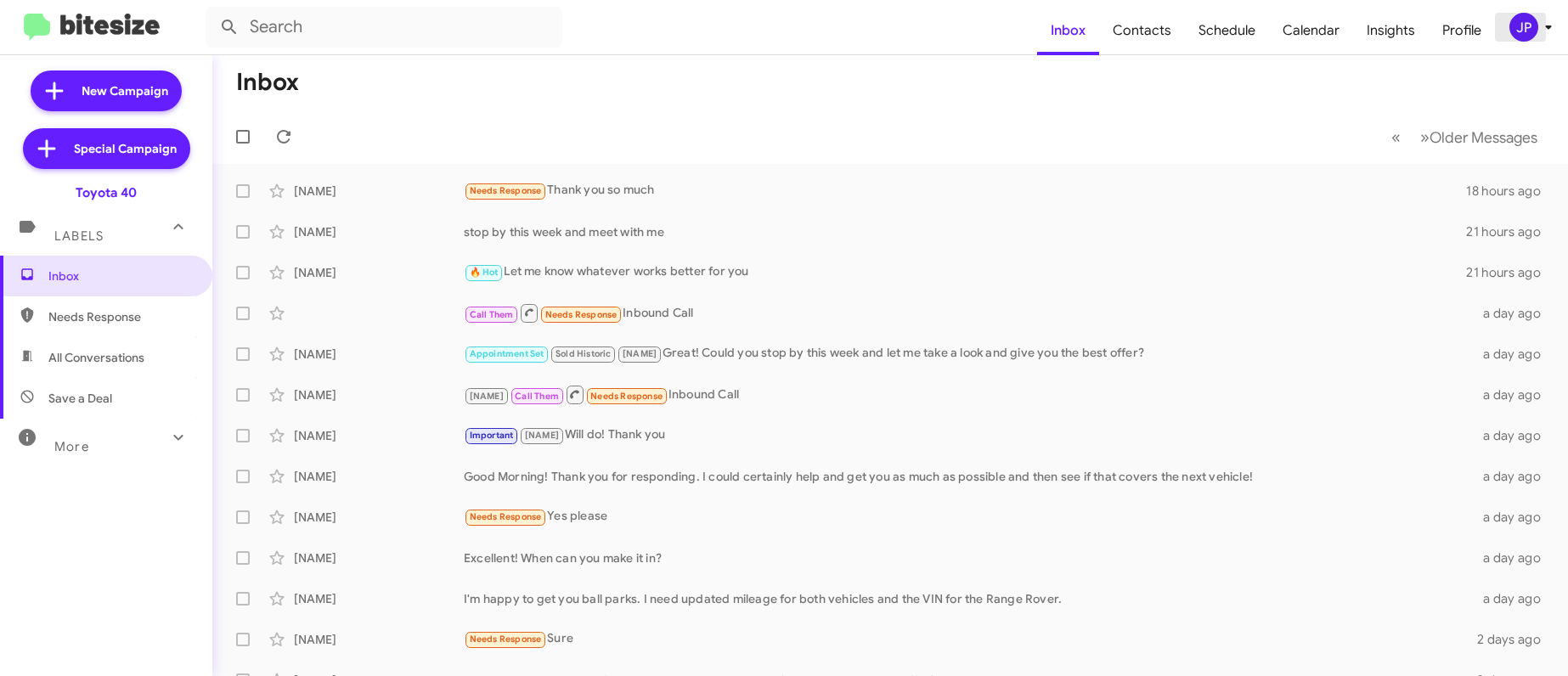 click 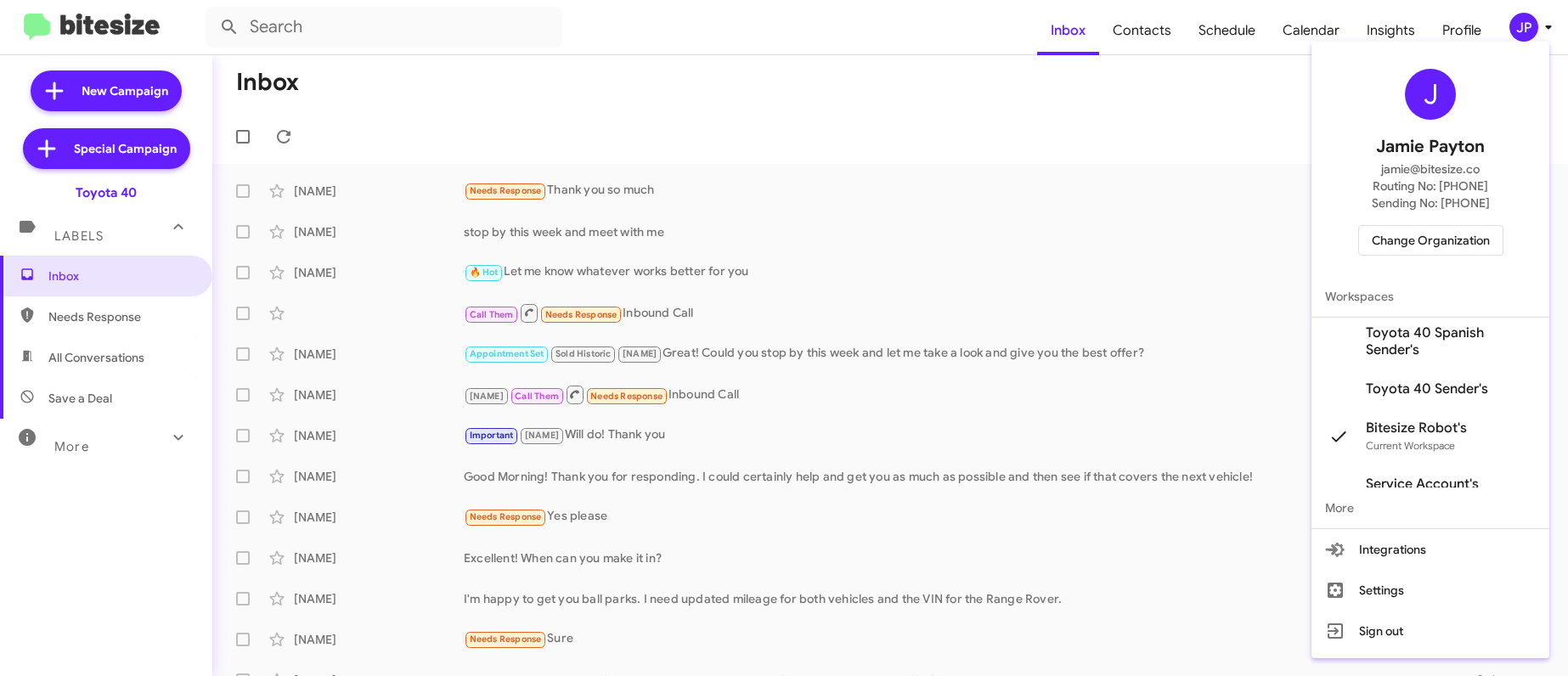 click on "Toyota 40 Sender's" at bounding box center [1427, 389] 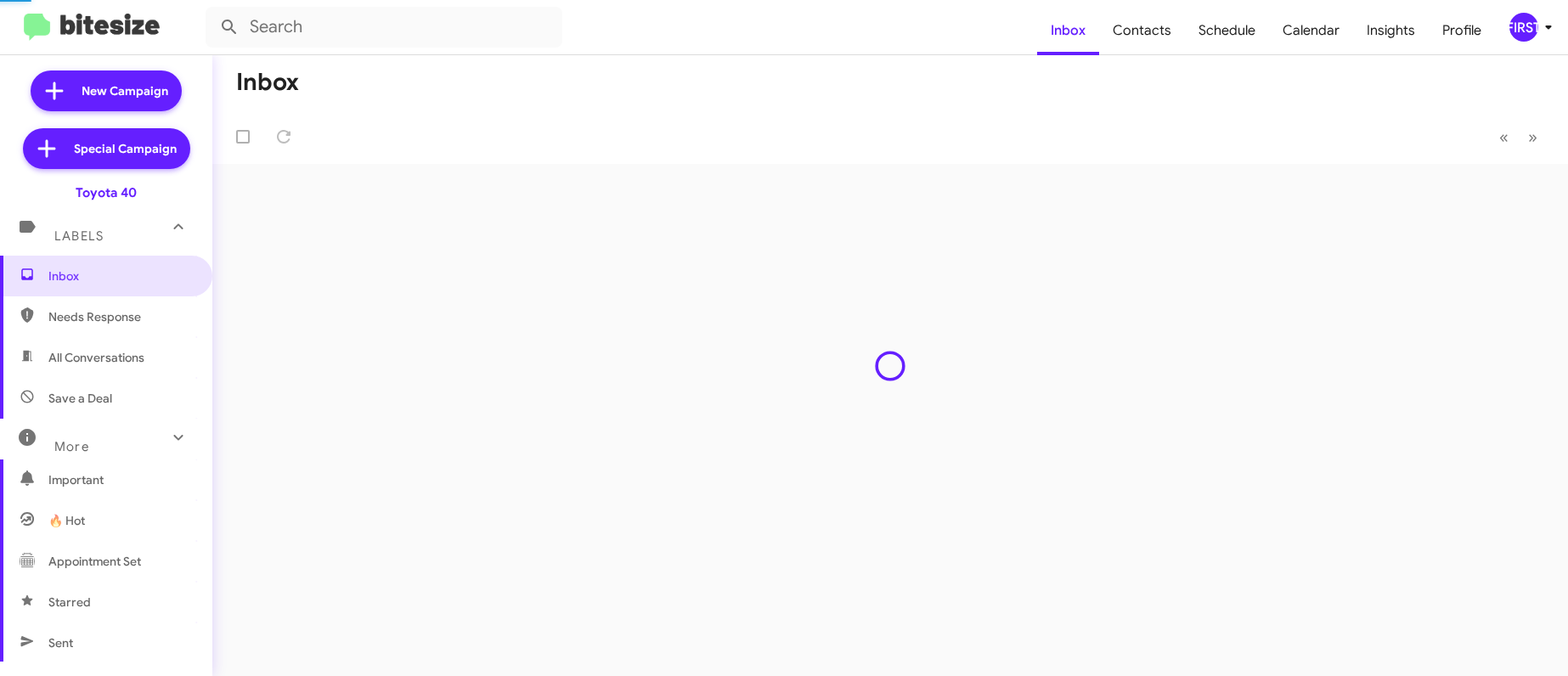 scroll, scrollTop: 0, scrollLeft: 0, axis: both 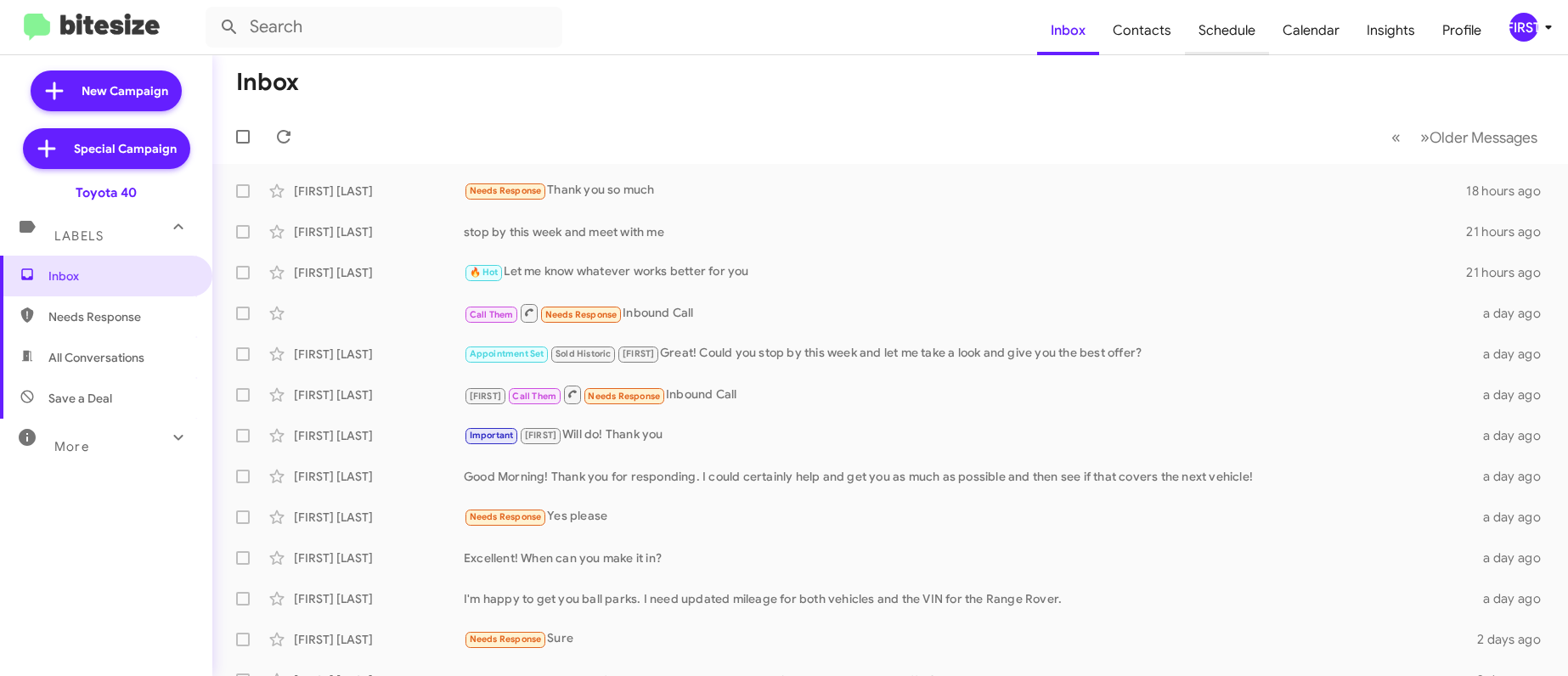 click on "Schedule" 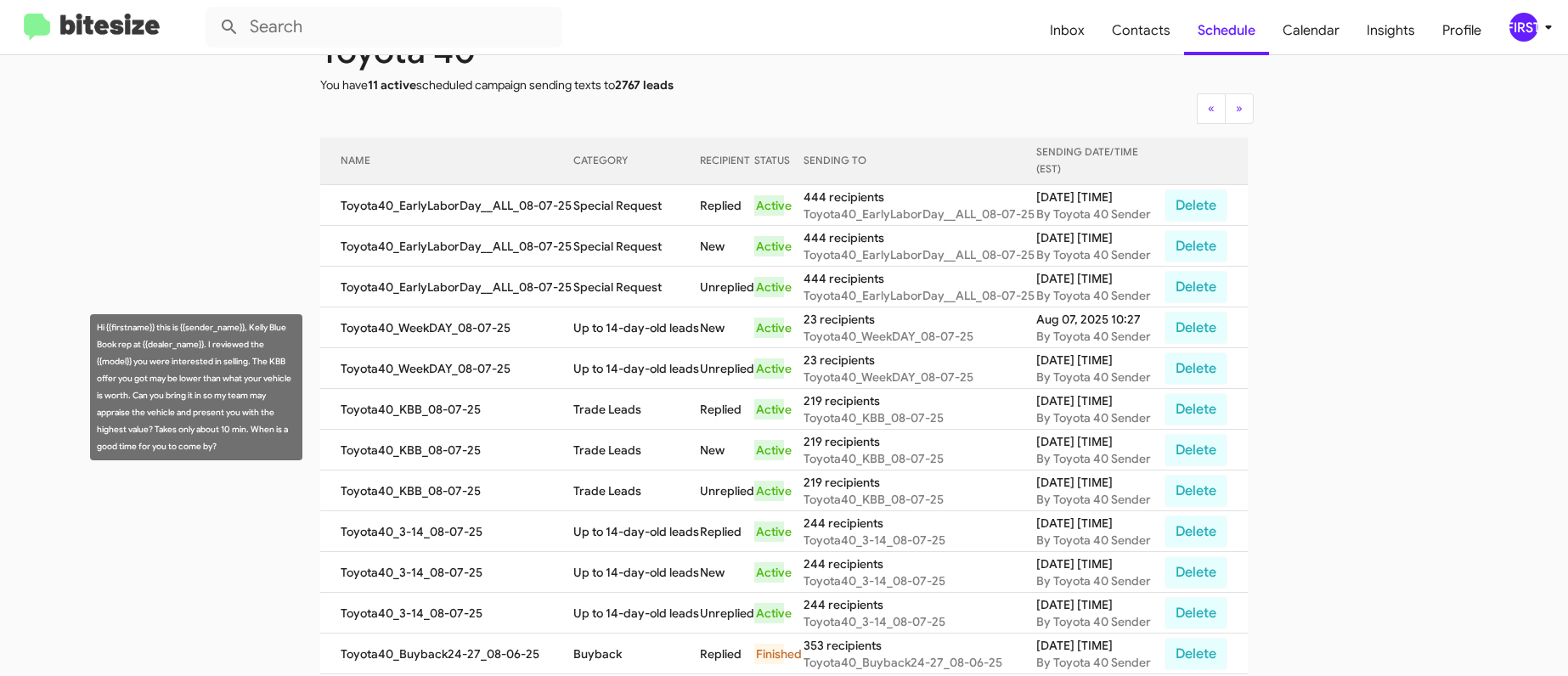 scroll, scrollTop: 99, scrollLeft: 0, axis: vertical 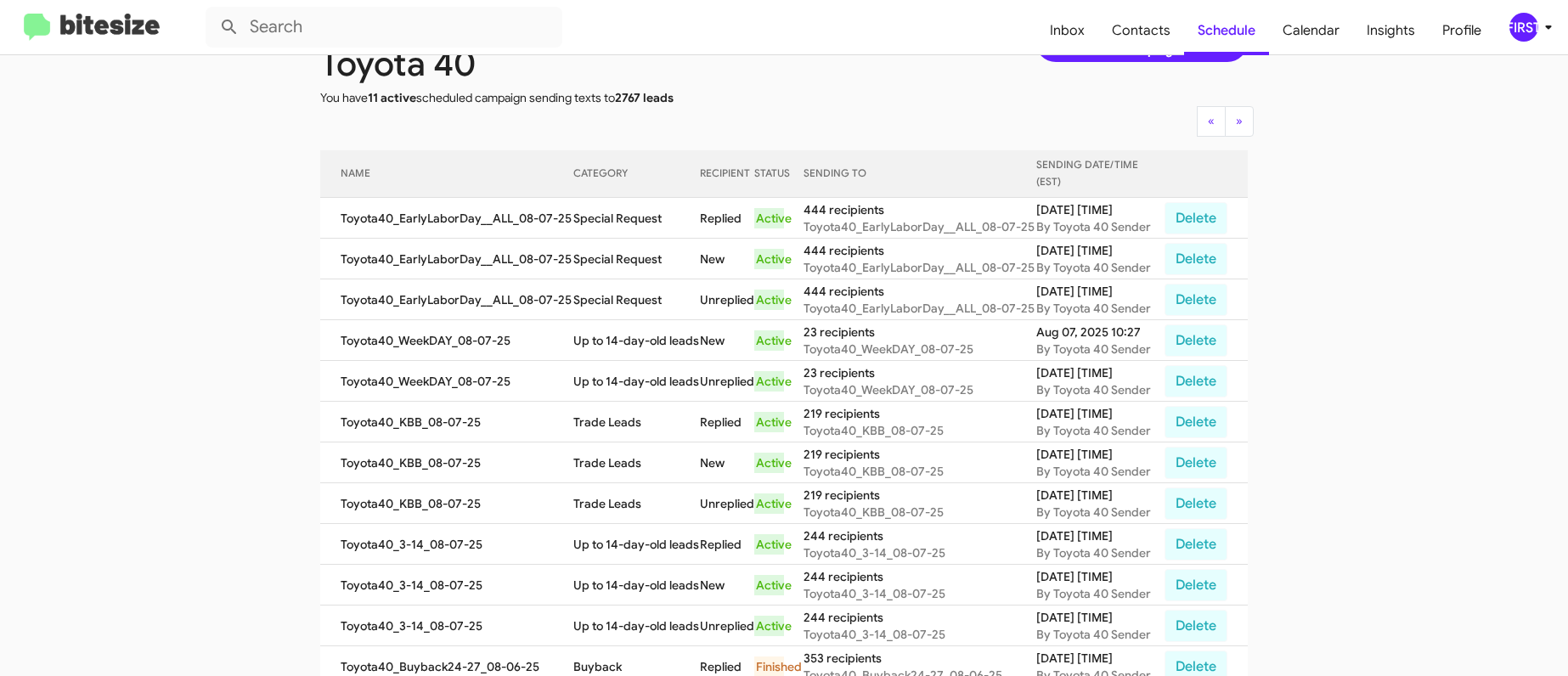 click 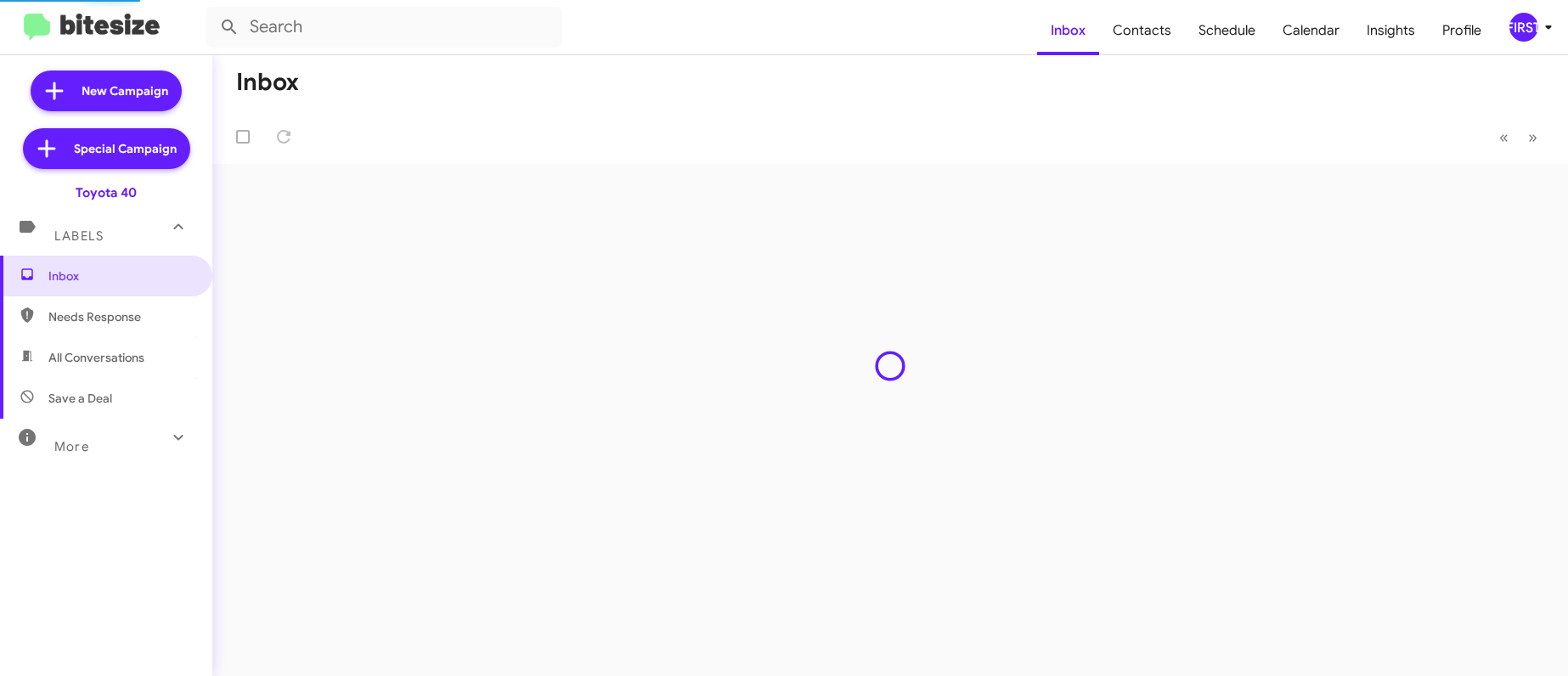 click on "JP" 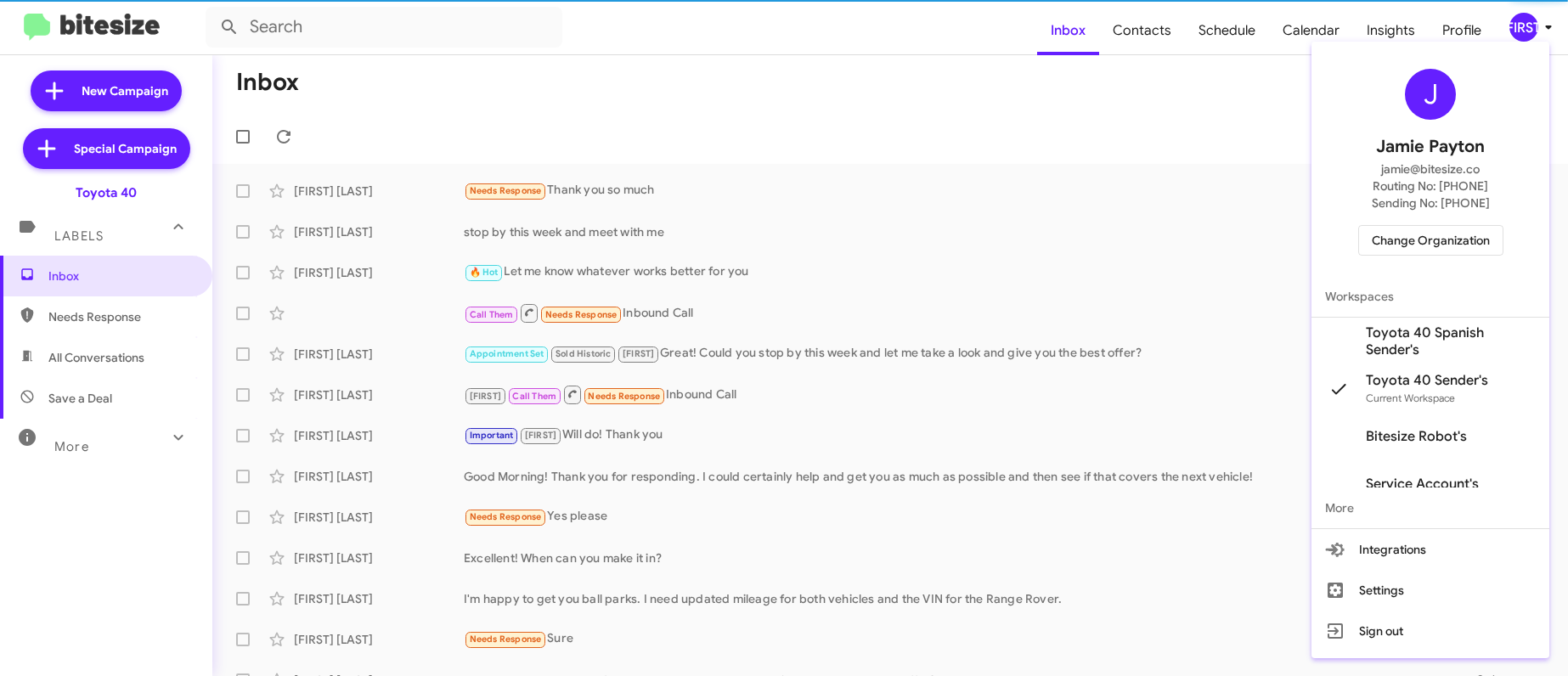 click on "Change Organization" at bounding box center [1430, 240] 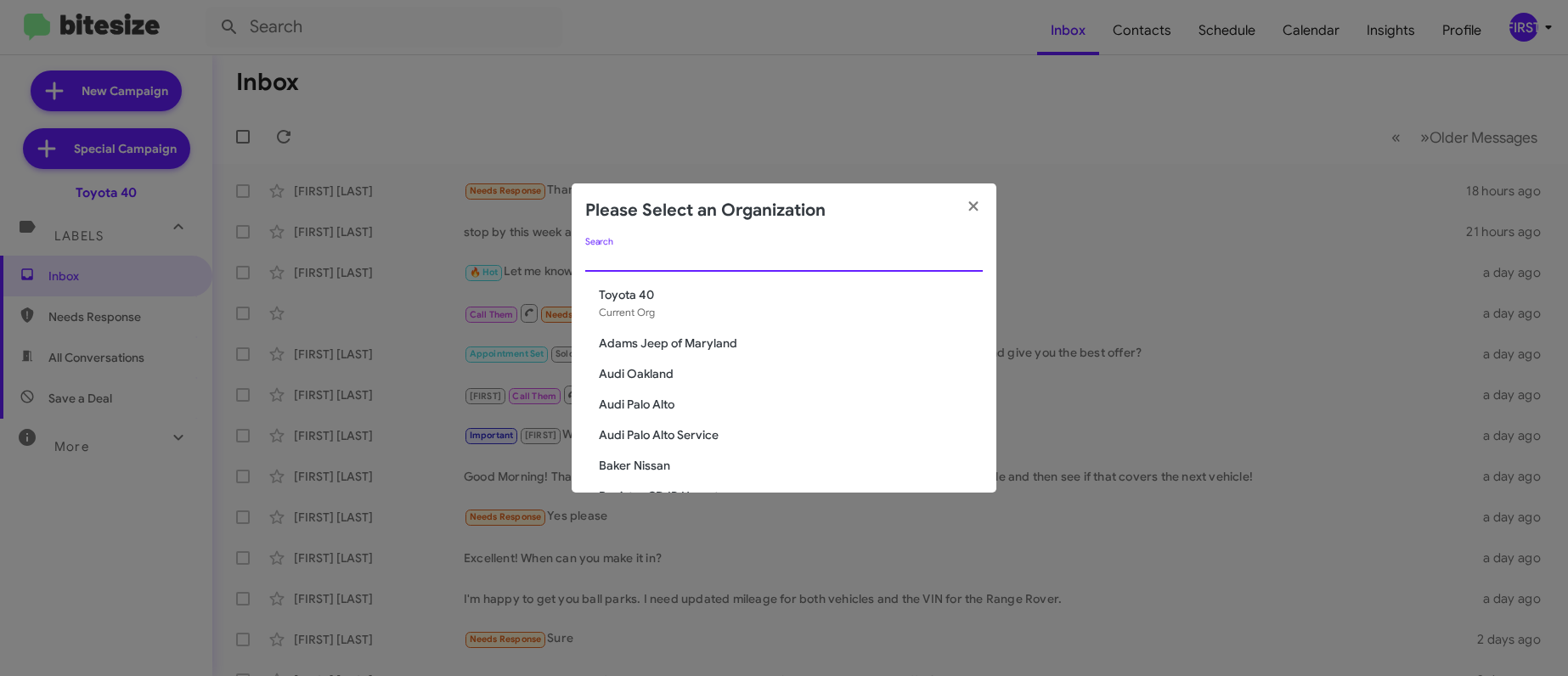 click on "Search" at bounding box center [784, 259] 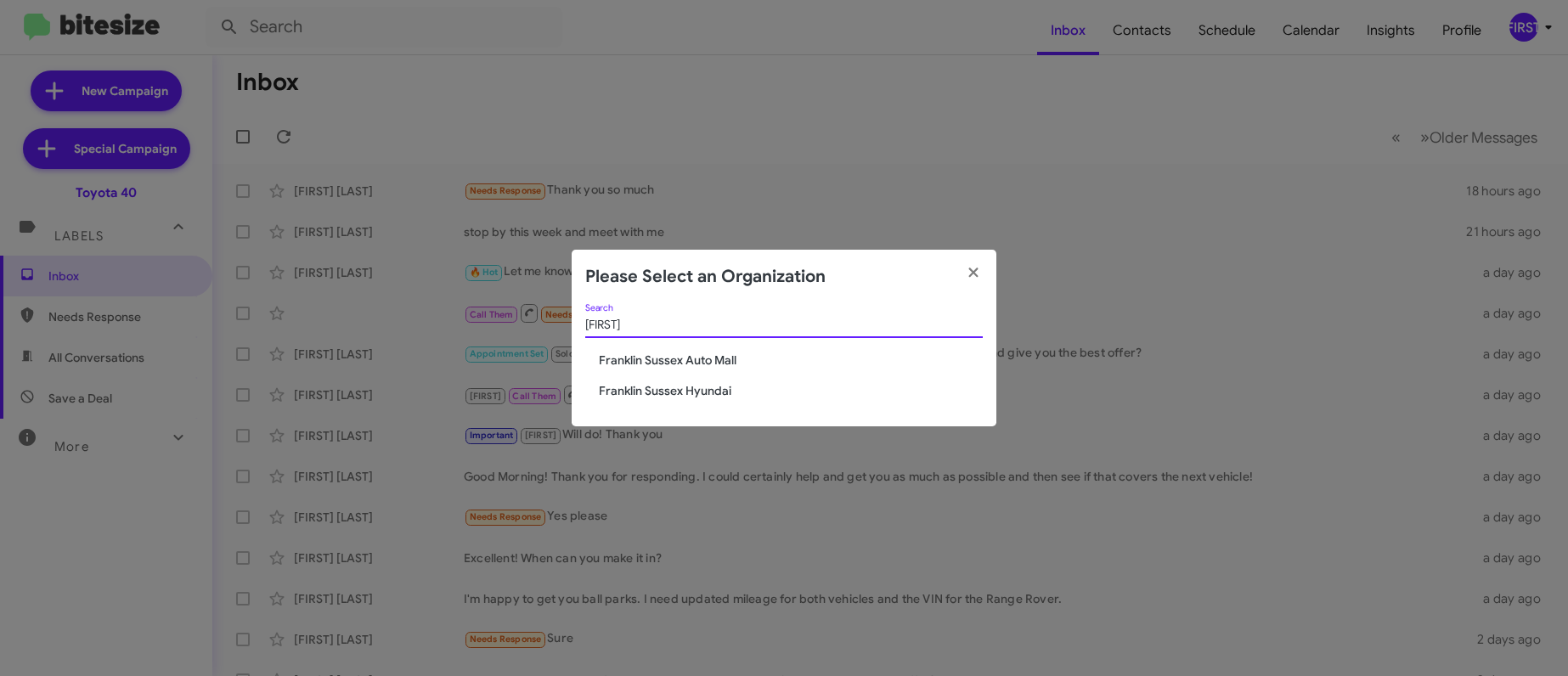 type on "Franklin" 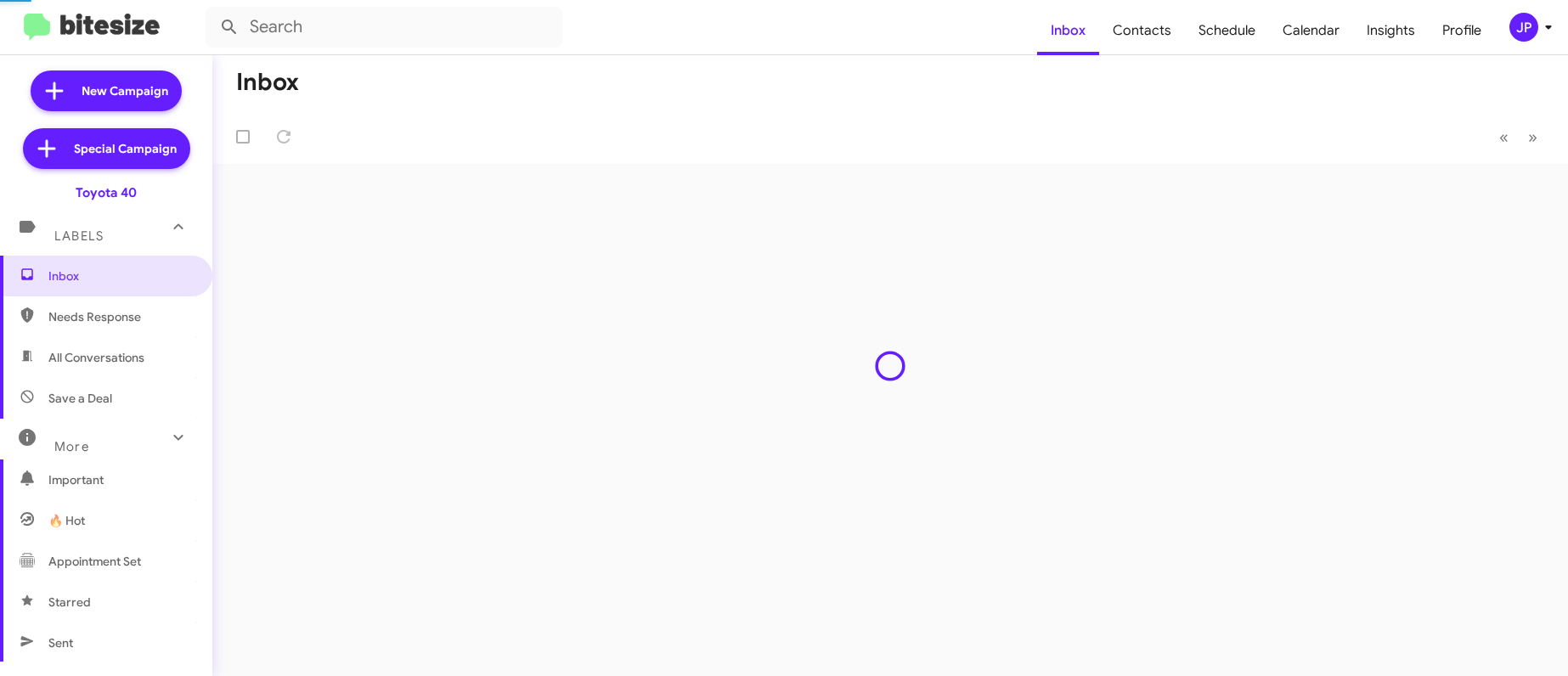 scroll, scrollTop: 0, scrollLeft: 0, axis: both 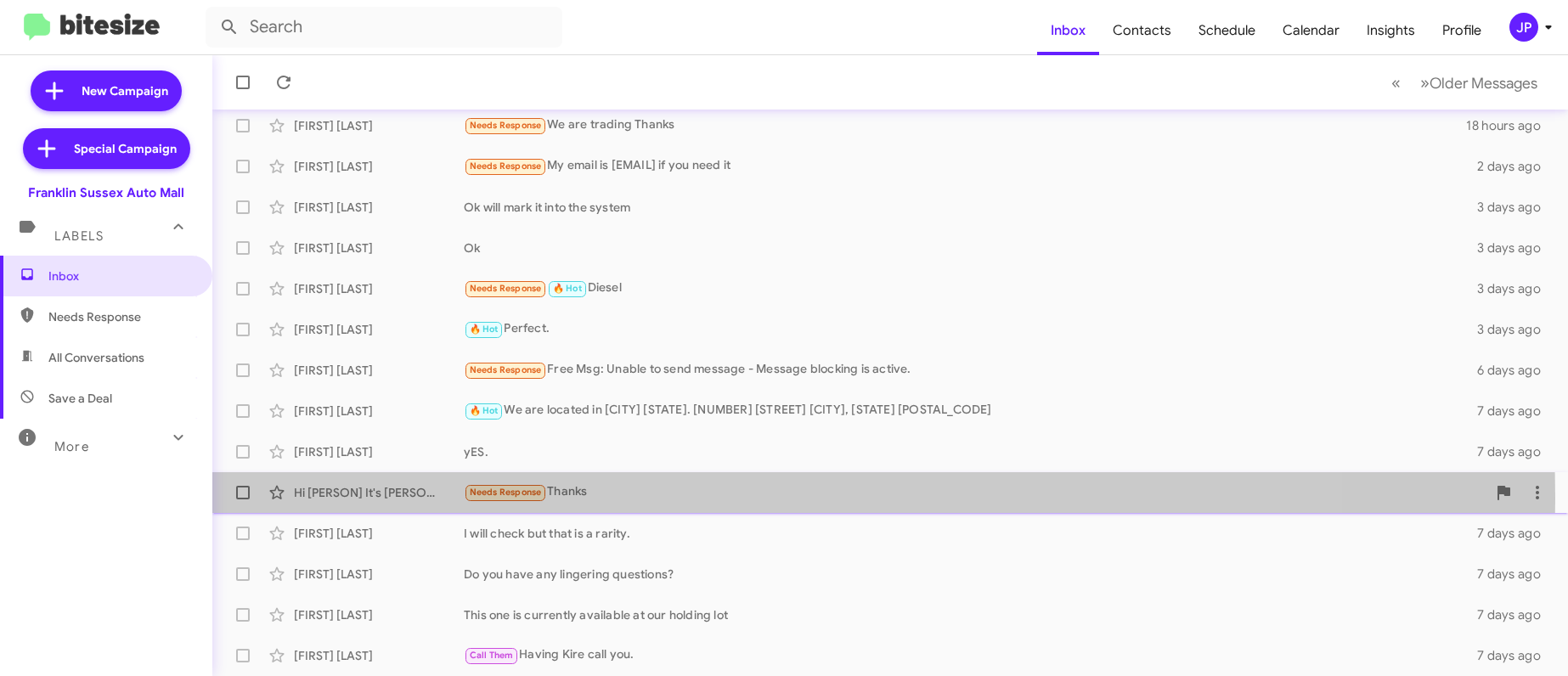 click on "Needs Response   Thanks" 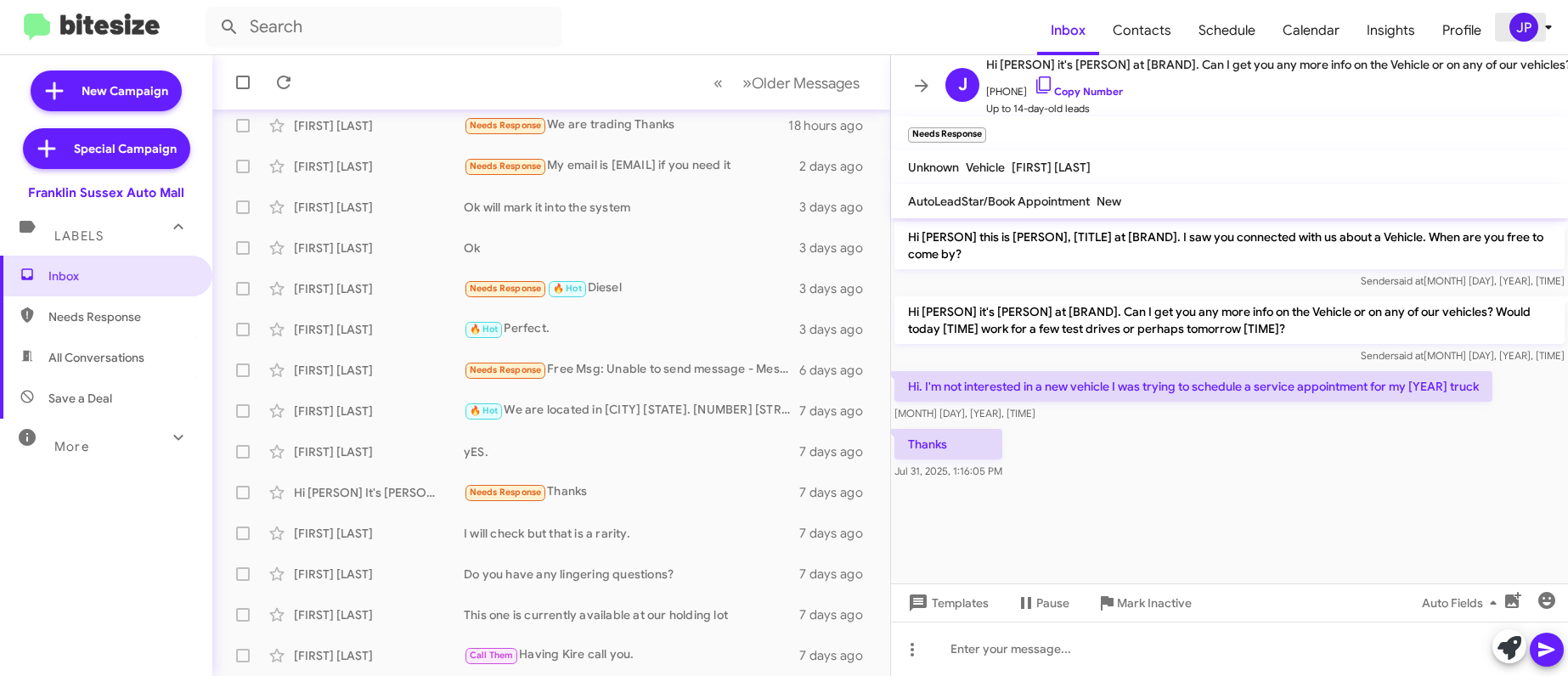 click on "[FIRST]" 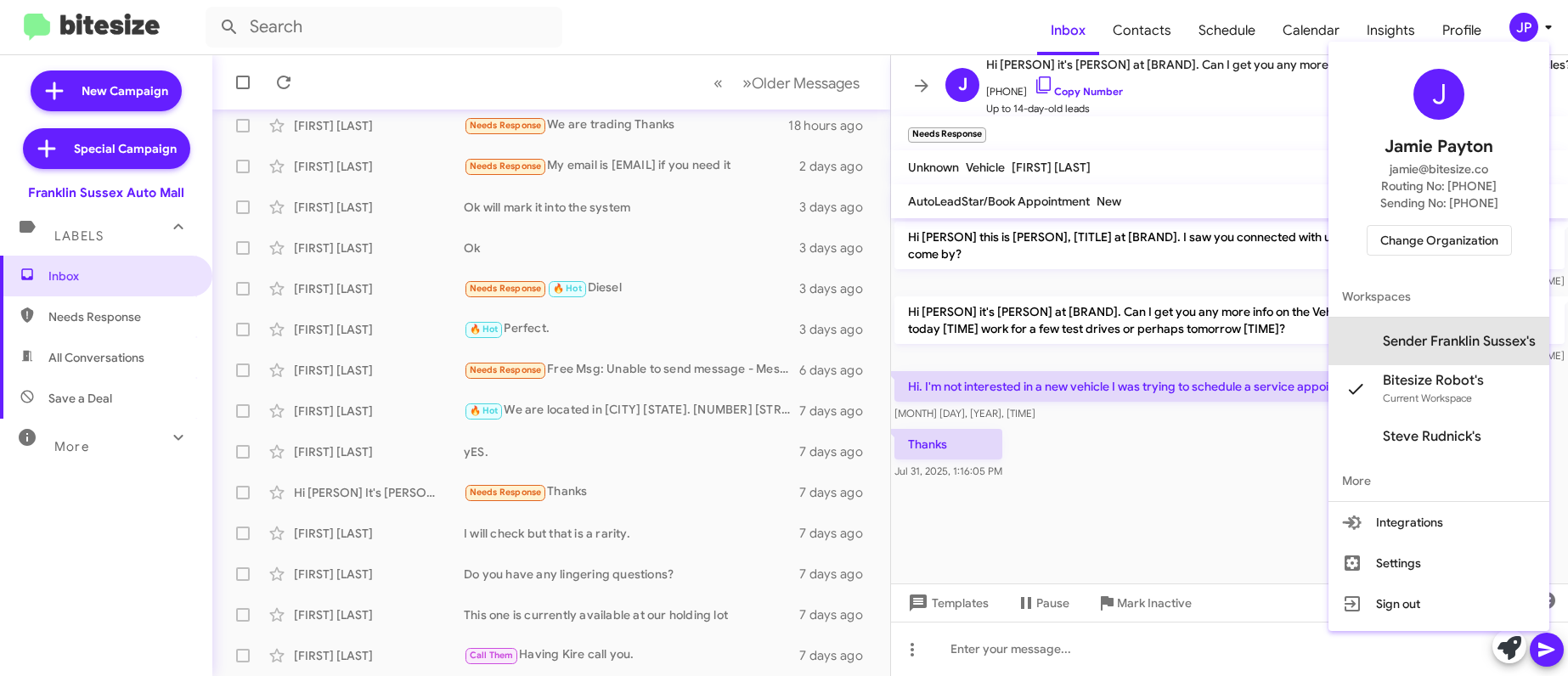click on "Sender Franklin Sussex's" at bounding box center [1459, 341] 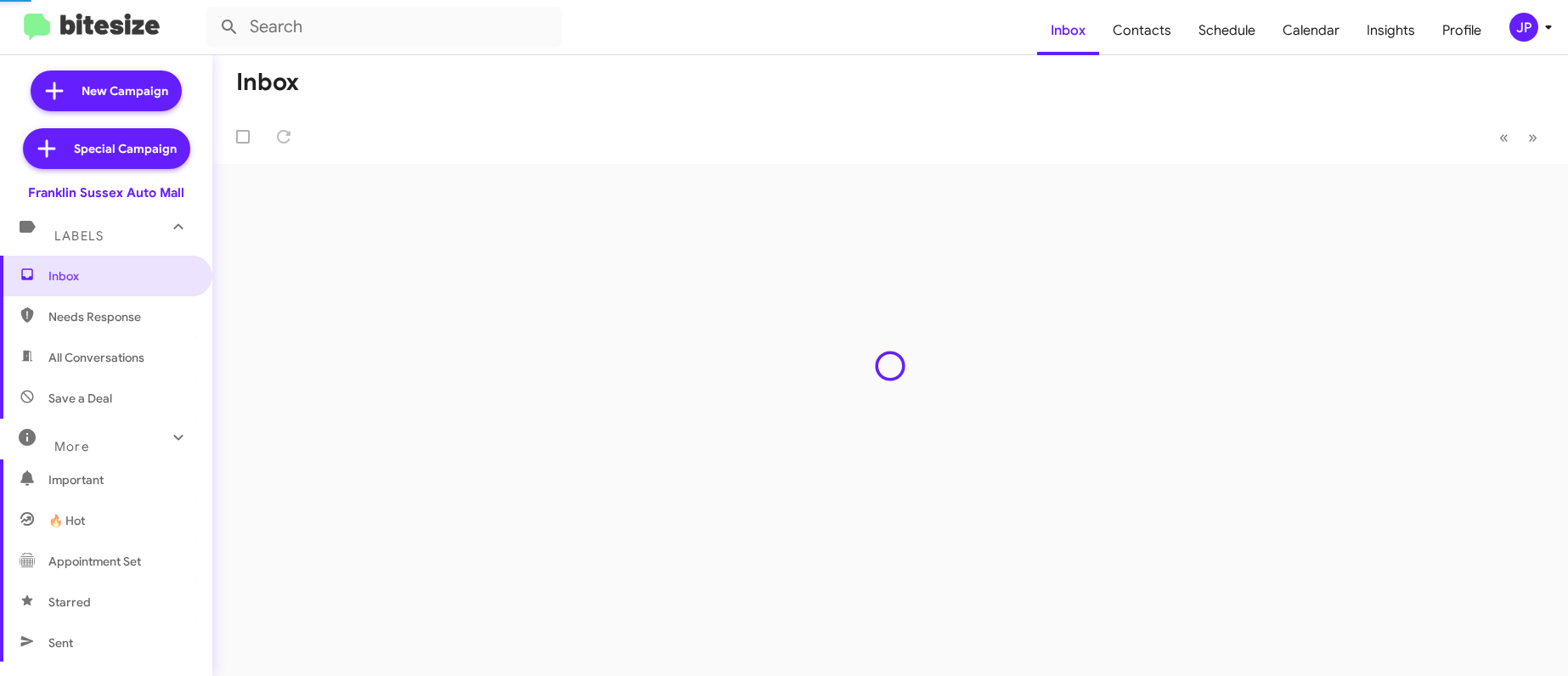 scroll, scrollTop: 0, scrollLeft: 0, axis: both 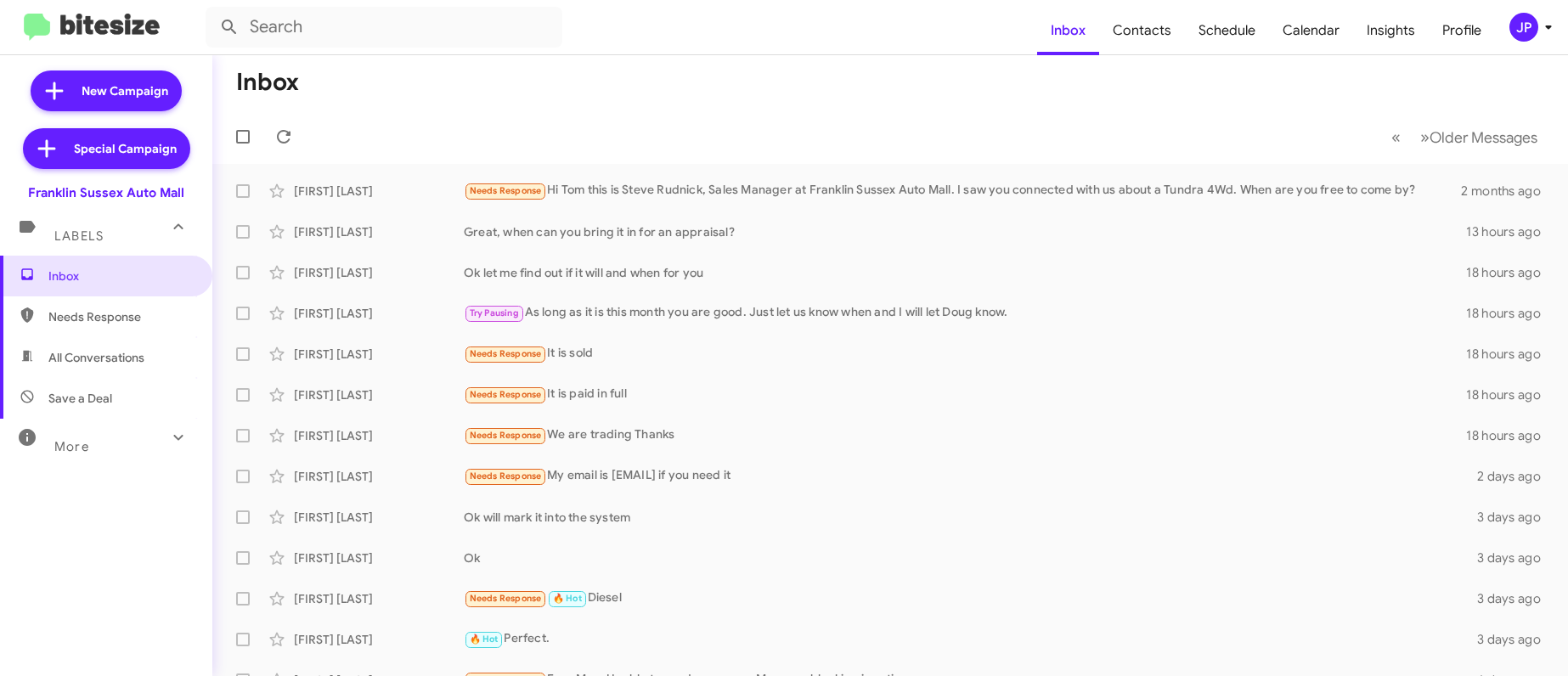 click on "JP" 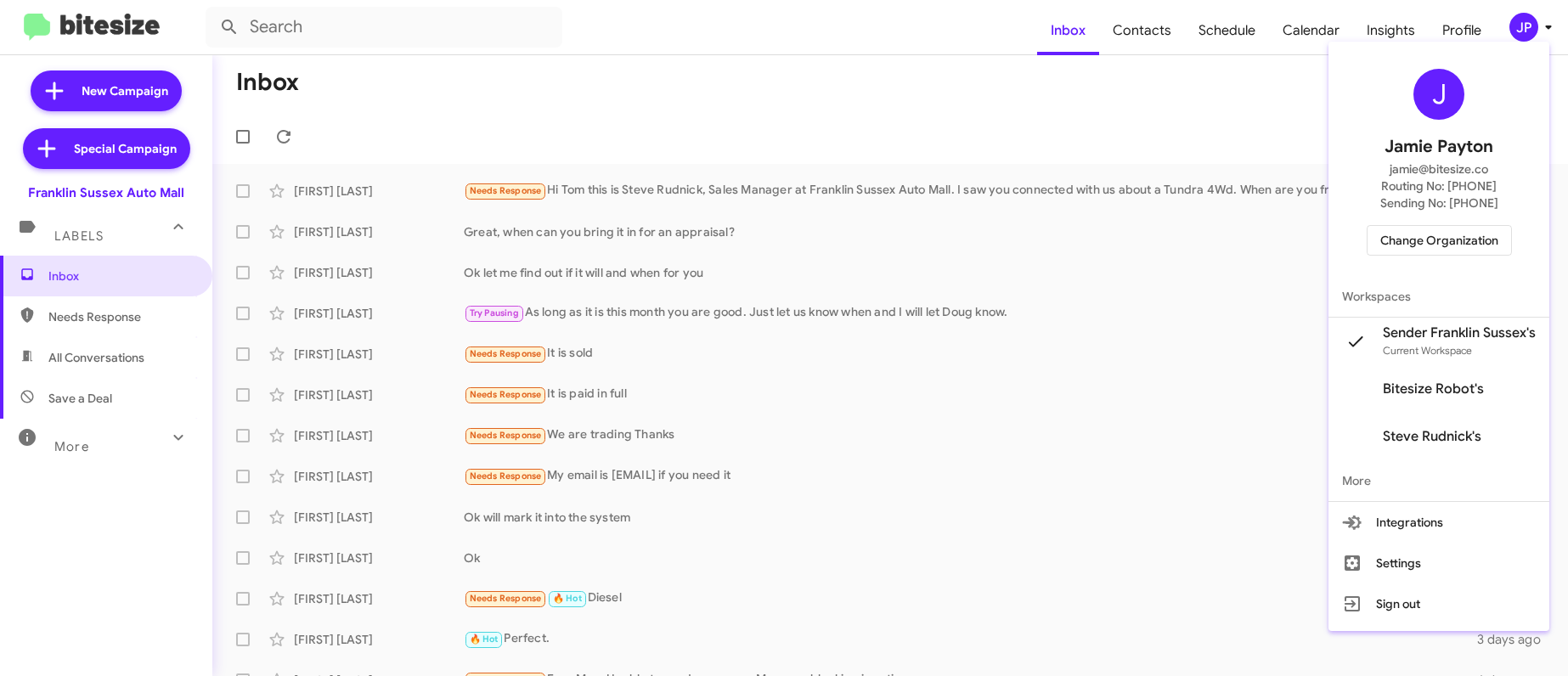 click at bounding box center [784, 338] 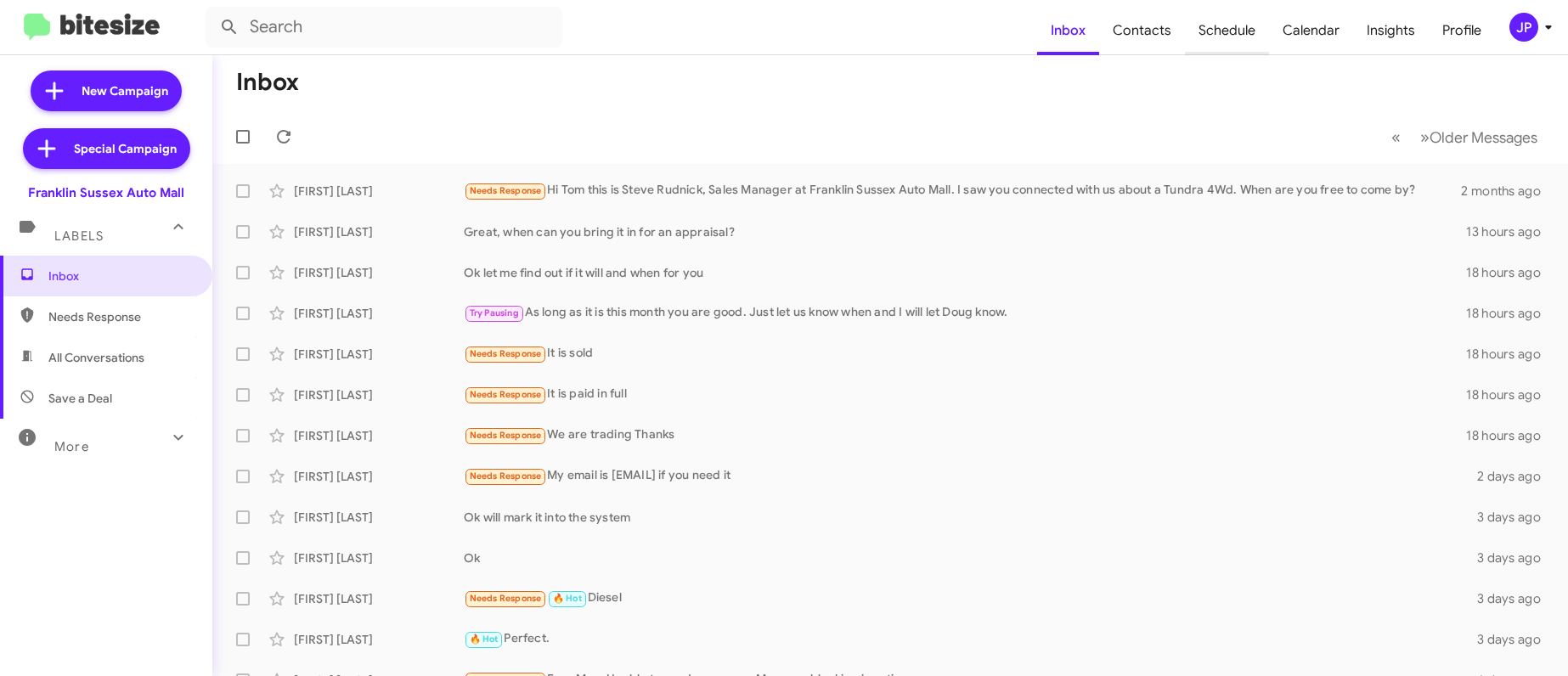 click on "Schedule" 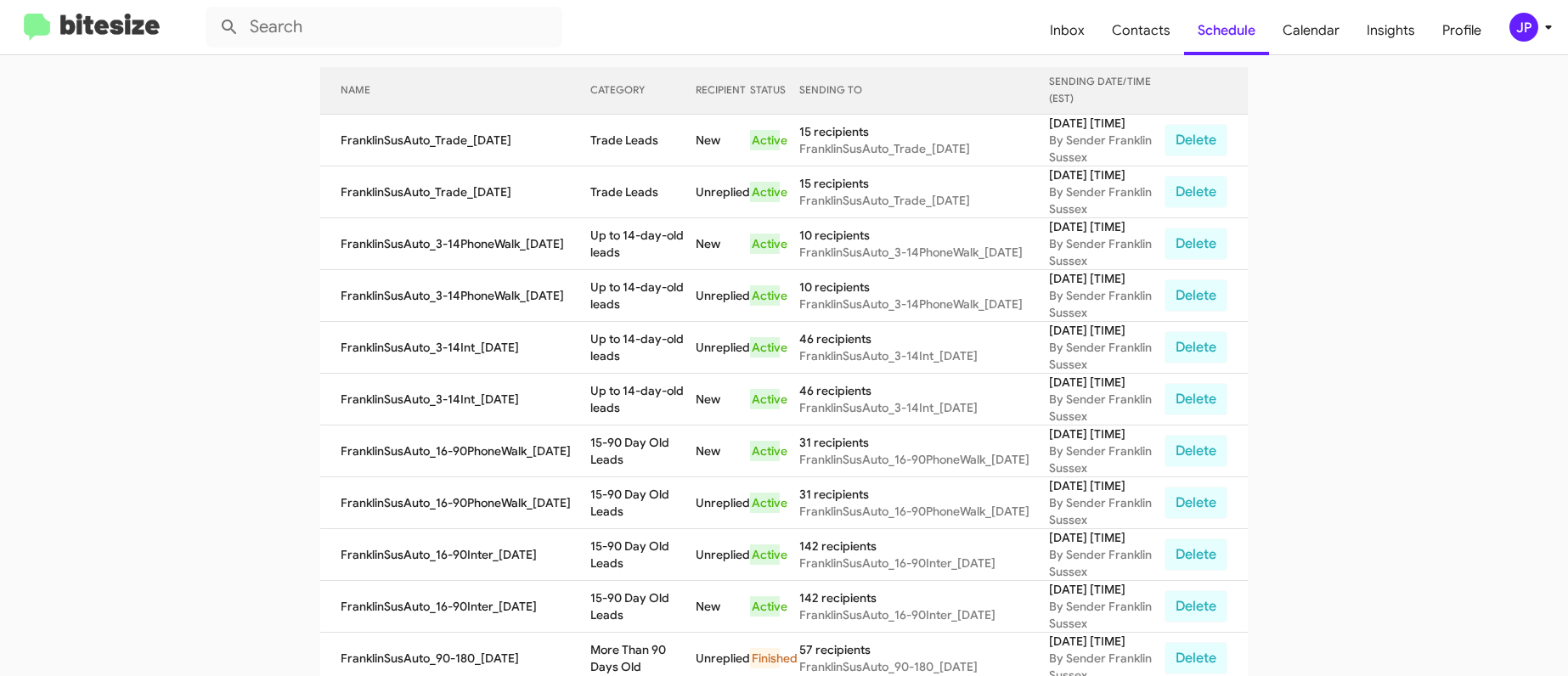 scroll, scrollTop: 0, scrollLeft: 0, axis: both 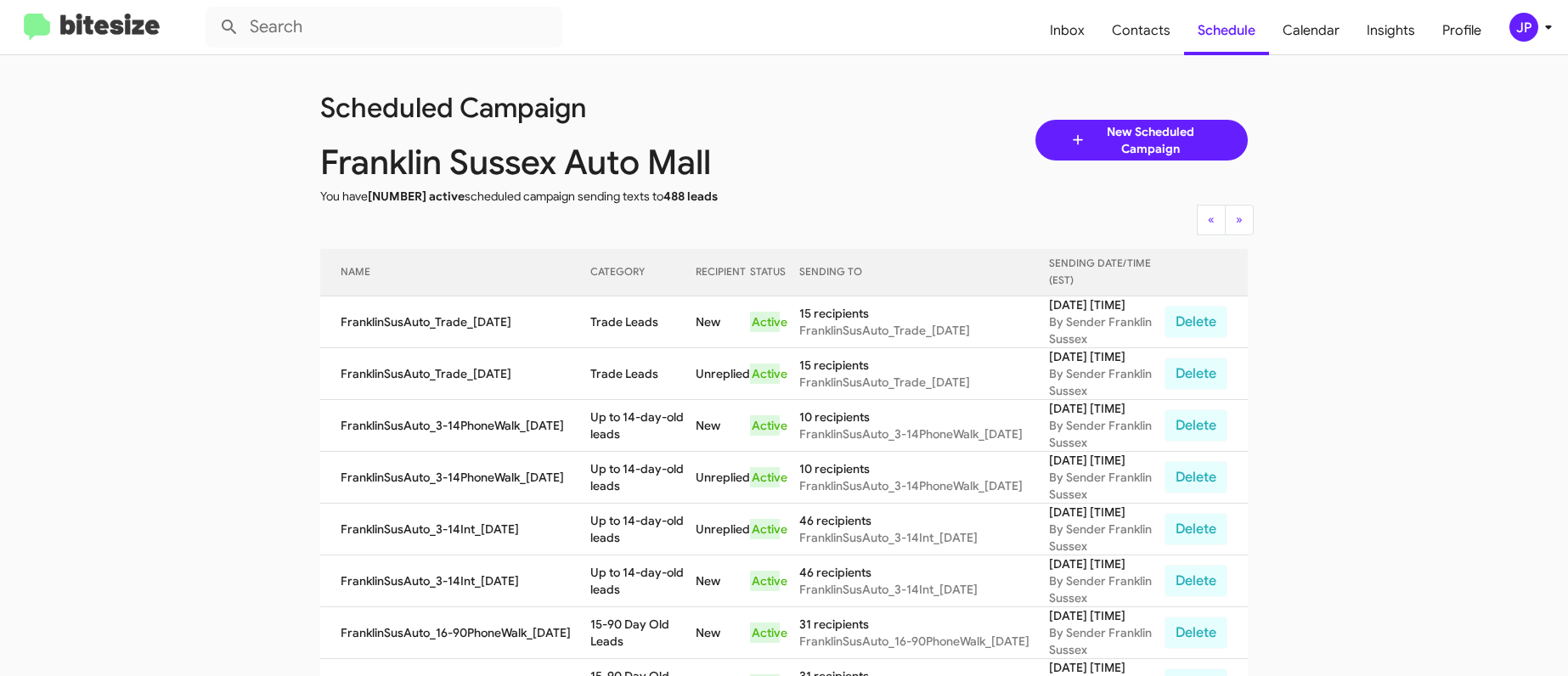 drag, startPoint x: 971, startPoint y: 163, endPoint x: 1032, endPoint y: 161, distance: 61.03278 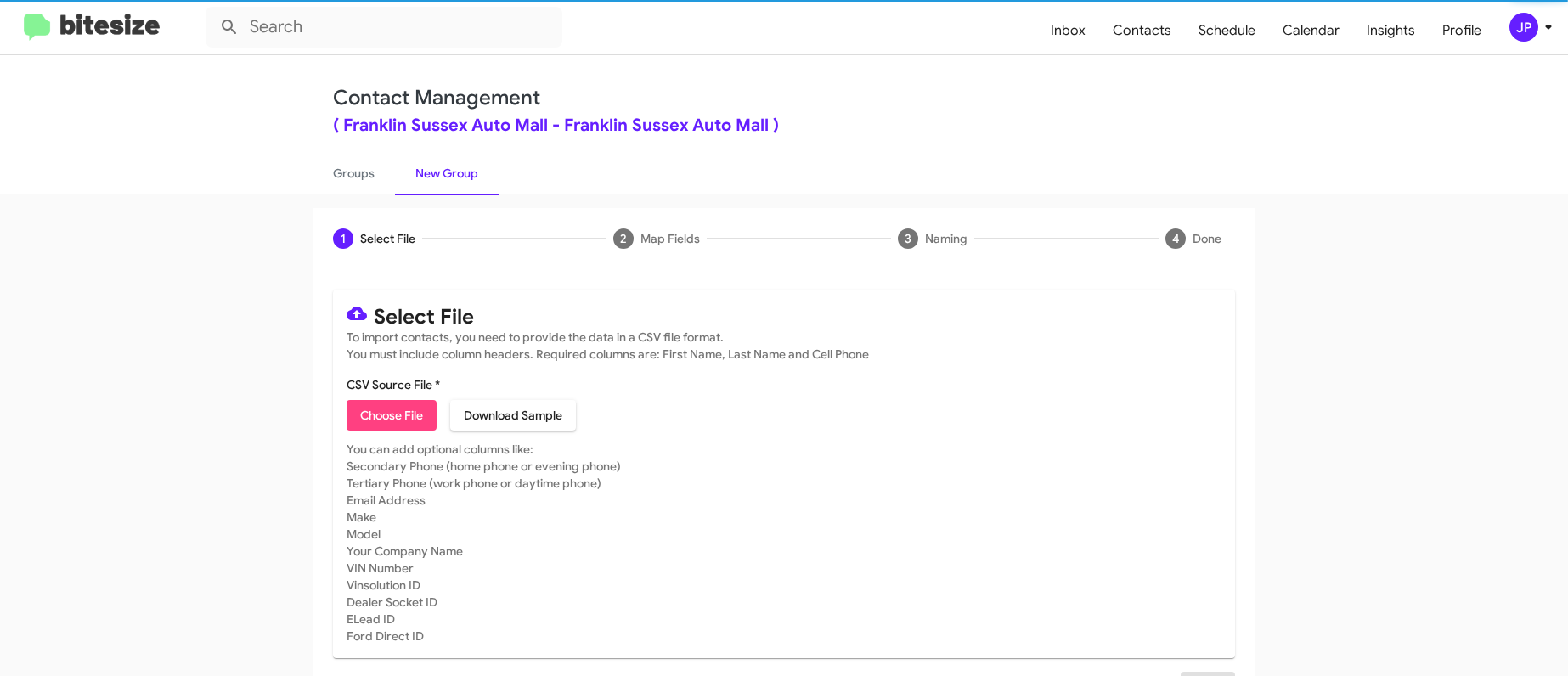 click on "Inbox  Contacts Schedule Calendar Insights Profile JP" 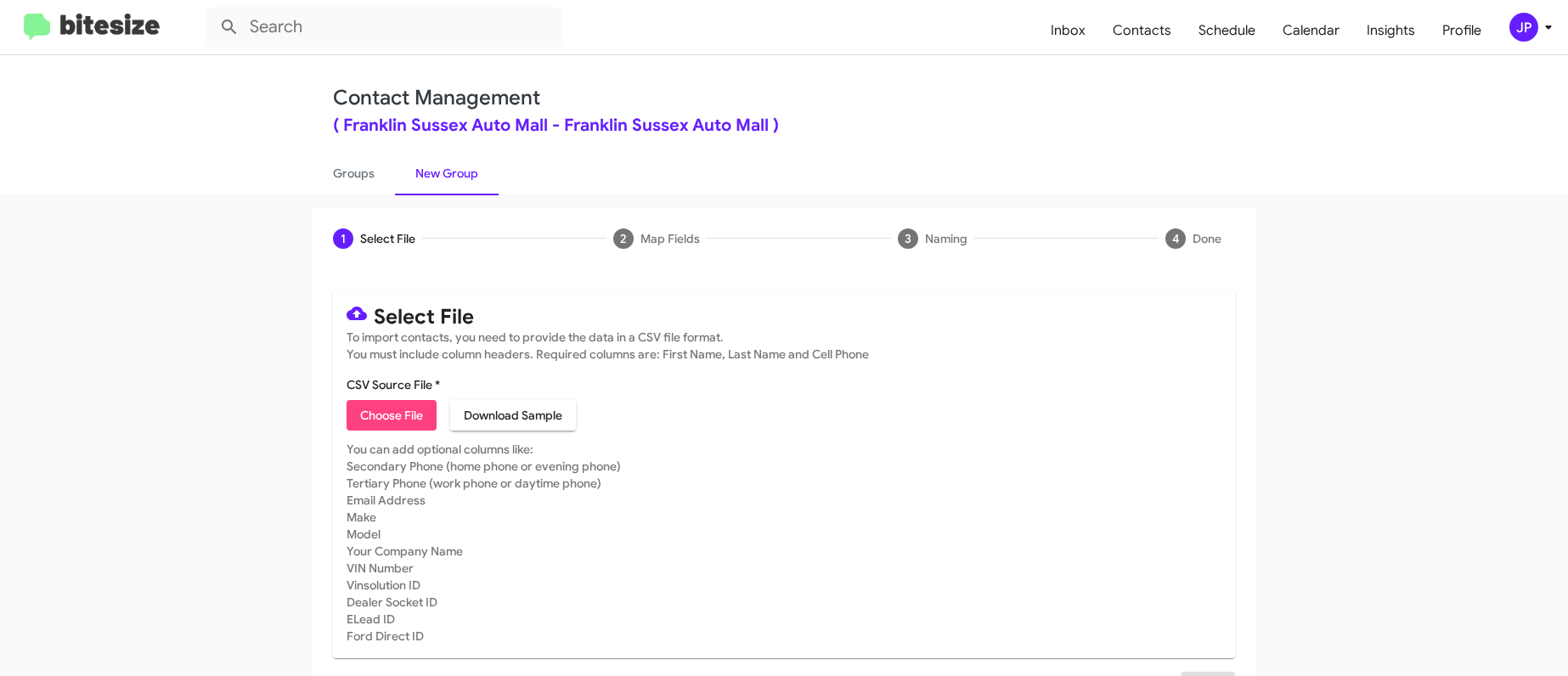 click 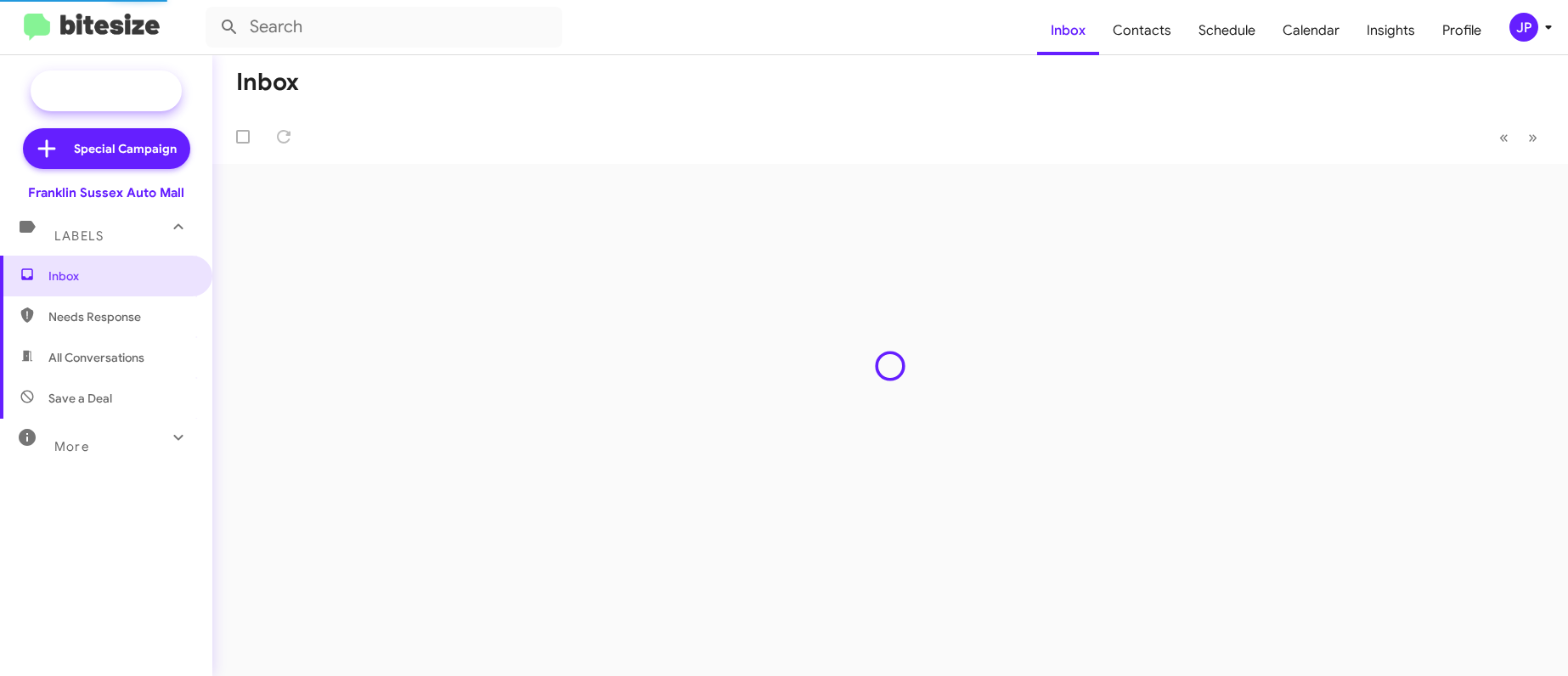 click on "New Campaign" 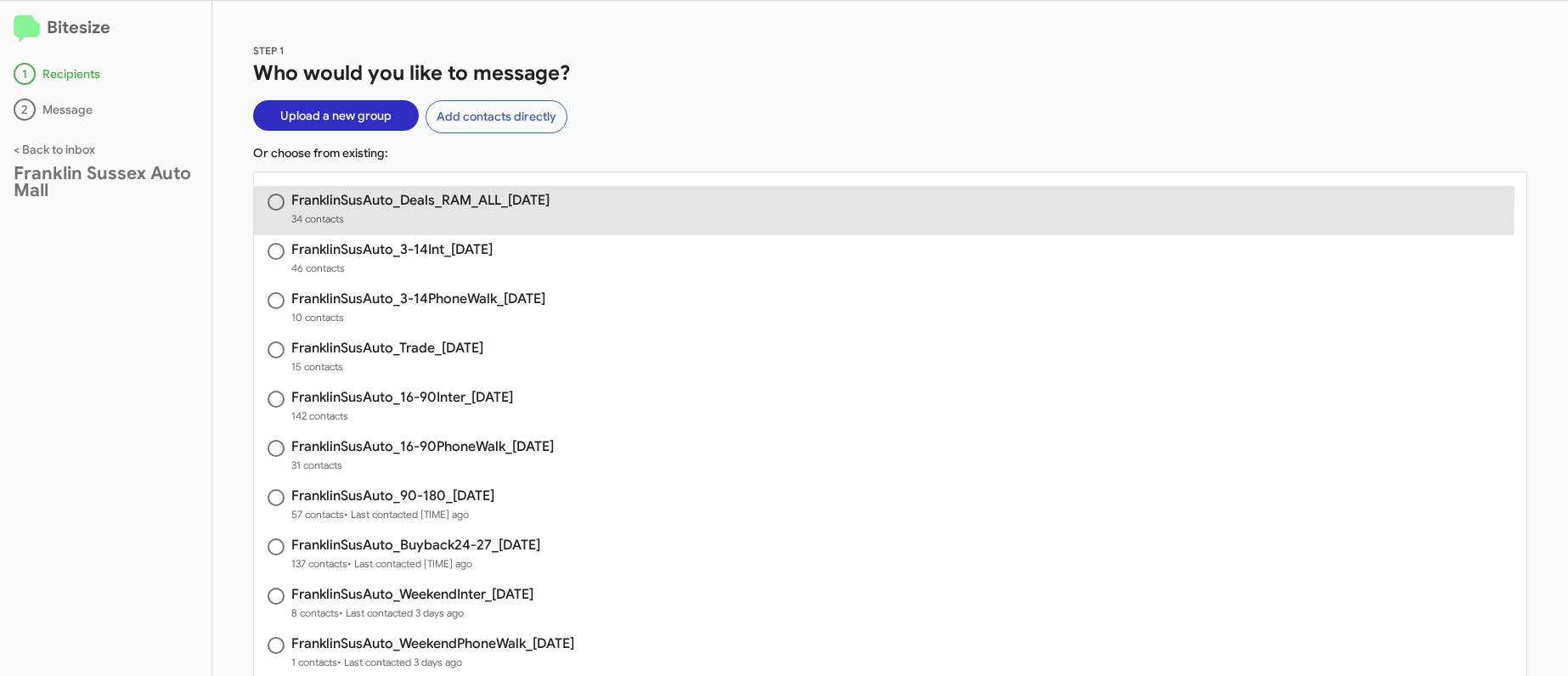 click on "FranklinSusAuto_Deals_RAM_ALL_08-07-25" 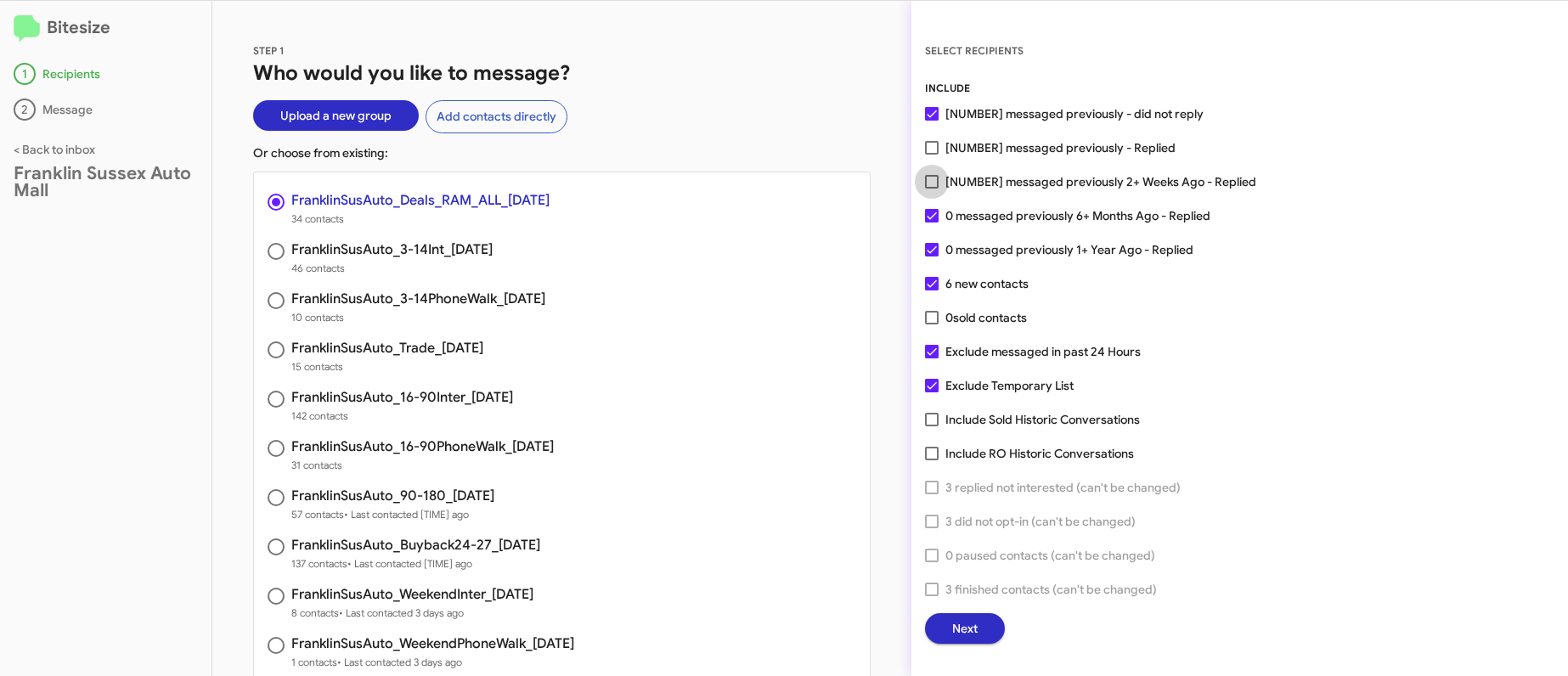 click on "10 messaged previously 2+ Weeks Ago - Replied" at bounding box center (1091, 182) 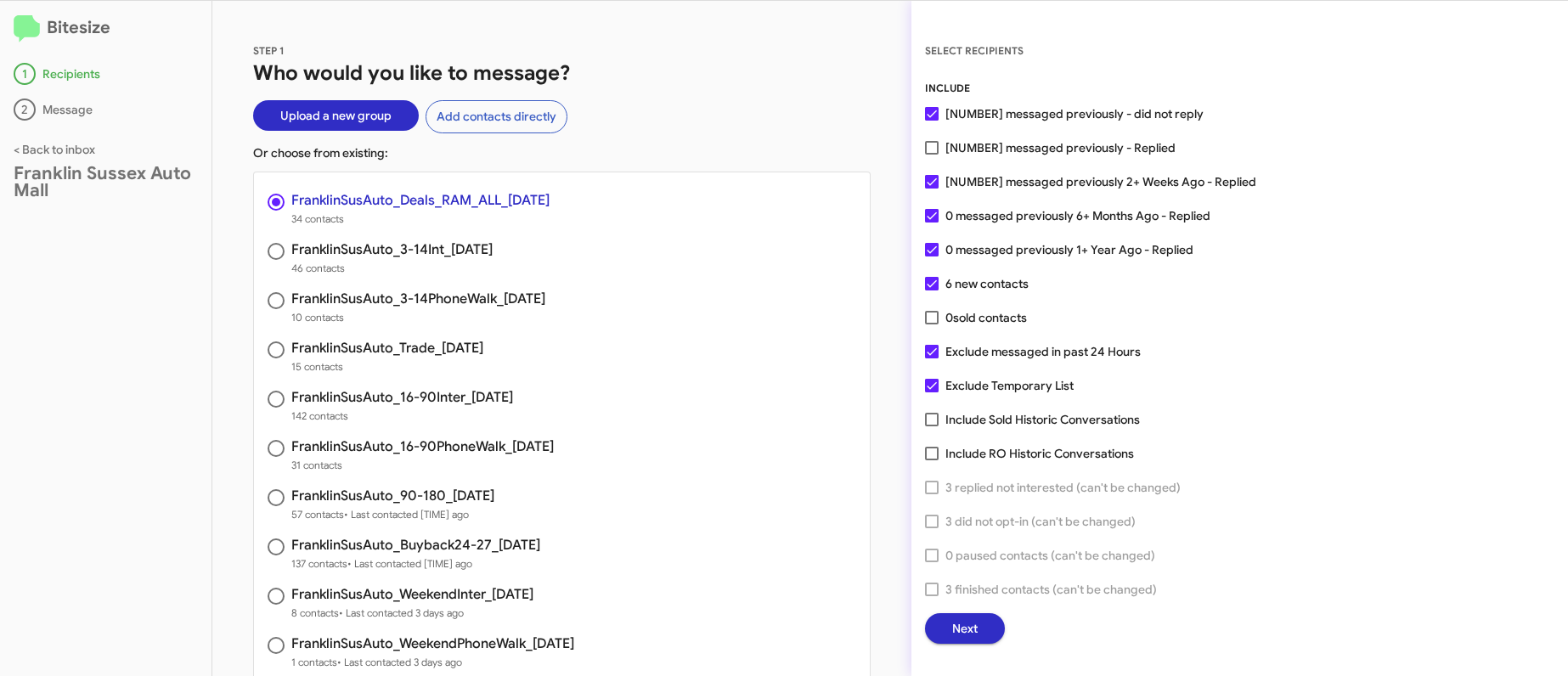 click on "Next" 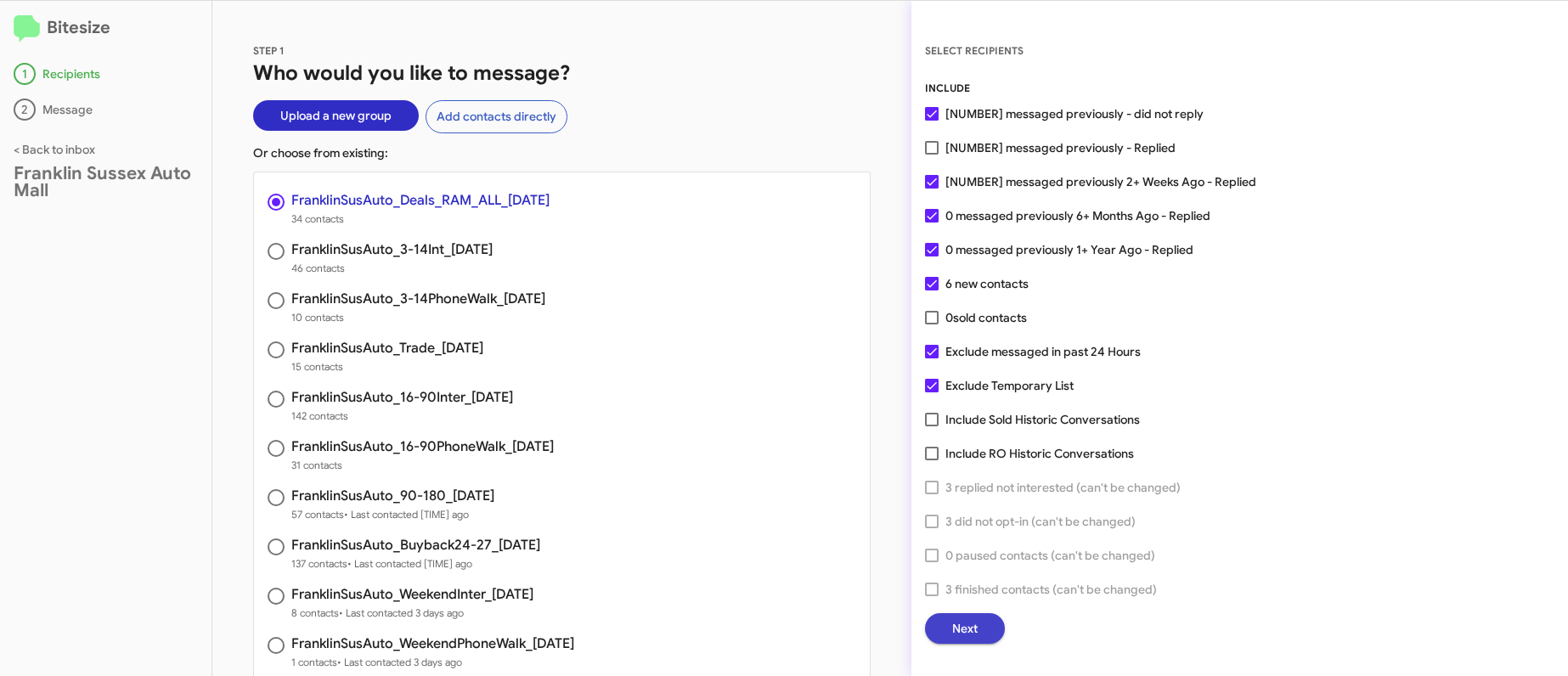click on "Next" 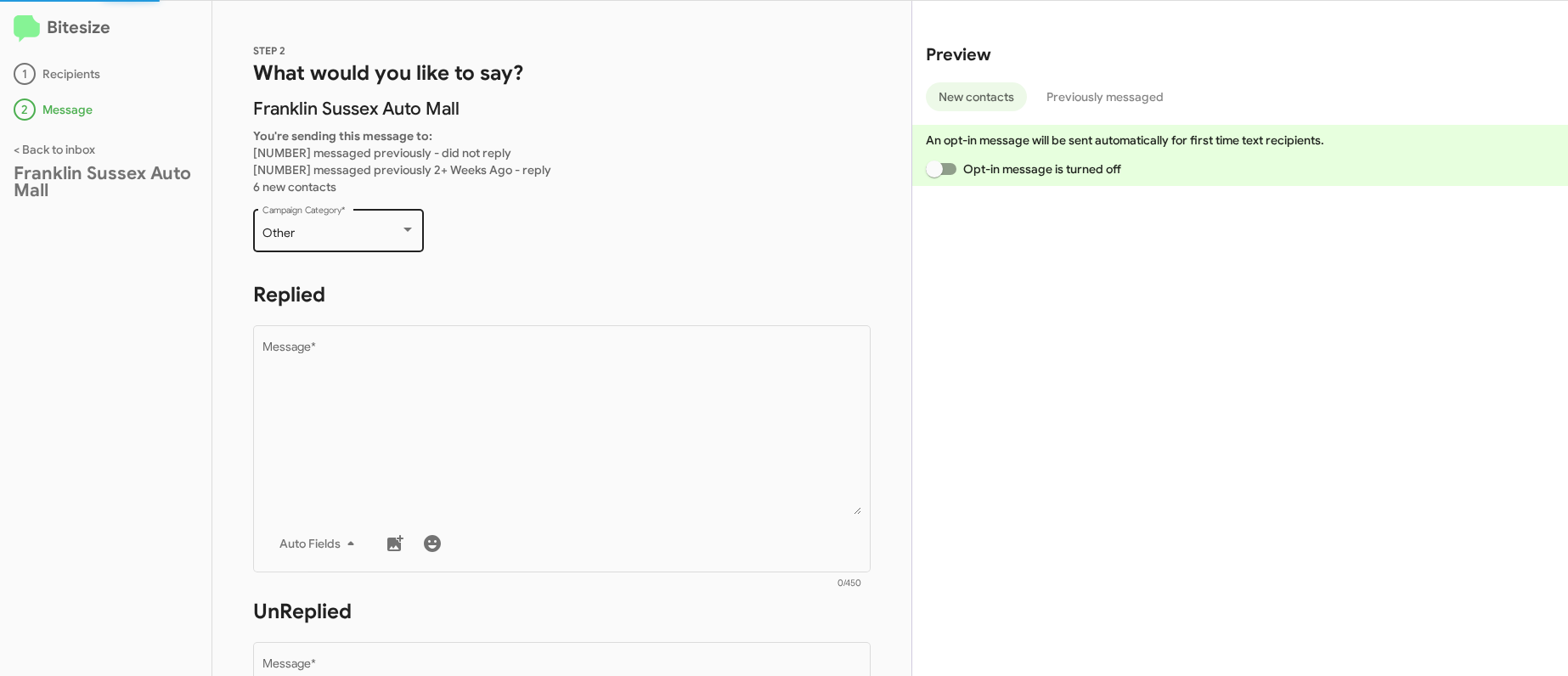 click on "Other" at bounding box center [279, 233] 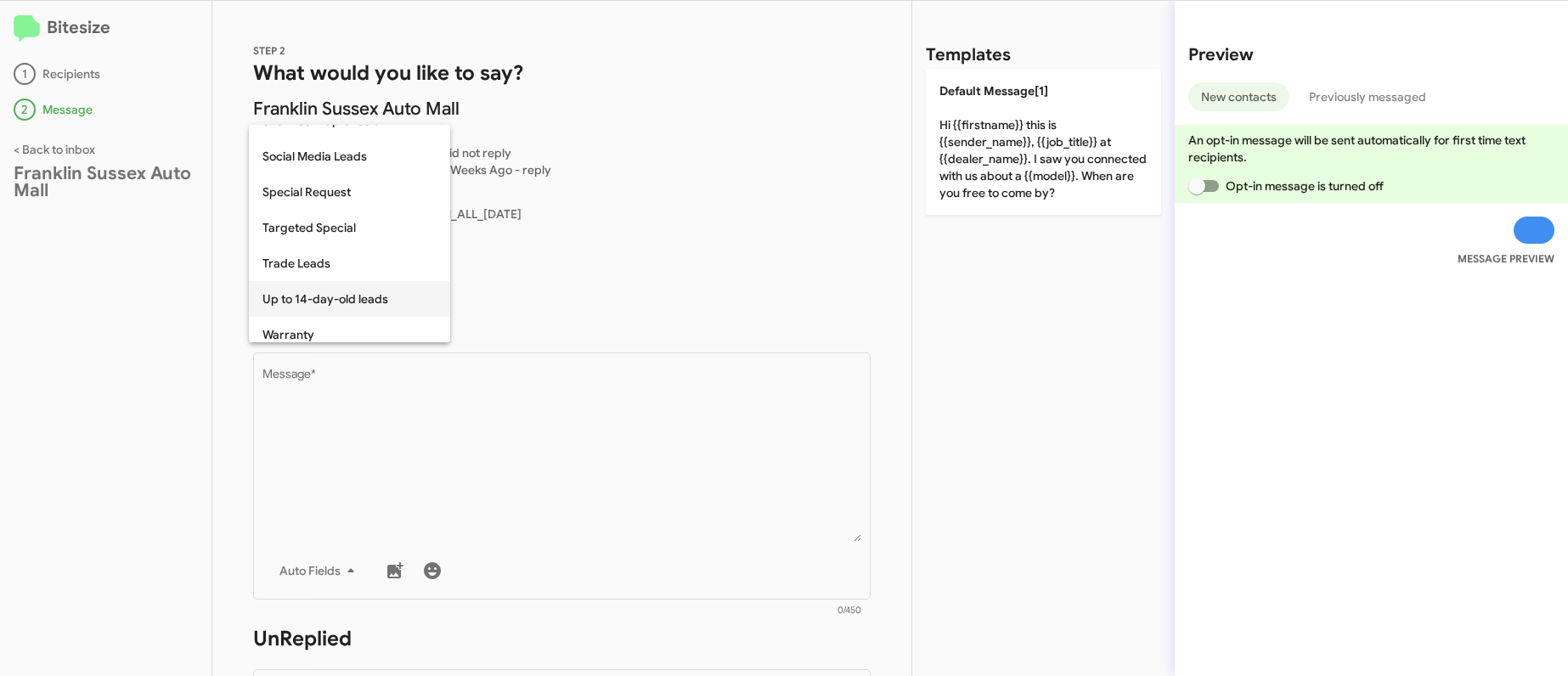 scroll, scrollTop: 710, scrollLeft: 0, axis: vertical 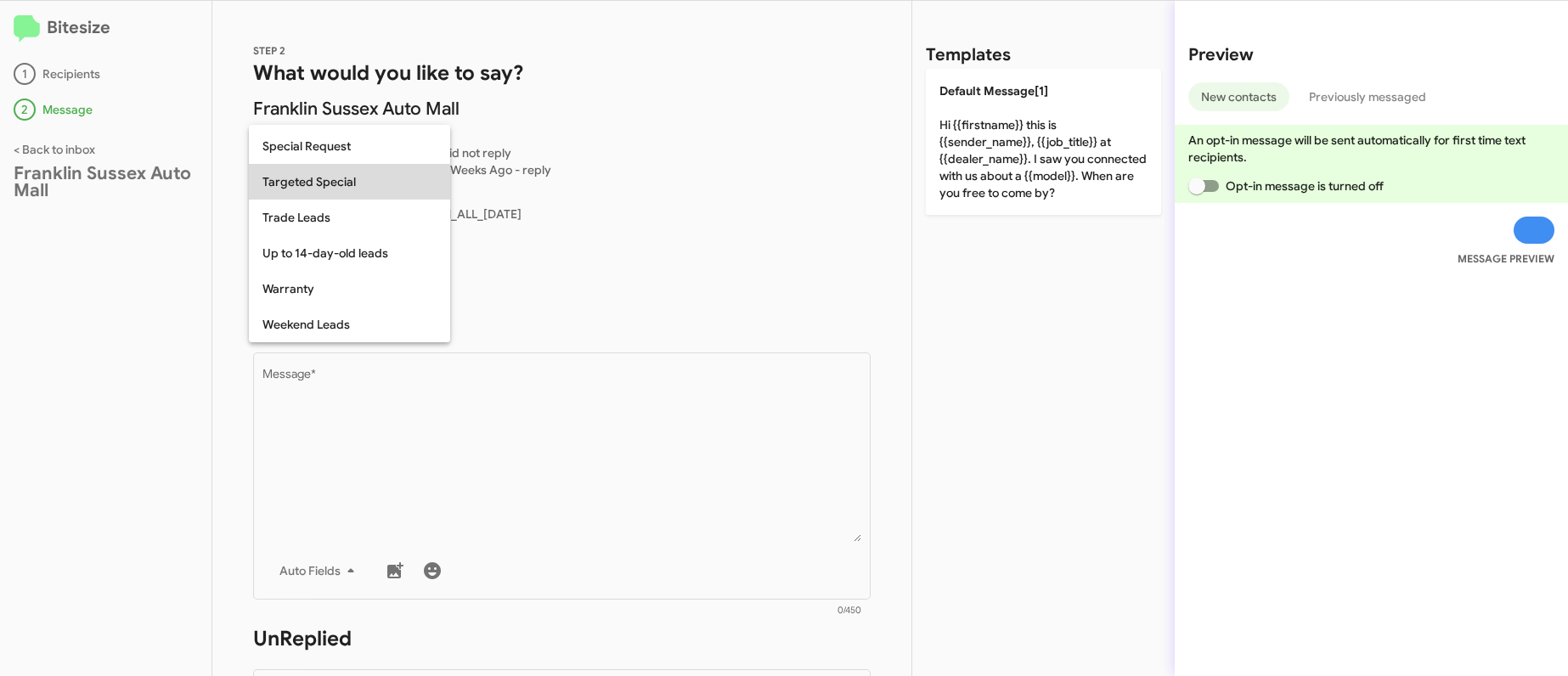 click on "Targeted Special" at bounding box center [349, 182] 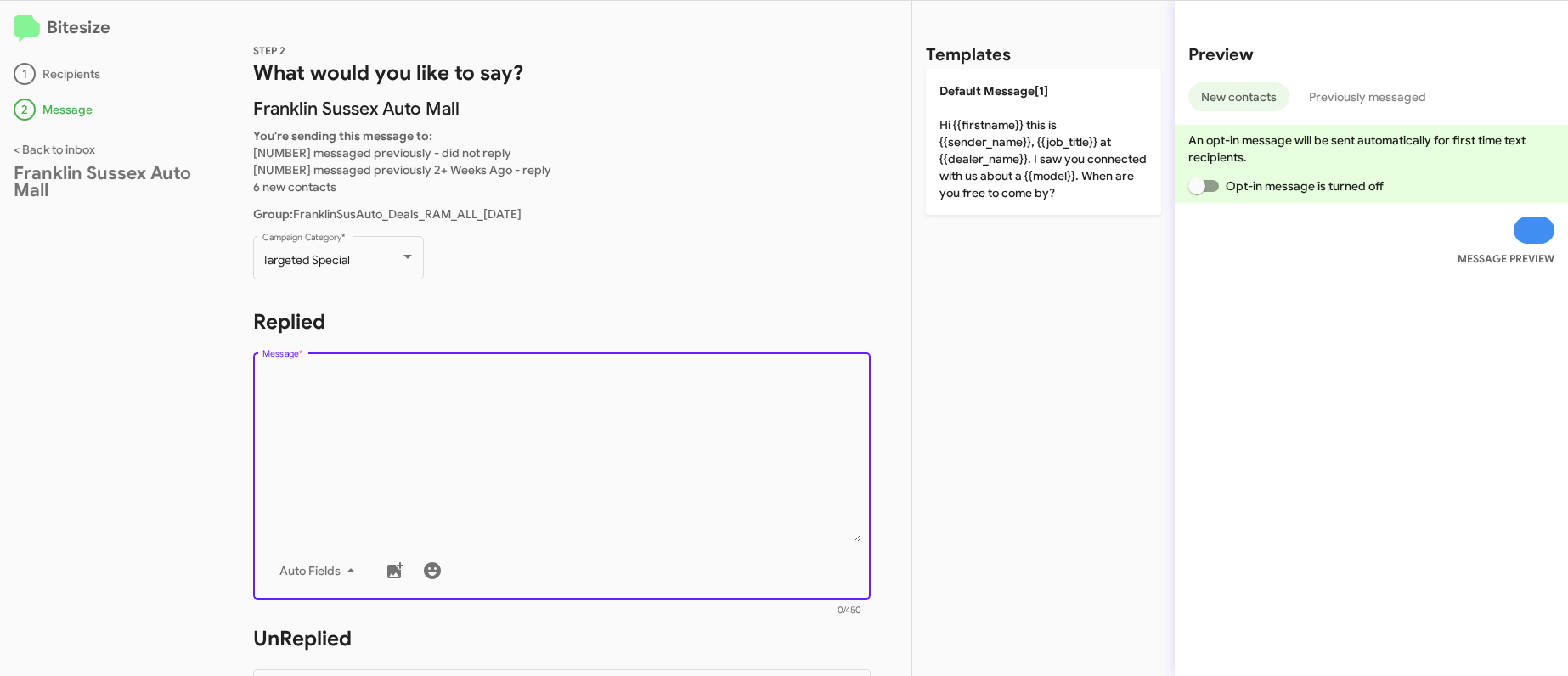 click on "Message  *" at bounding box center (562, 455) 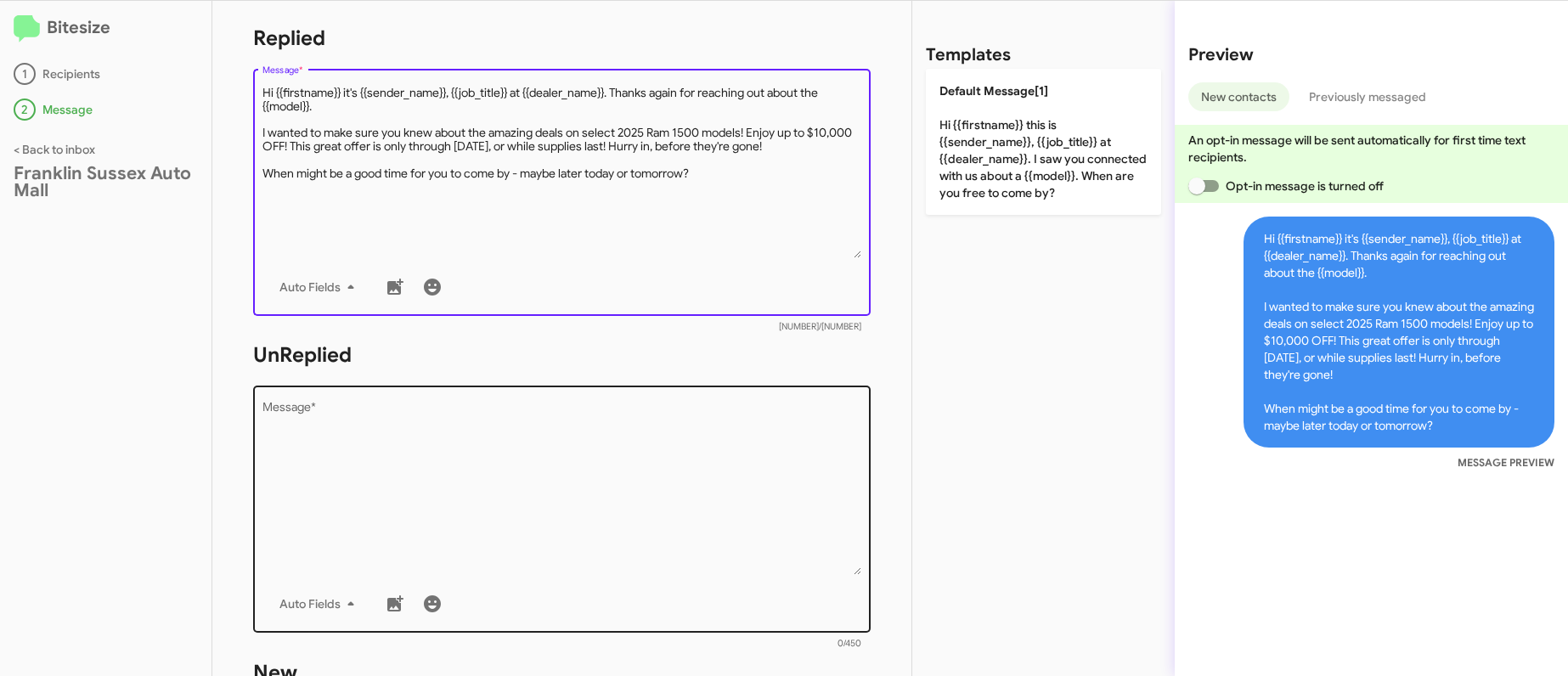 type on "Hi {{firstname}} it's {{sender_name}}, {{job_title}} at {{dealer_name}}. Thanks again for reaching out about the {{model}}.
I wanted to make sure you knew about the amazing deals on select 2025 Ram 1500 models! Enjoy up to $10,000 OFF! This great offer is only through 8/30/2025, or while supplies last! Hurry in, before they're gone!
When might be a good time for you to come by - maybe later today or tomorrow?" 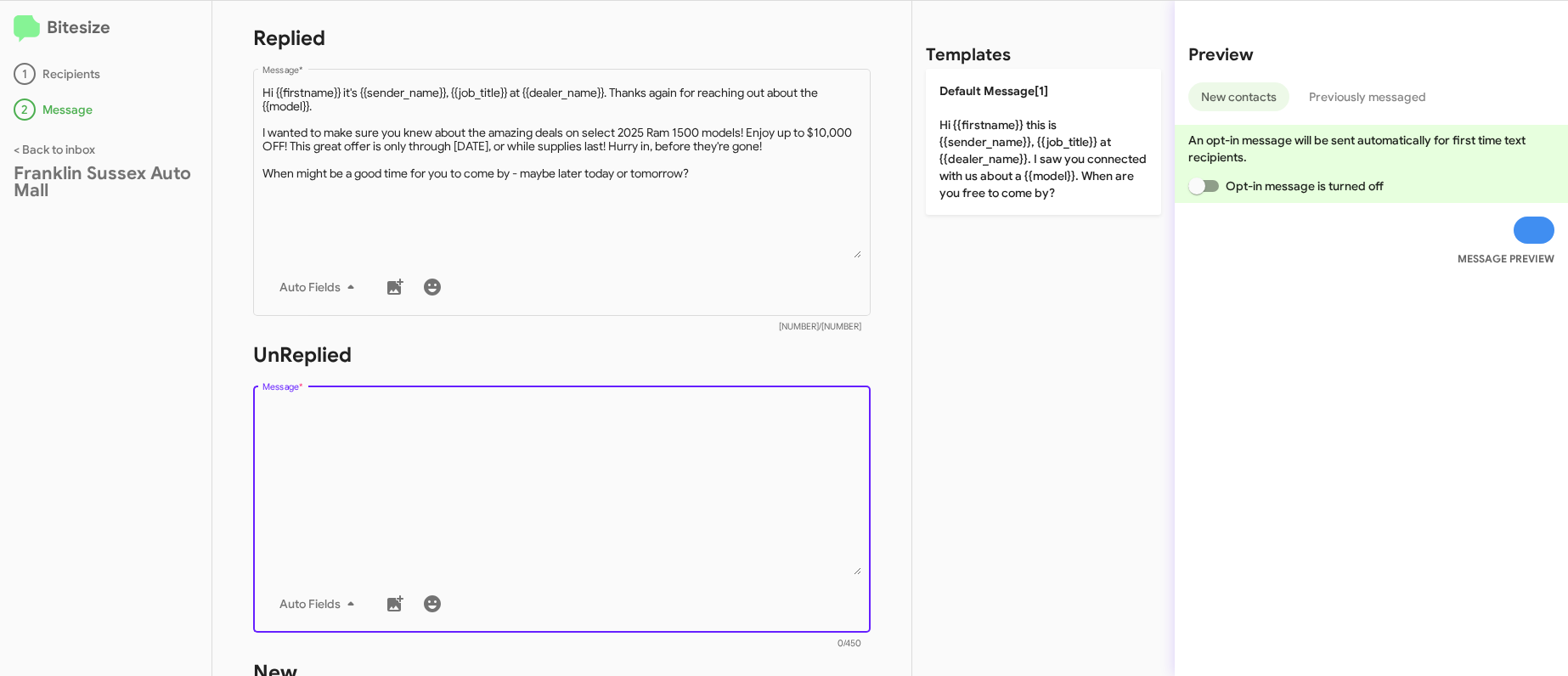 click on "Message  *" at bounding box center (562, 488) 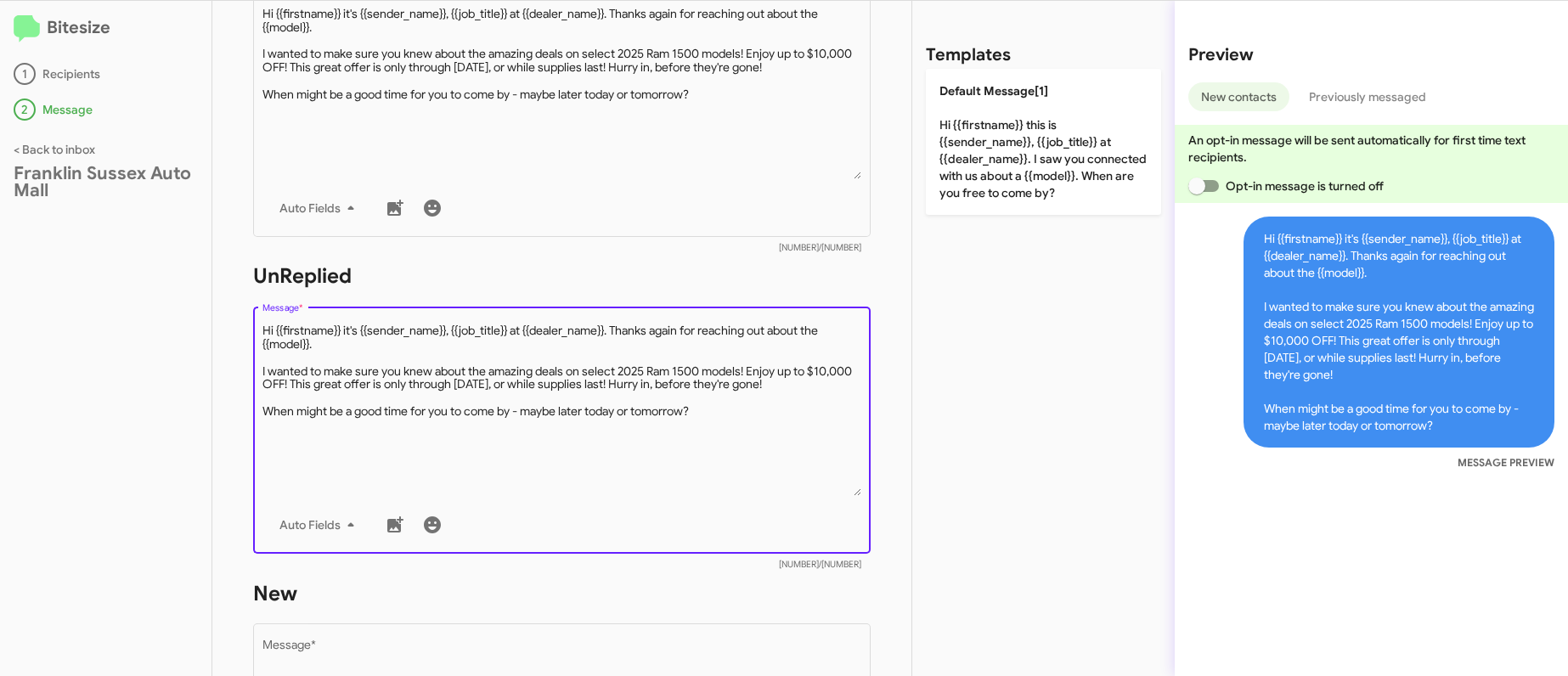 scroll, scrollTop: 812, scrollLeft: 0, axis: vertical 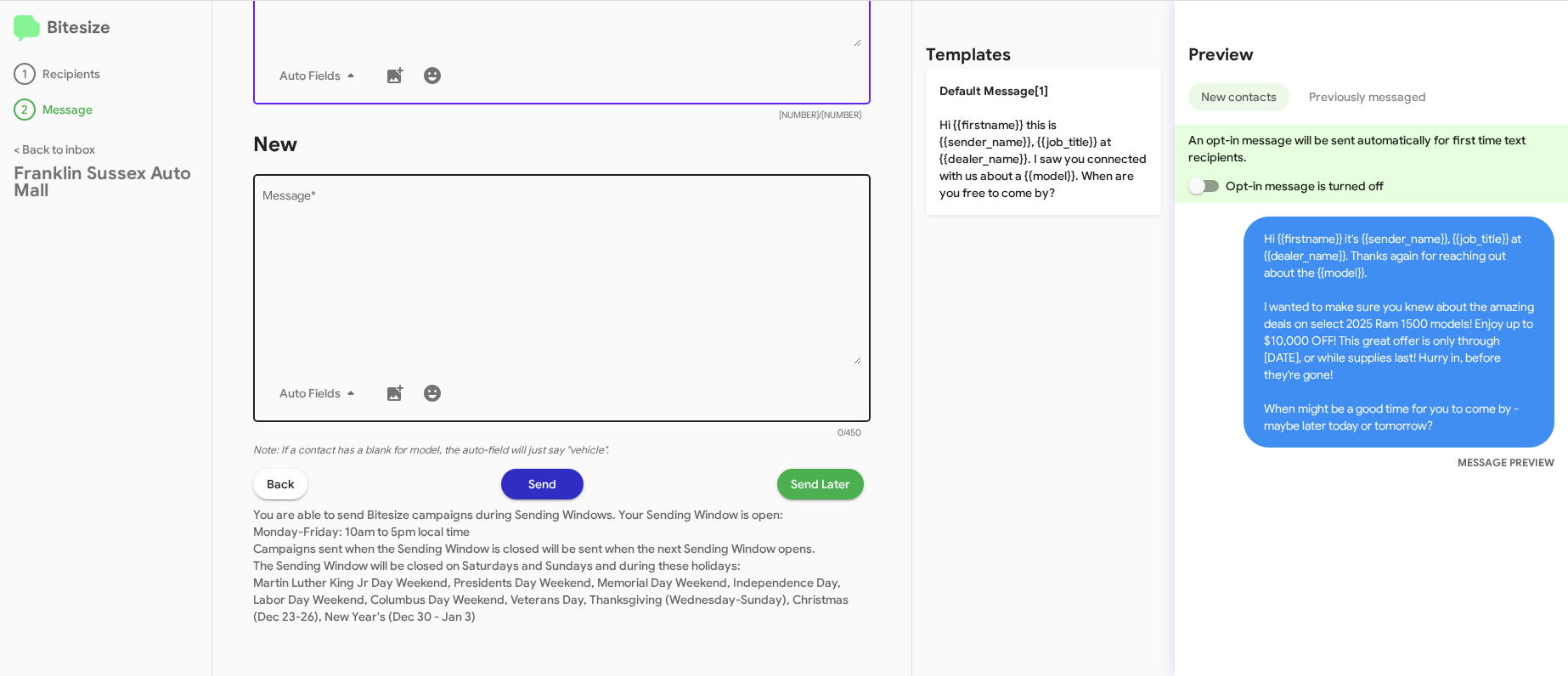 type on "Hi {{firstname}} it's {{sender_name}}, {{job_title}} at {{dealer_name}}. Thanks again for reaching out about the {{model}}.
I wanted to make sure you knew about the amazing deals on select 2025 Ram 1500 models! Enjoy up to $10,000 OFF! This great offer is only through 8/30/2025, or while supplies last! Hurry in, before they're gone!
When might be a good time for you to come by - maybe later today or tomorrow?" 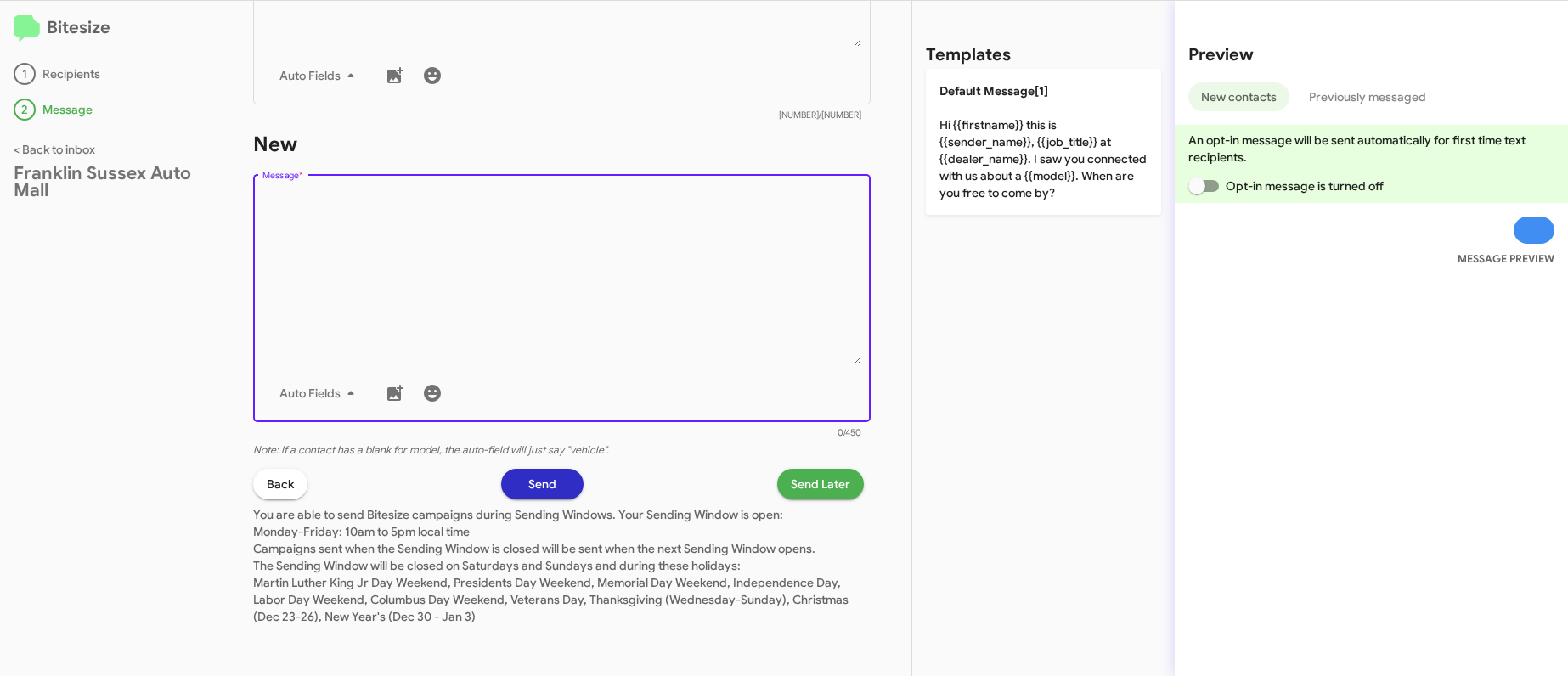 click on "Message  *" at bounding box center [562, 278] 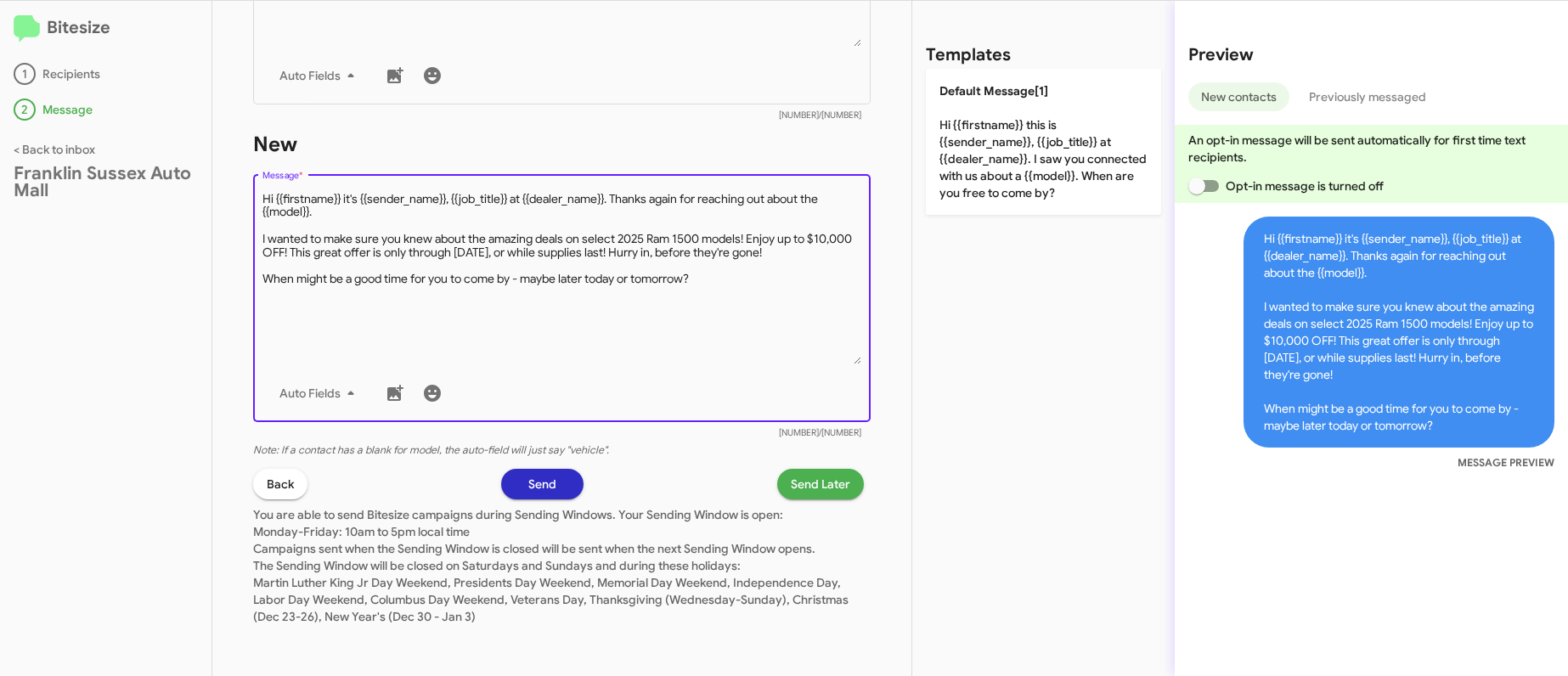scroll, scrollTop: 3, scrollLeft: 0, axis: vertical 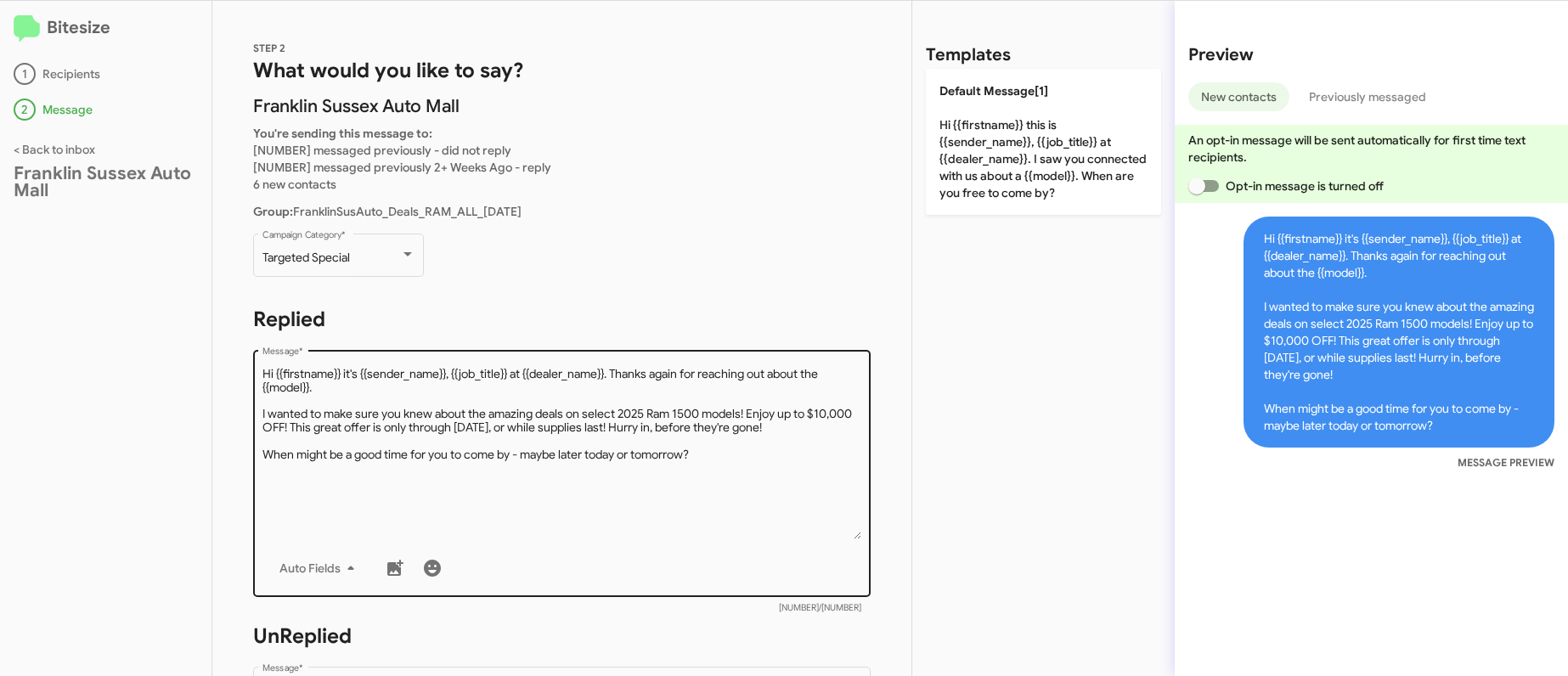 type on "Hi {{firstname}} it's {{sender_name}}, {{job_title}} at {{dealer_name}}. Thanks again for reaching out about the {{model}}.
I wanted to make sure you knew about the amazing deals on select 2025 Ram 1500 models! Enjoy up to $10,000 OFF! This great offer is only through 8/30/2025, or while supplies last! Hurry in, before they're gone!
When might be a good time for you to come by - maybe later today or tomorrow?" 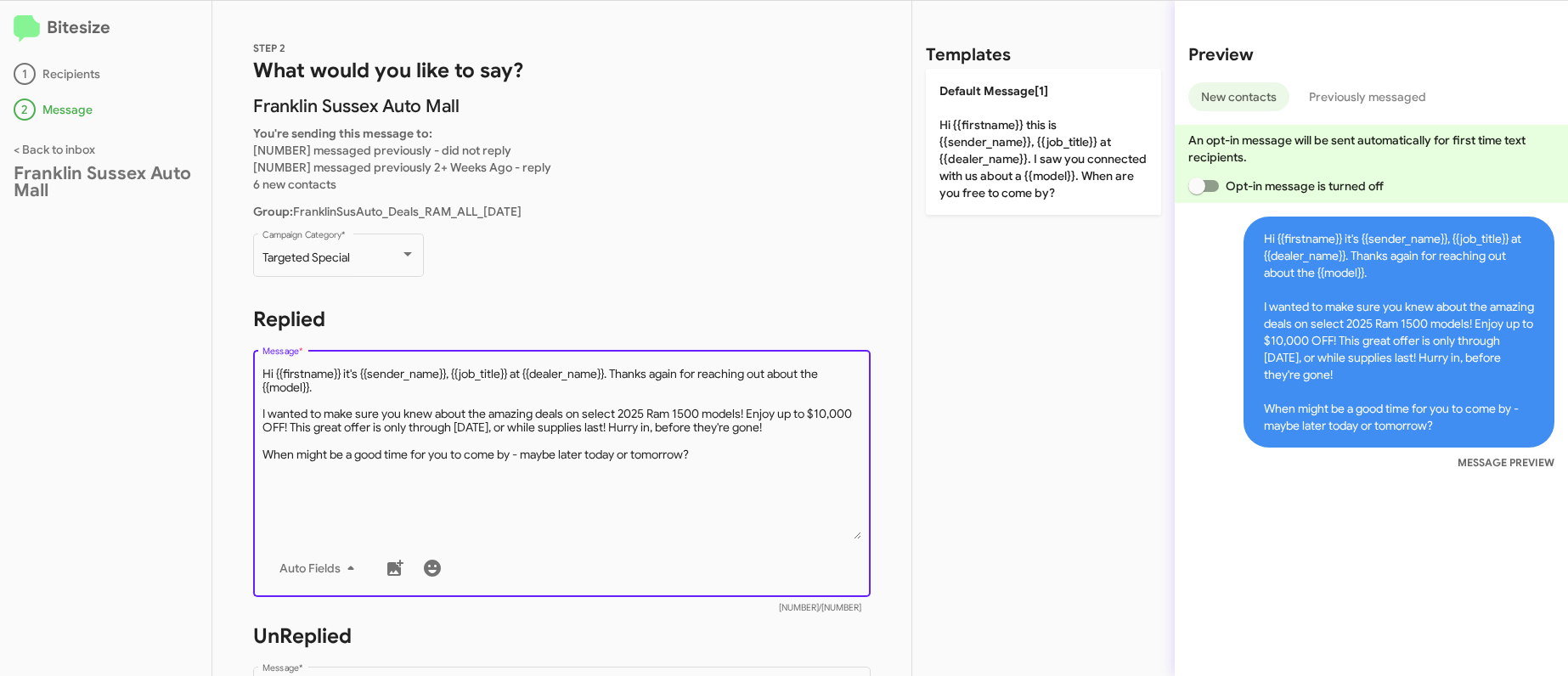 drag, startPoint x: 500, startPoint y: 392, endPoint x: 614, endPoint y: 376, distance: 115.11733 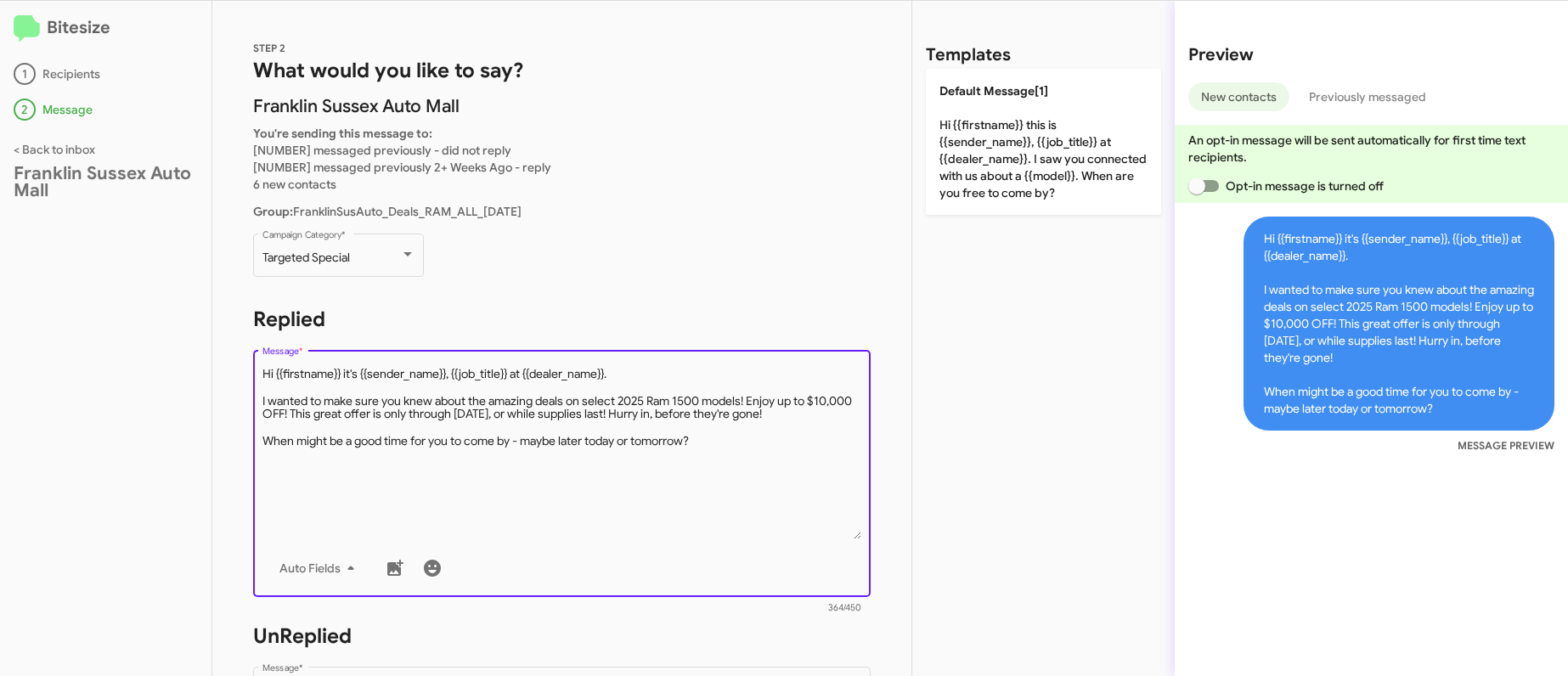drag, startPoint x: 511, startPoint y: 375, endPoint x: 458, endPoint y: 379, distance: 53.1507 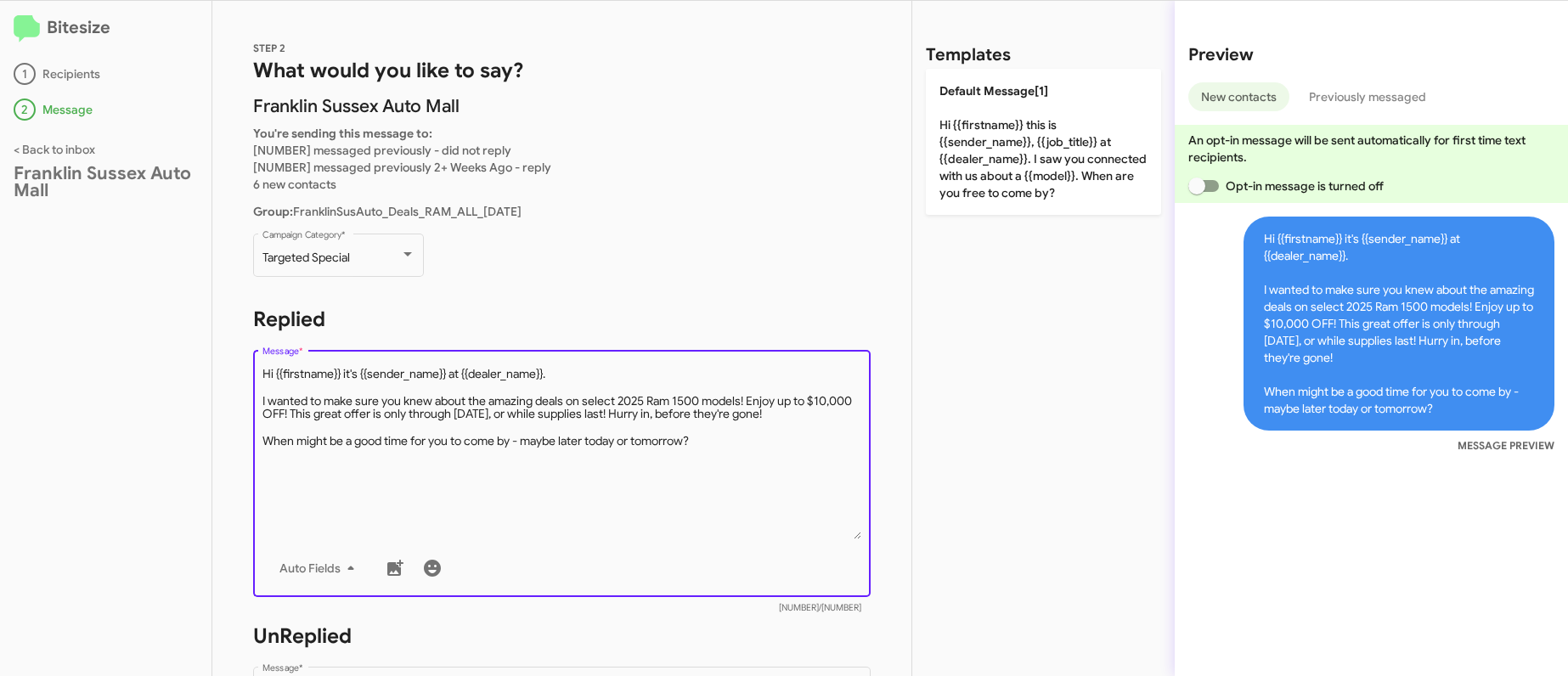 click on "Message  *" at bounding box center [562, 453] 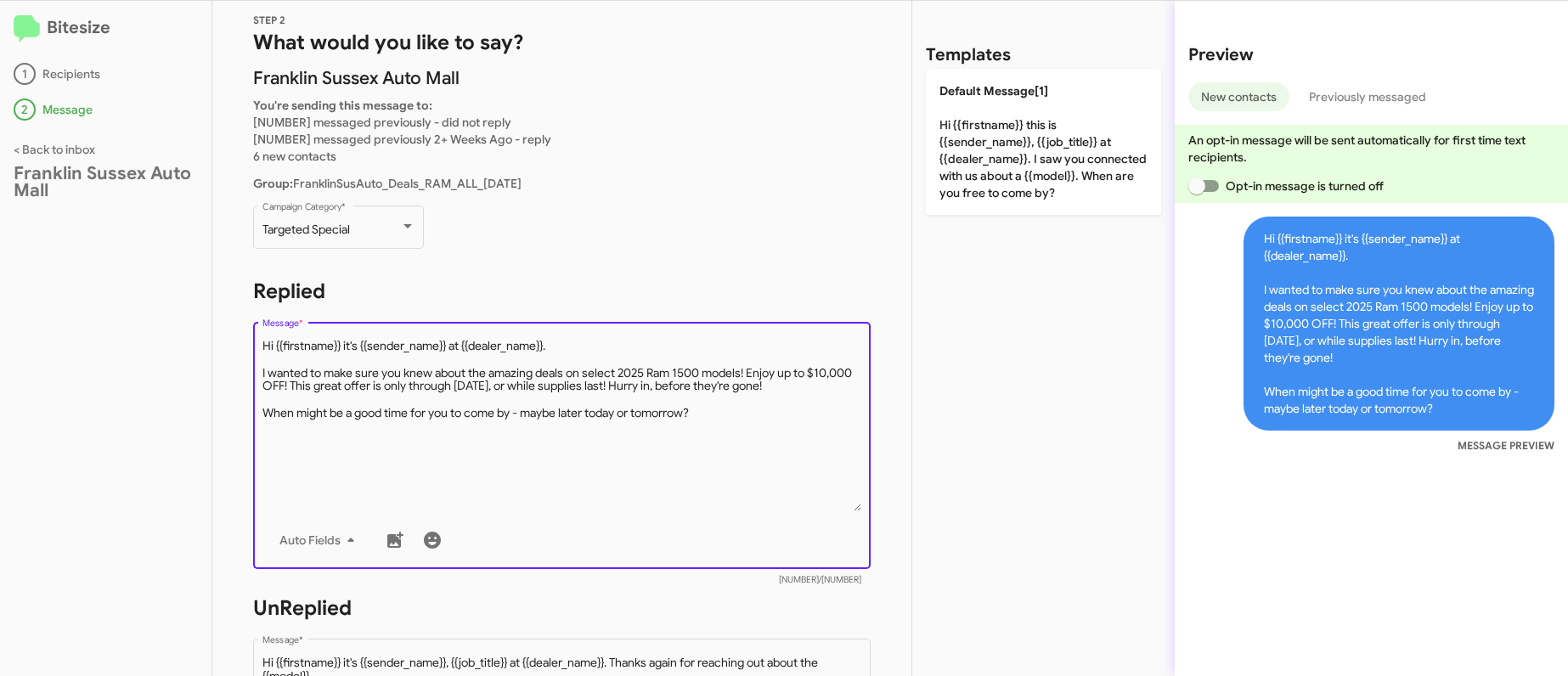 scroll, scrollTop: 248, scrollLeft: 0, axis: vertical 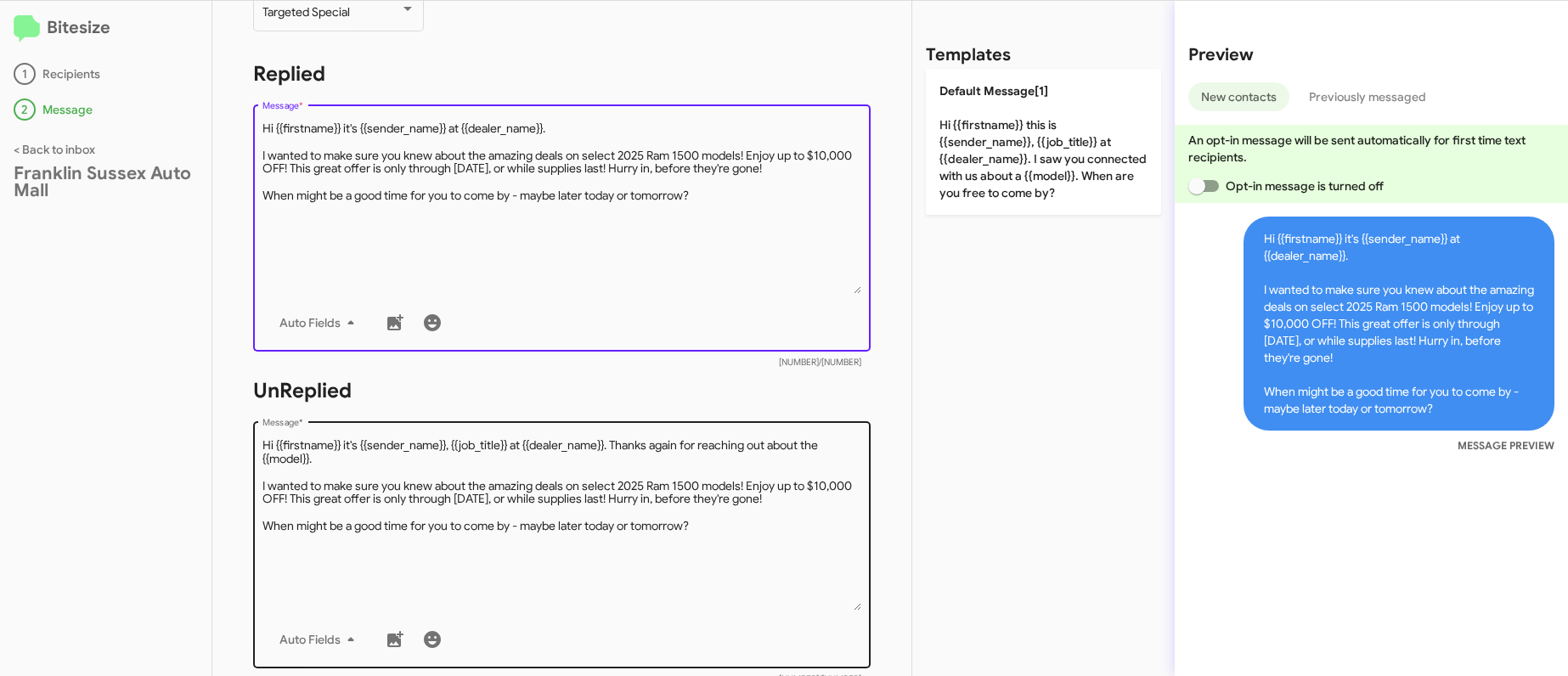 type on "Hi {{firstname}} it's {{sender_name}} at {{dealer_name}}.
I wanted to make sure you knew about the amazing deals on select 2025 Ram 1500 models! Enjoy up to $10,000 OFF! This great offer is only through 8/30/2025, or while supplies last! Hurry in, before they're gone!
When might be a good time for you to come by - maybe later today or tomorrow?" 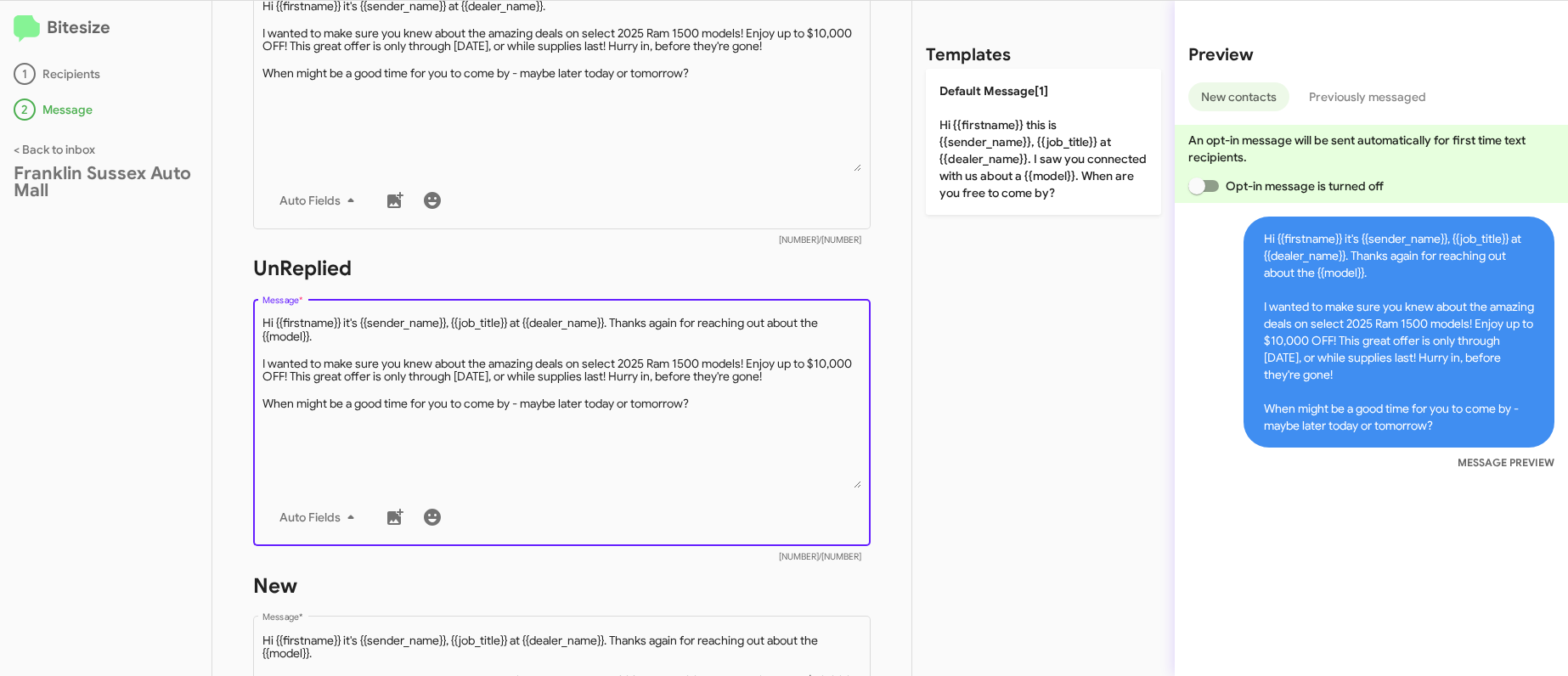 scroll, scrollTop: 812, scrollLeft: 0, axis: vertical 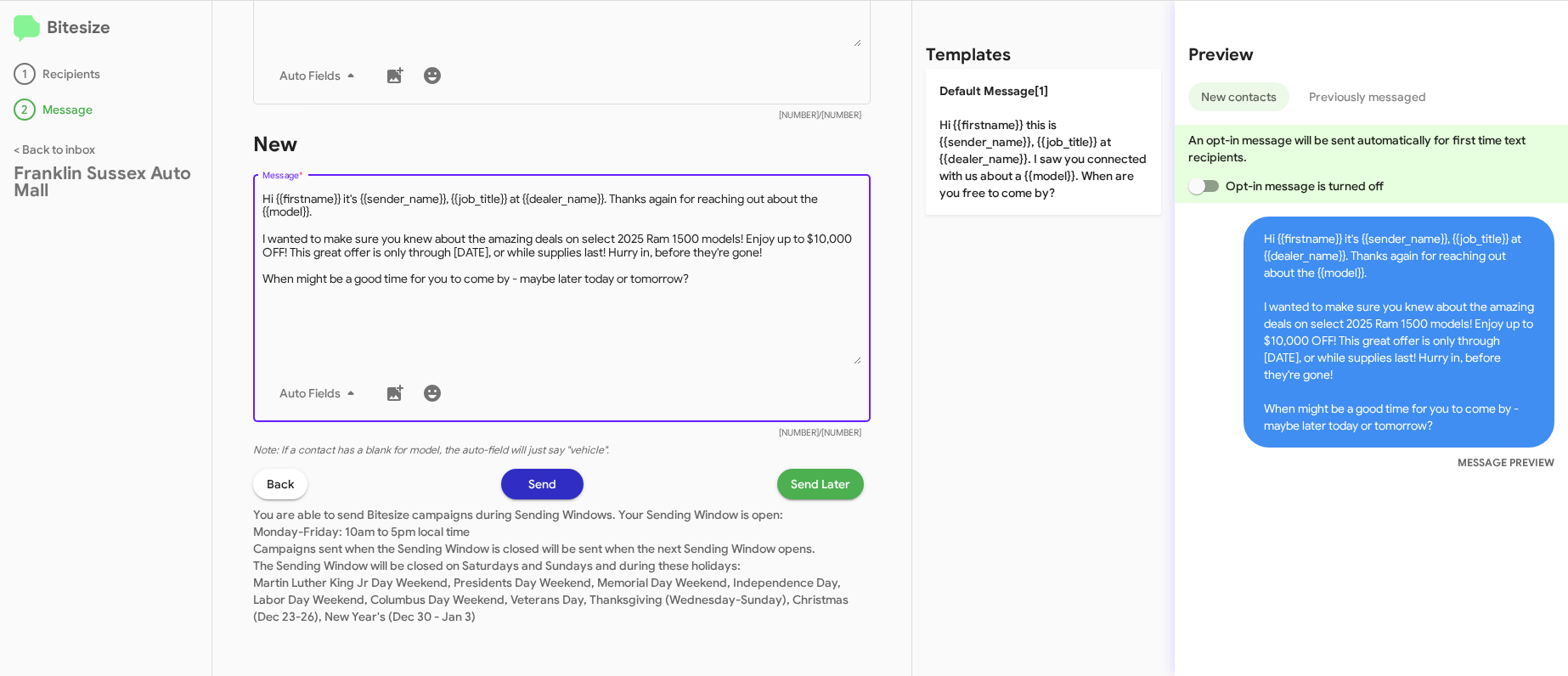 click on "Message  *" at bounding box center (562, 278) 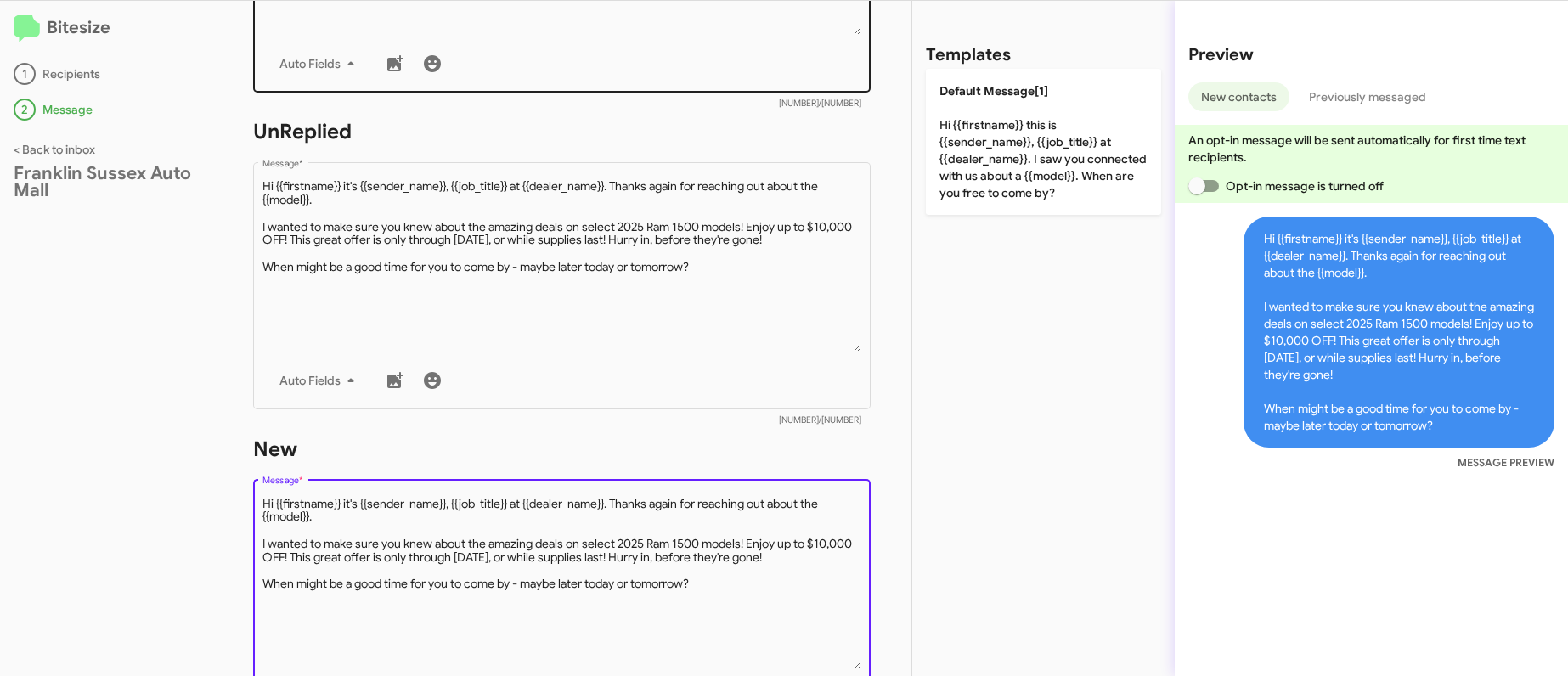 scroll, scrollTop: 812, scrollLeft: 0, axis: vertical 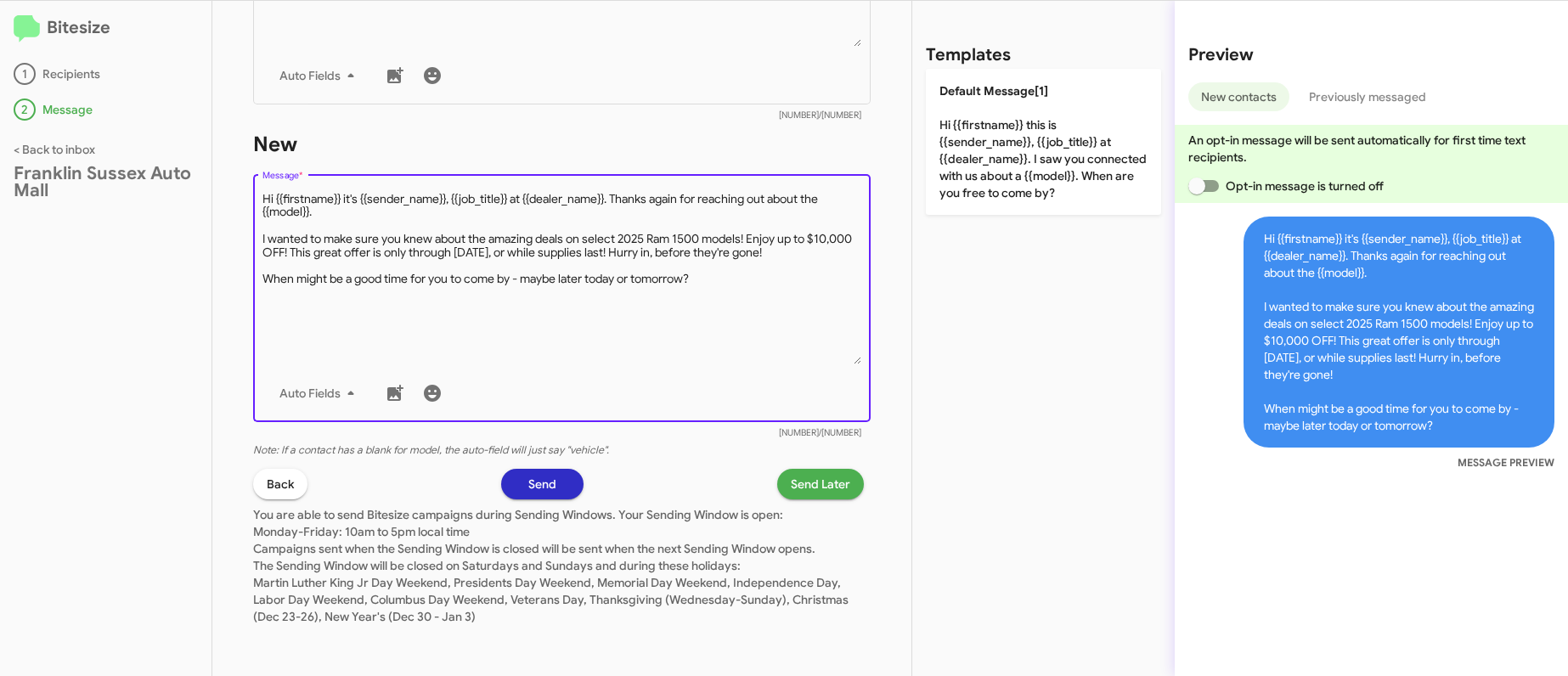 click on "Send Later" 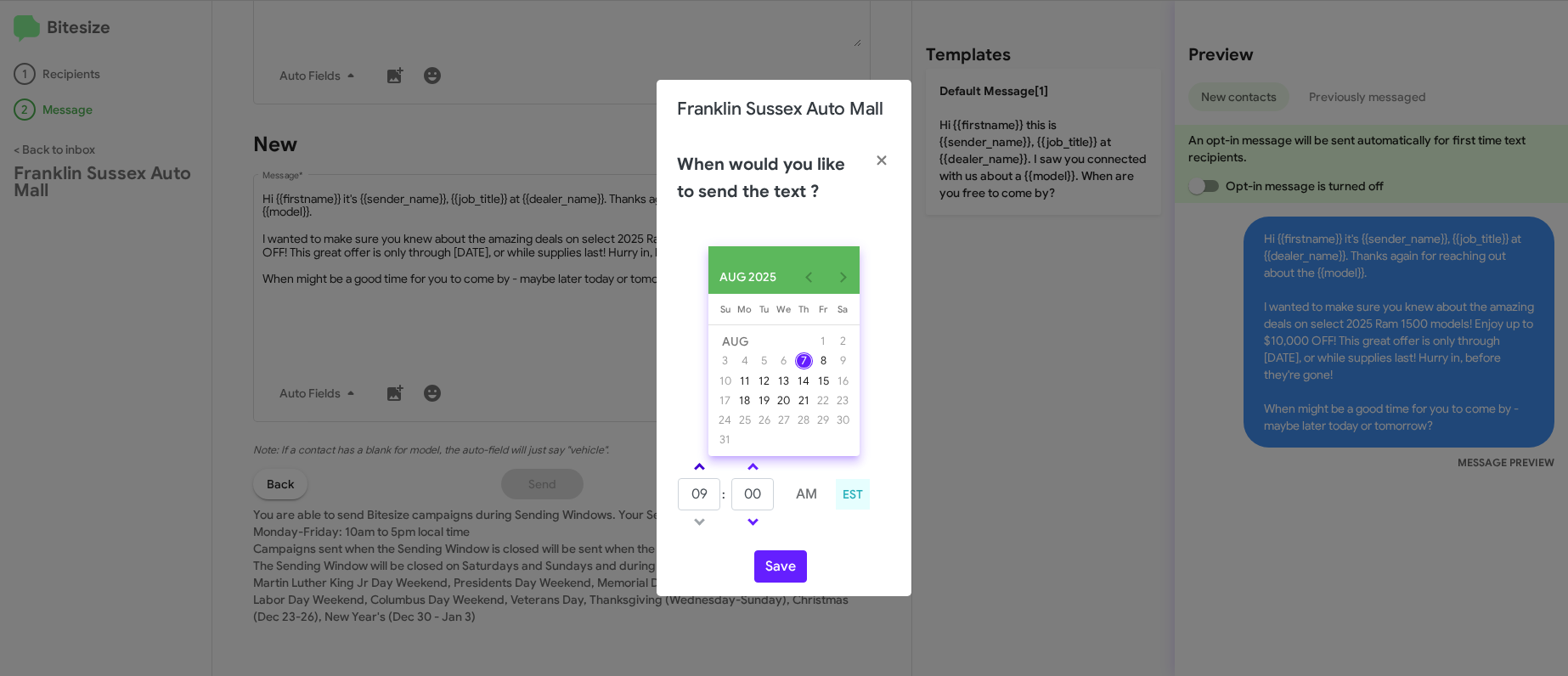 click 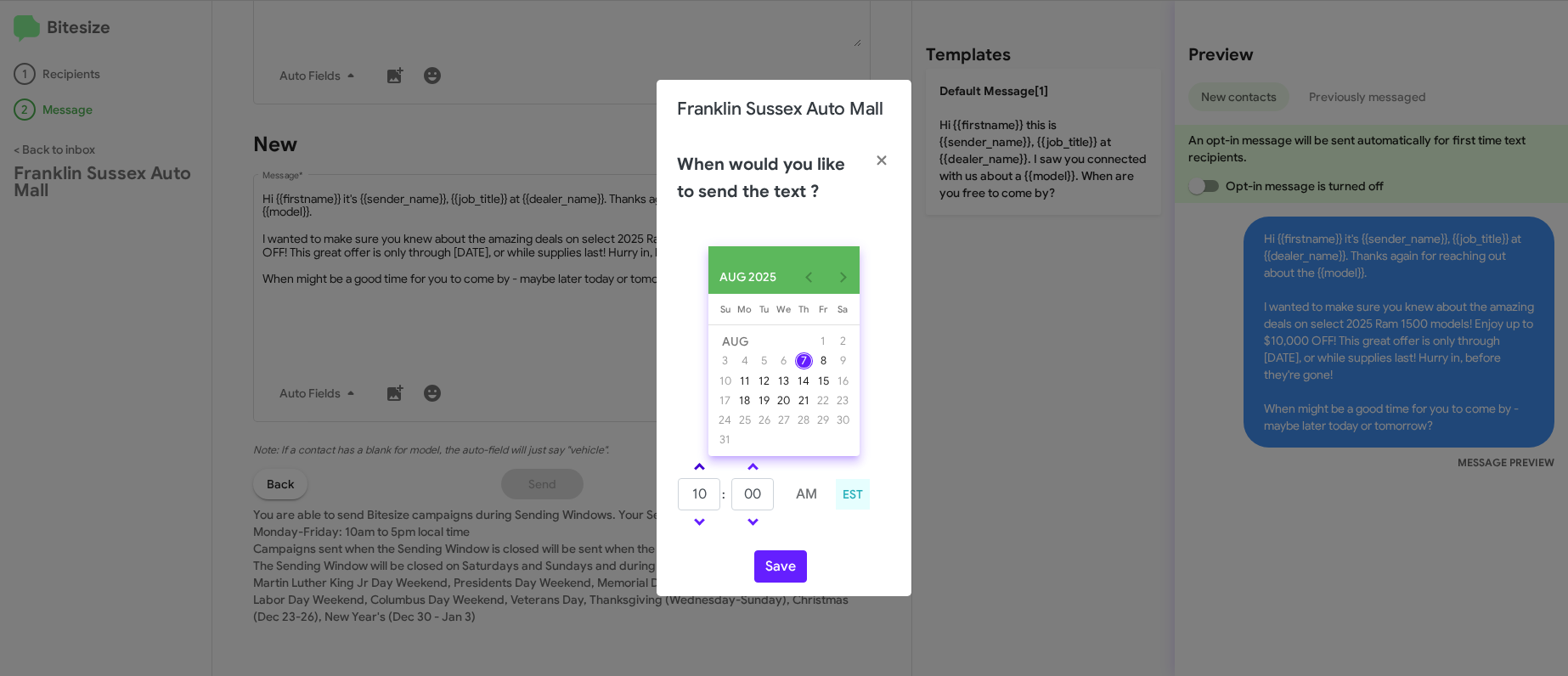 click 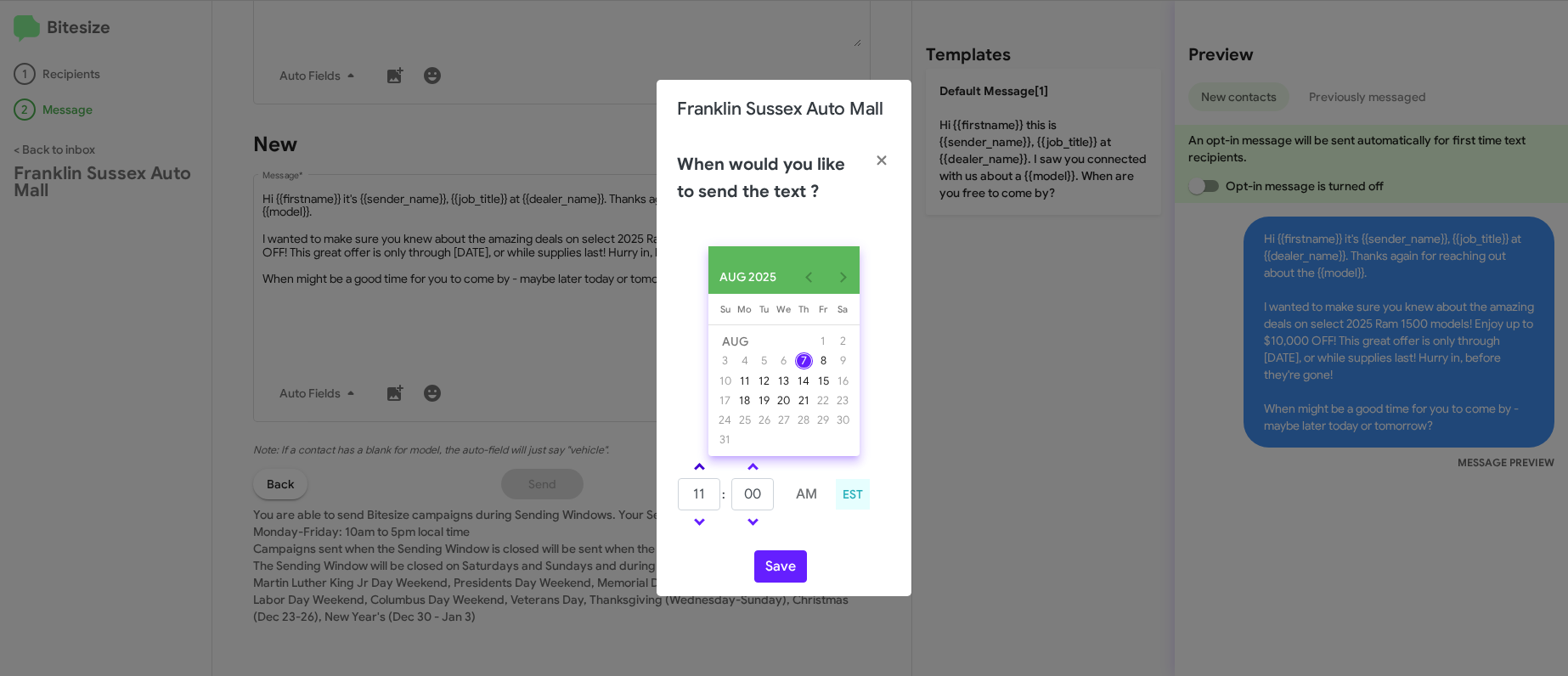 click 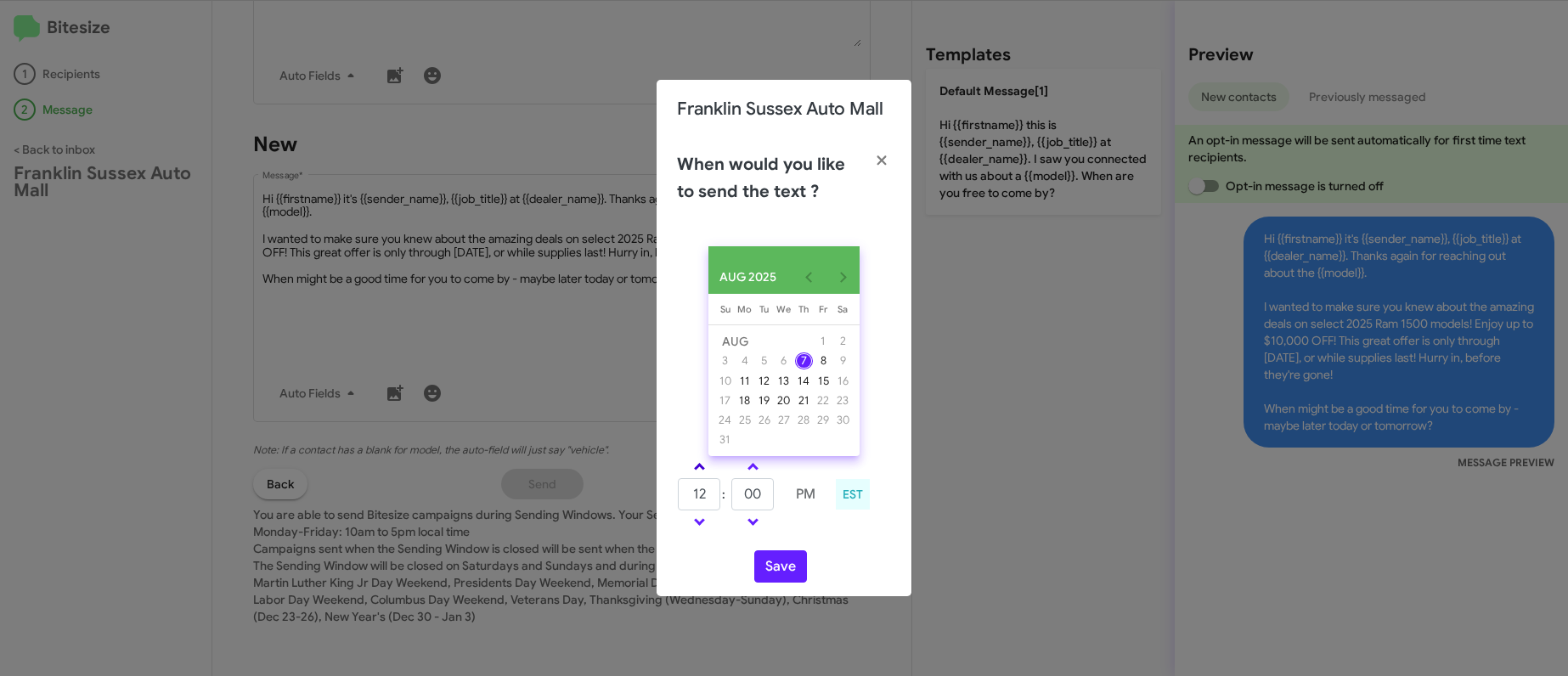 click 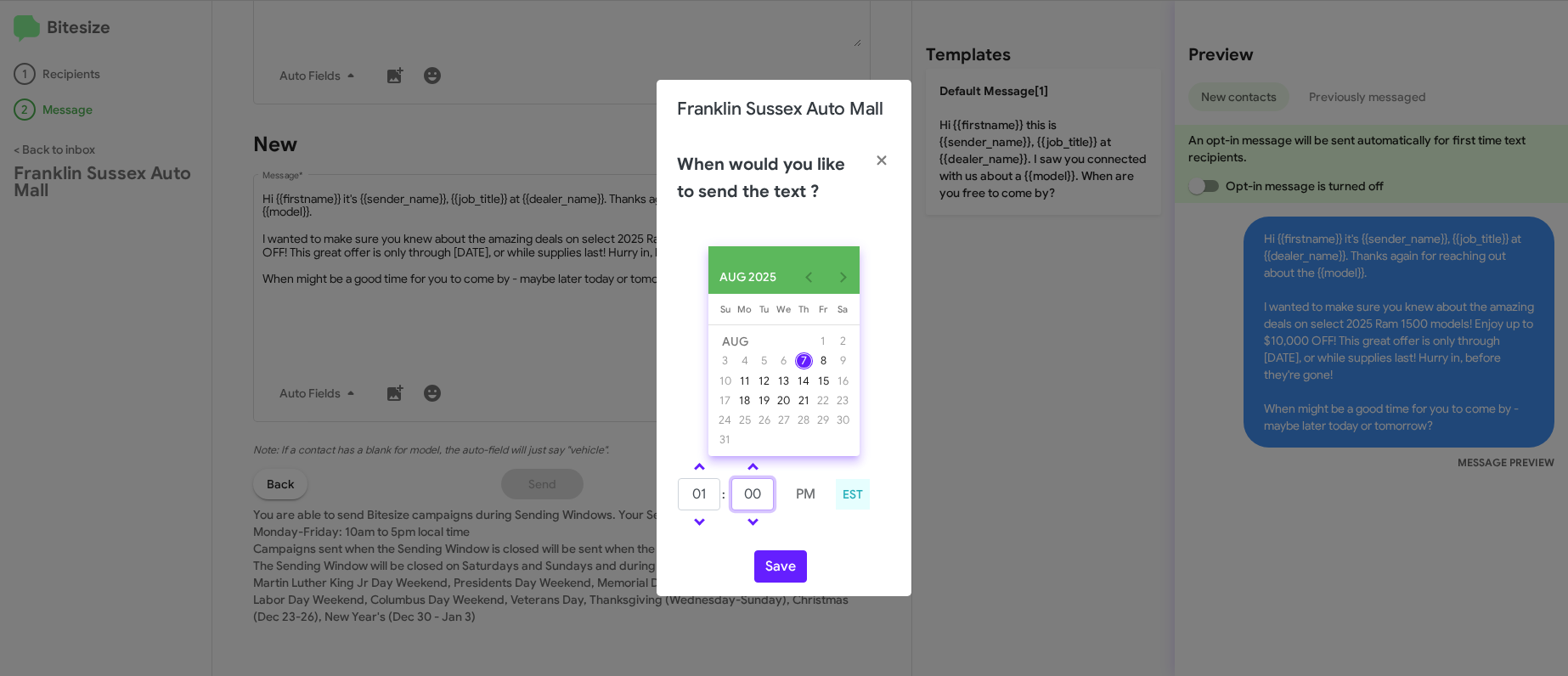 click on "00" 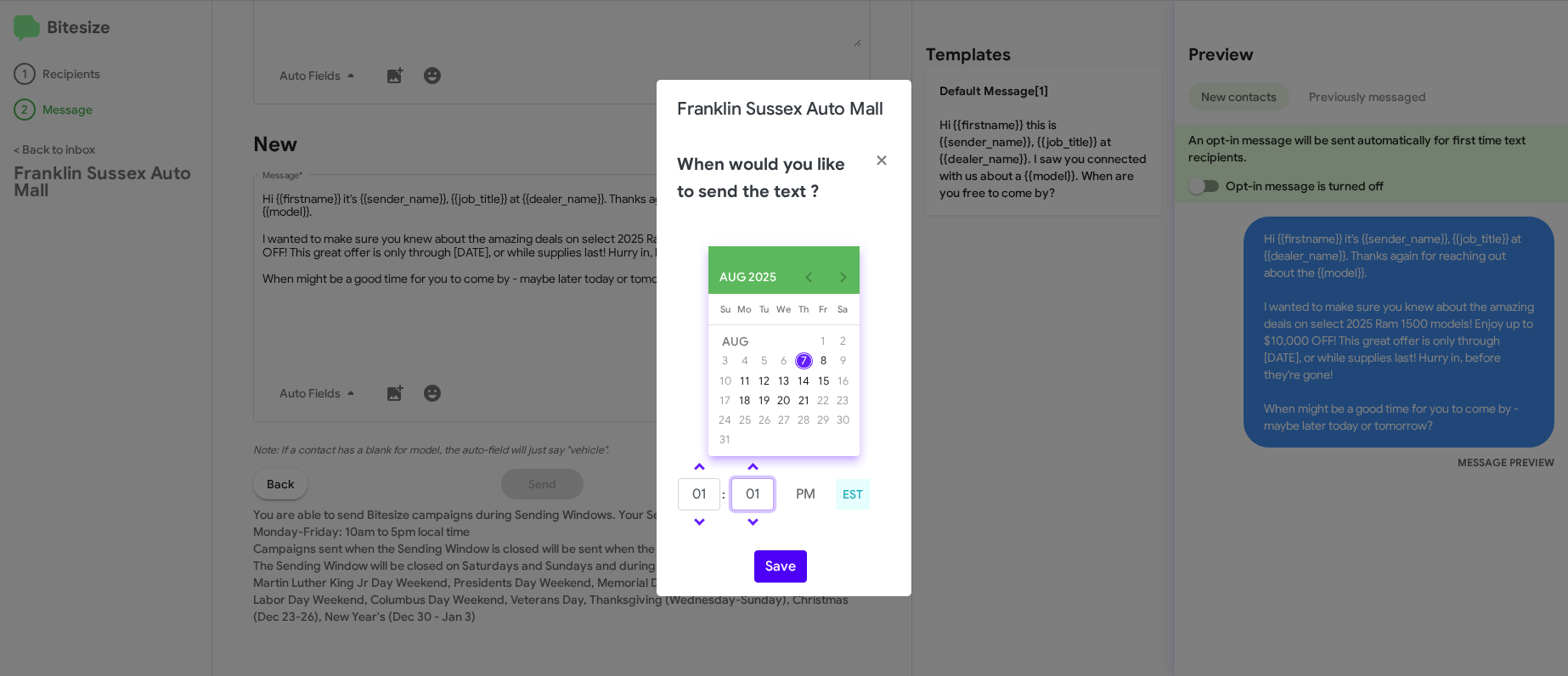 type on "01" 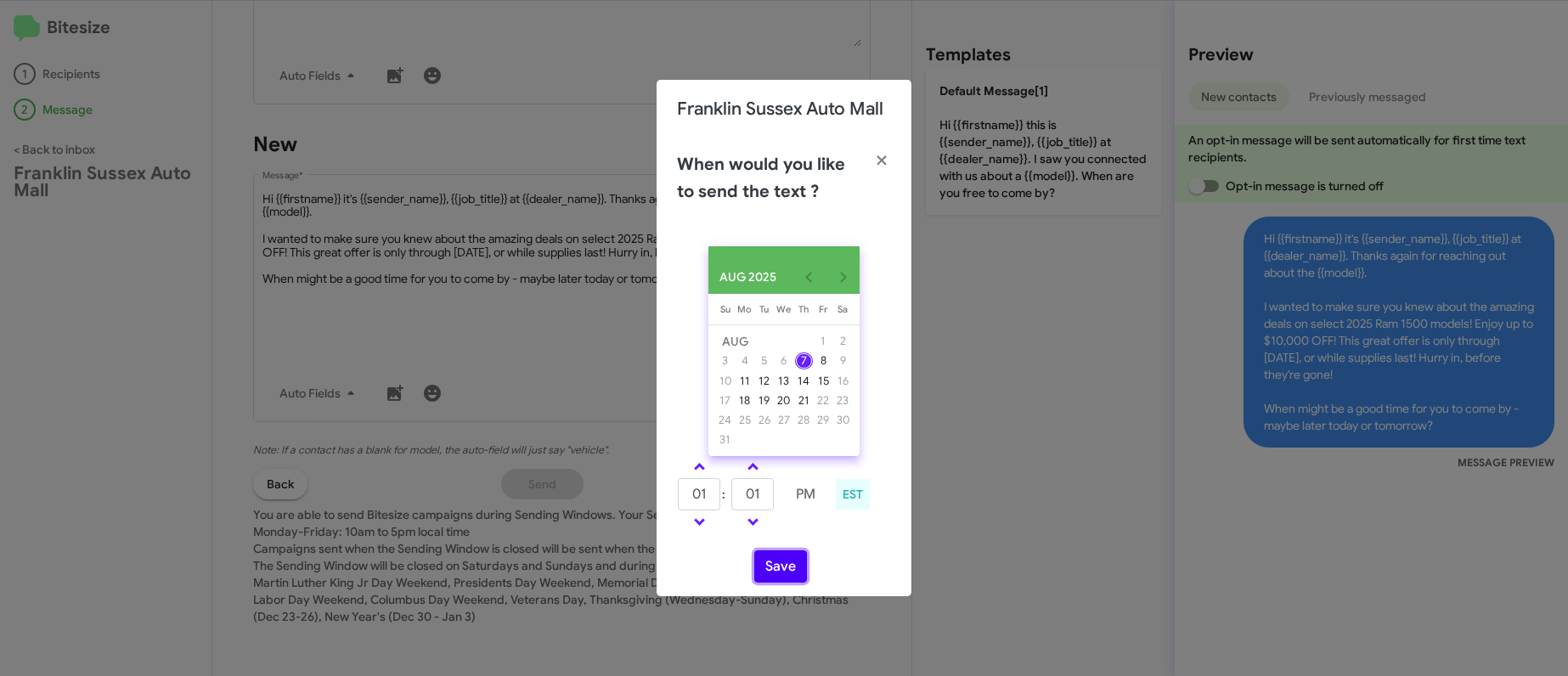 click on "Save" 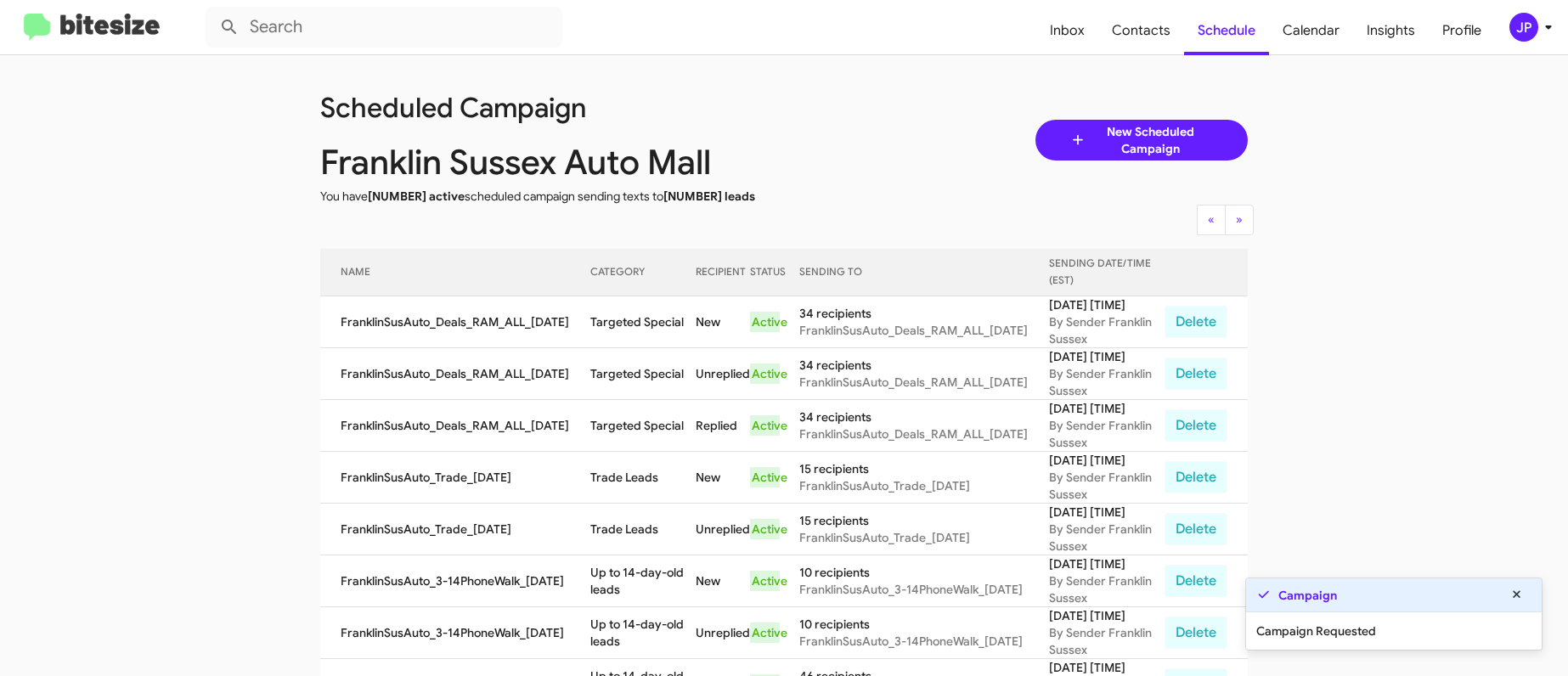 click on "« Previous » Next" 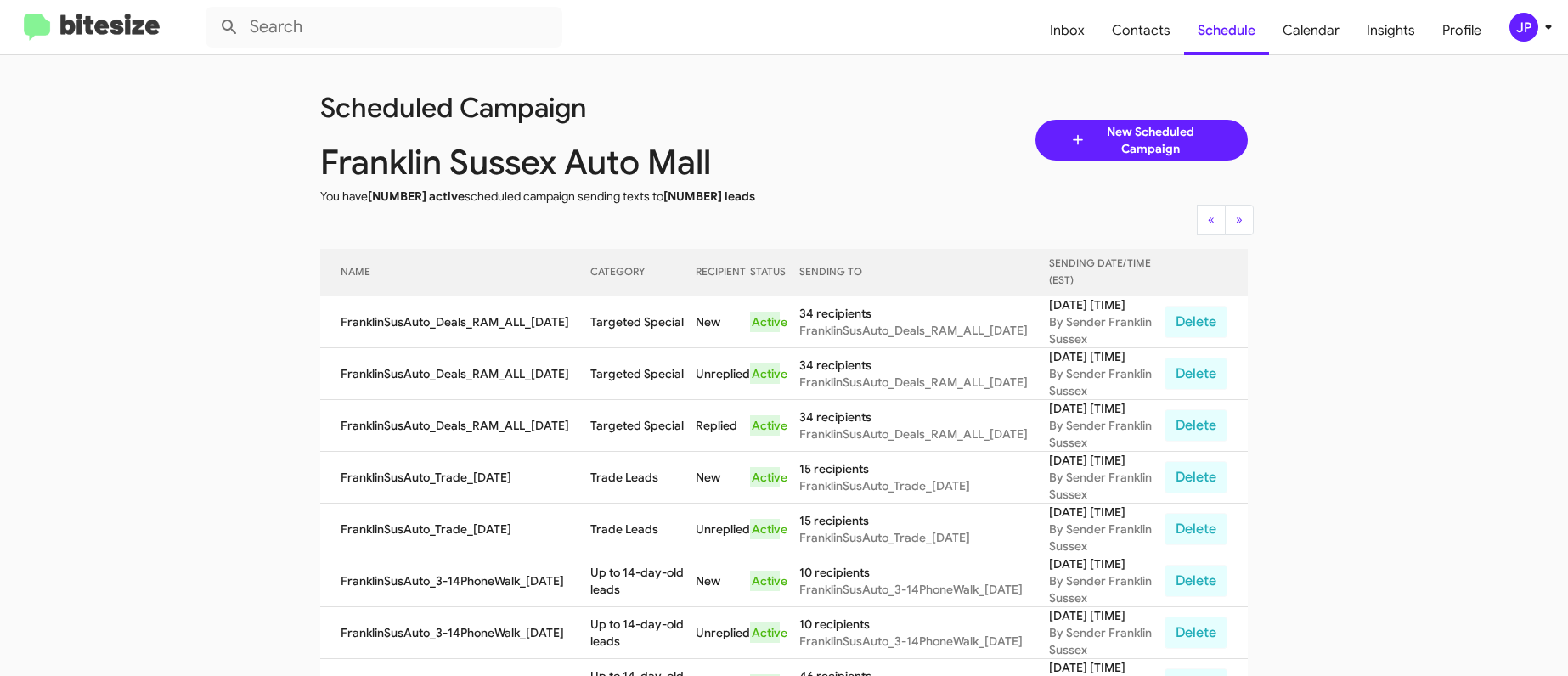 click 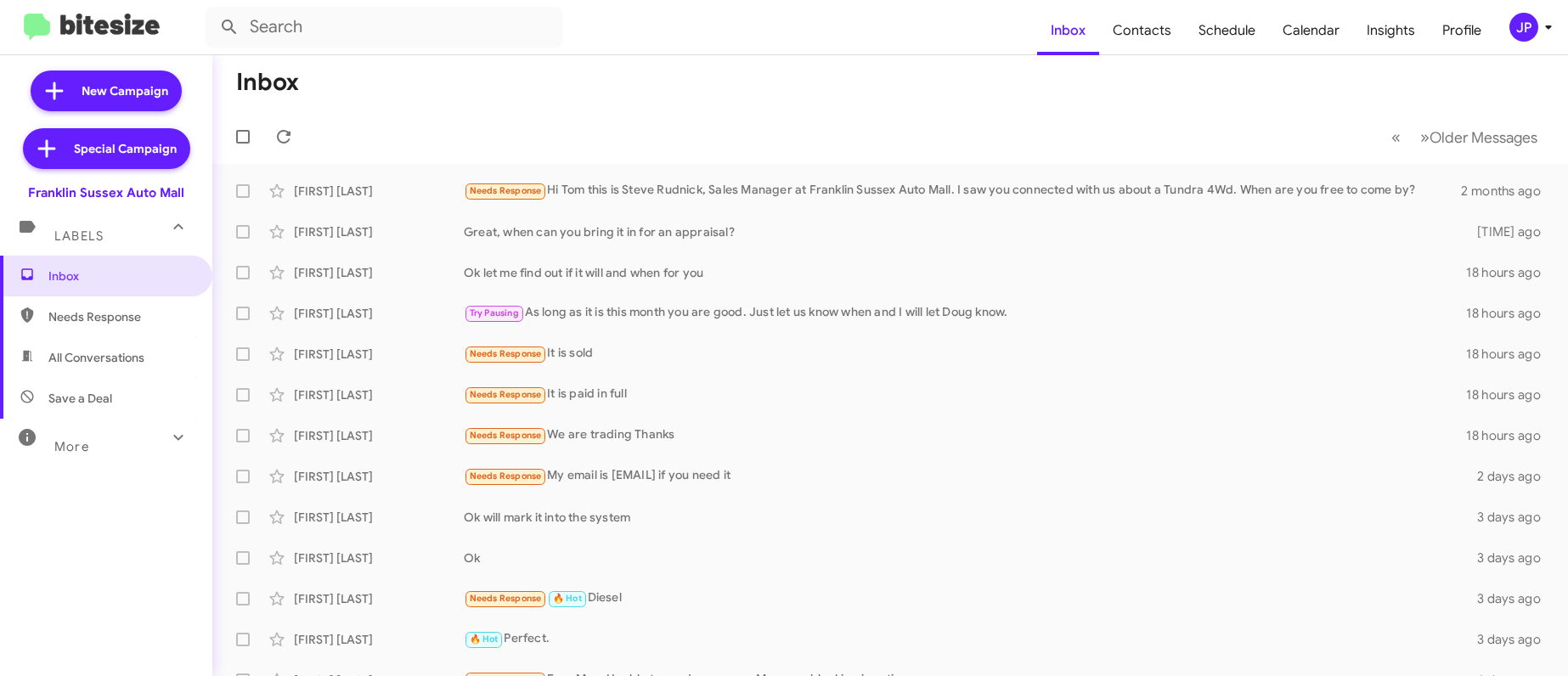click on "JP" 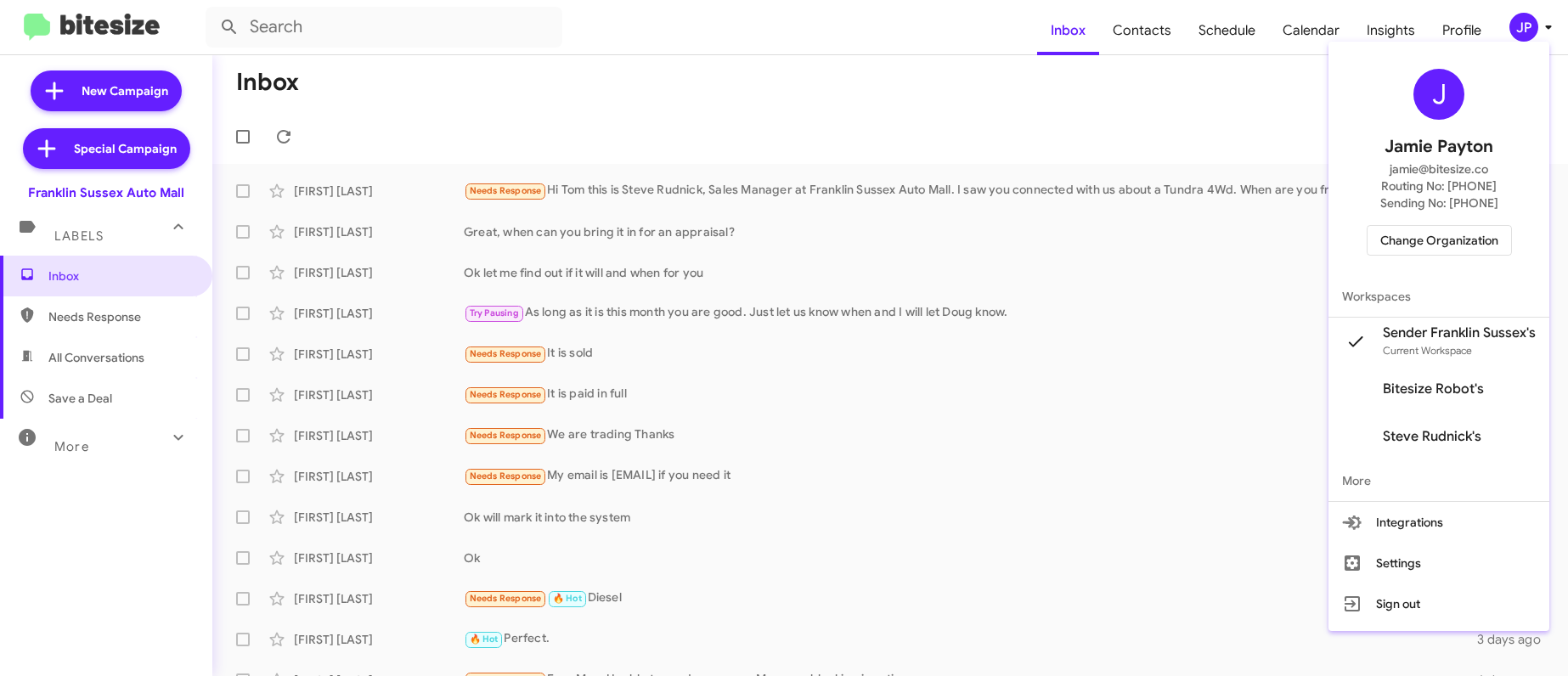 click on "J Jamie Payton jamie@bitesize.co Routing No: +1 (855) 410-3309 Sending No: +1 (973) 620-7540  Change Organization" at bounding box center (1439, 162) 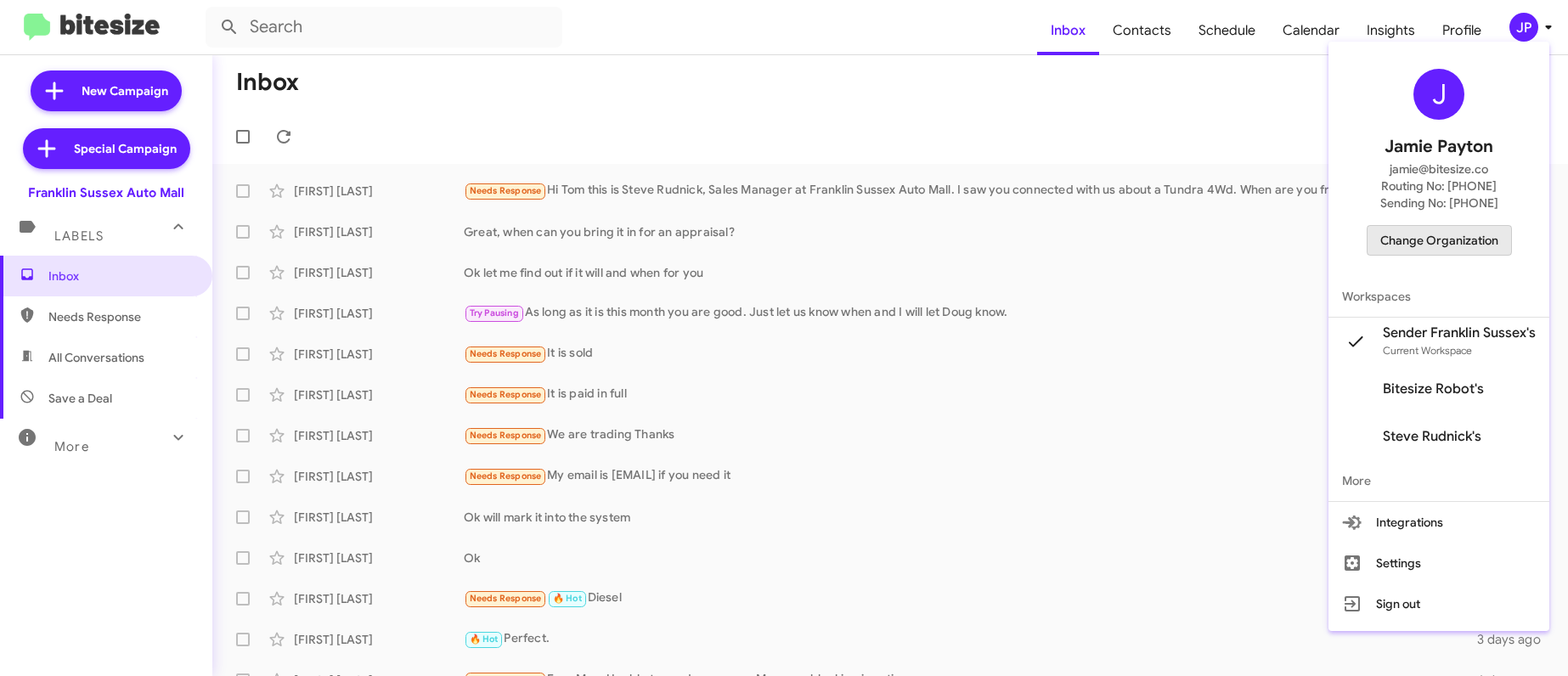 click on "Change Organization" at bounding box center [1439, 240] 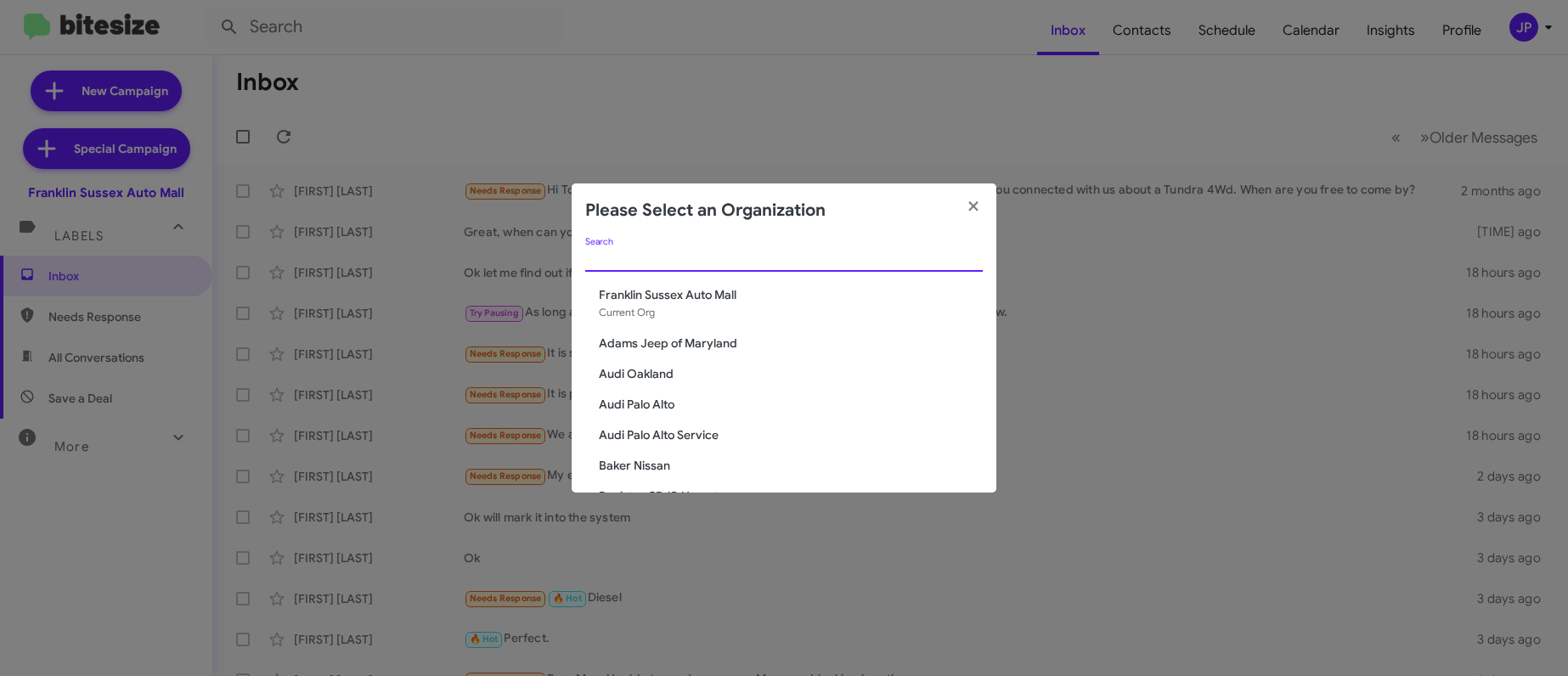 click on "Search" at bounding box center (784, 259) 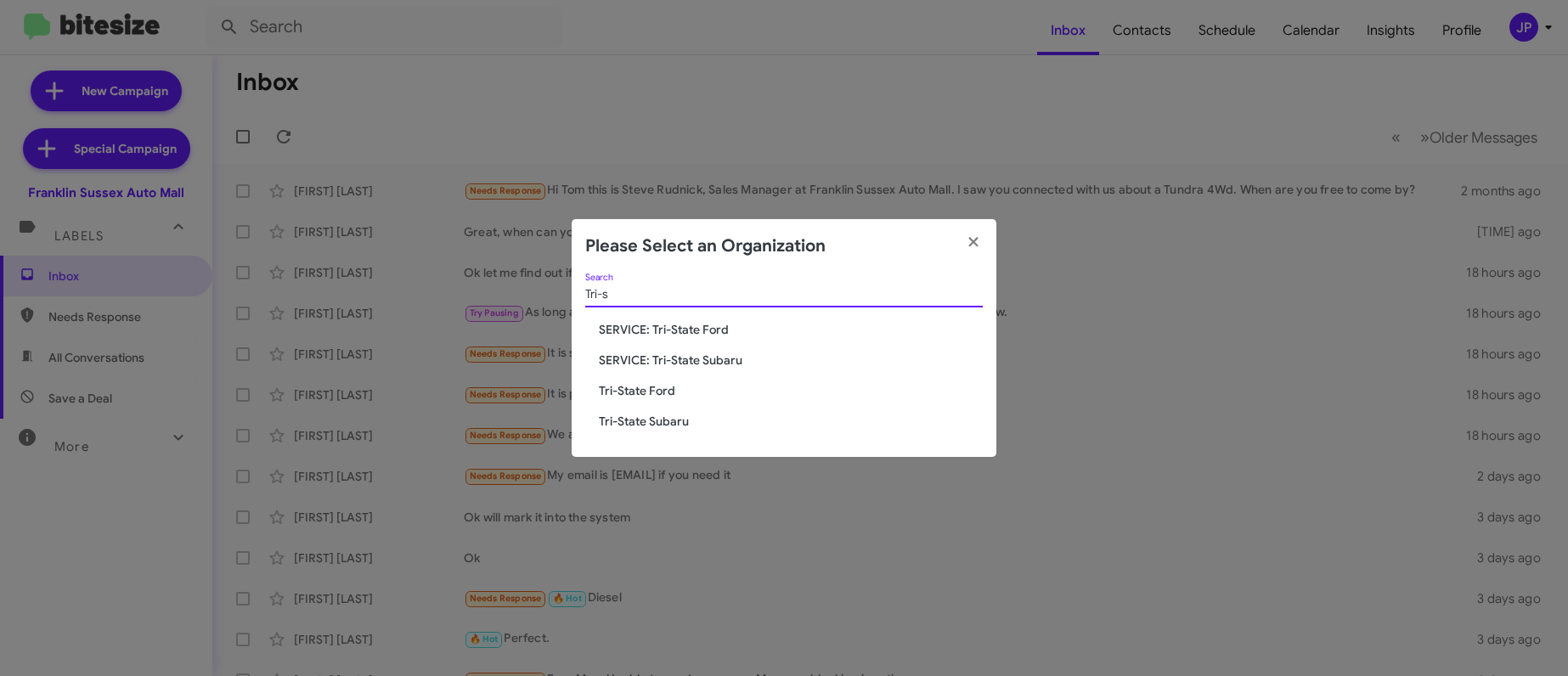 type on "Tri-s" 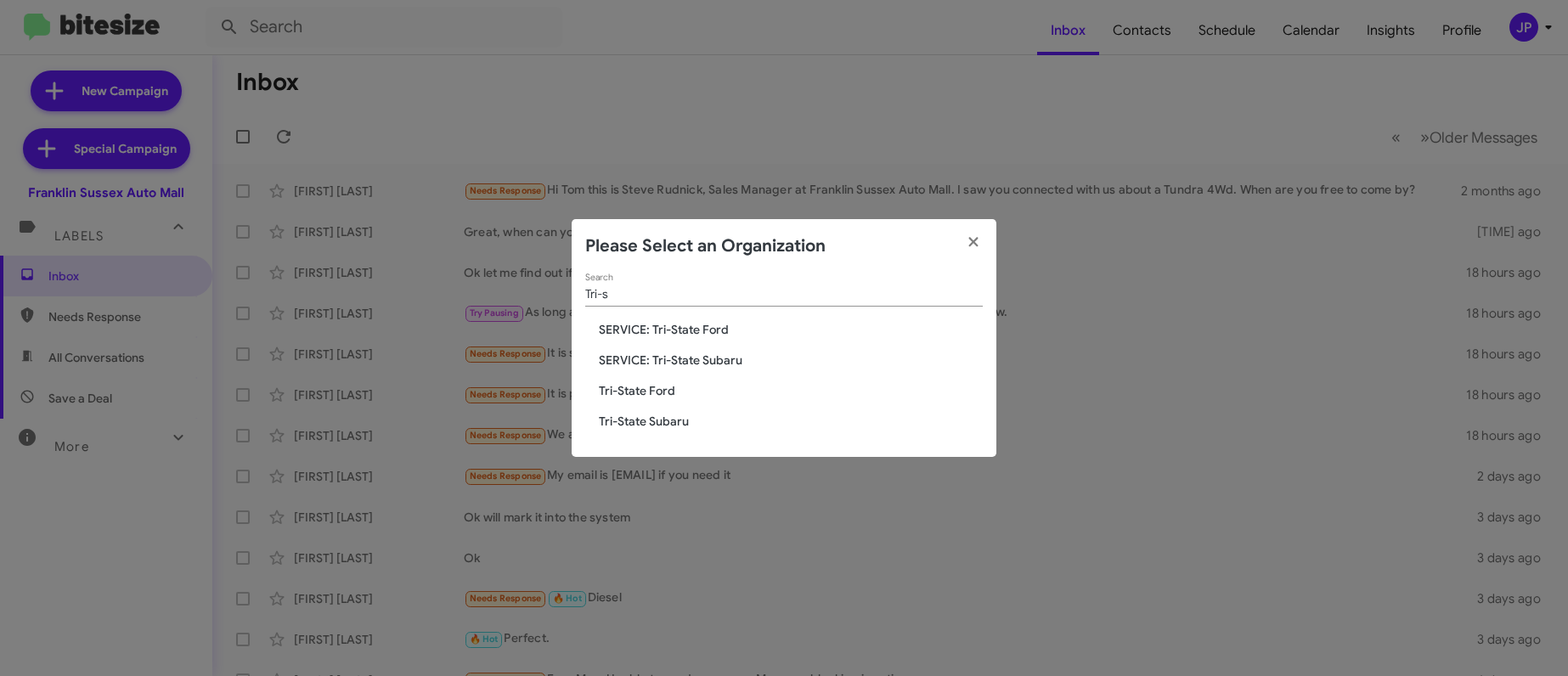 click on "Tri-State Subaru" 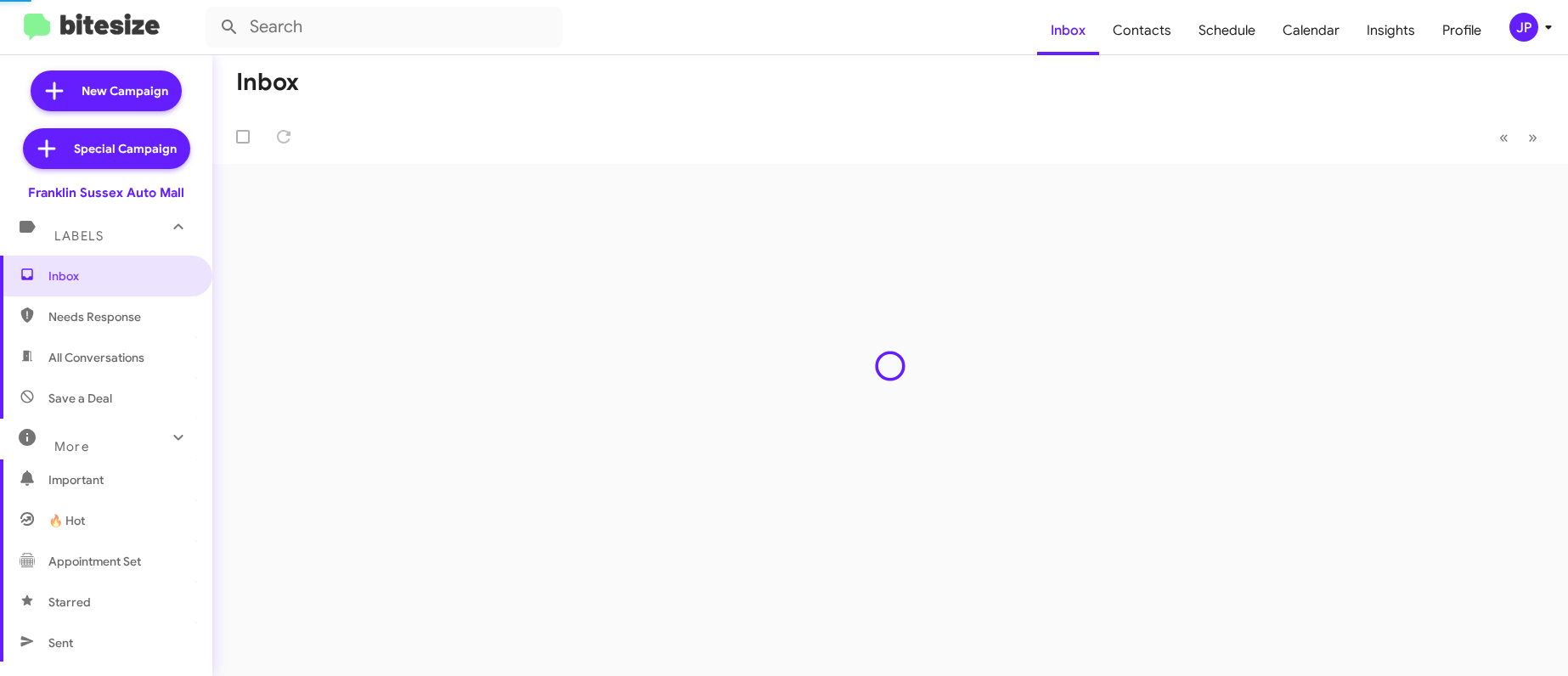 scroll, scrollTop: 0, scrollLeft: 0, axis: both 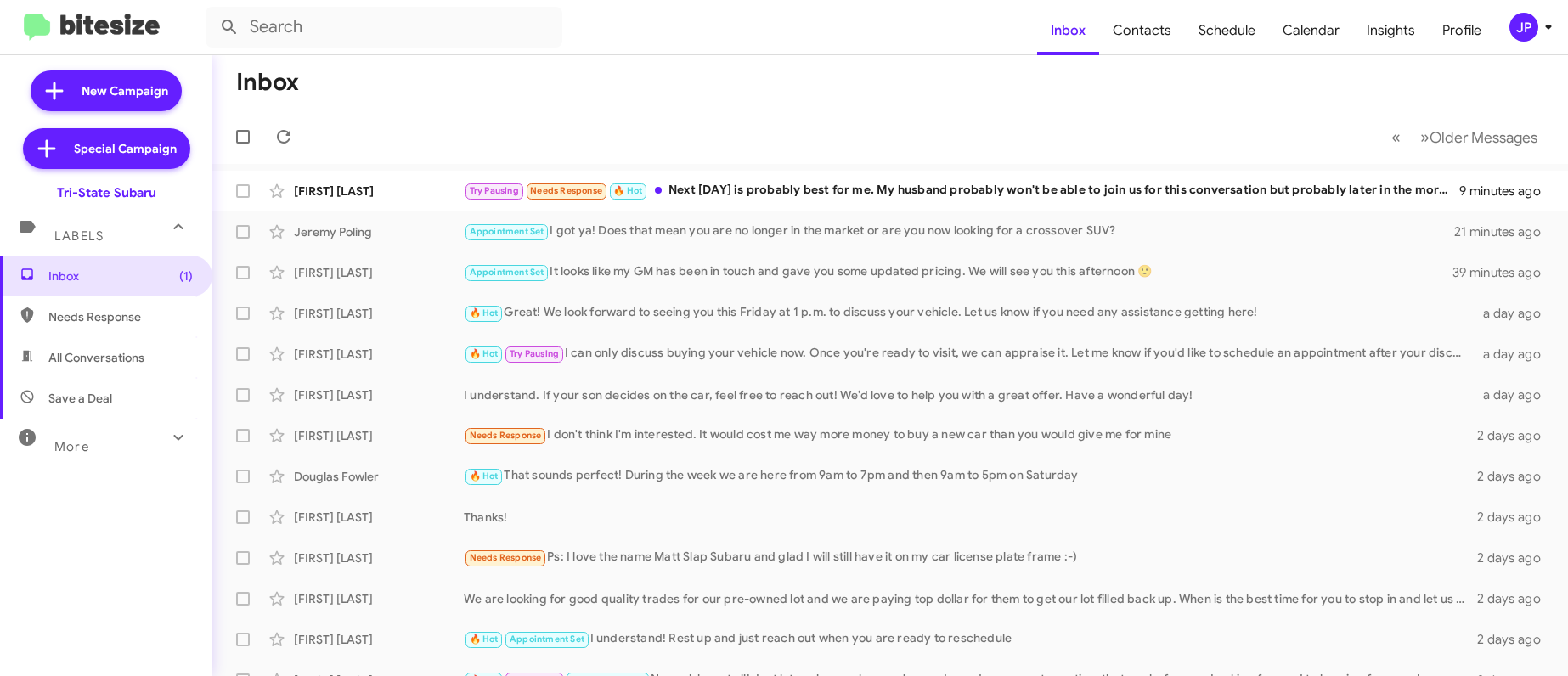 drag, startPoint x: 140, startPoint y: 465, endPoint x: 127, endPoint y: 454, distance: 17.029386 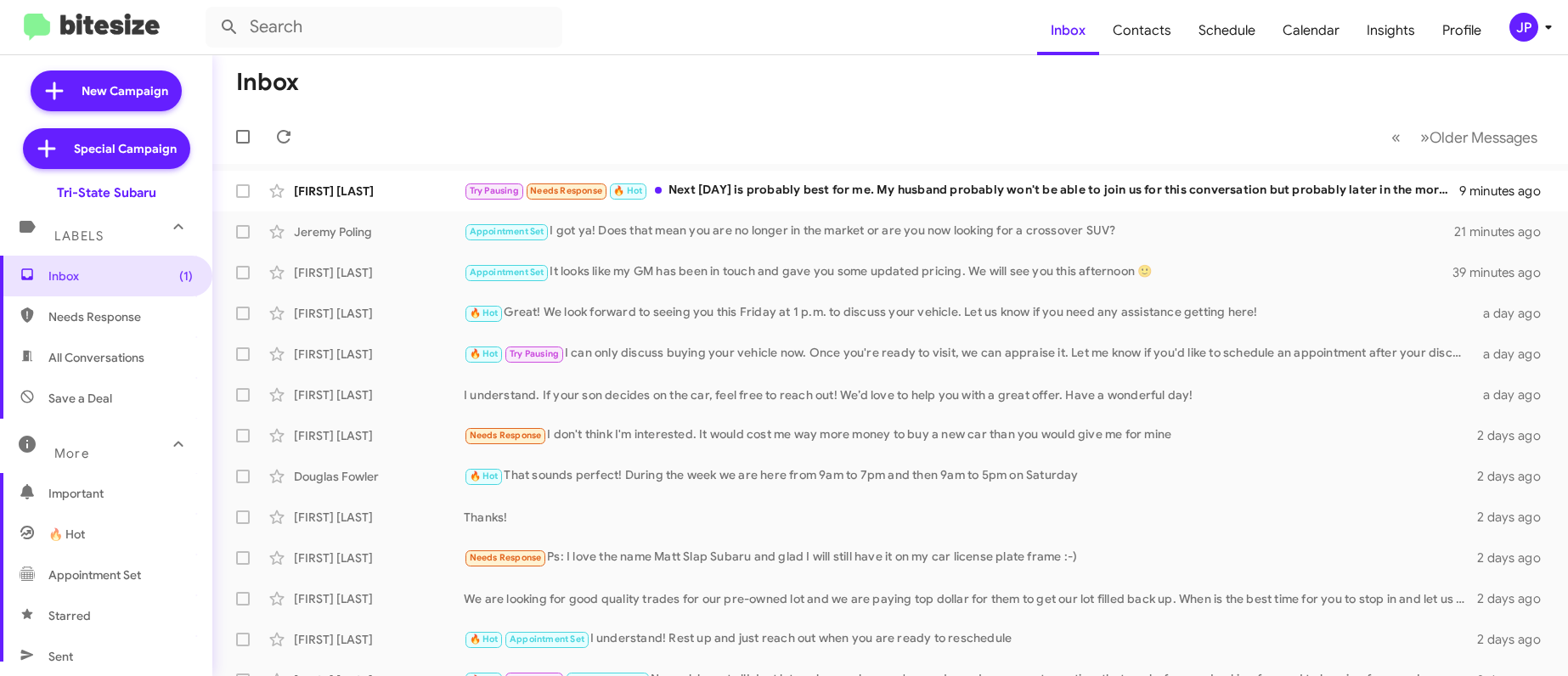 click on "JP" 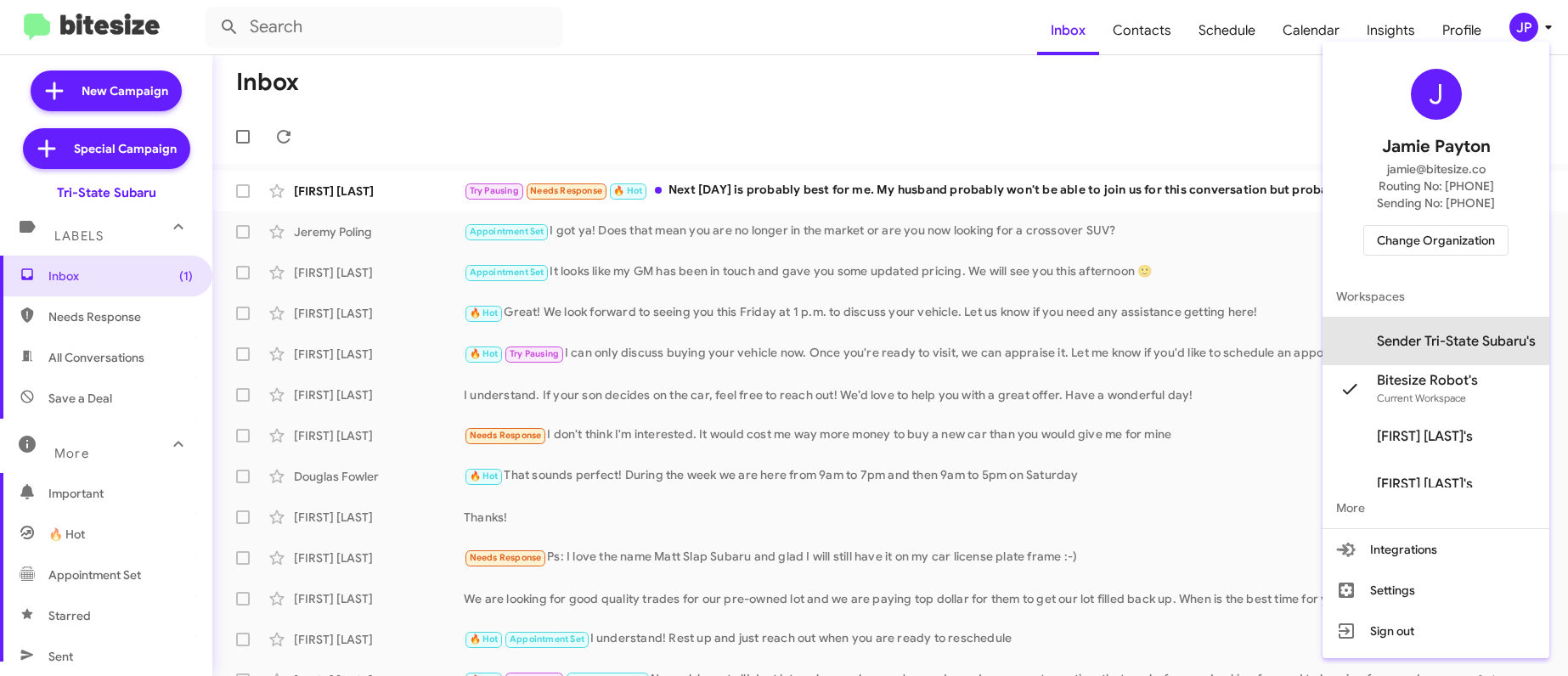 click on "Sender Tri-State Subaru's" at bounding box center (1456, 341) 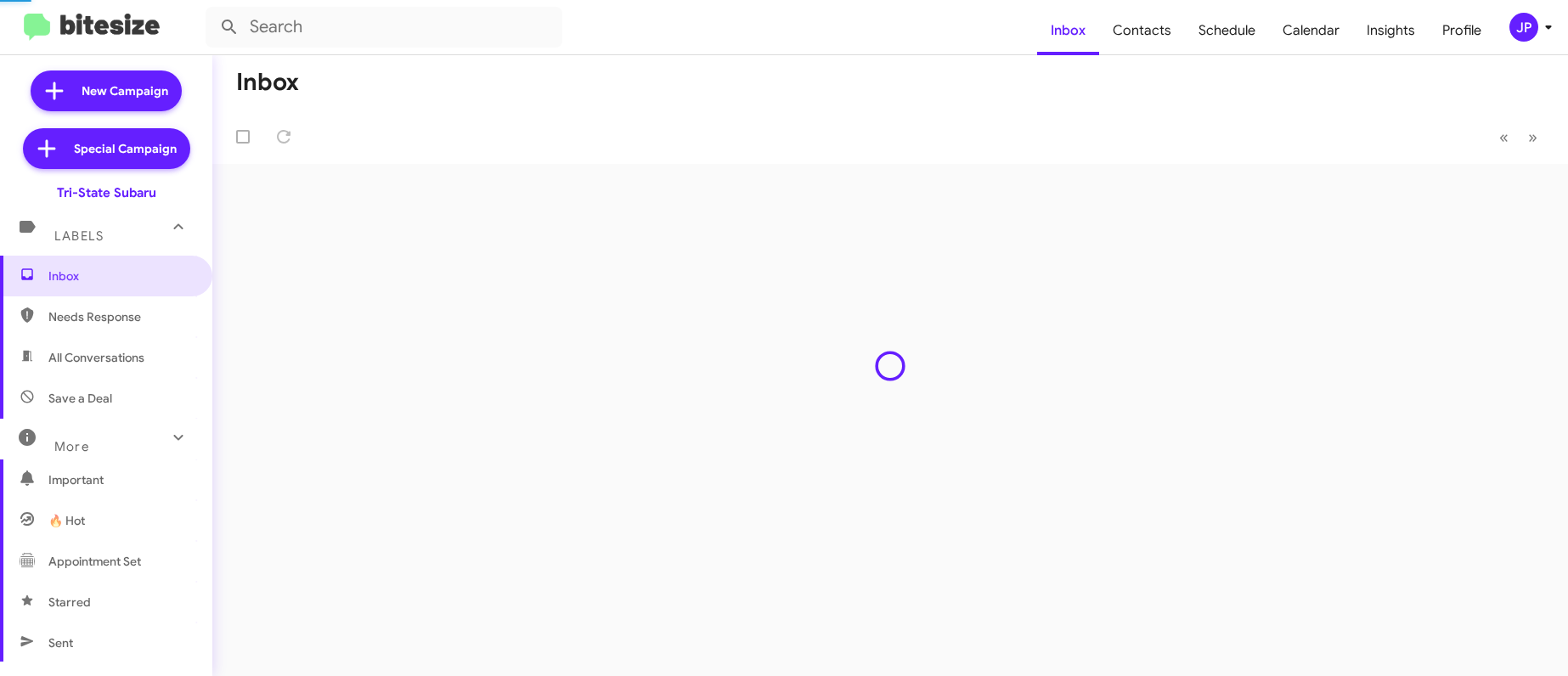 scroll, scrollTop: 0, scrollLeft: 0, axis: both 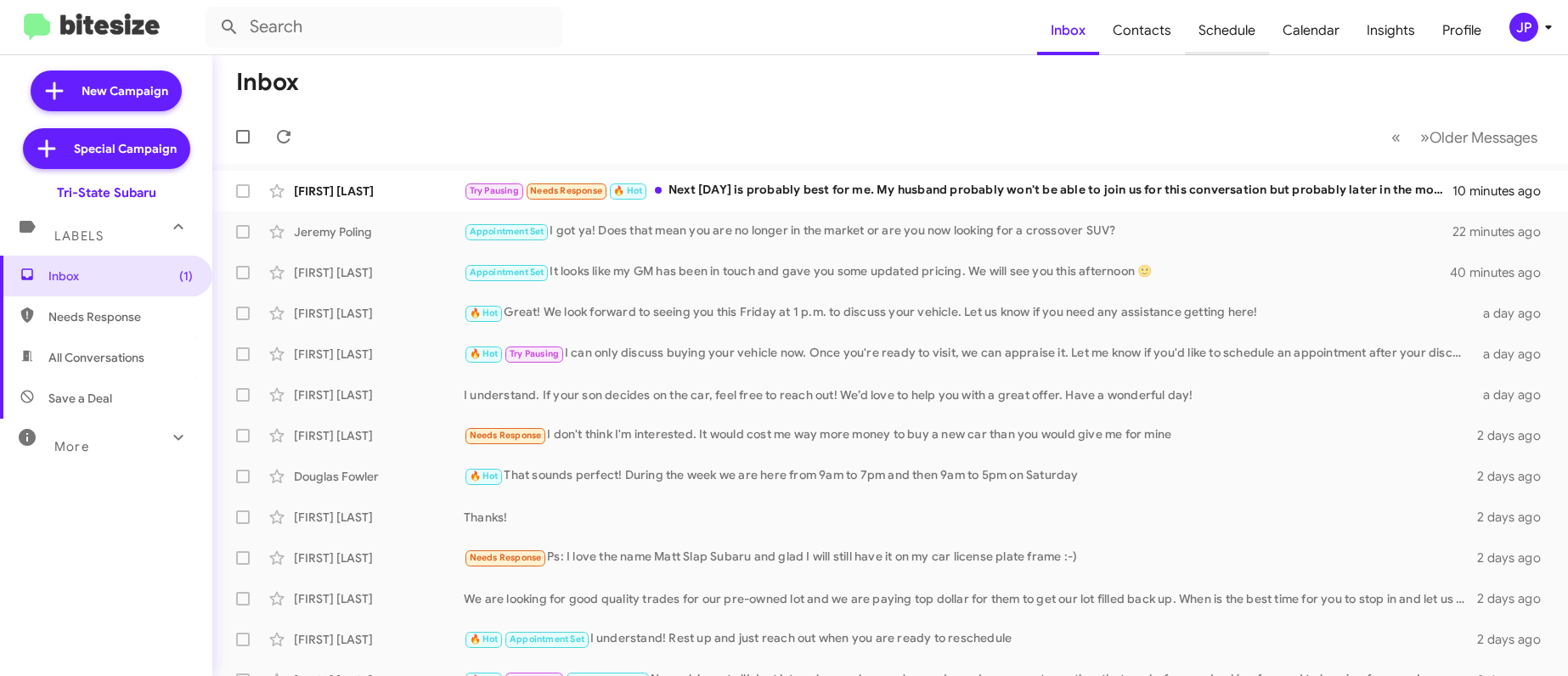 click on "Schedule" 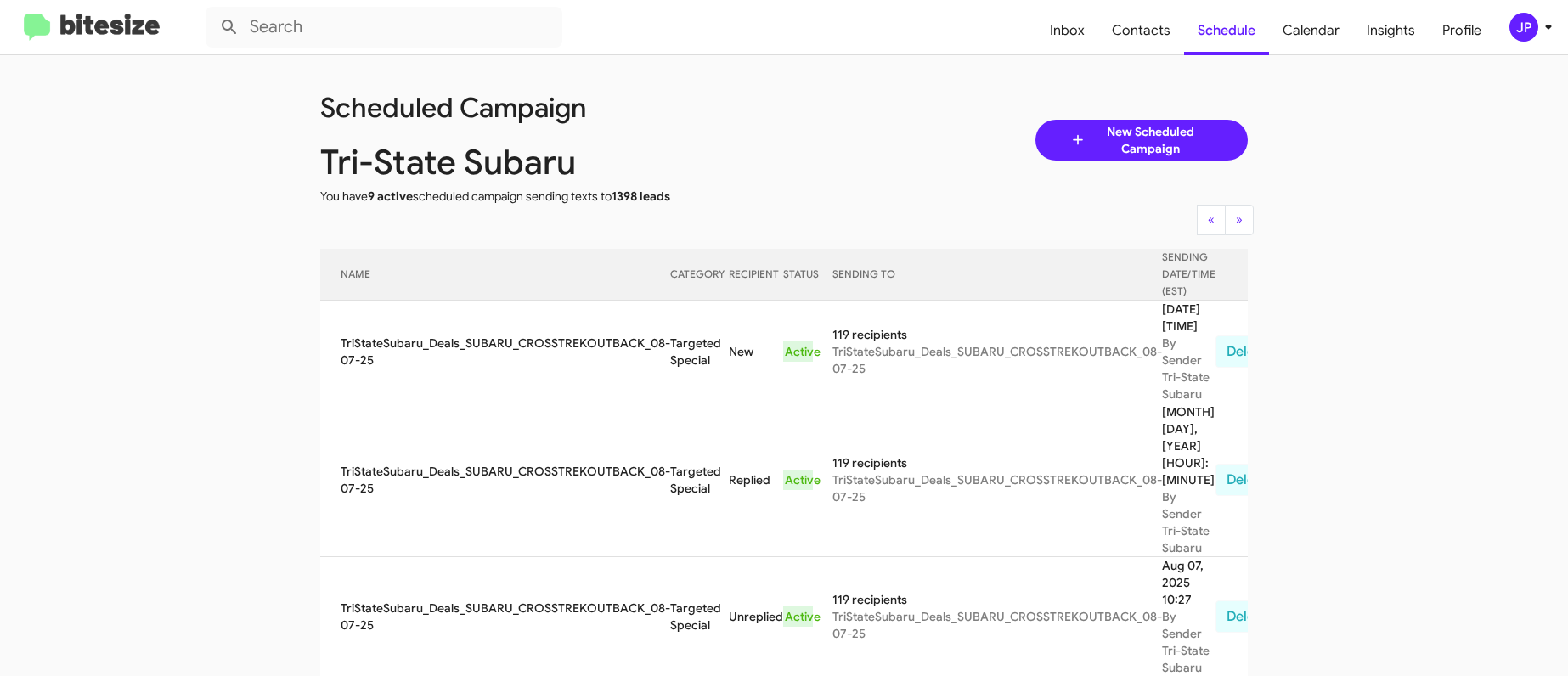 click 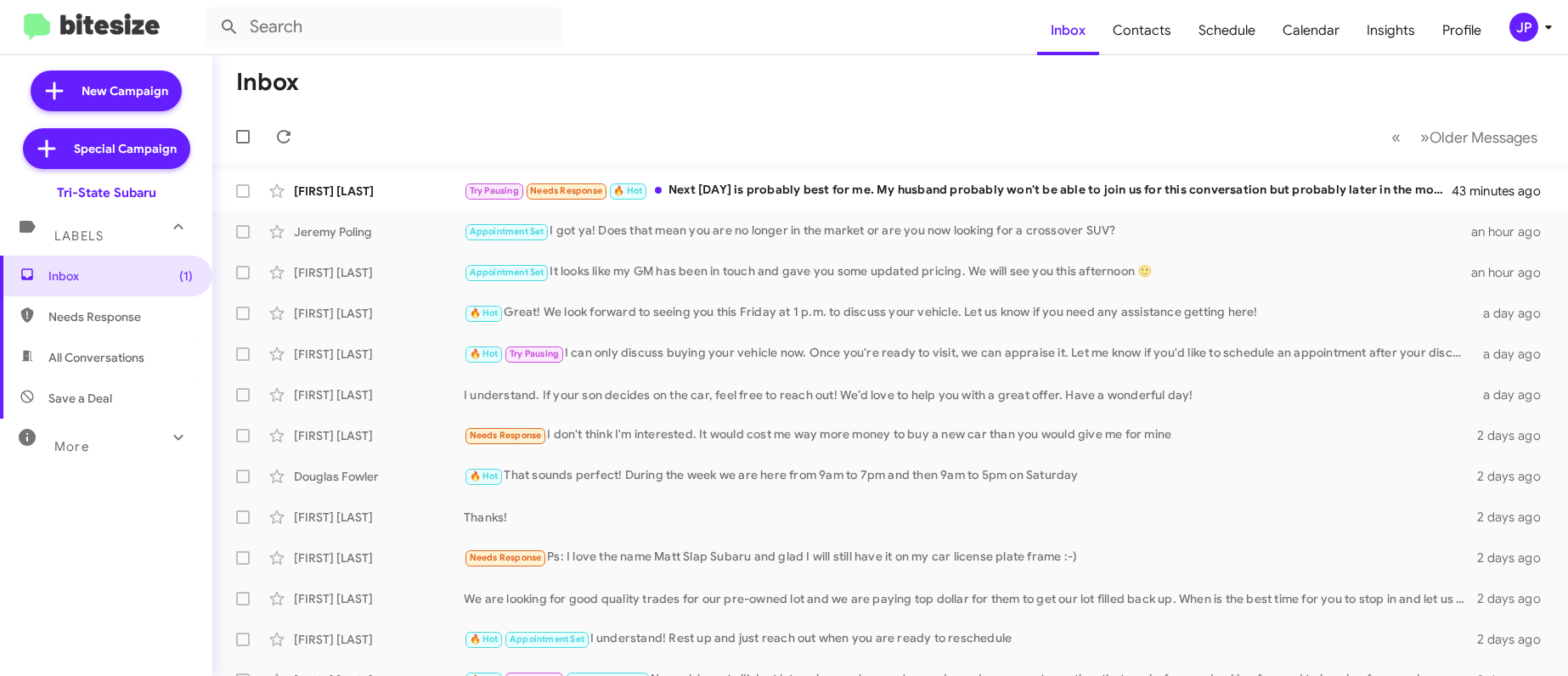 click on "JP" 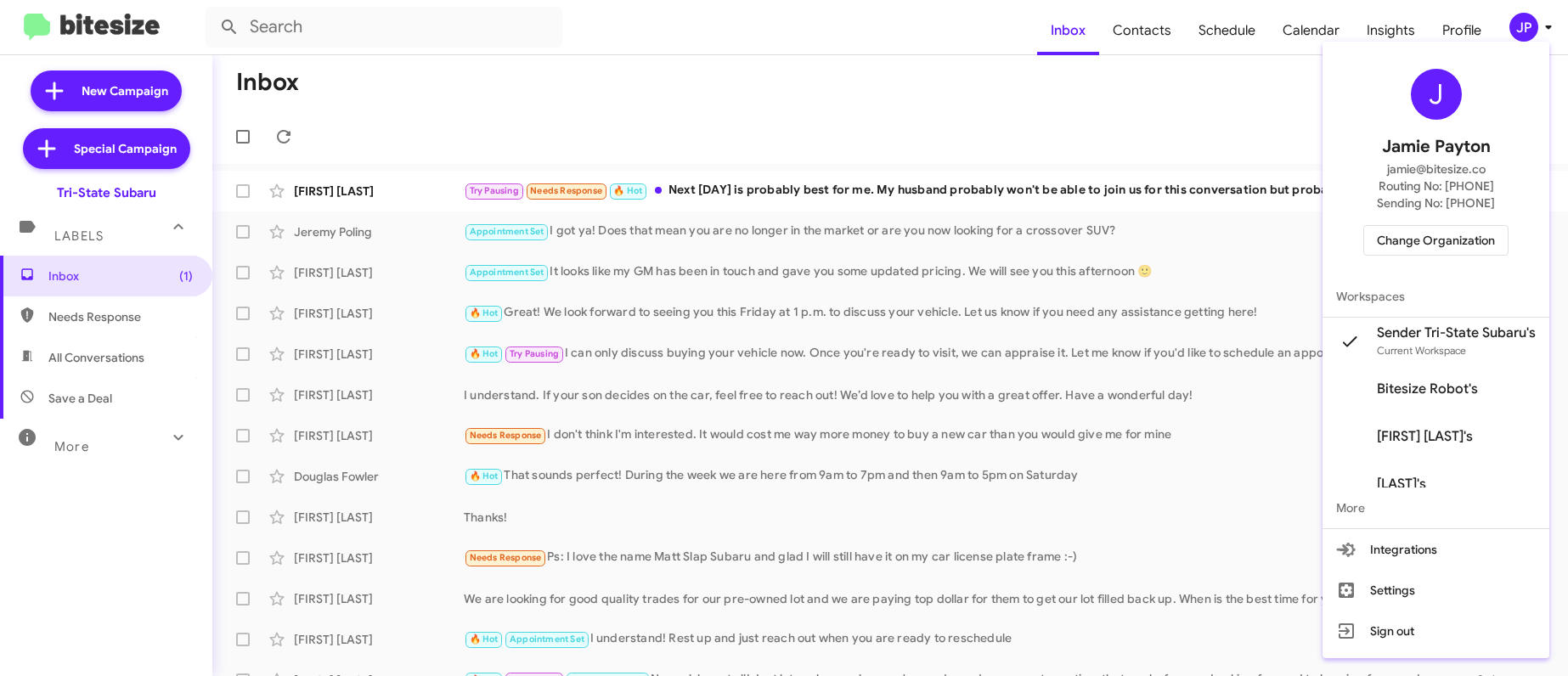 click at bounding box center [784, 338] 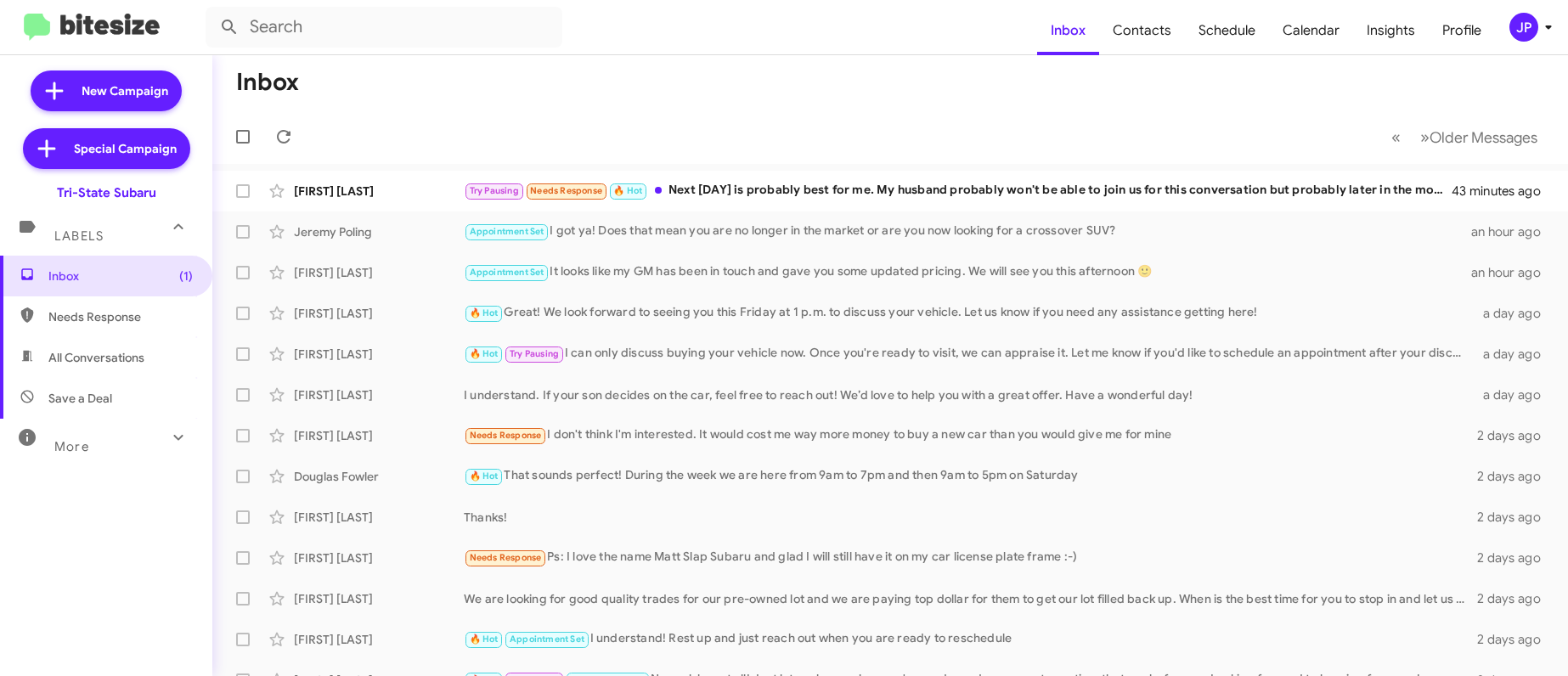 click on "More" at bounding box center [89, 439] 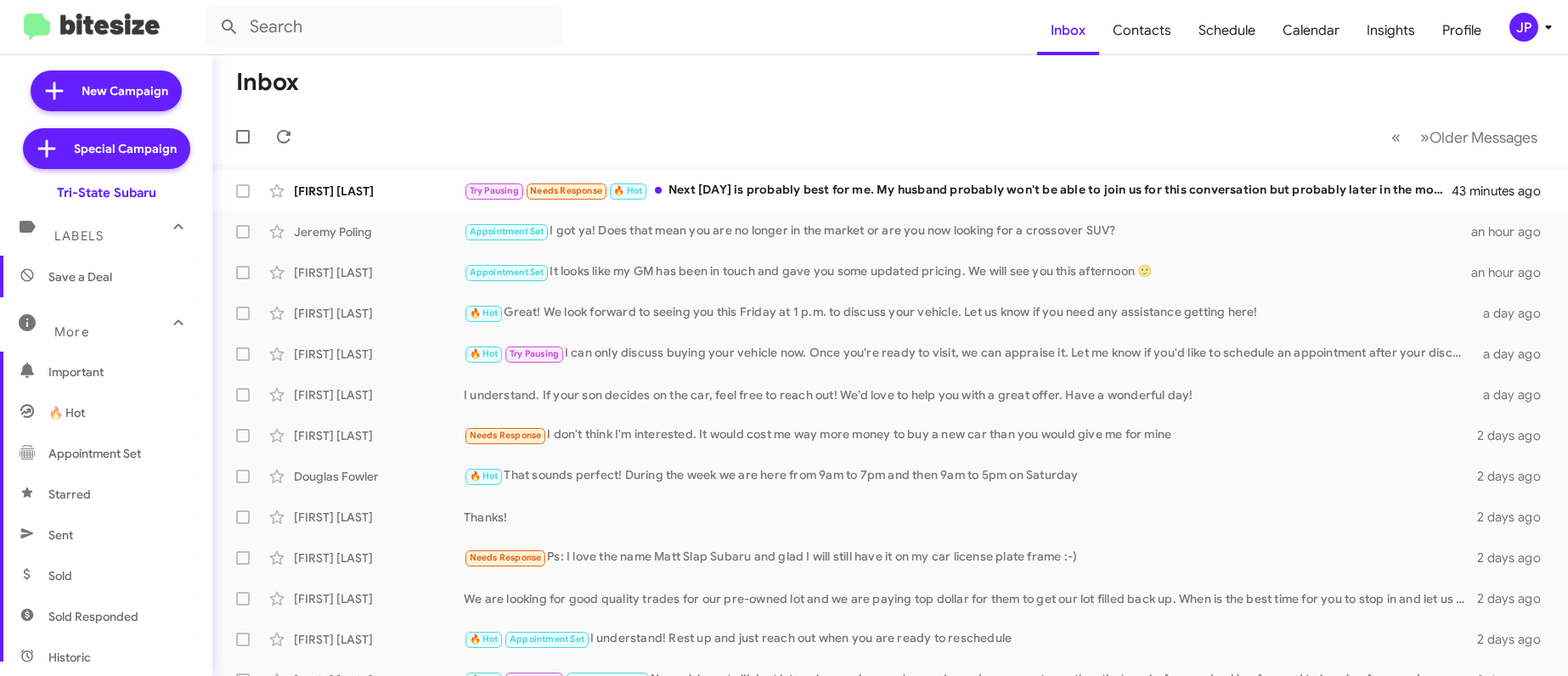 scroll, scrollTop: 396, scrollLeft: 0, axis: vertical 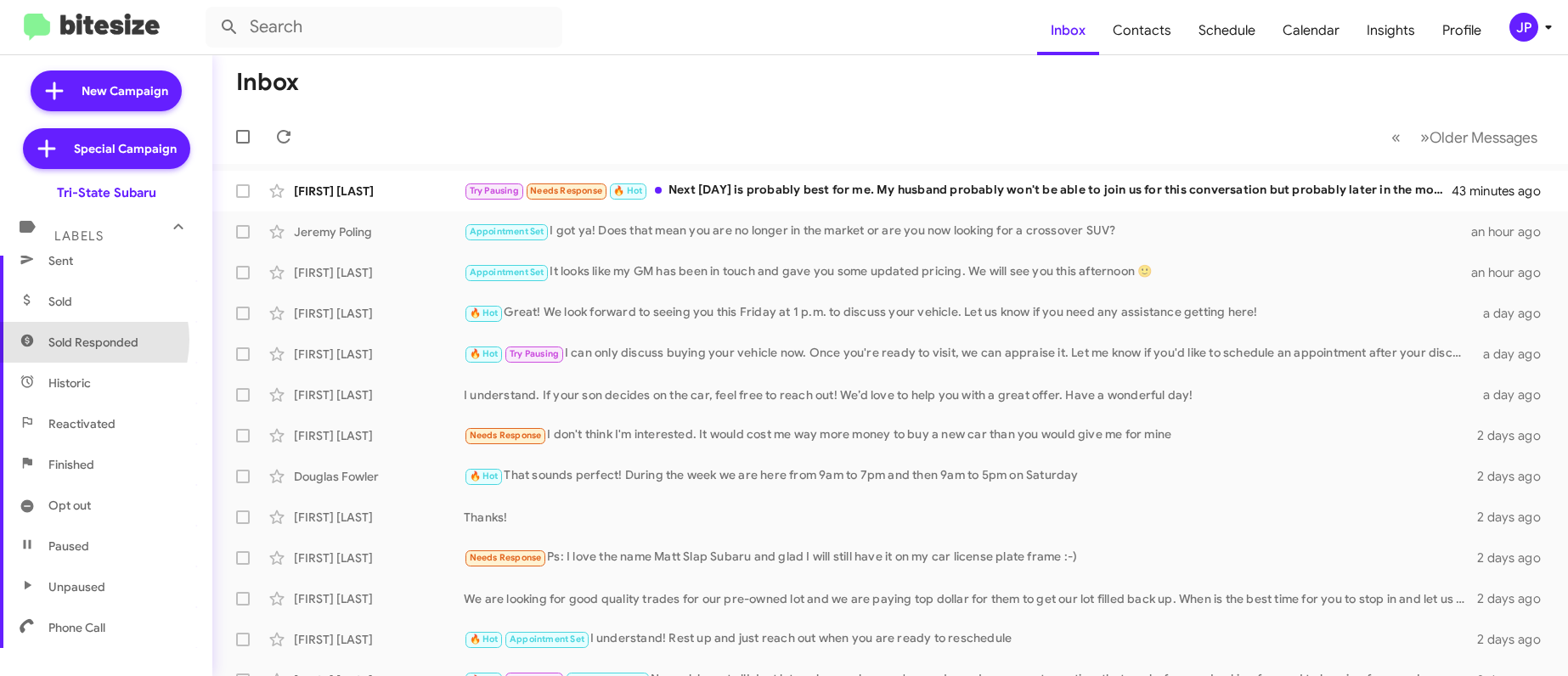 click on "Sold Responded" at bounding box center (93, 342) 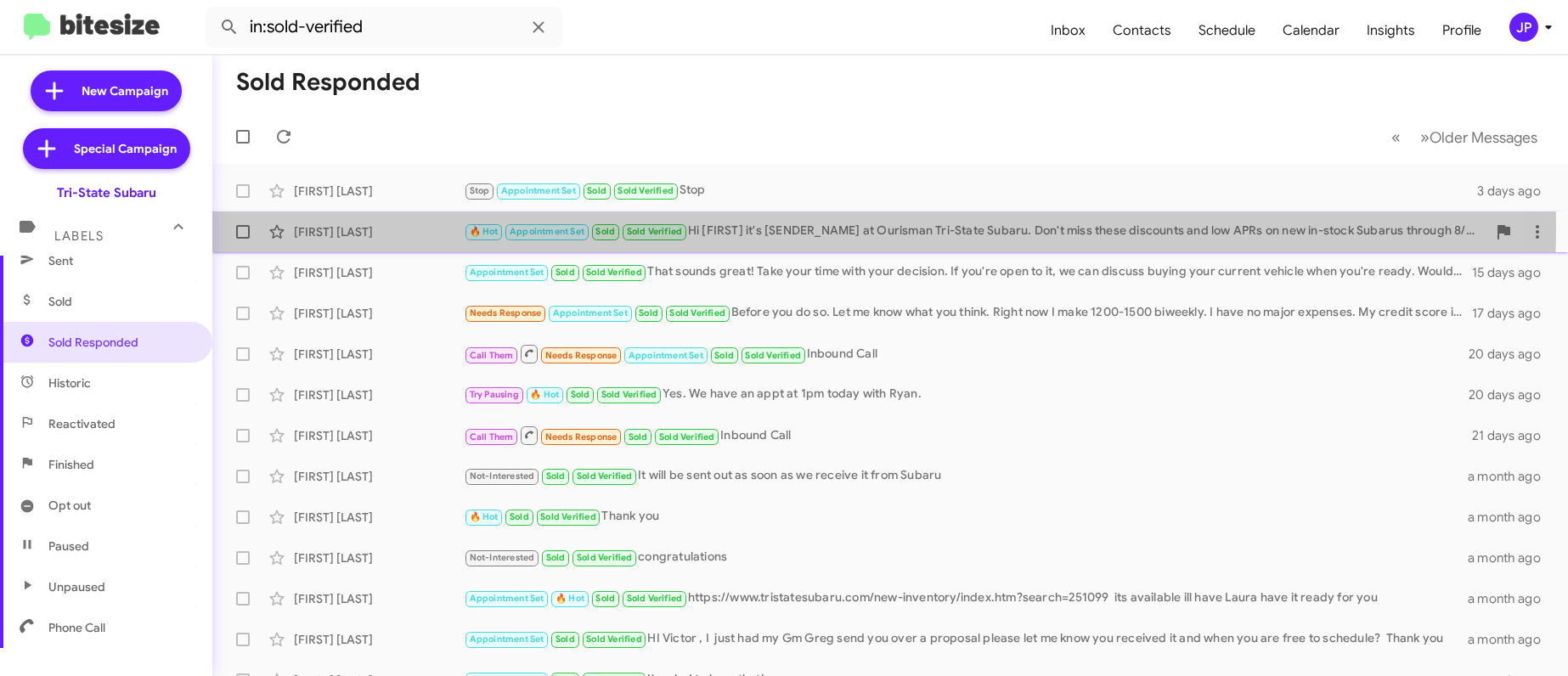 click on "🔥 Hot   Appointment Set   Sold   Sold Verified   Hi Cecilia it's Joe Amra at Ourisman Tri-State Subaru.
Don't miss these discounts and low APRs on new in-stock Subarus through 8/30! Get up to $2,000 UNDER INVOICE on select models! Or bring us any recent Subaru deal and we'll MEET or BEAT it! Plus we're offering up to 120% of KBB Fair Market Value for your trade! So many great deals to start the month!
When can you come by?" 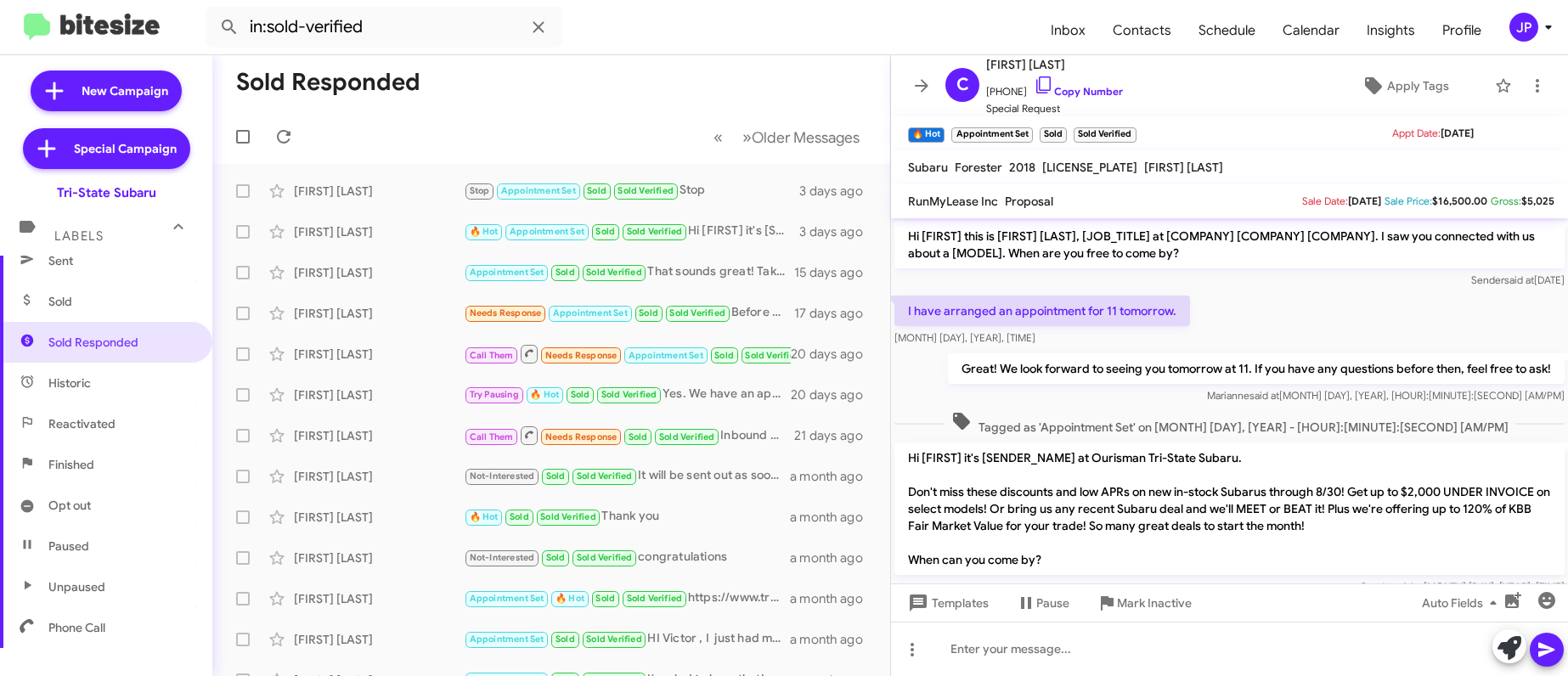 scroll, scrollTop: 0, scrollLeft: 0, axis: both 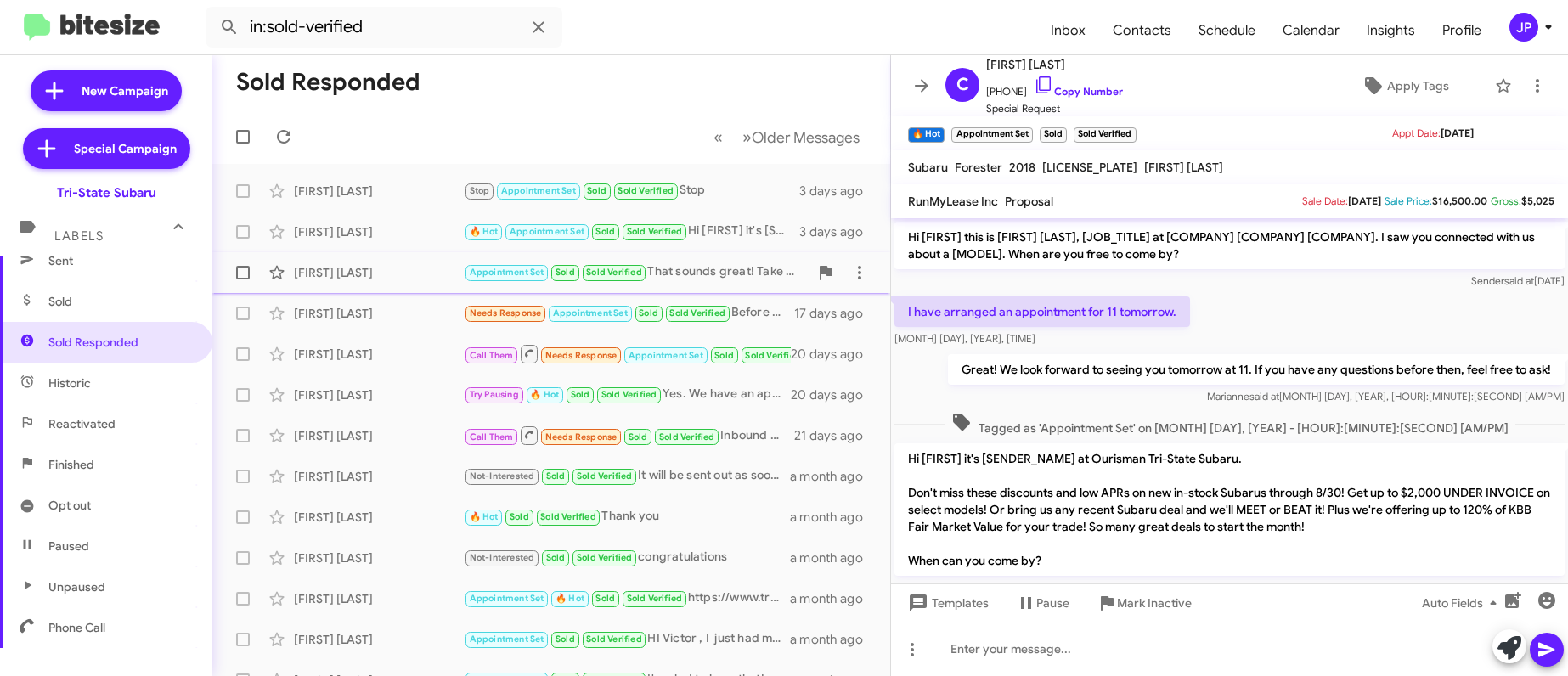 click on "Tracy Vanderou" 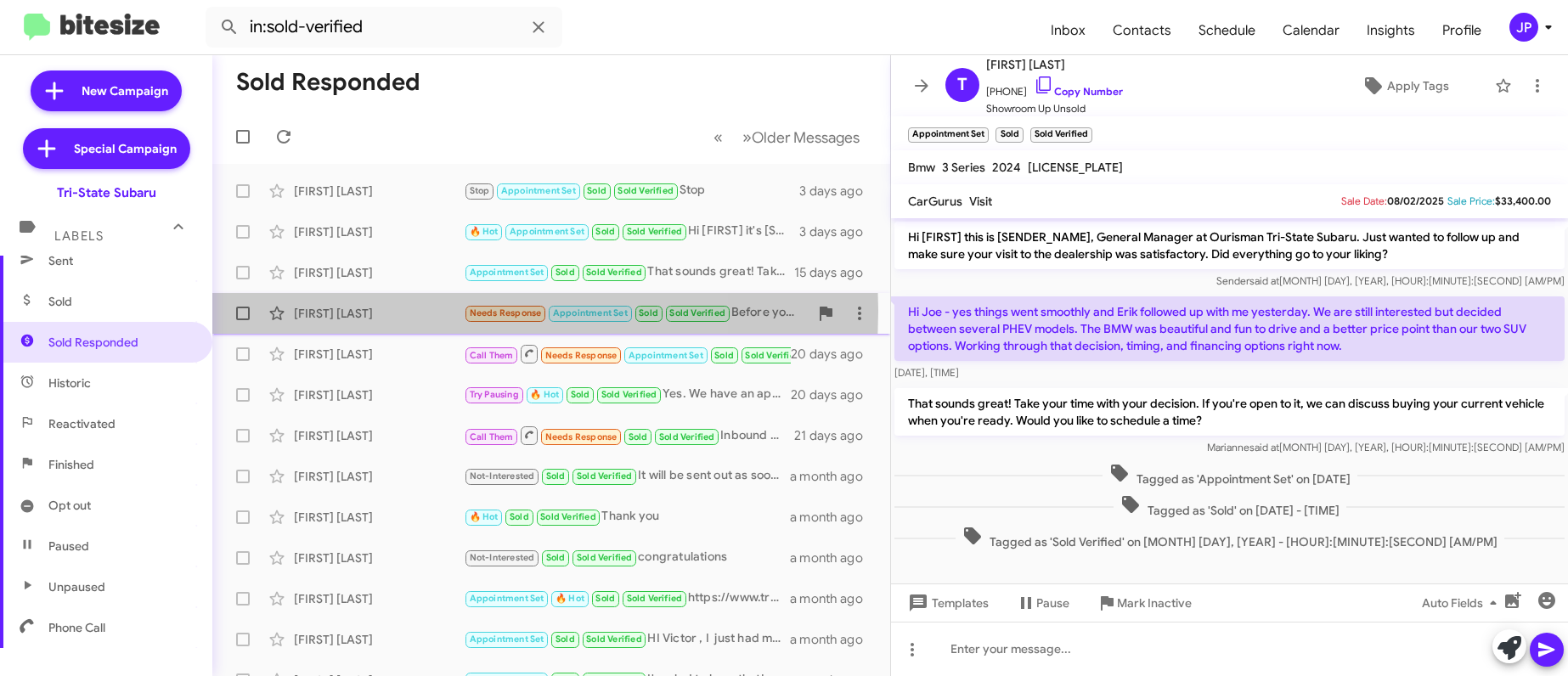 click on "Adam Nganwa" 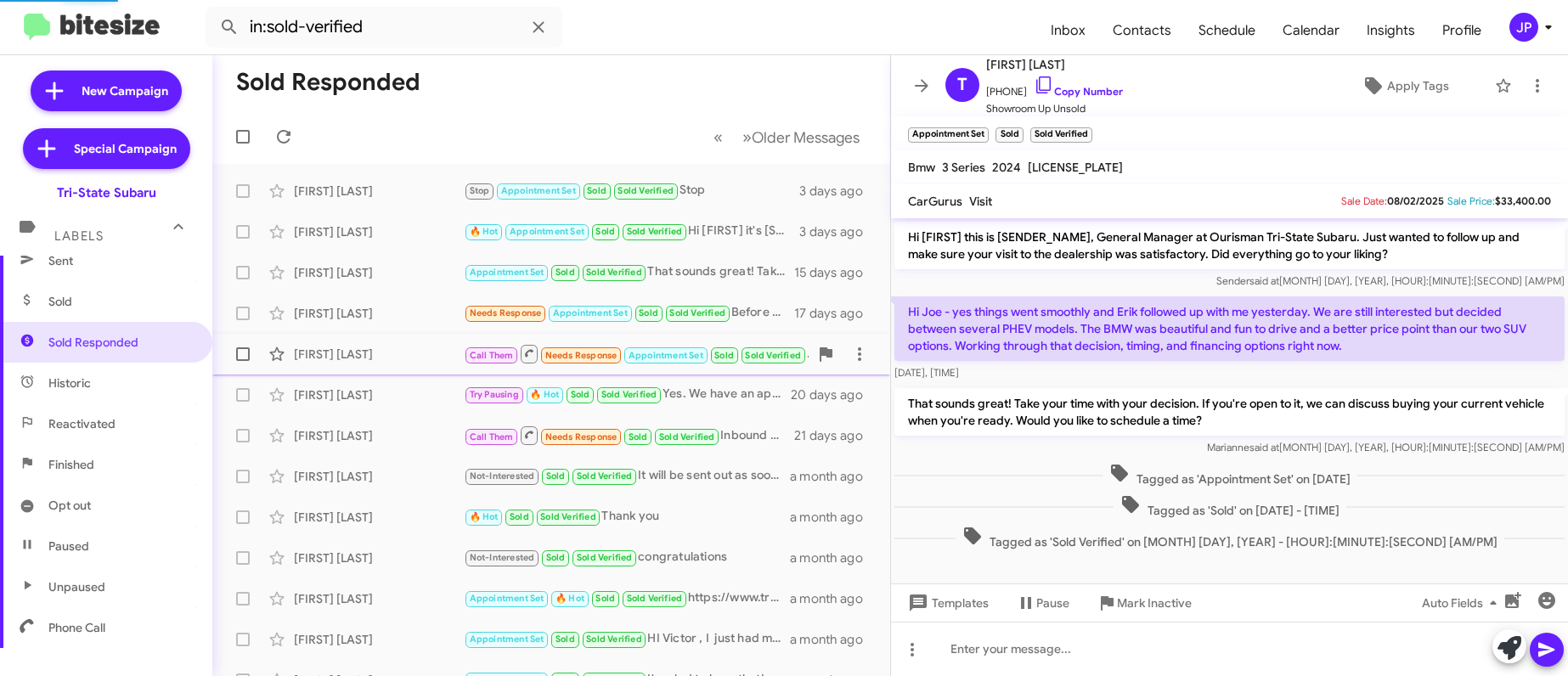 scroll, scrollTop: 92, scrollLeft: 0, axis: vertical 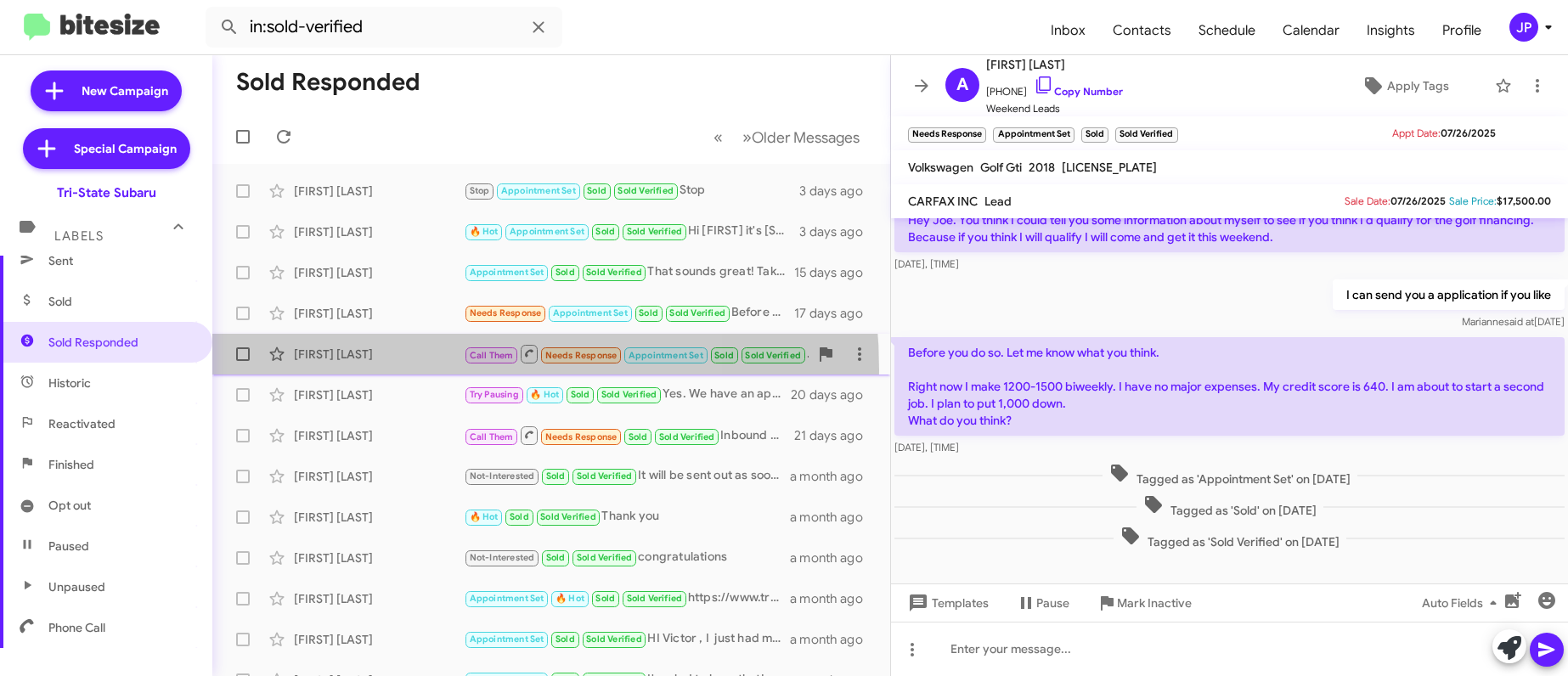 click on "Parise Moss  Call Them   Needs Response   Appointment Set   Sold   Sold Verified   Inbound Call   20 days ago" 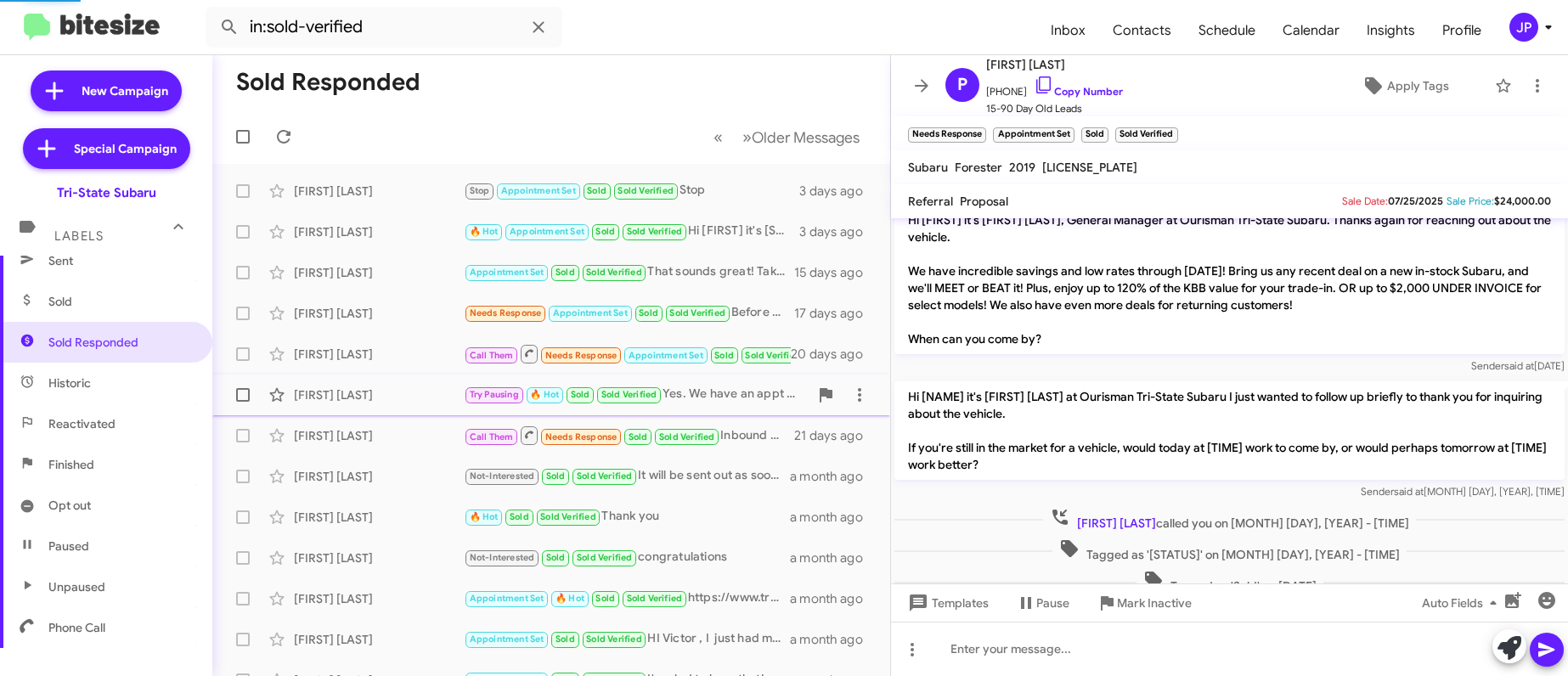 scroll, scrollTop: 167, scrollLeft: 0, axis: vertical 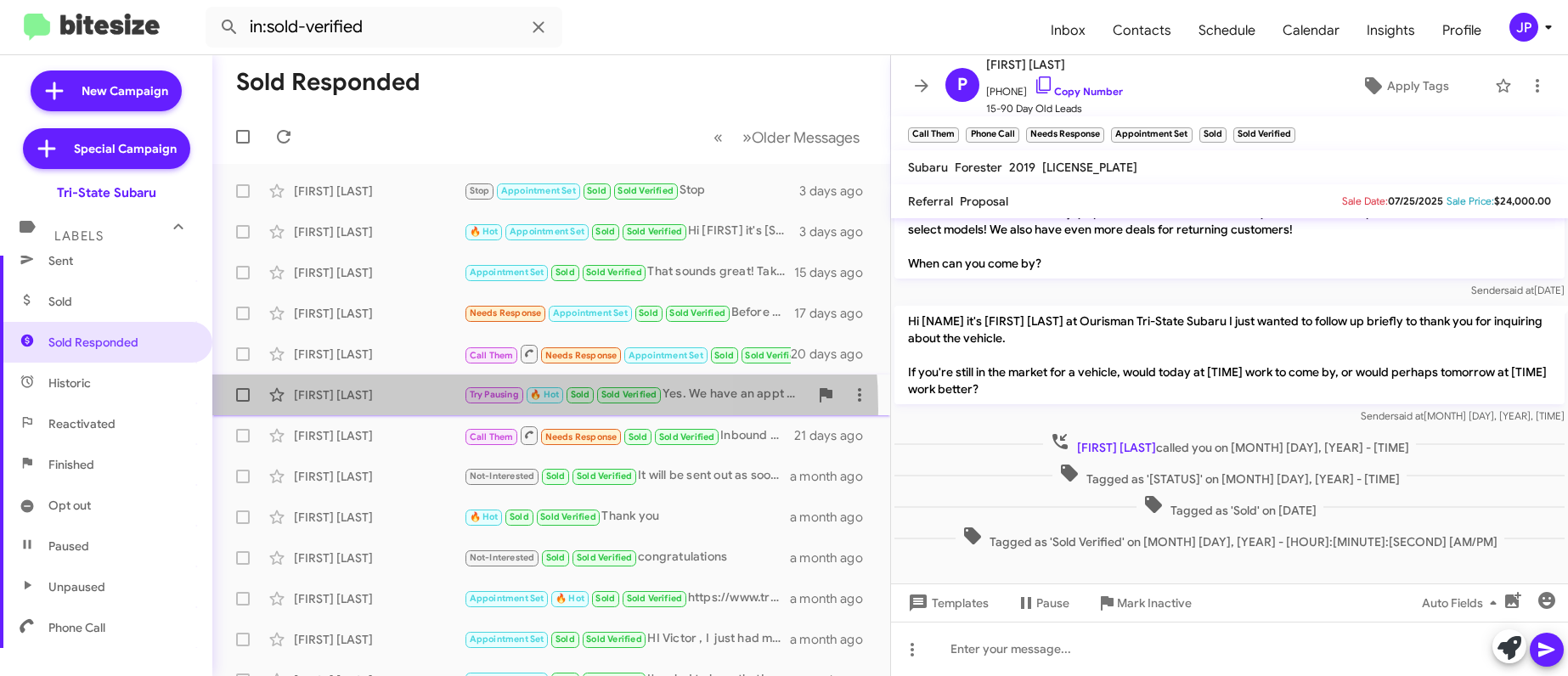 click on "Diana Welch  Try Pausing   🔥 Hot   Sold   Sold Verified   Yes.  We have an appt at 1pm today with Ryan.   20 days ago" 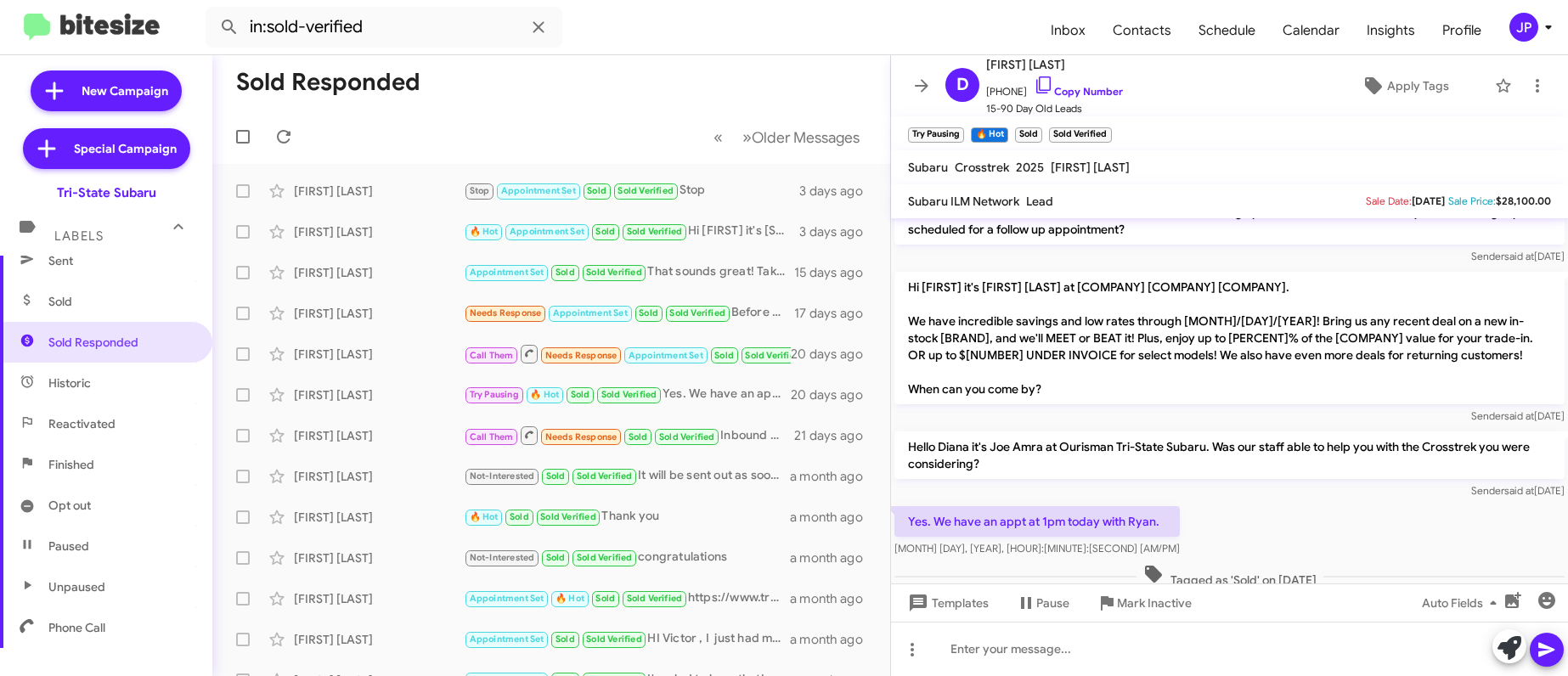 scroll, scrollTop: 1341, scrollLeft: 0, axis: vertical 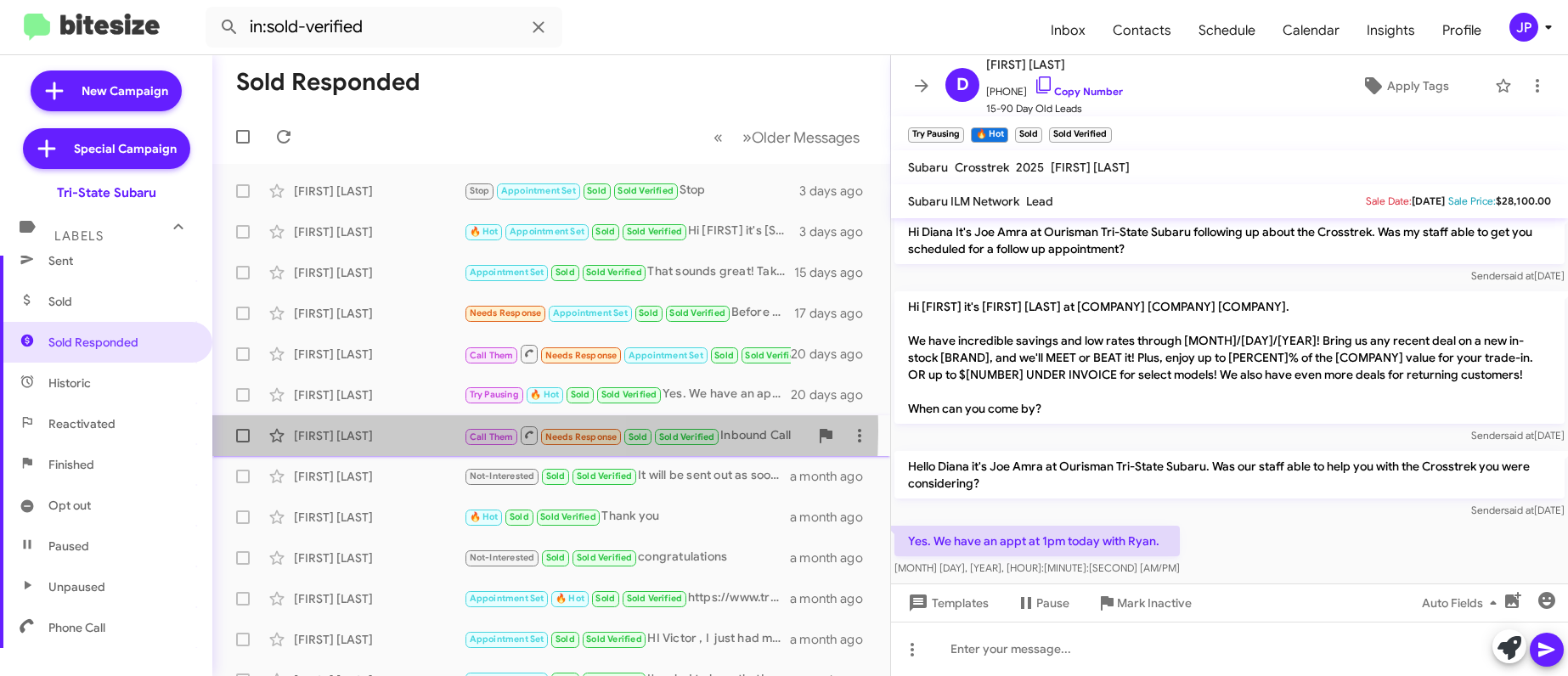 click on "Gary Reynolds" 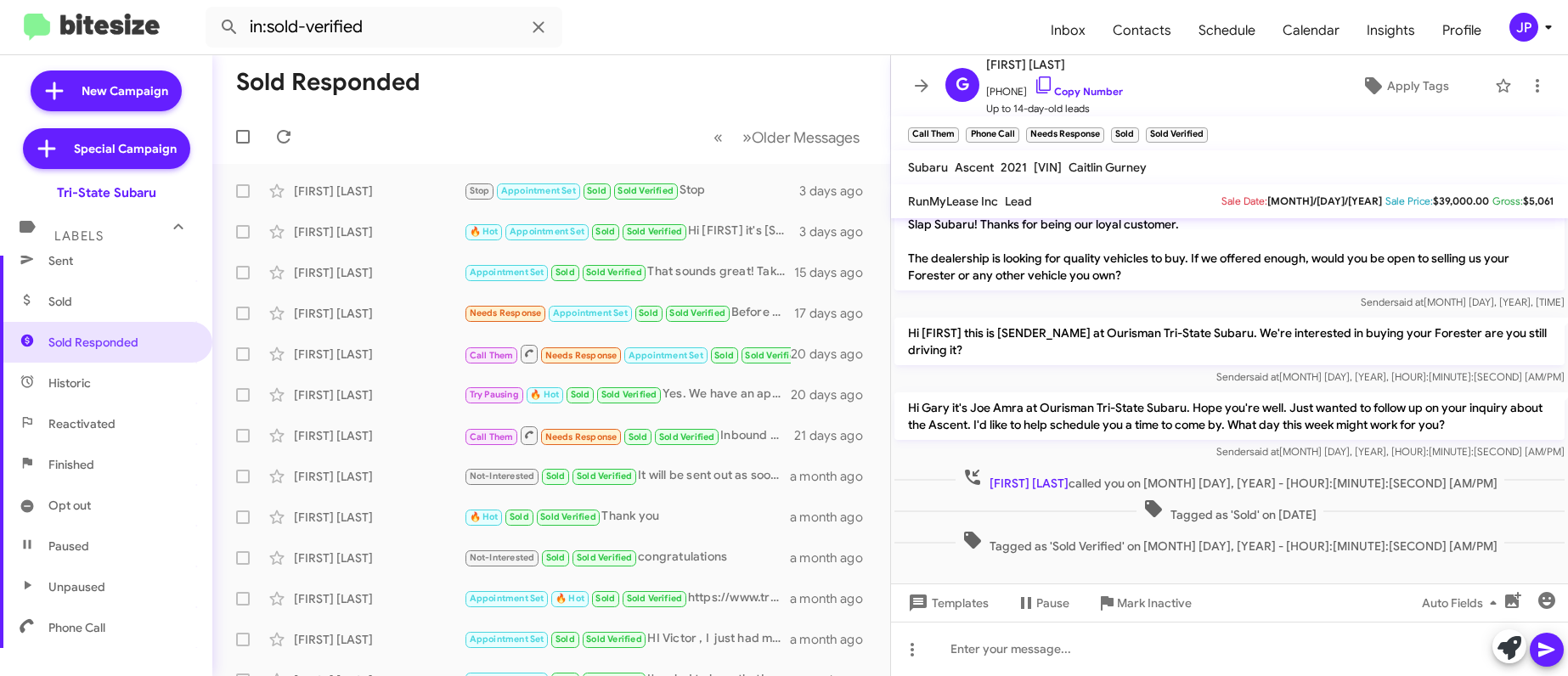 scroll, scrollTop: 0, scrollLeft: 0, axis: both 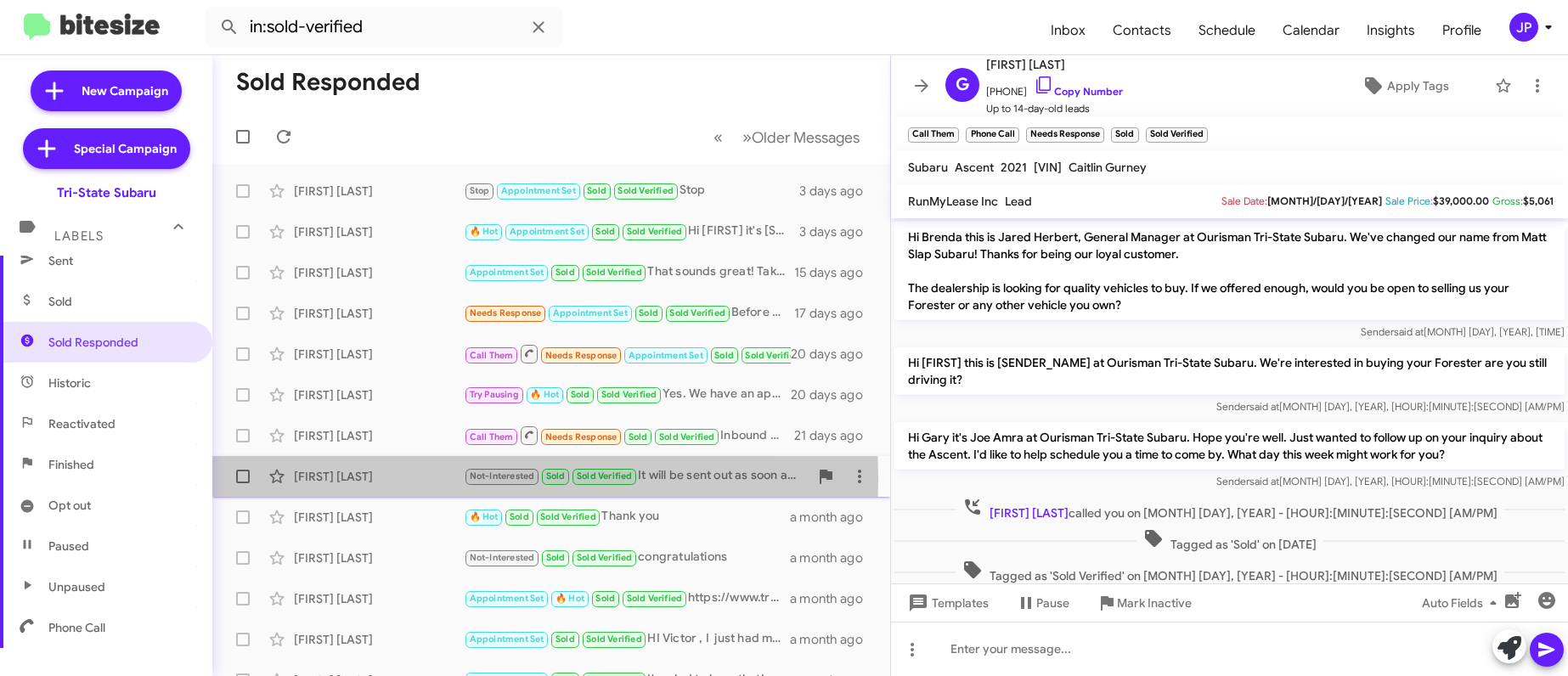 click on "Janet Klik" 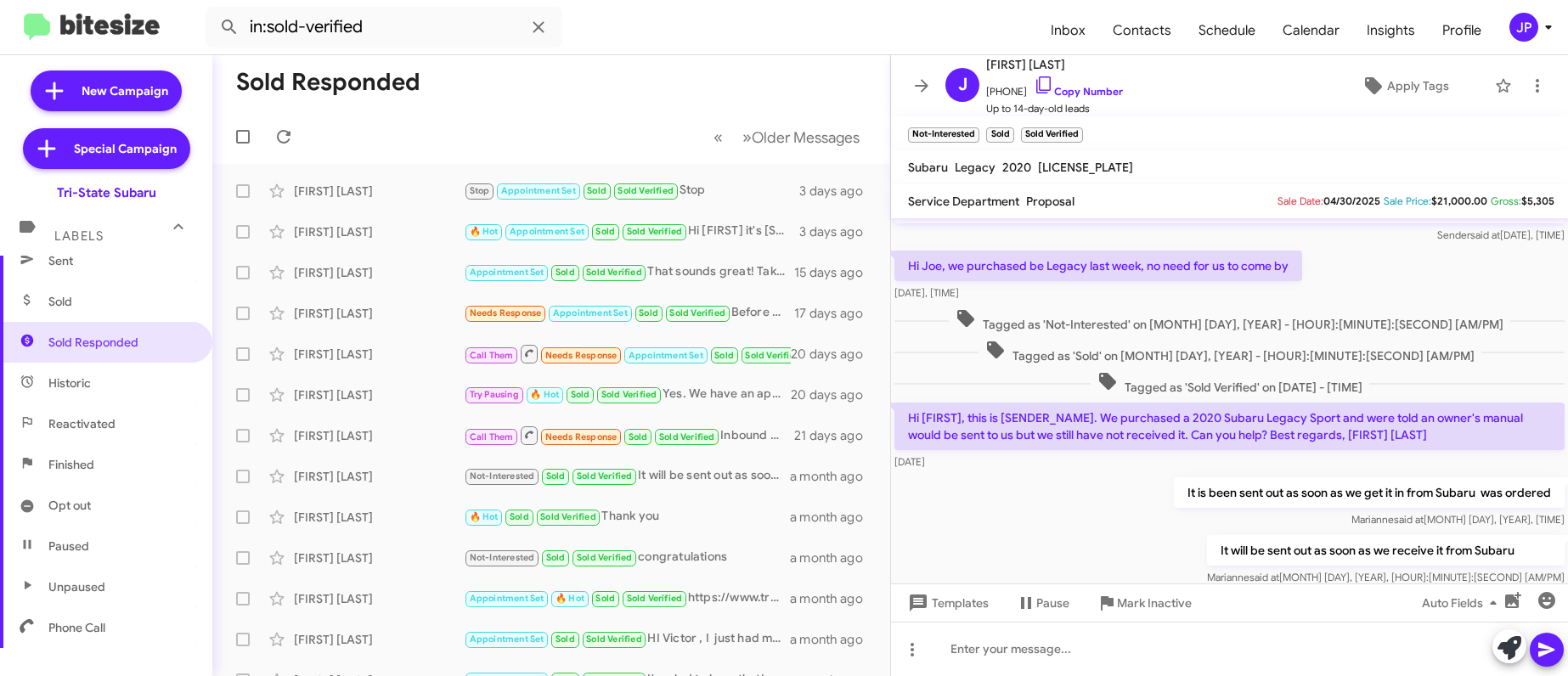 scroll, scrollTop: 0, scrollLeft: 0, axis: both 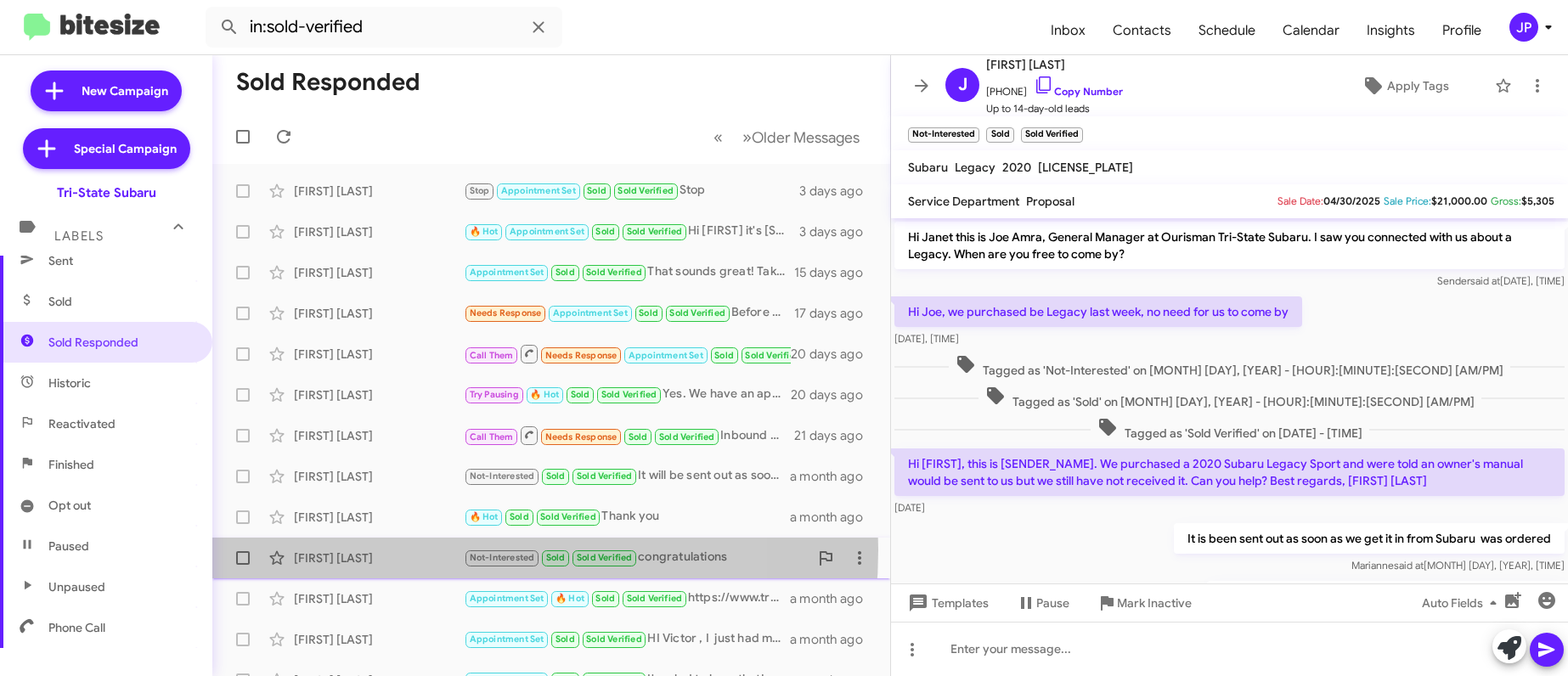click on "Elta Marshall" 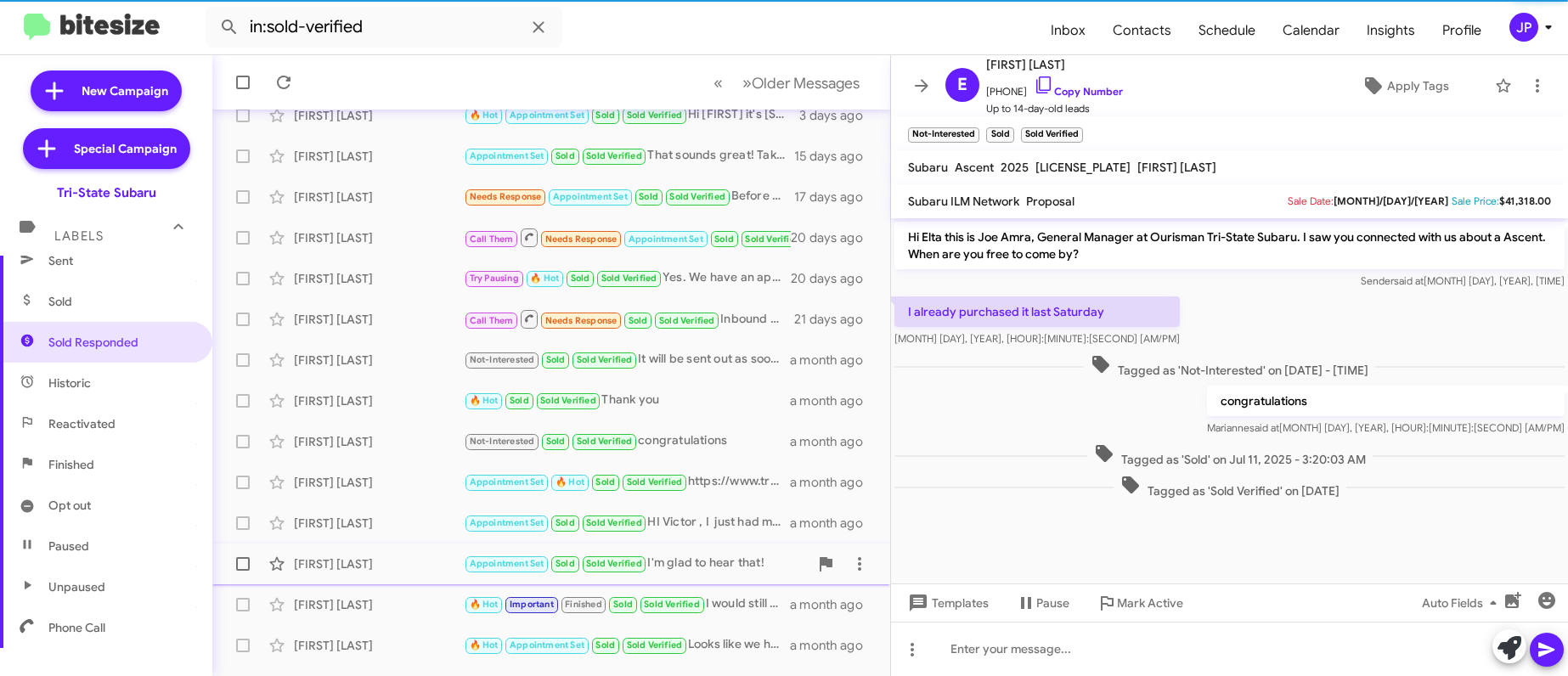 scroll, scrollTop: 119, scrollLeft: 0, axis: vertical 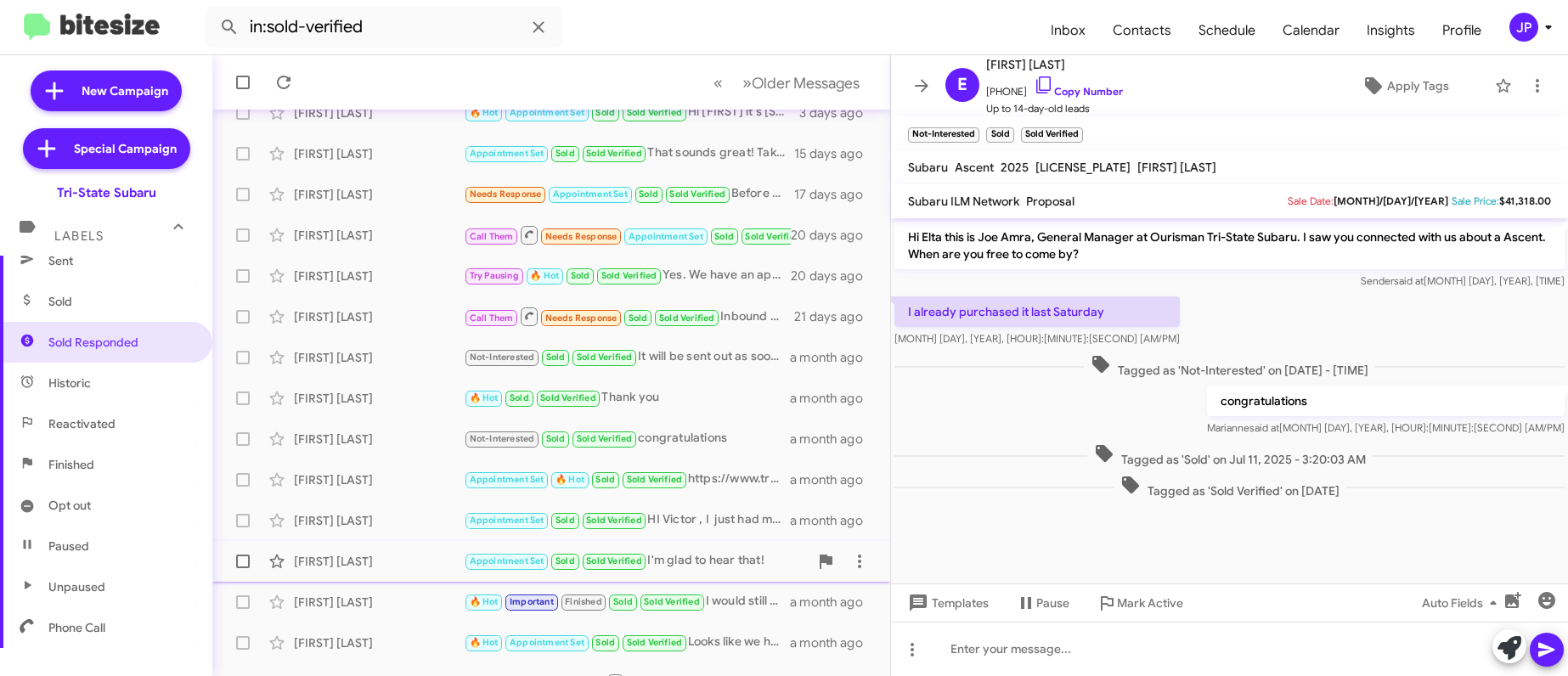 click on "Albert Volpe  Appointment Set   Sold   Sold Verified   I'm glad to hear that!   a month ago" 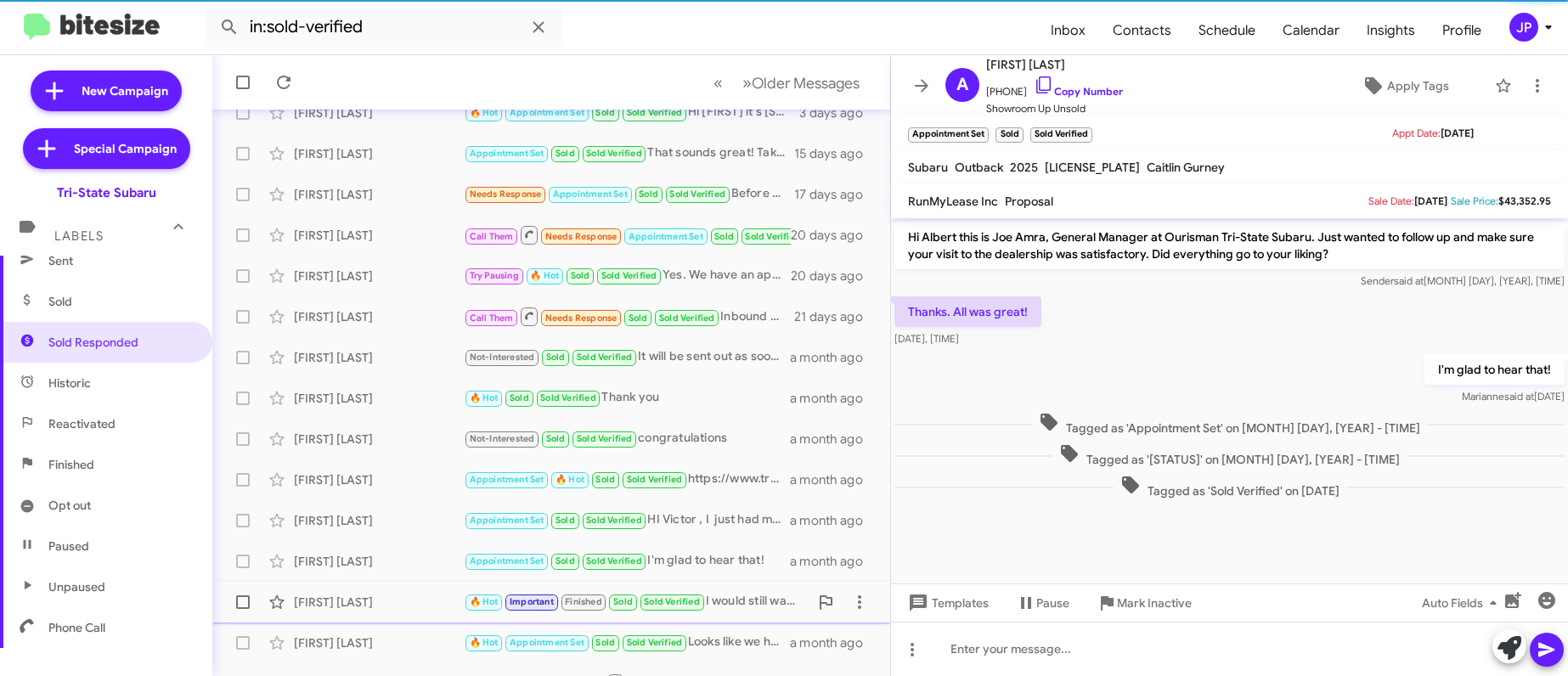 click on "Robert Schwartz" 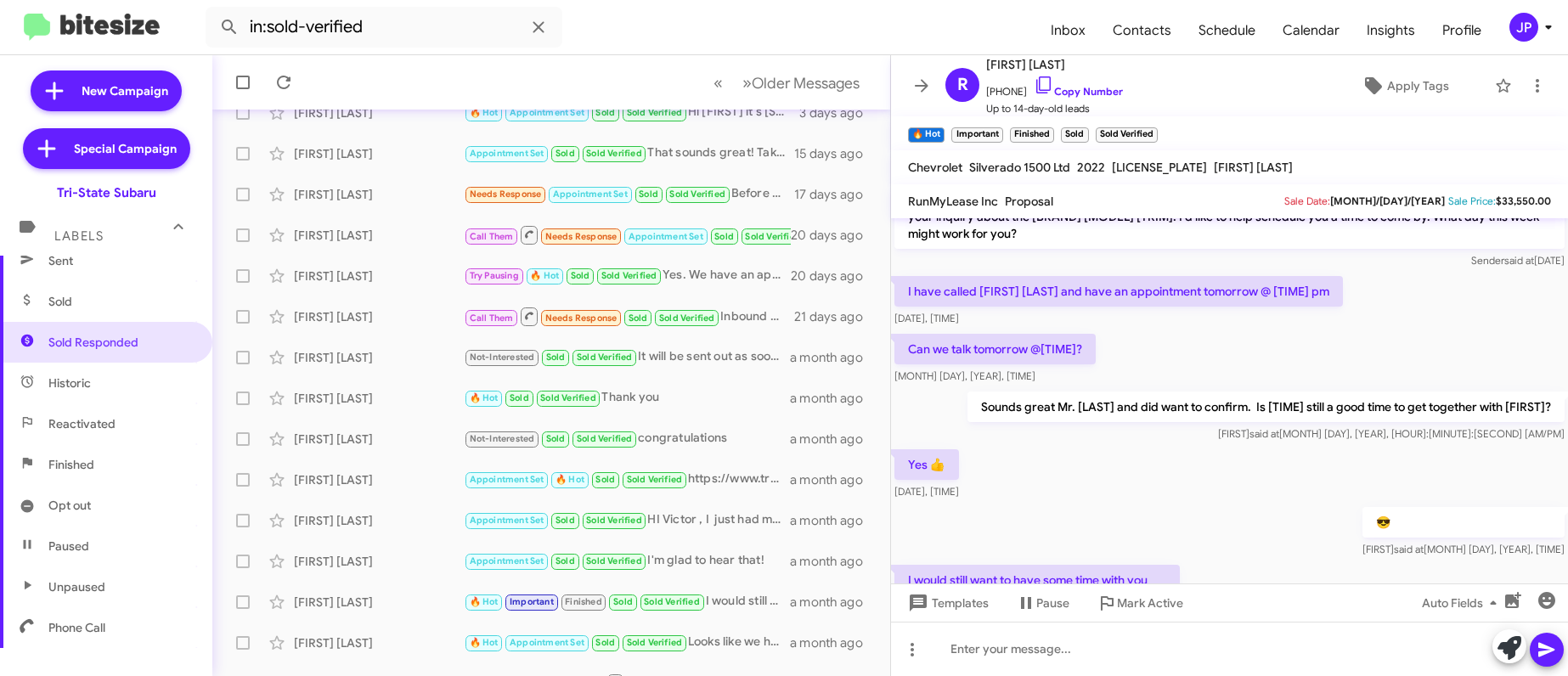 scroll, scrollTop: 0, scrollLeft: 0, axis: both 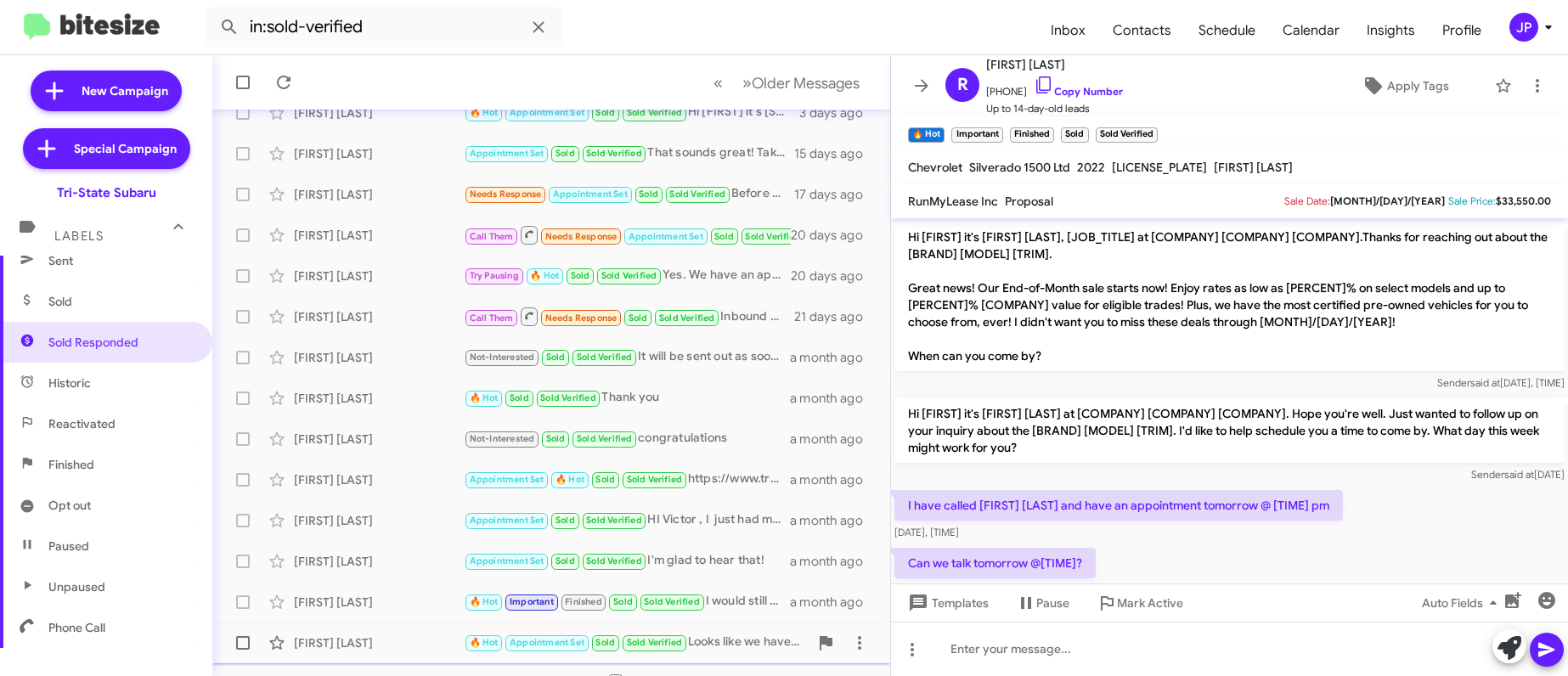 click on "Princely Muro" 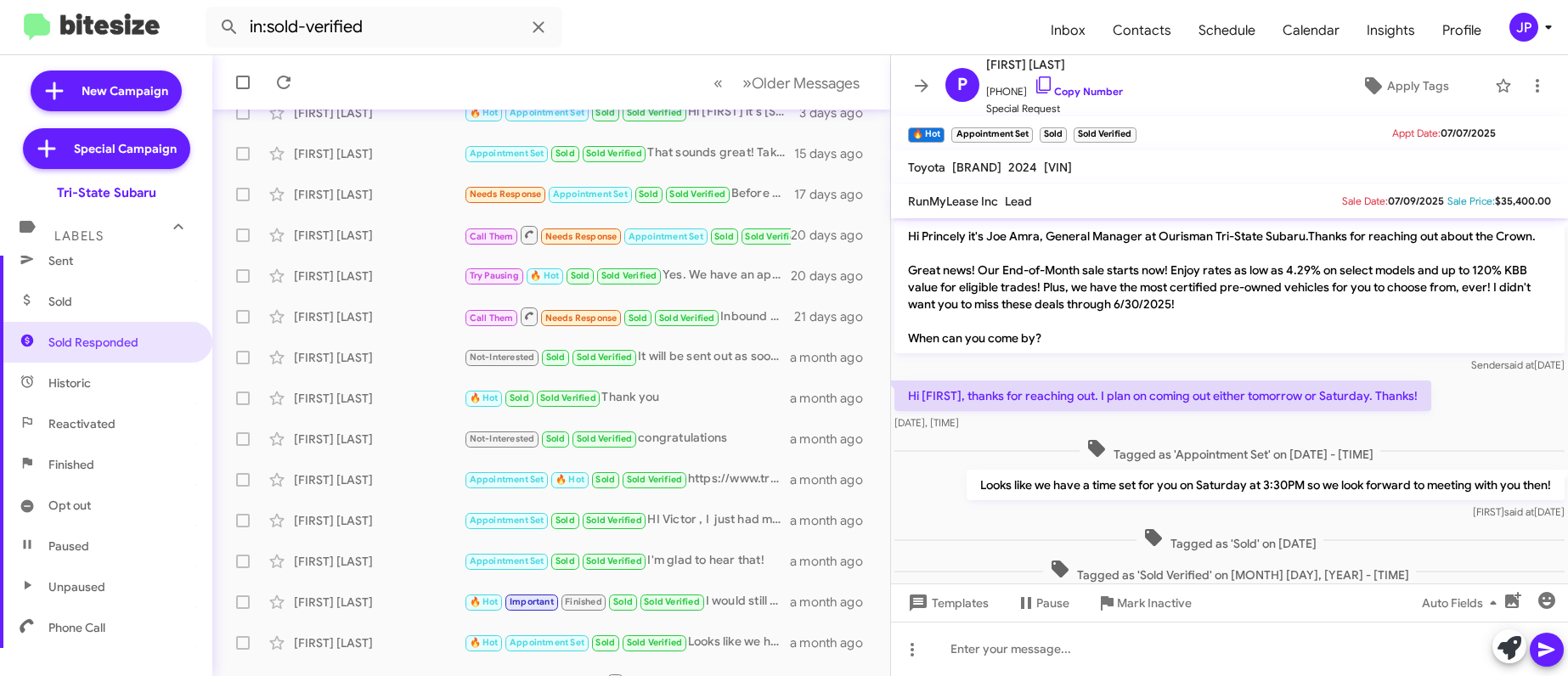 scroll, scrollTop: 0, scrollLeft: 0, axis: both 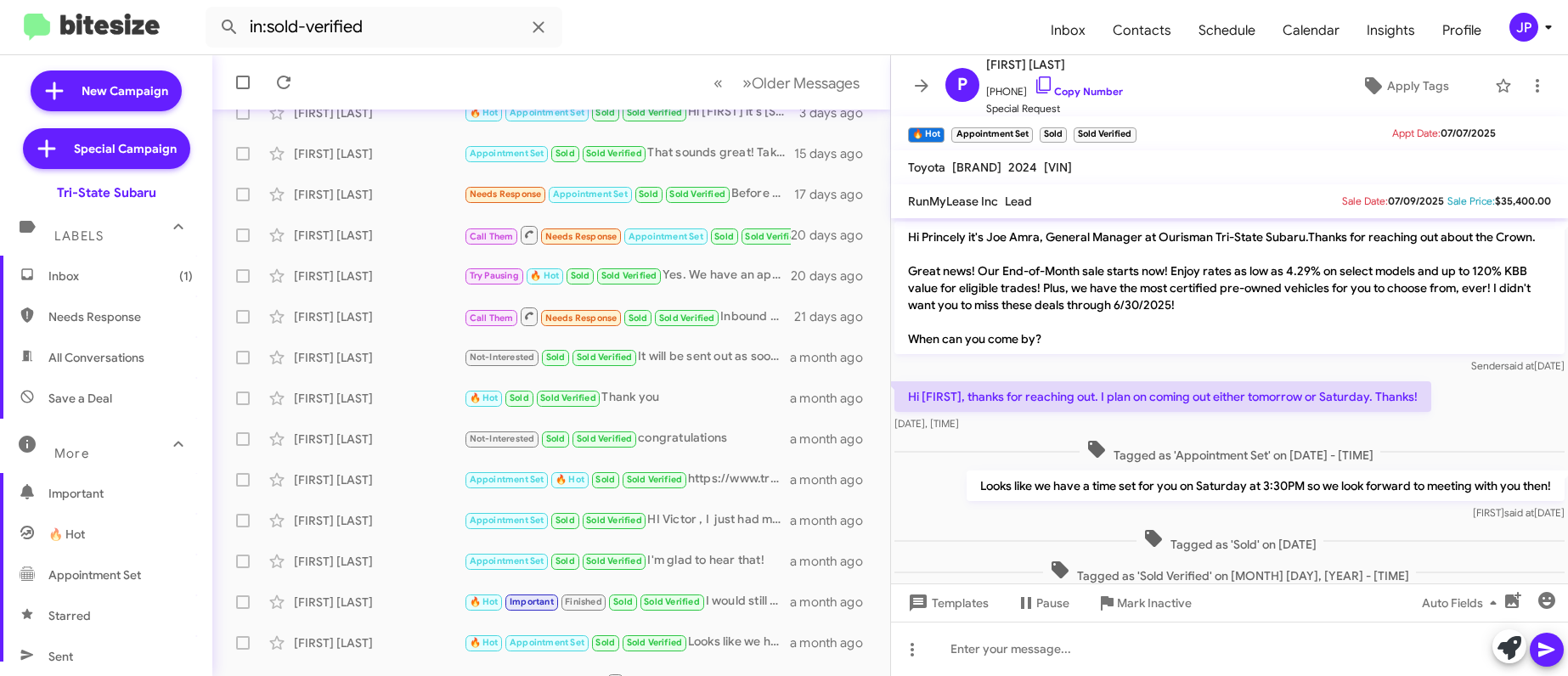 click on "Inbox  (1)" at bounding box center (106, 276) 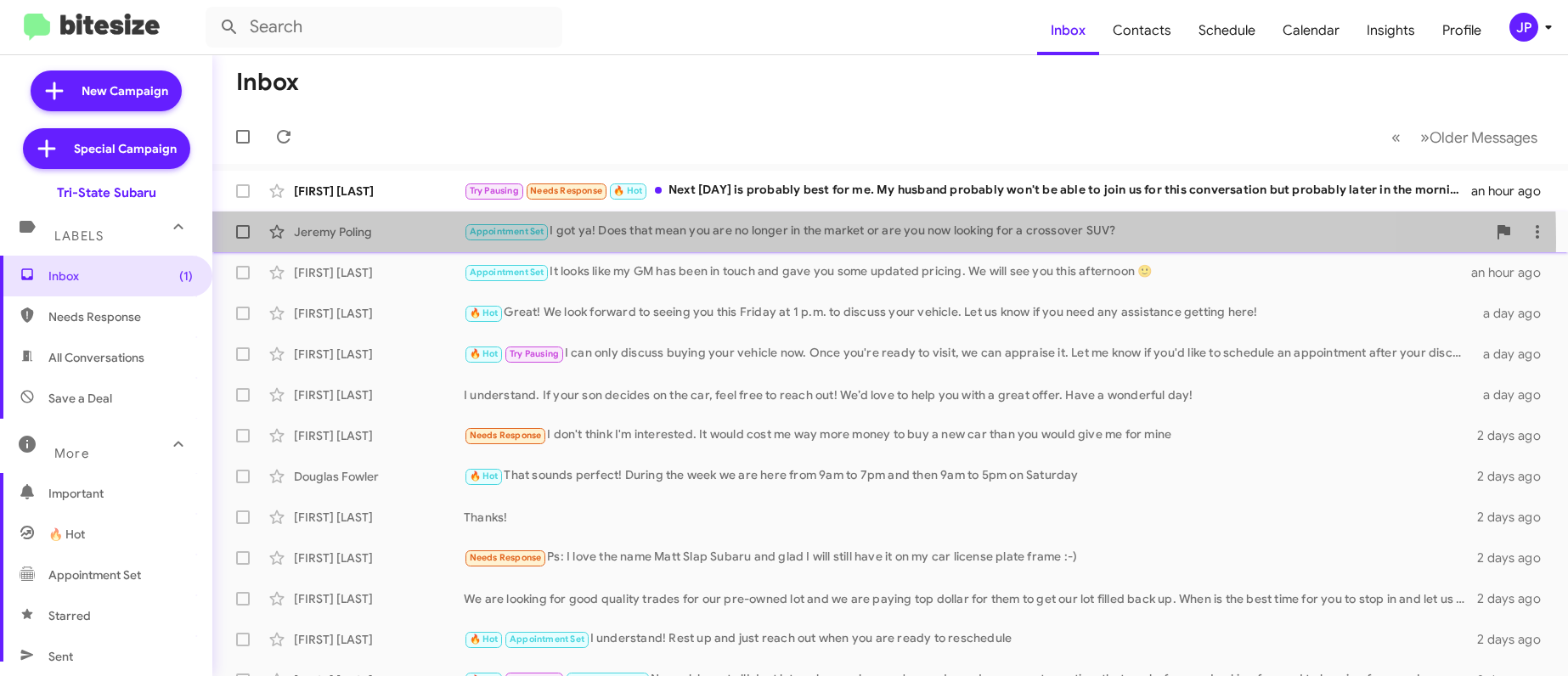 click on "[FIRST] [LAST] Appointment Set   I got ya! Does that mean you are no longer in the market or are you now looking for a crossover SUV?   an hour ago" 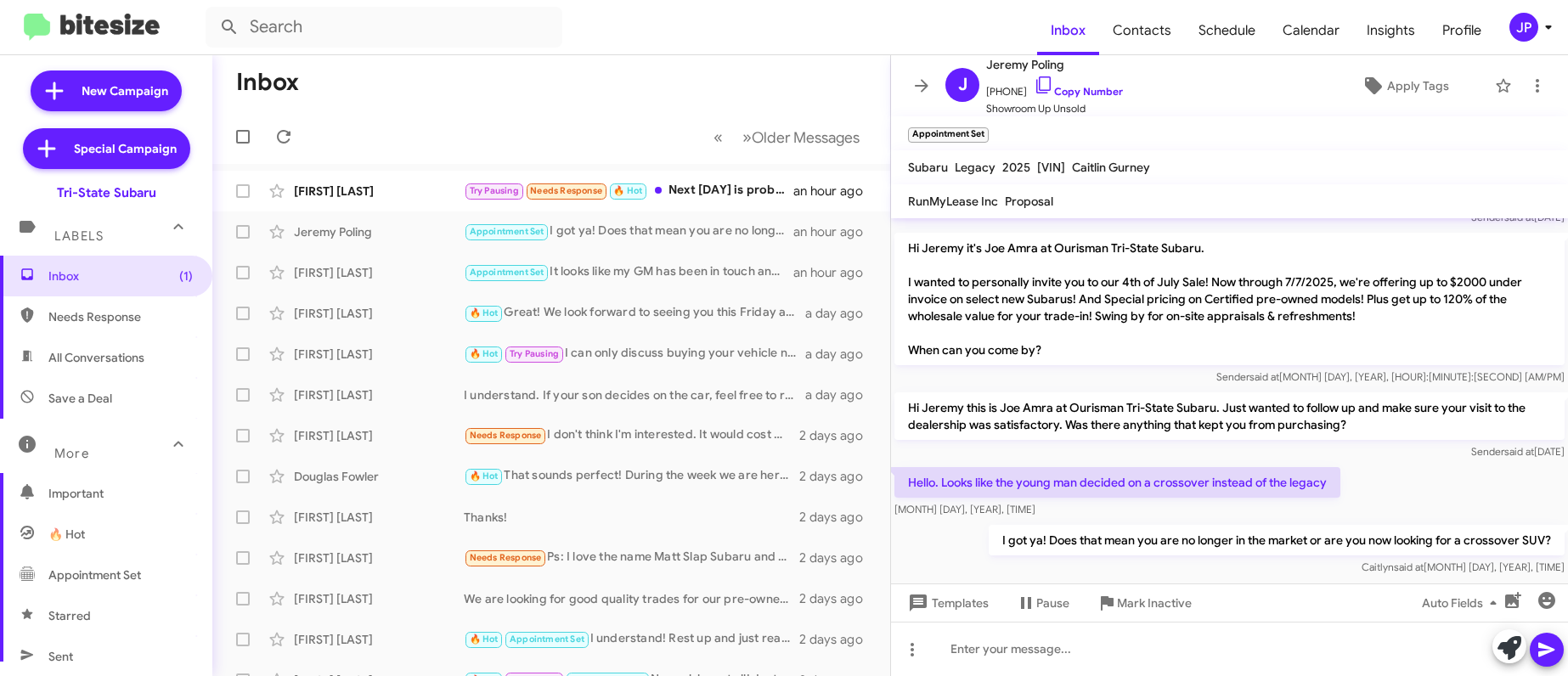 scroll, scrollTop: 1200, scrollLeft: 0, axis: vertical 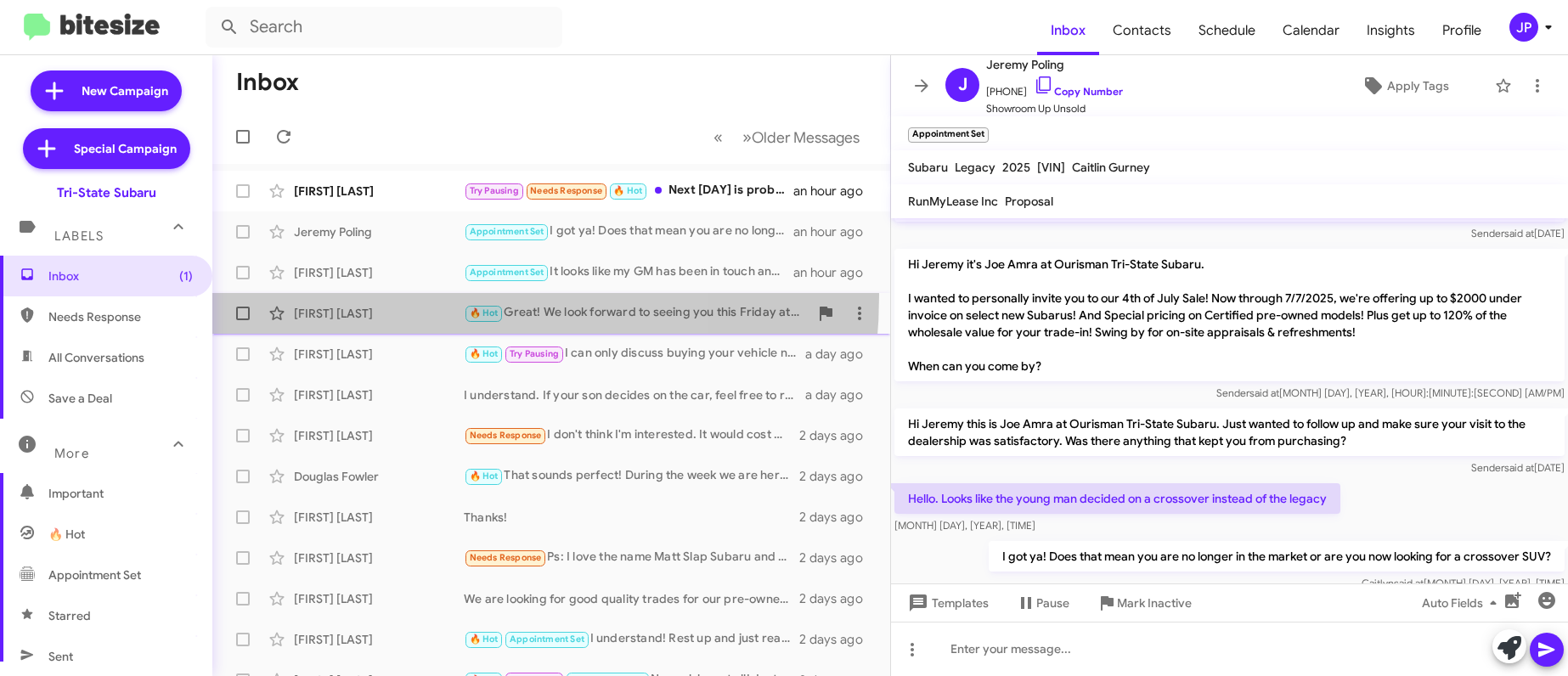 click on "Devin Flowers  🔥 Hot   Great! We look forward to seeing you this Friday at 1 p.m. to discuss your vehicle. Let us know if you need any assistance getting here!   a day ago" 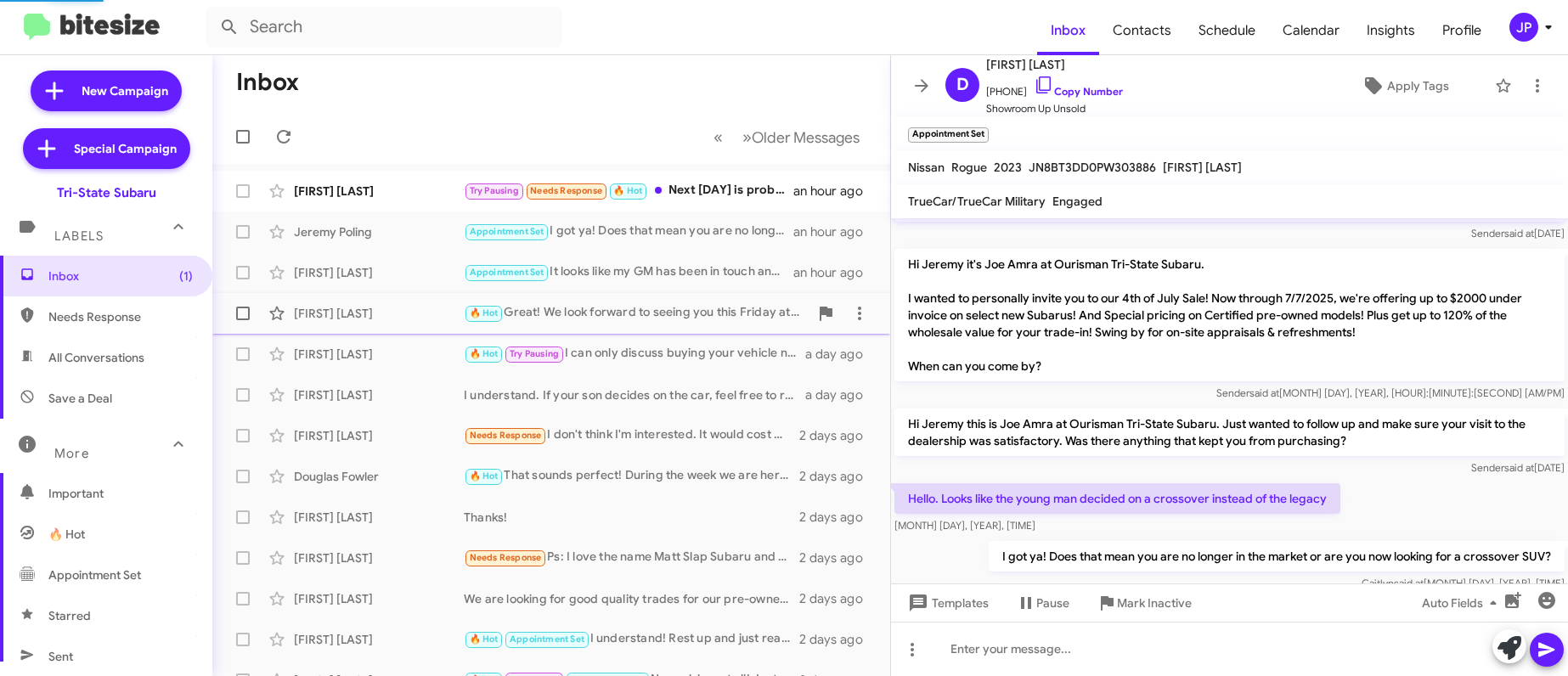 scroll, scrollTop: 36, scrollLeft: 0, axis: vertical 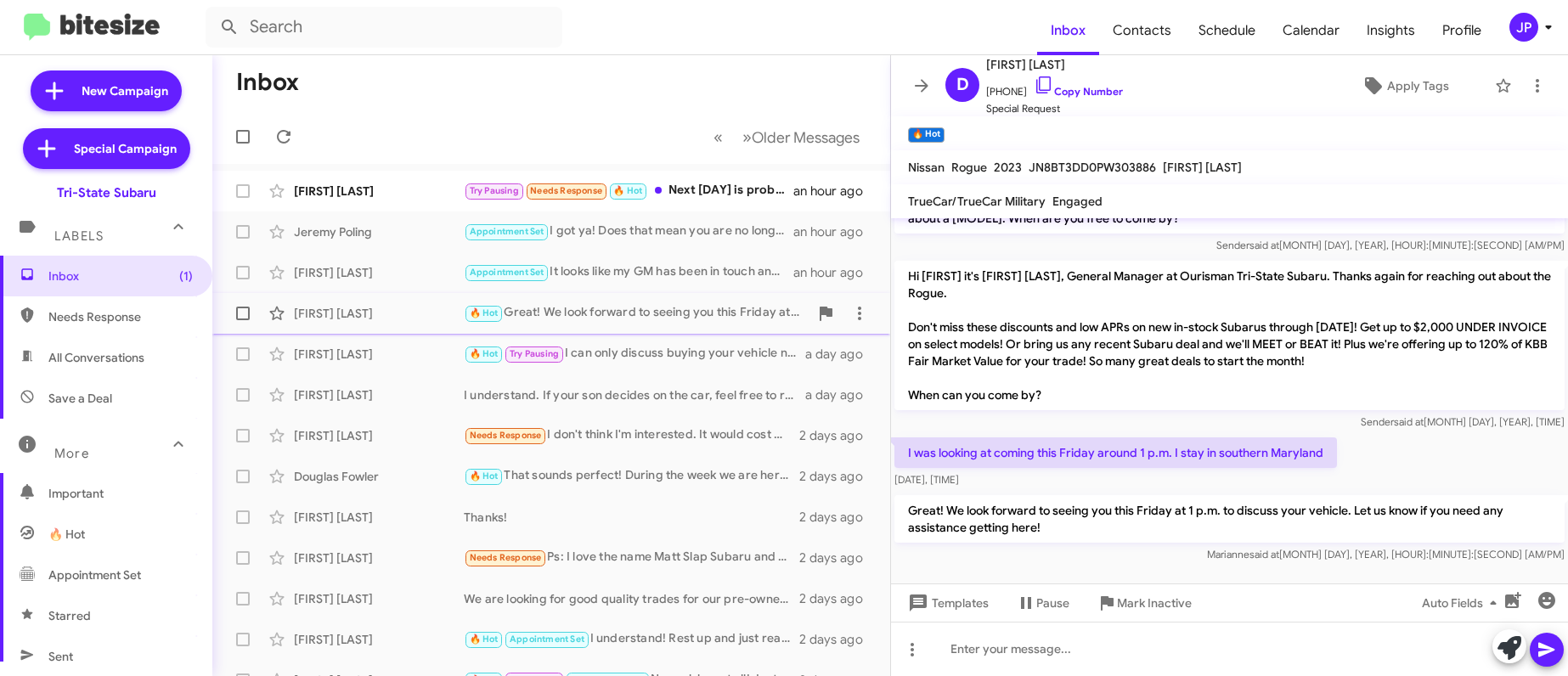 click on "[FIRST] [LAST]" 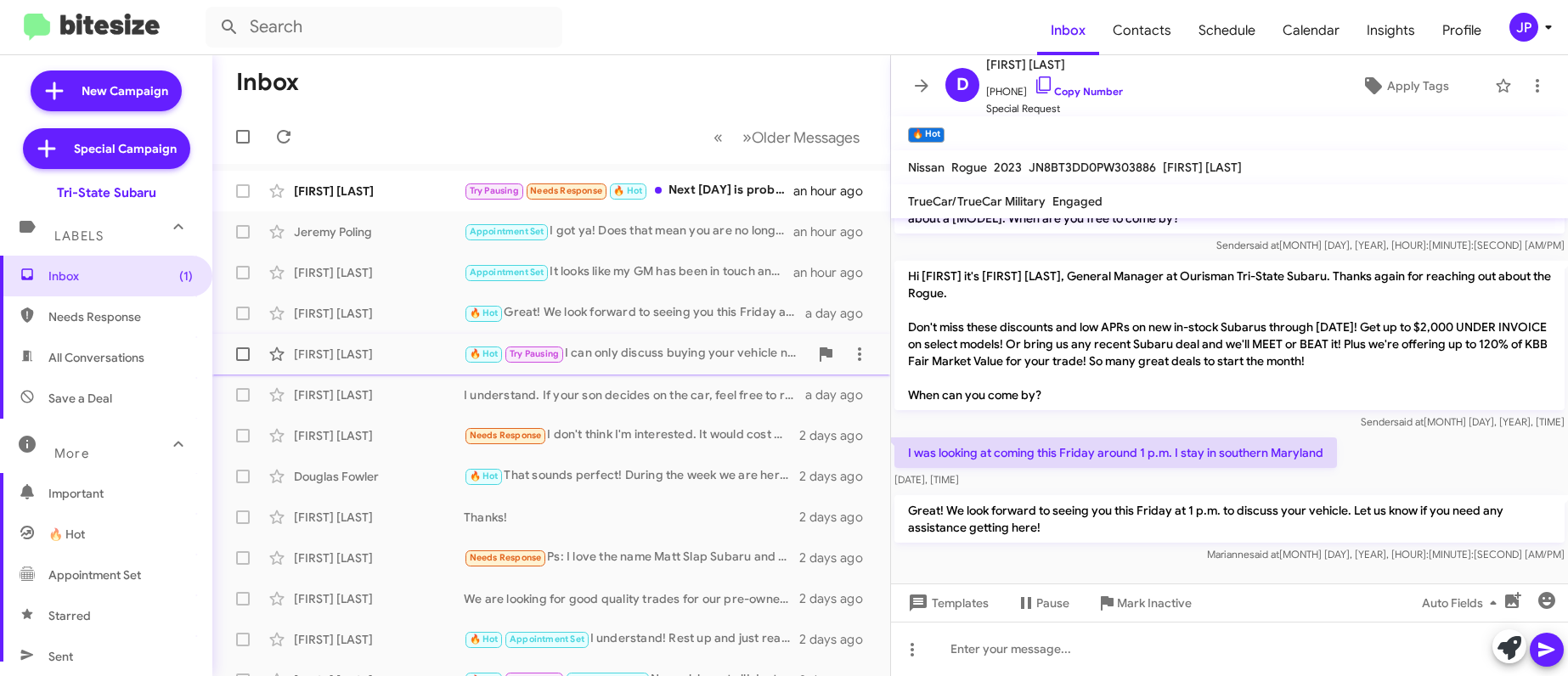 click on "[FIRST] [LAST]" 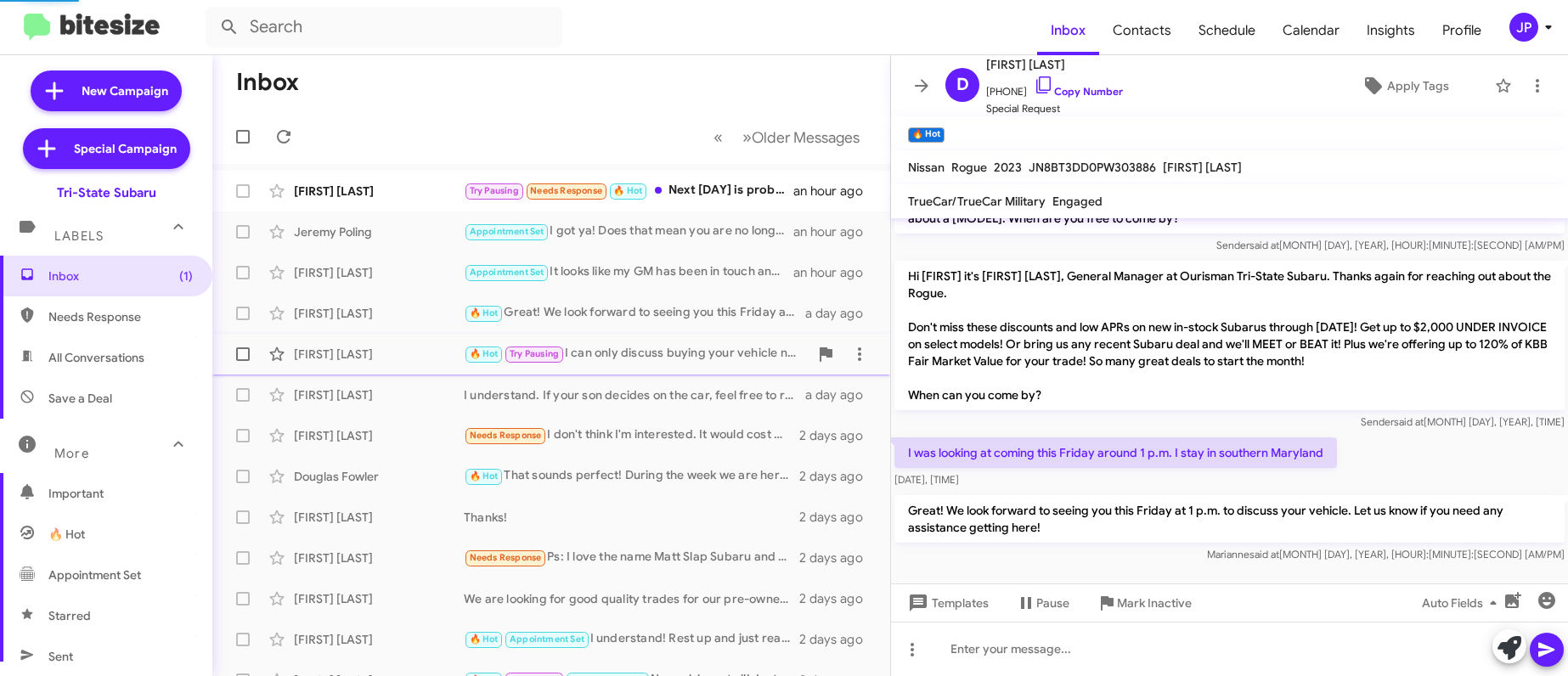scroll, scrollTop: 177, scrollLeft: 0, axis: vertical 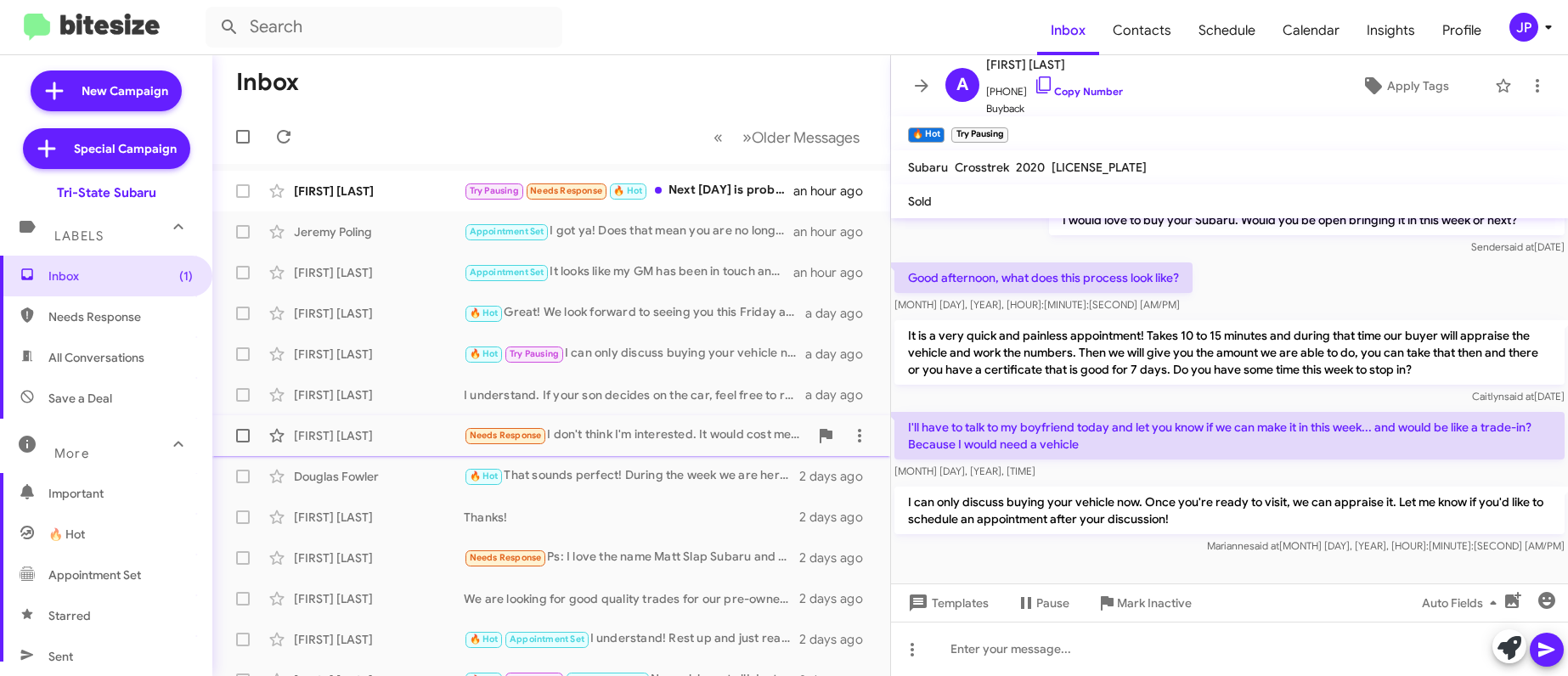 click on "Tamela Magruder  Needs Response   I don't think I'm interested. It would cost me way more money to buy a new car than you would give me for mine   2 days ago" 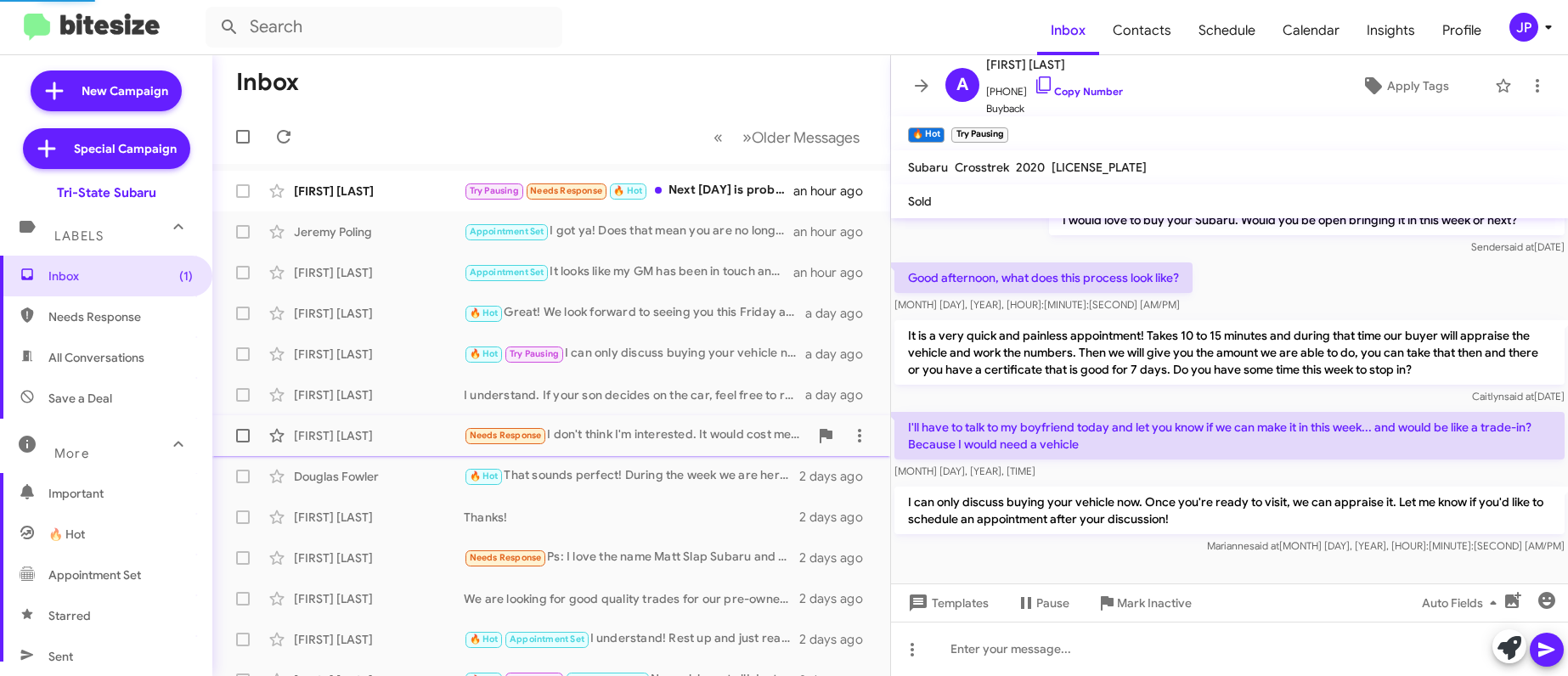 scroll, scrollTop: 64, scrollLeft: 0, axis: vertical 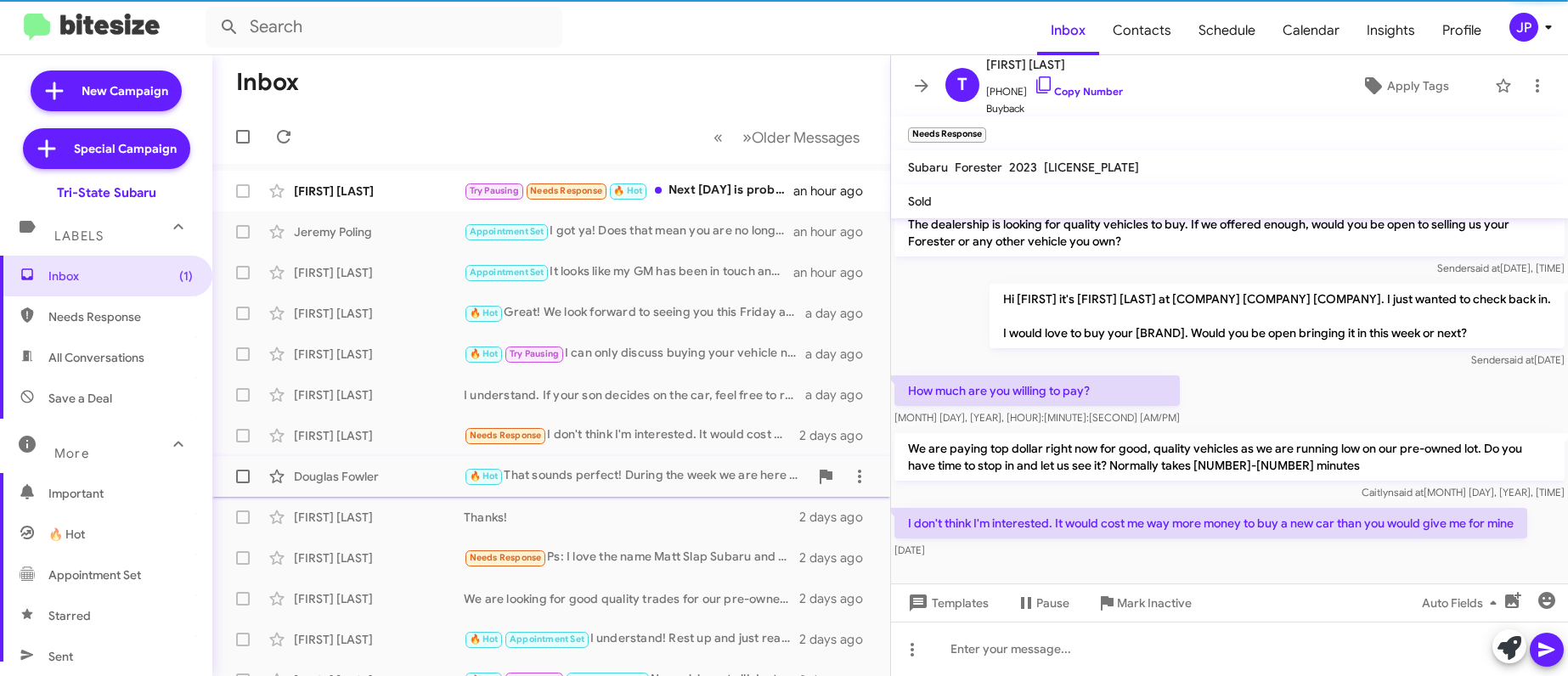 click on "Douglas Fowler  🔥 Hot   That sounds perfect! During the week we are here from 9am to 7pm and then 9am to 5pm on Saturday   2 days ago" 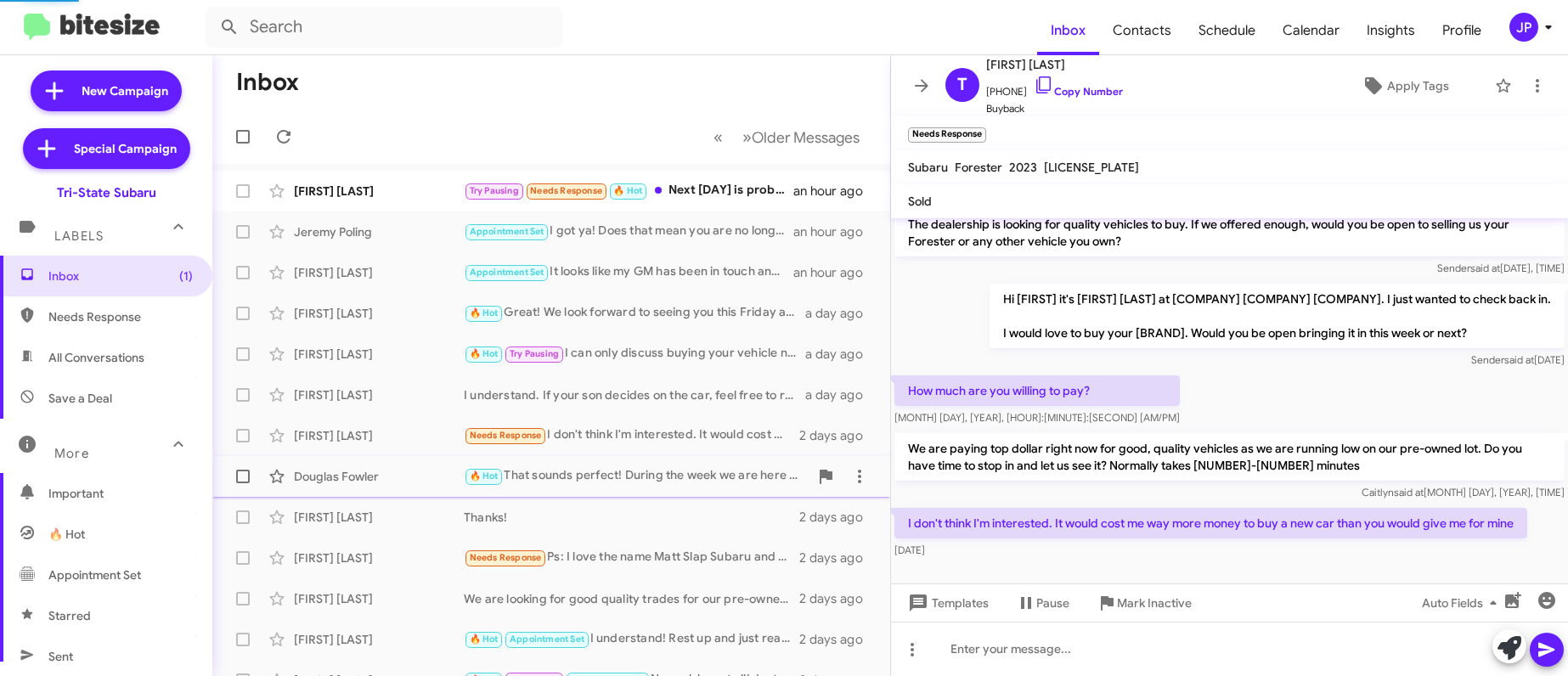 scroll, scrollTop: 13, scrollLeft: 0, axis: vertical 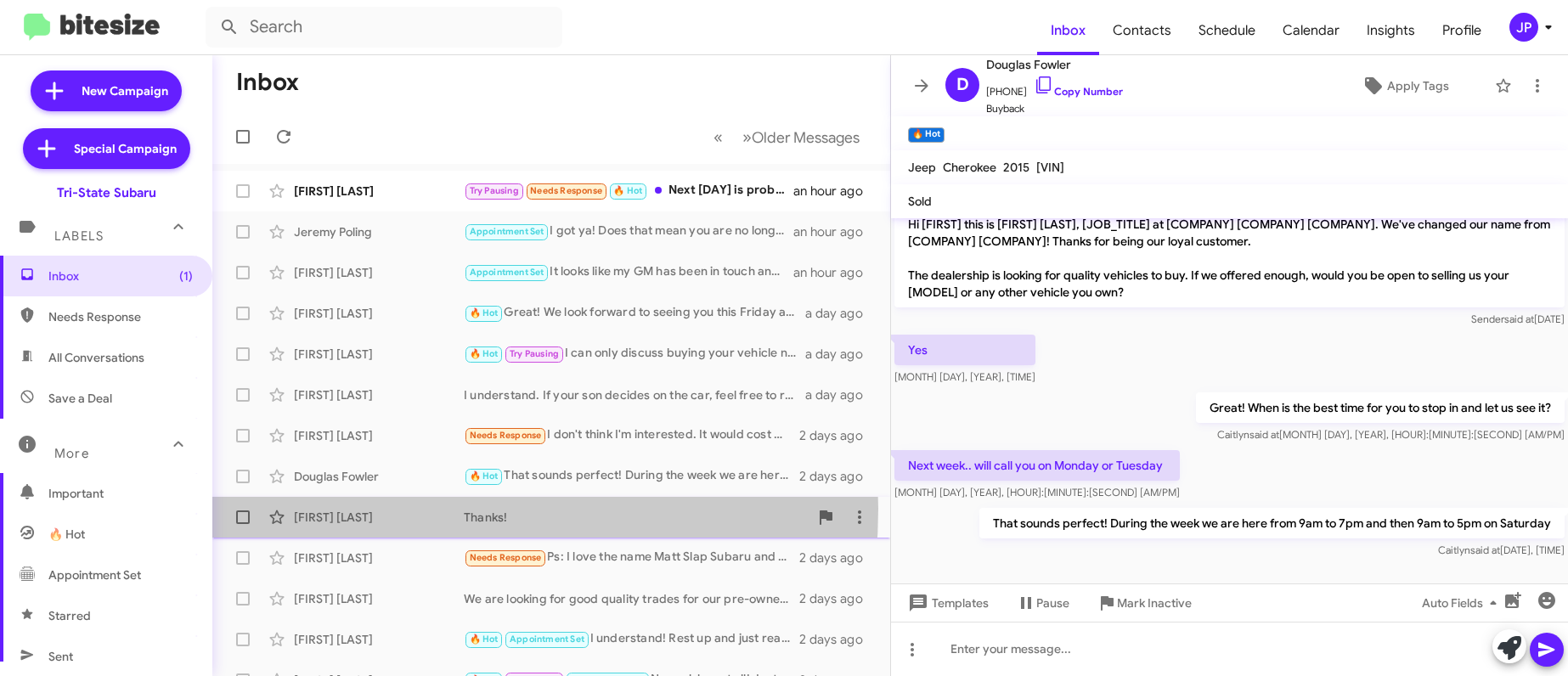 click on "Thomas Larson" 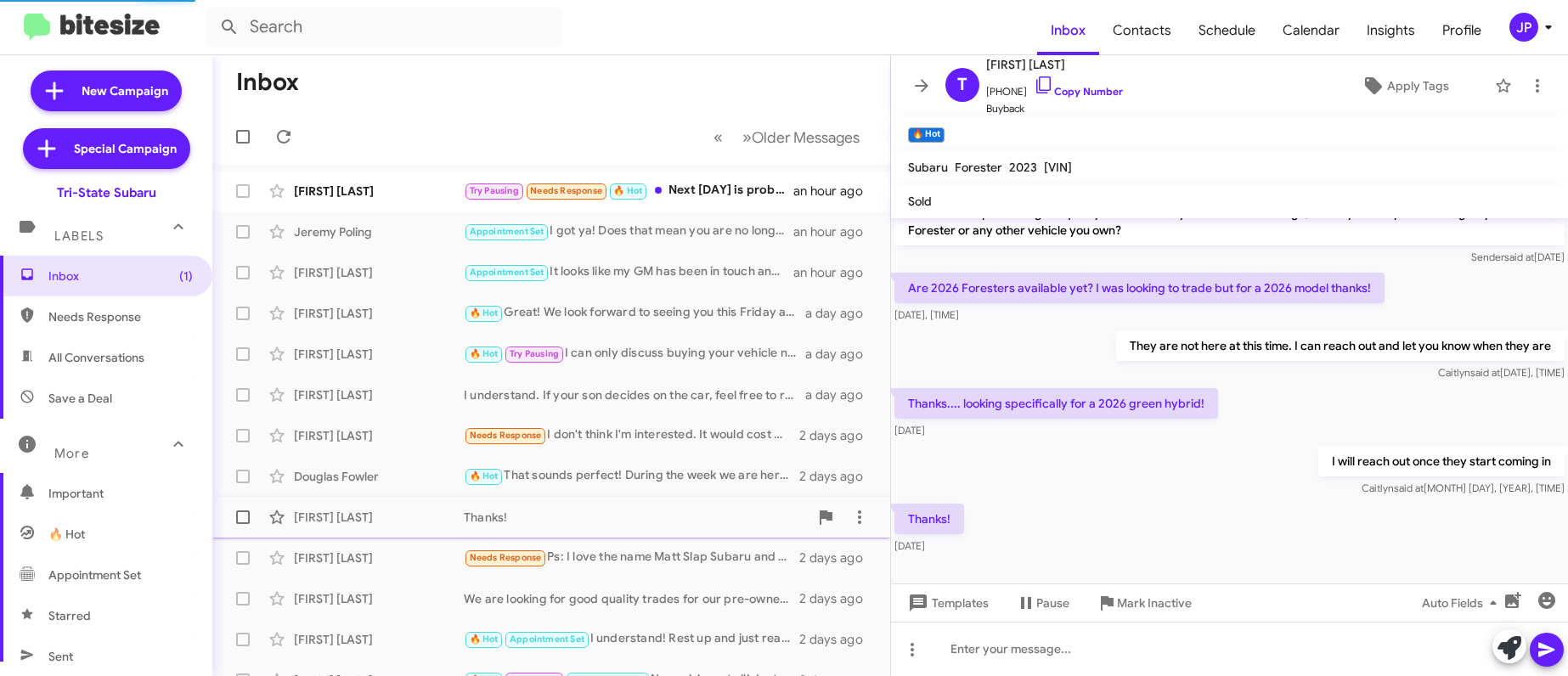 scroll, scrollTop: 41, scrollLeft: 0, axis: vertical 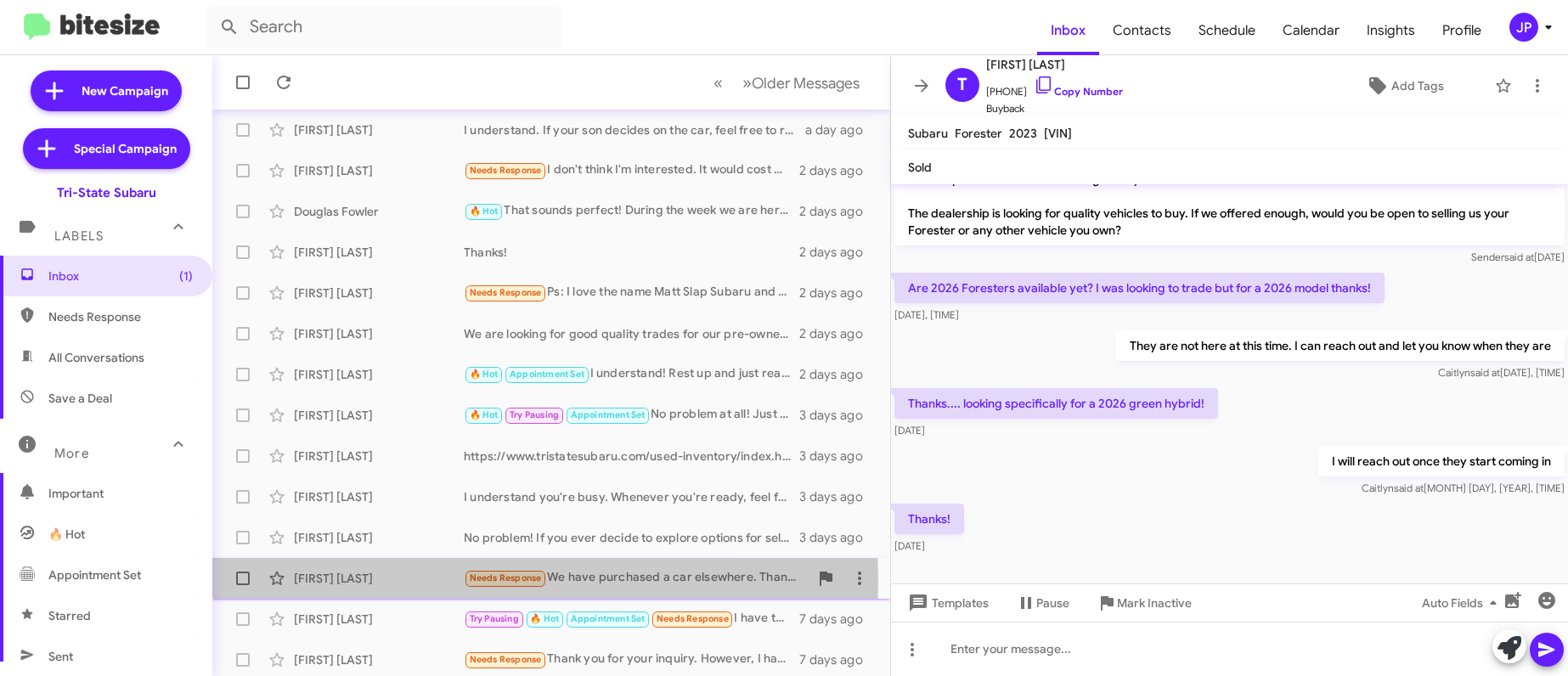 click on "Melanie Belford" 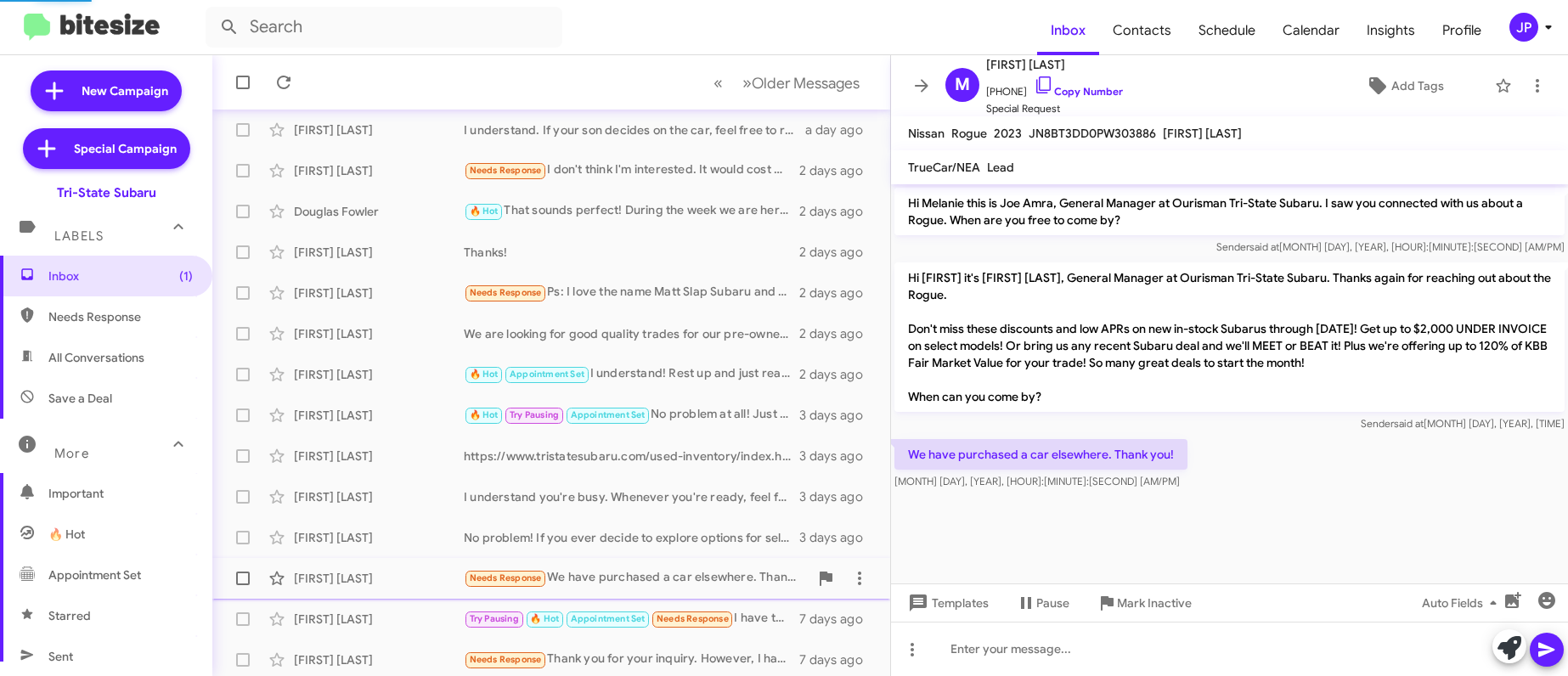 scroll, scrollTop: 0, scrollLeft: 0, axis: both 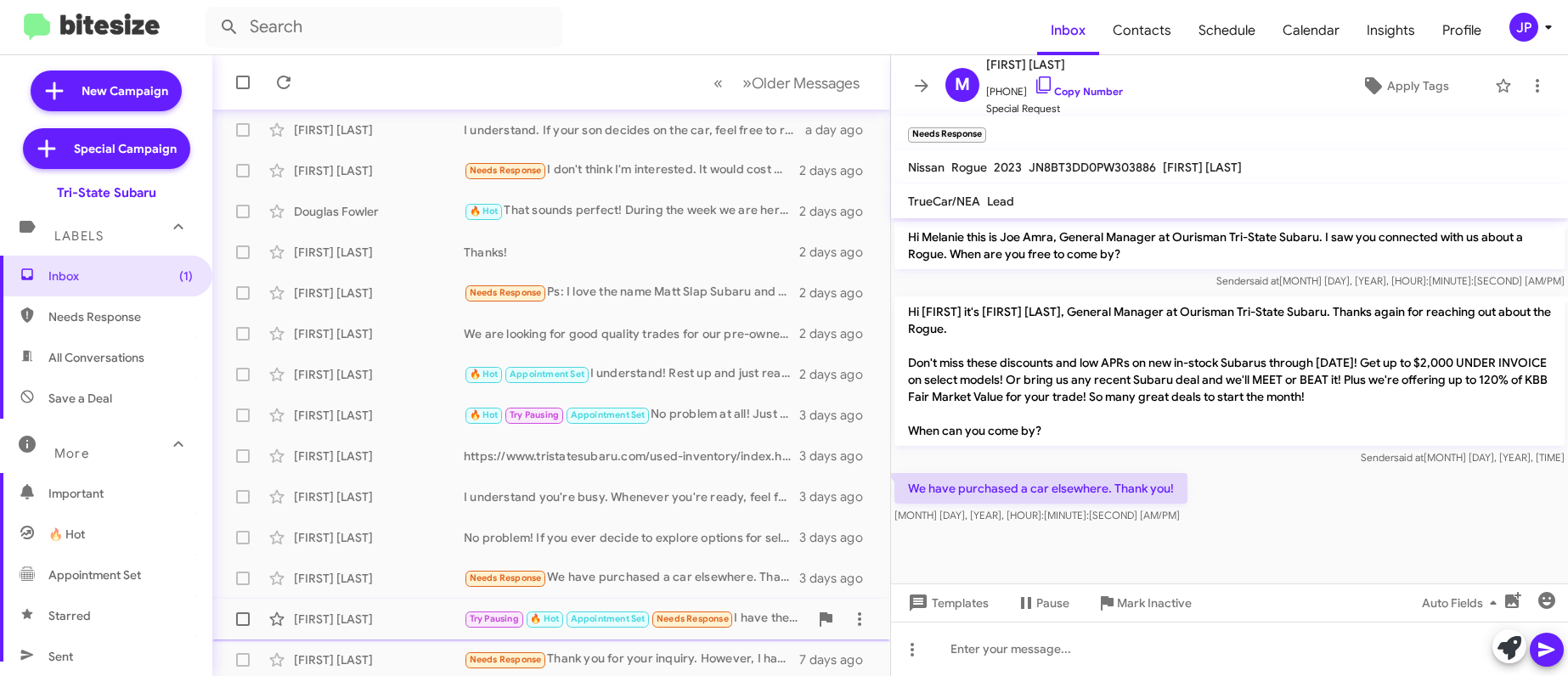 click on "Kelli Mcquaid  Try Pausing   🔥 Hot   Appointment Set   Needs Response   I have the insurance card. Who do I email it to?   7 days ago" 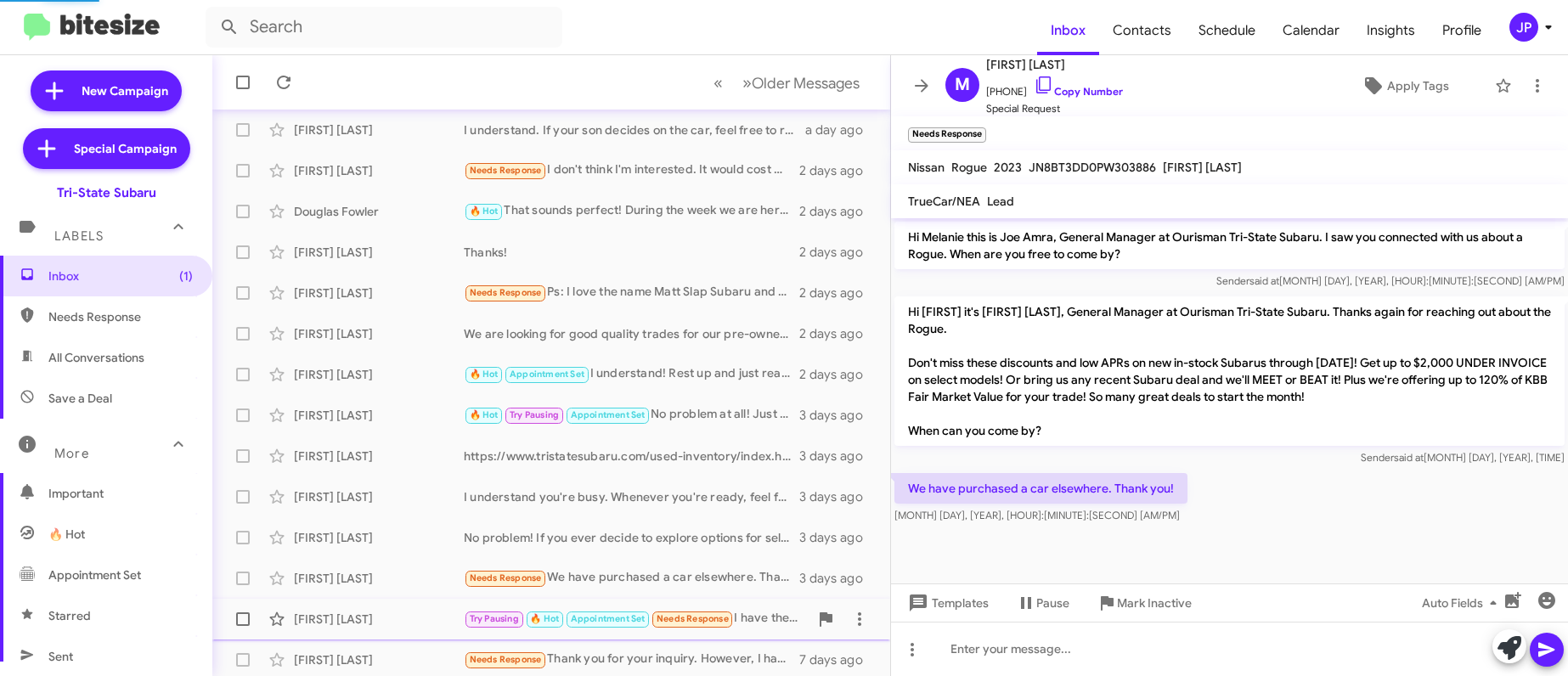 scroll, scrollTop: 865, scrollLeft: 0, axis: vertical 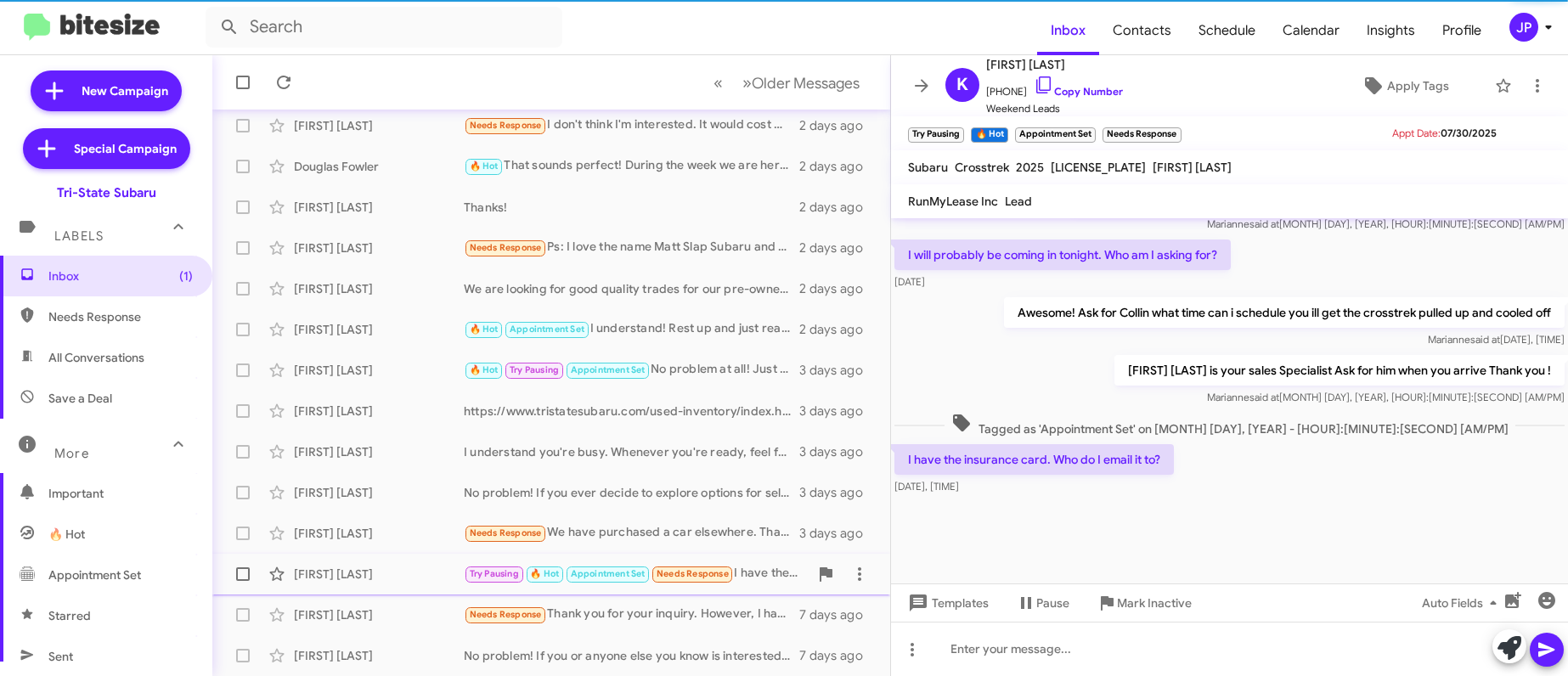 click on "George Neureither  Needs Response   Thank you for your inquiry. However,  I have concluded a sale with another dealership.   7 days ago" 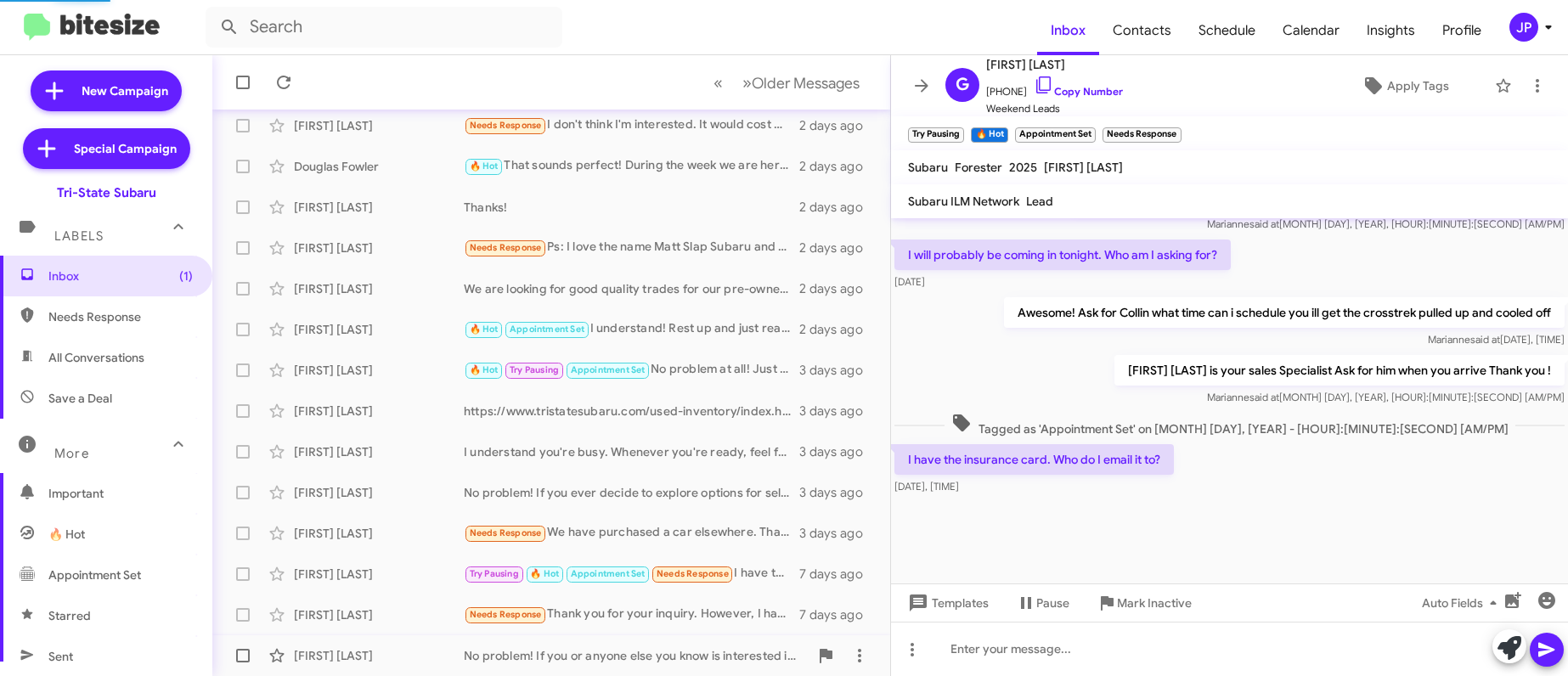 scroll, scrollTop: 0, scrollLeft: 0, axis: both 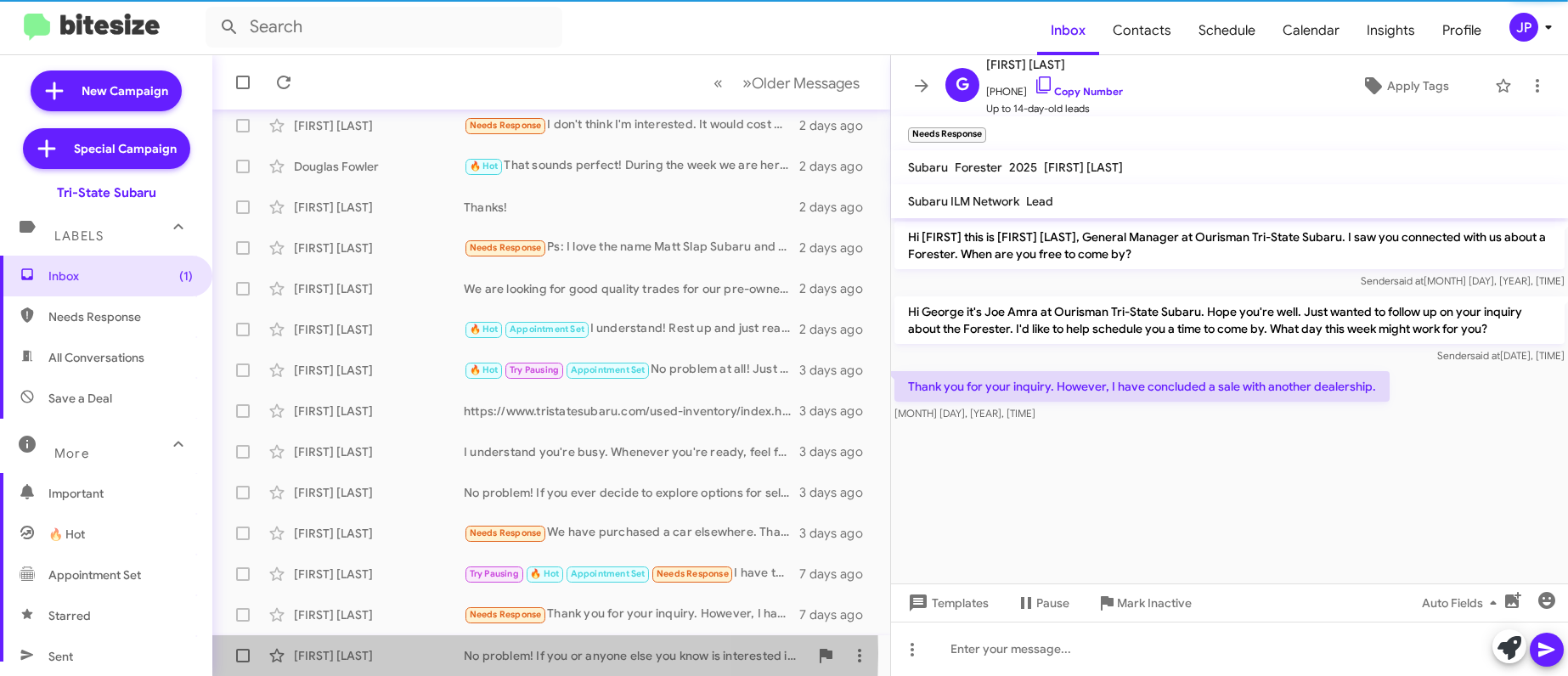 click on "Jean Murdaugh" 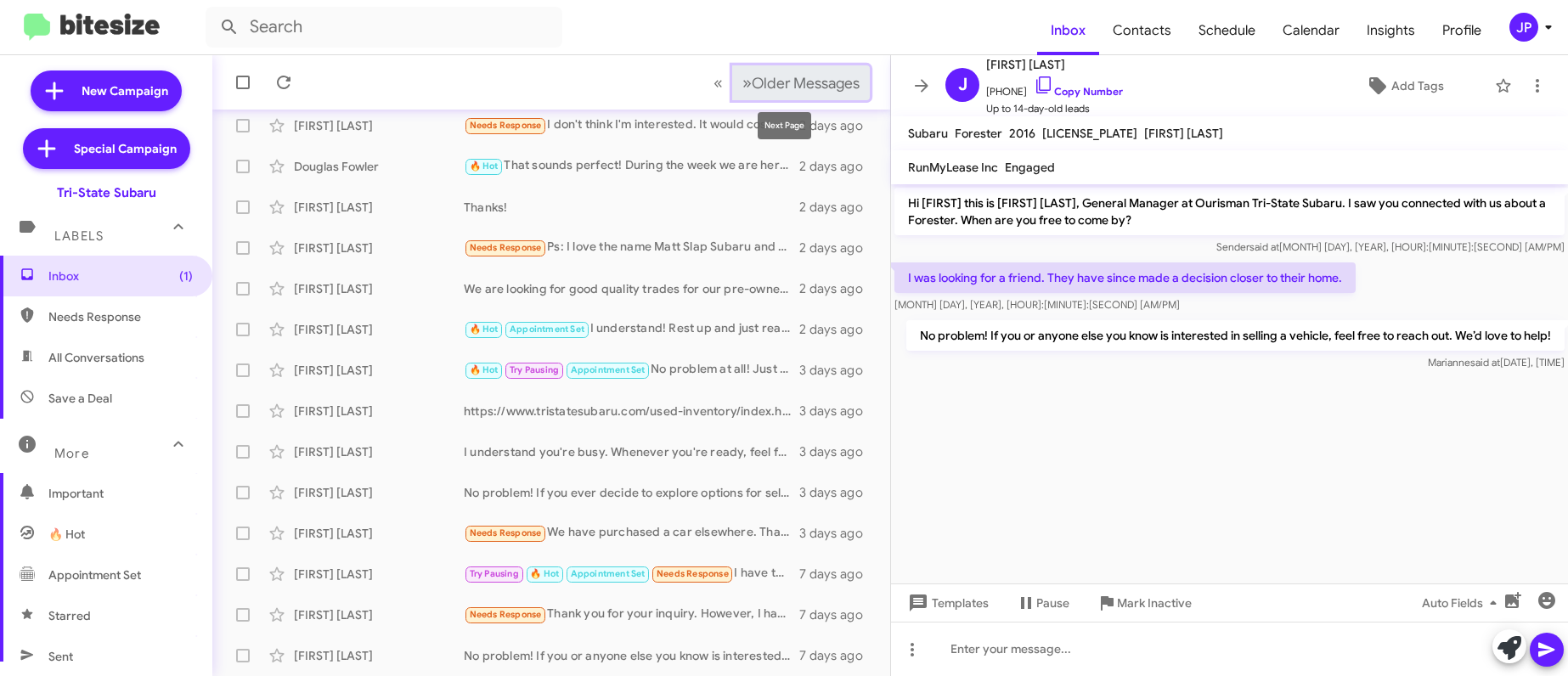 click on "Older Messages" 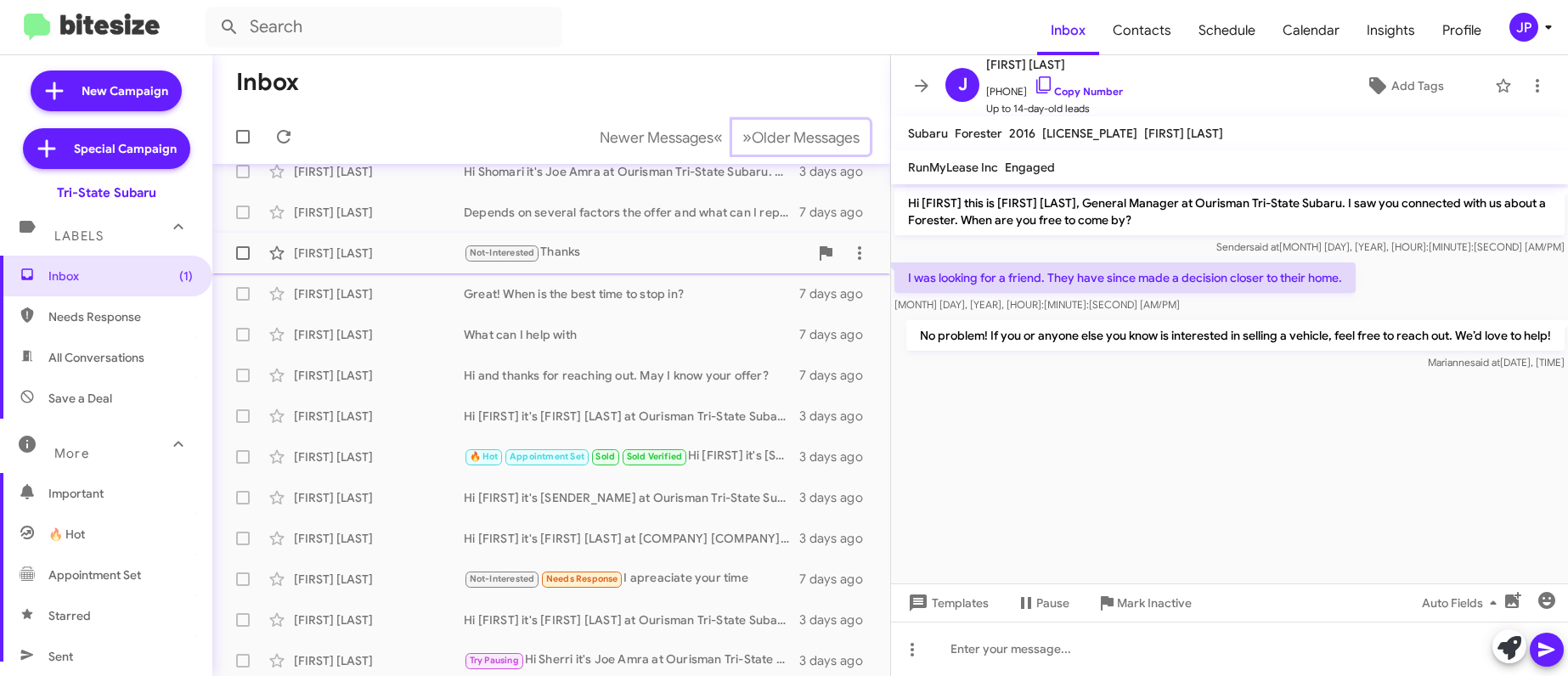 scroll, scrollTop: 0, scrollLeft: 0, axis: both 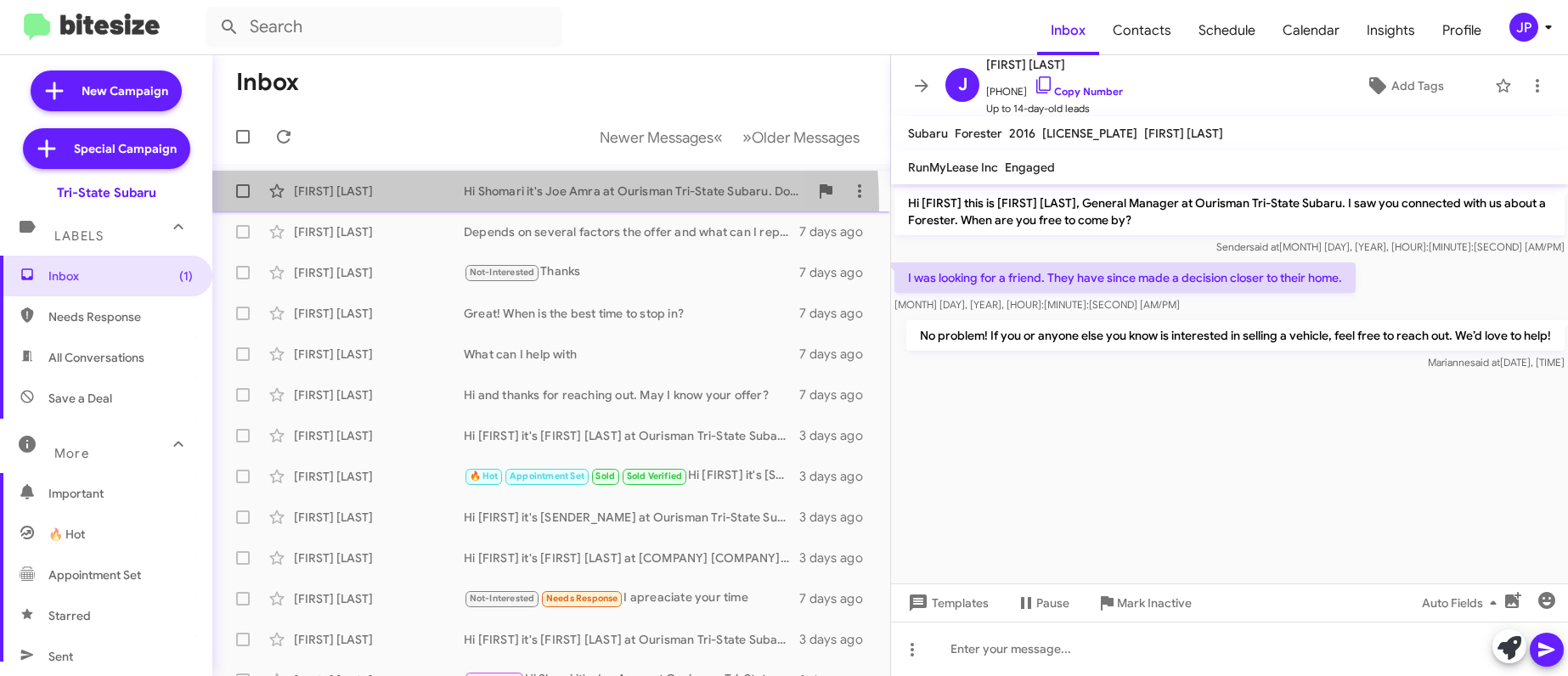 click on "Shomari Gaymon  Hi Shomari it's Joe Amra at Ourisman Tri-State Subaru.
Don't miss these discounts and low APRs on new in-stock Subarus through 8/30! Get up to $2,000 UNDER INVOICE on select models! Or bring us any recent Subaru deal and we'll MEET or BEAT it! Plus we're offering up to 120% of KBB Fair Market Value for your trade! So many great deals to start the month!
When can you come by?   3 days ago" 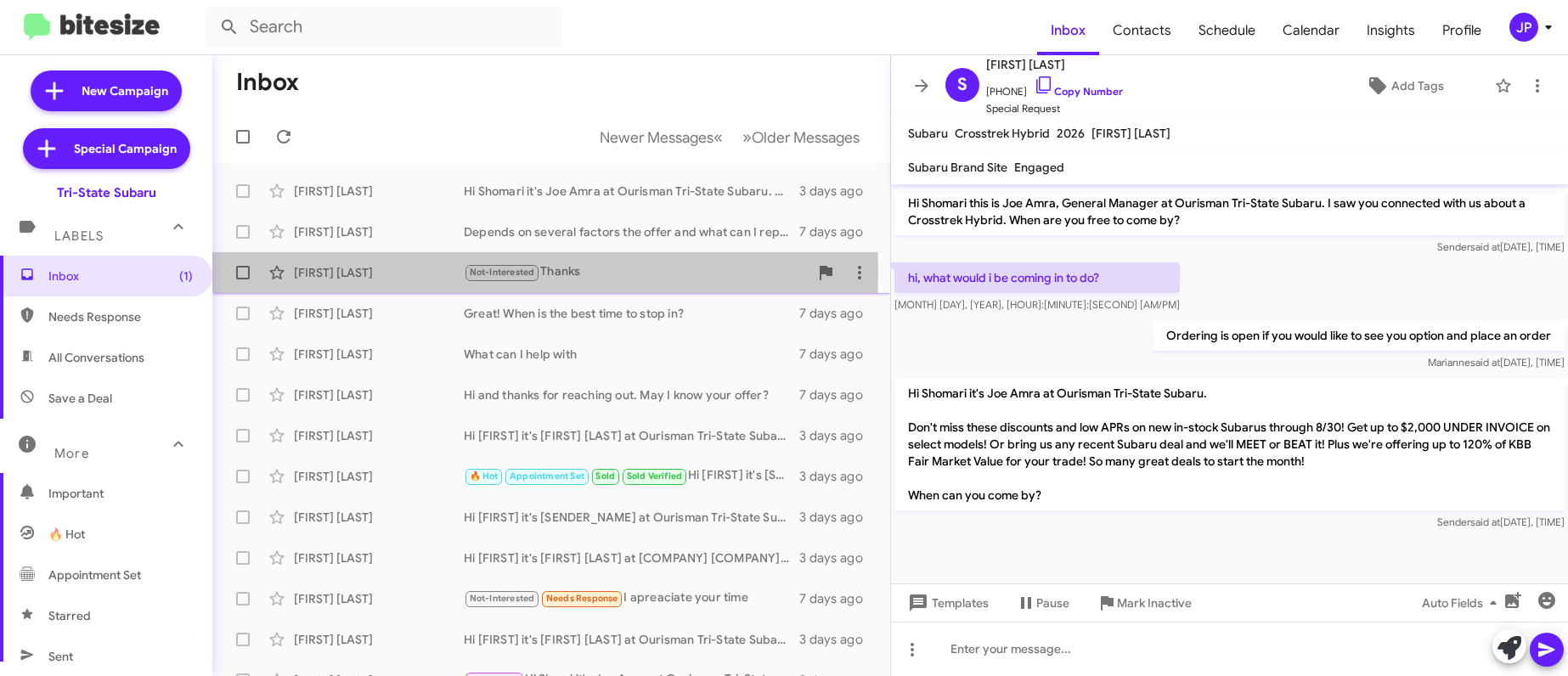 click on "Elizabeth Daniels" 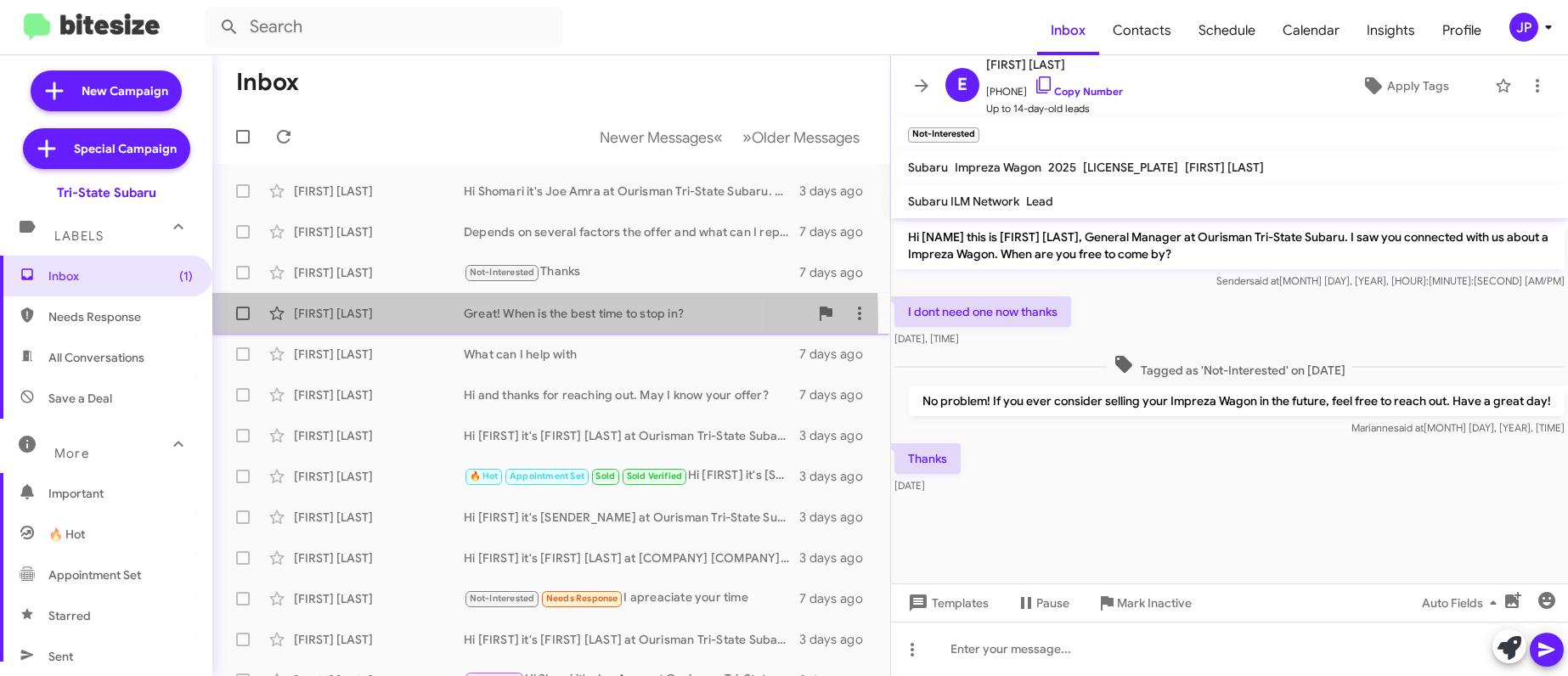 click on "Haile Miles" 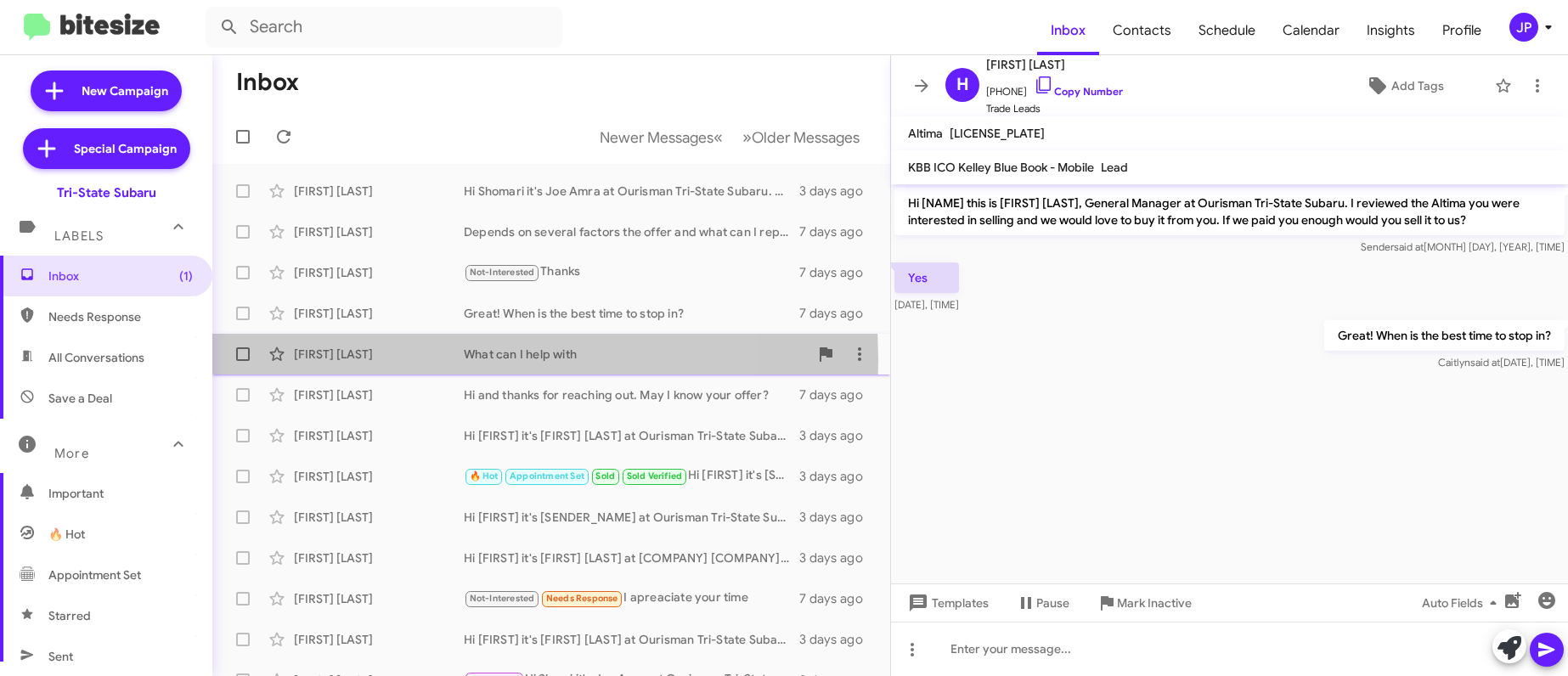 click on "Laniece Spain" 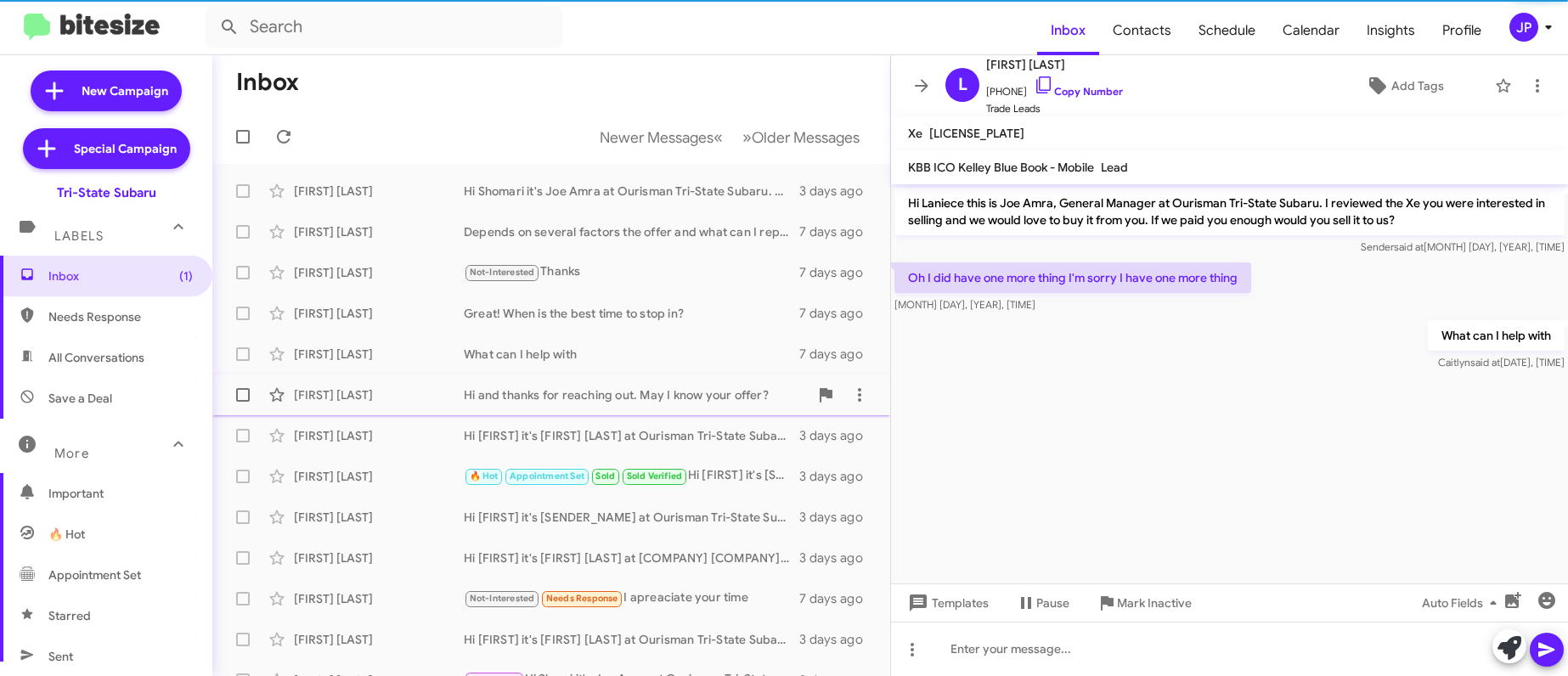 click on "Hossein Atoufi" 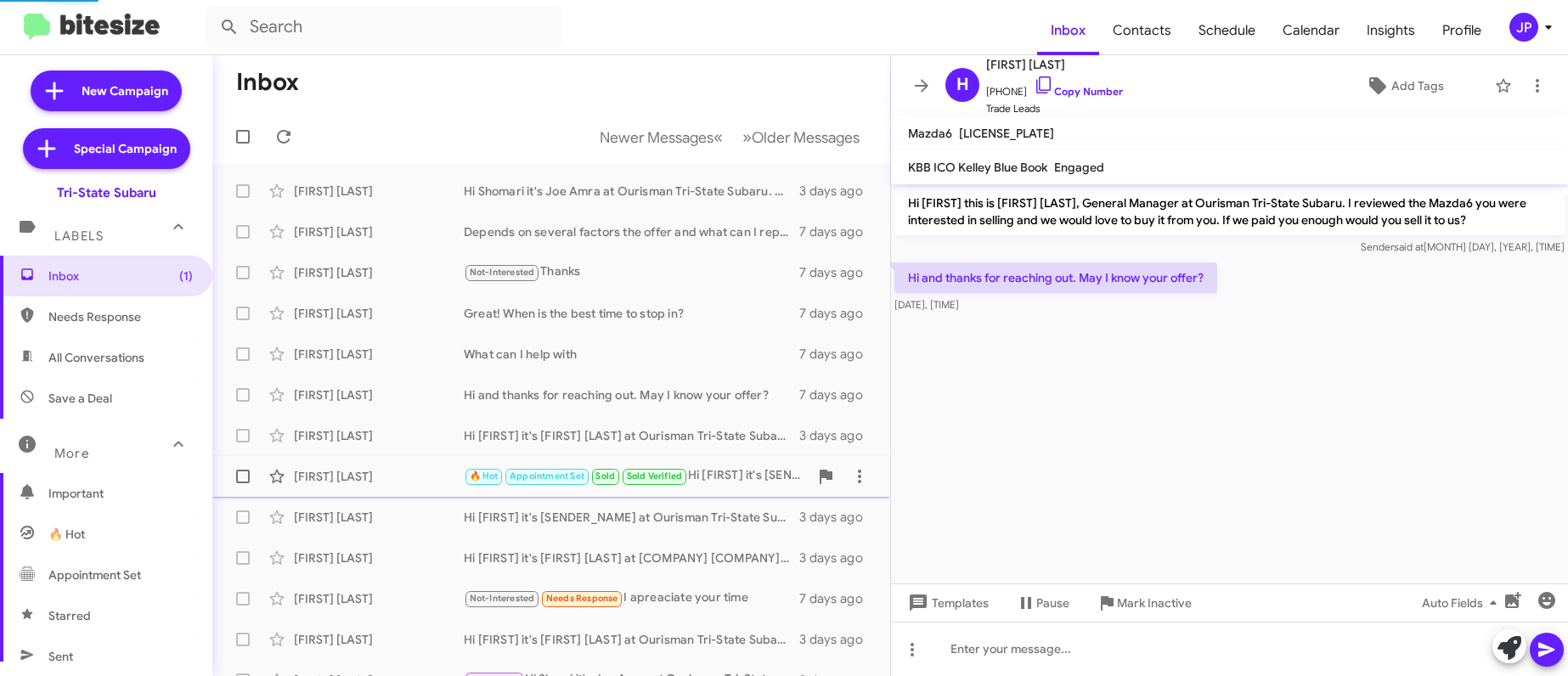 click on "Cecilia Callan  🔥 Hot   Appointment Set   Sold   Sold Verified   Hi Cecilia it's Joe Amra at Ourisman Tri-State Subaru.
Don't miss these discounts and low APRs on new in-stock Subarus through 8/30! Get up to $2,000 UNDER INVOICE on select models! Or bring us any recent Subaru deal and we'll MEET or BEAT it! Plus we're offering up to 120% of KBB Fair Market Value for your trade! So many great deals to start the month!
When can you come by?   3 days ago" 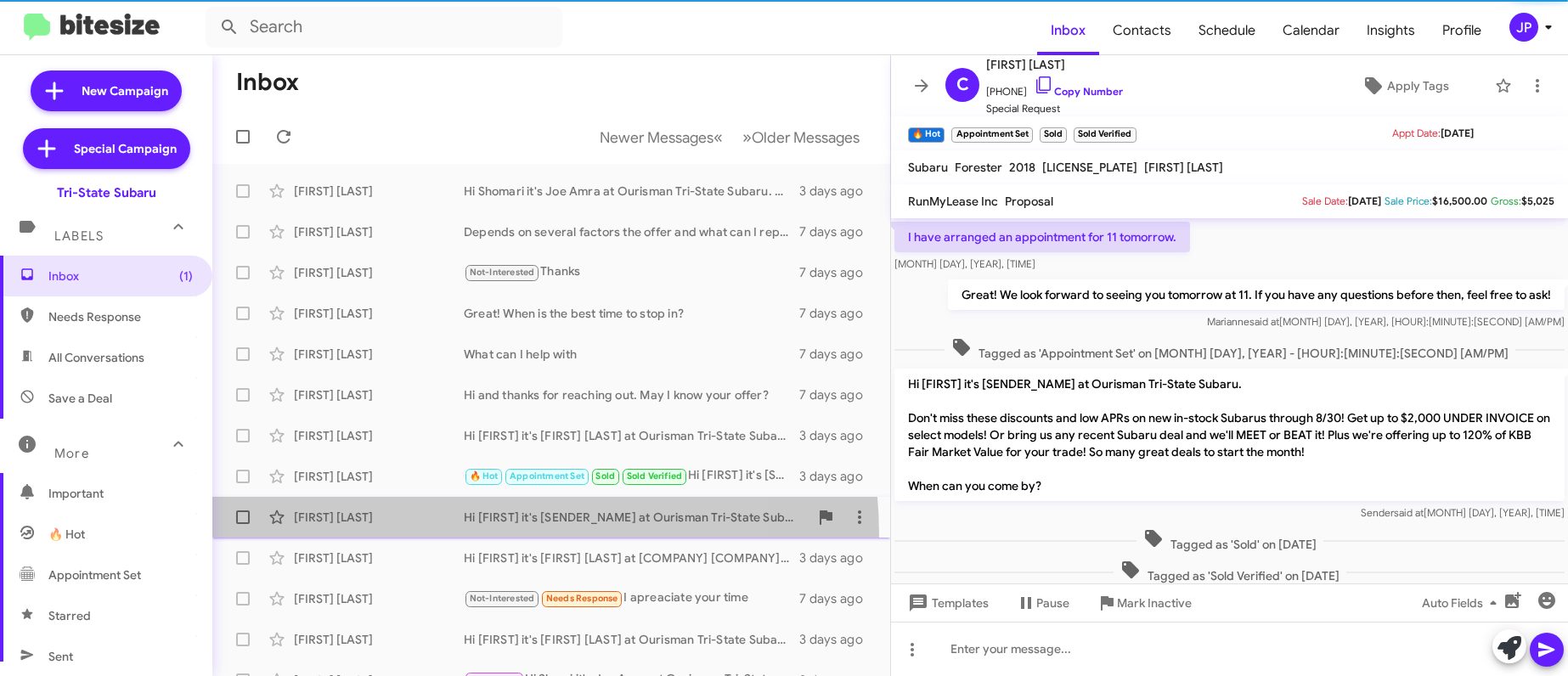 click on "Steven Sylvester  Hi Steven it's Joe Amra at Ourisman Tri-State Subaru.
Don't miss these discounts and low APRs on new in-stock Subarus through 8/30! Get up to $2,000 UNDER INVOICE on select models! Or bring us any recent Subaru deal and we'll MEET or BEAT it! Plus we're offering up to 120% of KBB Fair Market Value for your trade! So many great deals to start the month!
When can you come by?   3 days ago" 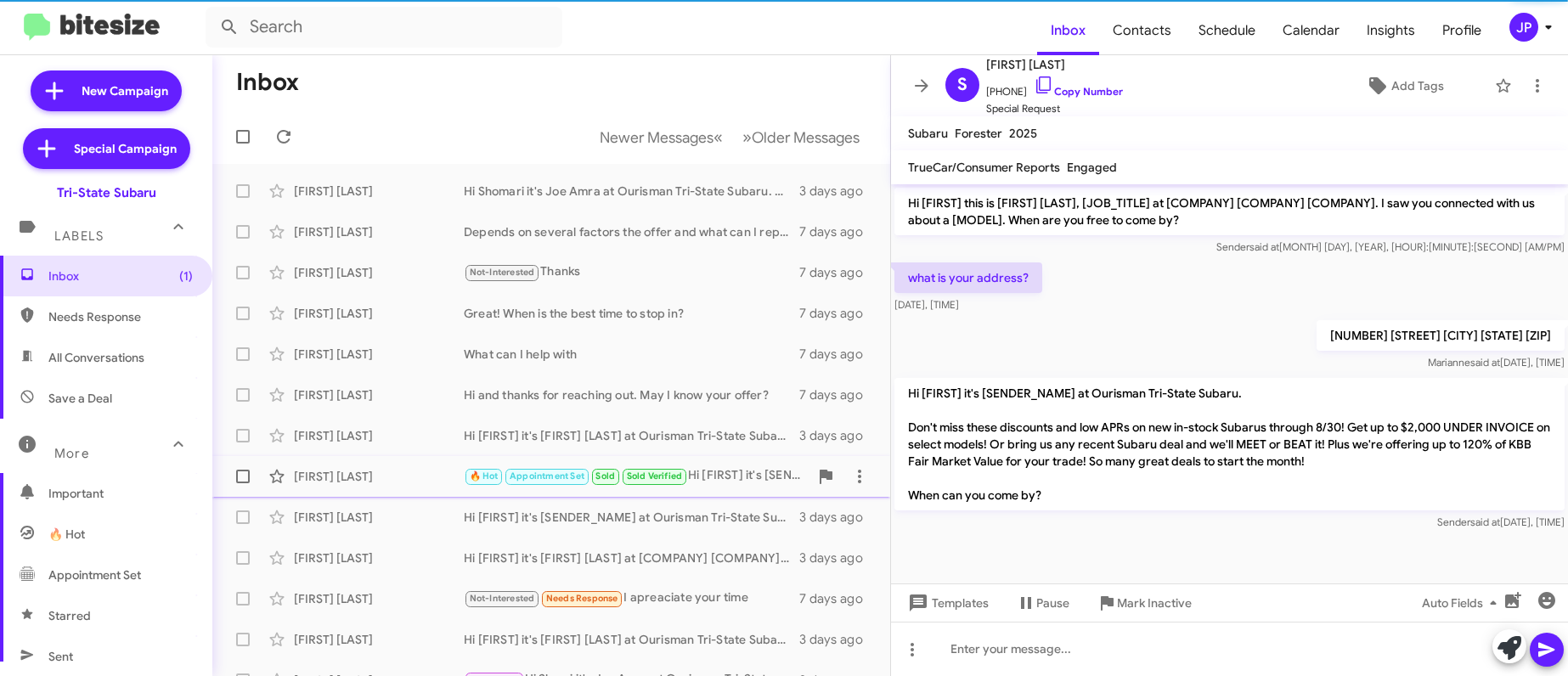 scroll, scrollTop: 0, scrollLeft: 0, axis: both 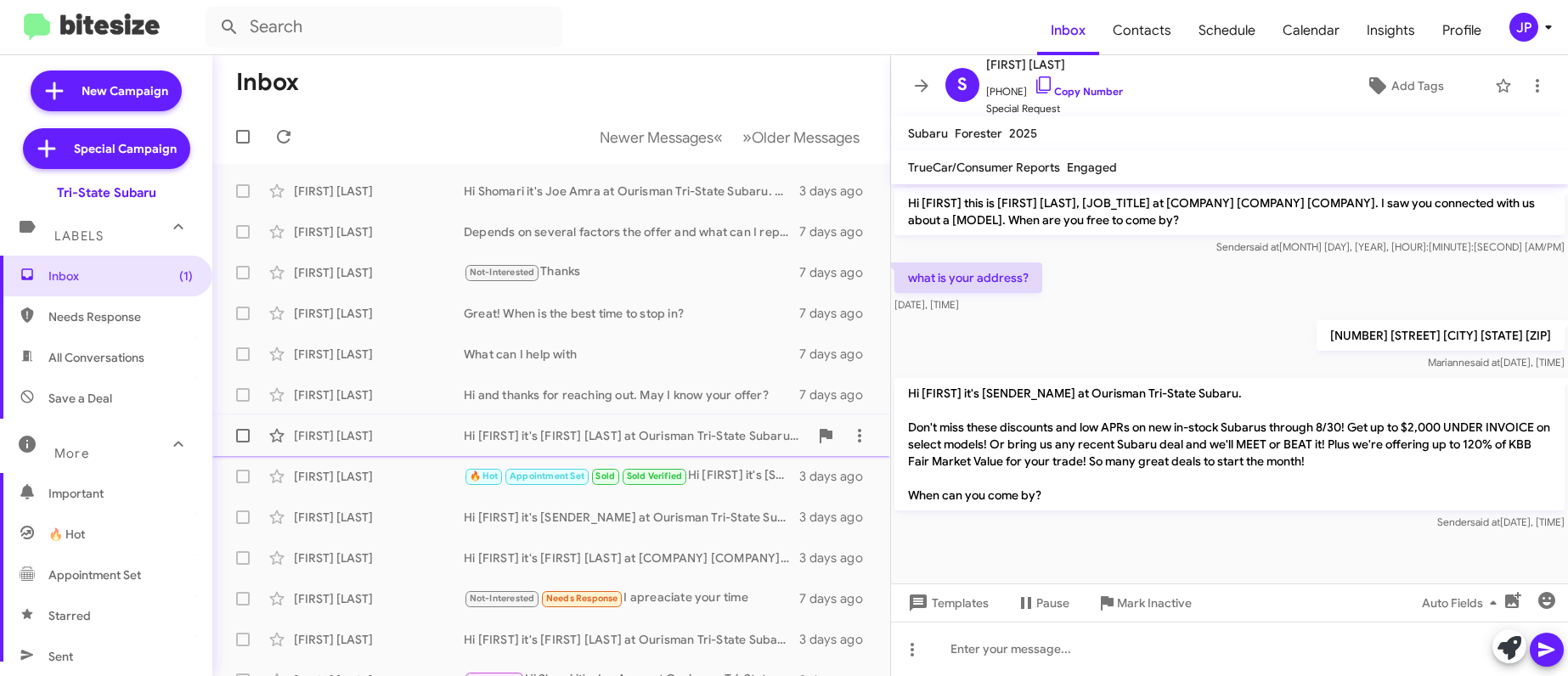 click on "Rob Swanson  Hi Rob it's Joe Amra at Ourisman Tri-State Subaru.
Don't miss these discounts and low APRs on new in-stock Subarus through 8/30! Get up to $2,000 UNDER INVOICE on select models! Or bring us any recent Subaru deal and we'll MEET or BEAT it! Plus we're offering up to 120% of KBB Fair Market Value for your trade! So many great deals to start the month!
When can you come by?   3 days ago" 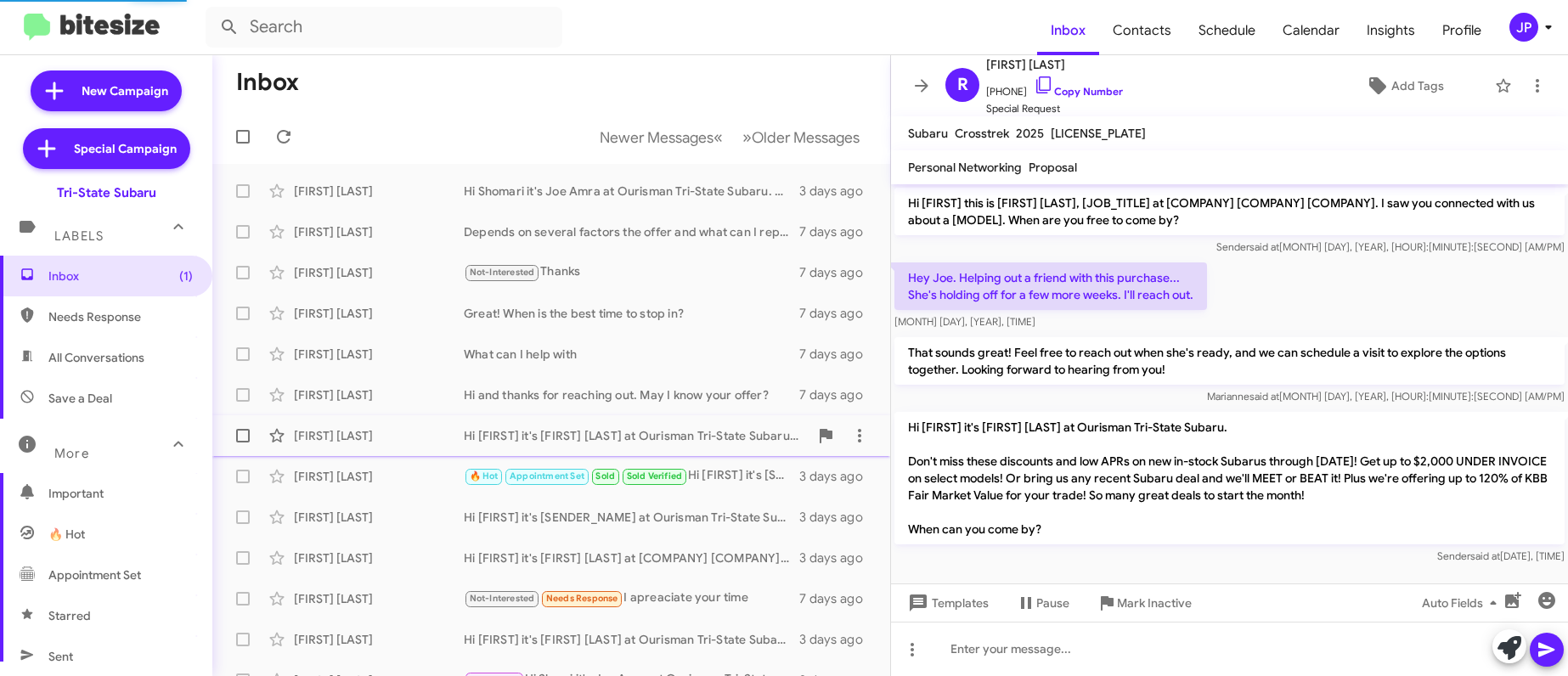 scroll, scrollTop: 2, scrollLeft: 0, axis: vertical 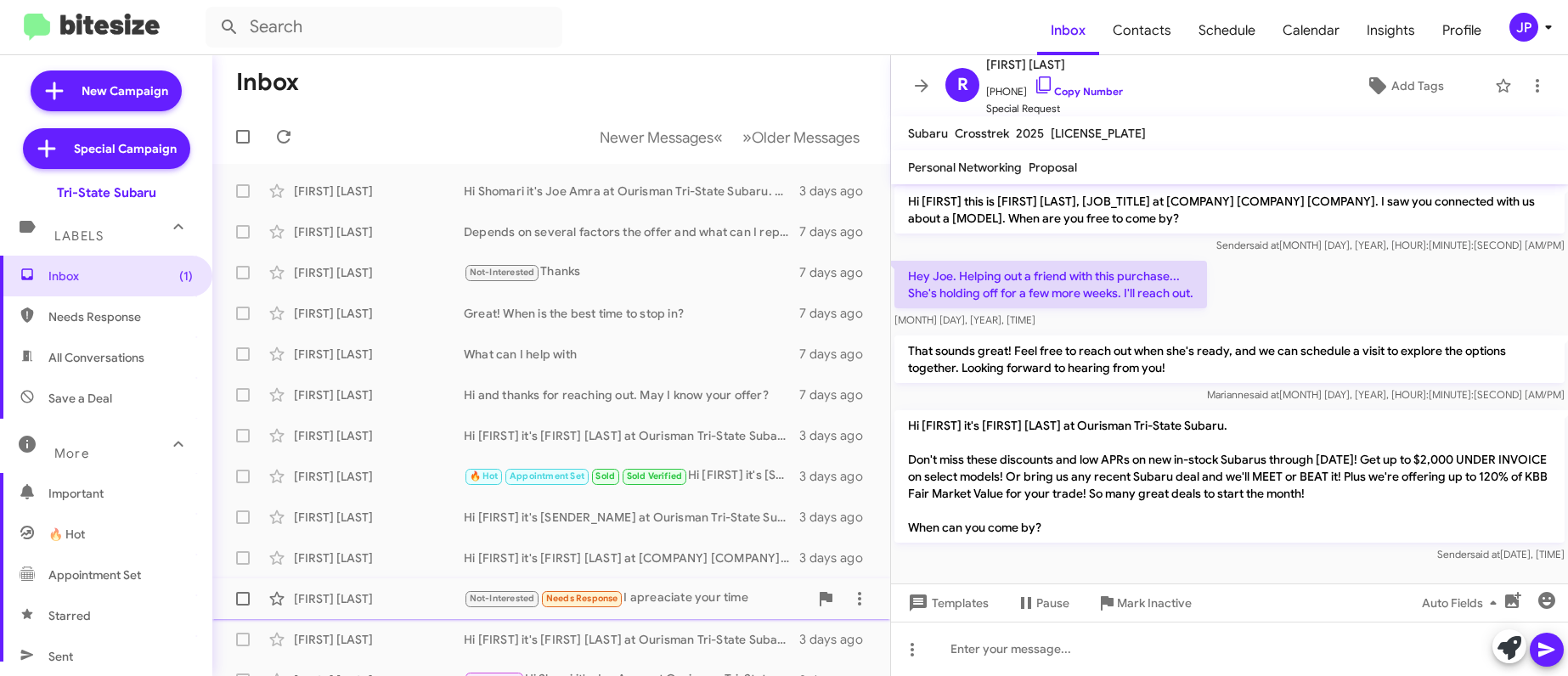 click on "Ahmed Awadallah  Not-Interested   Needs Response   I apreaciate your time   7 days ago" 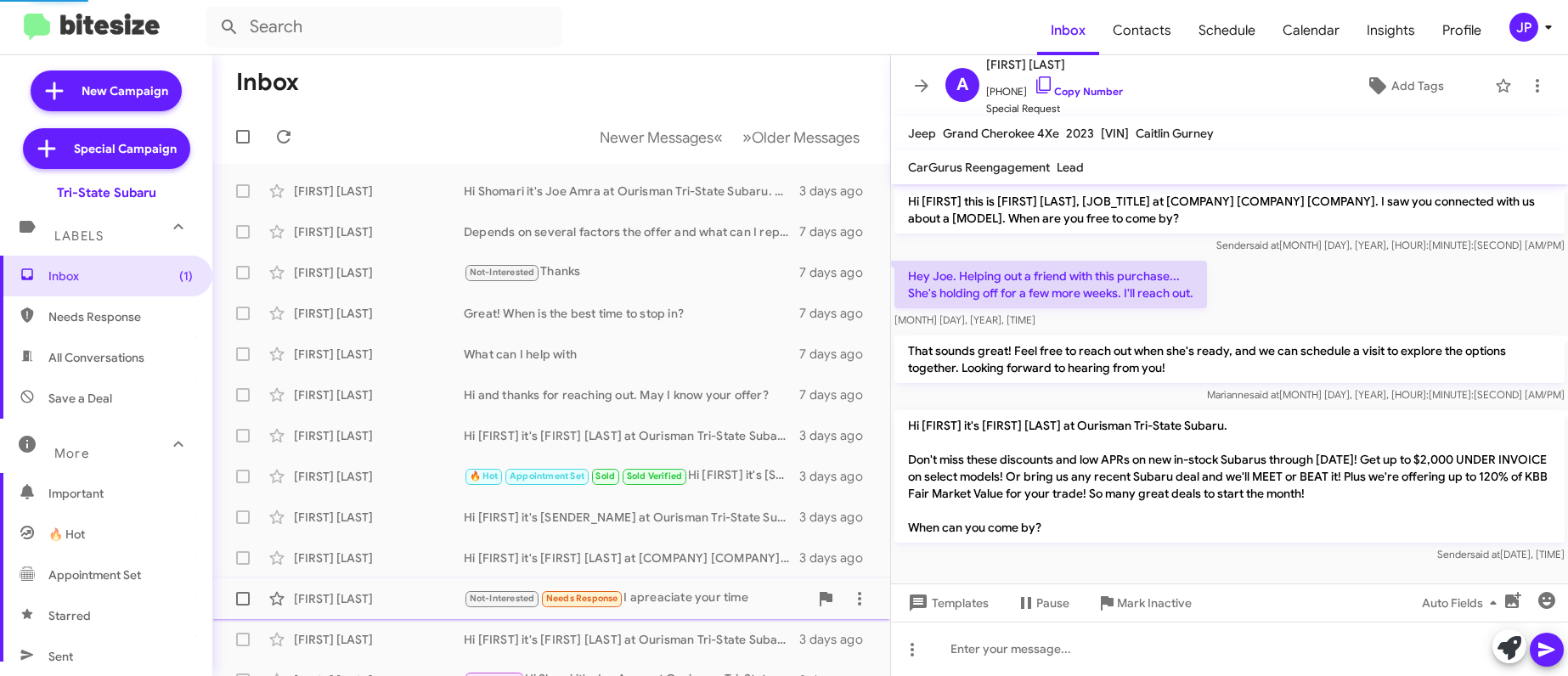scroll, scrollTop: 0, scrollLeft: 0, axis: both 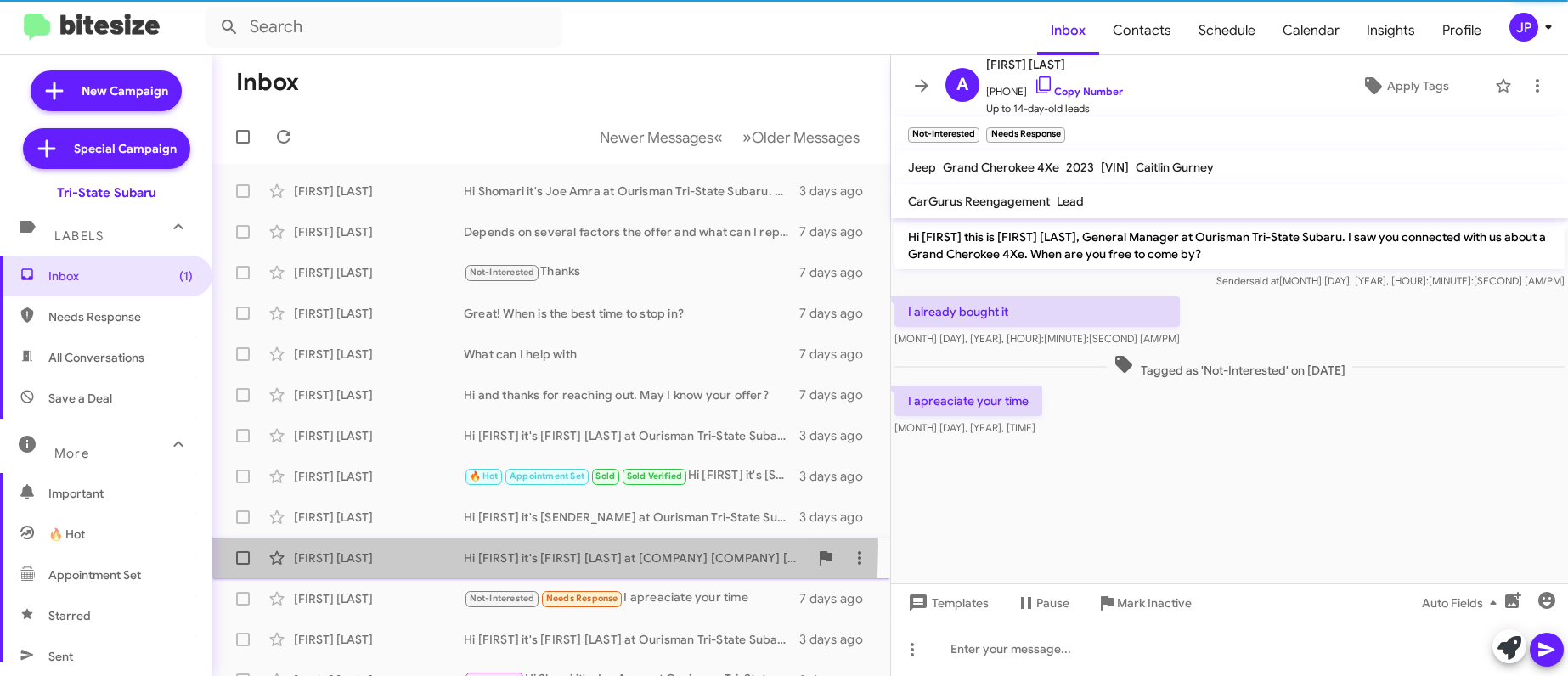click on "Rita Galford  Hi Rita it's Joe Amra at Ourisman Tri-State Subaru.
Don't miss these discounts and low APRs on new in-stock Subarus through 8/30! Get up to $2,000 UNDER INVOICE on select models! Or bring us any recent Subaru deal and we'll MEET or BEAT it! Plus we're offering up to 120% of KBB Fair Market Value for your trade! So many great deals to start the month!
When can you come by?   3 days ago" 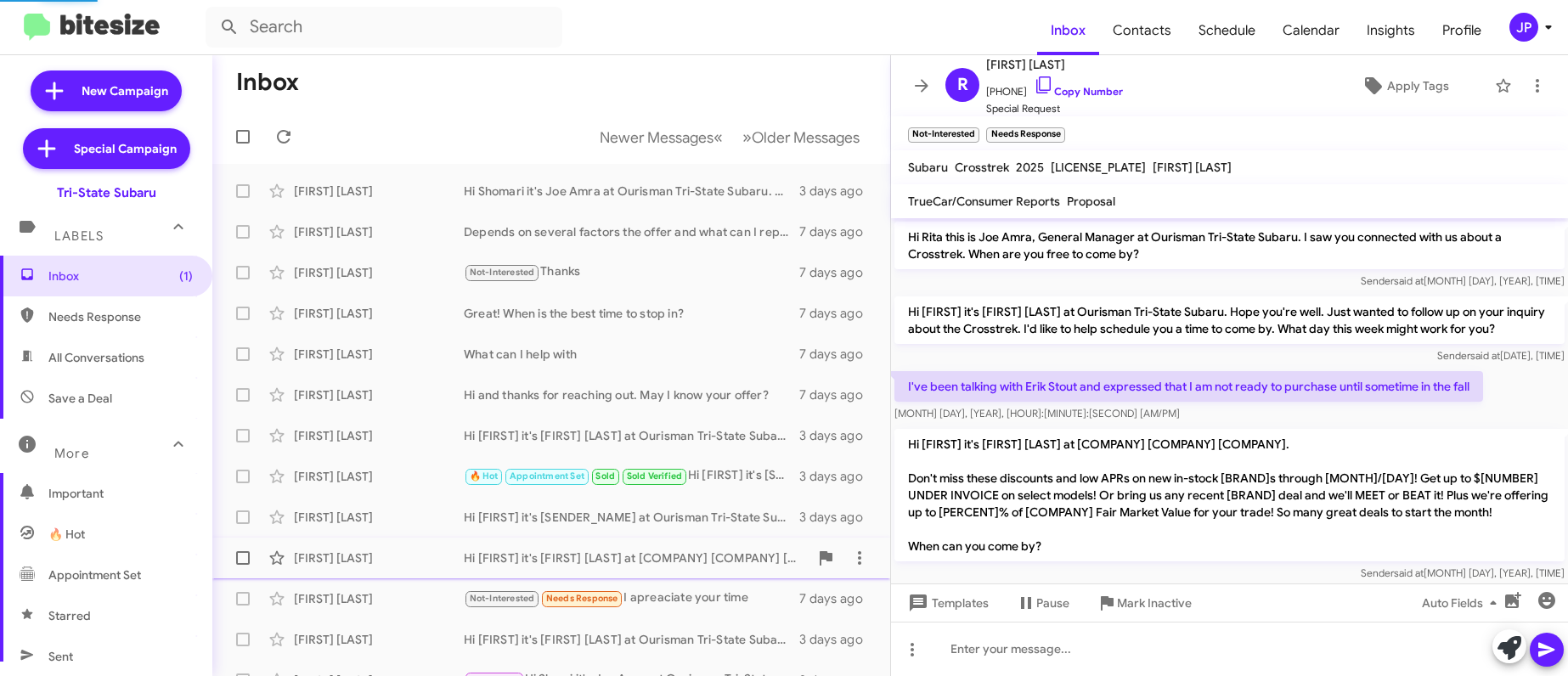 scroll, scrollTop: 19, scrollLeft: 0, axis: vertical 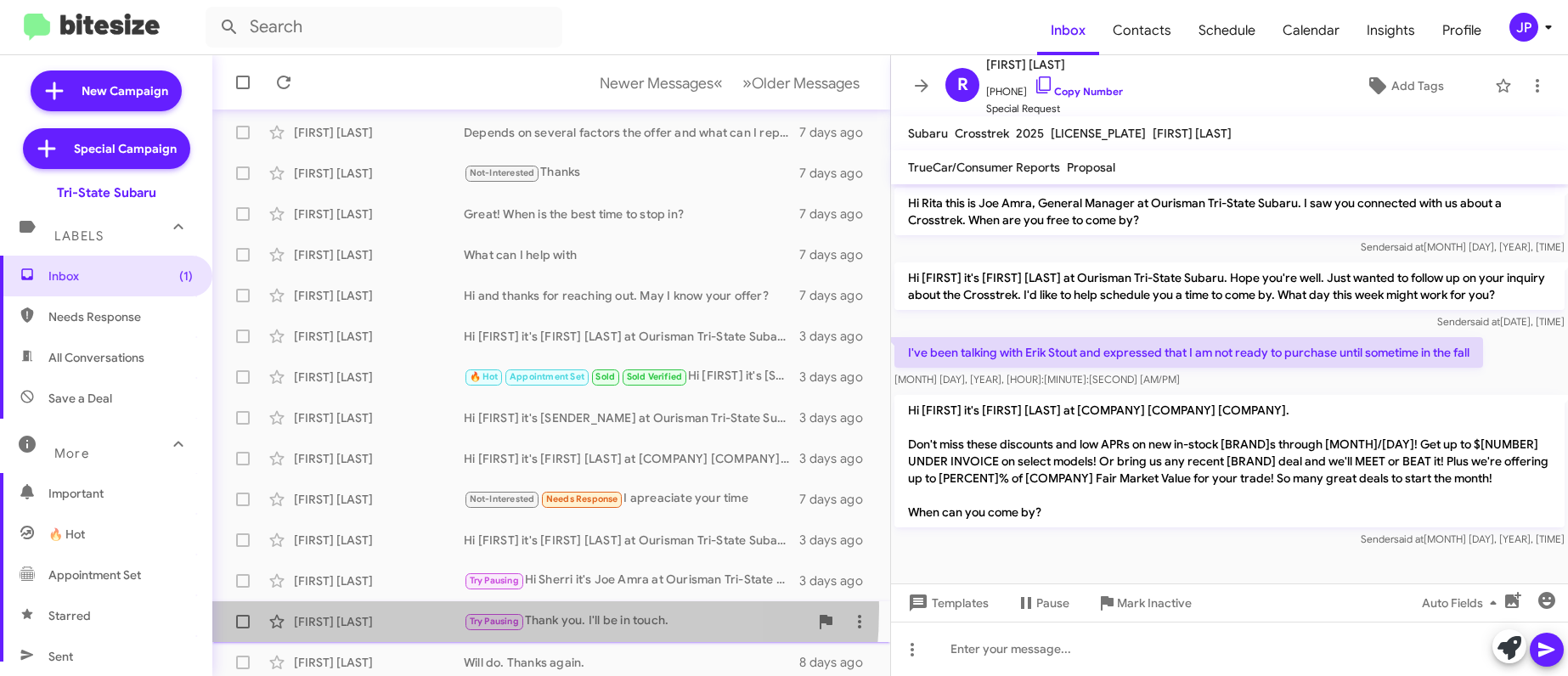 click on "Crystal Wilson  Try Pausing   Thank you. I'll be in touch.   8 days ago" 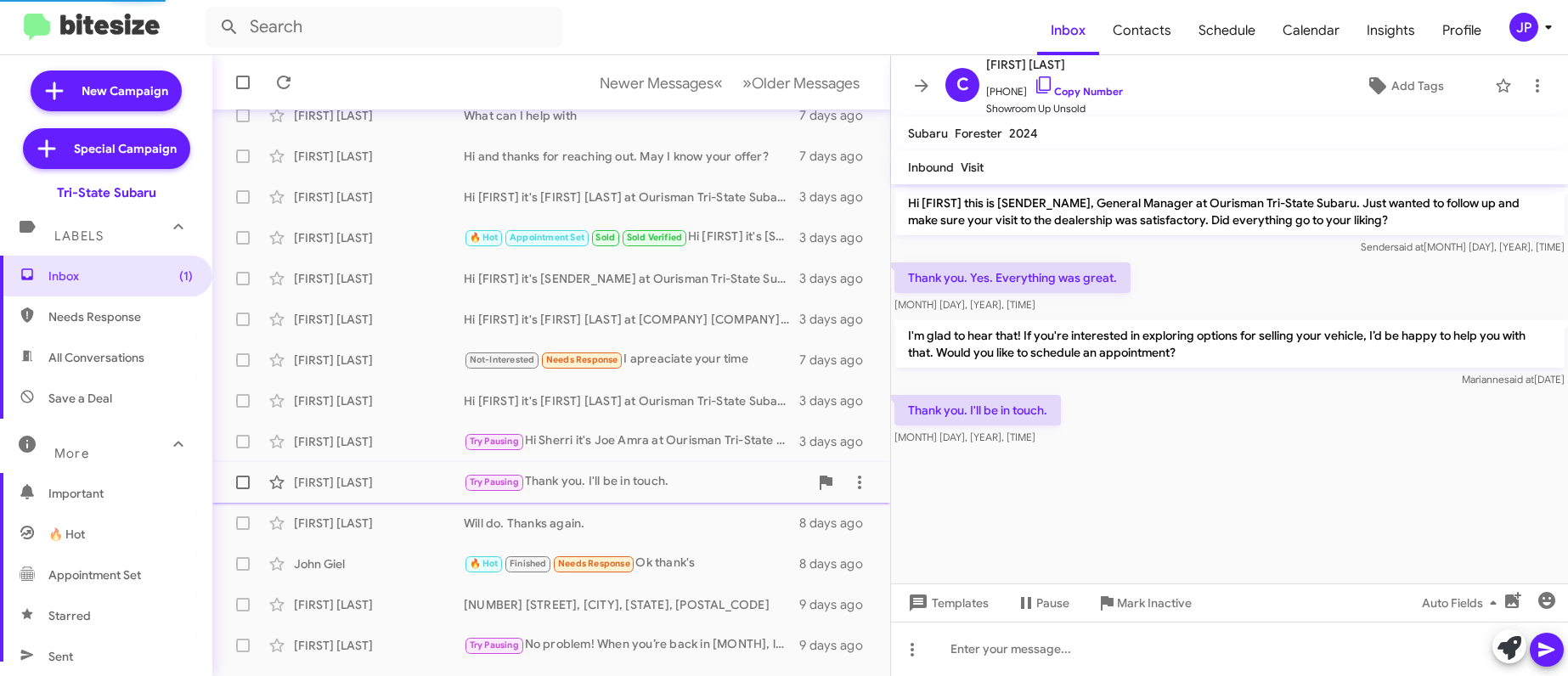 scroll, scrollTop: 310, scrollLeft: 0, axis: vertical 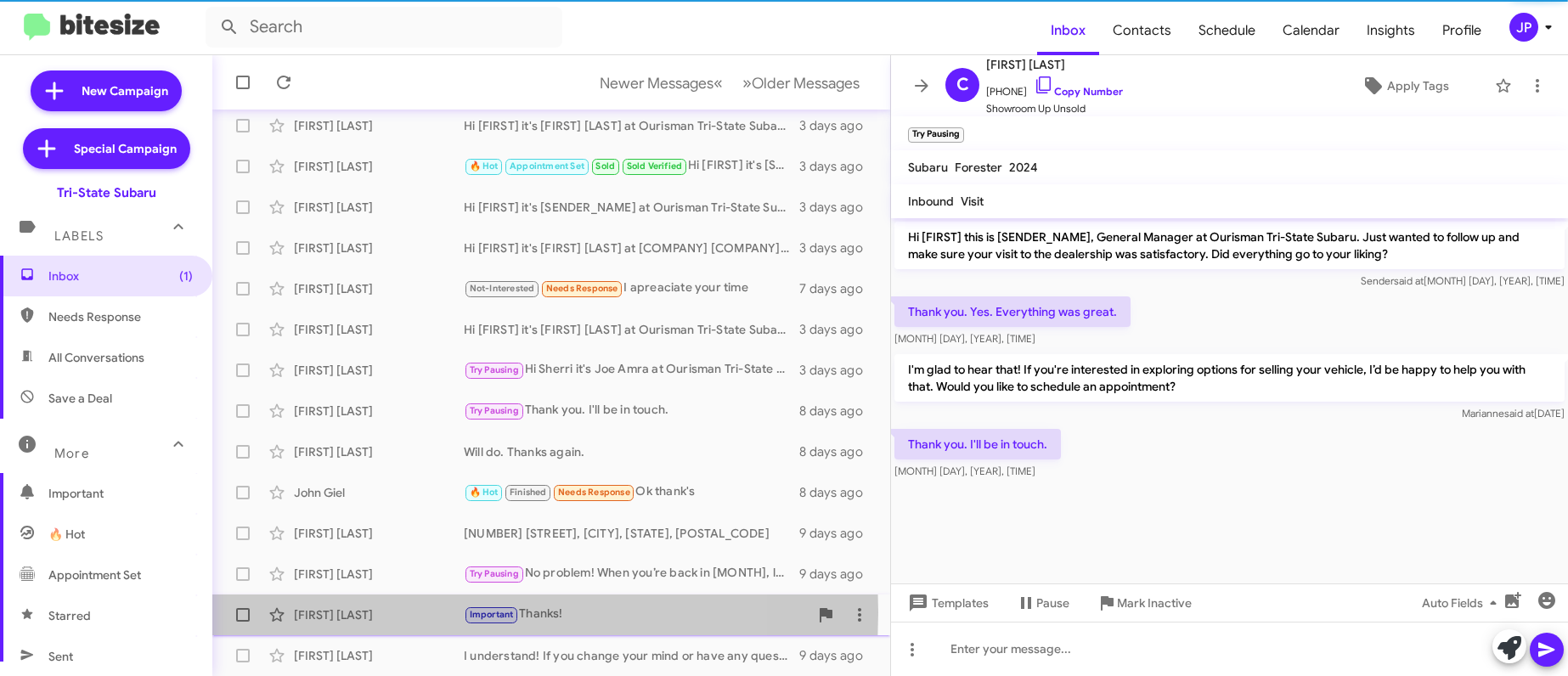 click on "Rhonda Vible" 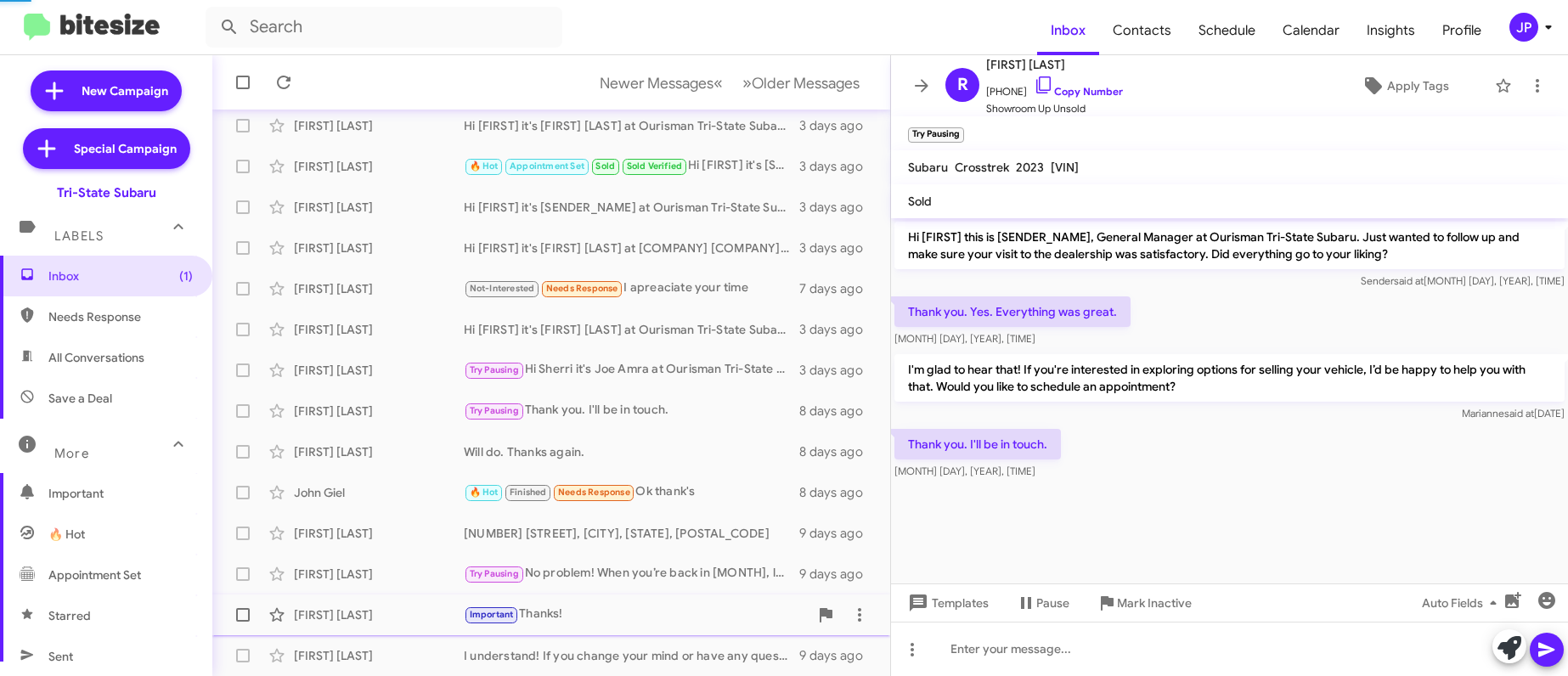 scroll, scrollTop: 645, scrollLeft: 0, axis: vertical 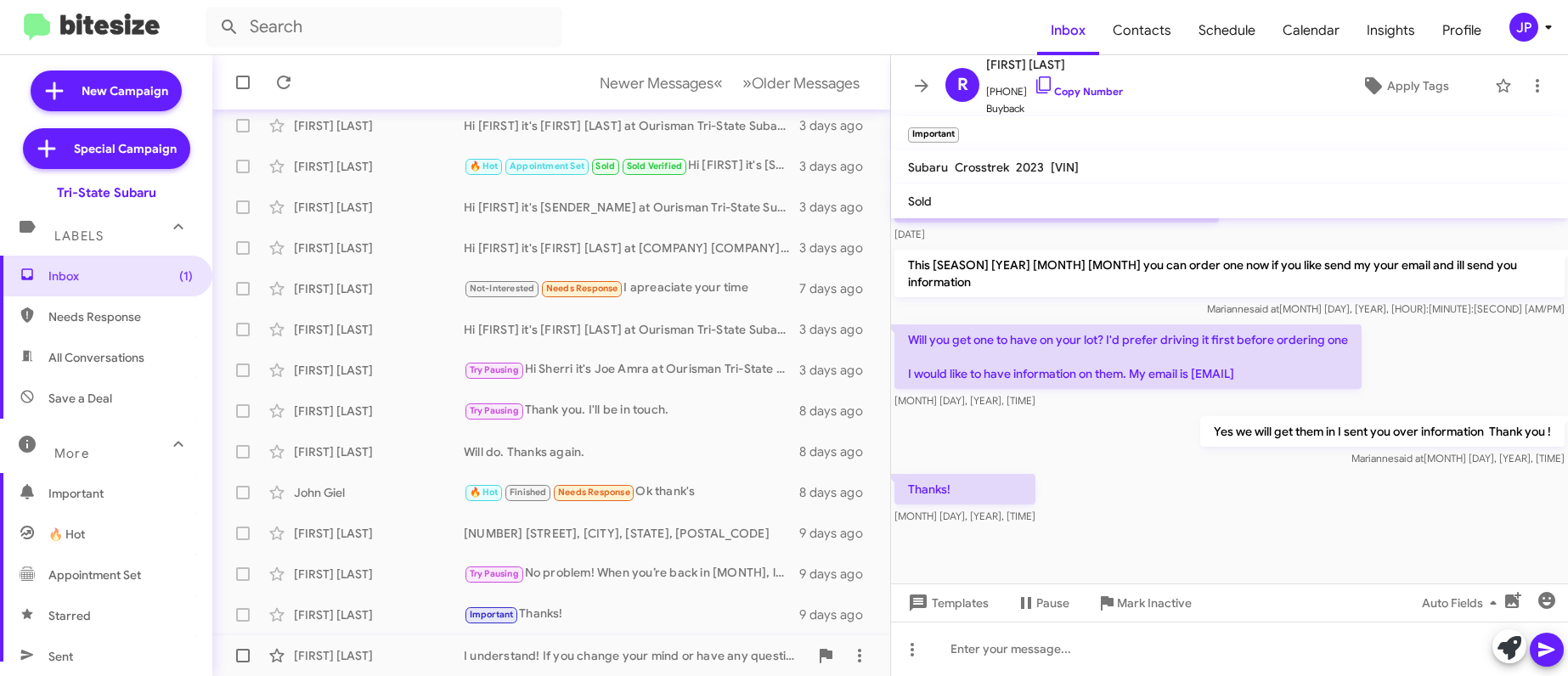 click on "Christina Miller  I understand! If you change your mind or have any questions about your vehicle, feel free to reach out anytime. Have a great day!   9 days ago" 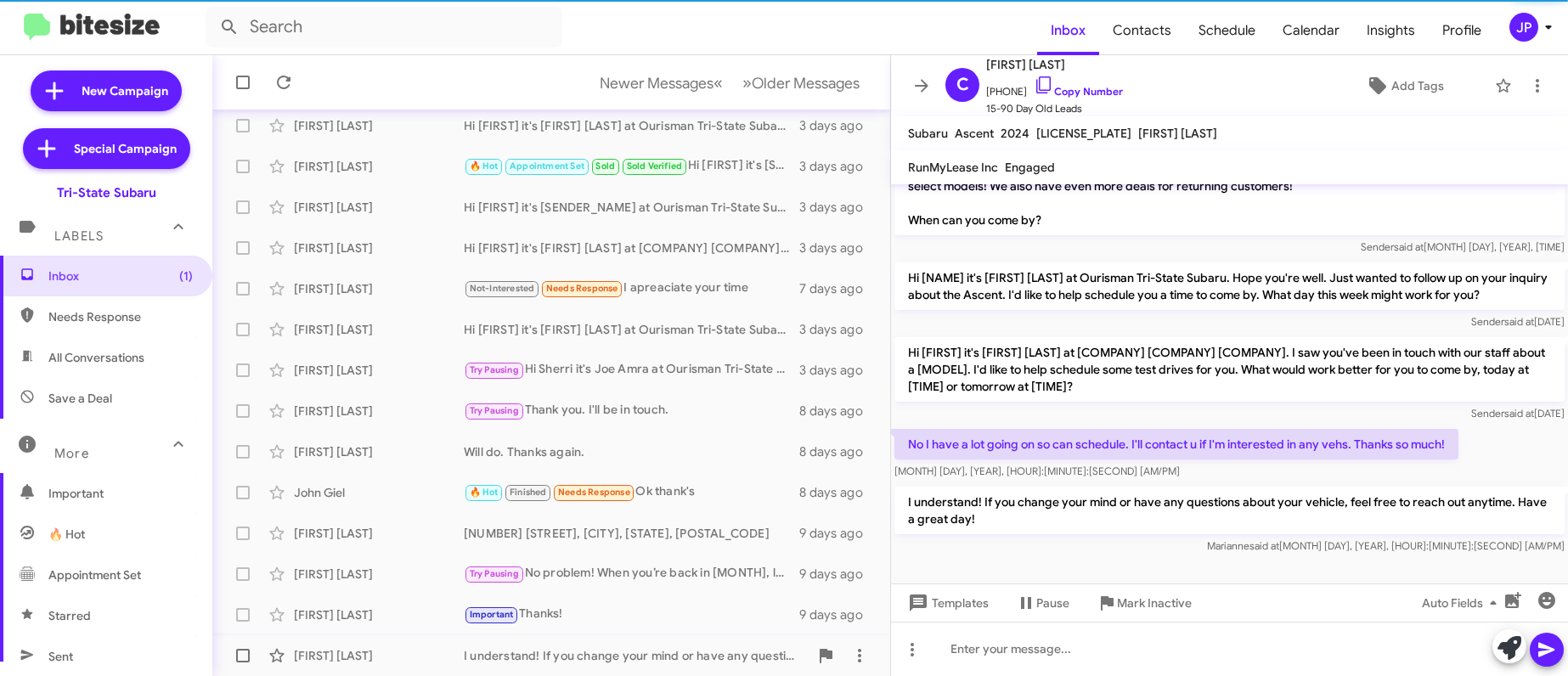 scroll, scrollTop: 177, scrollLeft: 0, axis: vertical 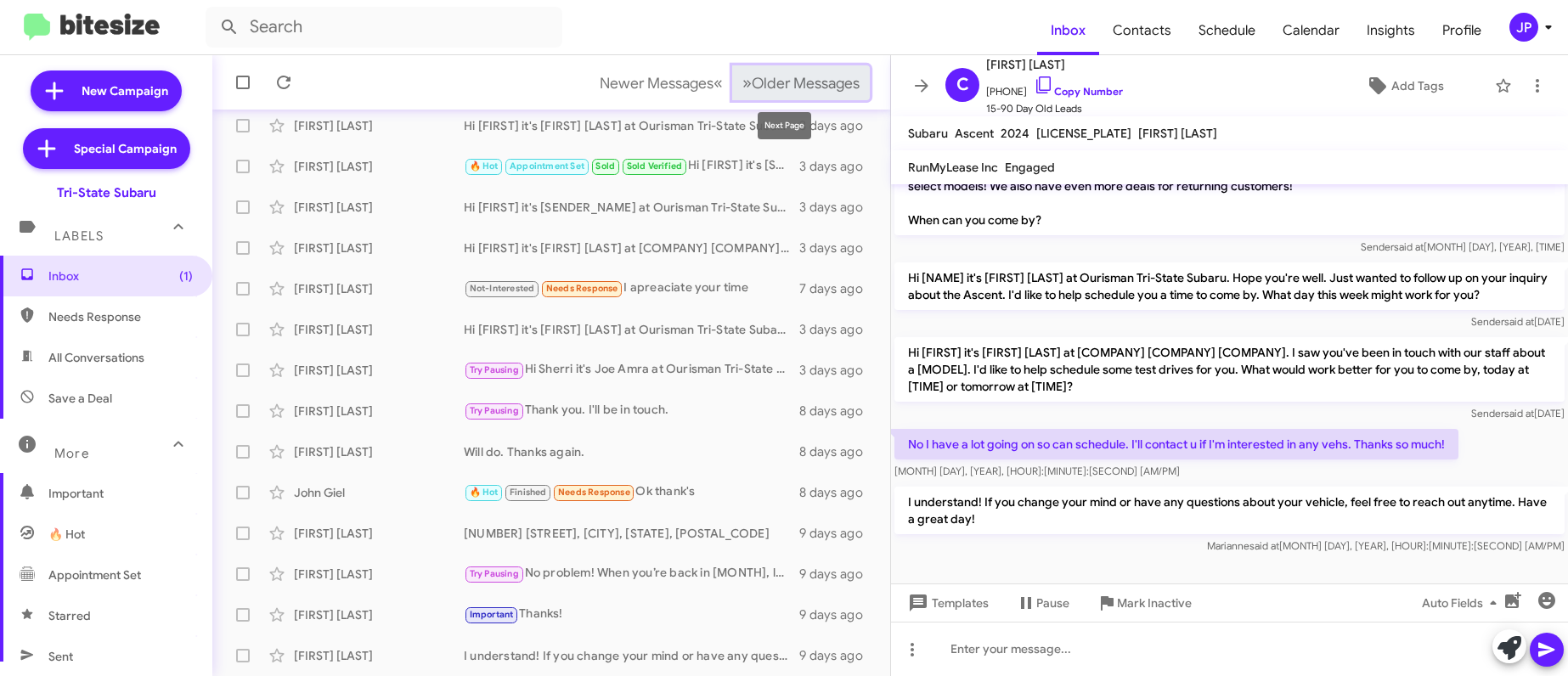 click on "Older Messages" 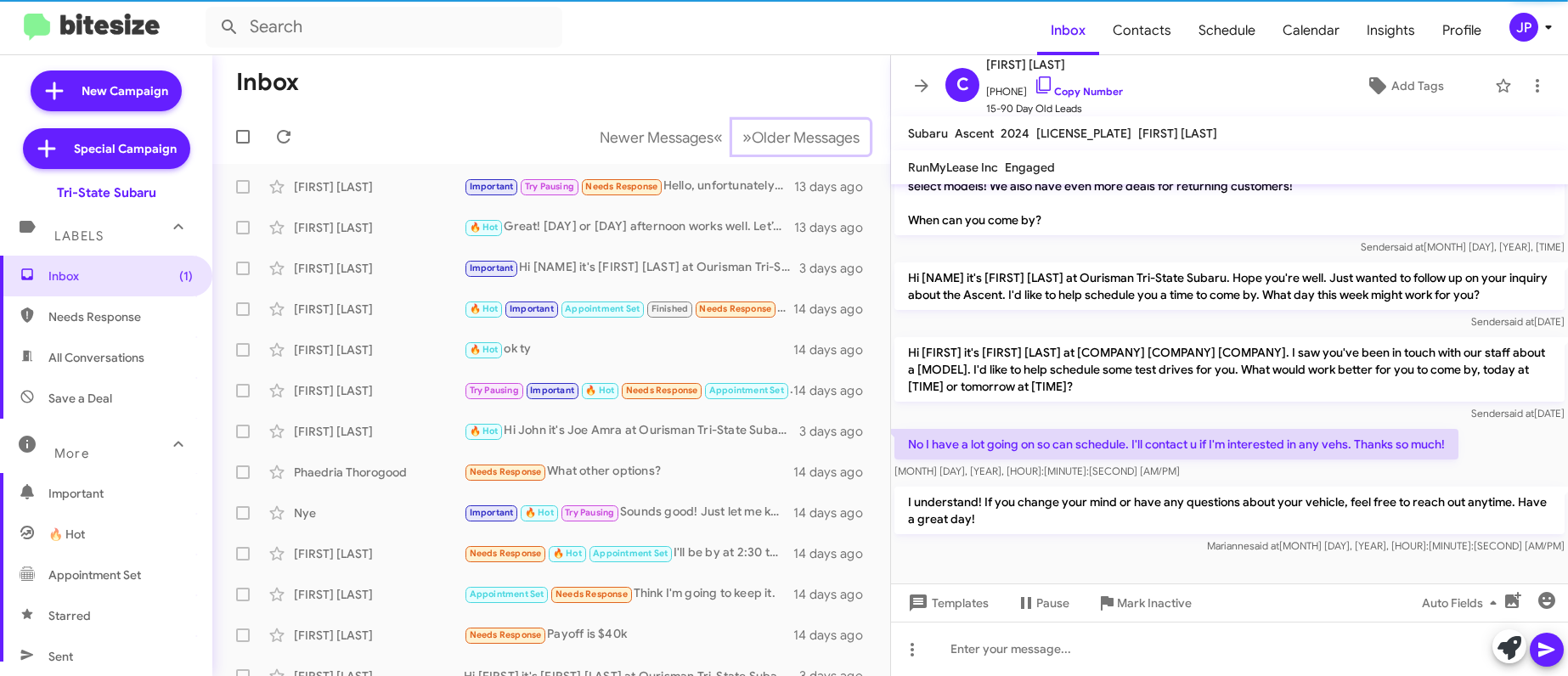 scroll, scrollTop: 0, scrollLeft: 0, axis: both 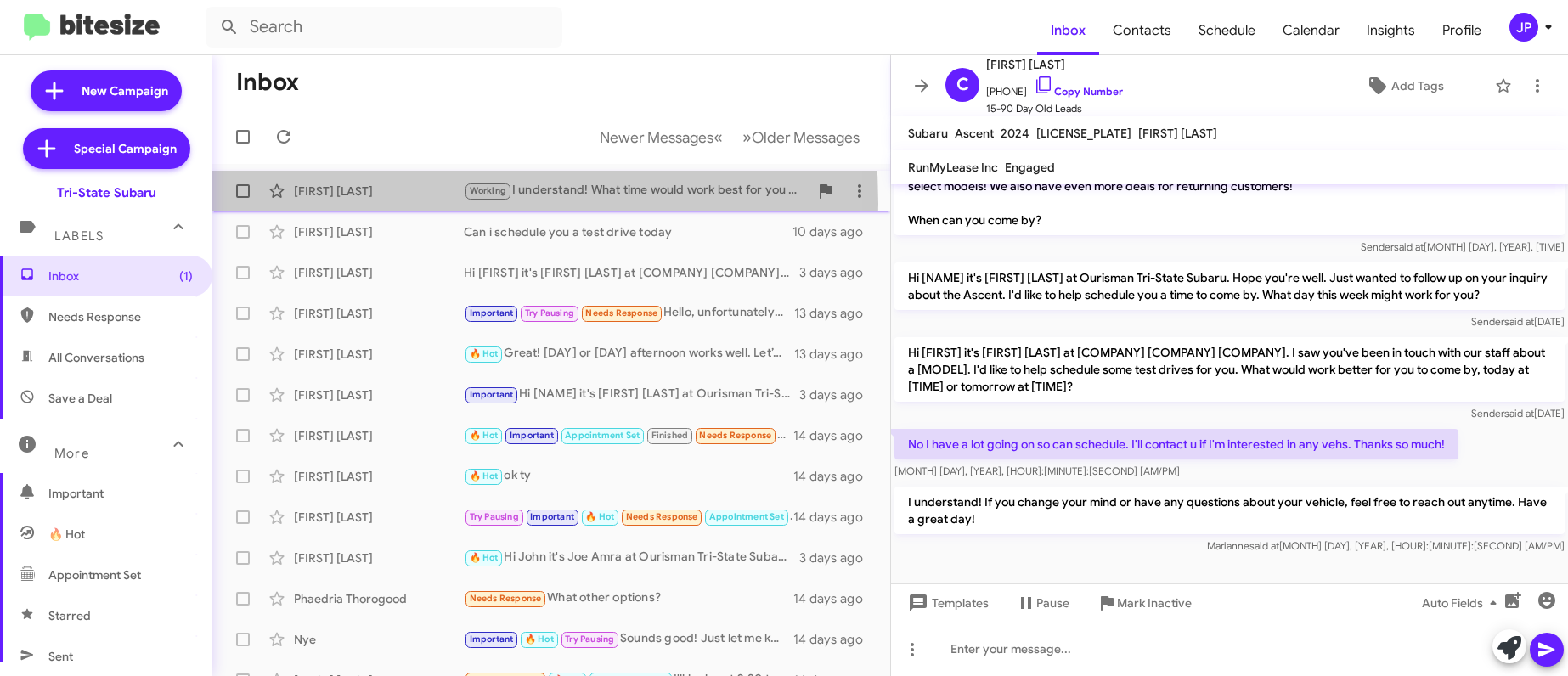 click on "Christine Stinley  Working   I understand! What time would work best for you next week? We are here Monday through Friday from 9am to 7pm and Saturday from 9am to 5pm   9 days ago" 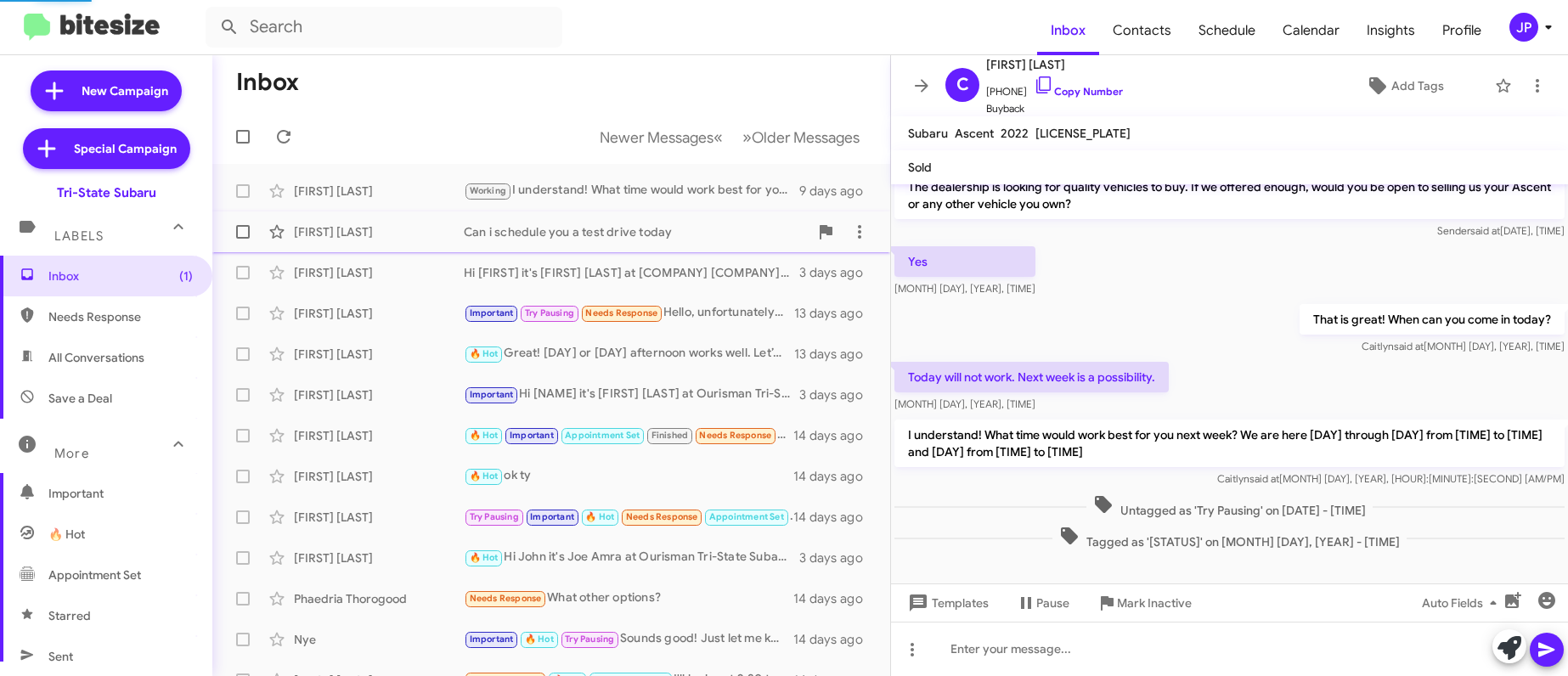 scroll, scrollTop: 0, scrollLeft: 0, axis: both 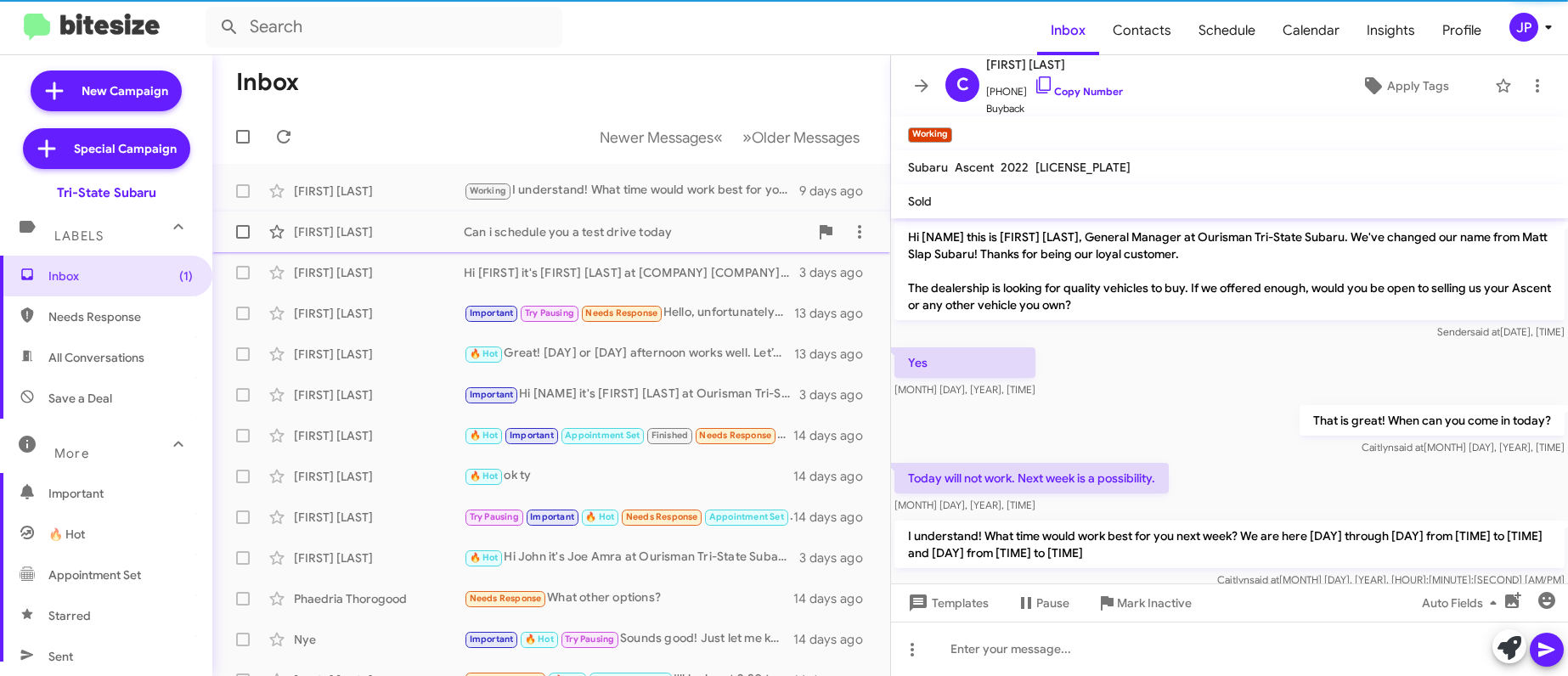 click on "Jameson Flores  Can i schedule you a test drive today   10 days ago" 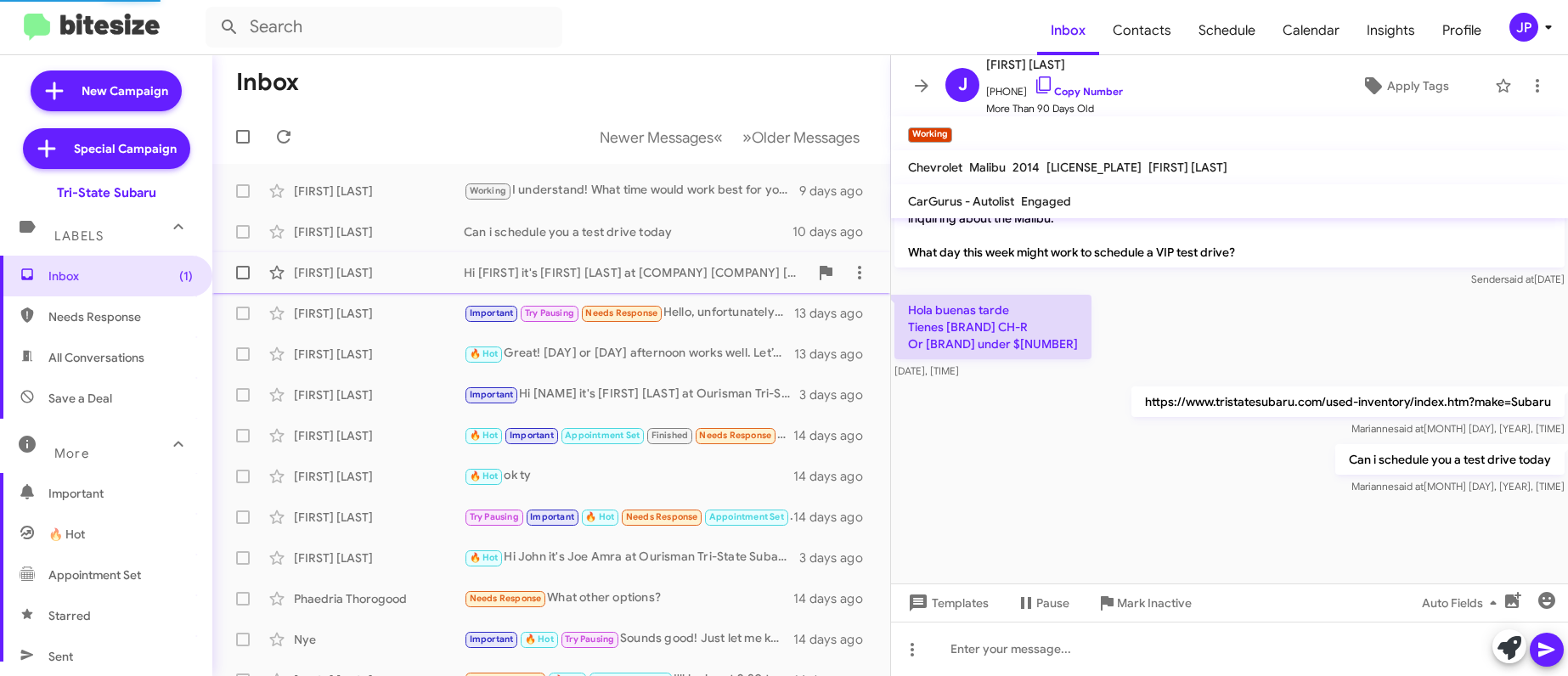 scroll, scrollTop: 1860, scrollLeft: 0, axis: vertical 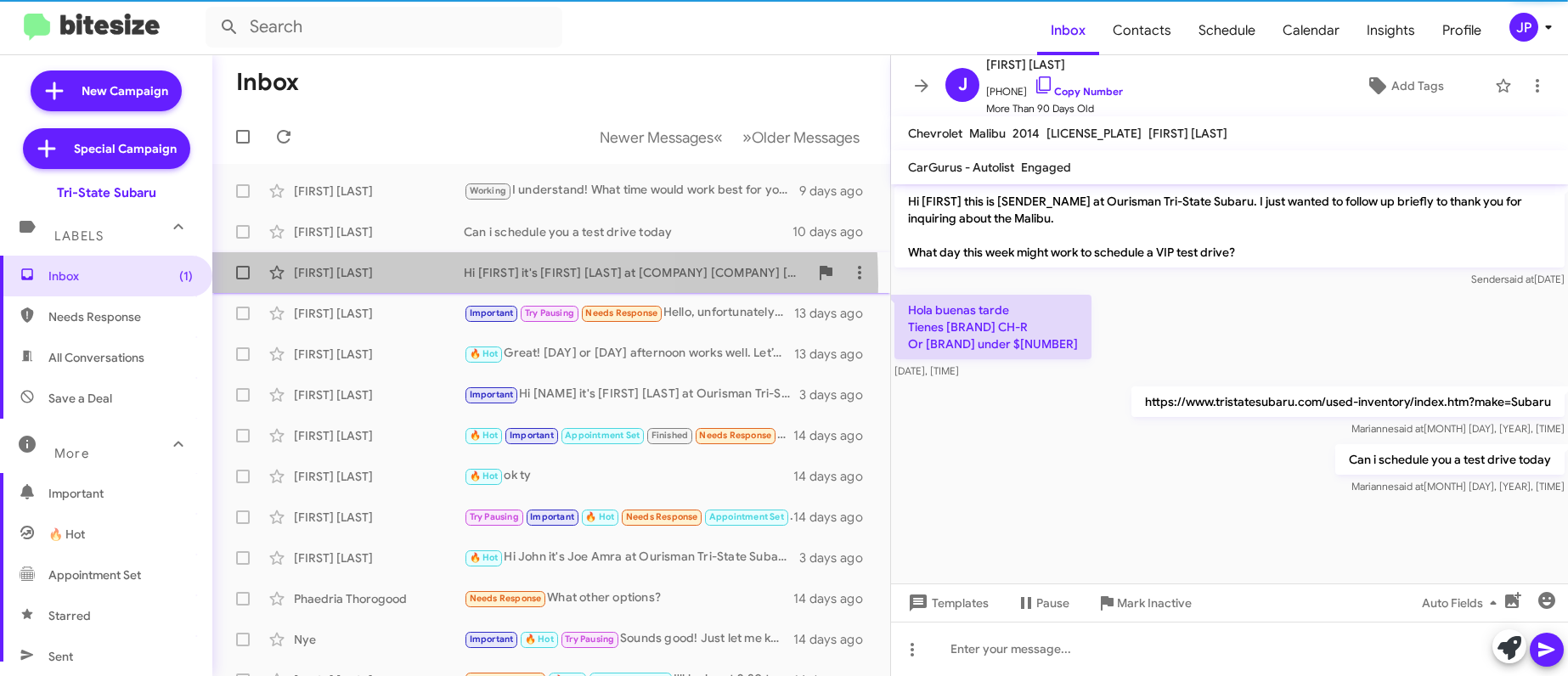 click on "Deb Harari  Hi Deb it's Joe Amra at Ourisman Tri-State Subaru.
Don't miss these discounts and low APRs on new in-stock Subarus through 8/30! Get up to $2,000 UNDER INVOICE on select models! Or bring us any recent Subaru deal and we'll MEET or BEAT it! Plus we're offering up to 120% of KBB Fair Market Value for your trade! So many great deals to start the month!
When can you come by?   3 days ago" 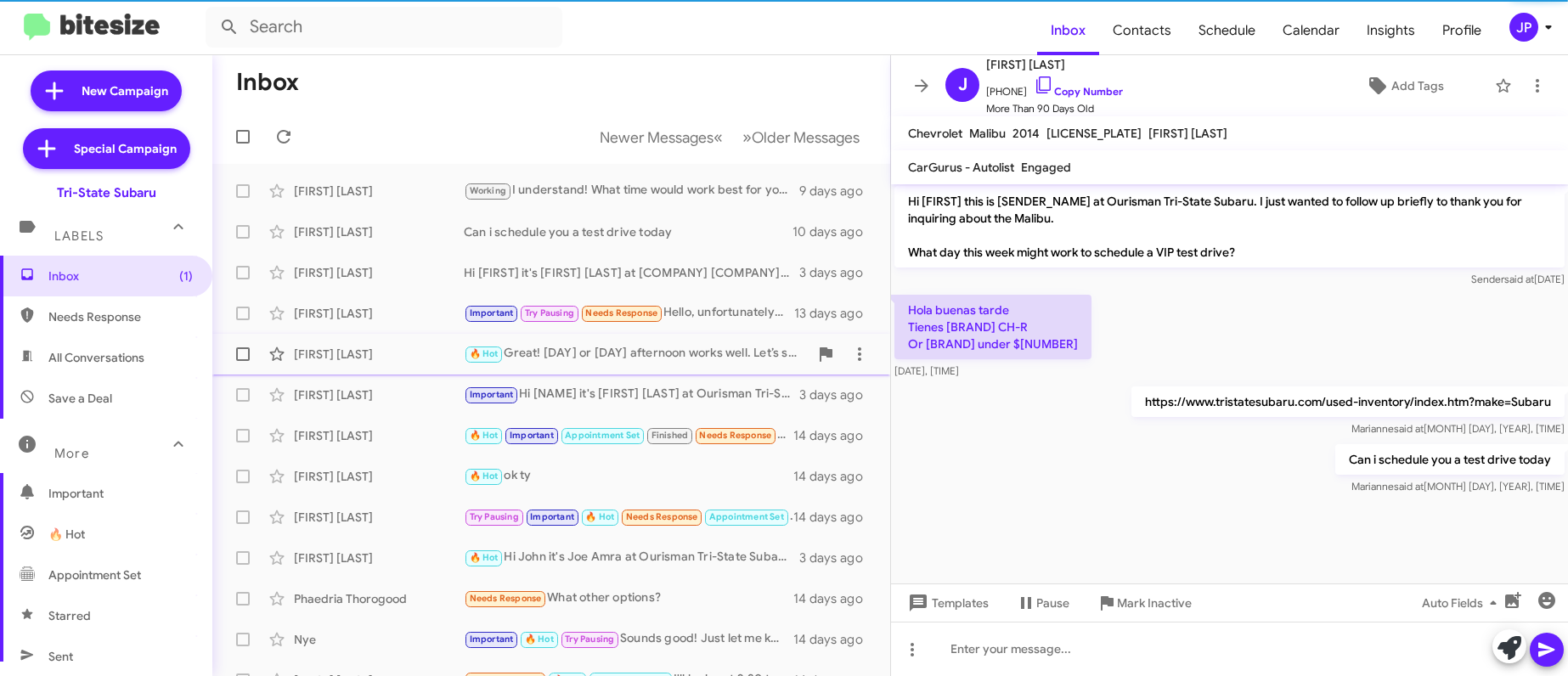 scroll, scrollTop: 0, scrollLeft: 0, axis: both 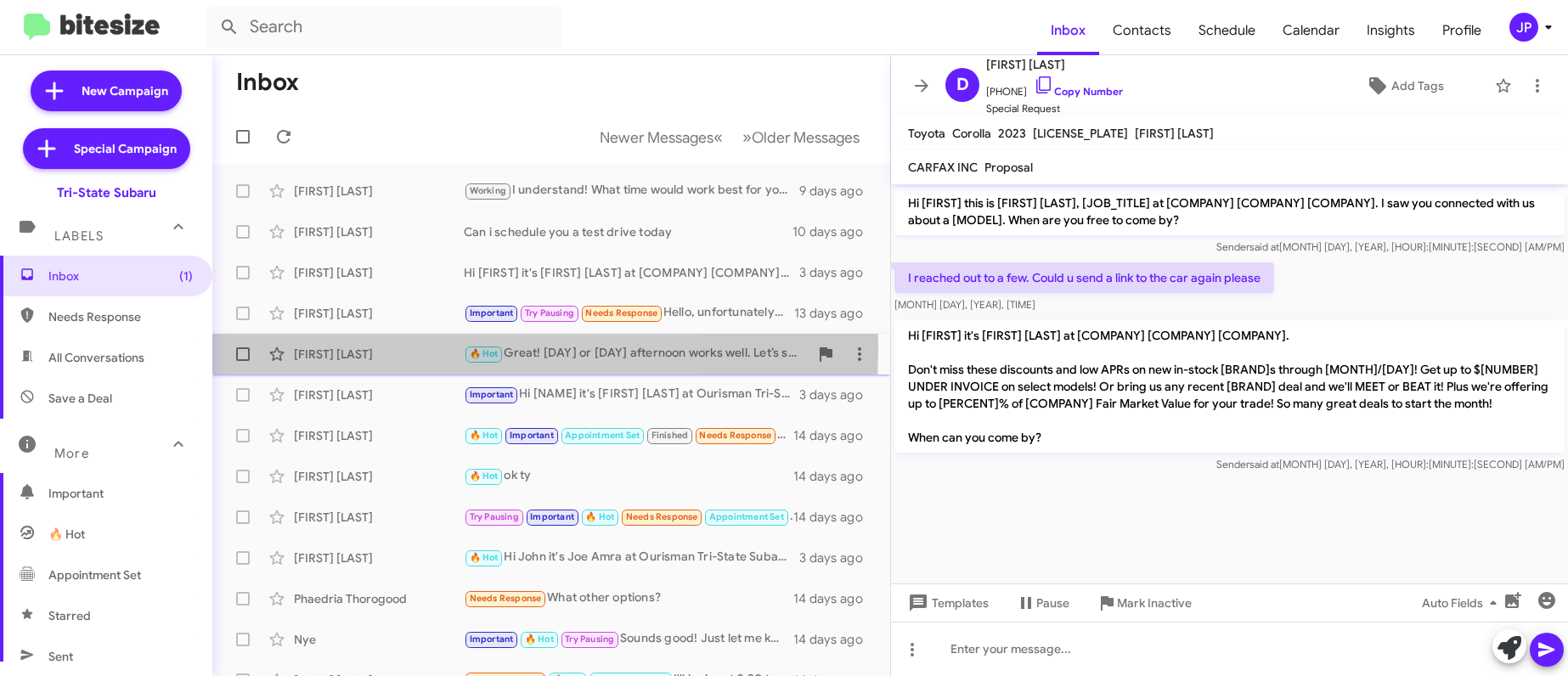 click on "William Lario" 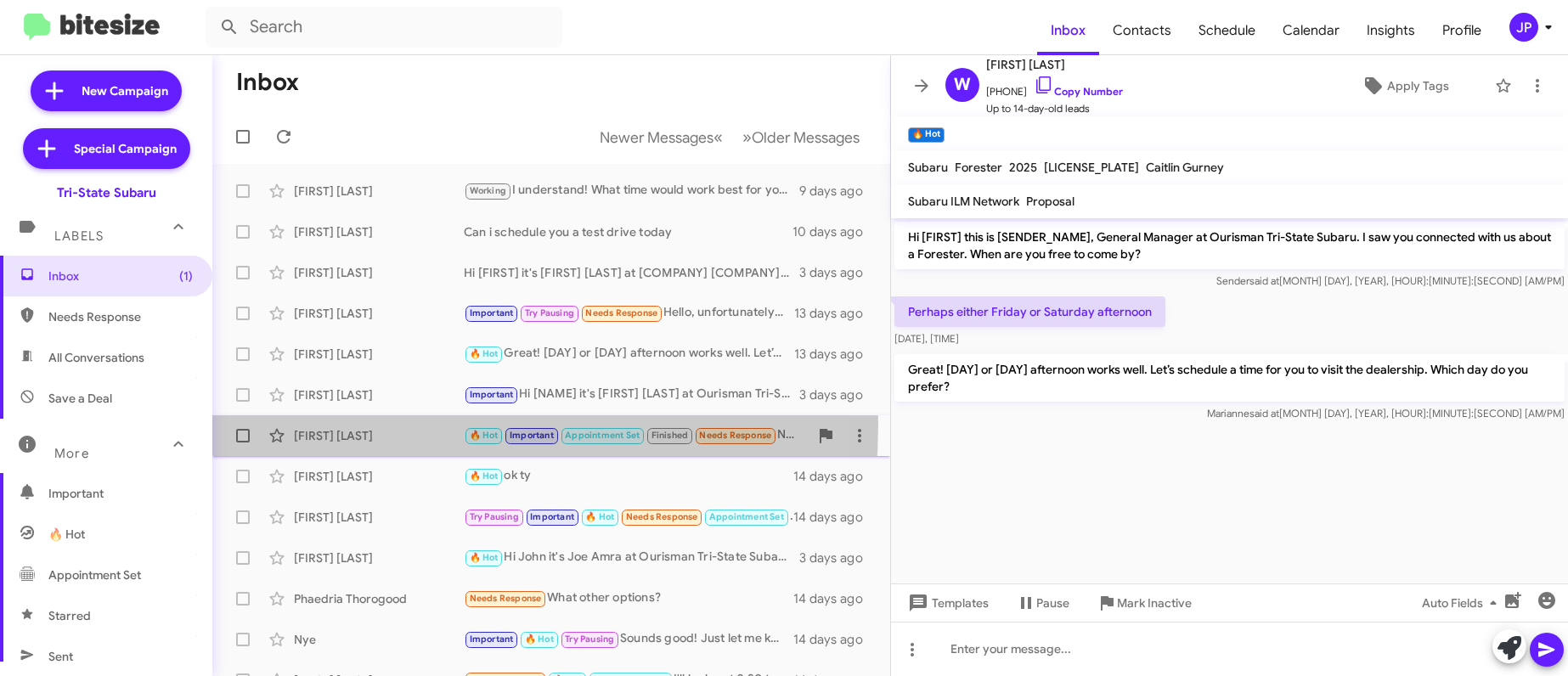 click on "Yuvaraj Dasari  🔥 Hot   Important   Appointment Set   Finished   Needs Response   Never mind. I was able to use my other car registration.   14 days ago" 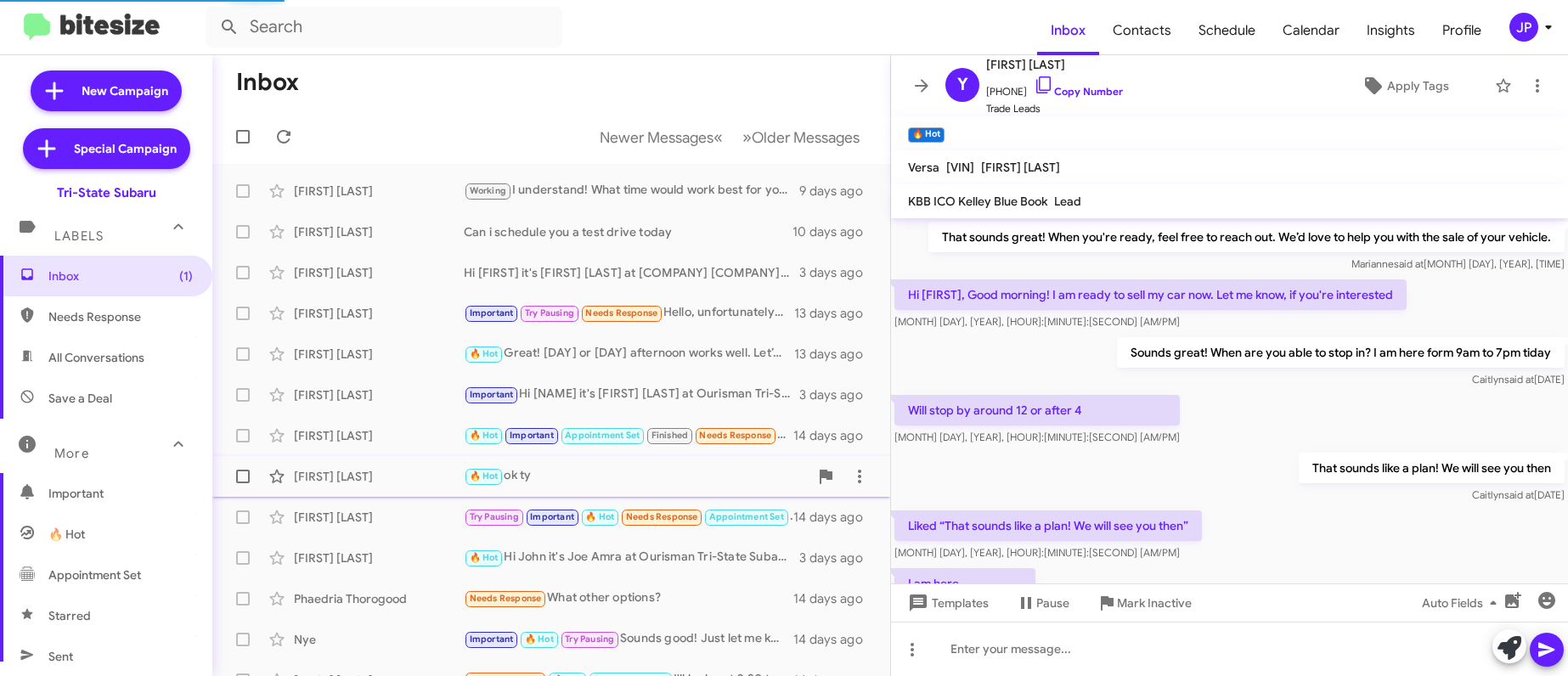 scroll, scrollTop: 856, scrollLeft: 0, axis: vertical 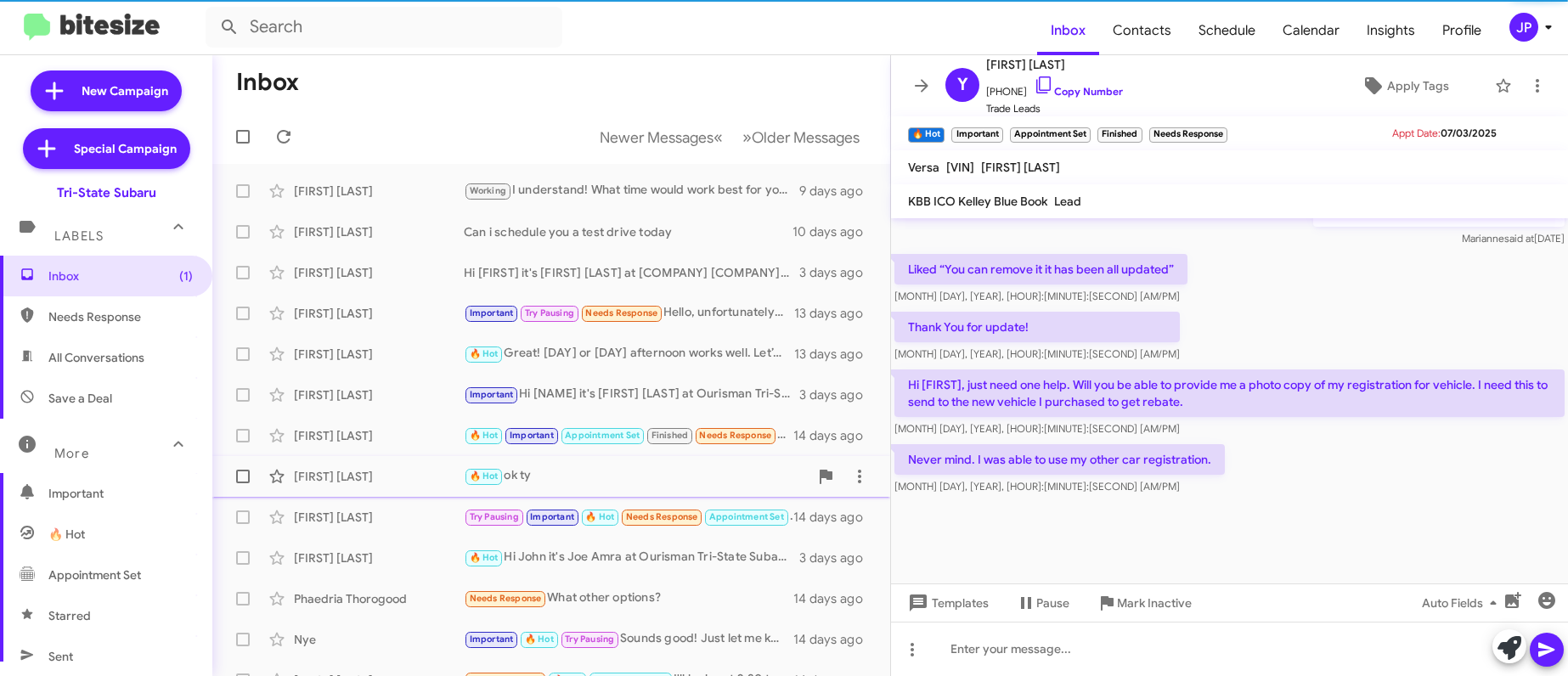 click on "Lakya Kennedy  🔥 Hot   ok ty   14 days ago" 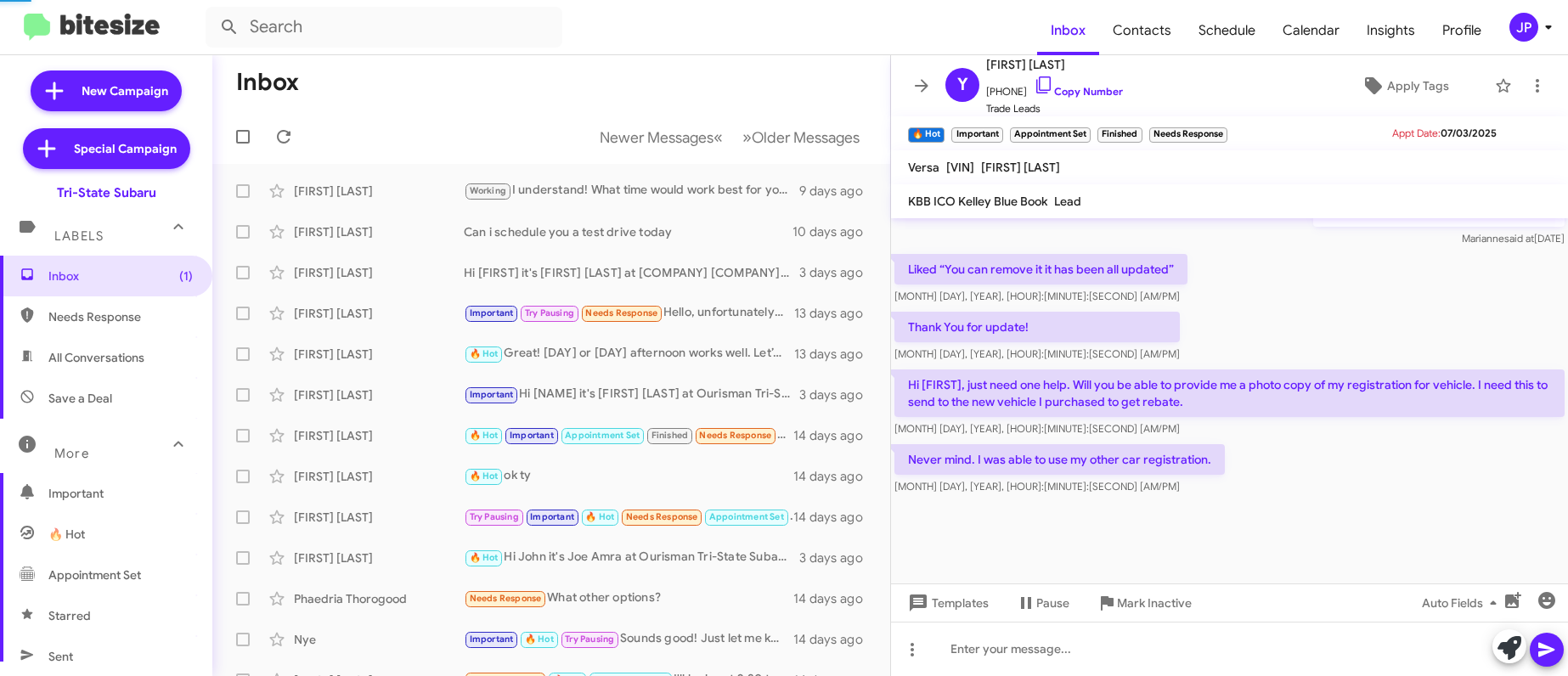 scroll, scrollTop: 0, scrollLeft: 0, axis: both 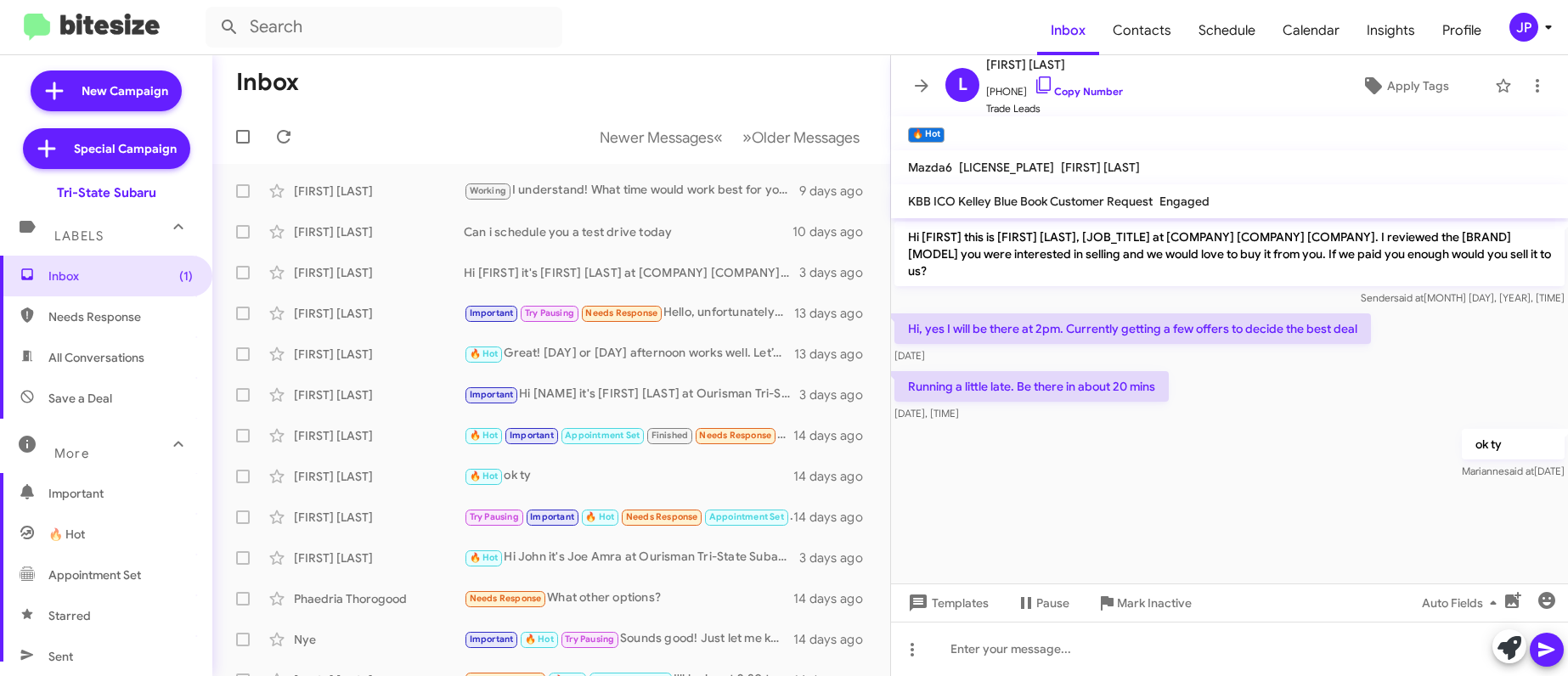 click on "JP" 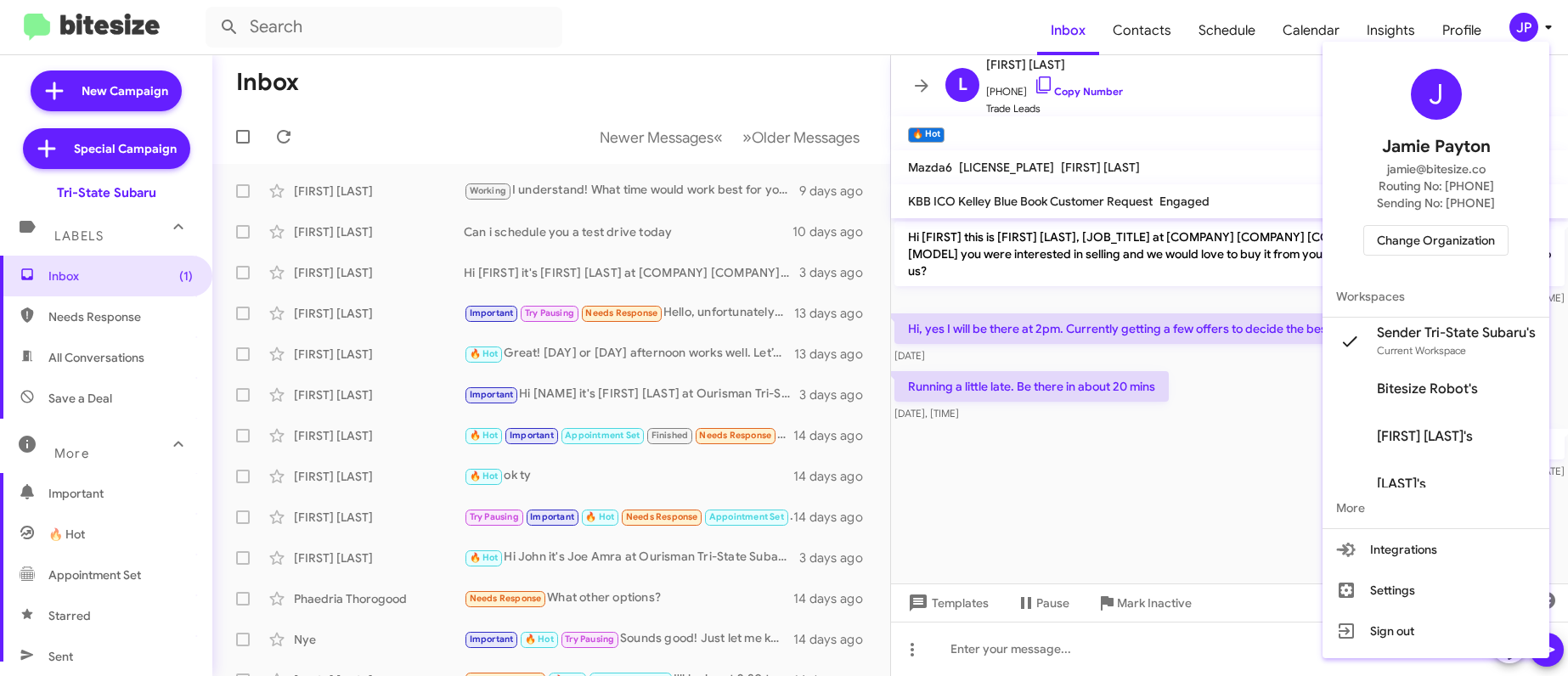 click on "Change Organization" at bounding box center (1435, 240) 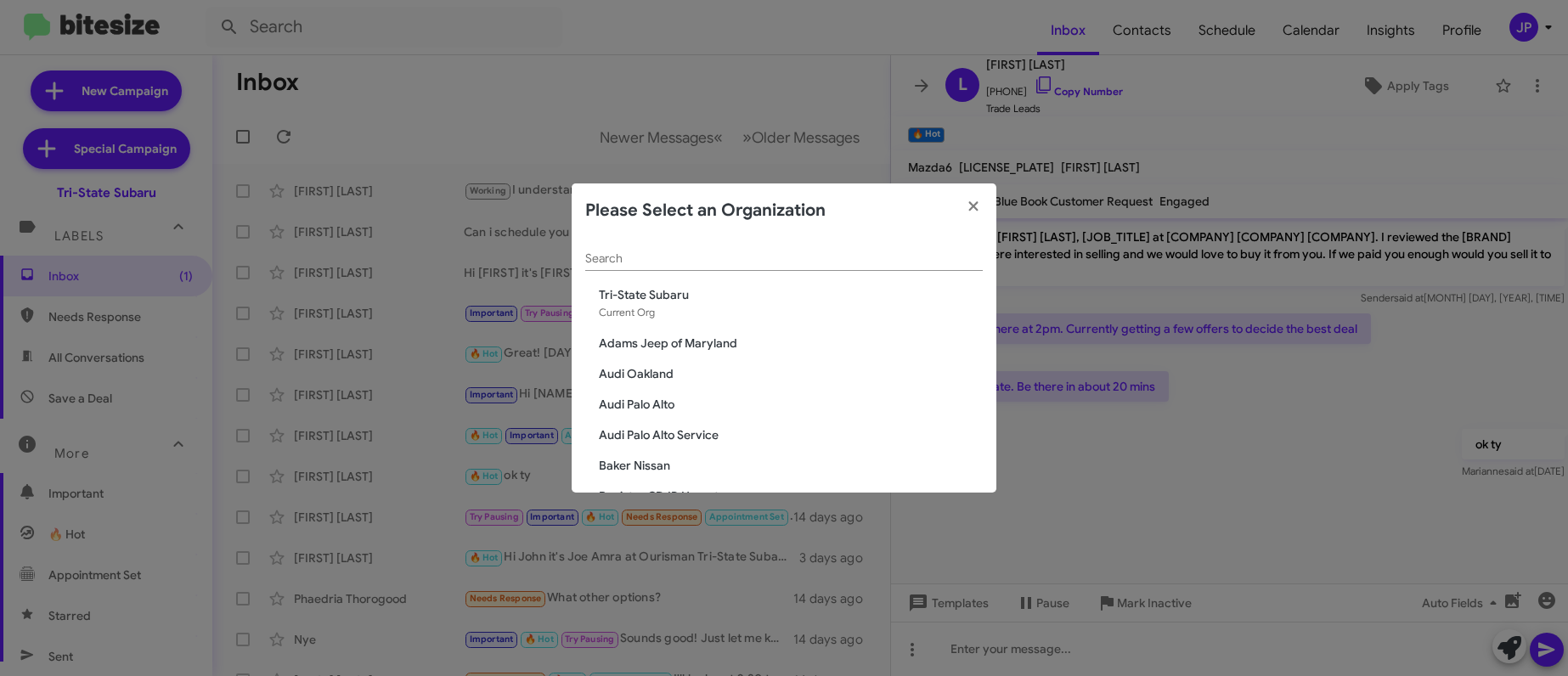 click on "Search" 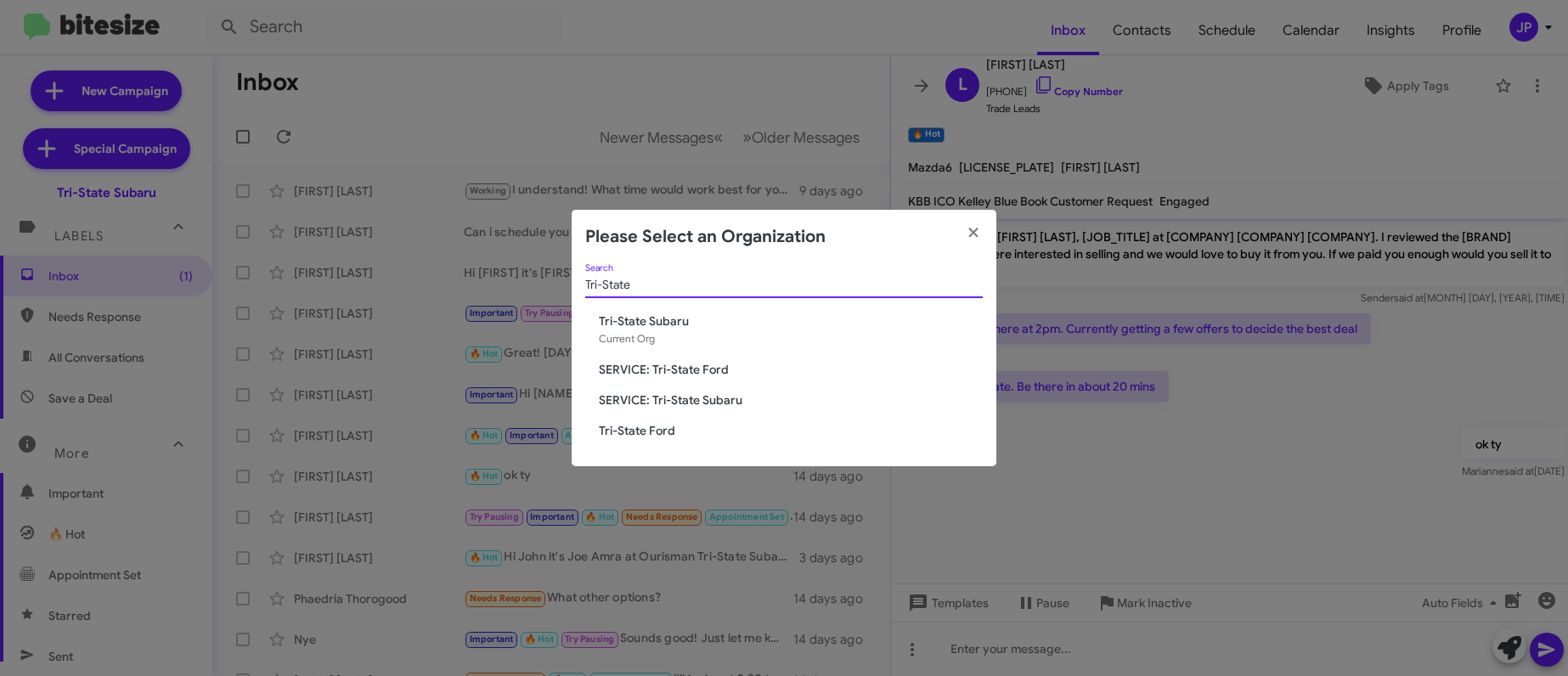 type on "Tri-State" 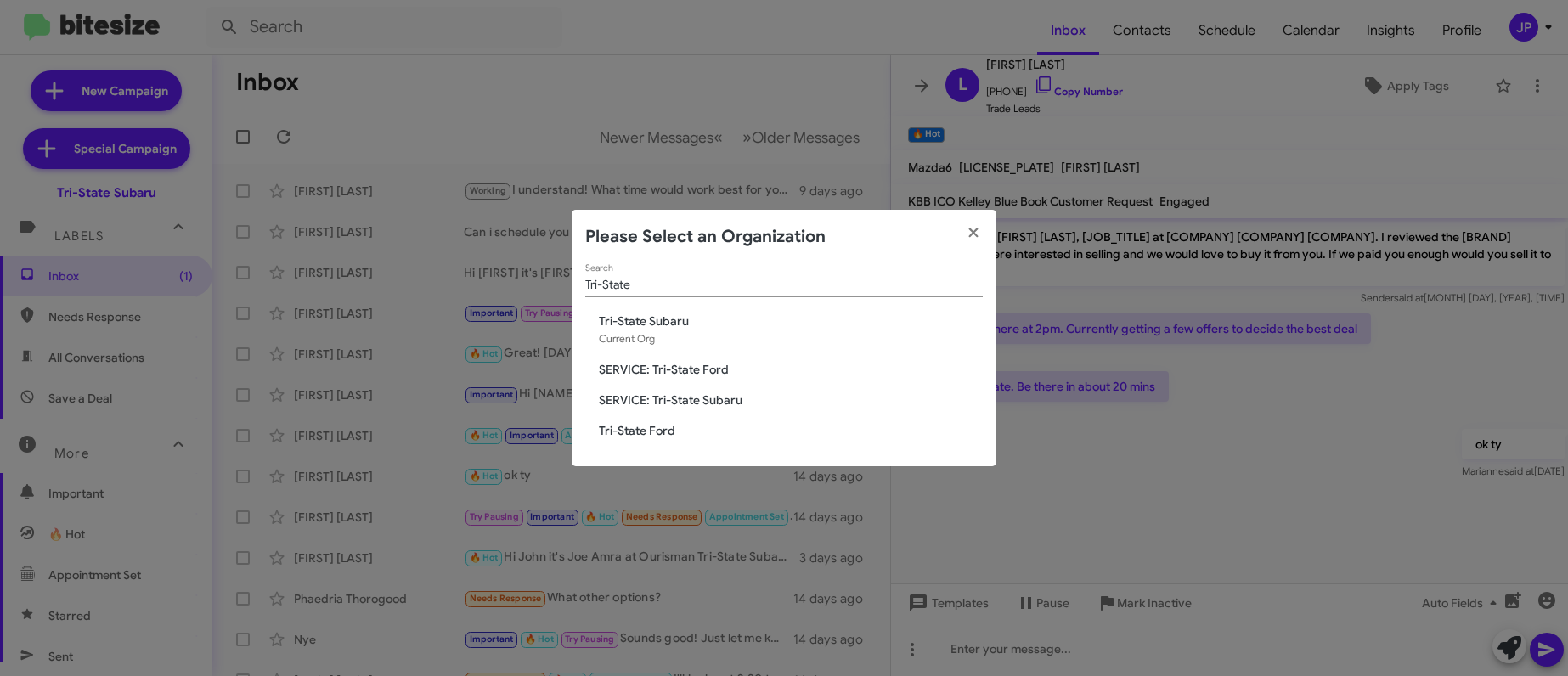 click on "SERVICE: Tri-State Ford" 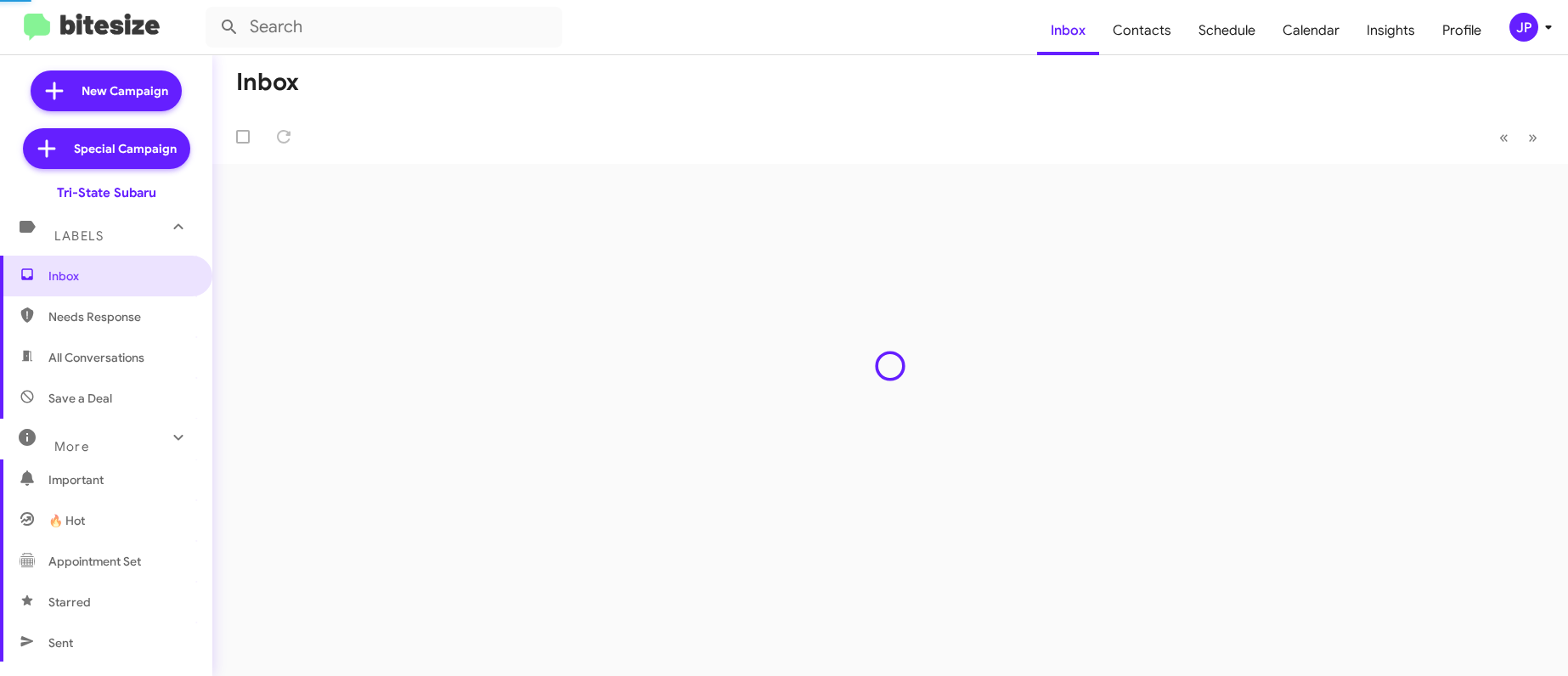 scroll, scrollTop: 0, scrollLeft: 0, axis: both 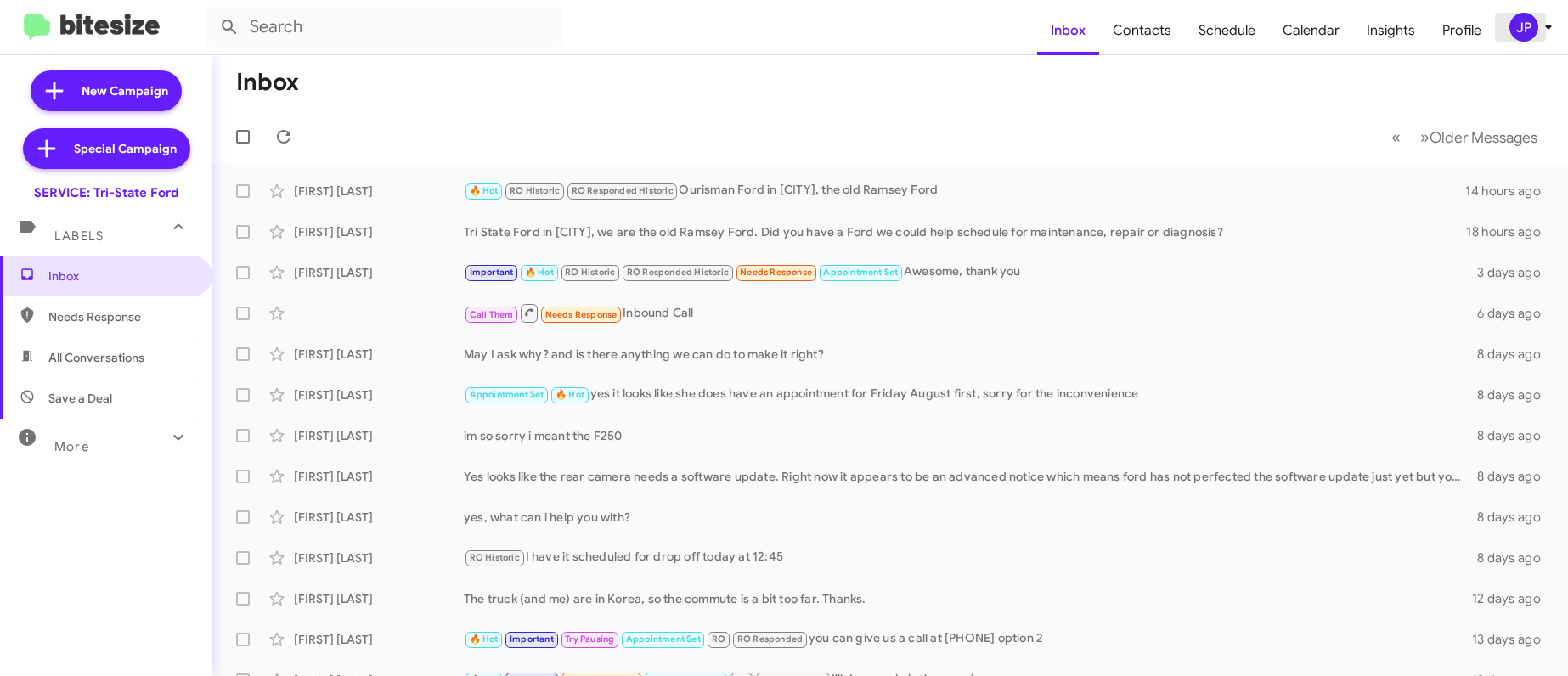 click on "JP" 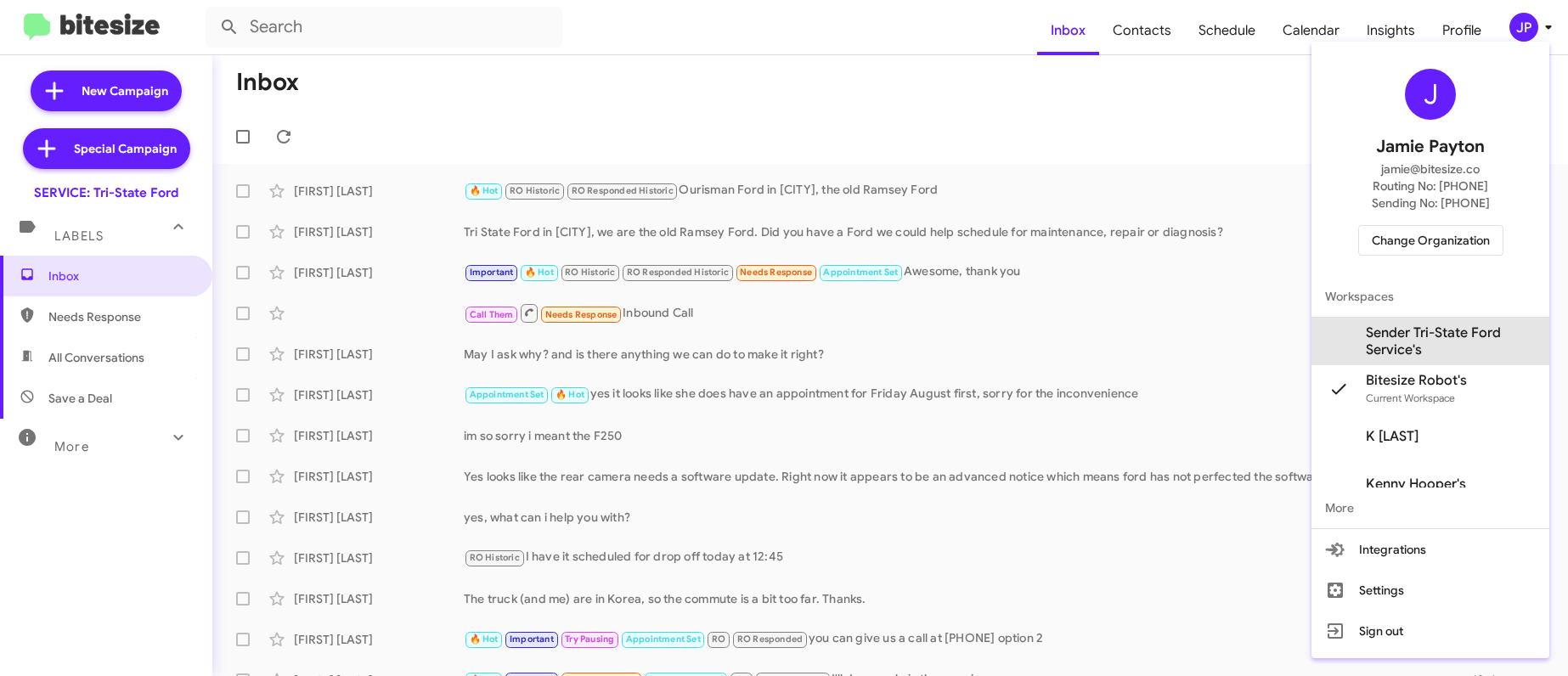 click on "Sender Tri-State Ford Service's" at bounding box center [1451, 341] 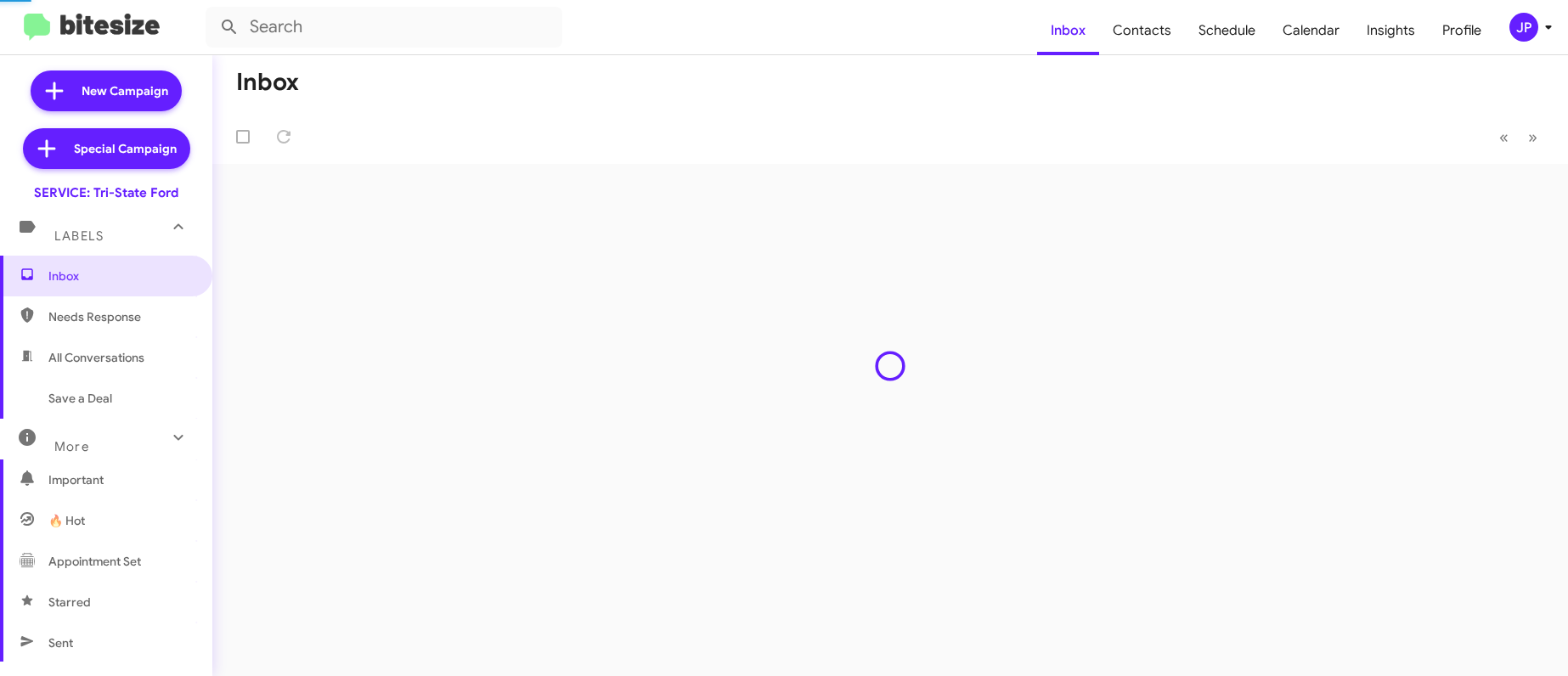 scroll, scrollTop: 0, scrollLeft: 0, axis: both 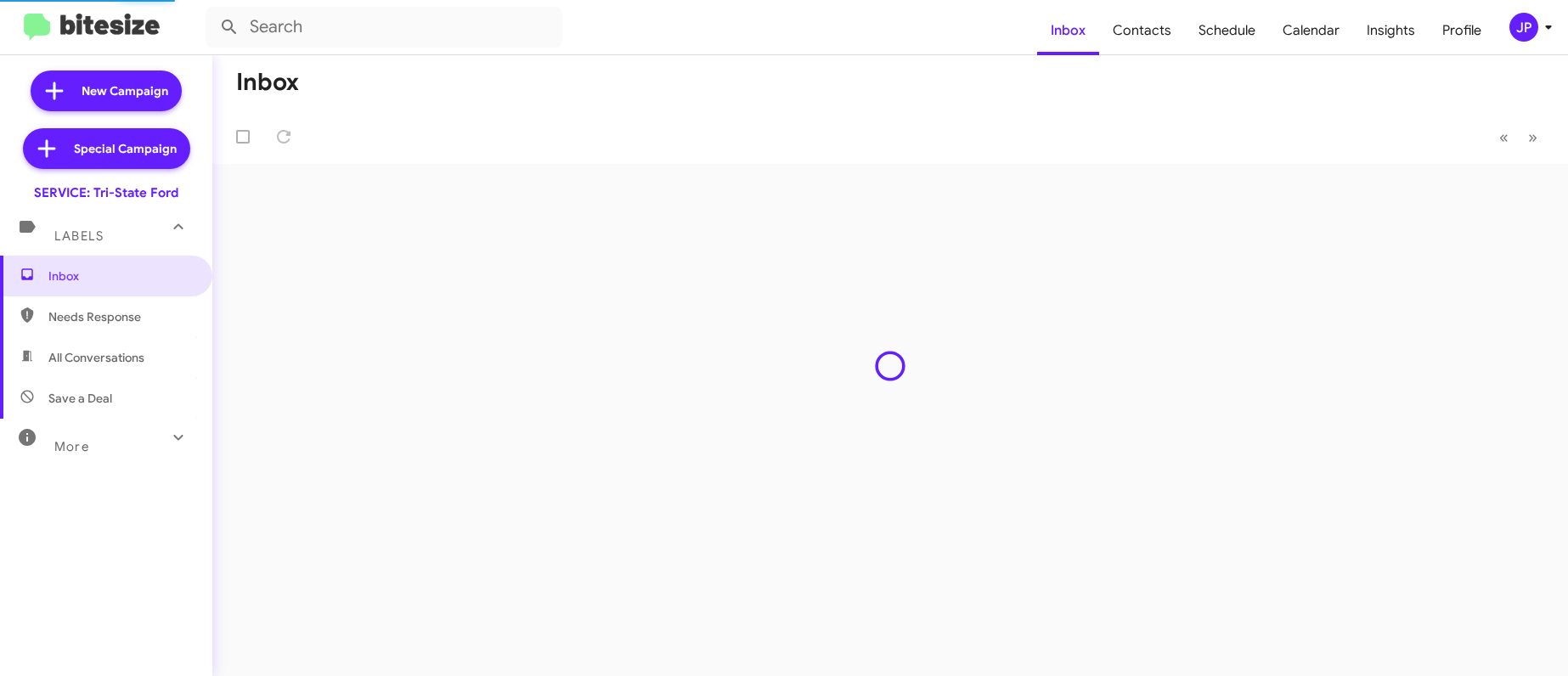 click on "Schedule" 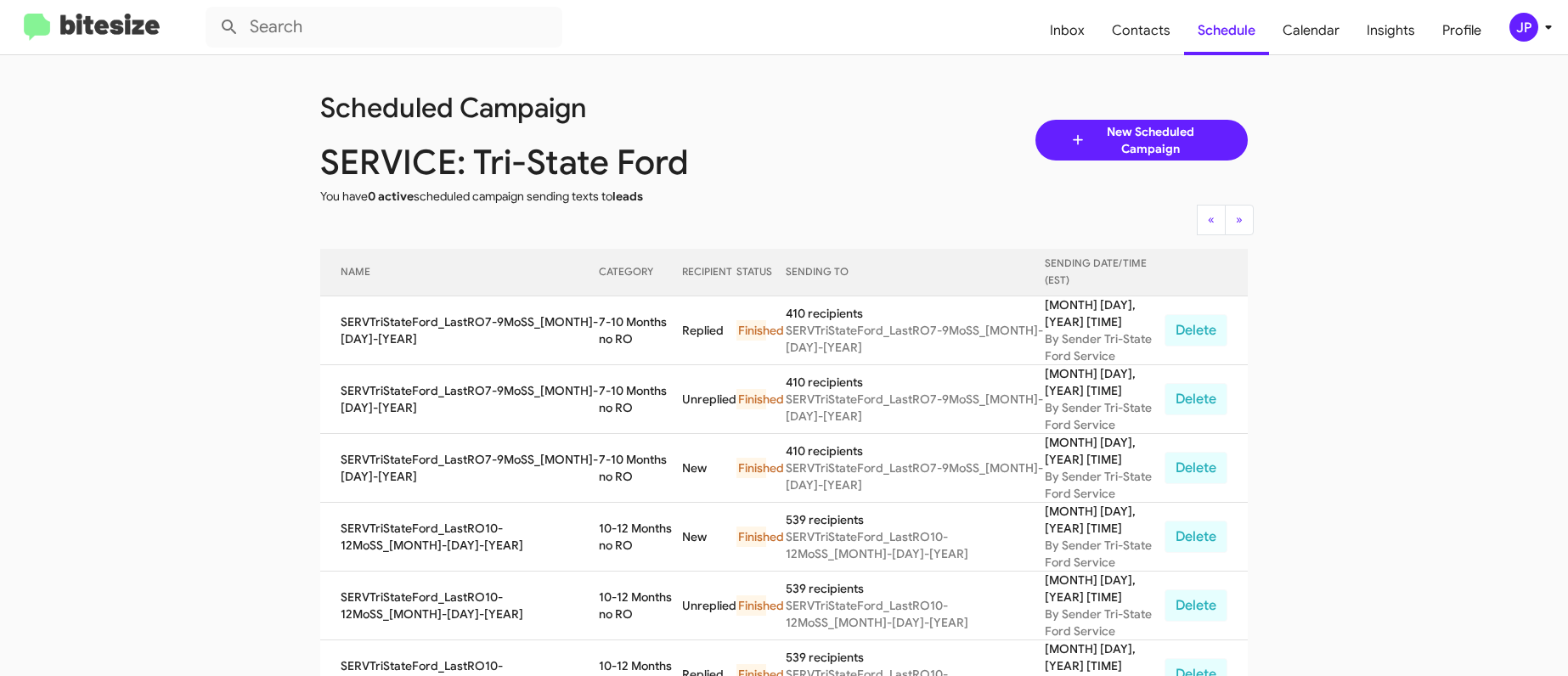 click on "Inbox  Contacts Schedule Calendar Insights Profile JP" 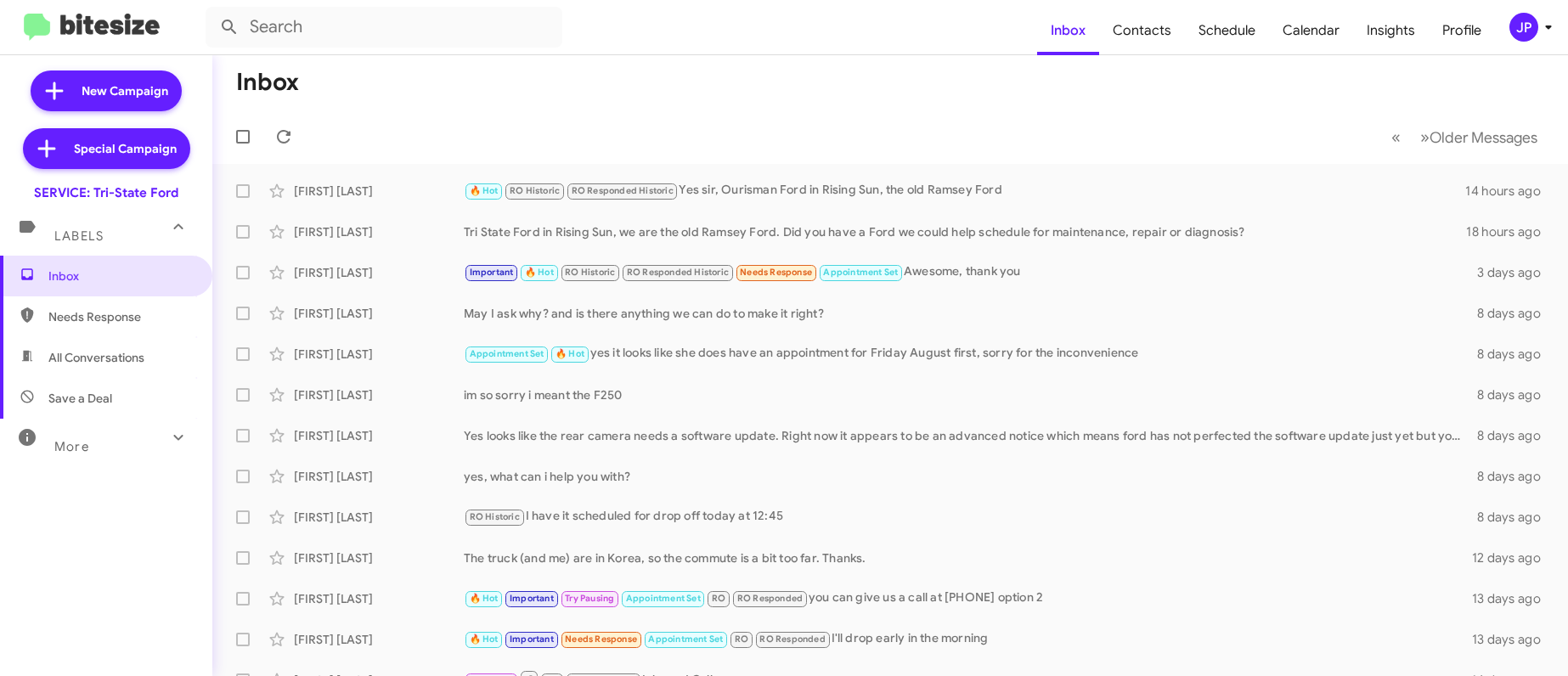 click on "All Conversations" at bounding box center (96, 358) 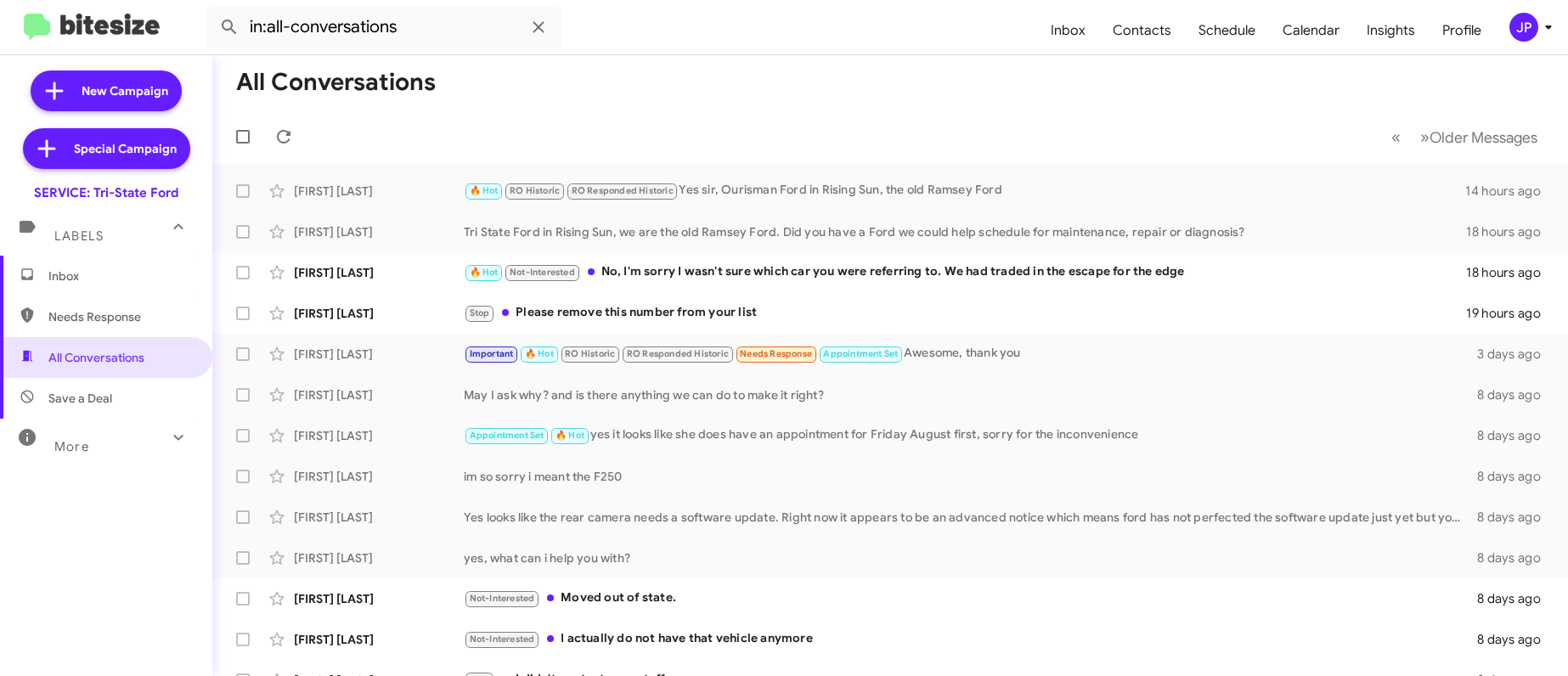 click on "More" at bounding box center [89, 439] 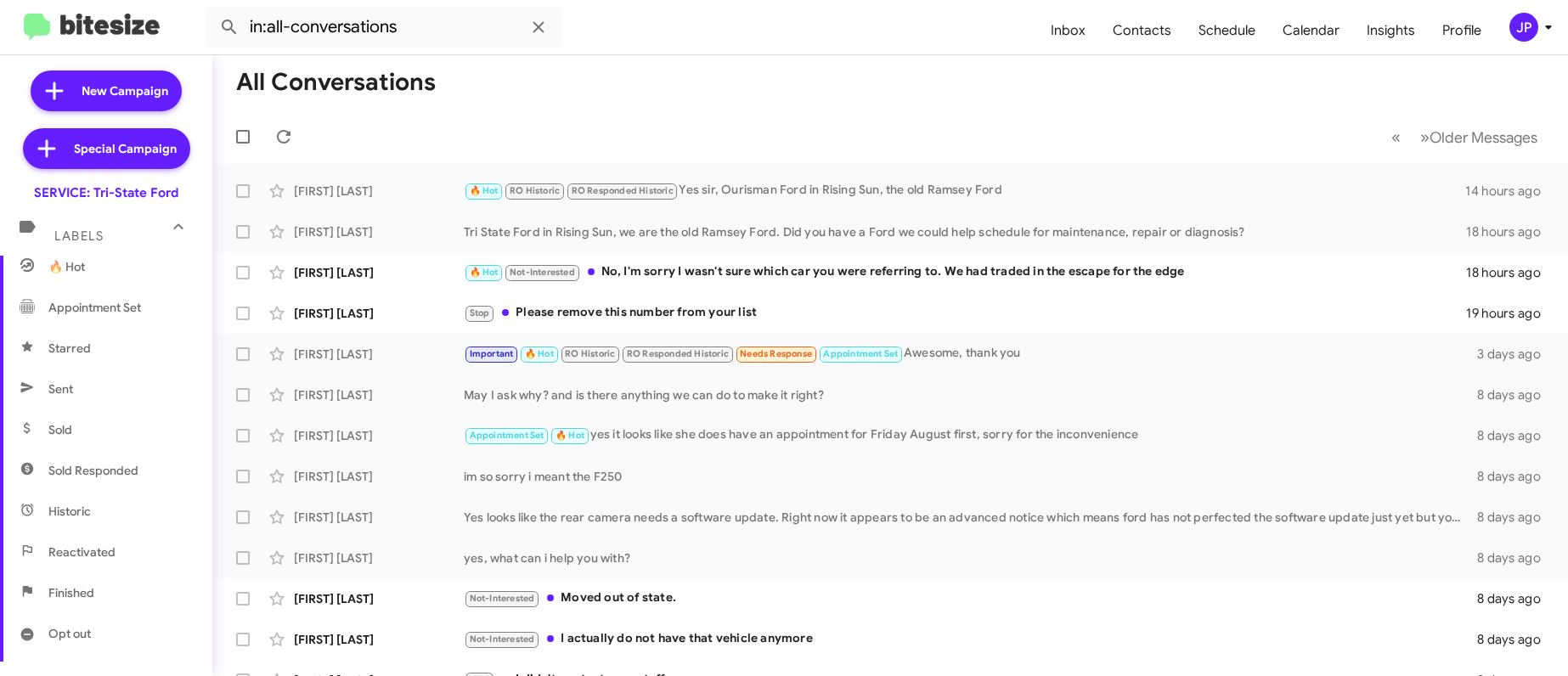 scroll, scrollTop: 273, scrollLeft: 0, axis: vertical 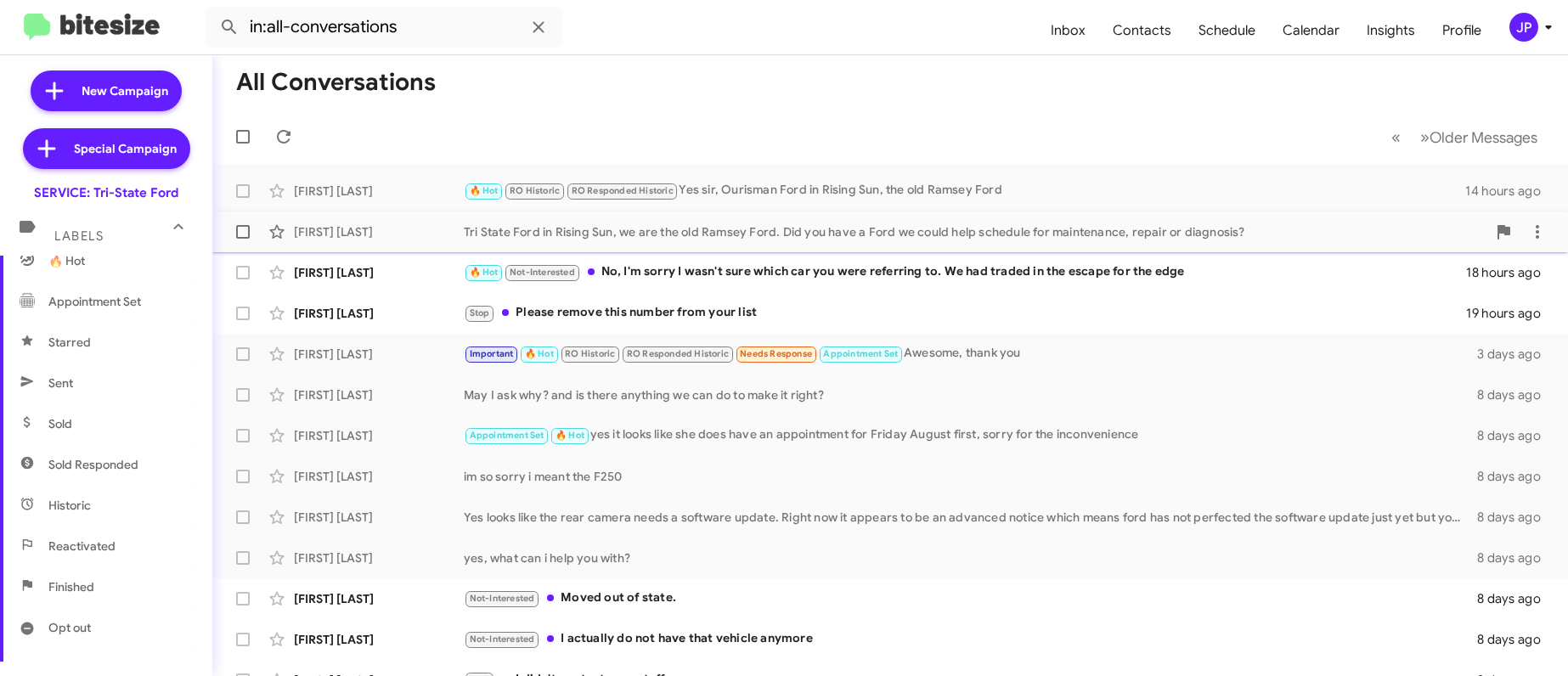 click on "Tri State Ford in Rising Sun, we are the old Ramsey Ford. Did you have a Ford we could help schedule for maintenance, repair or diagnosis?" 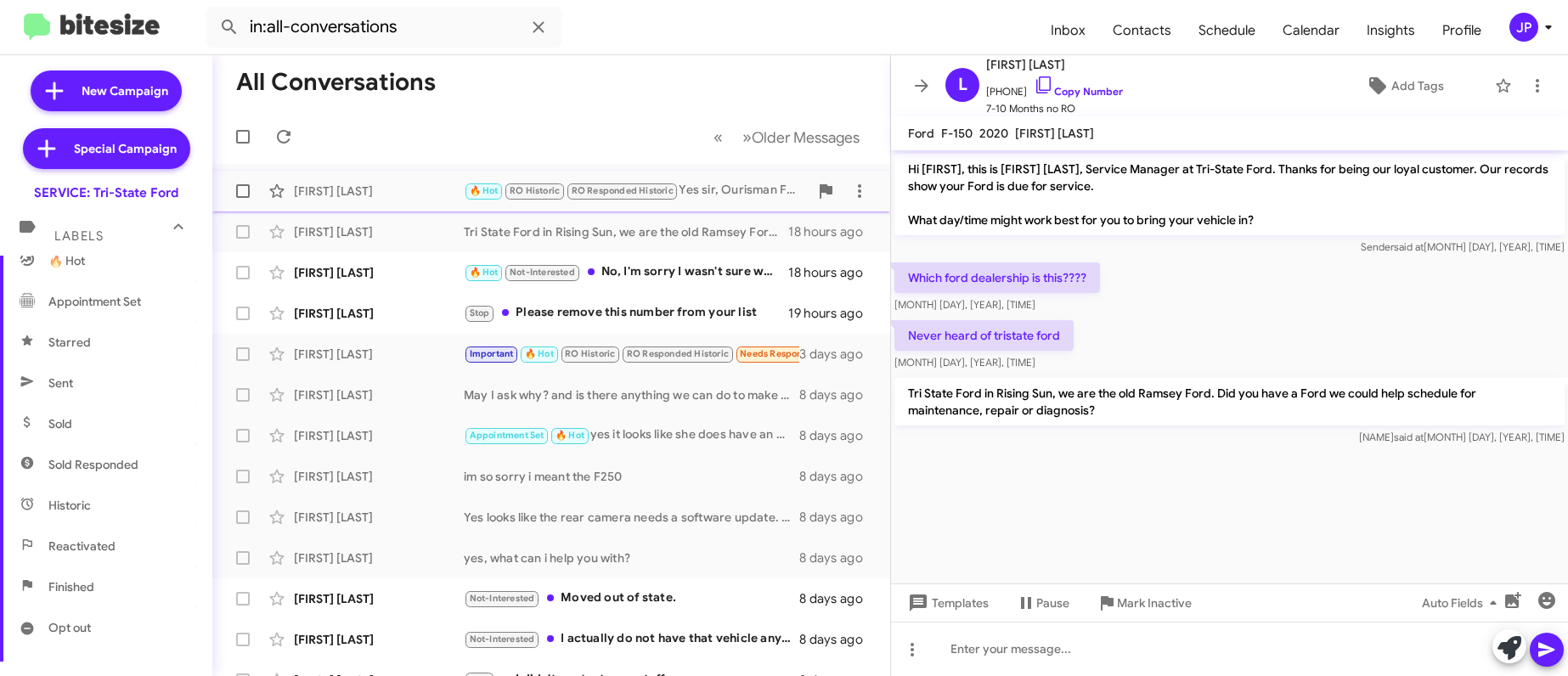 click on "🔥 Hot   RO Historic   RO Responded Historic   Yes sir, Ourisman Ford in Rising Sun, the old Ramsey Ford" 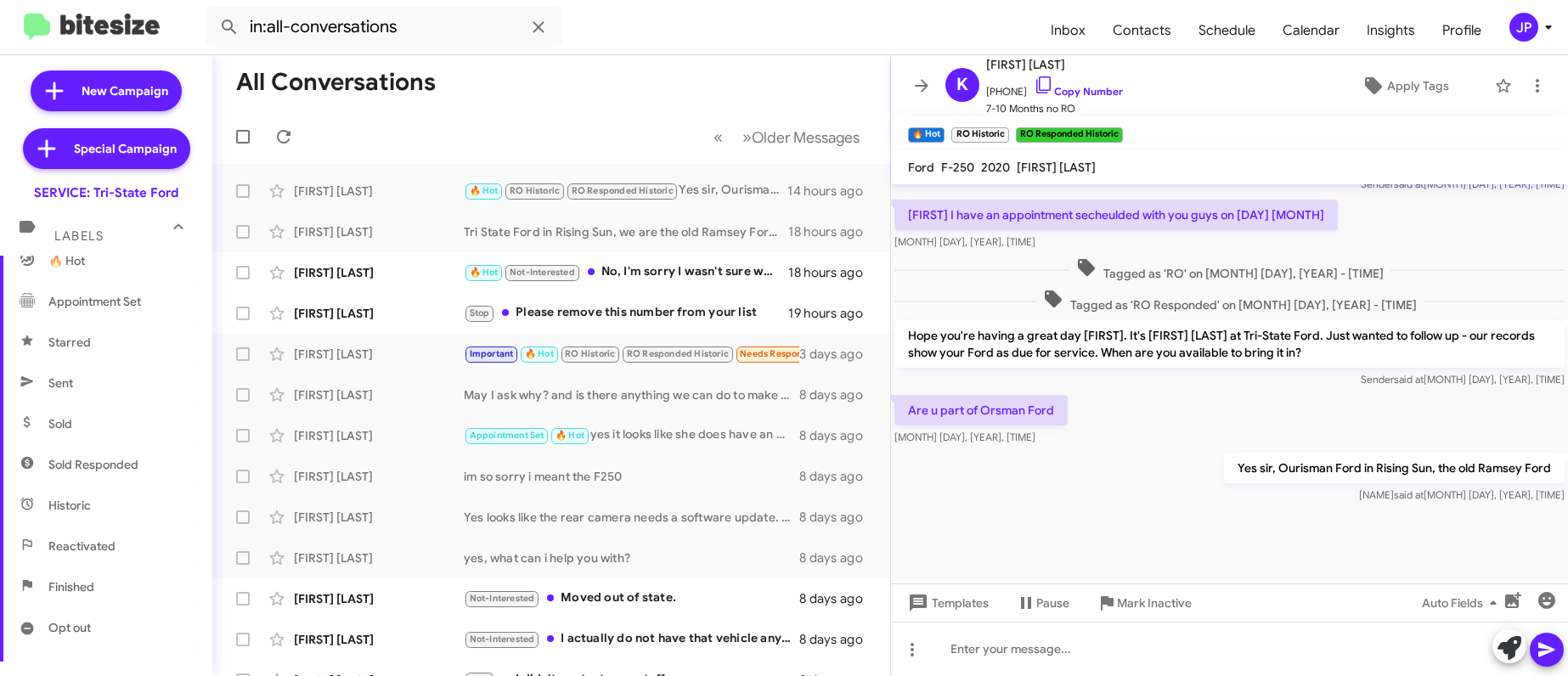 scroll, scrollTop: 1089, scrollLeft: 0, axis: vertical 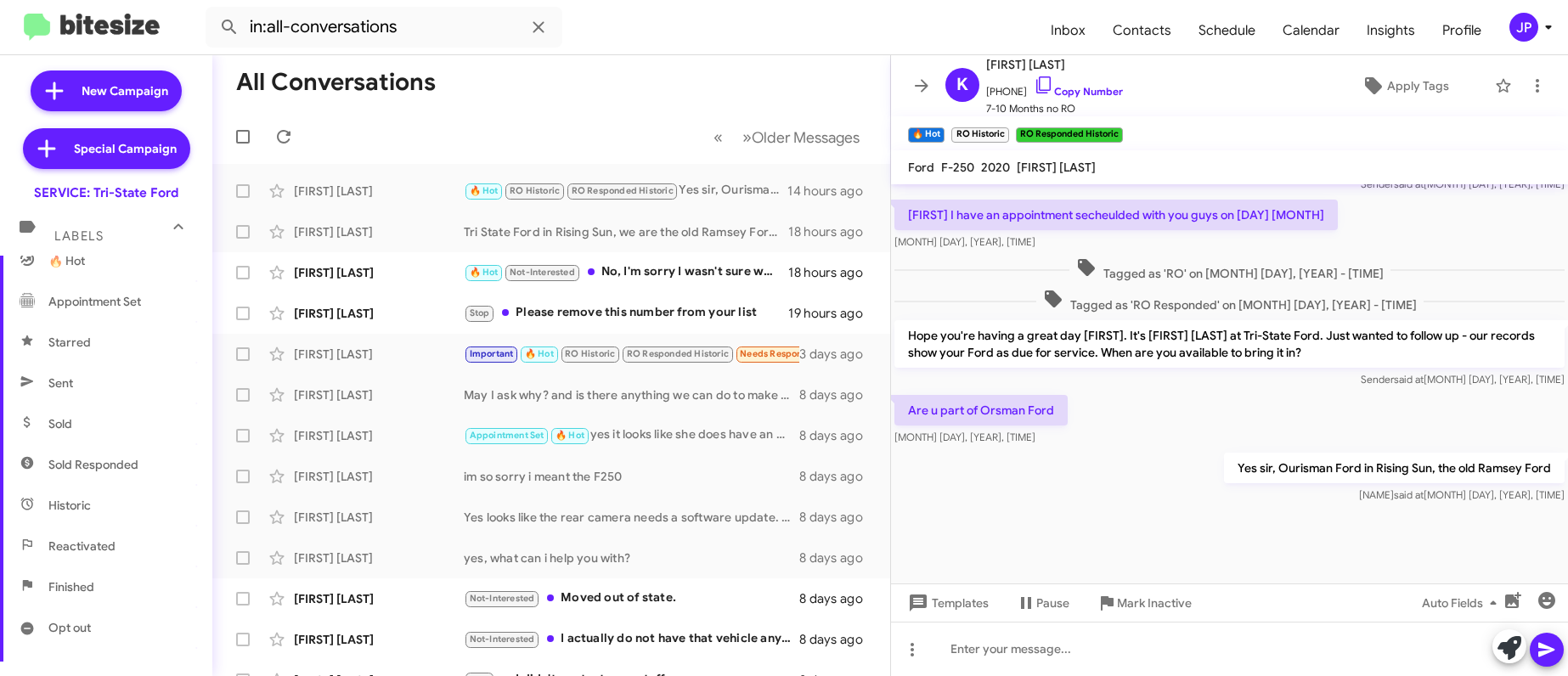 click on "JP" 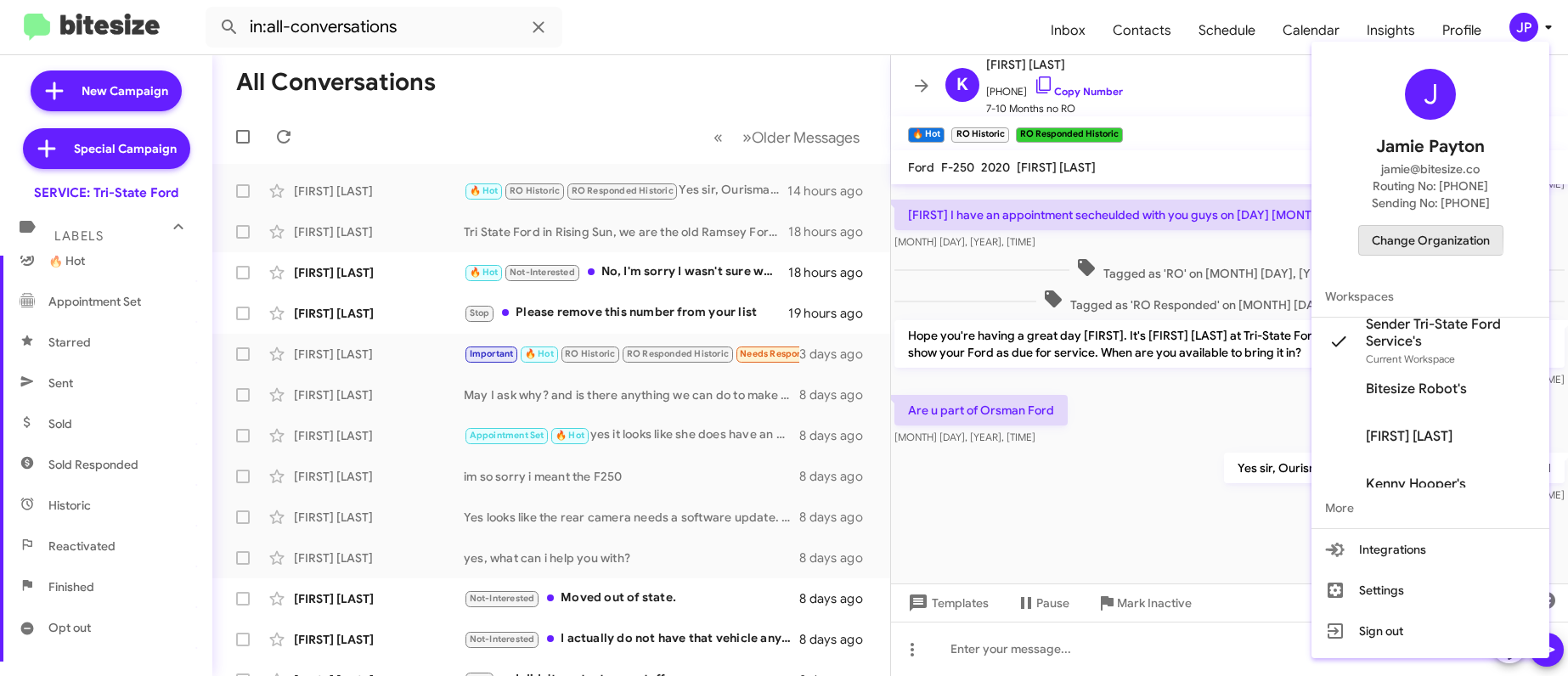 click on "Change Organization" at bounding box center [1430, 240] 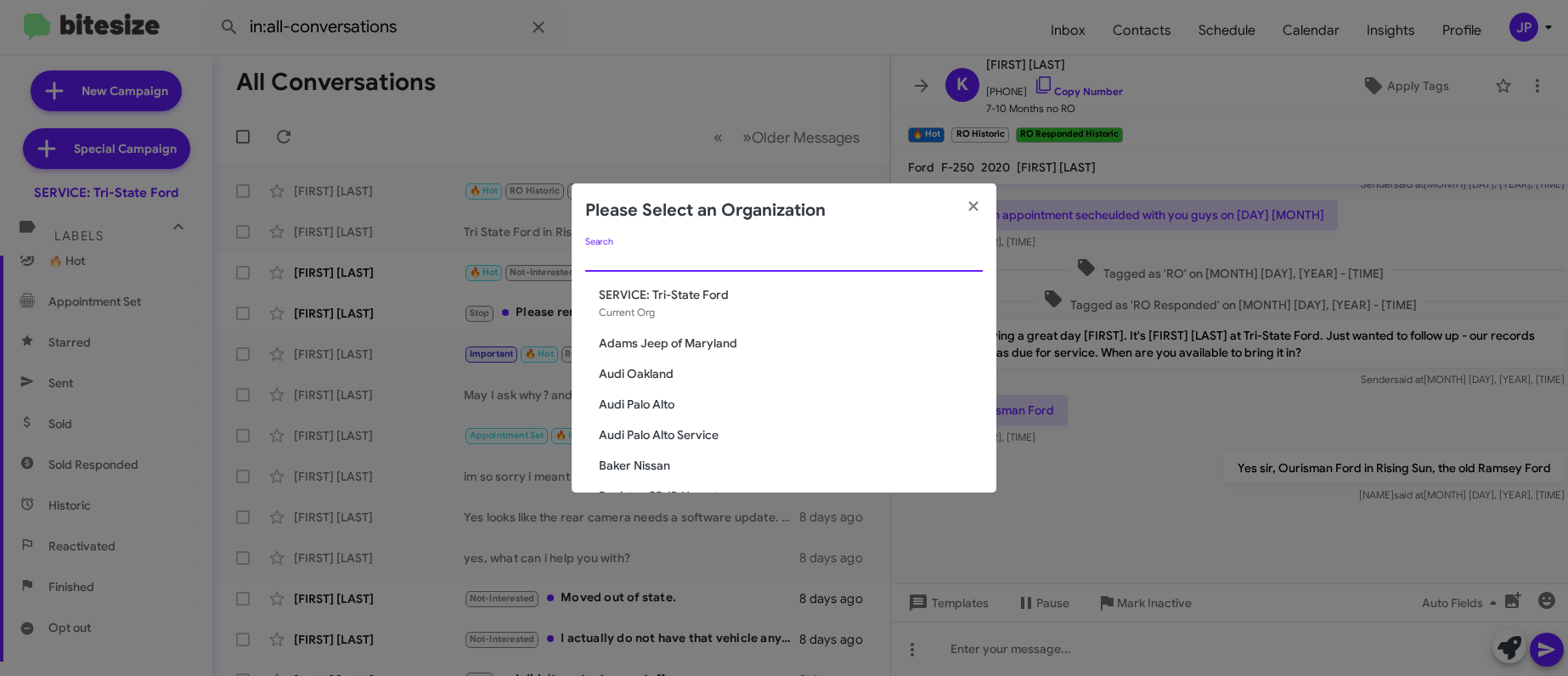 click on "Search" at bounding box center [784, 259] 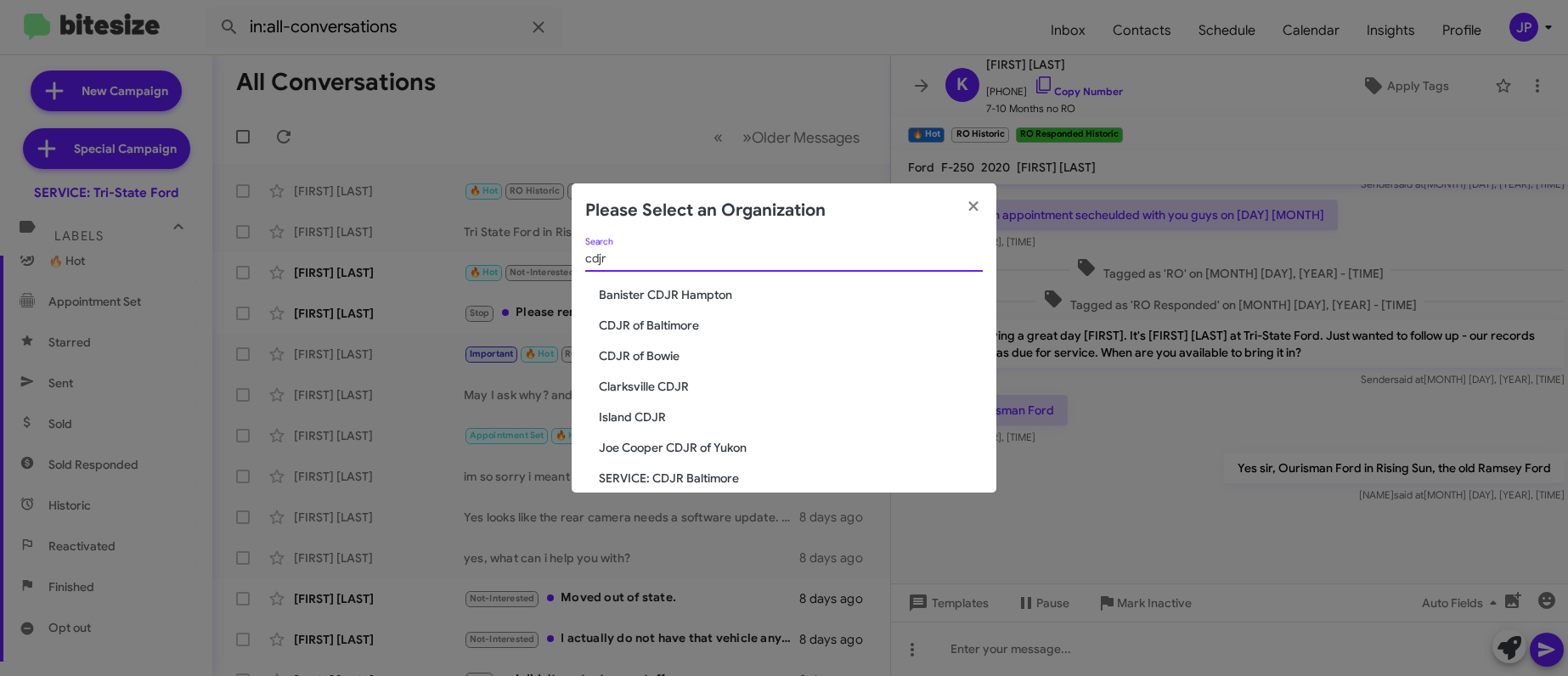 type on "cdjr" 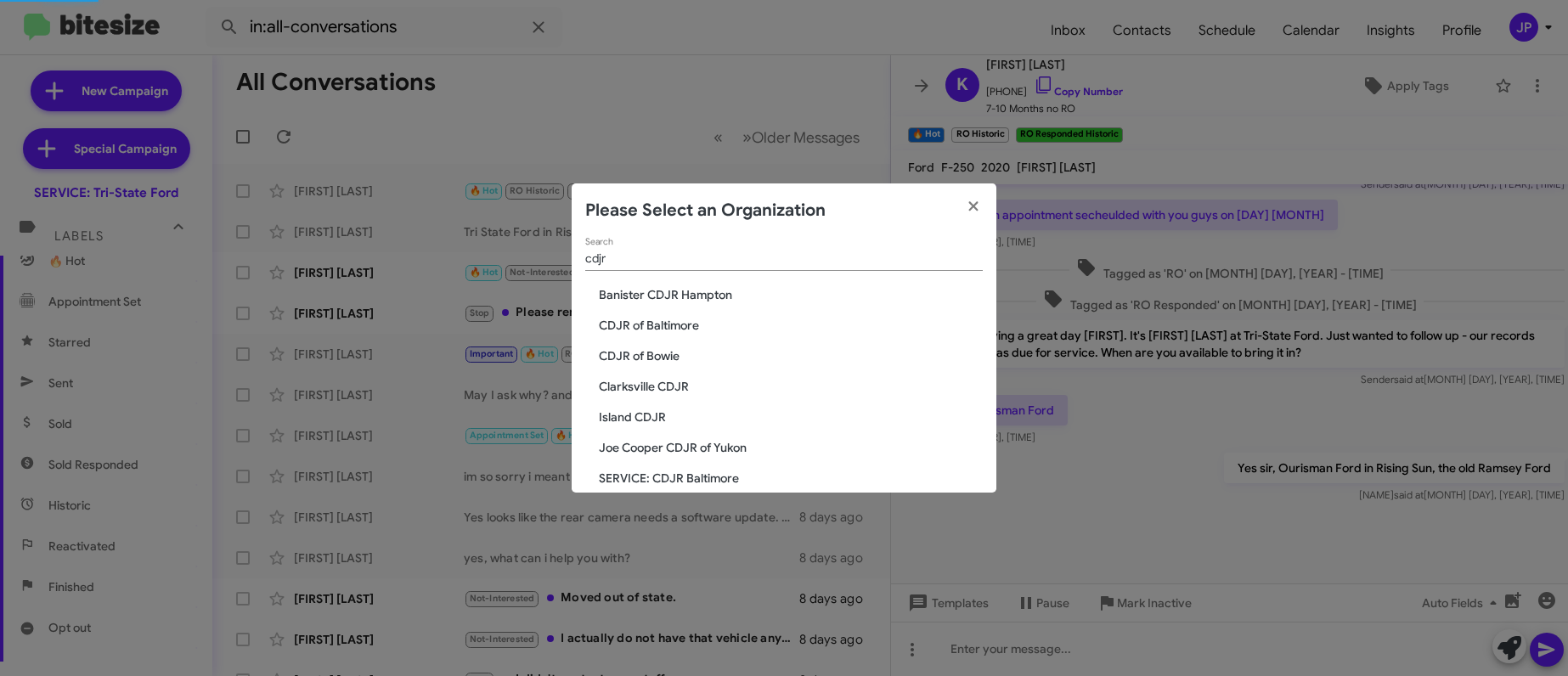 type 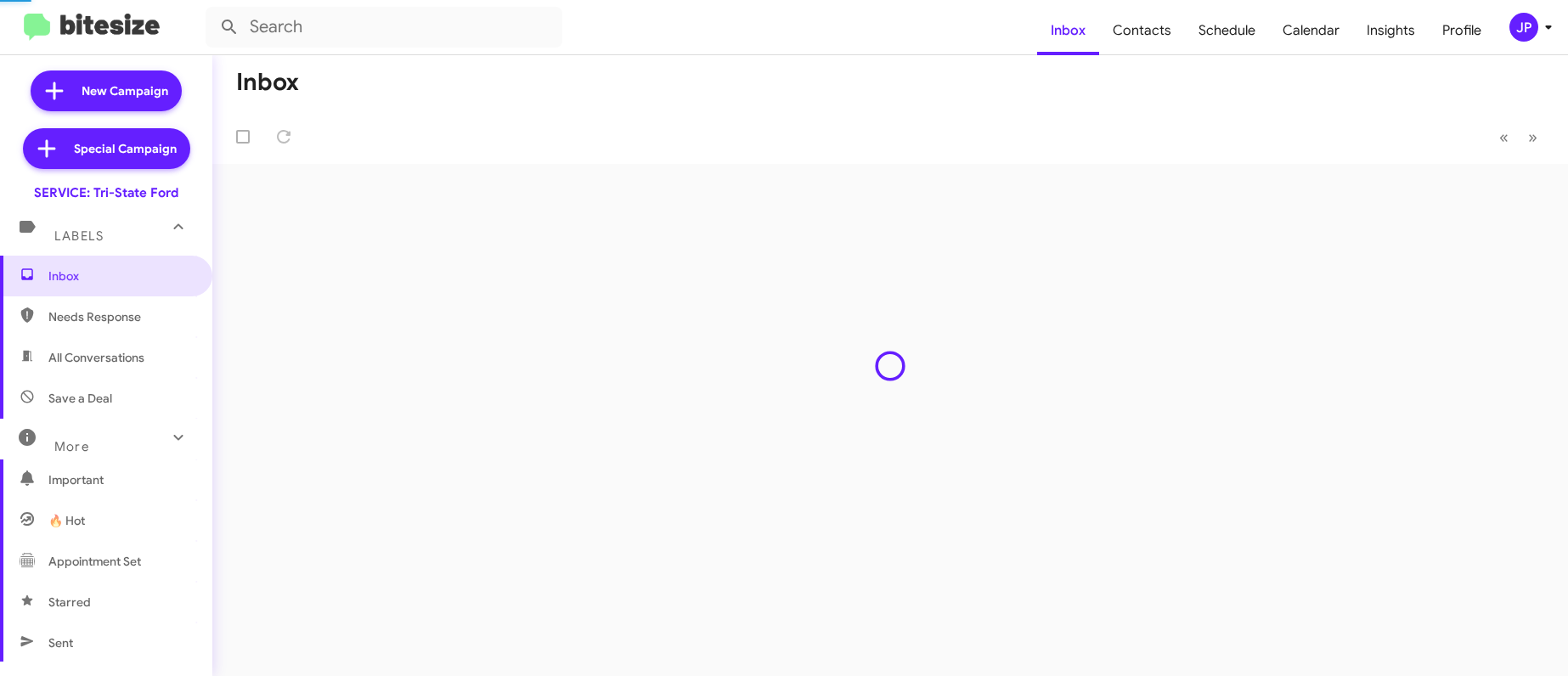 scroll, scrollTop: 0, scrollLeft: 0, axis: both 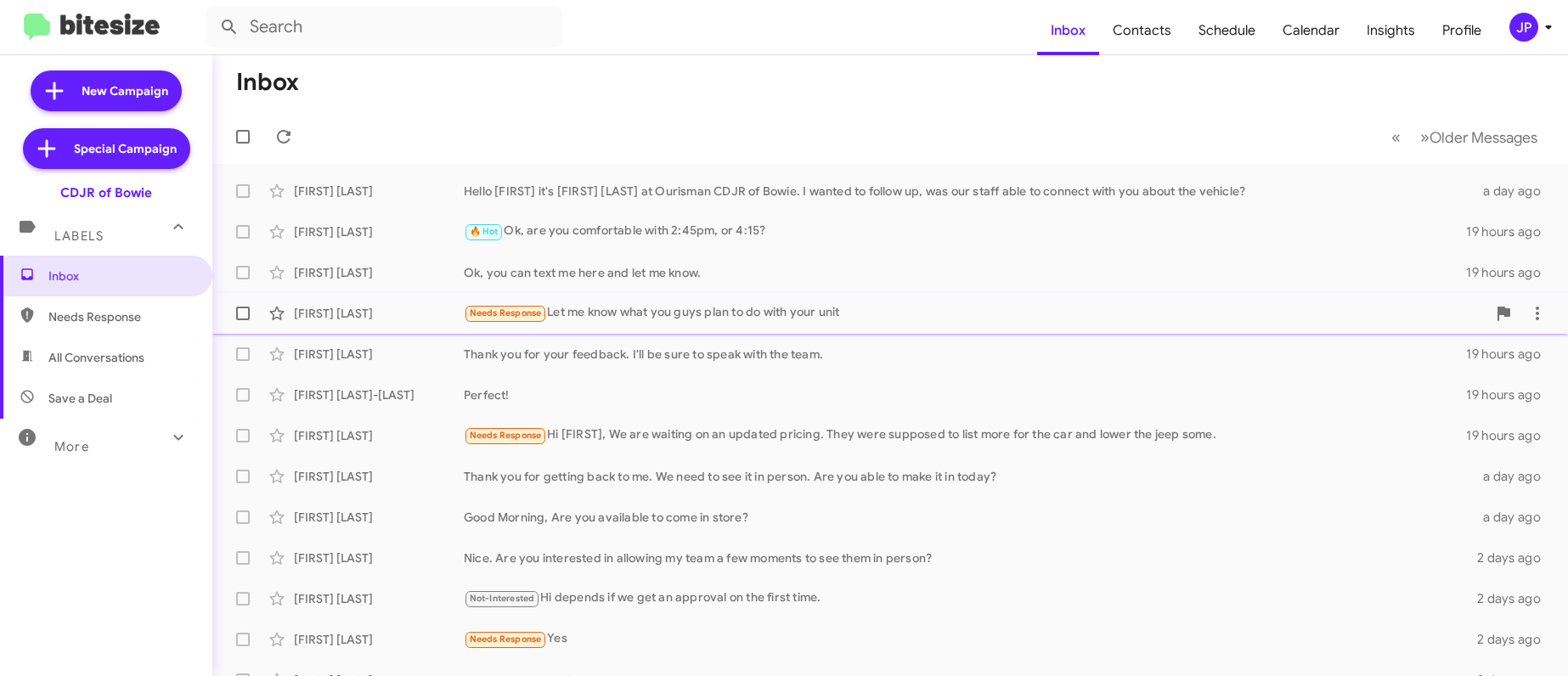 click on "[FIRST] [LAST] Needs Response Let me know what you guys plan to do with your unit 19 hours ago" 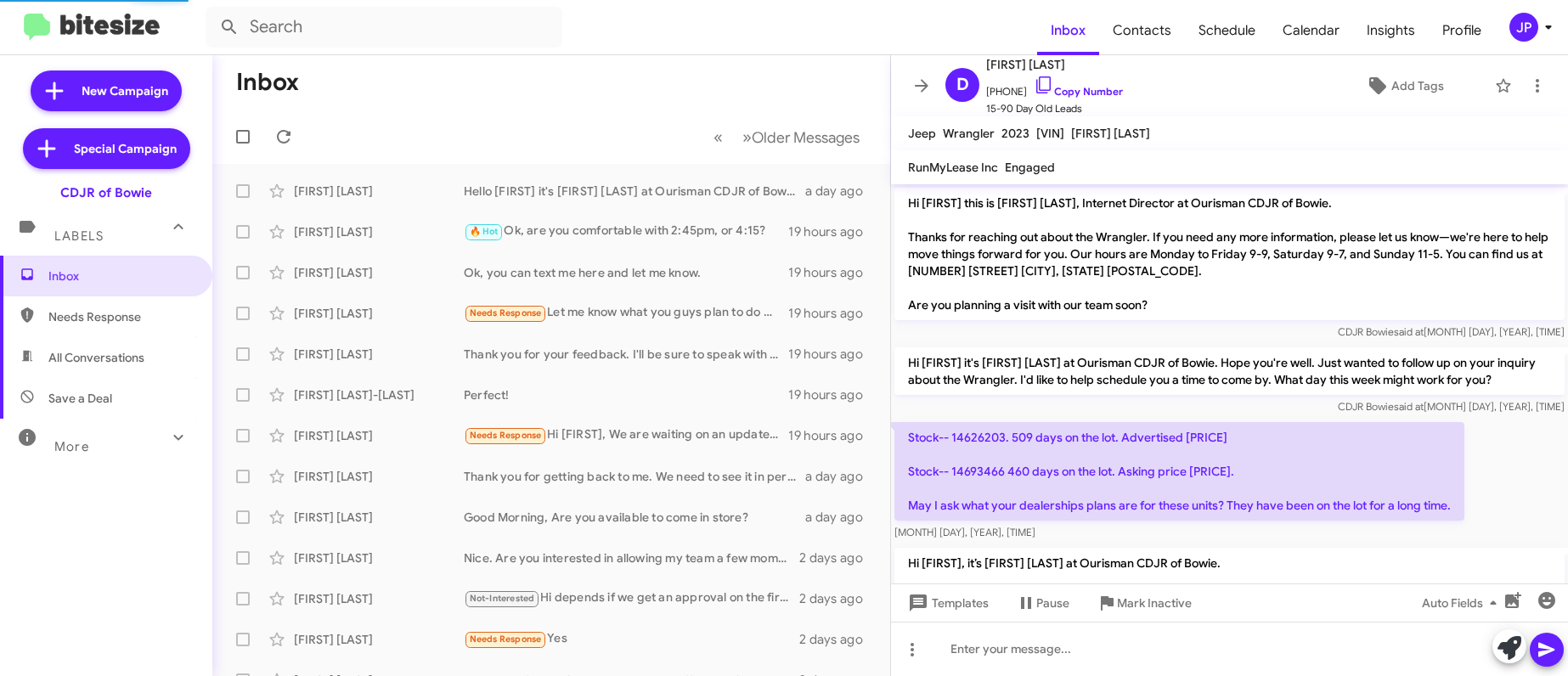 scroll, scrollTop: 403, scrollLeft: 0, axis: vertical 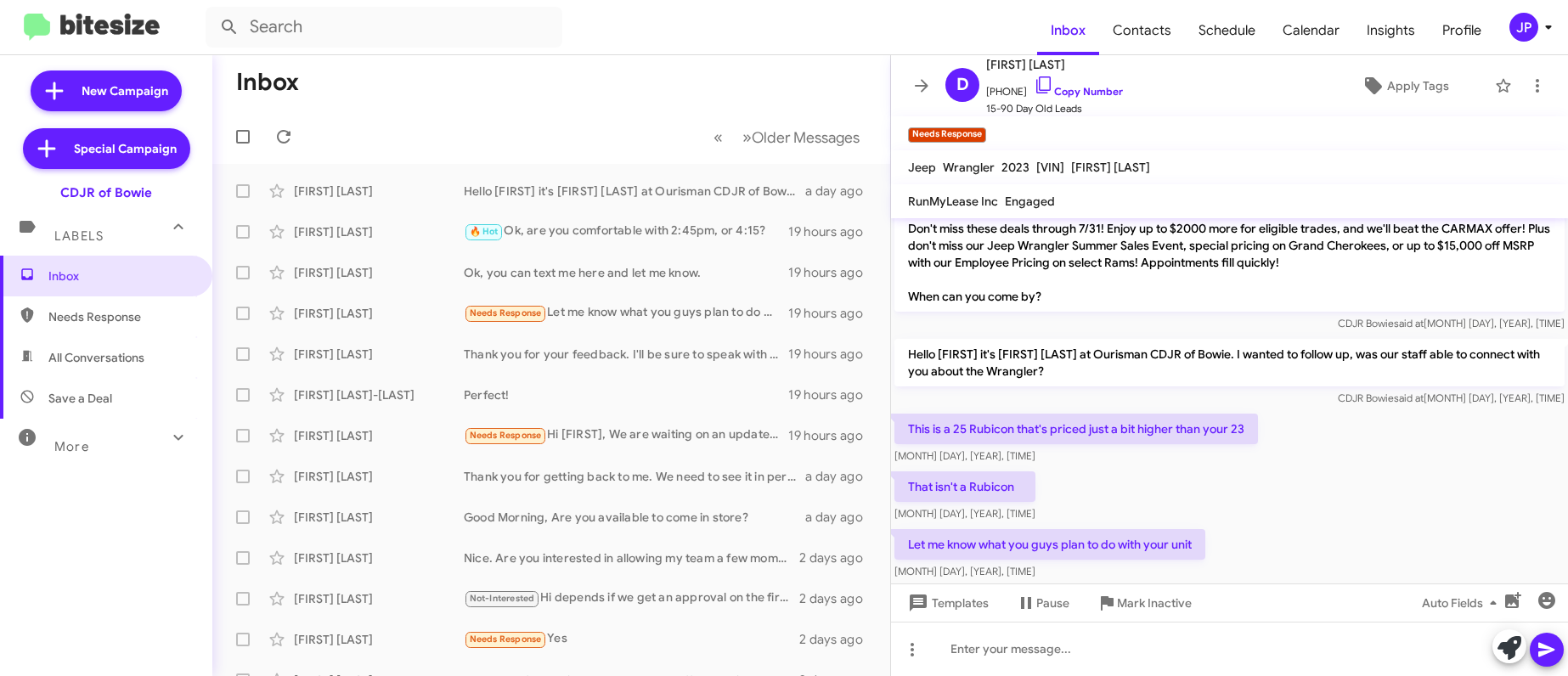 click on "JP" 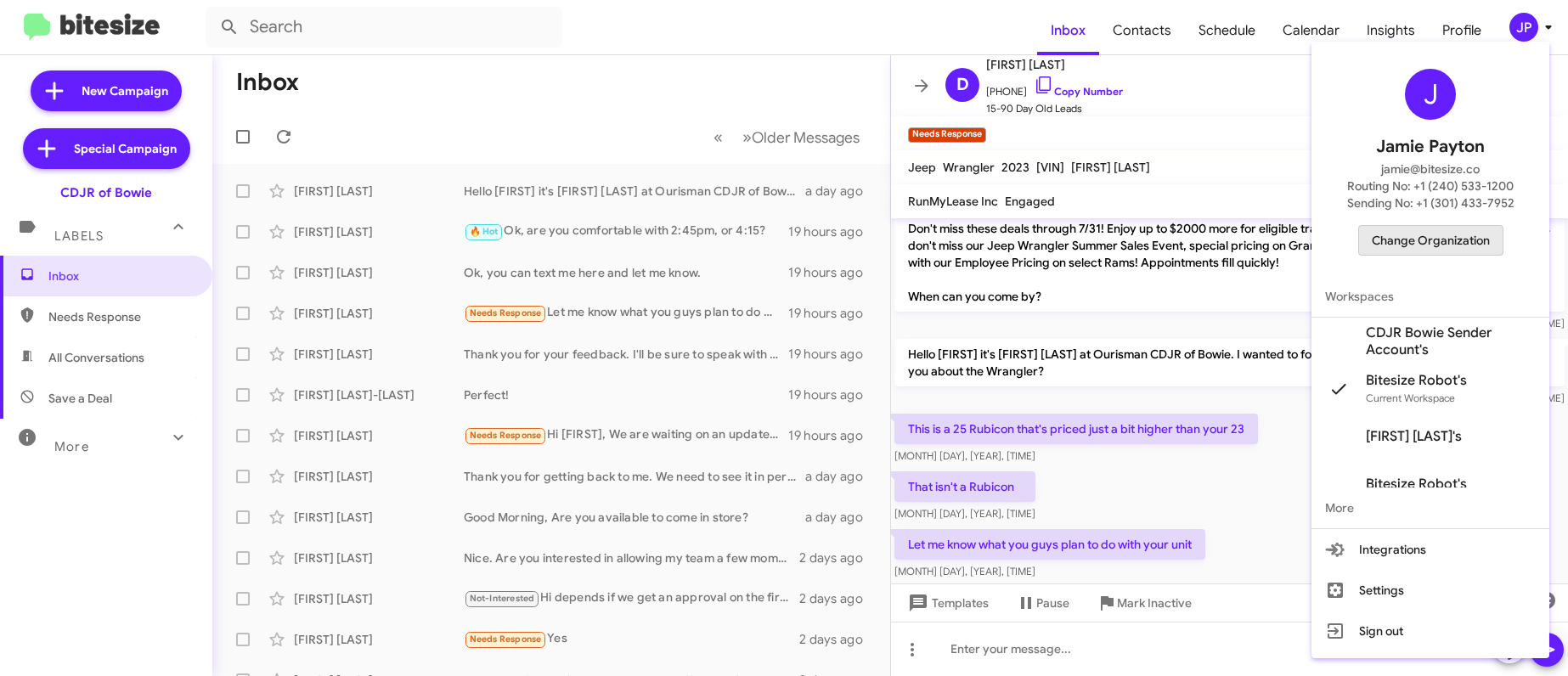 click on "Change Organization" at bounding box center [1430, 240] 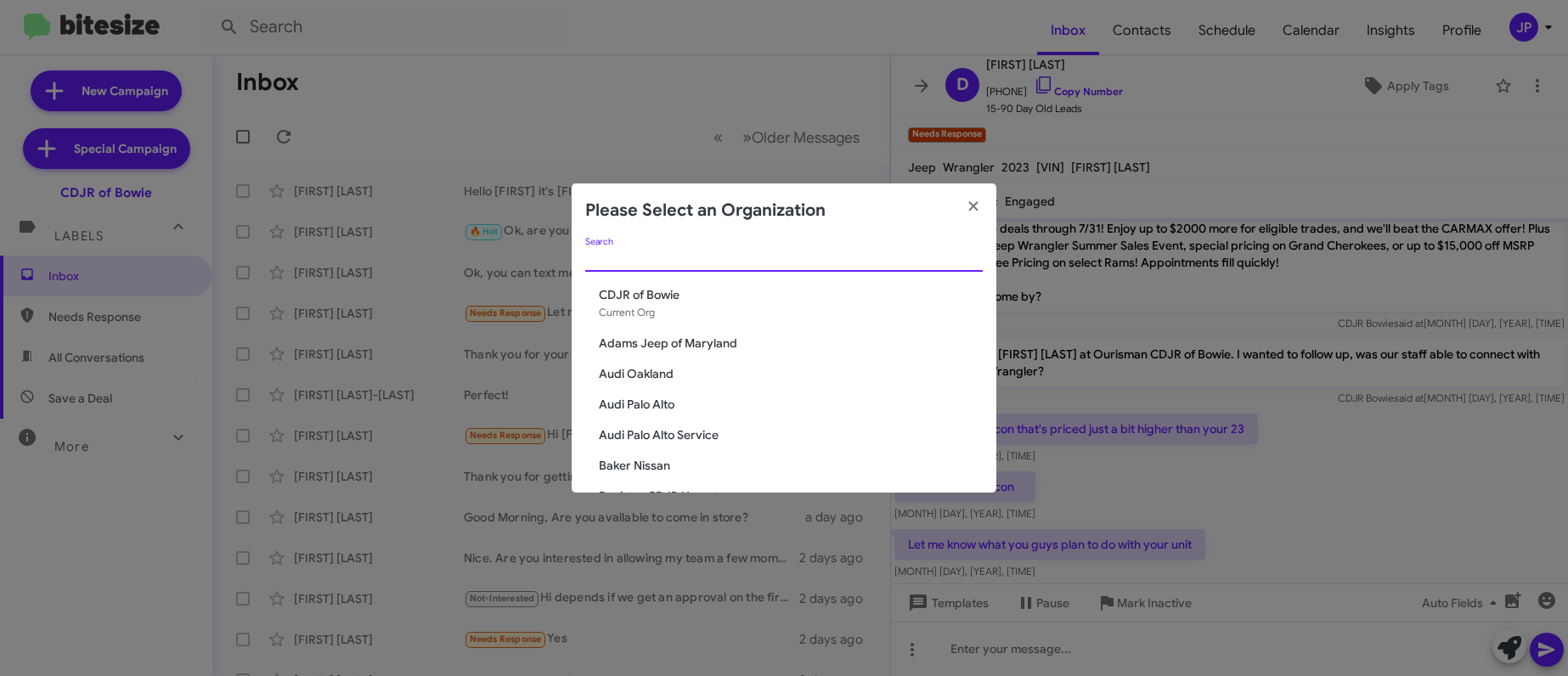click on "Search" at bounding box center [784, 259] 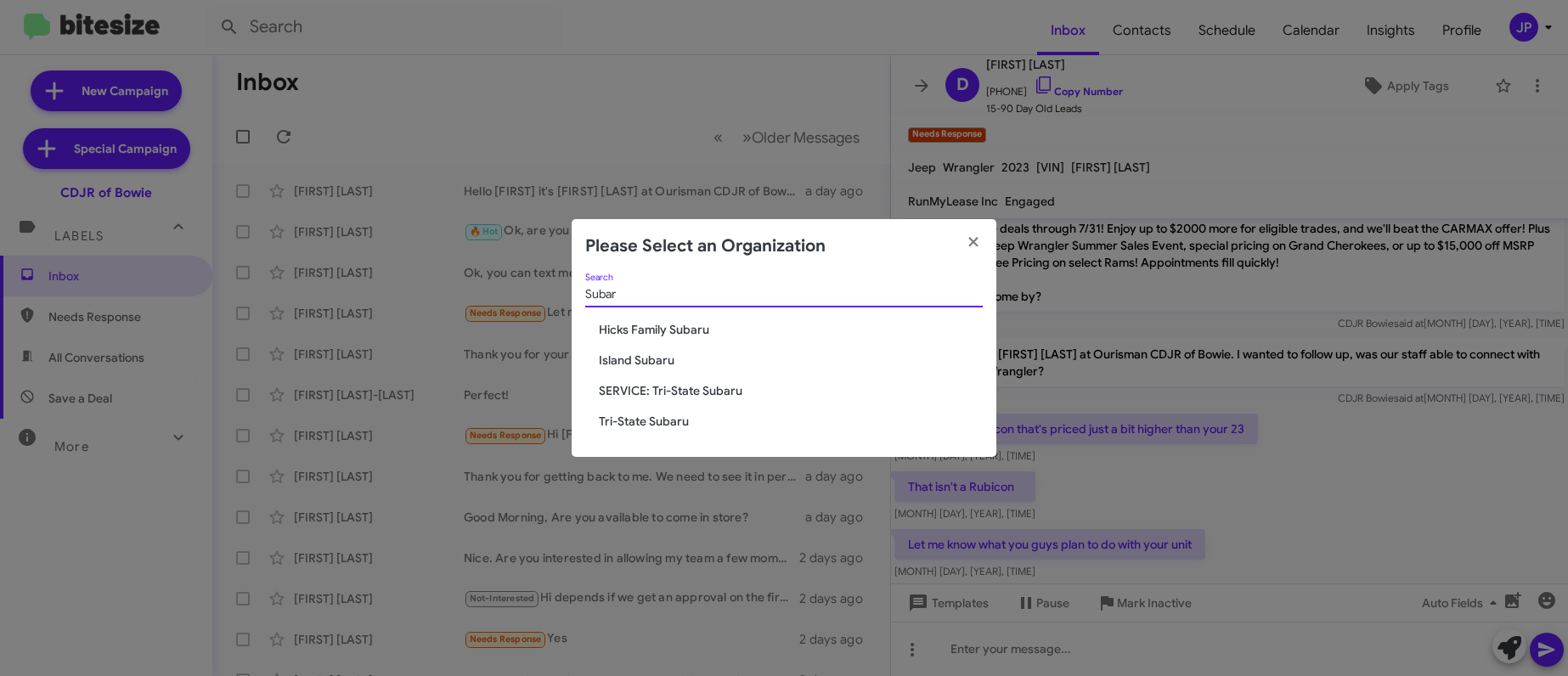 type on "Subar" 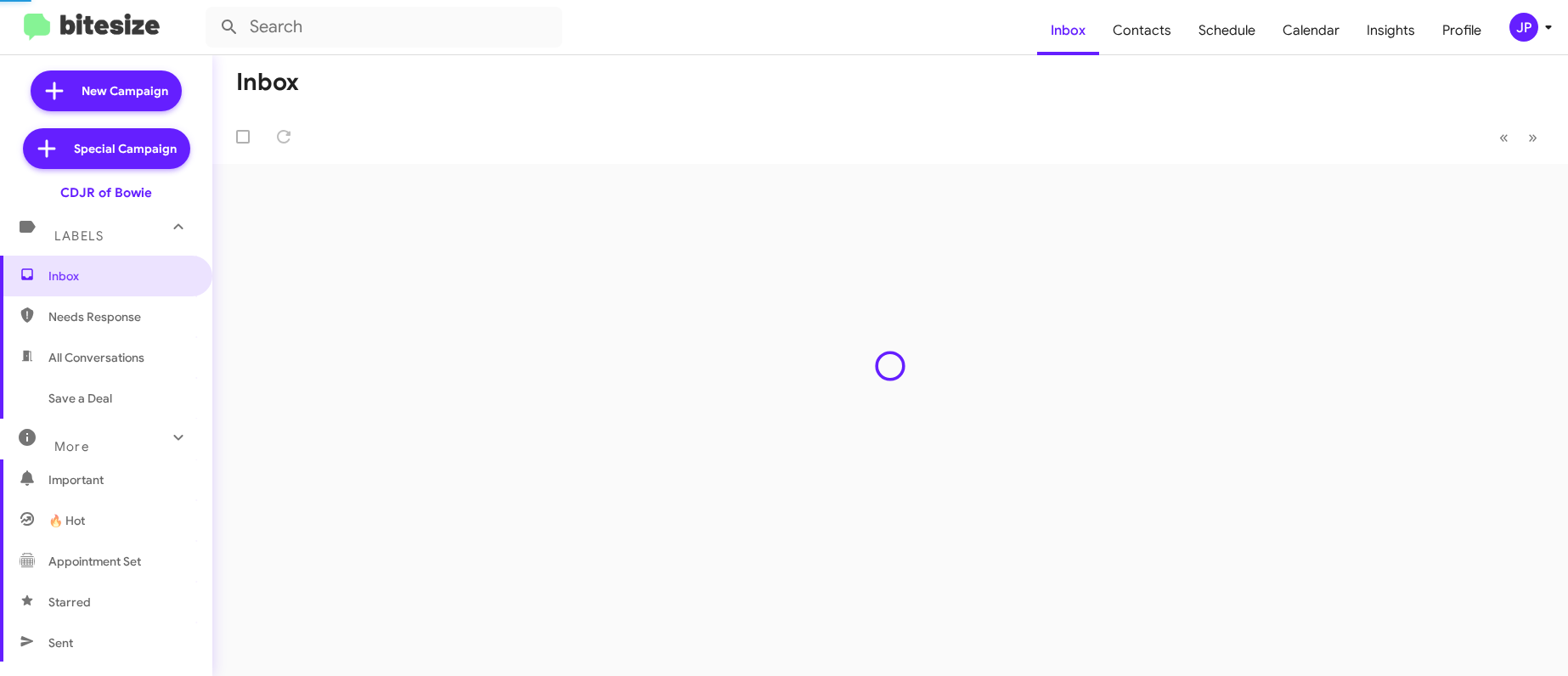 scroll, scrollTop: 0, scrollLeft: 0, axis: both 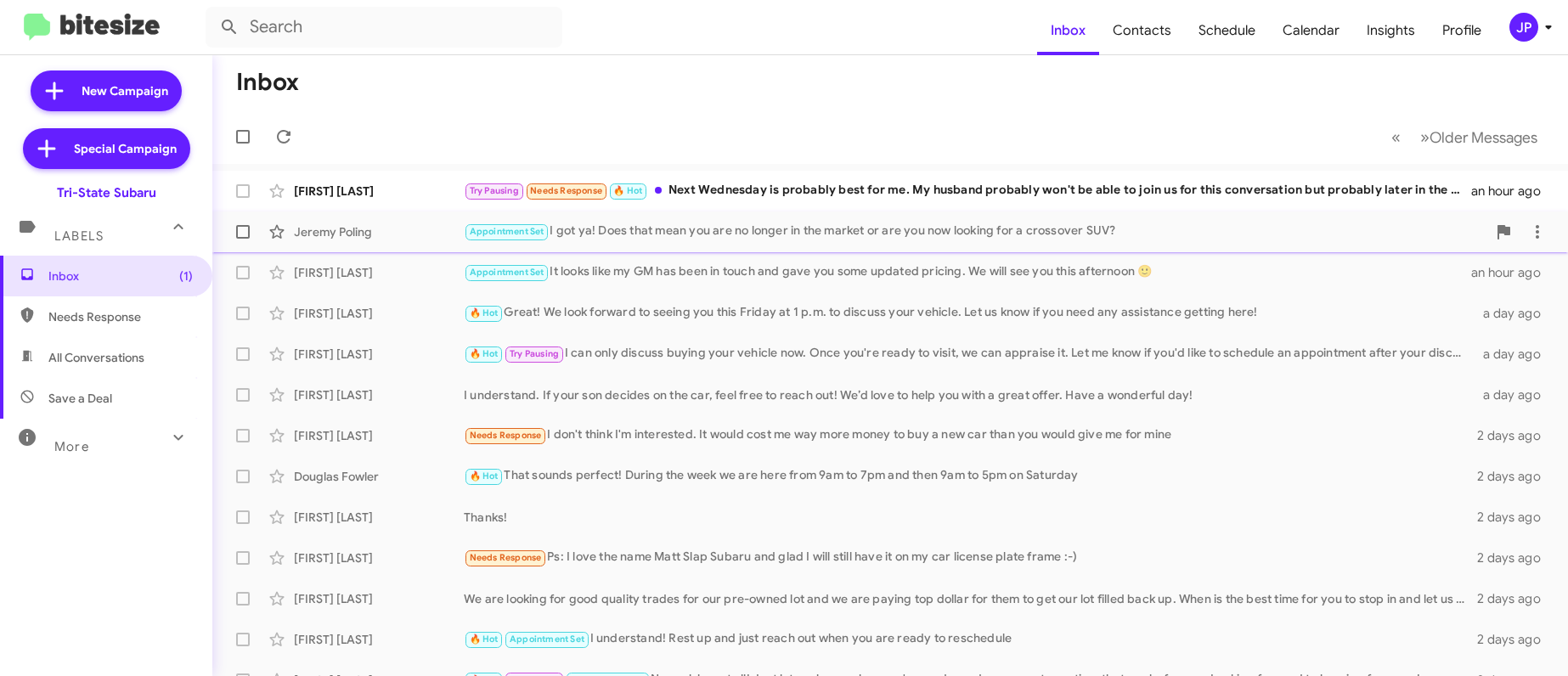 click on "[FIRST] [LAST] Appointment Set   I got ya! Does that mean you are no longer in the market or are you now looking for a crossover SUV?   an hour ago" 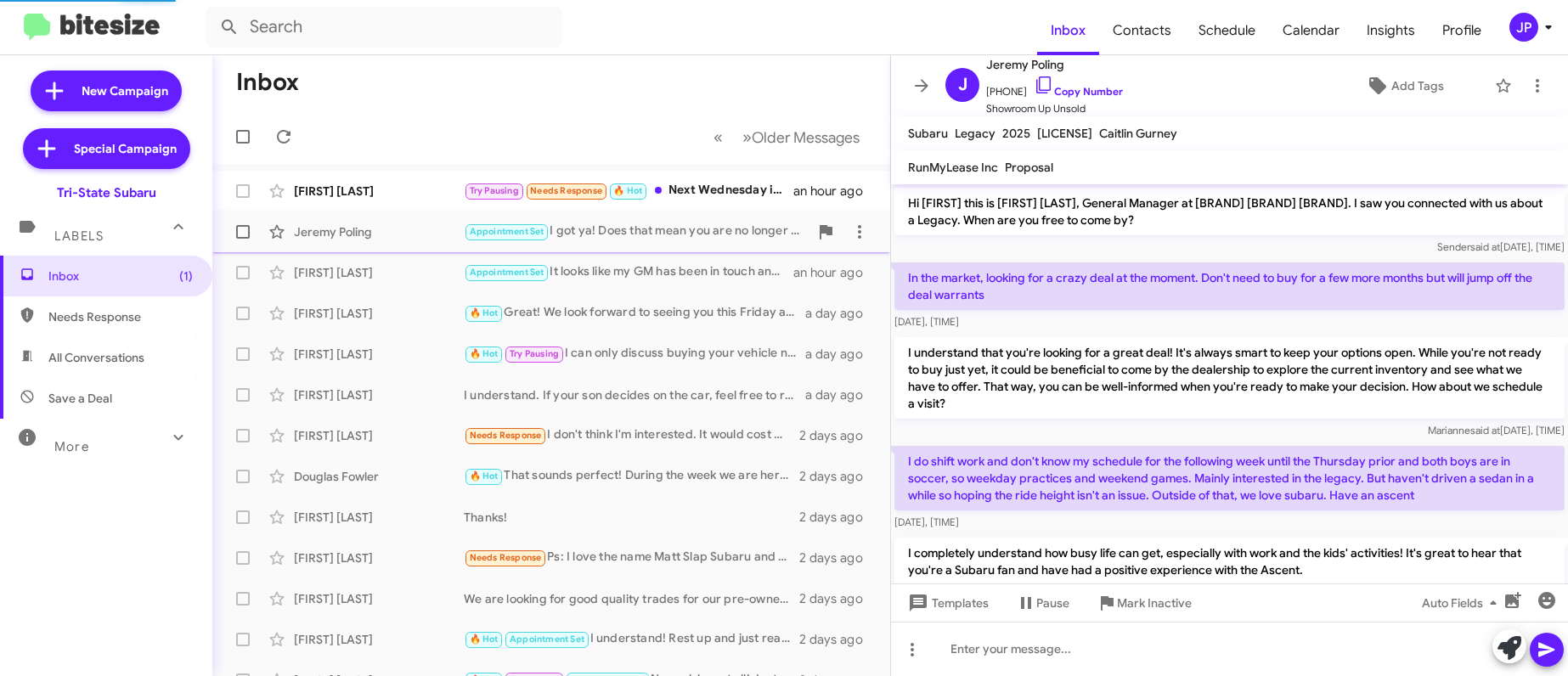 scroll, scrollTop: 1246, scrollLeft: 0, axis: vertical 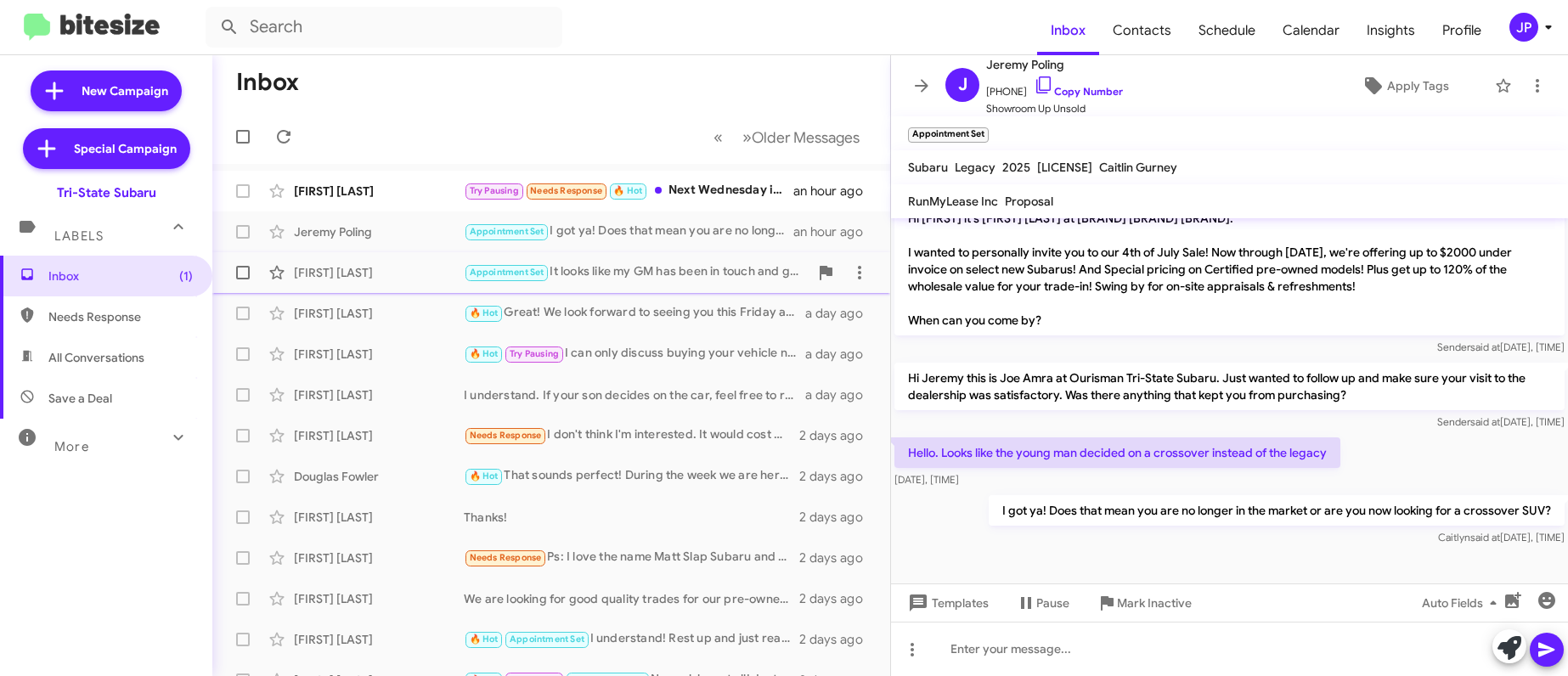 click on "[FIRST] [LAST]" 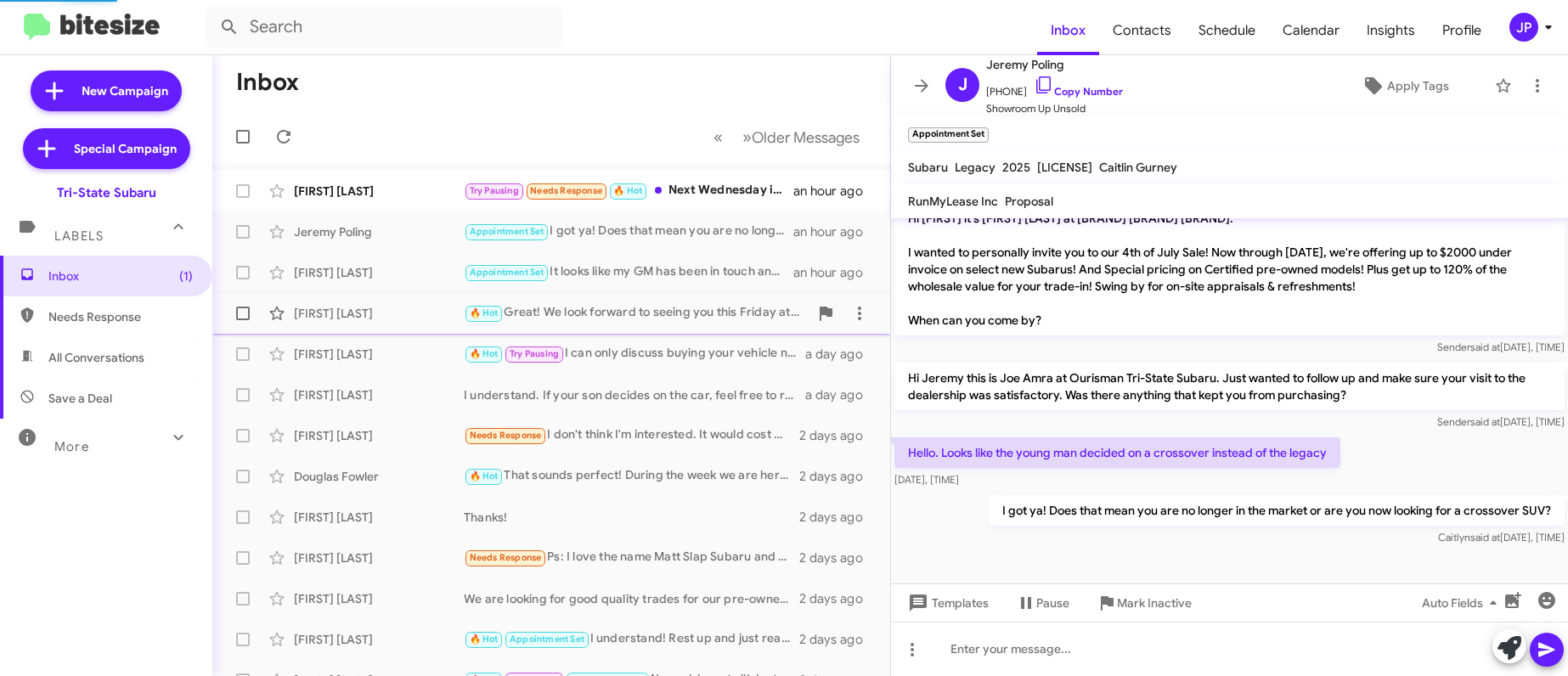 scroll, scrollTop: 857, scrollLeft: 0, axis: vertical 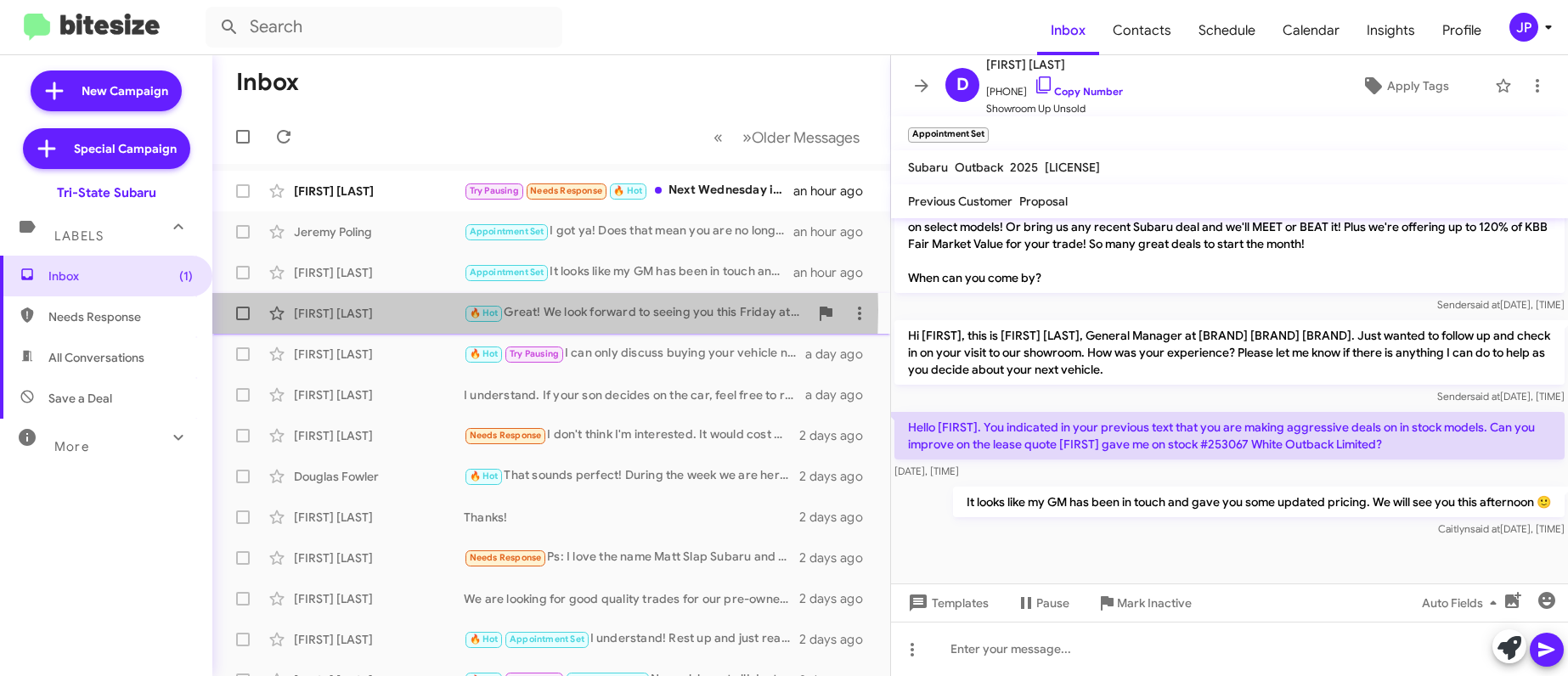 click on "[FIRST] [LAST]" 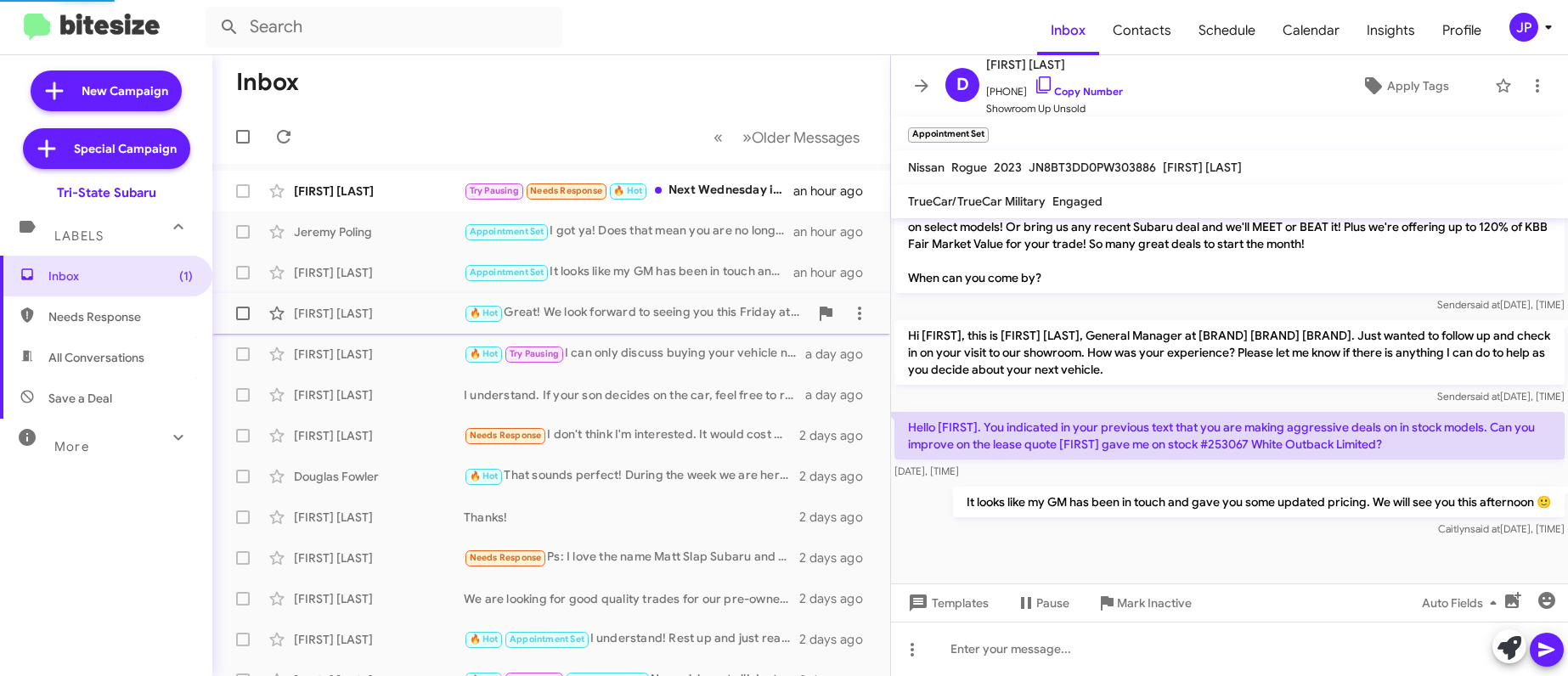 scroll, scrollTop: 36, scrollLeft: 0, axis: vertical 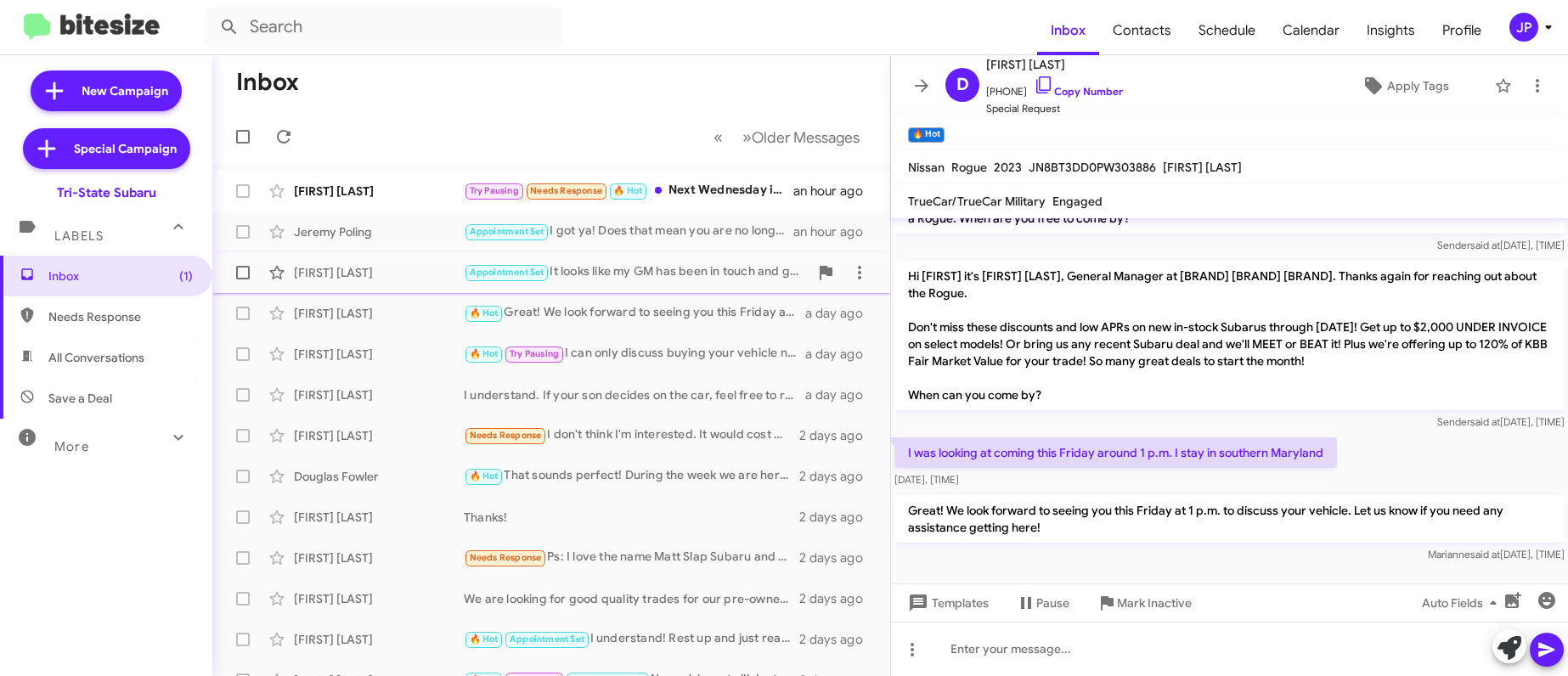click on "[FIRST] [LAST]" 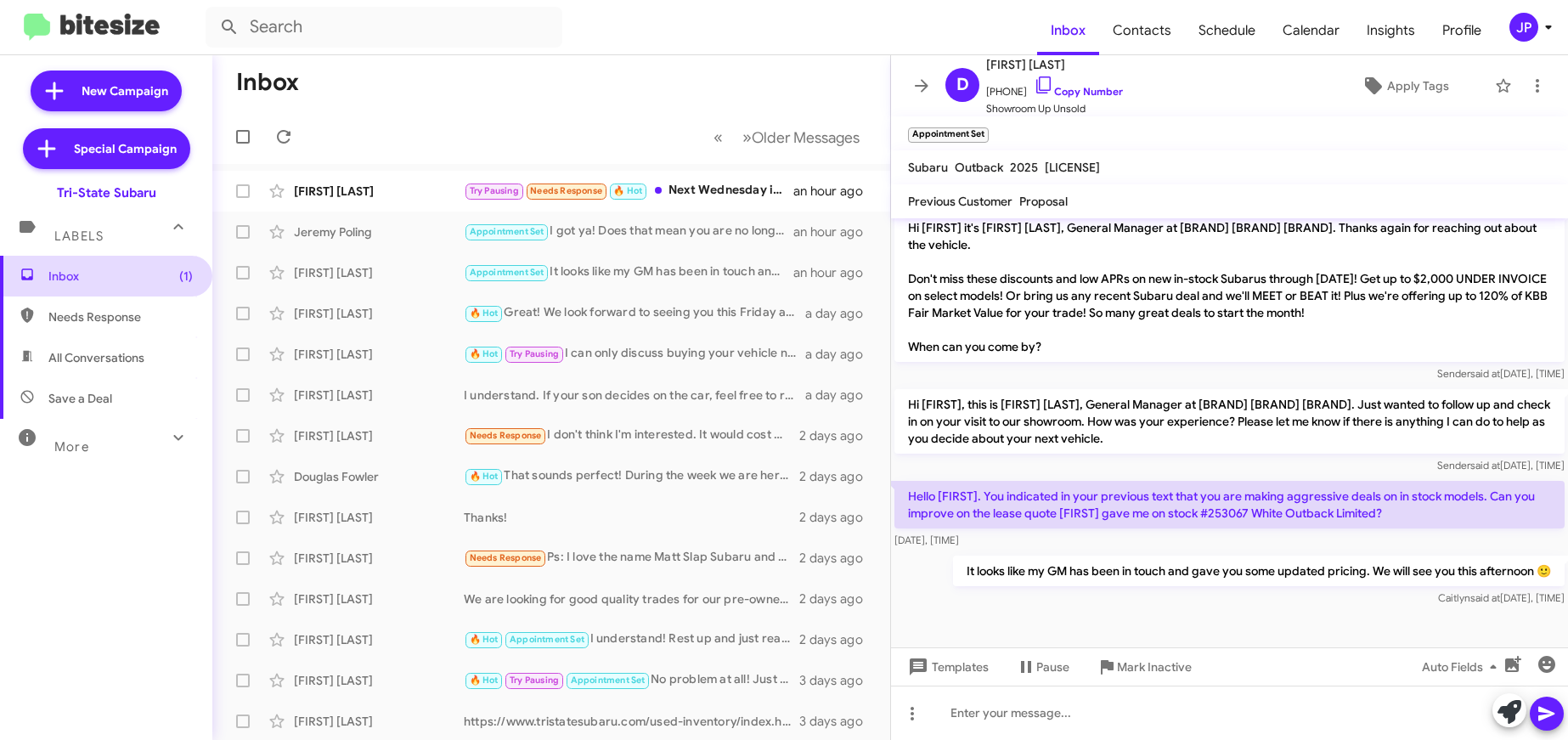 scroll, scrollTop: 794, scrollLeft: 0, axis: vertical 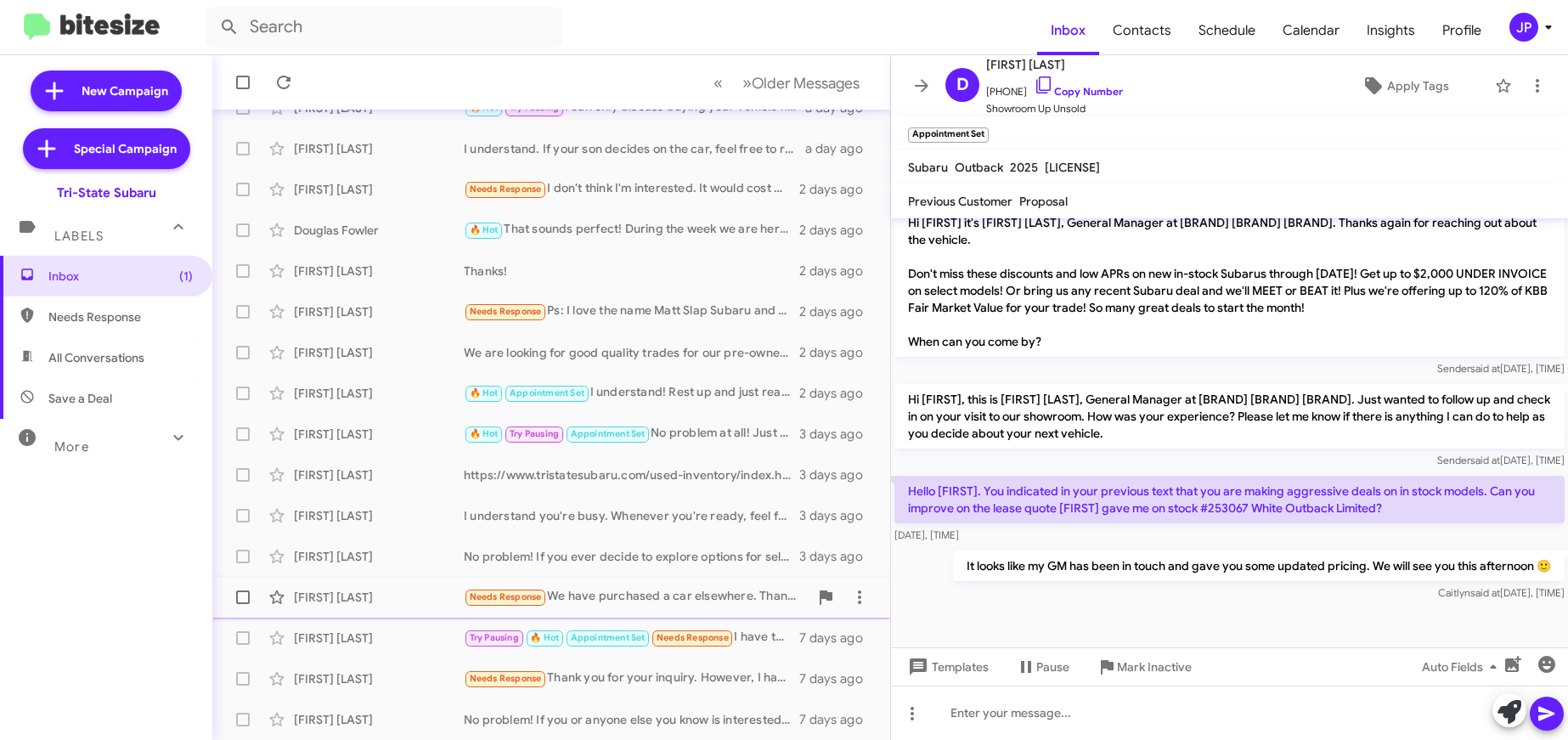 click on "Needs Response   We have purchased a car elsewhere. Thank you!" 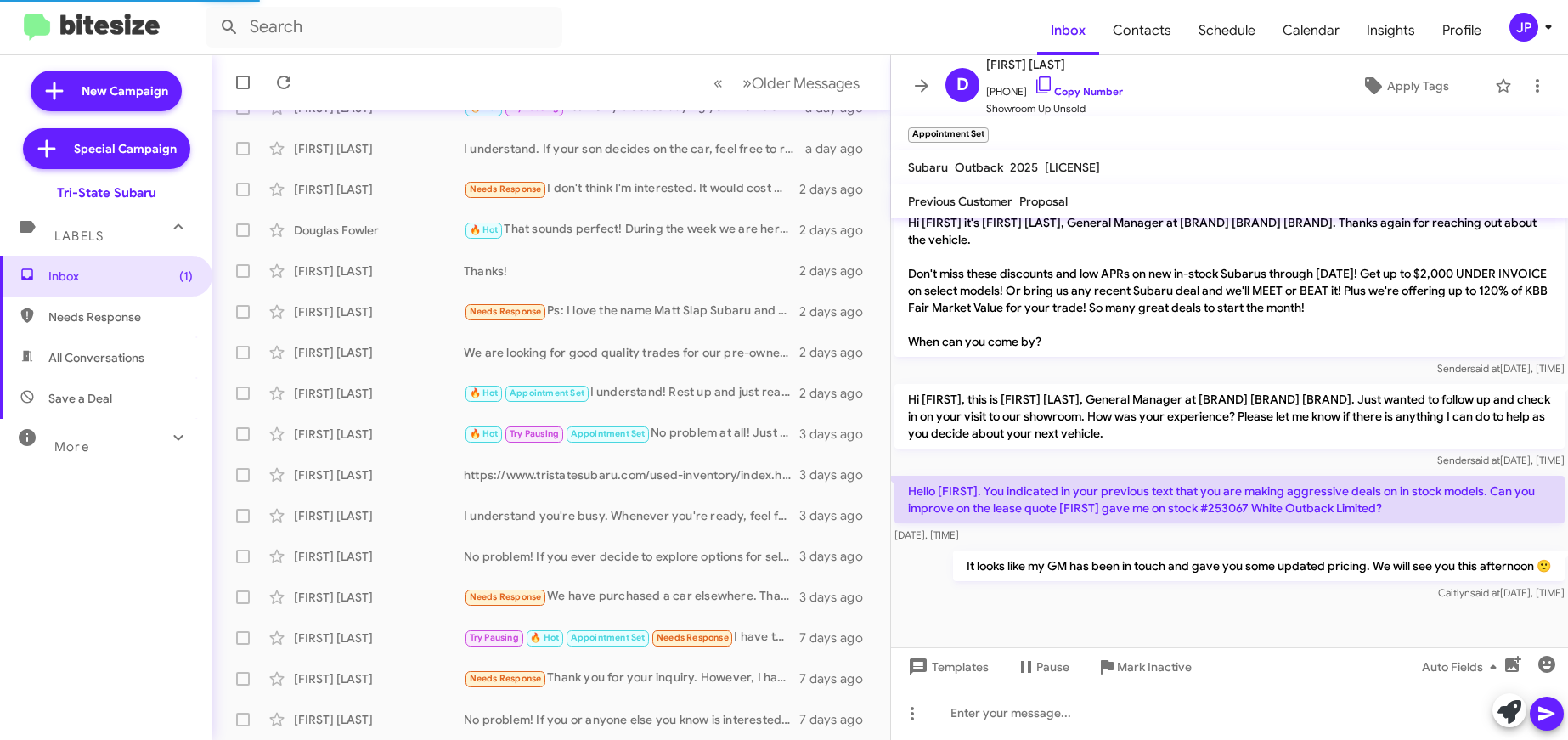 scroll, scrollTop: 0, scrollLeft: 0, axis: both 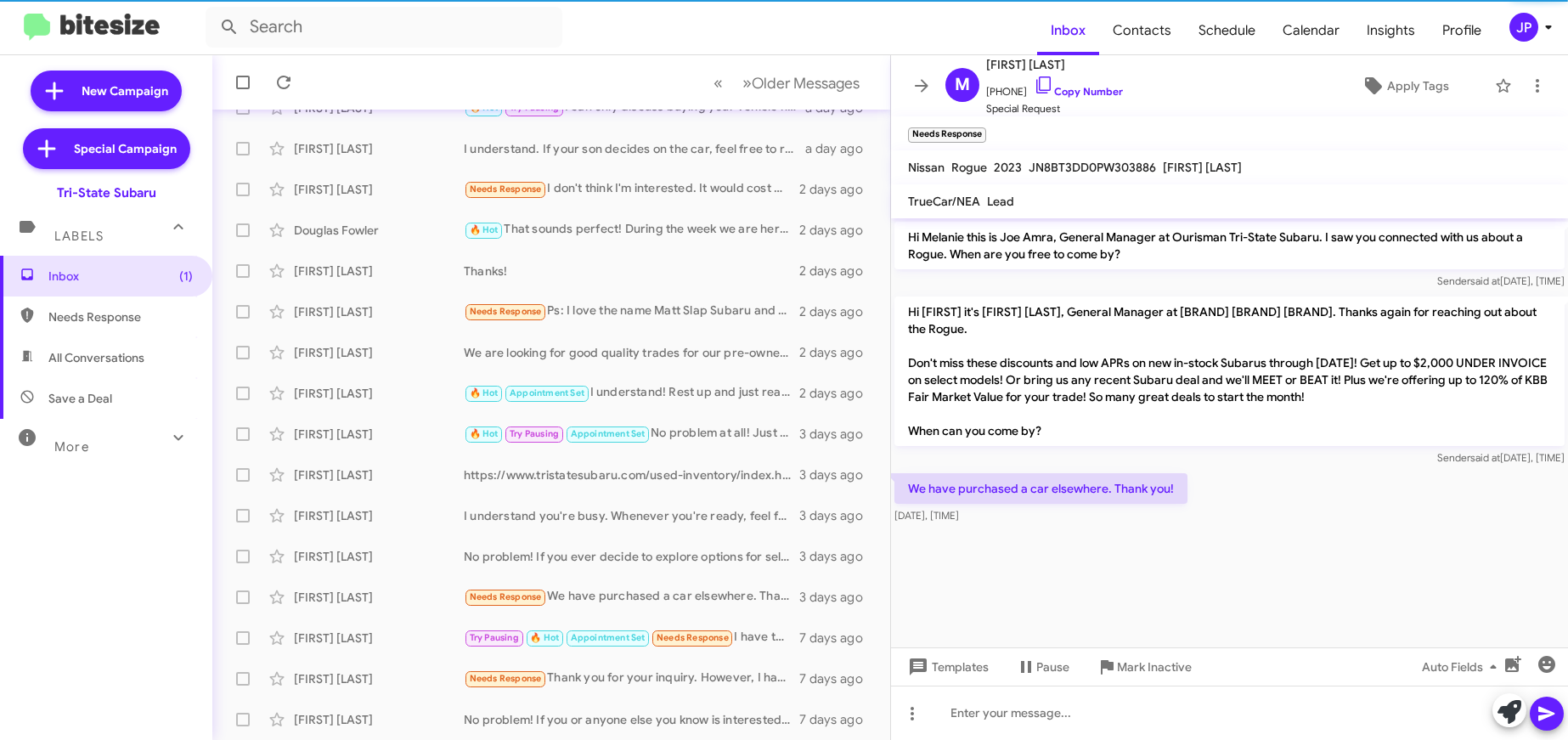 click on "JP" 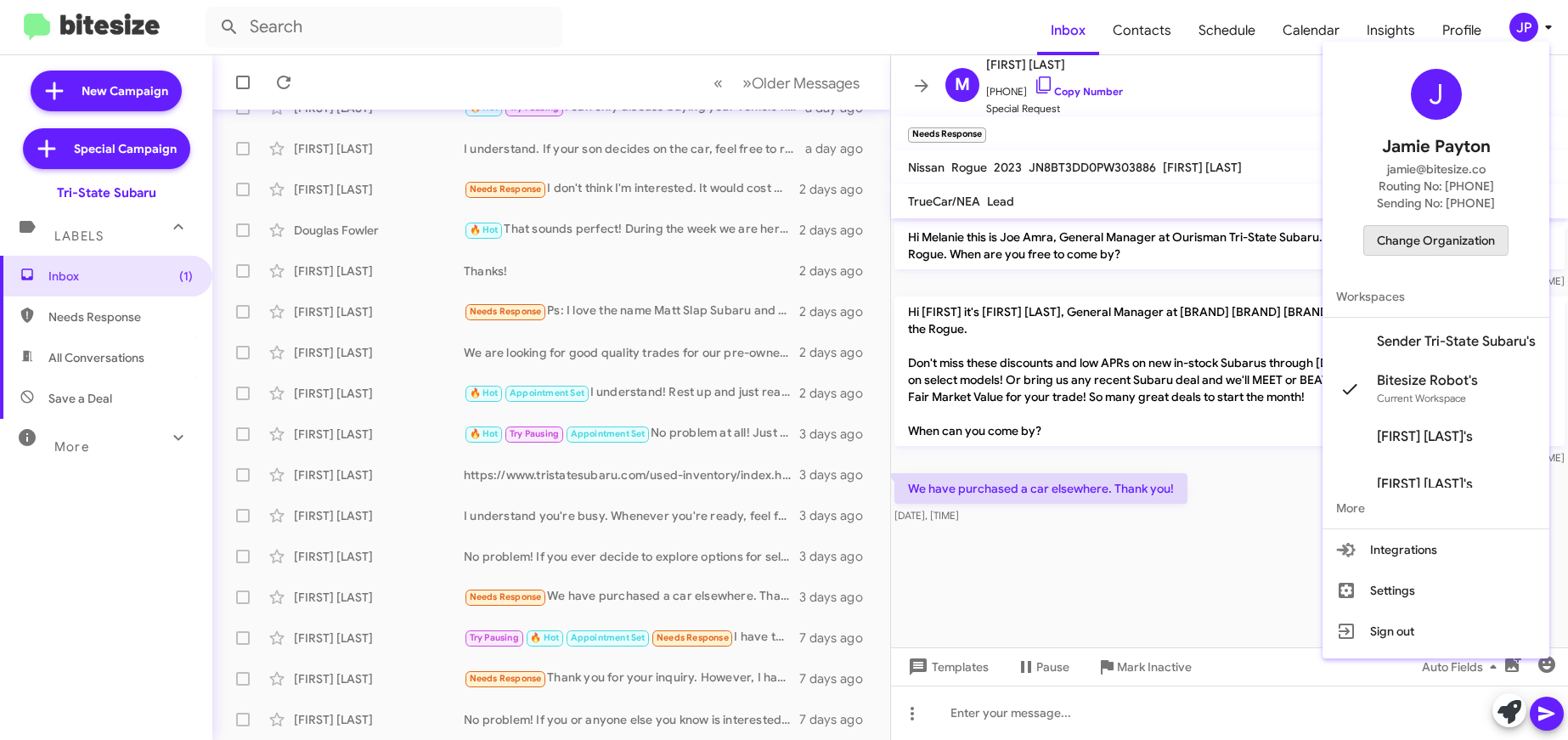 click on "Change Organization" at bounding box center [1435, 240] 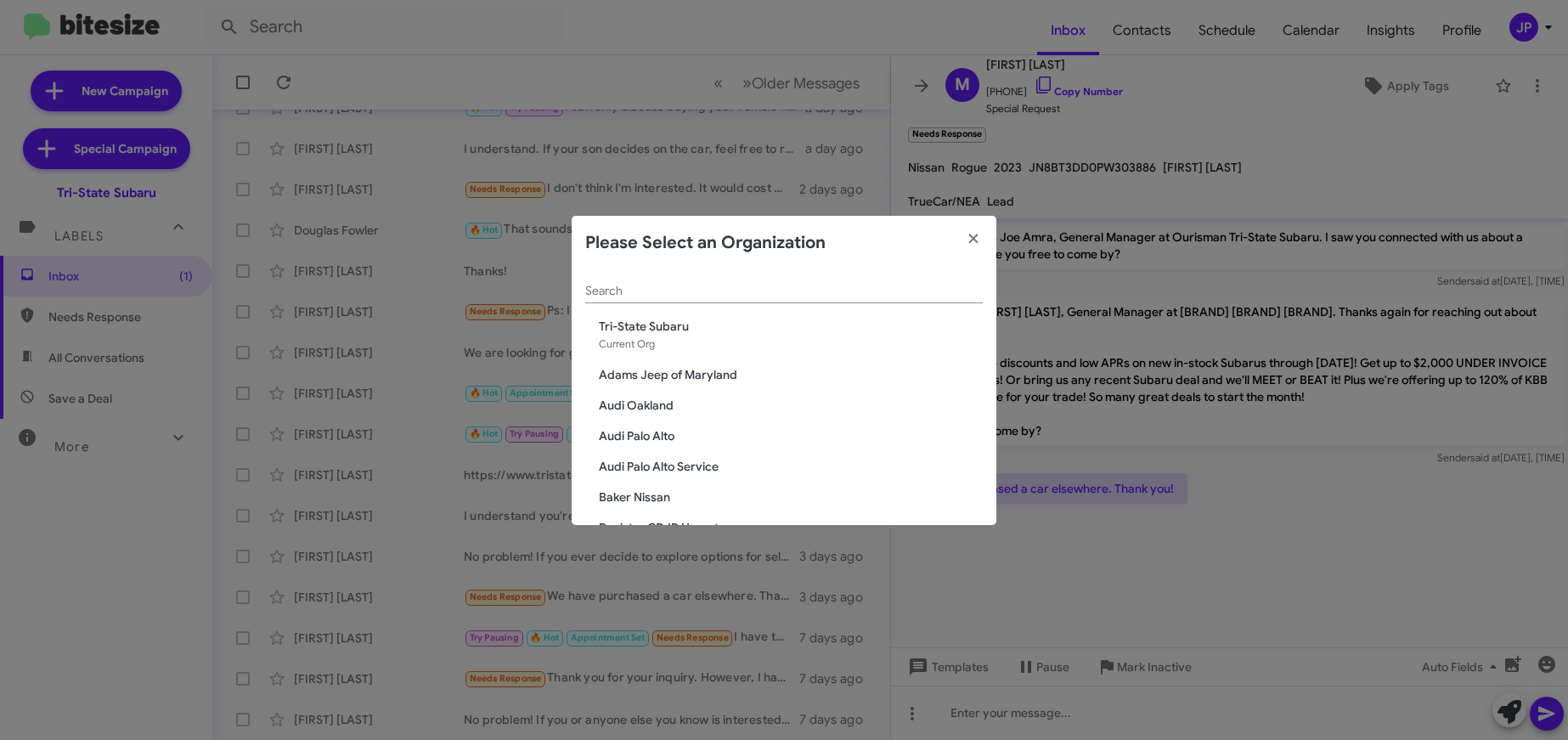 click on "Search" at bounding box center [784, 291] 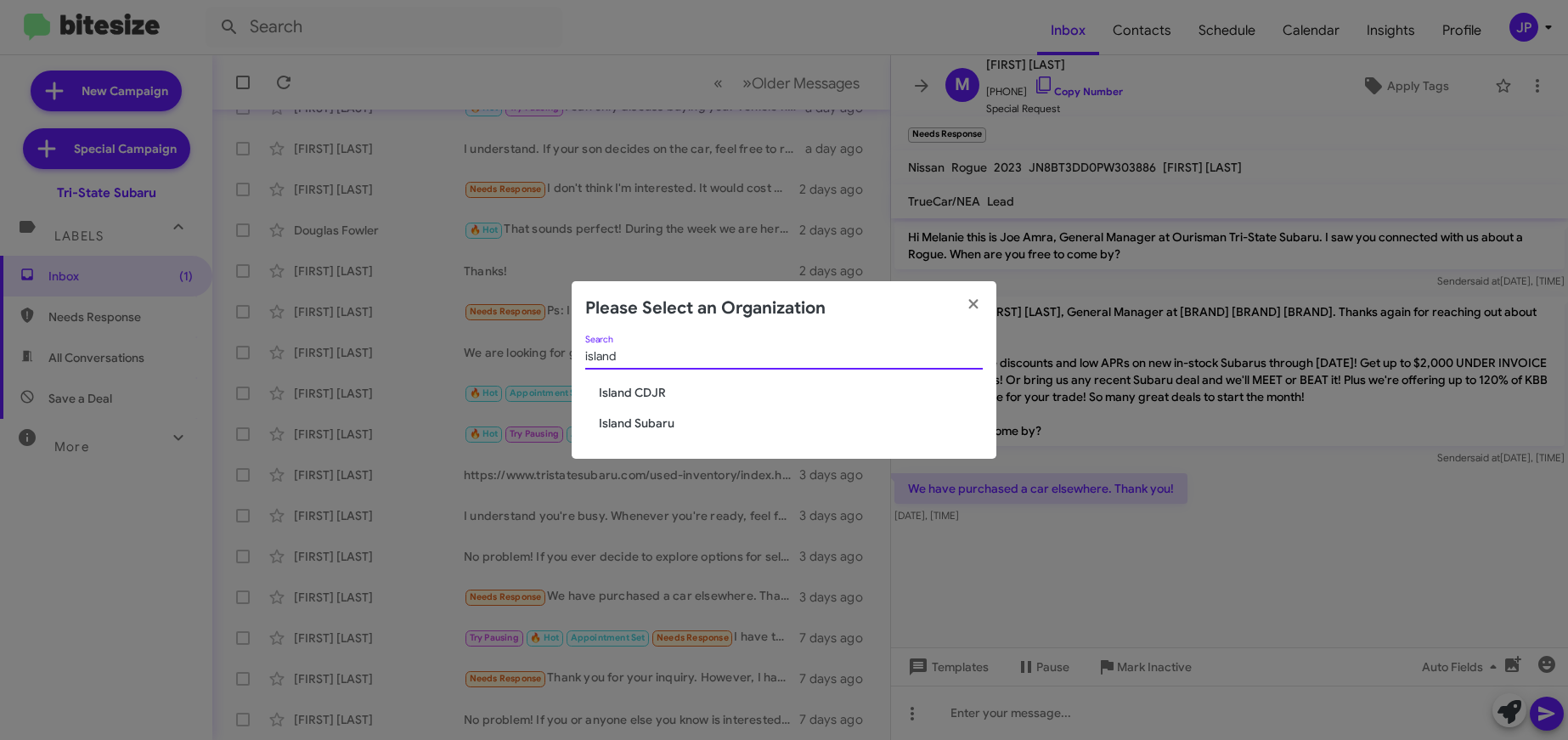 type on "island" 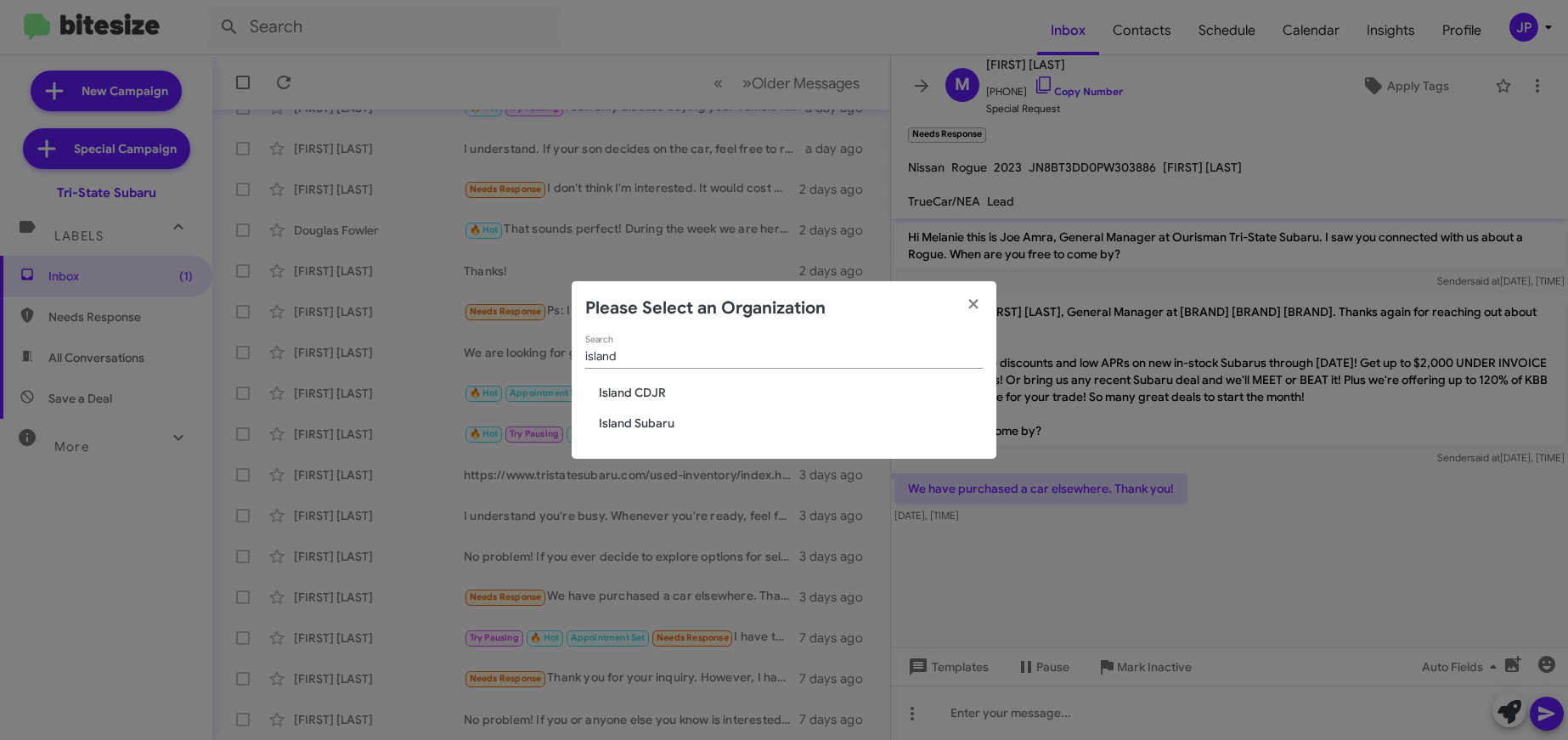 click on "Island Subaru" 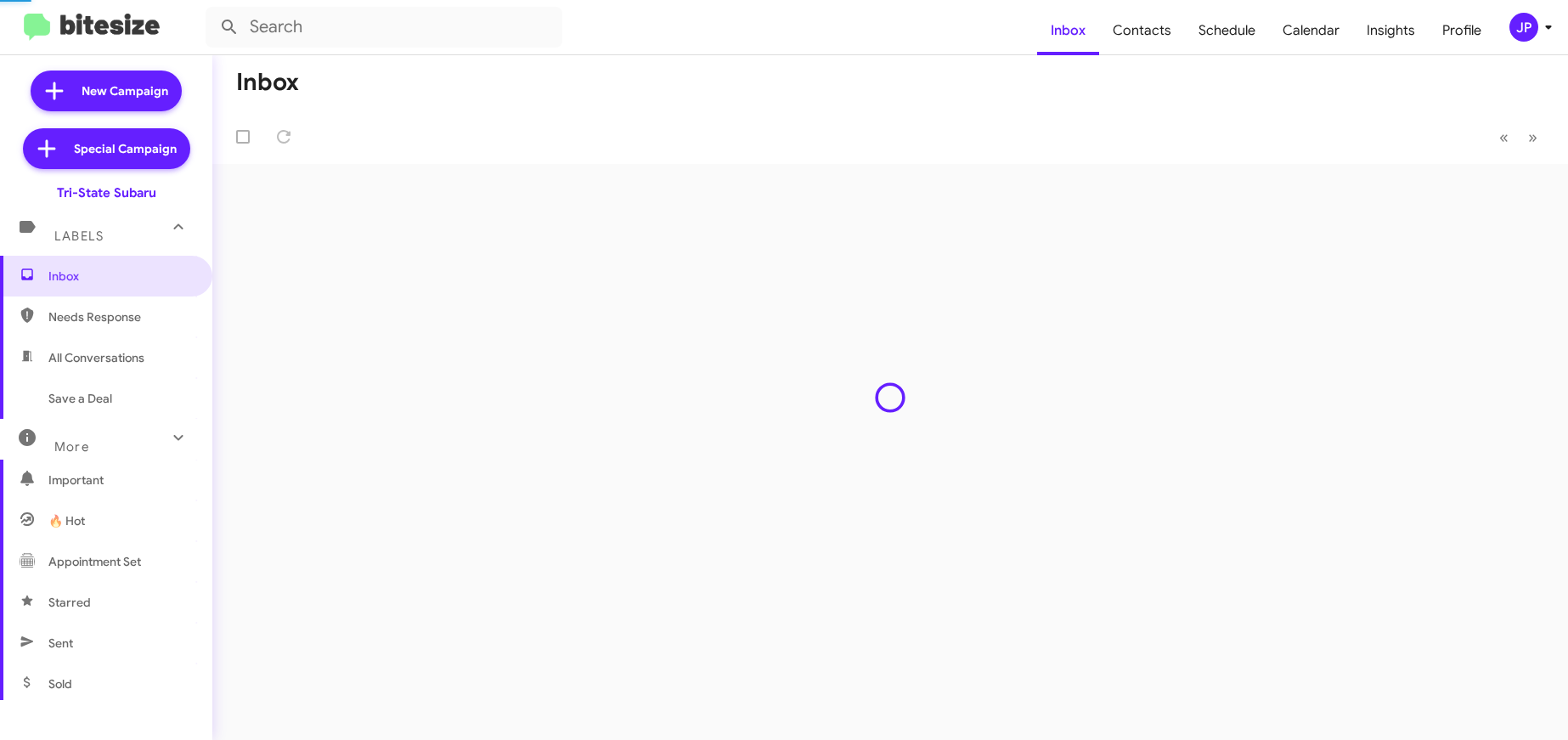 scroll, scrollTop: 0, scrollLeft: 0, axis: both 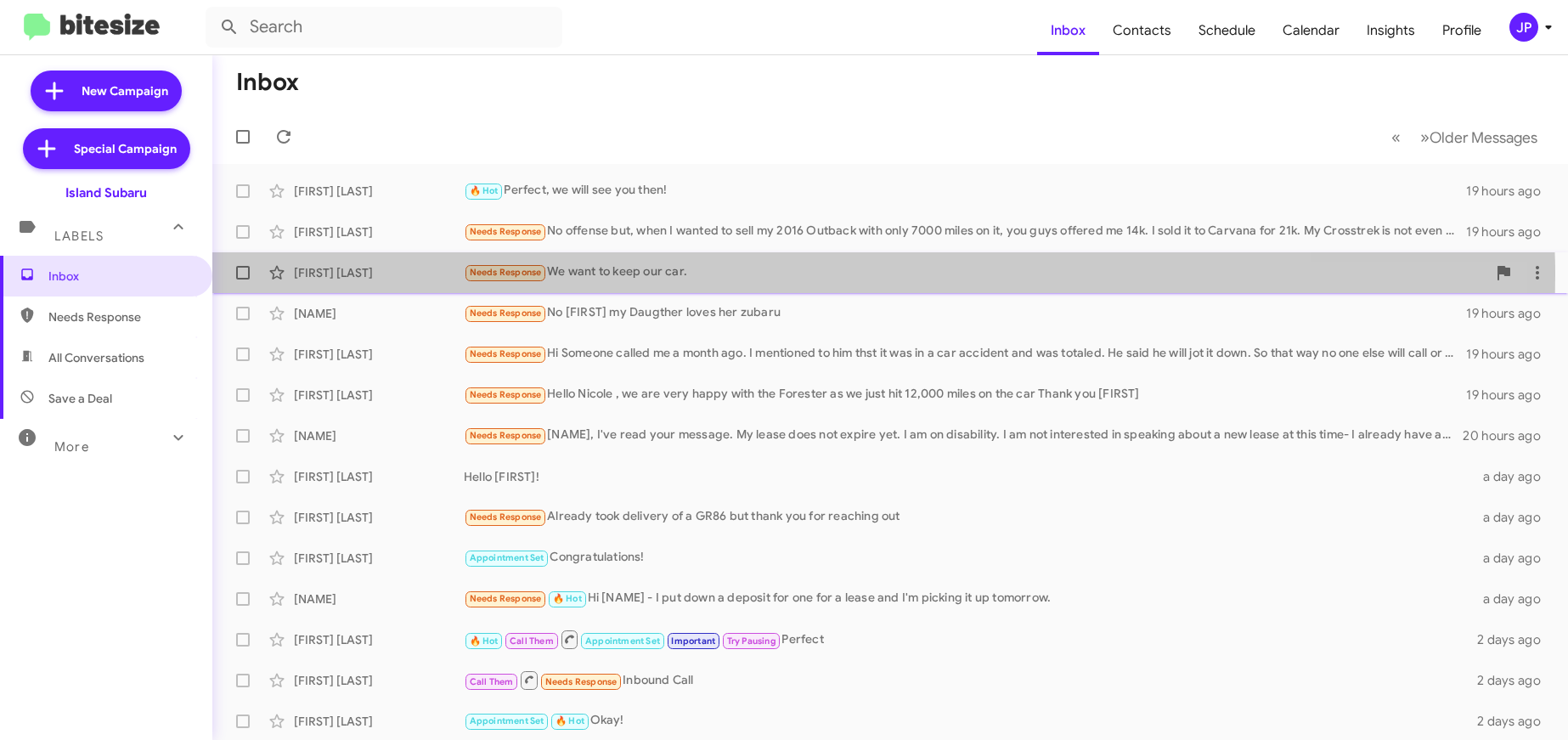 click on "Needs Response   We want to keep our car." 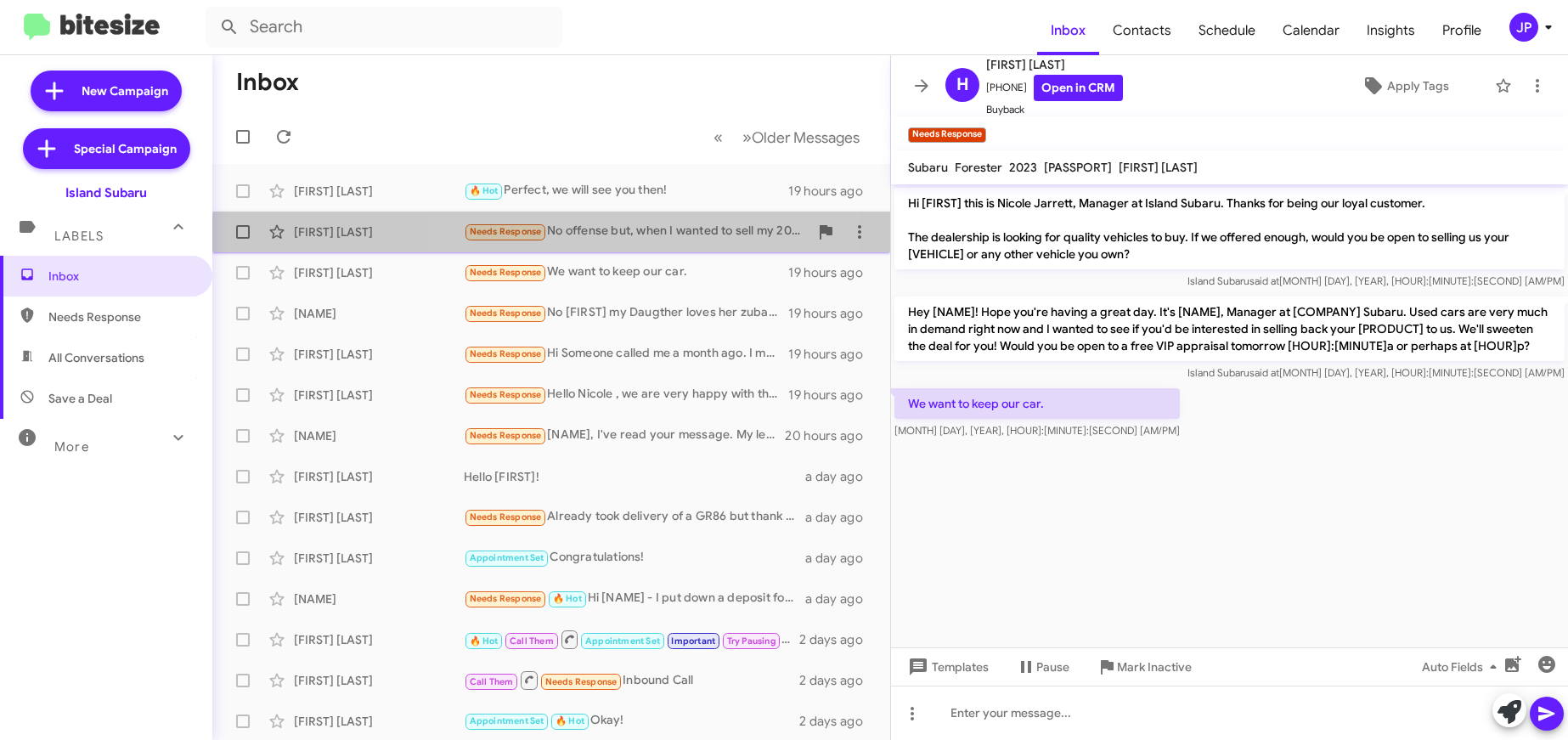 click on "[NAME] Needs Response   No offense but, when I wanted to sell my 2016 Outback with only 7000 miles on it, you guys offered me 14k.  I sold it to Carvana for 21k.
My Crosstrek is not even 2 1/2 yrs old and under 4000 miles.  I don't anticipate a fair offer.
Best
[NAME] [HOURS] ago" 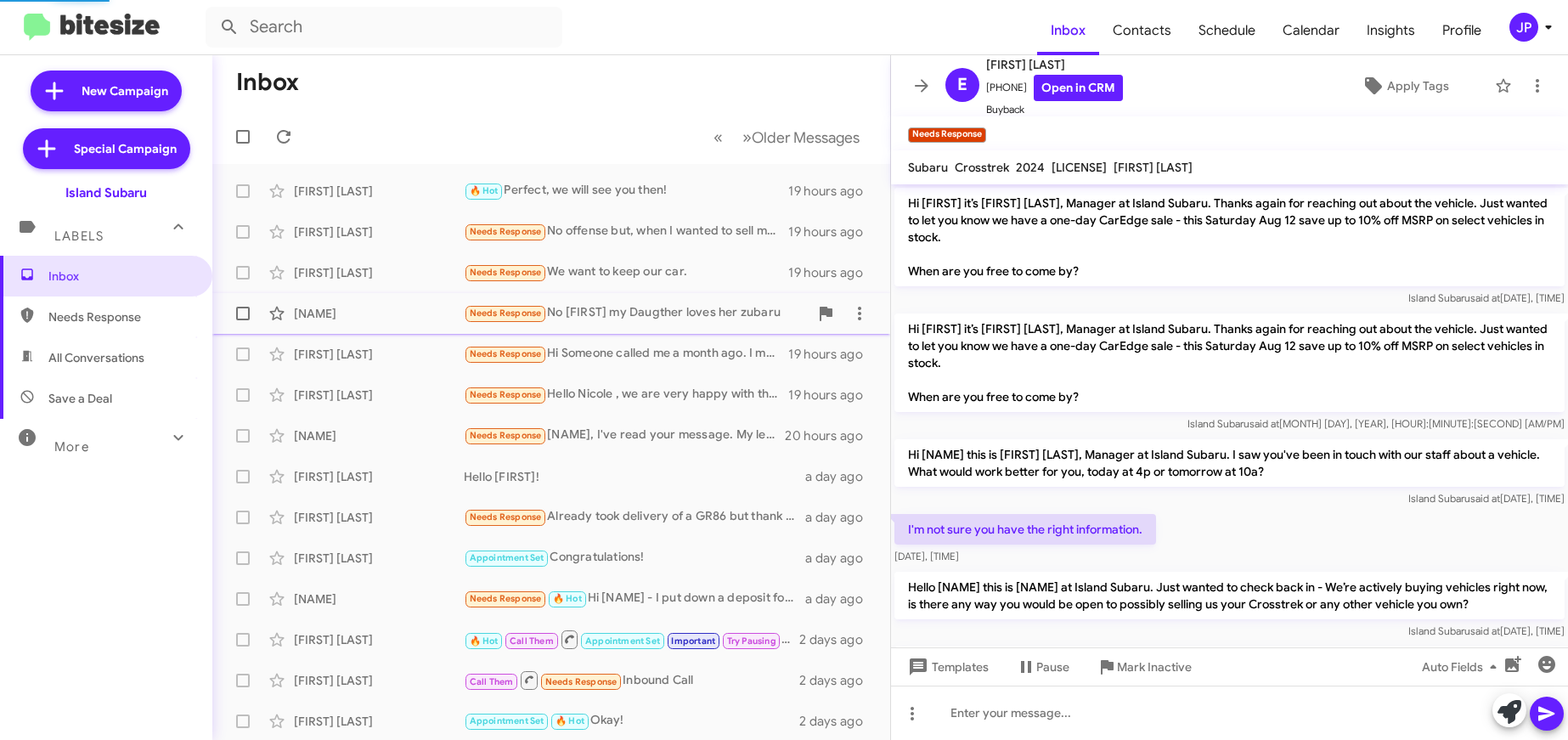 scroll, scrollTop: 277, scrollLeft: 0, axis: vertical 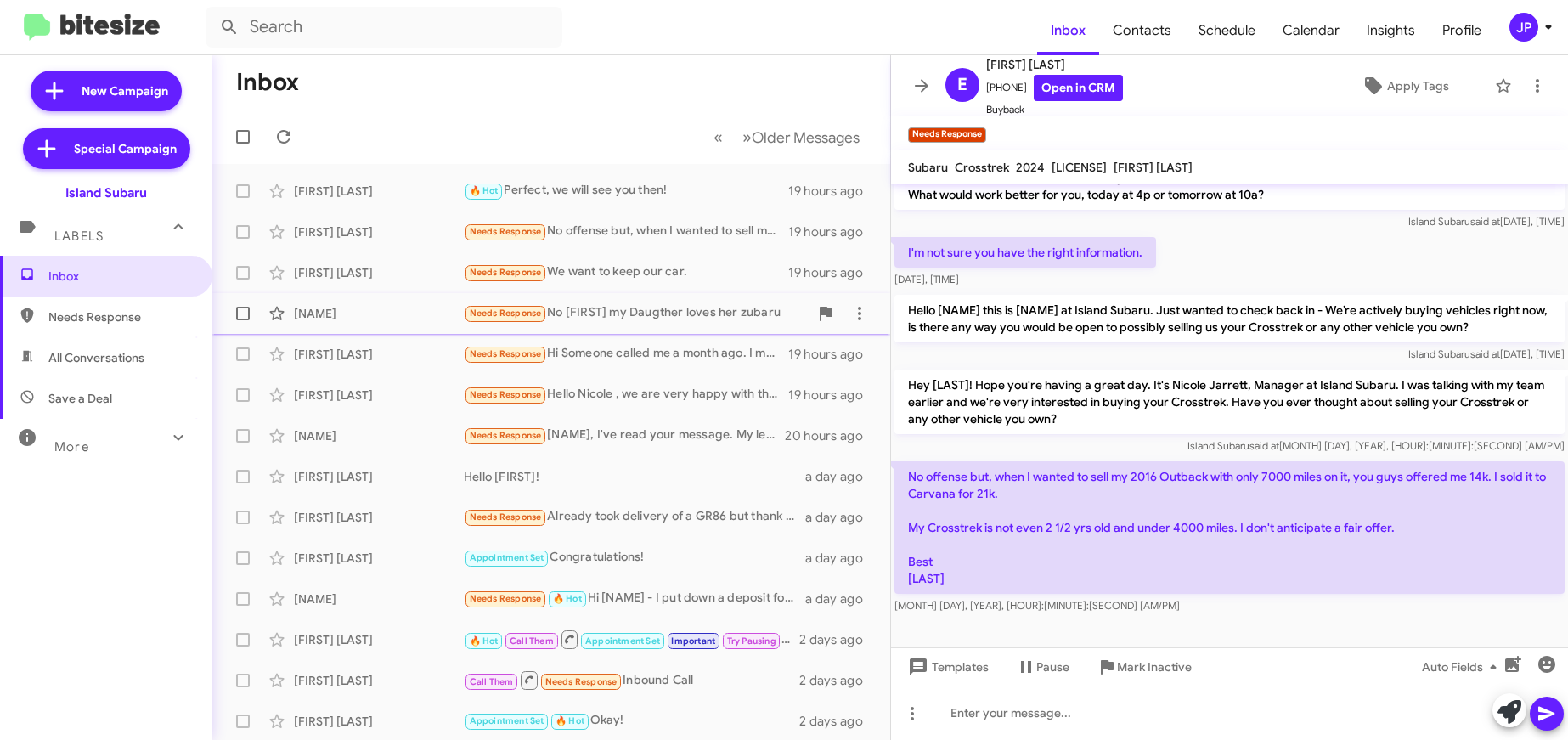 click on "Deo Rabara Needs Response No Nicole my Daugther loves her zubaru [TIME_AGO]" 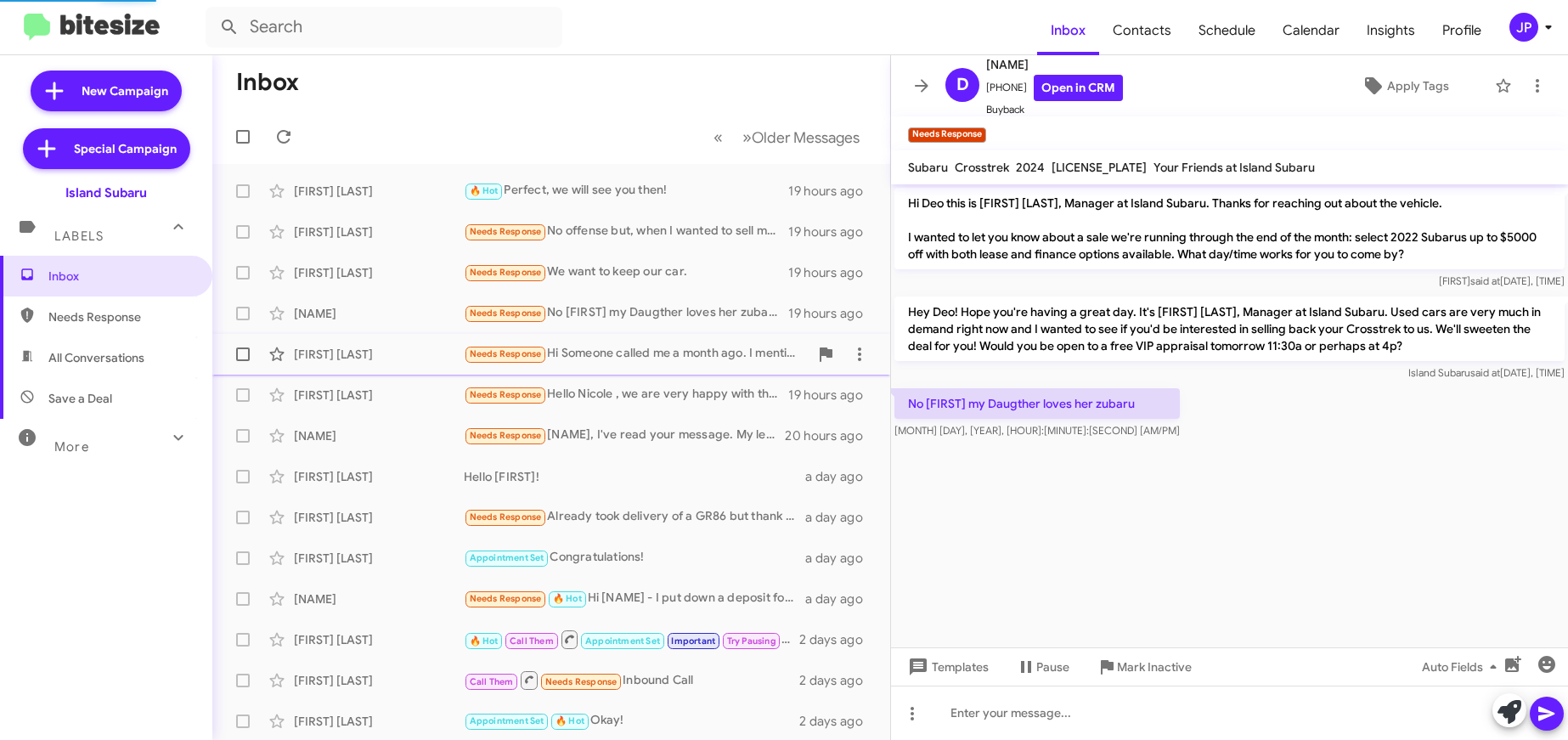 scroll, scrollTop: 0, scrollLeft: 0, axis: both 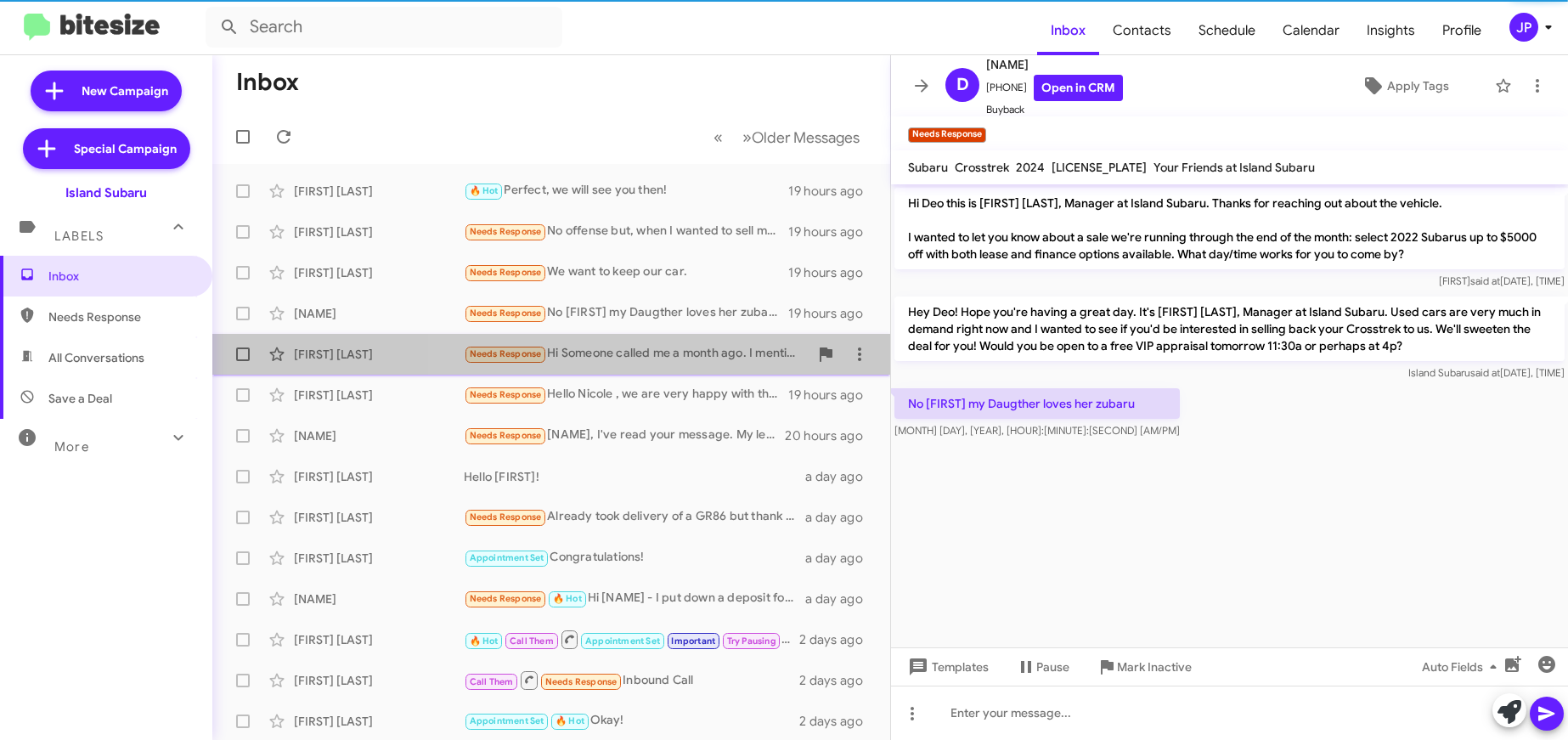 click on "Needs Response   Hi
Someone called me a month ago. I mentioned to him thst it was in a car accident and was totaled.  He said he will jot it down. So that way no one else will call or text. Thank you" 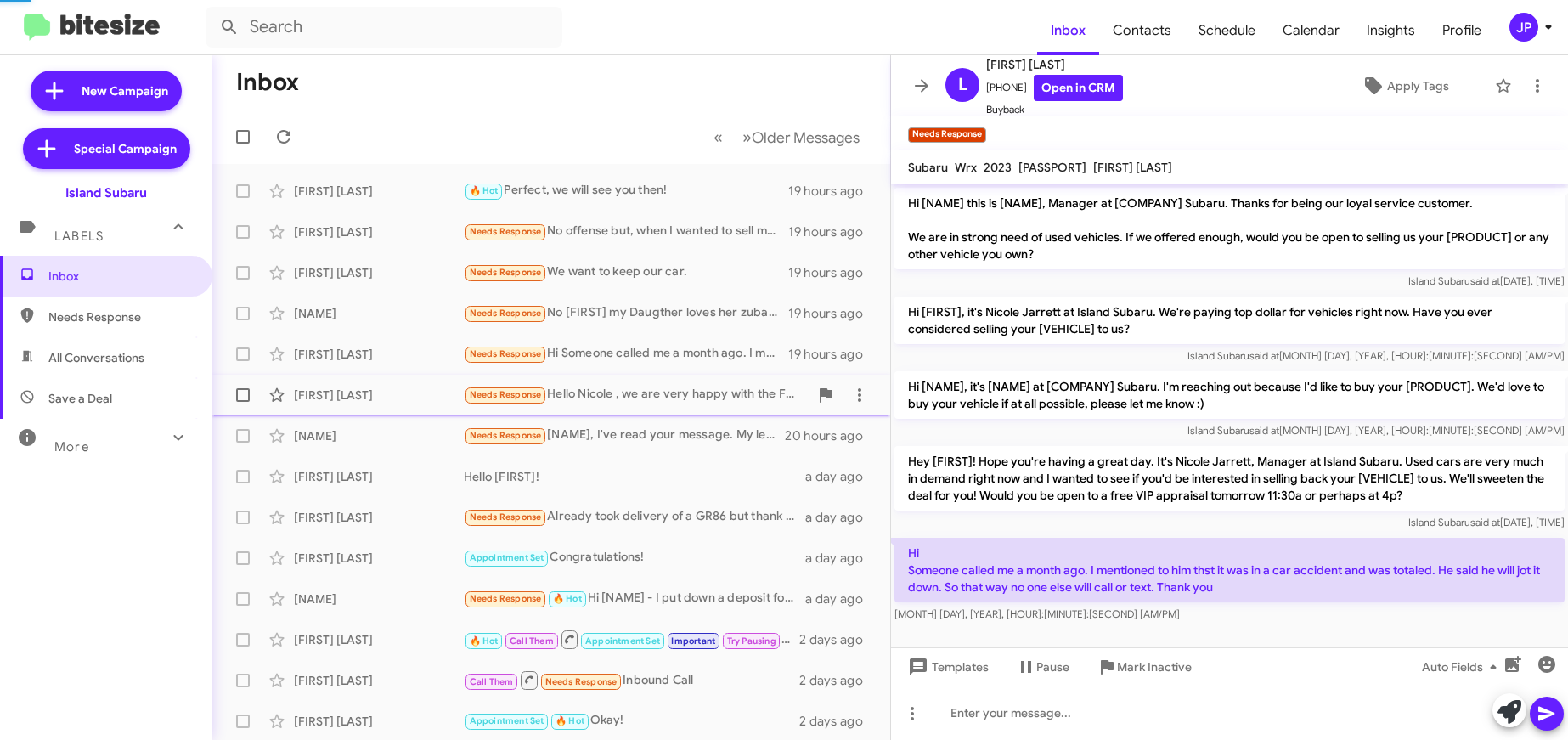 click on "Robert Alavarces  Needs Response   Hello Nicole , we are very  happy with the Forester as we just hit 12,000 miles on the car Thank you Rob   19 hours ago" 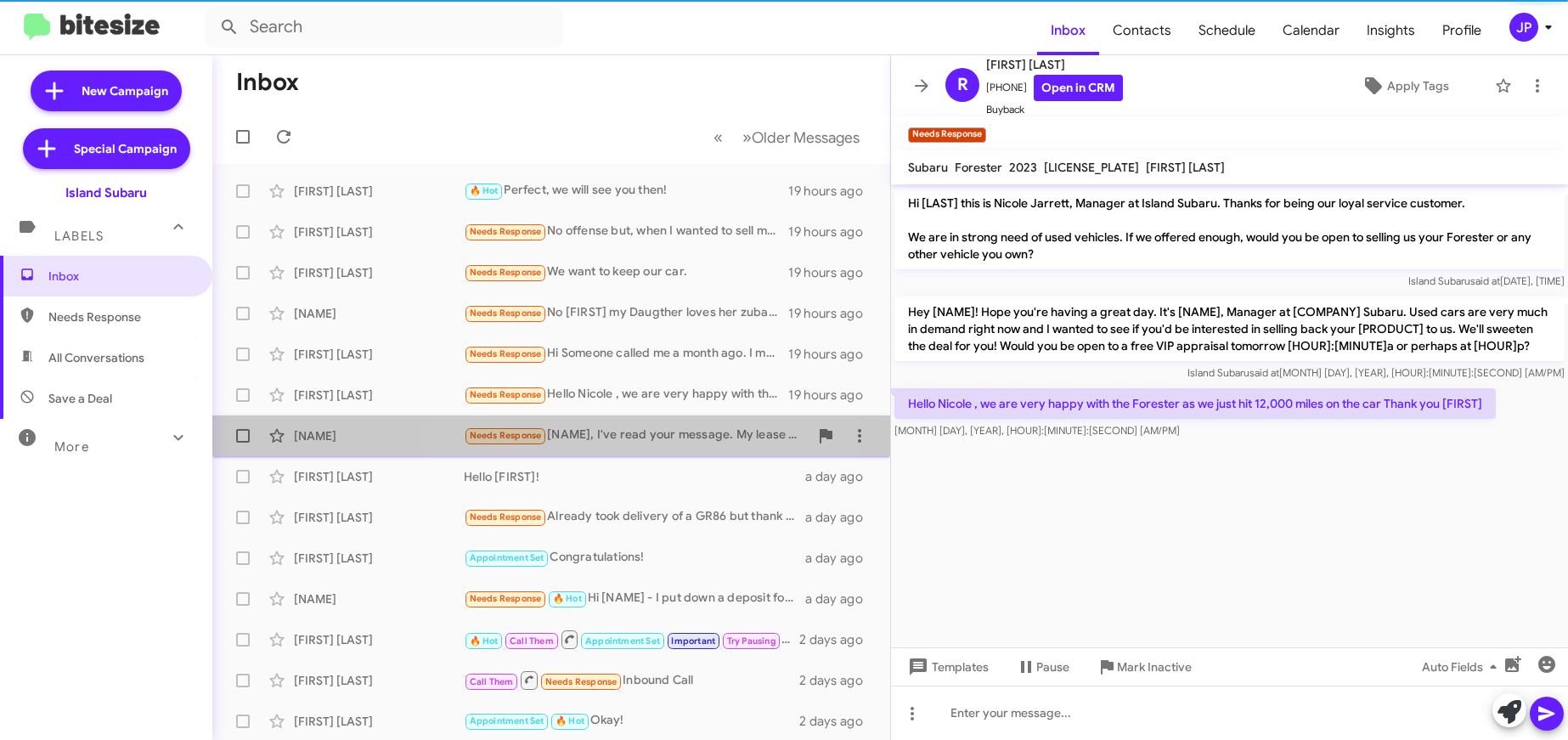 click on "Stephanie Campitiello  Needs Response   Nicole, I've read your message. My lease does not expire yet. I am on disability. I am not interested in speaking about a new lease at this time- I already have an agent I work with at the Subaru office. Thank you so much for your time; and the inadvertent reminder that I don't actually own. My. Car.
Have a day.
Regards
Stephanie C   20 hours ago" 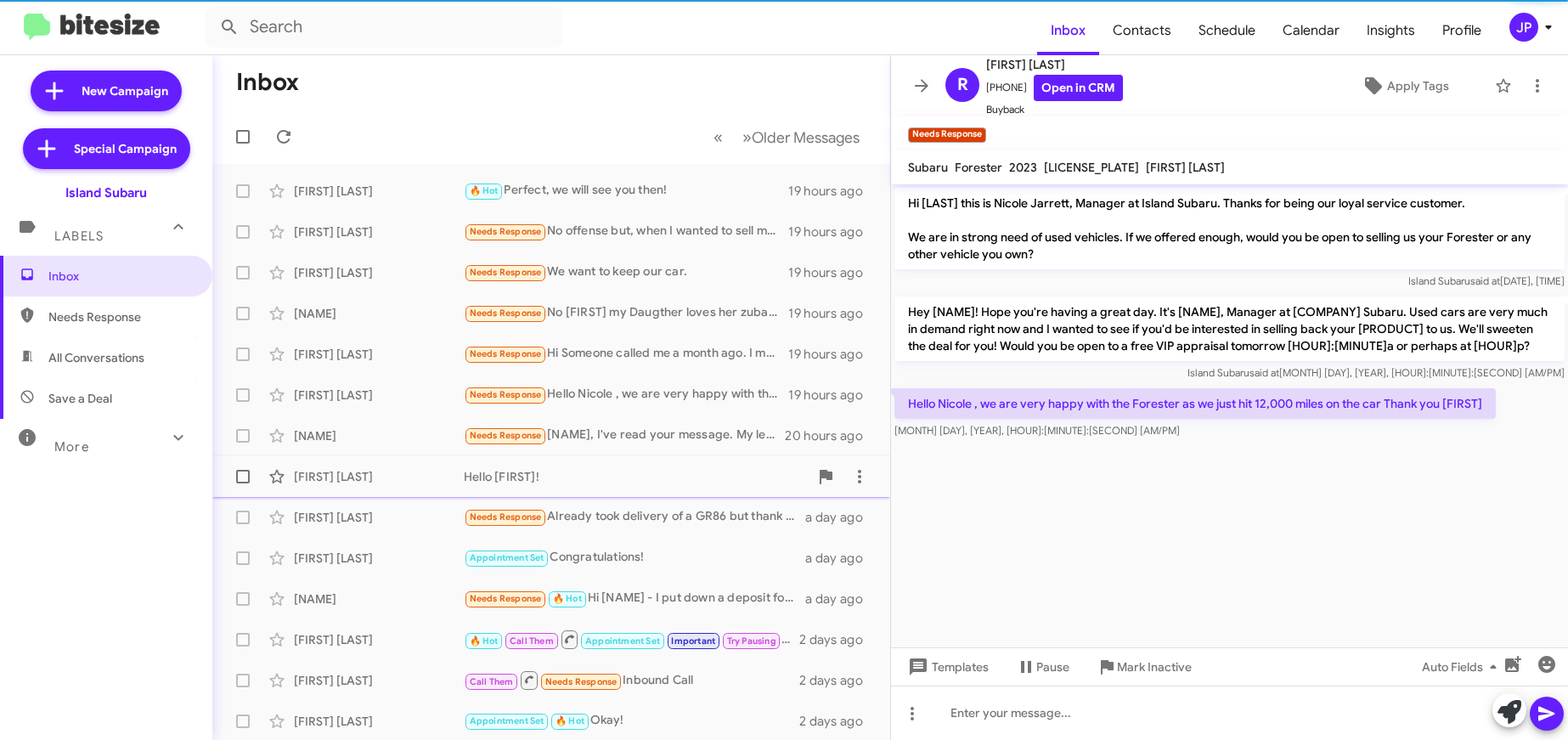scroll, scrollTop: 23, scrollLeft: 0, axis: vertical 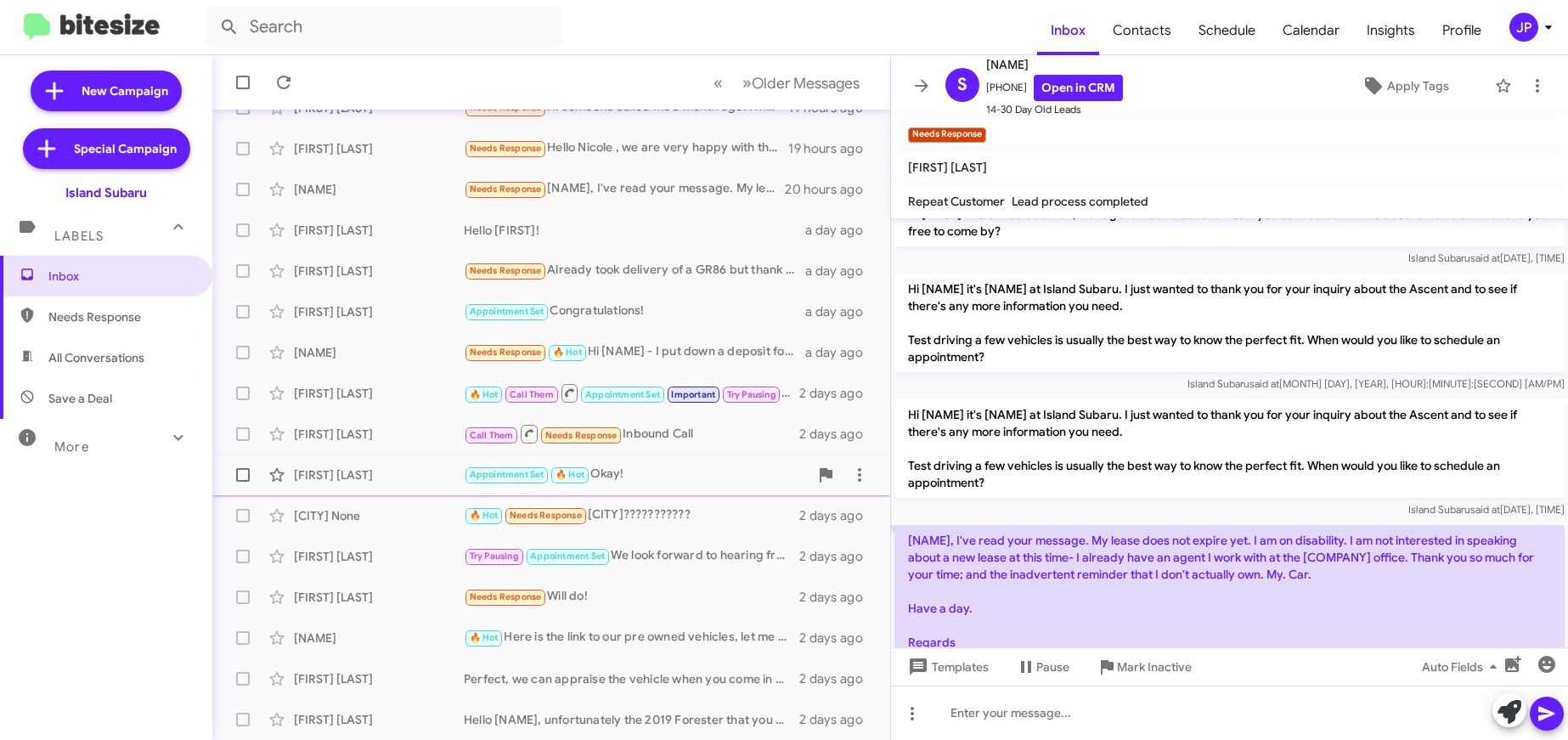click on "Appointment Set   🔥 Hot   Okay!" 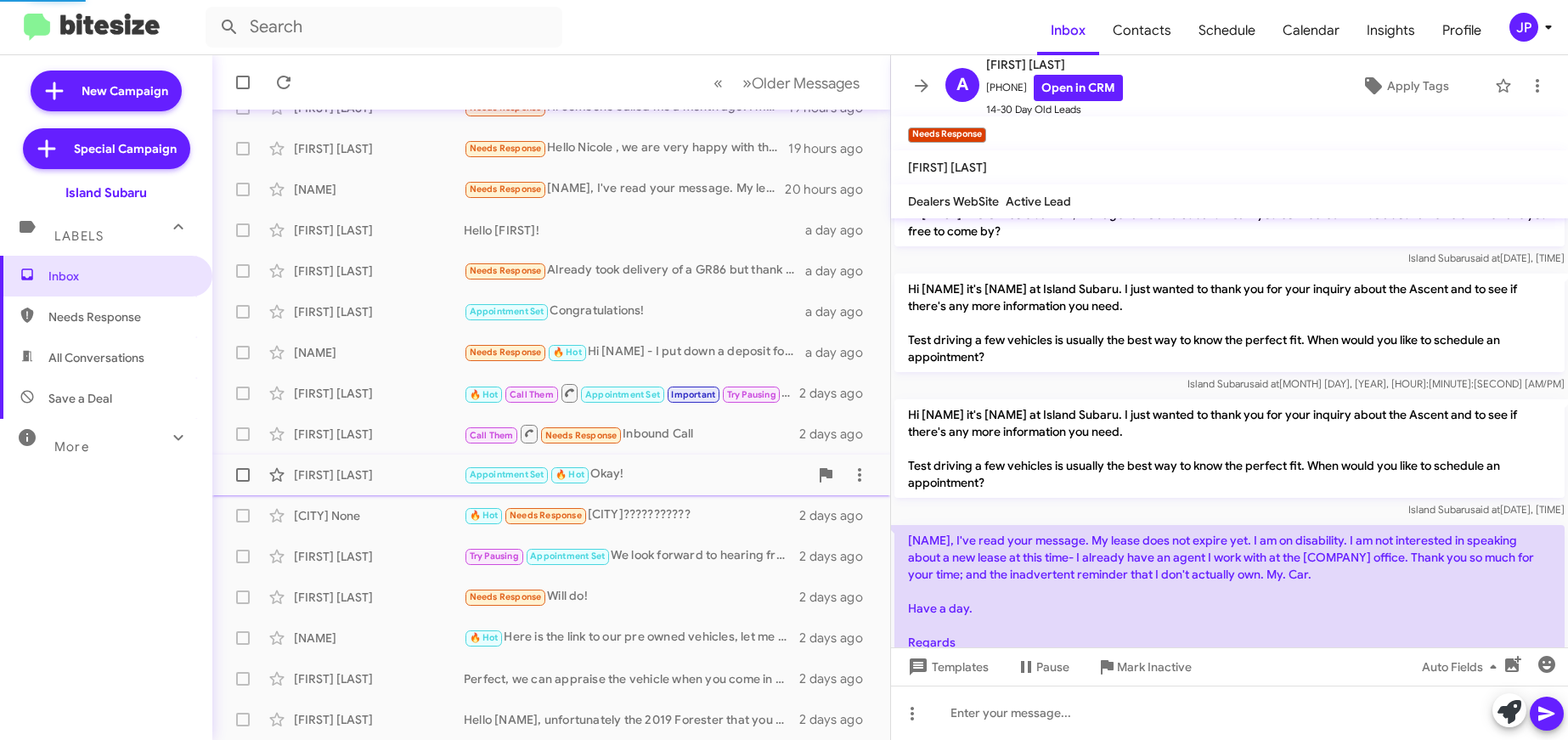 scroll, scrollTop: 589, scrollLeft: 0, axis: vertical 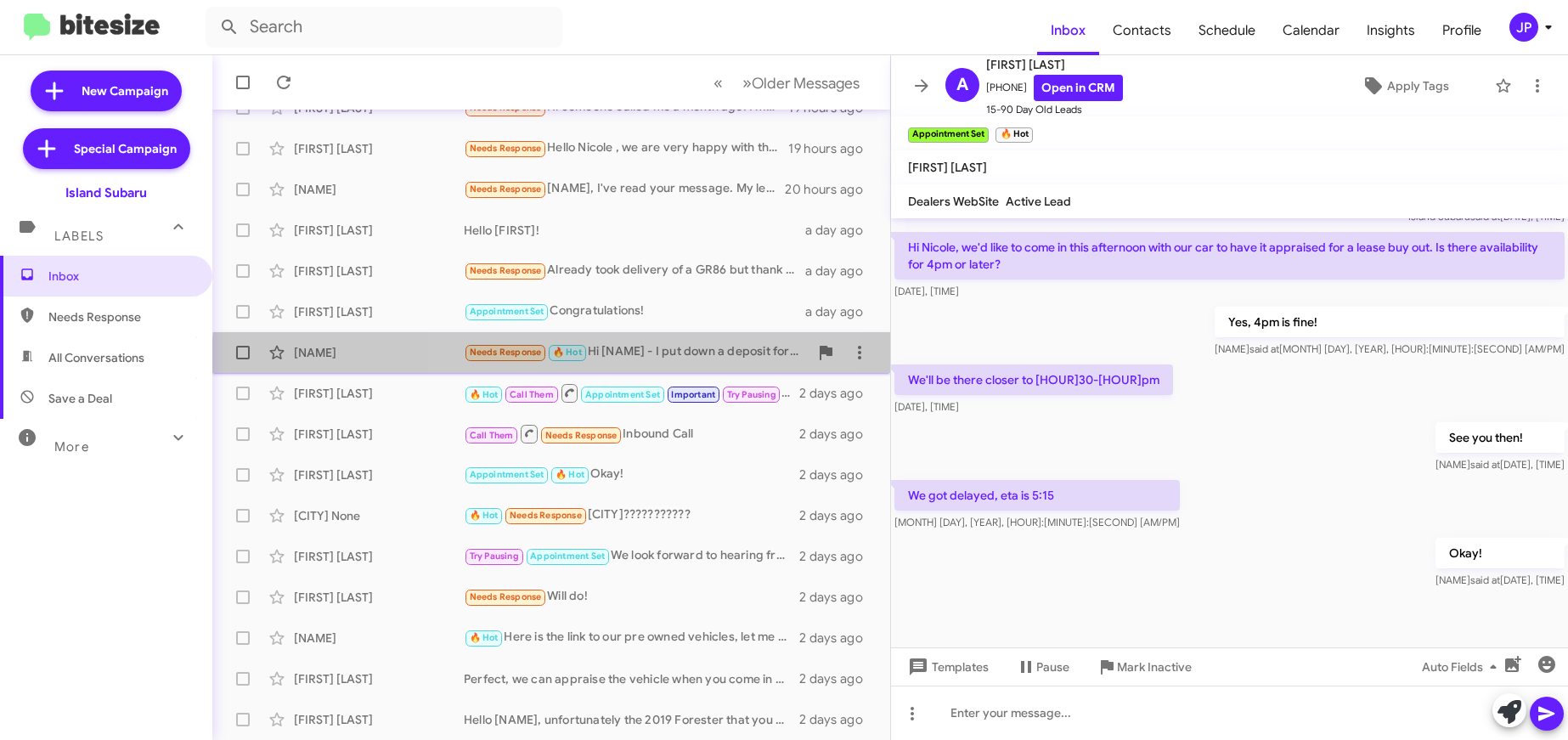 click on "Martin Quinn  Needs Response   🔥 Hot   Hi Nicole - I put down a deposit for one for a lease and I'm picking it up tomorrow.   a day ago" 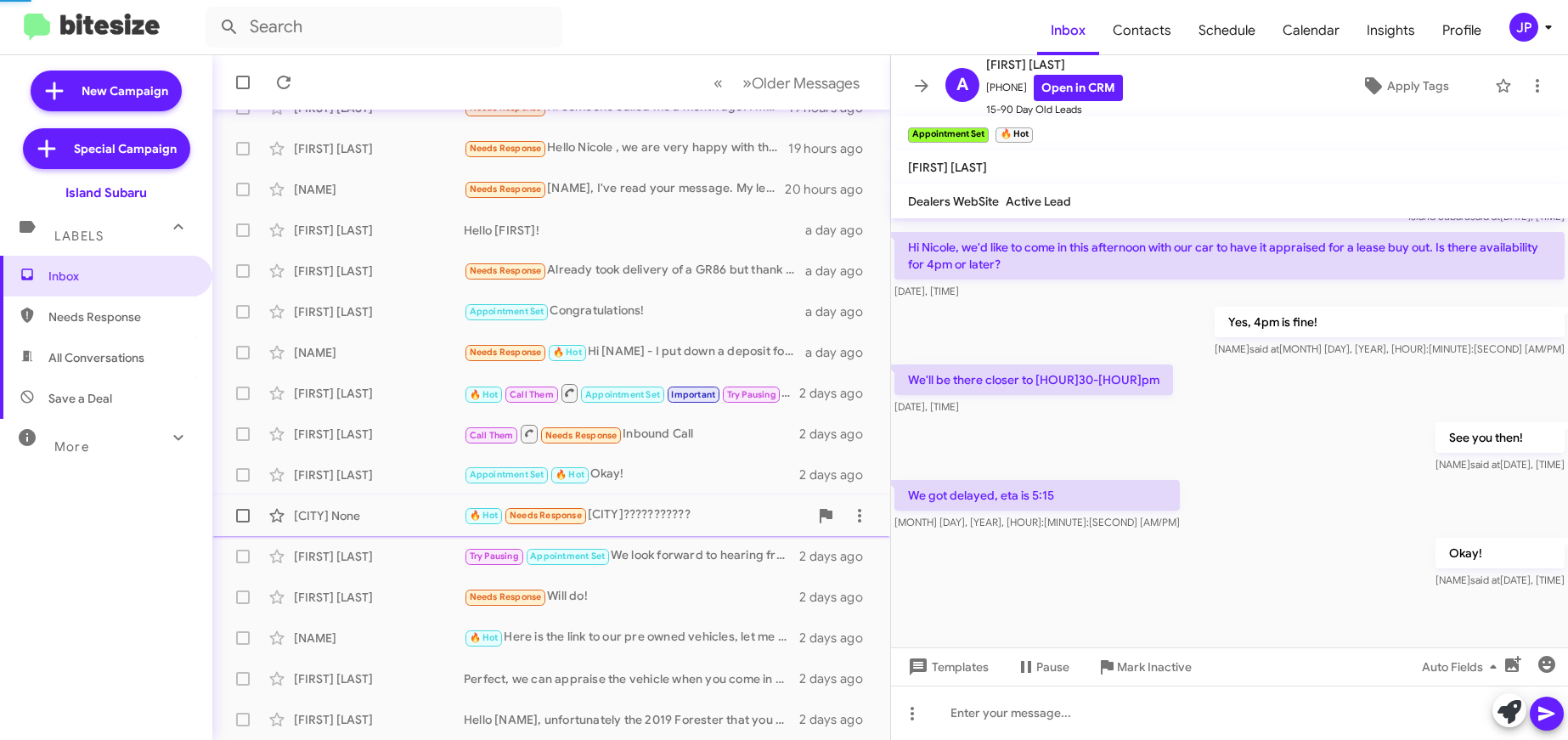 scroll, scrollTop: 0, scrollLeft: 0, axis: both 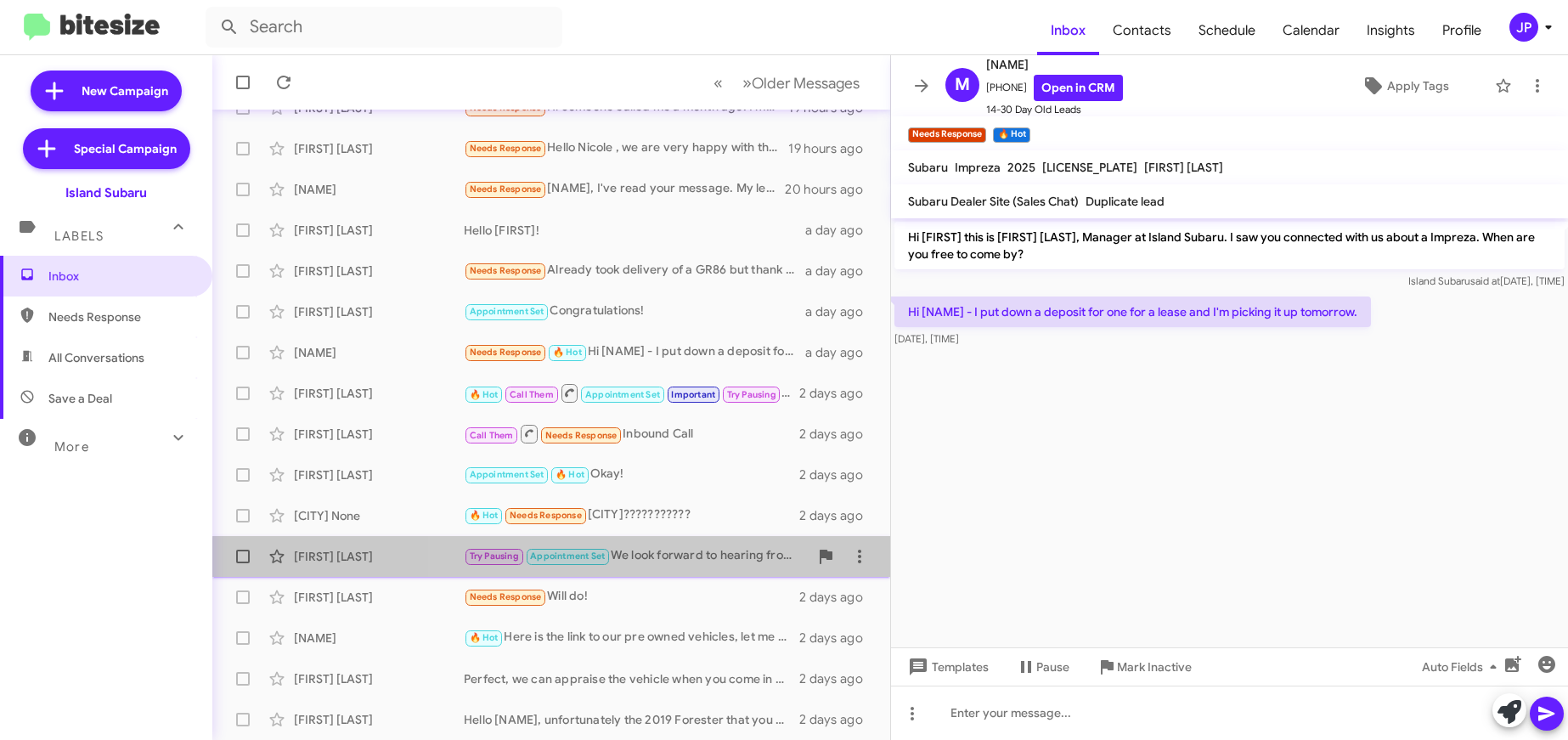 click on "Try Pausing   Appointment Set   We look forward to hearing from you, feel better!" 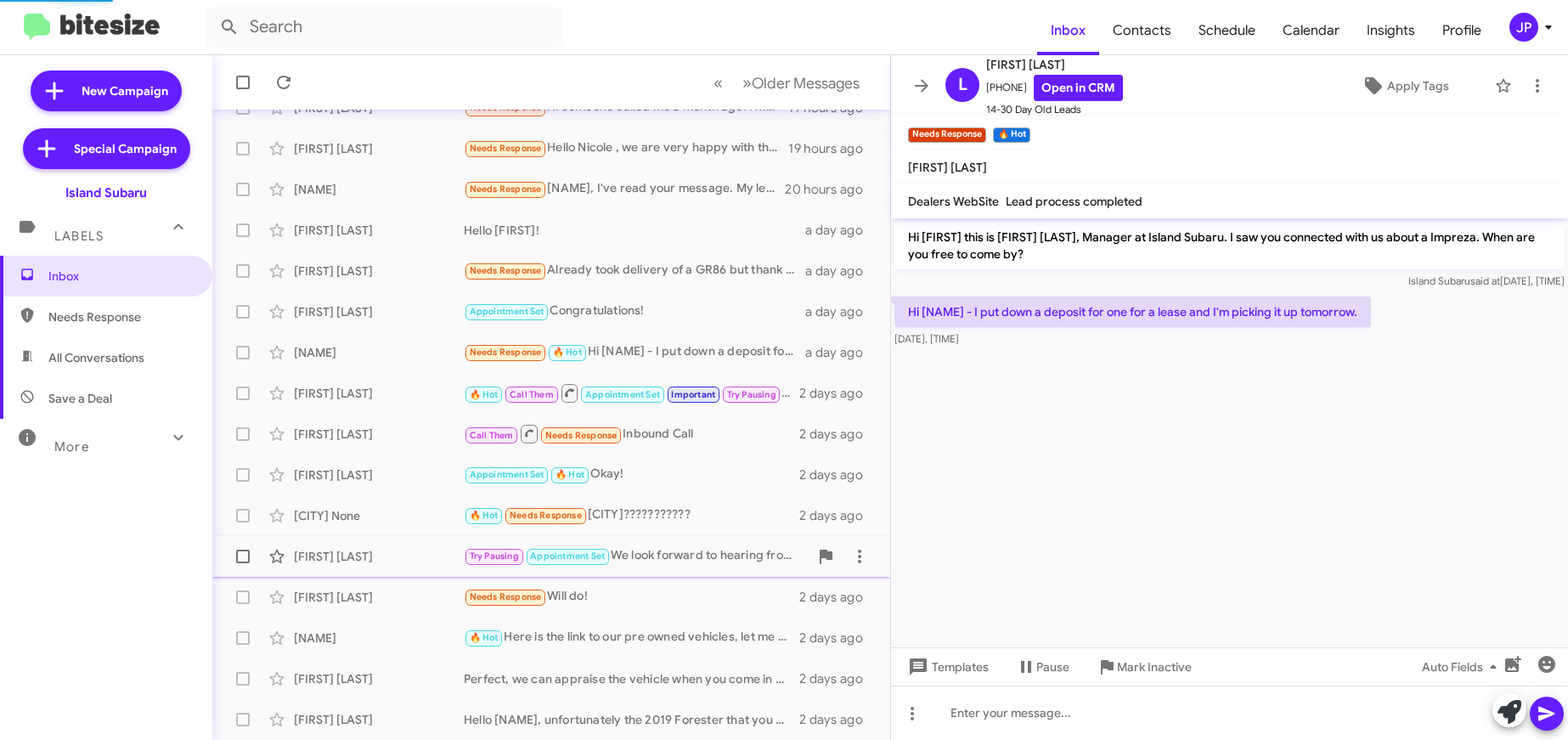 scroll, scrollTop: 1533, scrollLeft: 0, axis: vertical 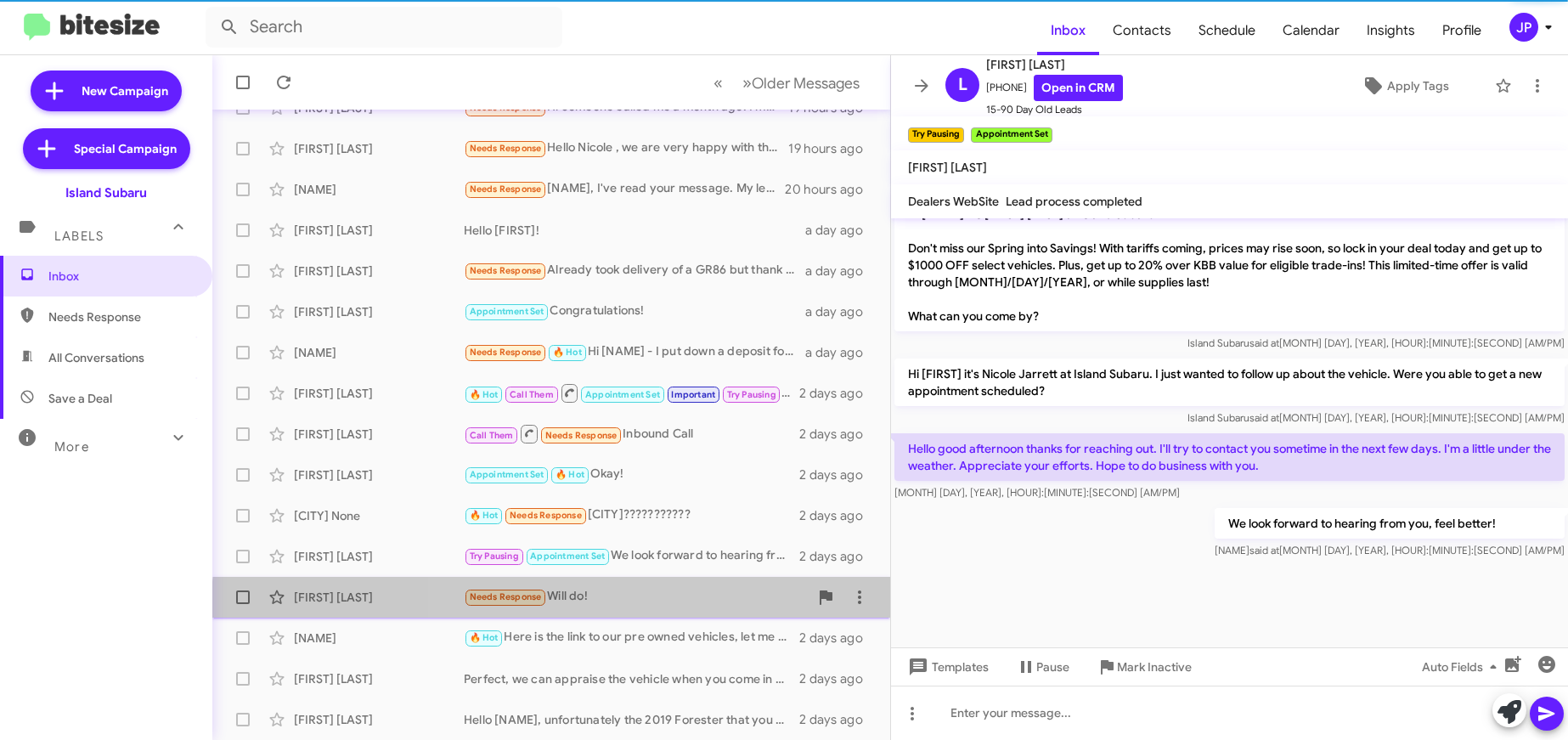 click on "Breslin Robusto  Needs Response   Will do!   2 days ago" 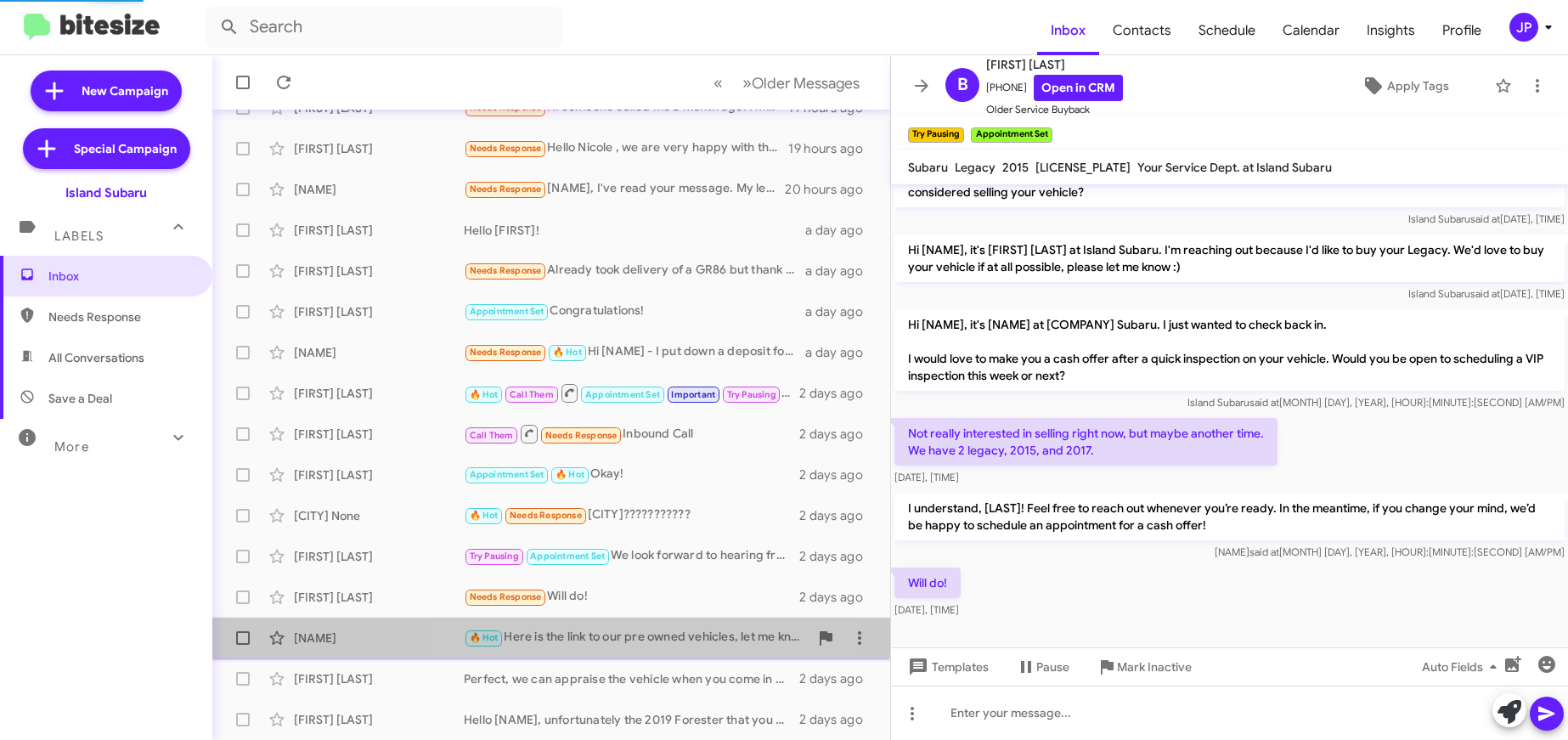 click on "🔥 Hot   Here is the link to our pre owned vehicles, let me know when you see any you like!" 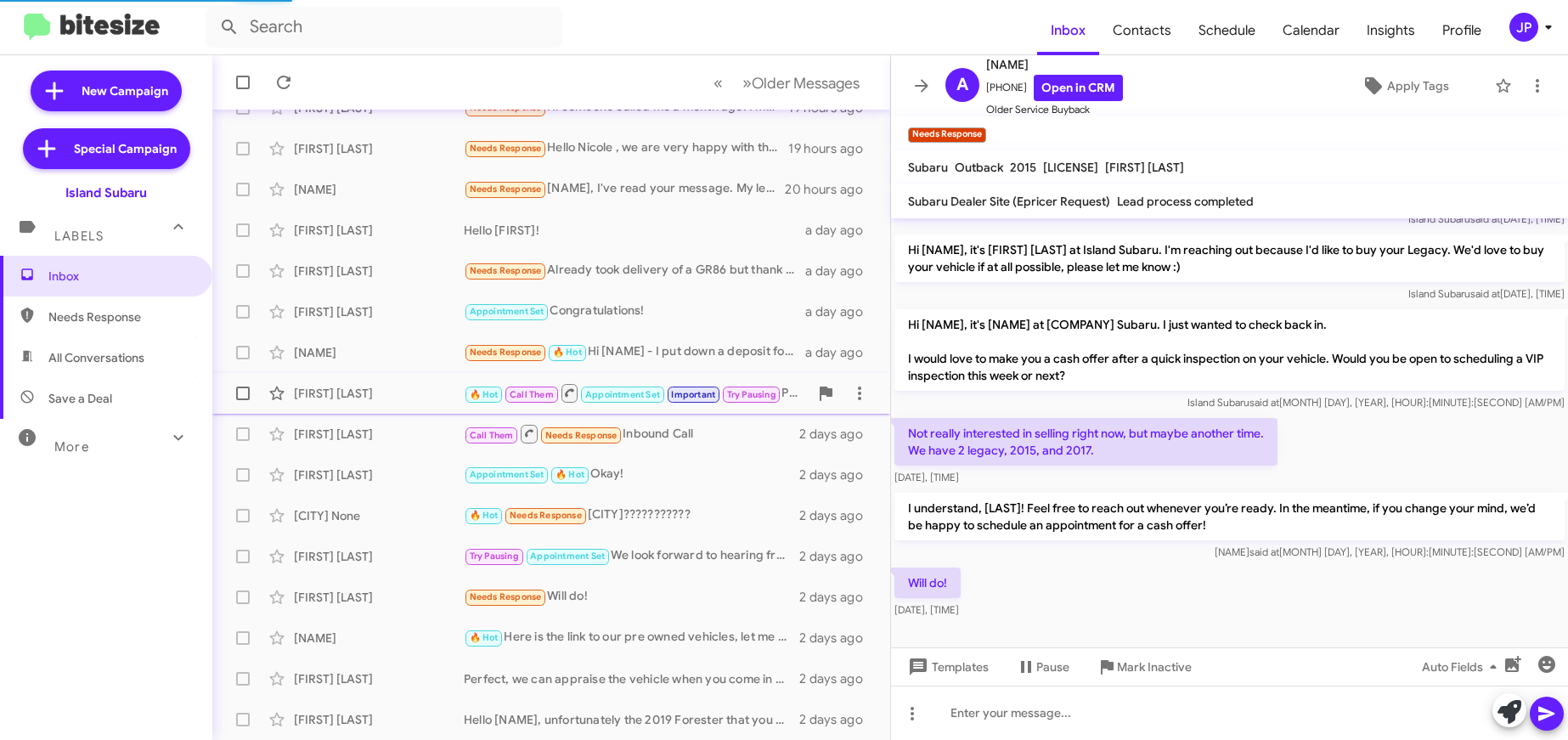 scroll, scrollTop: 1151, scrollLeft: 0, axis: vertical 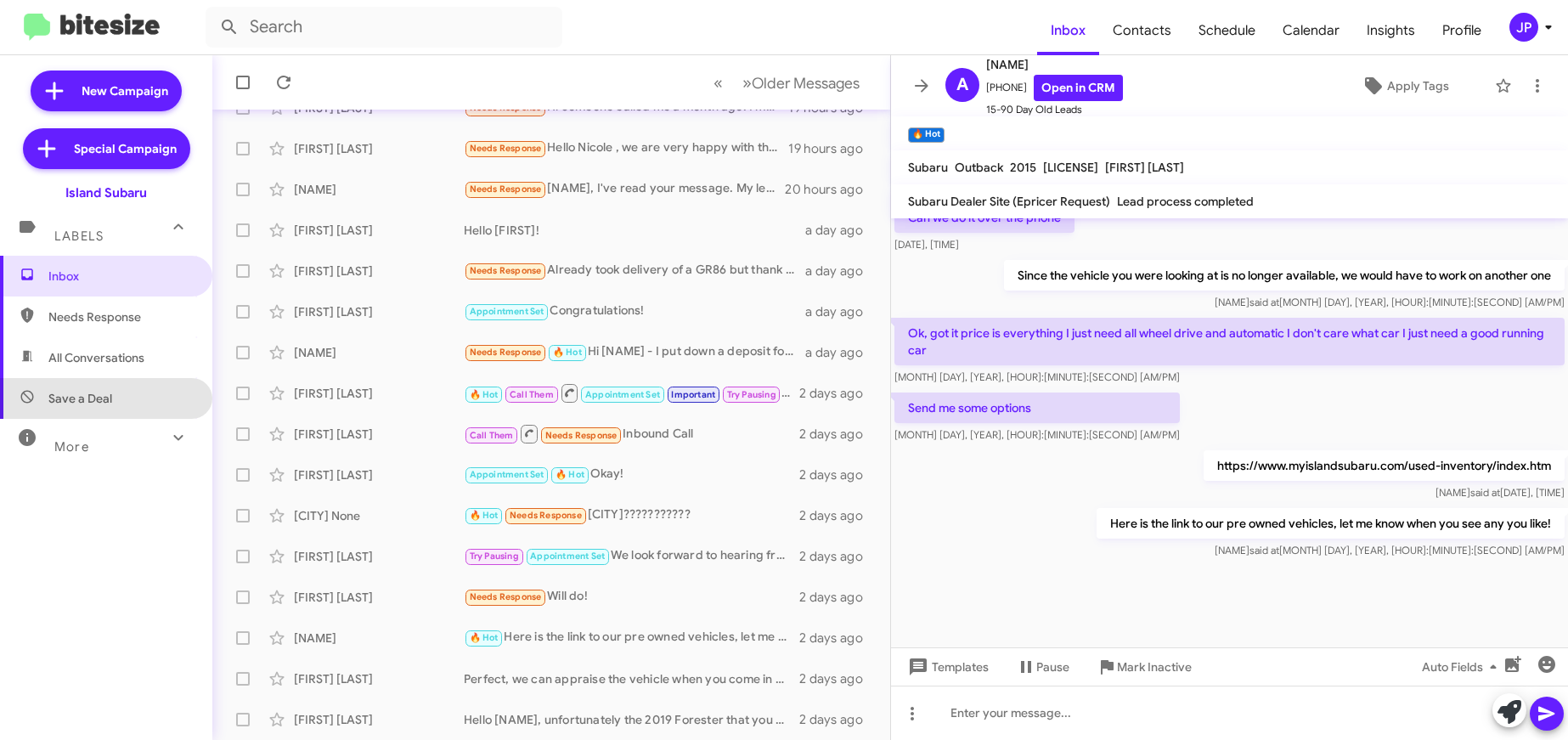click on "Save a Deal" at bounding box center (106, 398) 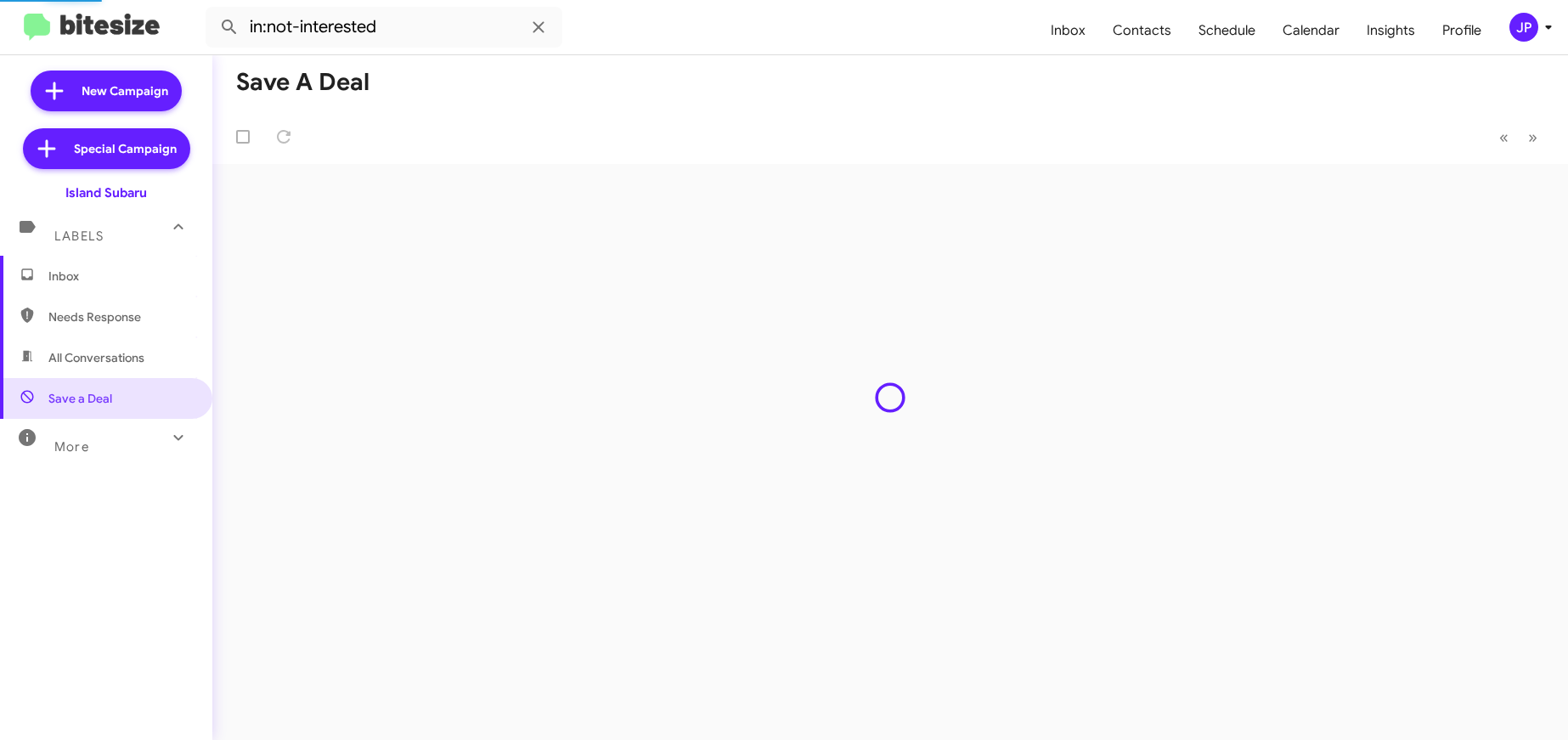 click on "More" at bounding box center [89, 439] 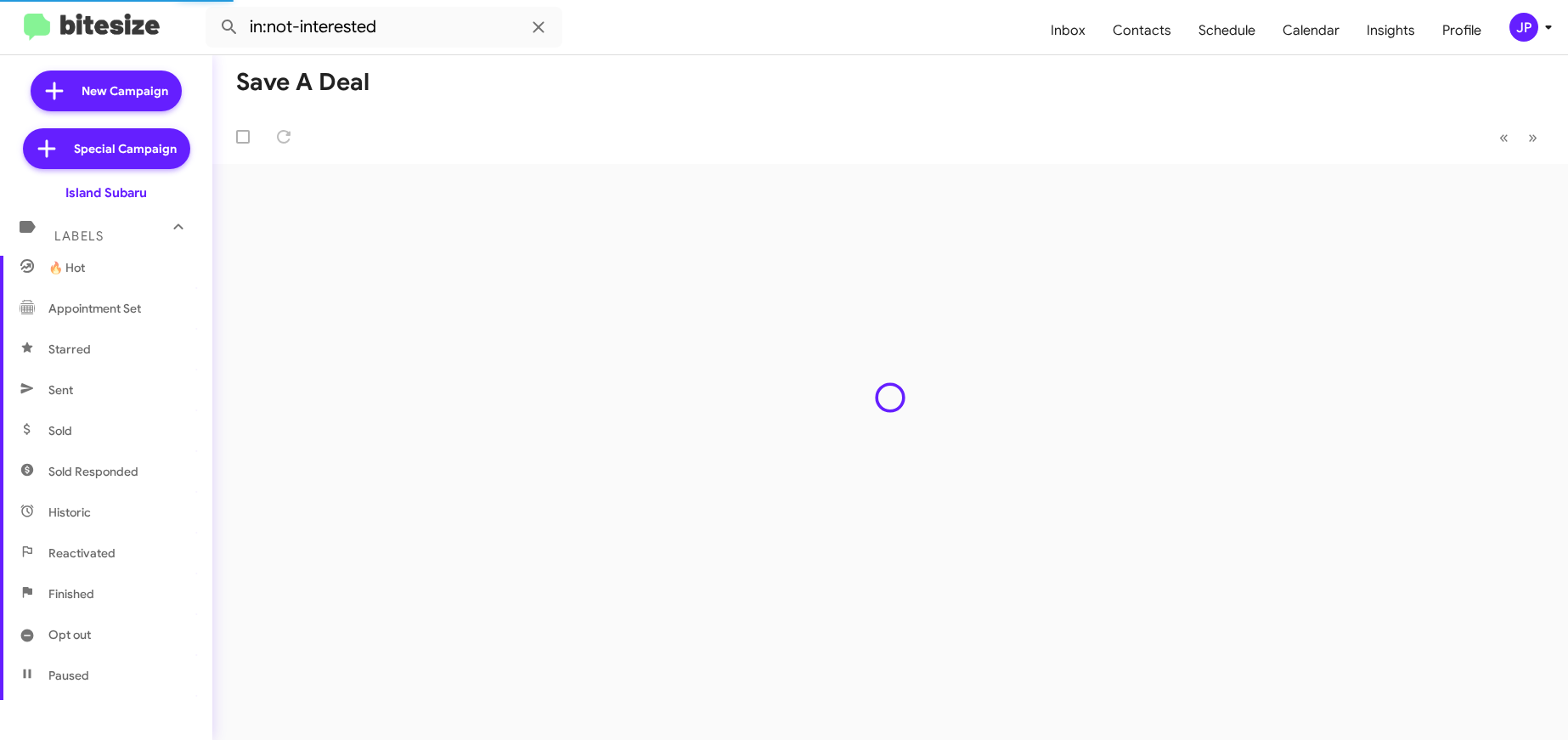 scroll, scrollTop: 358, scrollLeft: 0, axis: vertical 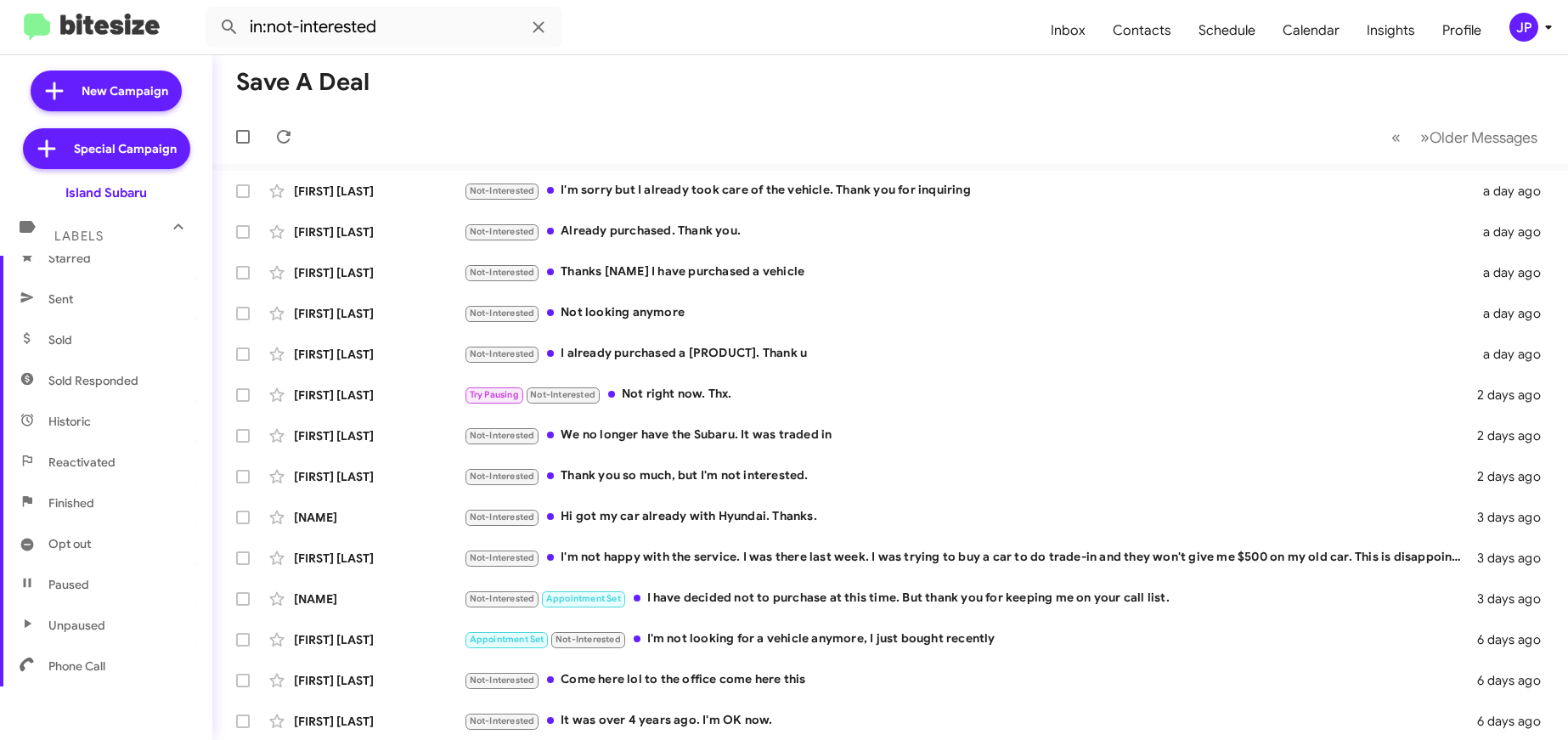click on "Sold Responded" at bounding box center [106, 381] 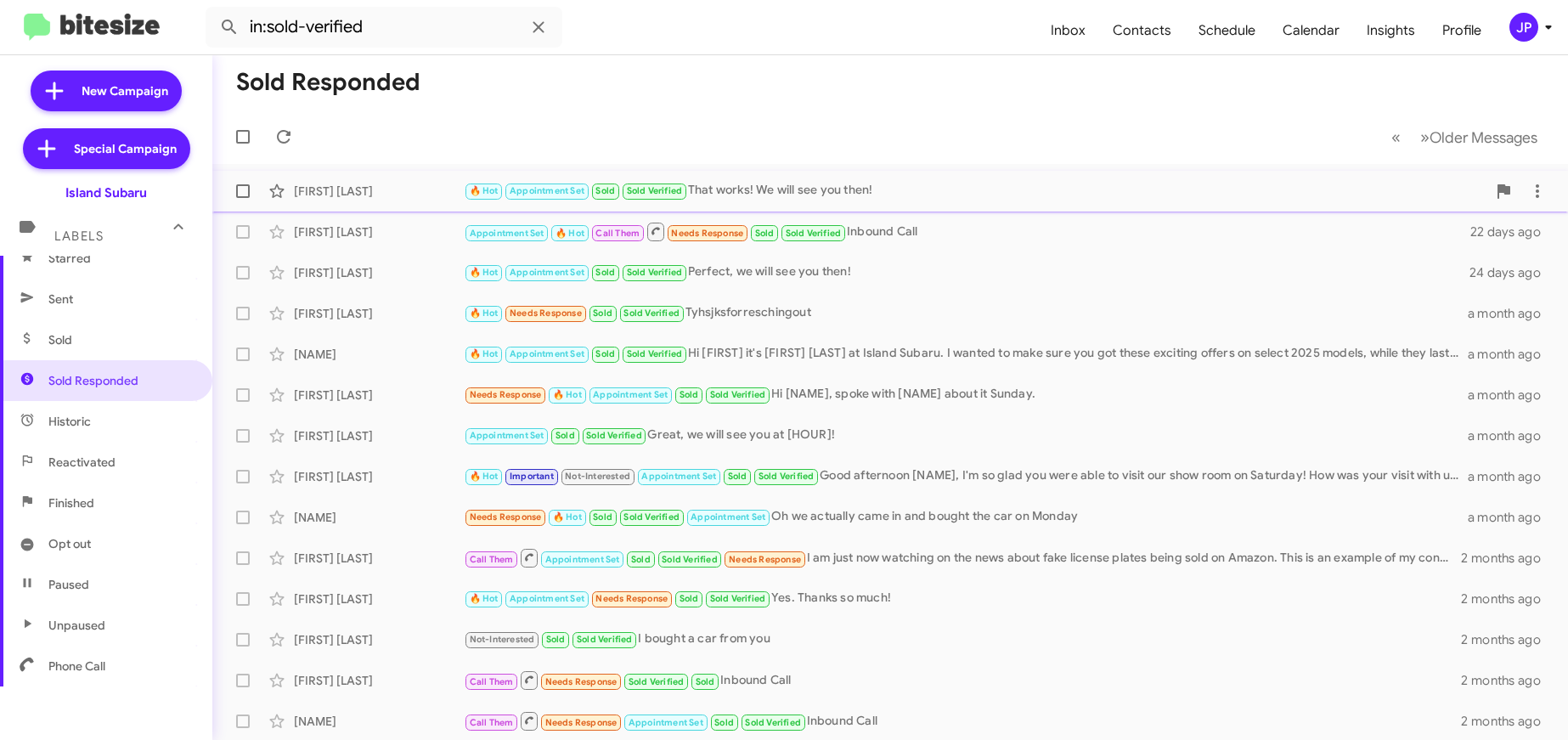 click on "🔥 Hot   Appointment Set   Sold   Sold Verified   That works! We will see you then!" 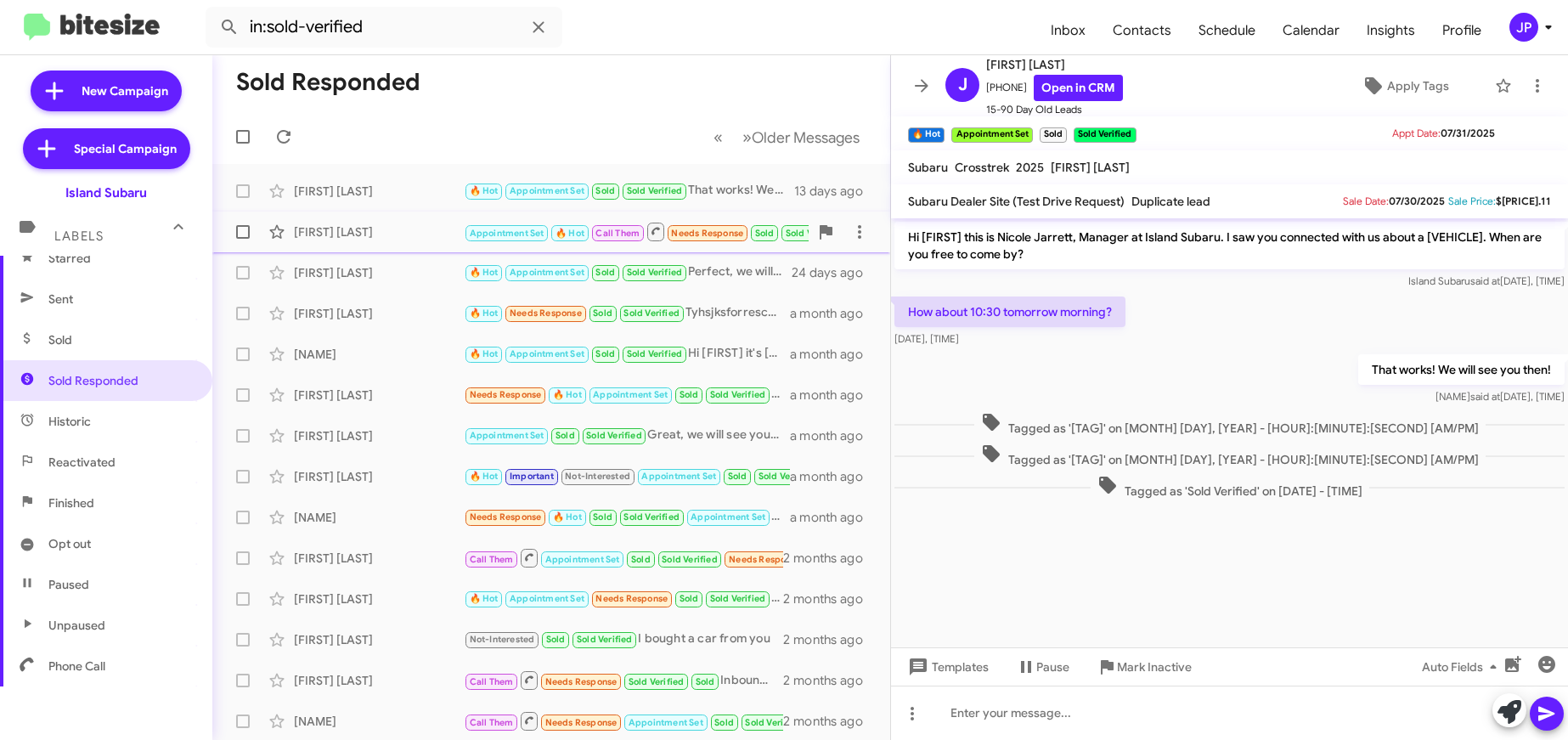 click on "Brandon Cardella" 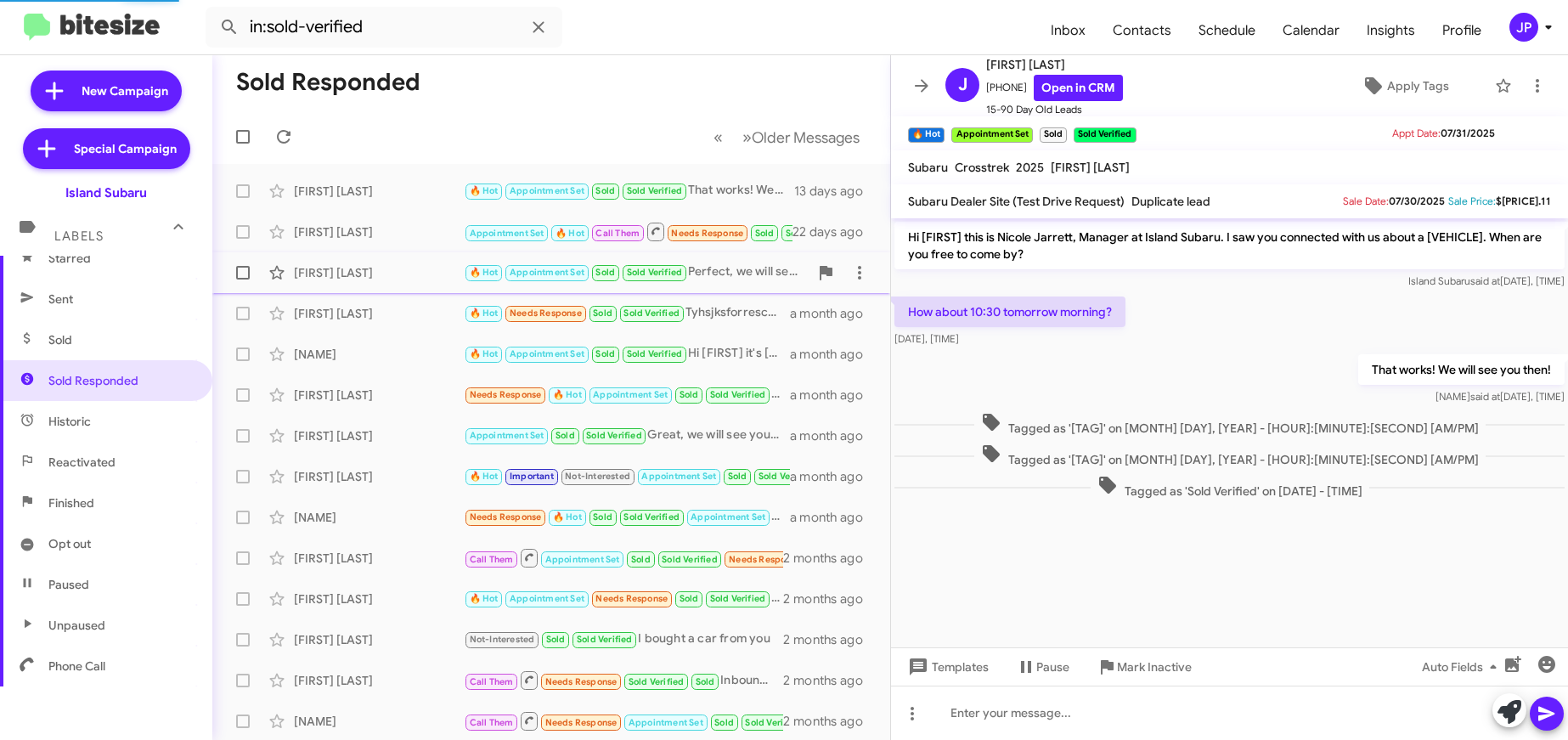 scroll, scrollTop: 944, scrollLeft: 0, axis: vertical 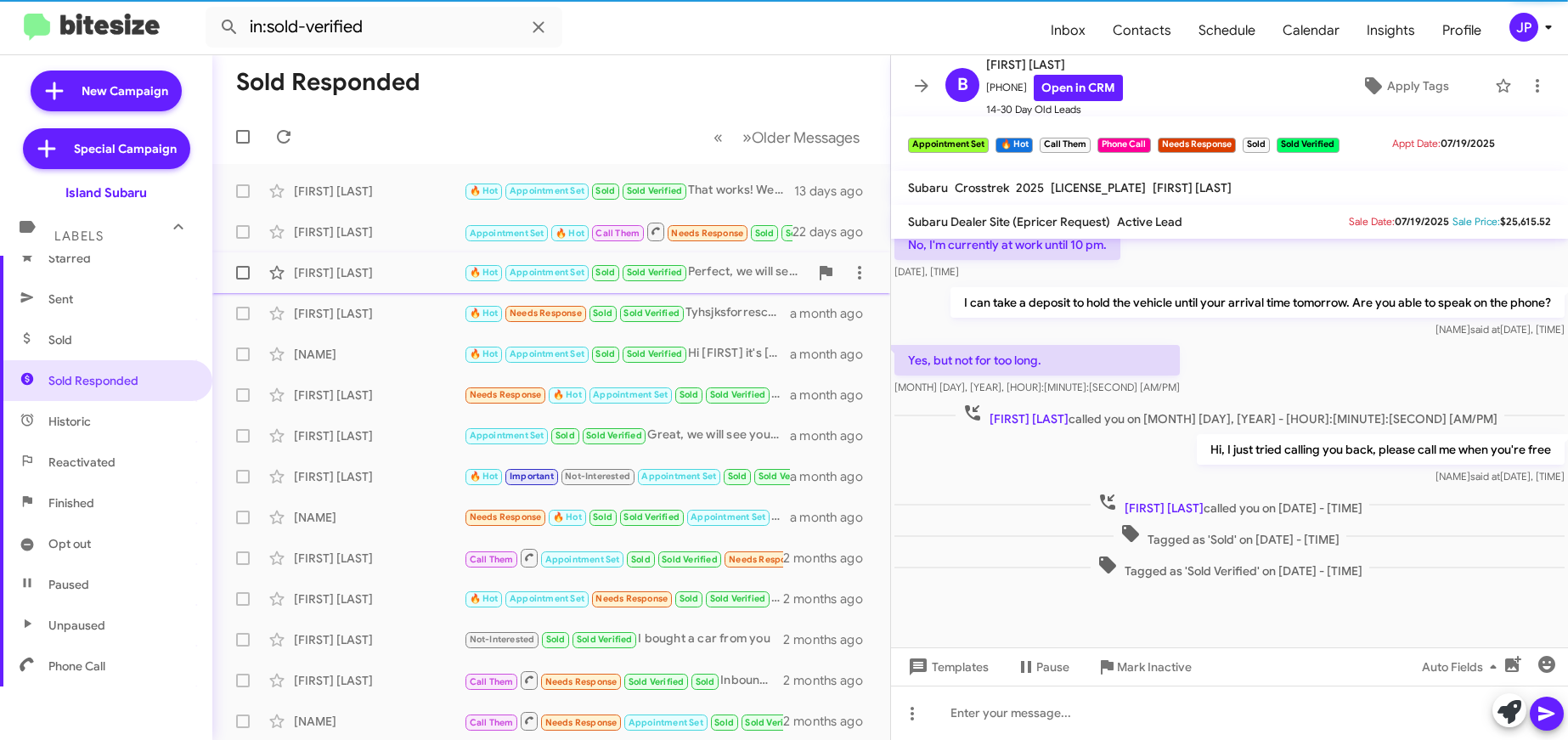 click on "David Muentes" 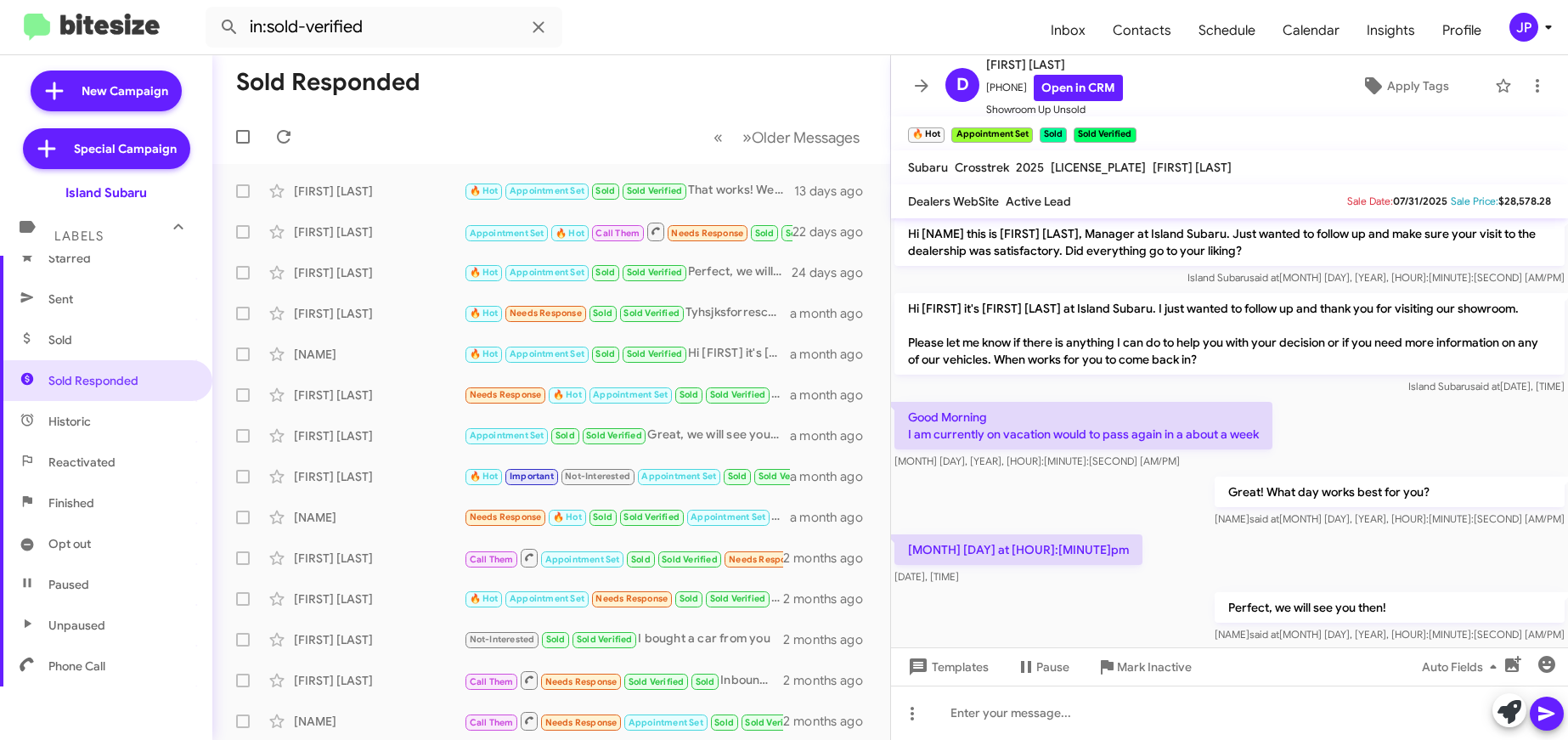 scroll, scrollTop: 0, scrollLeft: 0, axis: both 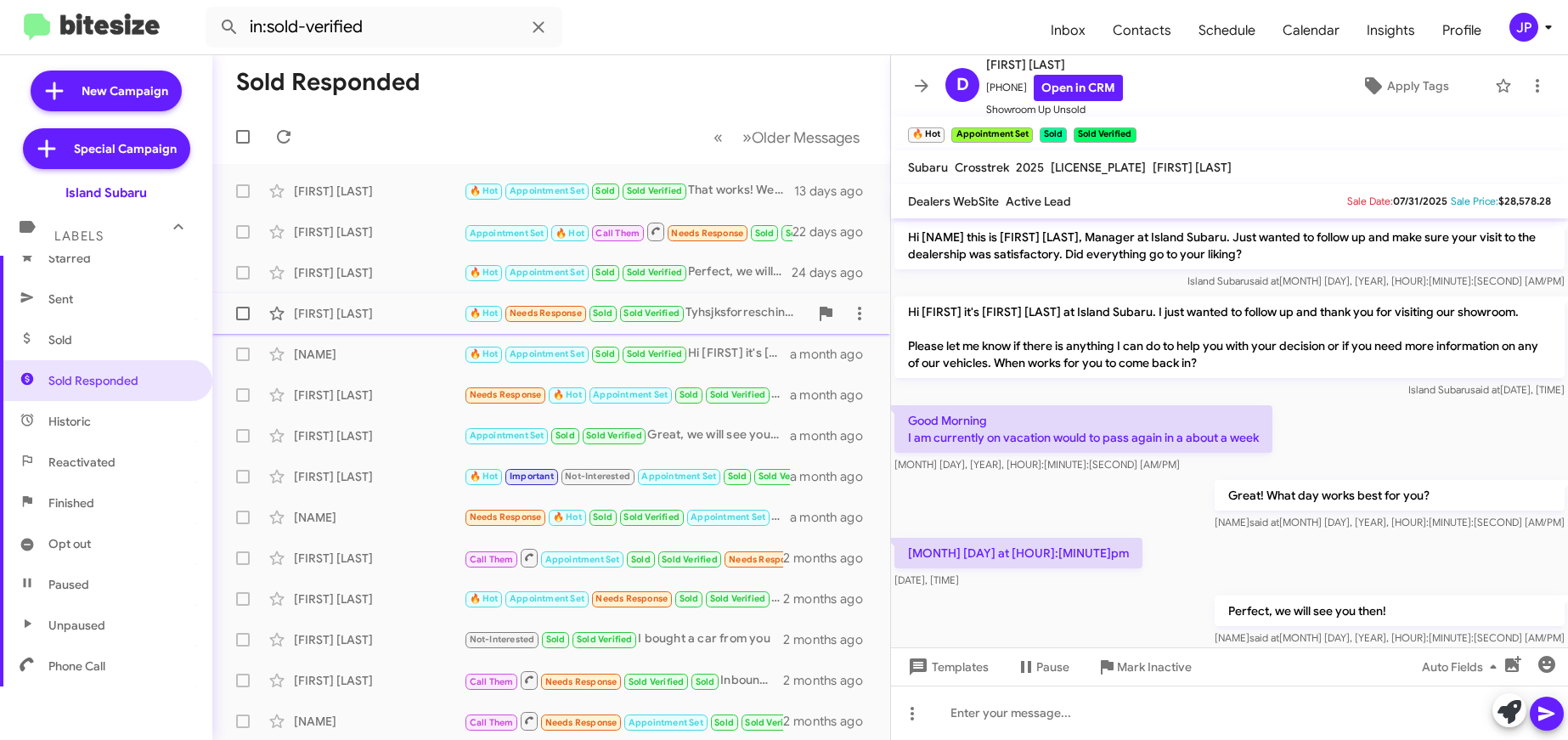 click on "Thomas Doyle" 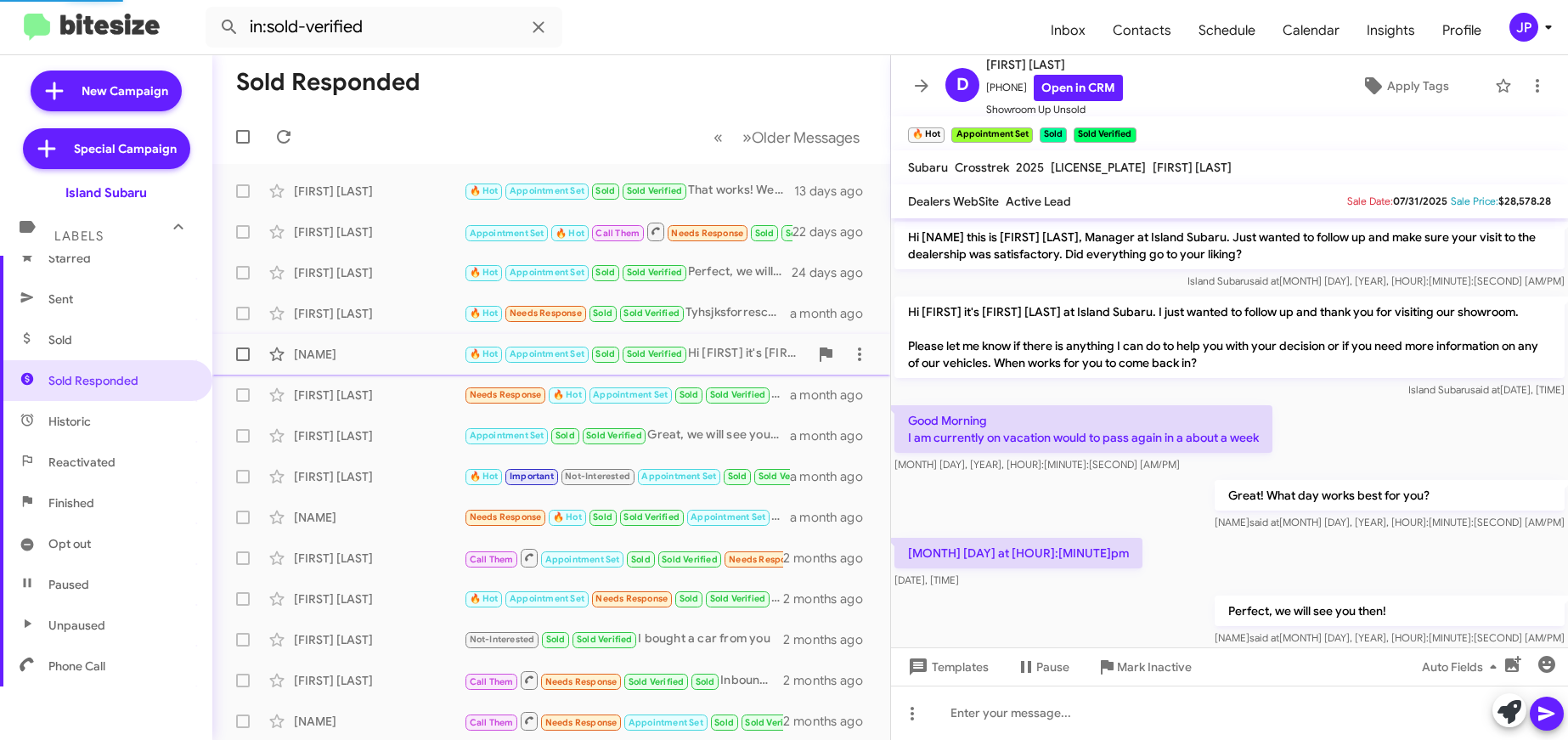 scroll, scrollTop: 122, scrollLeft: 0, axis: vertical 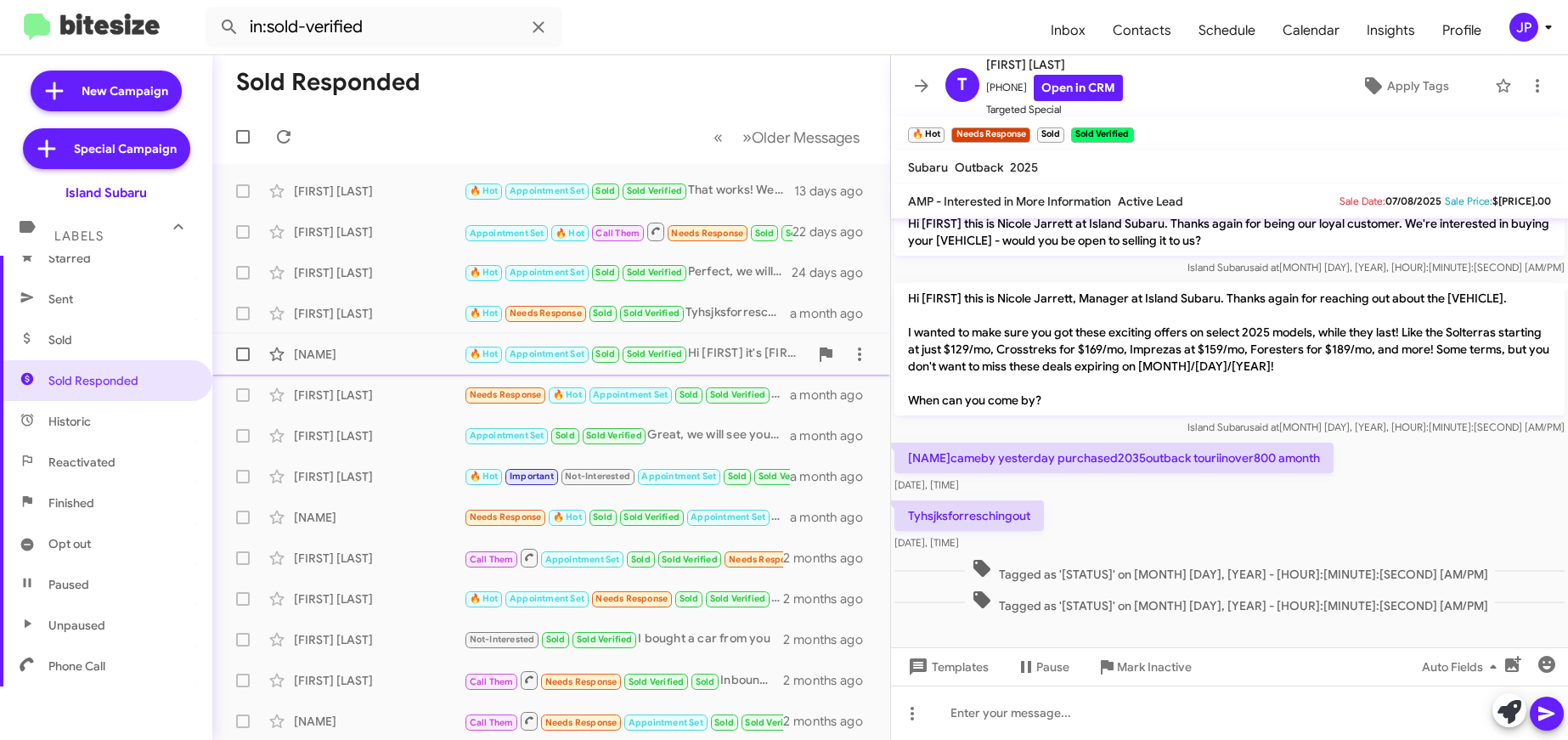 click on "James Sayage  🔥 Hot   Appointment Set   Sold   Sold Verified   Hi James it's Nicole Jarrett at Island Subaru.
I wanted to make sure you got these exciting offers on select 2025 models, while they last! Like the Solterras starting at just $129/mo, Crosstreks for $169/mo, Imprezas at $159/mo, Foresters for $189/mo, and more!  Some terms, but you don't want to miss these deals expiring on 7/31/2025!
When can you come by?   a month ago" 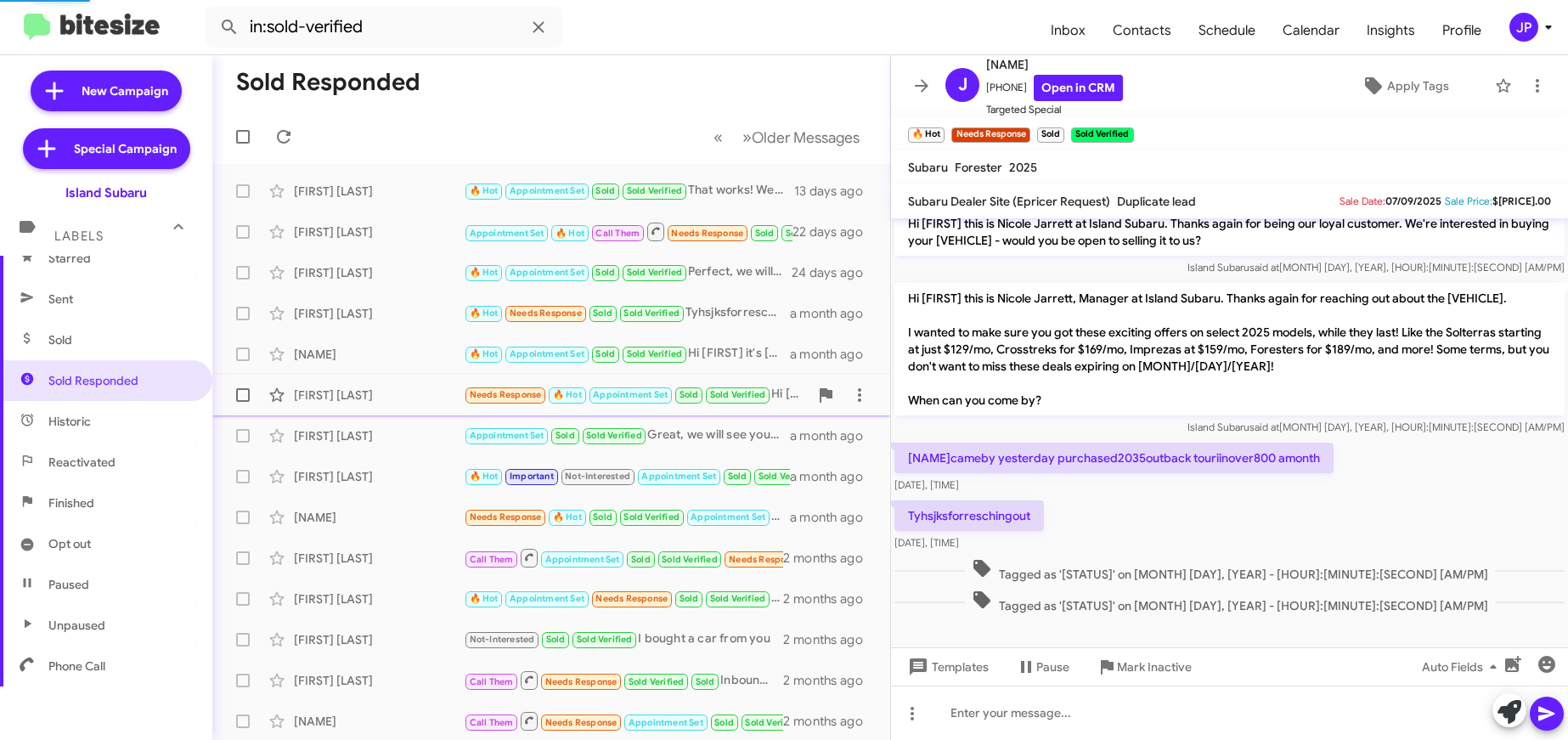 scroll, scrollTop: 593, scrollLeft: 0, axis: vertical 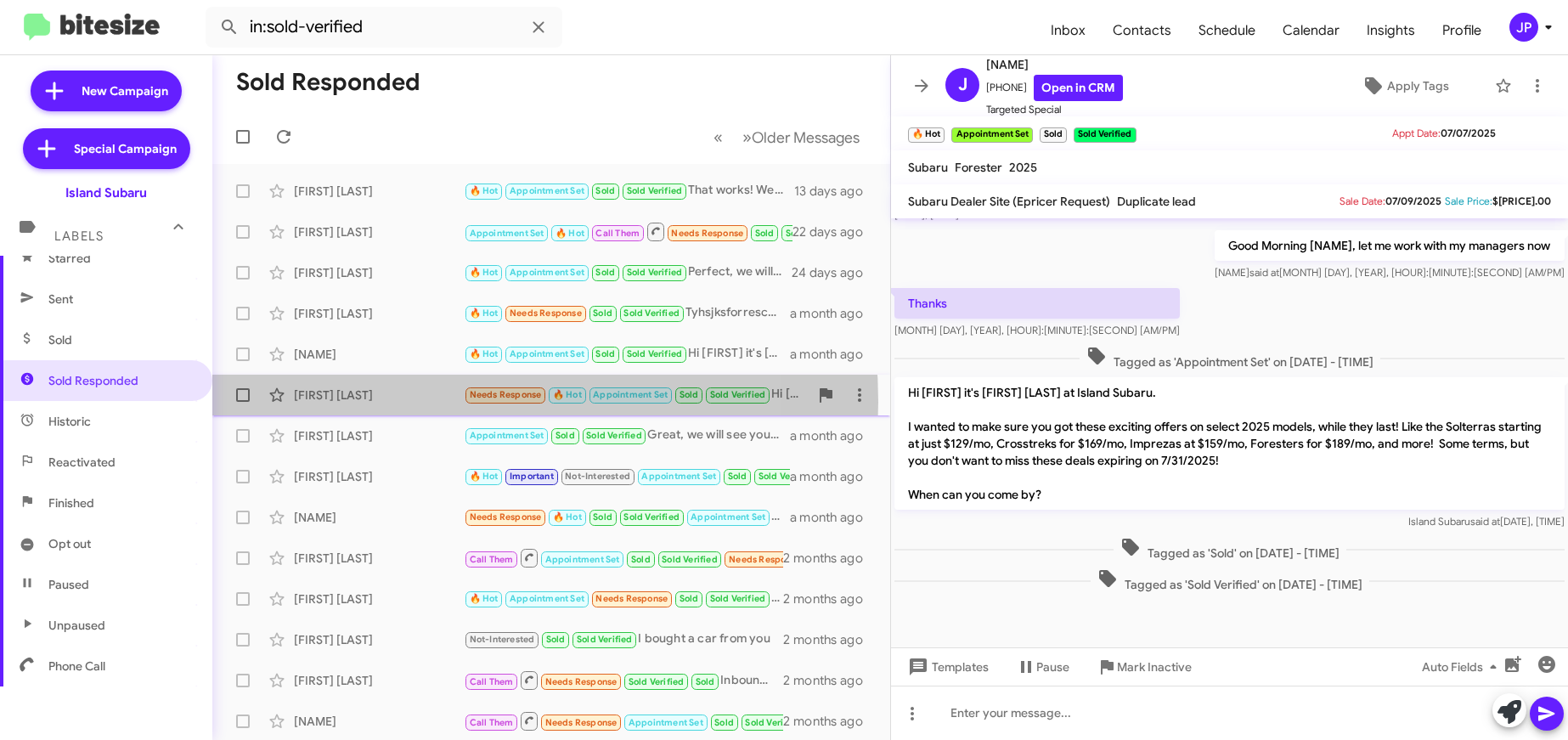 click on "Guizhong Lin" 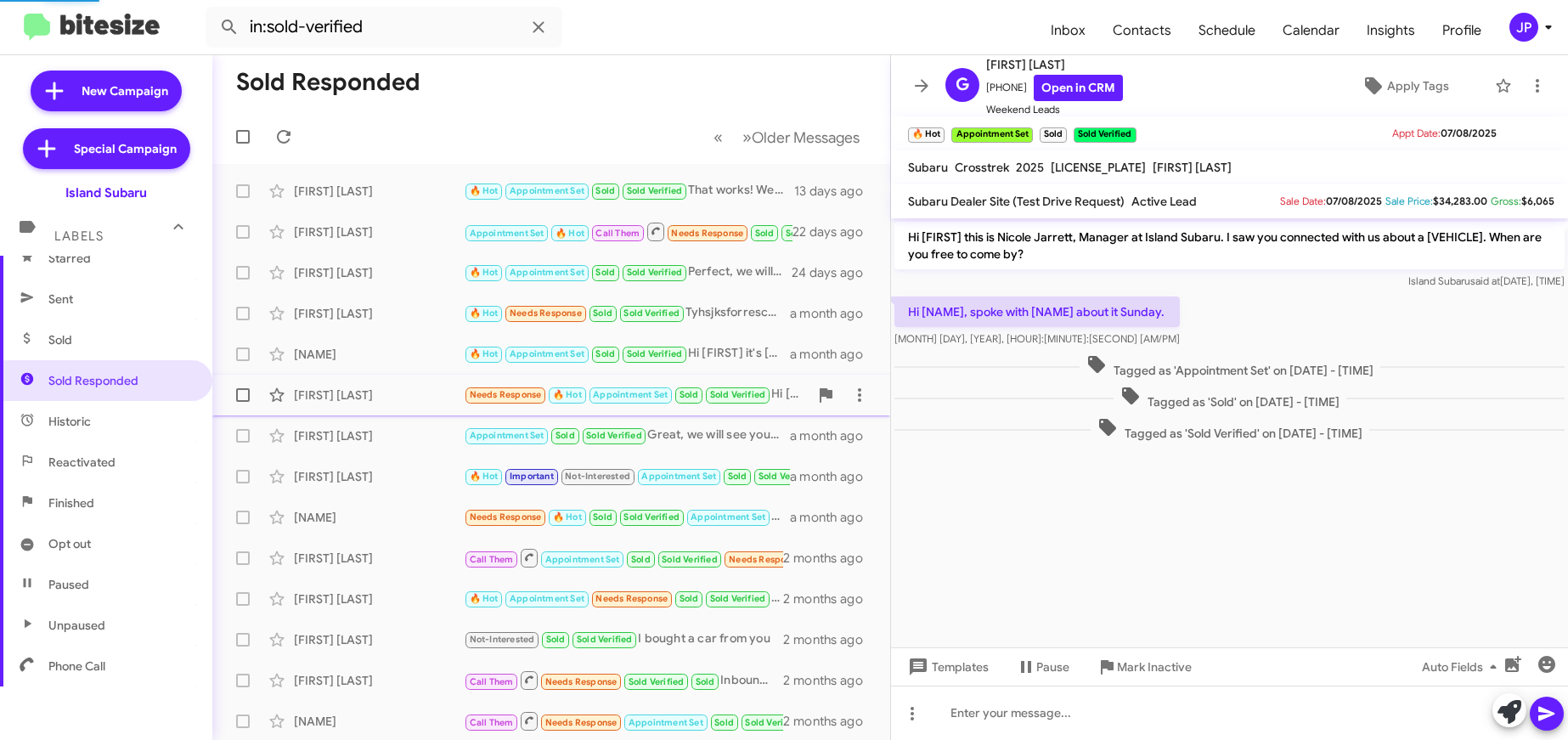 scroll, scrollTop: 0, scrollLeft: 0, axis: both 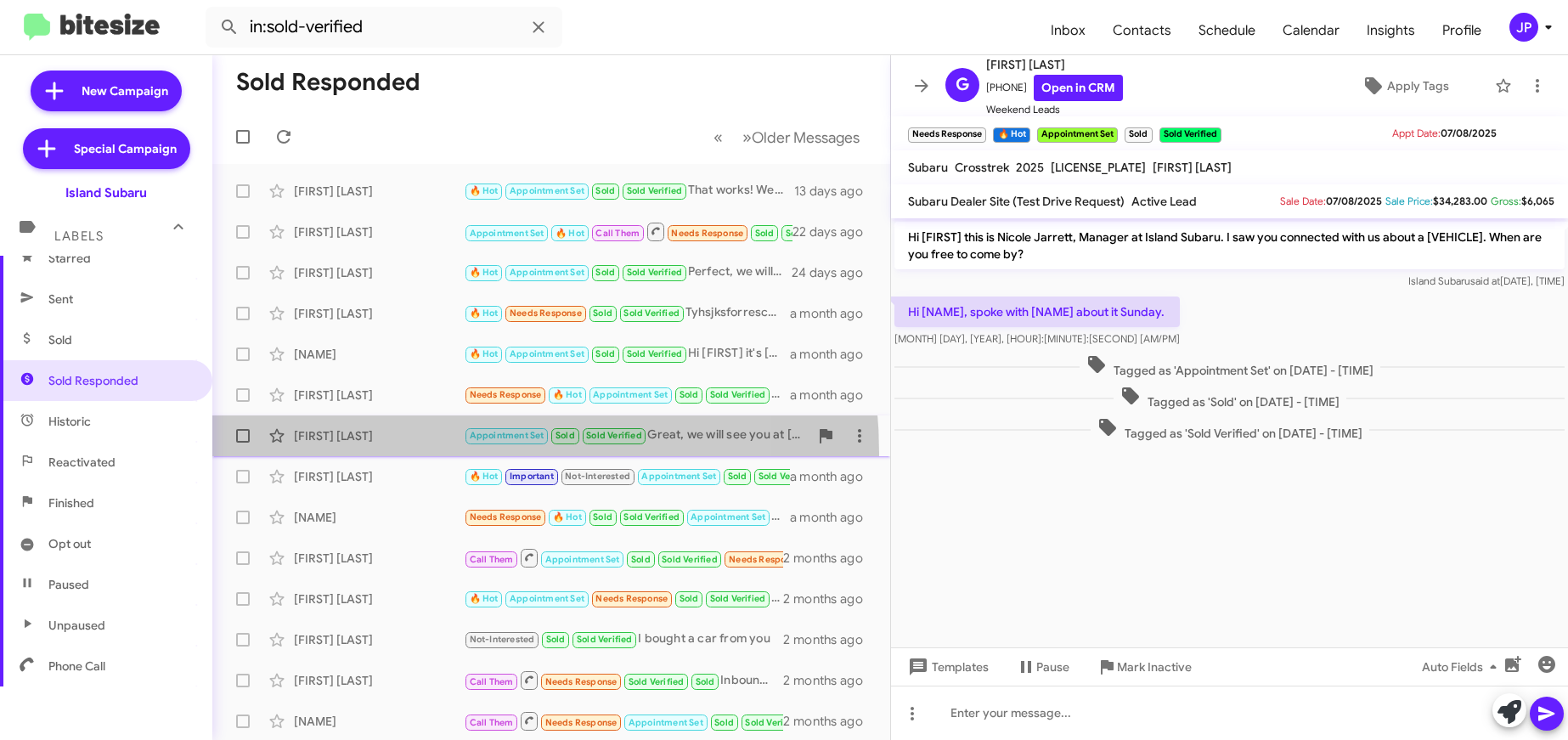 click on "Ganilo Q  Appointment Set   Sold   Sold Verified   Great, we will see you at 1!   a month ago" 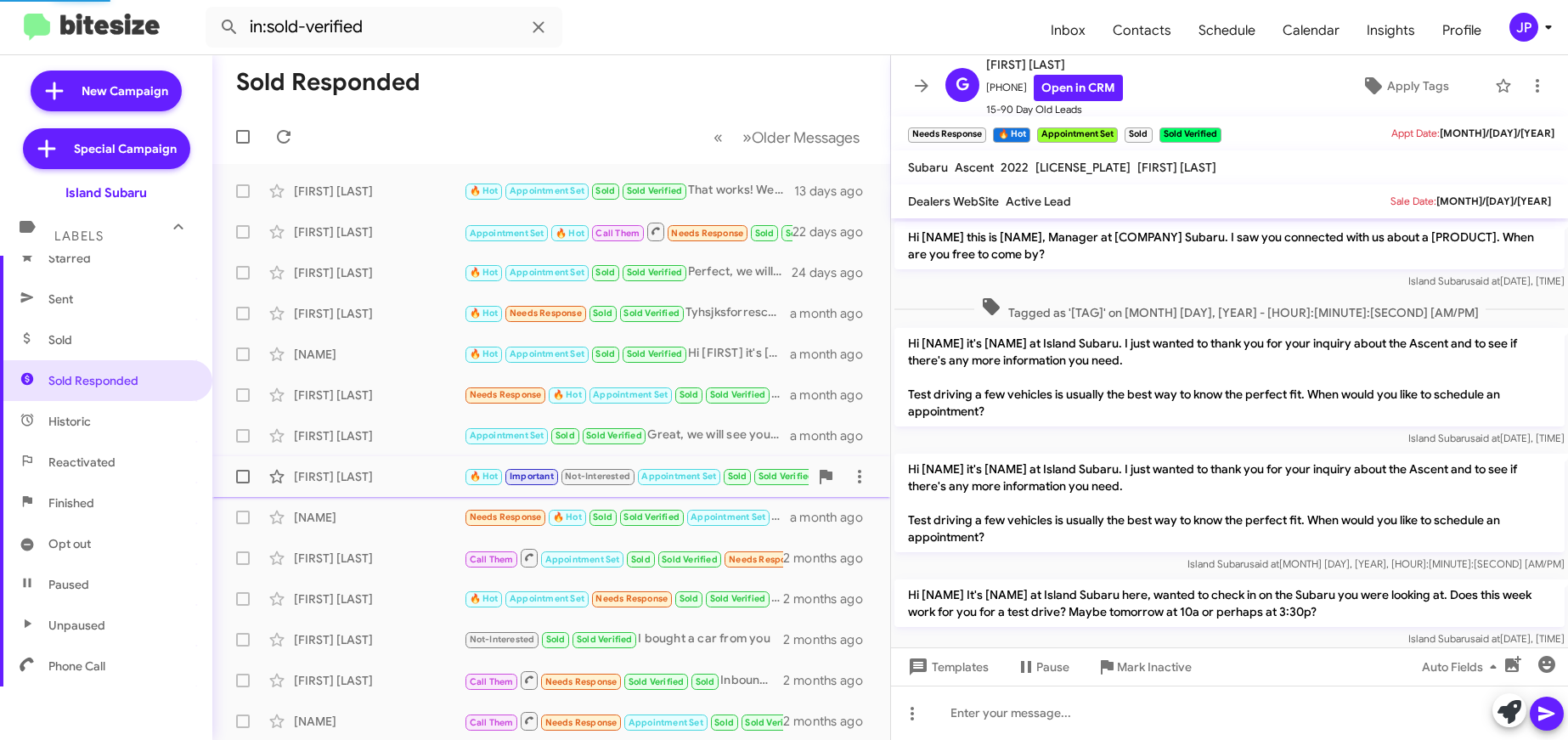 scroll, scrollTop: 519, scrollLeft: 0, axis: vertical 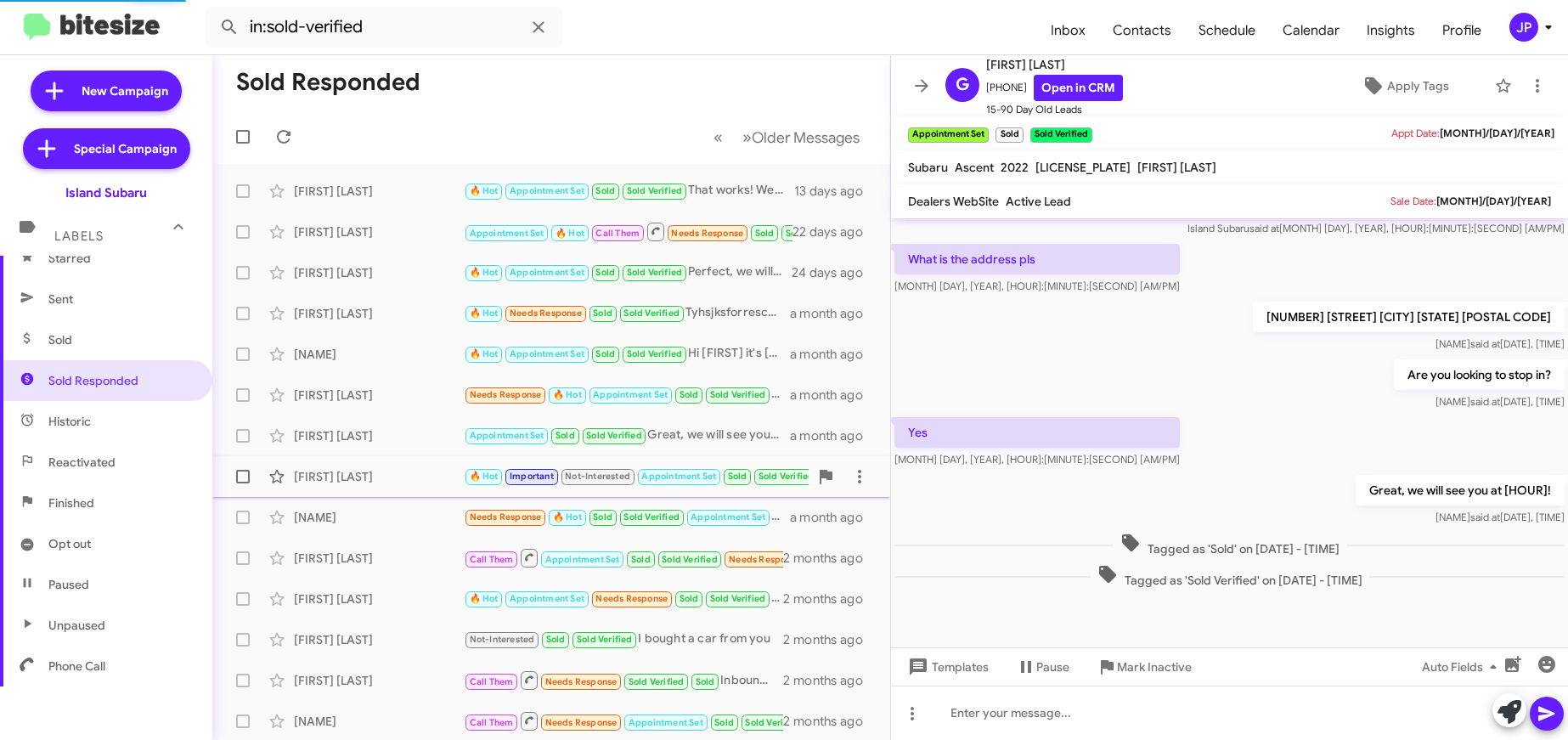 click on "Olga Berger" 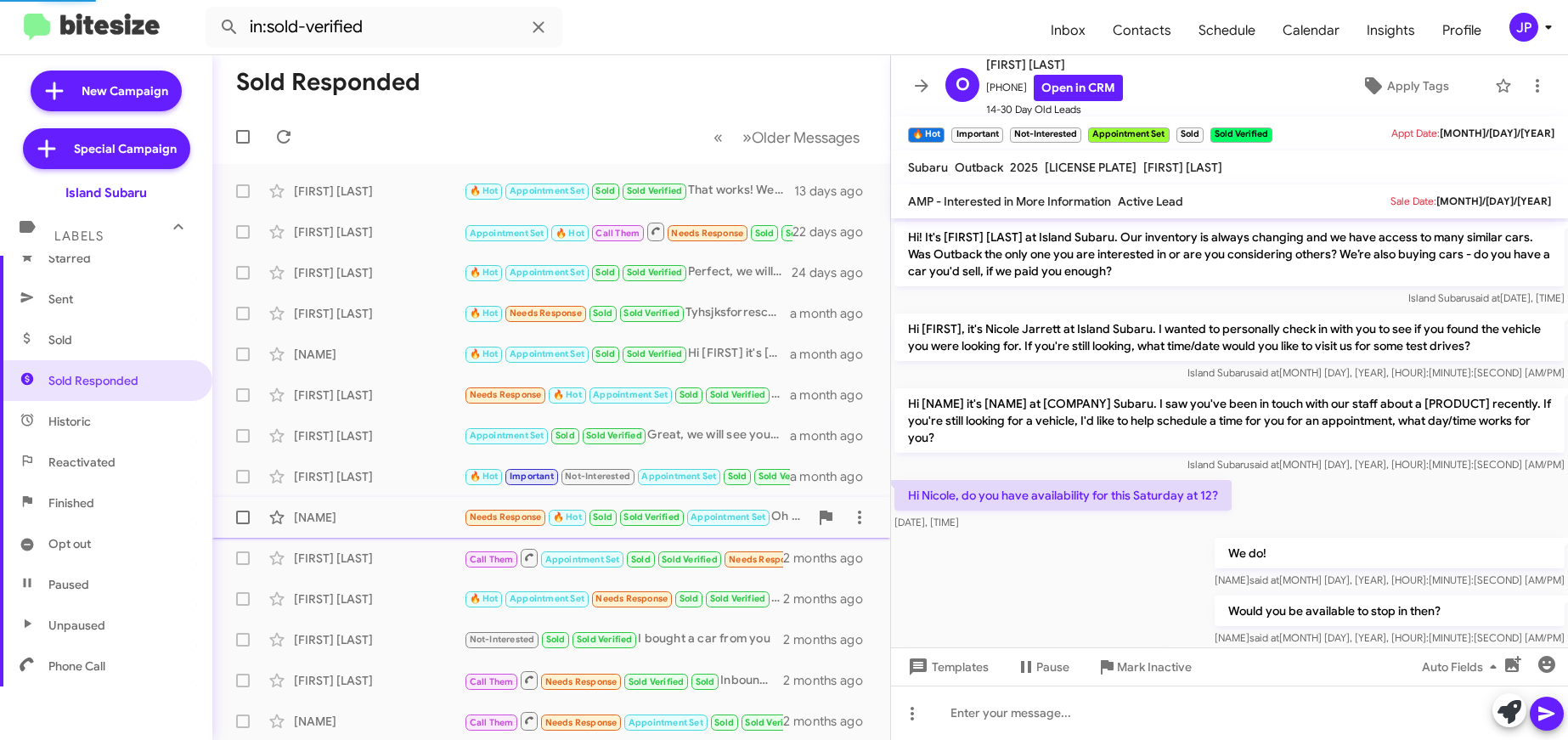 scroll, scrollTop: 85, scrollLeft: 0, axis: vertical 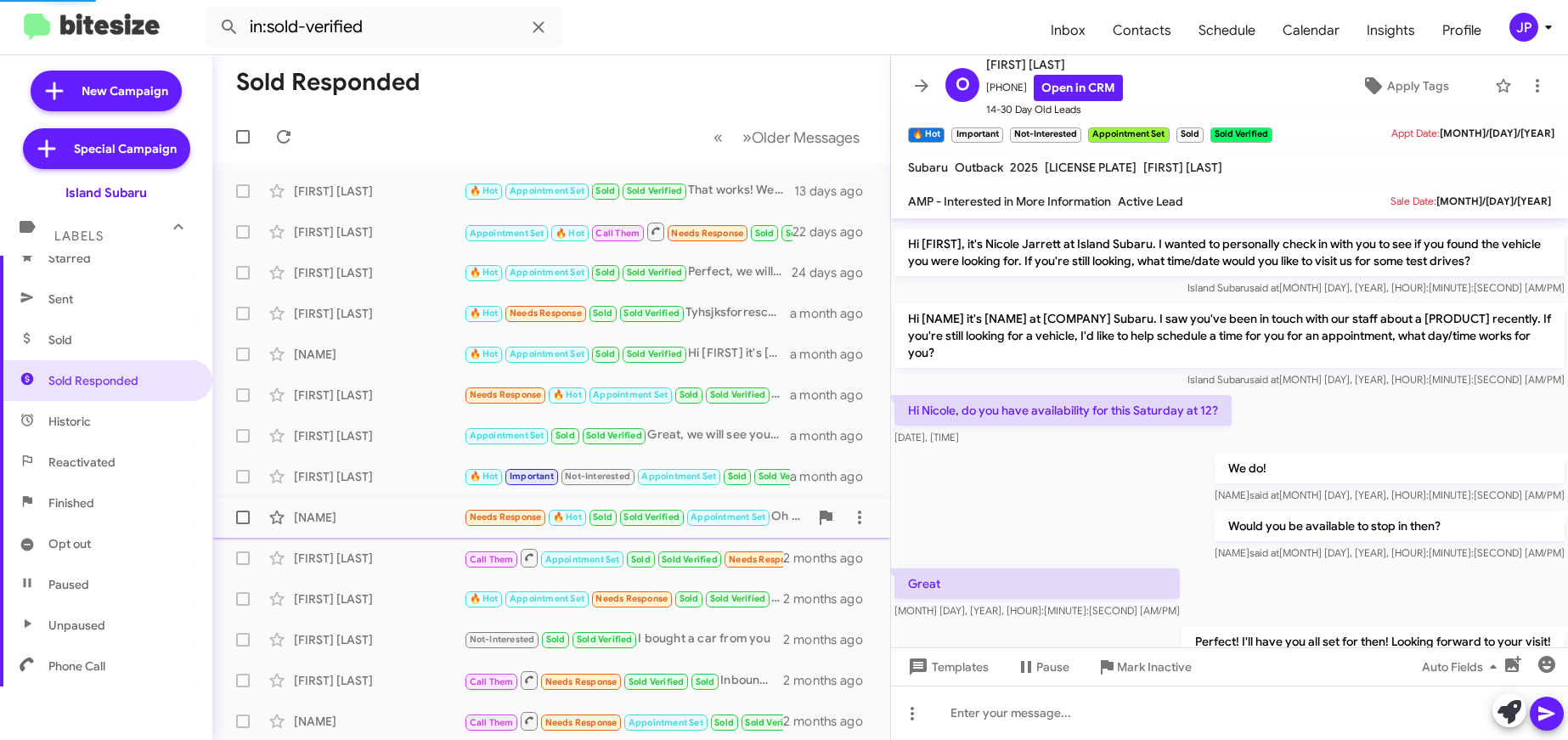 click on "Feng Chen" 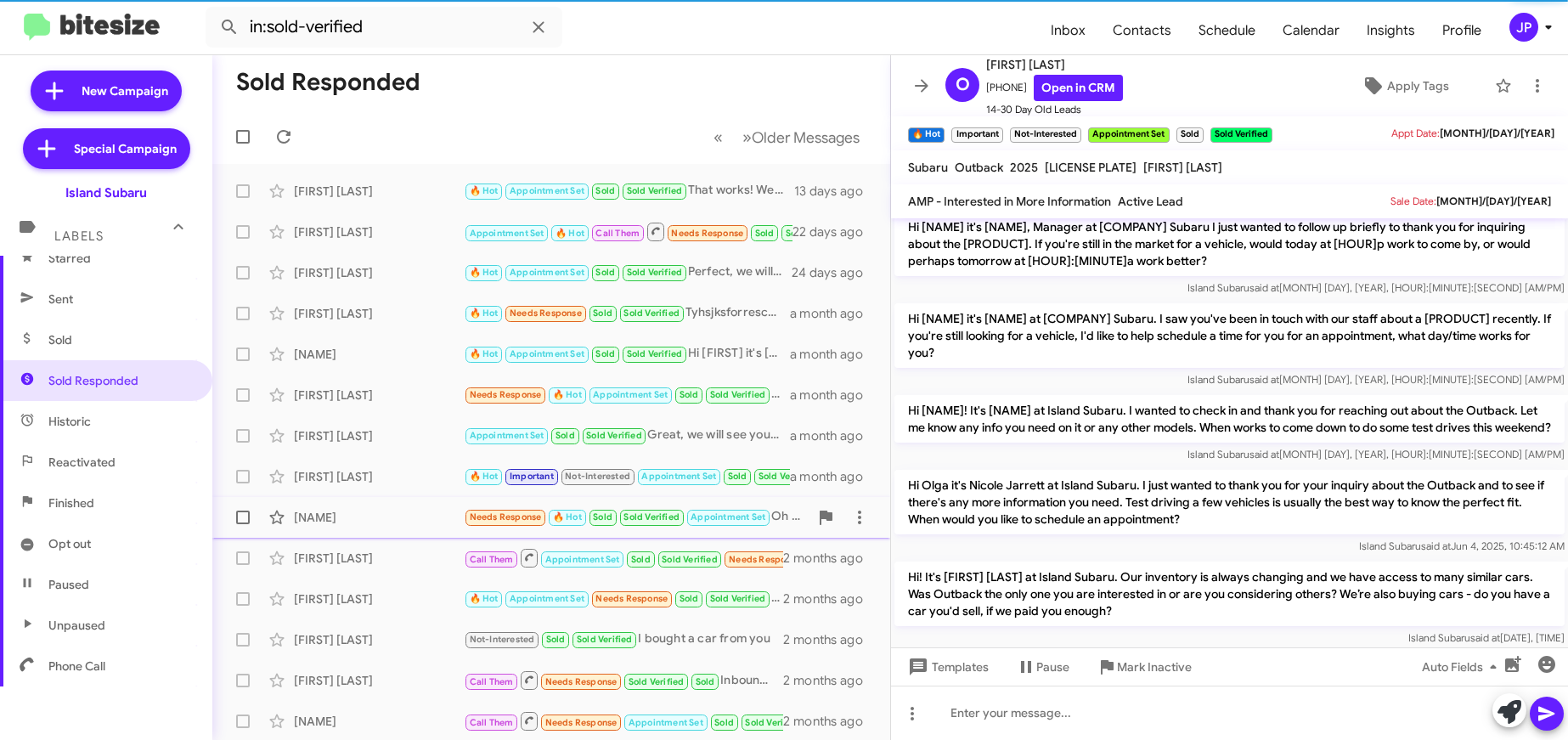 scroll, scrollTop: 0, scrollLeft: 0, axis: both 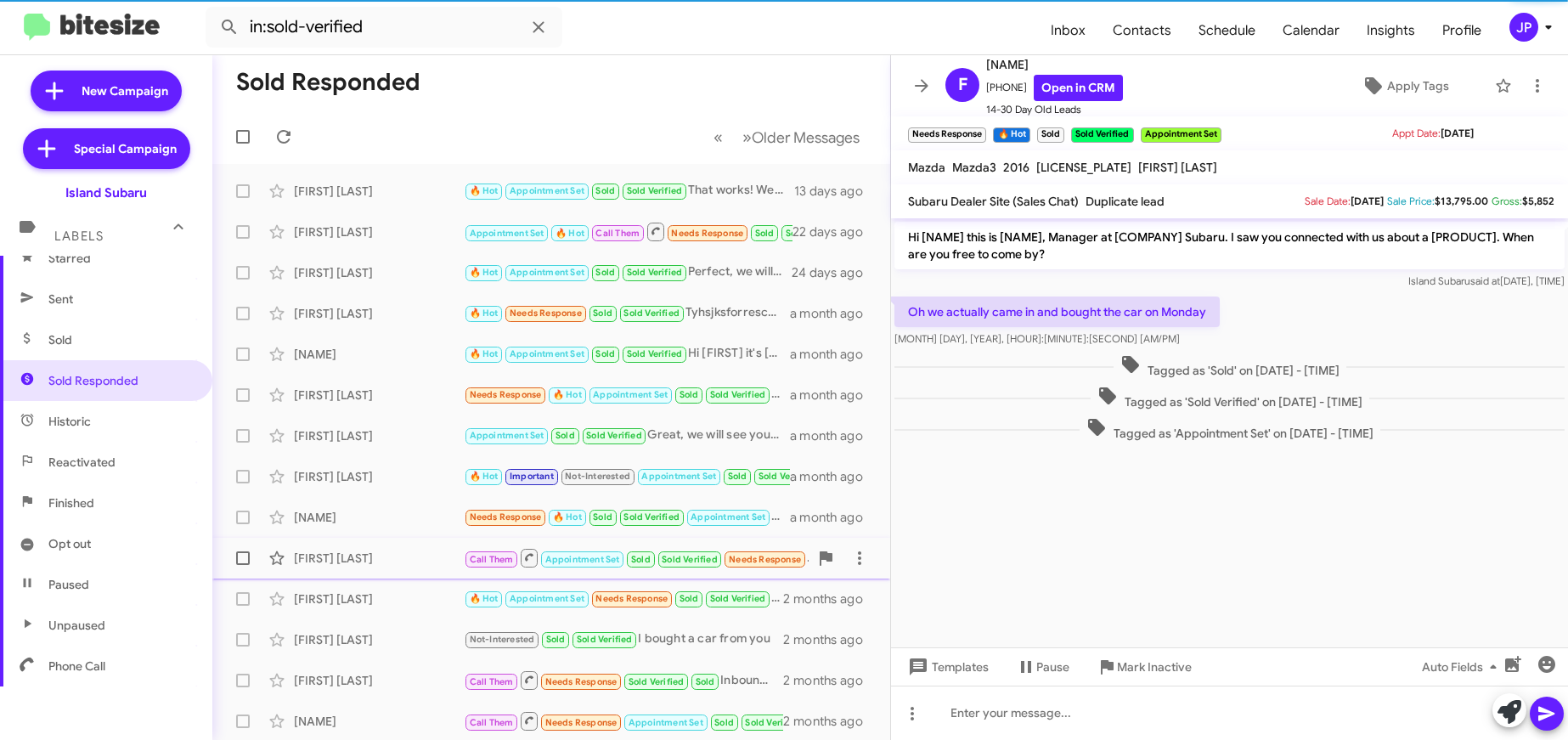 click on "Barbara Jenkins" 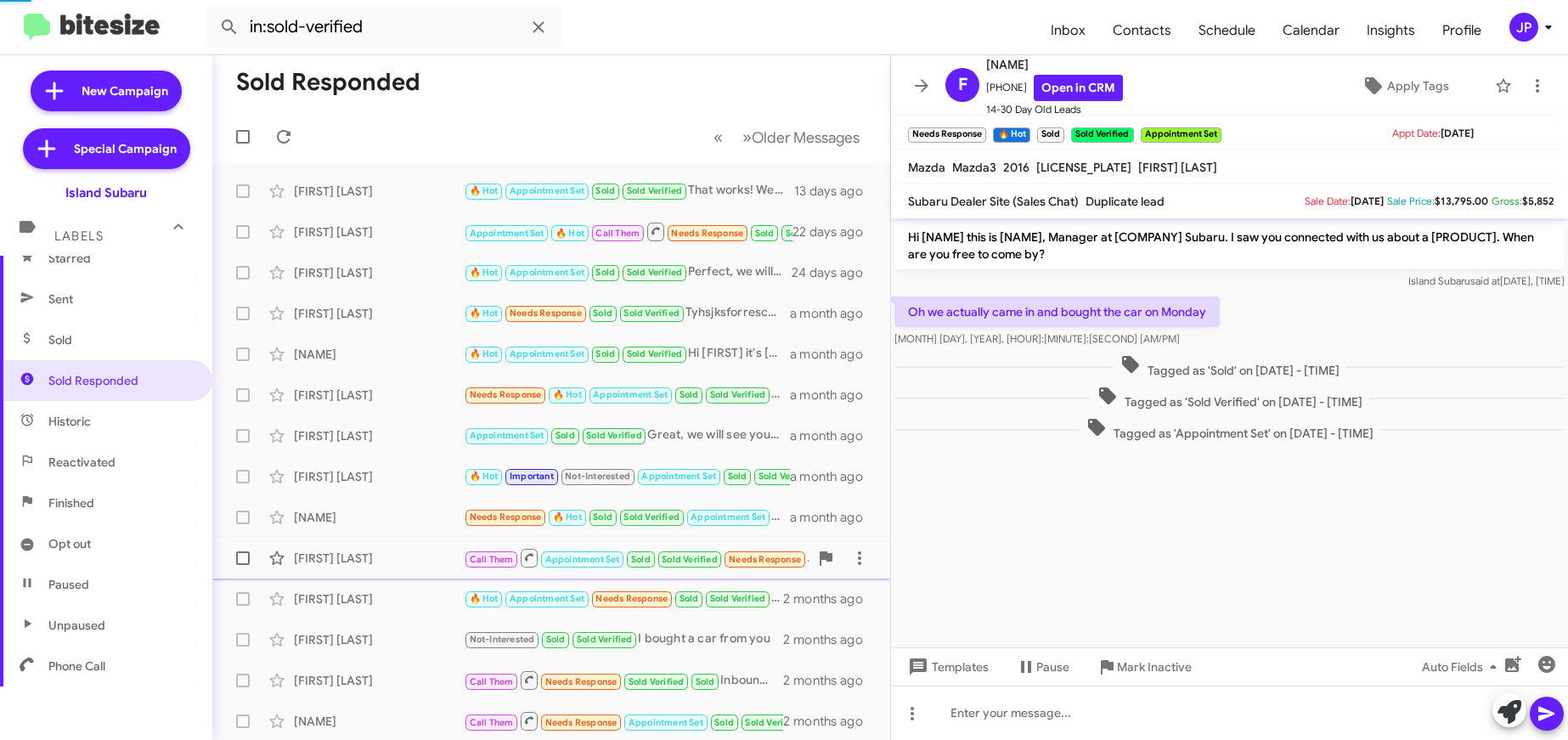 scroll, scrollTop: 449, scrollLeft: 0, axis: vertical 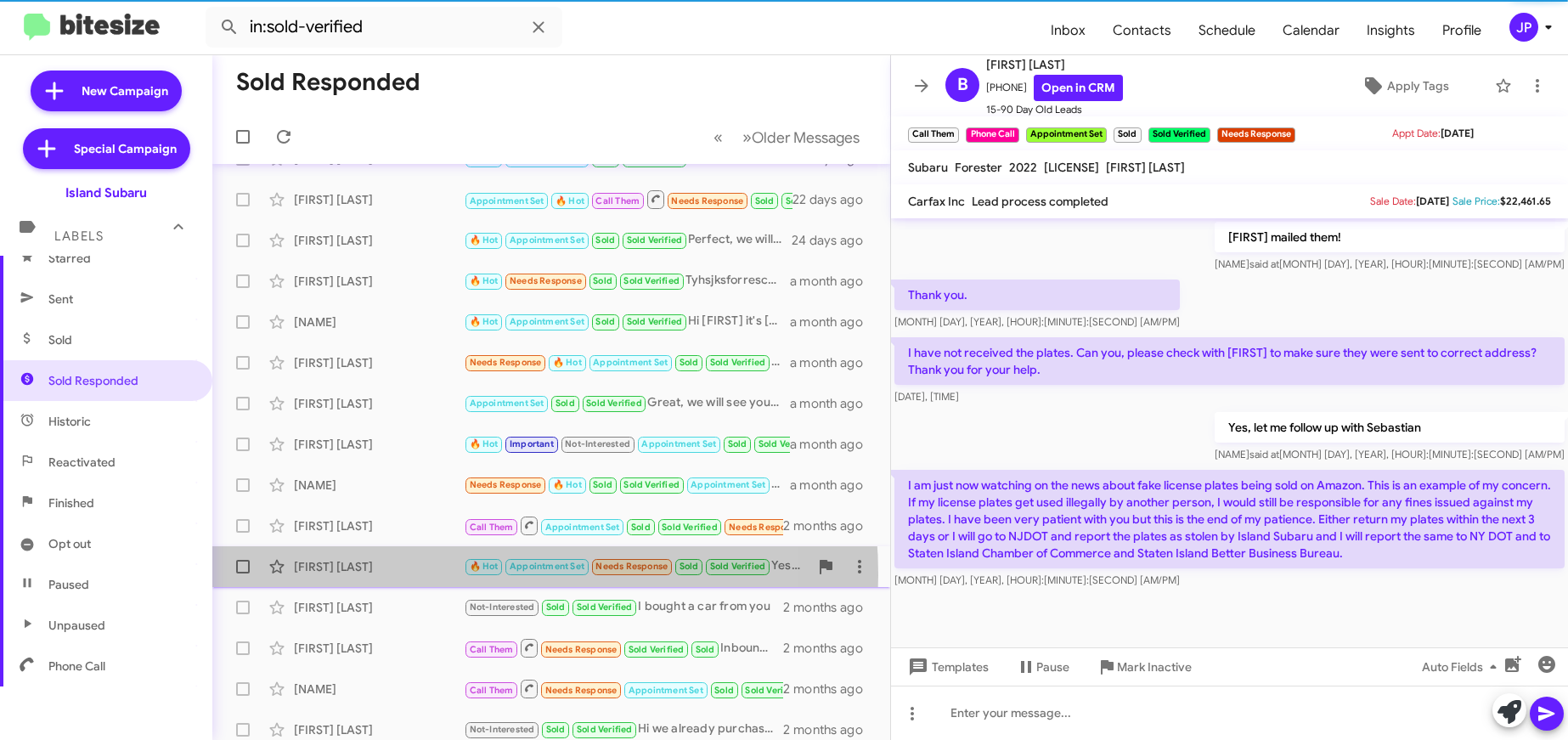 click on "Ryan Seaton  🔥 Hot   Appointment Set   Needs Response   Sold   Sold Verified   Yes. Thanks so much!   2 months ago" 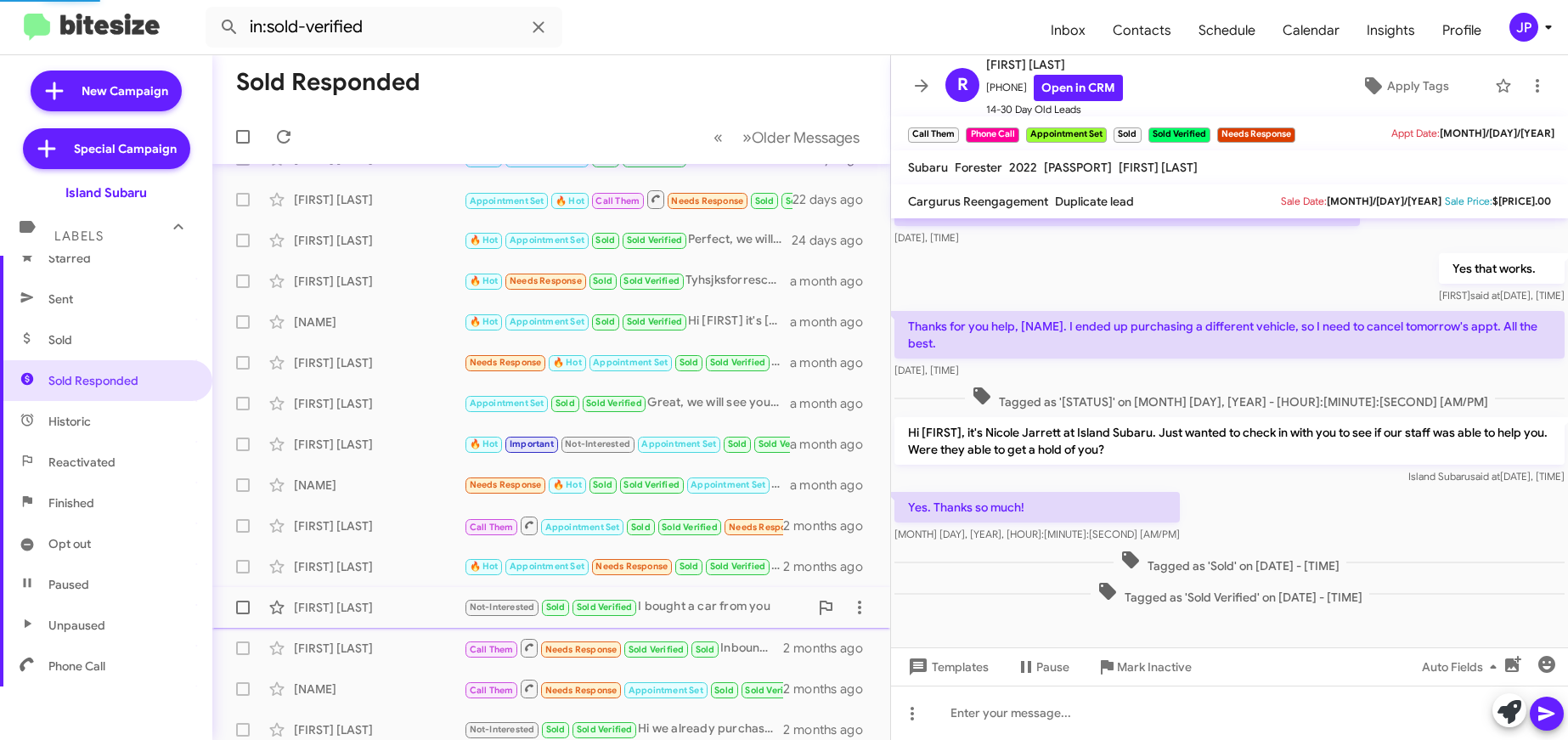scroll, scrollTop: 101, scrollLeft: 0, axis: vertical 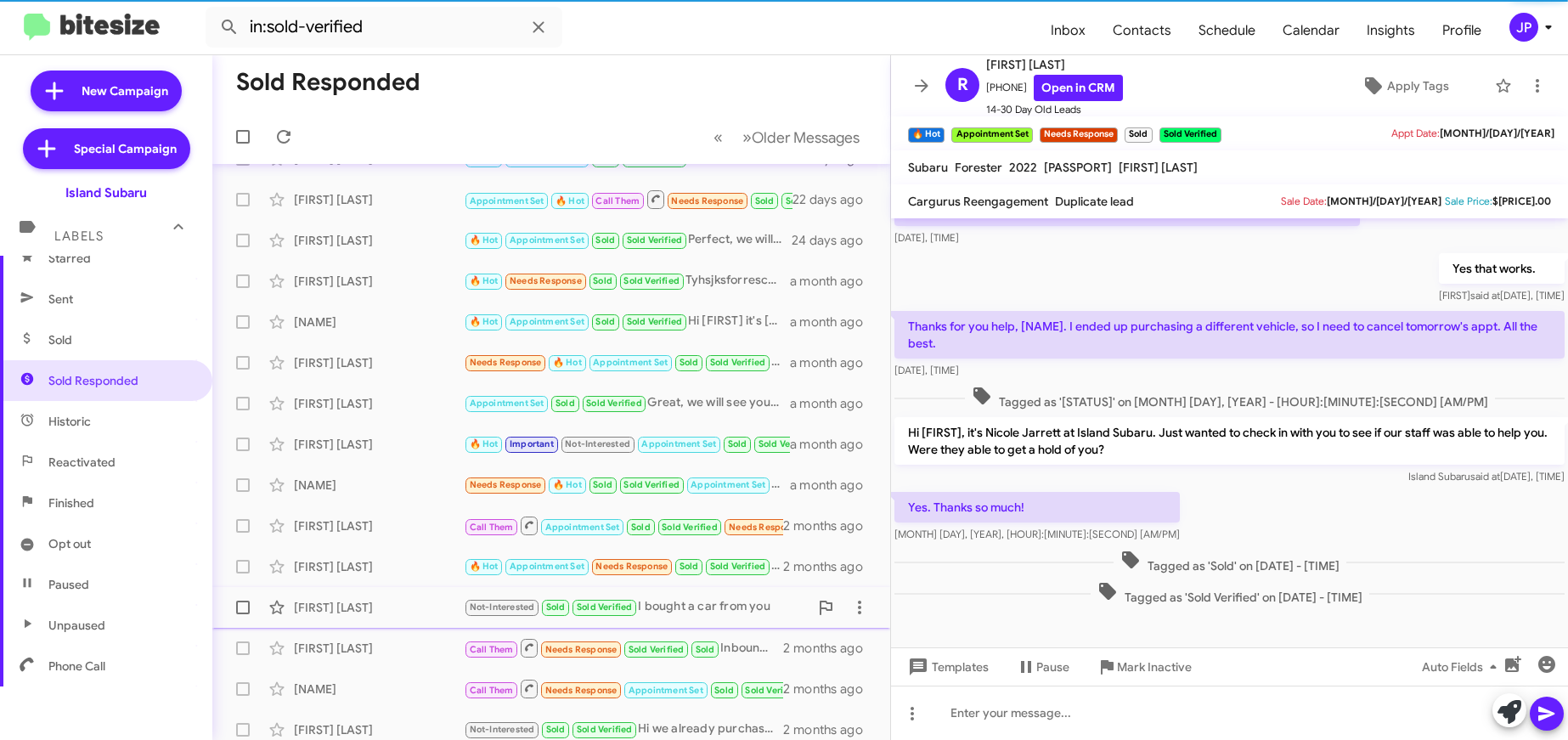click on "Gary Kopstick  Not-Interested   Sold   Sold Verified   I bought a car from you   2 months ago" 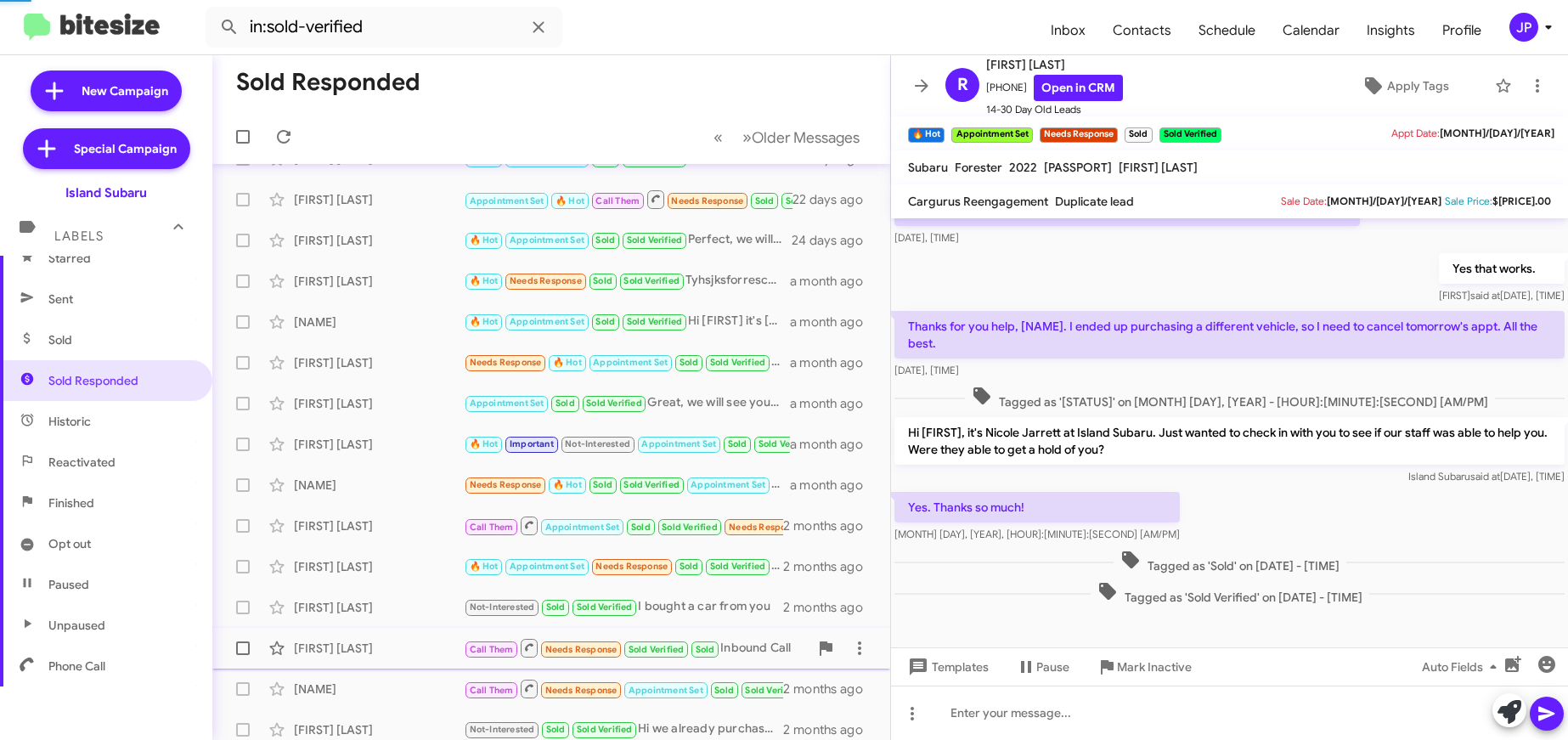 scroll, scrollTop: 99, scrollLeft: 0, axis: vertical 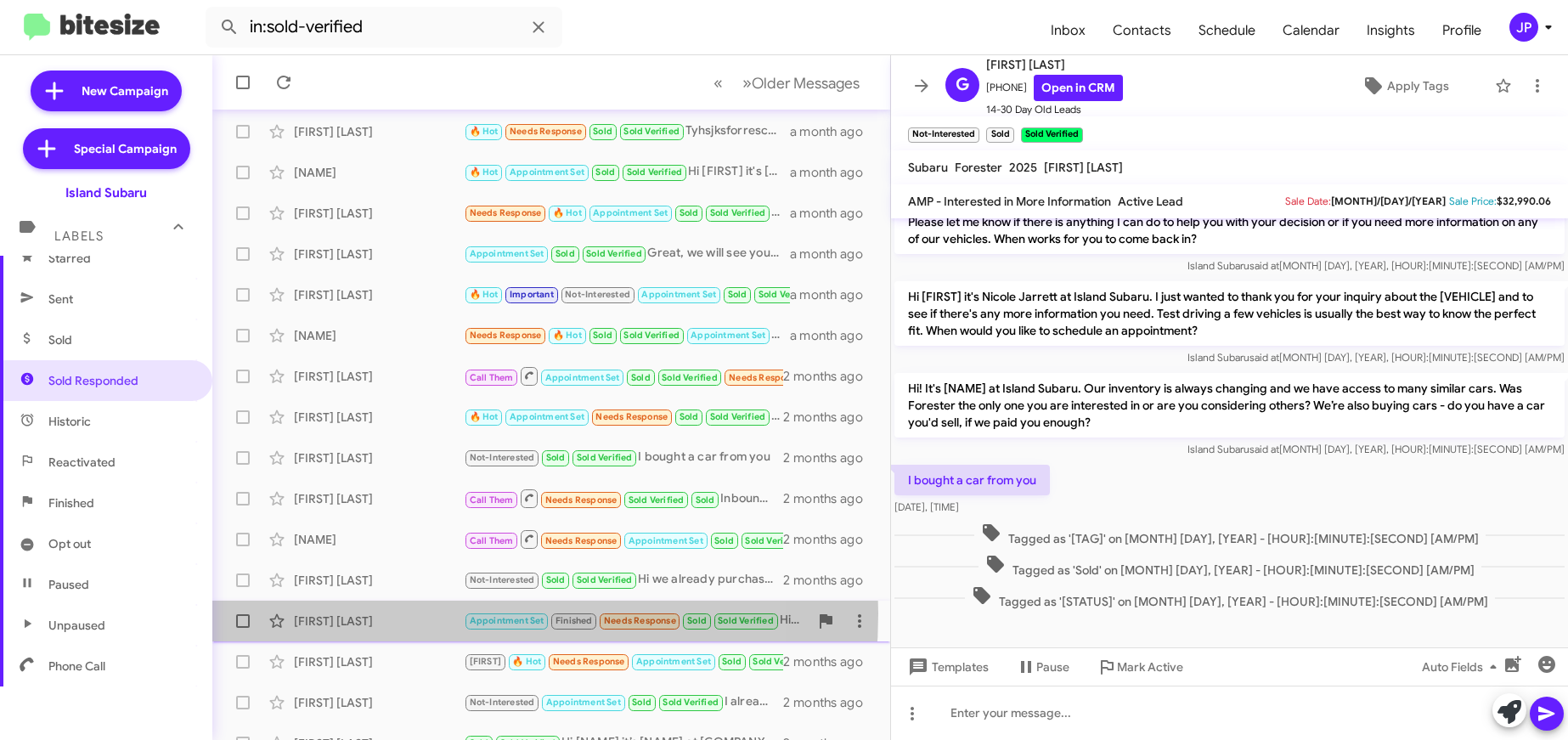 click on "Mohammad Toppa" 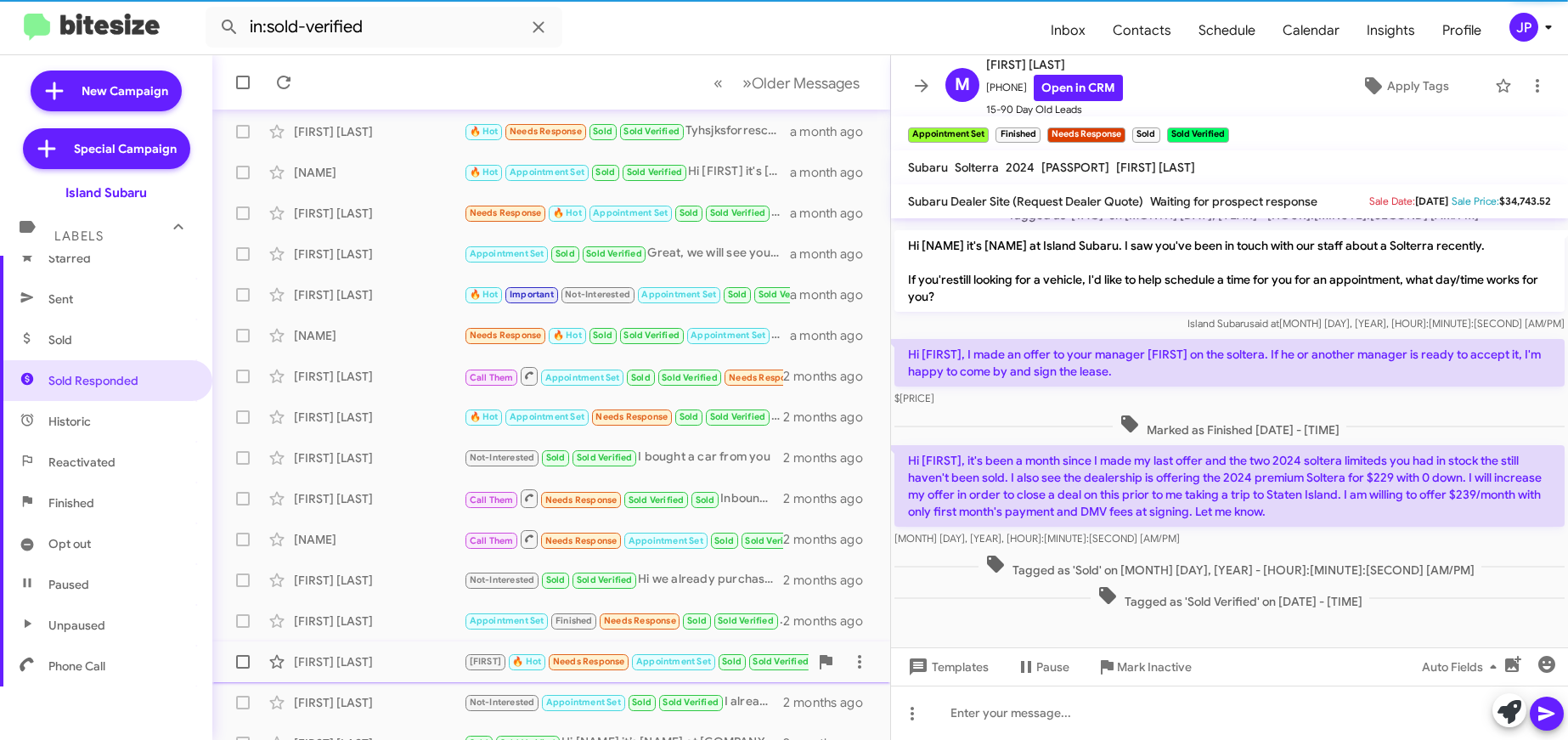click on "Jan Earle" 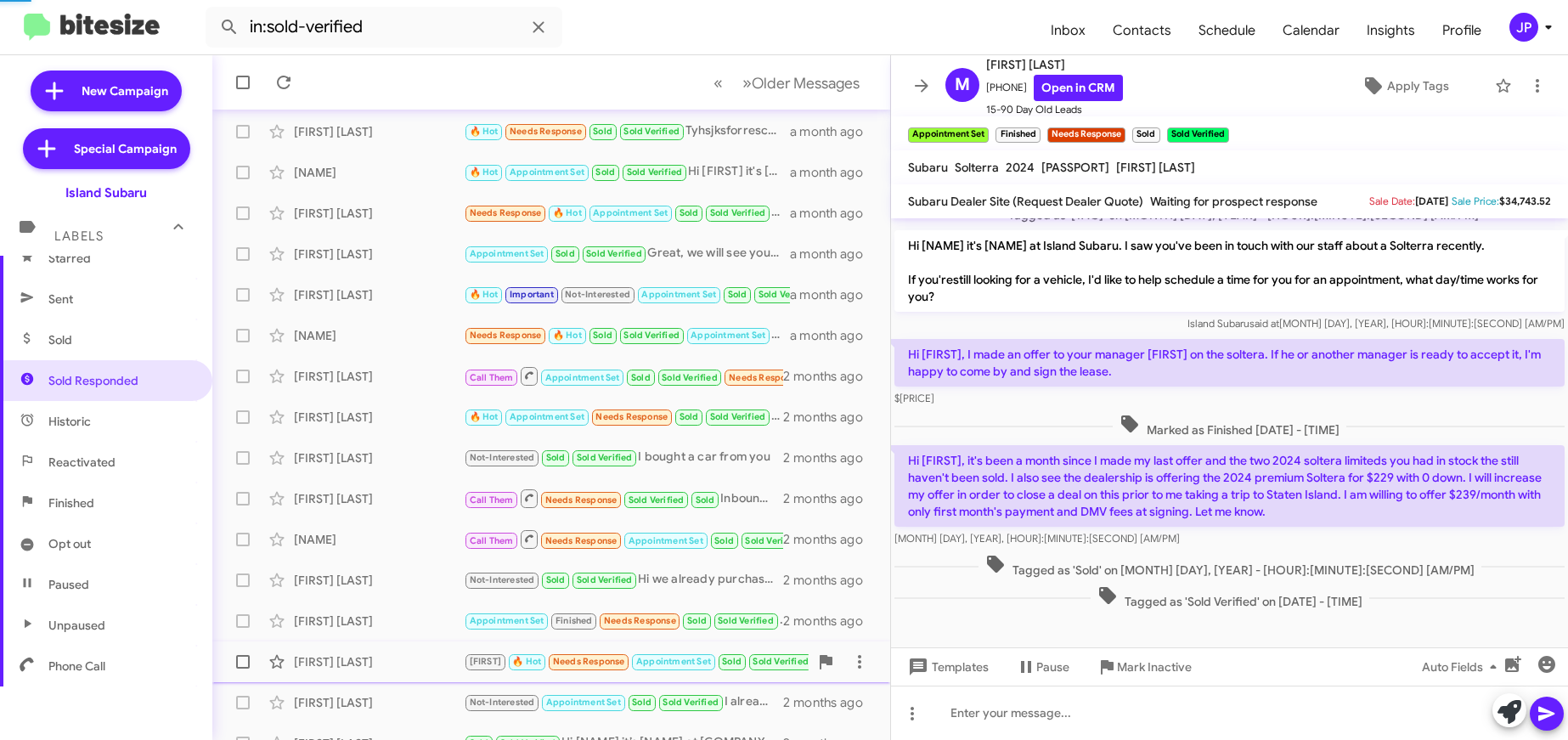 scroll, scrollTop: 80, scrollLeft: 0, axis: vertical 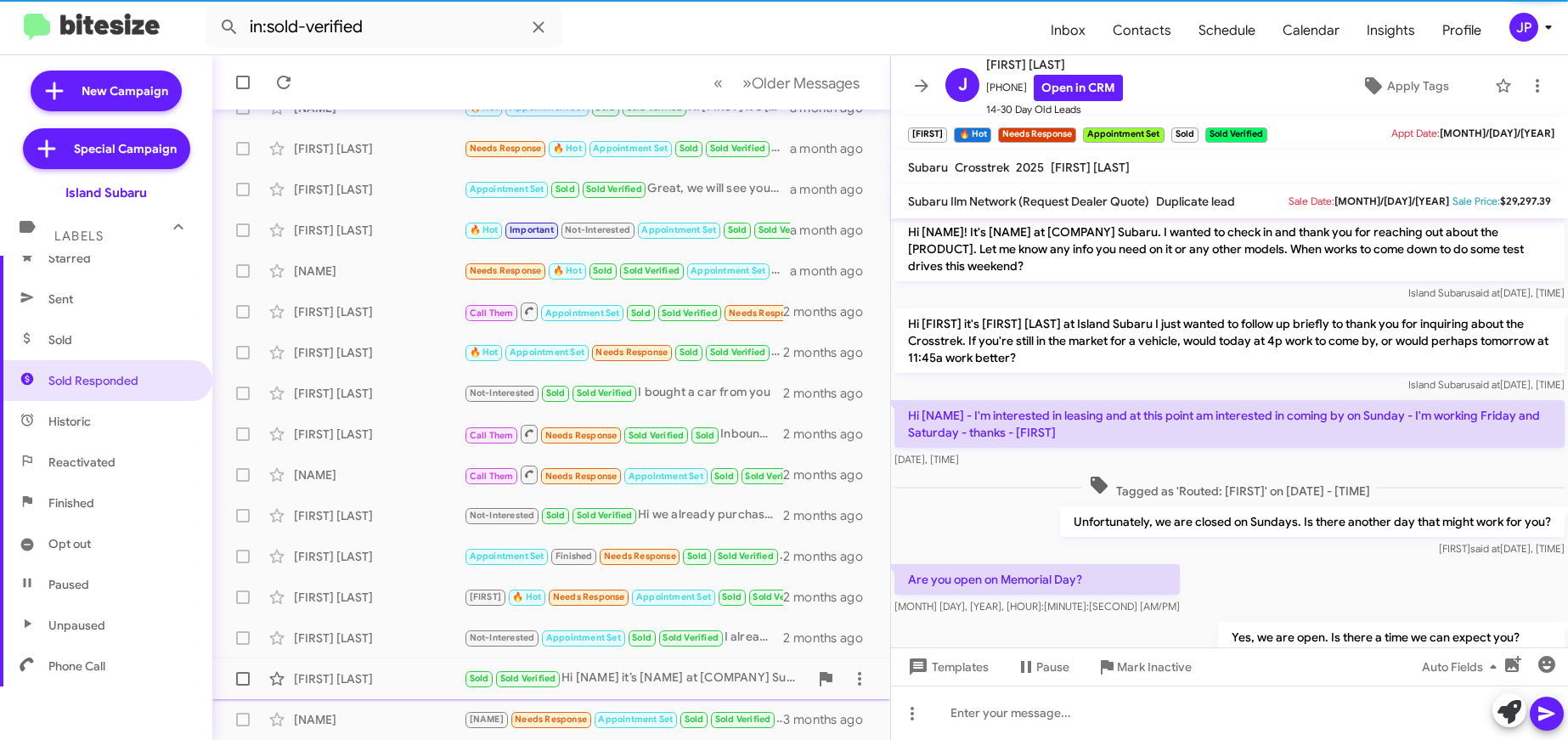 click on "Carol David  Sold   Sold Verified   Hi Carol it’s Nicole Jarrett at Island Subaru.
Don't miss the savings on these favorite 2025 base models now through 5/31/2025! Select Crosstreks are as low as $27,711 MSRP! Or get leases on select Outbacks for as low as $179/mo with just $3,995 down! Some terms, but overall great deals and appointments are filling quickly for this weekend!
When can you come by?   2 months ago" 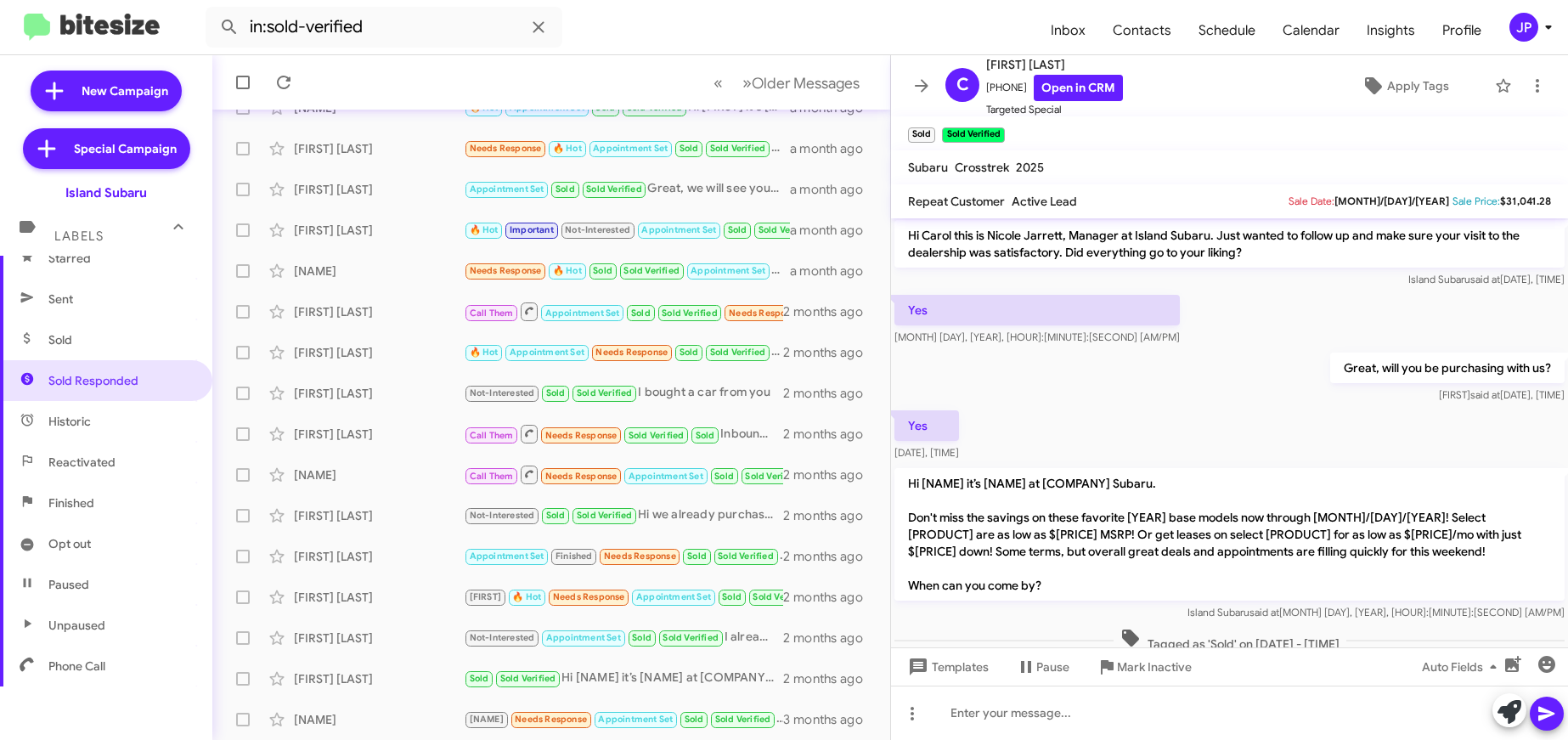 scroll, scrollTop: 0, scrollLeft: 0, axis: both 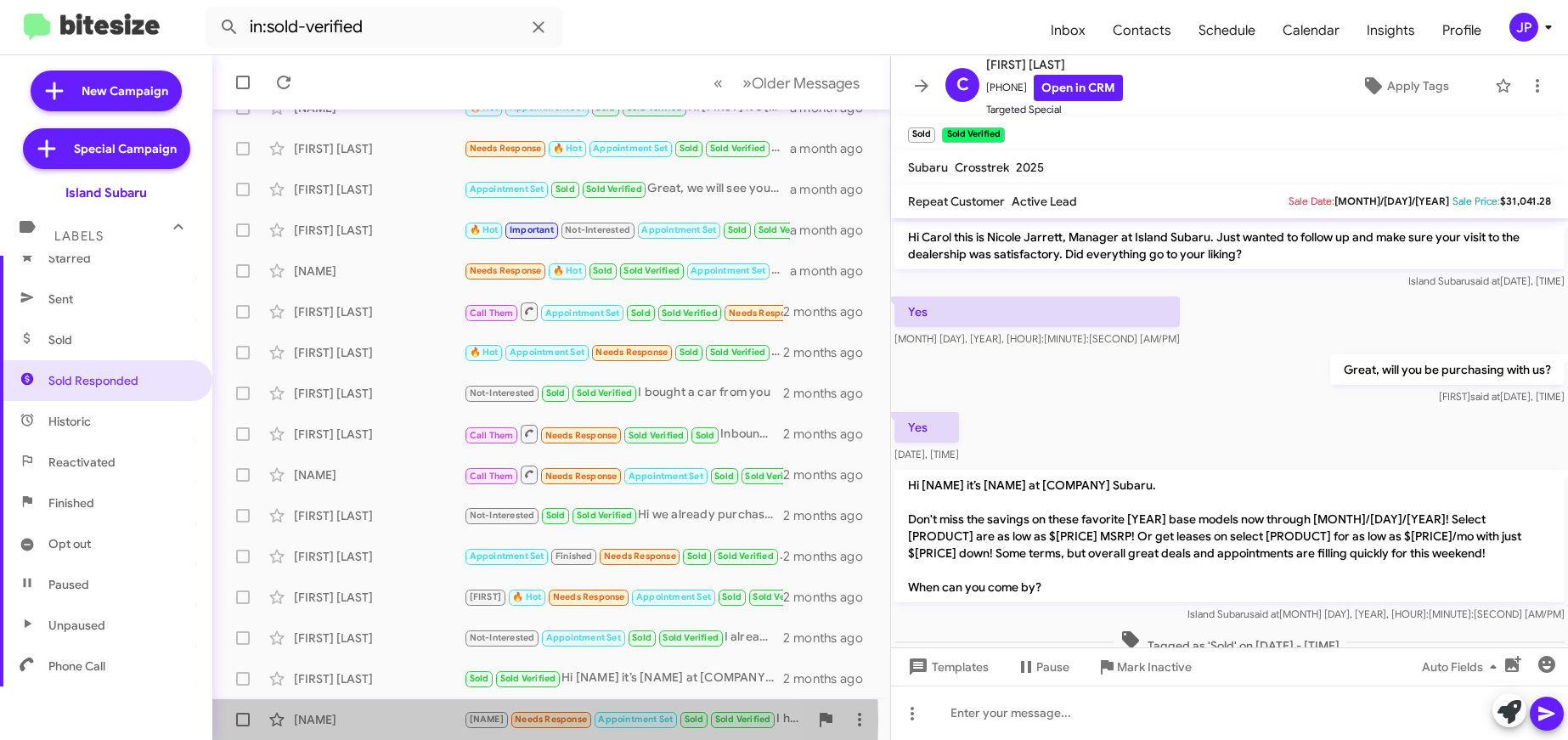 click on "Darah Salmaggi" 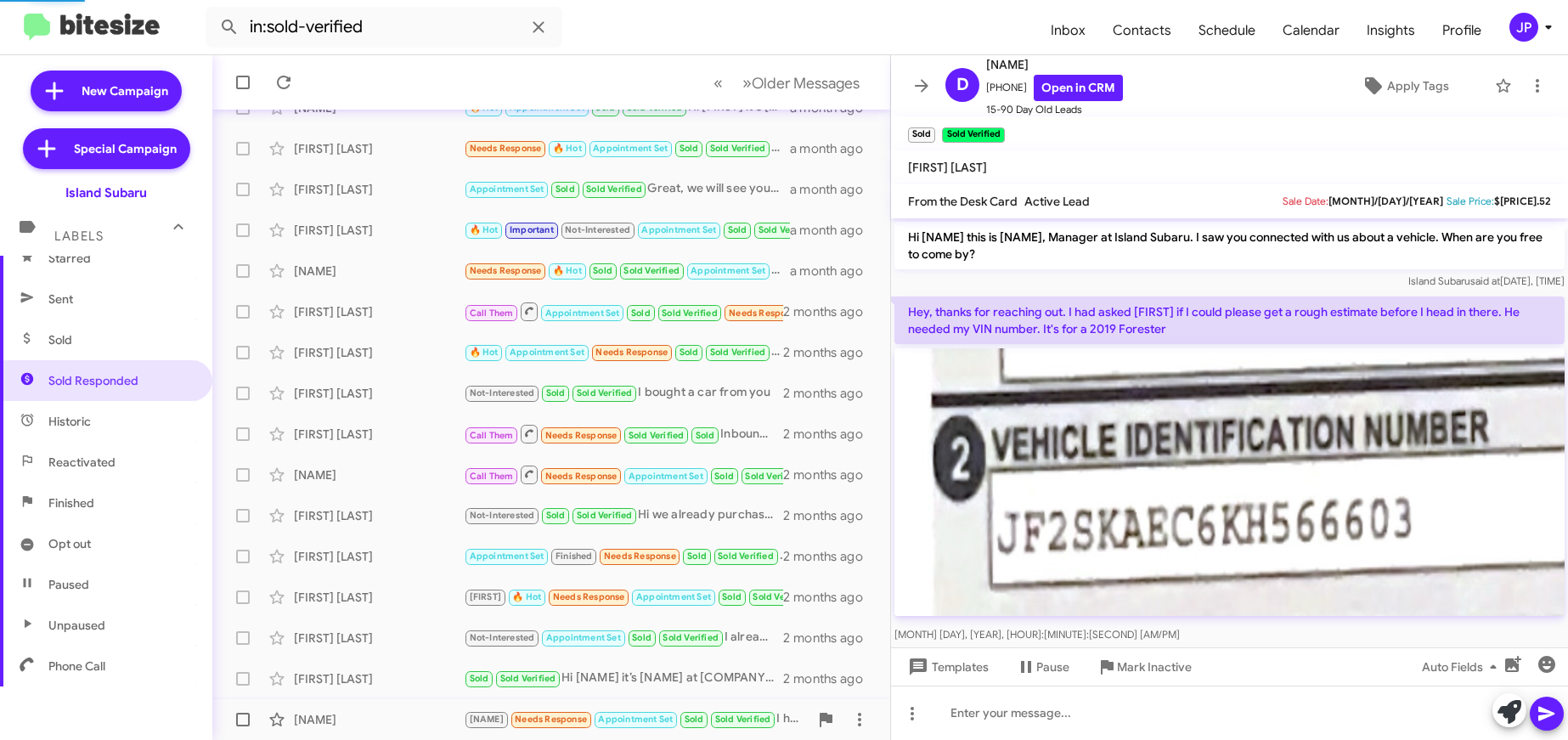 scroll 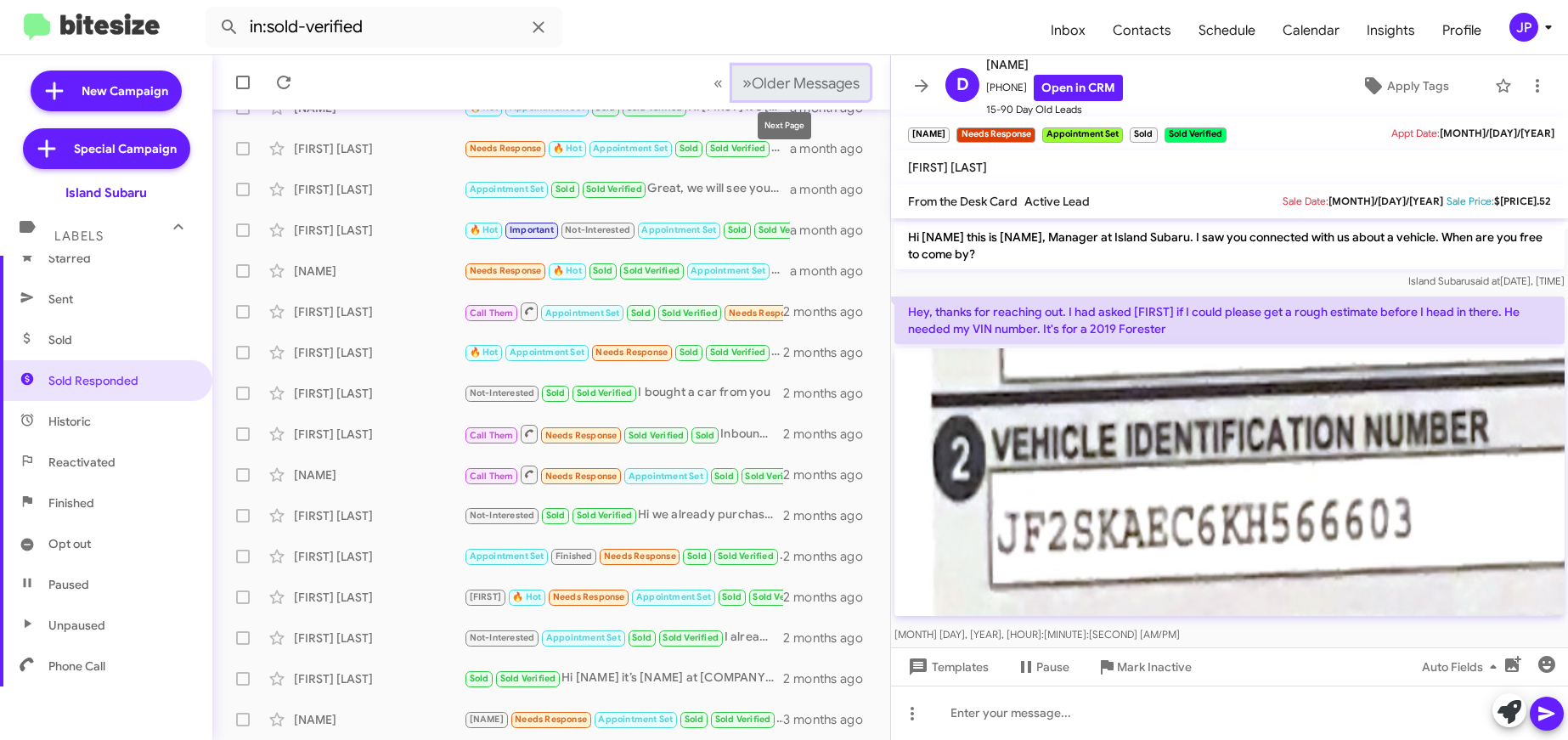 click on "» Next   Older Messages" 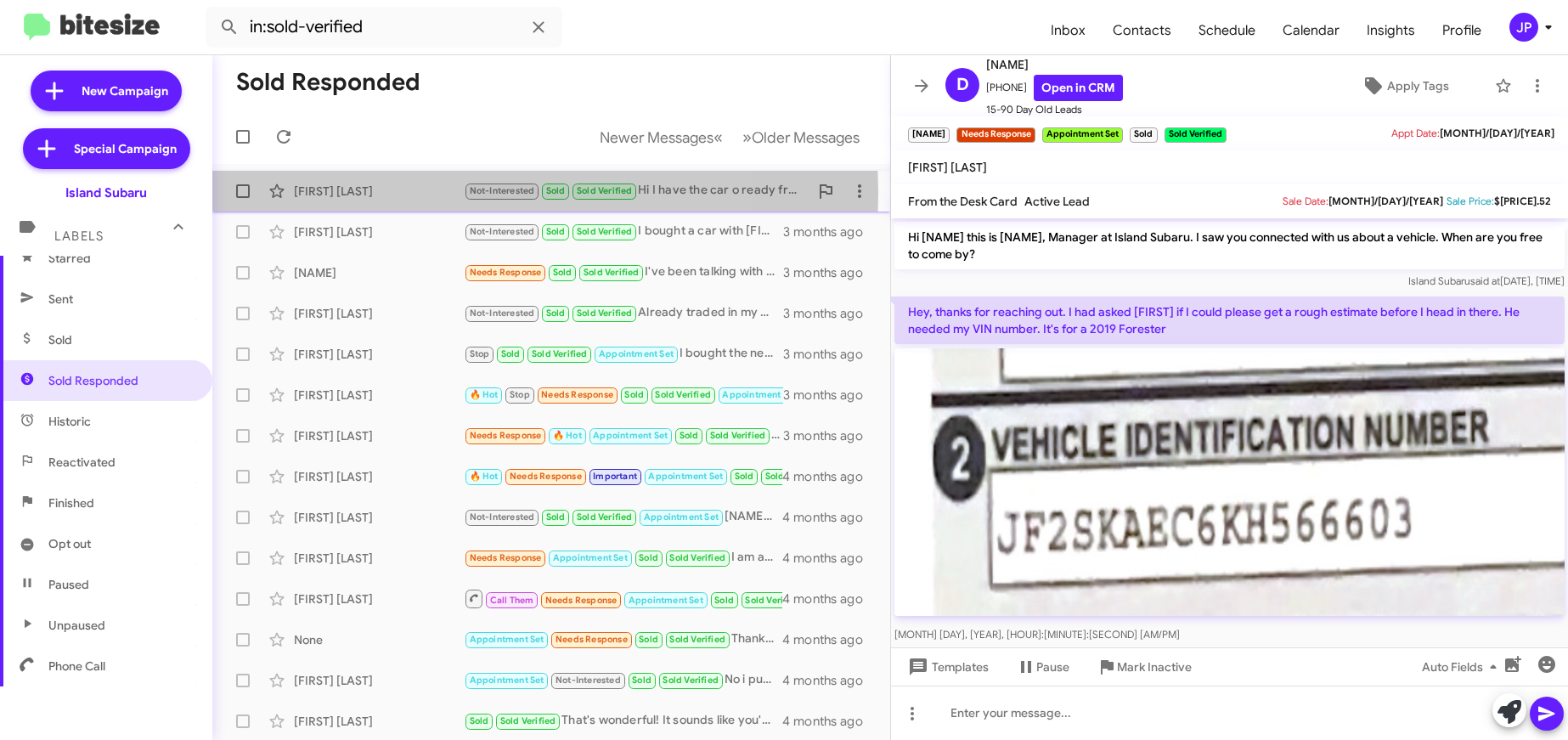 click on "Maria Jumelles Baez" 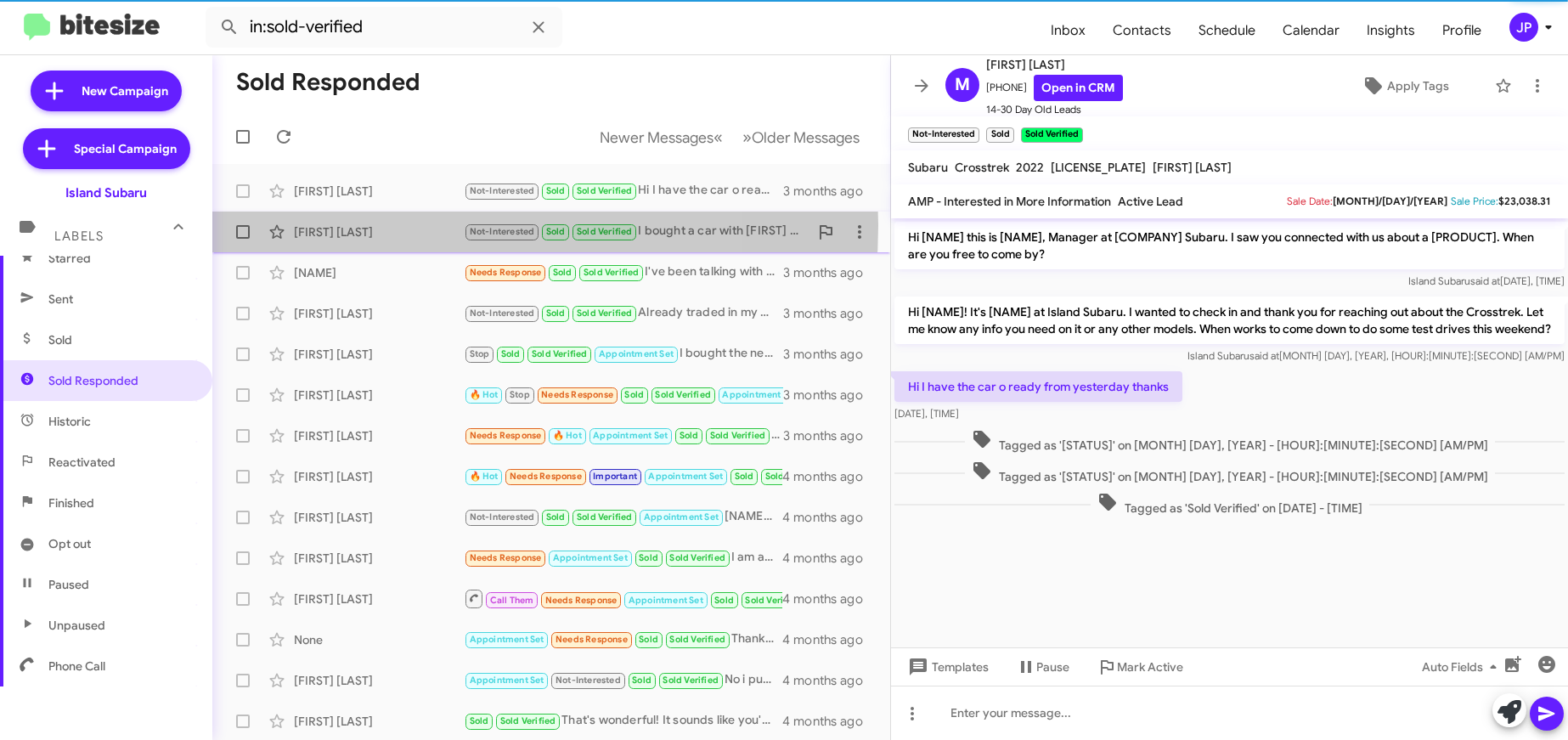 click on "Christine Fajen" 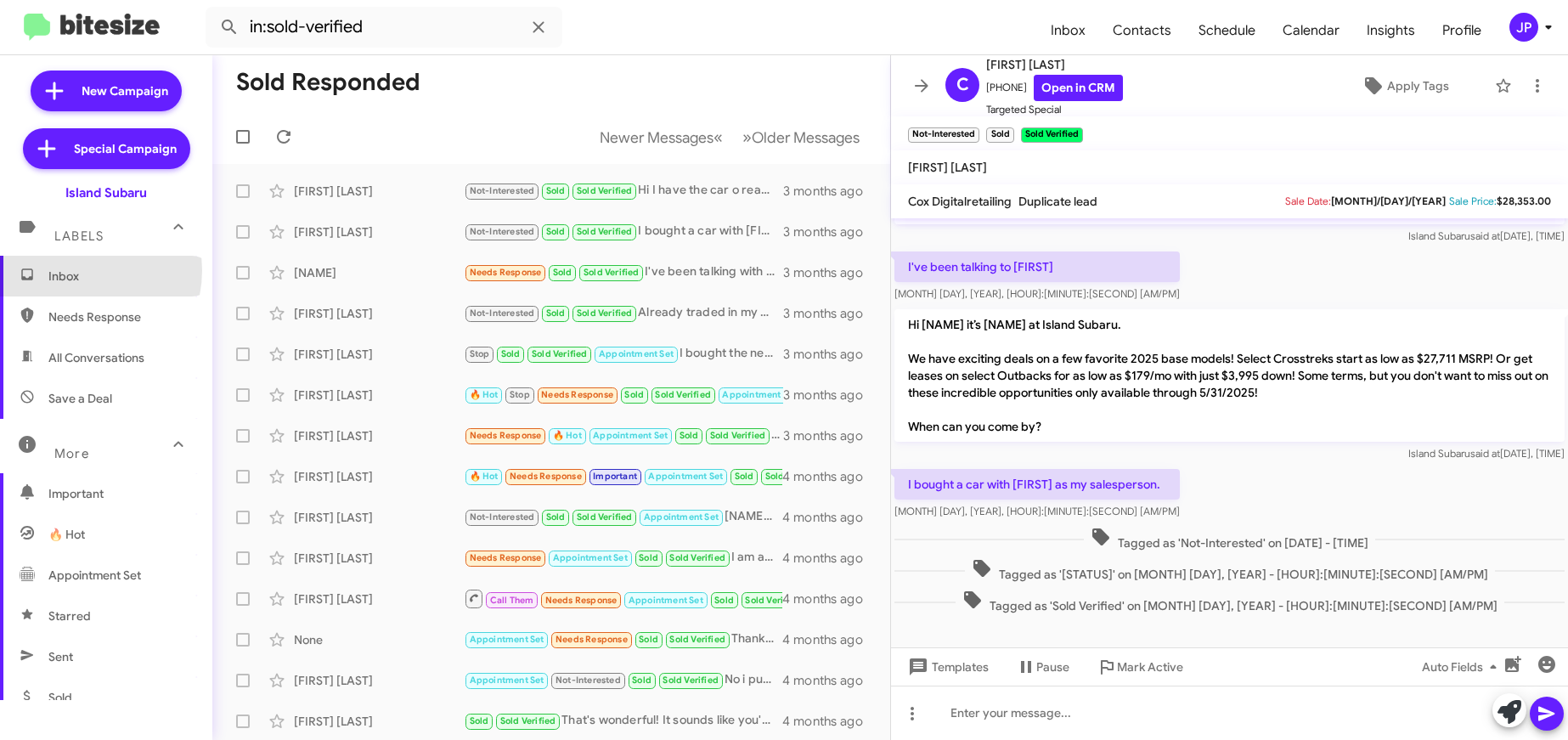 click on "Inbox" at bounding box center [121, 276] 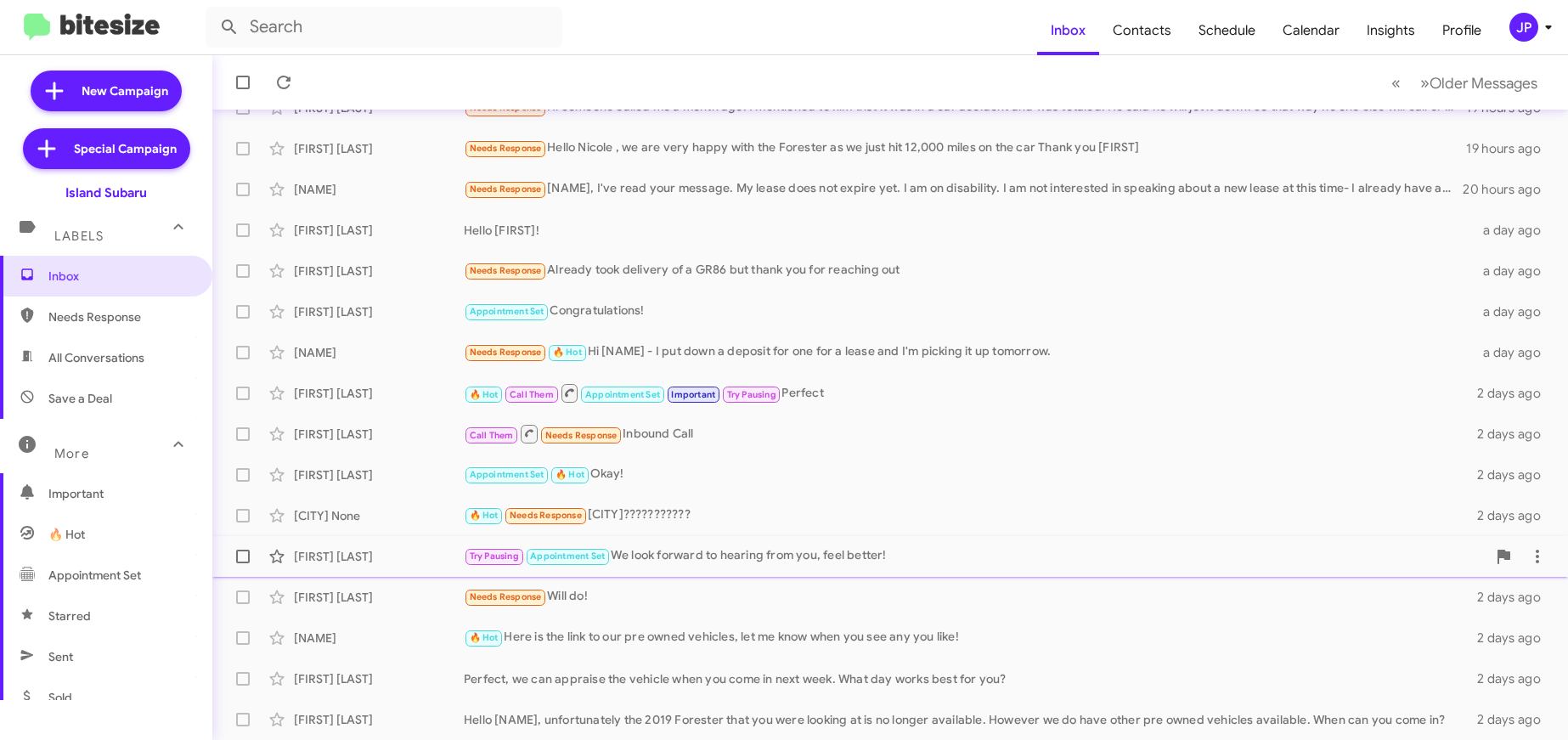 click on "Louis Long" 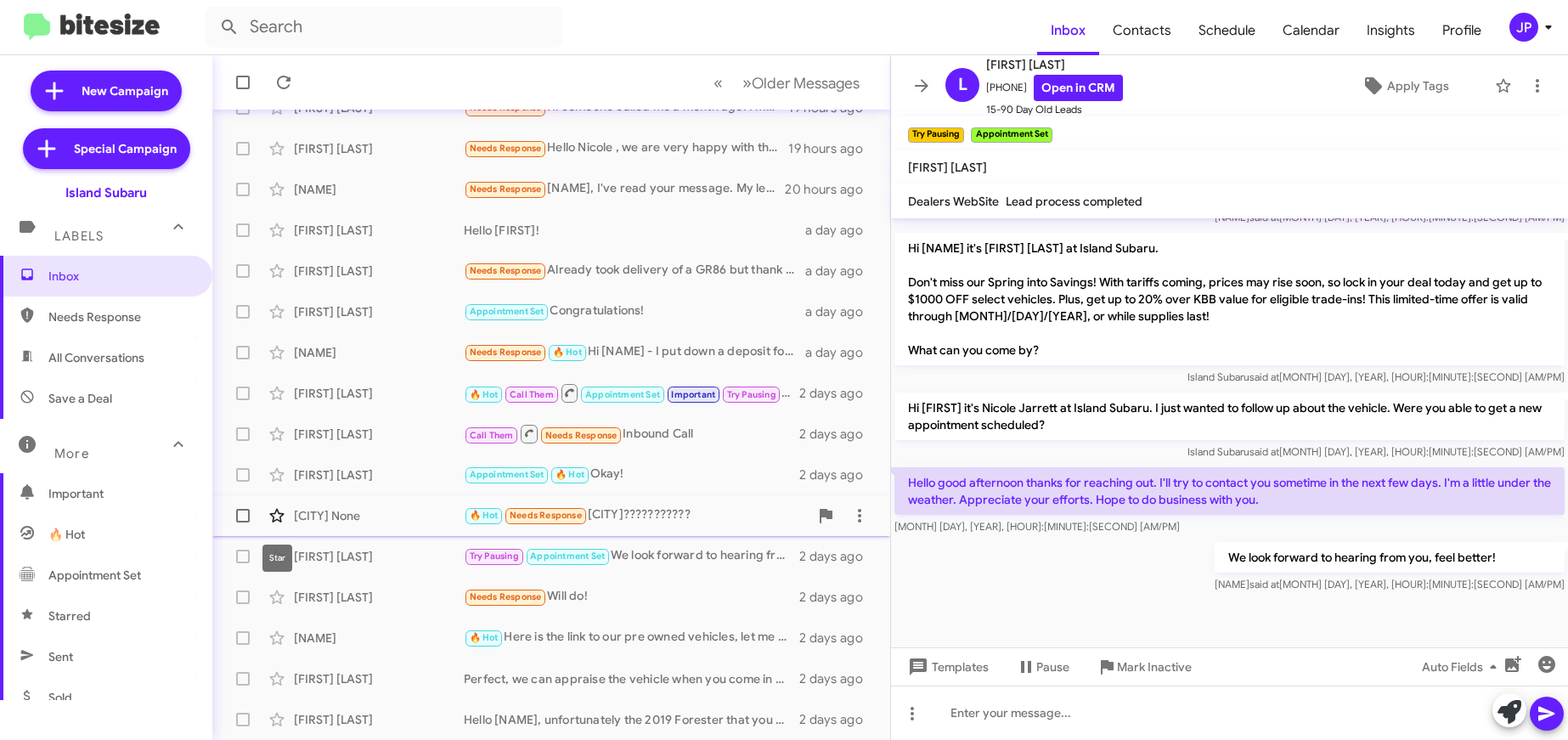 click 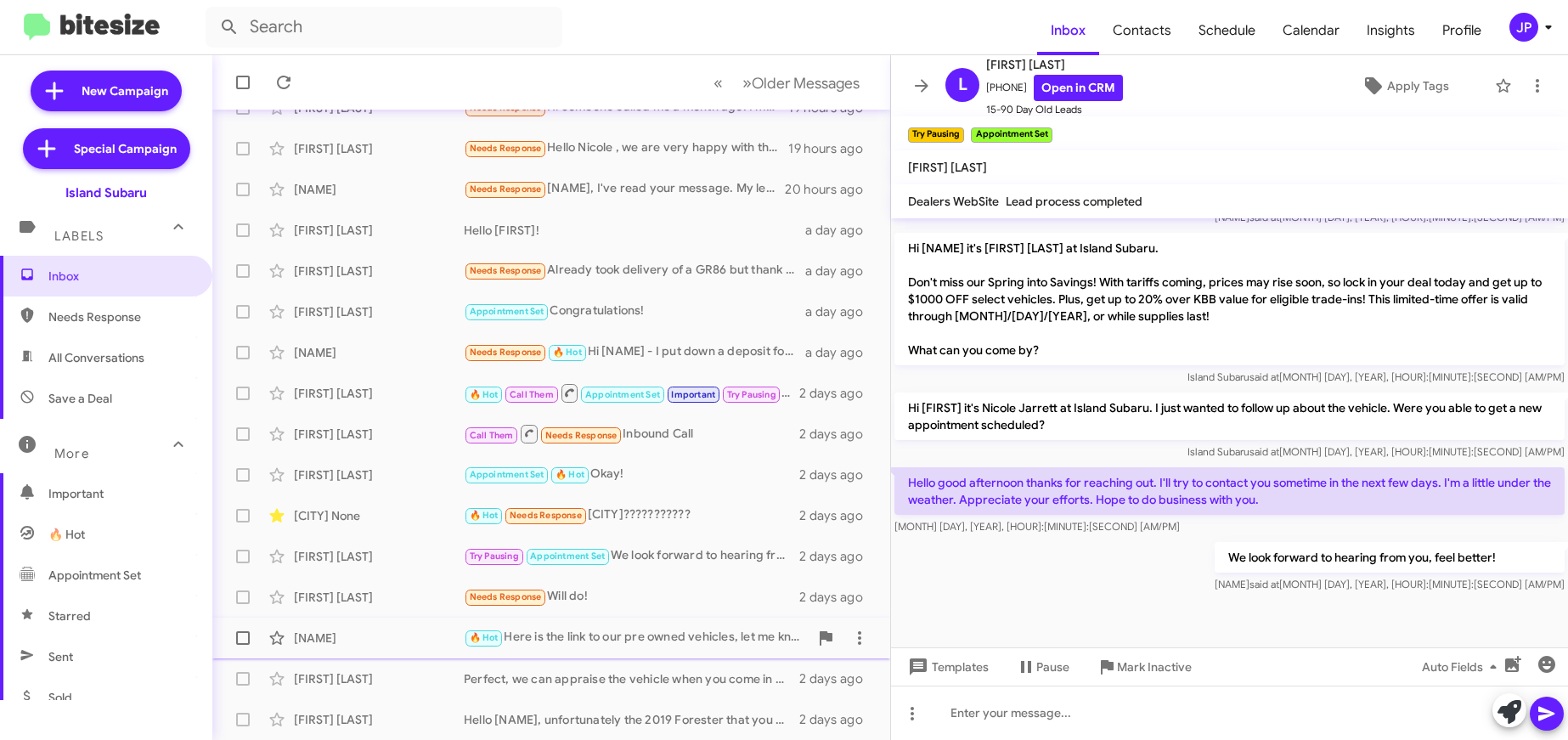 click on "Ashley Parker  🔥 Hot   Here is the link to our pre owned vehicles, let me know when you see any you like!   2 days ago" 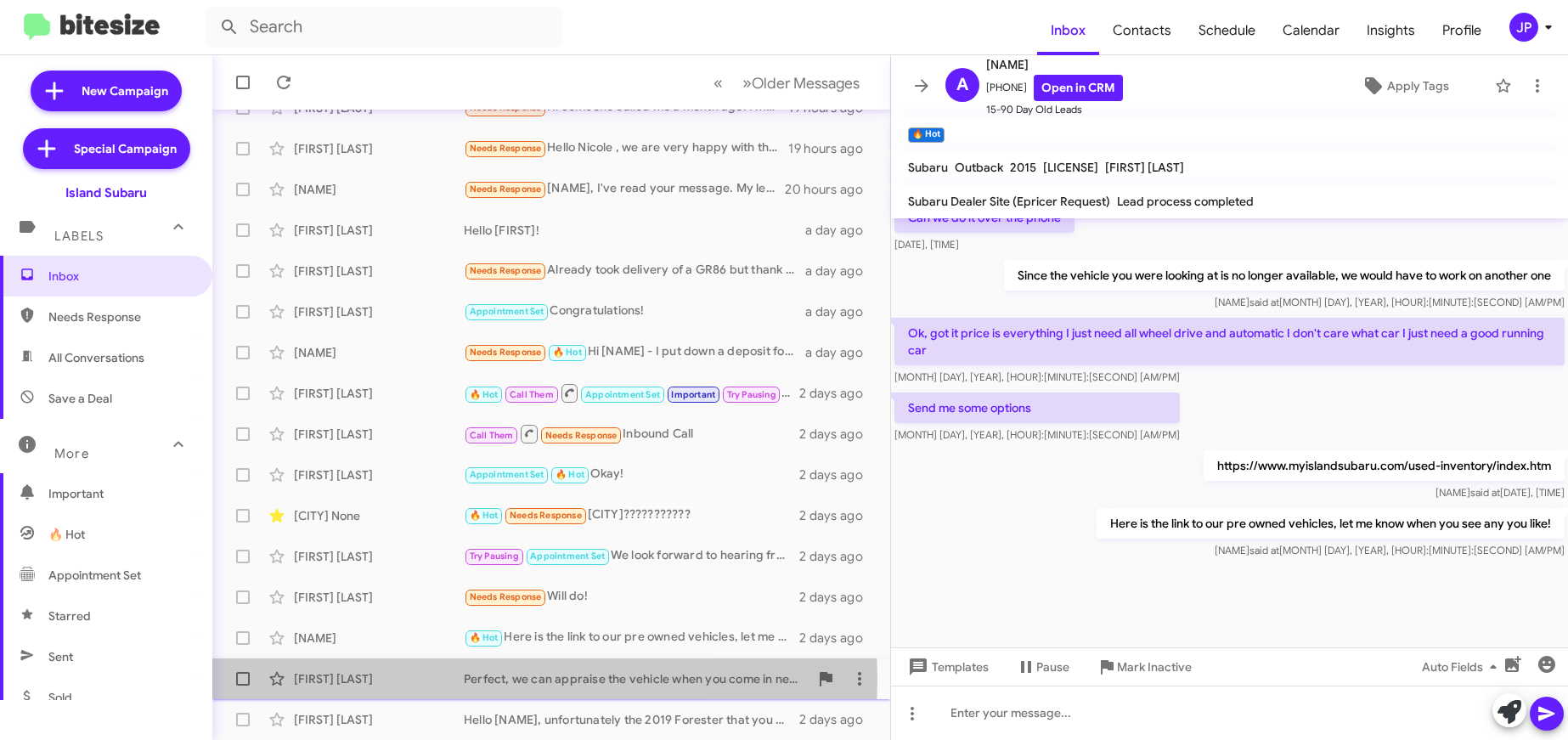 click on "Rhonda Campbell" 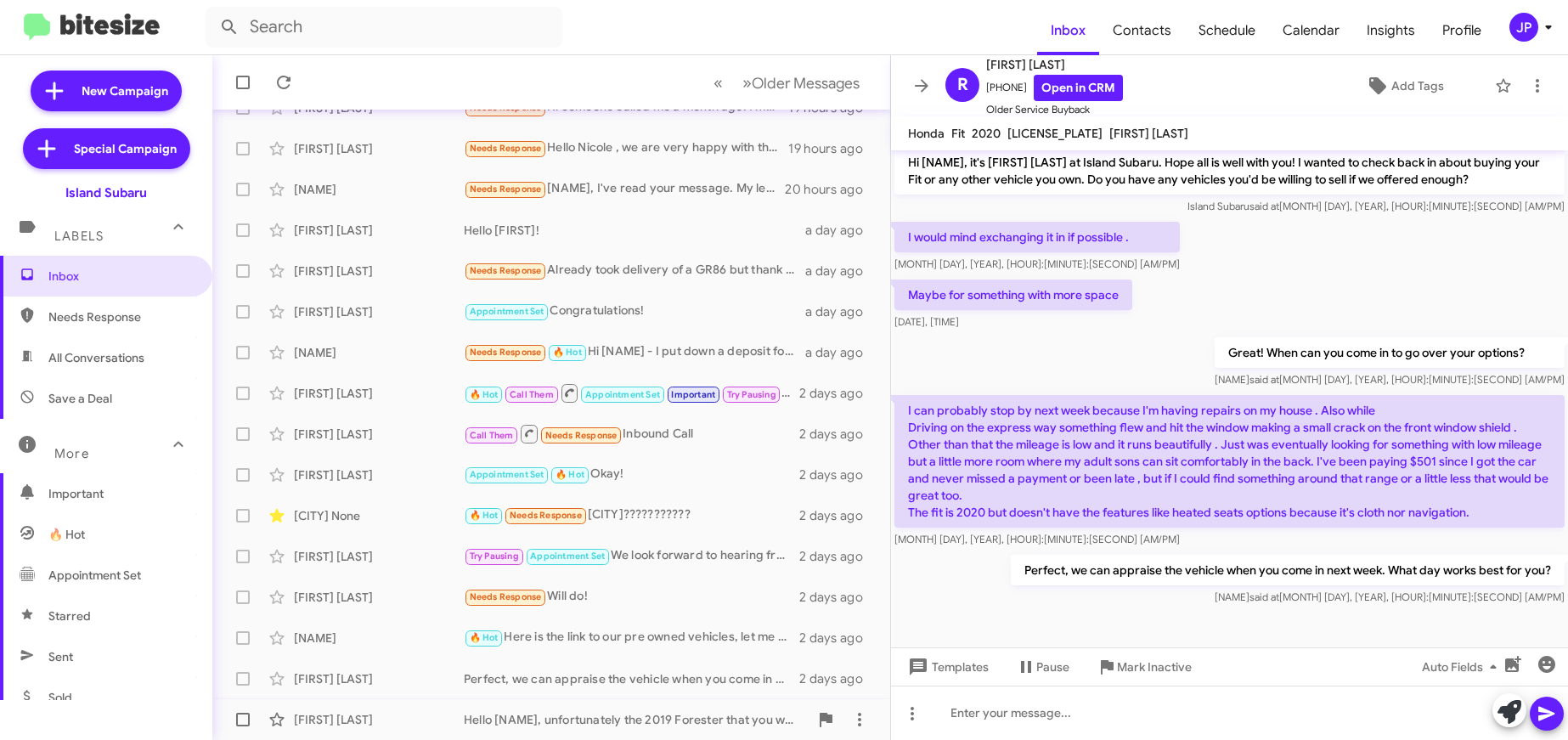 click on "Taylor Smeltzer" 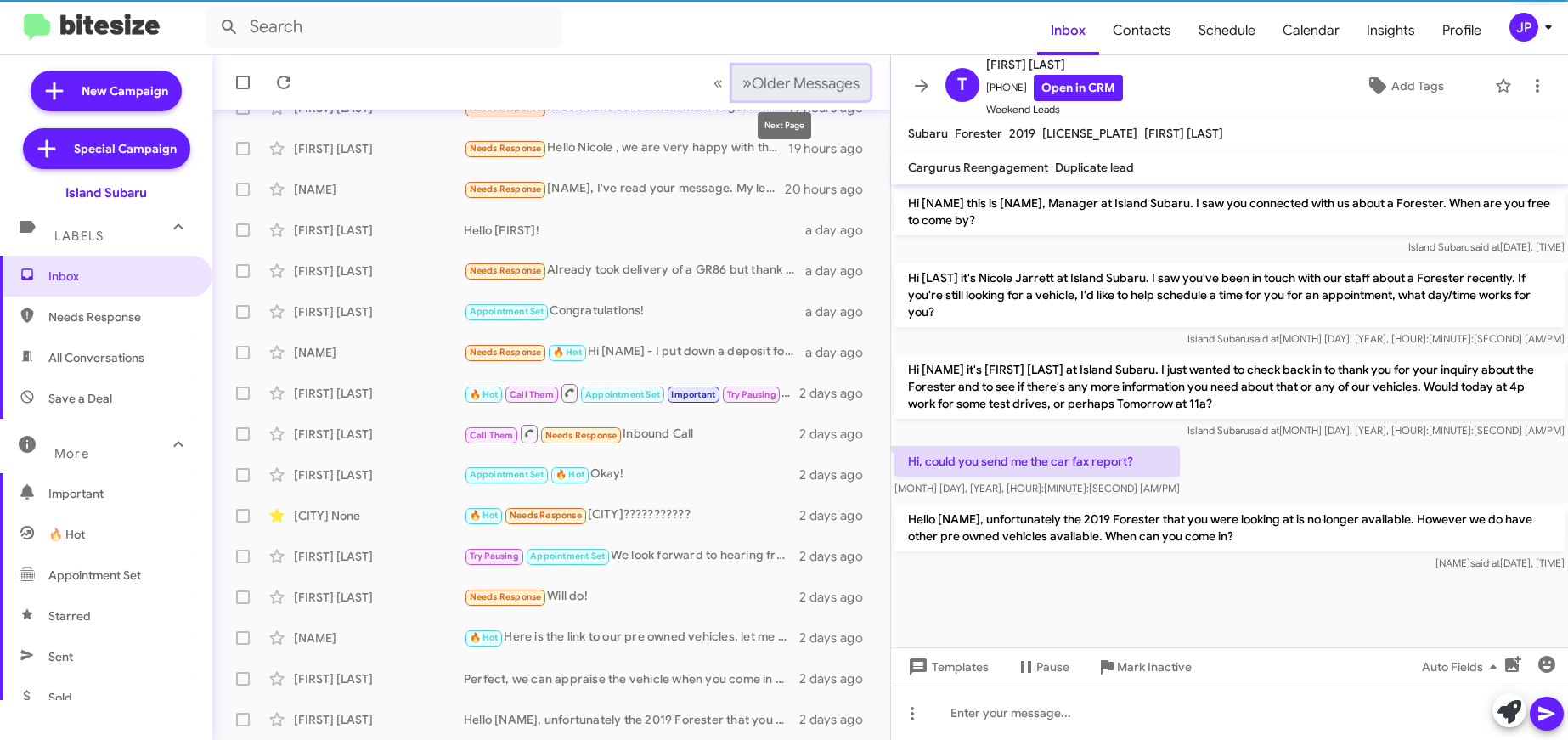click on "» Next   Older Messages" 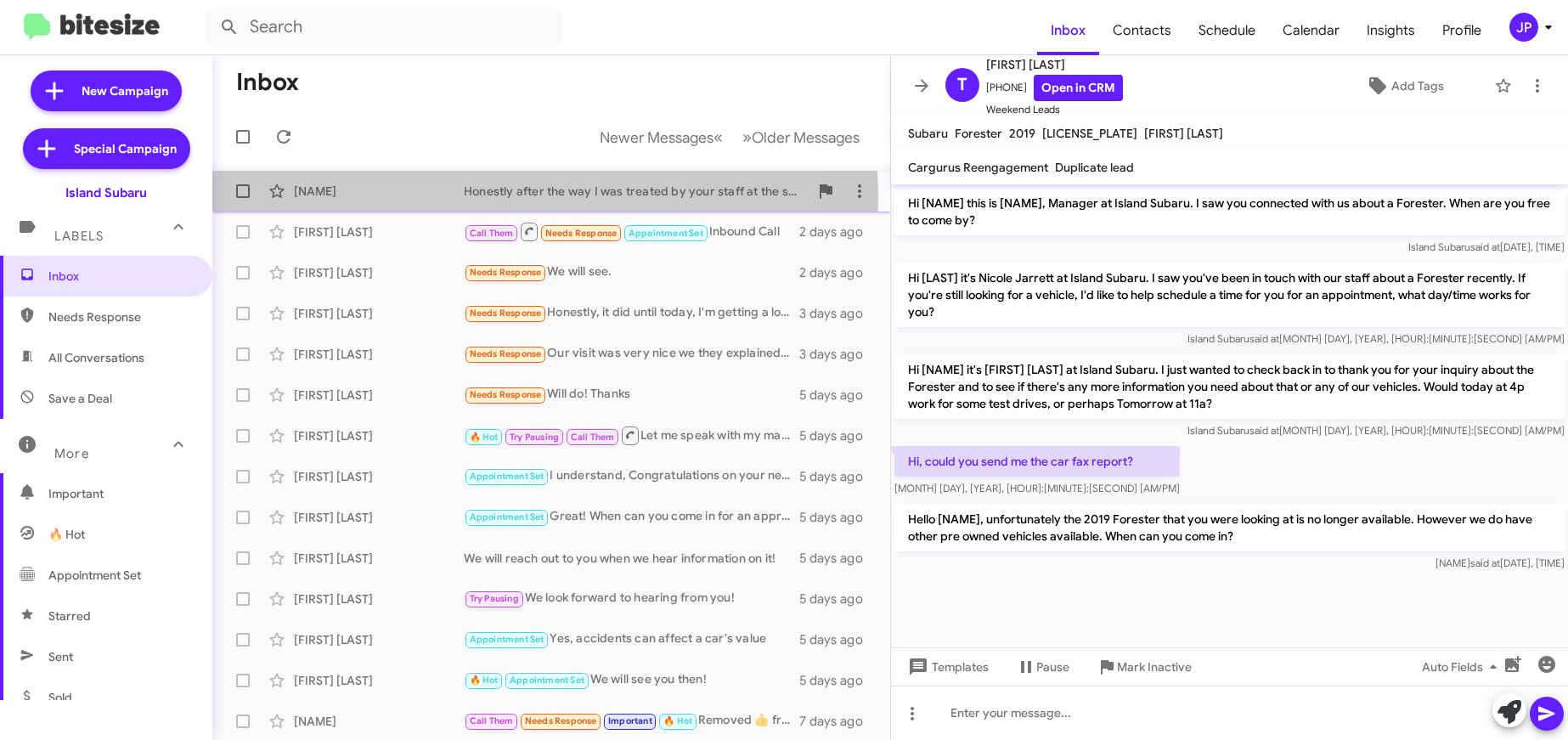 click on "Diana Gonzalez  Honestly after the way I was treated by your staff at the service station I would never ever buy another subaru   2 days ago" 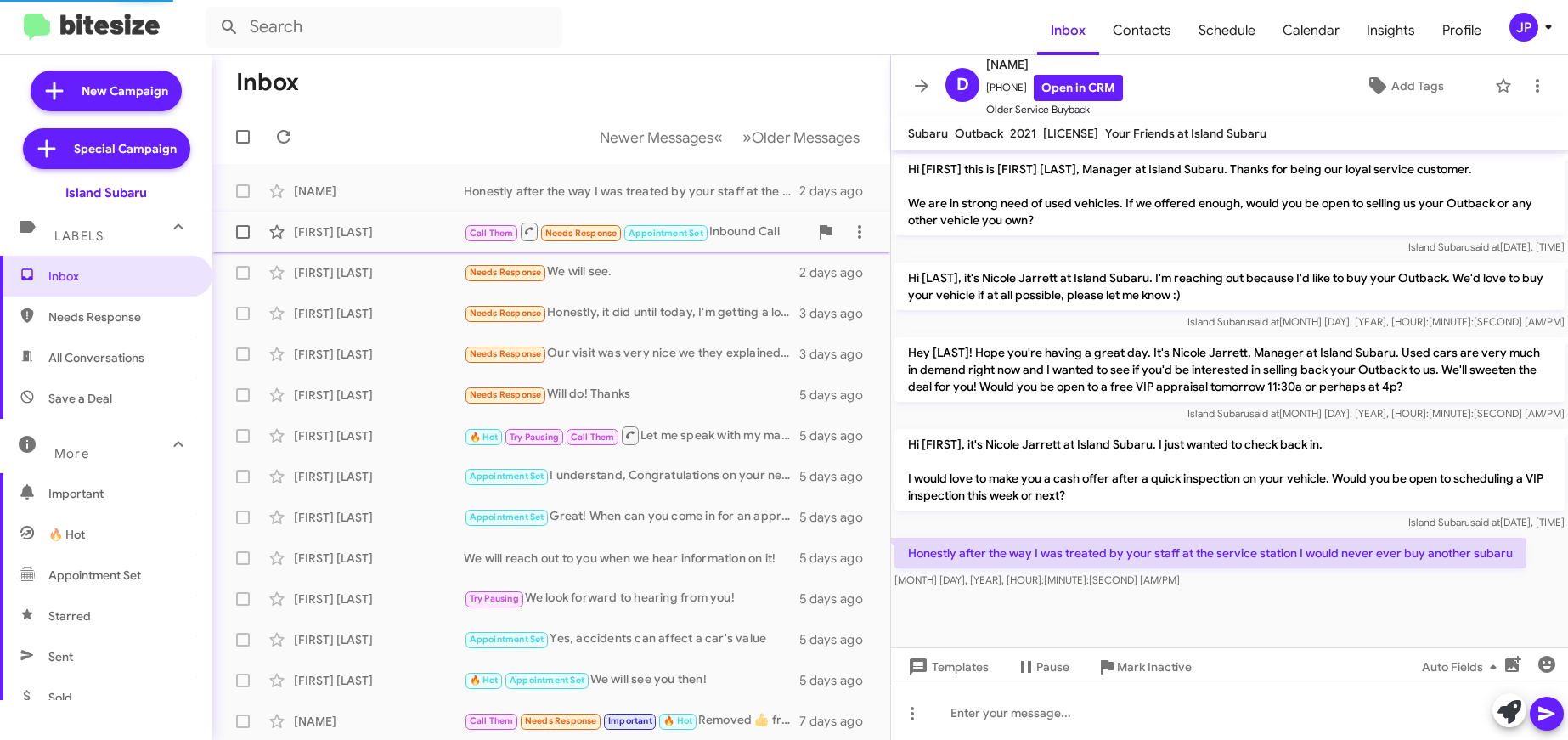 click on "Stephen Vigliotti  Call Them   Needs Response   Appointment Set   Inbound Call   2 days ago" 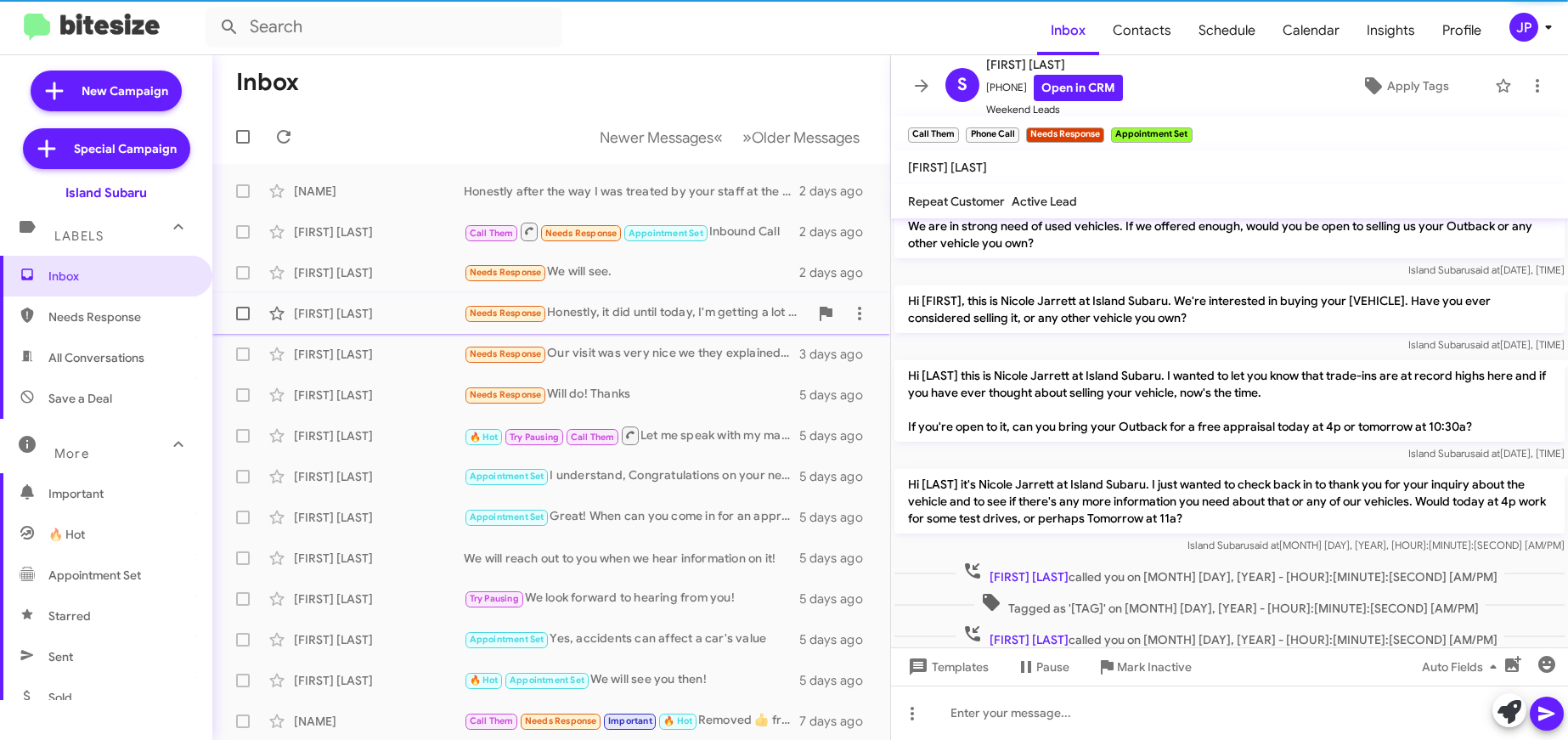 click on "Vincent Palmieri  Needs Response   Honestly,  it did until today, I'm getting a lot of calls and texting and , truthfully it's irritating me. I must be honest. Please be patient,  the calls are a turnoff   3 days ago" 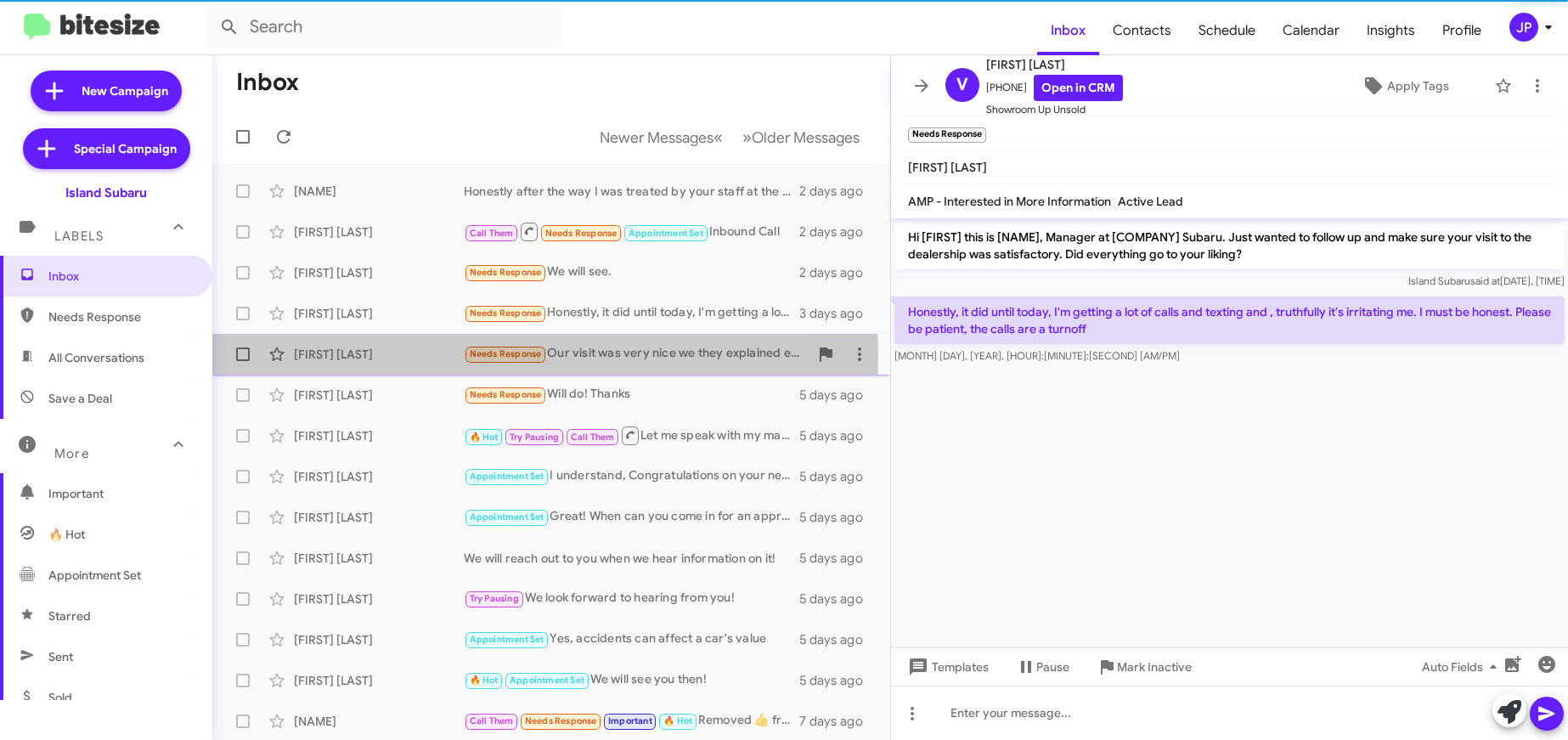 click on "Barry Cohen" 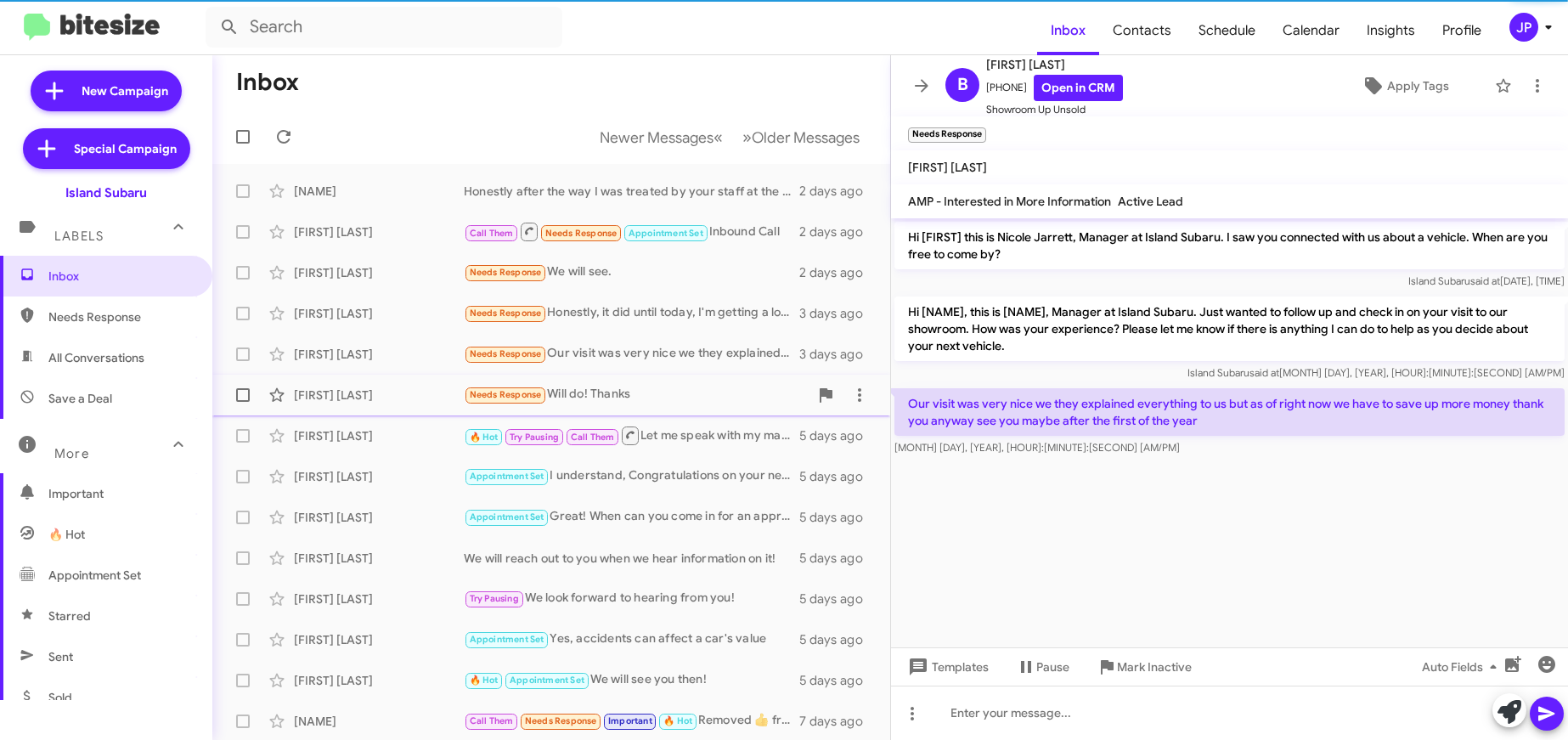 click on "Alexandra Ciulla-Perou" 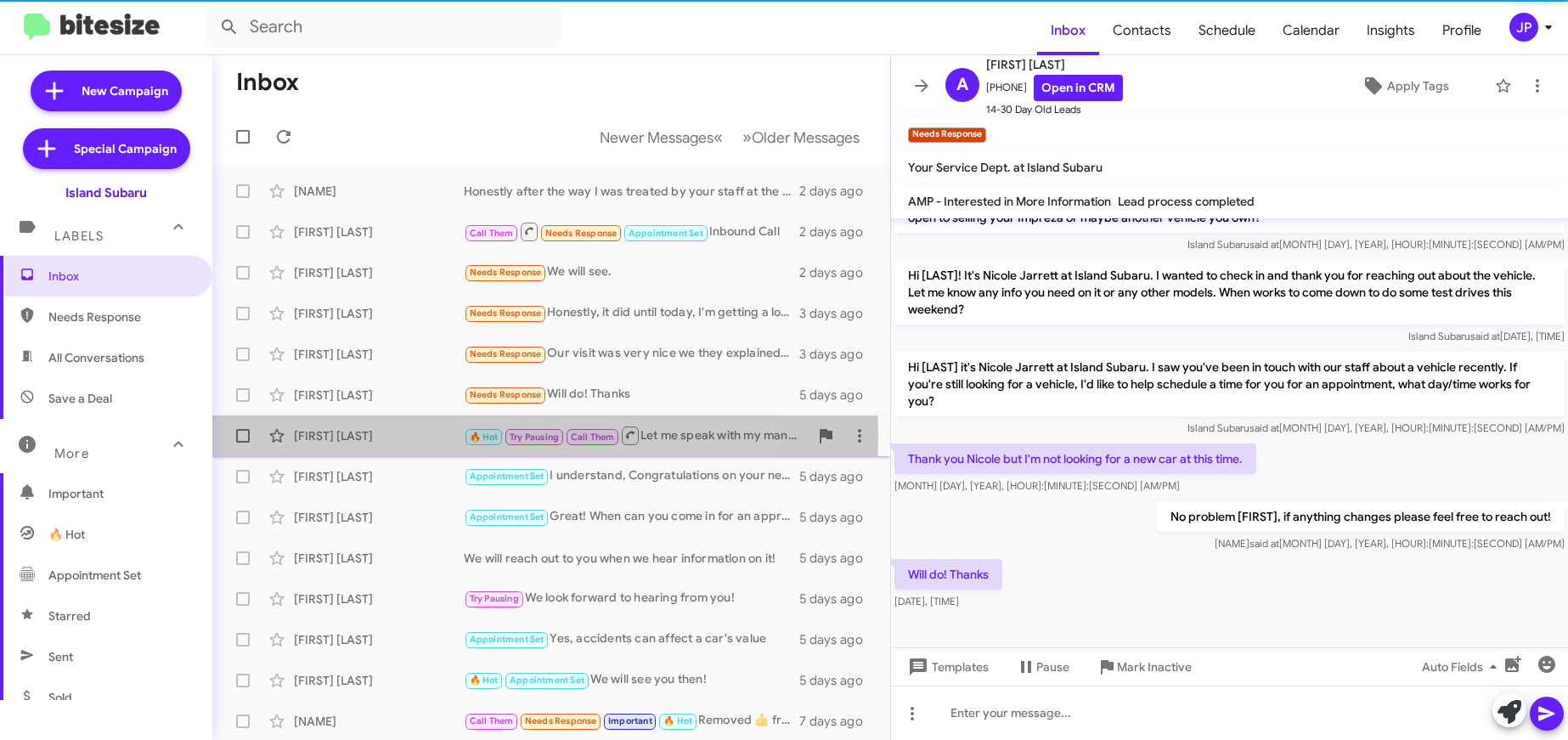 click on "Bartholomew Benetatos" 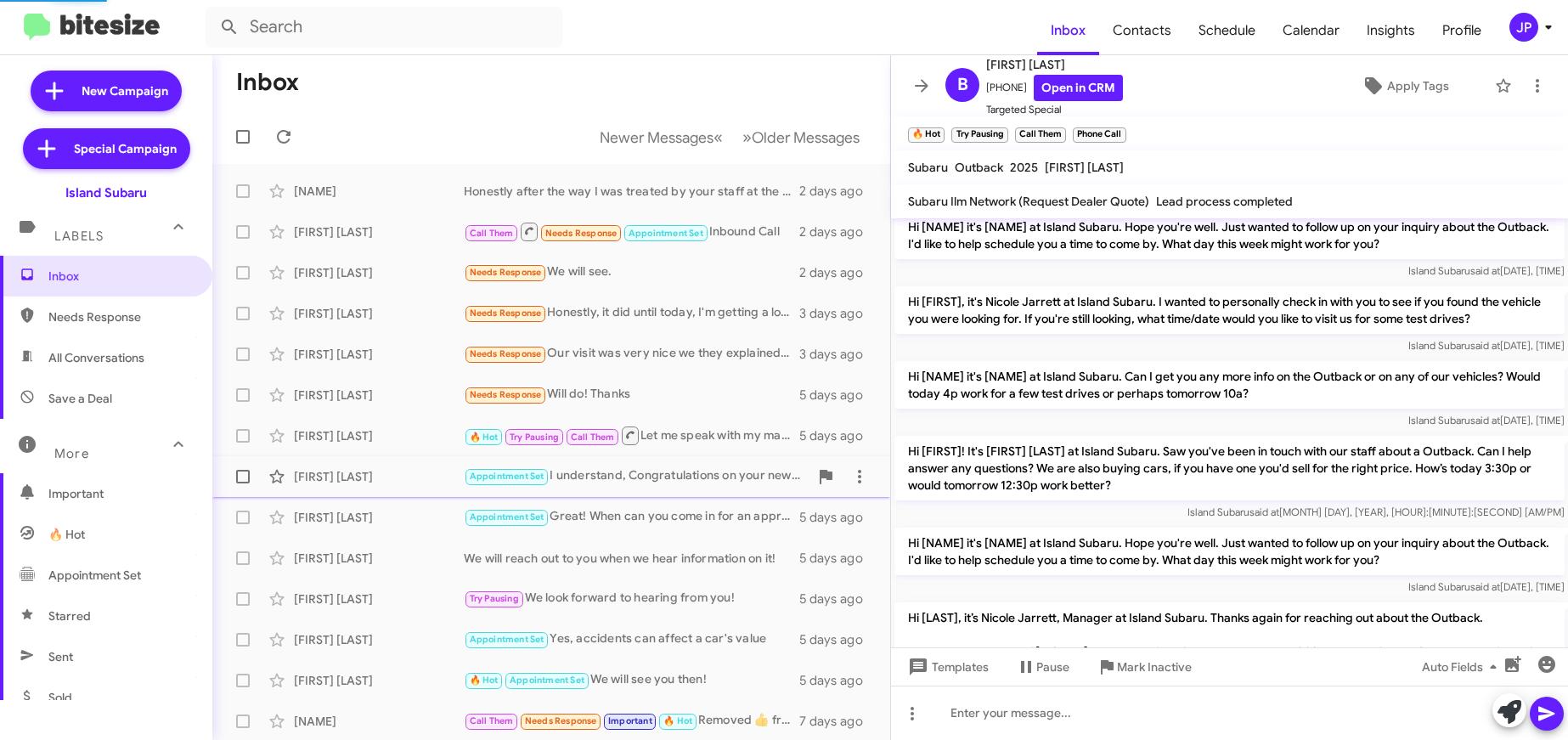 click on "Thomas Oliver" 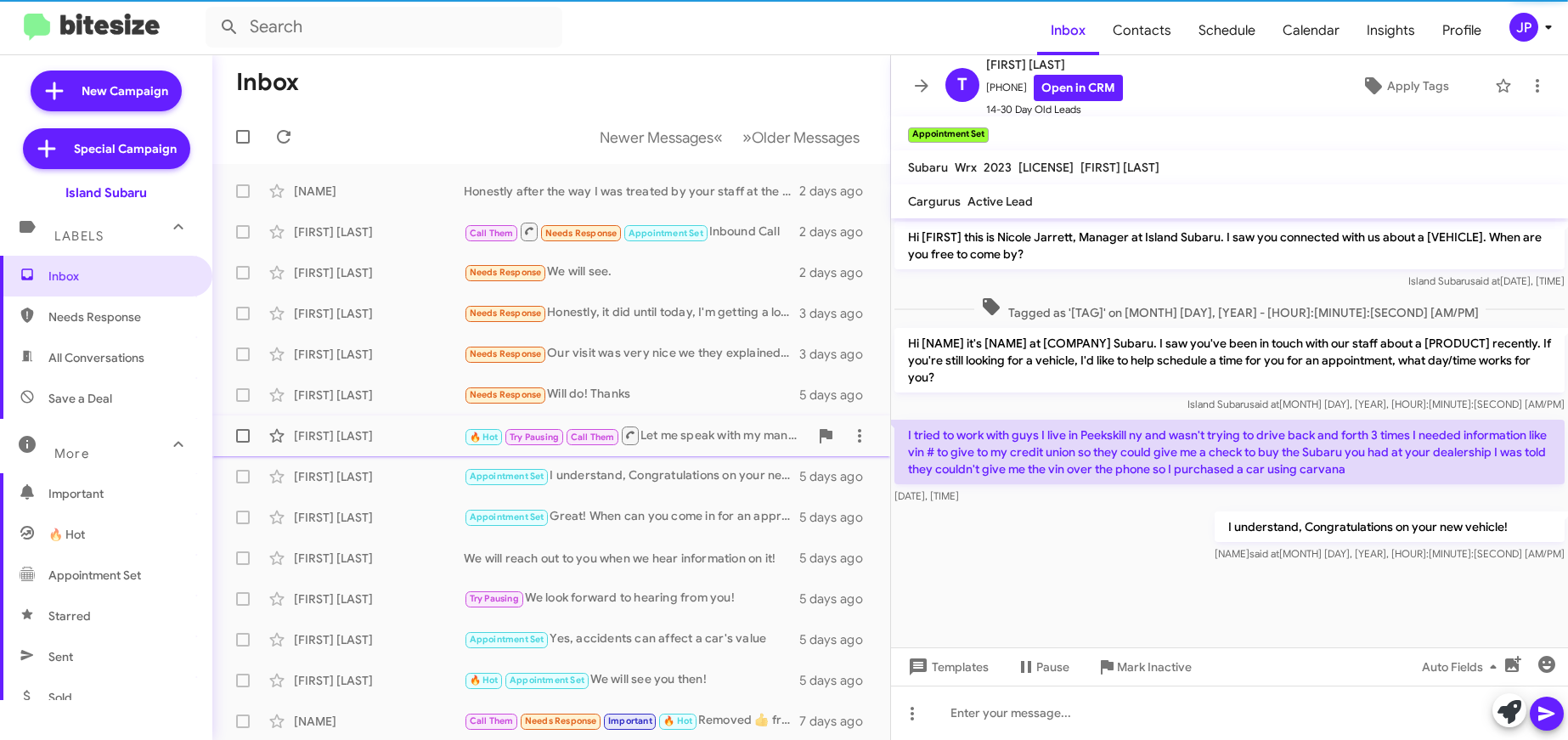 click on "Bartholomew Benetatos" 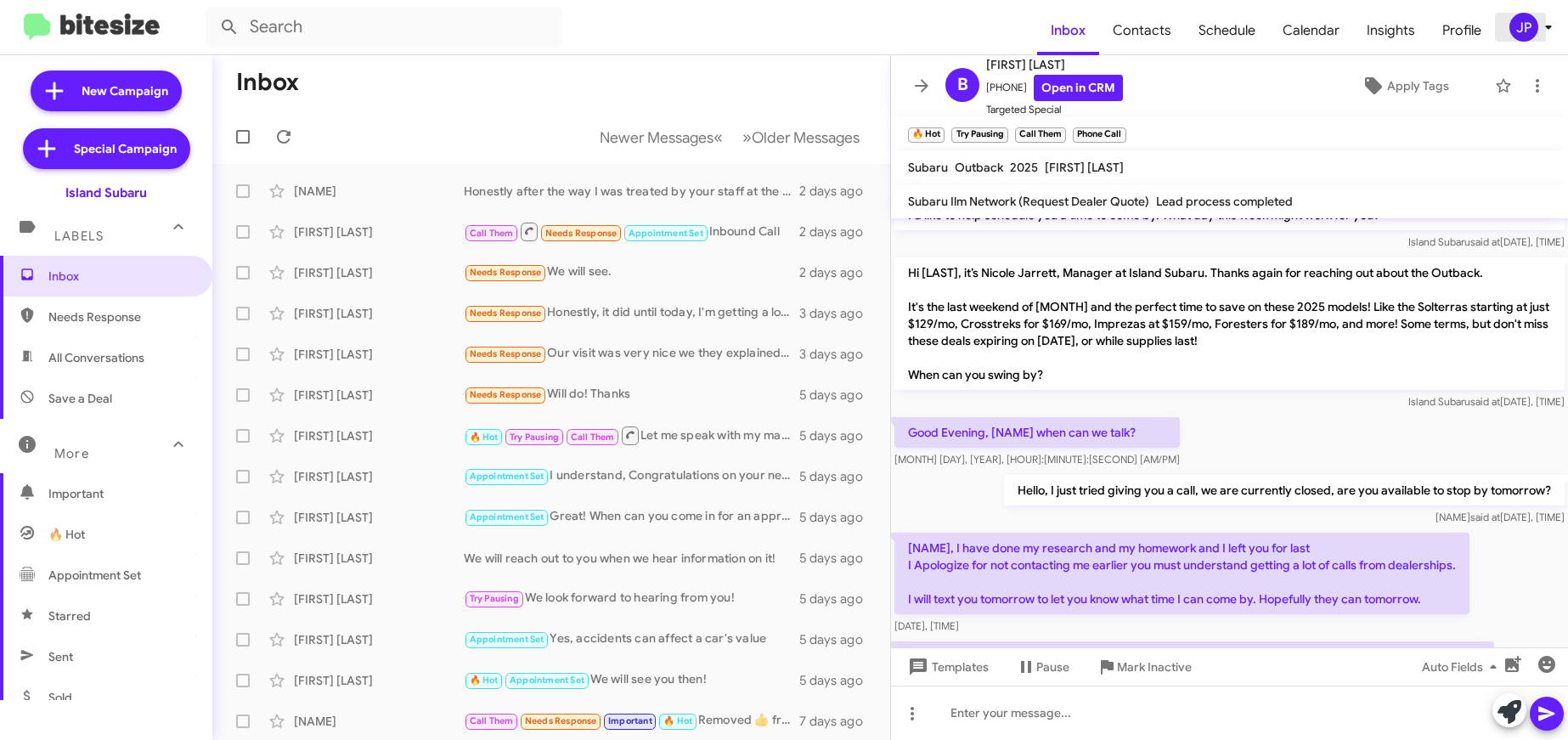 click 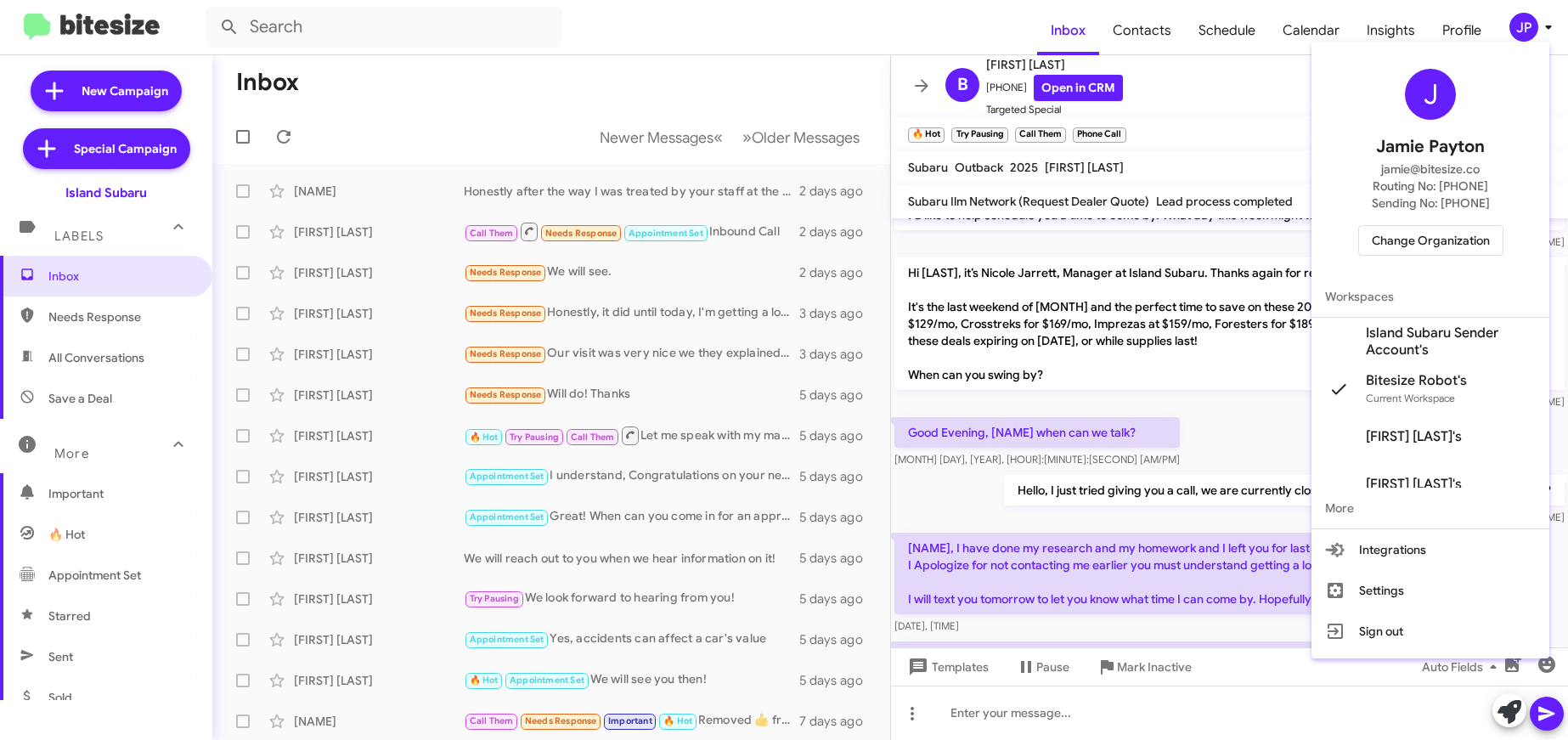 click on "Change Organization" at bounding box center [1430, 240] 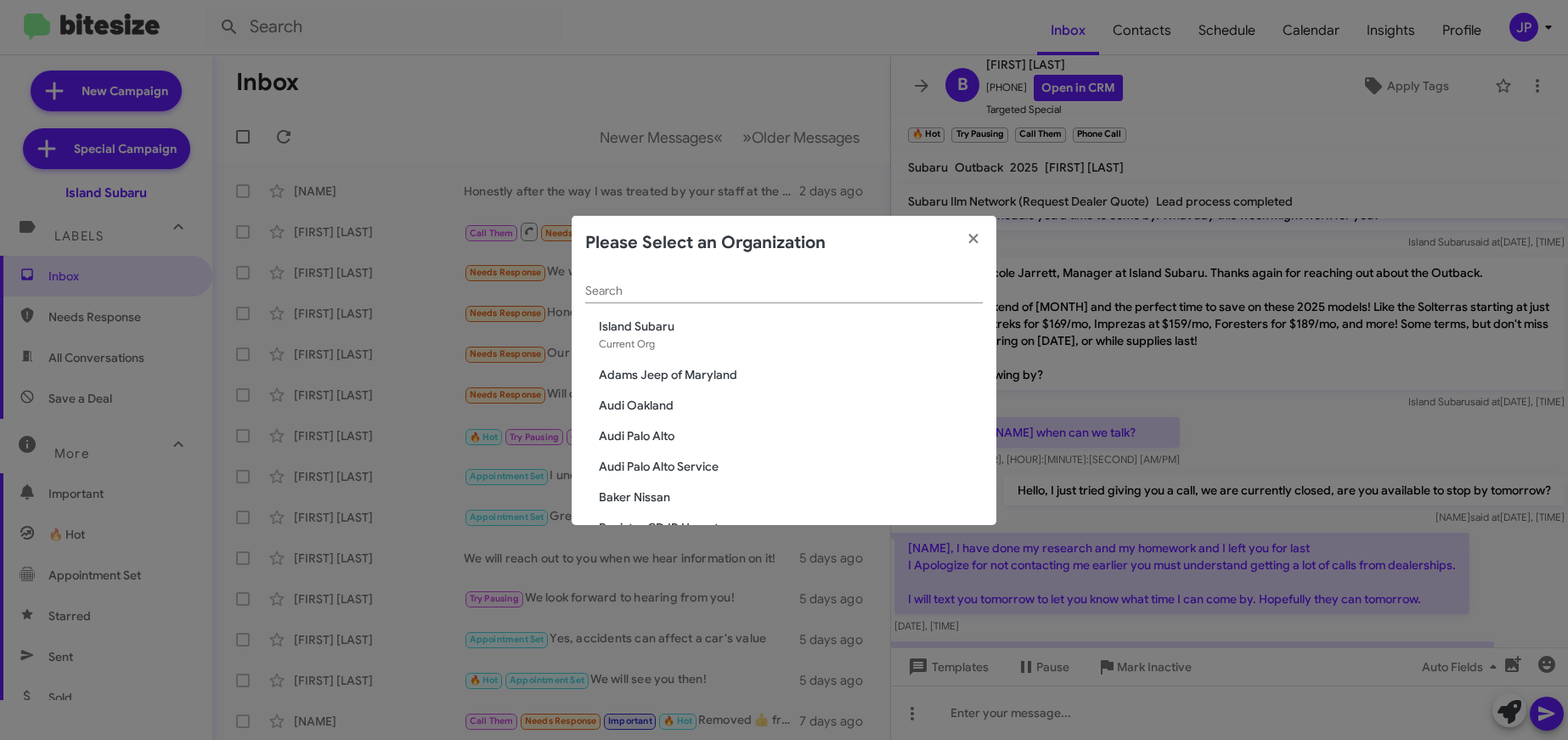 click on "Search" 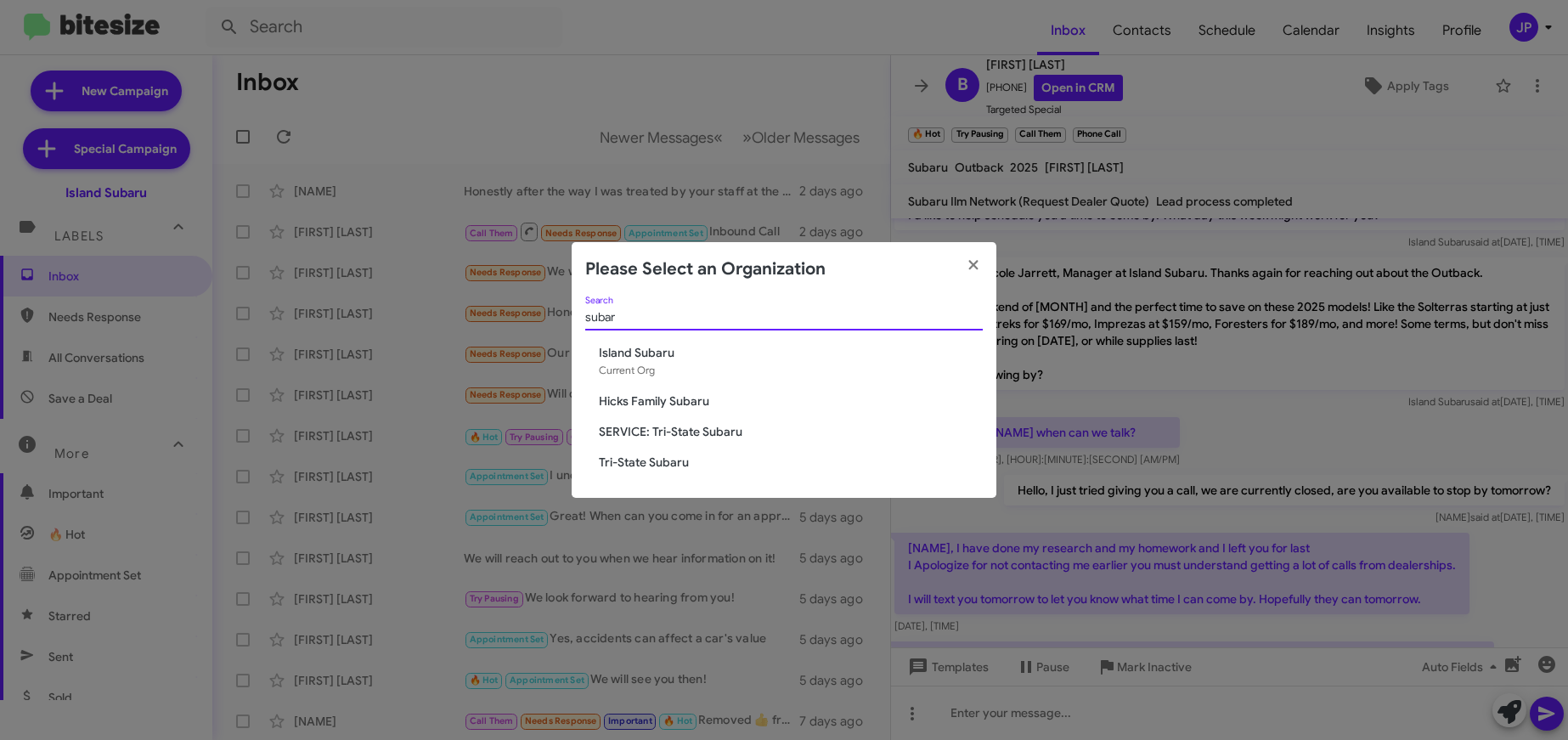 type on "subar" 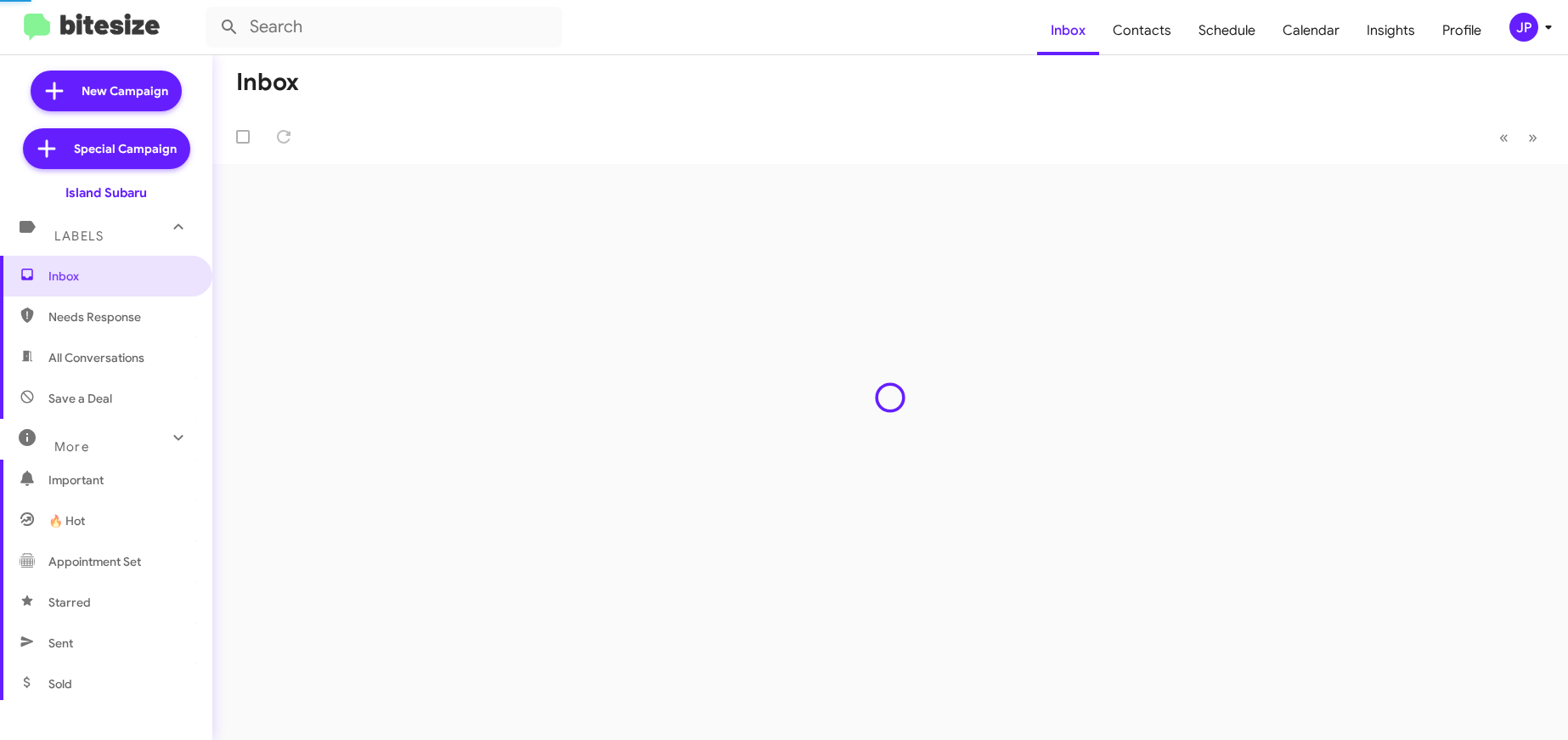 scroll, scrollTop: 0, scrollLeft: 0, axis: both 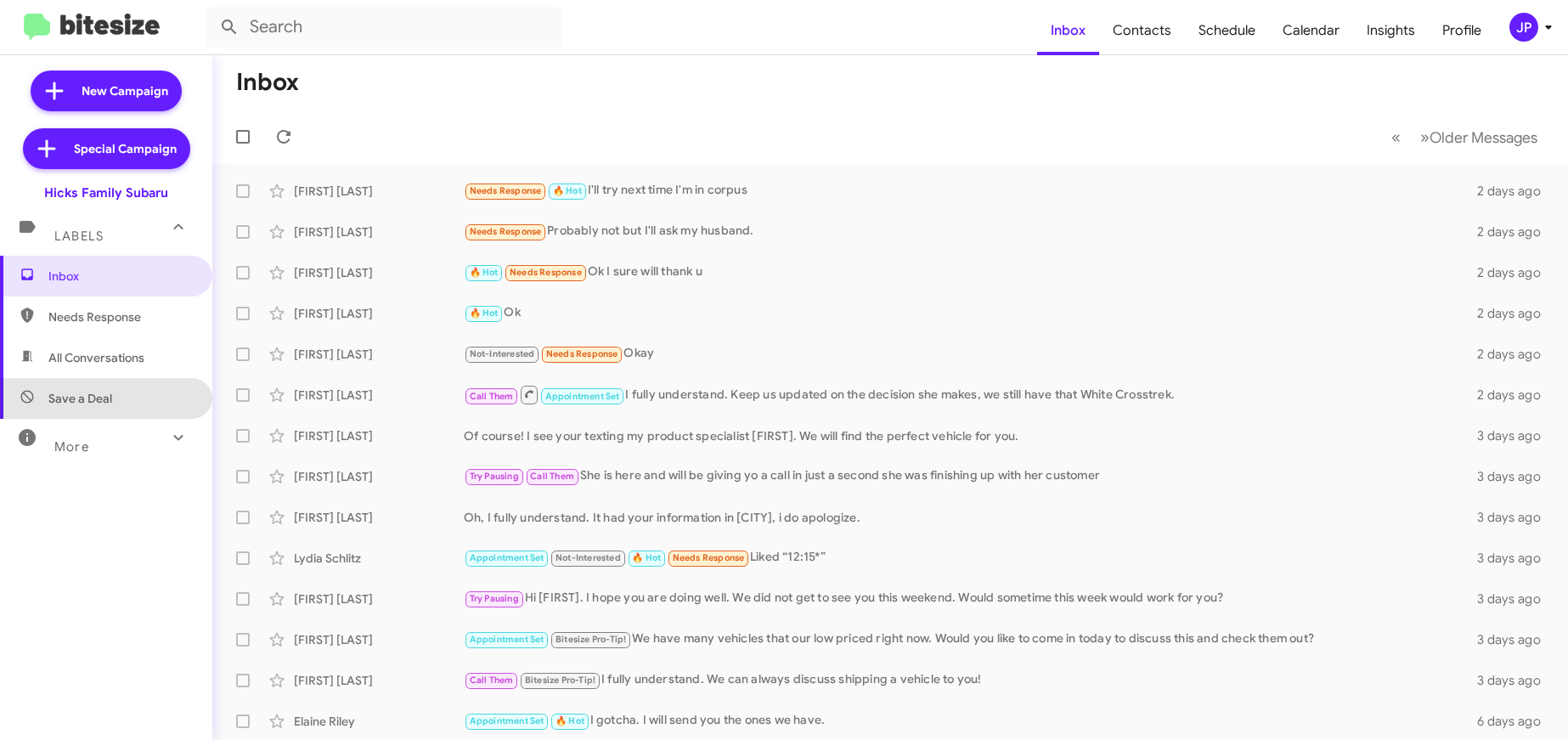 click on "Save a Deal" at bounding box center [106, 398] 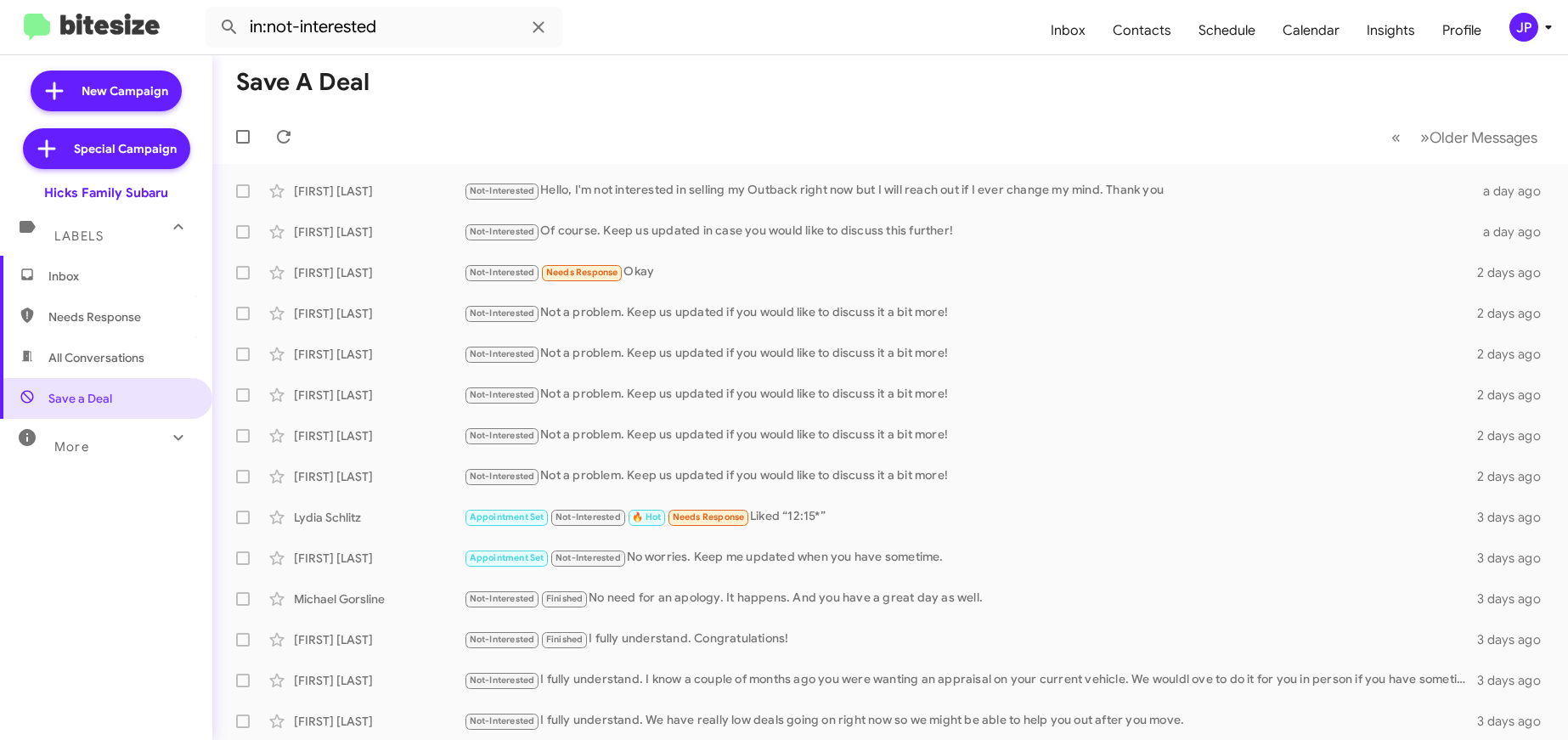 click on "More" at bounding box center (89, 439) 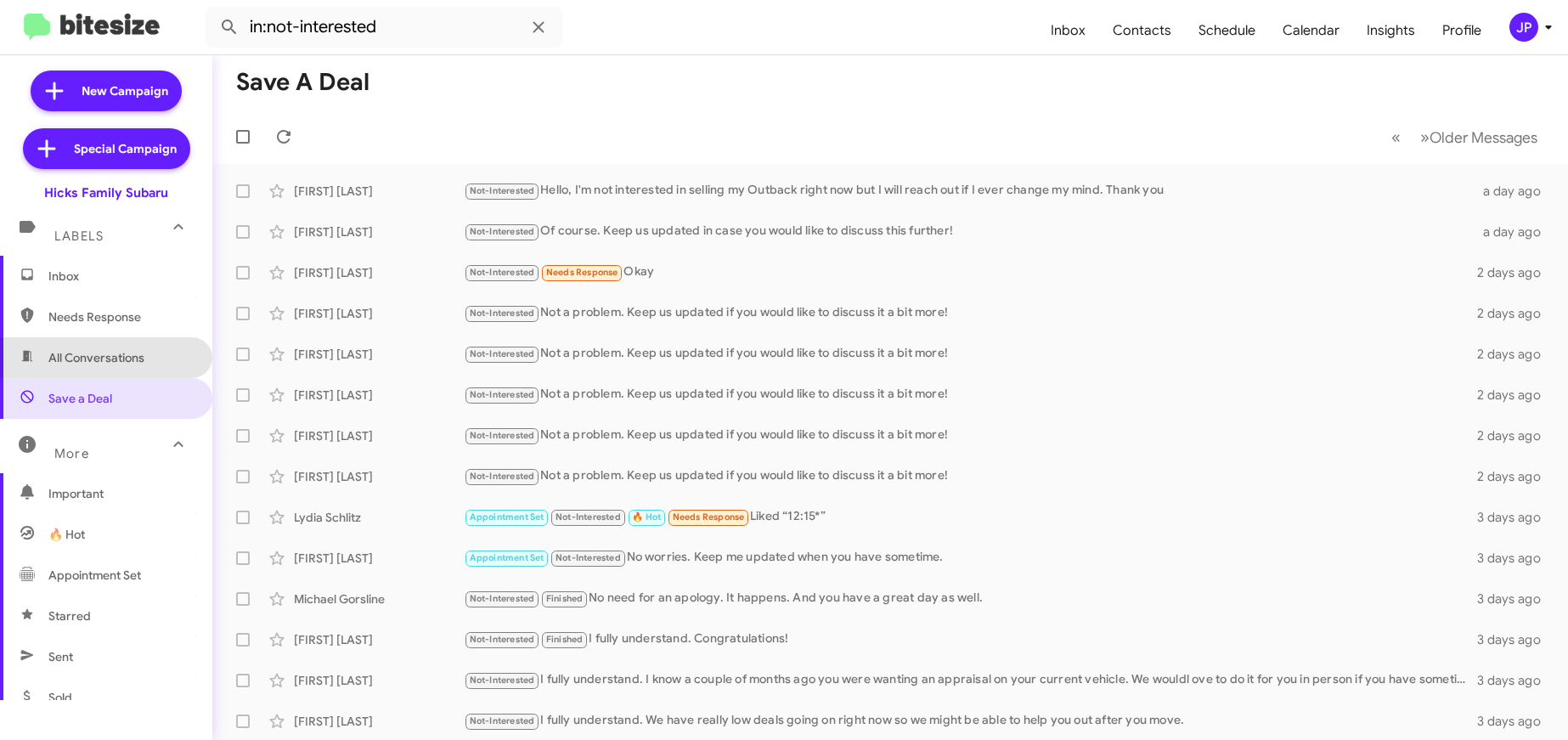 click on "All Conversations" at bounding box center [96, 358] 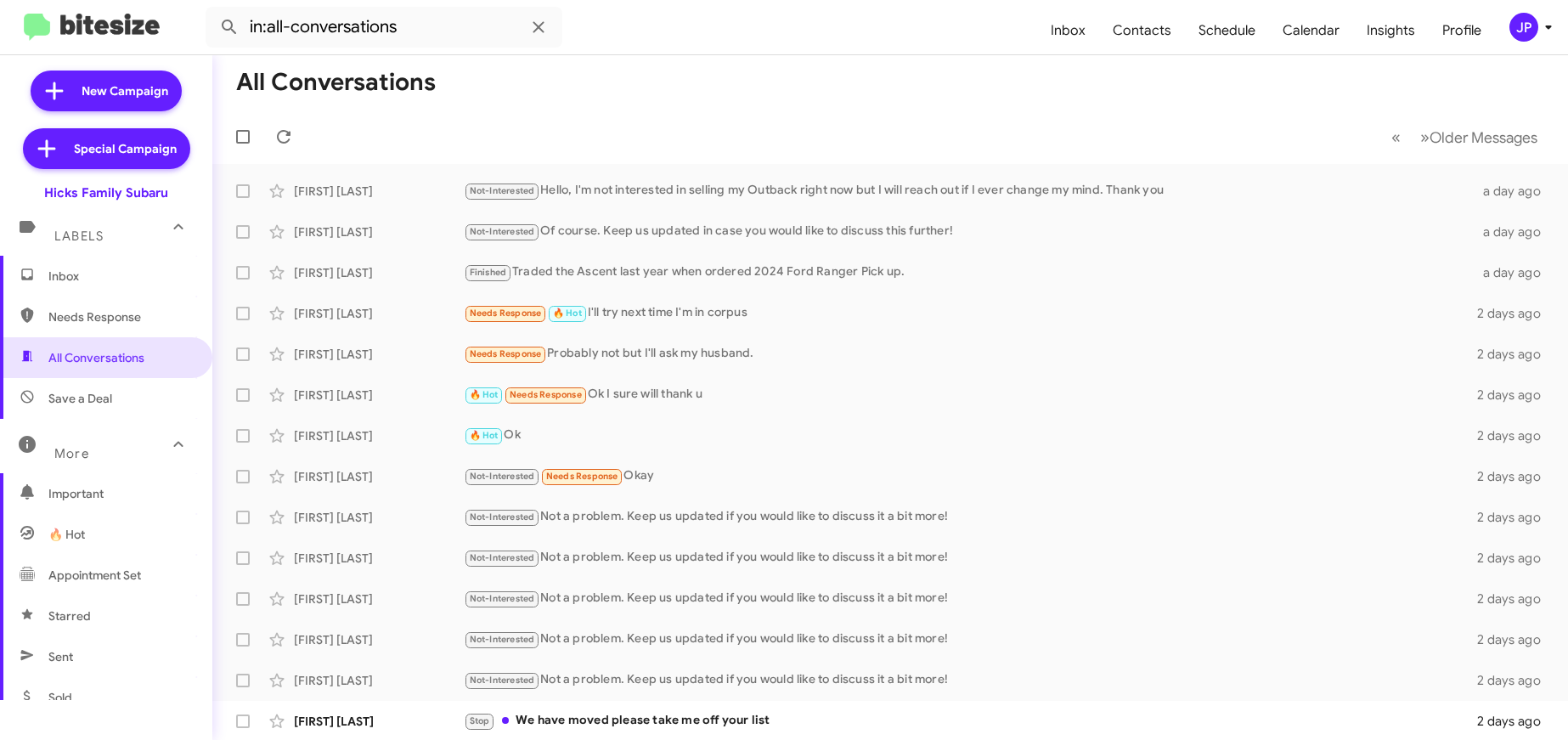 click on "Needs Response" at bounding box center [106, 317] 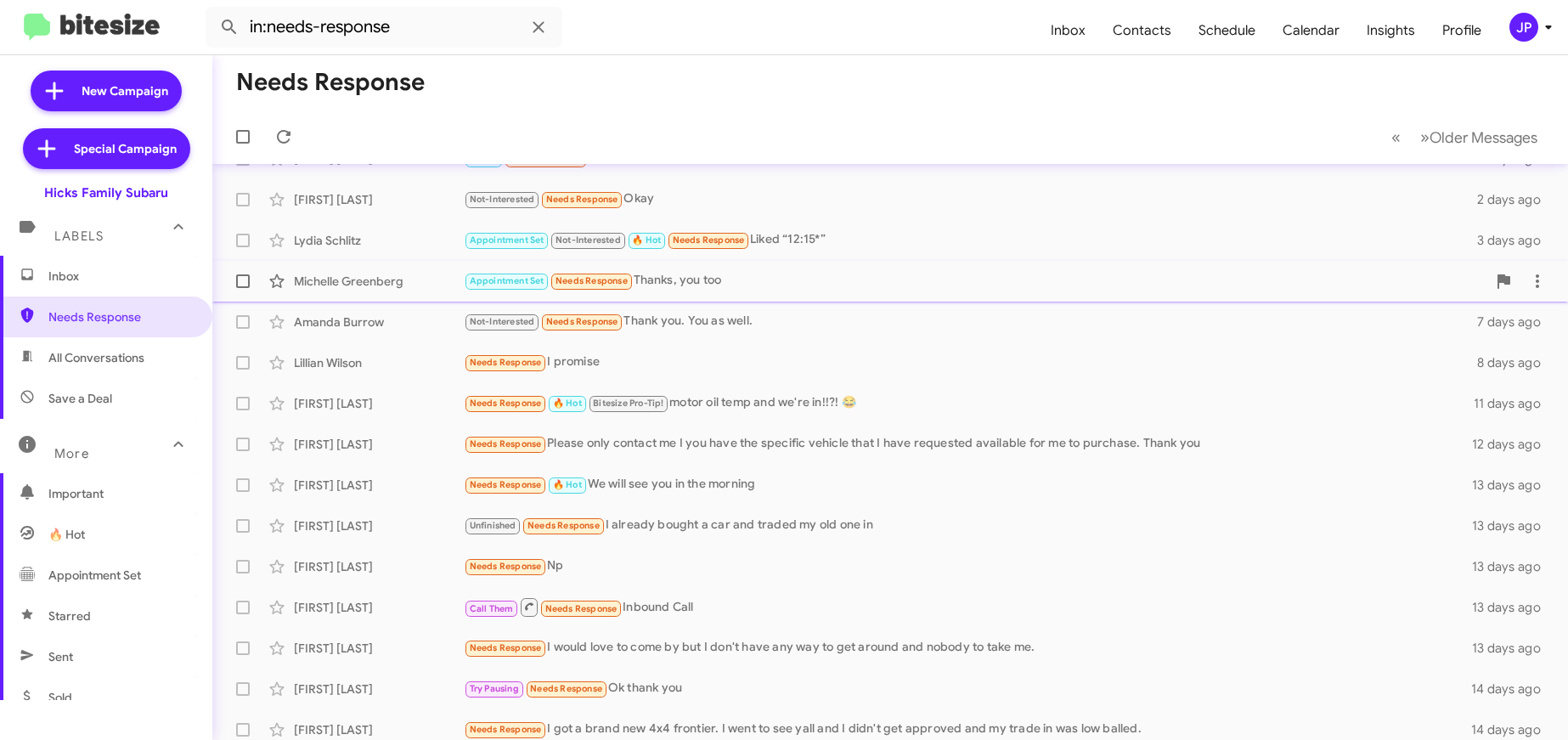 scroll, scrollTop: 246, scrollLeft: 0, axis: vertical 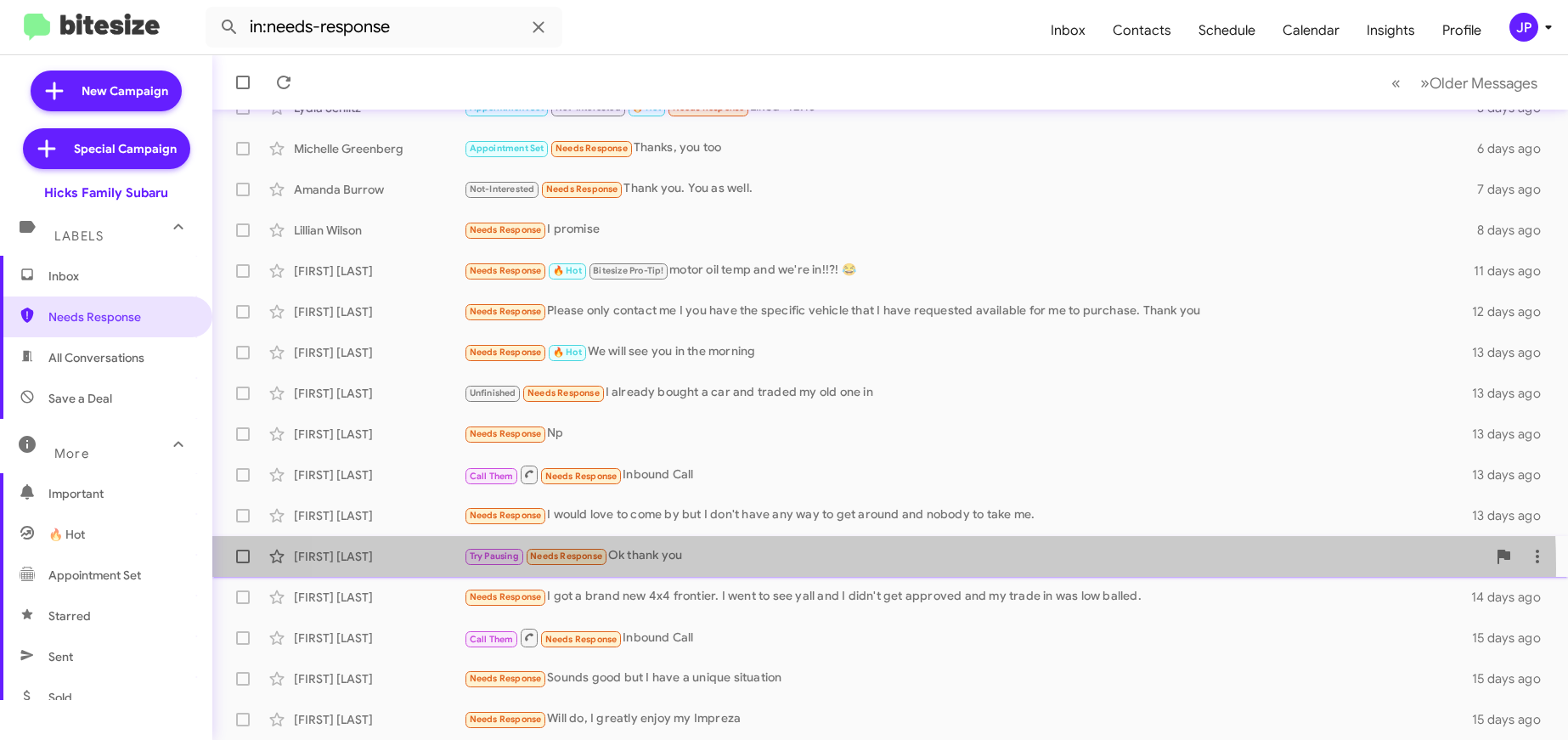 click on "Albert Hernandez  Try Pausing   Needs Response   Ok thank you   14 days ago" 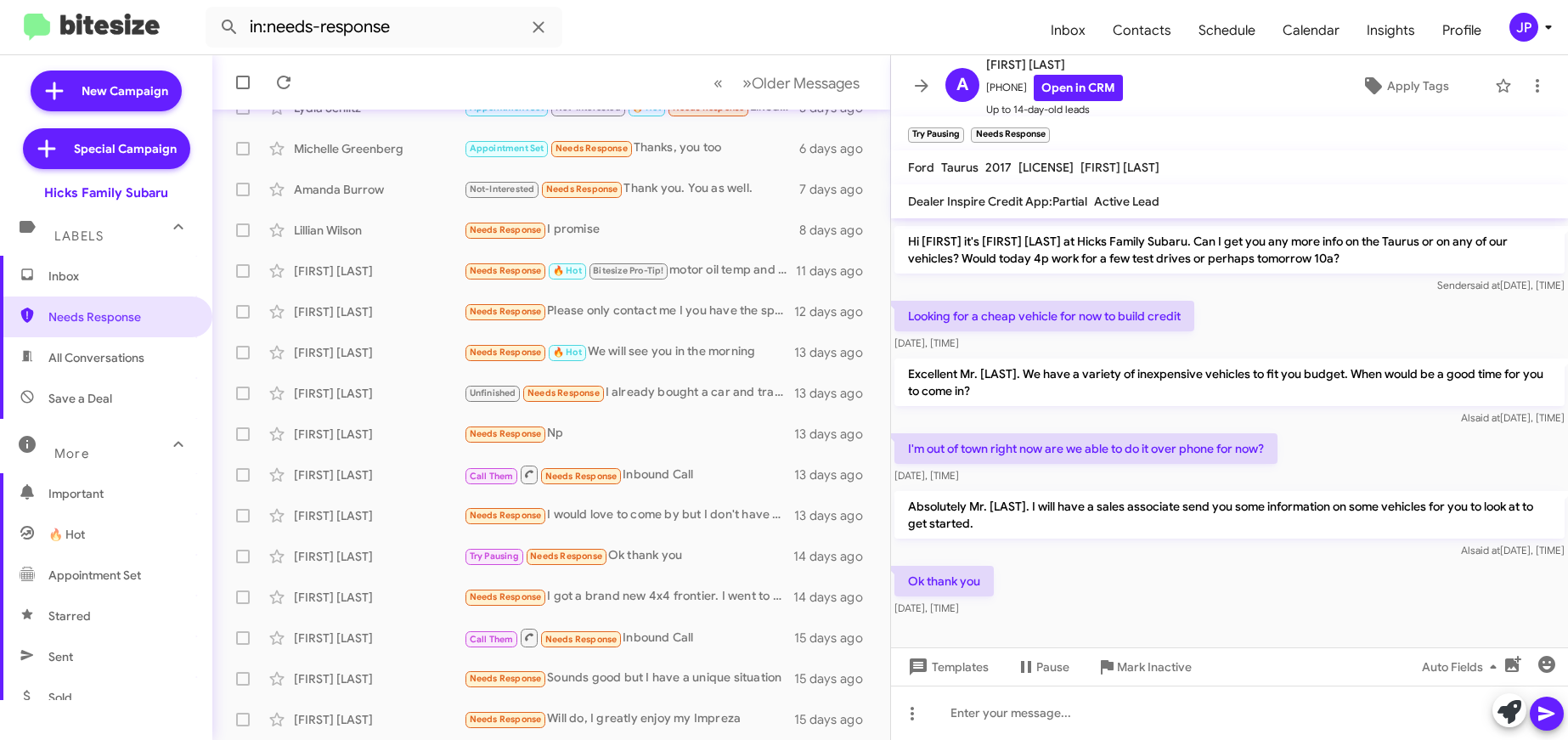 scroll, scrollTop: 73, scrollLeft: 0, axis: vertical 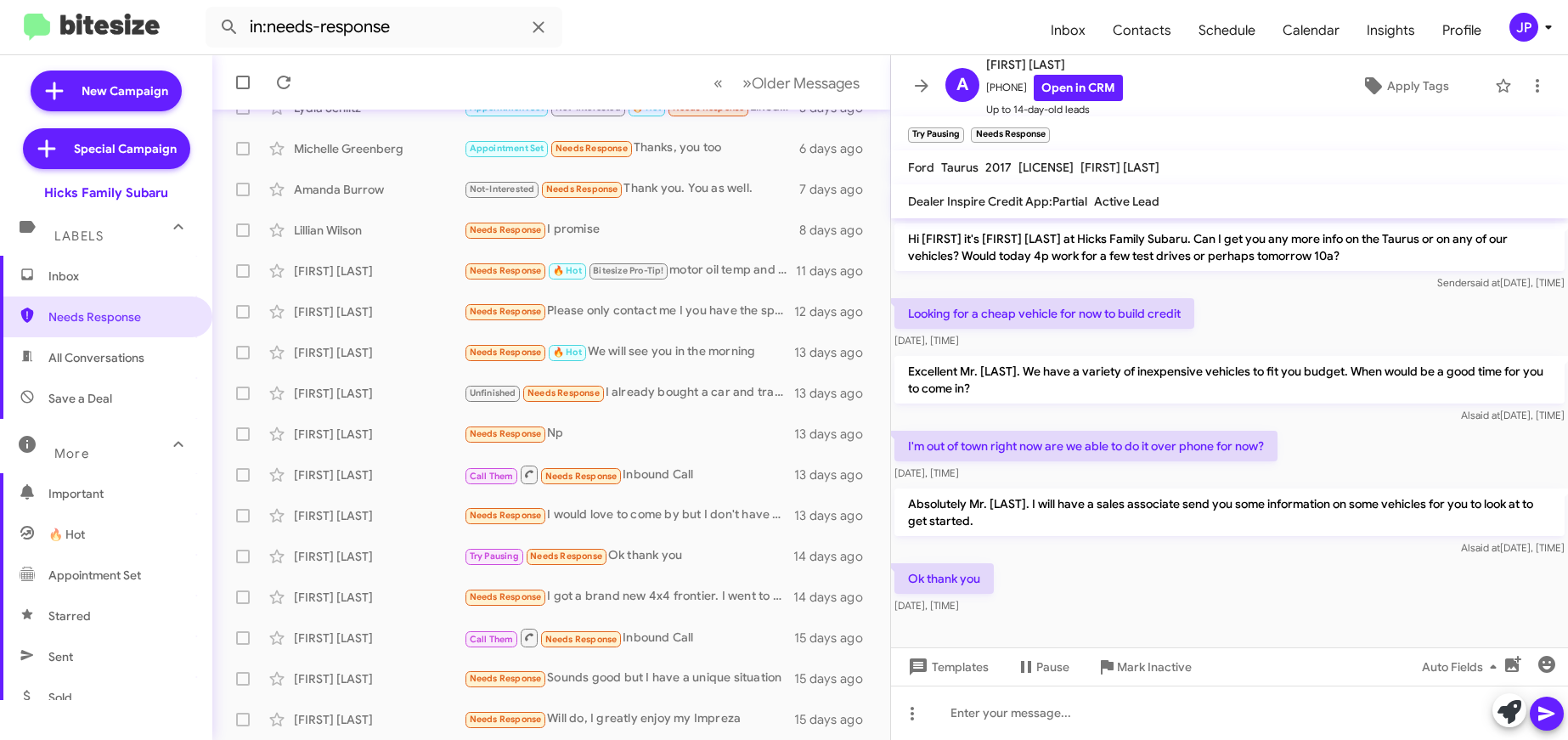 click on "JP" 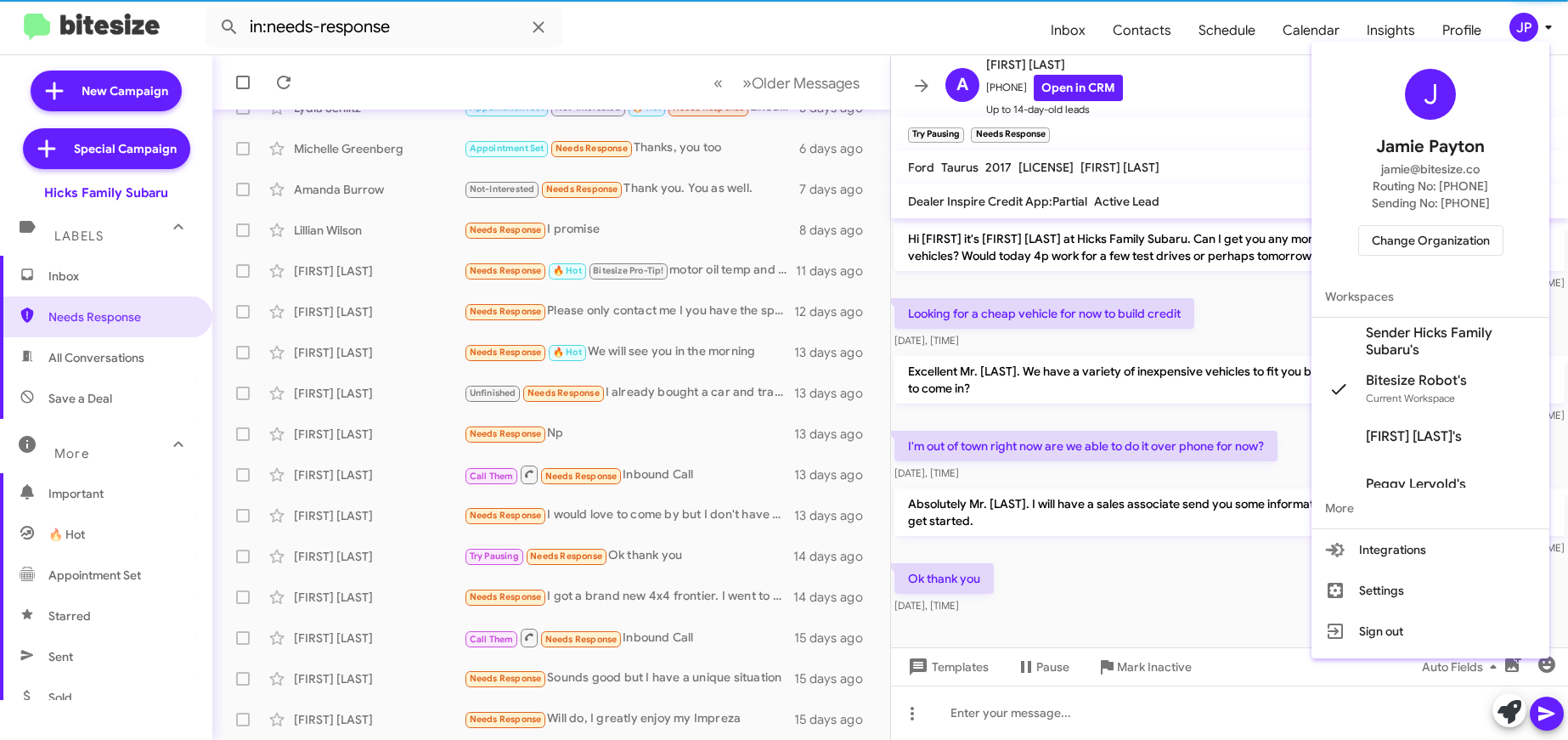 click on "J Jamie Payton jamie@bitesize.co Routing No: +1 (361) 541-6041 Sending No: +1 (361) 321-7840  Change Organization" at bounding box center [1430, 162] 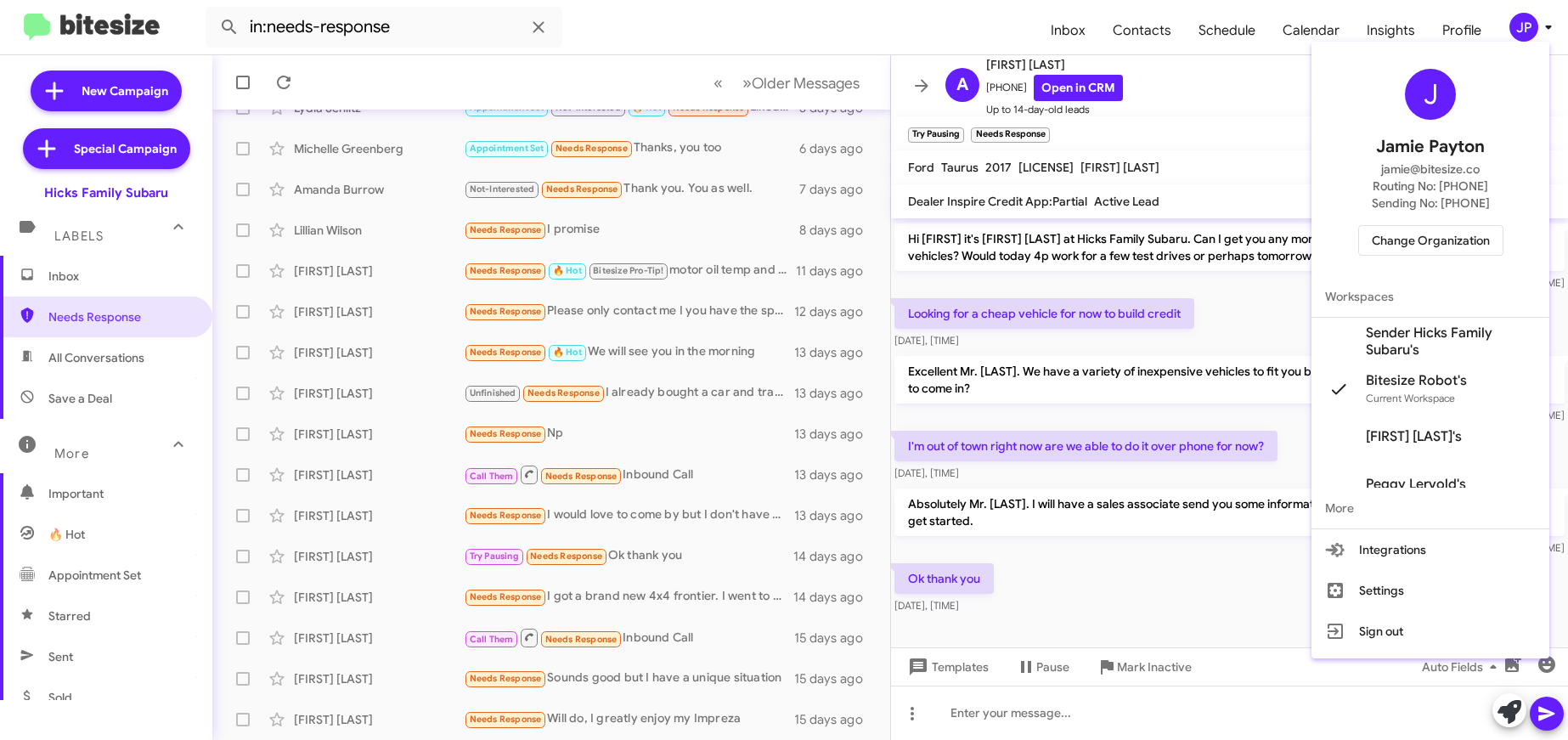 click on "Change Organization" at bounding box center (1430, 240) 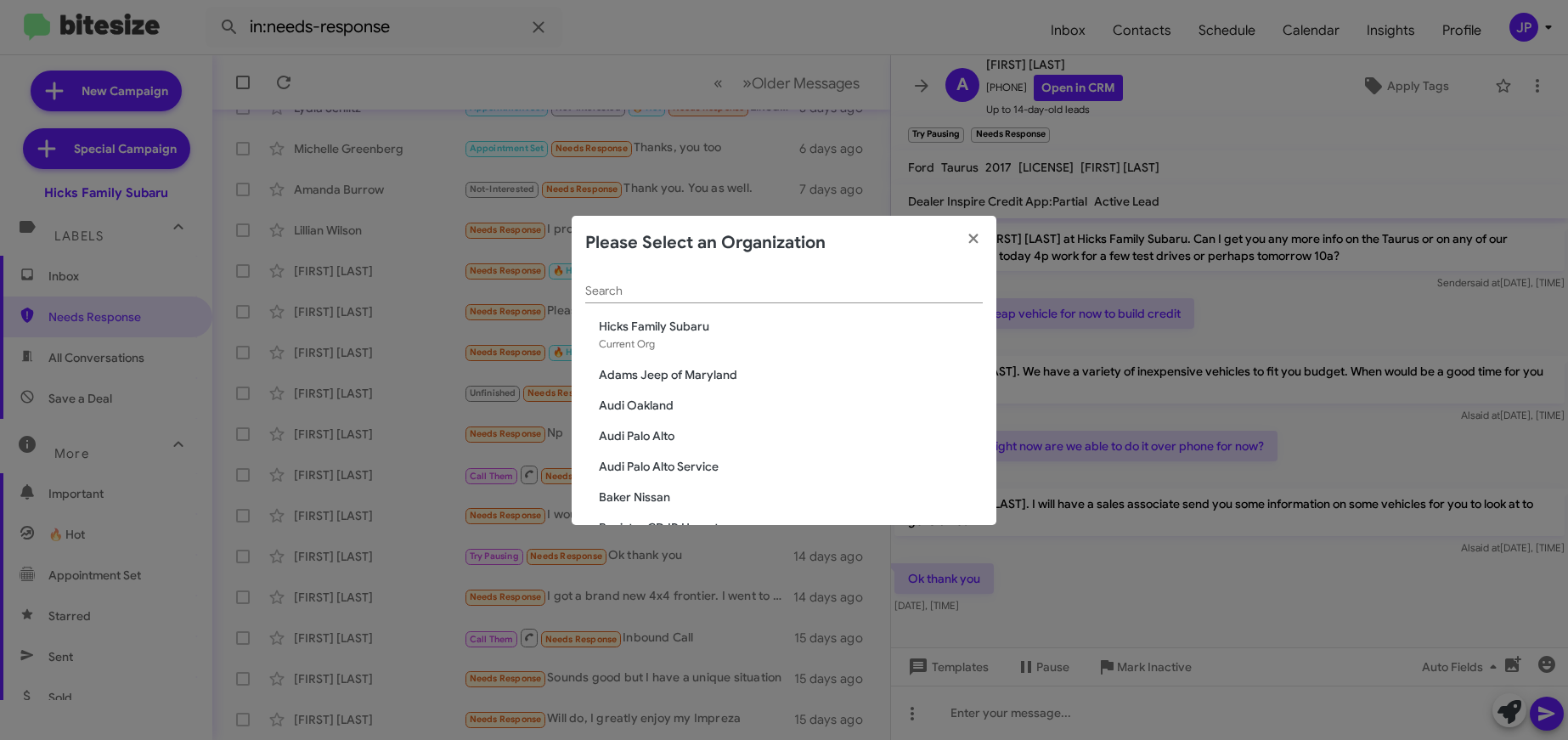 click on "Search" at bounding box center [784, 291] 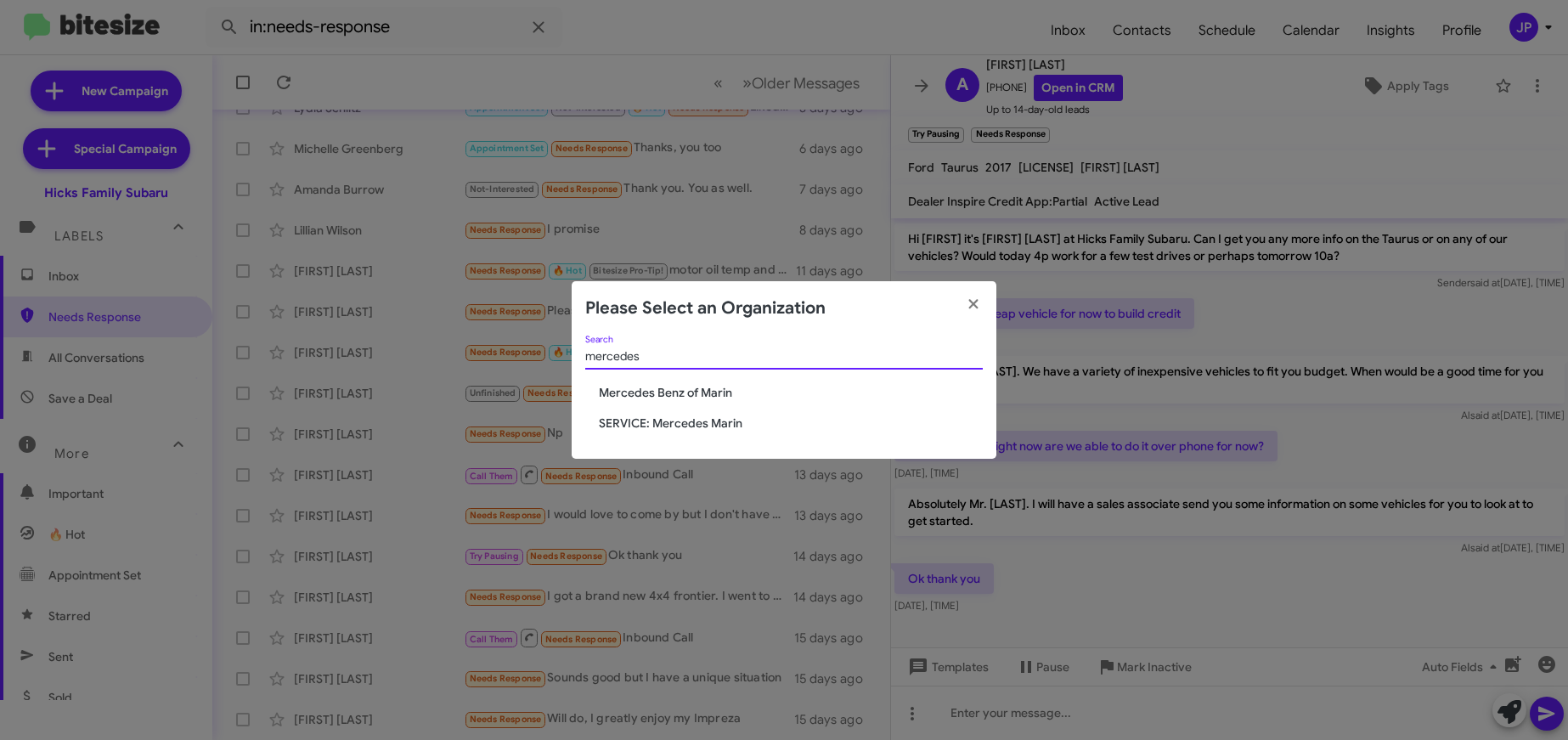 type on "mercedes" 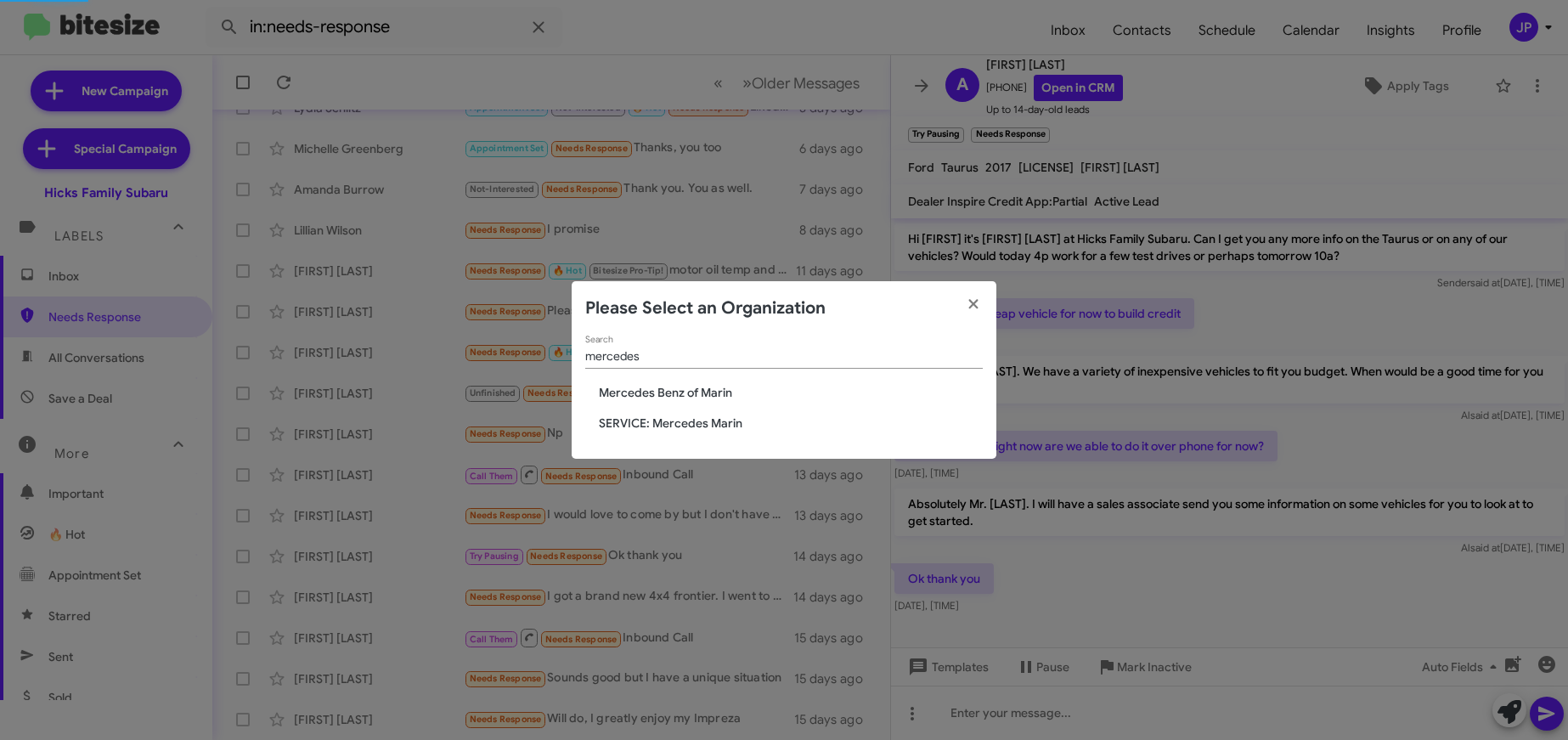 type 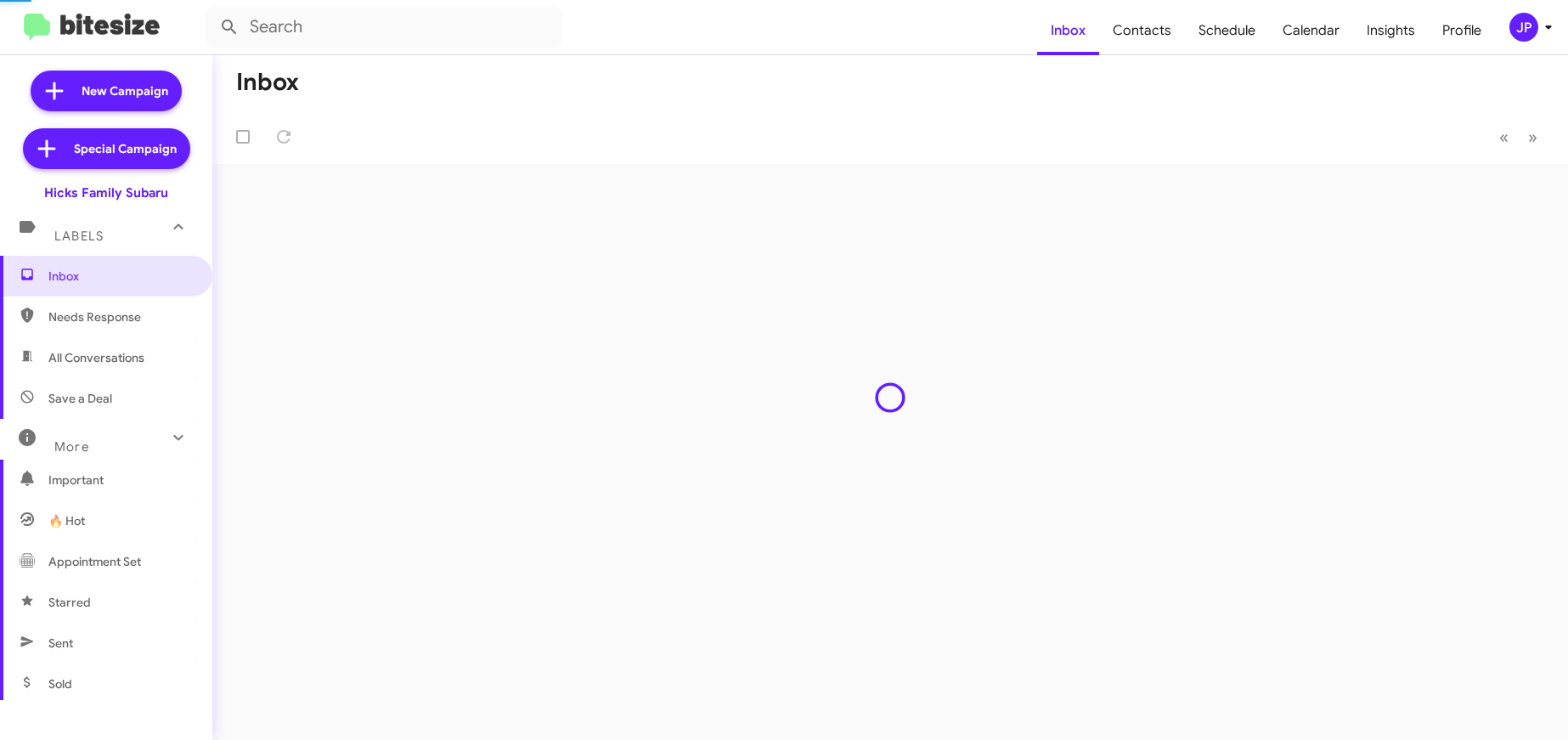 scroll, scrollTop: 0, scrollLeft: 0, axis: both 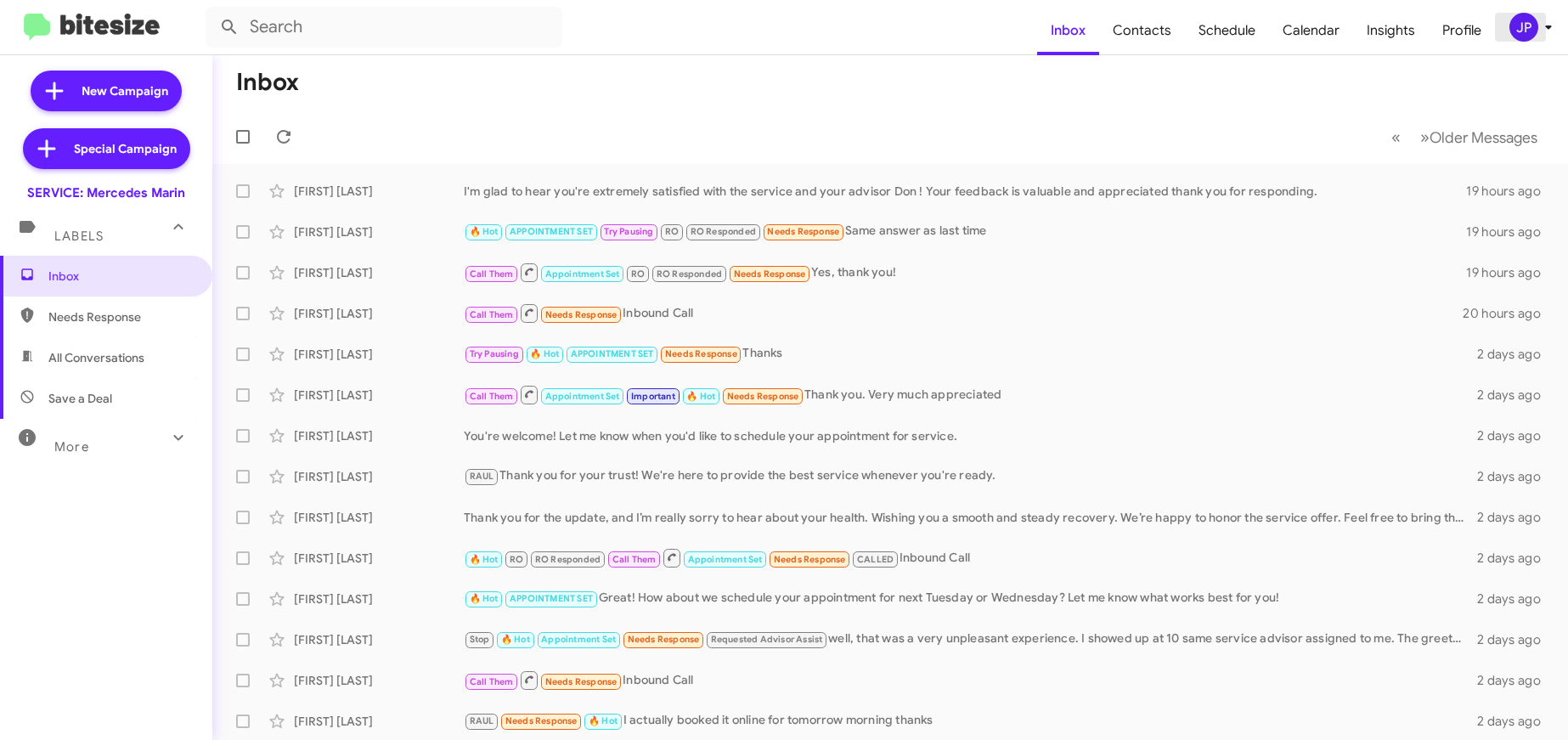 click on "JP" 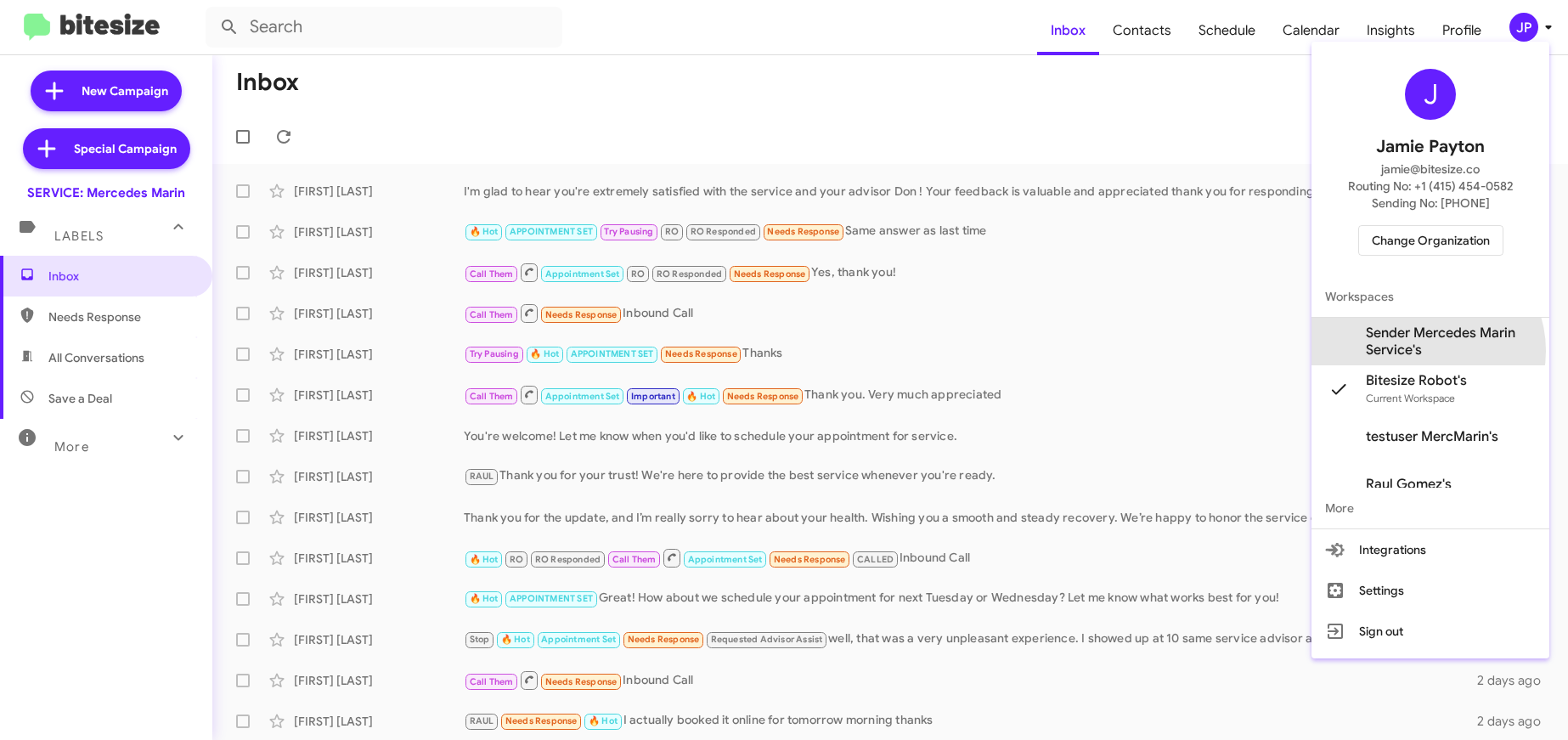 click on "Sender Mercedes Marin Service's" at bounding box center (1451, 342) 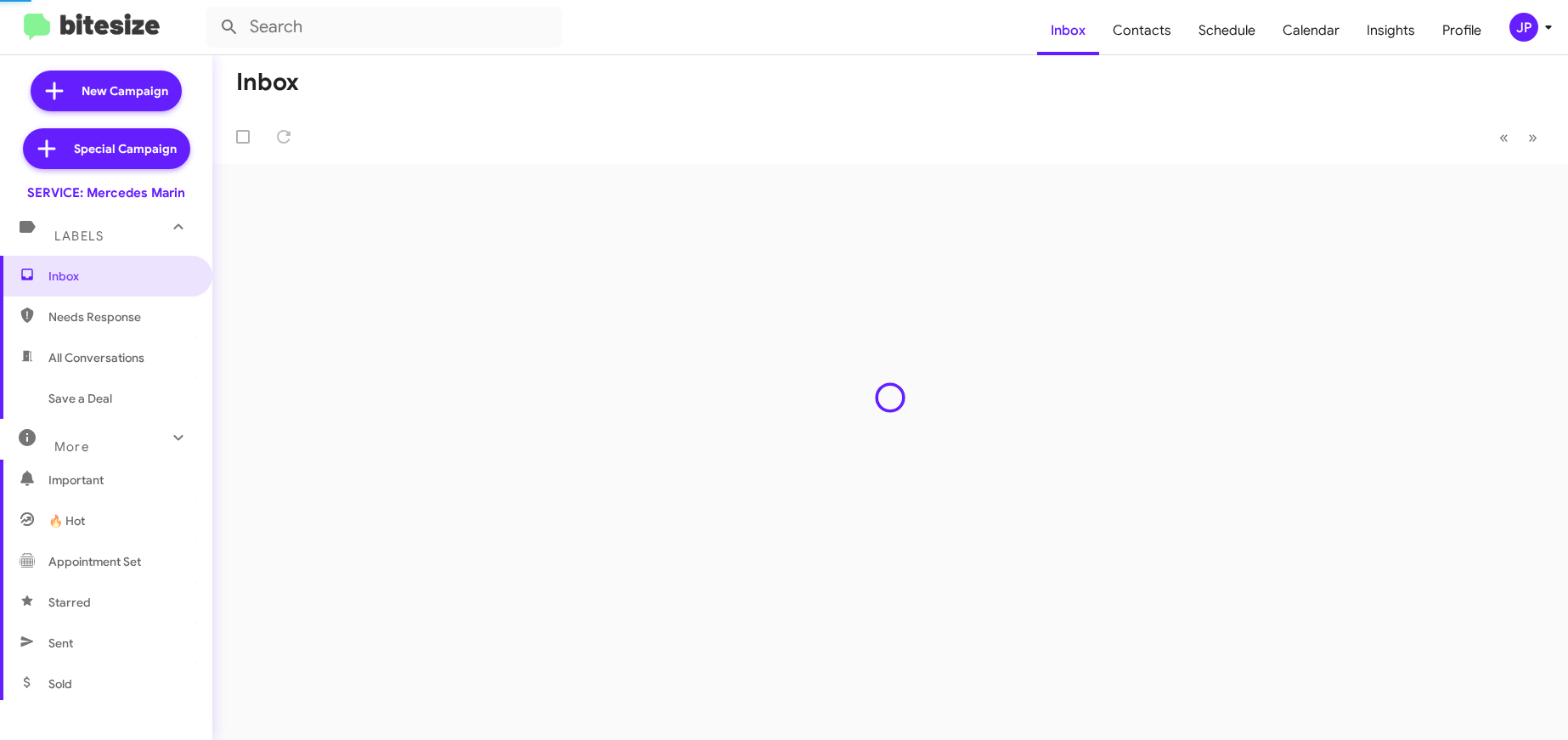 scroll, scrollTop: 0, scrollLeft: 0, axis: both 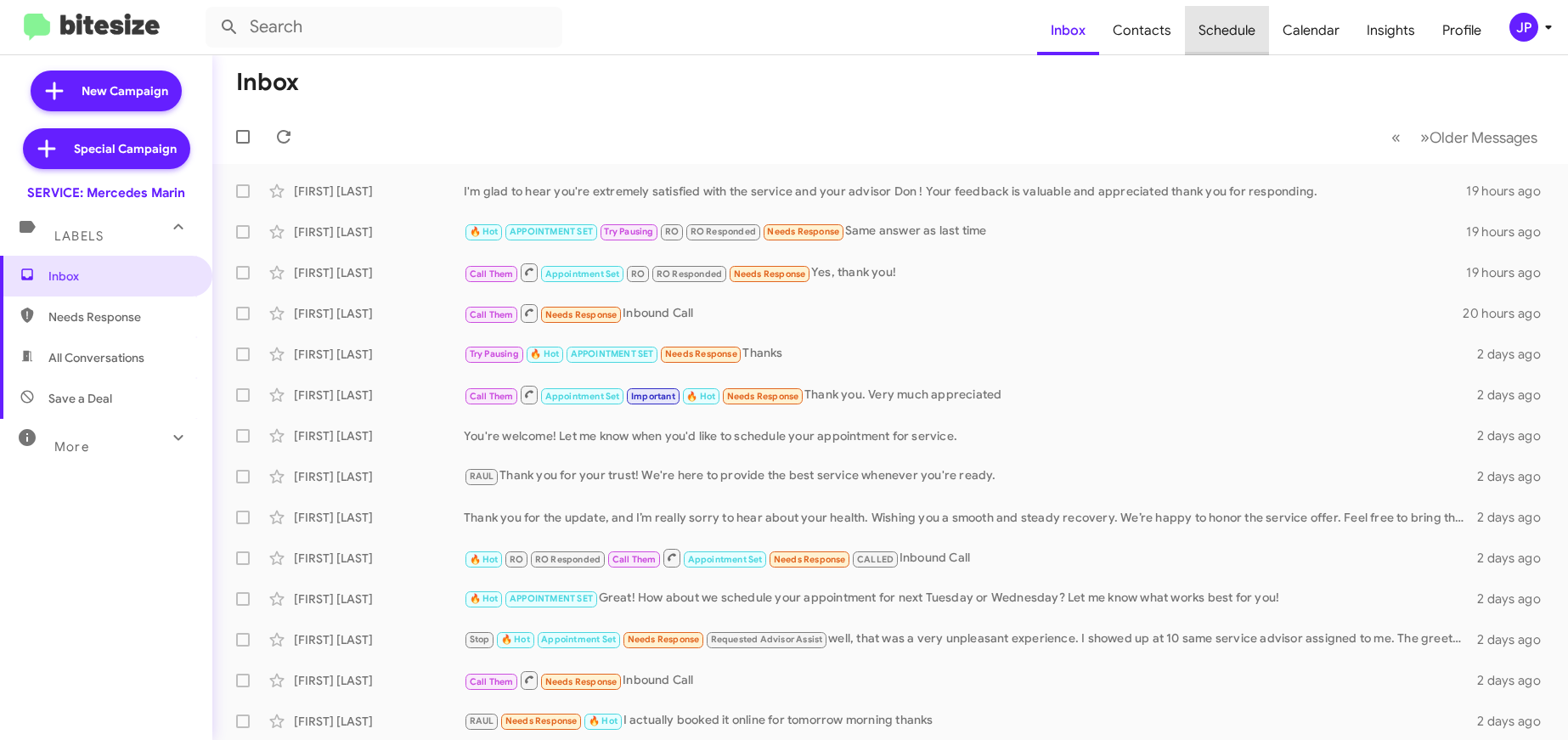 click on "Schedule" 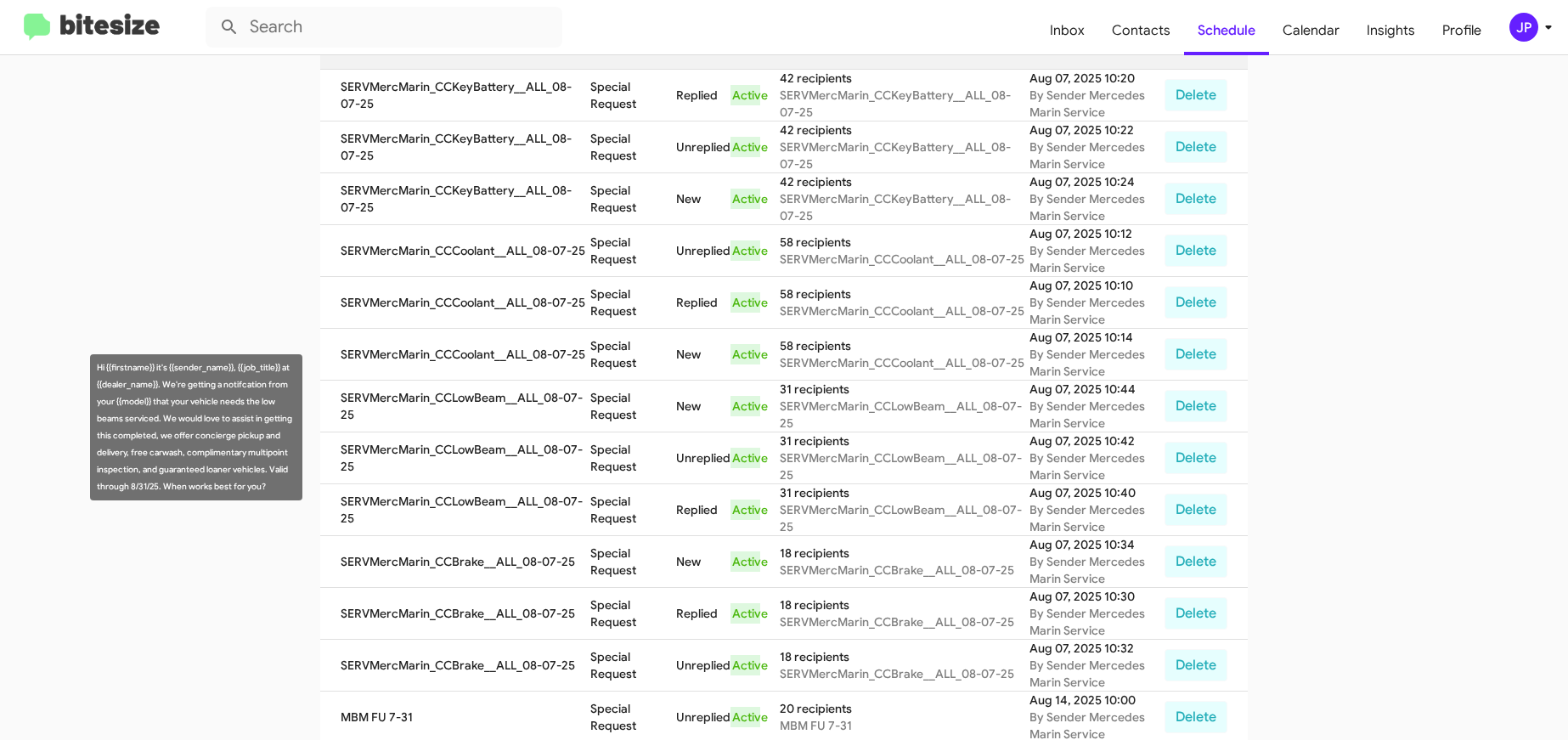 scroll, scrollTop: 177, scrollLeft: 0, axis: vertical 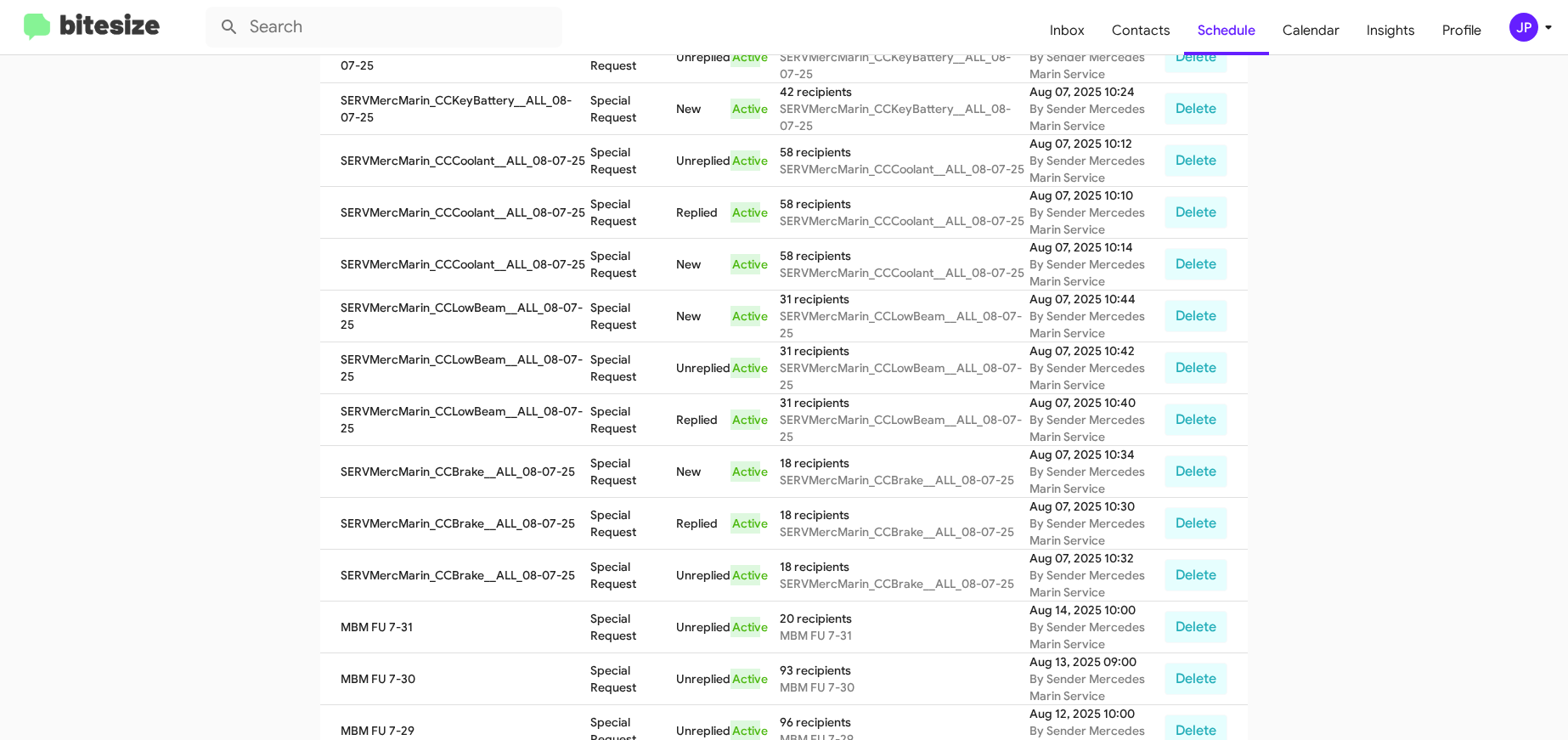 click 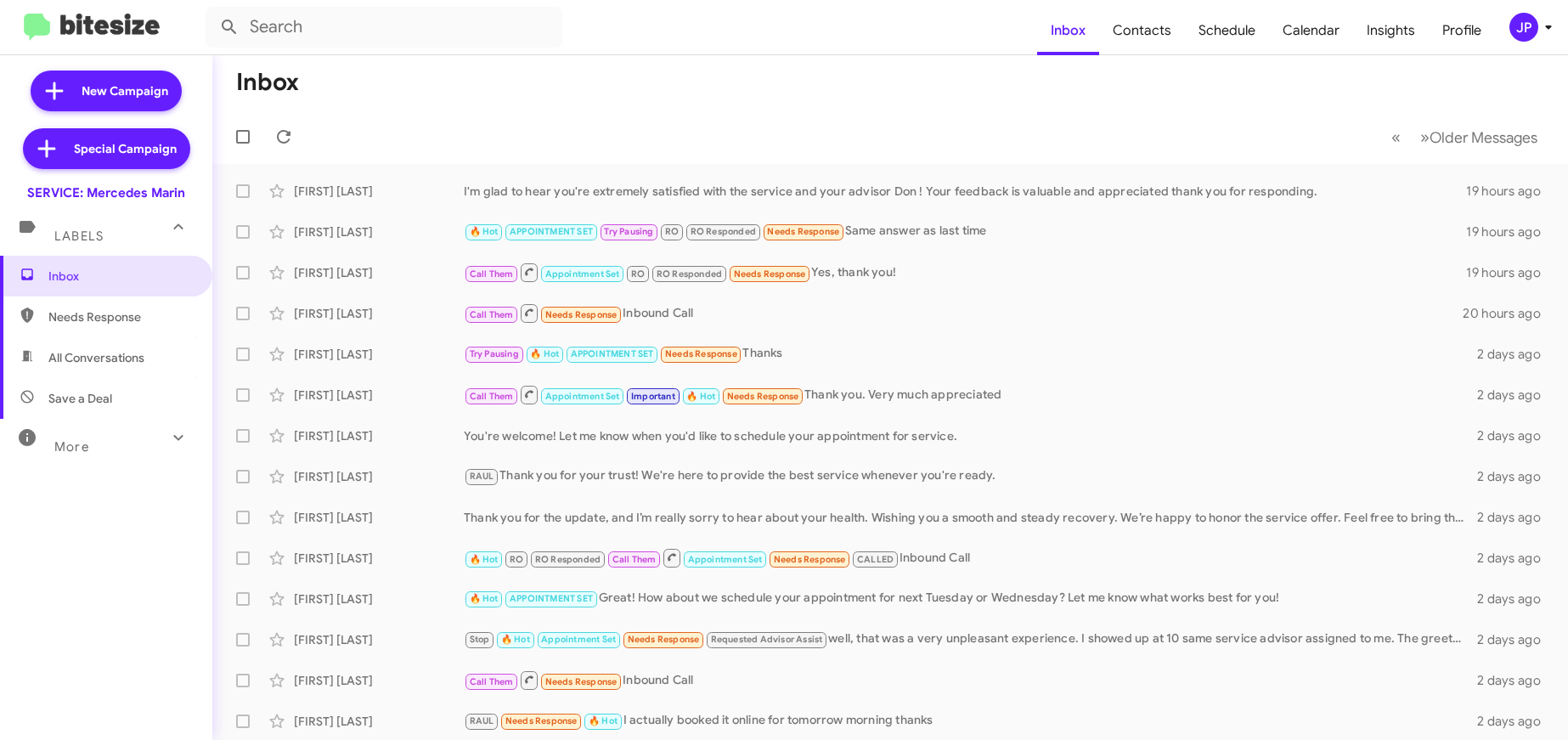 click on "JP" 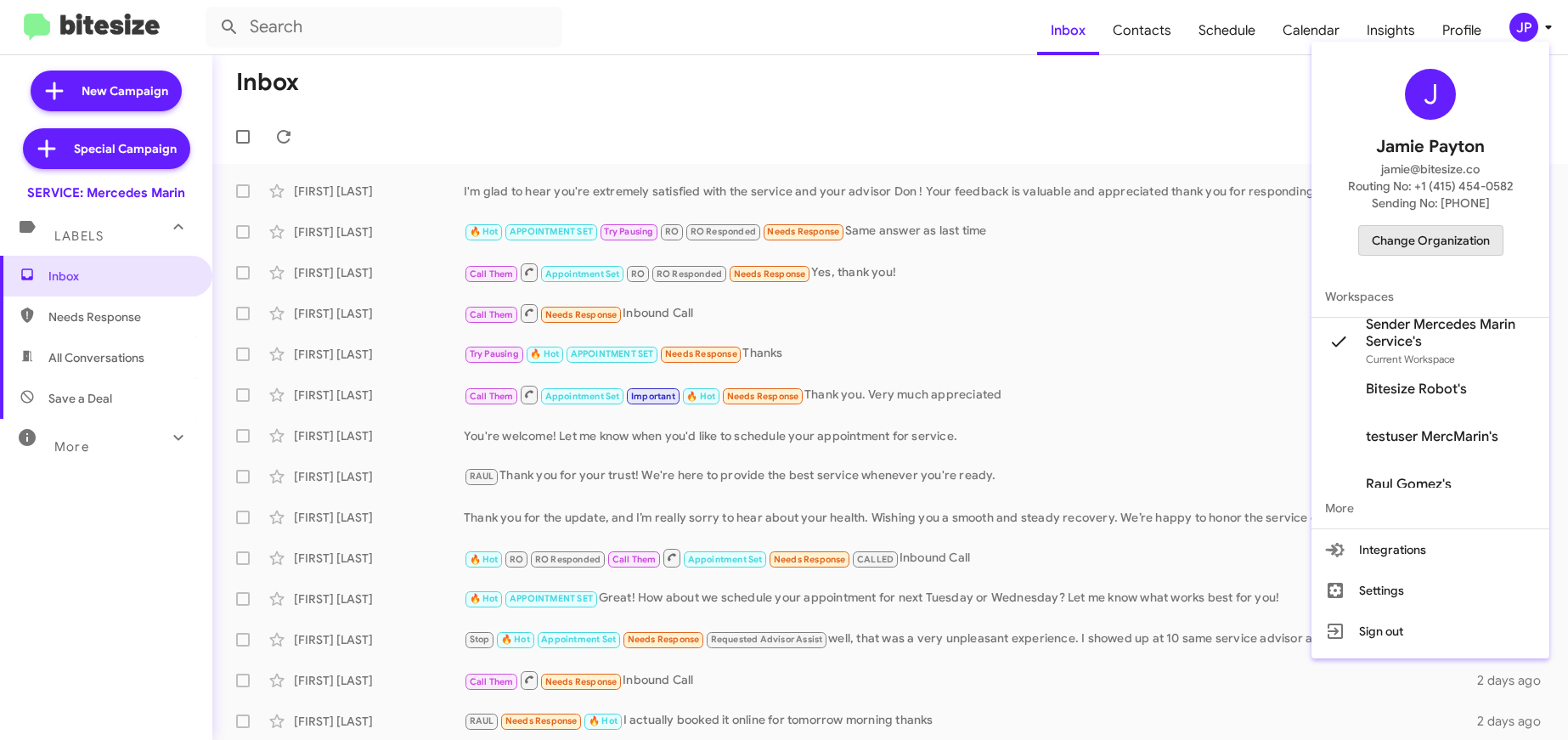 click on "Change Organization" at bounding box center (1430, 240) 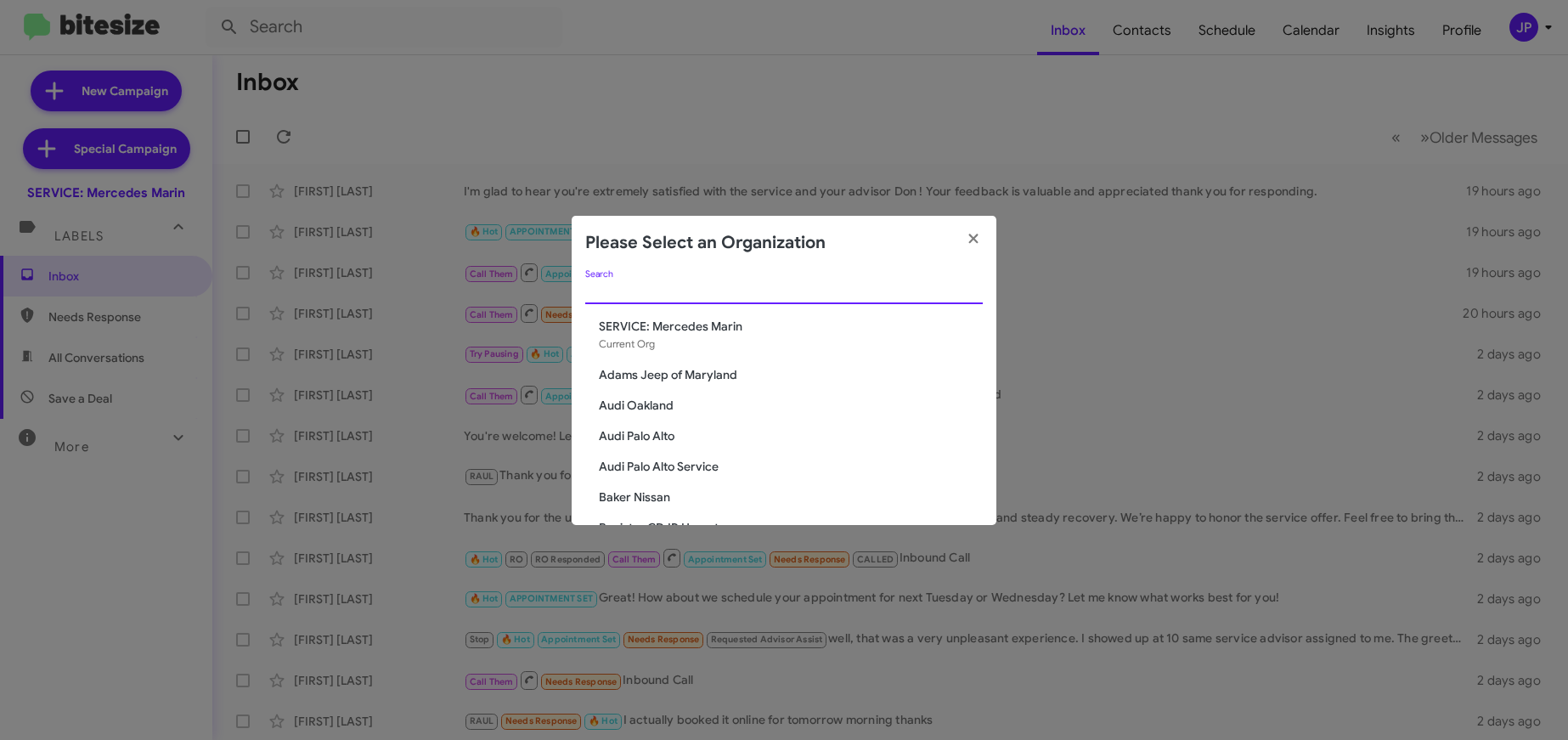 click on "Search" at bounding box center (784, 291) 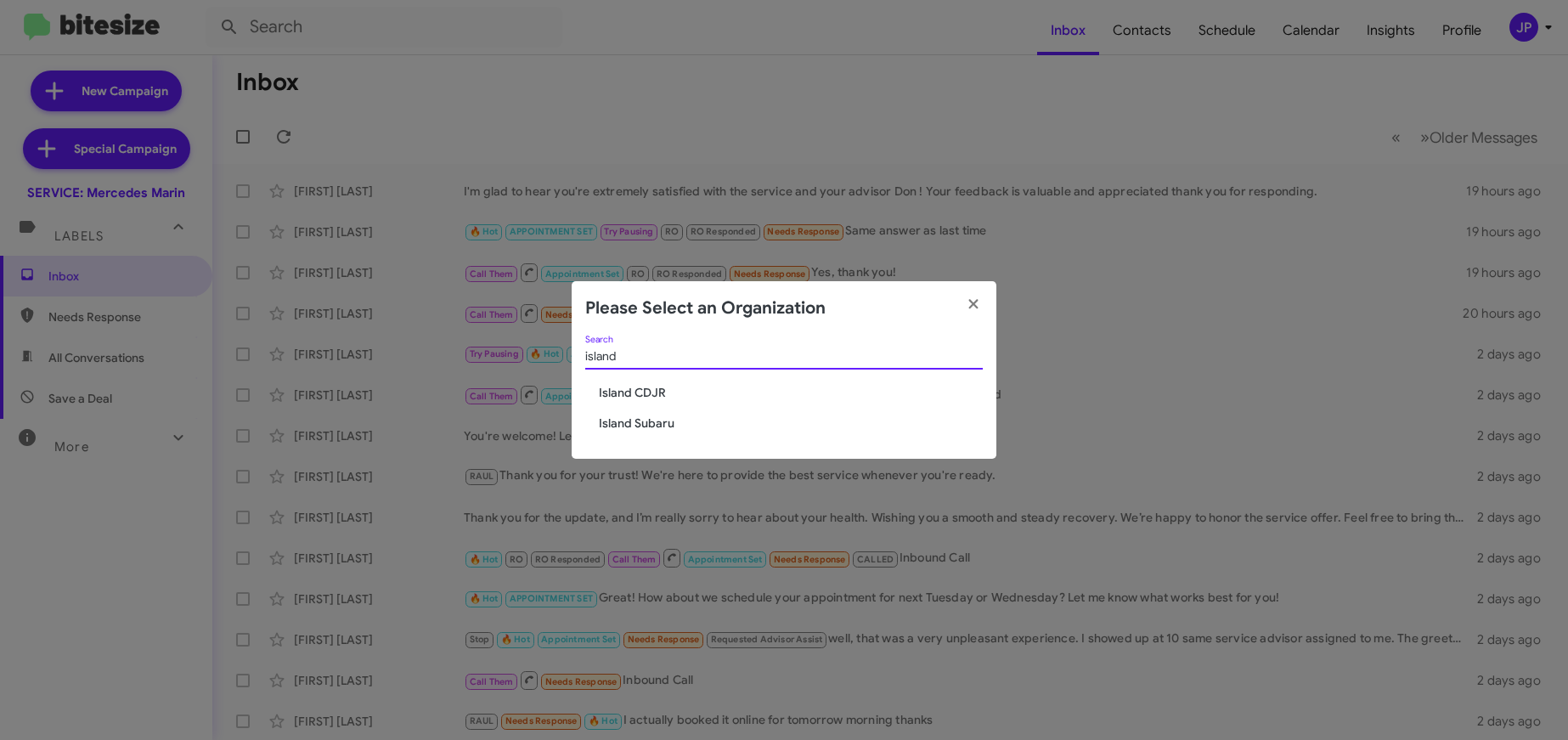 type on "island" 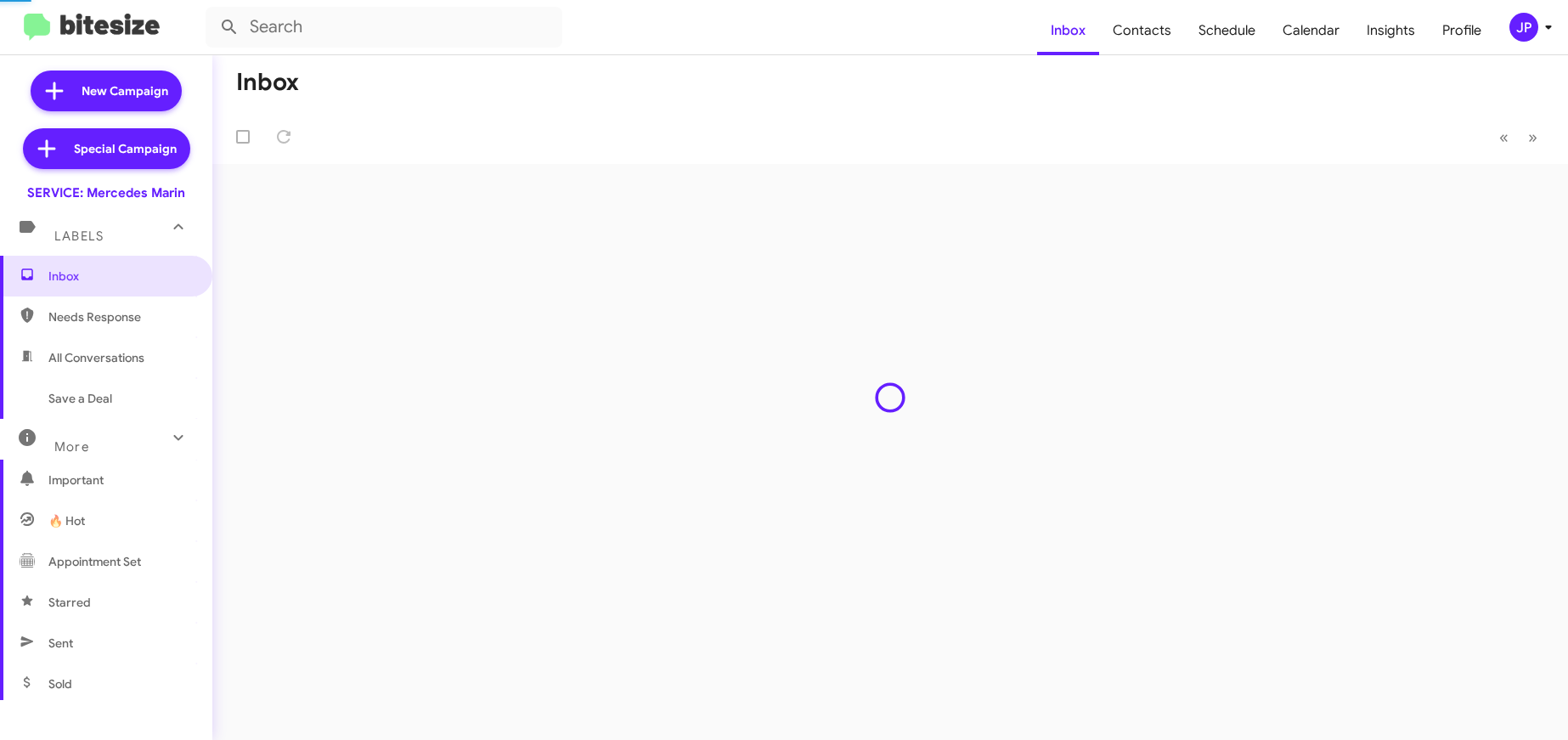scroll, scrollTop: 0, scrollLeft: 0, axis: both 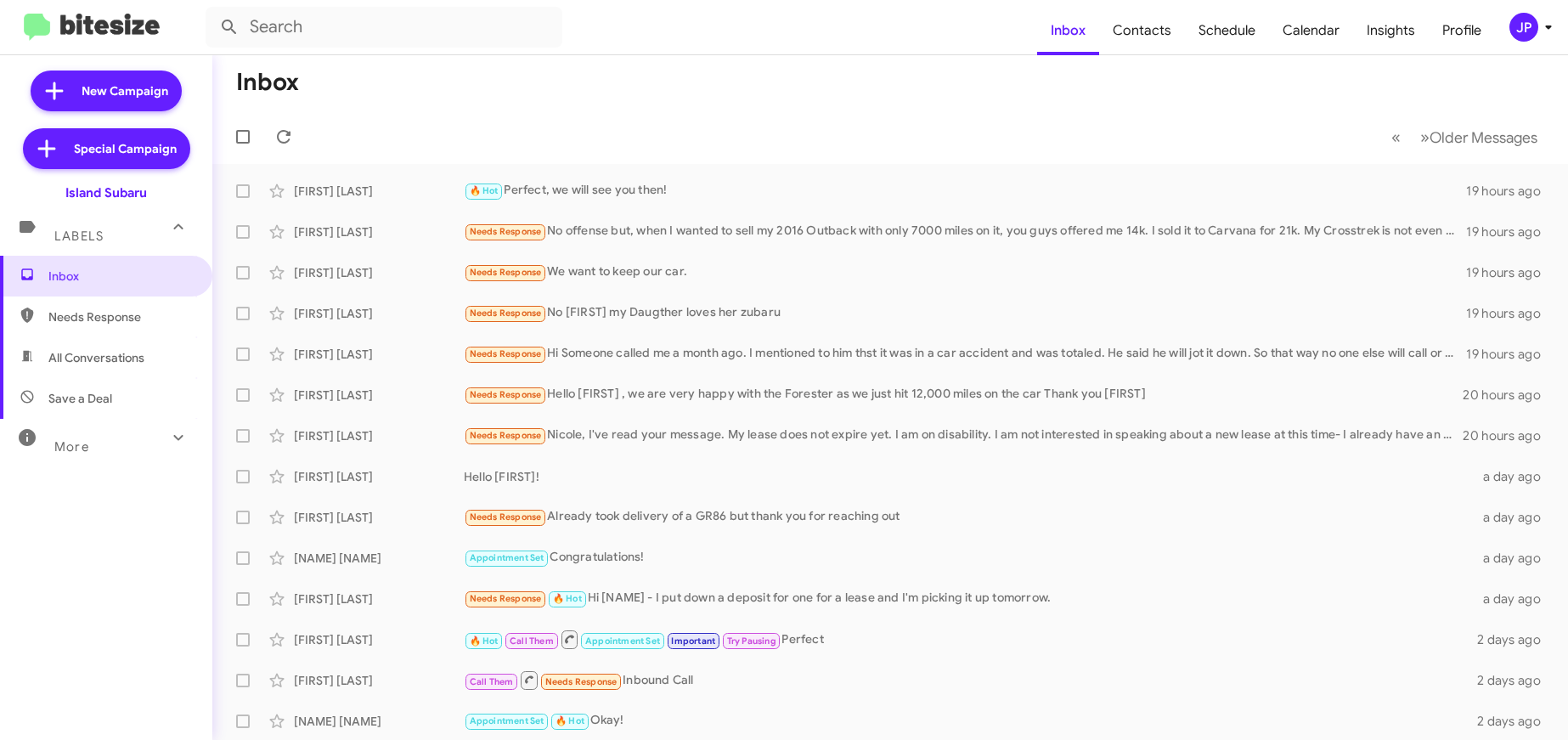 click on "More" at bounding box center (89, 439) 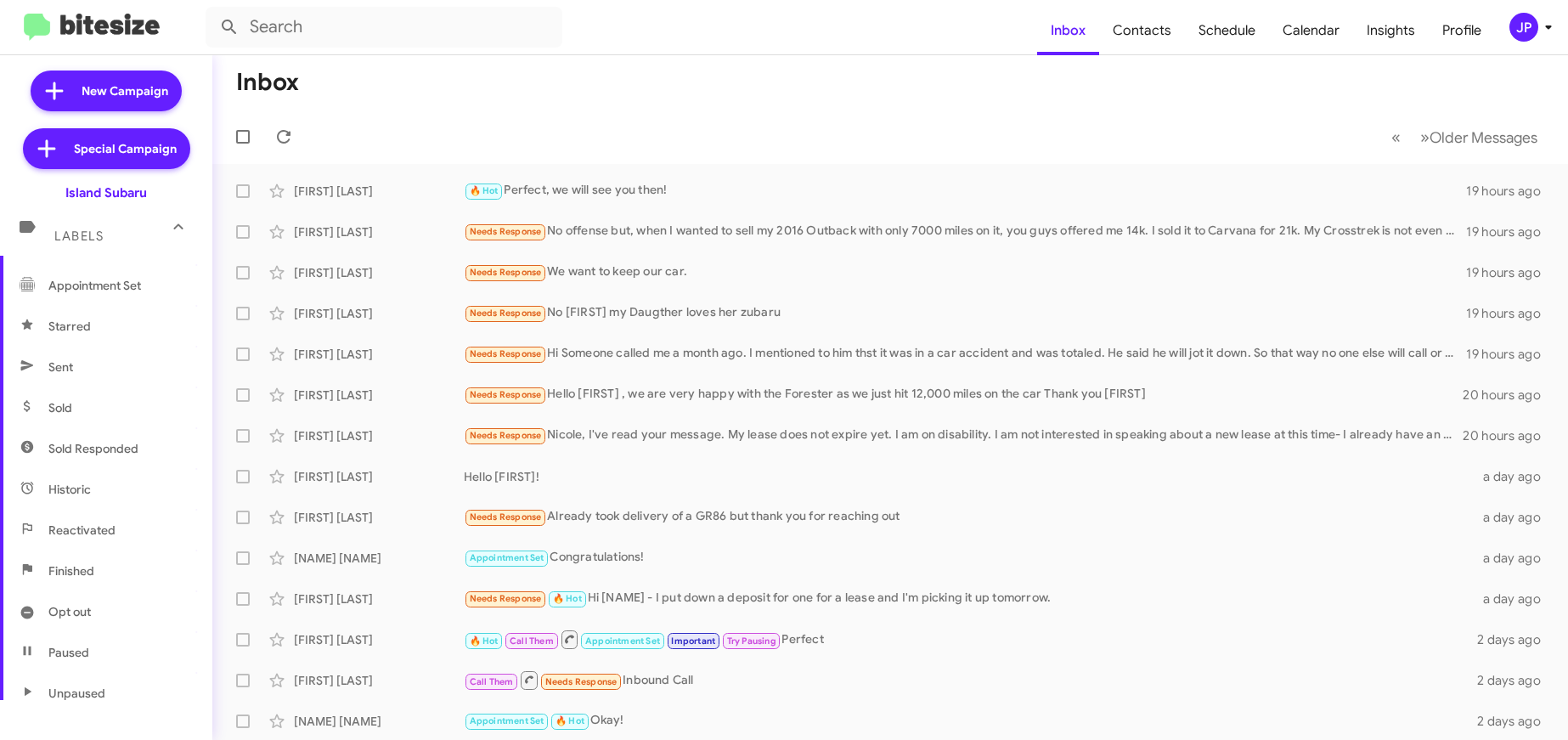 scroll, scrollTop: 358, scrollLeft: 0, axis: vertical 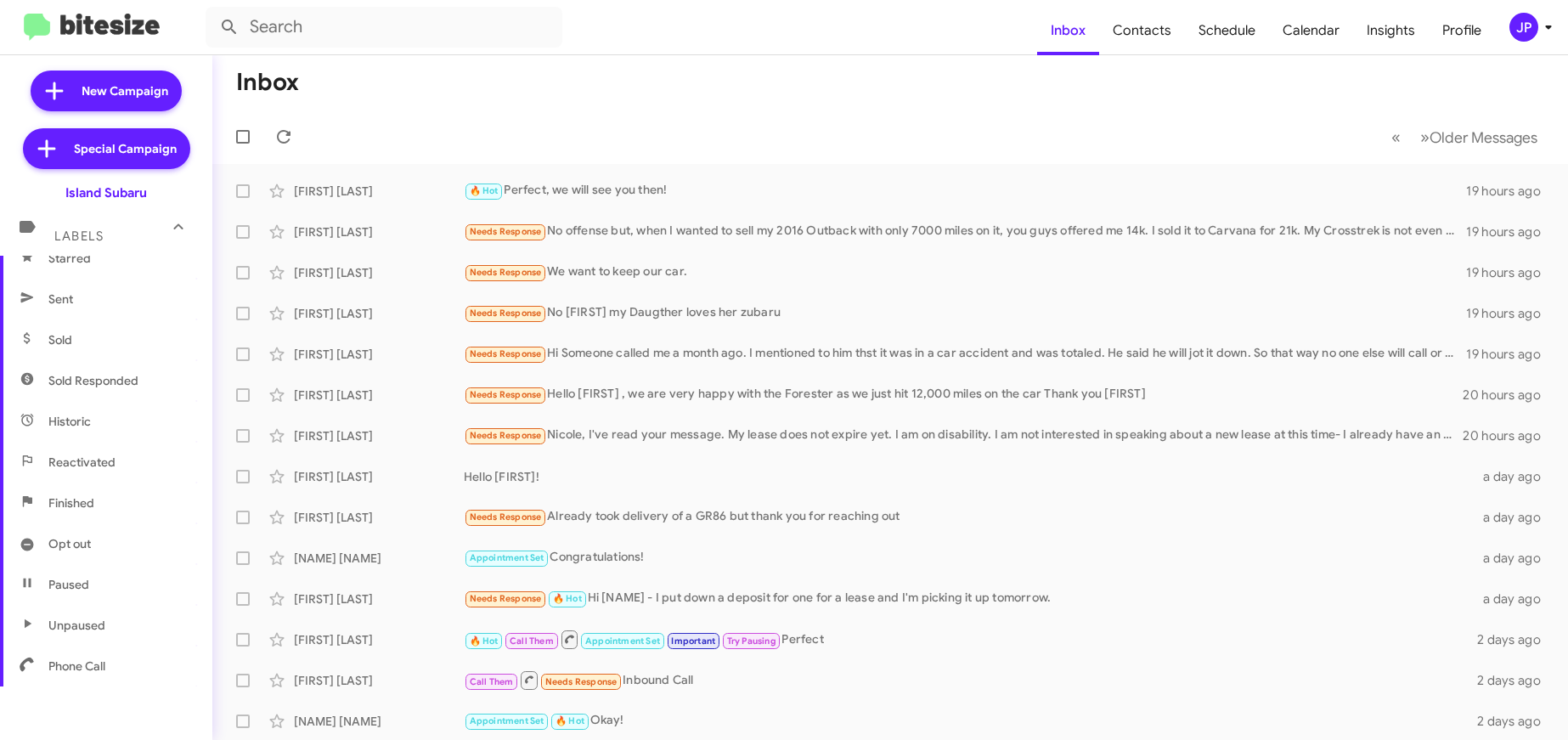 click on "Sold Responded" at bounding box center [93, 381] 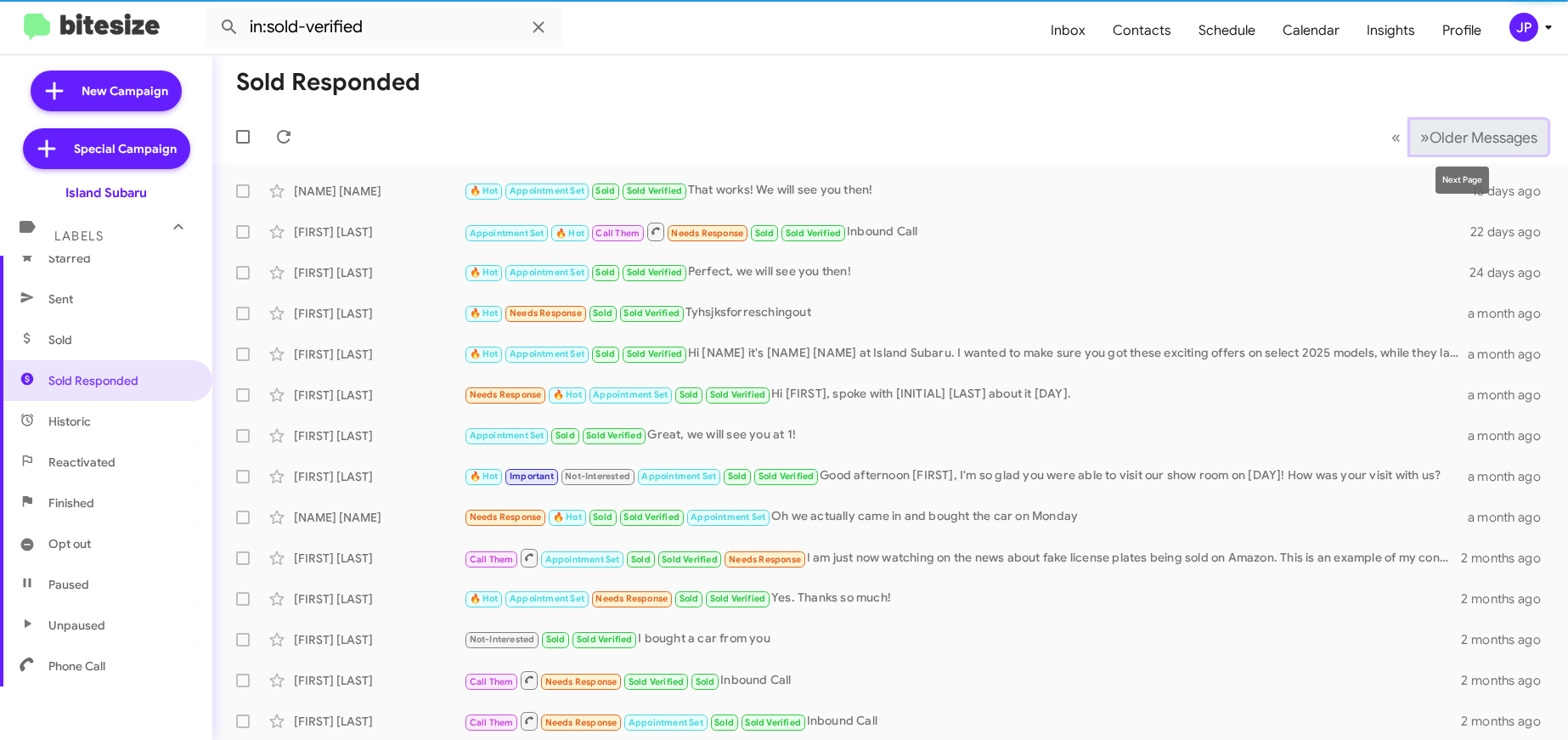 click on "» Next   Older Messages" 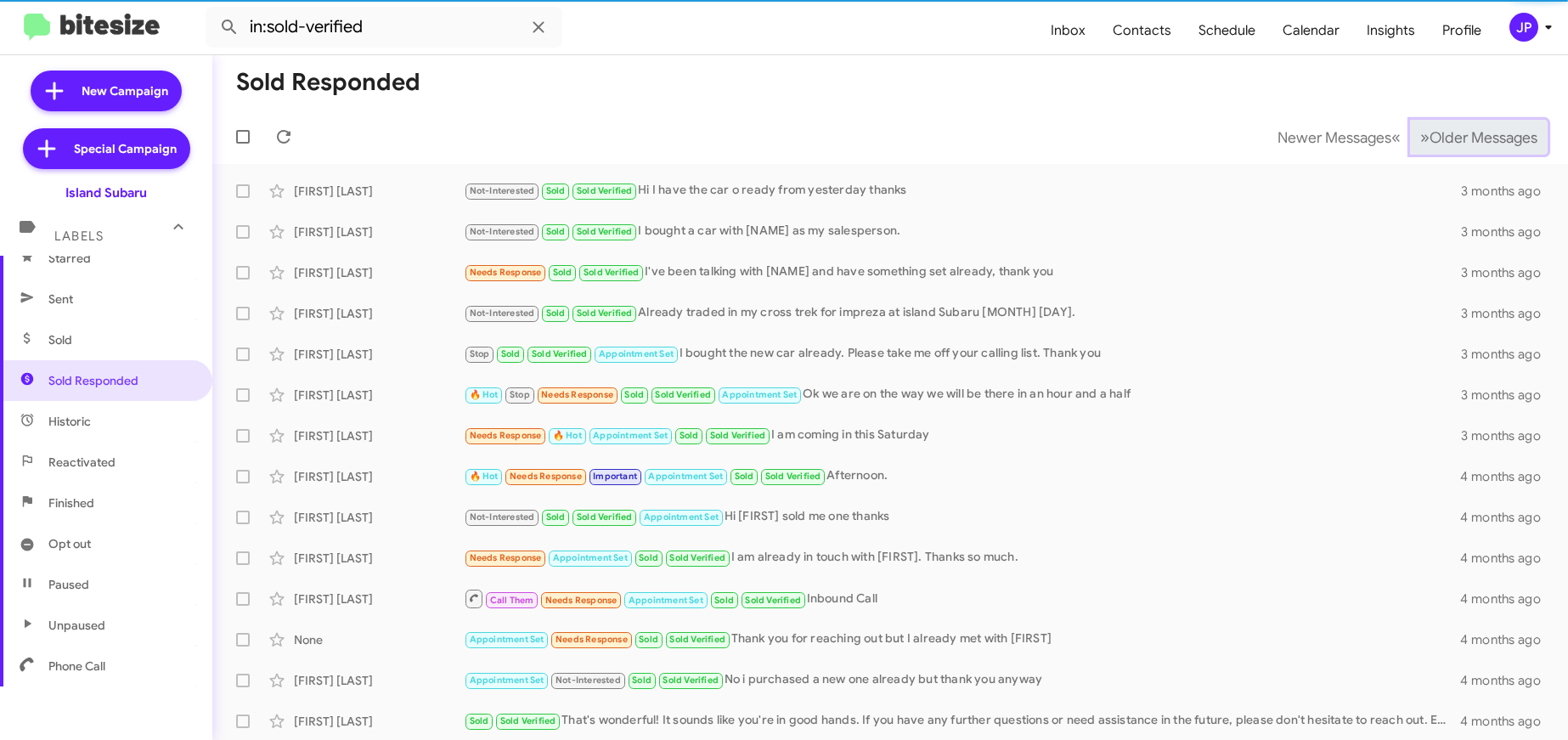 click on "» Next   Older Messages" 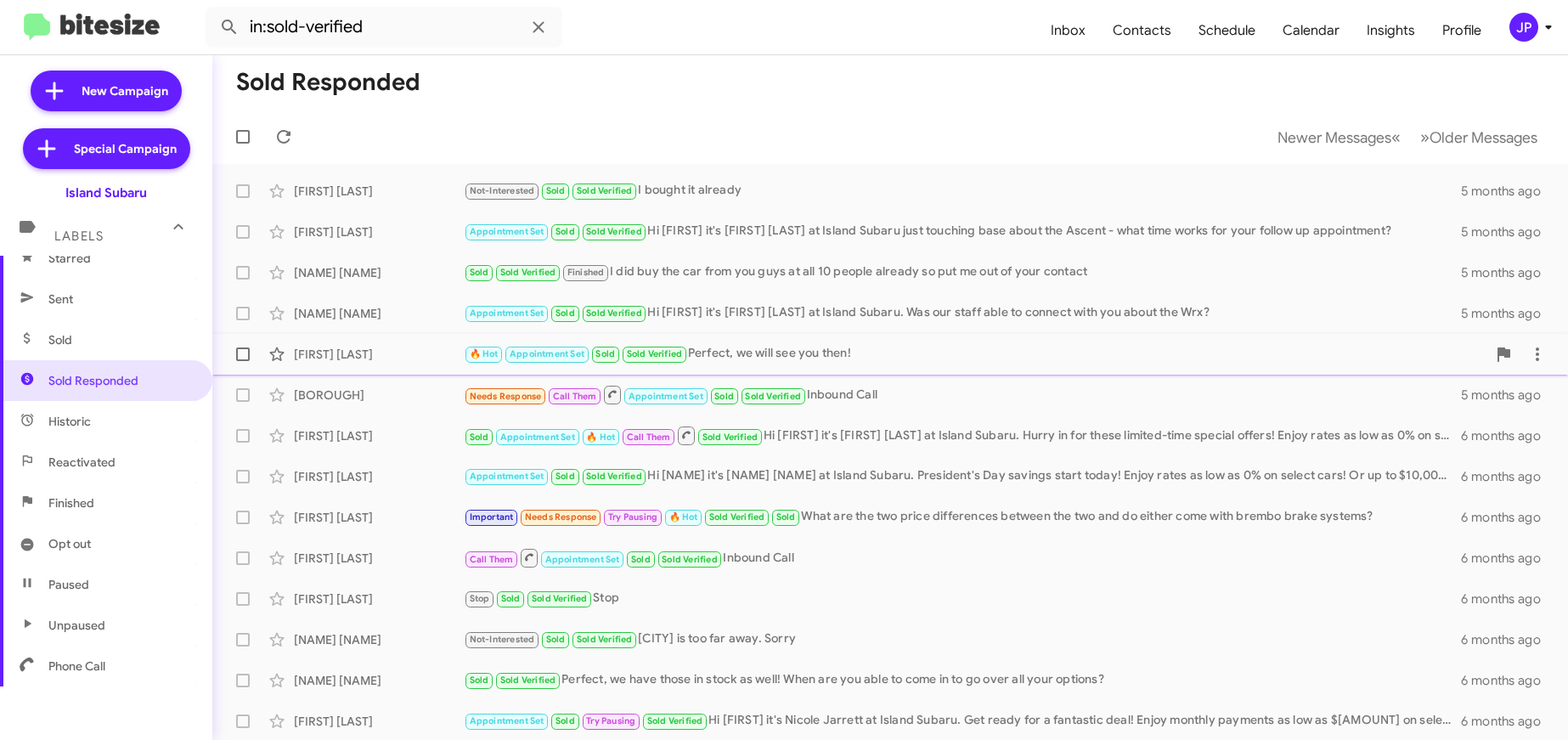 click on "🔥 Hot   Appointment Set   Sold   Sold Verified   Perfect, we will see you then!" 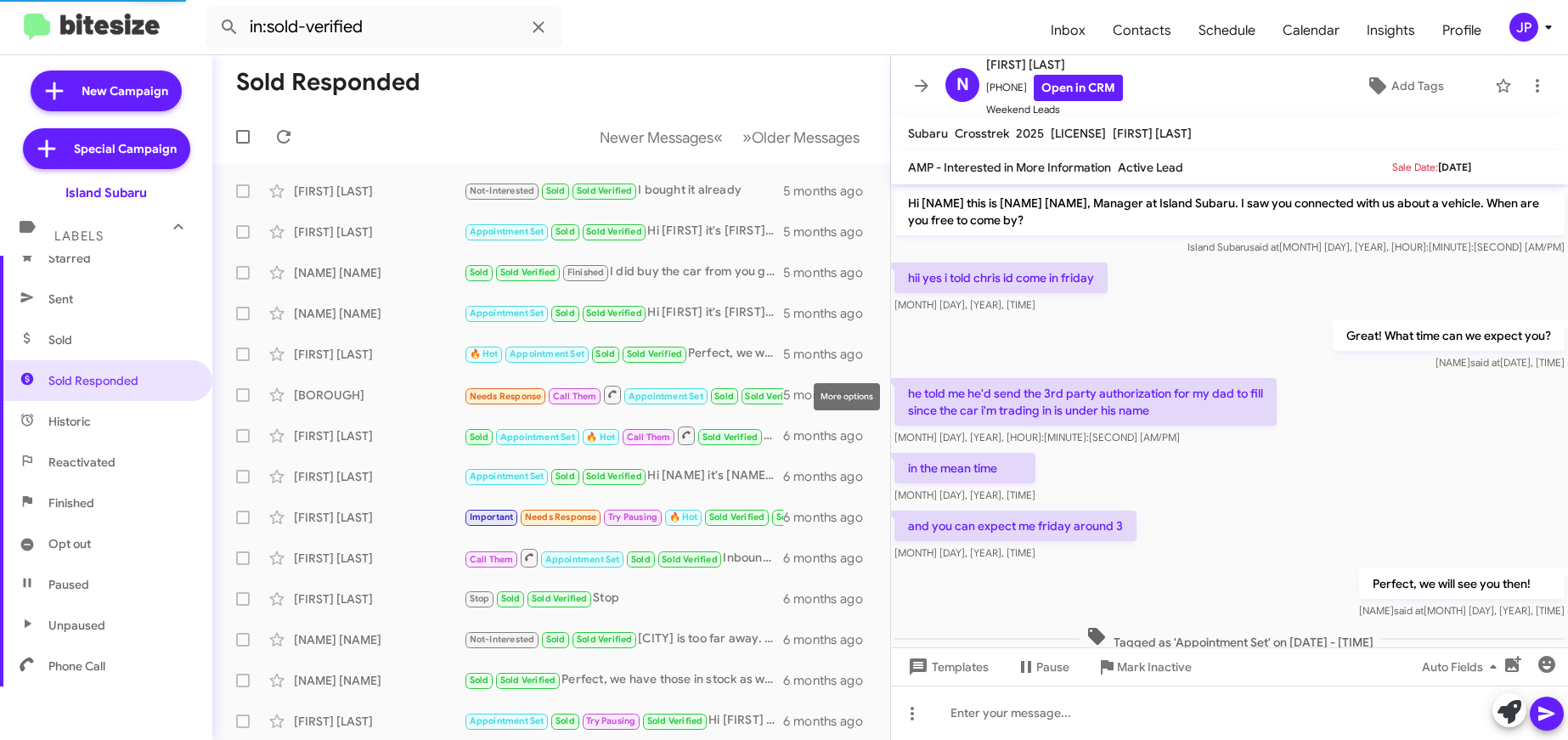 scroll, scrollTop: 112, scrollLeft: 0, axis: vertical 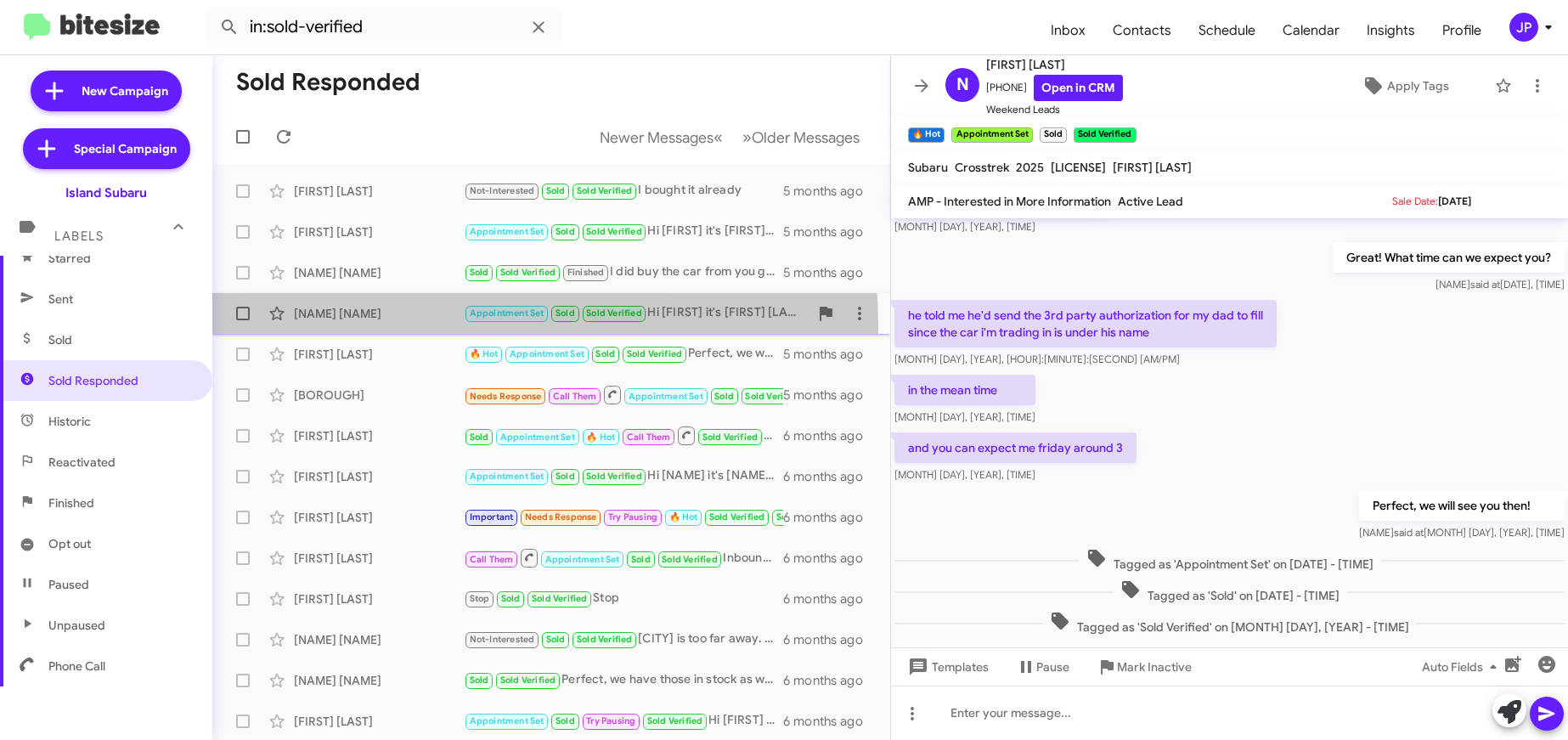click on "Jason Failla  Appointment Set   Sold   Sold Verified   Hi Jason it's Nicole Jarrett at Island Subaru. Was our staff able to connect with you about the Wrx?   5 months ago" 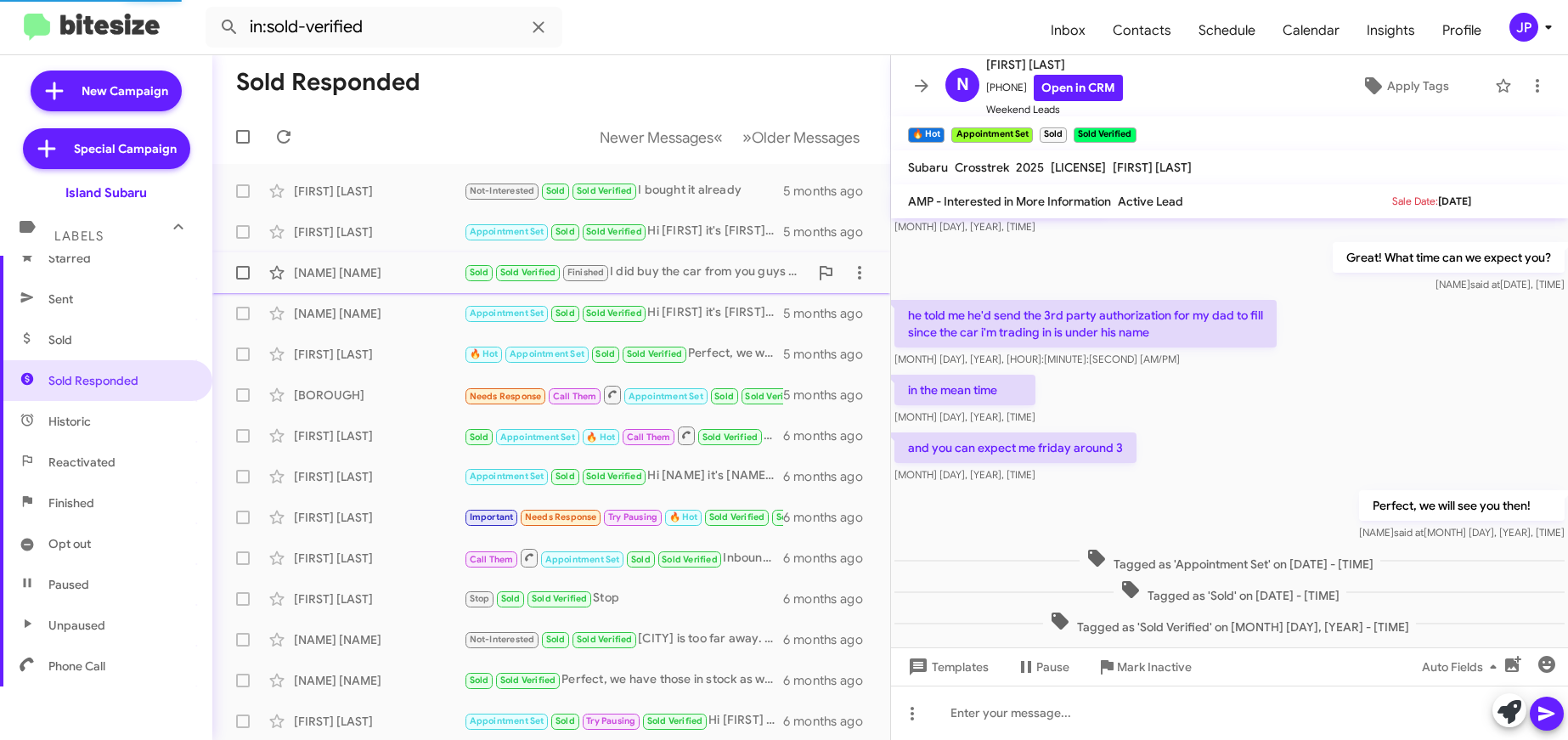 scroll, scrollTop: 709, scrollLeft: 0, axis: vertical 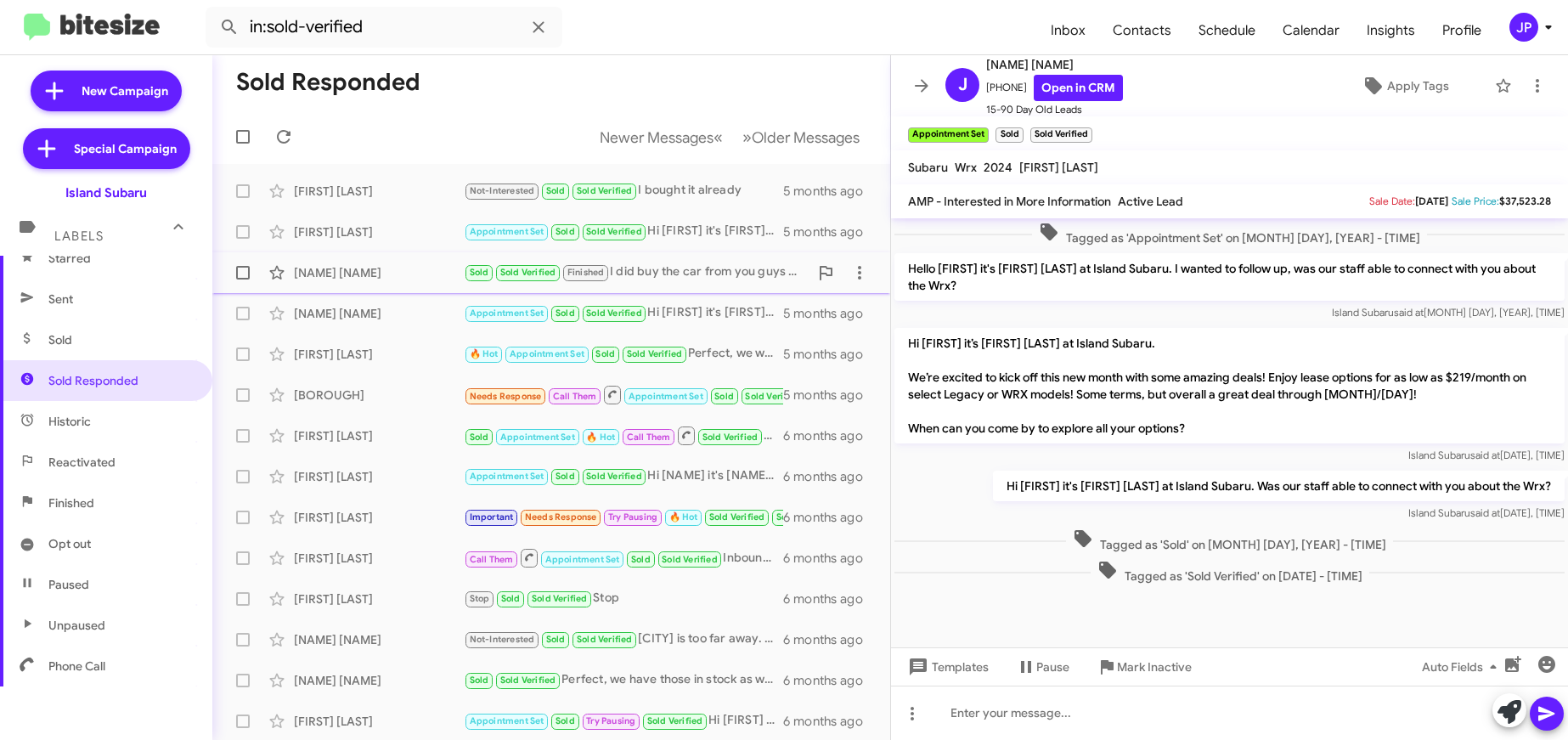 click on "Drilon Behri" 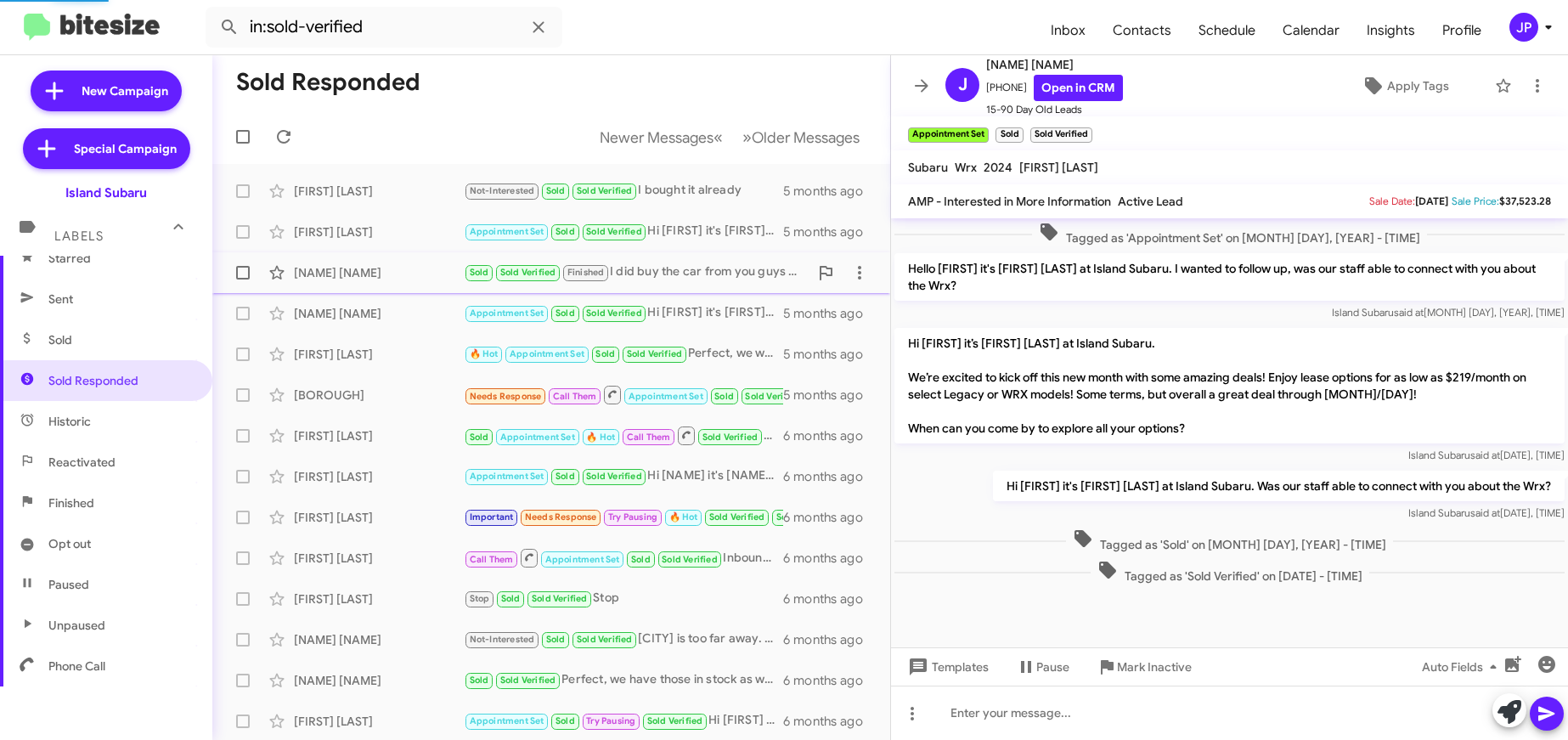 scroll, scrollTop: 0, scrollLeft: 0, axis: both 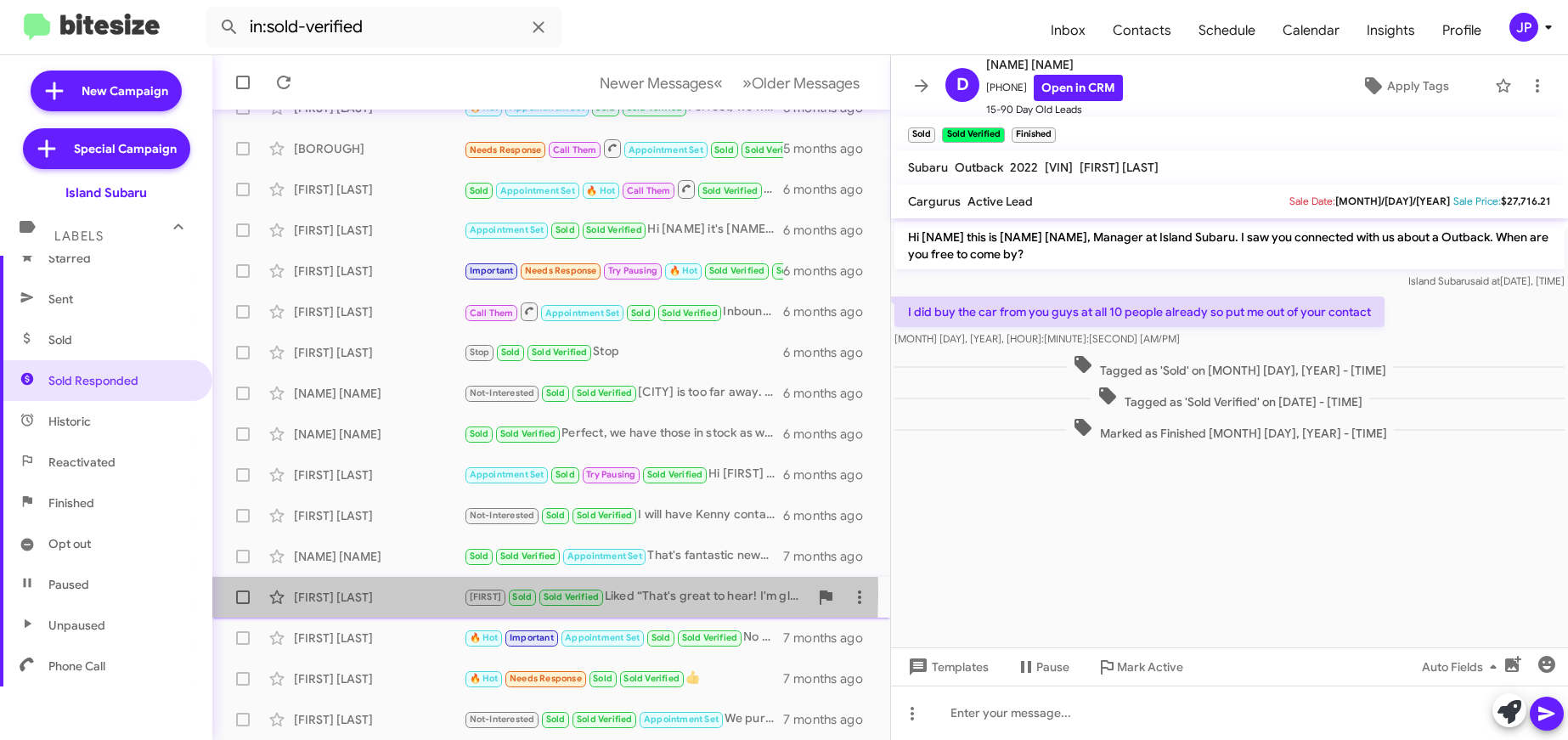 click on "Tanveer Hira" 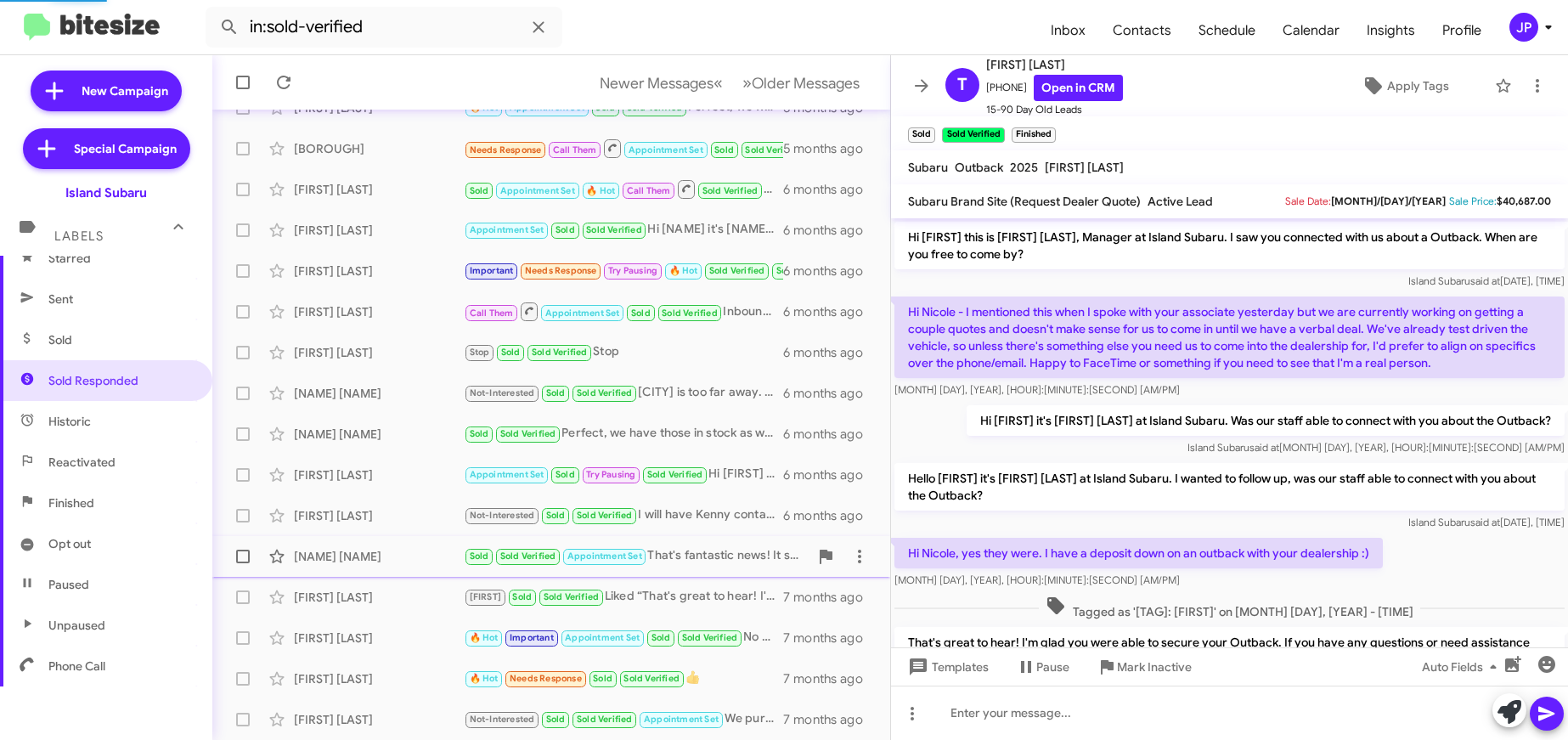 scroll, scrollTop: 231, scrollLeft: 0, axis: vertical 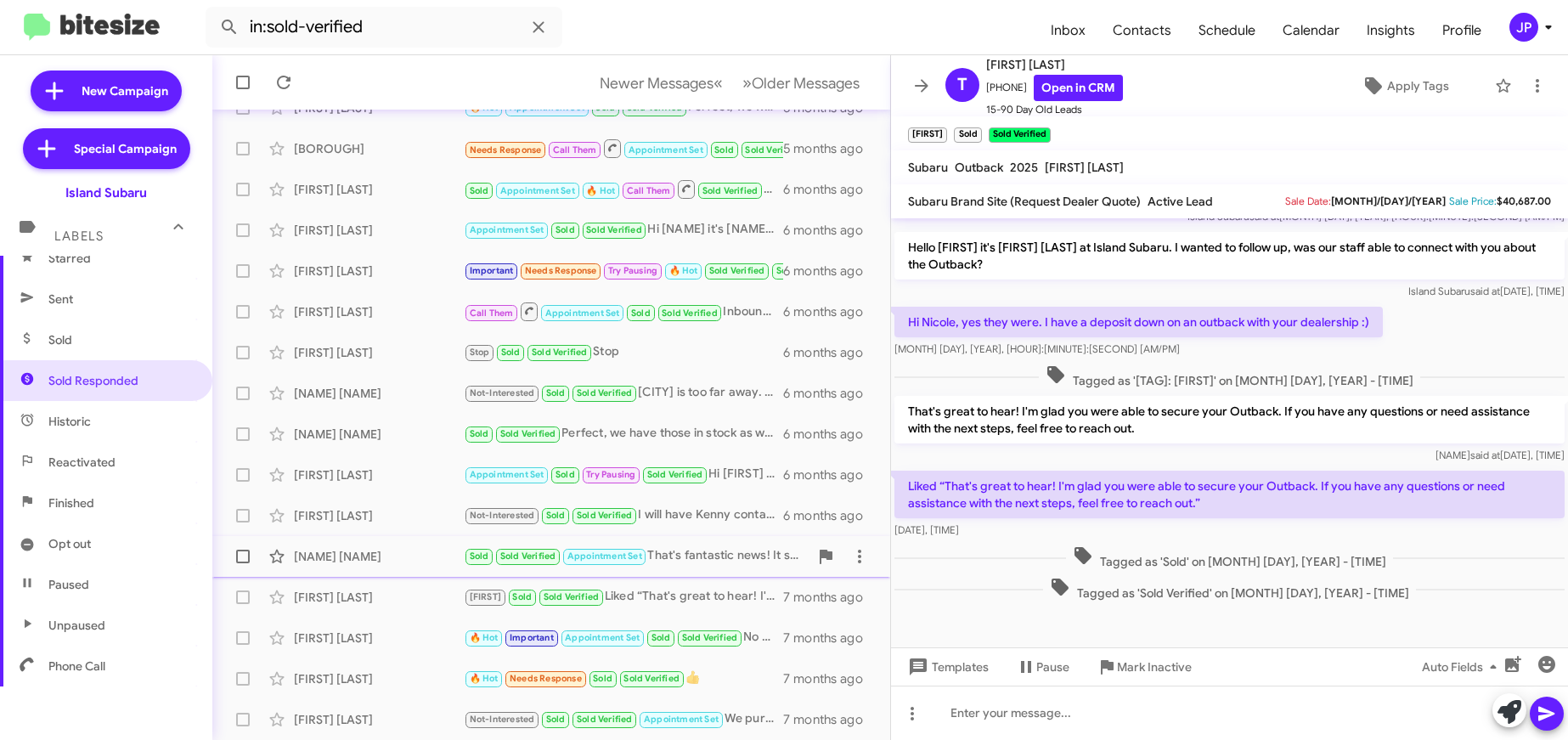 click on "Margherita Lamorte  Sold   Sold Verified   Appointment Set   That's fantastic news! It sounds like you're on your way to getting a great car. If you have any questions while you wait for your new vehicle or if there's anything else we can assist you with, feel free to reach out. Enjoy the excitement of your upcoming ride!   7 months ago" 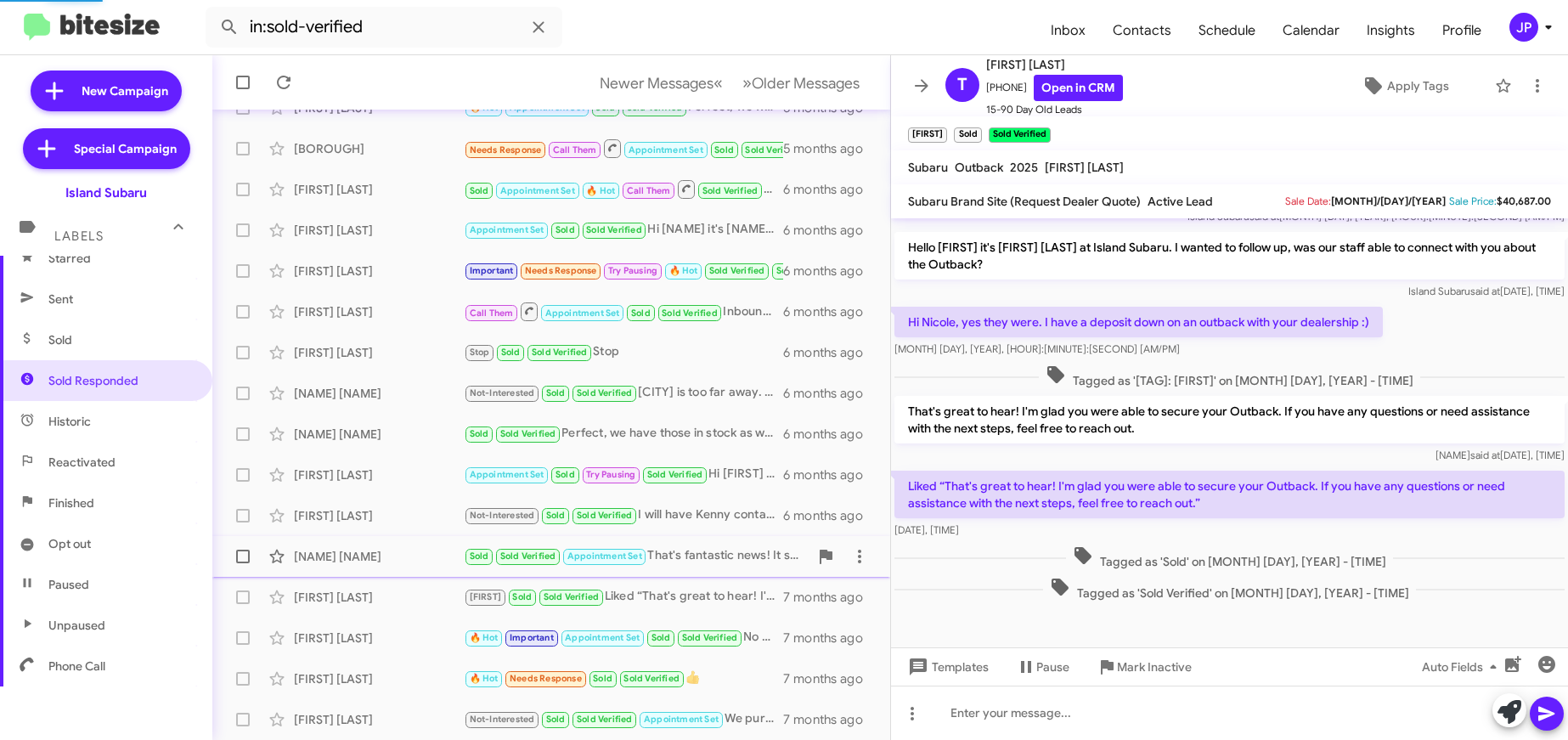 scroll, scrollTop: 169, scrollLeft: 0, axis: vertical 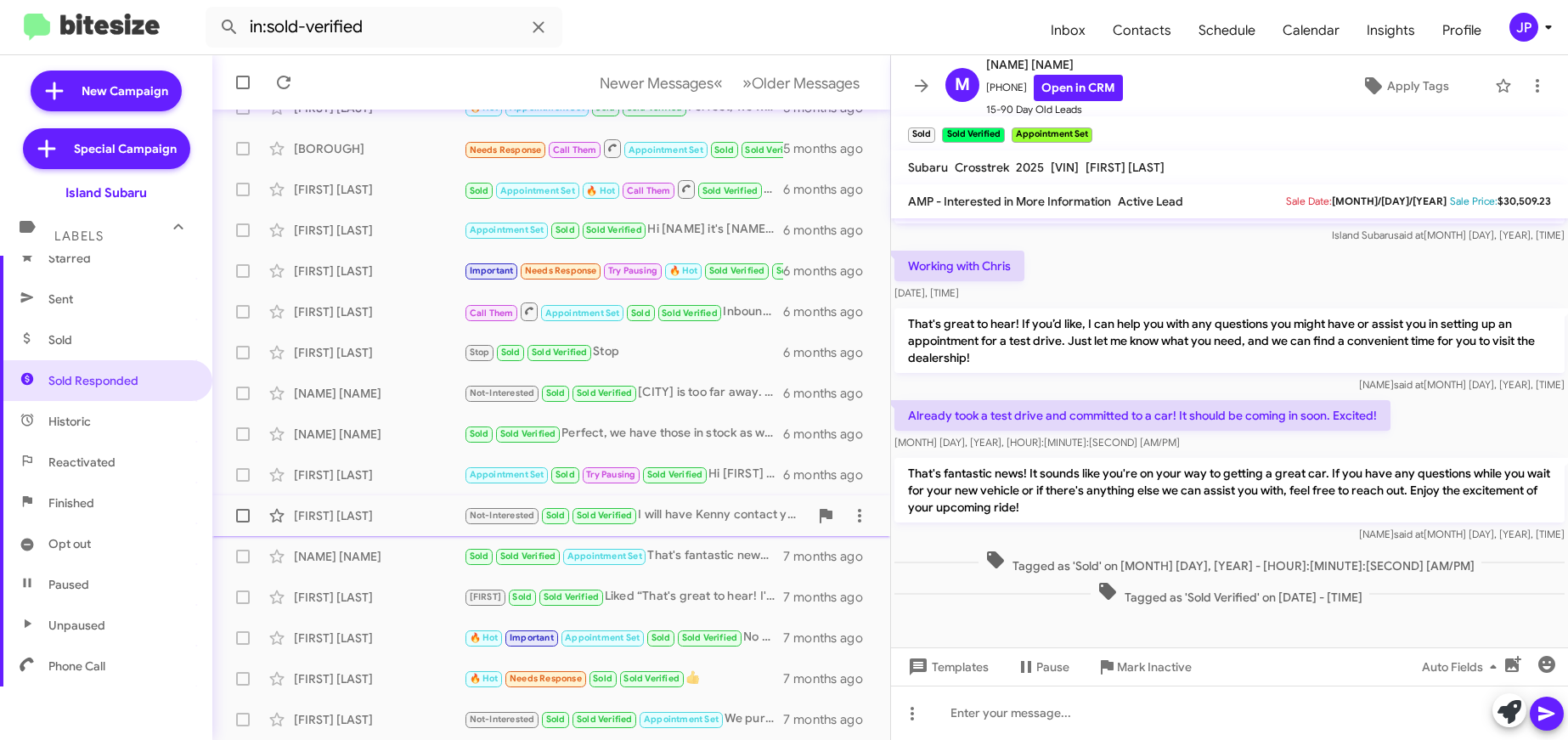 click on "Bufan Qiu  Not-Interested   Sold   Sold Verified   I will have Kenny contact you   6 months ago" 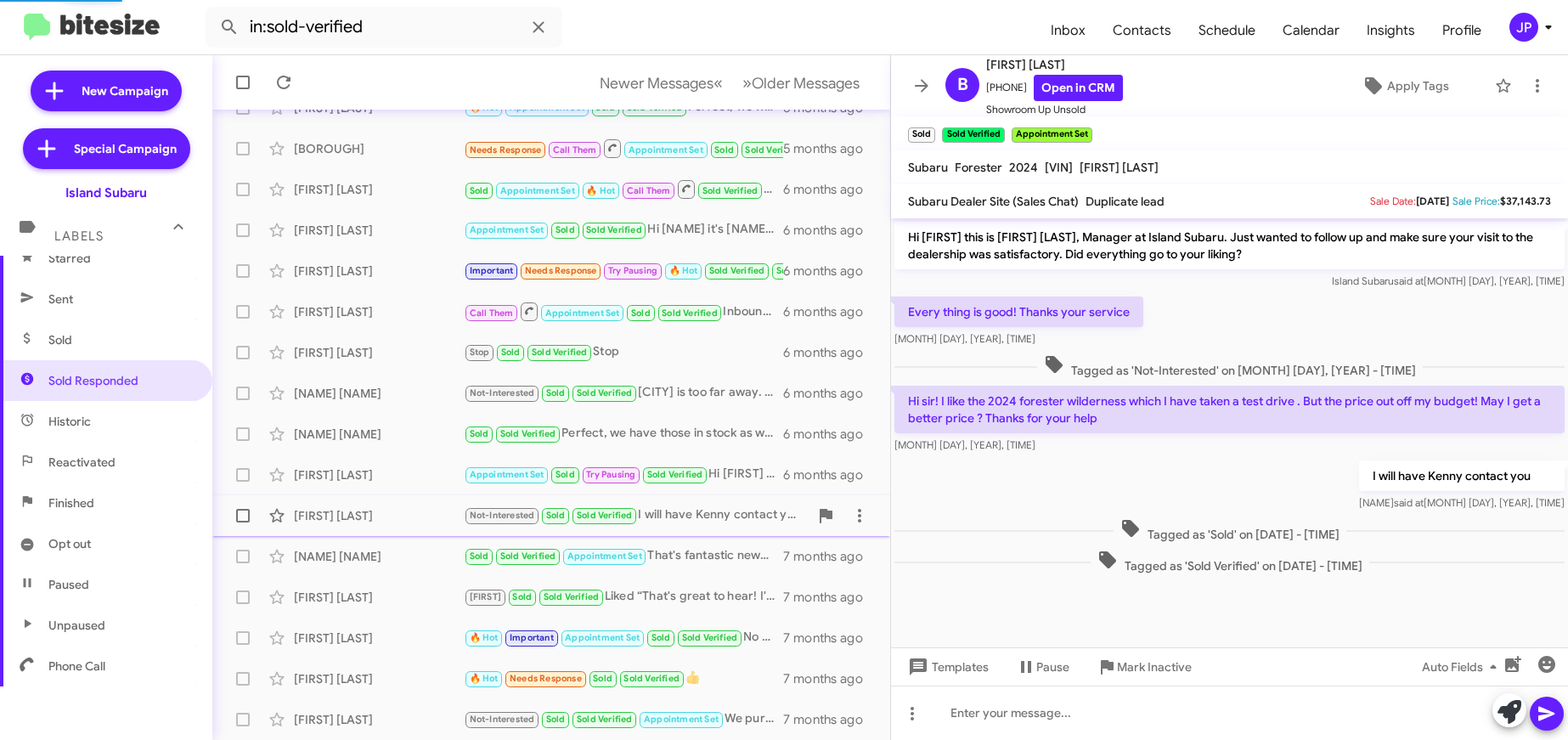 scroll, scrollTop: 0, scrollLeft: 0, axis: both 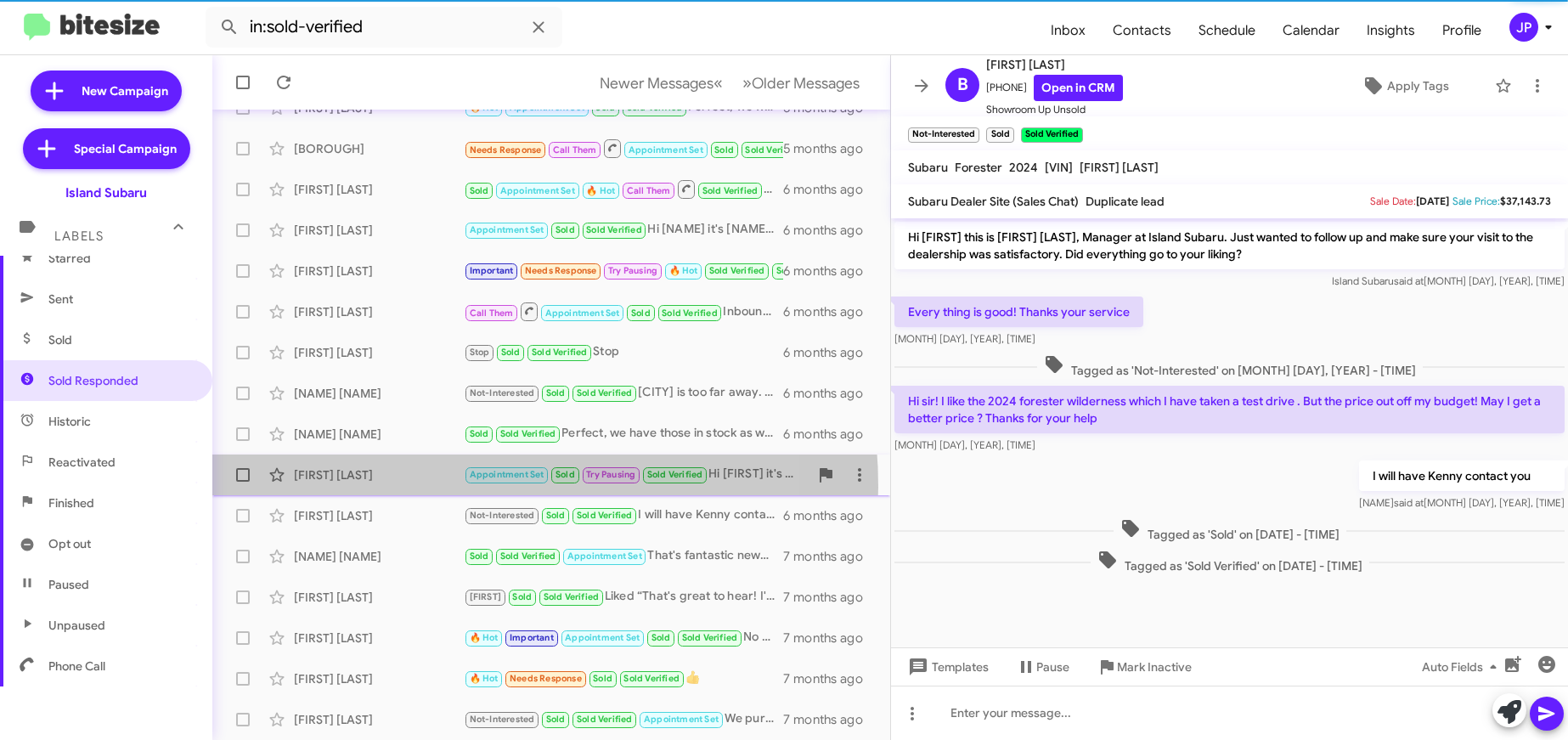 click on "Maureen Sanphy  Appointment Set   Sold   Try Pausing   Sold Verified   Hi Maureen it's Nicole Jarrett at Island Subaru.
Get ready for a fantastic deal! Enjoy monthly payments as low as $139 on select 2024 Impreza Base models! Or starting as low as $189 on select 2025 Forester Base models! These special offers are only through 2/28, or while supplies last!
Are you available to come in today, or would tomorrow work better?   6 months ago" 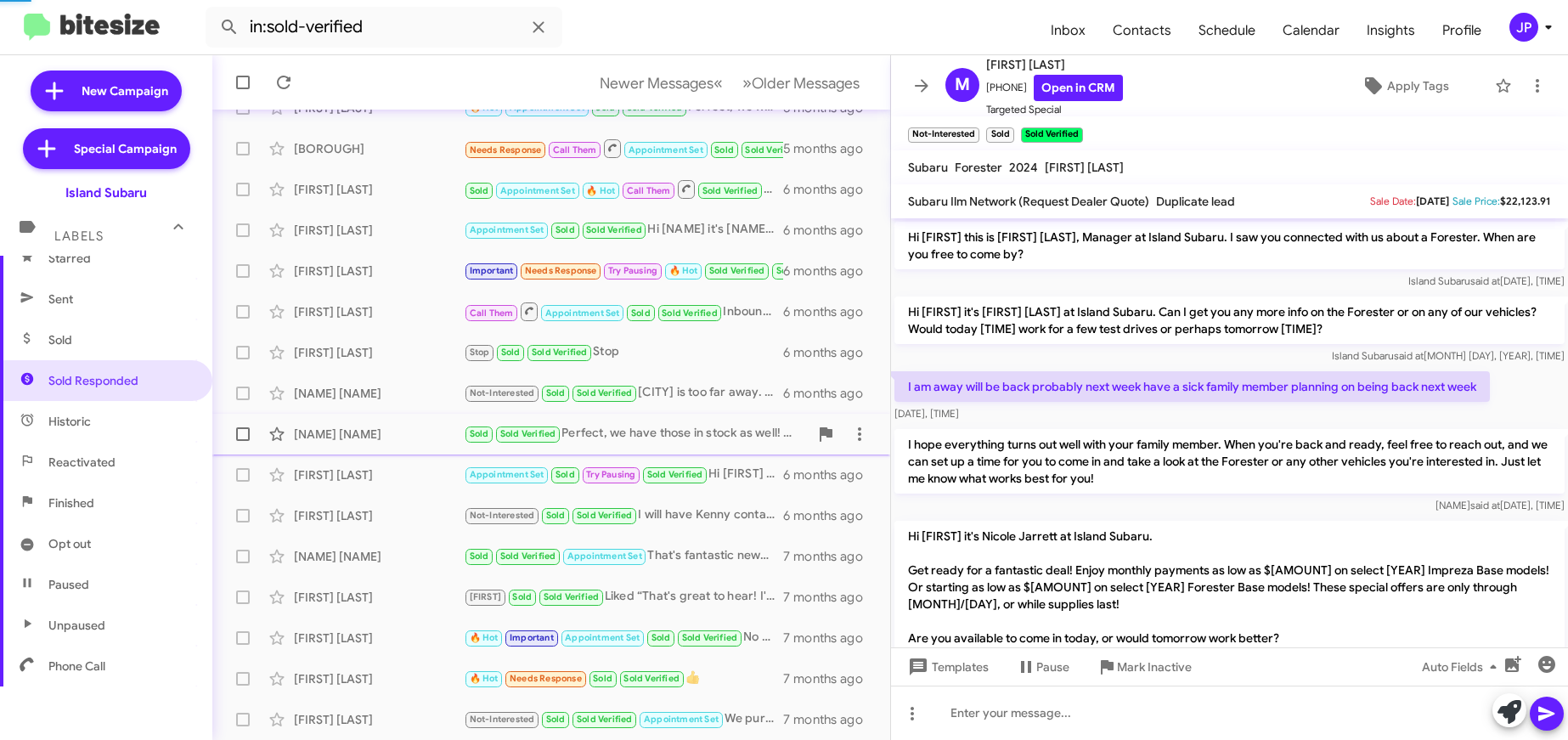 scroll, scrollTop: 158, scrollLeft: 0, axis: vertical 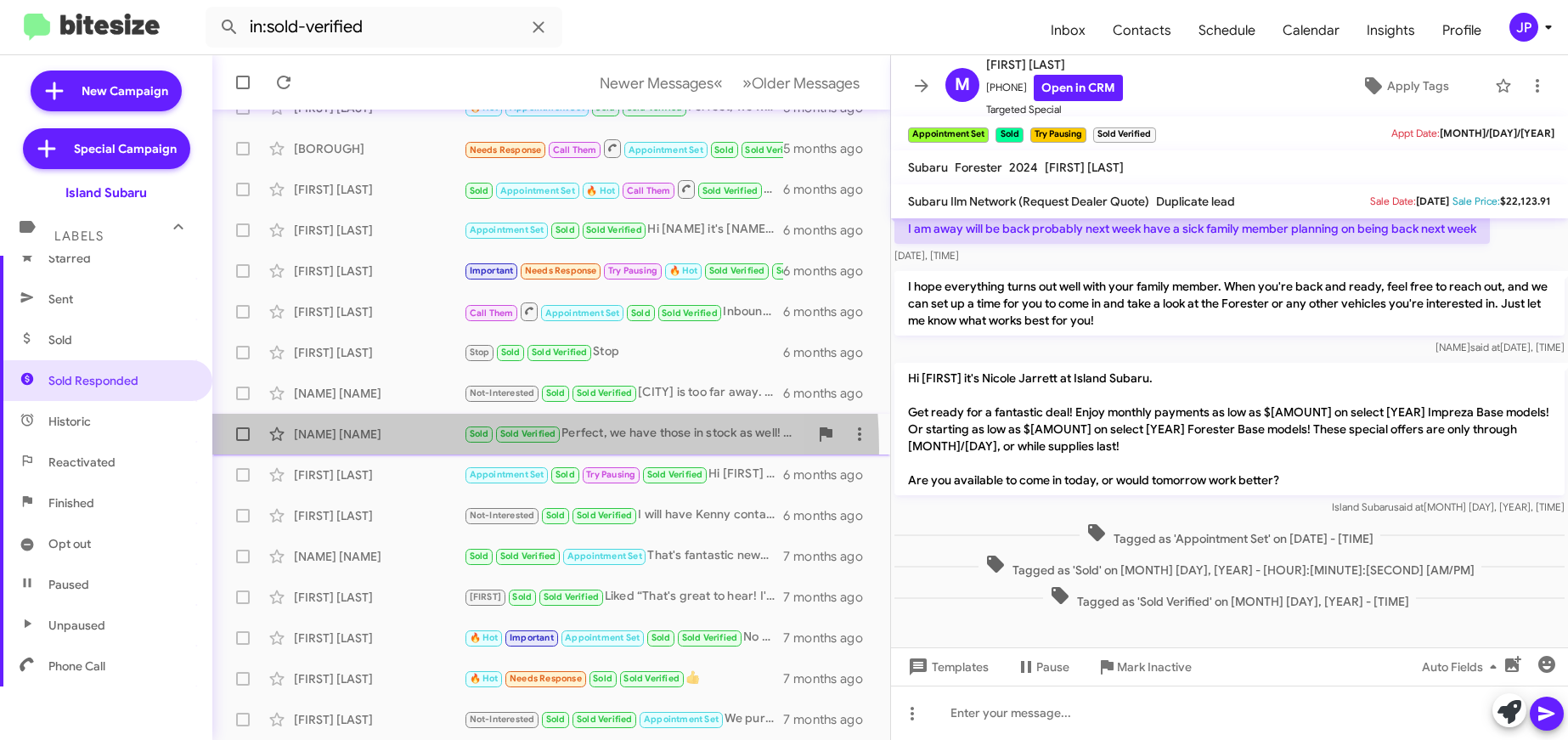 click on "Karen Ustick  Sold   Sold Verified   Perfect, we have those in stock as well! When are you able to come in to go over all your options?   6 months ago" 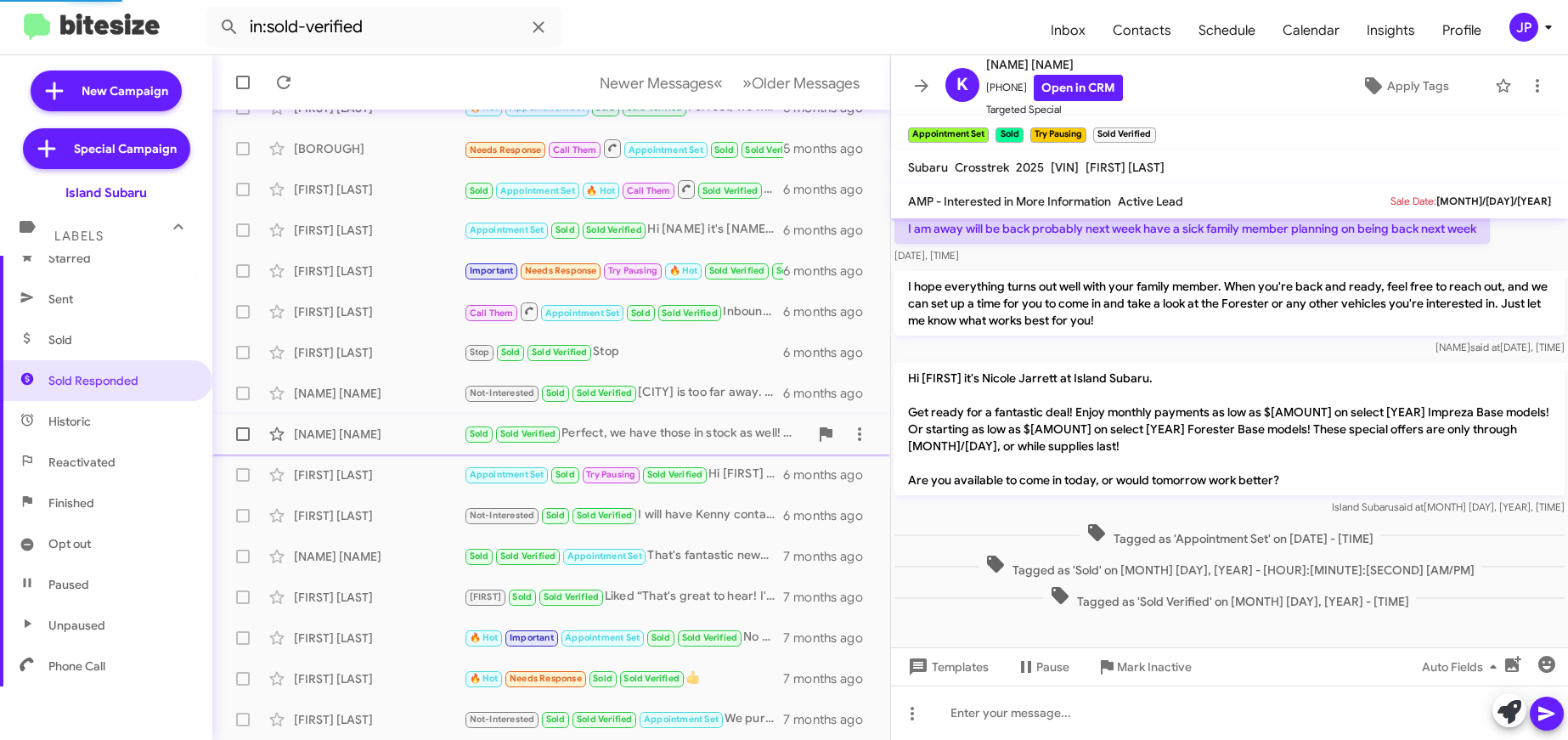scroll, scrollTop: 0, scrollLeft: 0, axis: both 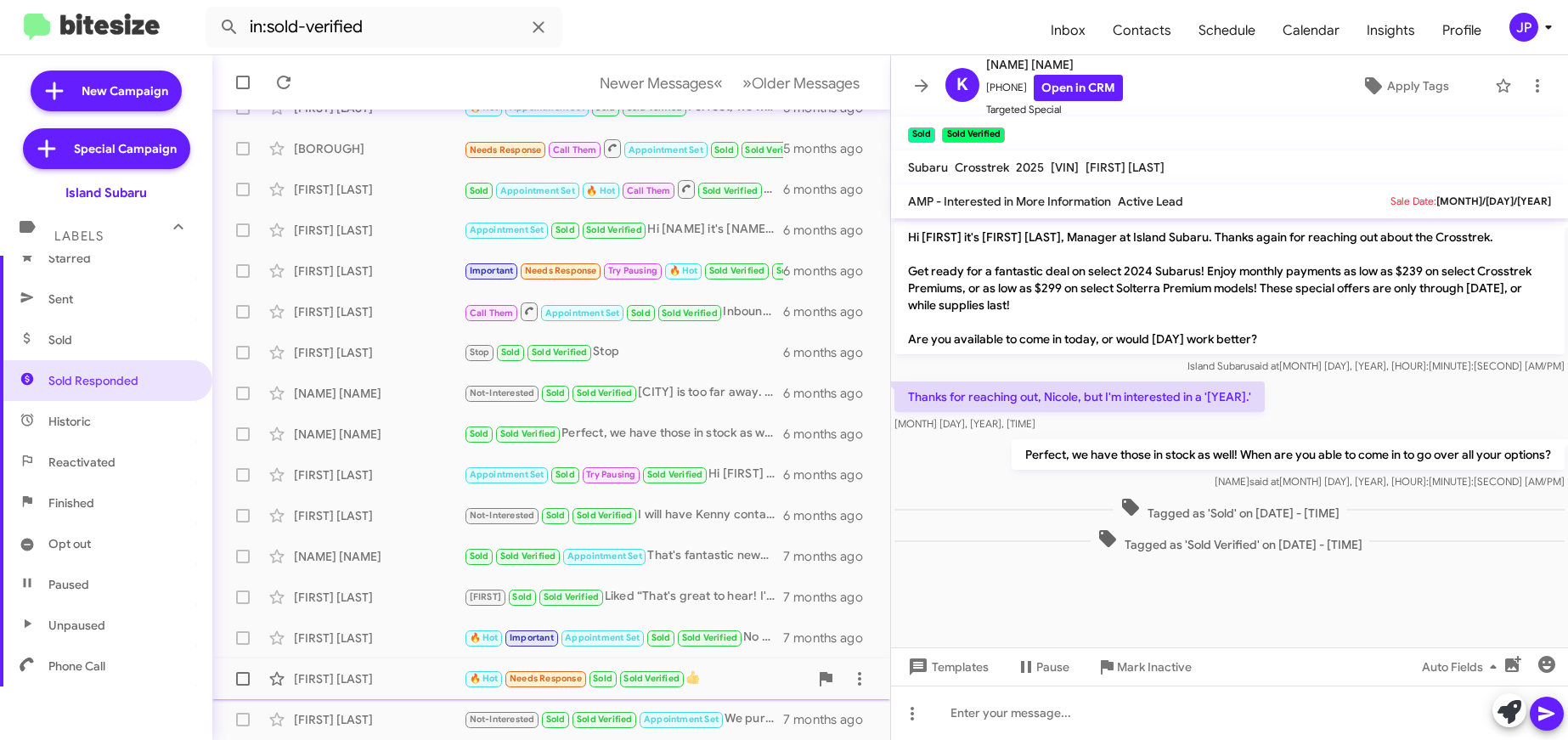 click on "Shuang Chen  🔥 Hot   Needs Response   Sold   Sold Verified   👍   7 months ago" 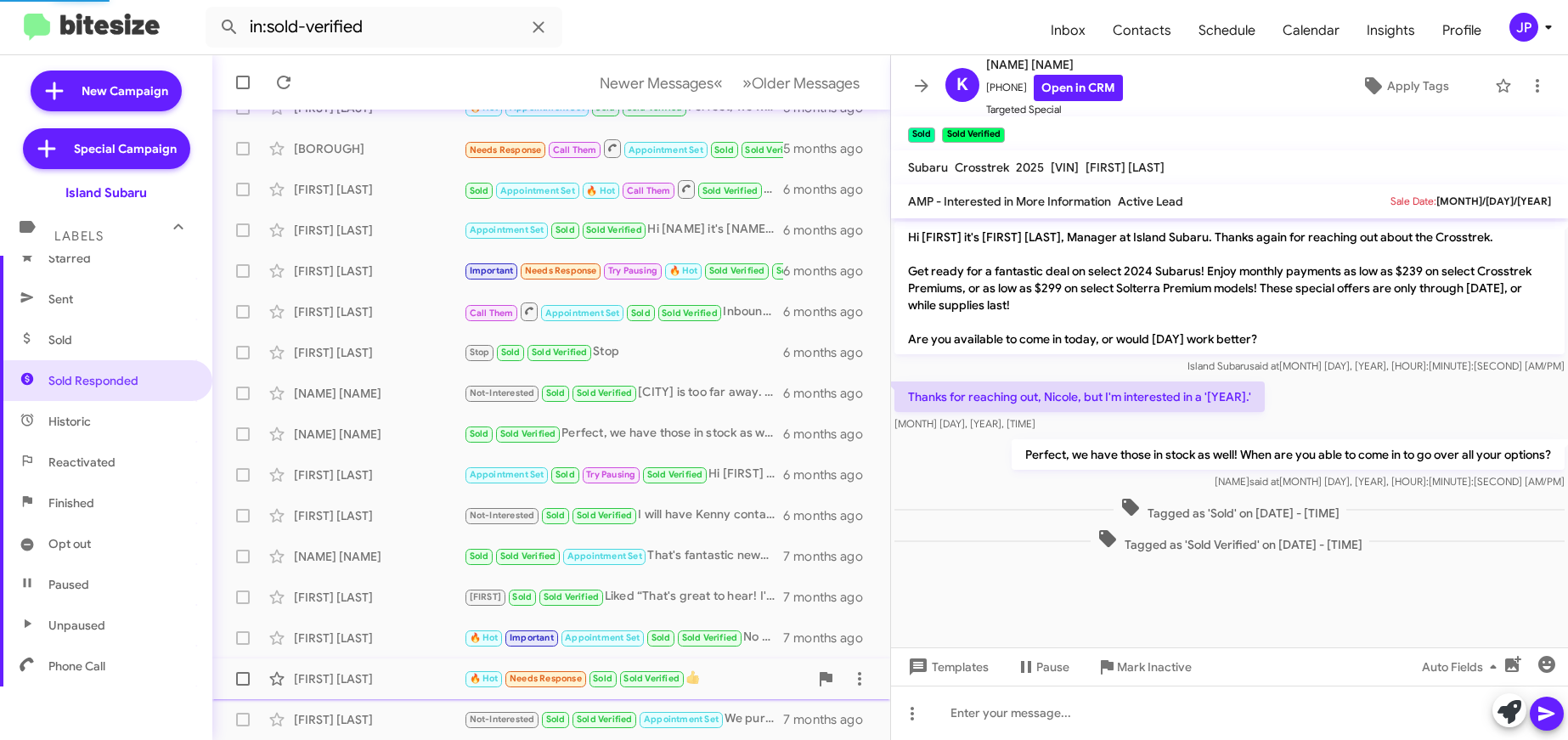 scroll, scrollTop: 280, scrollLeft: 0, axis: vertical 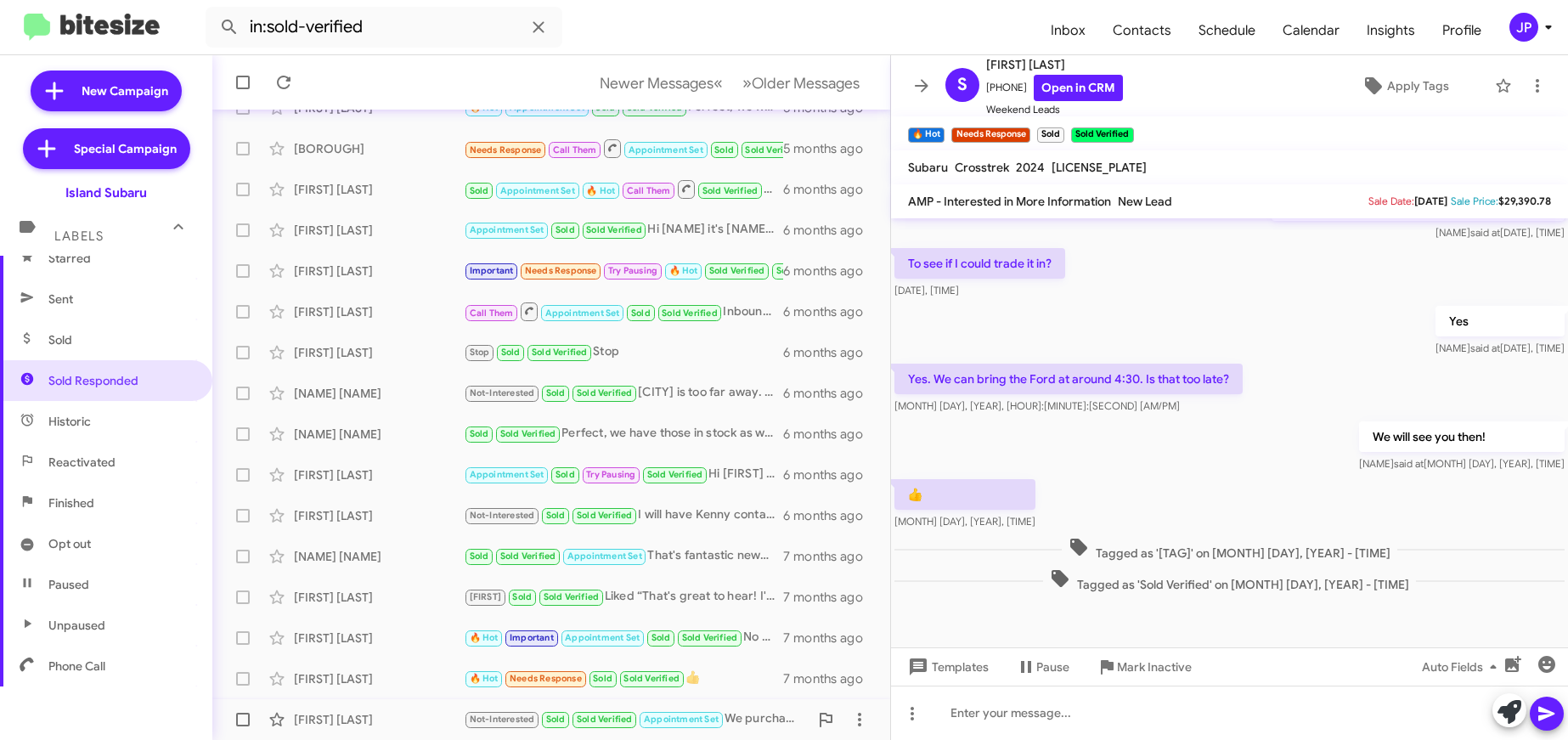 click on "Michael Greer" 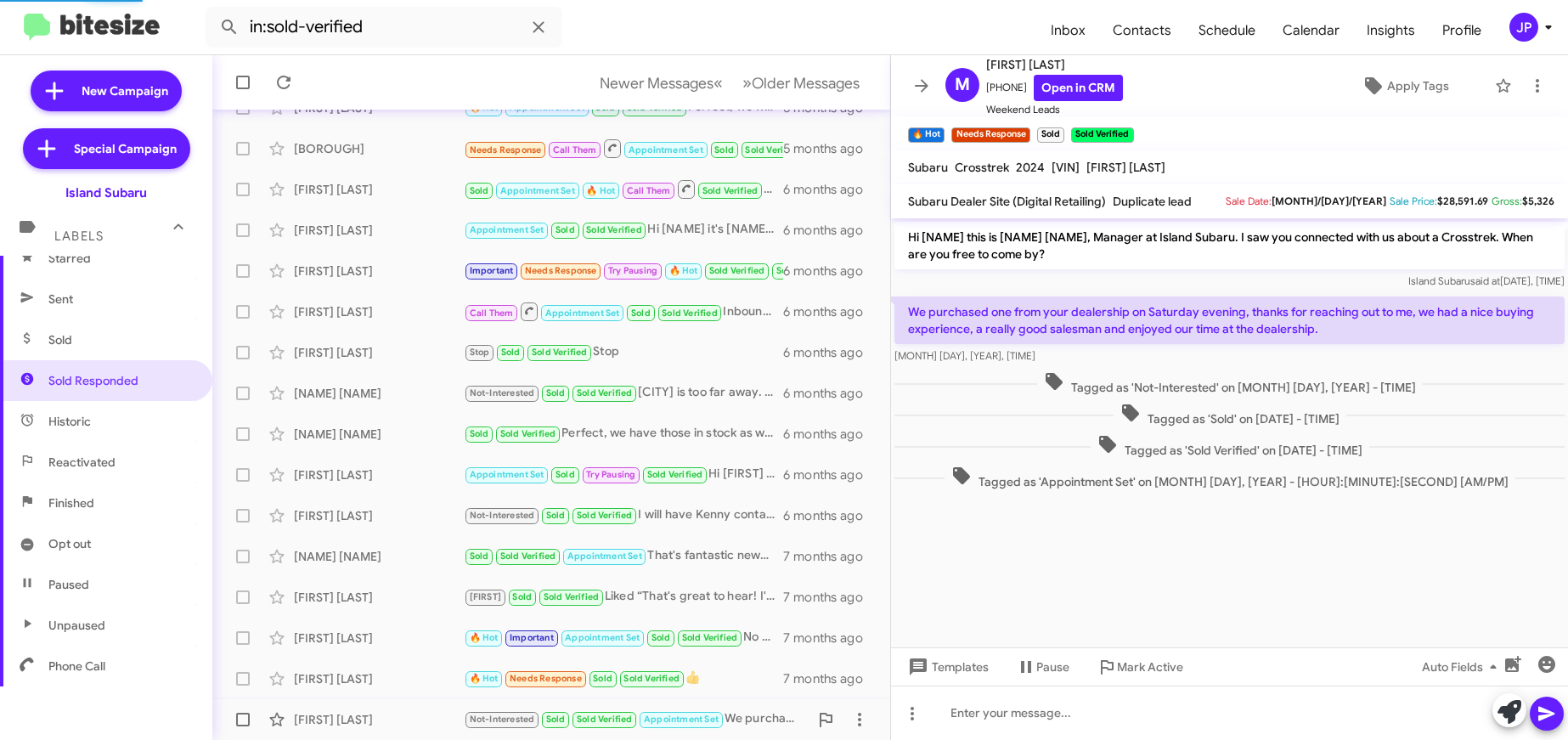 scroll, scrollTop: 0, scrollLeft: 0, axis: both 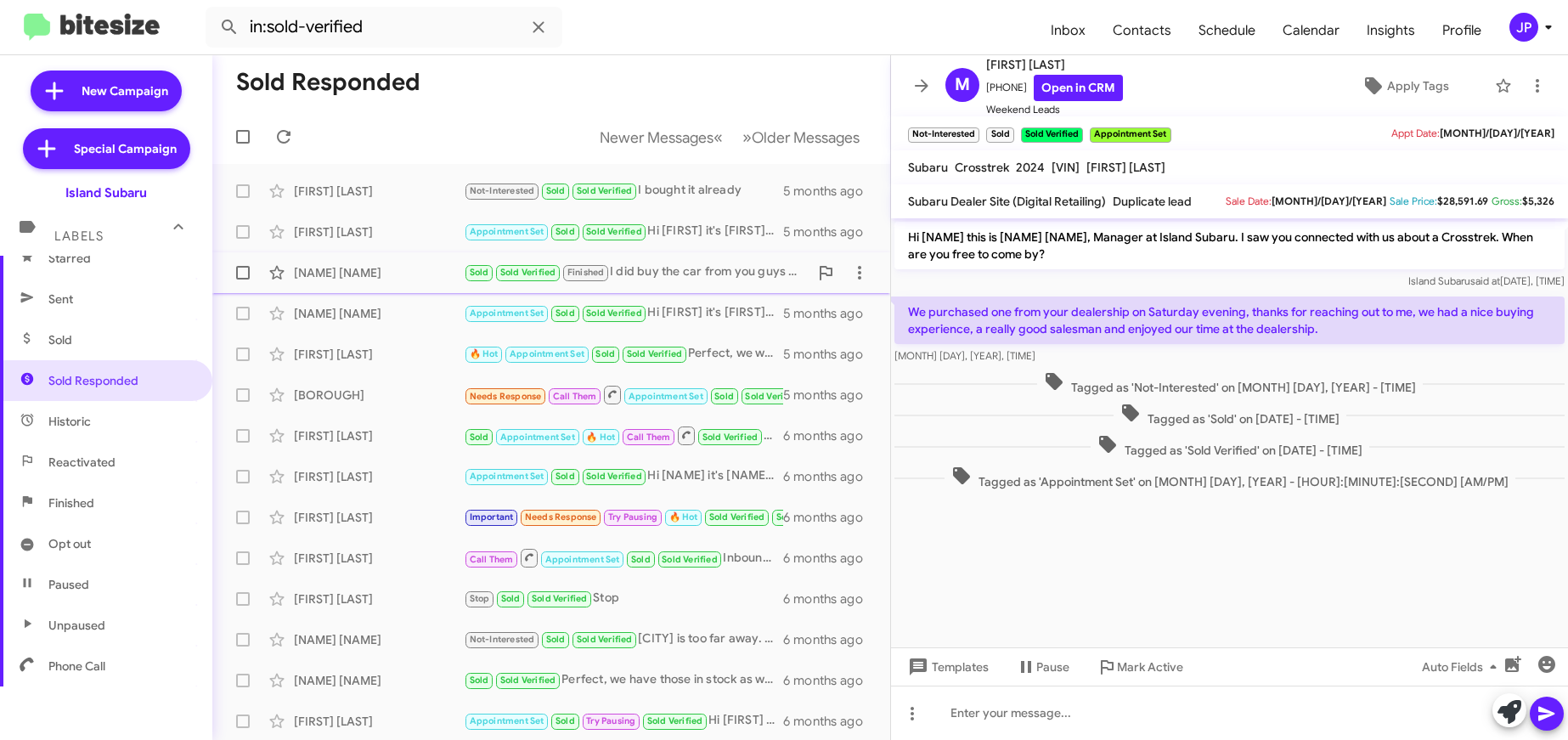 click on "Drilon Behri  Sold   Sold Verified   Finished   I did buy the car from you guys at all 10 people already so put me out of your contact   5 months ago" 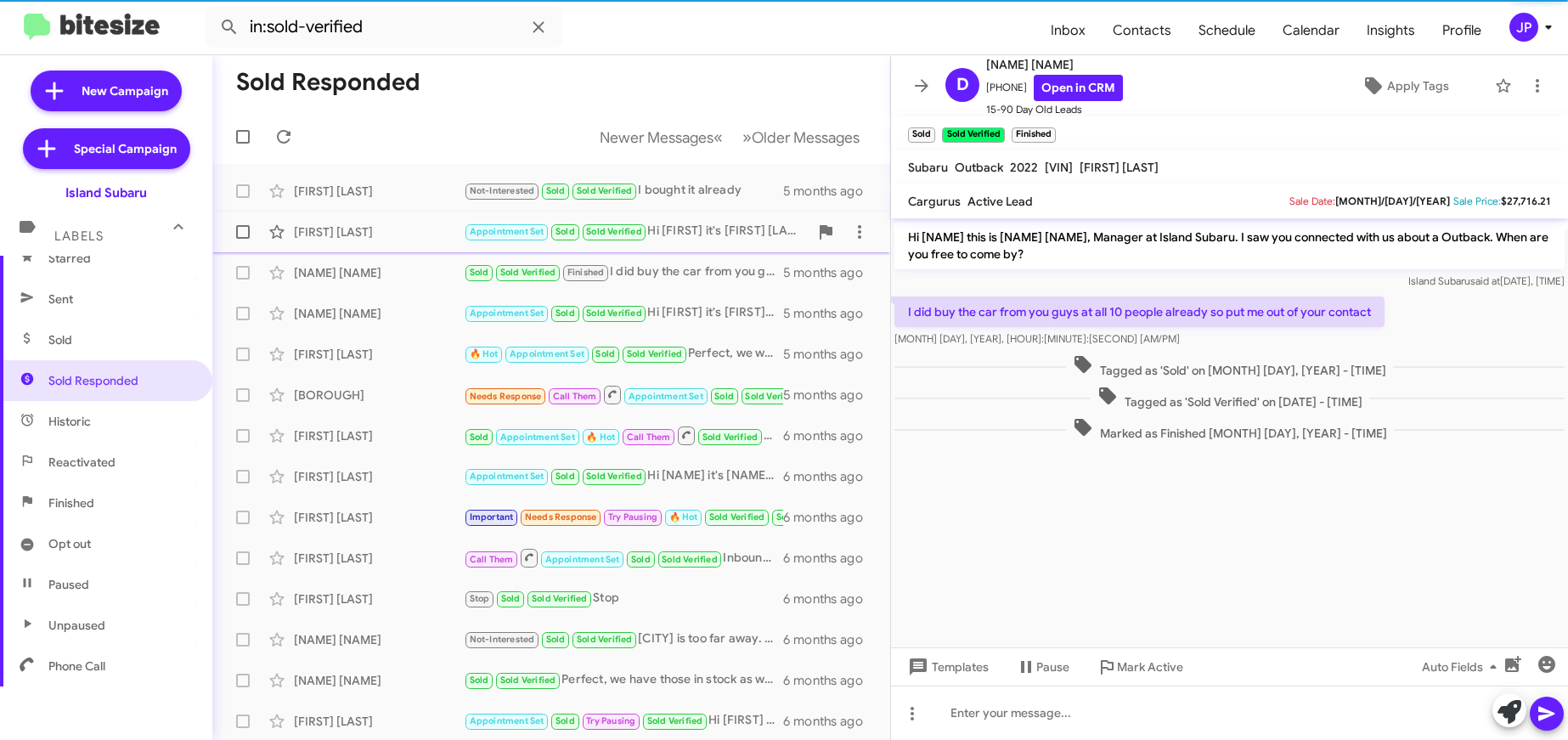 click on "William Lacurtis  Appointment Set   Sold   Sold Verified   Hi William it's Nicole Jarrett at Island Subaru just touching base about the Ascent - what time works for your follow up appointment?   5 months ago" 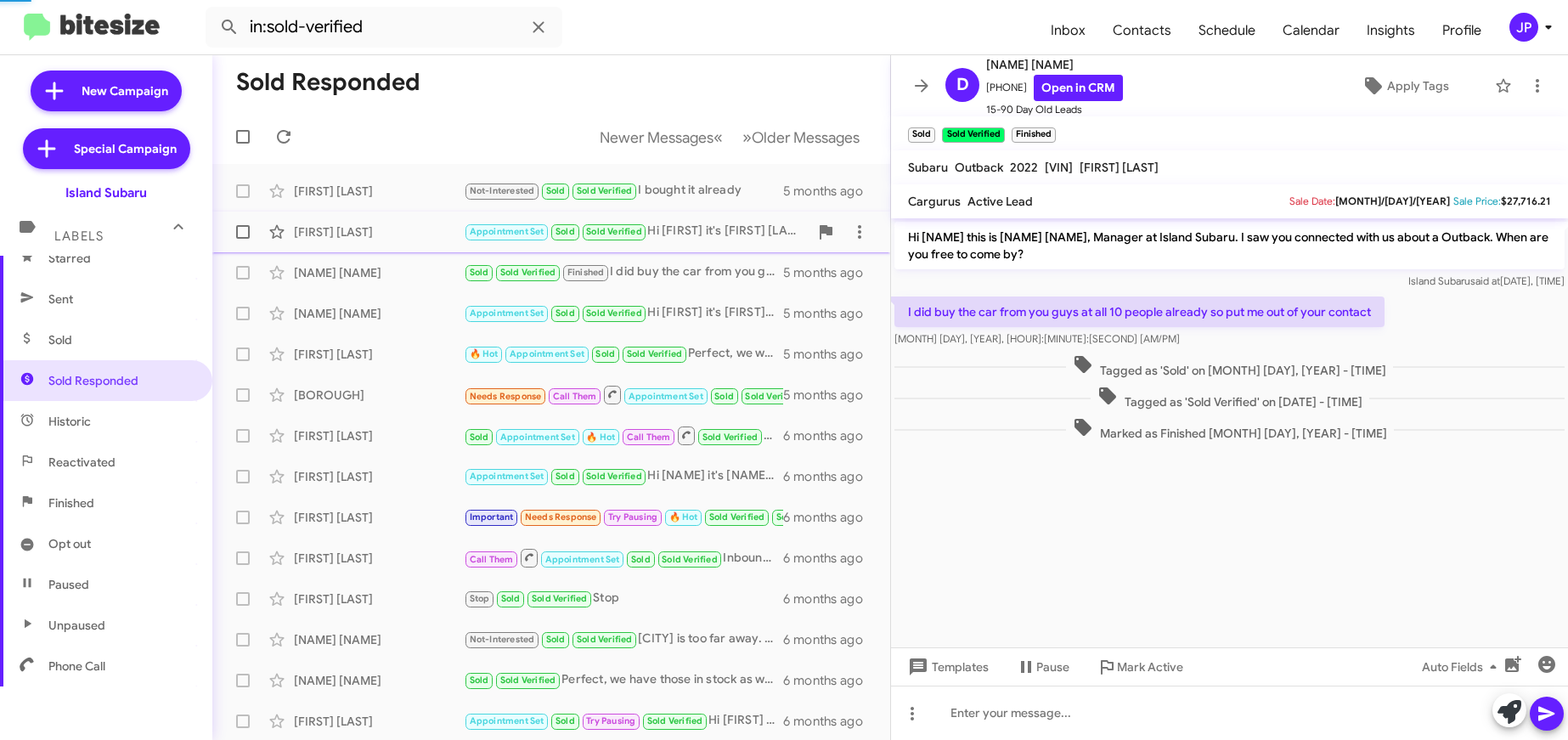 scroll, scrollTop: 1582, scrollLeft: 0, axis: vertical 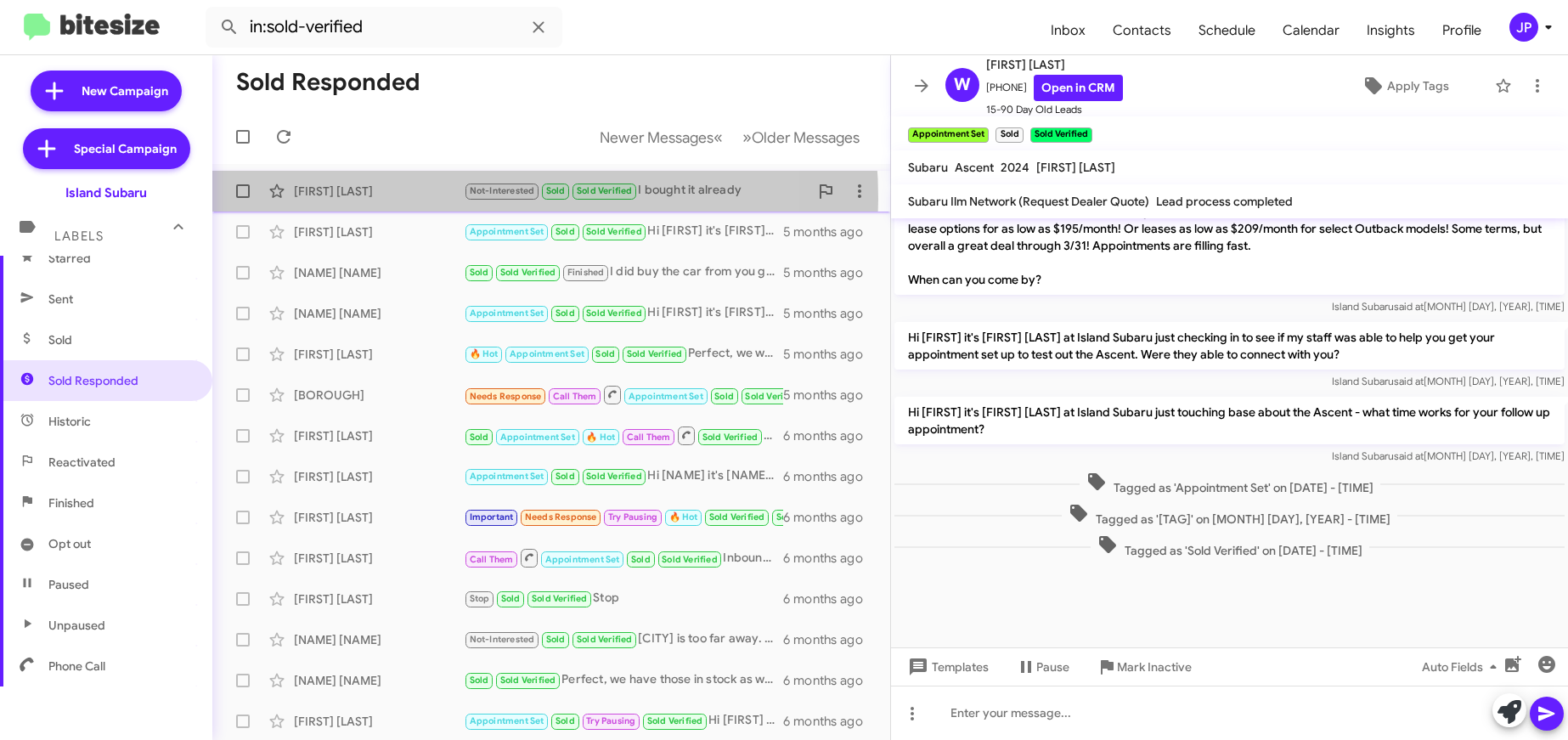click on "Derek Farrell" 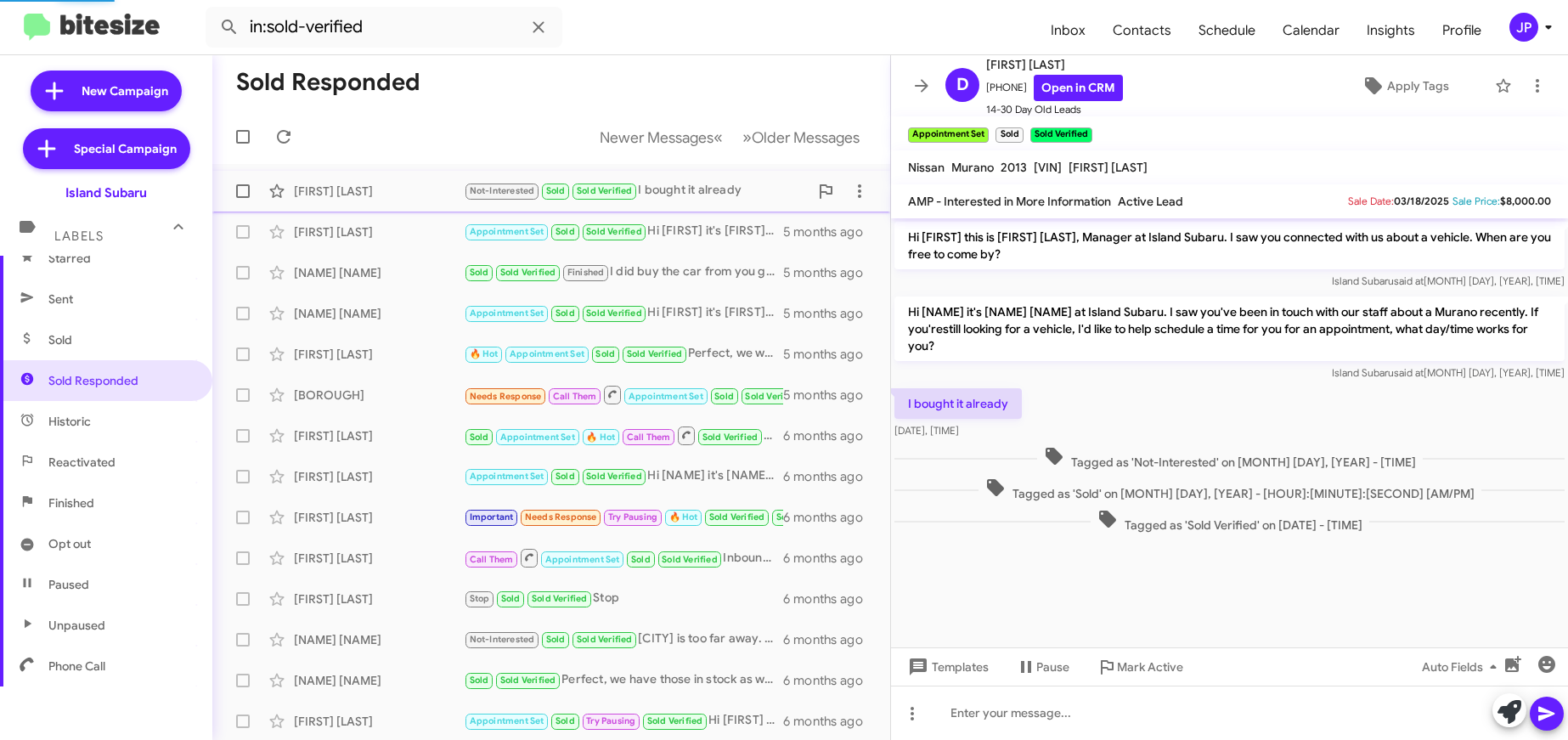 scroll, scrollTop: 0, scrollLeft: 0, axis: both 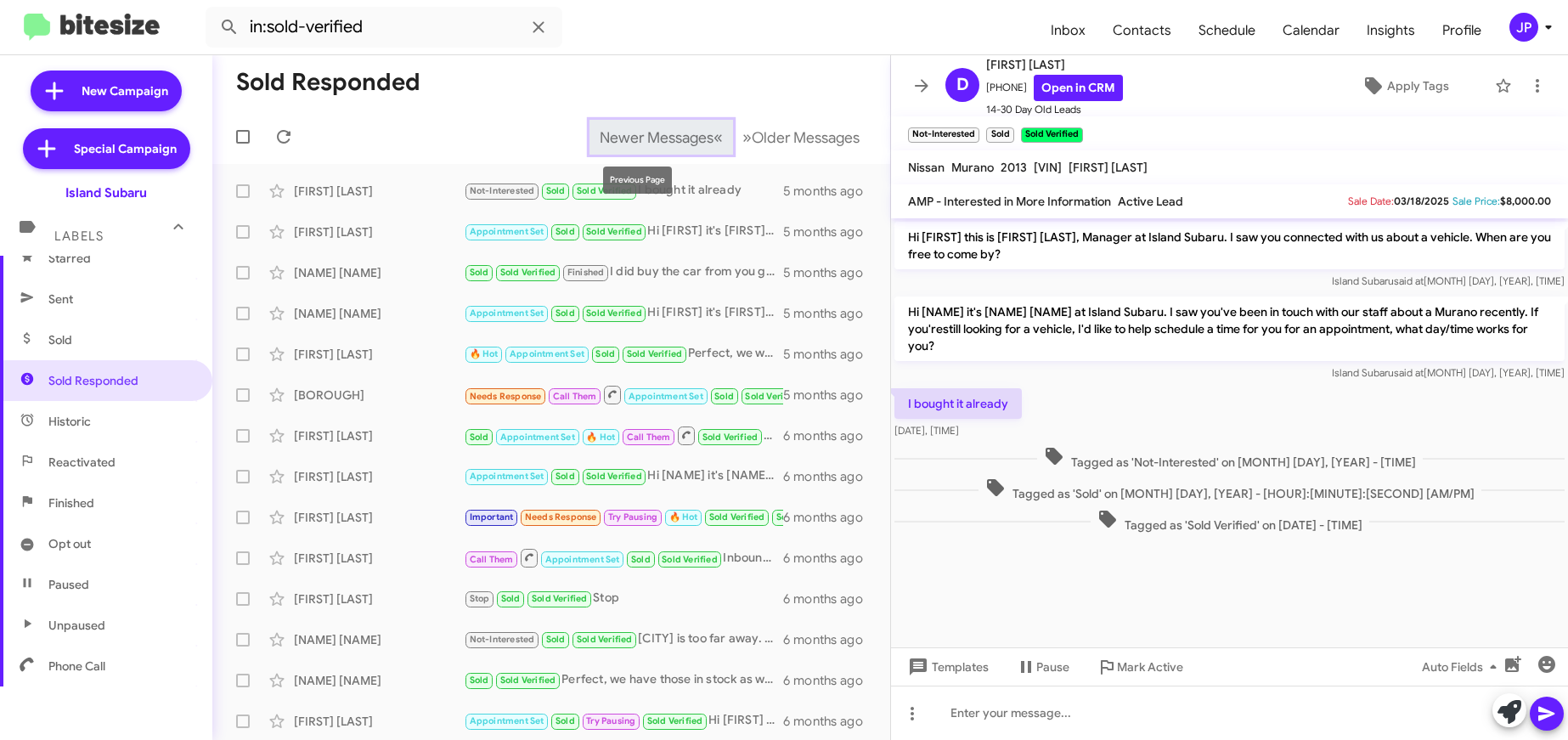 click on "Newer Messages   « Previous" 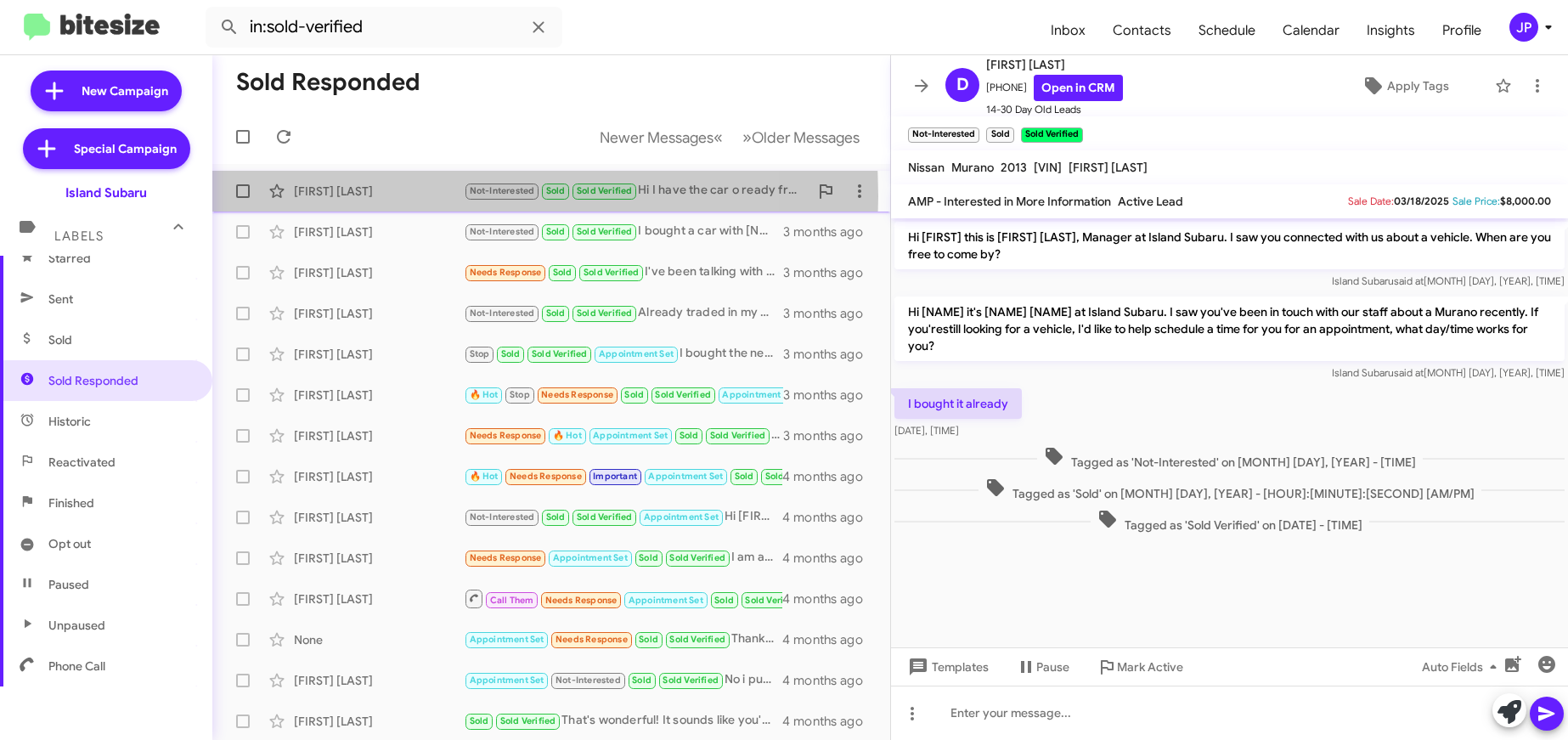 click on "Maria Jumelles Baez" 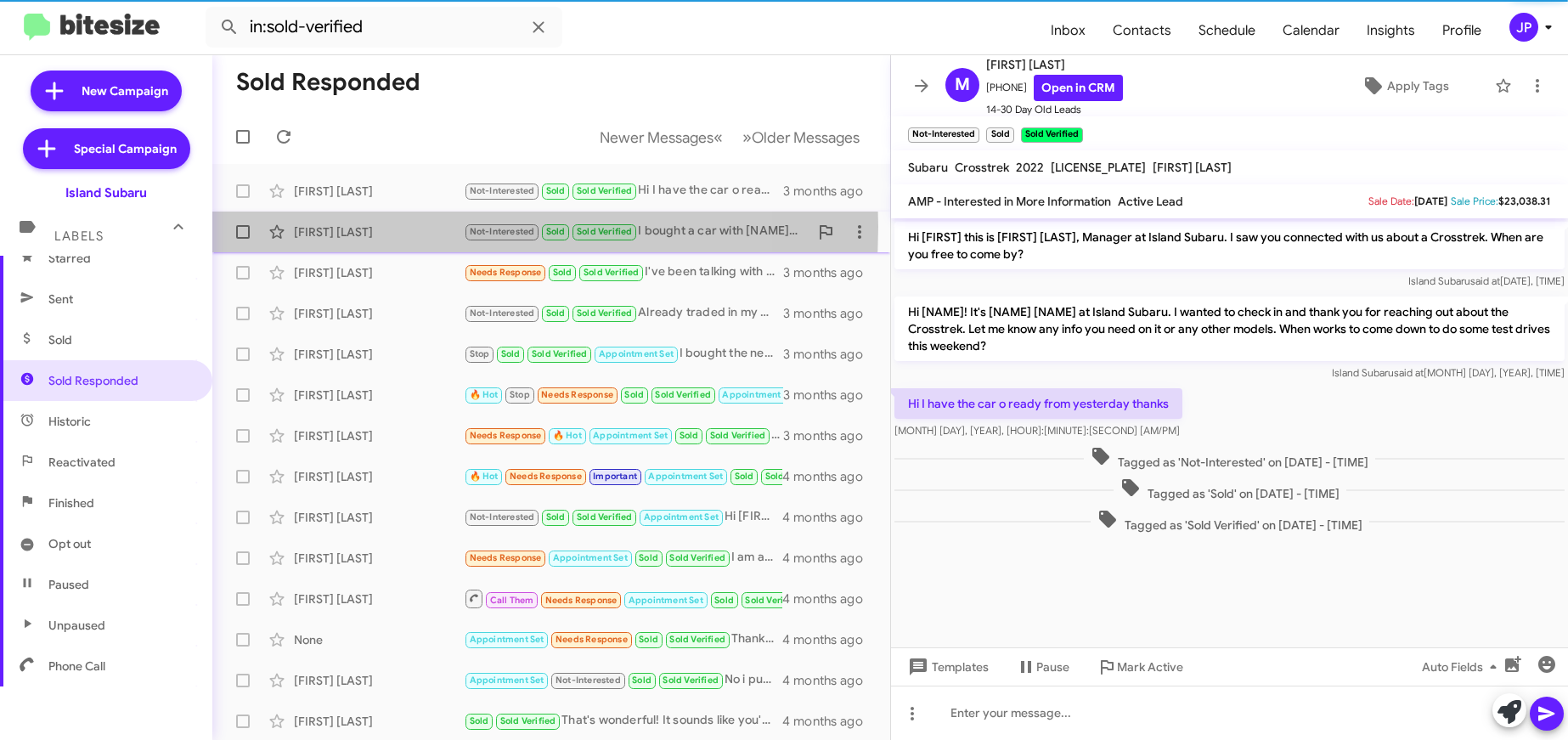 click on "Christine Fajen" 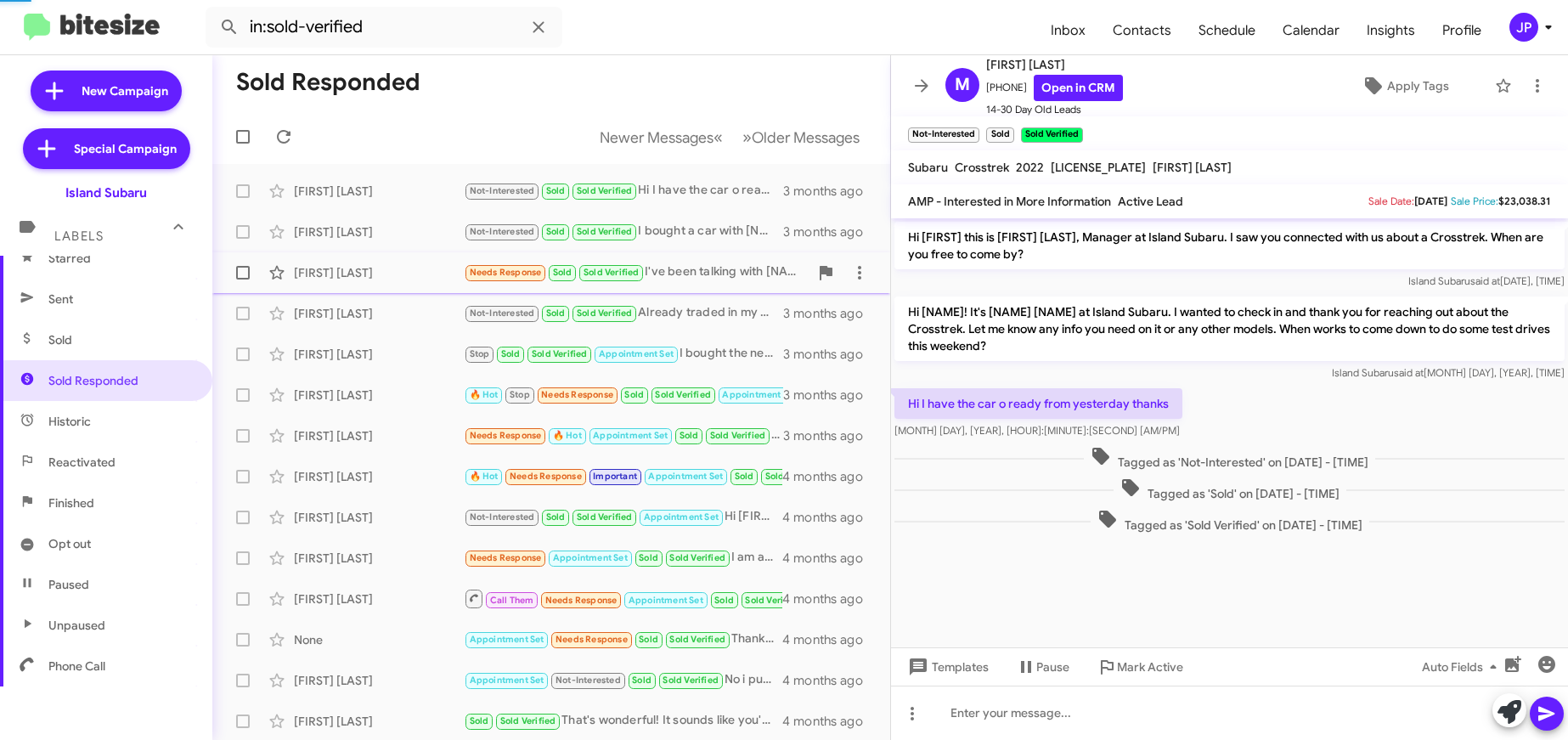scroll, scrollTop: 45, scrollLeft: 0, axis: vertical 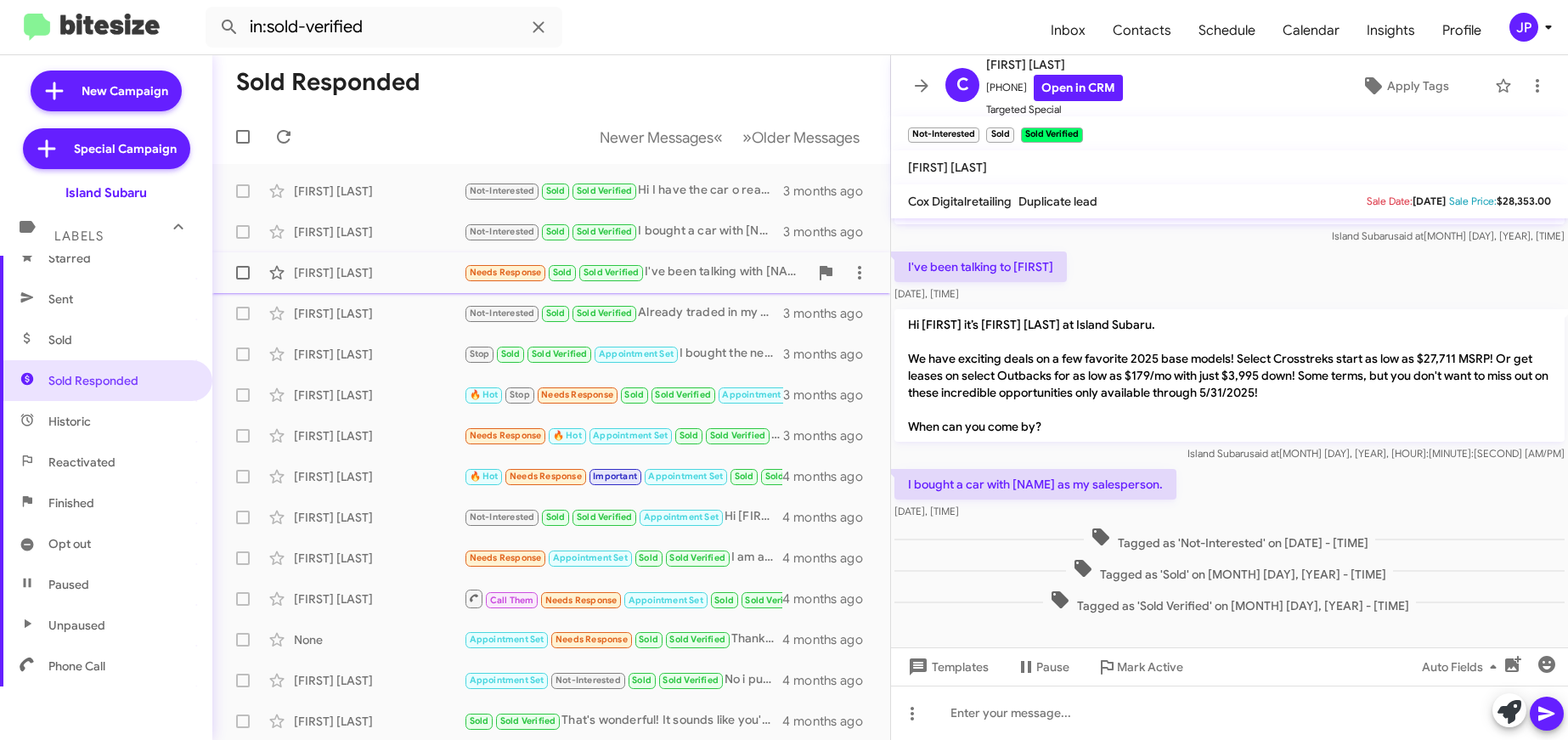 click on "Justin Anderson" 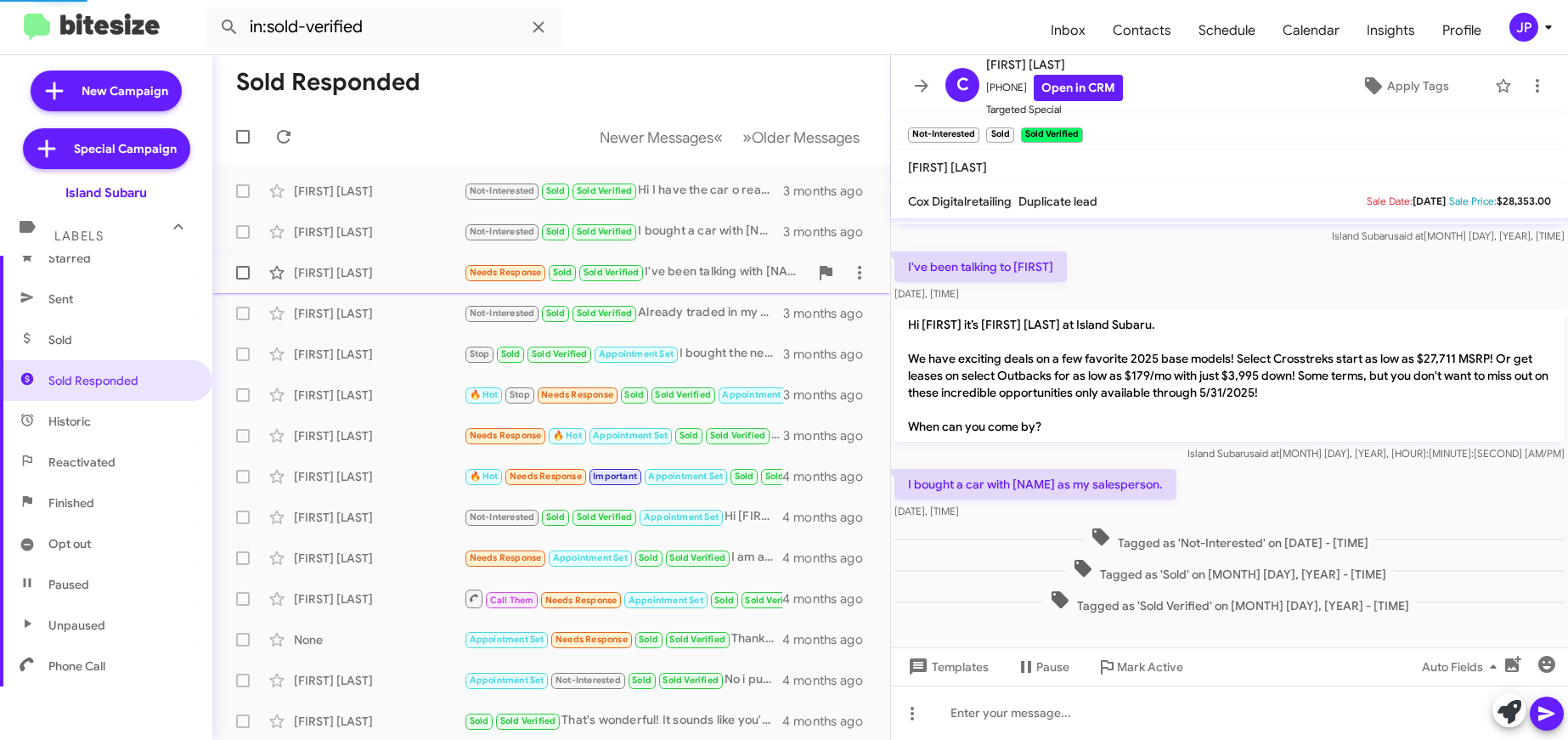 scroll, scrollTop: 26, scrollLeft: 0, axis: vertical 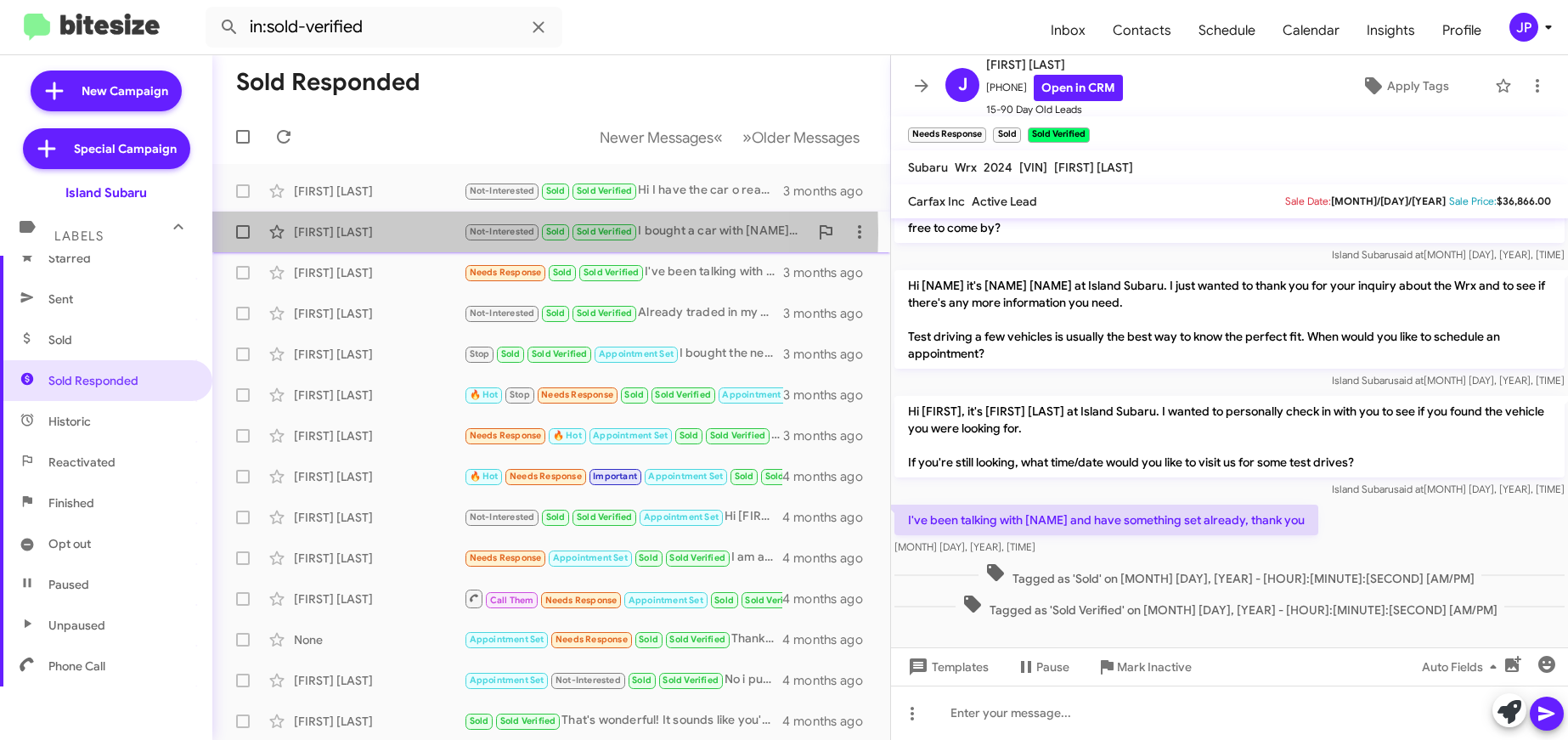 click on "Christine Fajen" 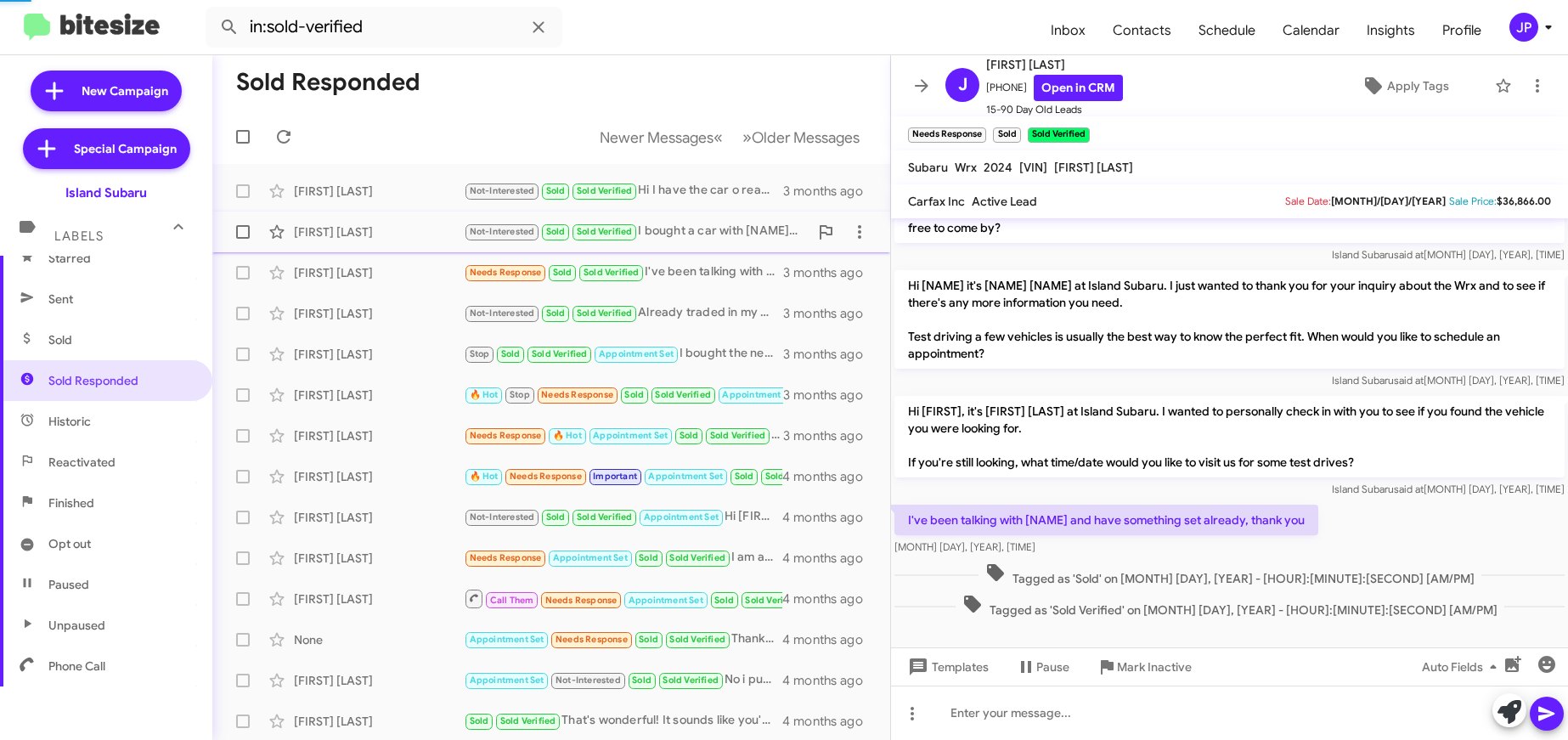 scroll, scrollTop: 45, scrollLeft: 0, axis: vertical 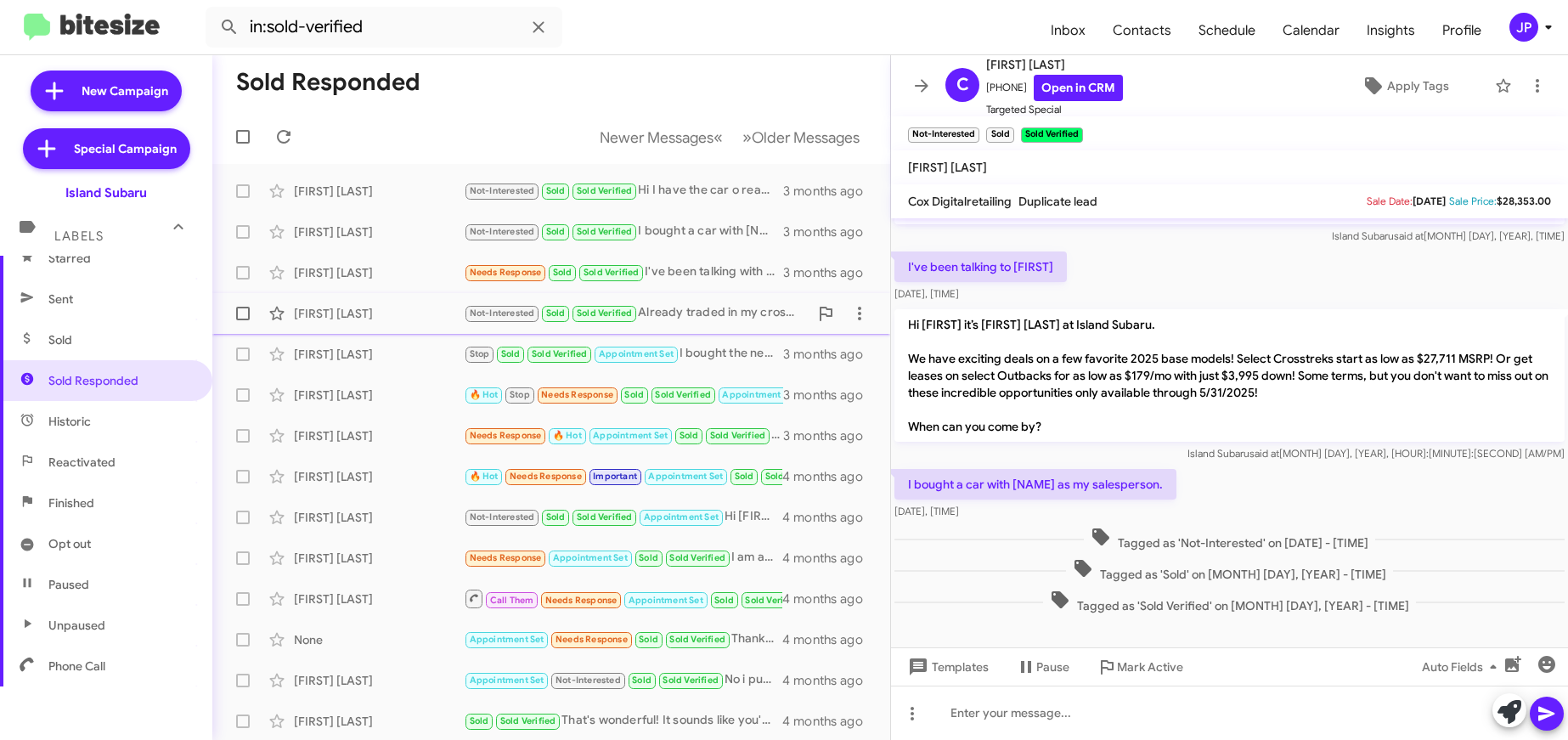 click on "Jeanne Serrara" 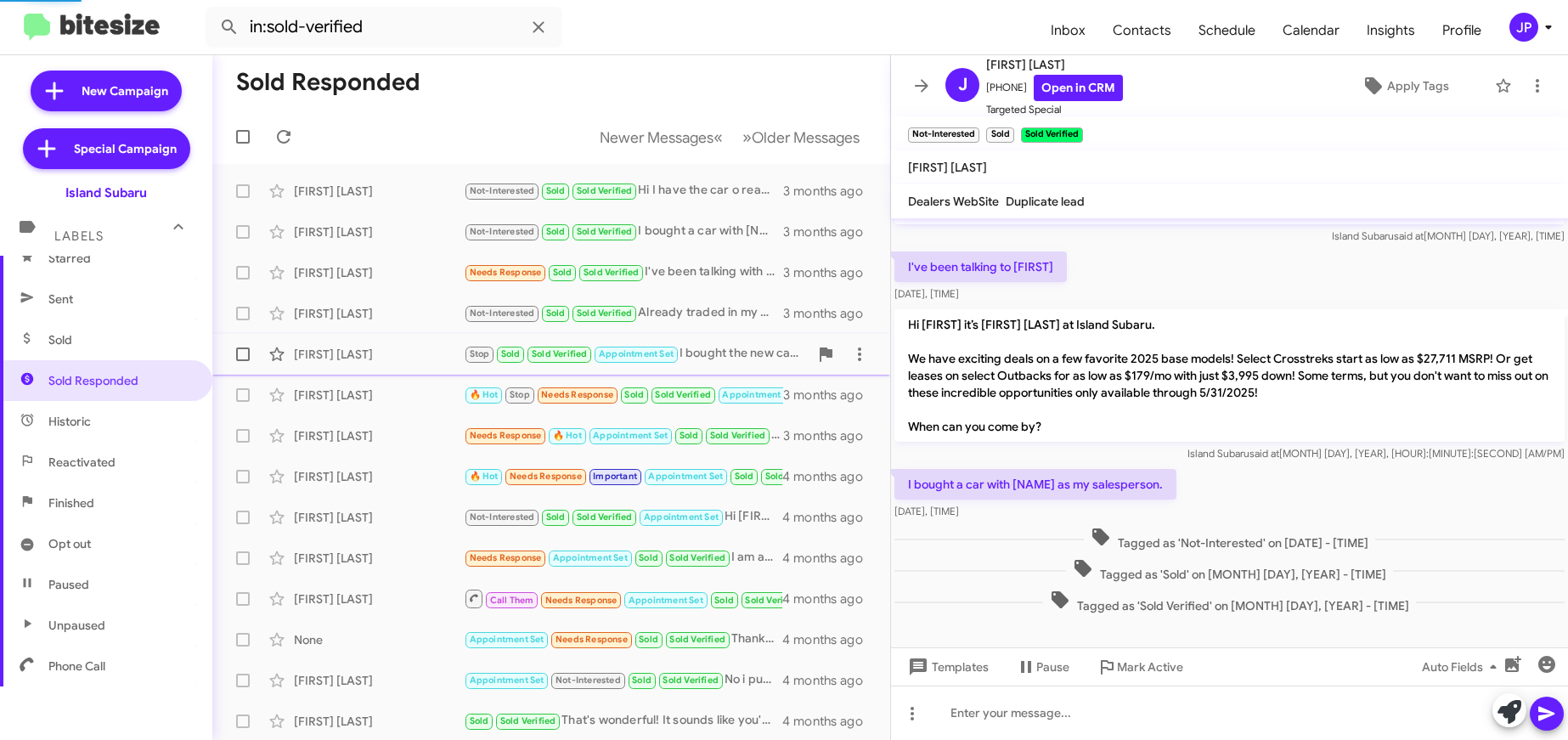 scroll, scrollTop: 0, scrollLeft: 0, axis: both 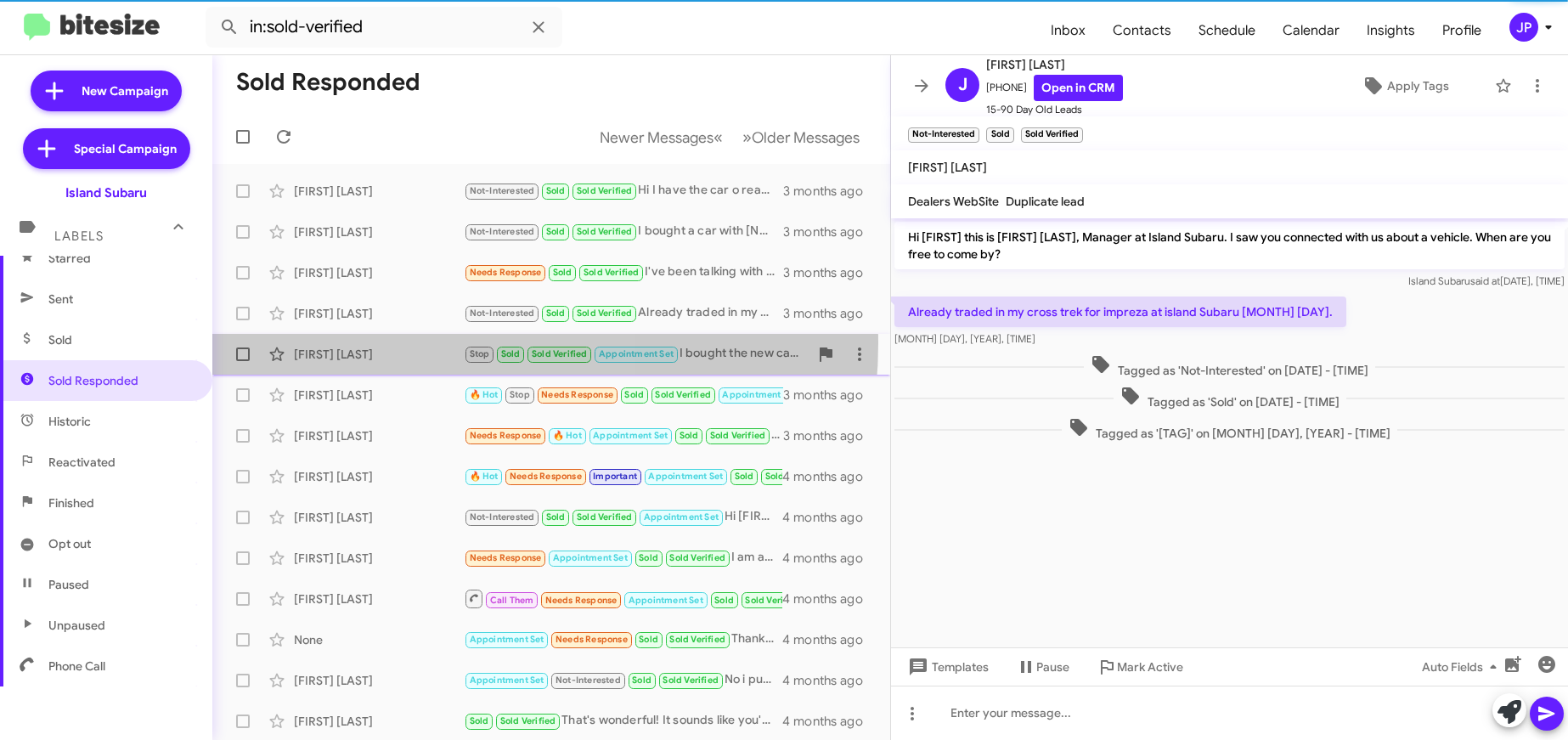 click on "Michael Rogozin  Stop   Sold   Sold Verified   Appointment Set   I bought the new car already. Please take me off your calling list. Thank you   3 months ago" 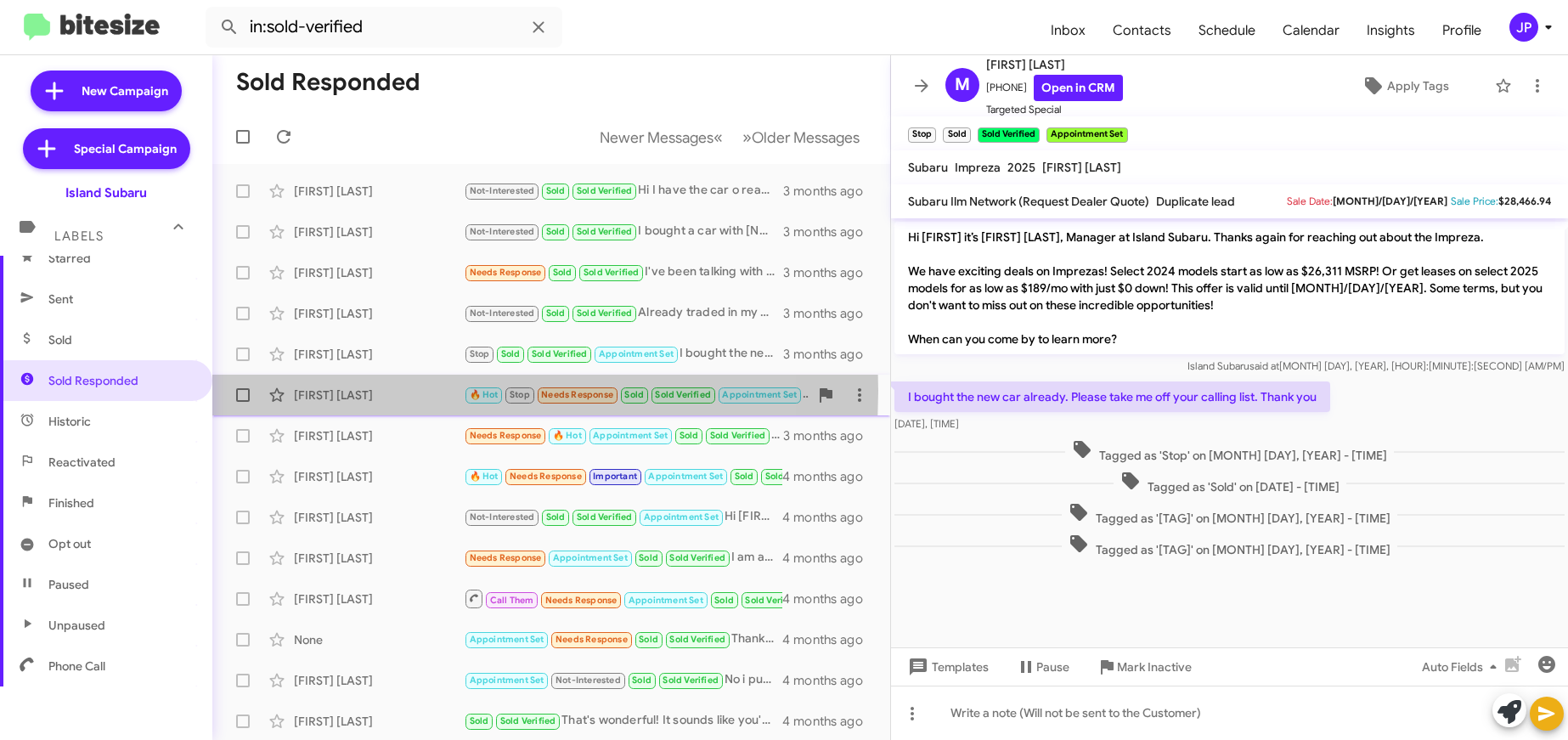 click on "Stephanie Vance" 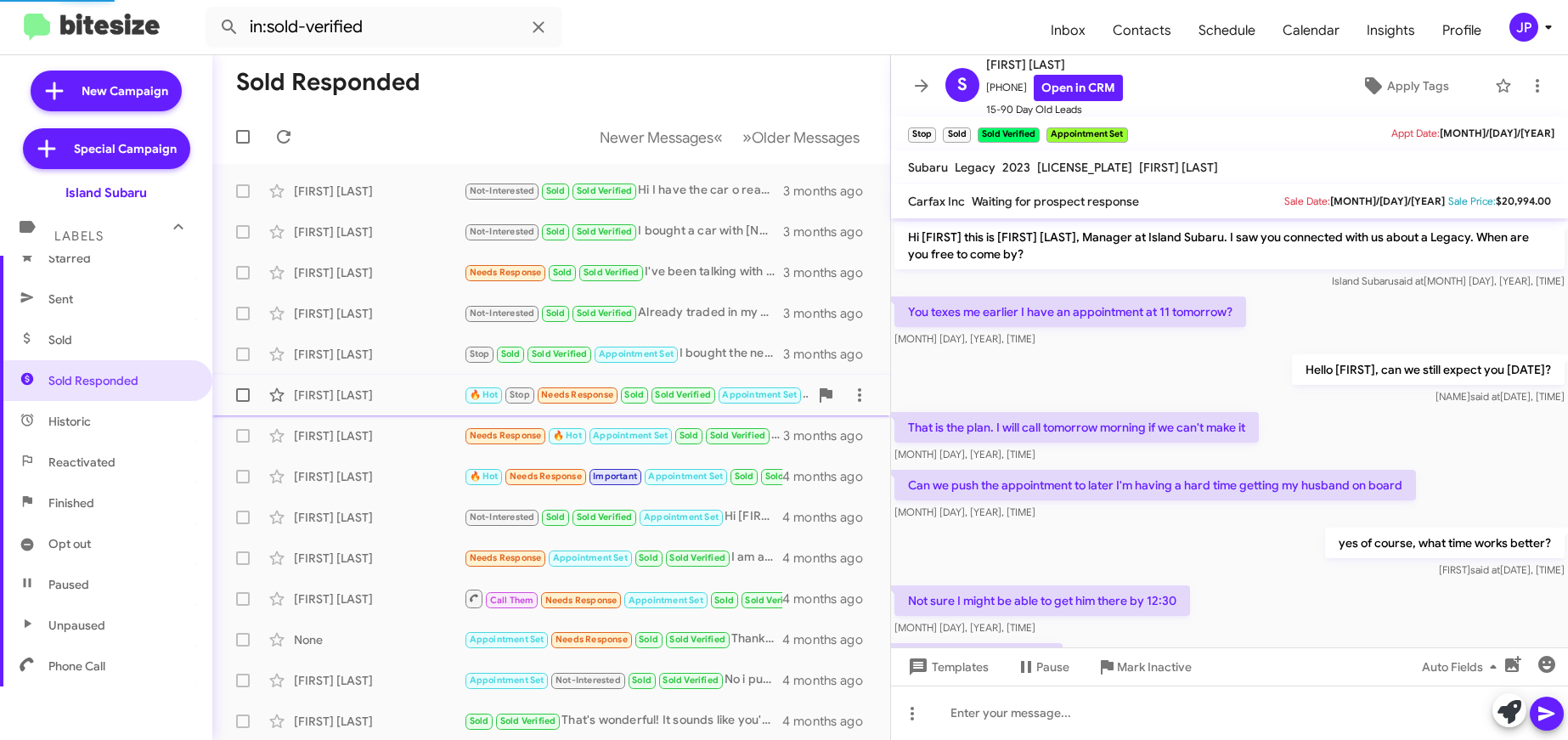 scroll, scrollTop: 735, scrollLeft: 0, axis: vertical 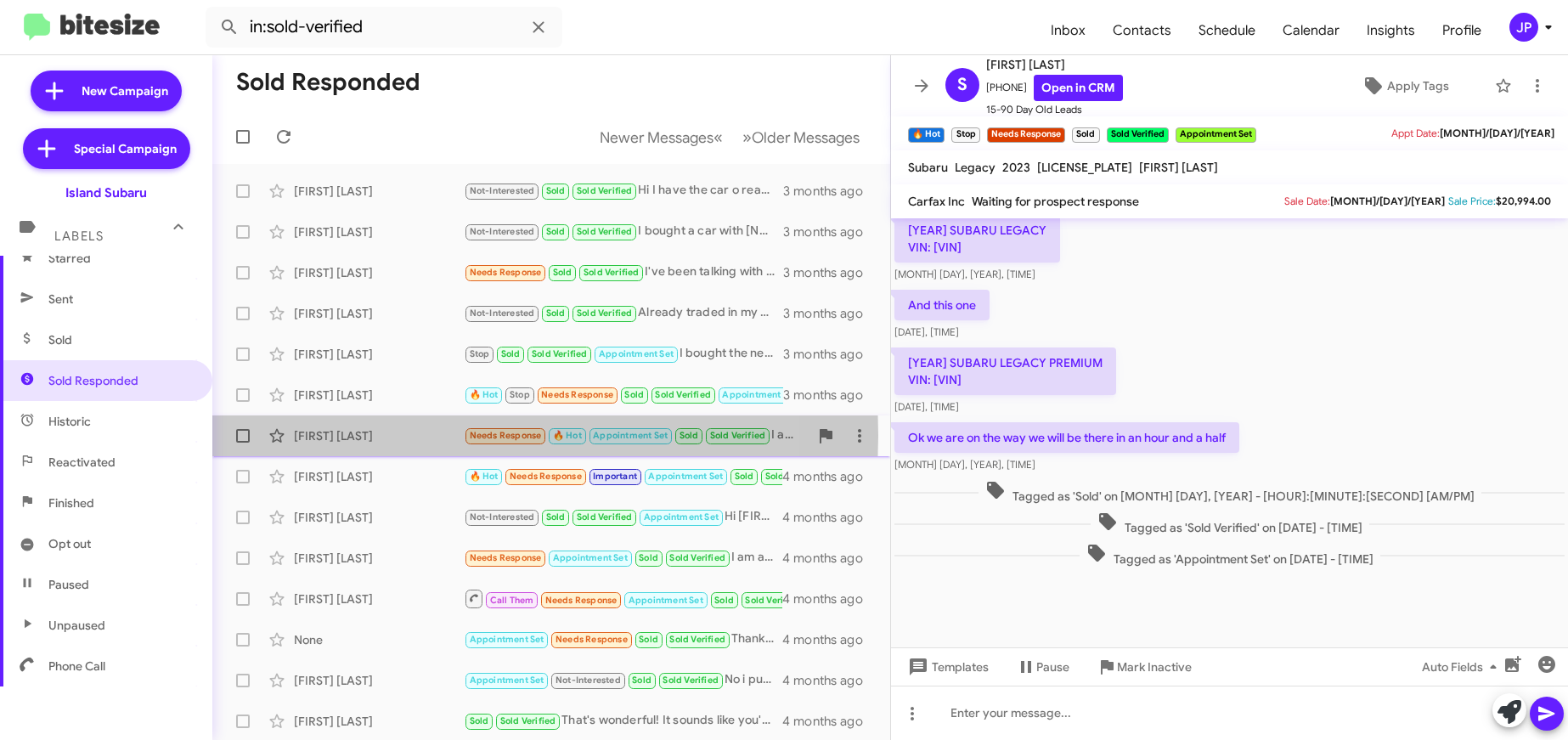 click on "Sukhwinder Sidhu" 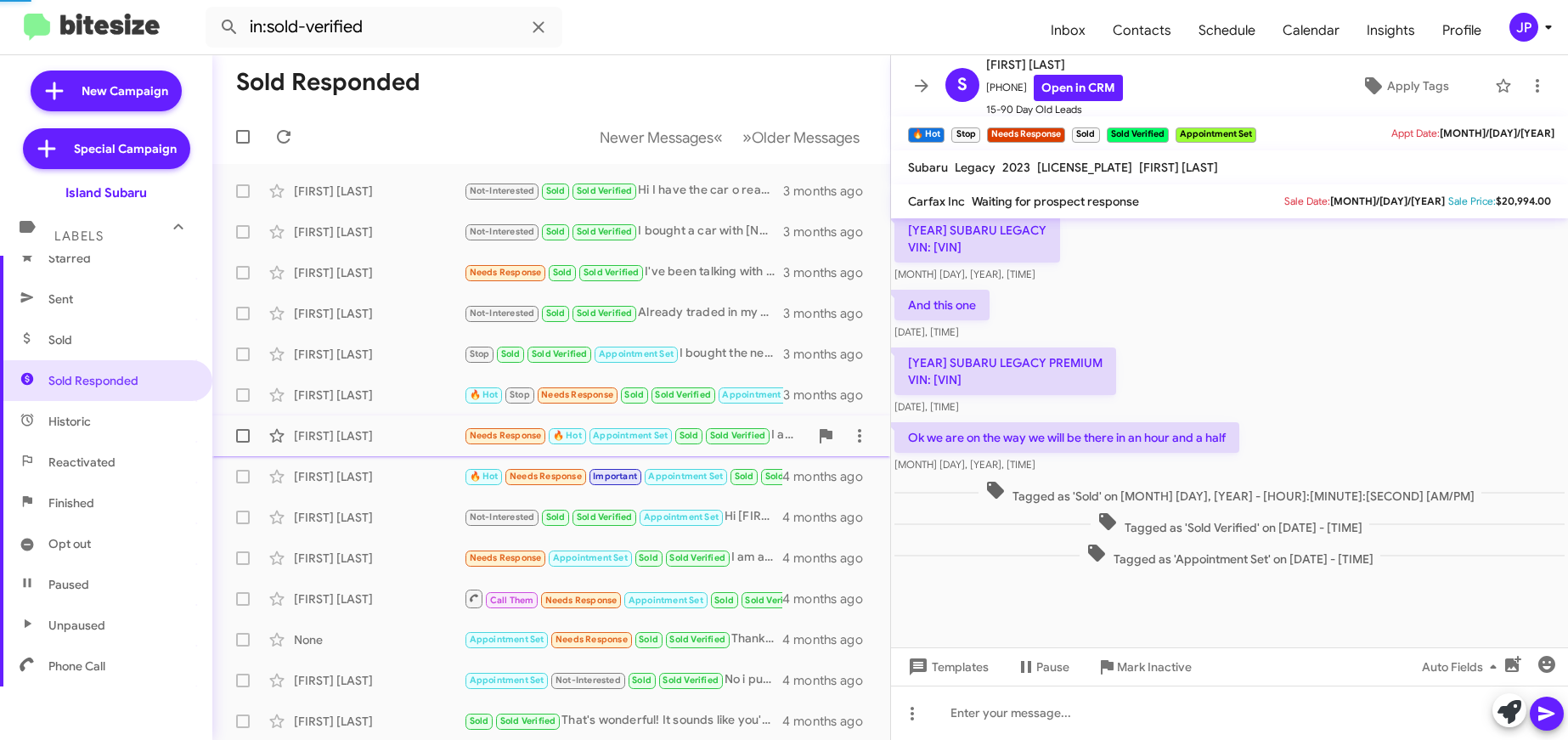 scroll, scrollTop: 0, scrollLeft: 0, axis: both 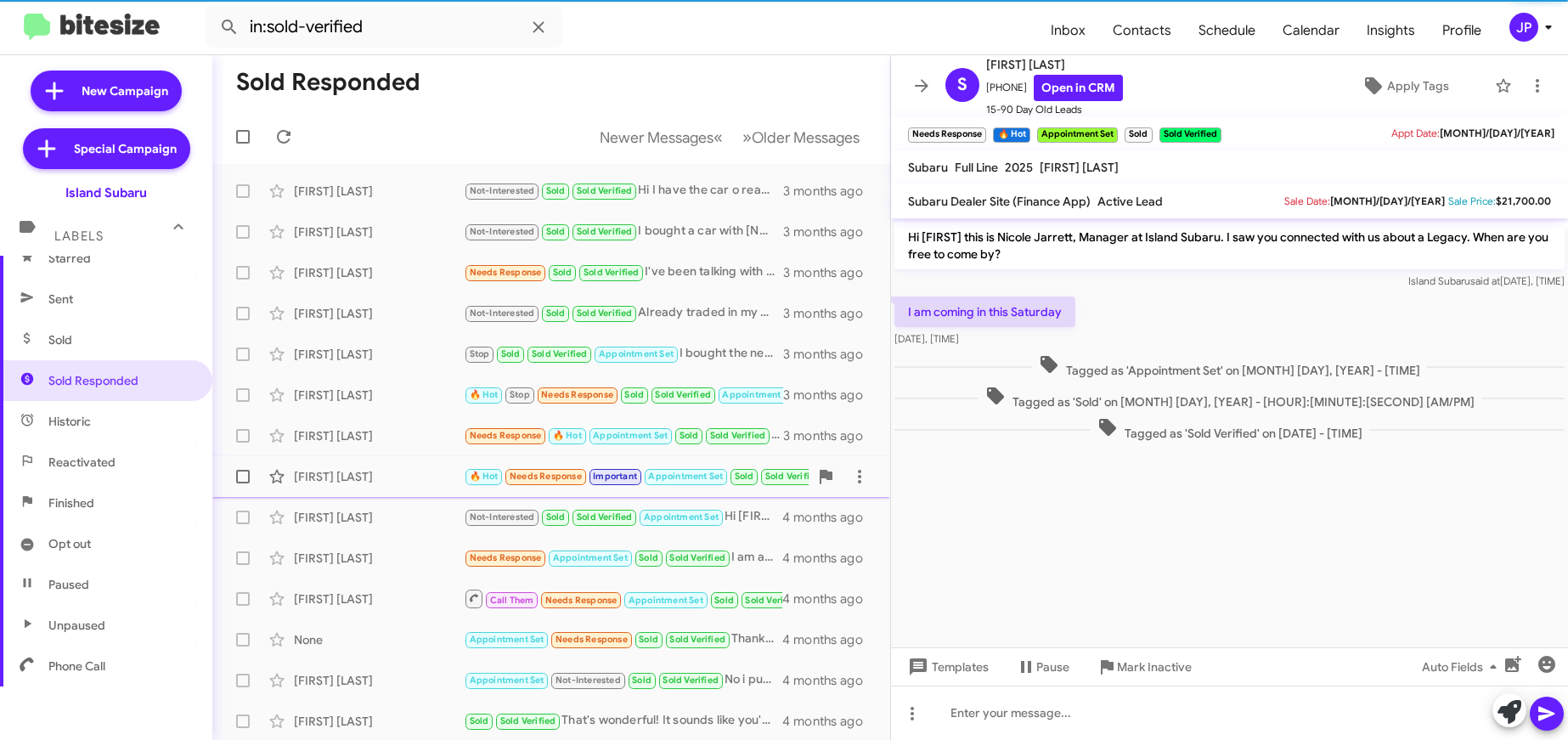 click on "Chris Desanctis" 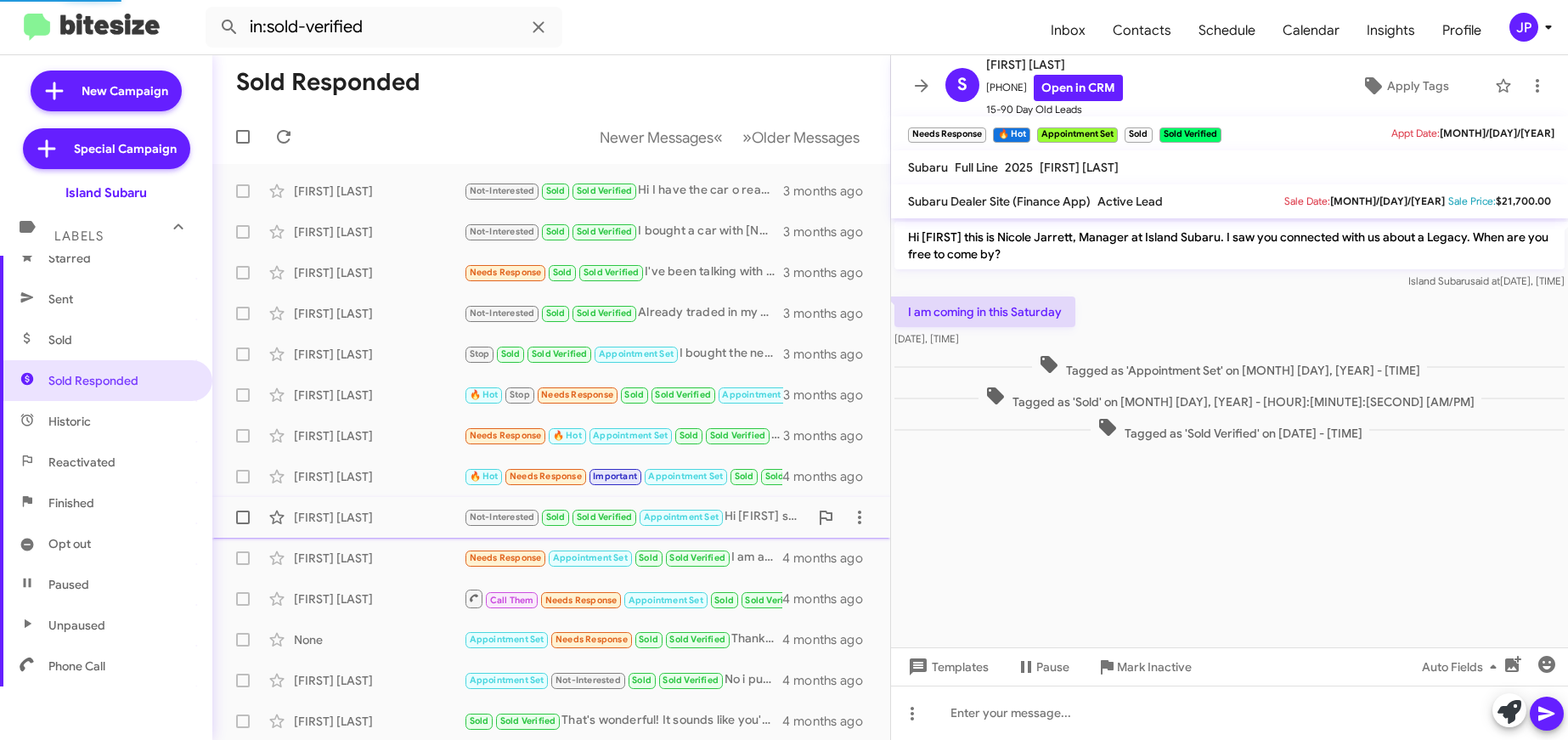scroll, scrollTop: 346, scrollLeft: 0, axis: vertical 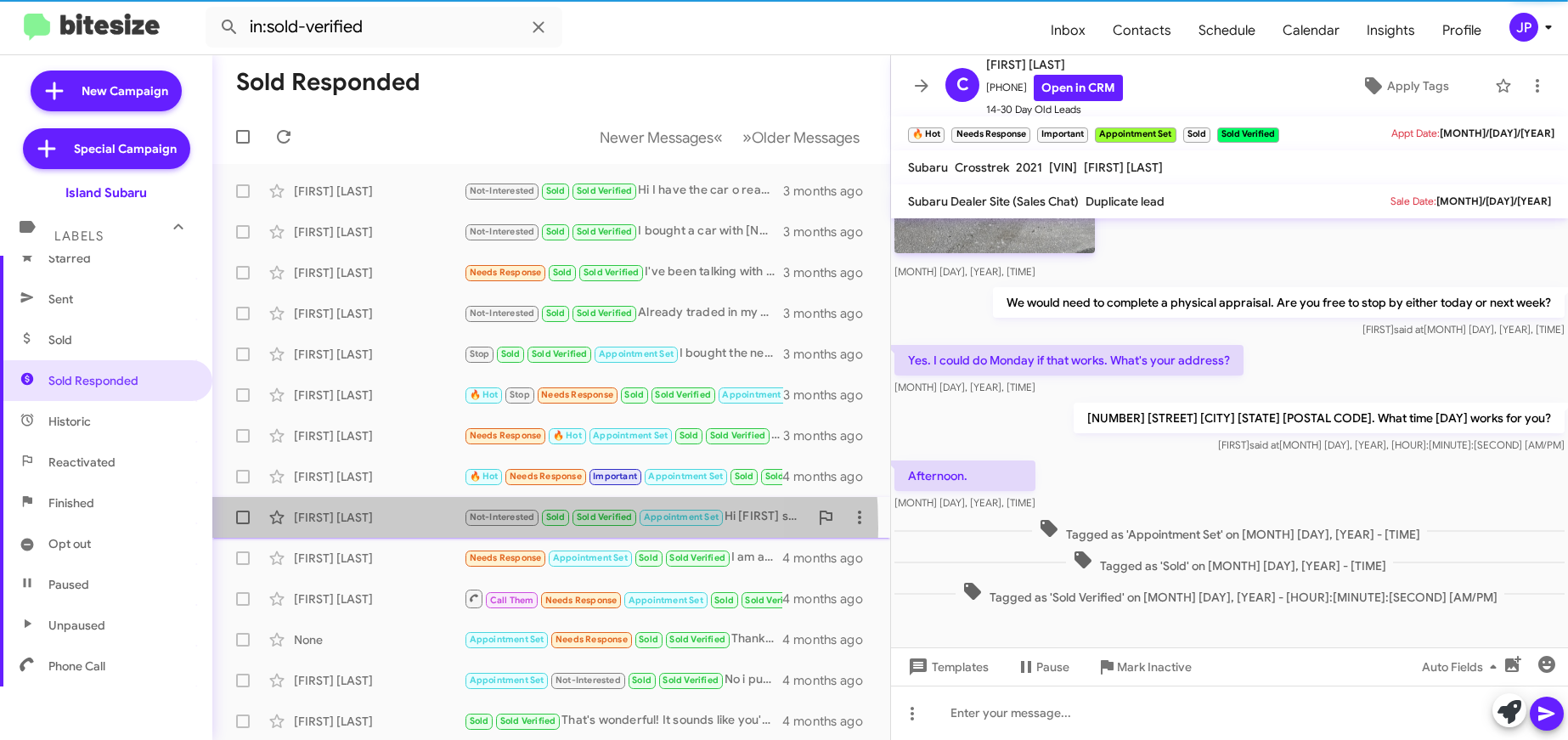 click on "Russell Allen  Not-Interested   Sold   Sold Verified   Appointment Set   Chris sold me one thanks   4 months ago" 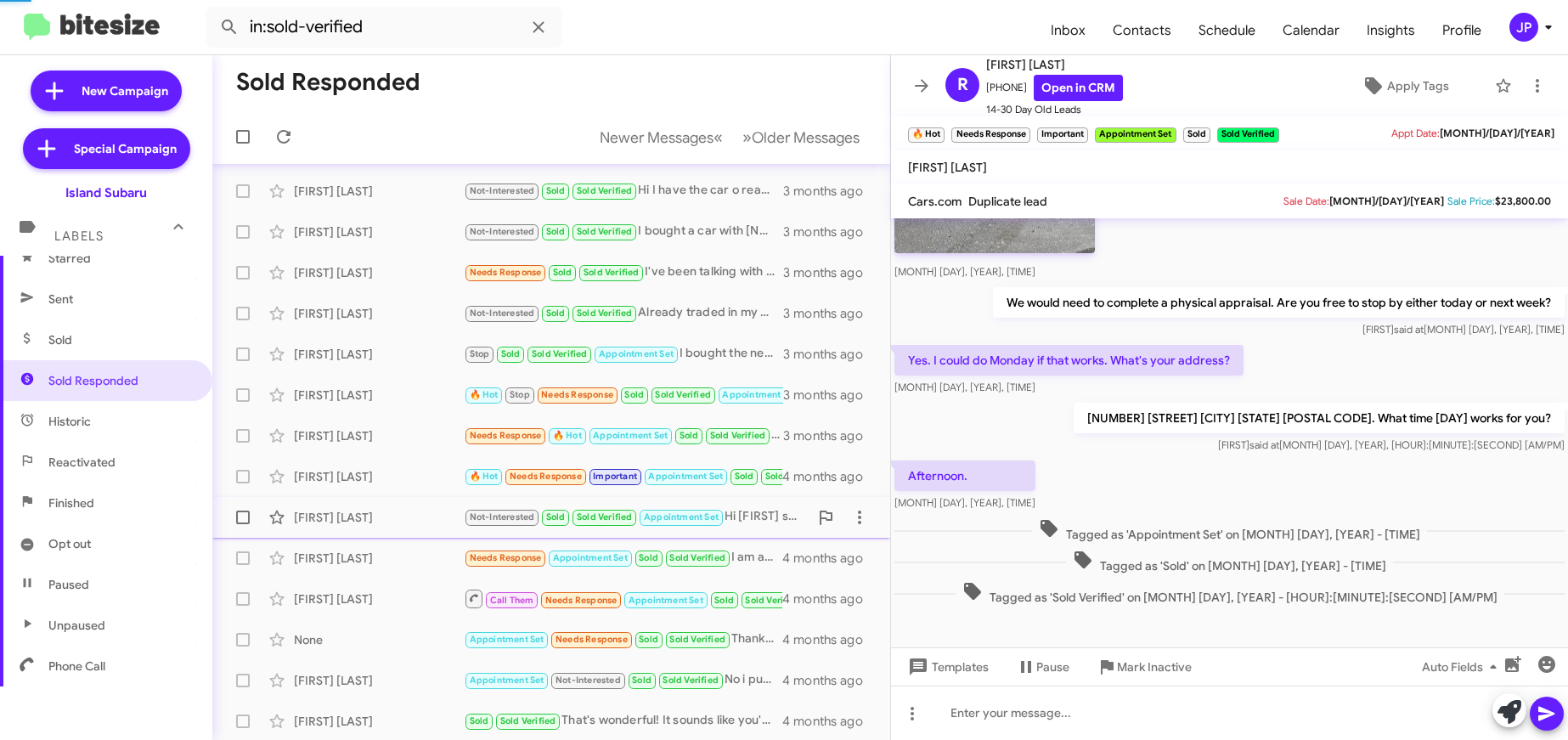 scroll, scrollTop: 83, scrollLeft: 0, axis: vertical 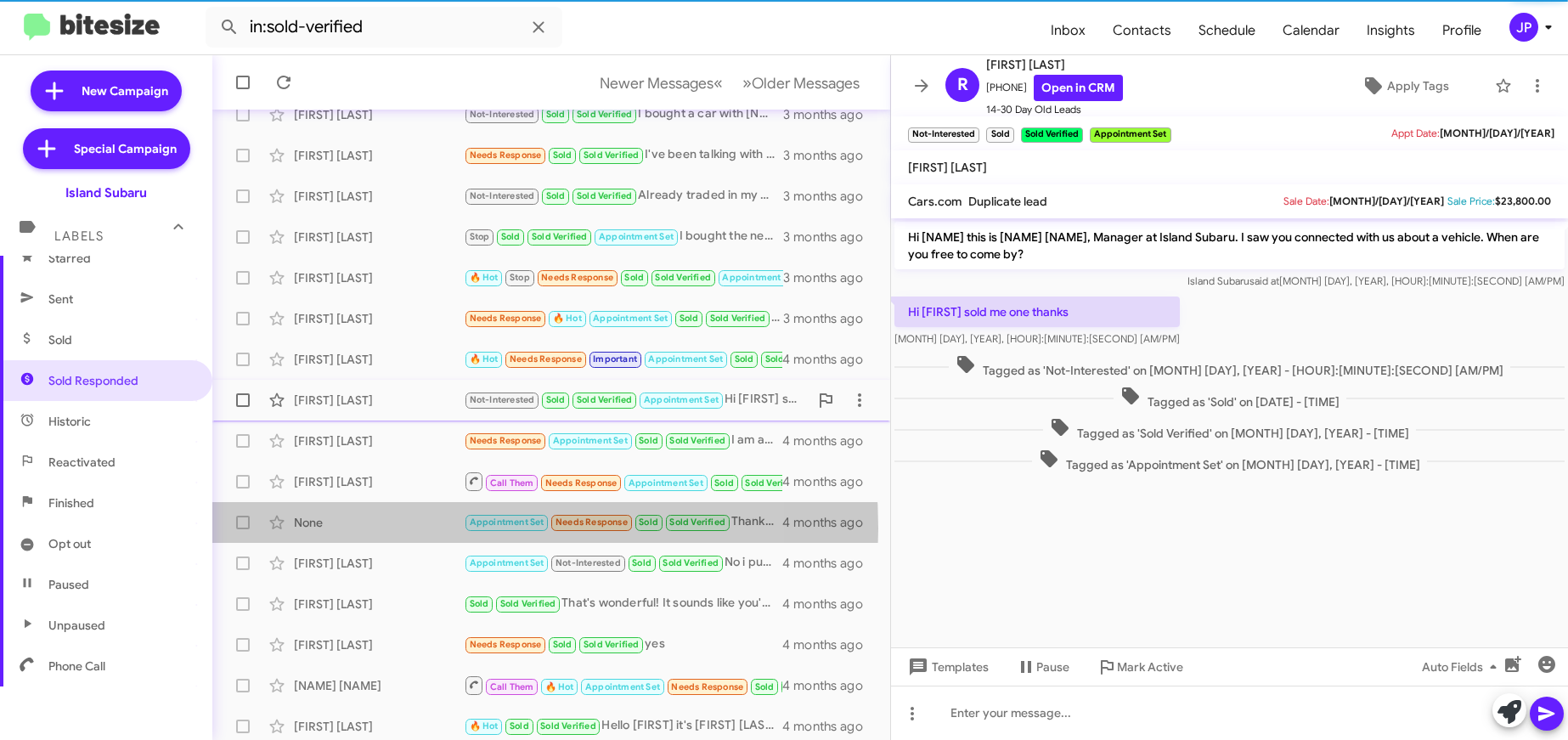click on "None" 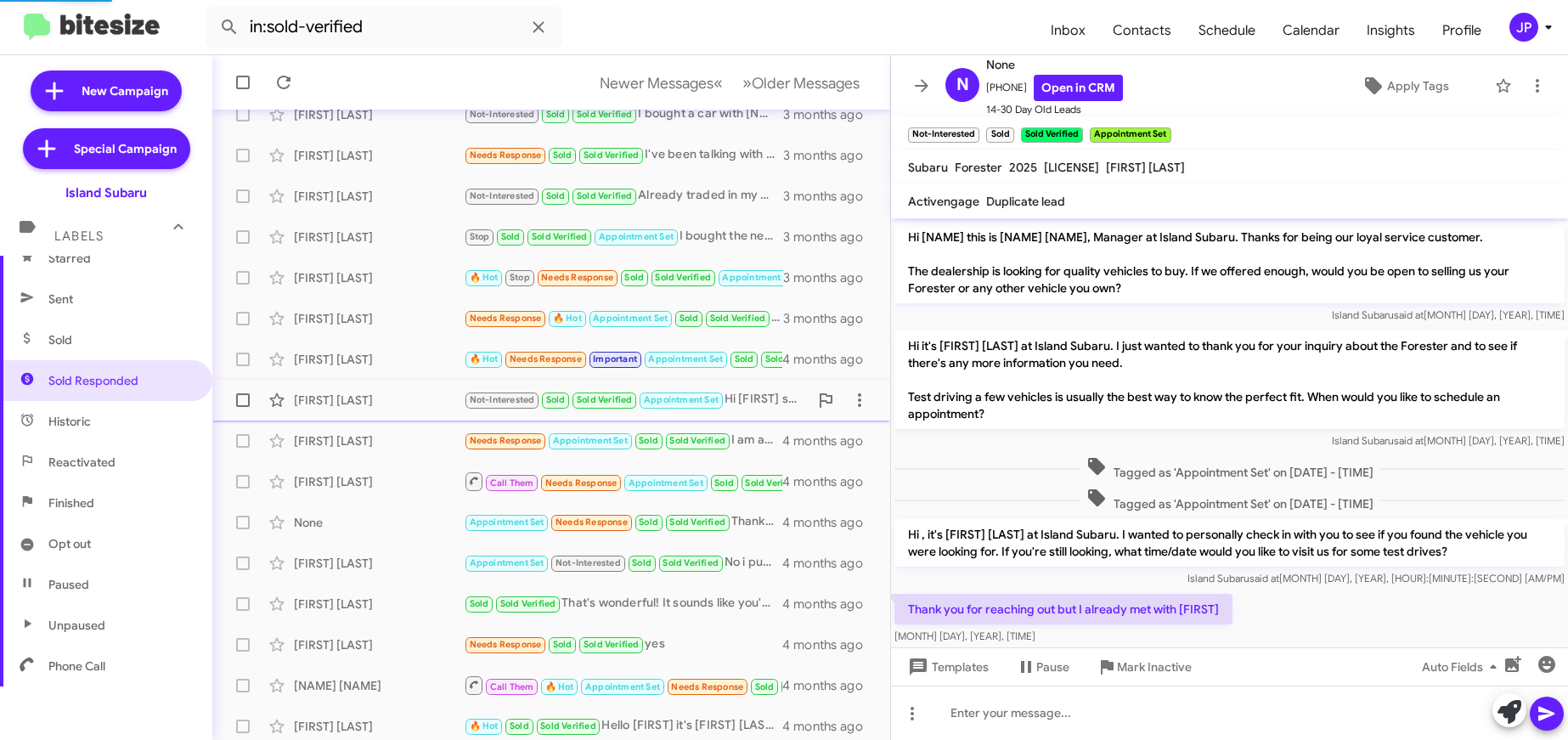 scroll, scrollTop: 98, scrollLeft: 0, axis: vertical 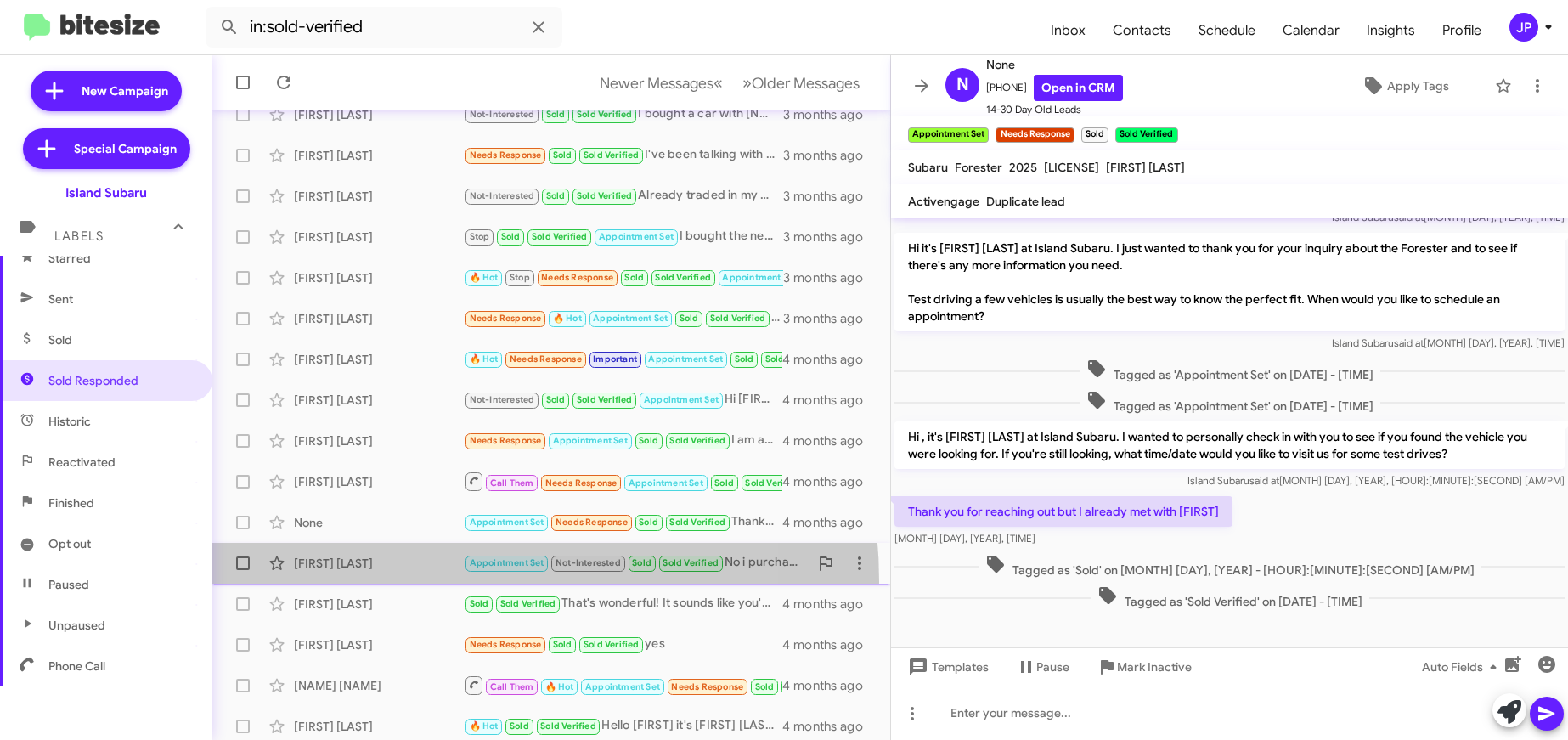 click on "Steven Wise  Appointment Set   Not-Interested   Sold   Sold Verified   No i purchased a new one already but thank you anyway   4 months ago" 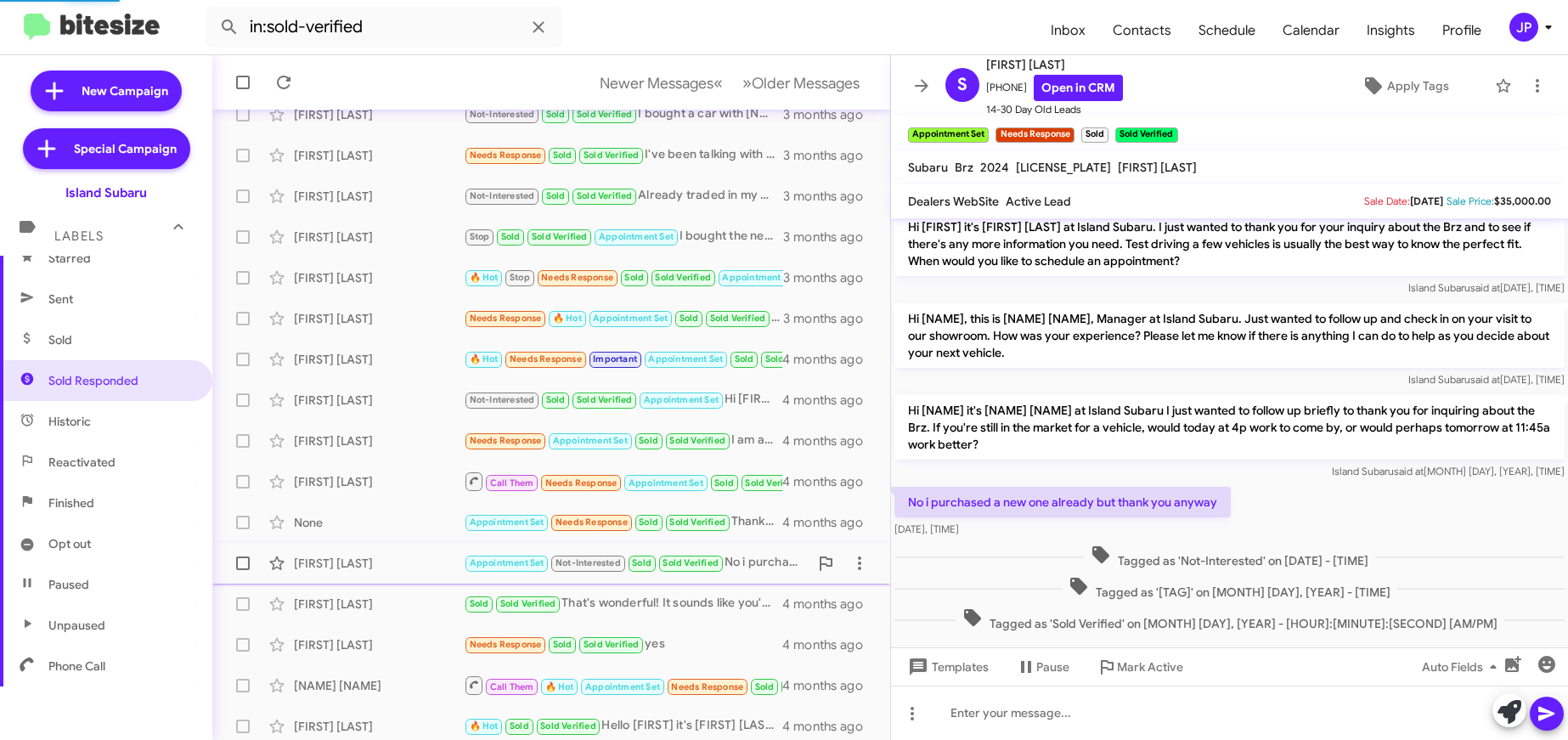scroll, scrollTop: 120, scrollLeft: 0, axis: vertical 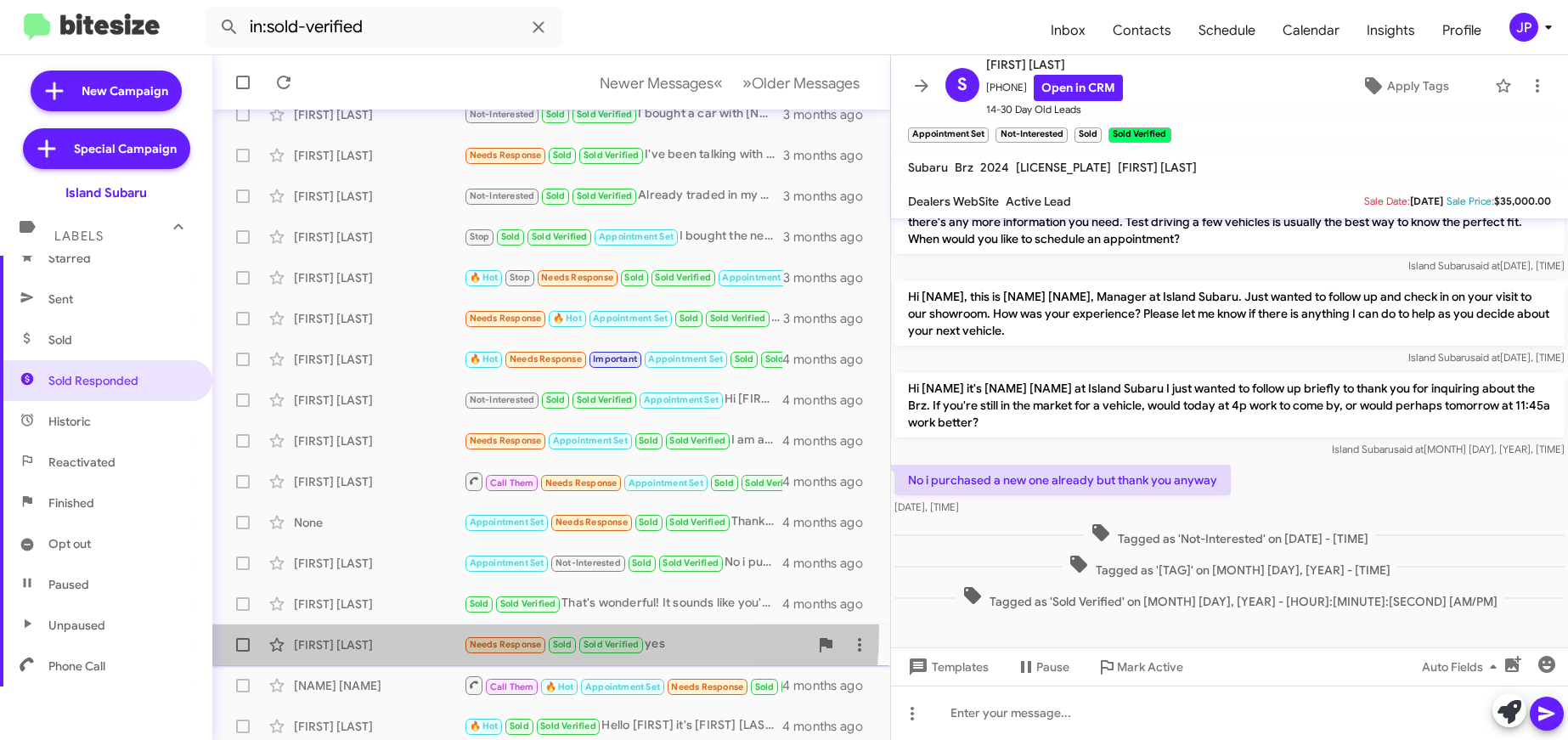 click on "Alfredo Cruz  Needs Response   Sold   Sold Verified   yes   4 months ago" 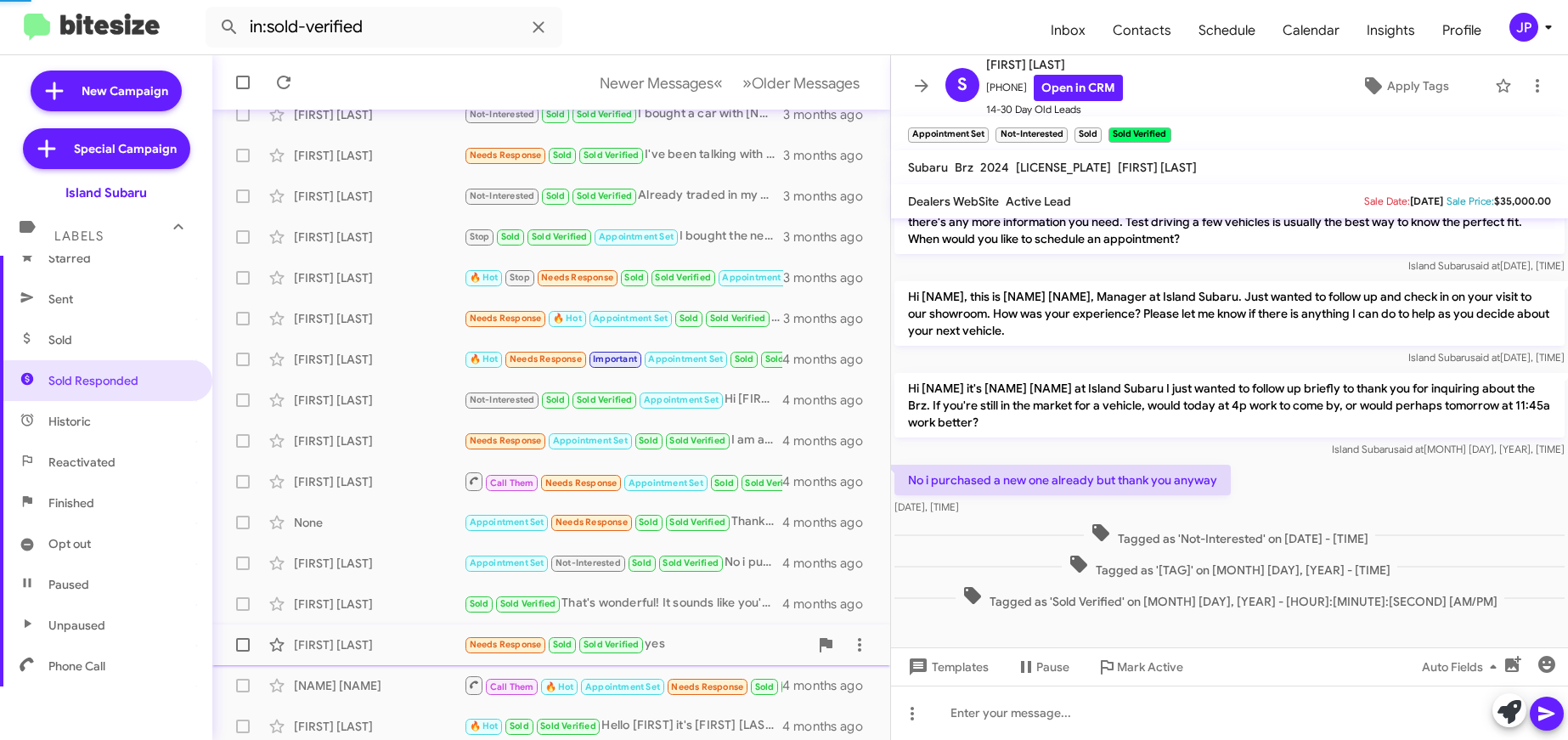 scroll, scrollTop: 0, scrollLeft: 0, axis: both 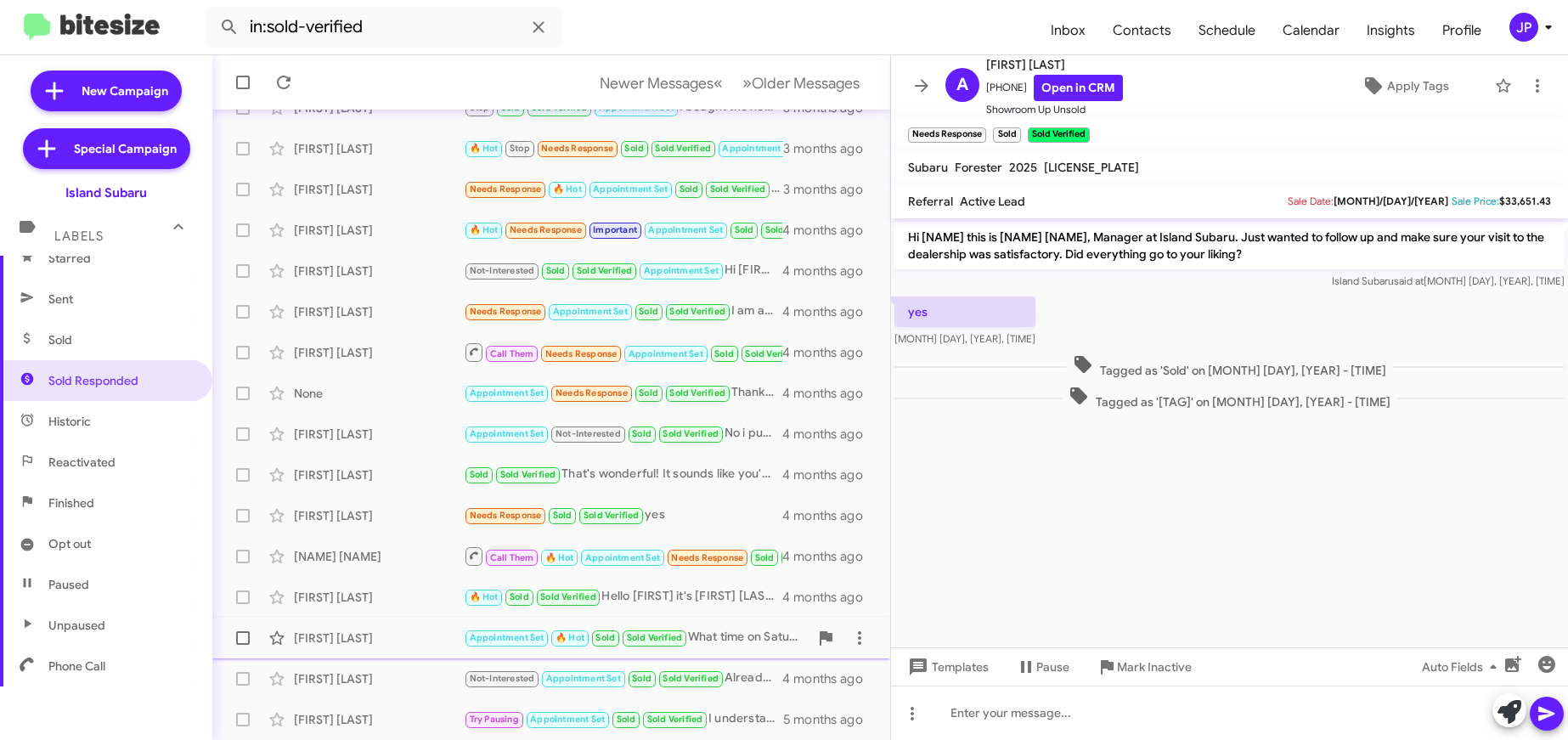click on "Jacqueline Cilenti" 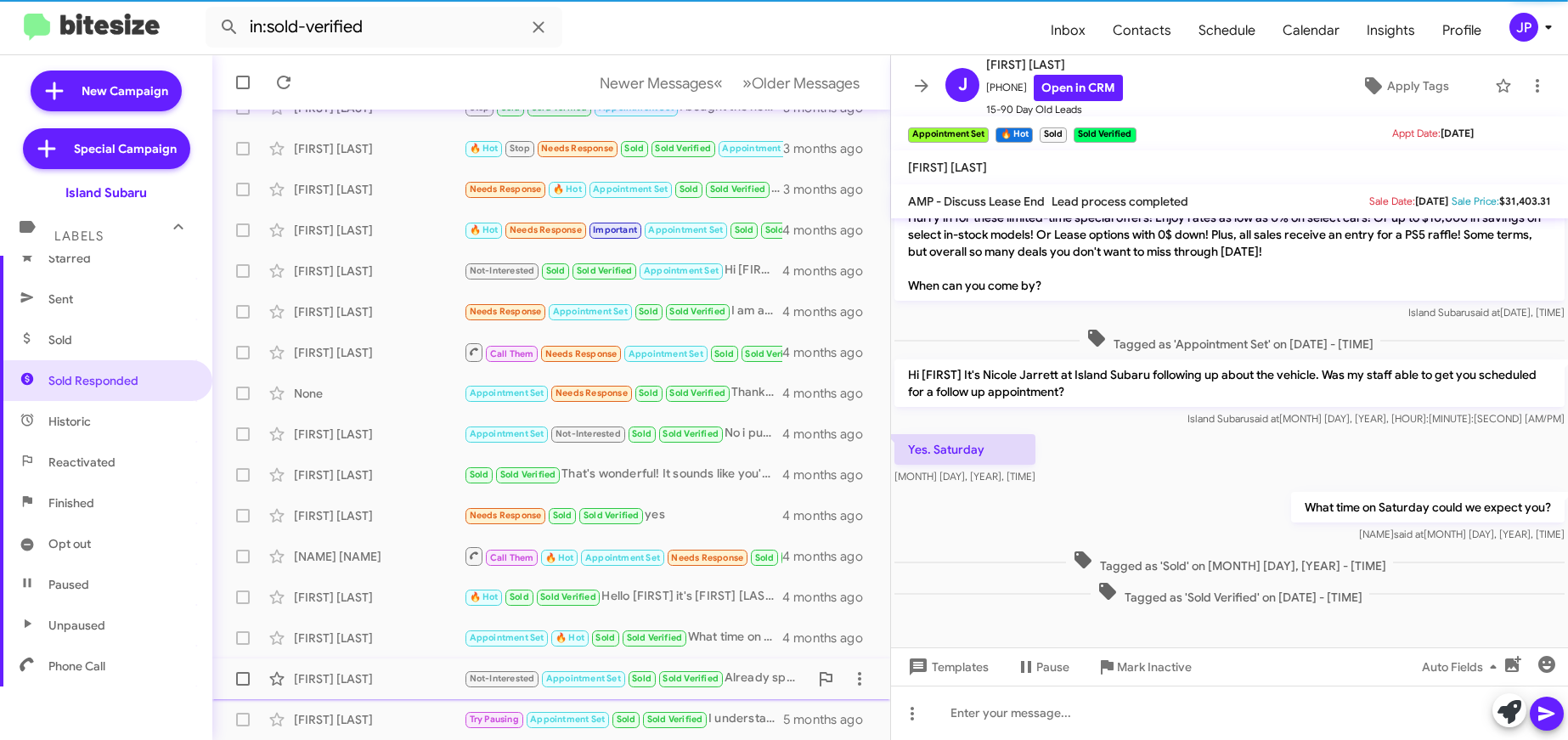click on "Joseph Marzouk  Not-Interested   Appointment Set   Sold   Sold Verified   Already spoke to Ariana thx   4 months ago" 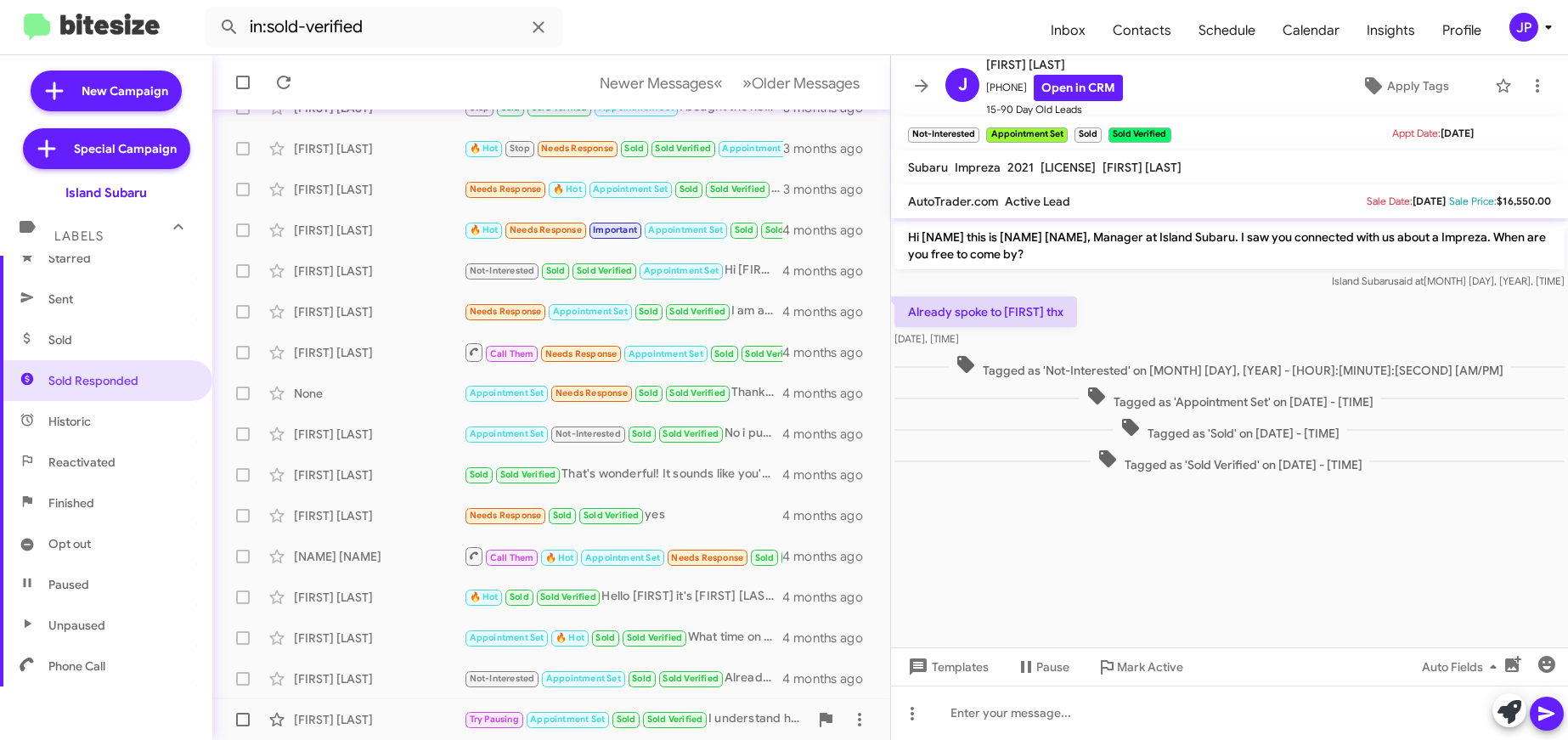 click on "Robert Hoopes" 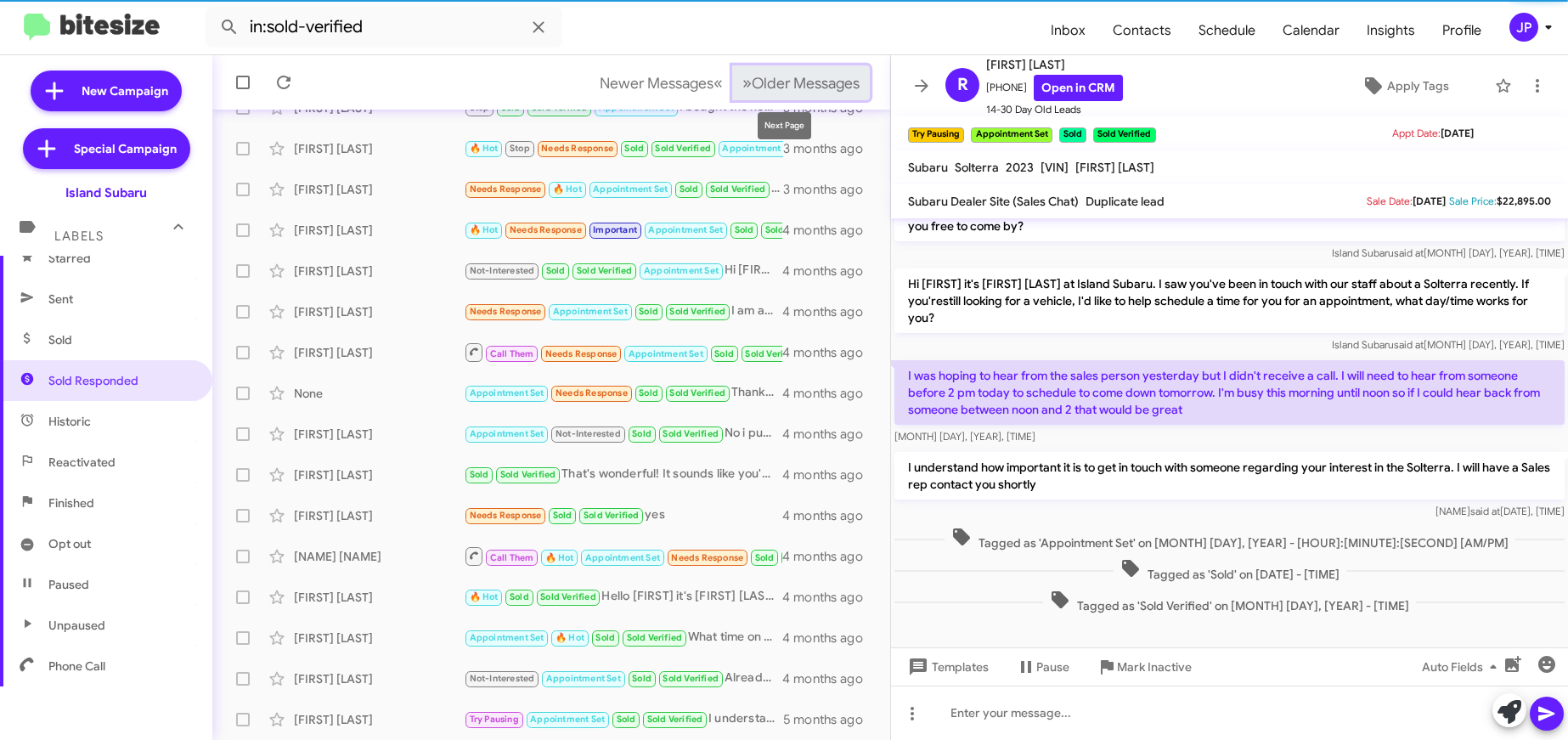 click on "Older Messages" 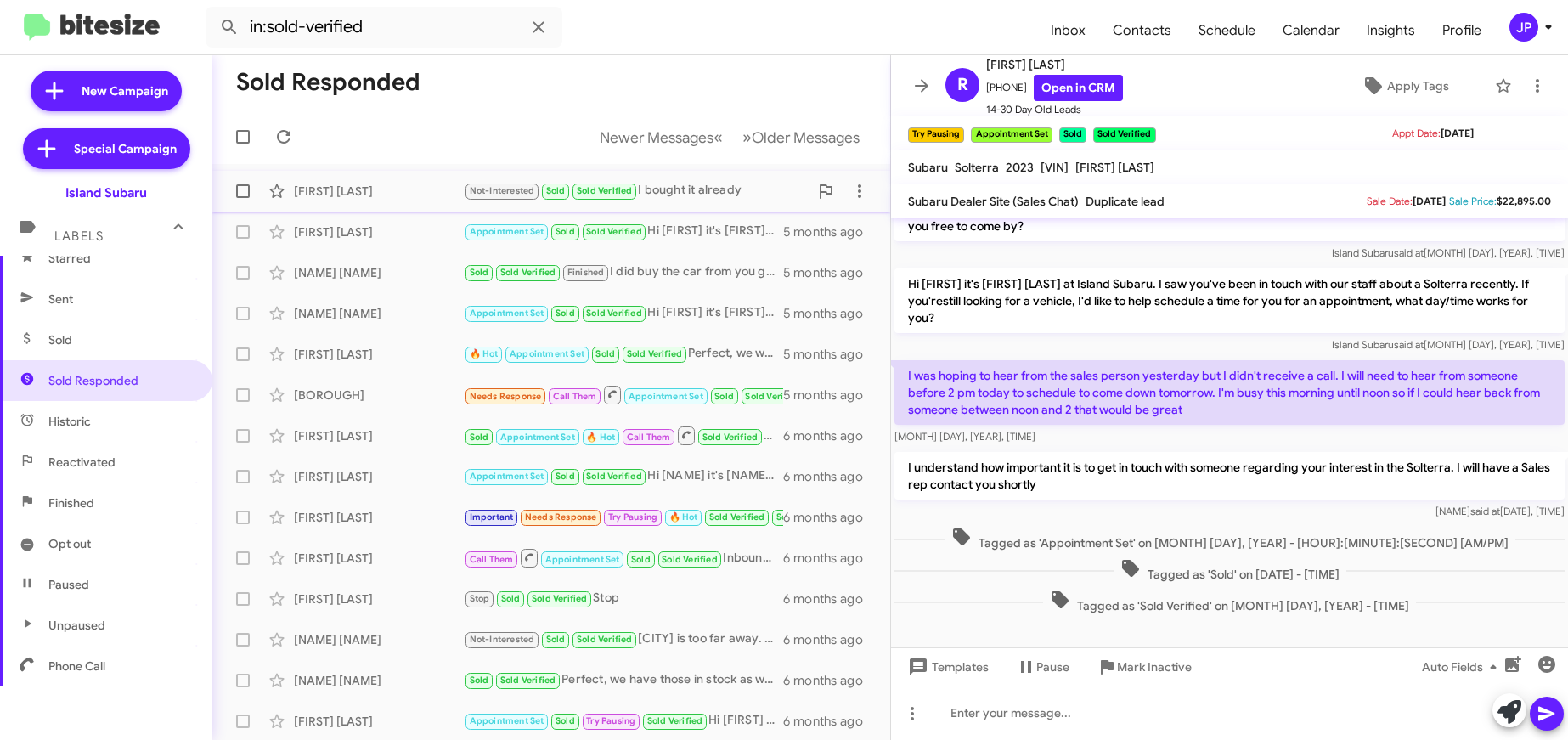 click on "Derek Farrell" 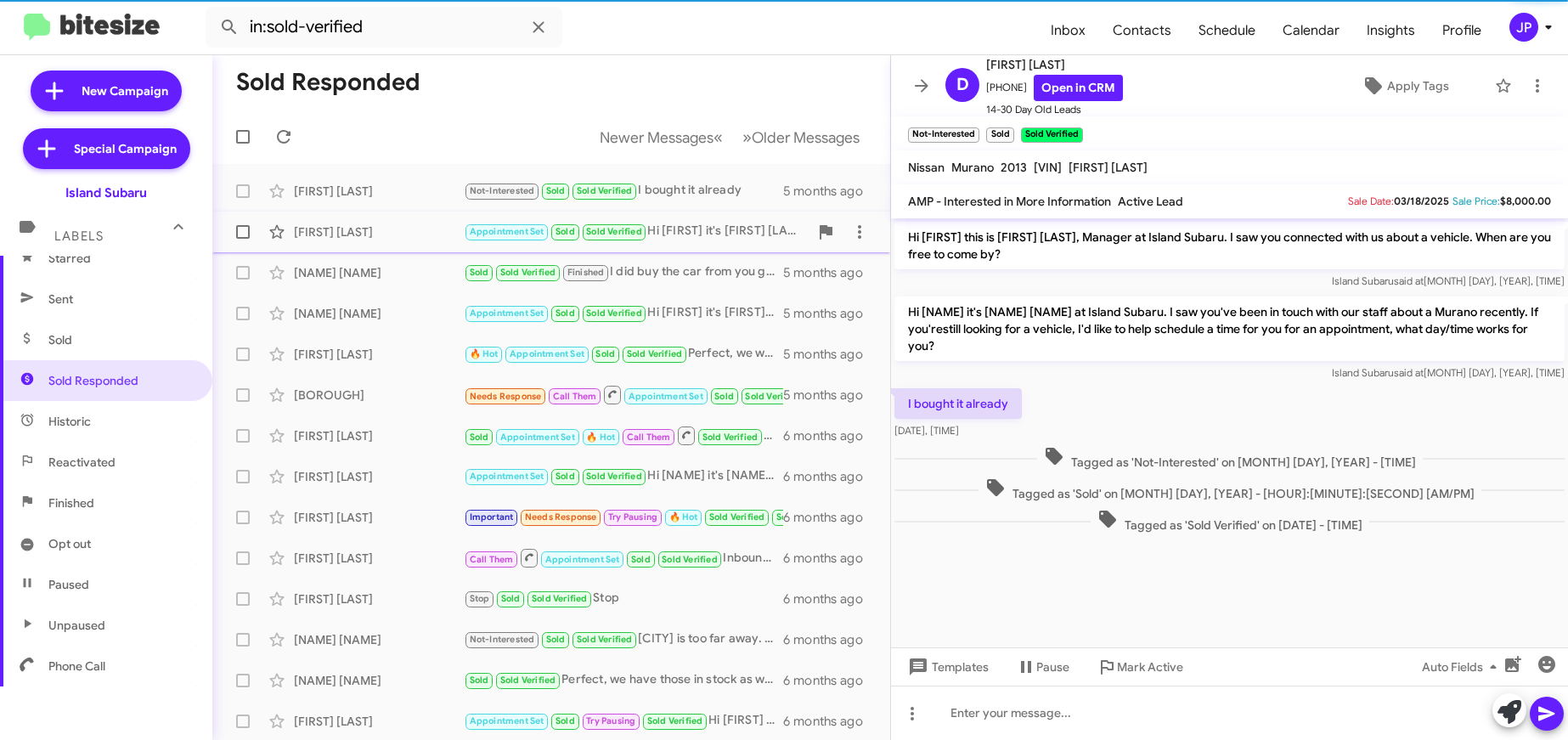 click on "William Lacurtis  Appointment Set   Sold   Sold Verified   Hi William it's Nicole Jarrett at Island Subaru just touching base about the Ascent - what time works for your follow up appointment?   5 months ago" 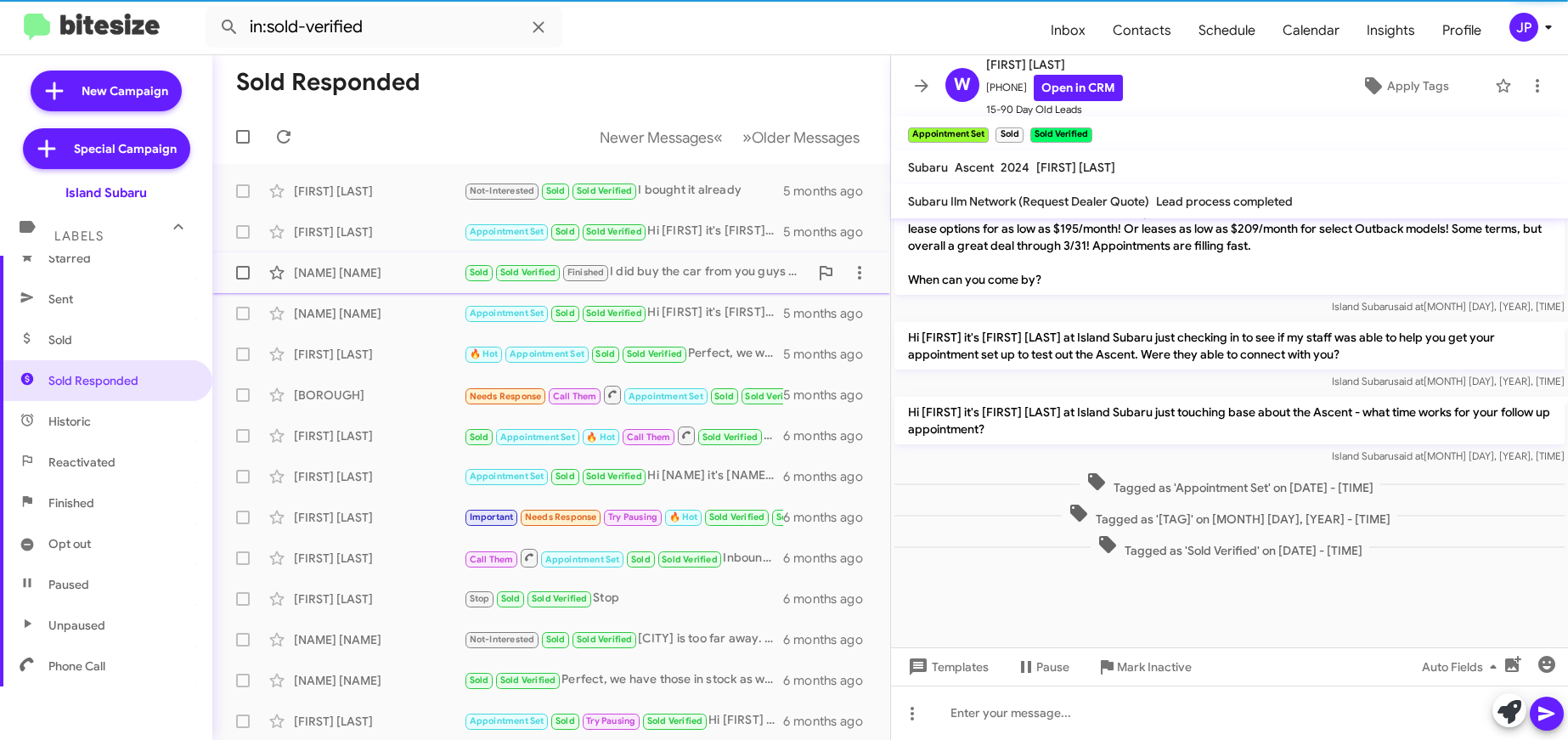 click on "Drilon Behri" 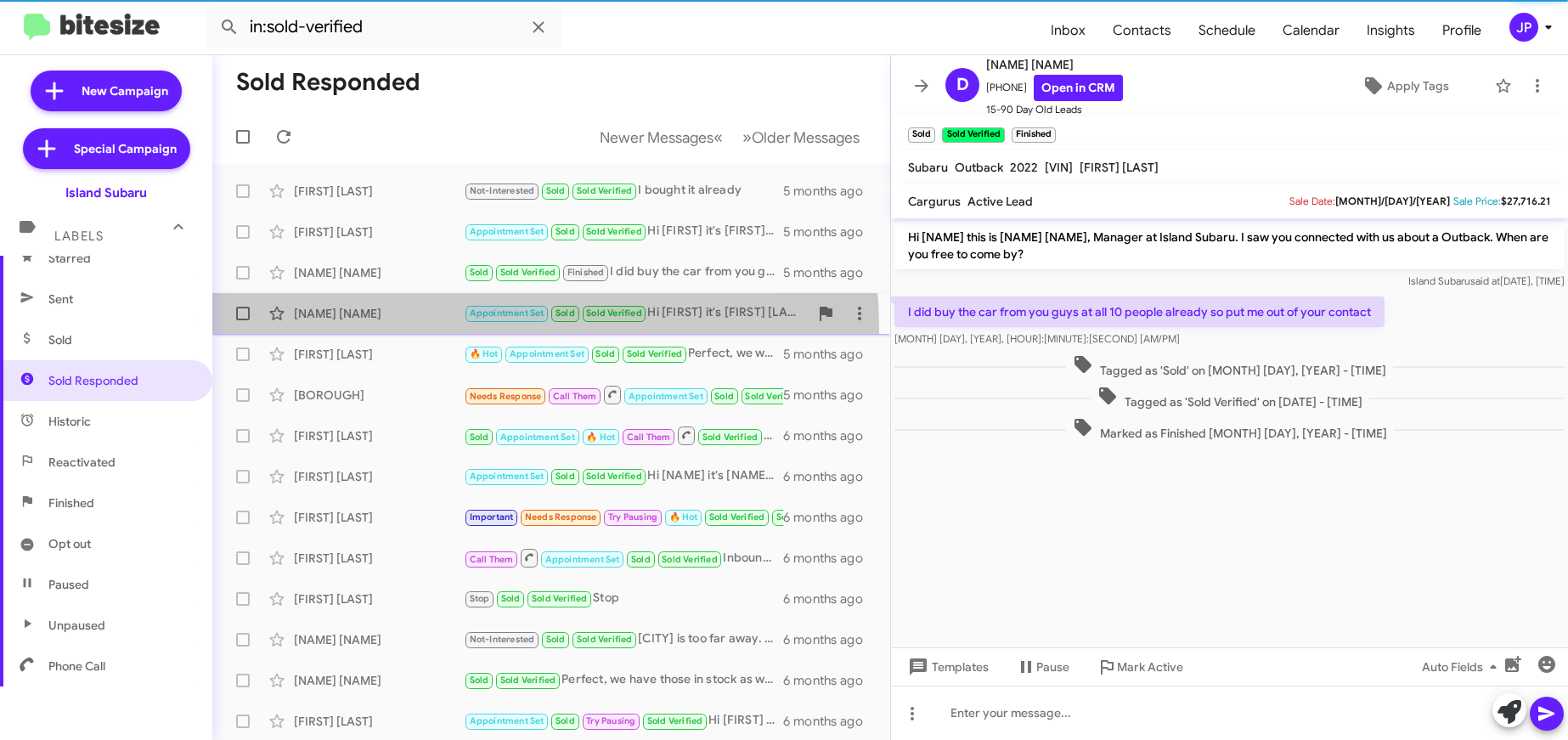 click on "Jason Failla  Appointment Set   Sold   Sold Verified   Hi Jason it's Nicole Jarrett at Island Subaru. Was our staff able to connect with you about the Wrx?   5 months ago" 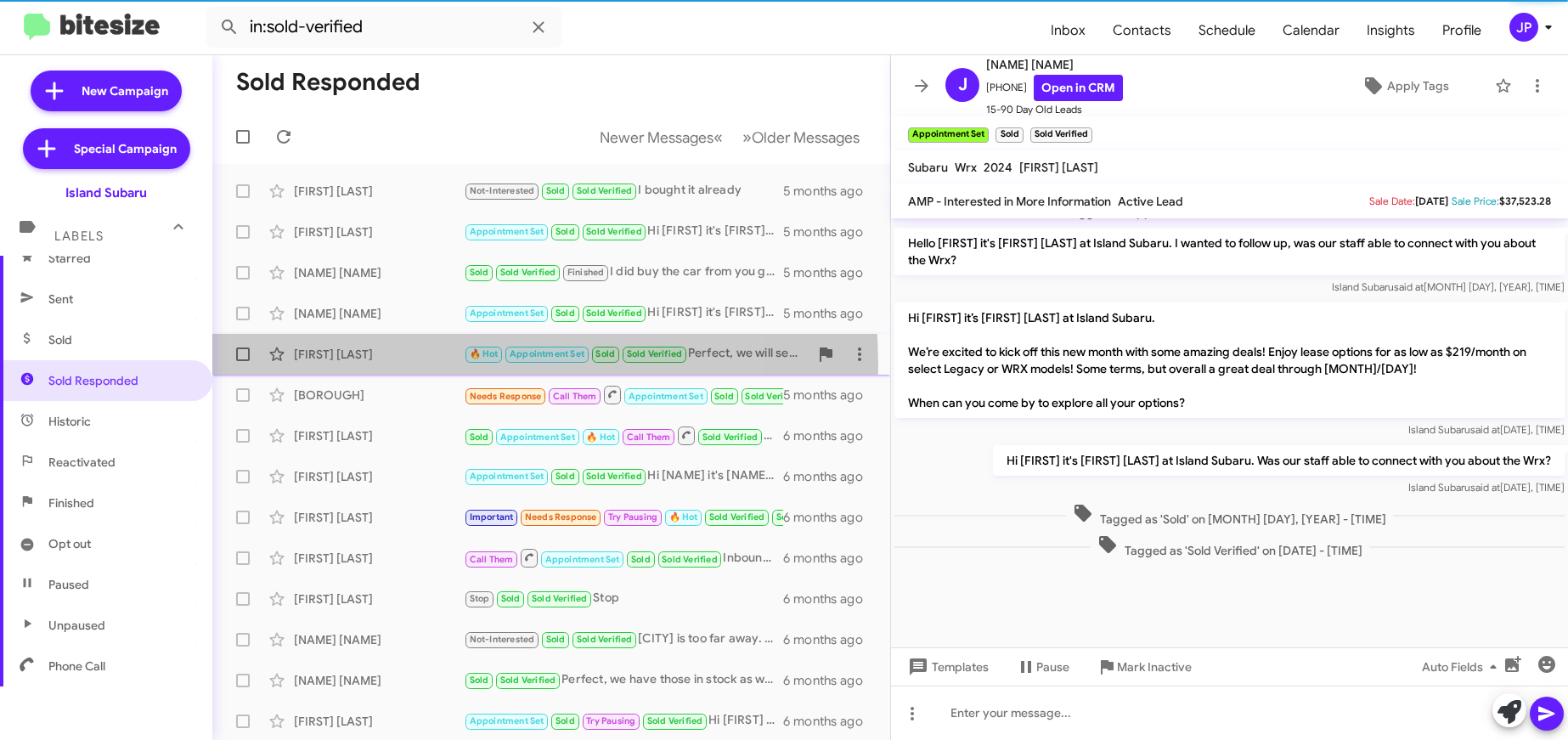 click on "Nicholas Gonzales  🔥 Hot   Appointment Set   Sold   Sold Verified   Perfect, we will see you then!   5 months ago" 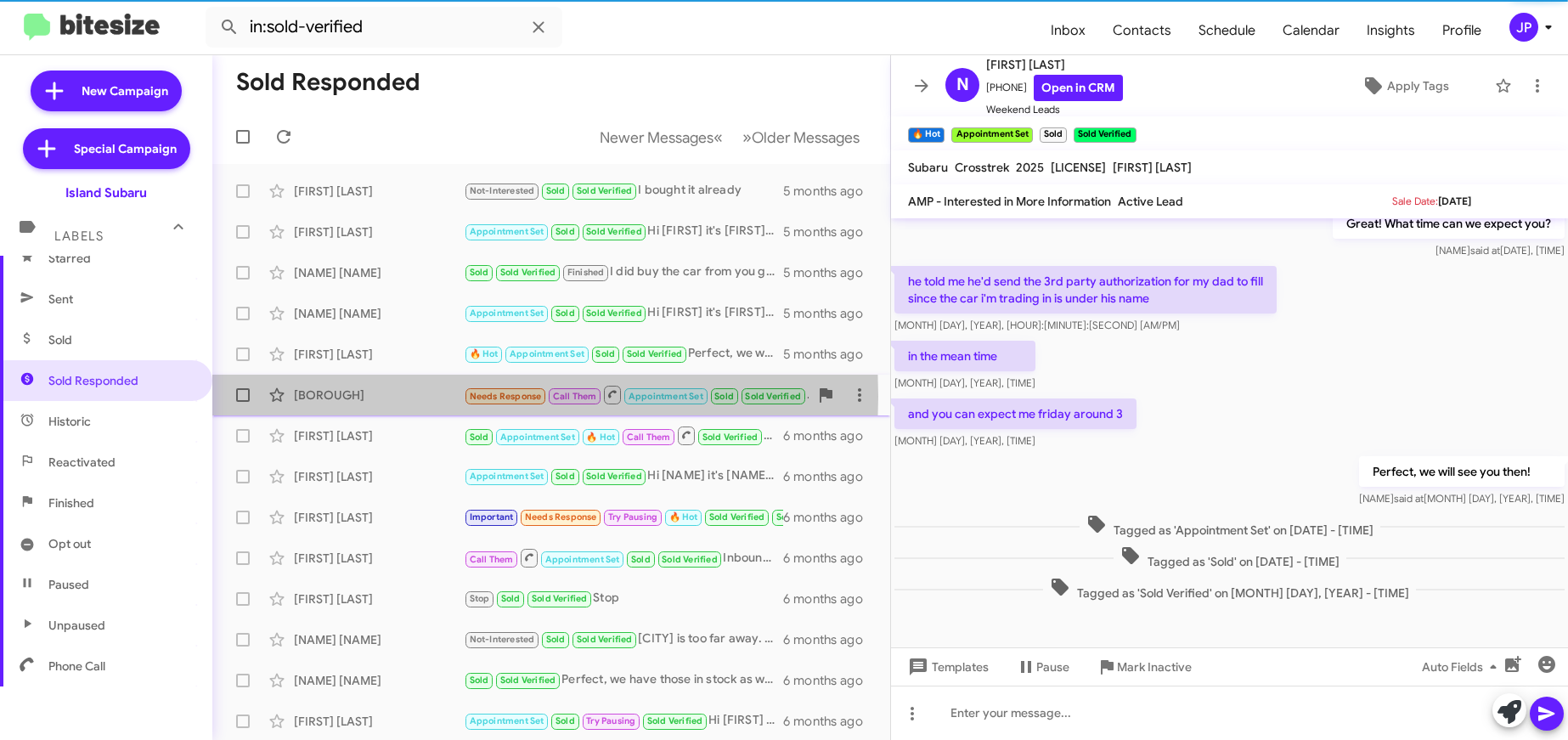 click on "Staten Is" 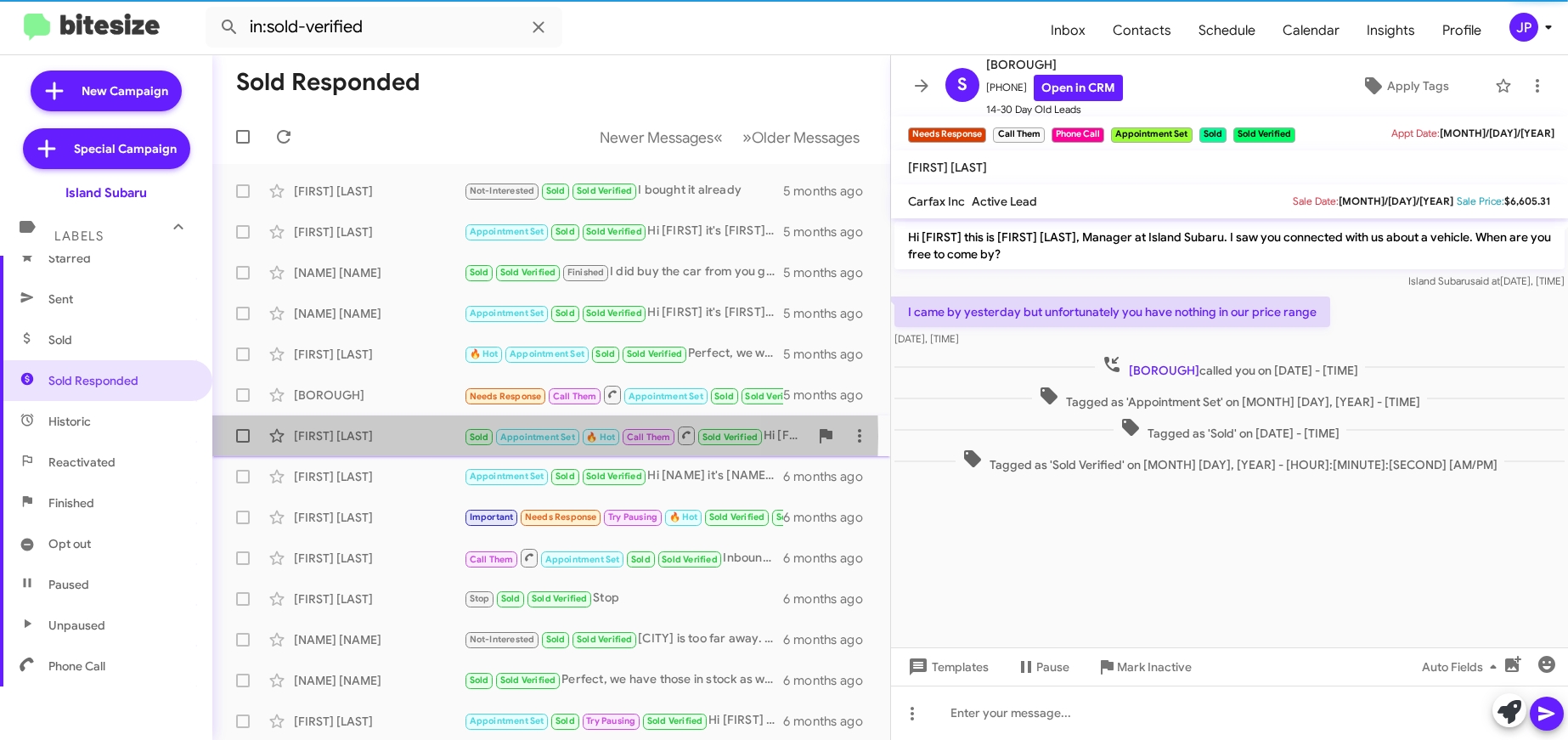 click on "Eric Wright" 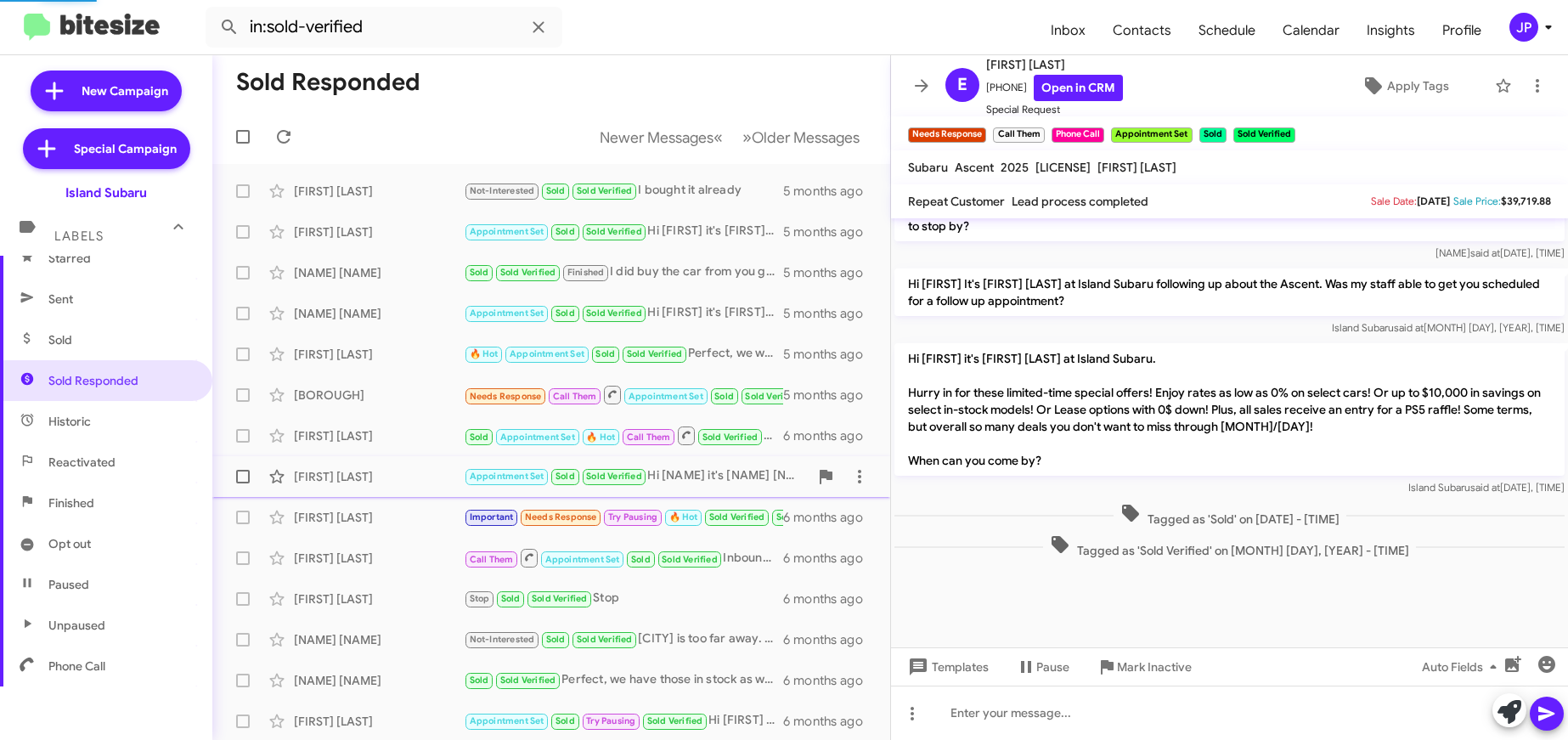 click on "Gerard Ucelli  Appointment Set   Sold   Sold Verified   Hi Gerard it's Nicole Jarrett at Island Subaru.
President's Day savings start today! Enjoy rates as low as 0% on select cars! Or up to $10,000 in savings on select in-stock models! Or Lease options with 0$ down! Plus, all sales receive an entry for a PS5 raffle! There are some terms, but overall many great deals you don't want to miss through 2/17!
When can you come by?   6 months ago" 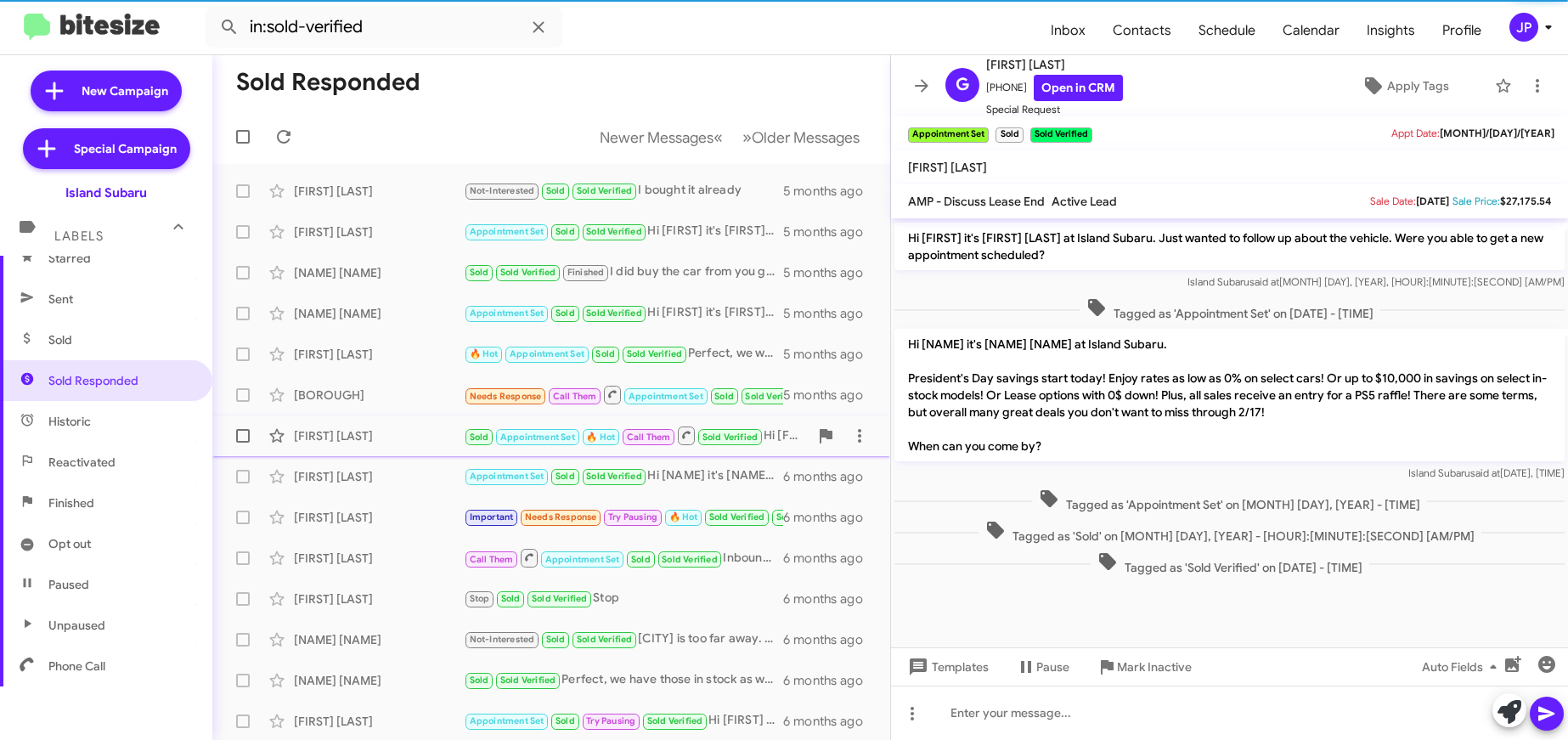 click on "Eric Wright" 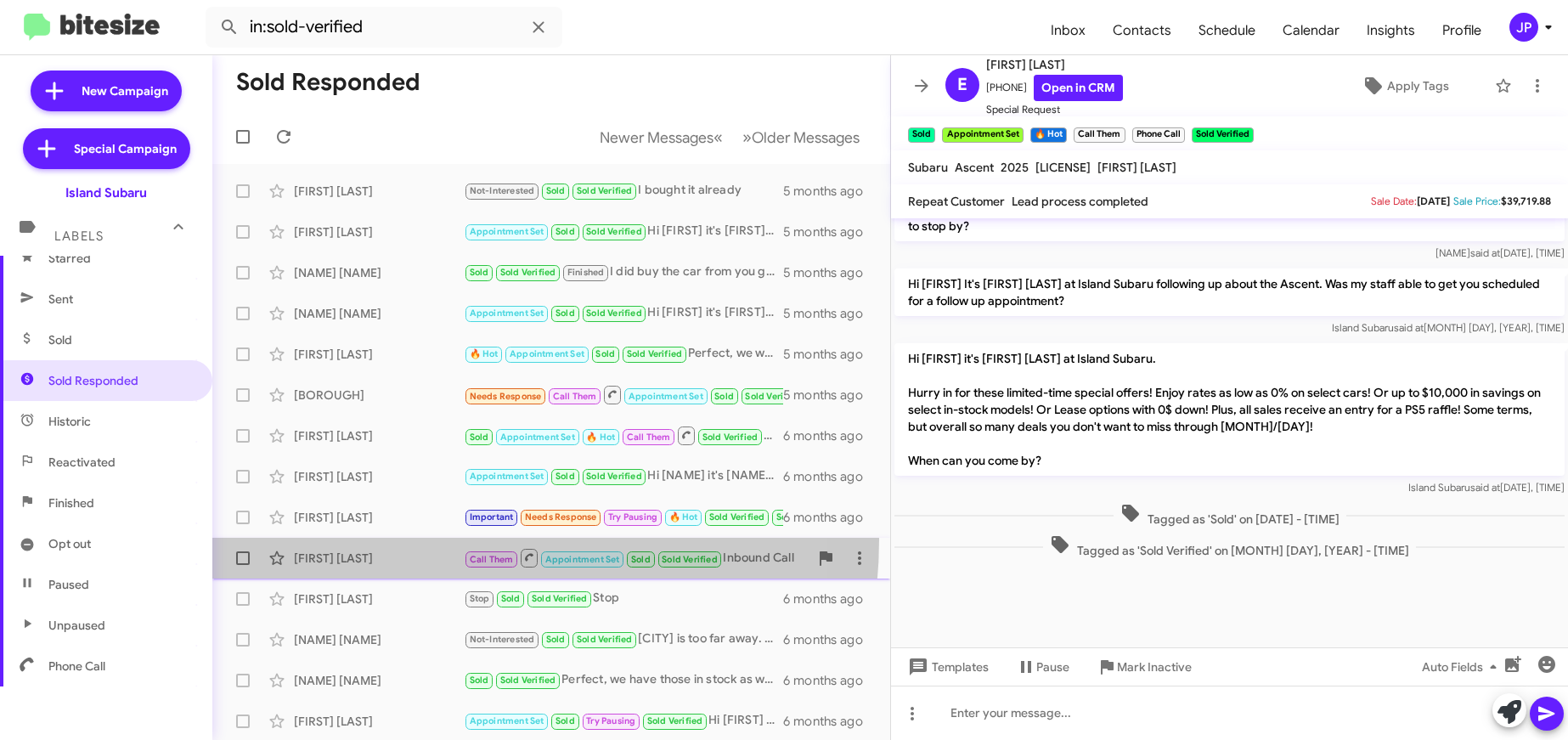 click on "Steve Null  Call Them   Appointment Set   Sold   Sold Verified   Inbound Call   6 months ago" 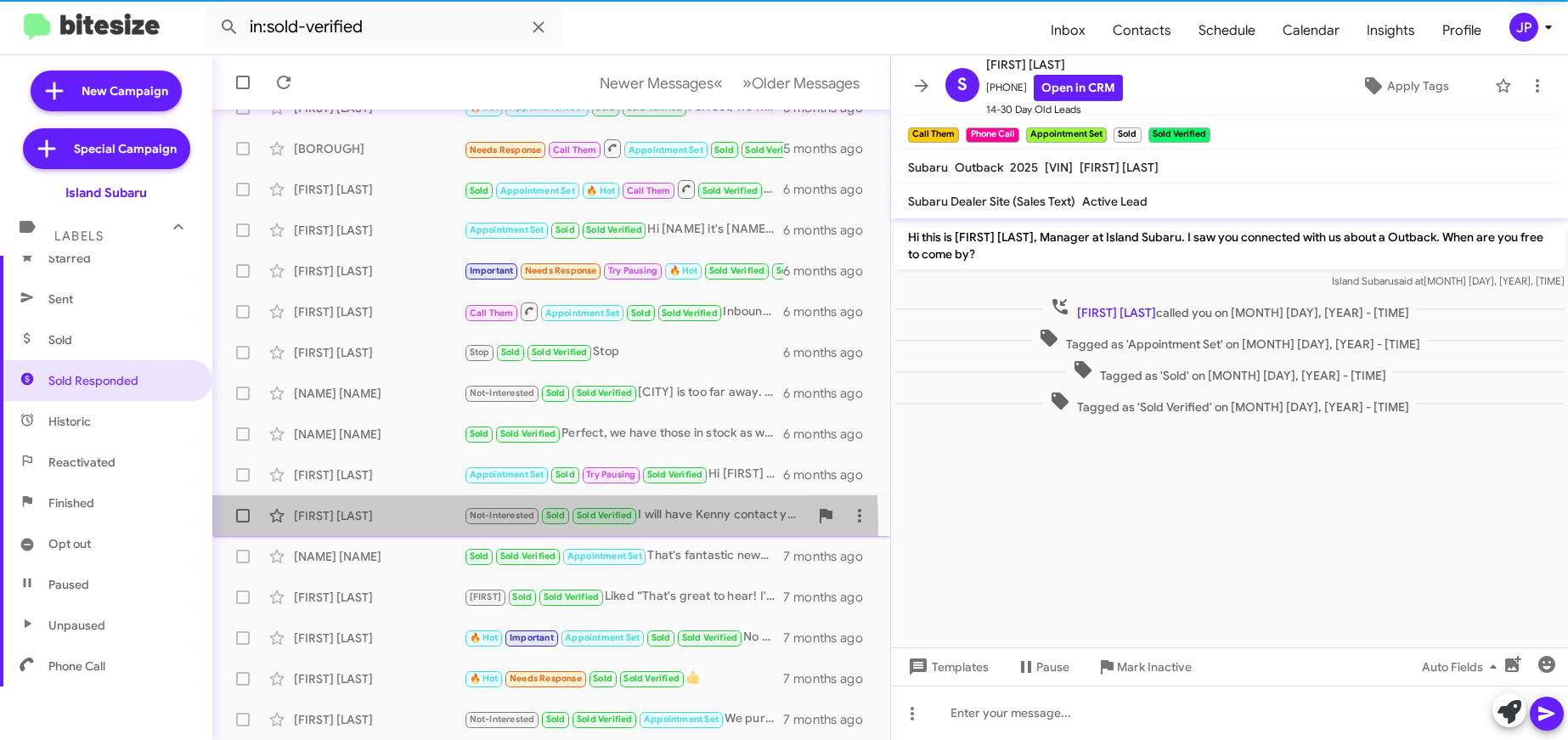 click on "Bufan Qiu  Not-Interested   Sold   Sold Verified   I will have Kenny contact you   6 months ago" 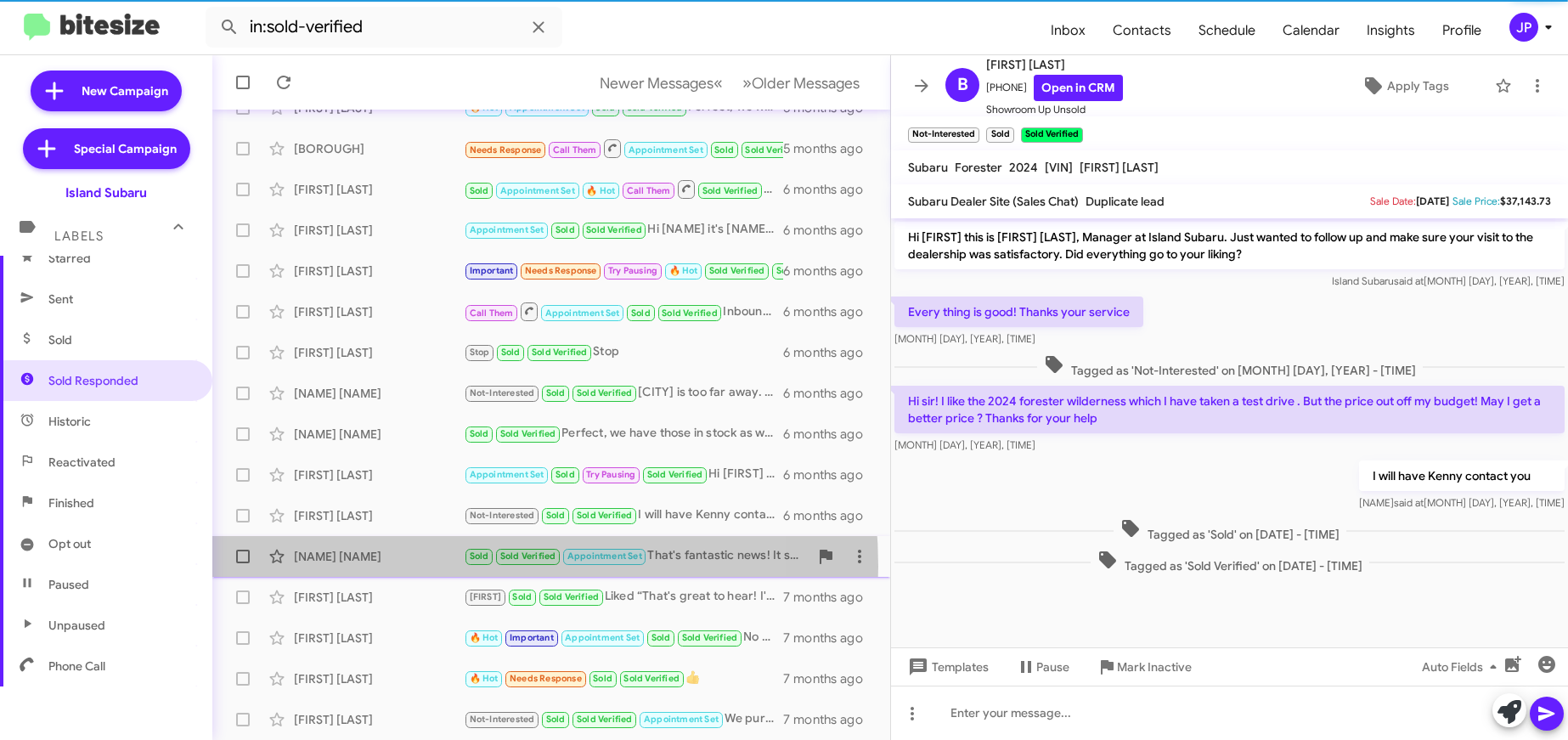 click on "Margherita Lamorte  Sold   Sold Verified   Appointment Set   That's fantastic news! It sounds like you're on your way to getting a great car. If you have any questions while you wait for your new vehicle or if there's anything else we can assist you with, feel free to reach out. Enjoy the excitement of your upcoming ride!   7 months ago" 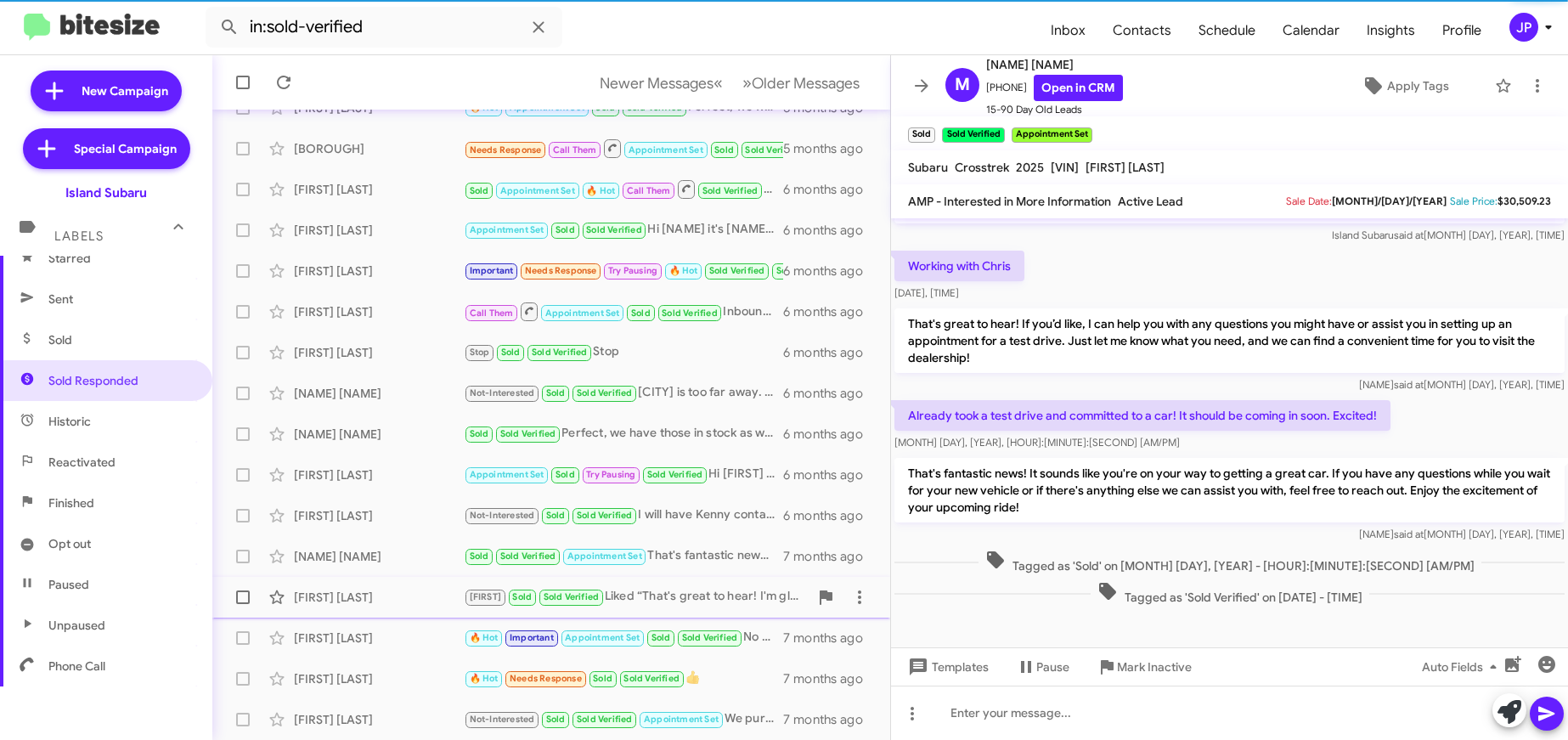 click on "Tanveer Hira   Jaydah   Sold   Sold Verified   Liked “That's great to hear! I'm glad you were able to secure your Outback. If you have any questions or need assistance with the next steps, feel free to reach out.”   7 months ago" 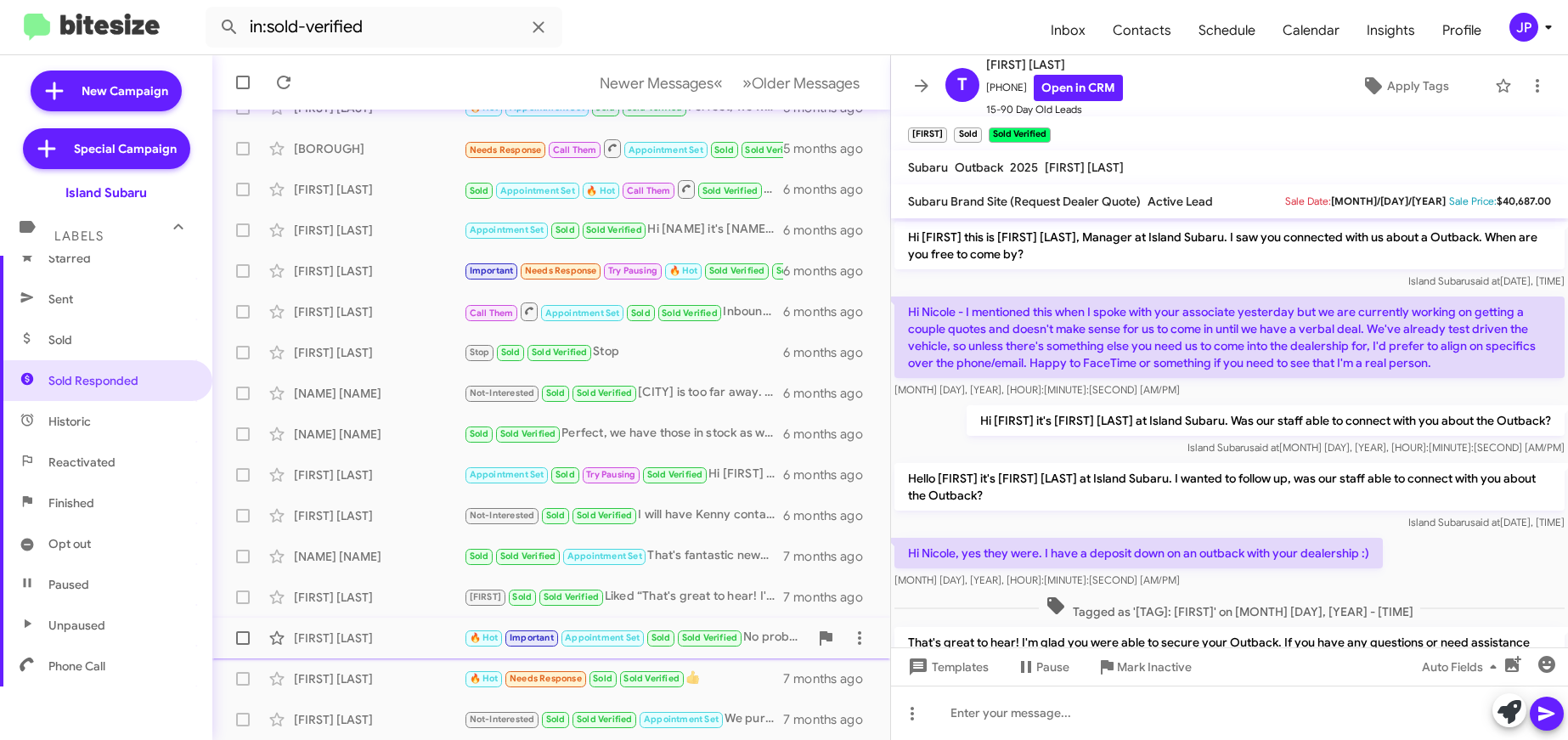 click on "Craig Williams" 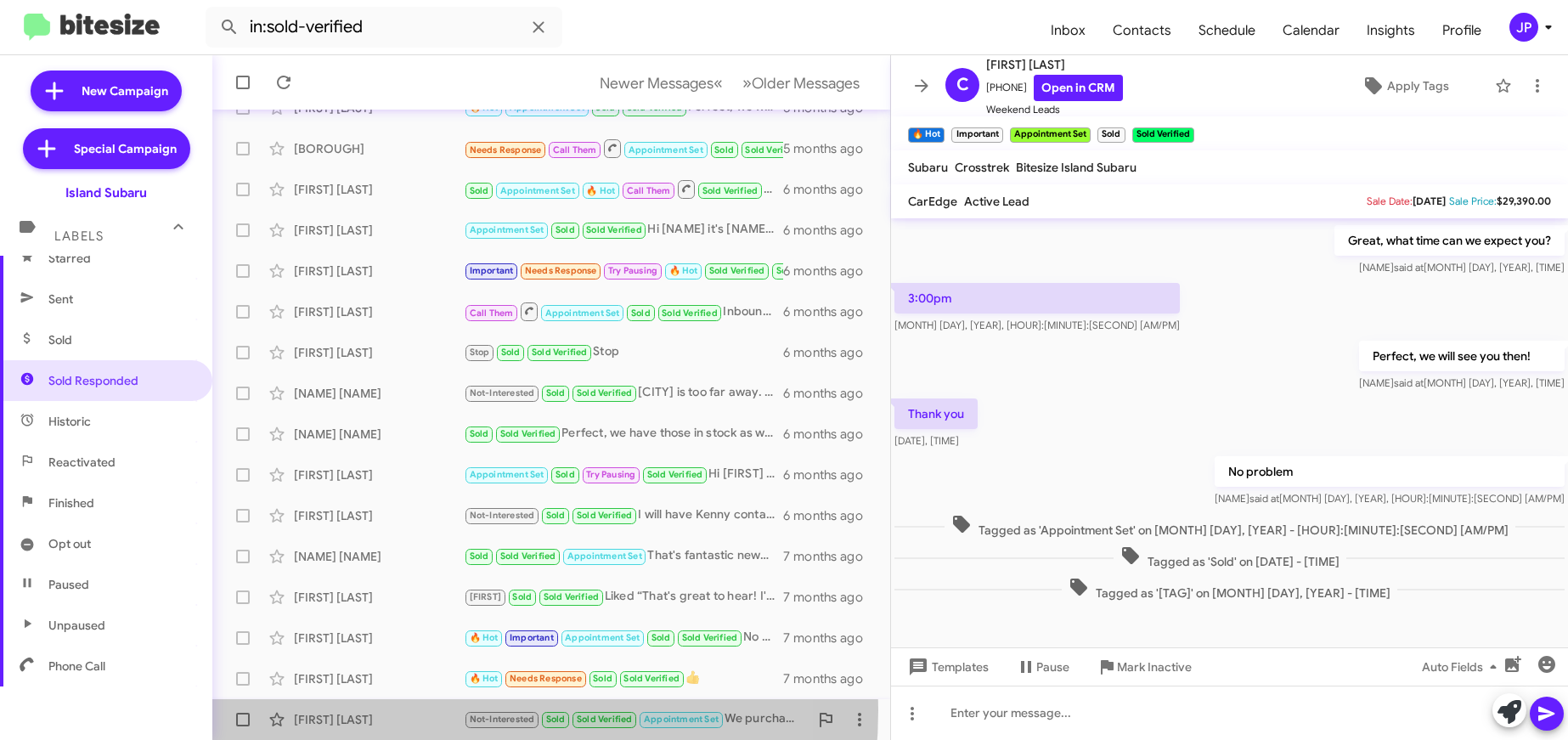 click on "Michael Greer" 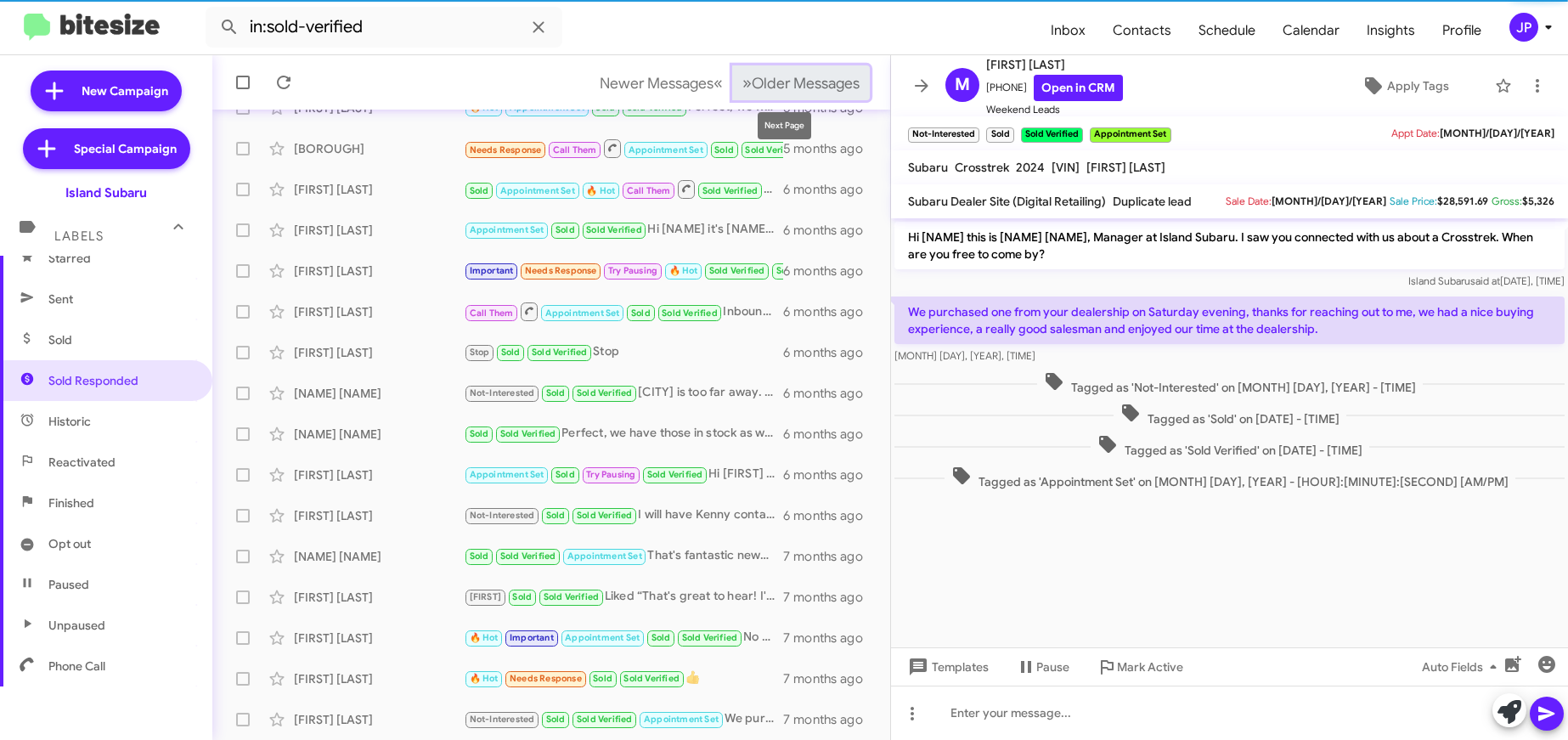 click on "» Next   Older Messages" 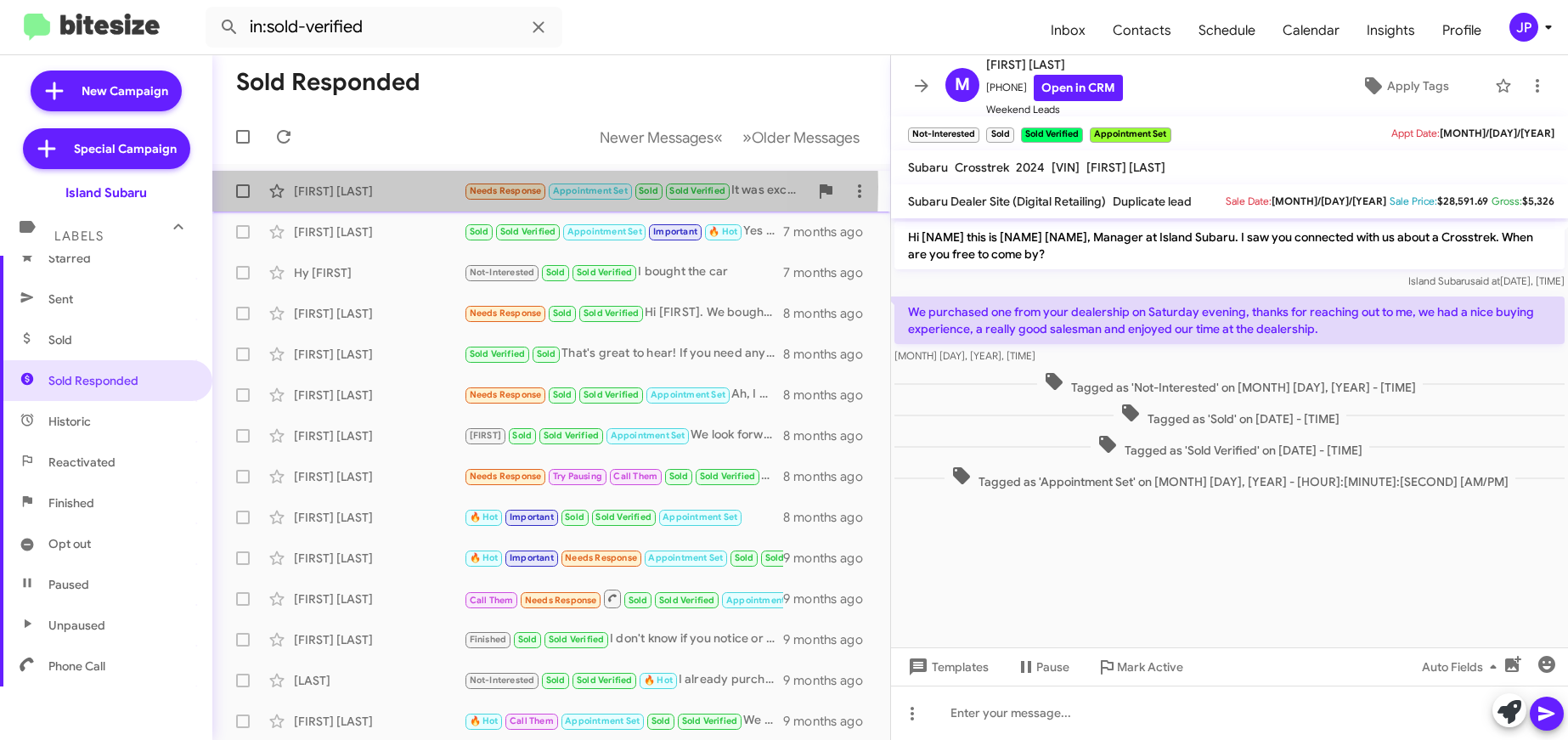 click on "Masahiro Yabe" 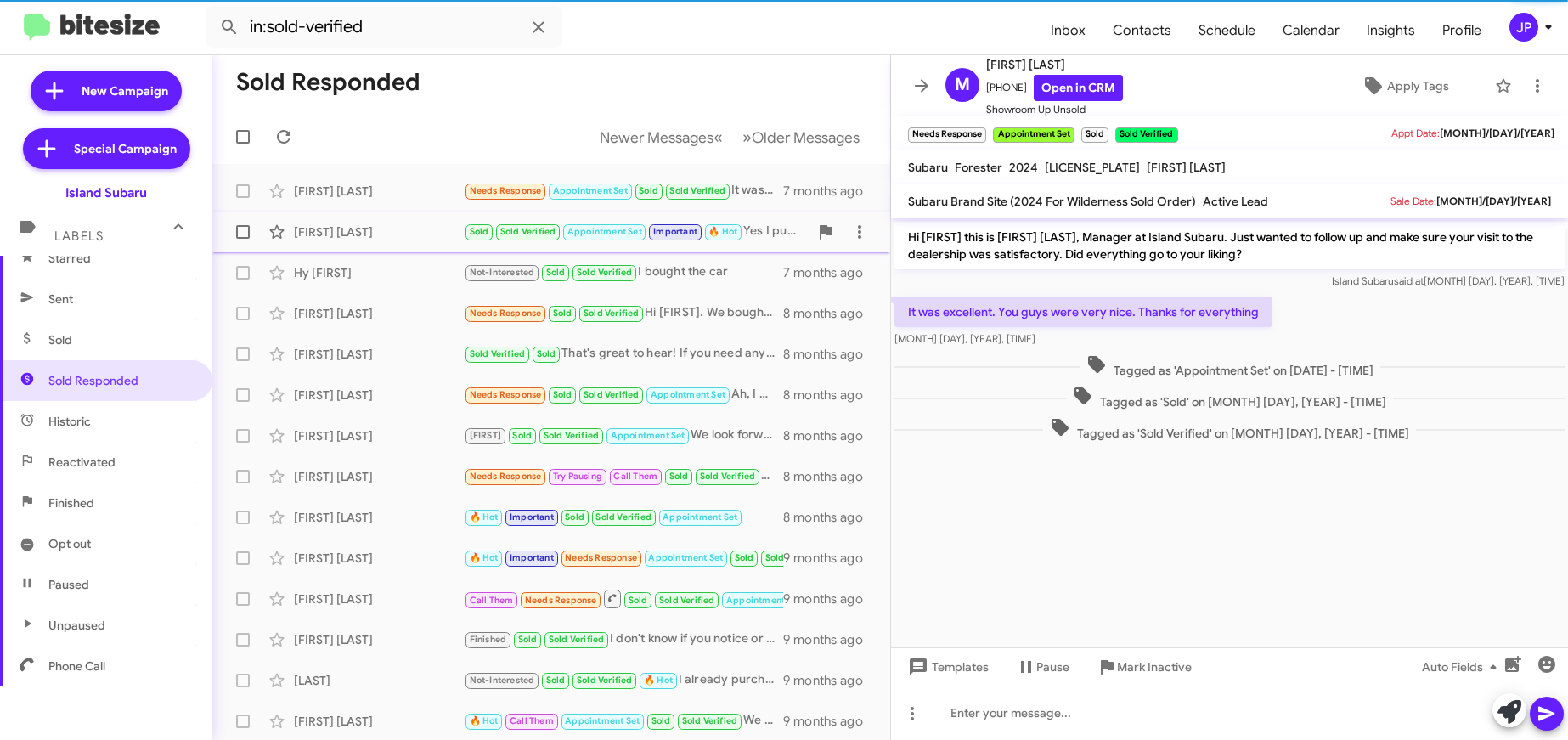 click on "Joseph Zdunek" 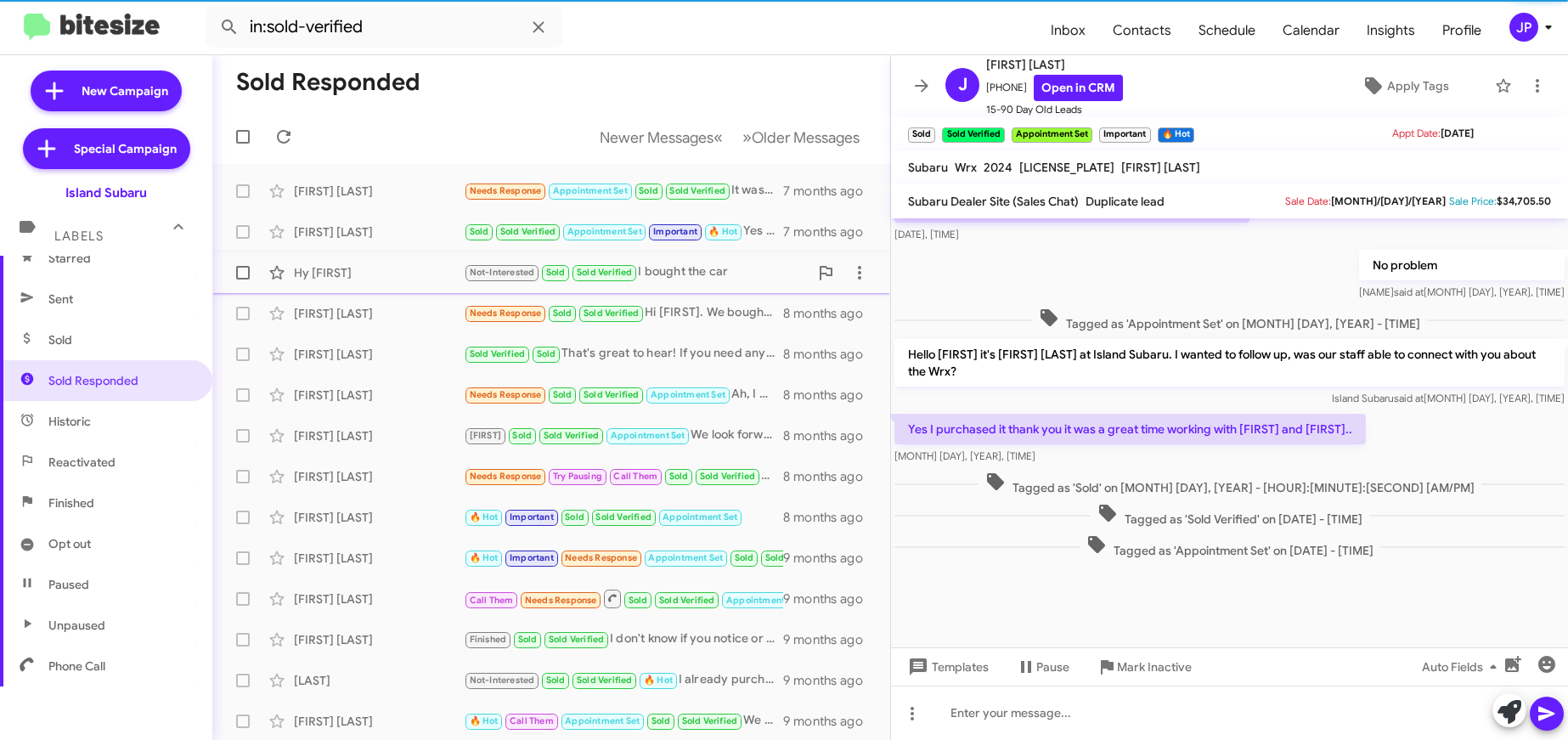 click on "Hy David  Not-Interested   Sold   Sold Verified   I bought the car   7 months ago" 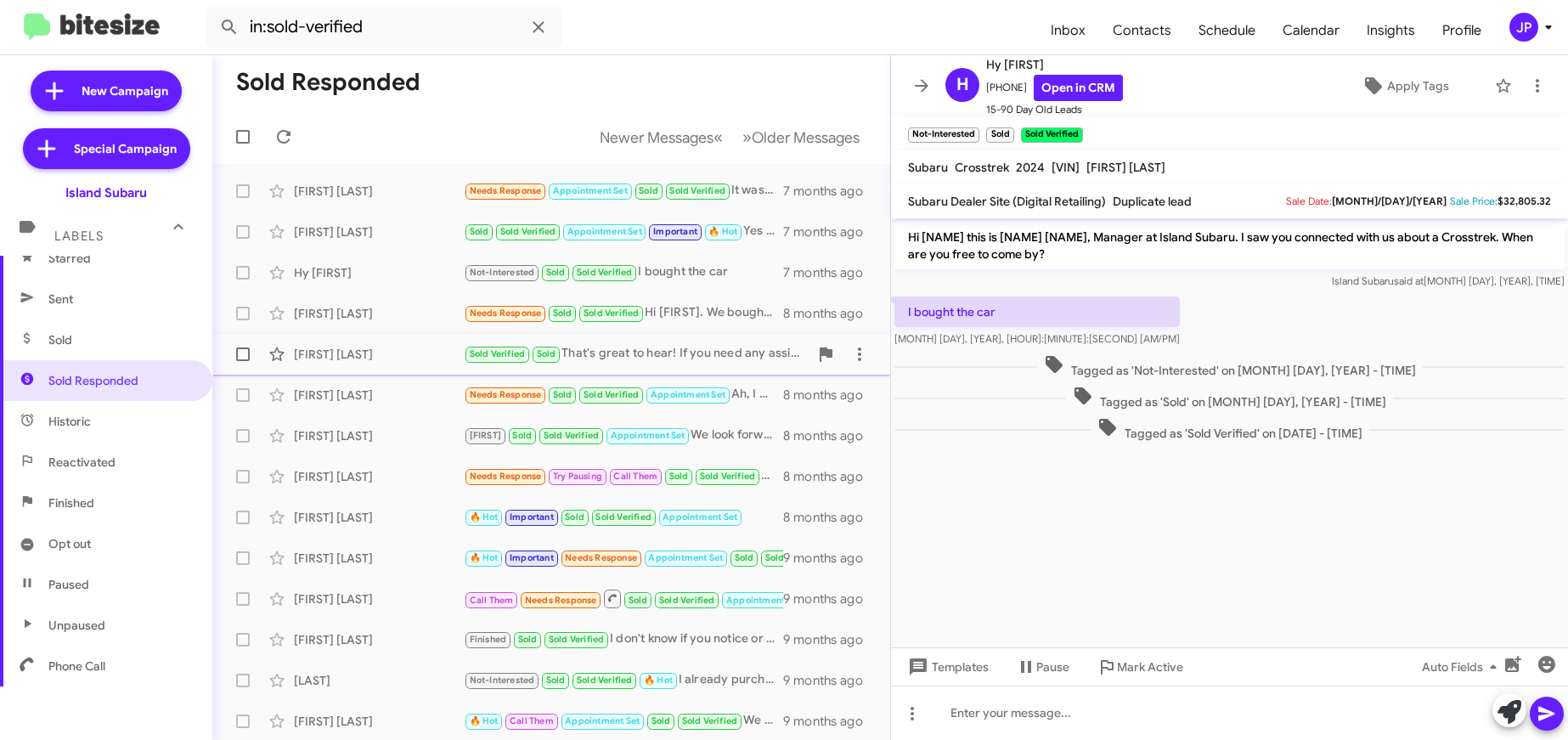click on "Linda Battipaglia" 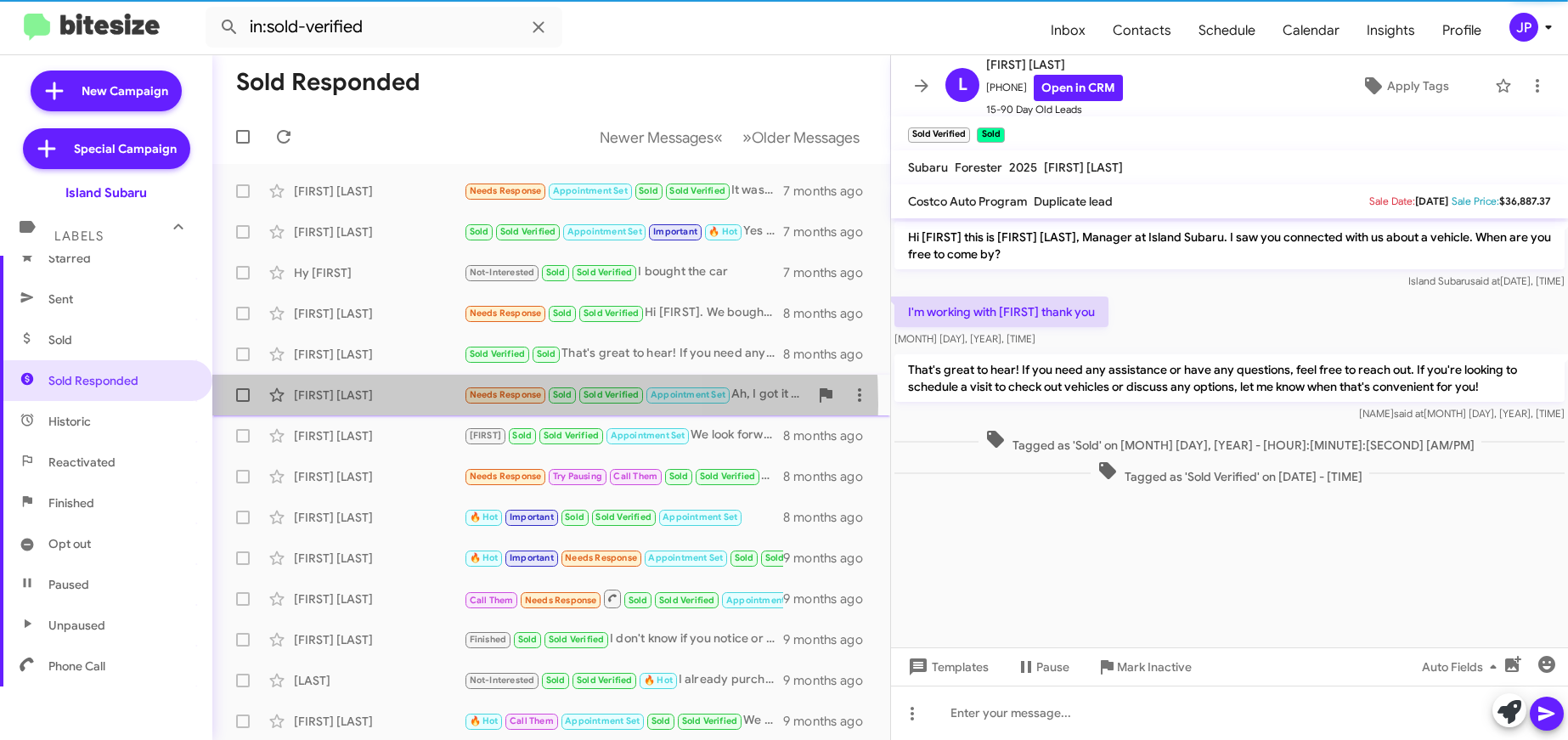 click on "Marles Kydyrbaev  Needs Response   Sold   Sold Verified   Appointment Set   Ah, I got it ))). I'm already buying a Subaru Forester from you. Thank you.   8 months ago" 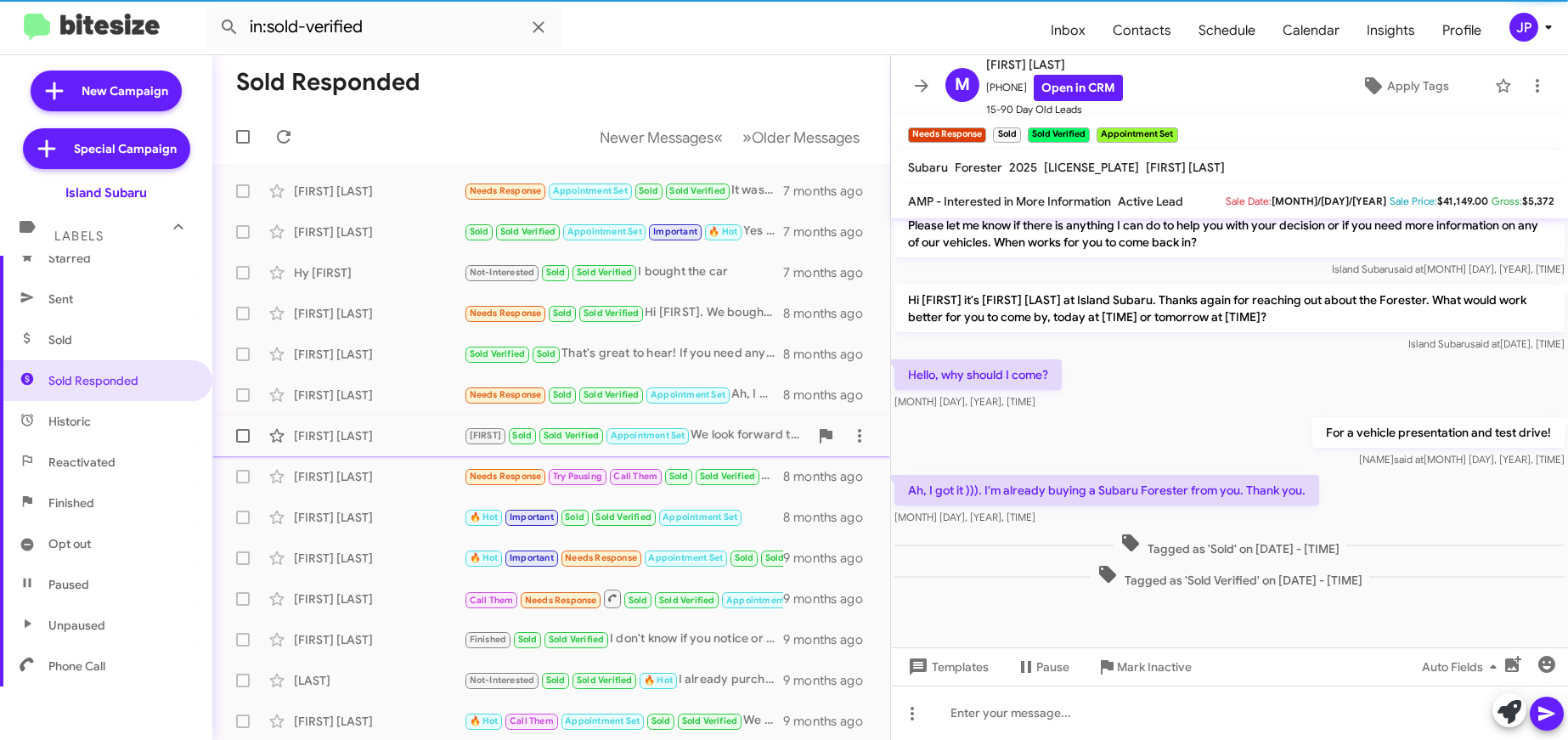 click on "Michael Aci   Jaydah   Sold   Sold Verified   Appointment Set   We look forward to working with you, let us know when you are available to come in!   8 months ago" 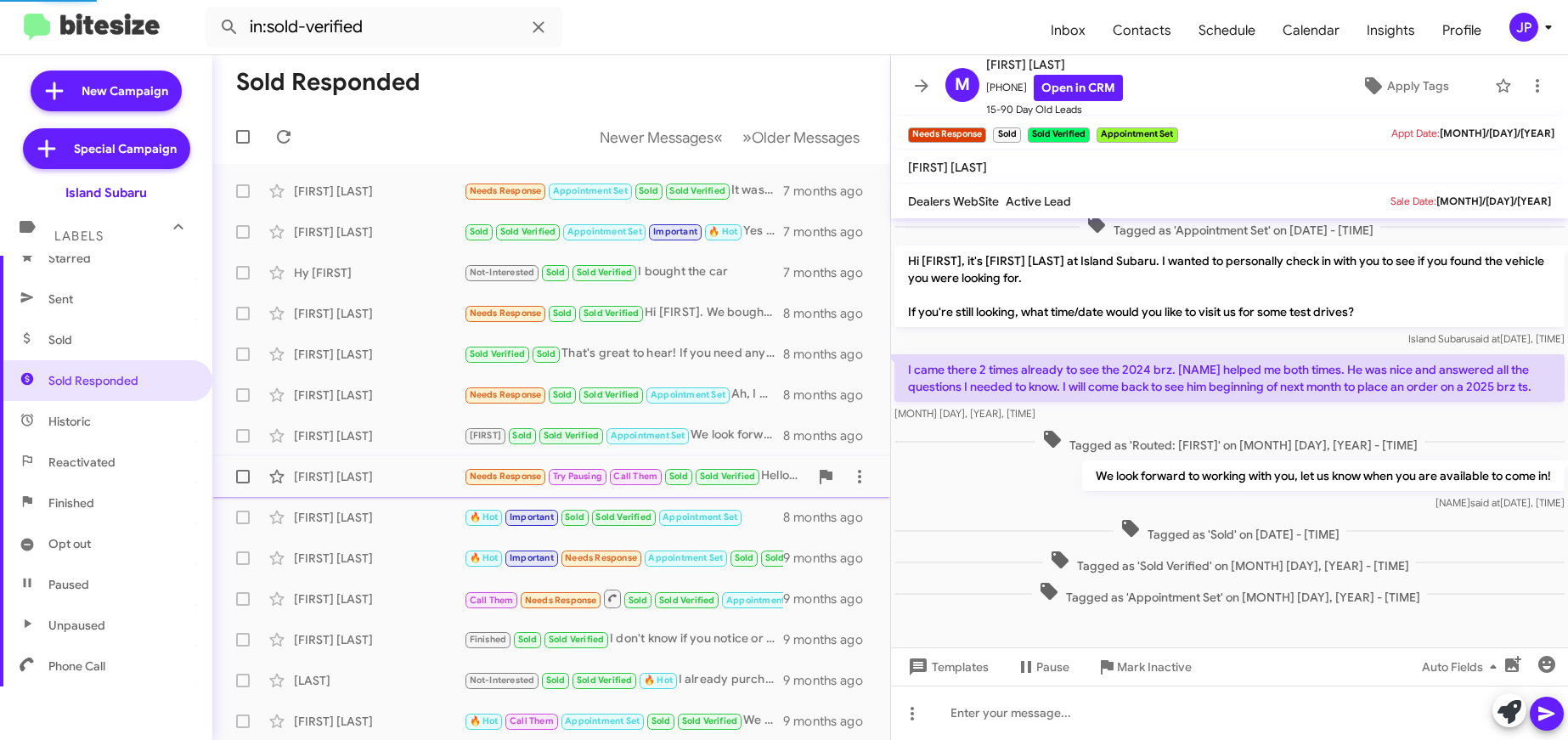 click on "Mary Kain  Needs Response   Try Pausing   Call Them   Sold   Sold Verified   Hello Nicole
Mary Kain here to check on when/whether you may be having another Clinic.  Also, I've heard absolutely nothing about the installation of my Remote Start or the Rain Guards I've already paid for.  Can you please help me with that?
A phone call to 718-442-7687 or an email to marykain@aol.com would be the best way to reach me.   Thank you,  Nicole.
Mary Kain   8 months ago" 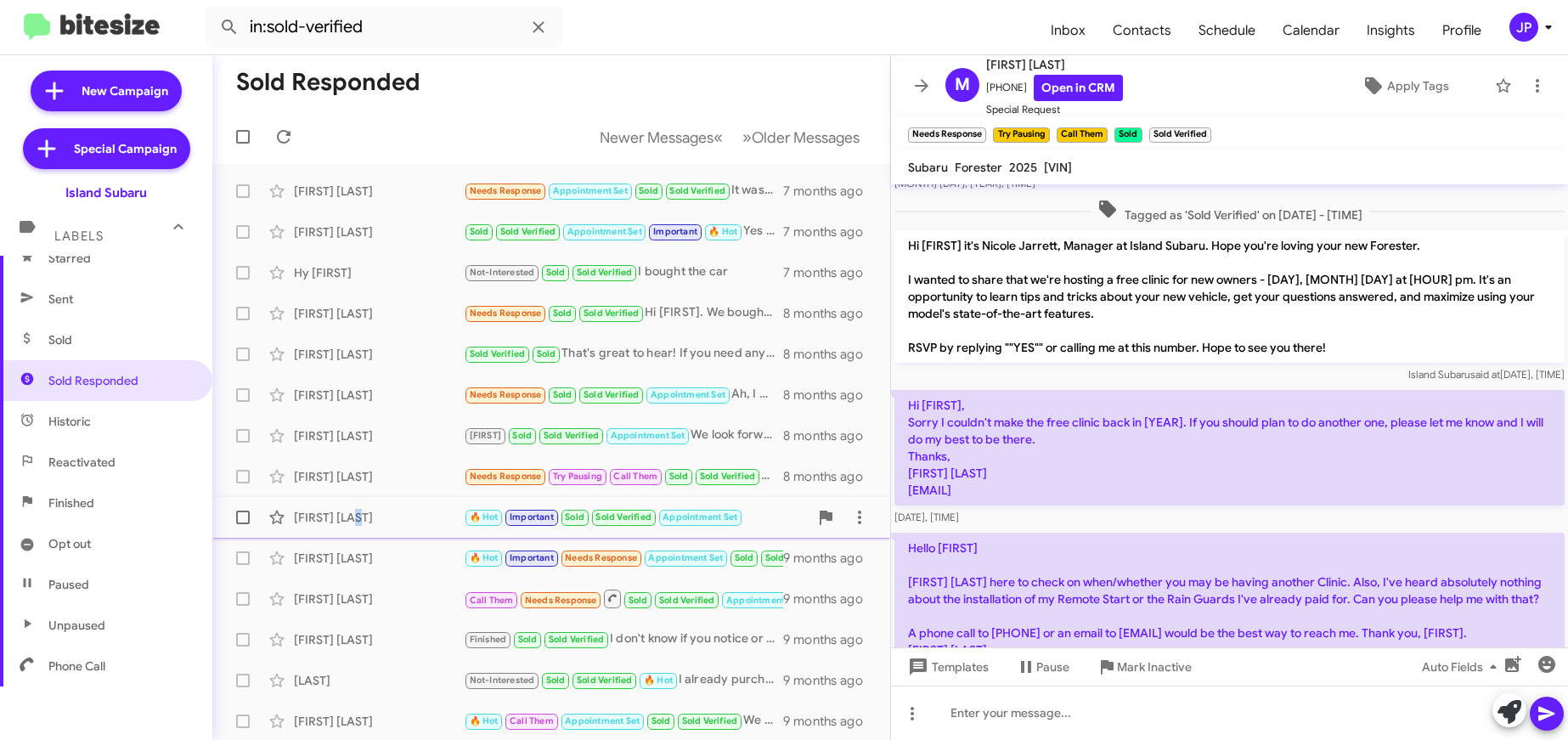 click on "Kaylie Vines  🔥 Hot   Important   Sold   Sold Verified   Appointment Set      8 months ago" 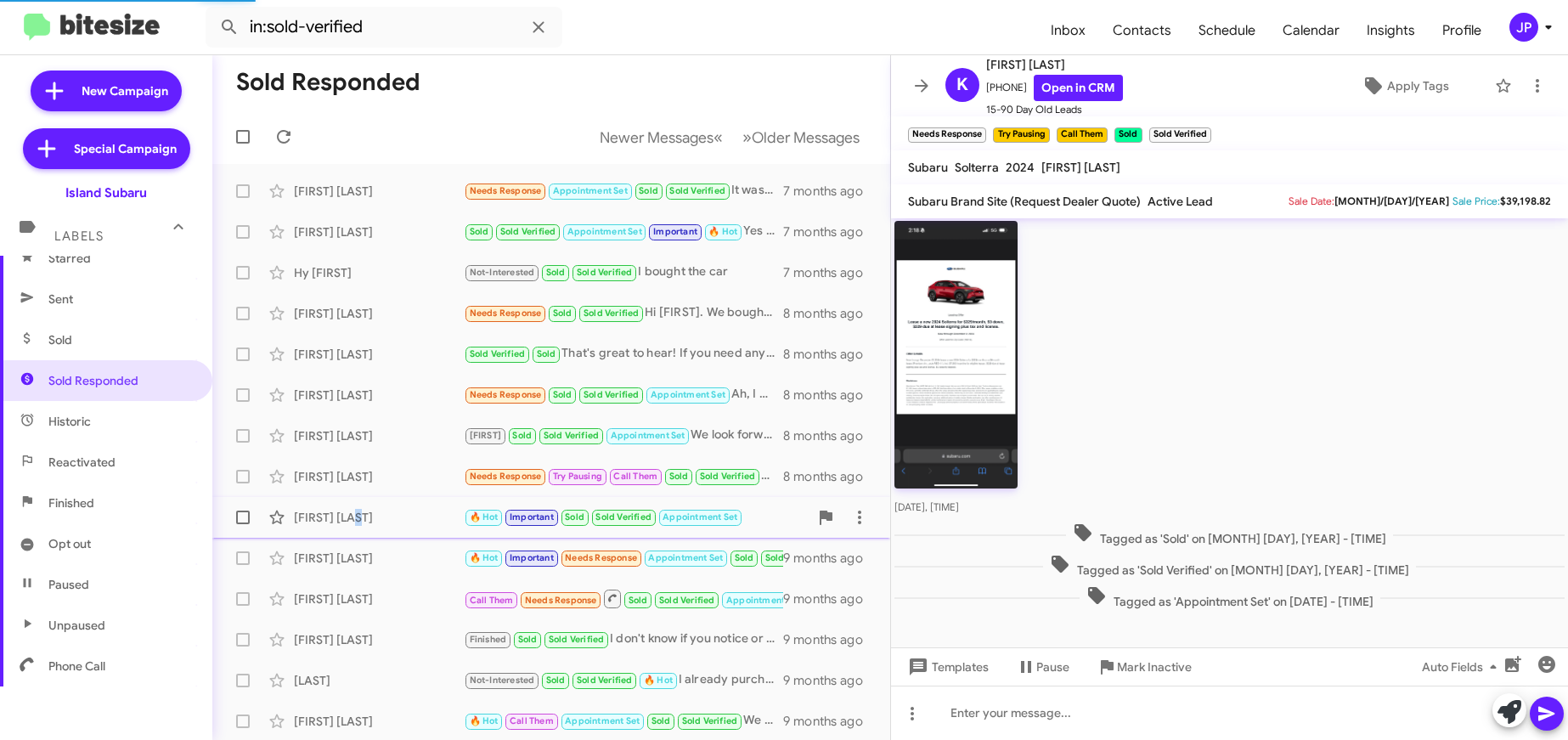 scroll, scrollTop: 253, scrollLeft: 0, axis: vertical 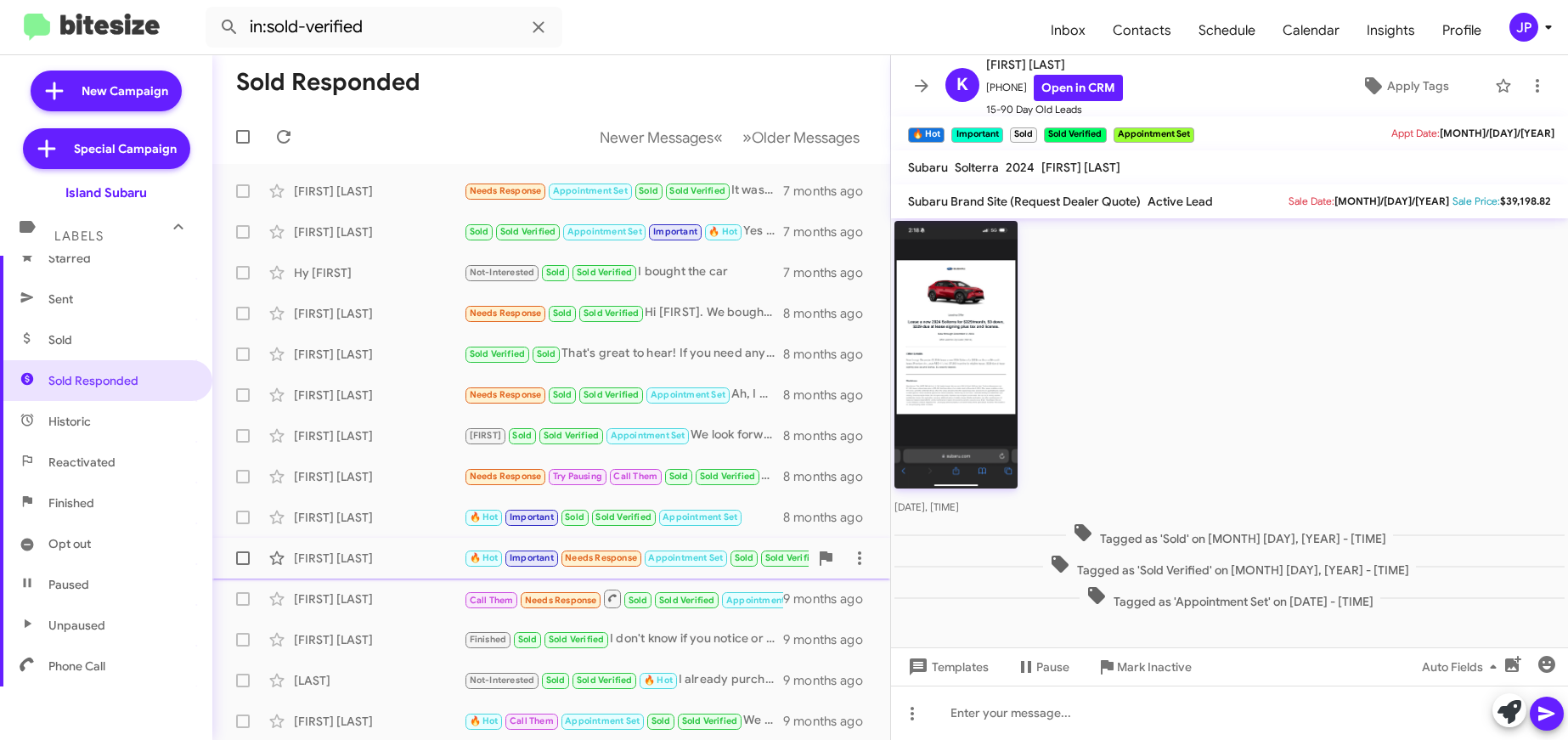 click on "Alyssa Roces  🔥 Hot   Important   Needs Response   Appointment Set   Sold   Sold Verified   great thank you! enjoy the holiday!   9 months ago" 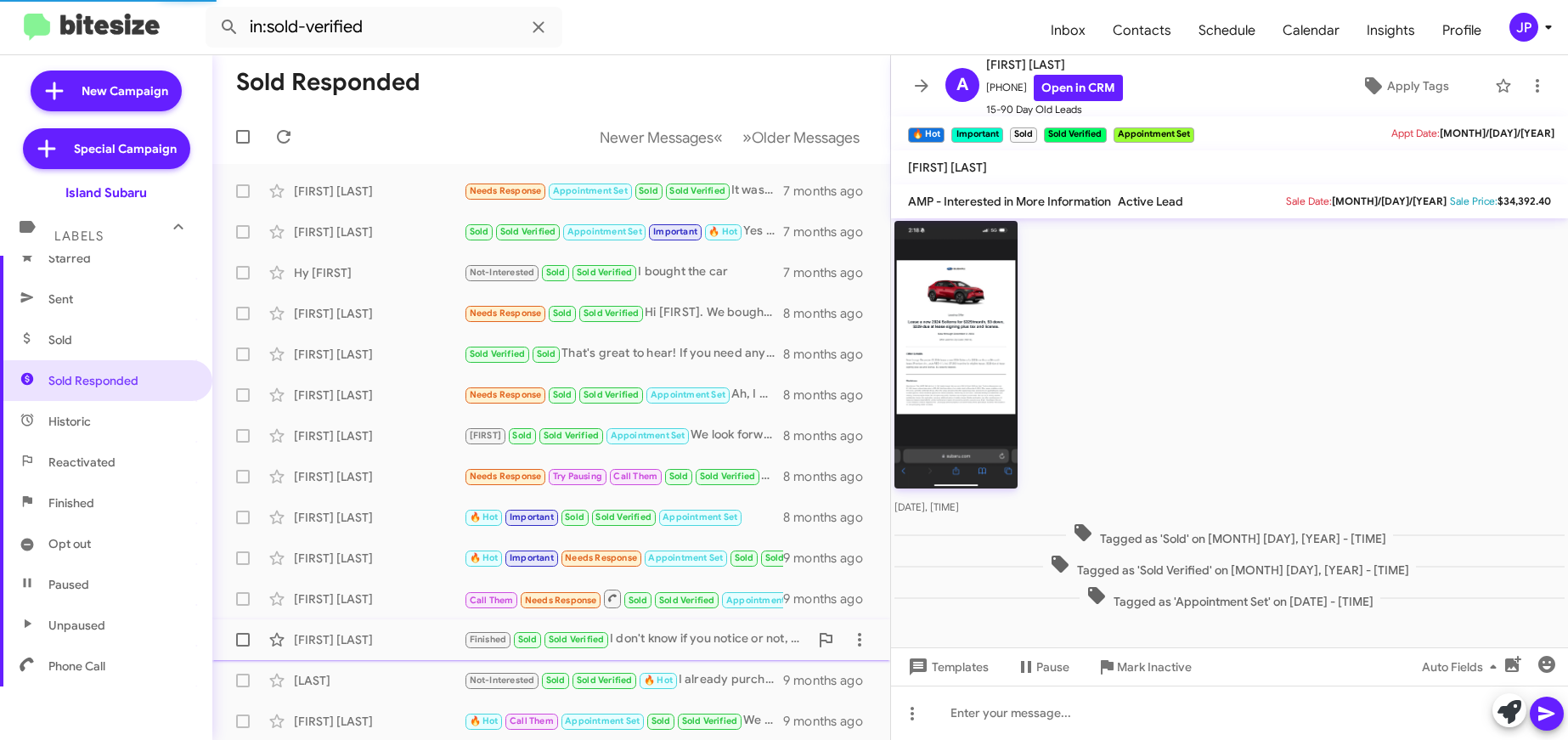 scroll, scrollTop: 0, scrollLeft: 0, axis: both 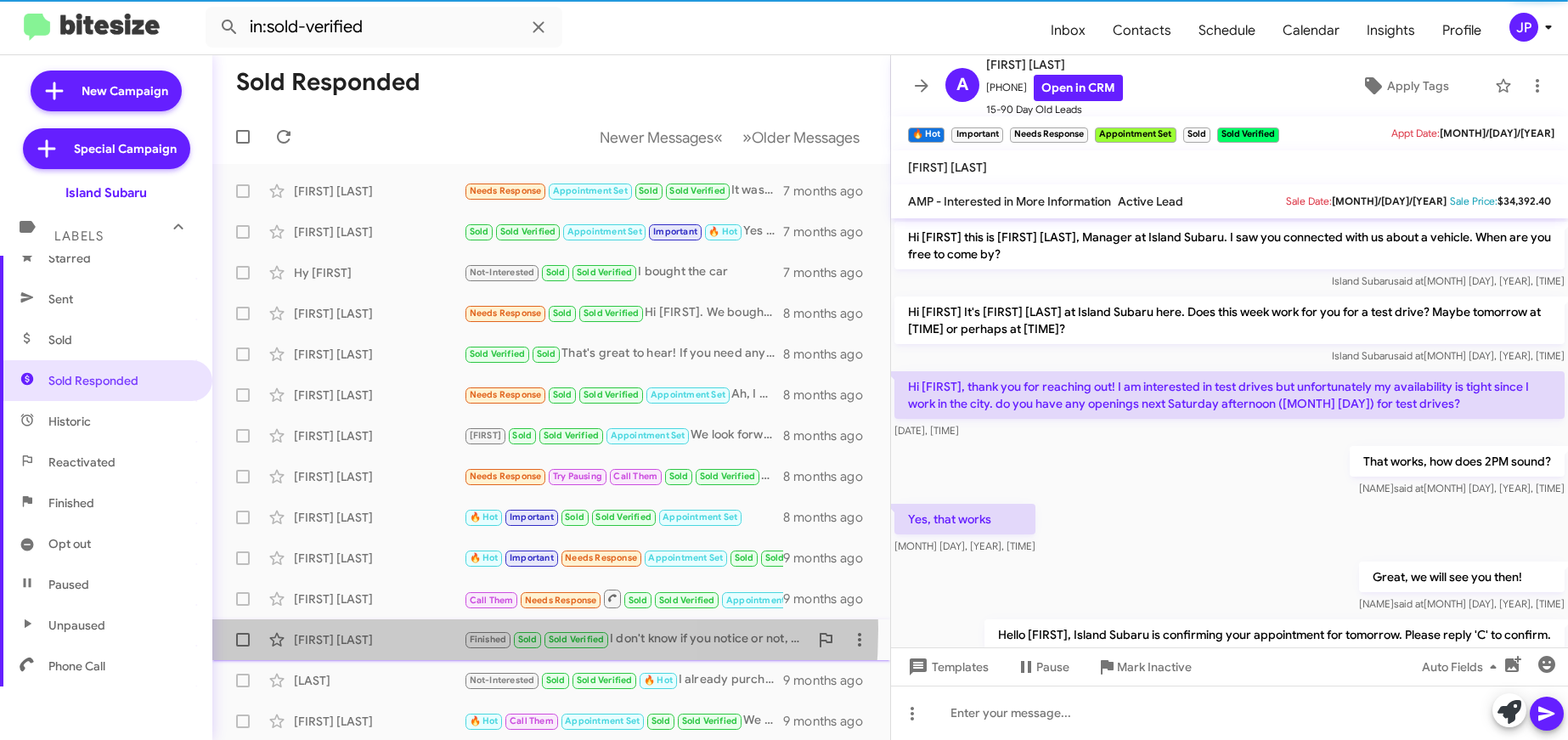 click on "Michael Pastoressa  Finished   Sold   Sold Verified   I don't know if you notice or not, I was there yesterday a came home with a new car   9 months ago" 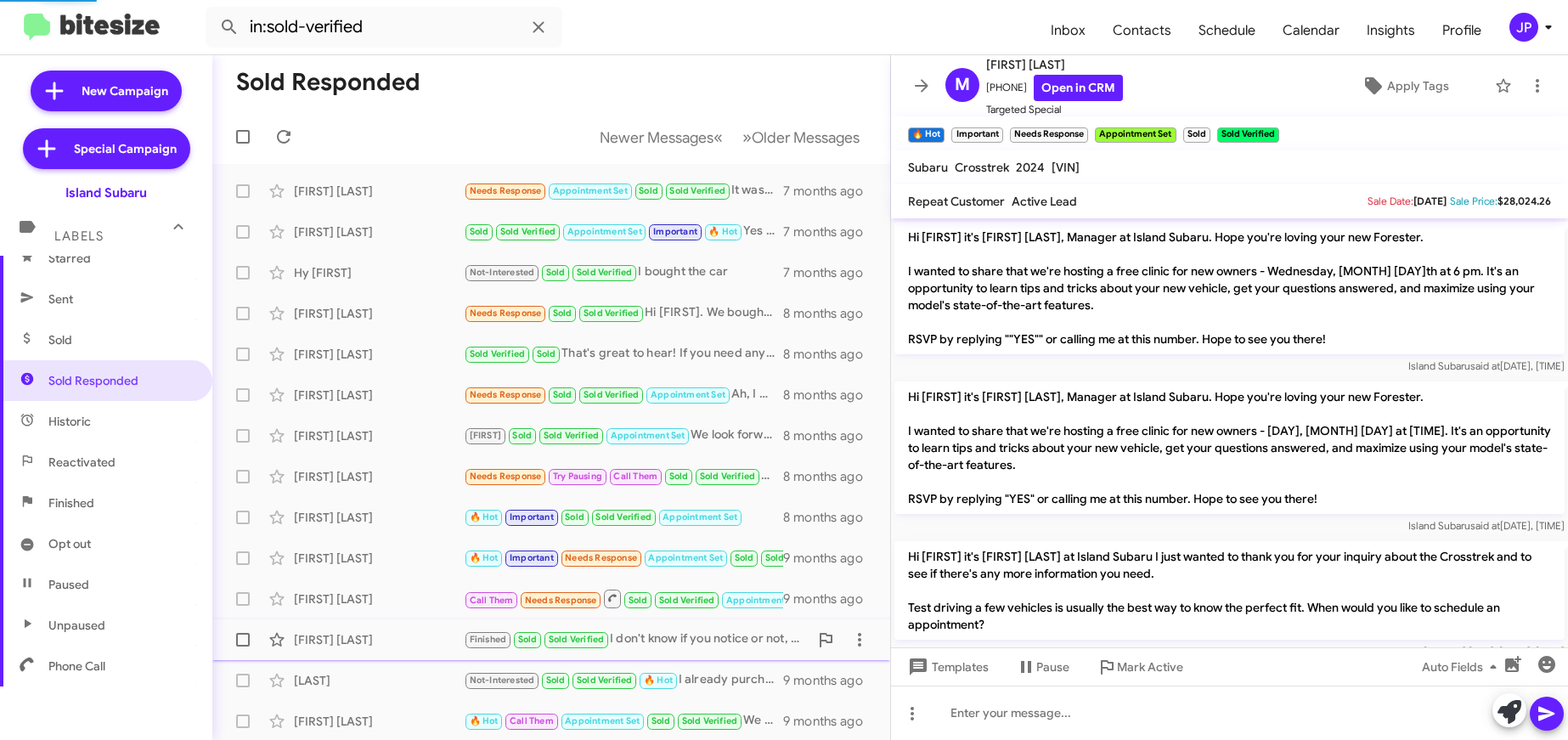 scroll, scrollTop: 537, scrollLeft: 0, axis: vertical 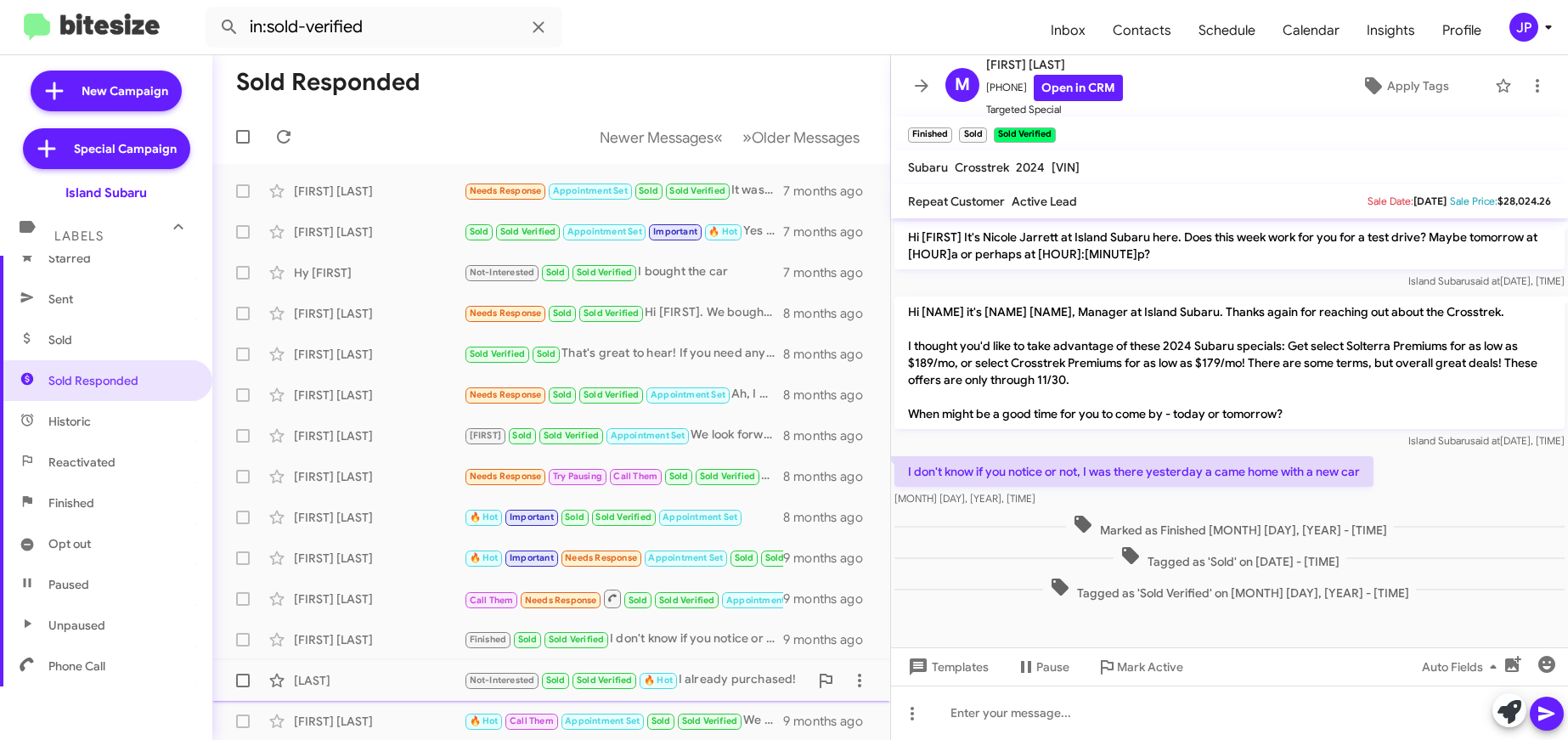 click on "Murphy  Not-Interested   Sold   Sold Verified   🔥 Hot   I already purchased!   9 months ago" 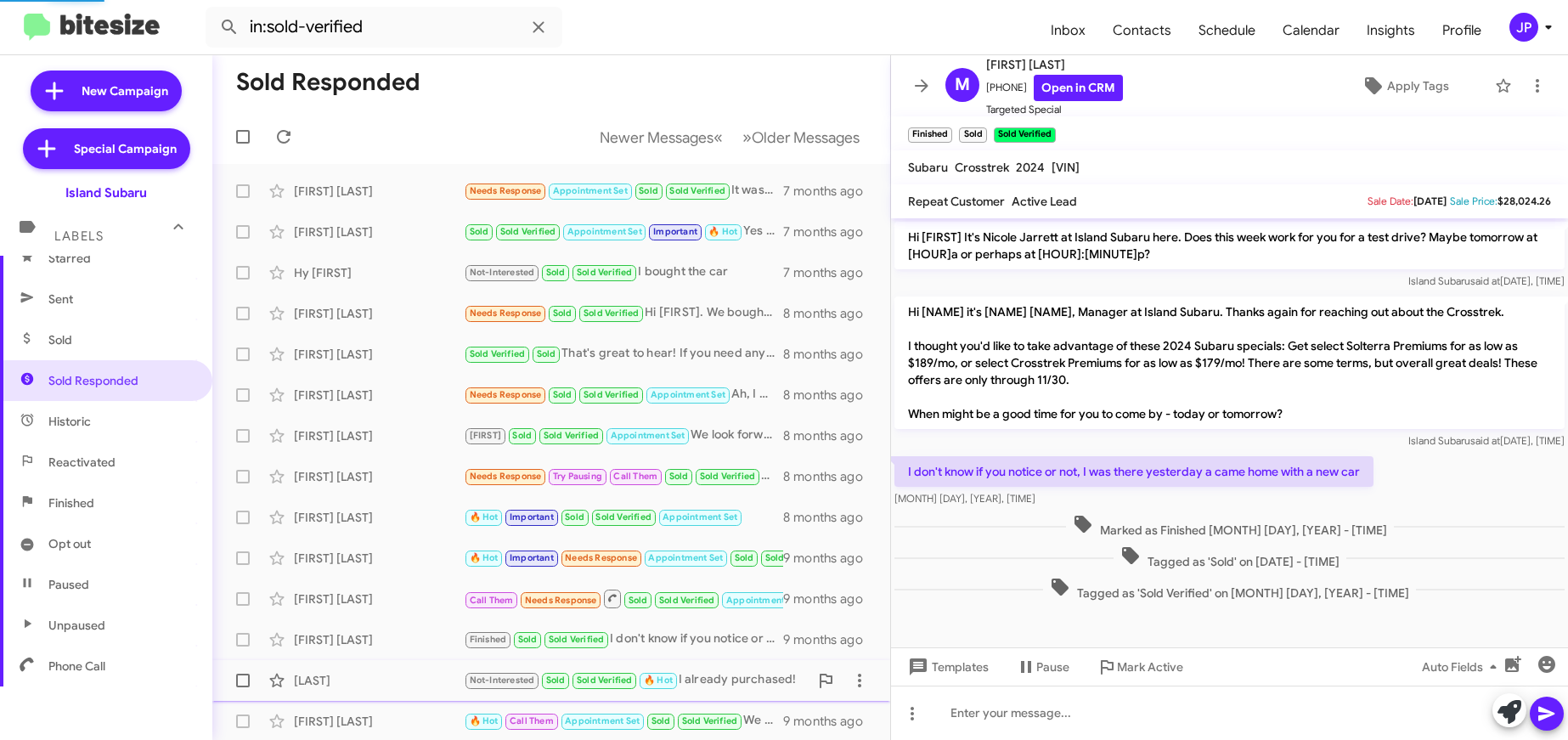 scroll, scrollTop: 1225, scrollLeft: 0, axis: vertical 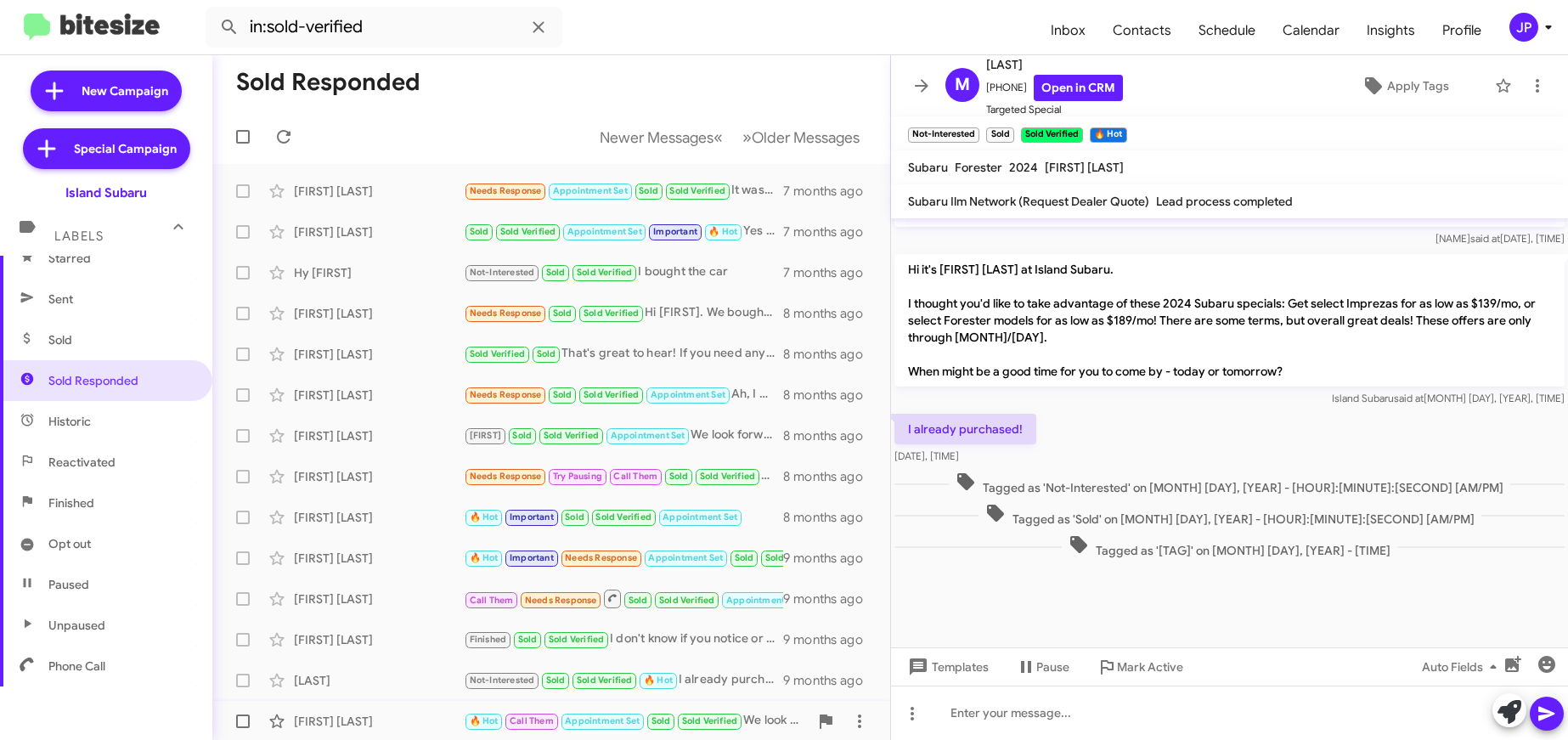click on "Daniel Boyd" 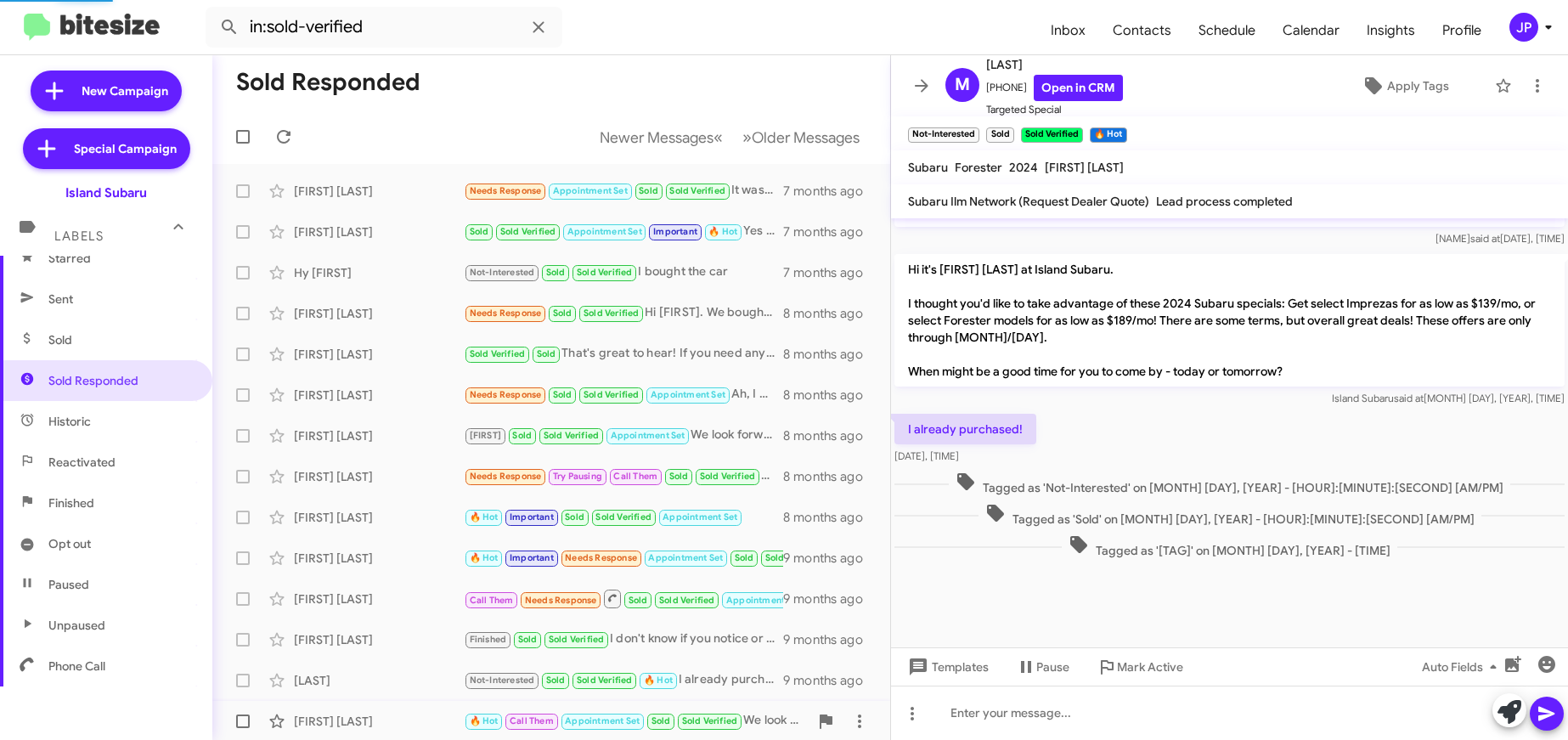 scroll, scrollTop: 0, scrollLeft: 0, axis: both 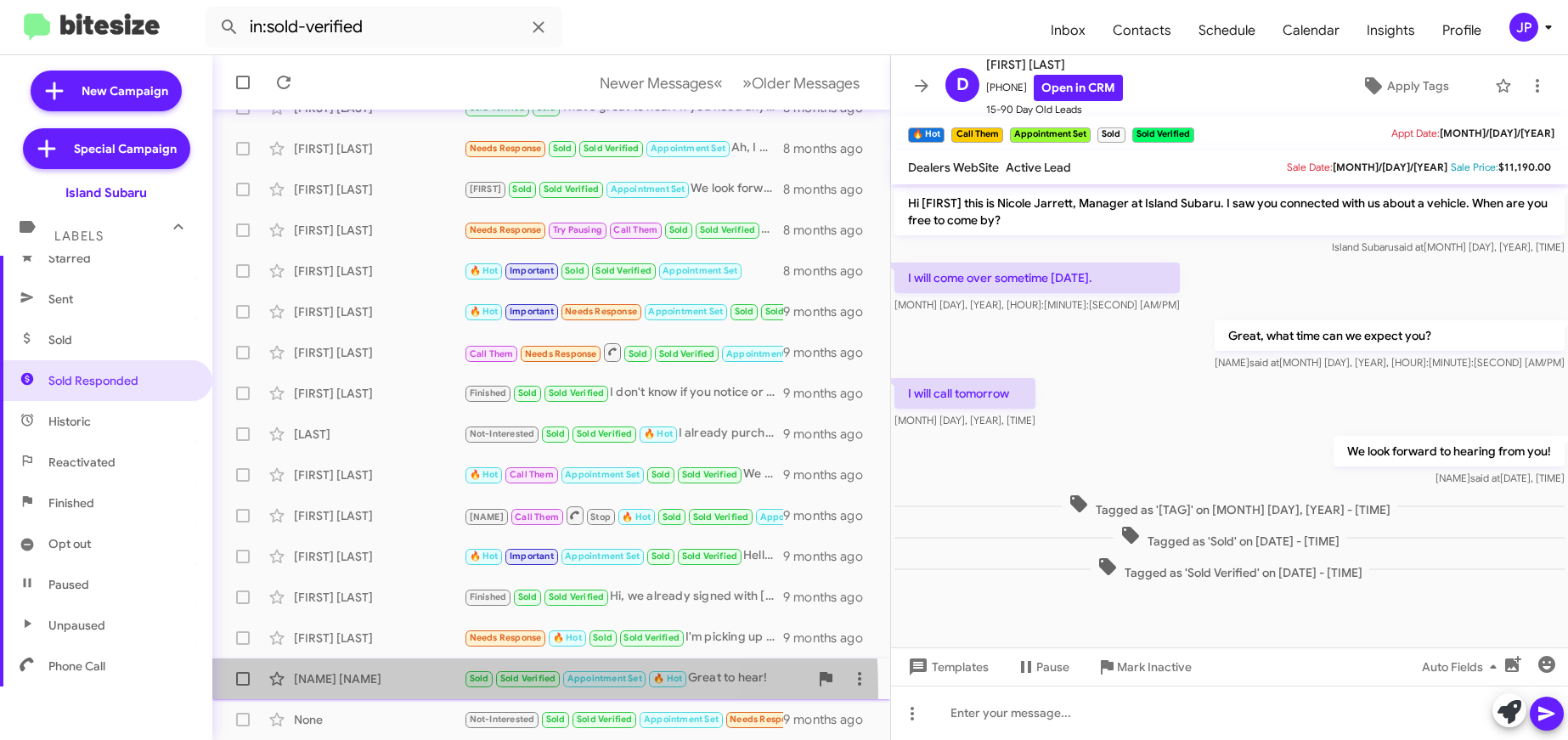 click on "Maryann Davir  Sold   Sold Verified   Appointment Set   🔥 Hot   Great to hear!   9 months ago" 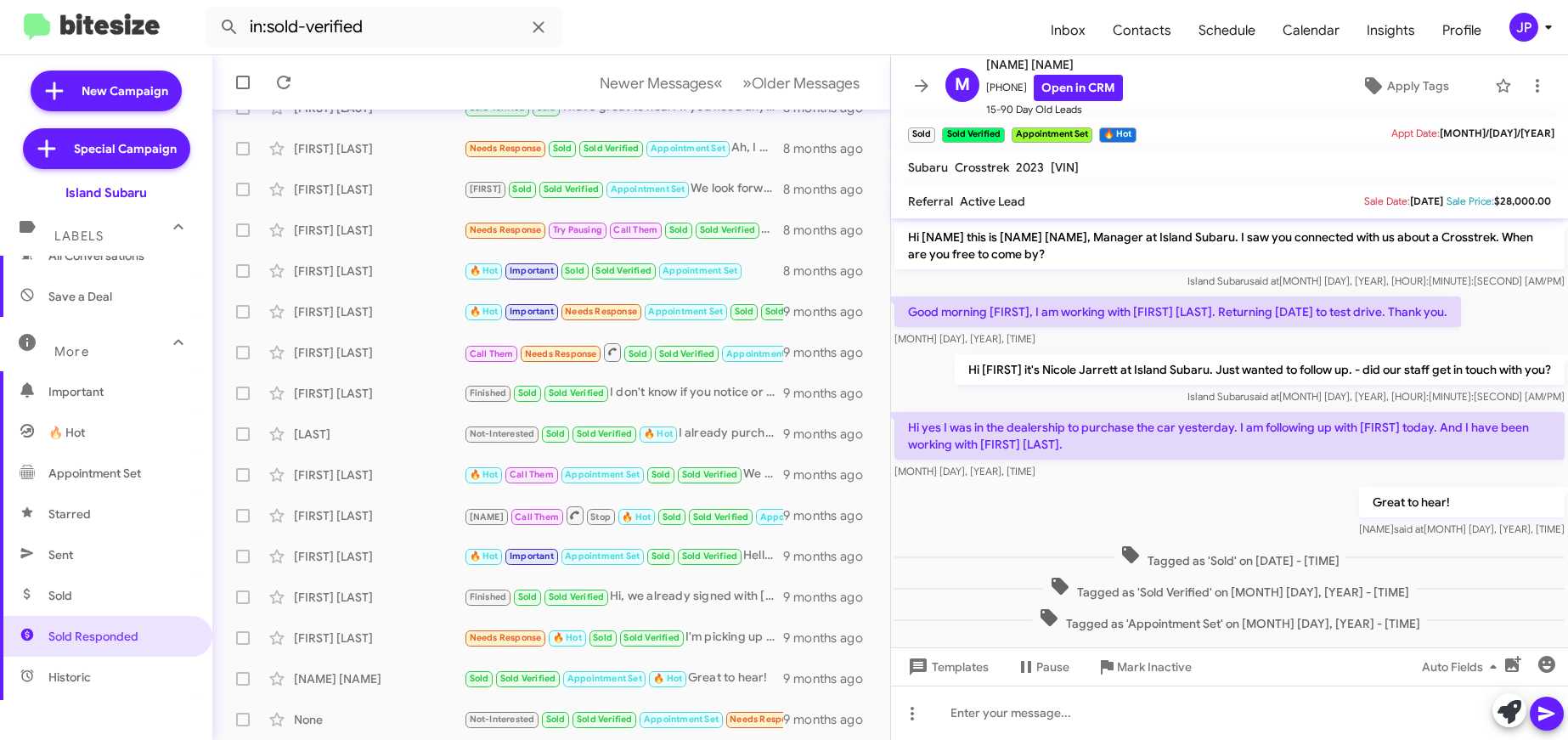 scroll, scrollTop: 0, scrollLeft: 0, axis: both 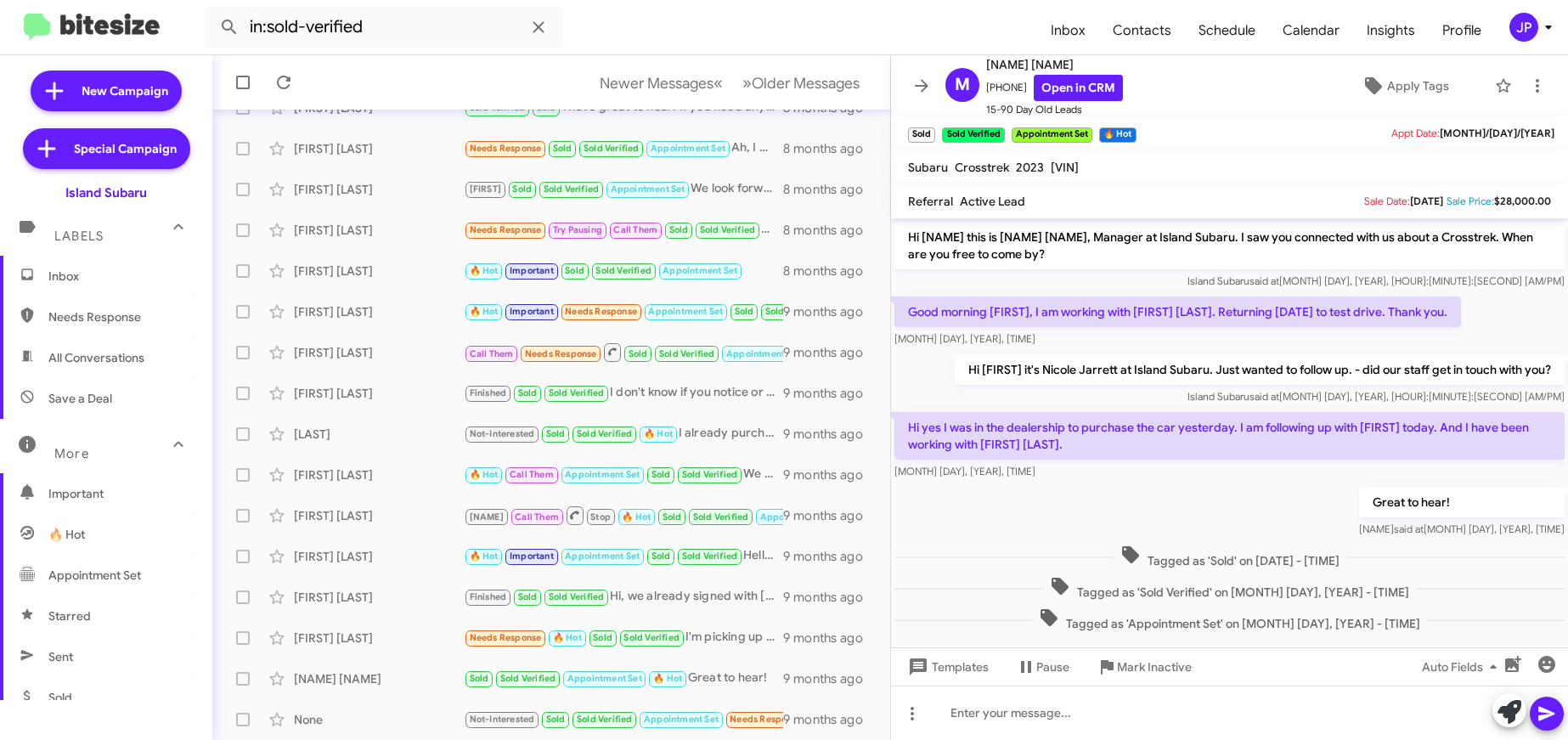 click on "Inbox" at bounding box center (121, 276) 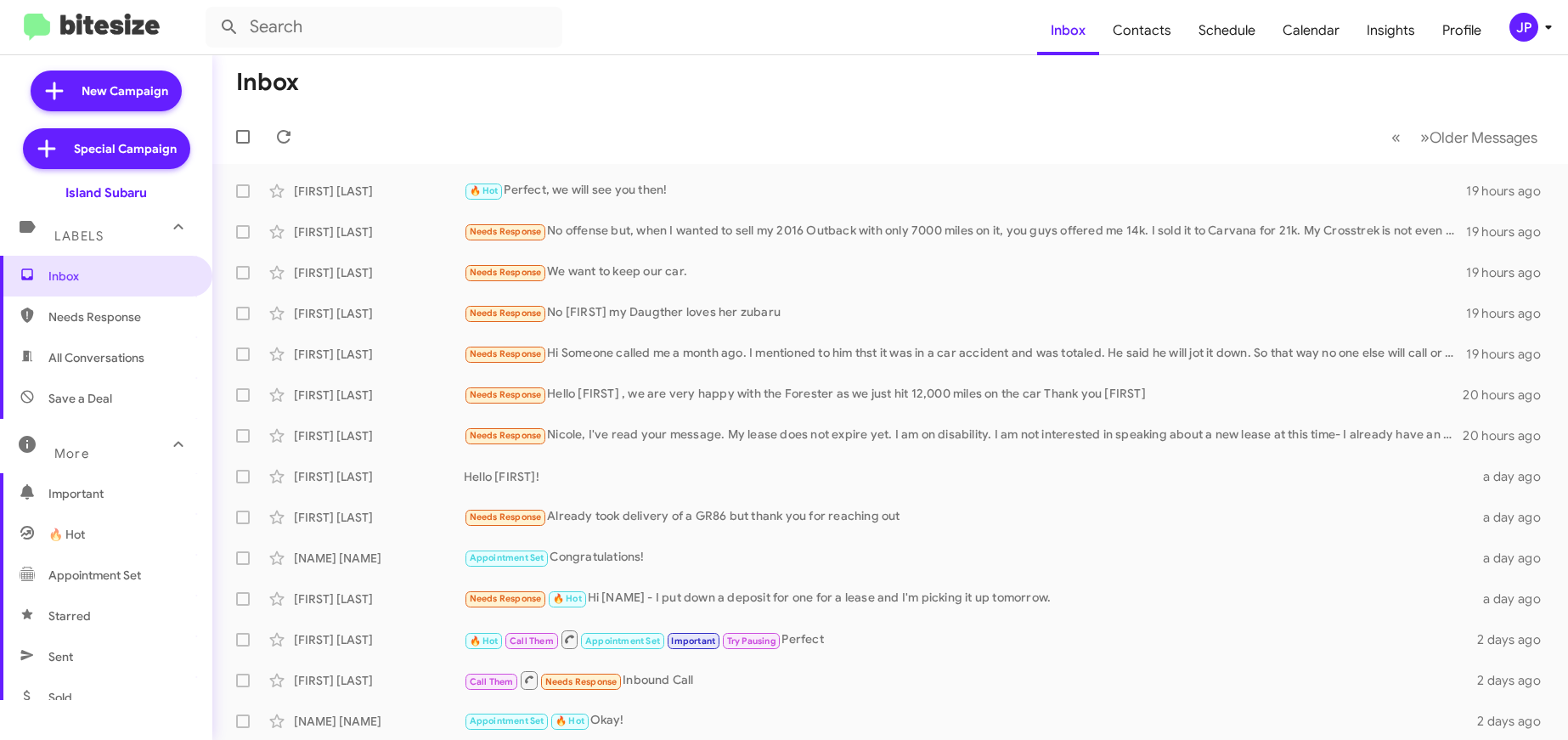 click on "Inbox  Contacts Schedule Calendar Insights Profile JP" 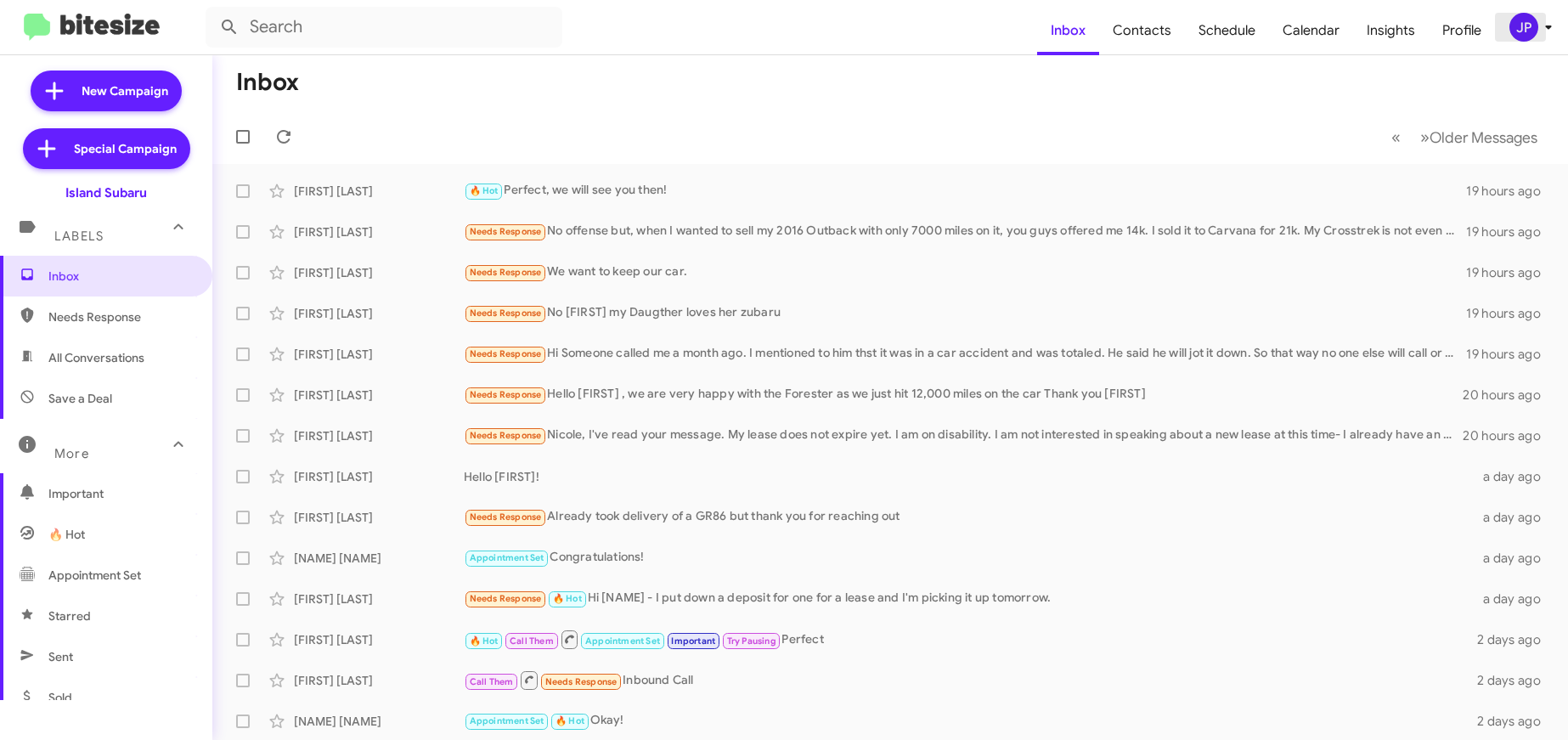 click 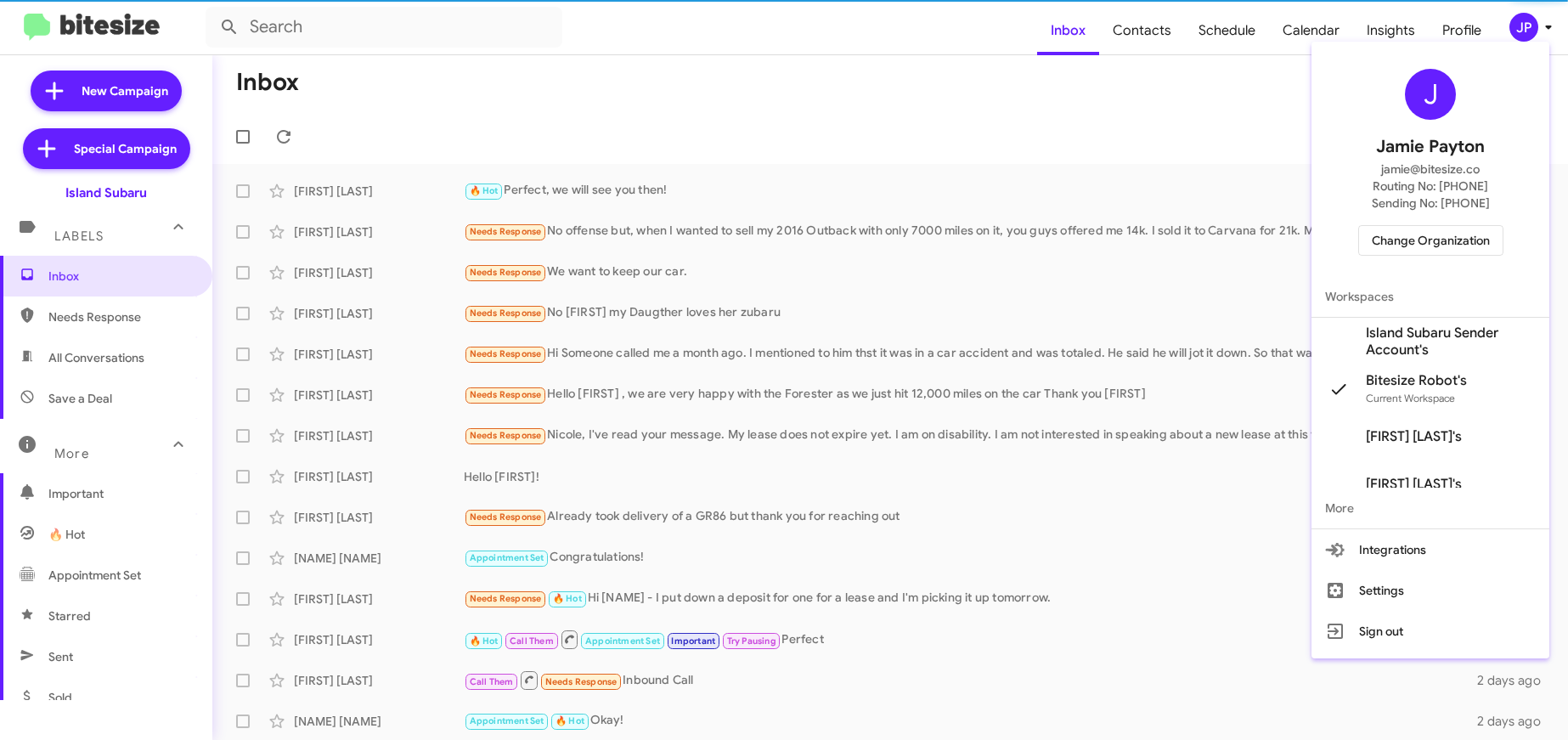 click on "Change Organization" at bounding box center [1430, 240] 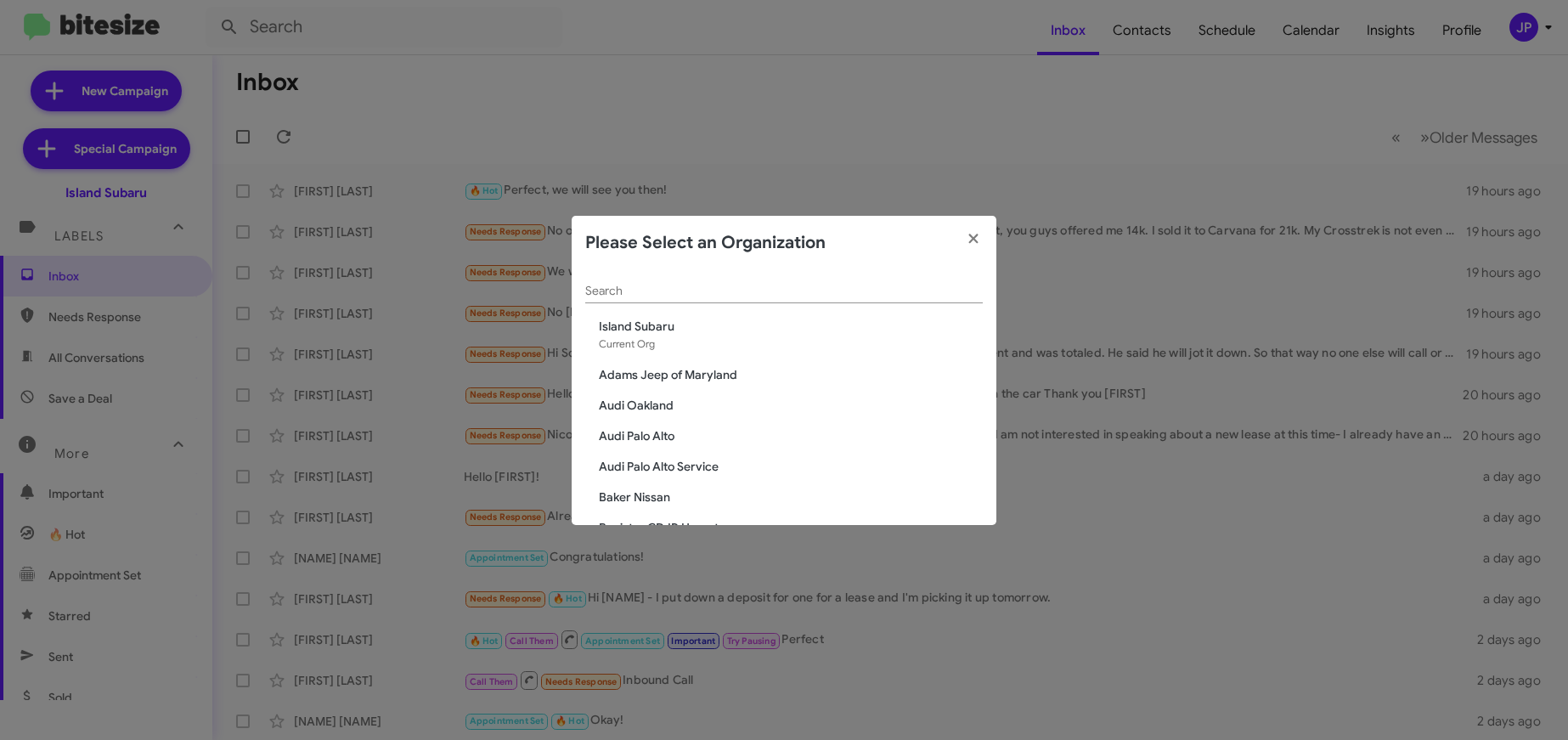 click on "Search" at bounding box center [784, 291] 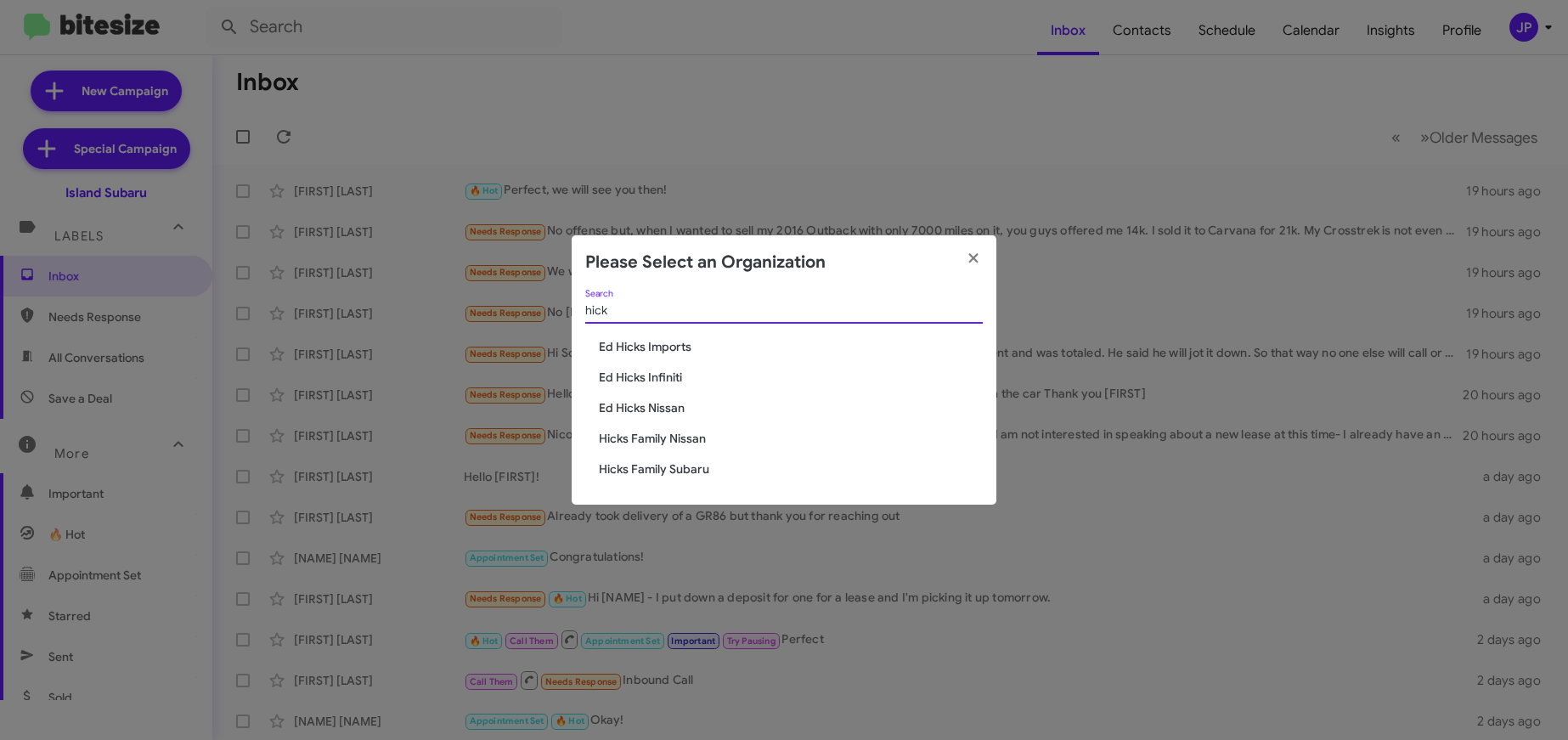 type on "hick" 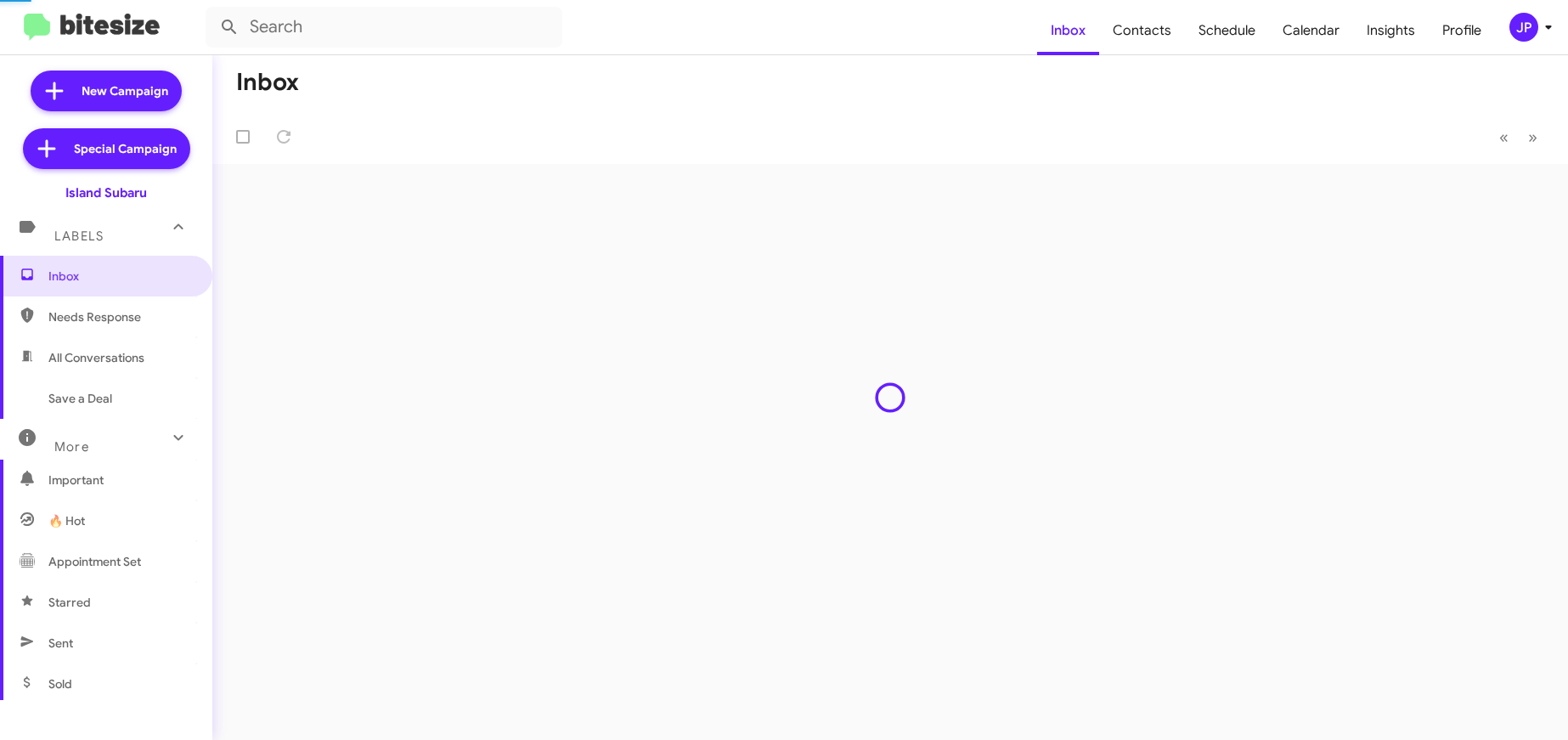 scroll, scrollTop: 0, scrollLeft: 0, axis: both 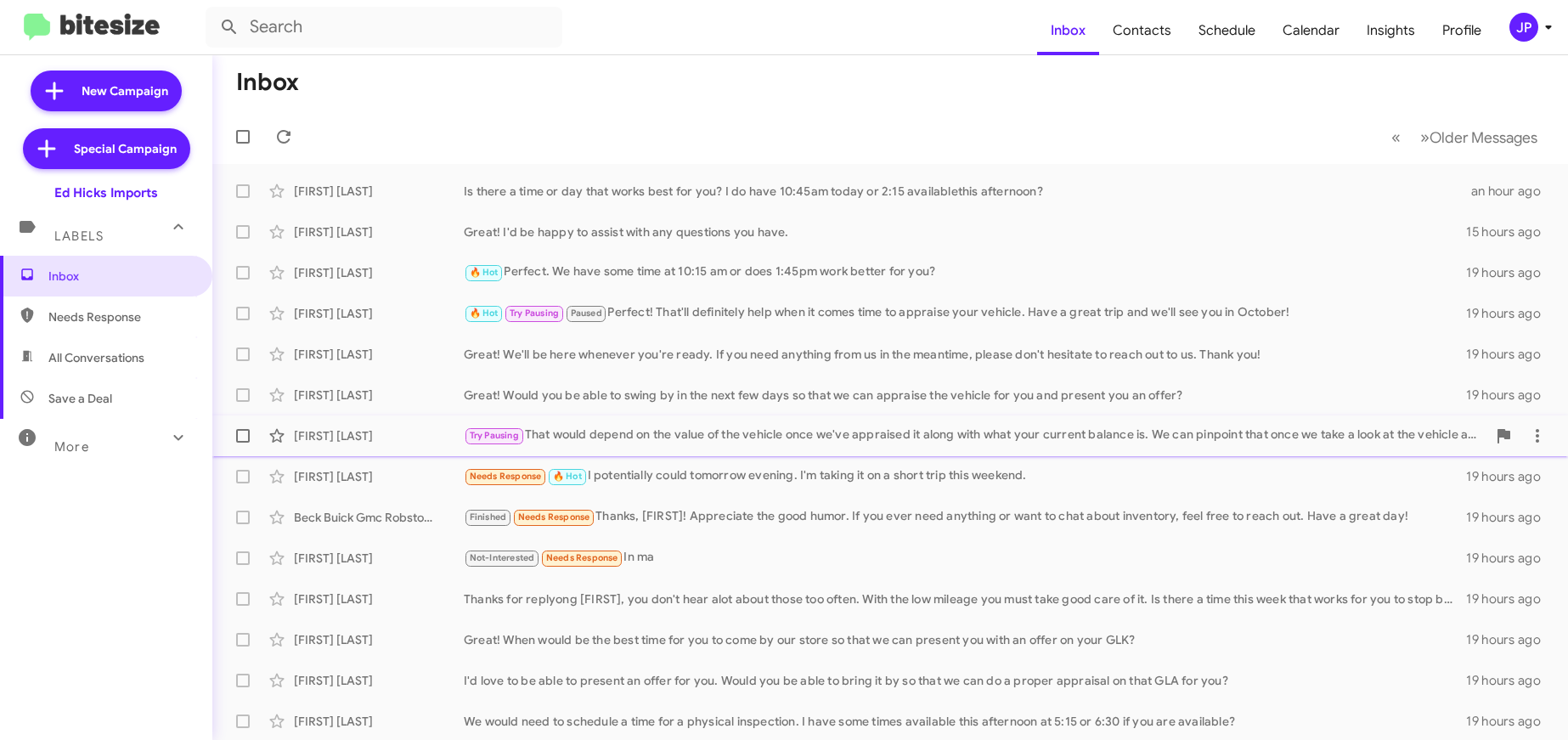 click on "Try Pausing   That would depend on the value of the vehicle once we've appraised it along with what your current balance is. We can pinpoint that once we take a look at the vehicle and have it appraised for you." 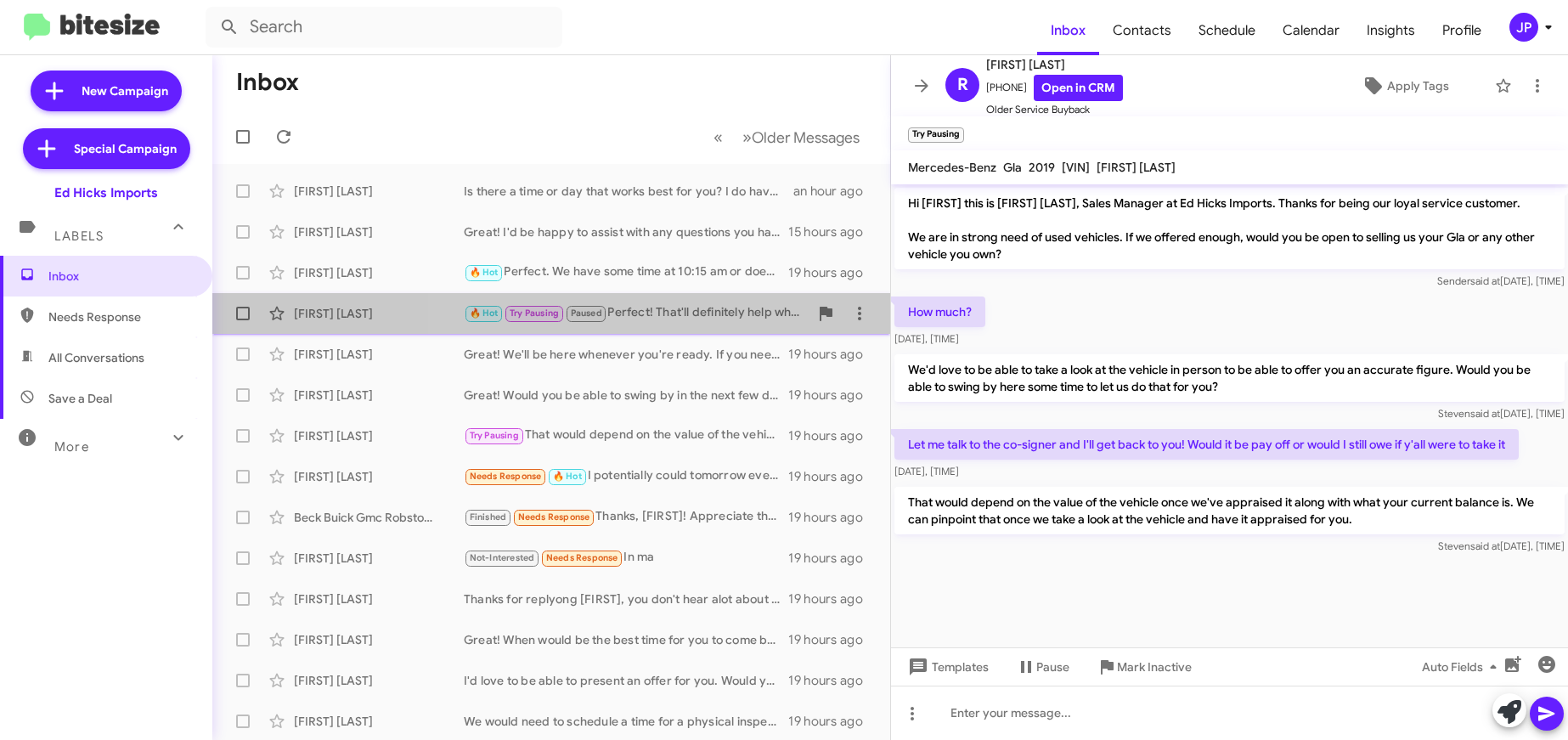 click on "🔥 Hot   Try Pausing   Paused   Perfect! That'll definitely help when it comes time to appraise your vehicle. Have a great trip and we'll see you in October!" 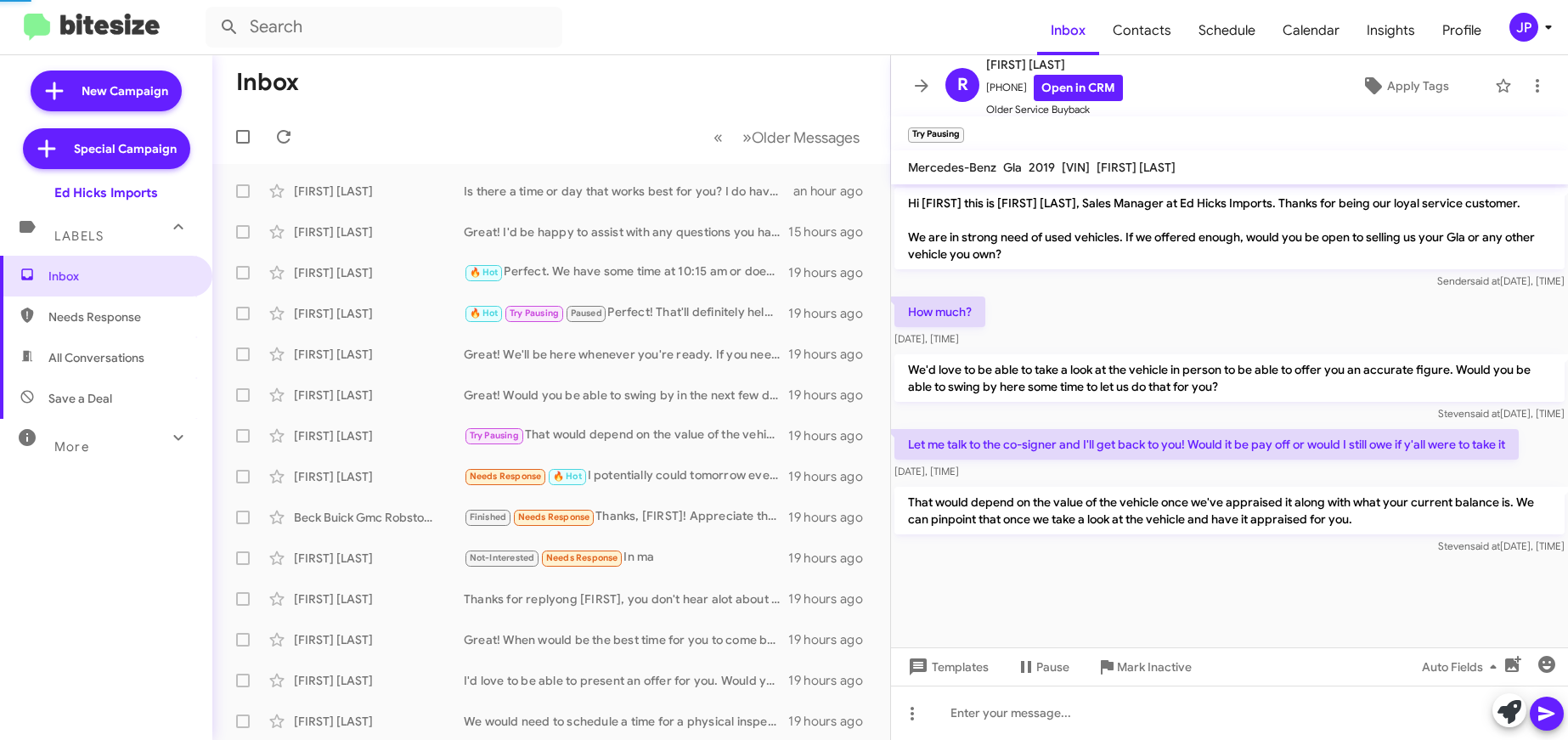 scroll, scrollTop: 156, scrollLeft: 0, axis: vertical 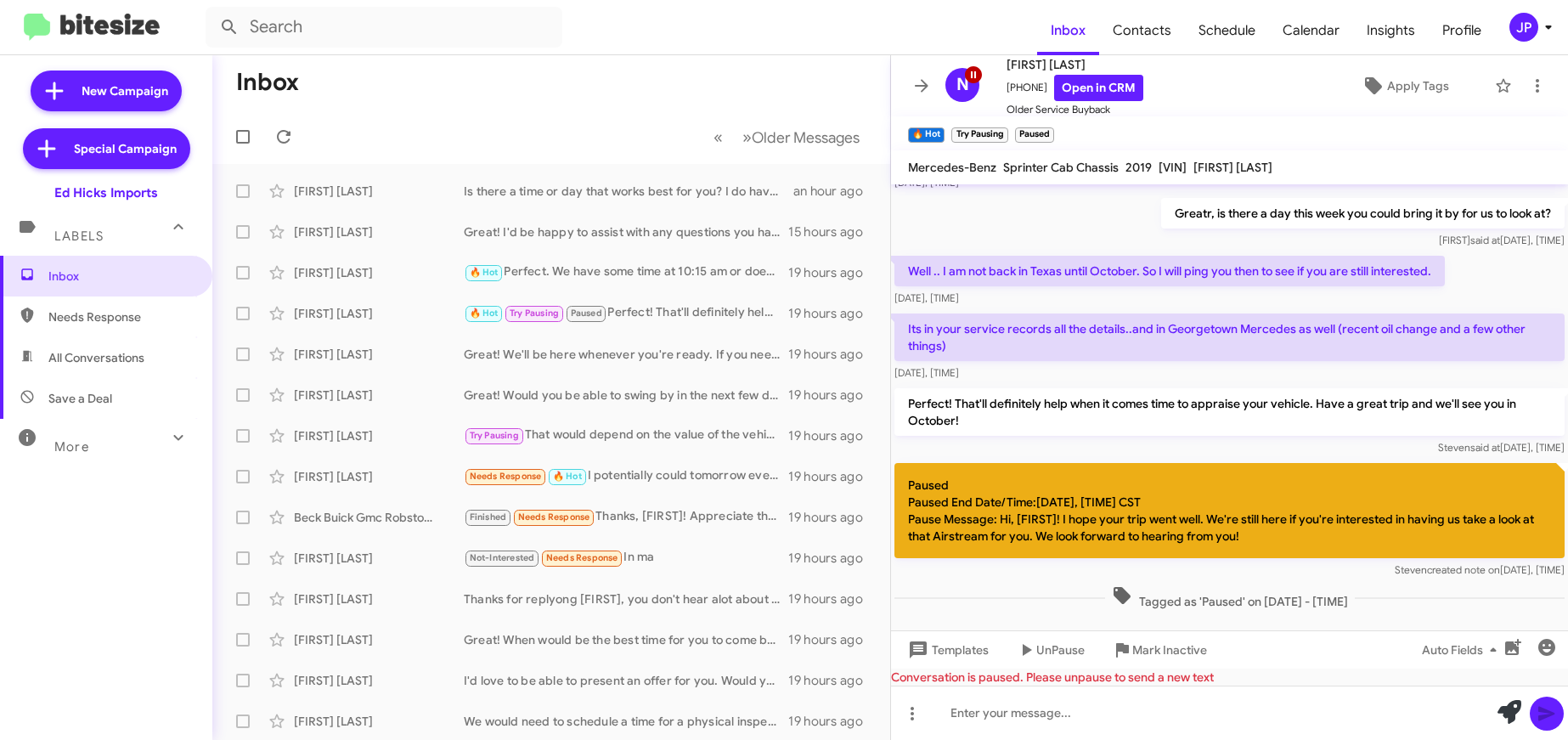 click on "JP" 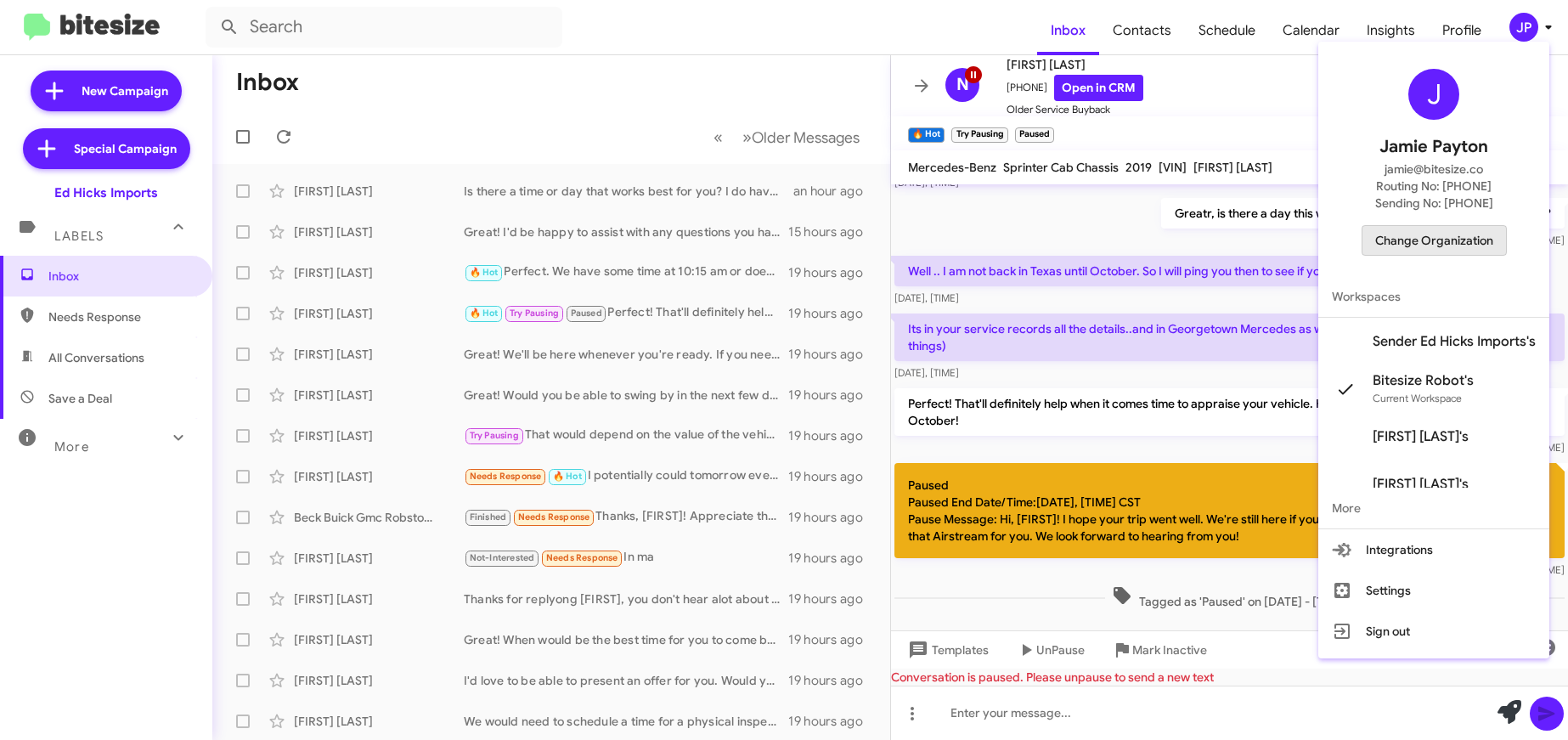 click on "Change Organization" at bounding box center [1434, 240] 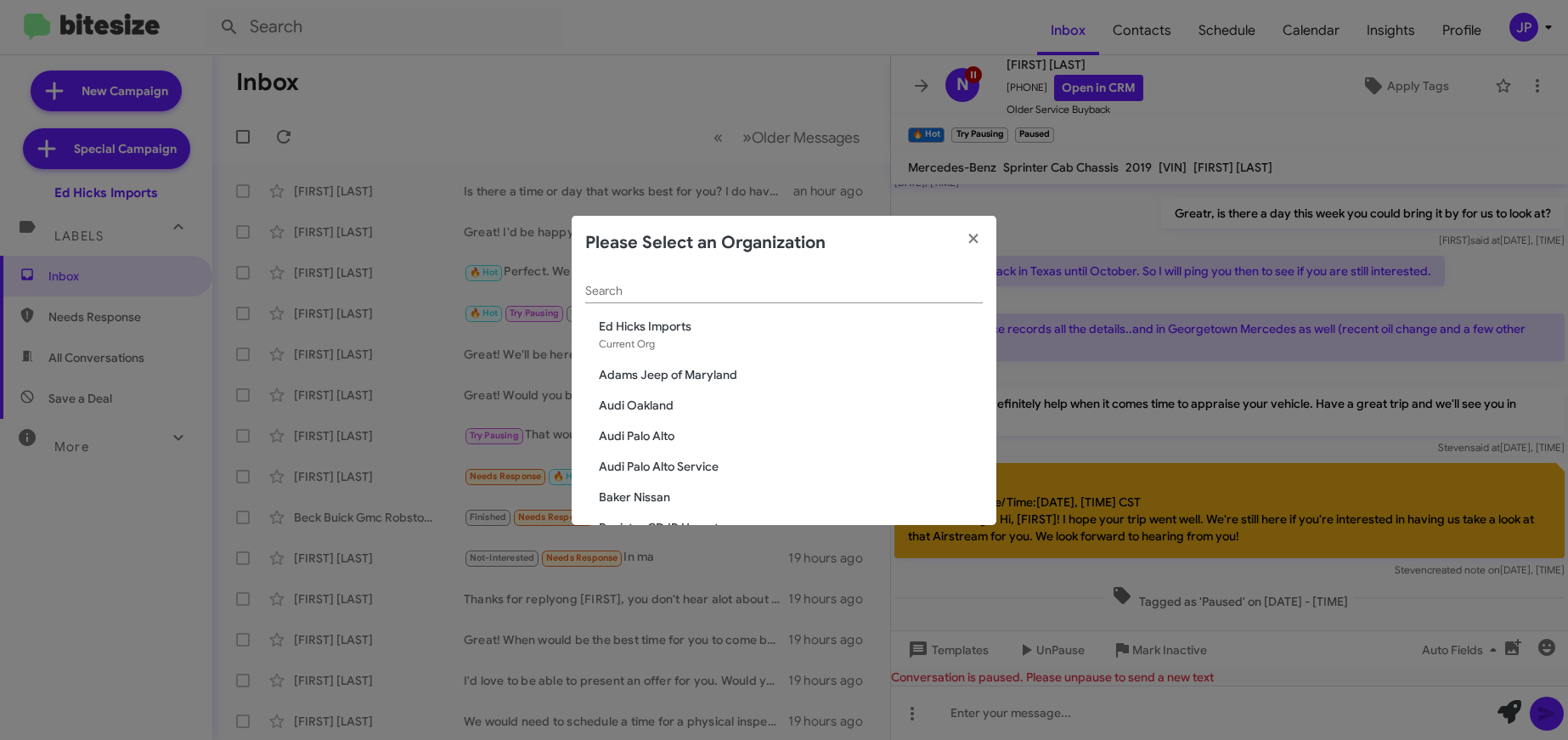 click on "Search" at bounding box center [784, 291] 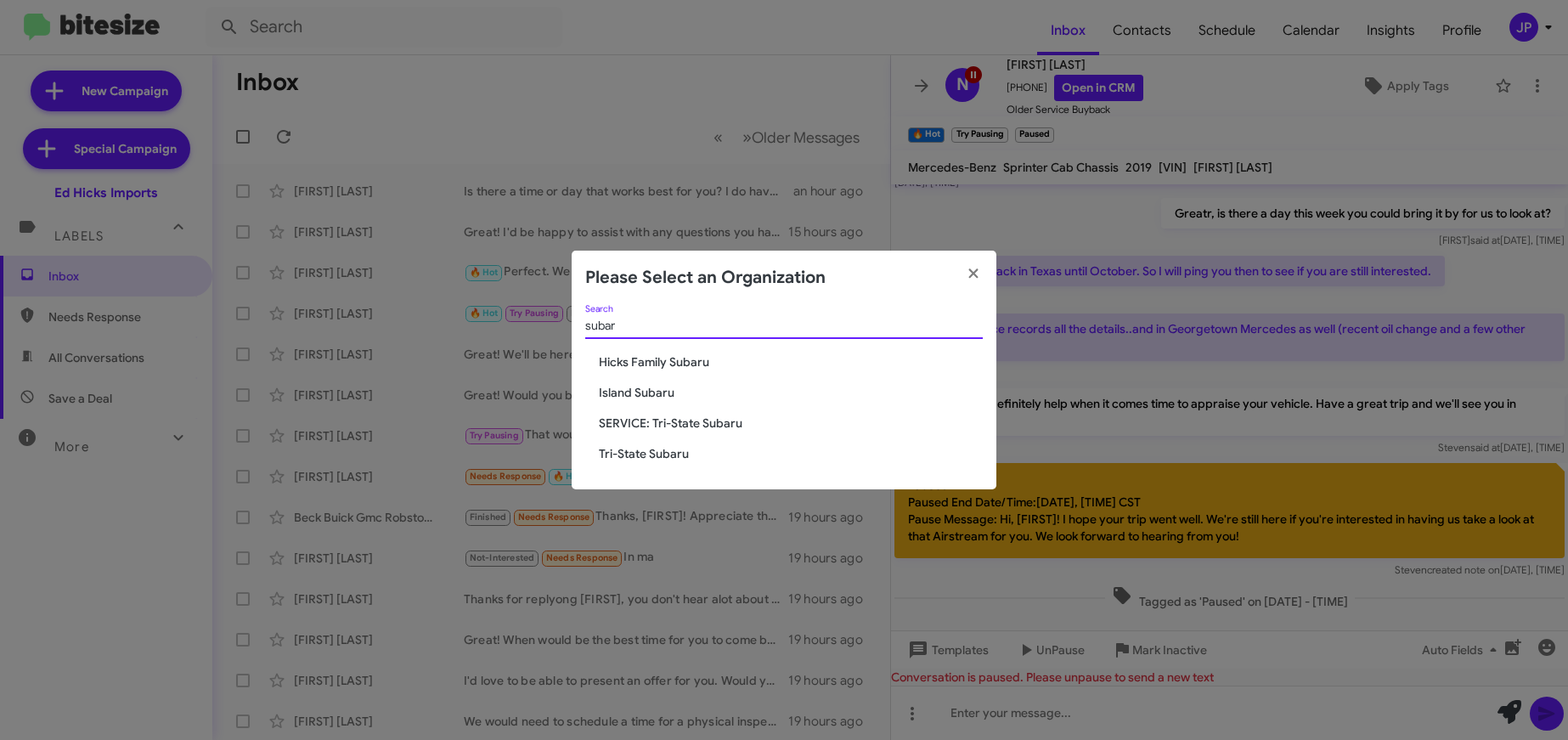 type on "subar" 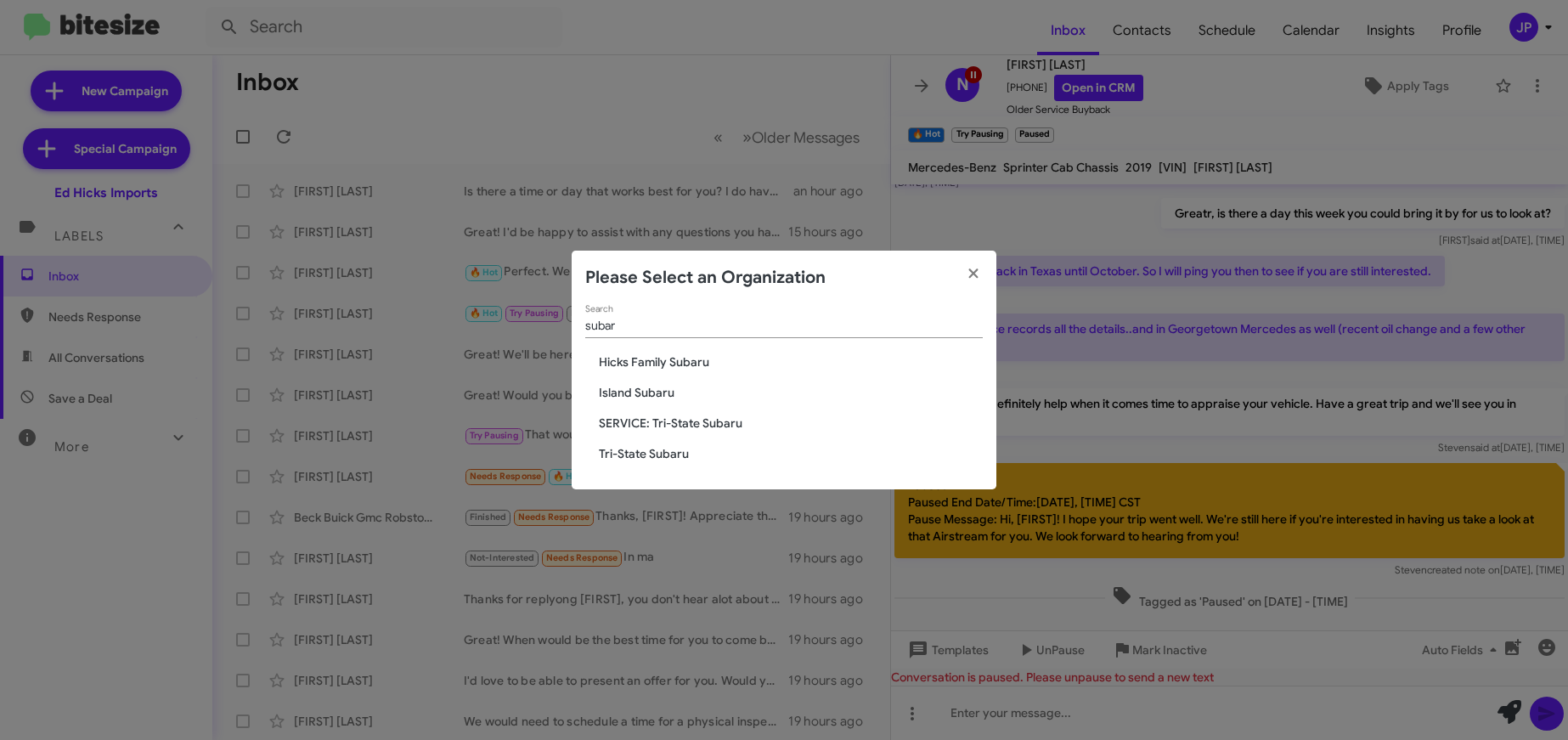 click on "Hicks Family Subaru" 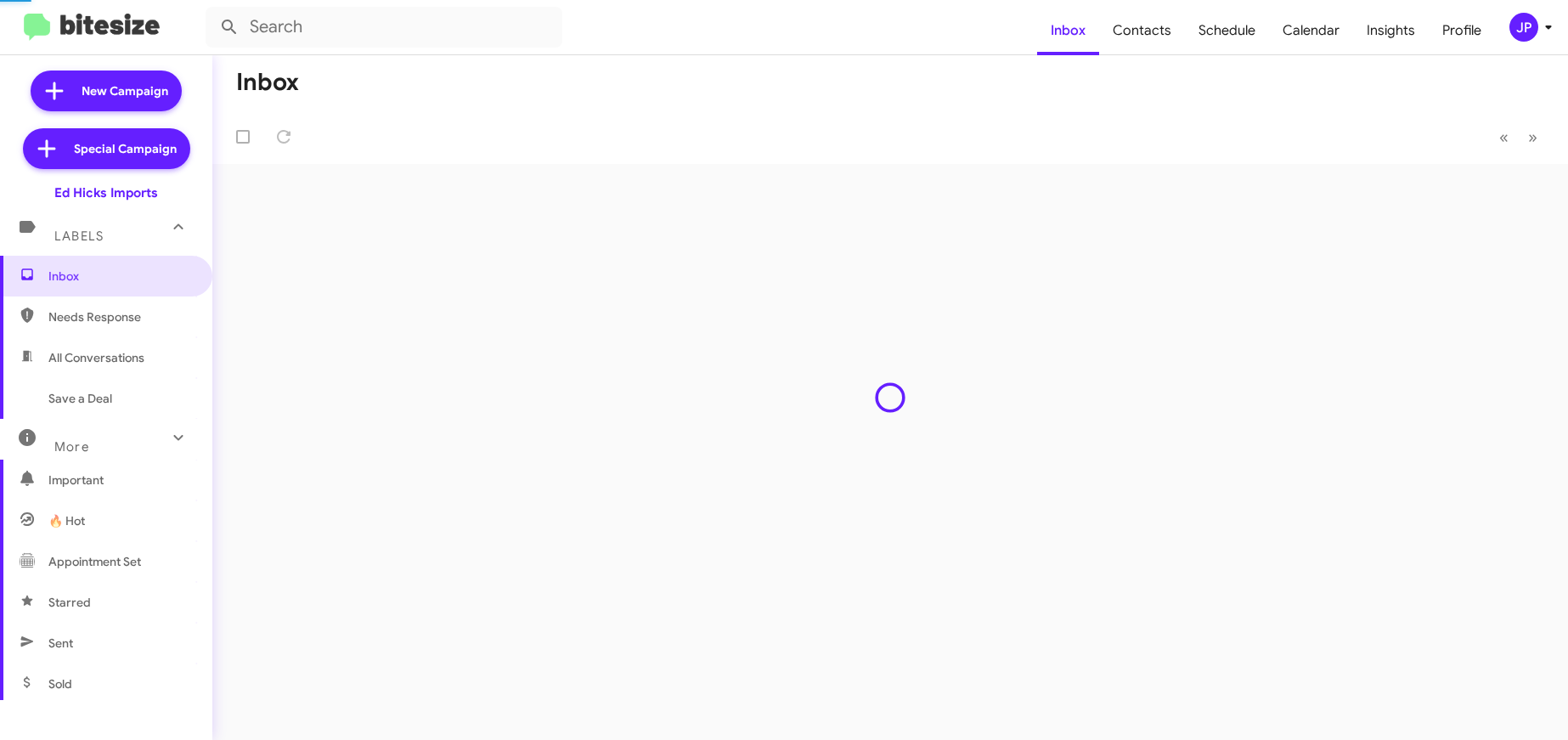 scroll, scrollTop: 0, scrollLeft: 0, axis: both 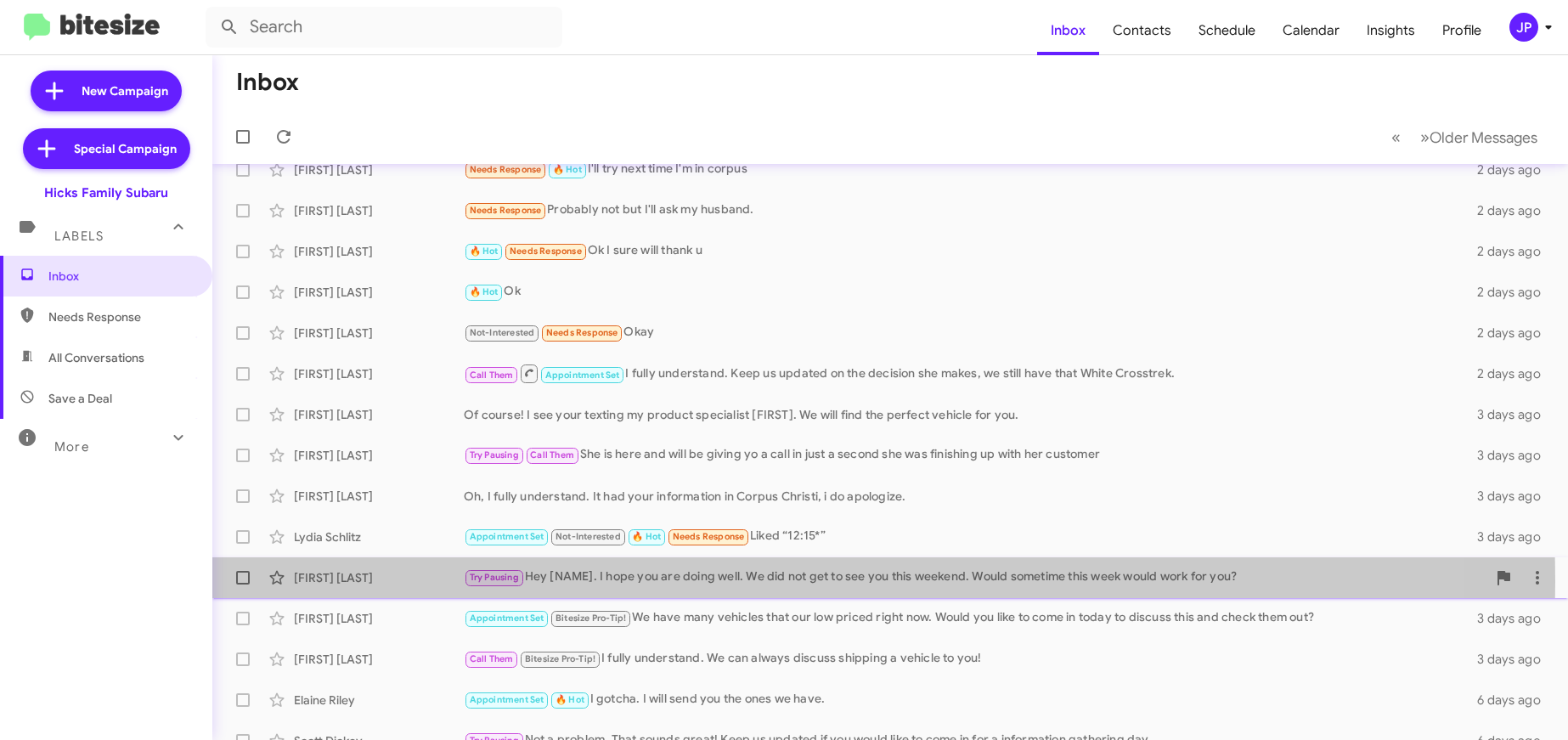 click on "Try Pausing Hey [FIRST]. I hope you are doing well. We did not get to see you this weekend. Would sometime this week would work for you?" 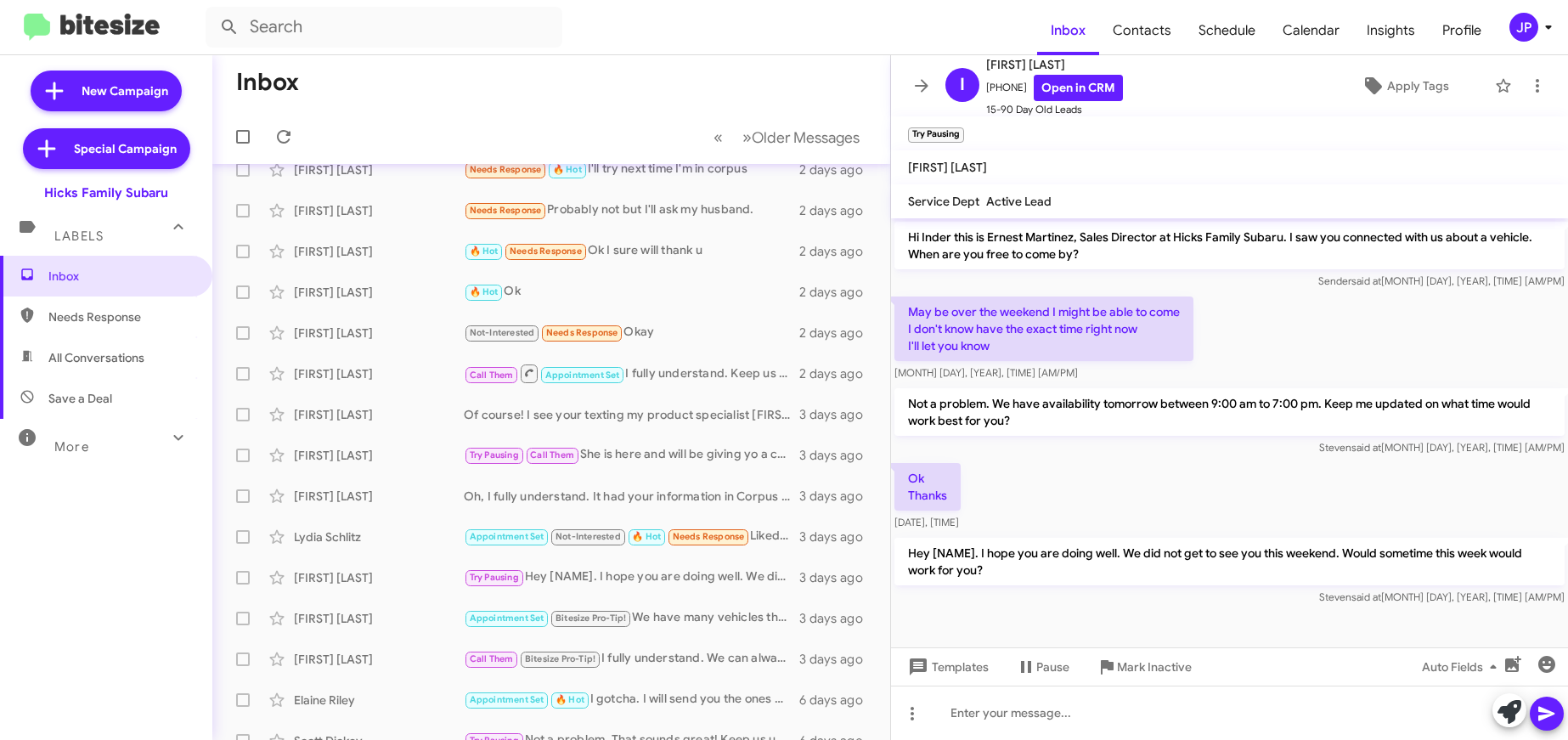 scroll, scrollTop: 21, scrollLeft: 0, axis: vertical 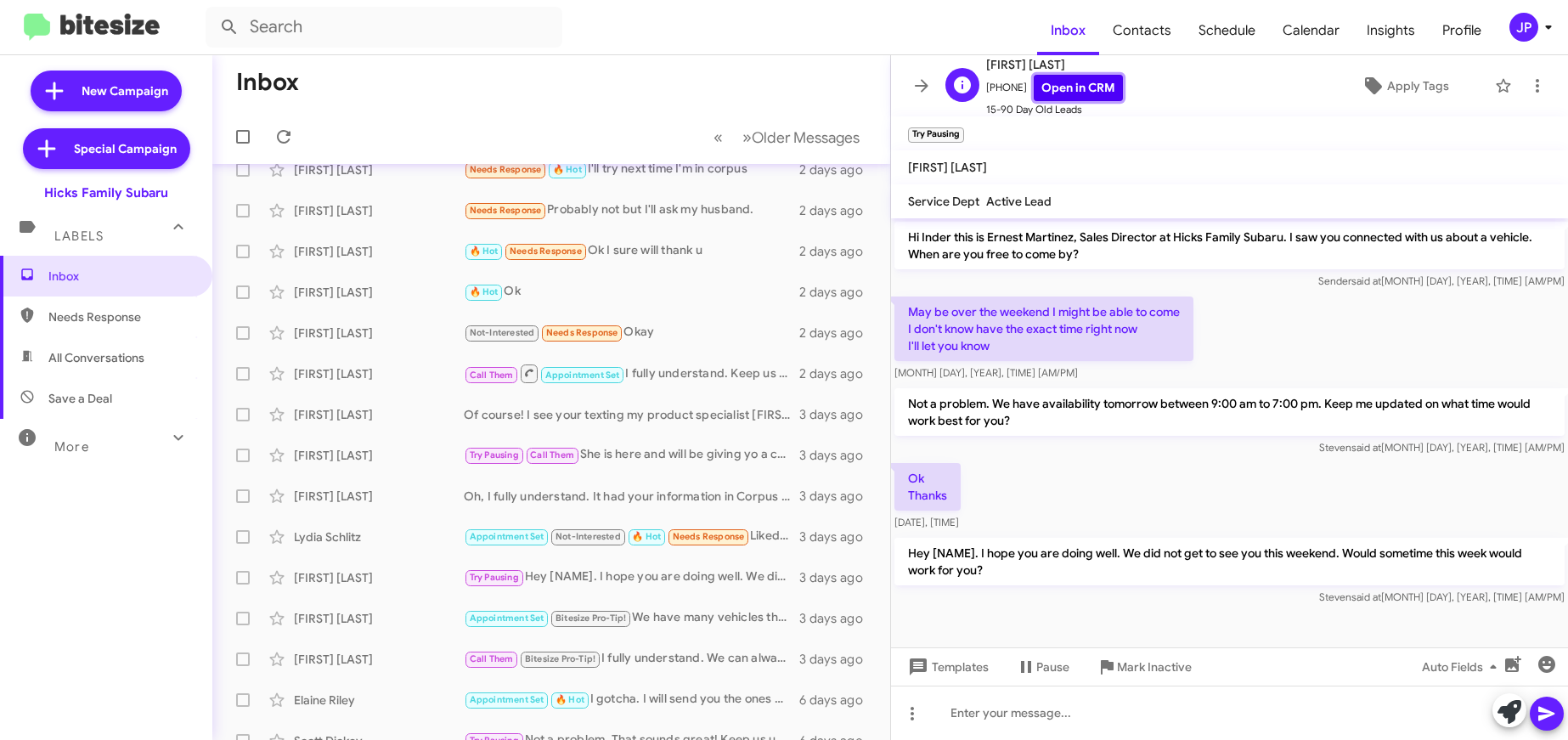 click on "Open in CRM" 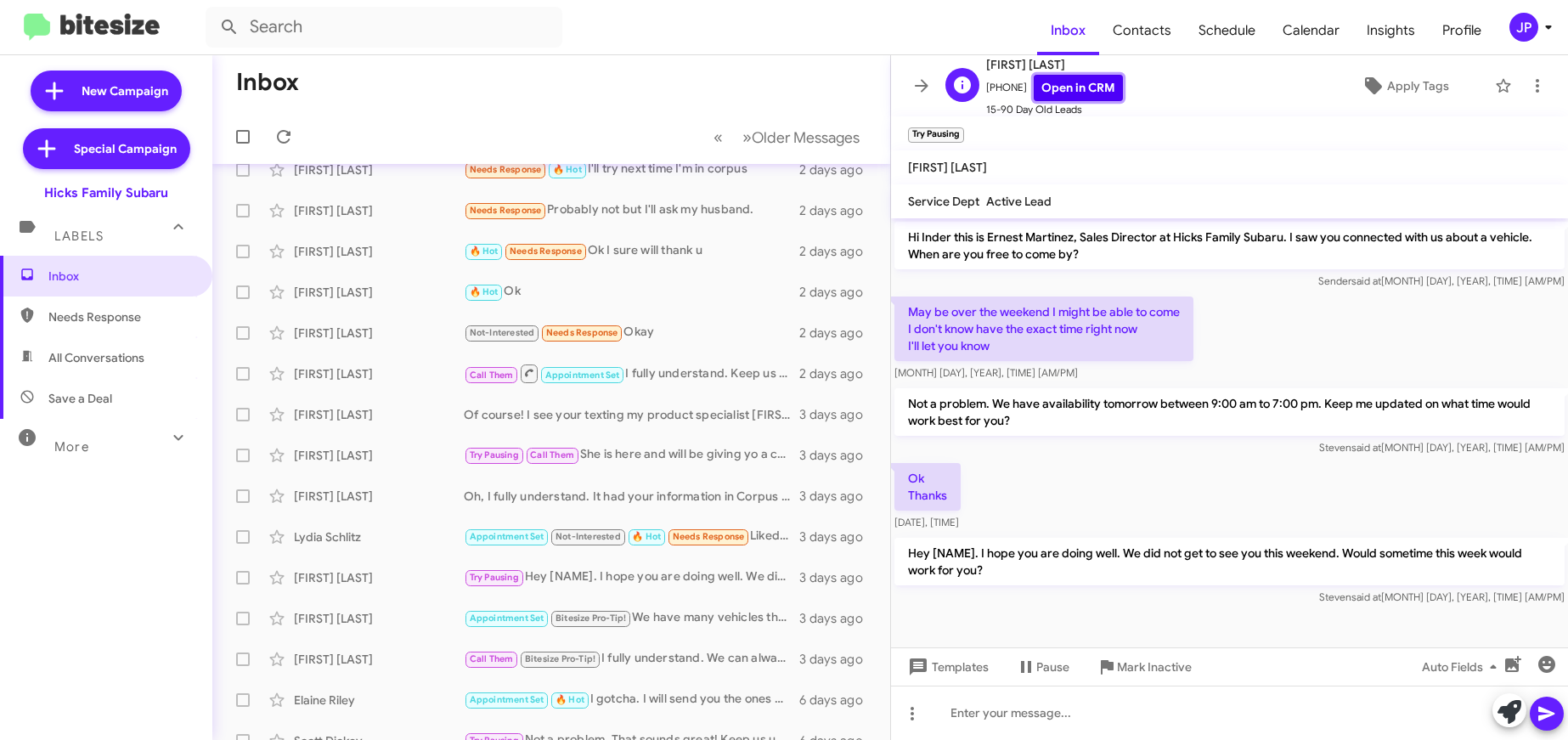 scroll, scrollTop: 21, scrollLeft: 0, axis: vertical 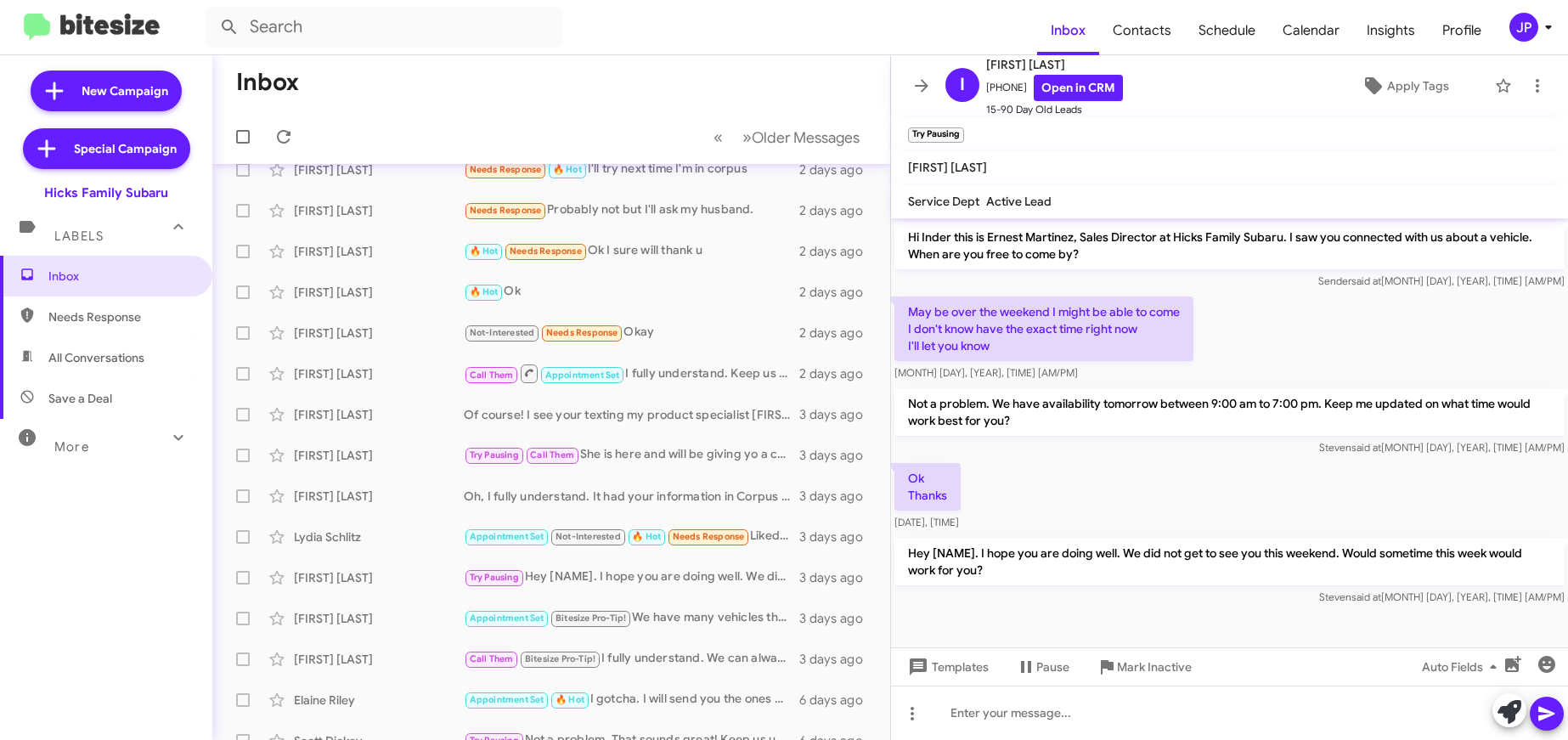 click on "More" at bounding box center [89, 439] 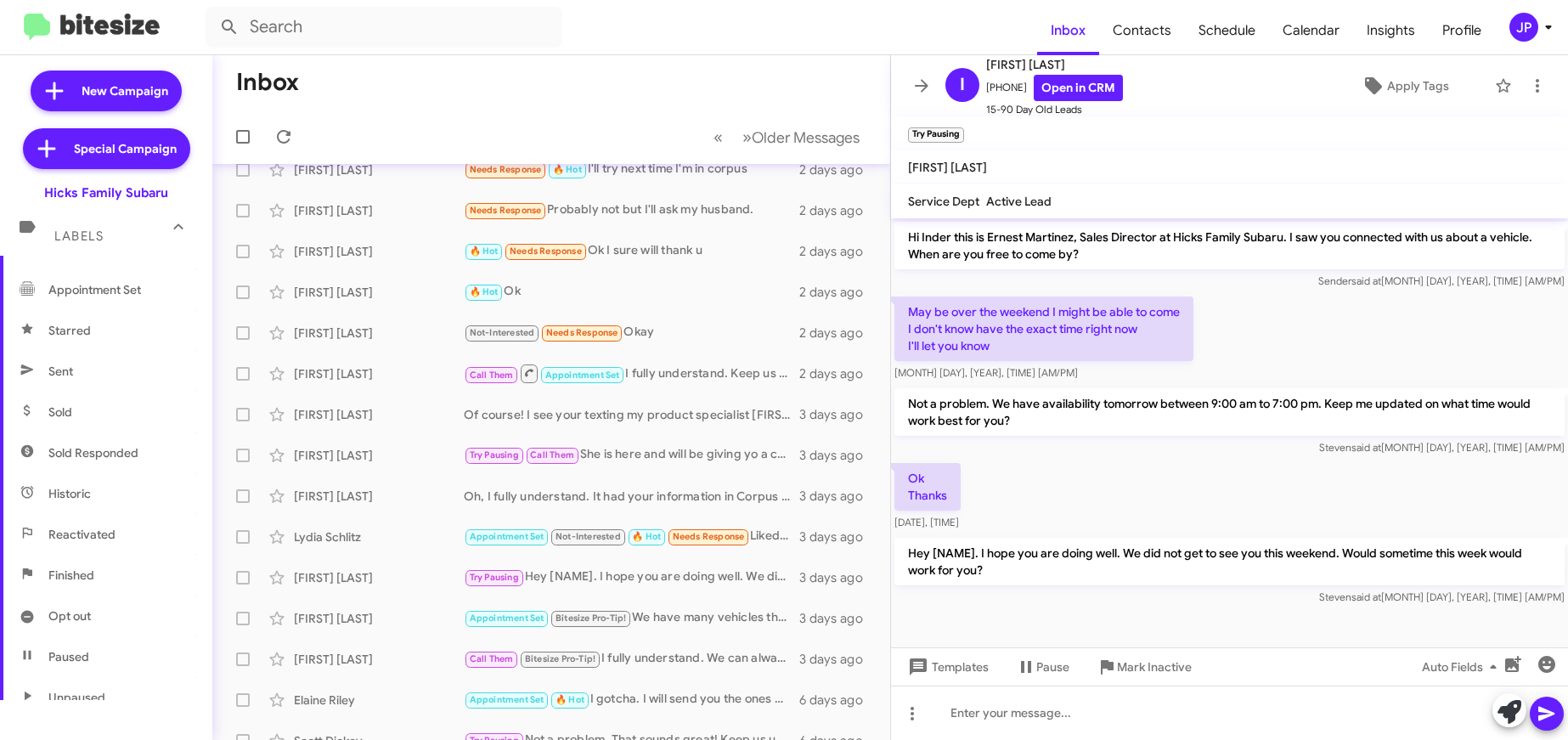 scroll, scrollTop: 358, scrollLeft: 0, axis: vertical 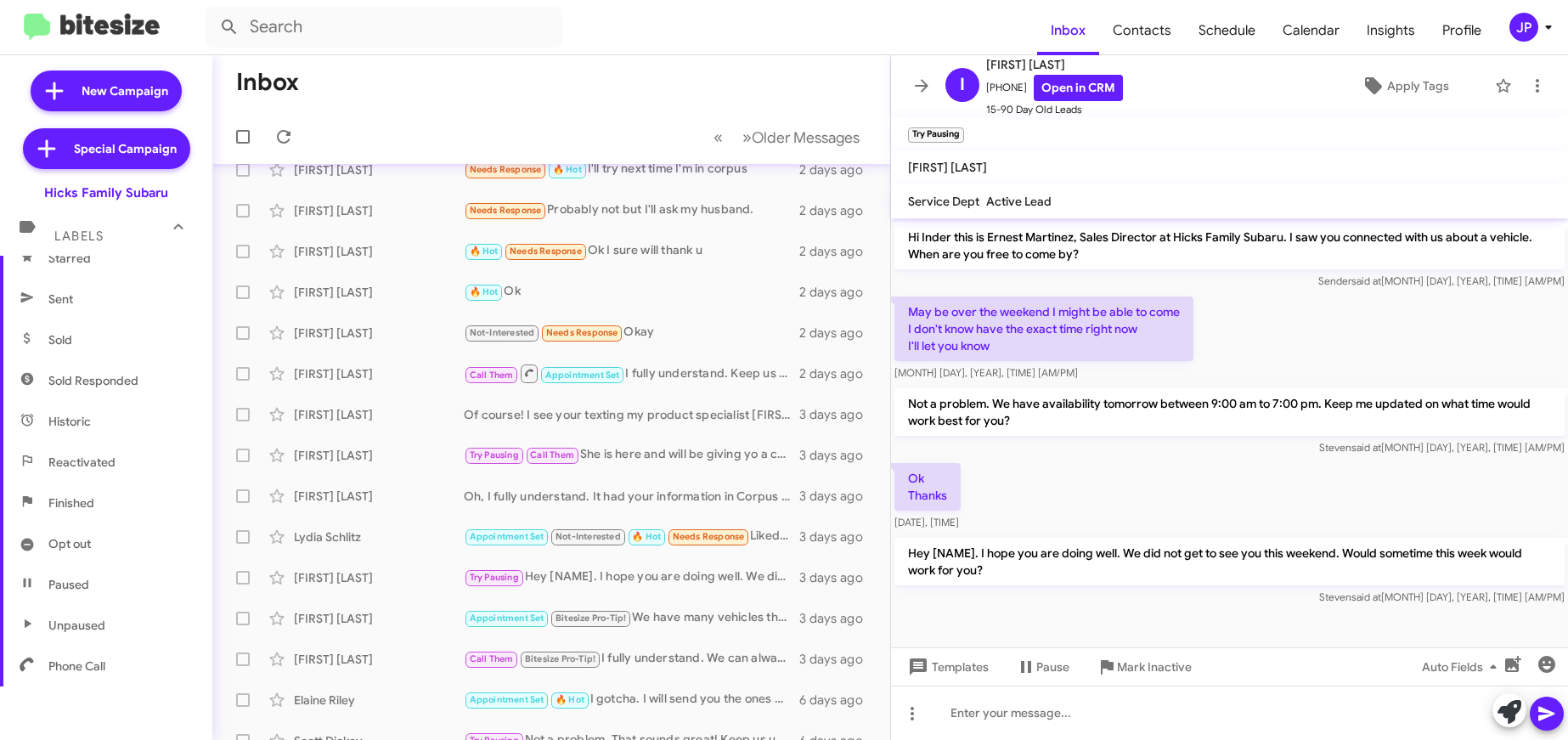 click on "Sold" at bounding box center [106, 340] 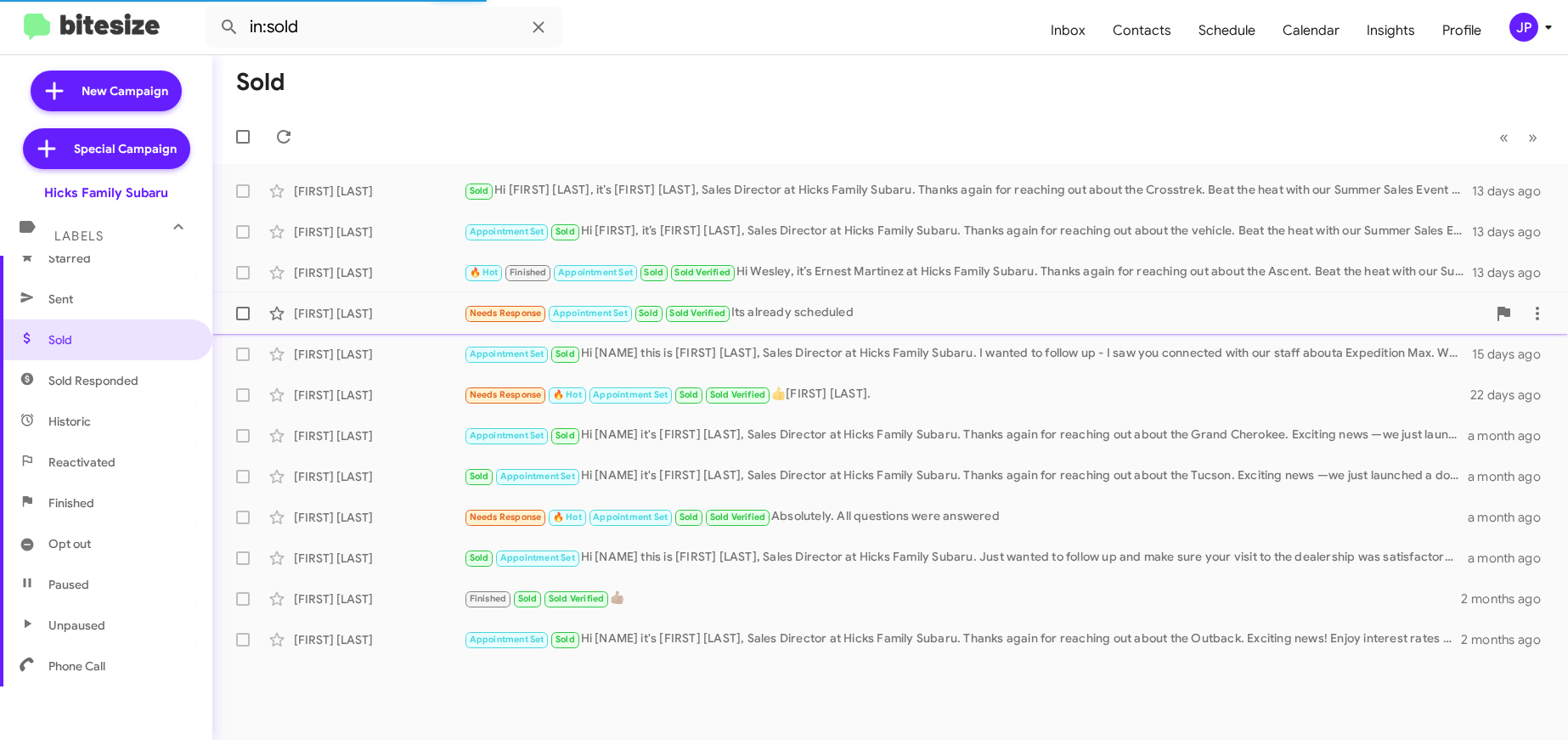 click on "Tagged as '[STATUS]' on [MONTH] [DAY], [YEAR] - [TIME] [AM/PM]   Sold   Sold Verified   Its already scheduled   15 days ago" 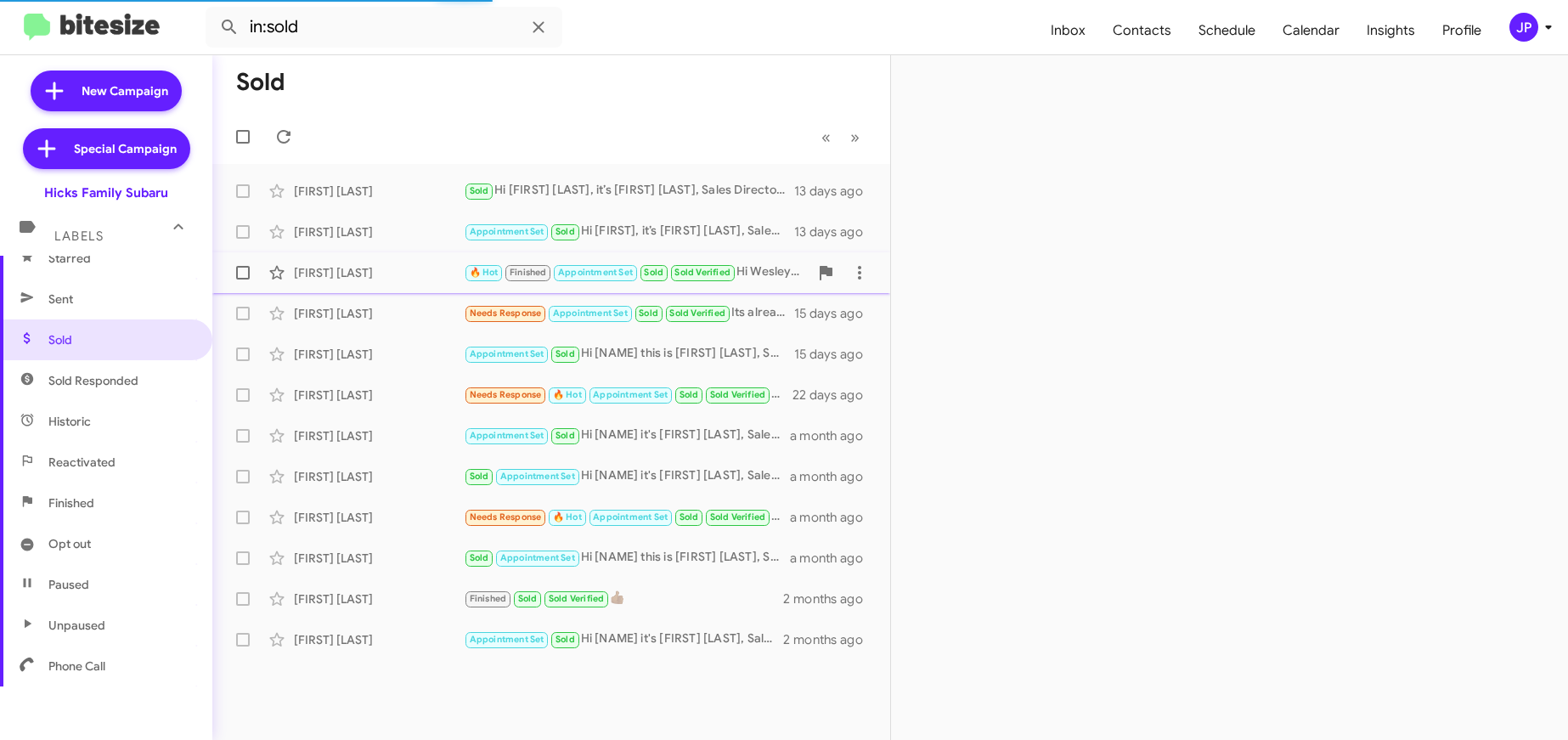 click on "[FIRST] [LAST]" 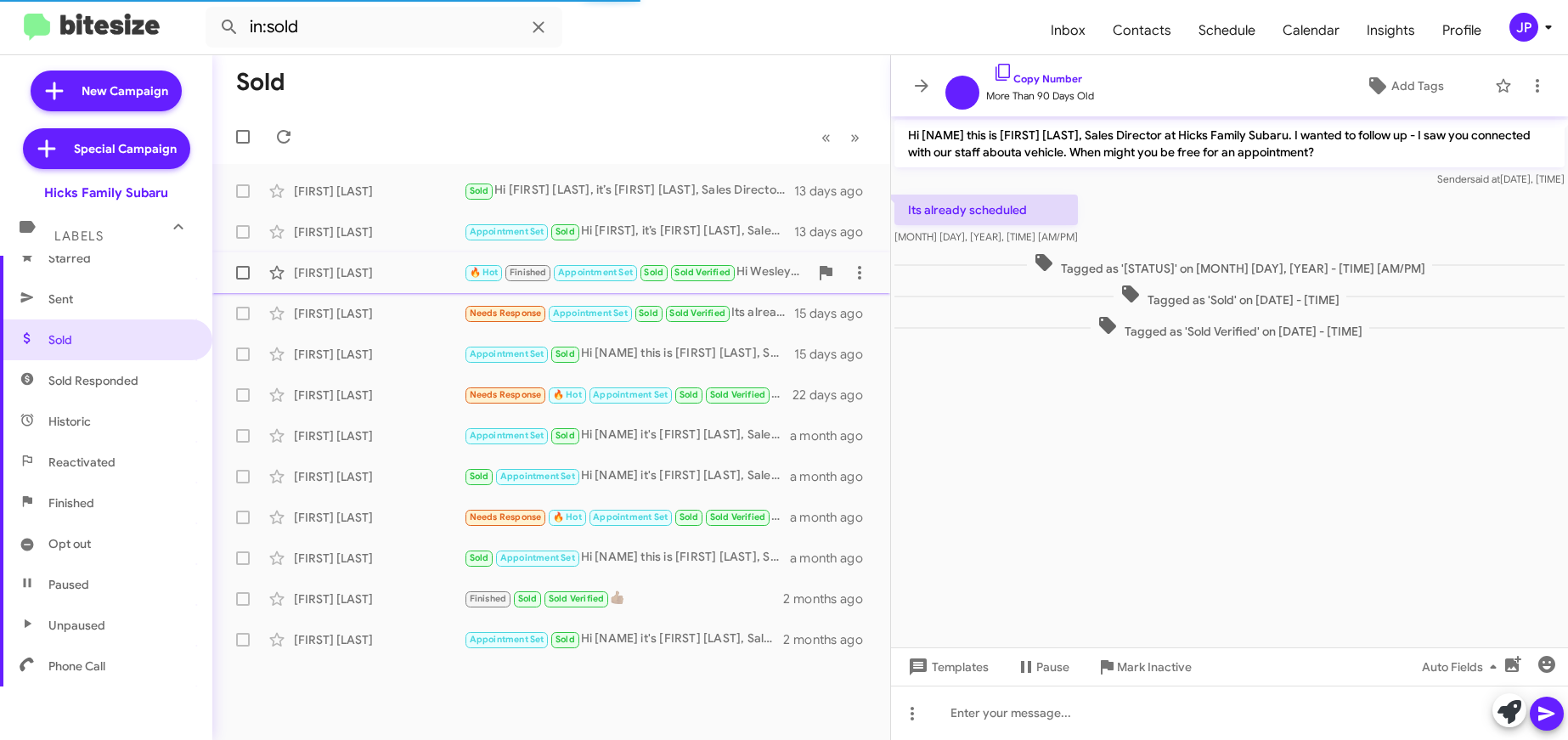 scroll, scrollTop: 481, scrollLeft: 0, axis: vertical 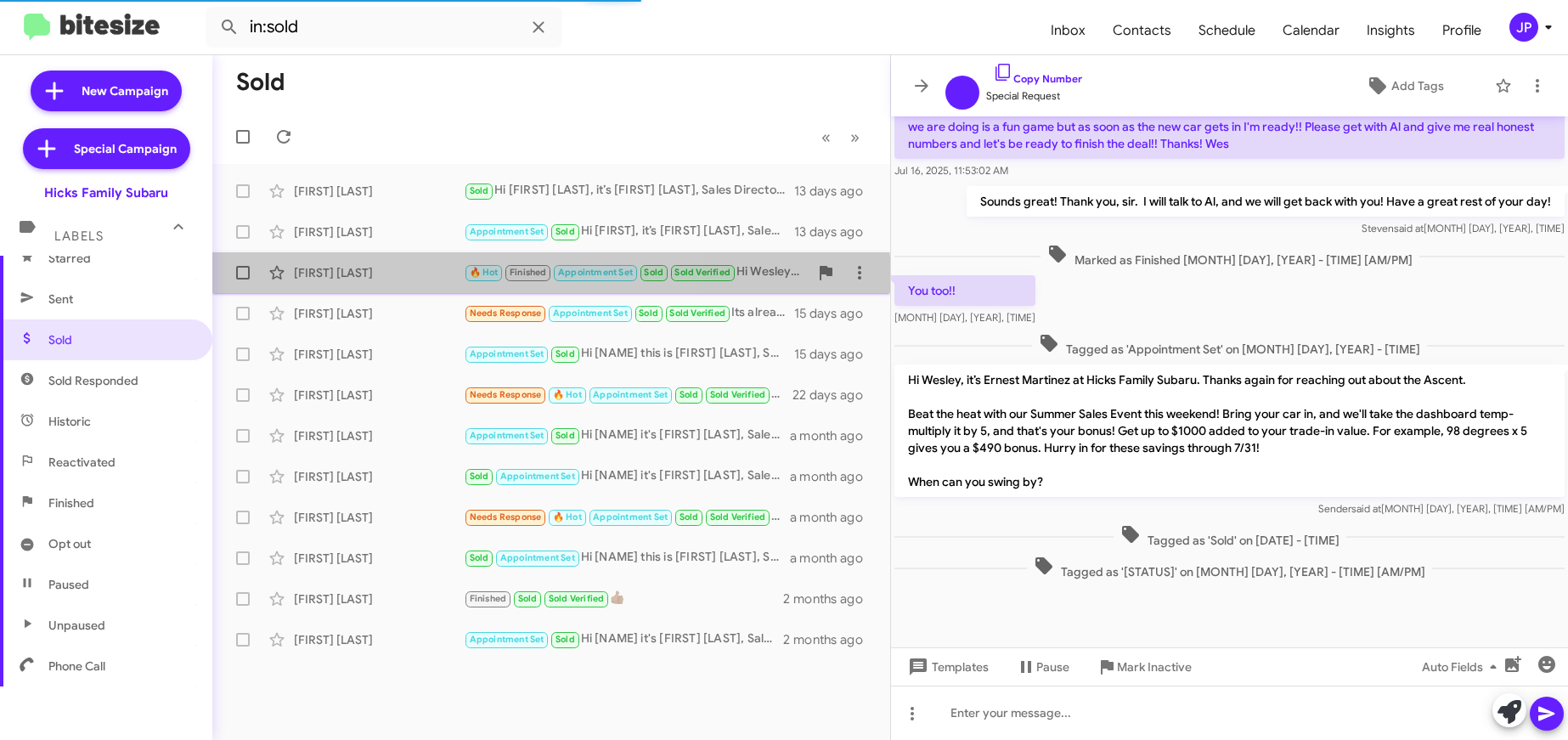 click on "[FIRST] [LAST] 🔥 Hot Finished Appointment Set Sold Sold Verified Hi [FIRST], it’s [FIRST] [LAST] at Hicks Family Subaru. Thanks again for reaching out about the Ascent.
Beat the heat with our Summer Sales Event this weekend! Bring your car in, and we'll take the dashboard temp- multiply it by 5, and that's your bonus! Get up to $1000 added to your trade-in value. For example, 98 degrees x 5 gives you a $490 bonus. Hurry in for these savings through 7/31!
When can you swing by? 13 days ago" 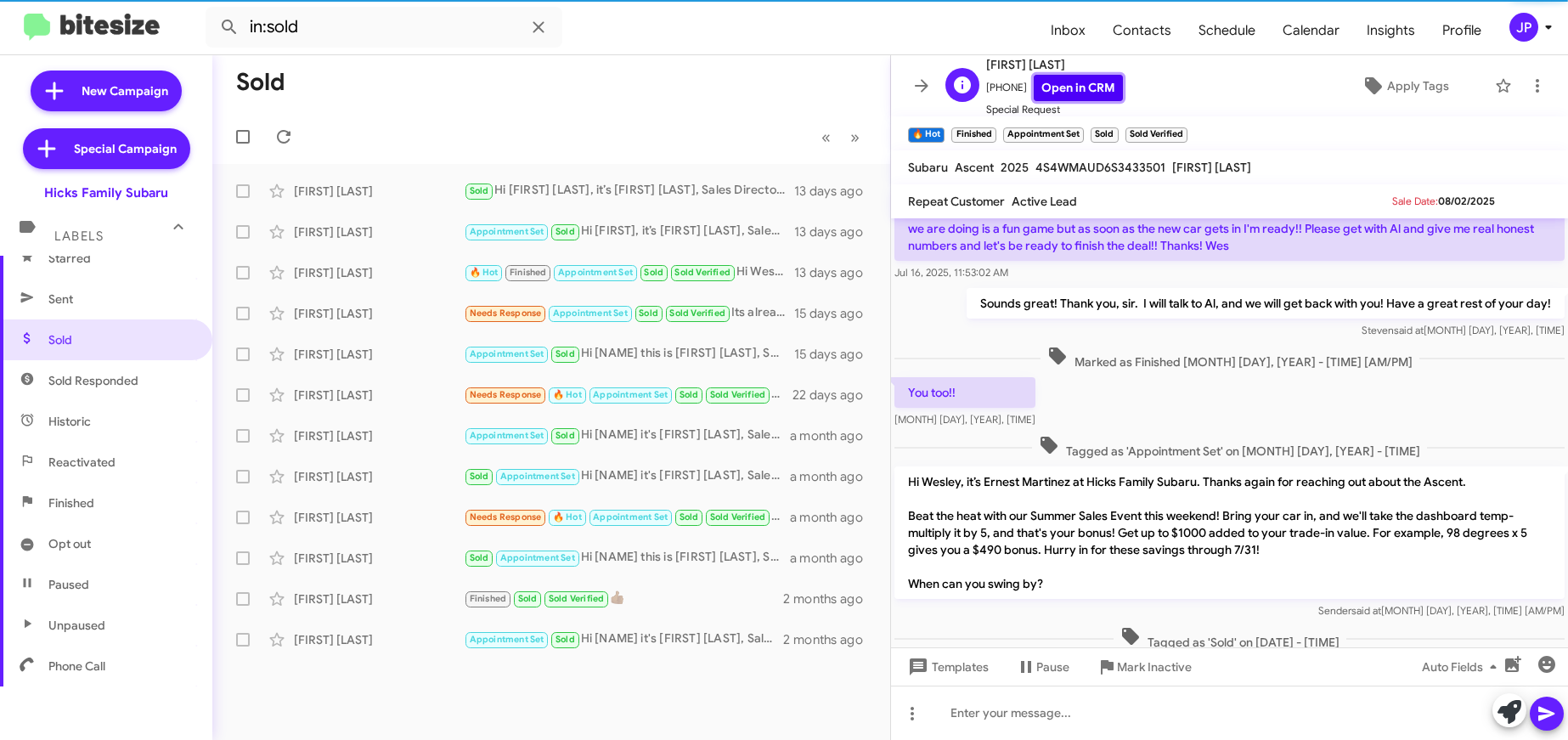 click on "Open in CRM" 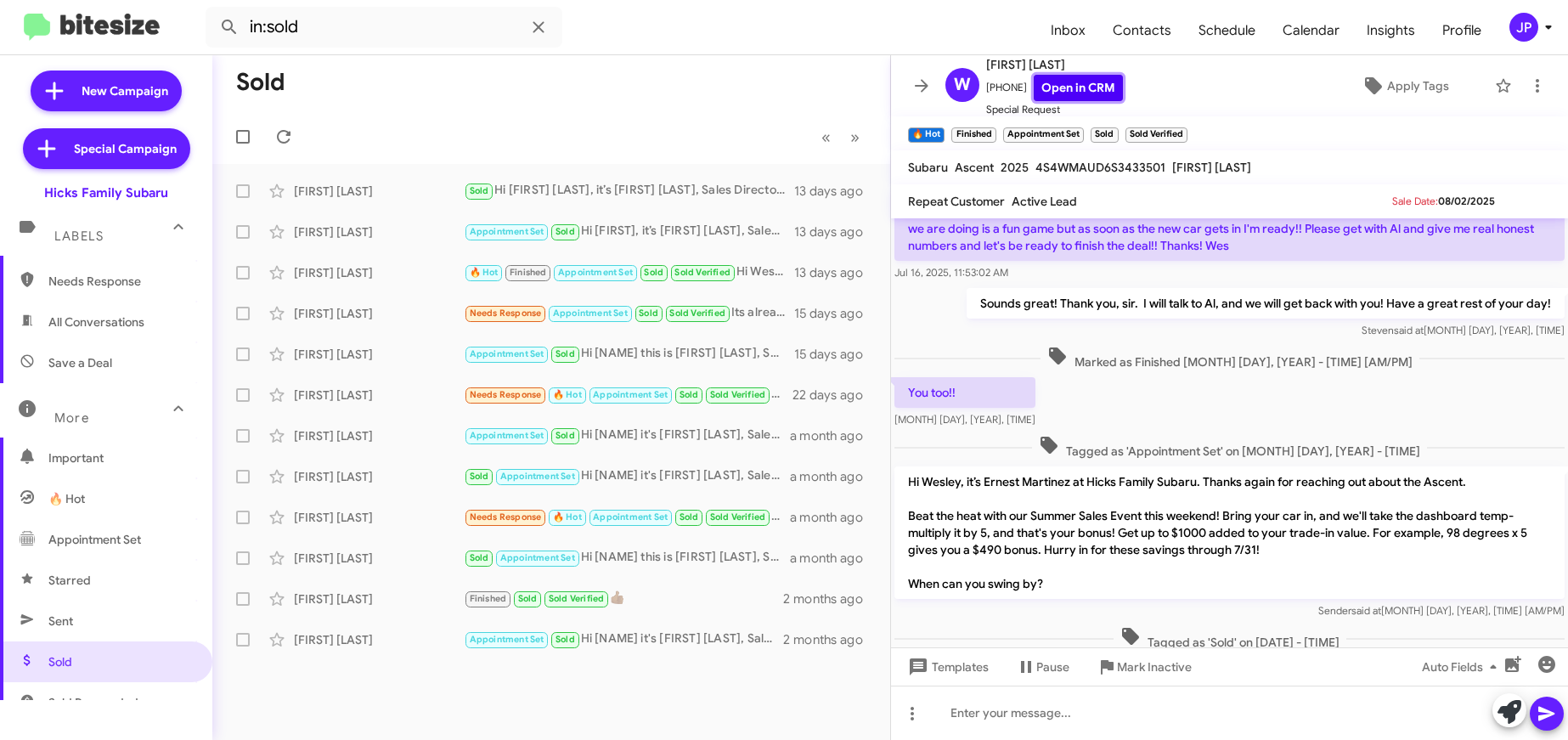 scroll, scrollTop: 0, scrollLeft: 0, axis: both 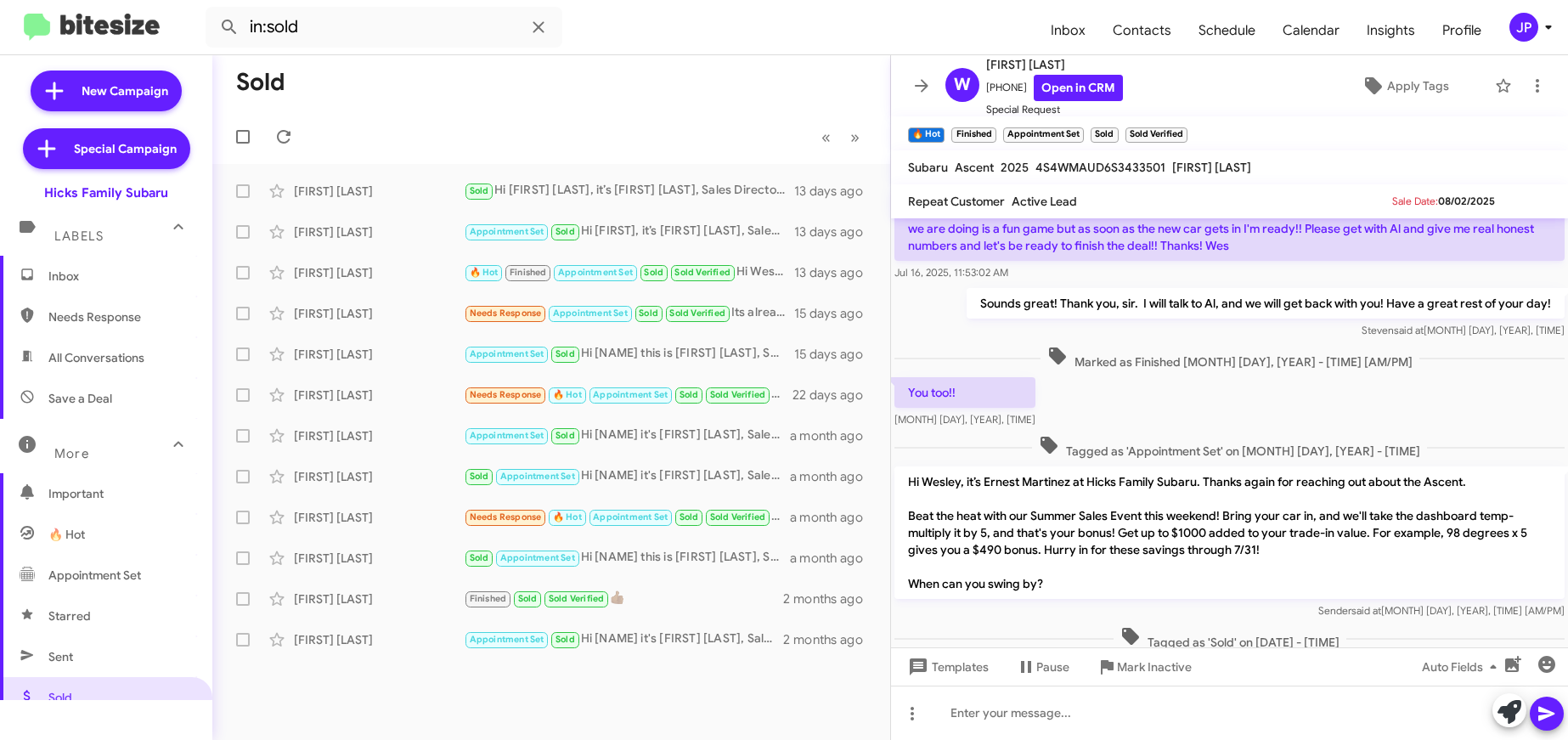 click on "Inbox" at bounding box center [121, 276] 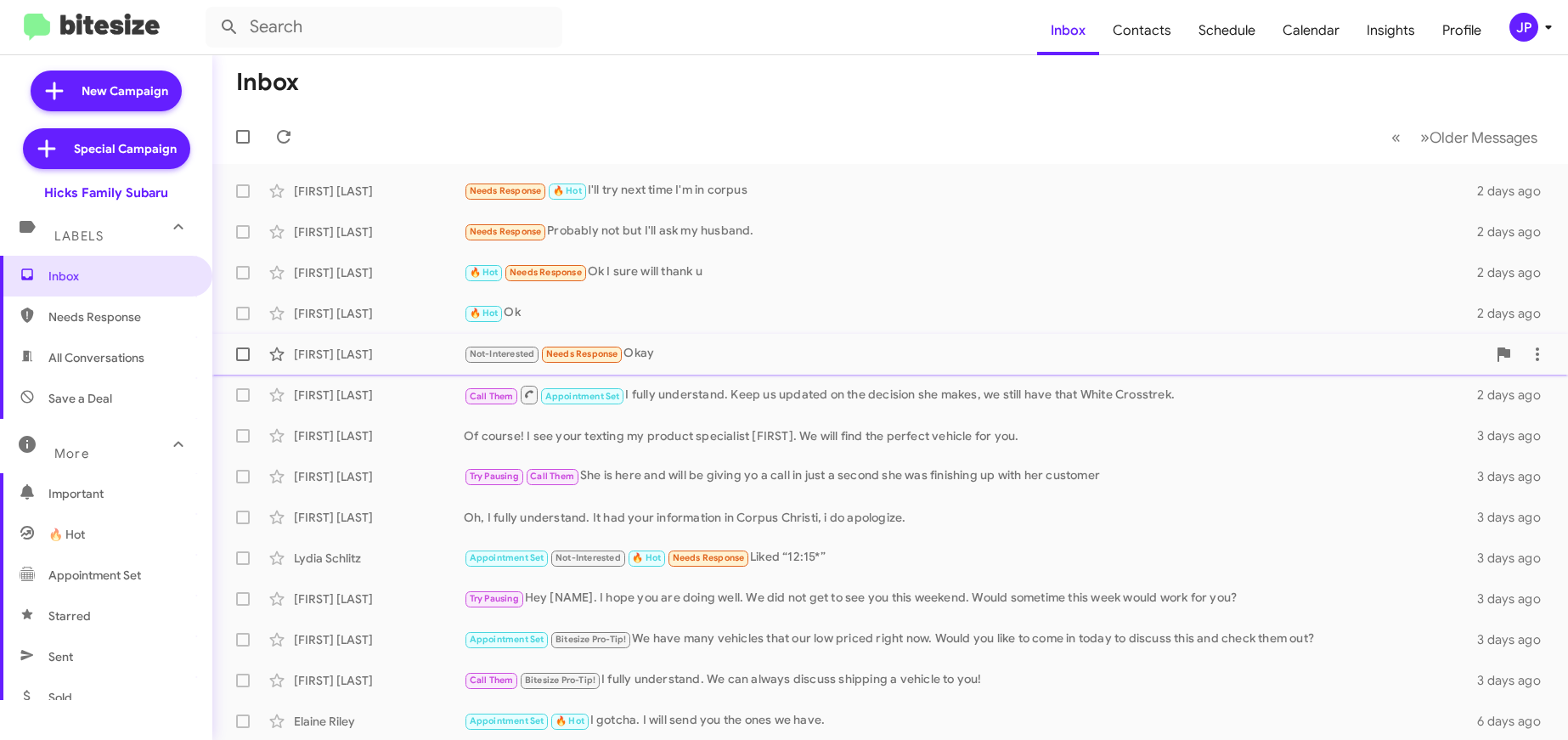 click on "[FIRST] [LAST]" 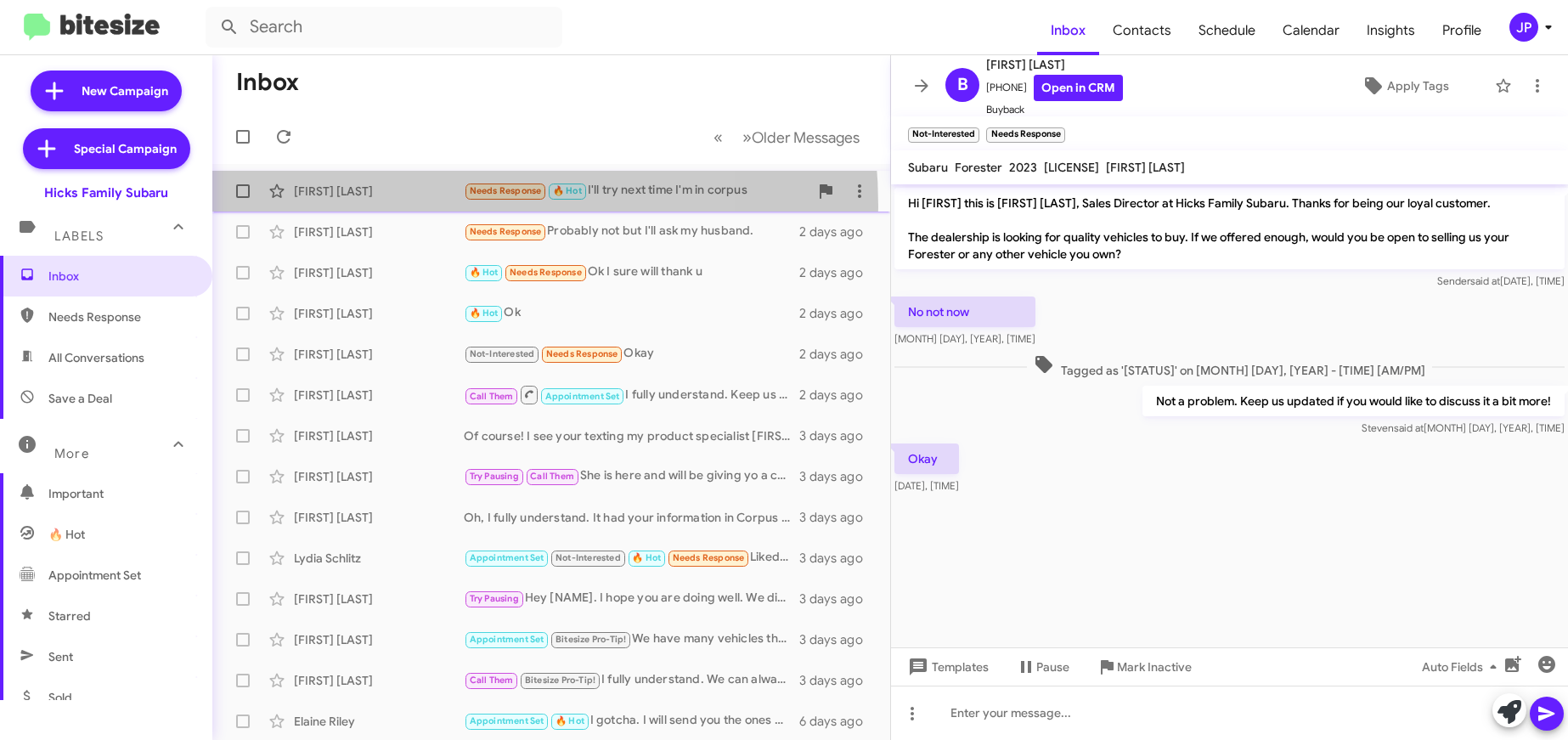 click on "[FIRST] [LAST] Needs Response   🔥 Hot   I'll try next time I'm in corpus   2 days ago" 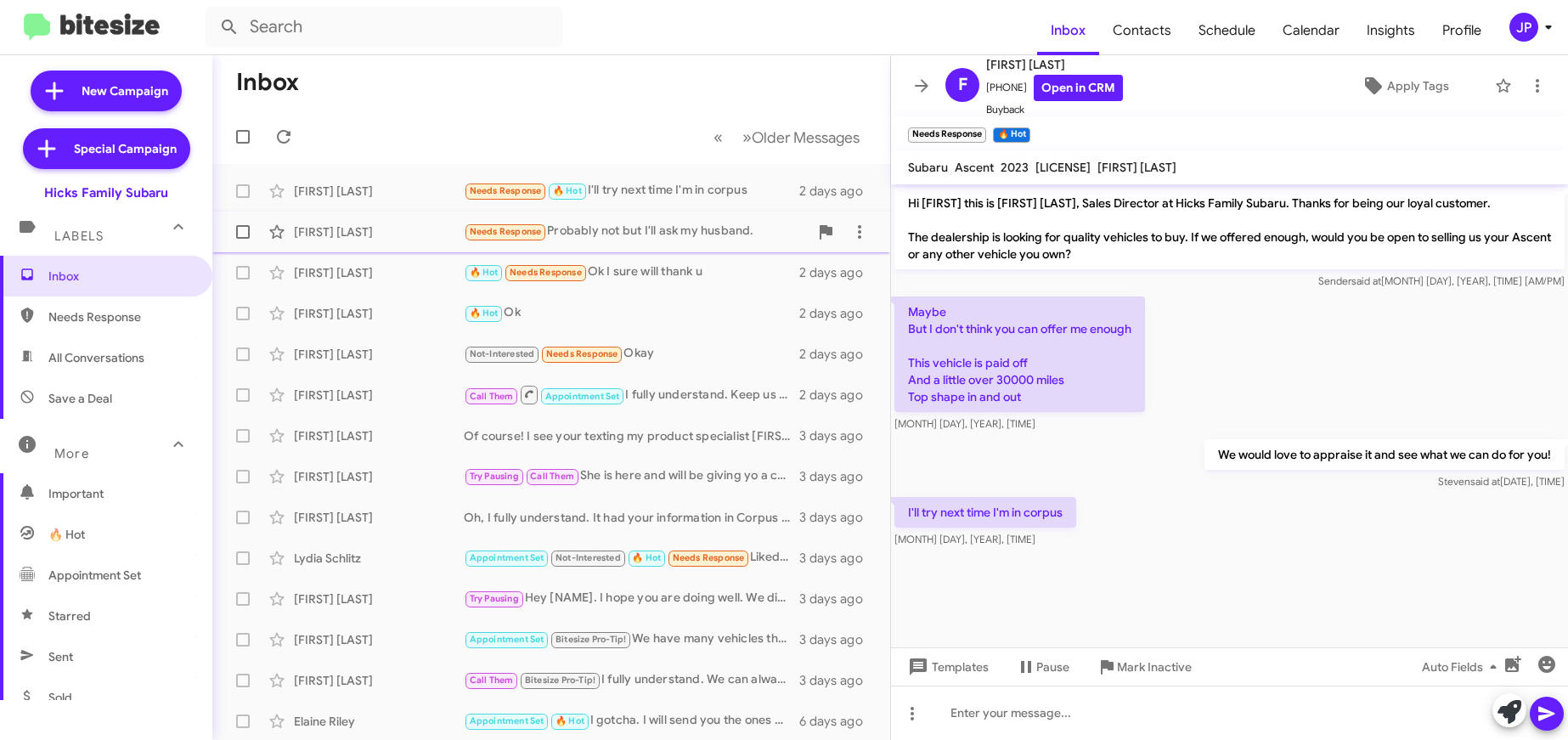 click on "[FIRST] [LAST] Needs Response   Probably not but I'll ask my husband.   2 days ago" 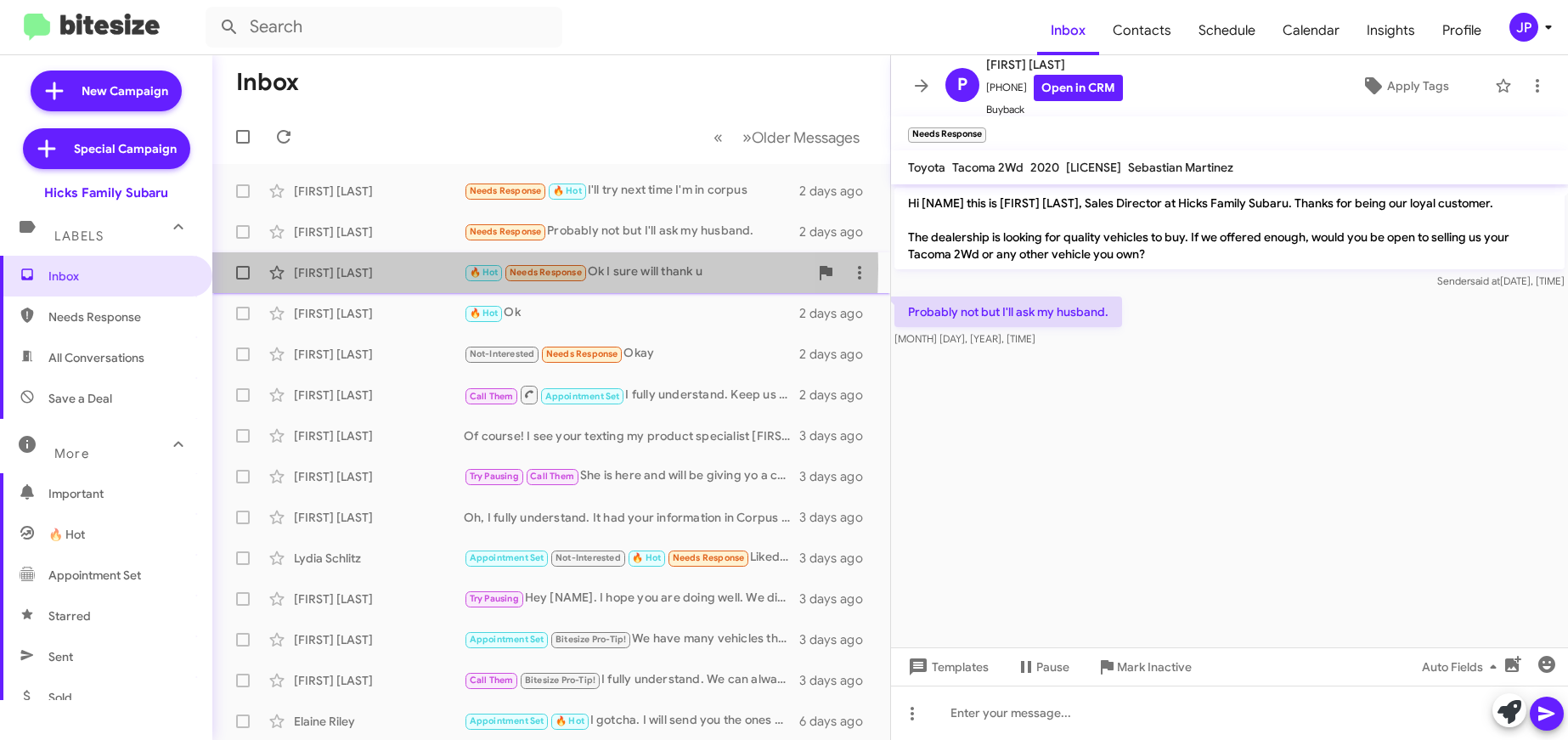click on "[FIRST] [LAST]" 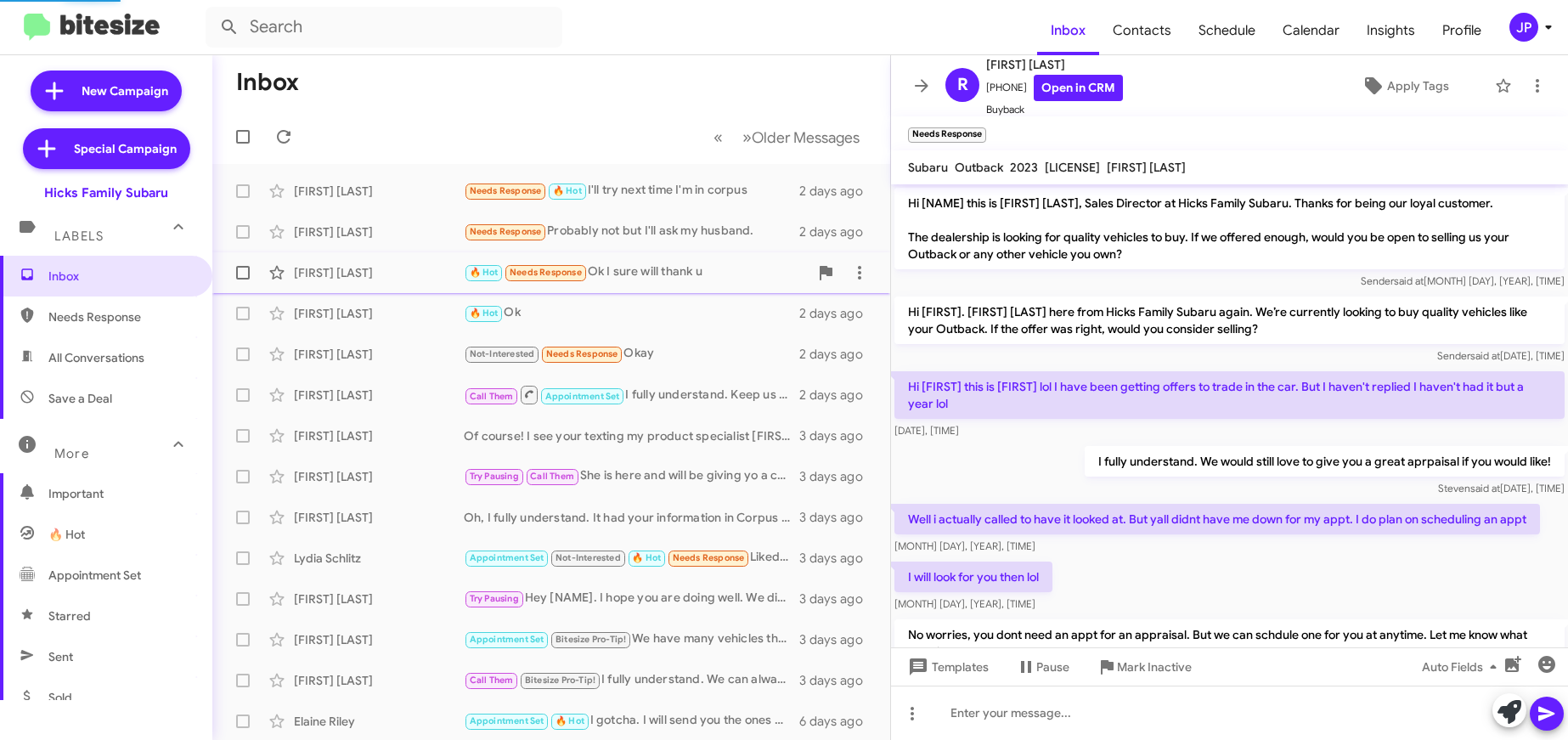 scroll, scrollTop: 445, scrollLeft: 0, axis: vertical 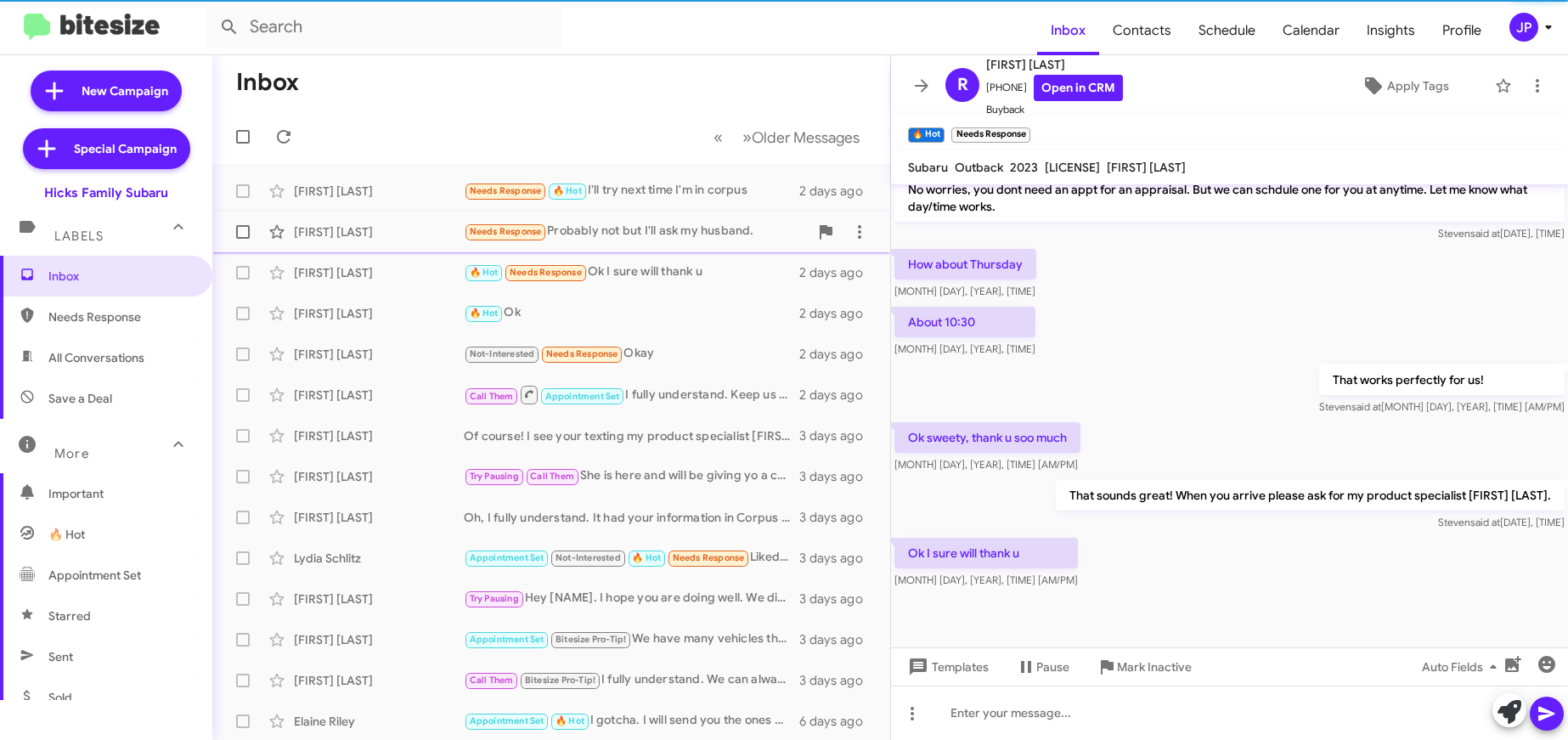 click on "[FIRST] [LAST] Needs Response   Probably not but I'll ask my husband.   2 days ago" 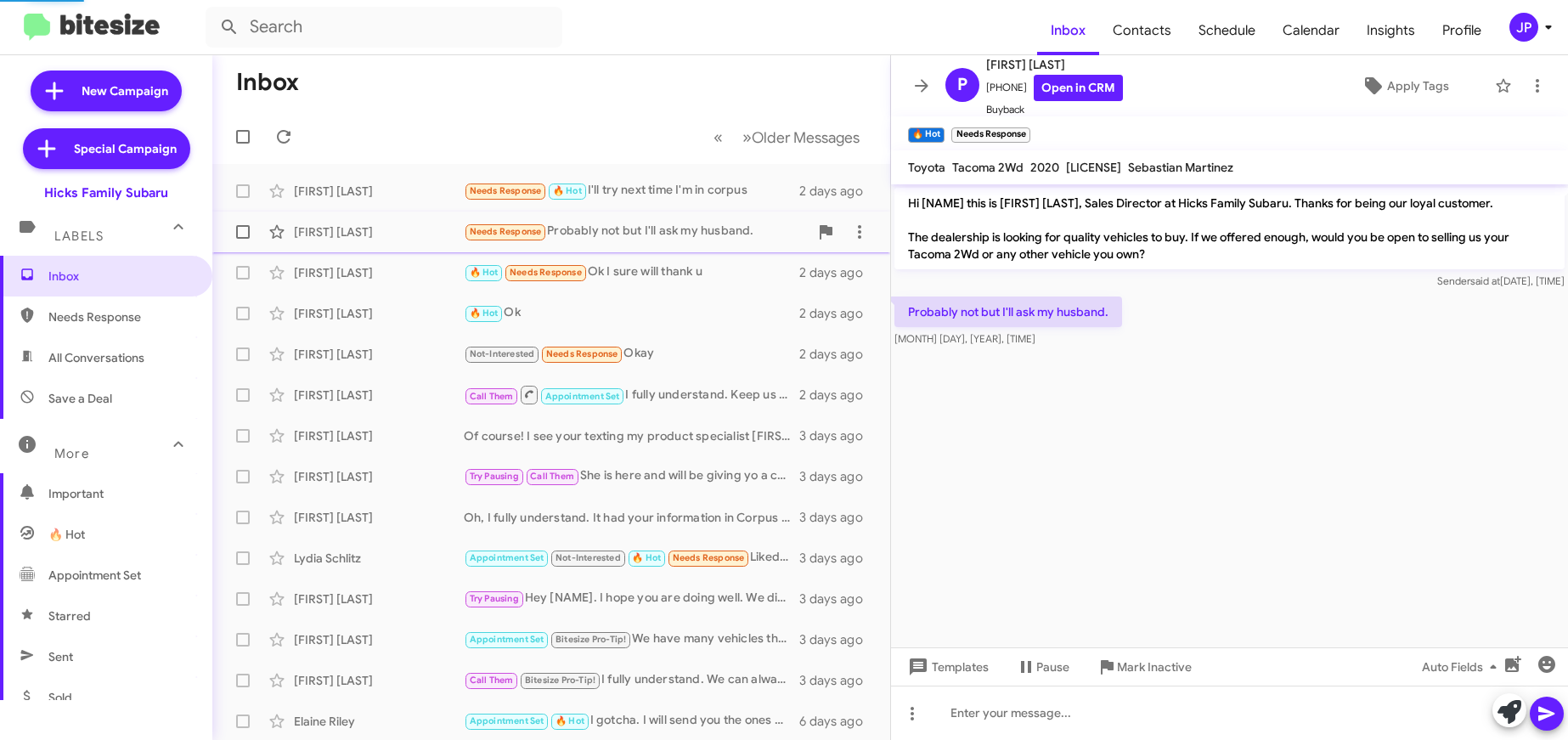 scroll, scrollTop: 0, scrollLeft: 0, axis: both 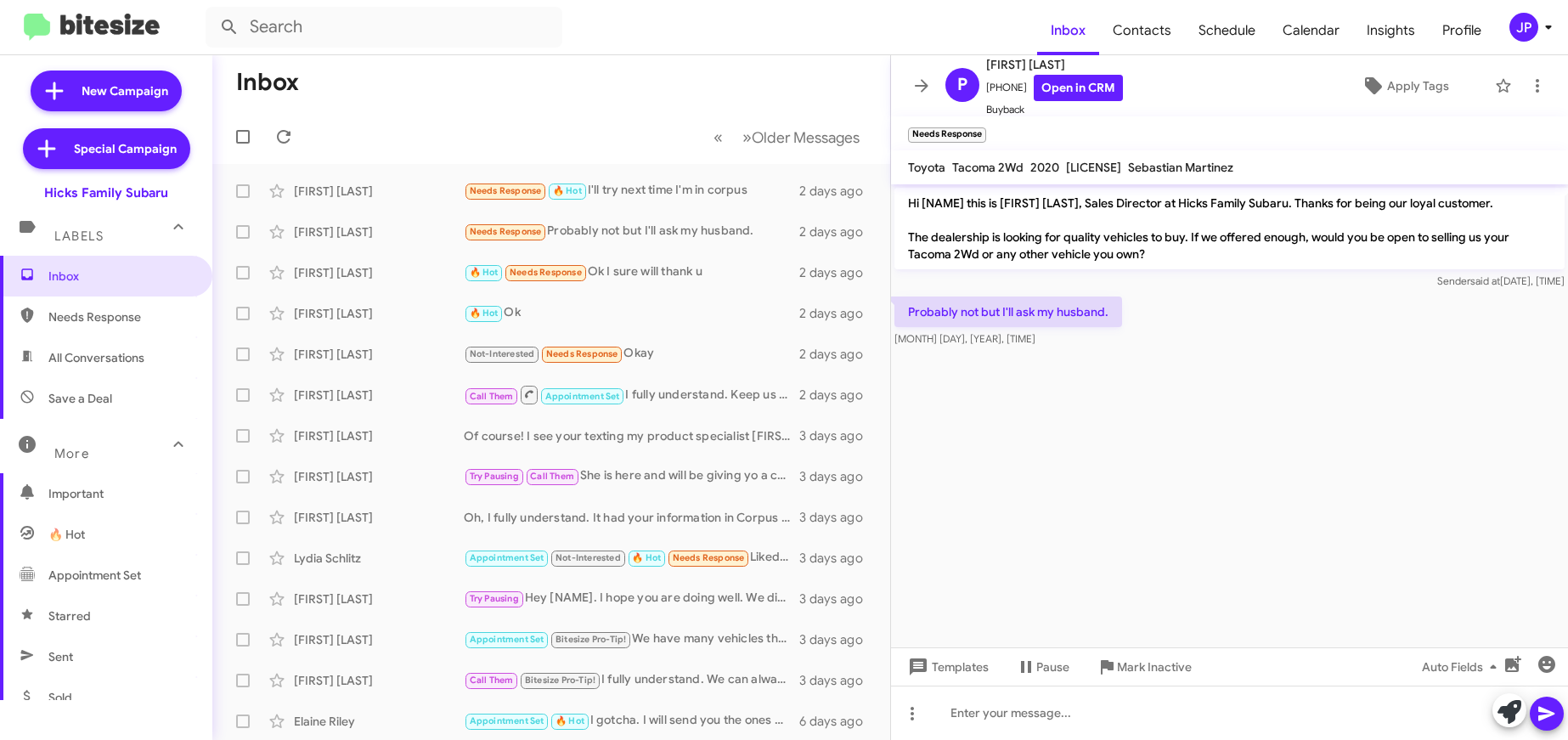drag, startPoint x: 1239, startPoint y: 602, endPoint x: 1297, endPoint y: 651, distance: 75.9276 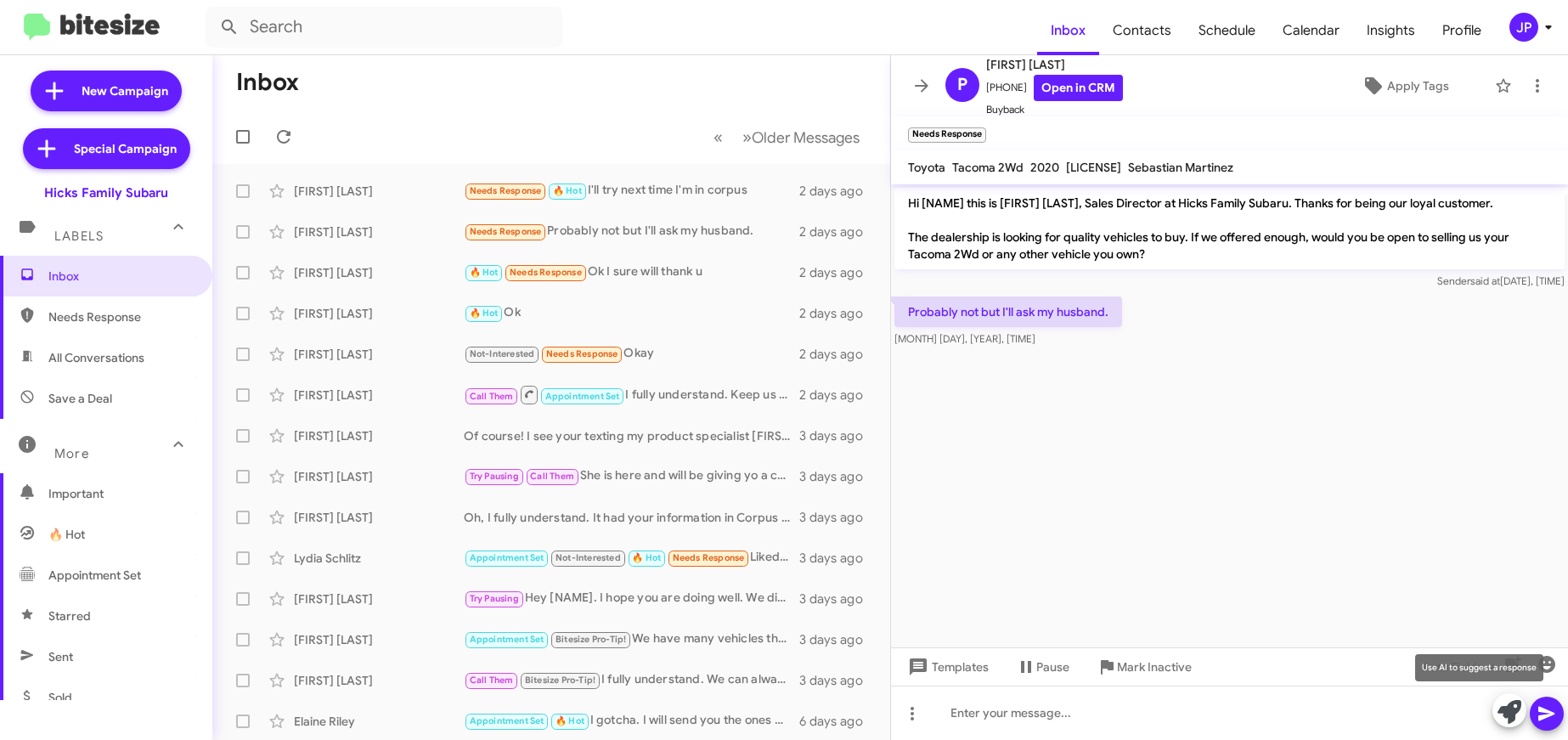 click 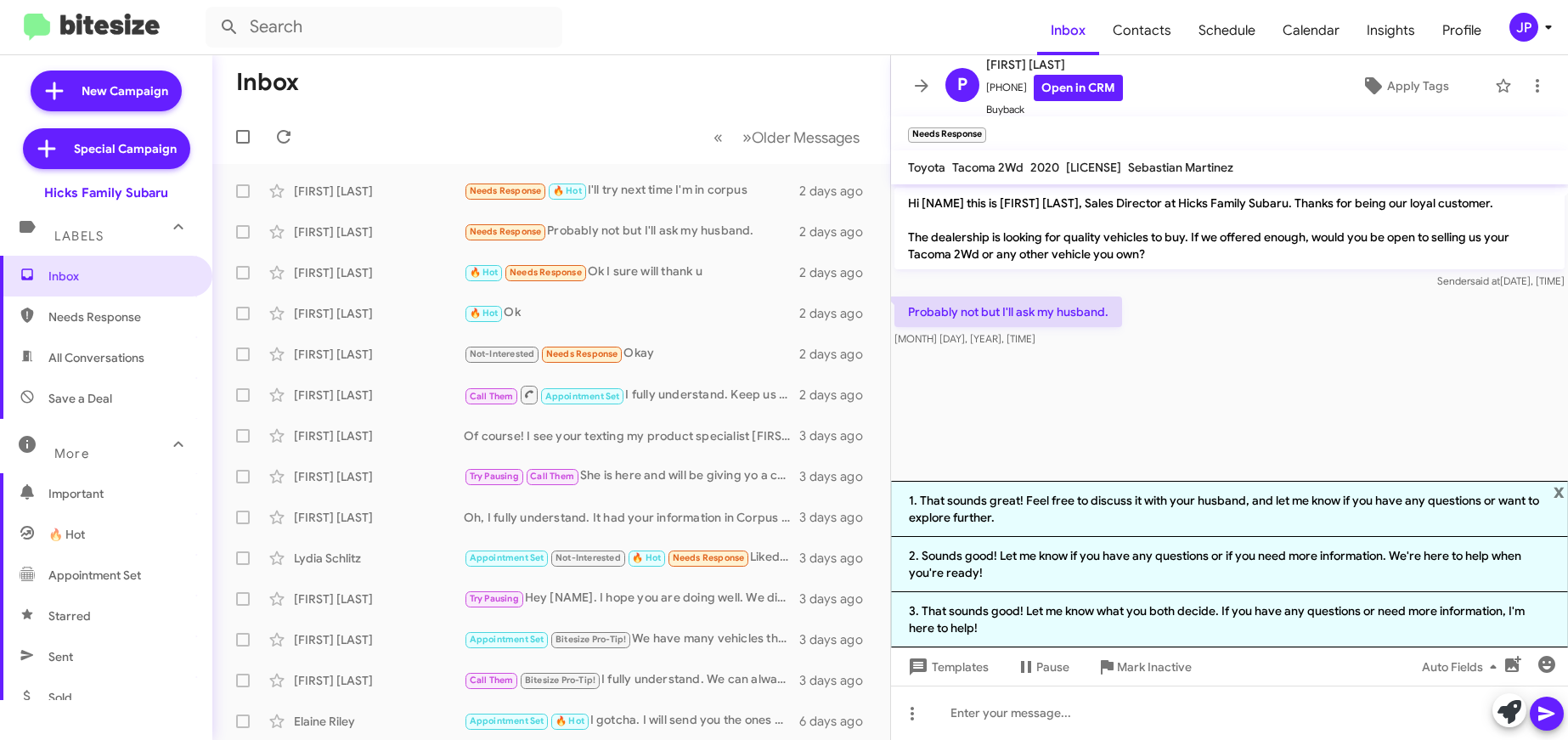 type 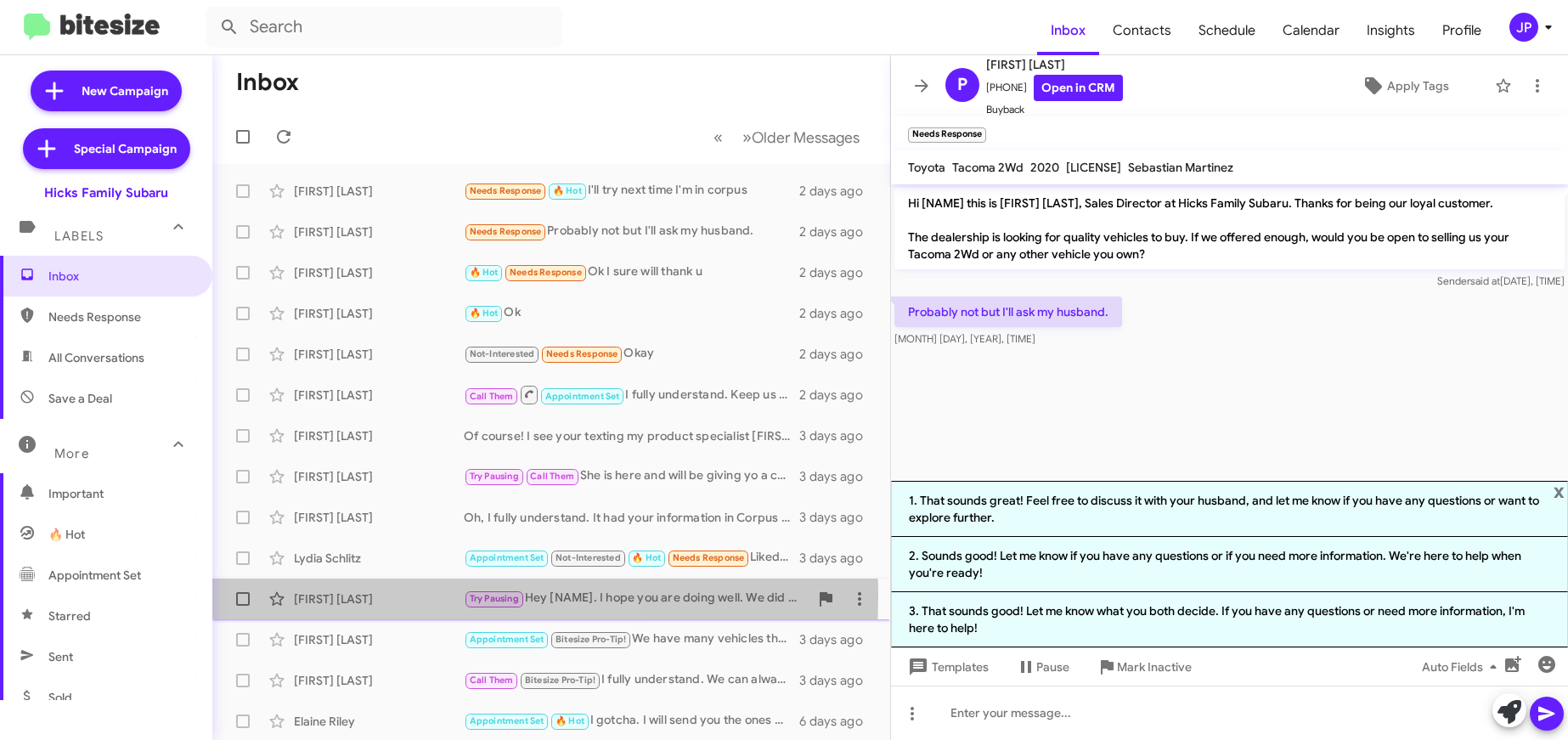 click on "[FIRST] [LAST]" 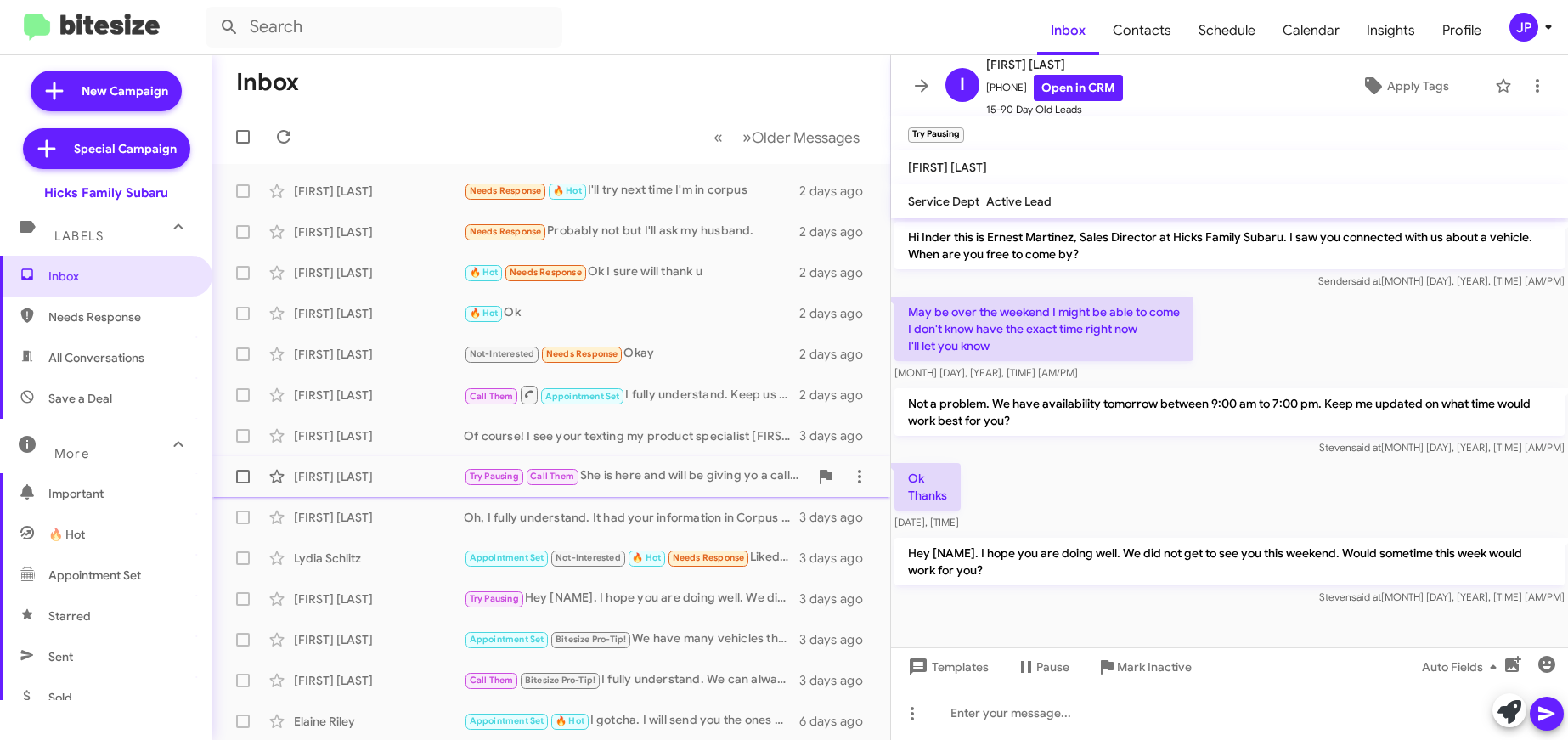 click on "[FIRST] [LAST]" 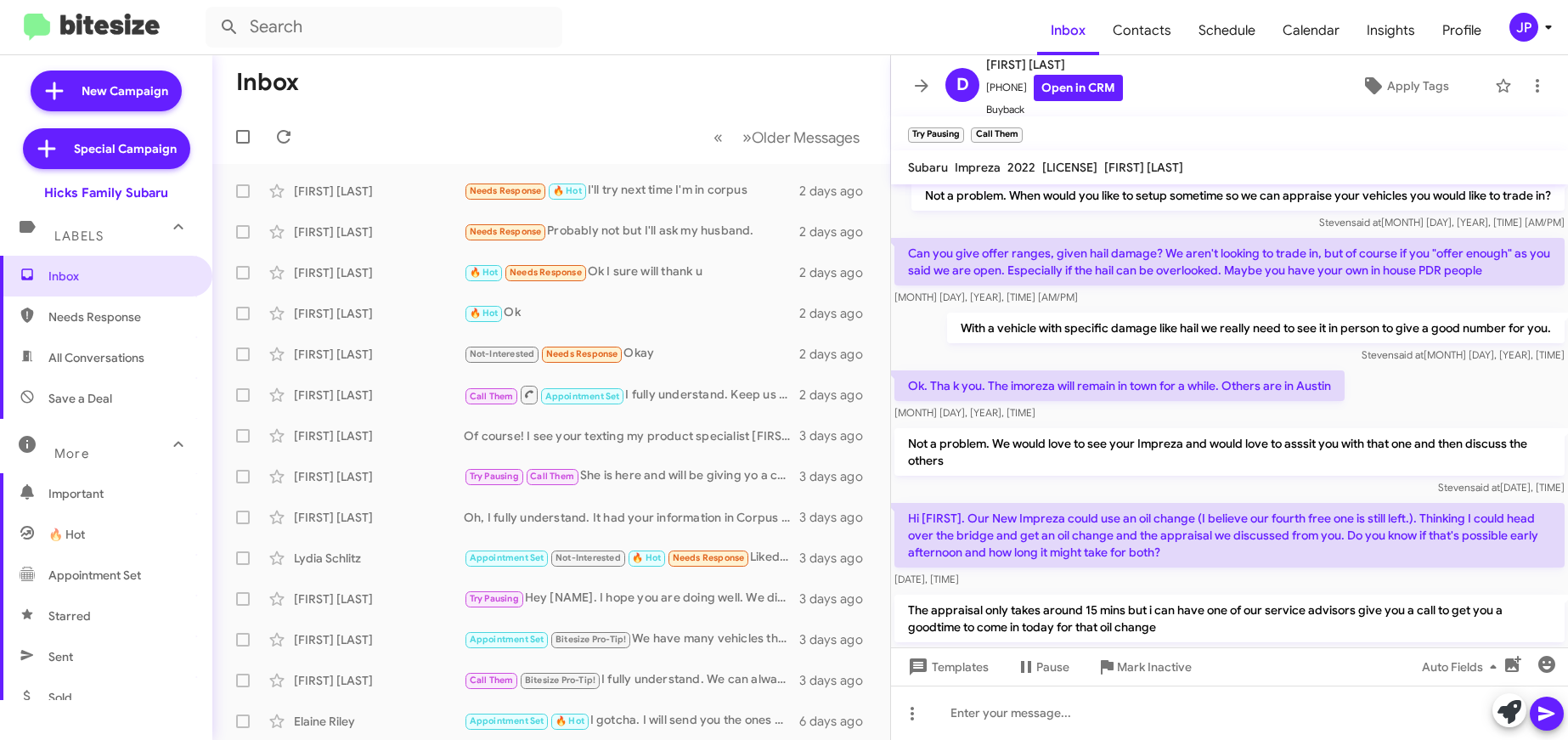scroll, scrollTop: 0, scrollLeft: 0, axis: both 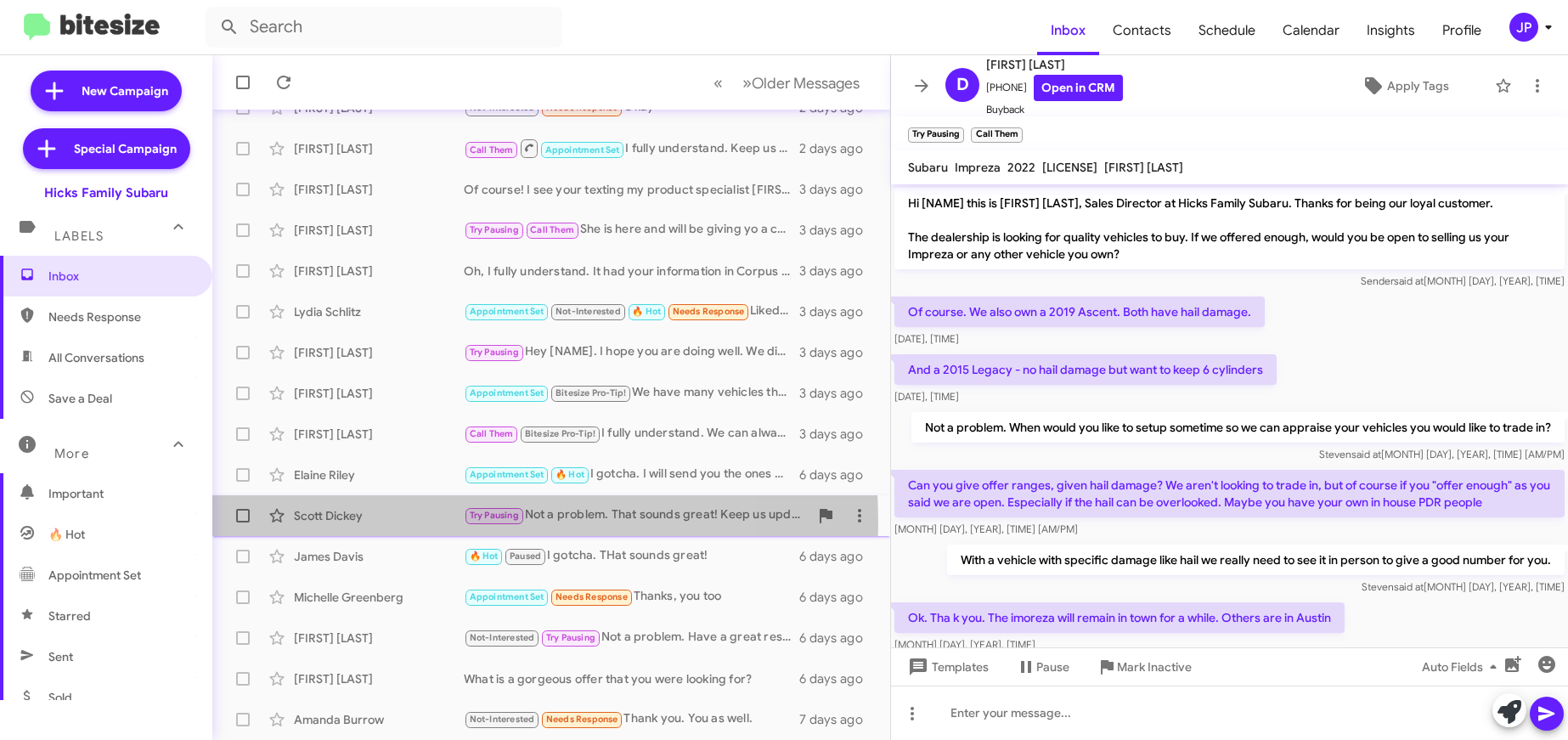 click on "Scott Dickey" 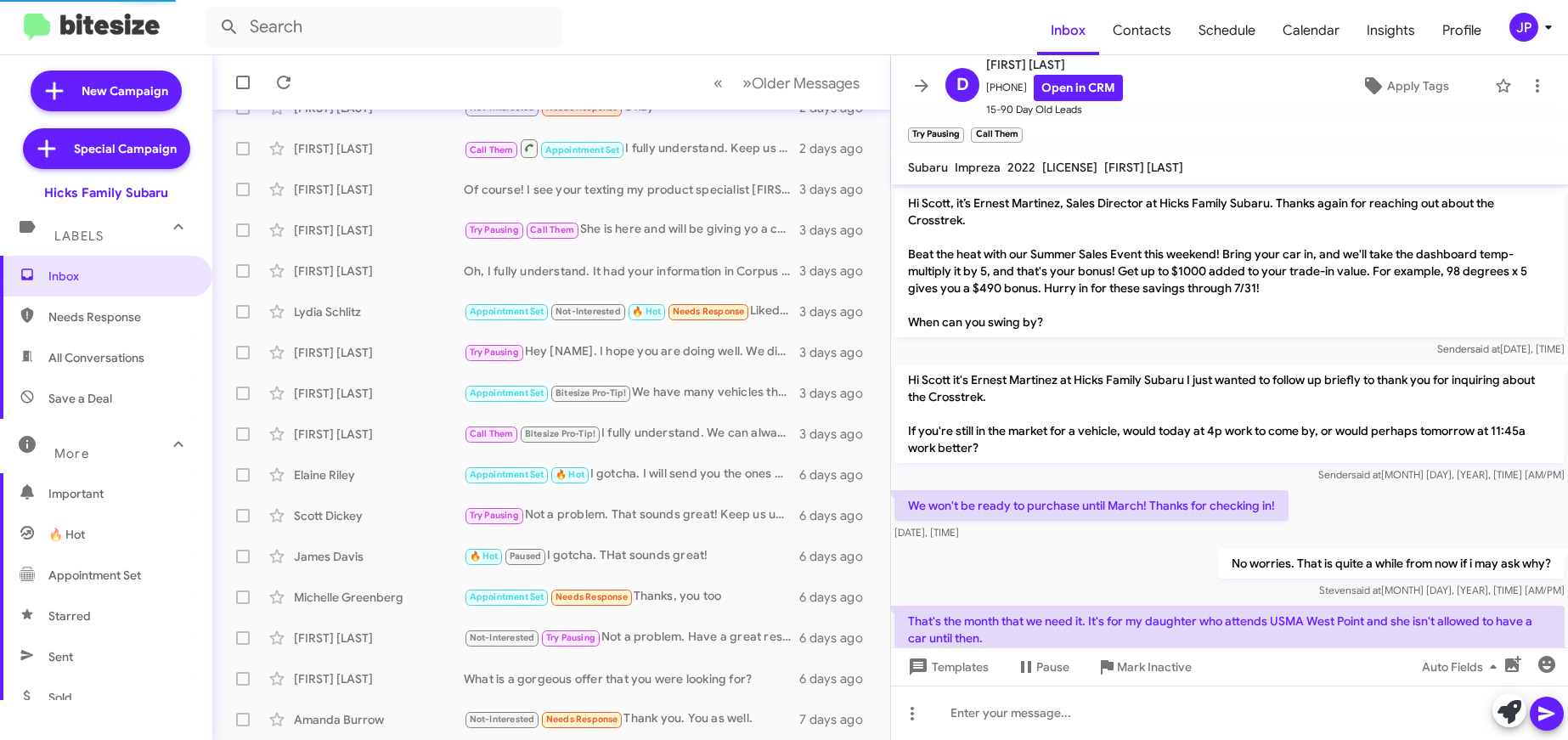 scroll, scrollTop: 113, scrollLeft: 0, axis: vertical 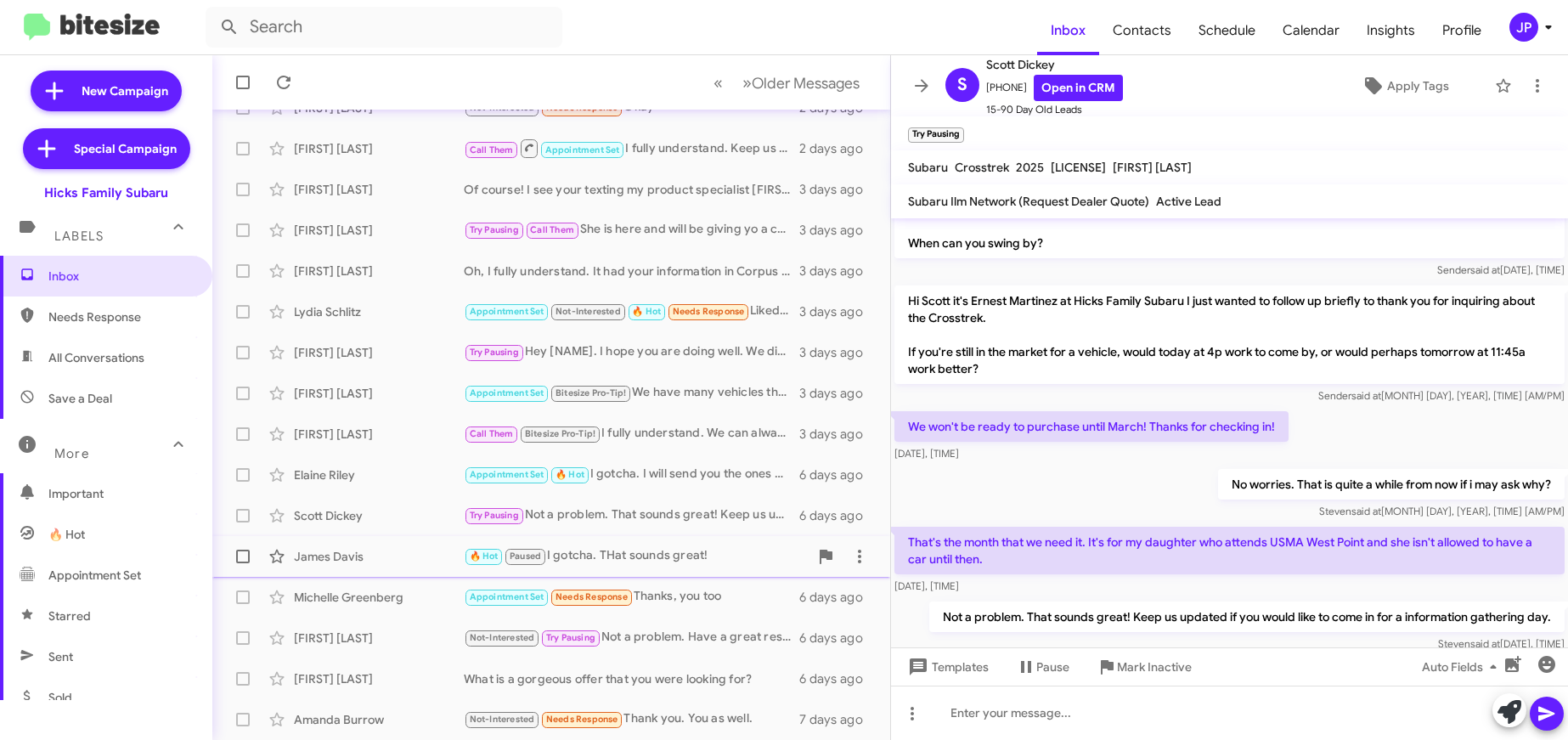 click on "James Davis" 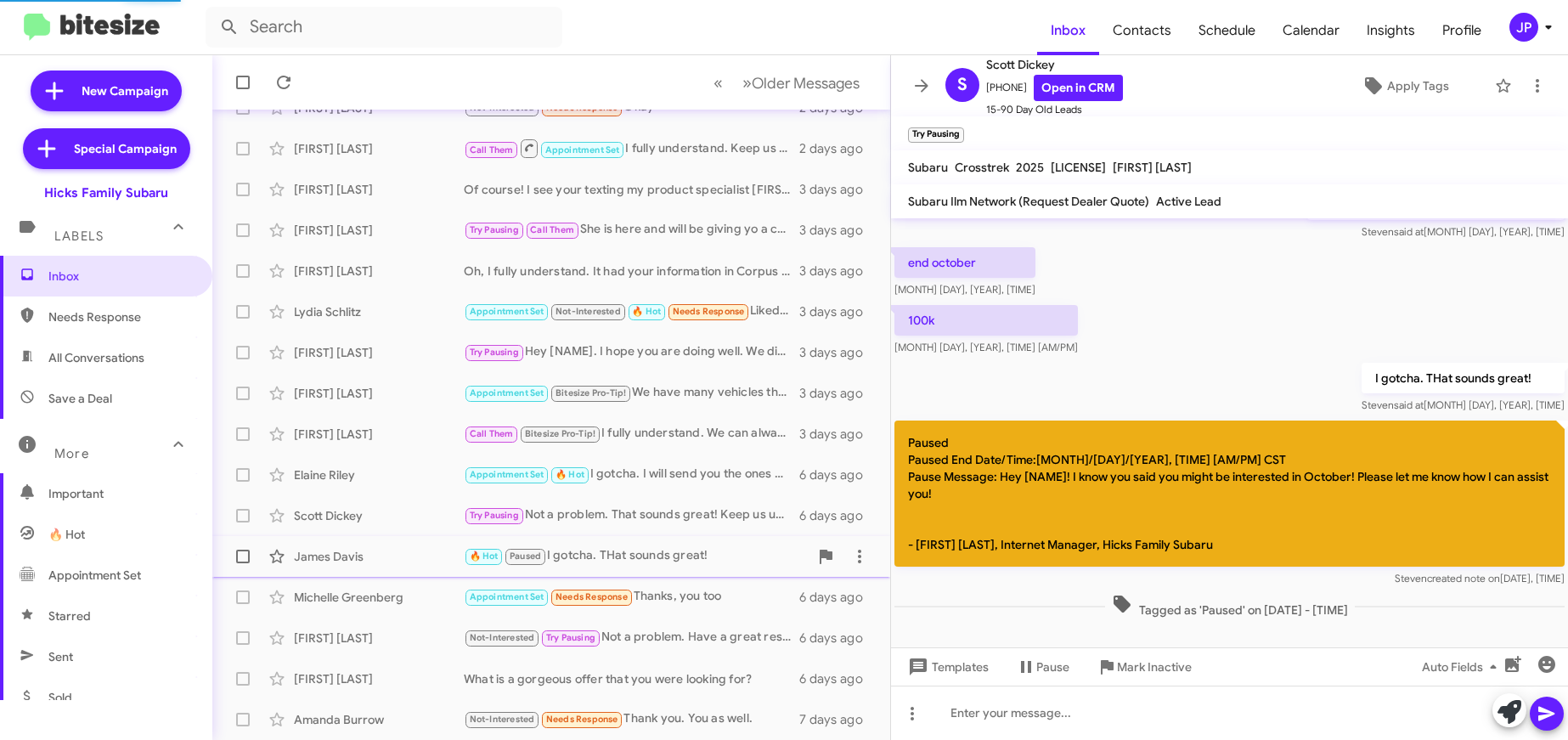 scroll, scrollTop: 58, scrollLeft: 0, axis: vertical 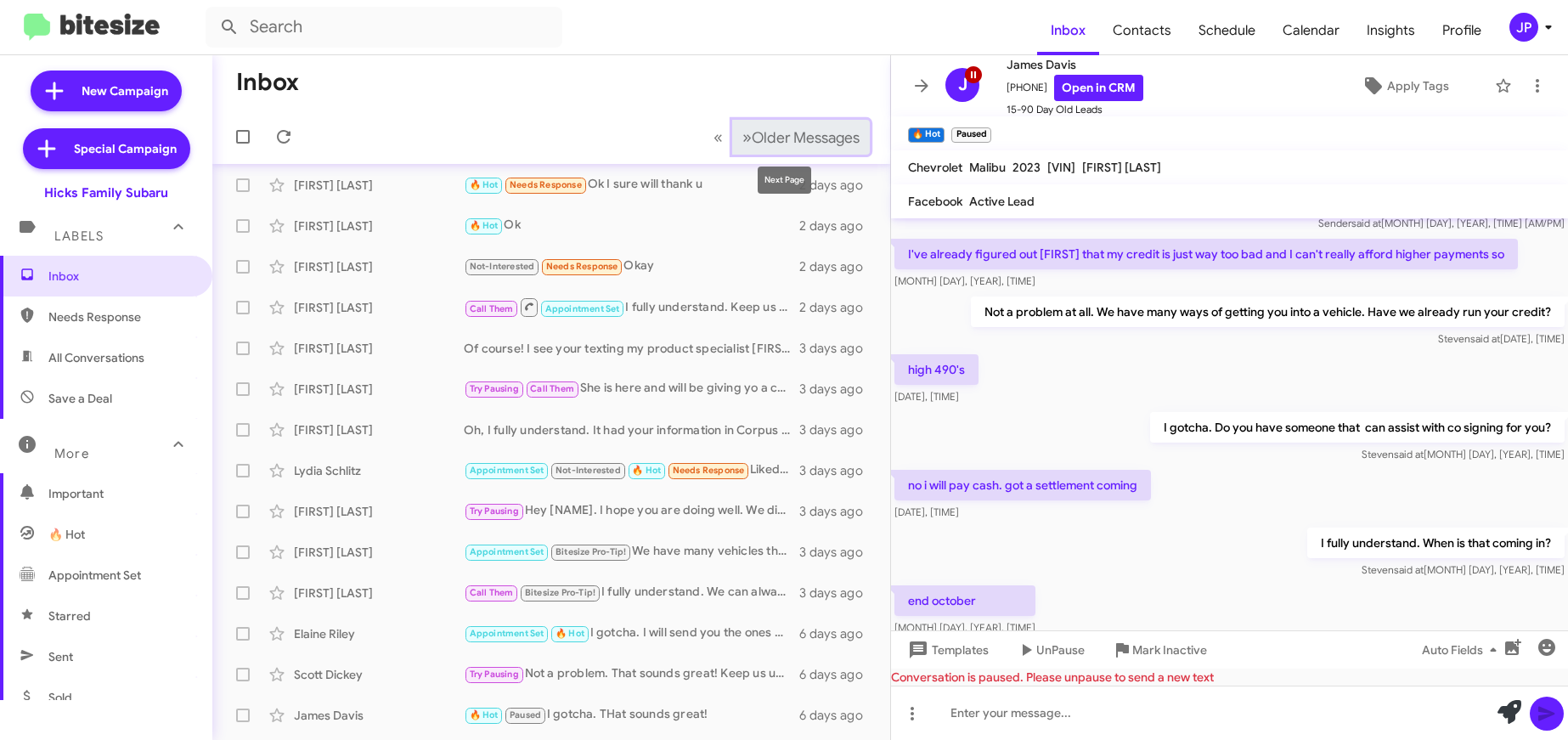 click on "Older Messages" 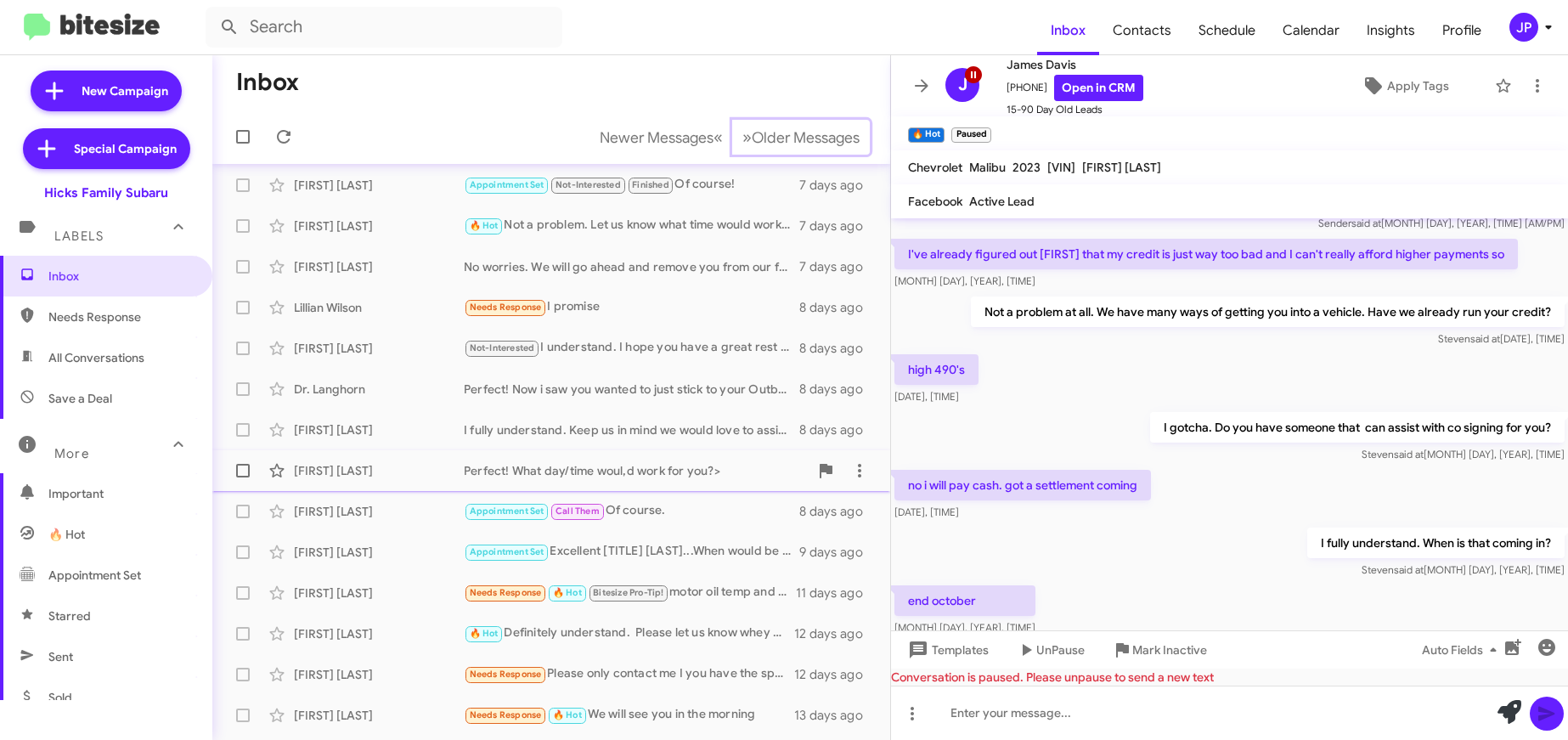 scroll, scrollTop: 0, scrollLeft: 0, axis: both 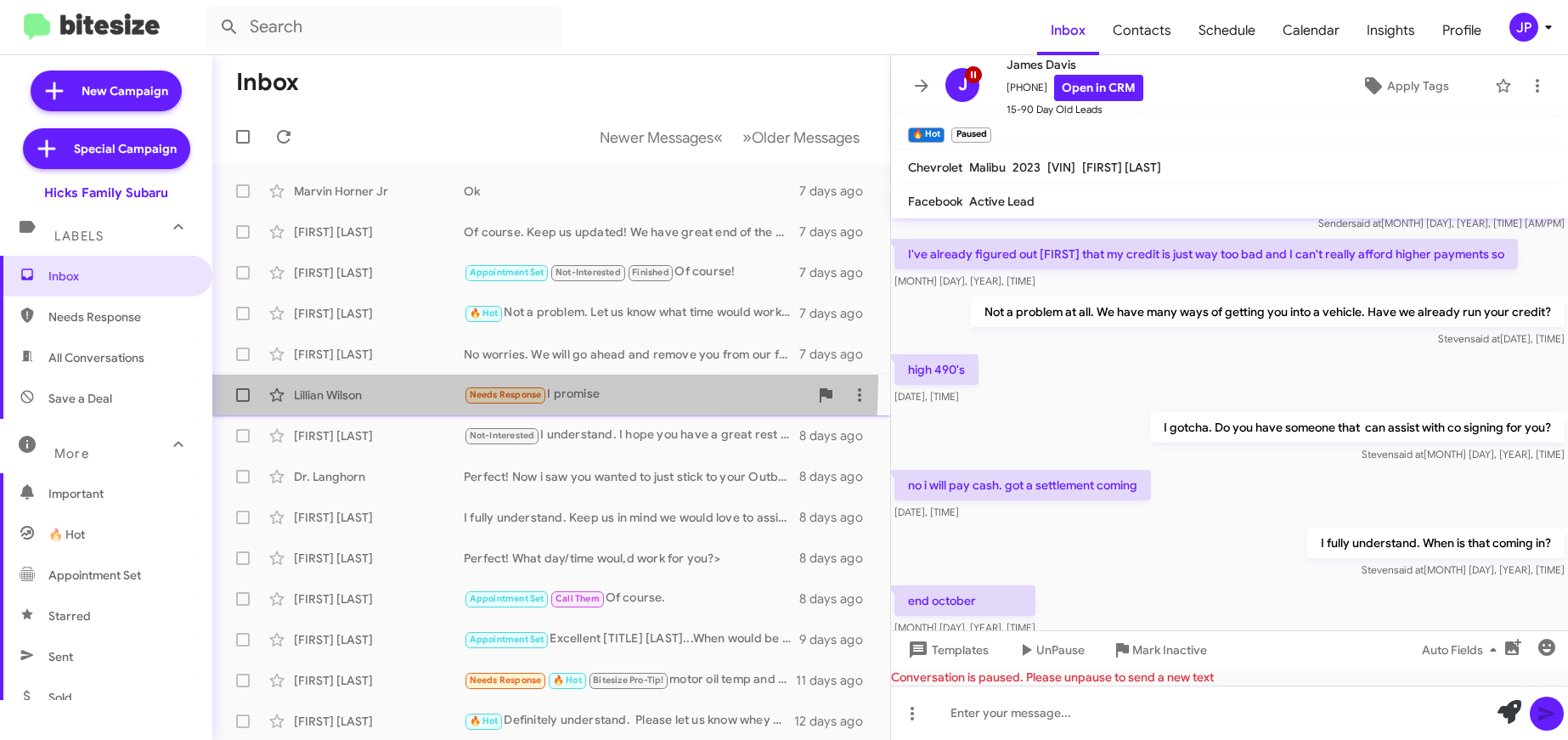 click on "[FIRST] [LAST] Needs Response I promise 8 days ago" 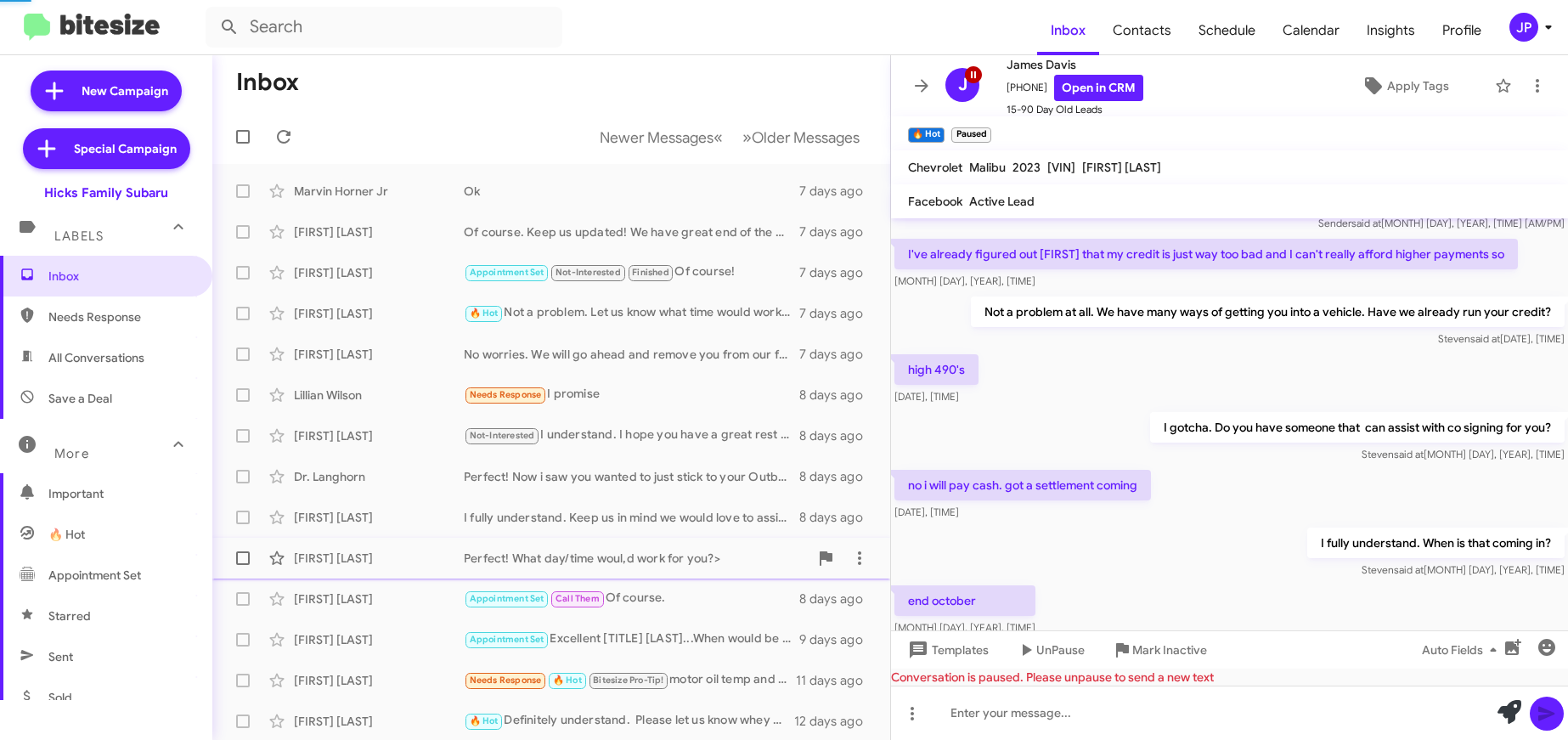 scroll, scrollTop: 0, scrollLeft: 0, axis: both 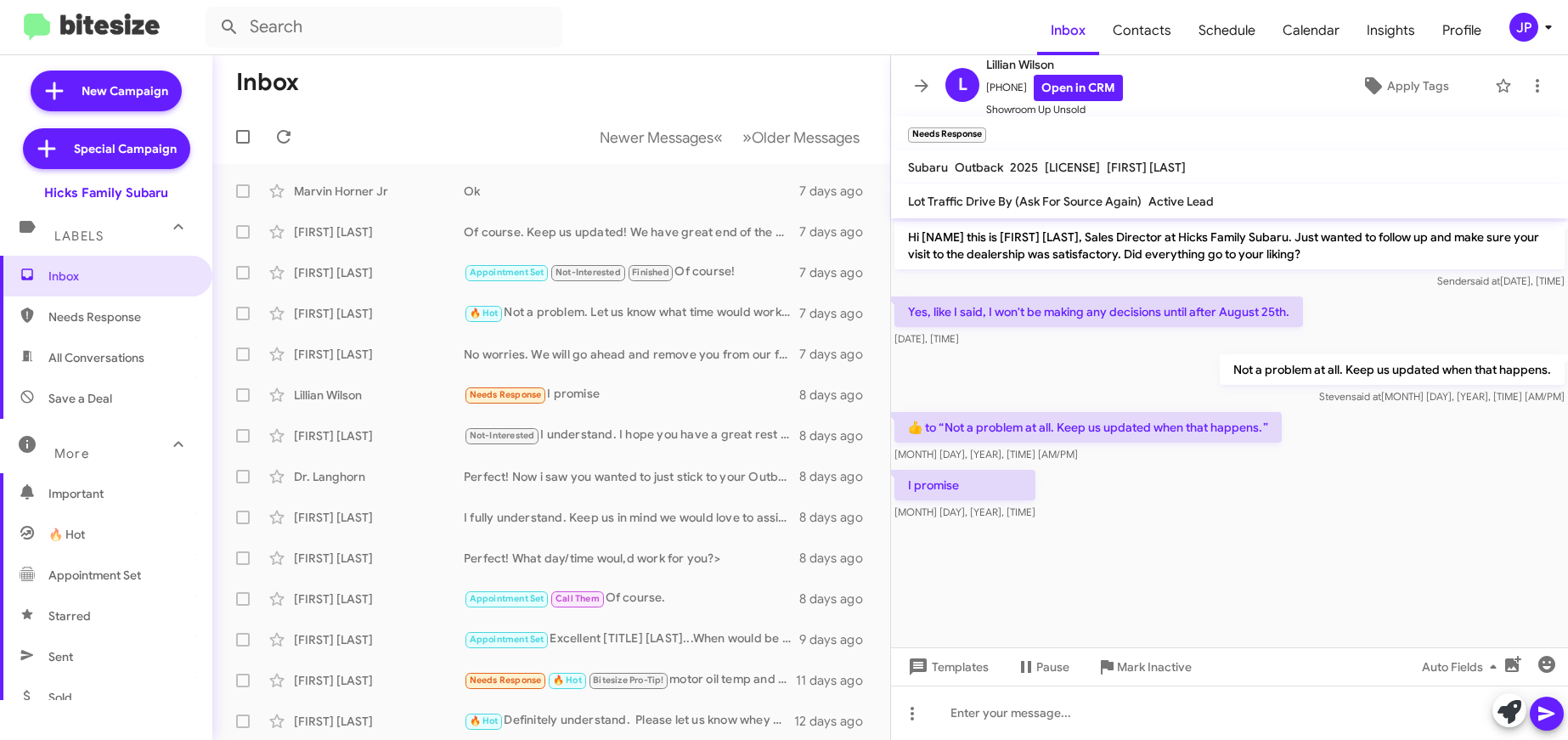 click 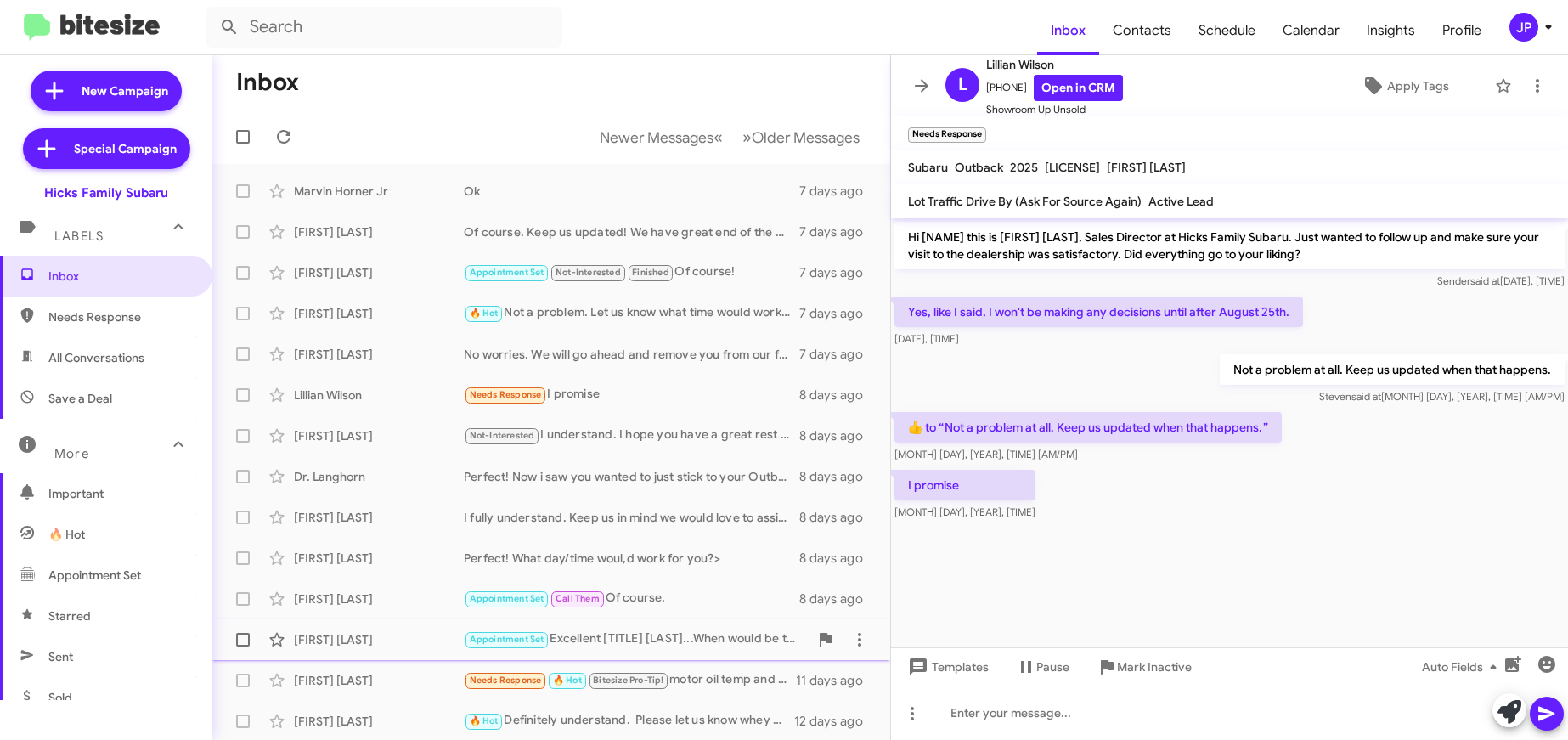 click on "Melanie Barrera" 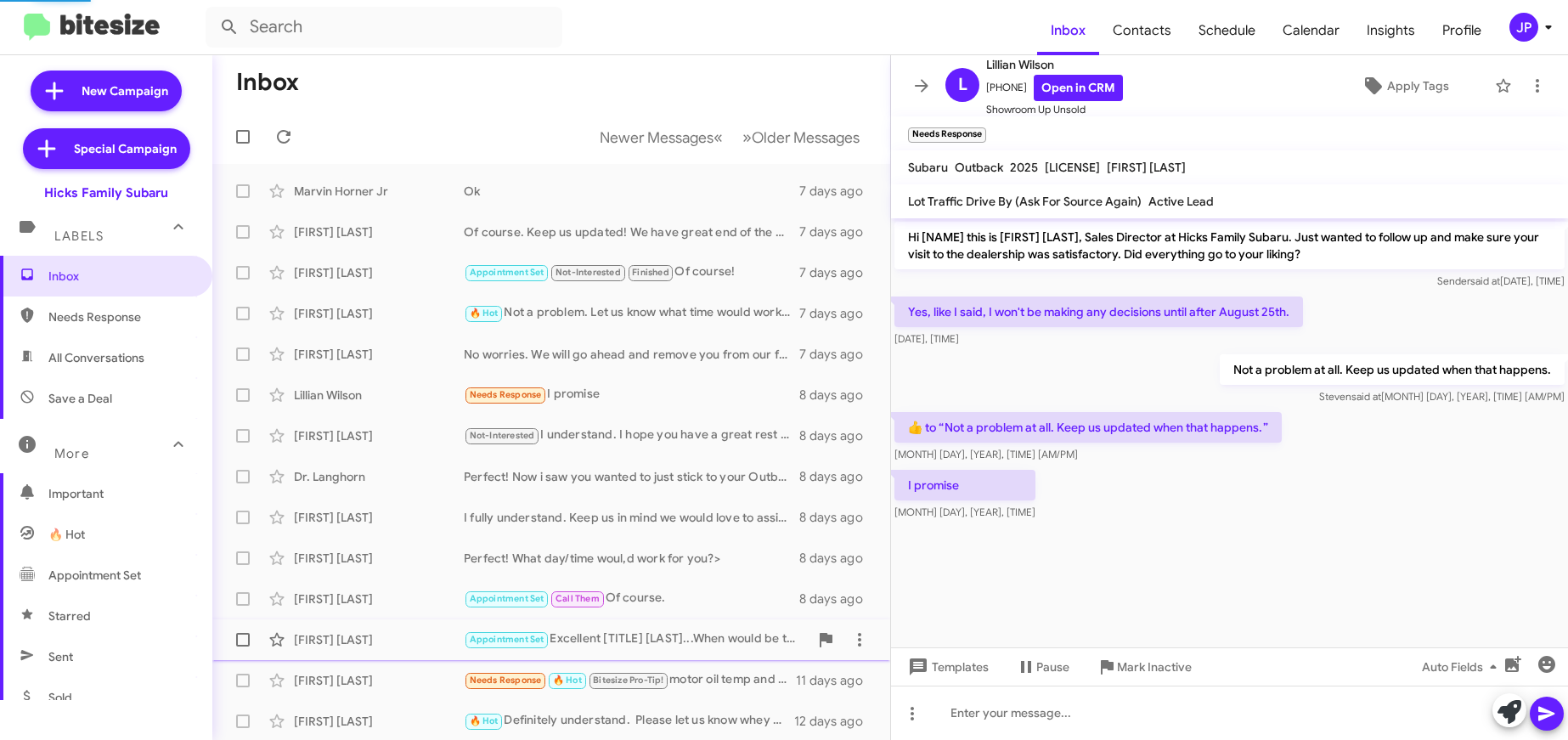 scroll, scrollTop: 98, scrollLeft: 0, axis: vertical 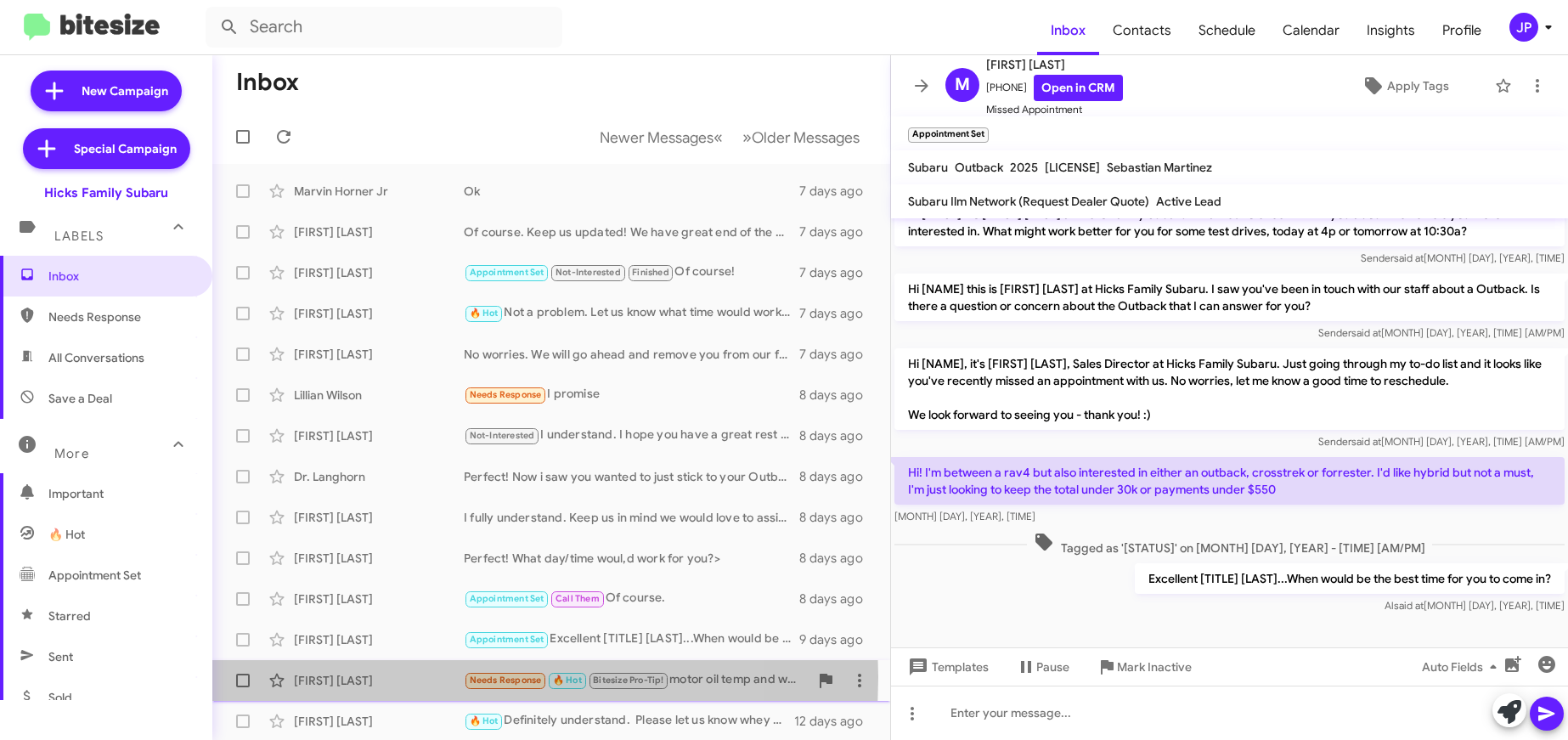 click on "David Speer" 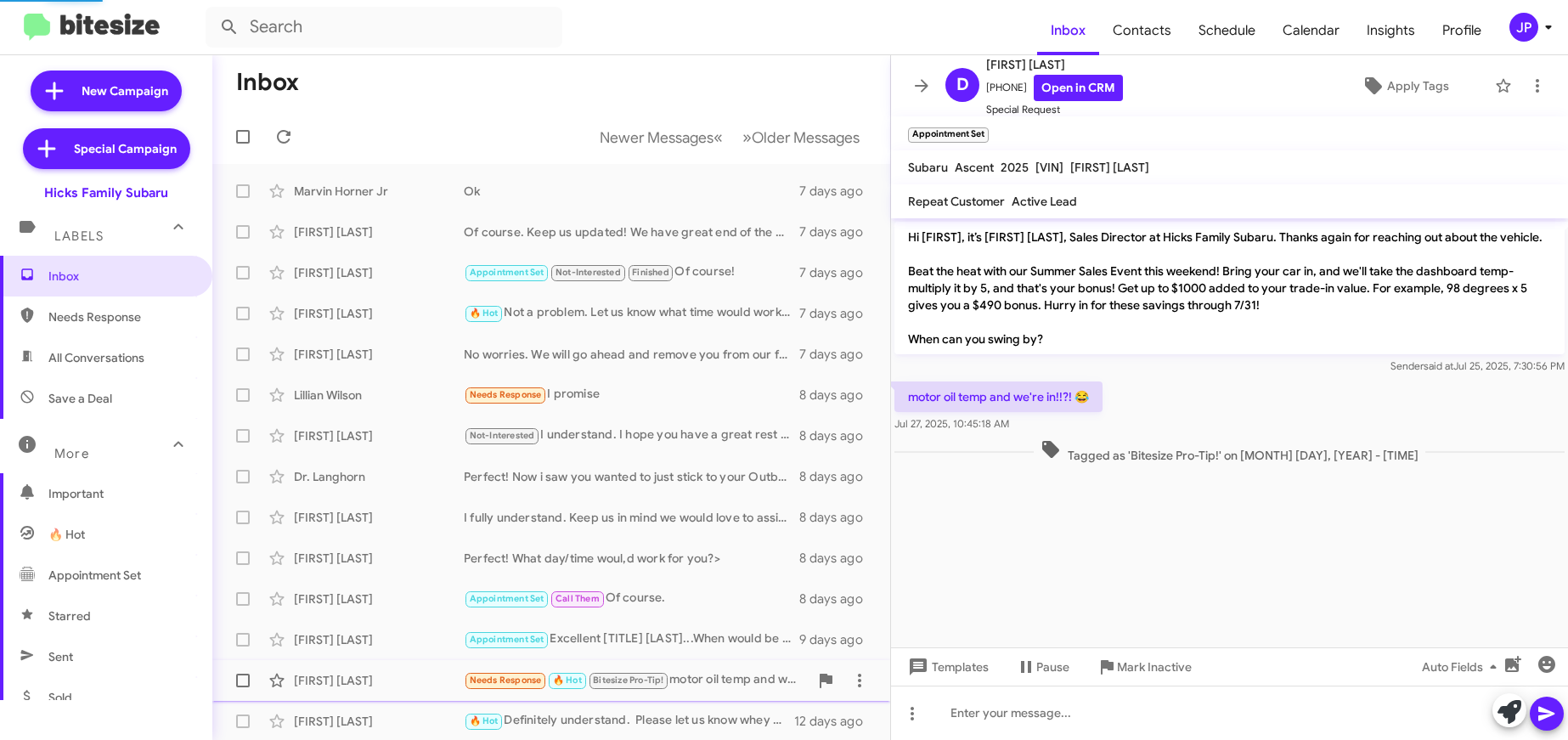 scroll, scrollTop: 0, scrollLeft: 0, axis: both 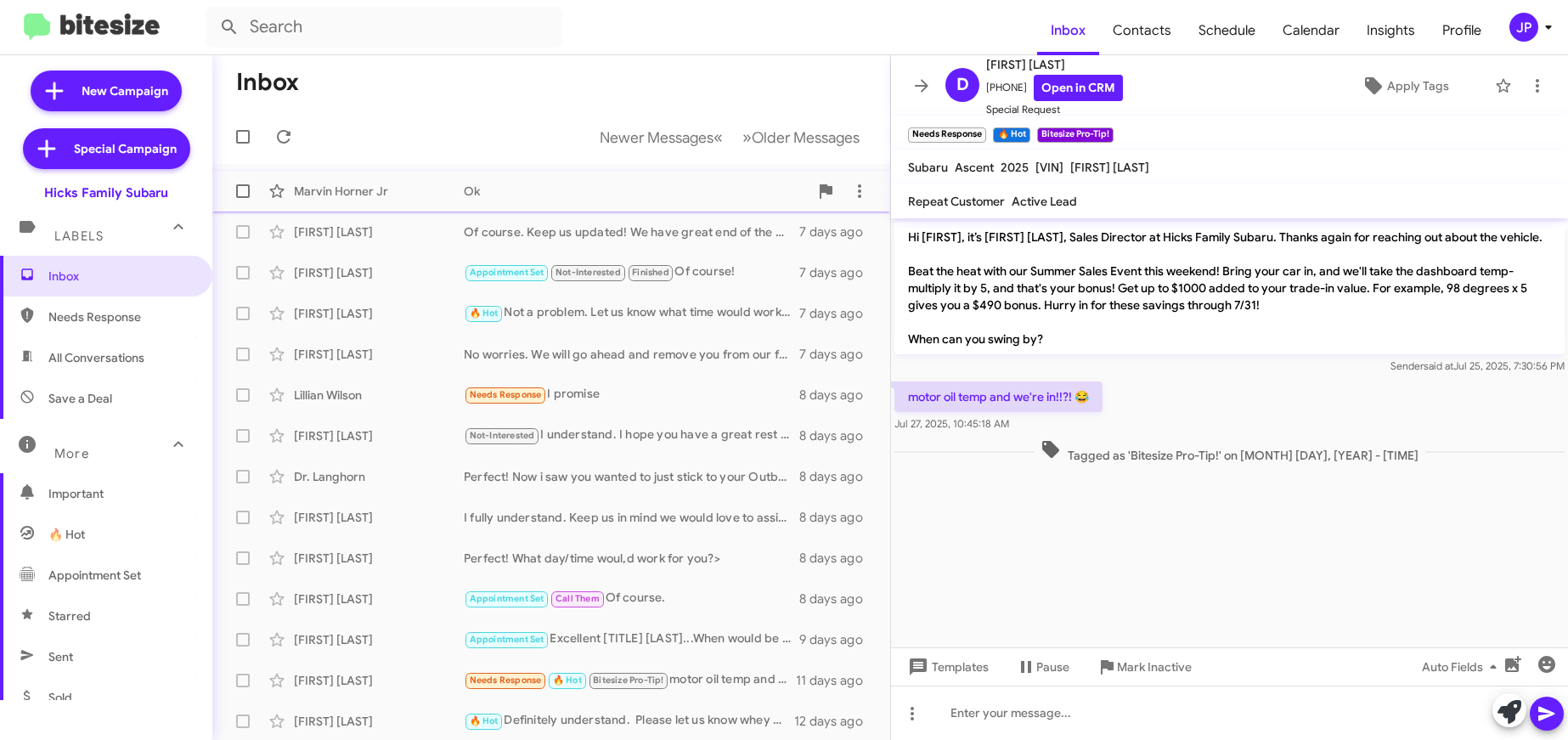 click on "Marvin Horner Jr" 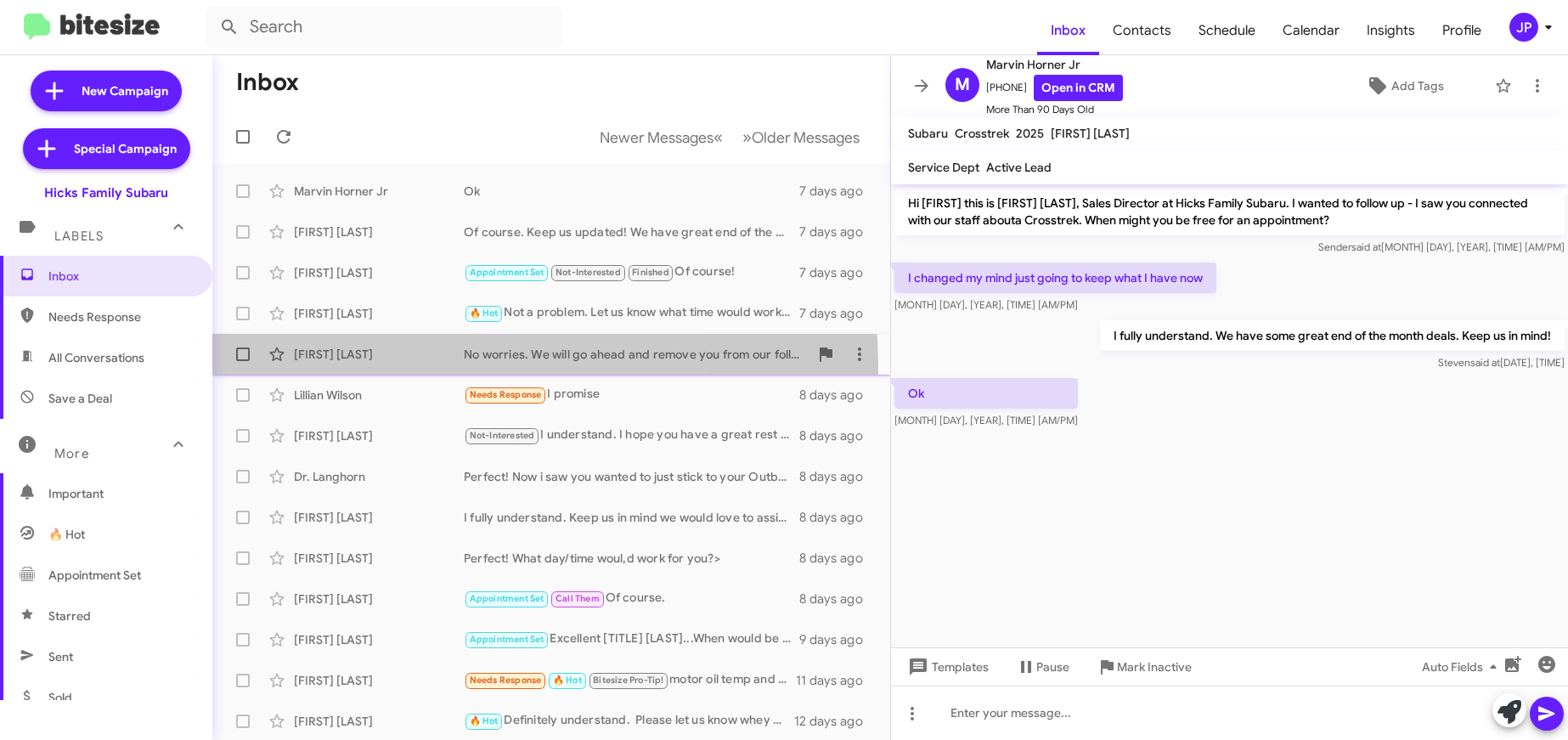 click on "Anthony Conrad  No worries. We will go ahead and remove you from our follow up list   7 days ago" 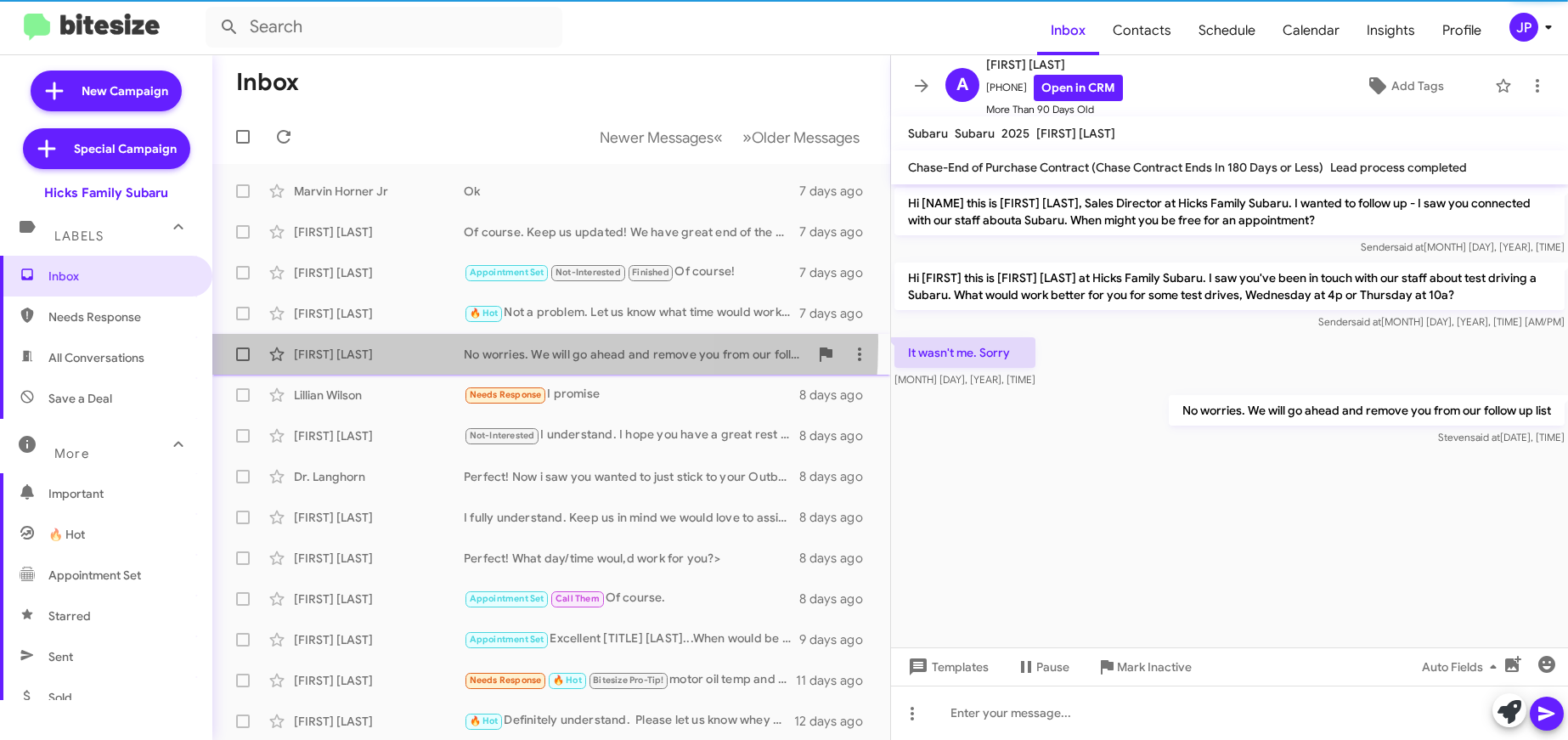 click on "Anthony Conrad  No worries. We will go ahead and remove you from our follow up list   7 days ago" 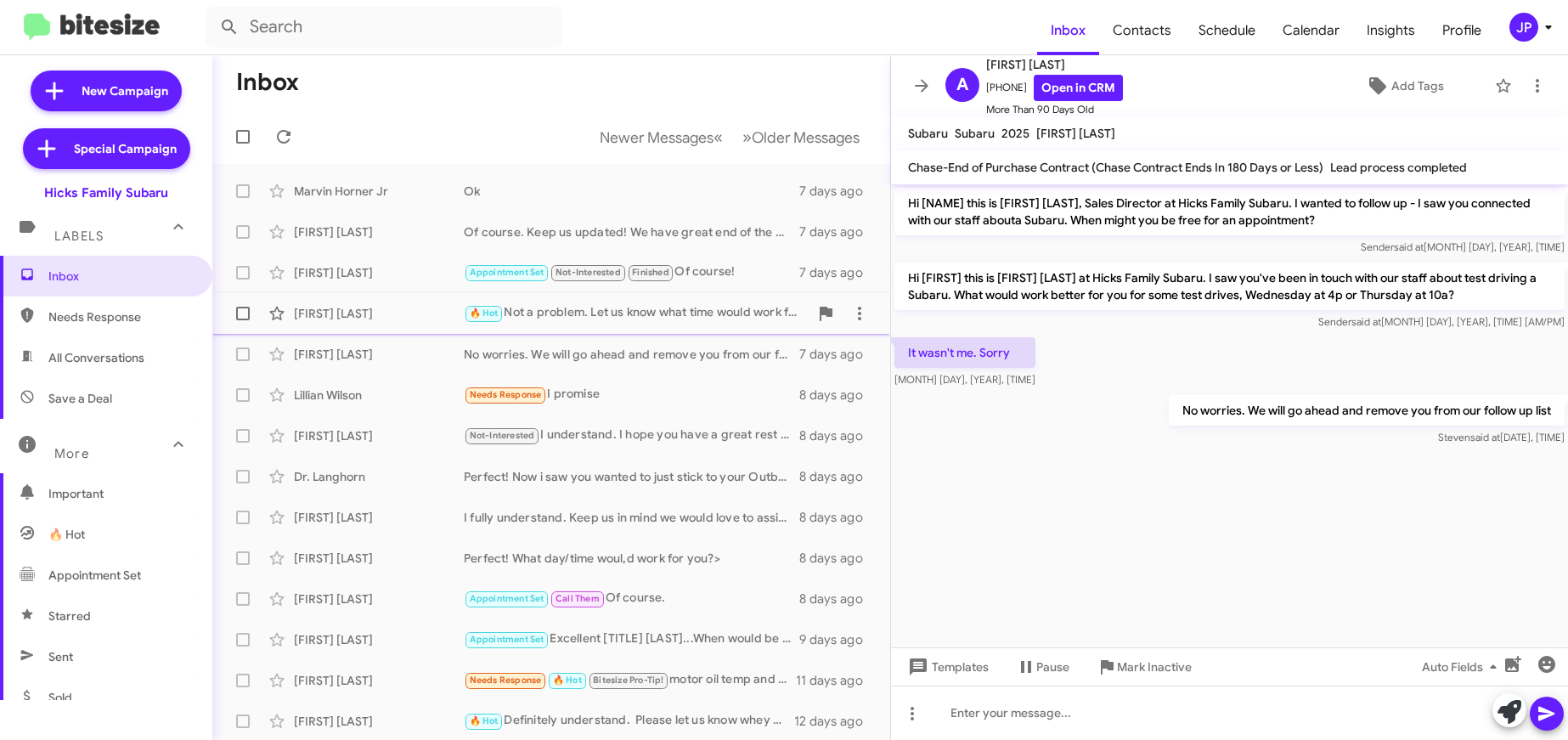 click on "Mary France  🔥 Hot   Not a problem. Let us know what time would work for you   7 days ago" 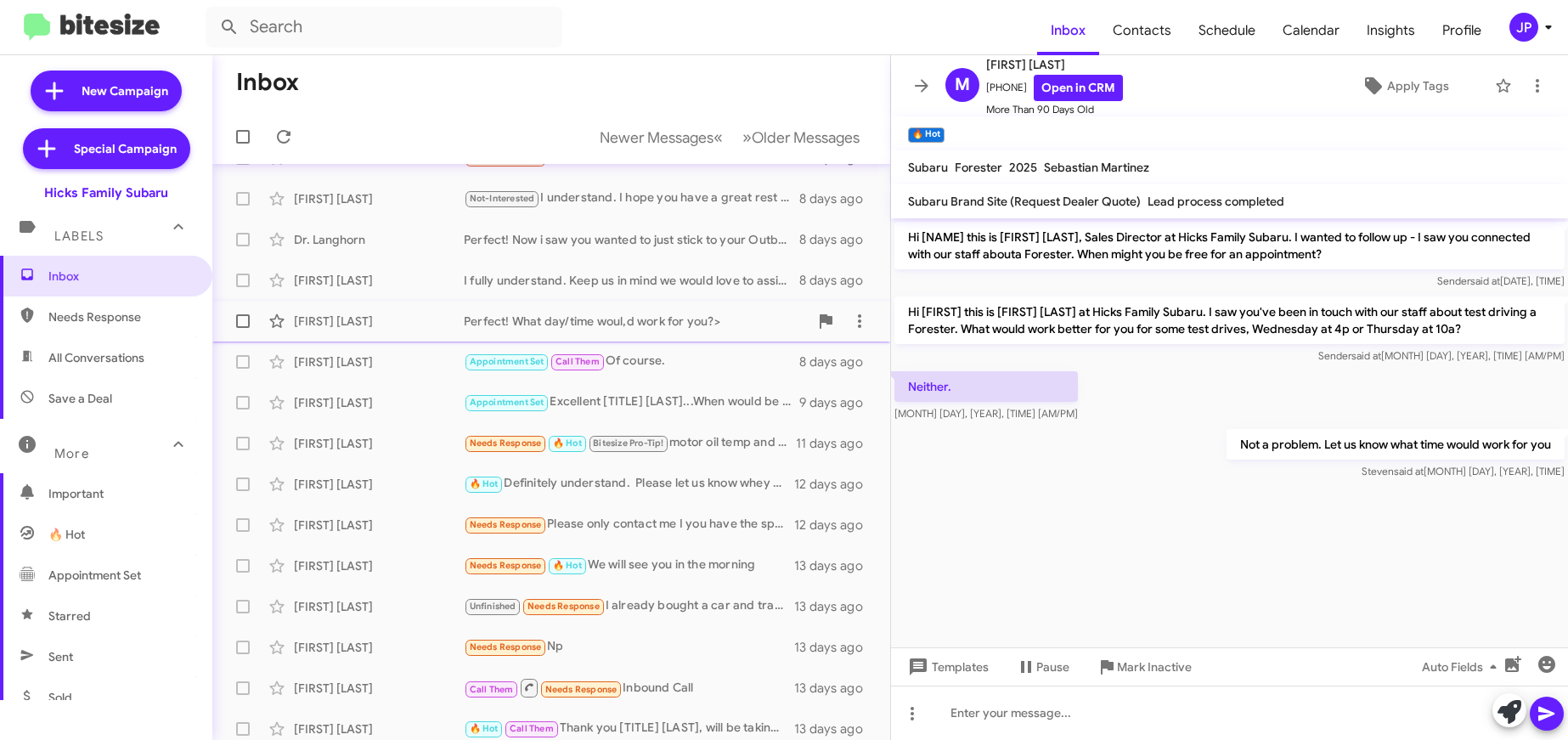 scroll, scrollTop: 246, scrollLeft: 0, axis: vertical 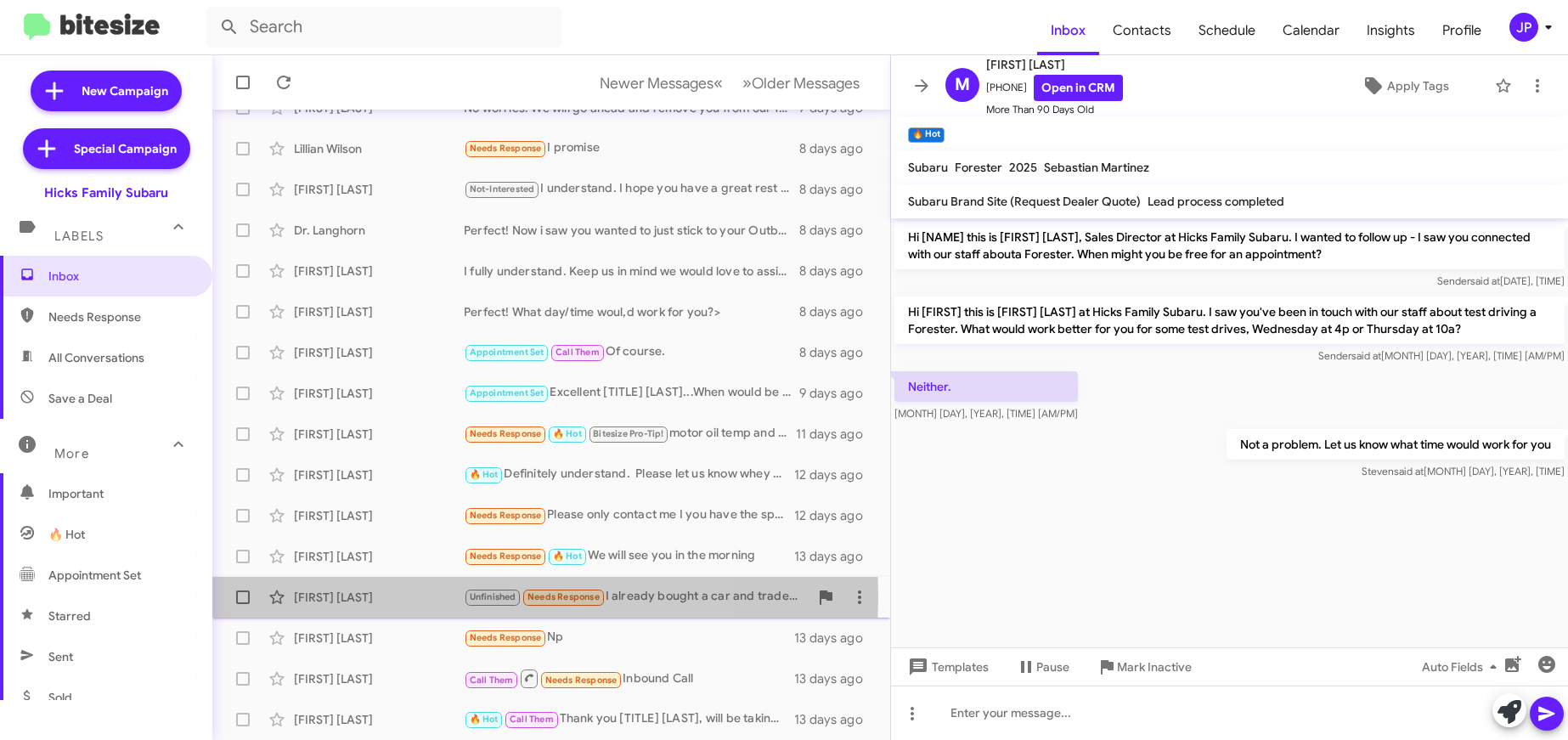 click on "Carmen Perez" 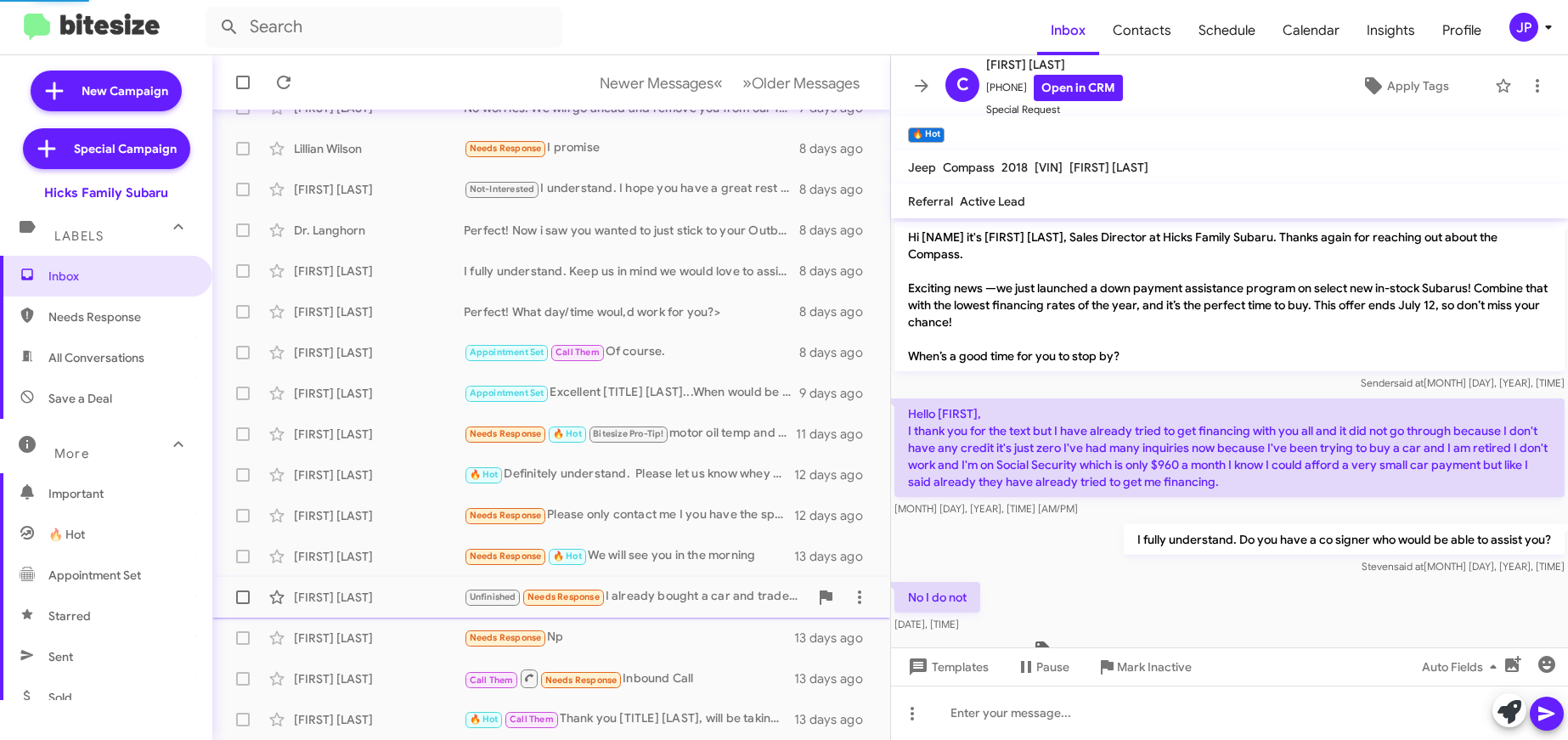 scroll, scrollTop: 605, scrollLeft: 0, axis: vertical 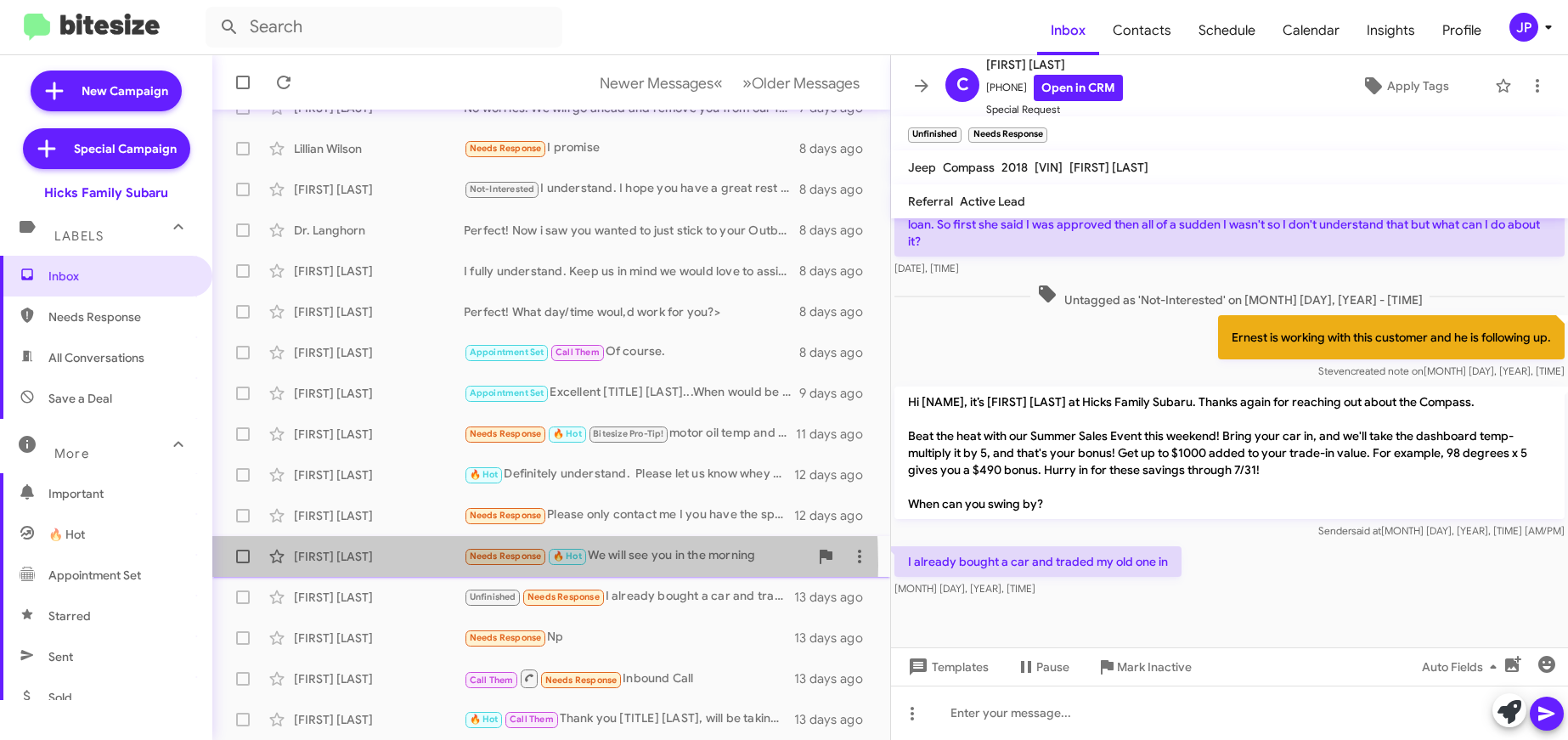 click on "Renae Williams  Needs Response   🔥 Hot   We will see you in the morning   13 days ago" 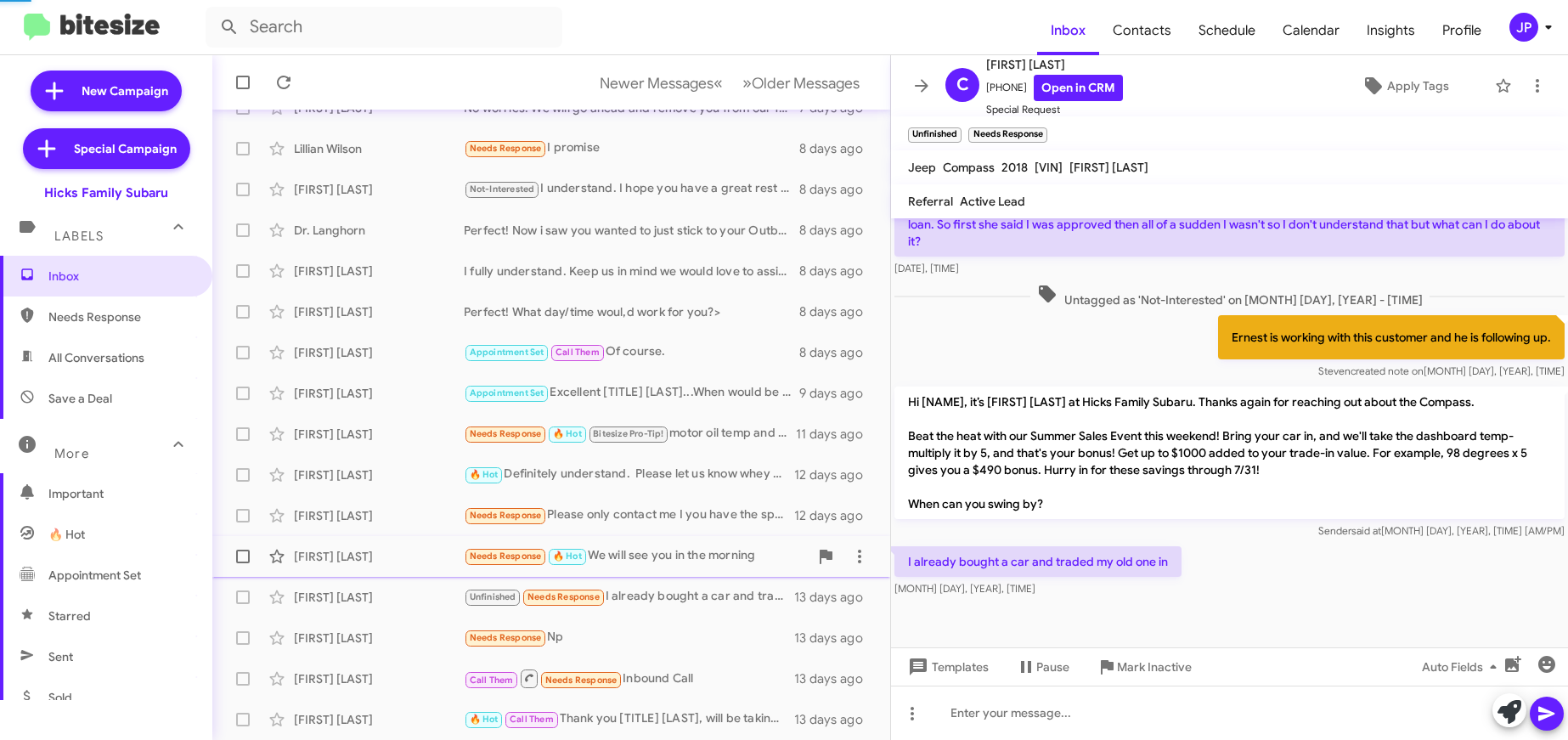 scroll, scrollTop: 0, scrollLeft: 0, axis: both 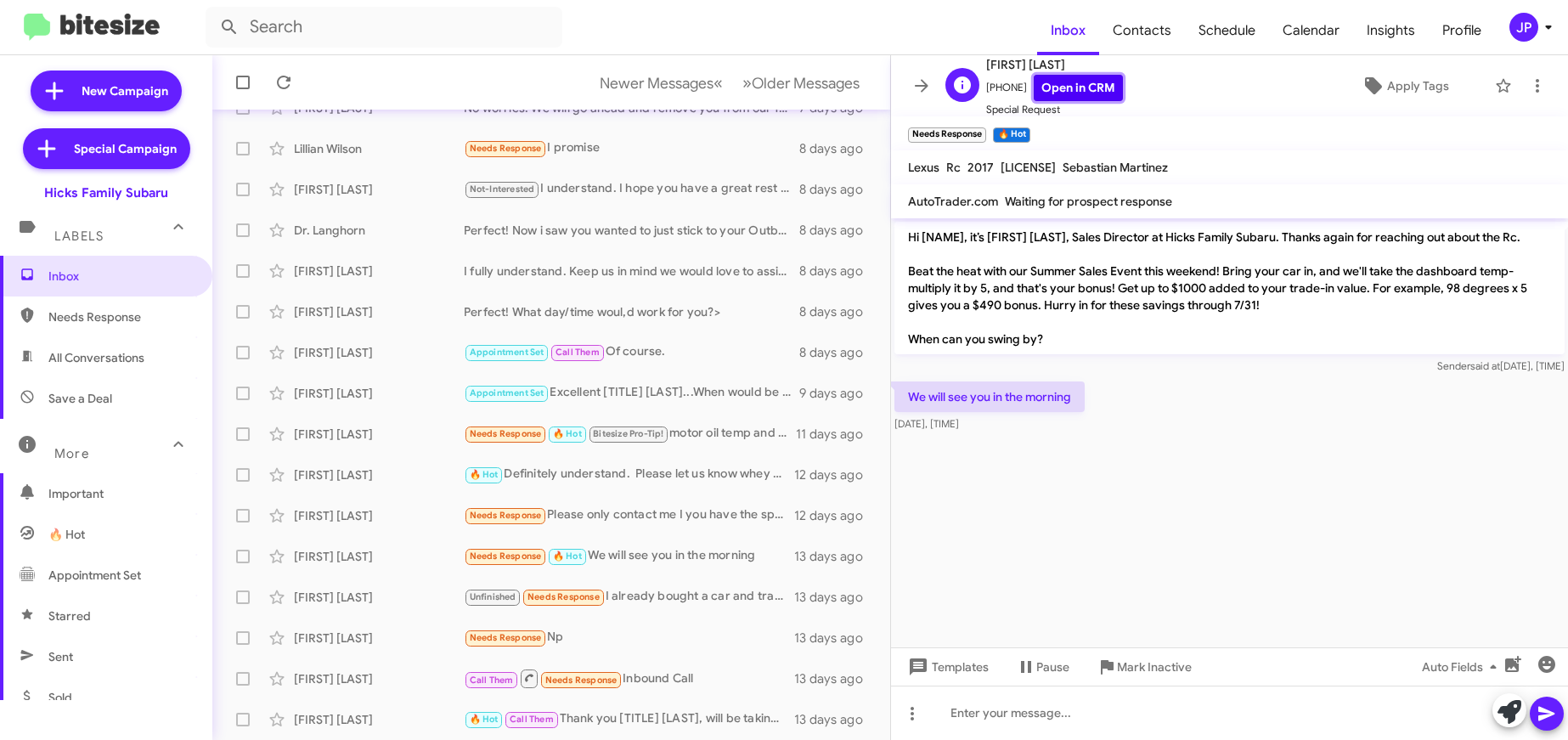 click on "Open in CRM" 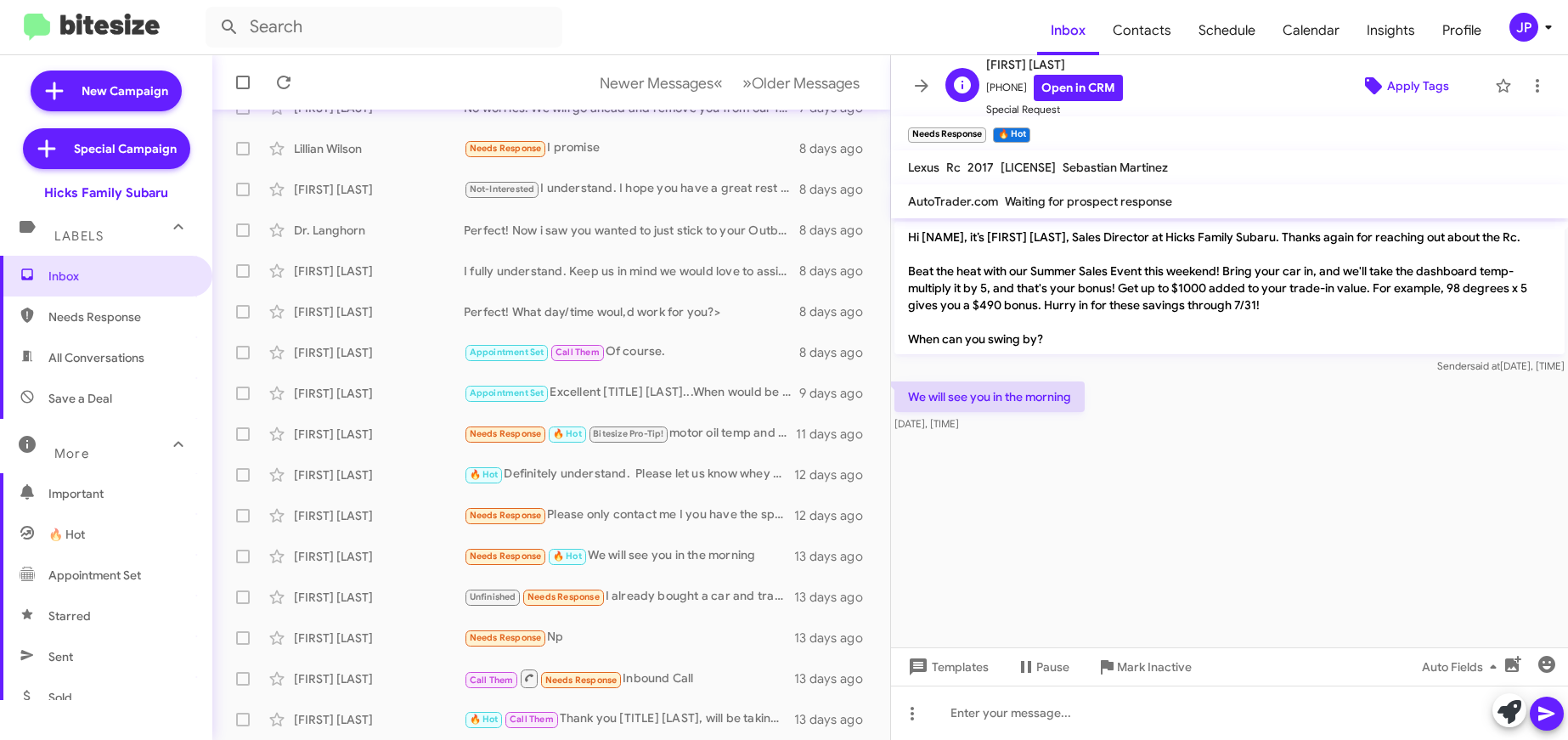 click 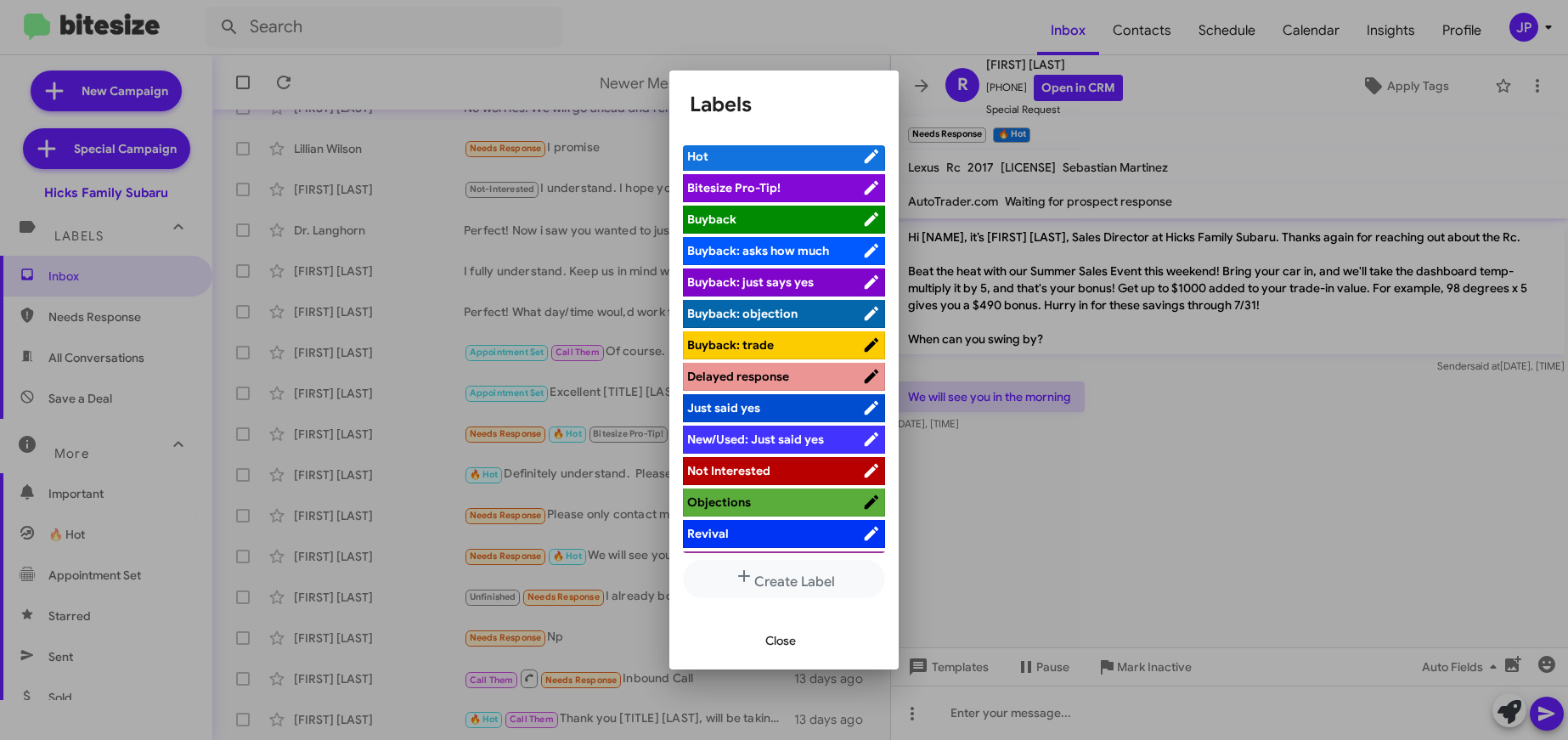 scroll, scrollTop: 0, scrollLeft: 0, axis: both 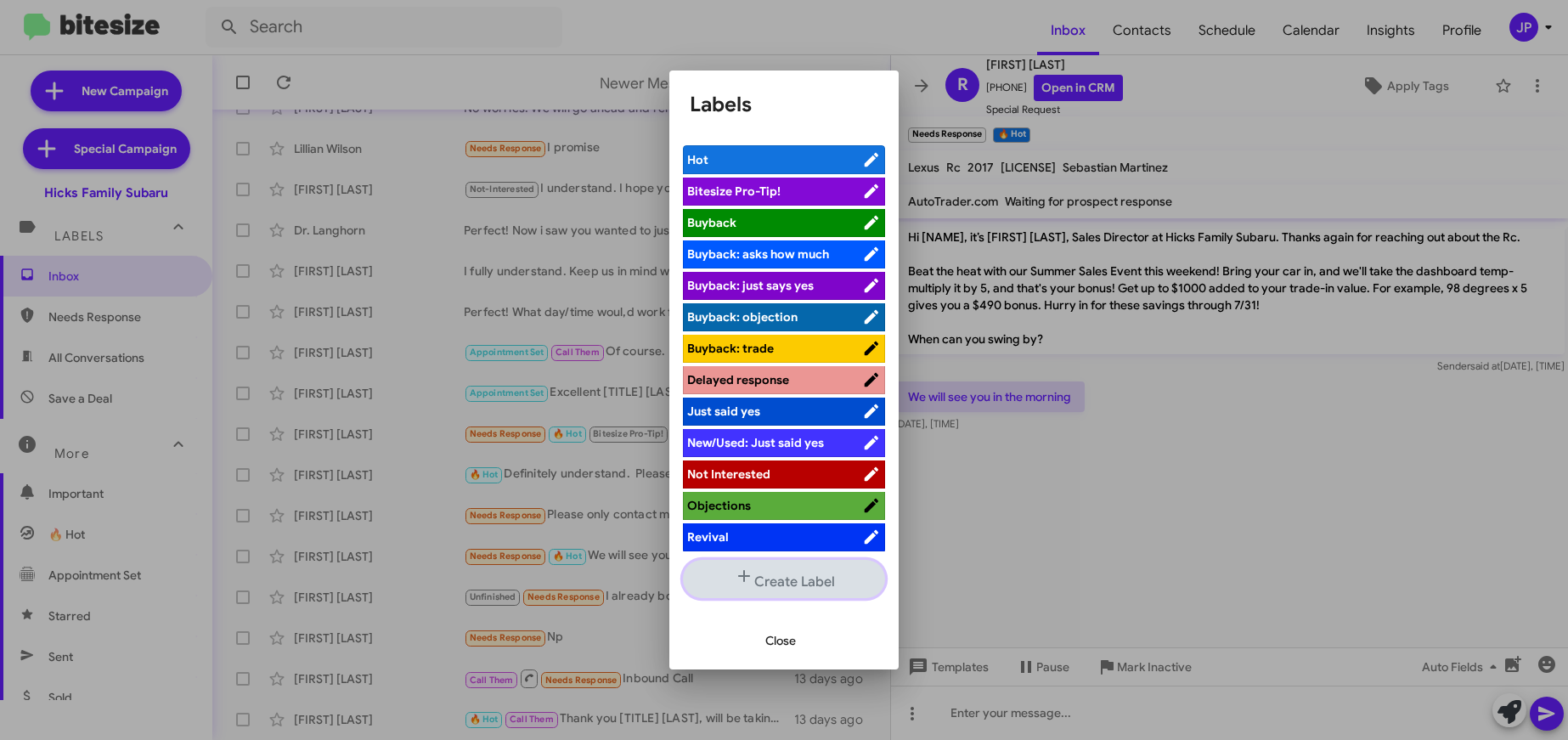 click on "Create Label" at bounding box center [784, 579] 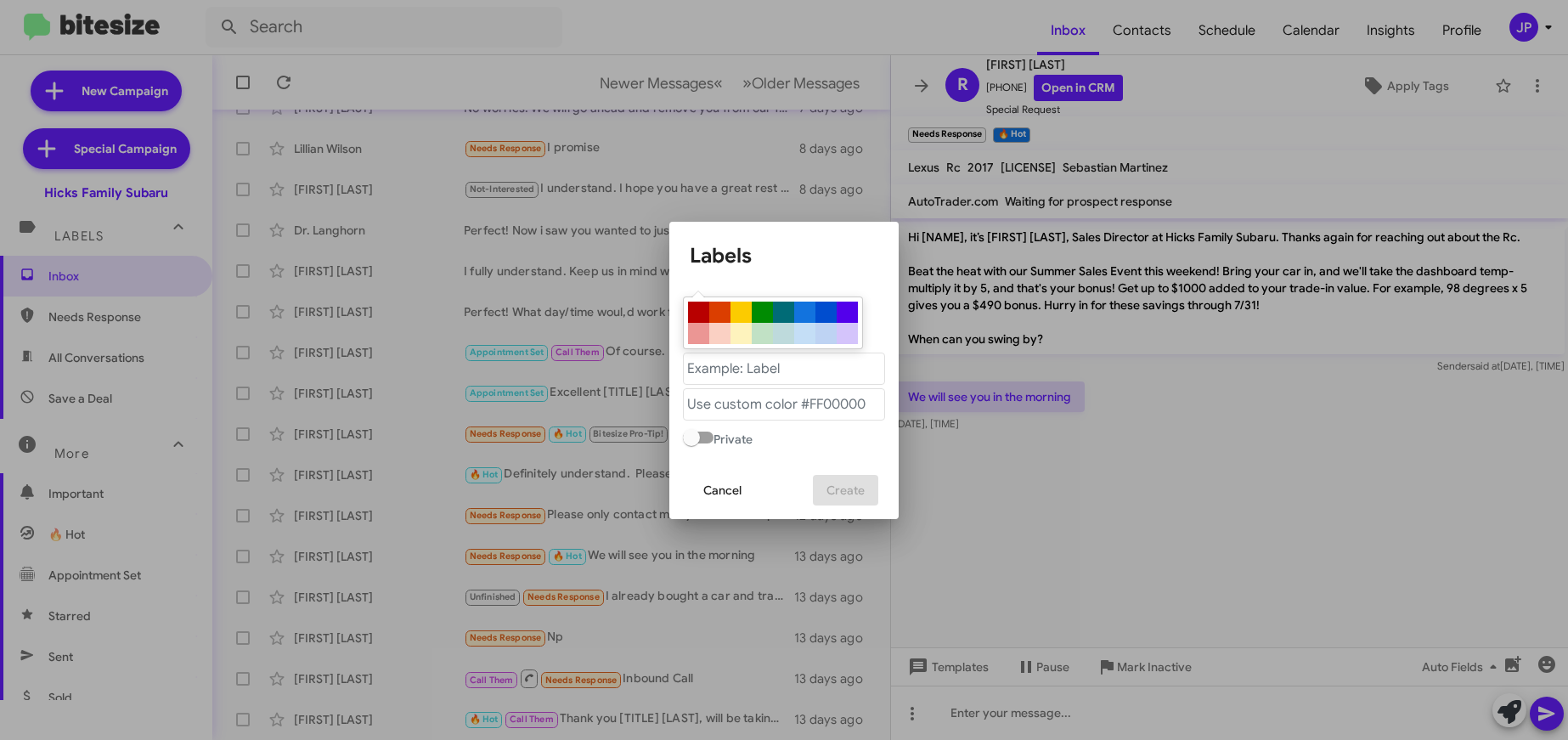 click at bounding box center (719, 333) 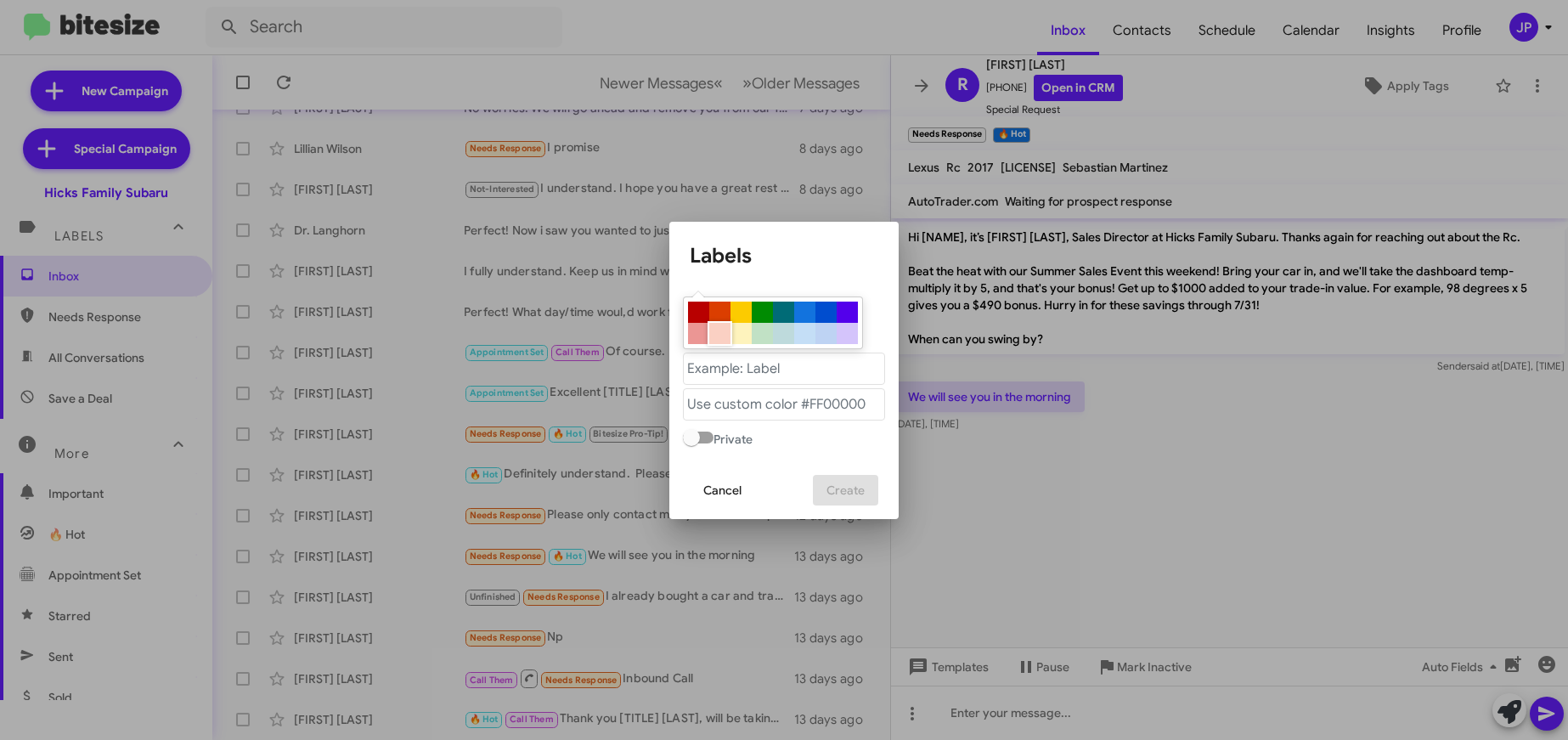 type on "#fad0c3" 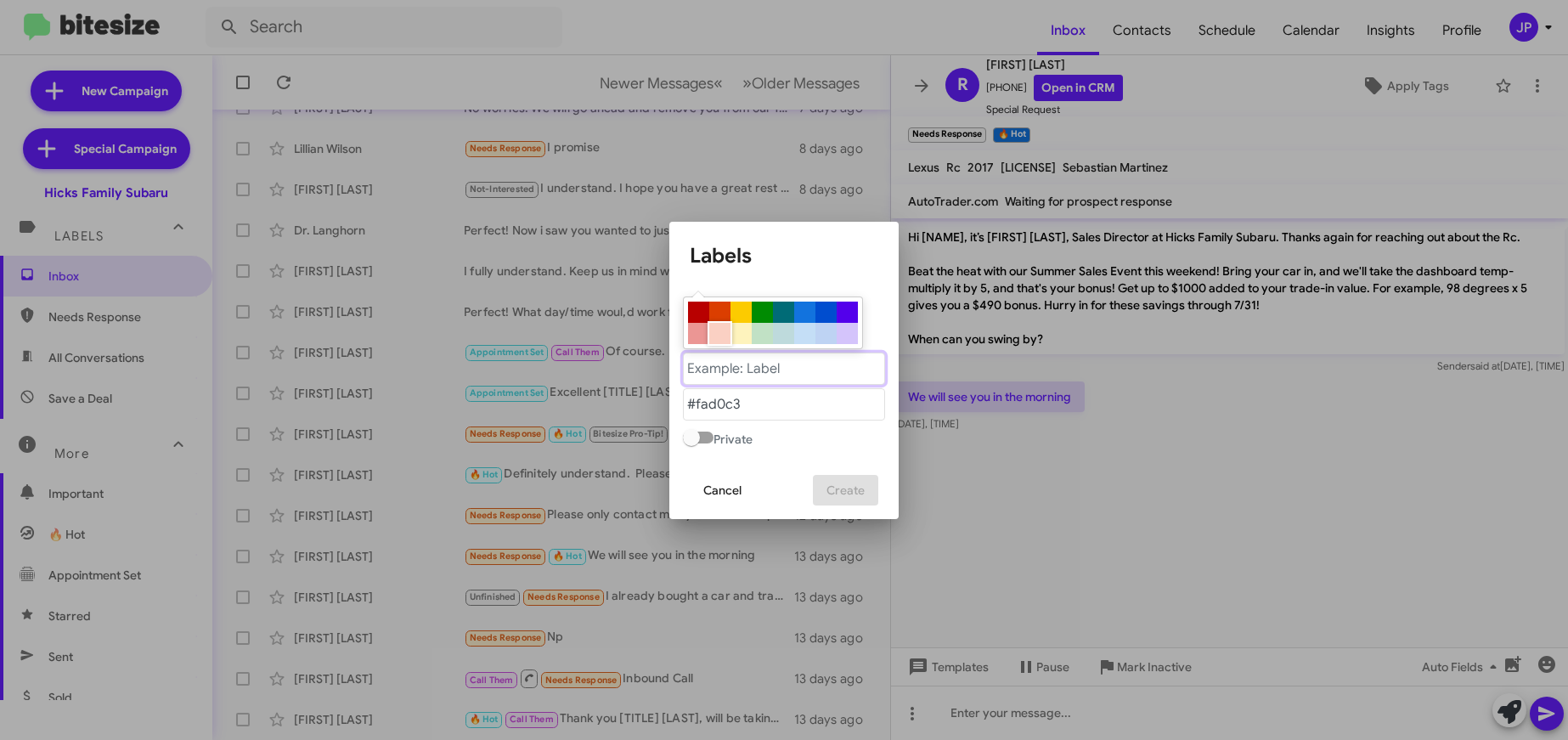 click at bounding box center [784, 369] 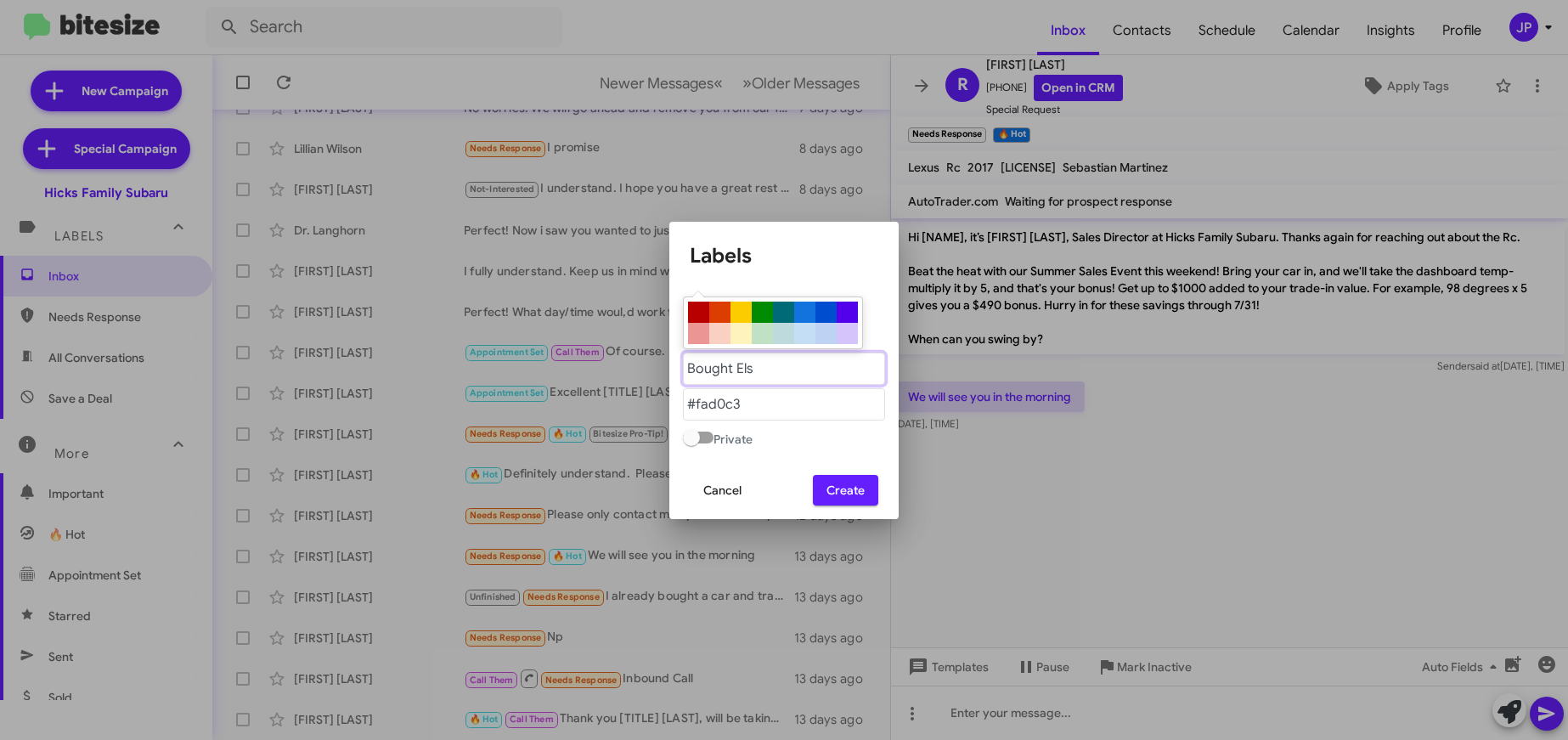 type on "Bought Elsewhere" 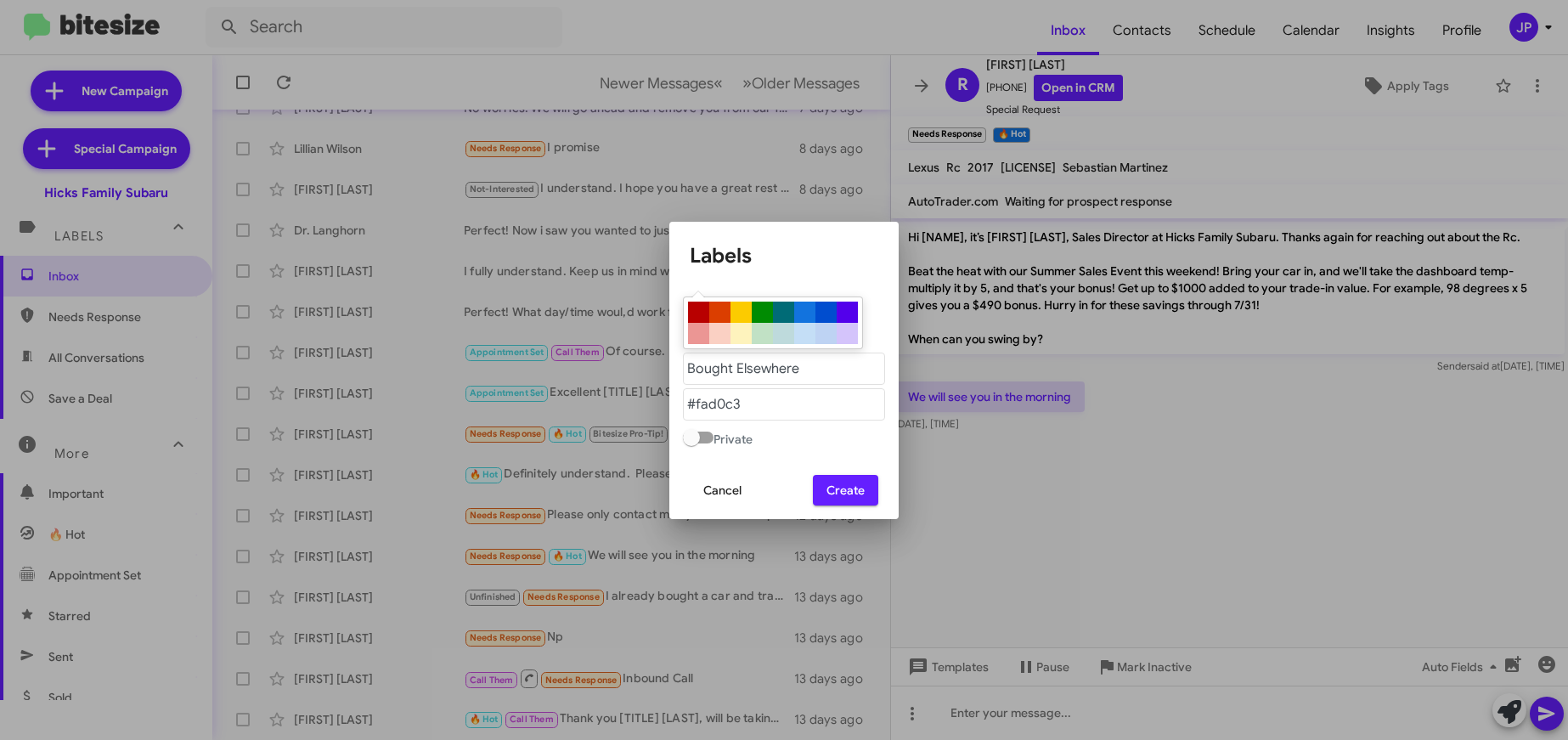 click on "Private" at bounding box center [784, 434] 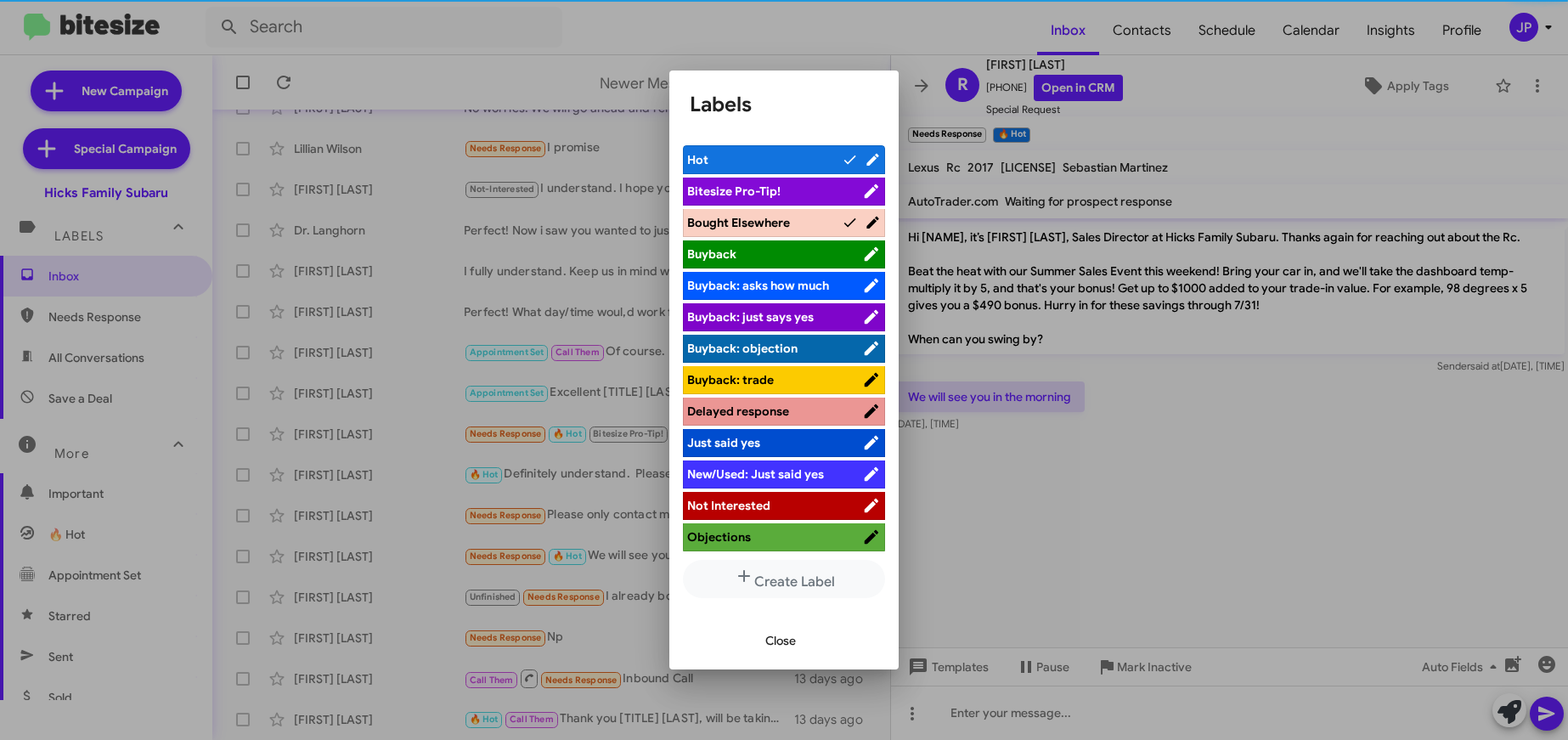 click on "Close" at bounding box center (784, 641) 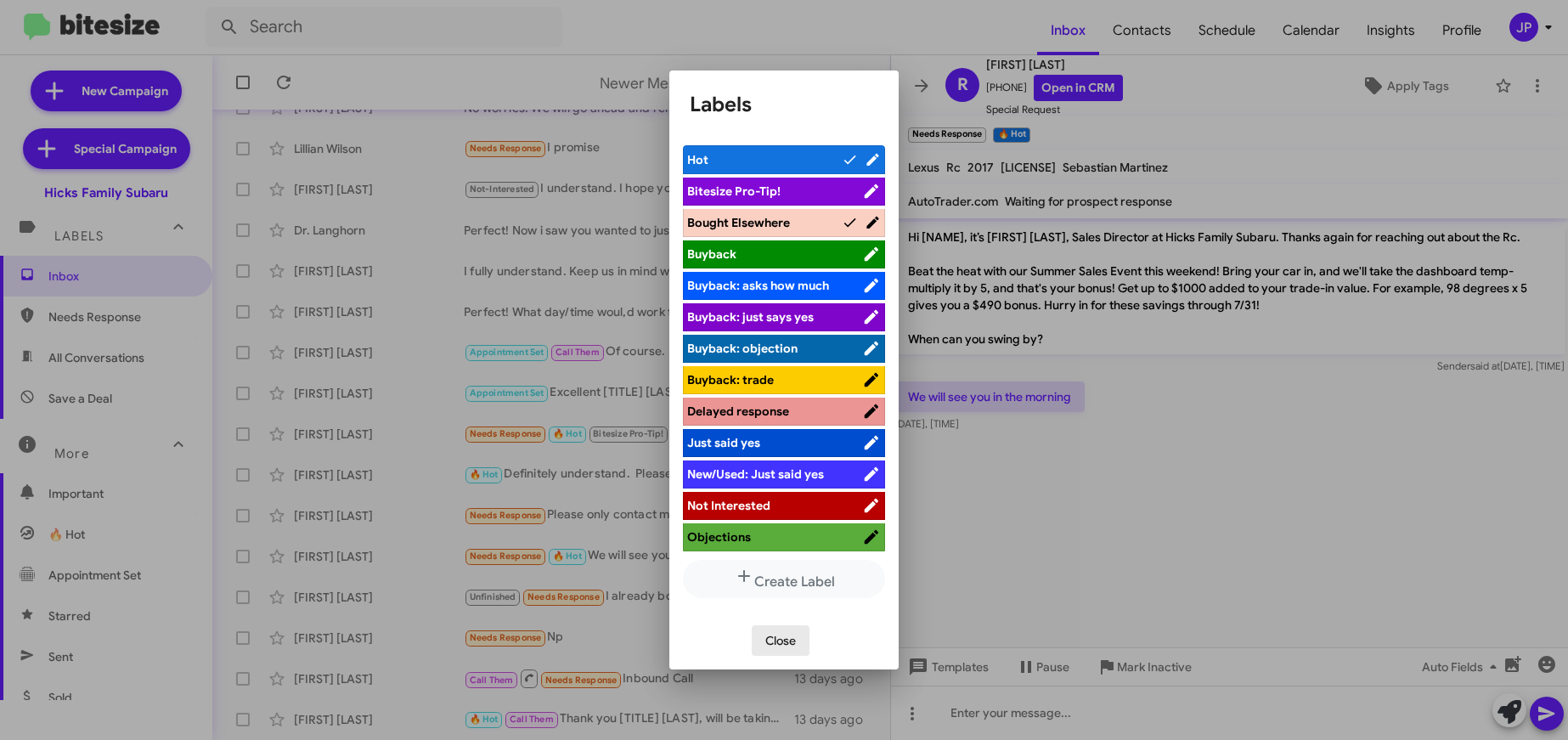 click on "Close" at bounding box center (781, 641) 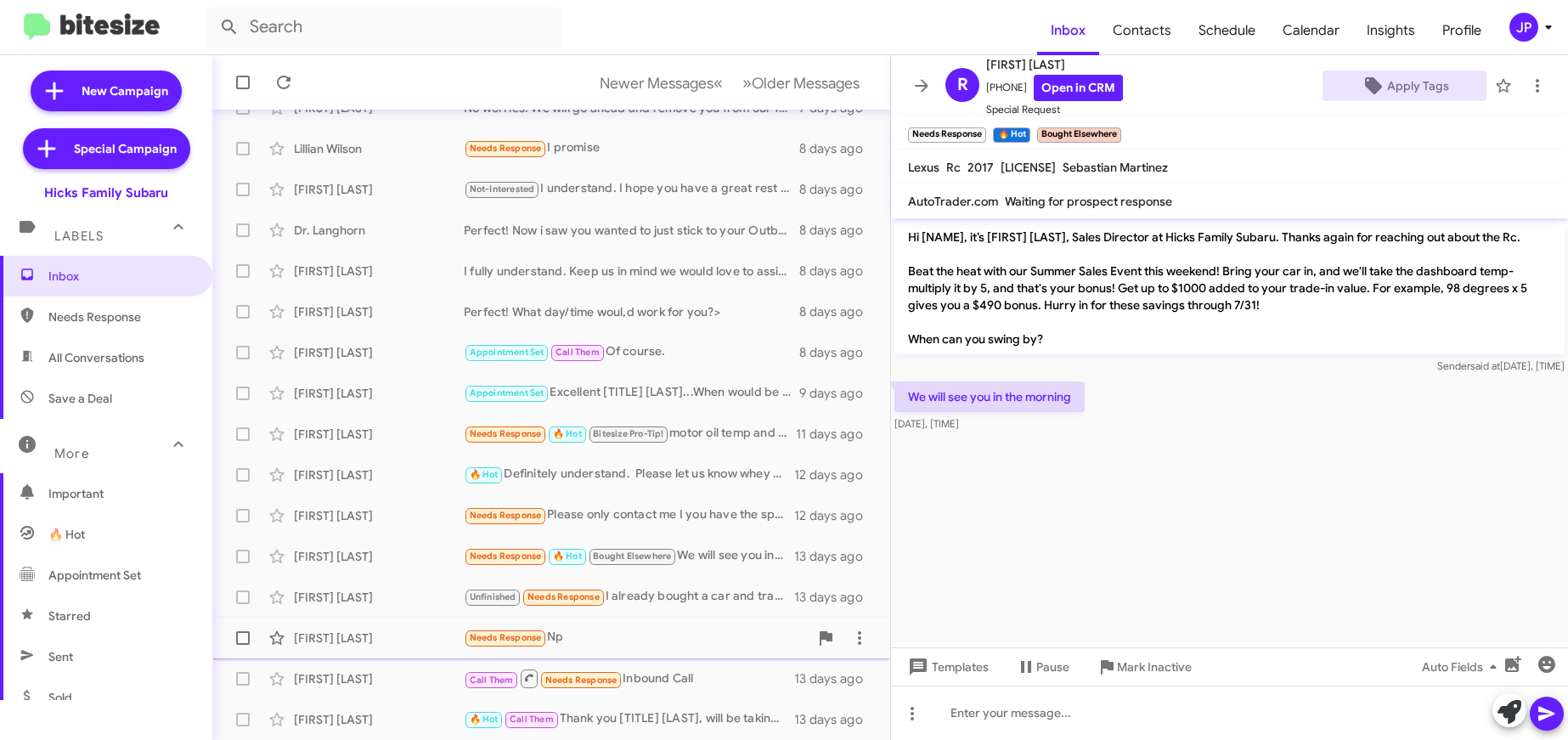 click on "Jason Rojas" 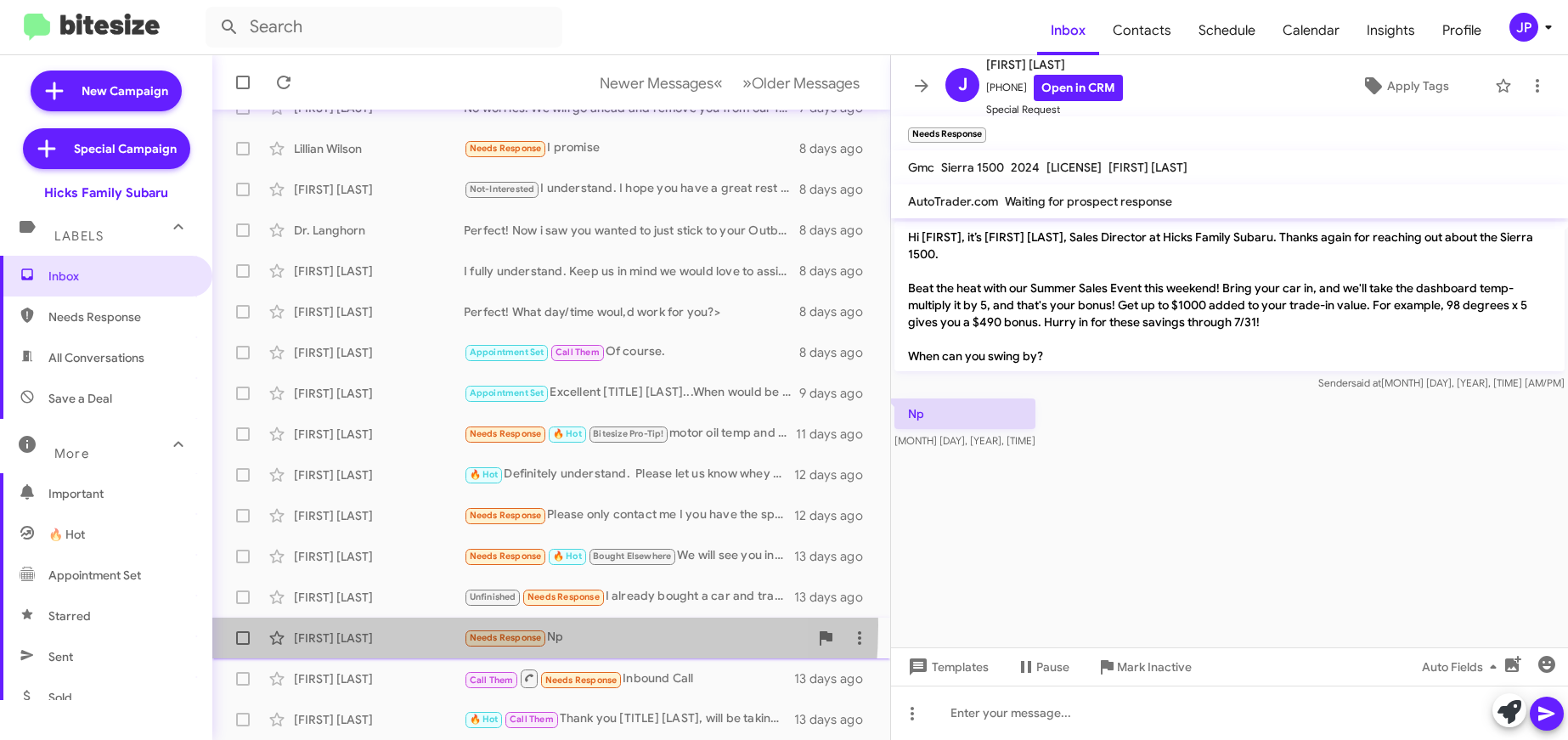 click on "Jason Rojas  Needs Response   Np   13 days ago" 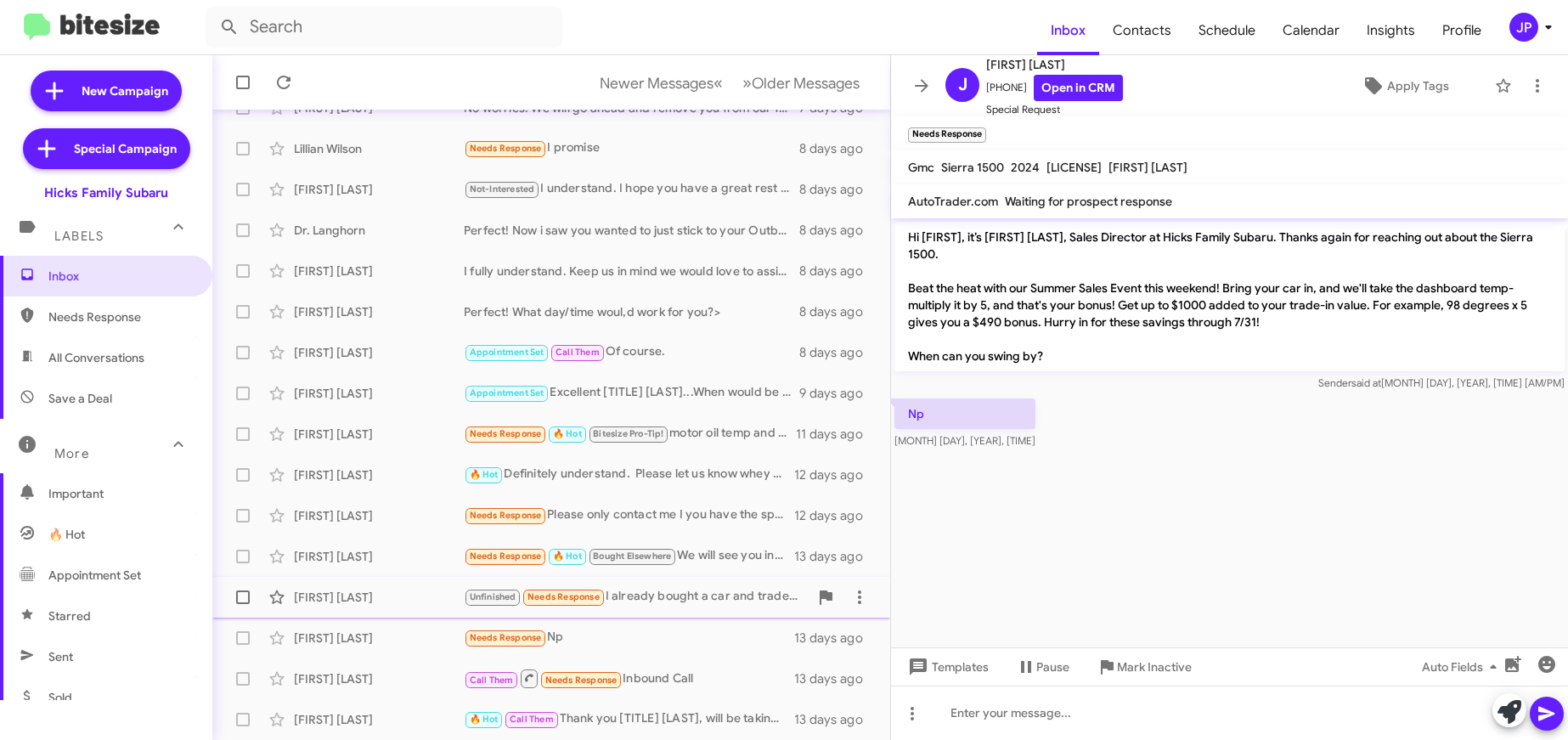 click on "Carmen Perez" 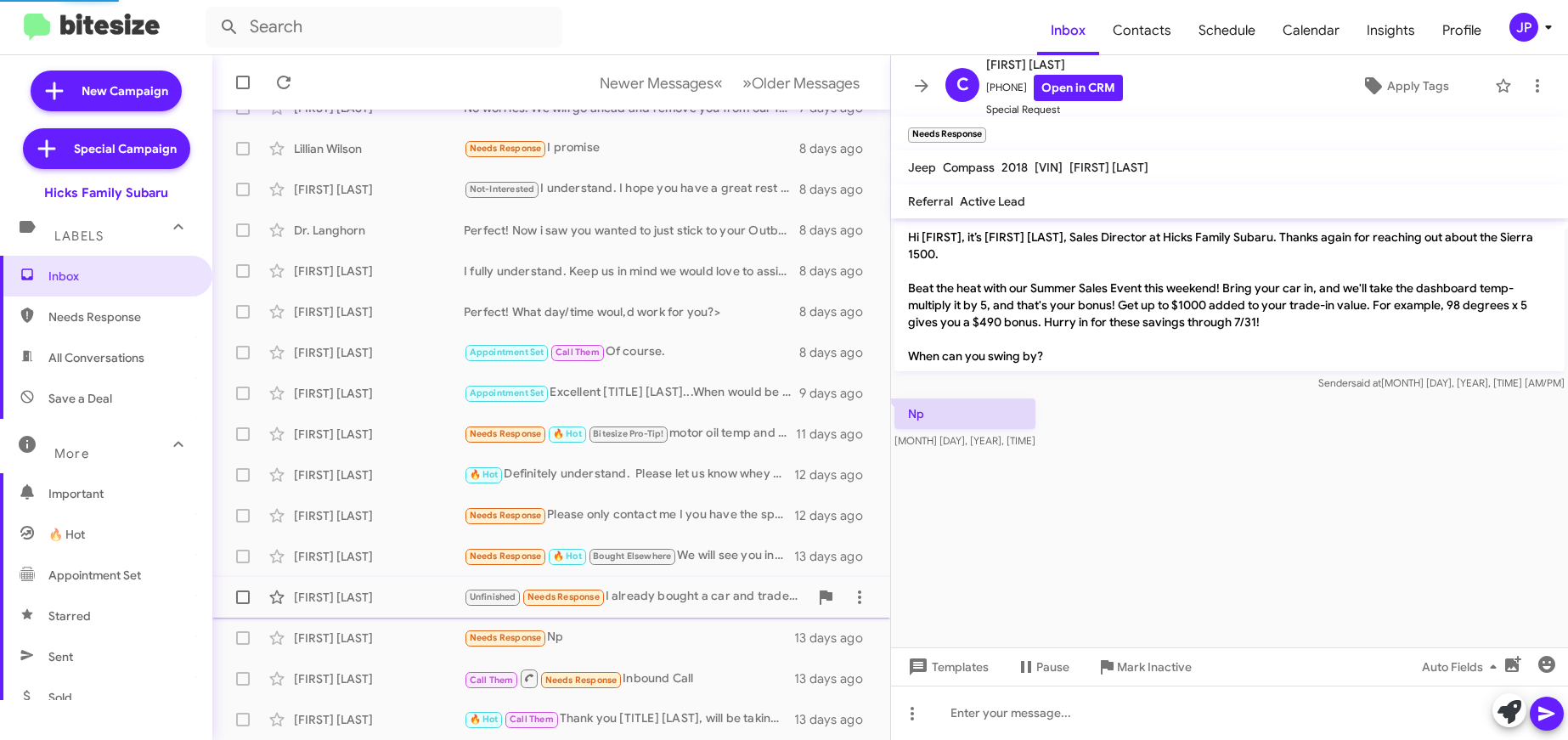 scroll, scrollTop: 605, scrollLeft: 0, axis: vertical 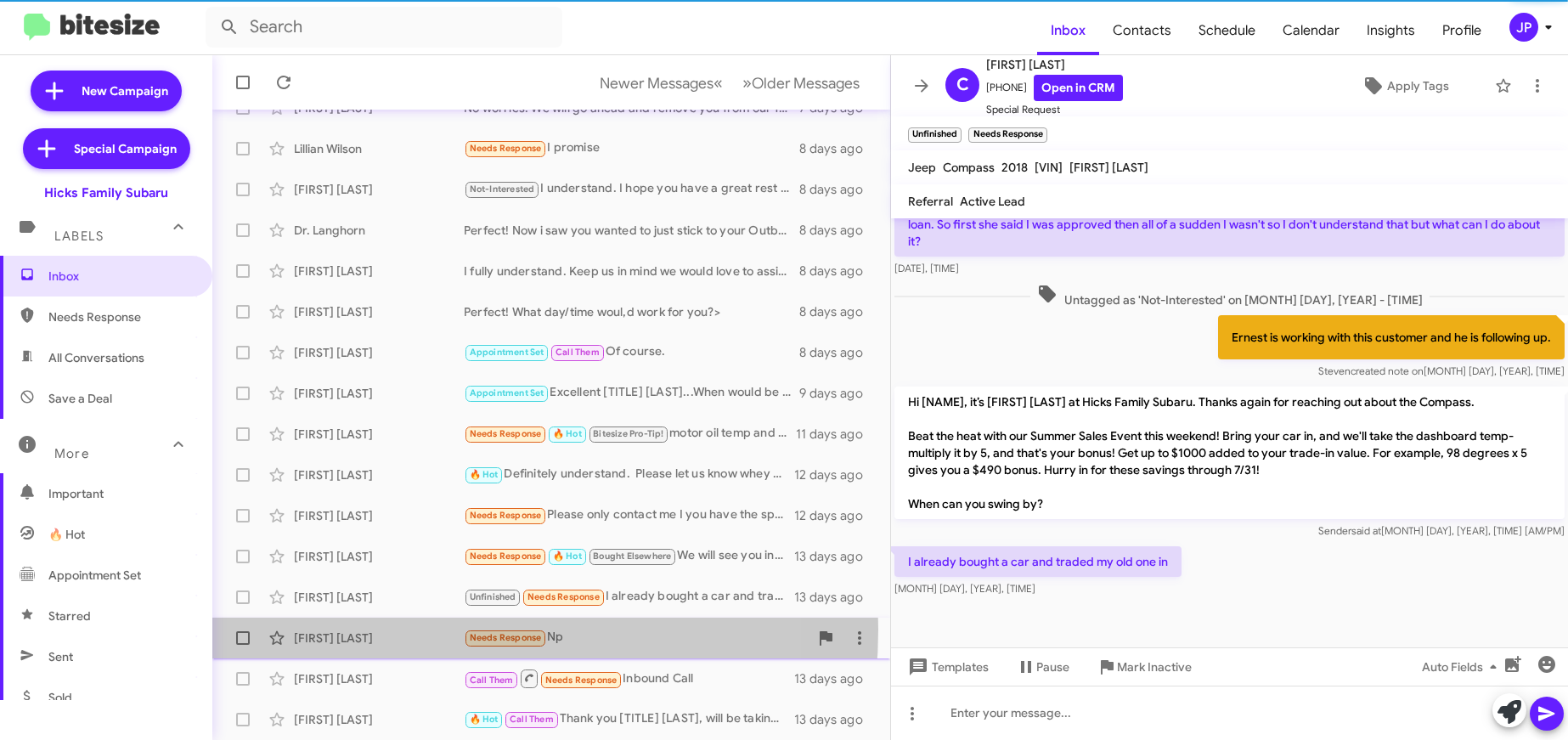 click on "Jason Rojas" 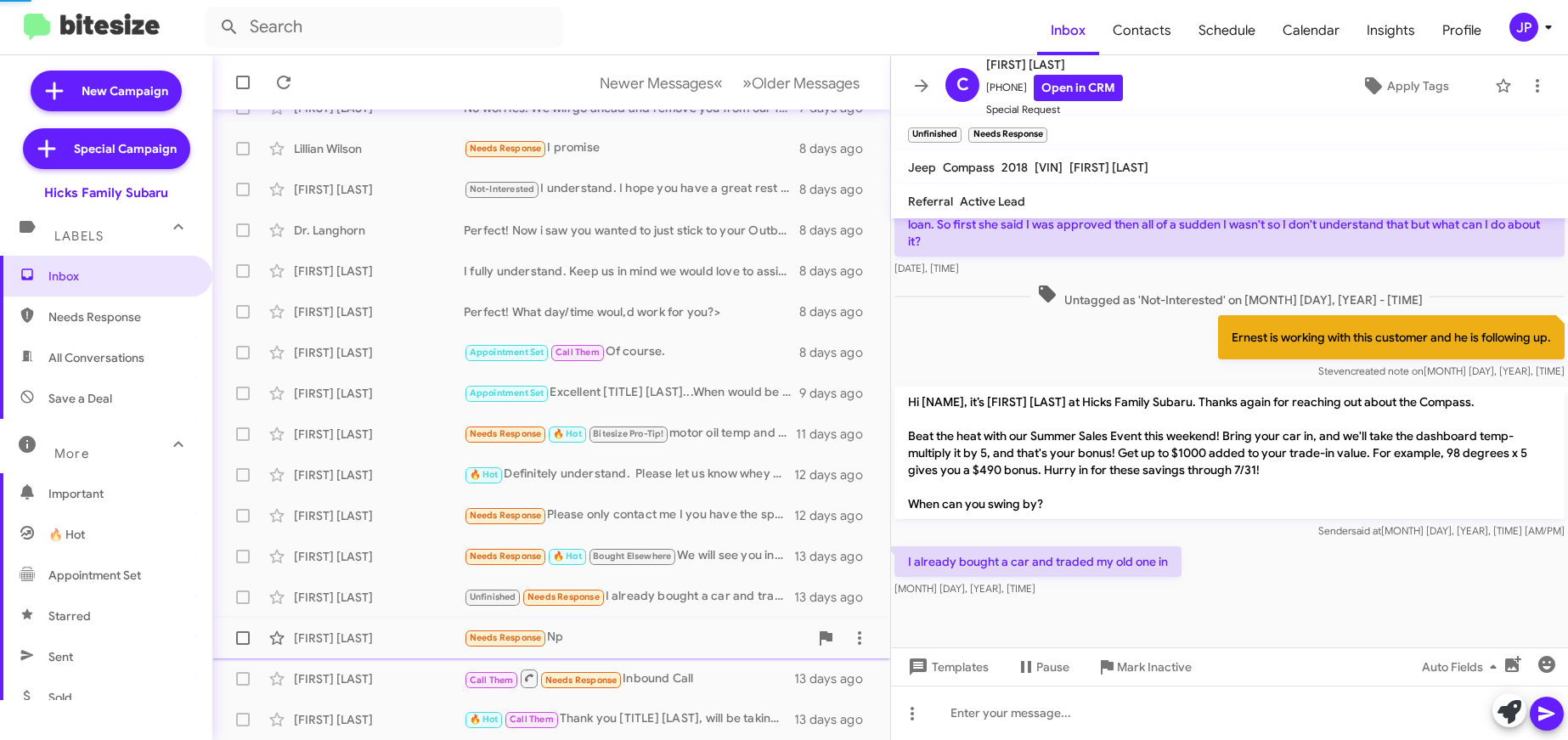 scroll, scrollTop: 0, scrollLeft: 0, axis: both 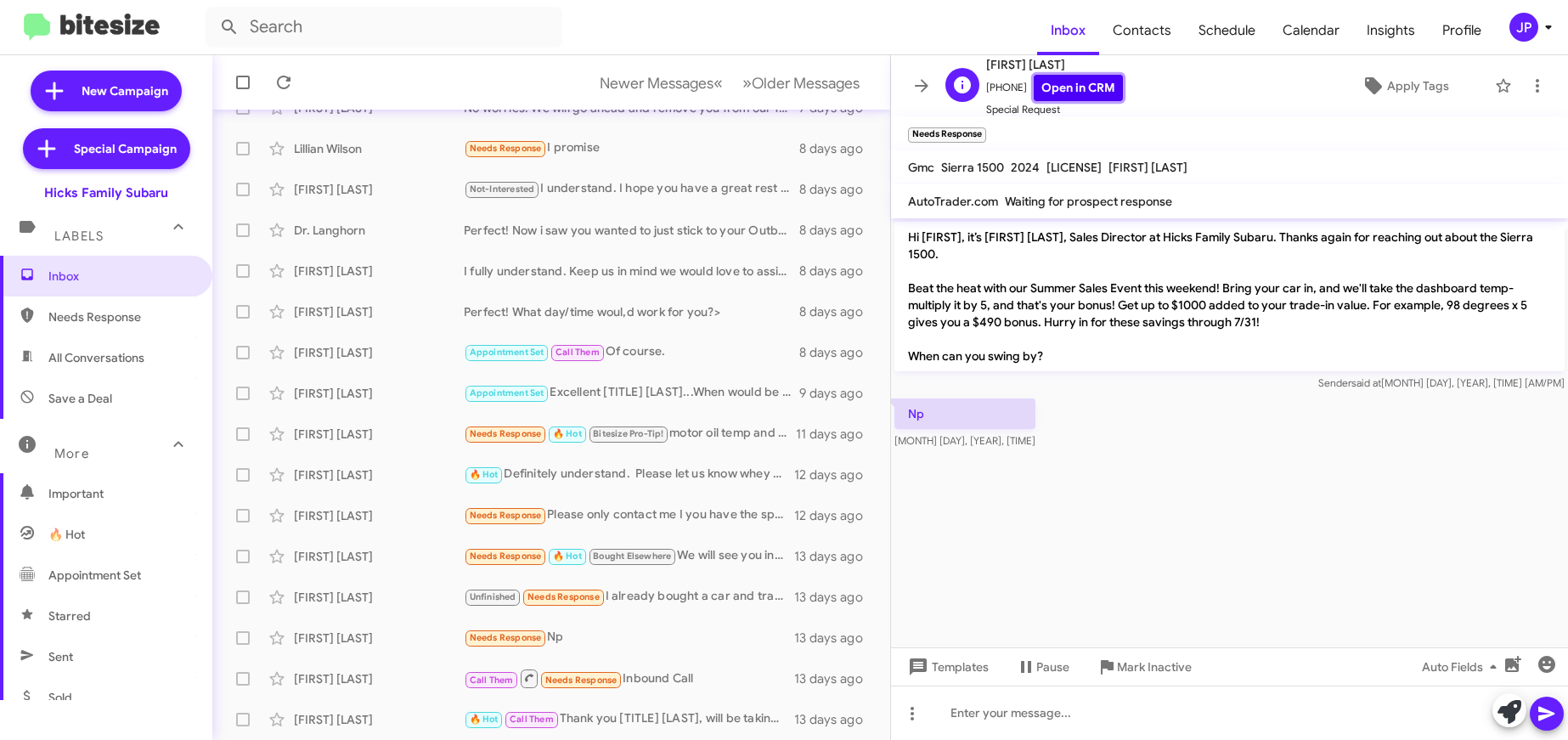 click on "Open in CRM" 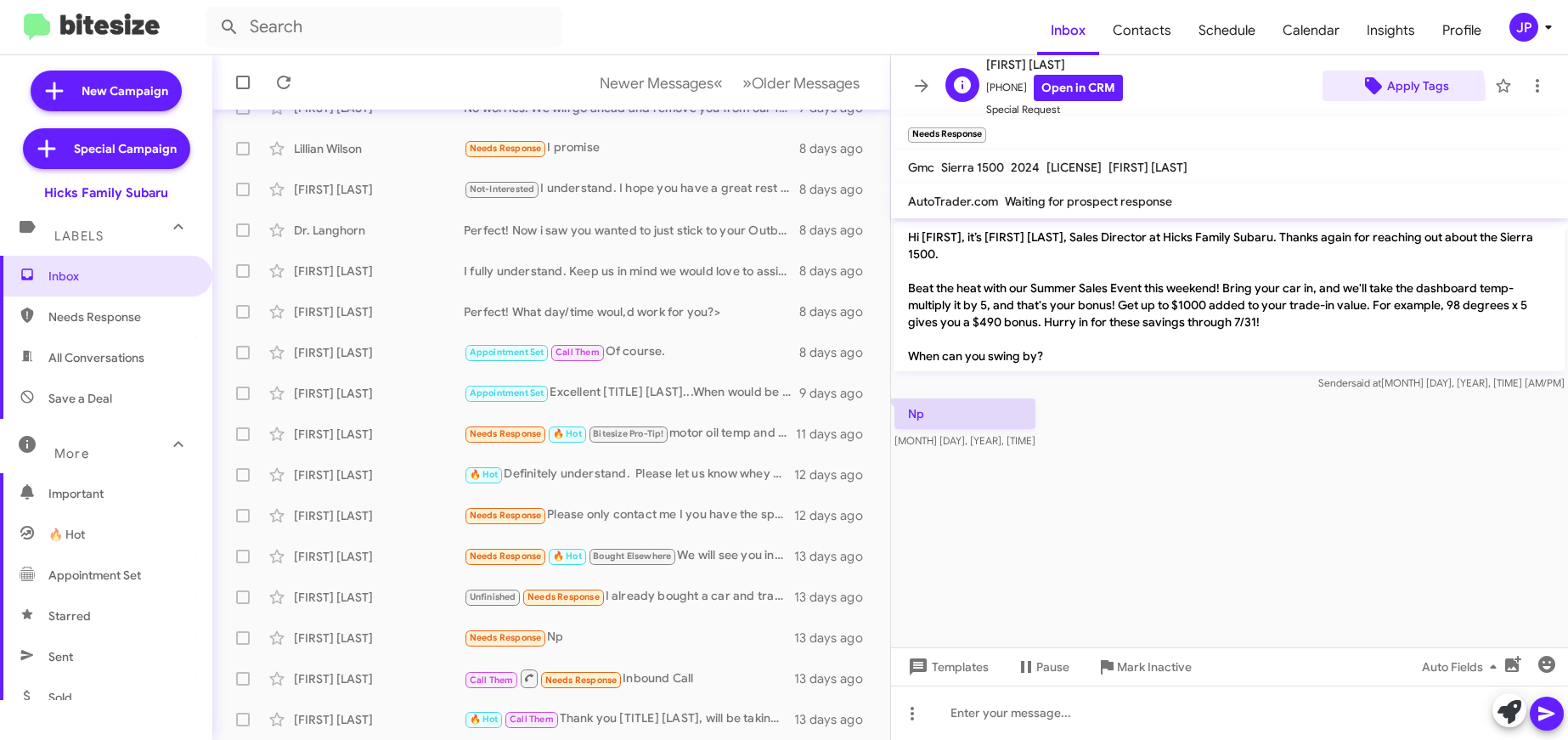 click 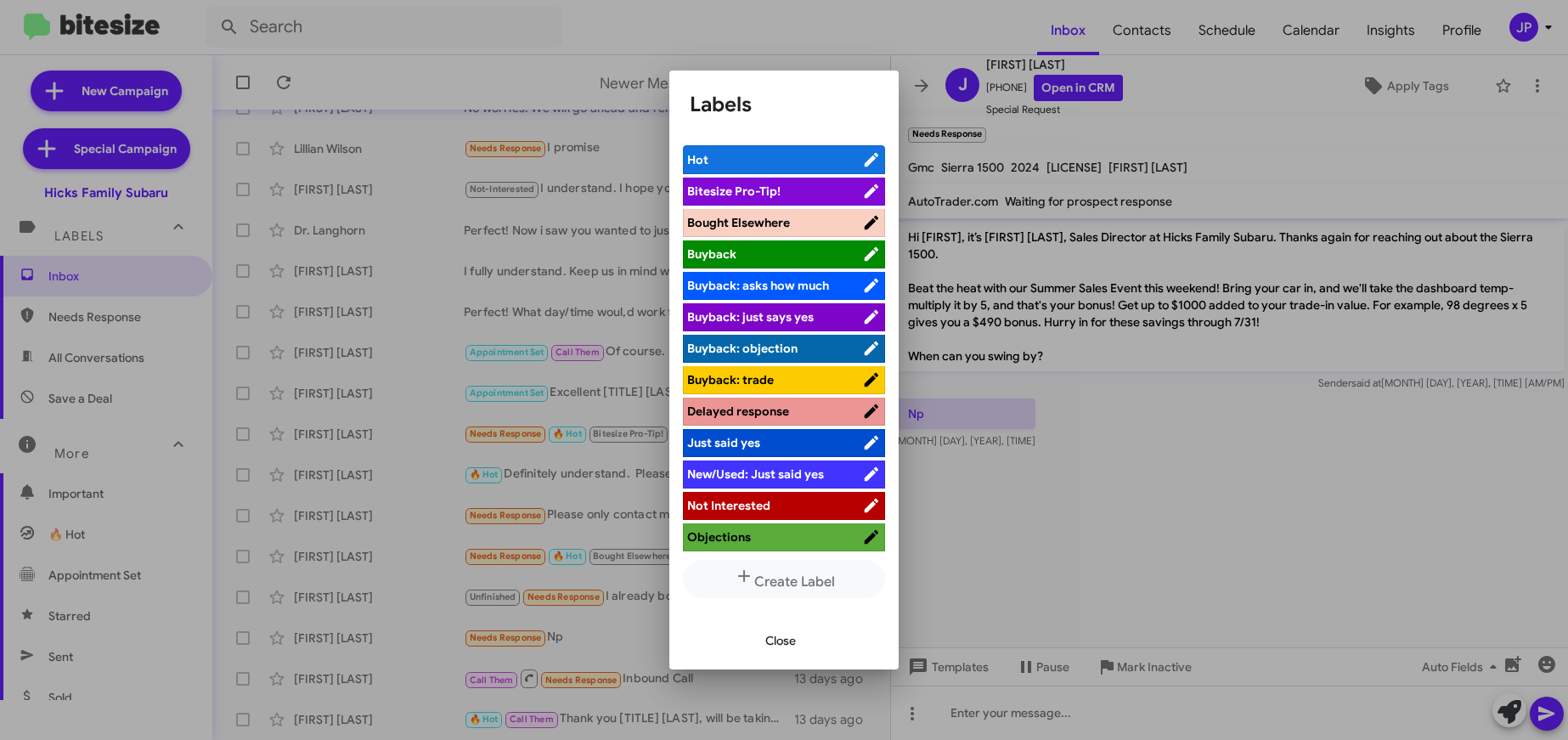click on "Bought Elsewhere" at bounding box center (775, 223) 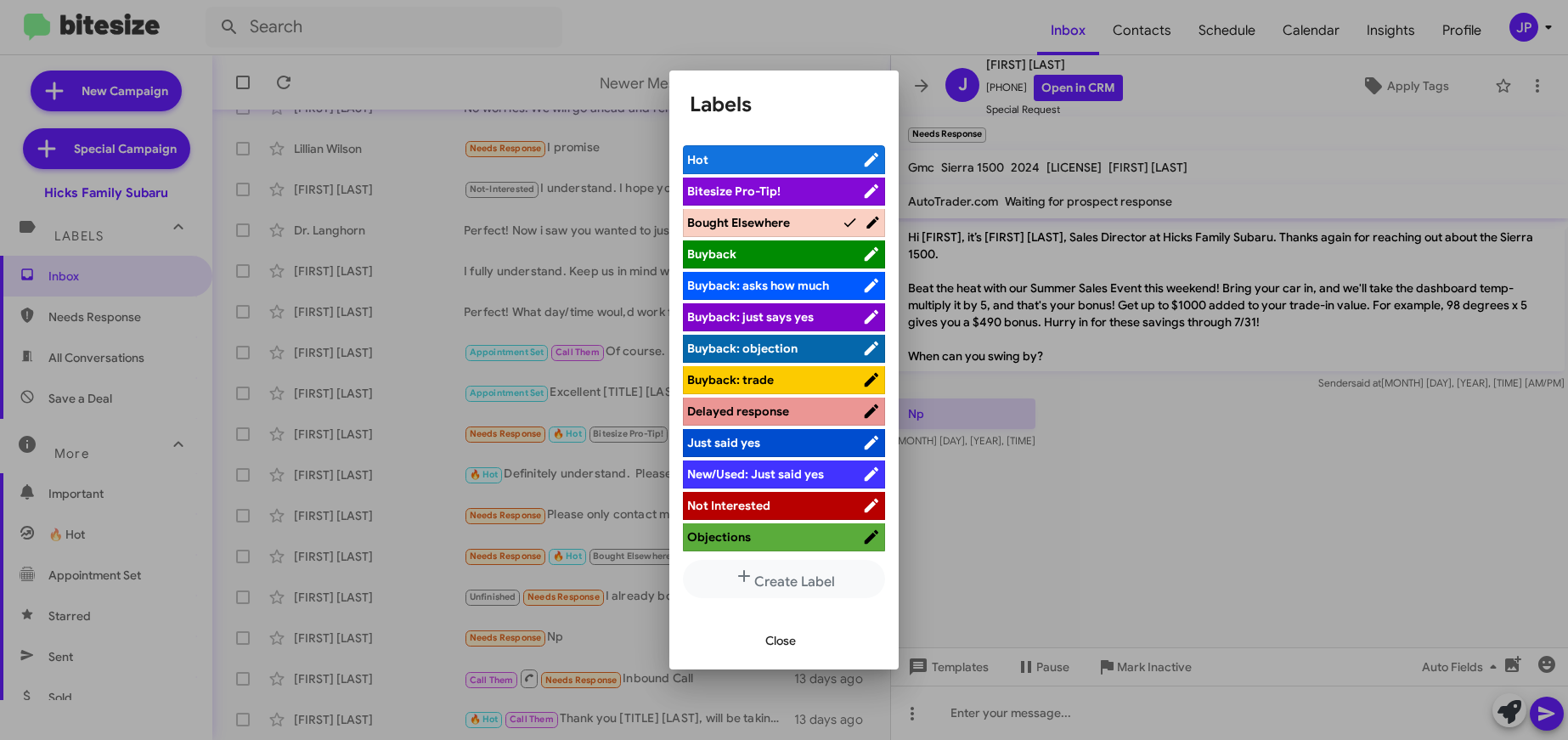 click at bounding box center [784, 370] 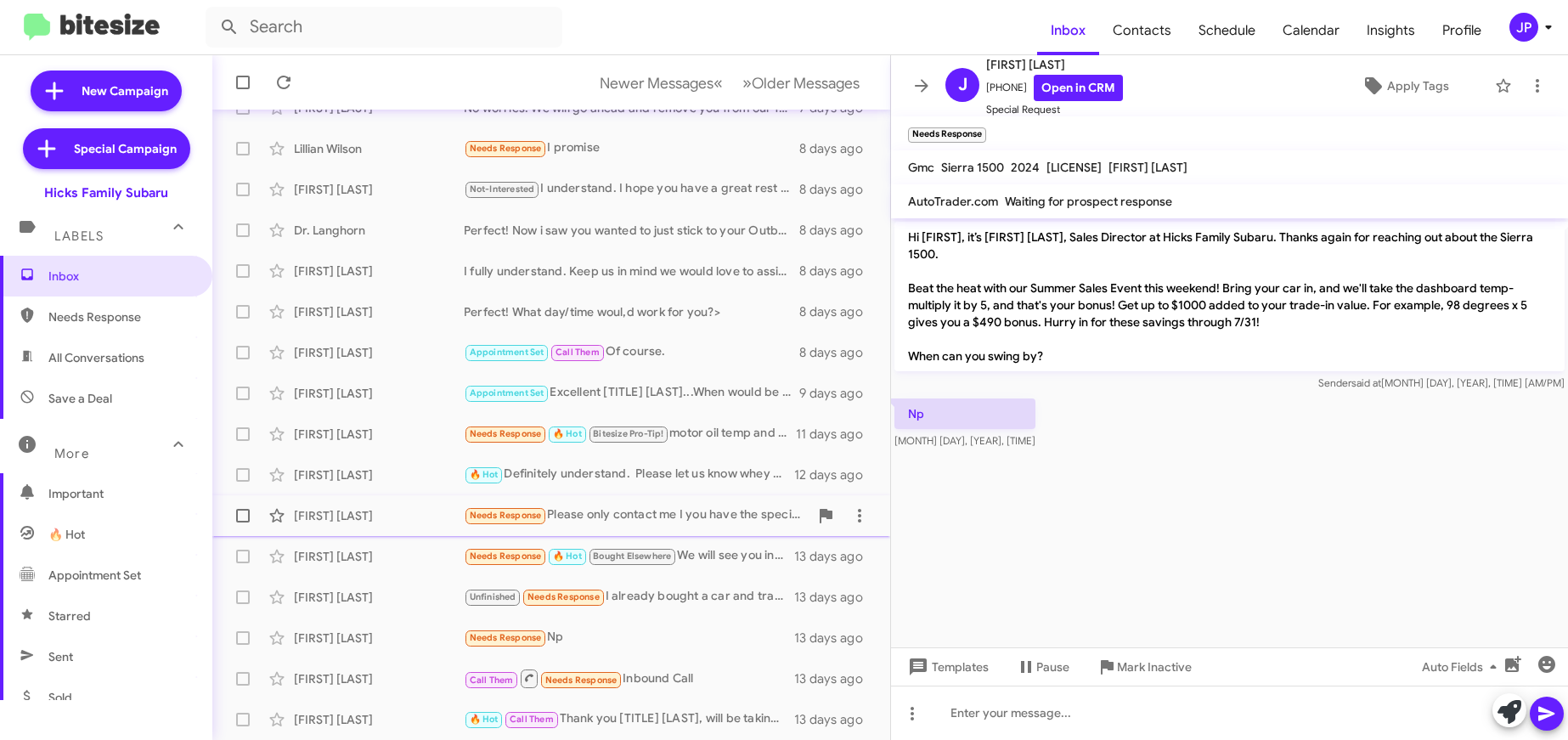 click on "Kenneth Olson" 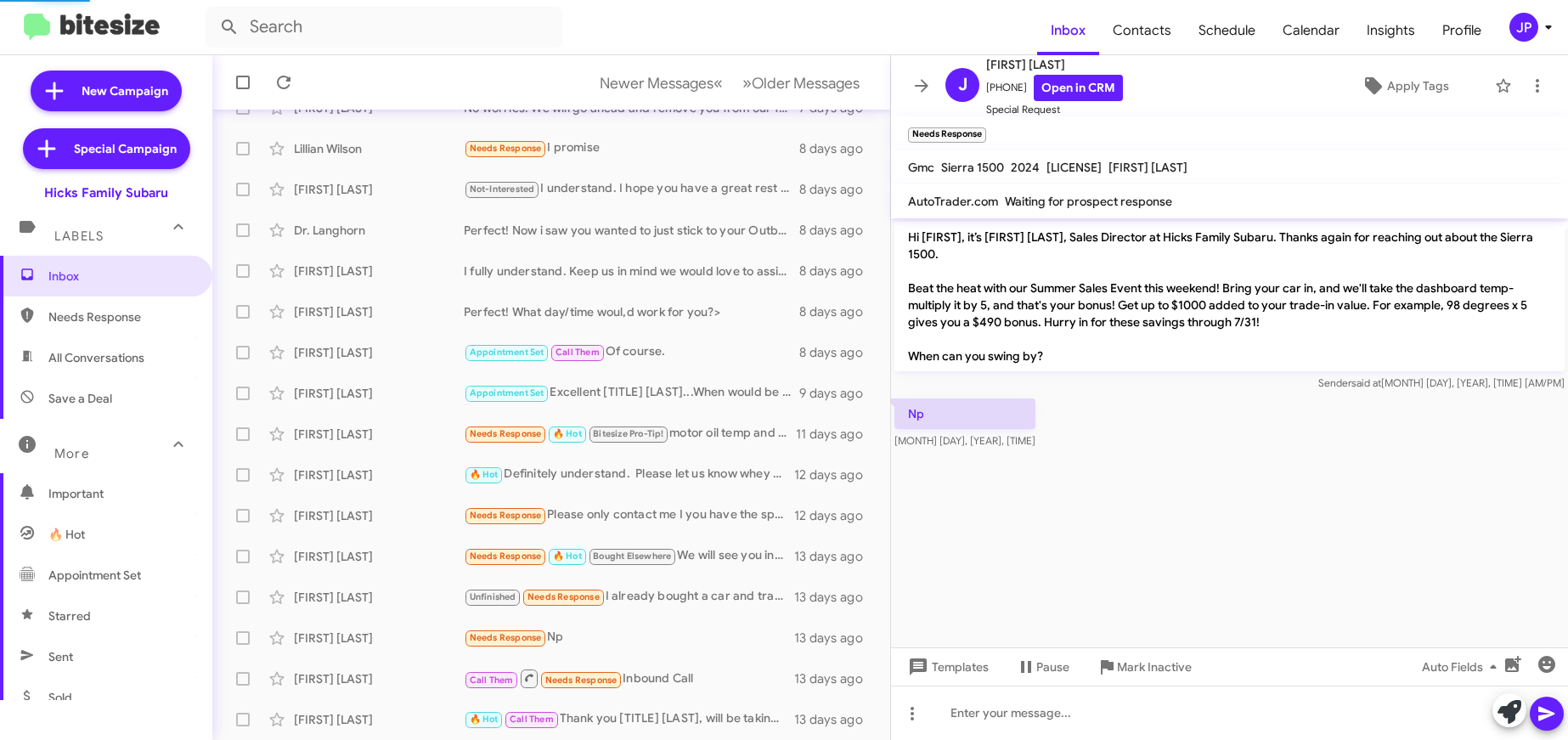 scroll, scrollTop: 316, scrollLeft: 0, axis: vertical 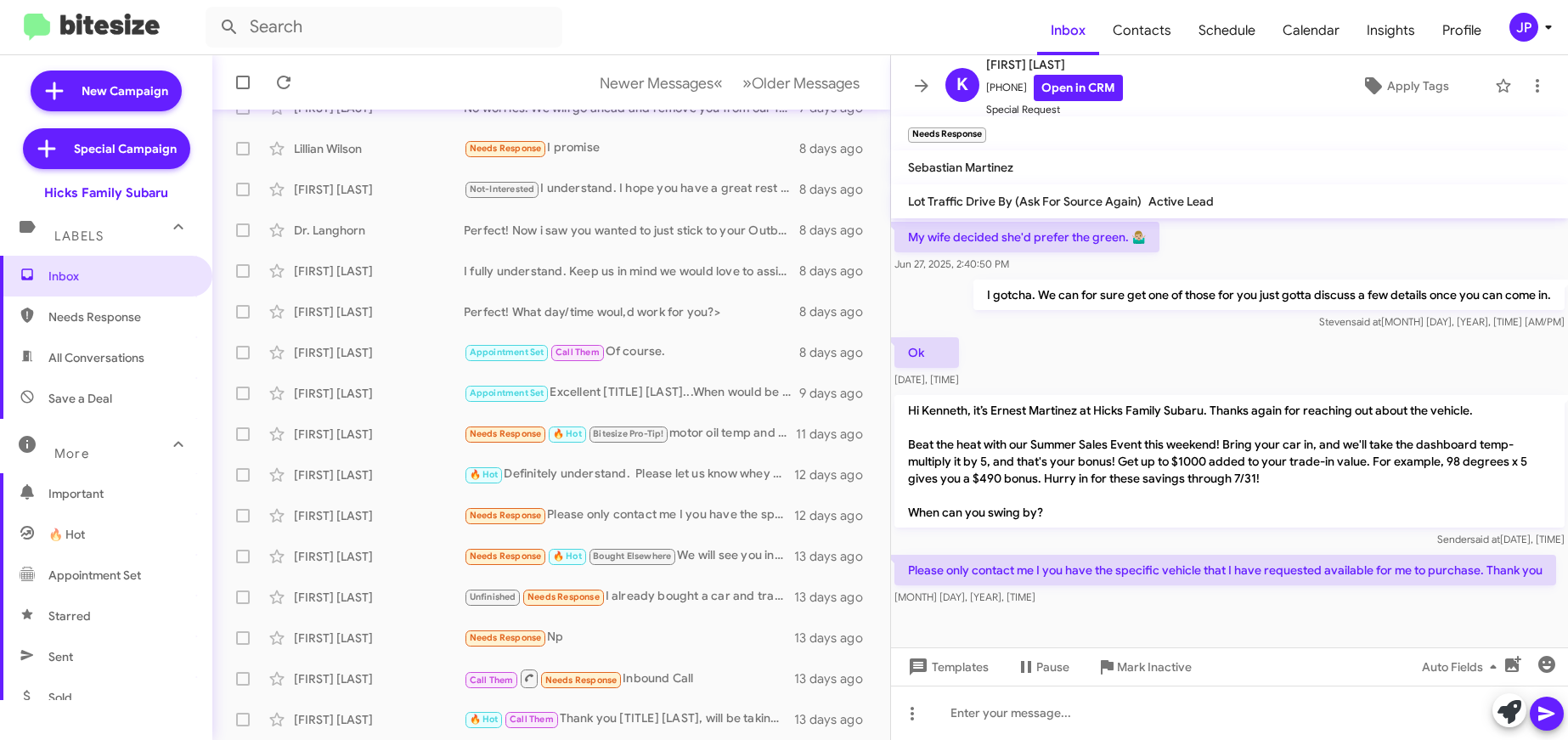 click on "Jul 25, 2025, 11:38:27 PM" 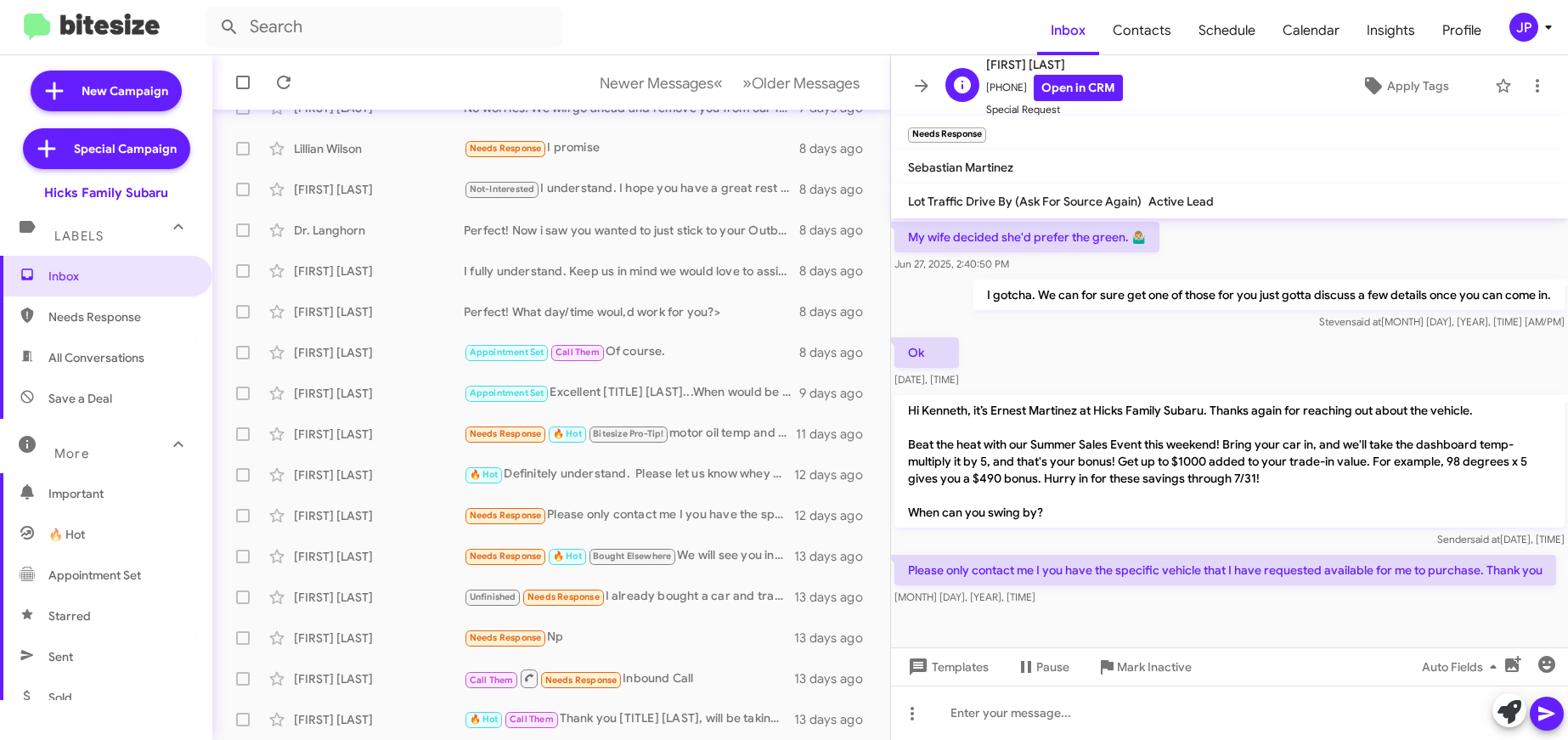 click on "Special Request" 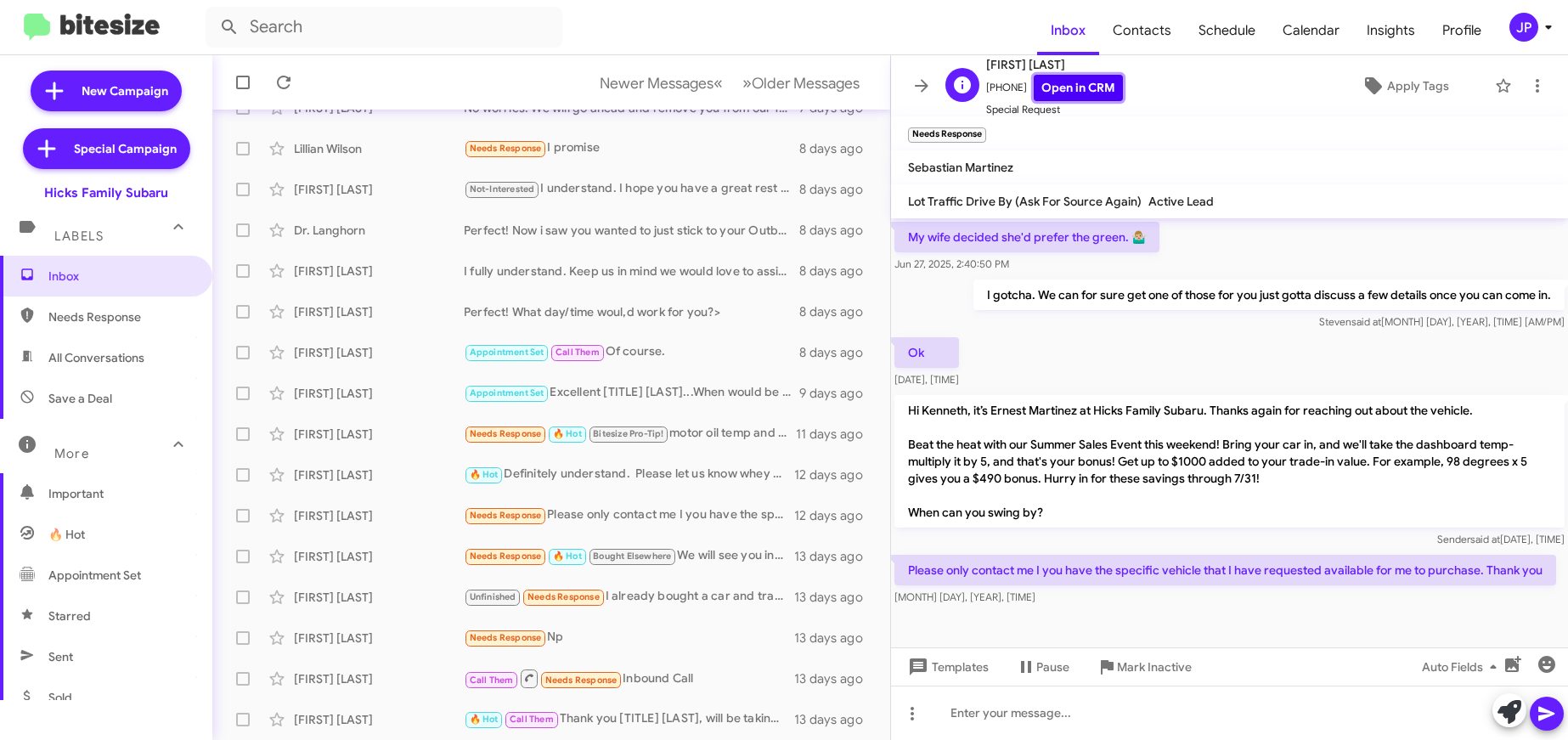 click on "Open in CRM" 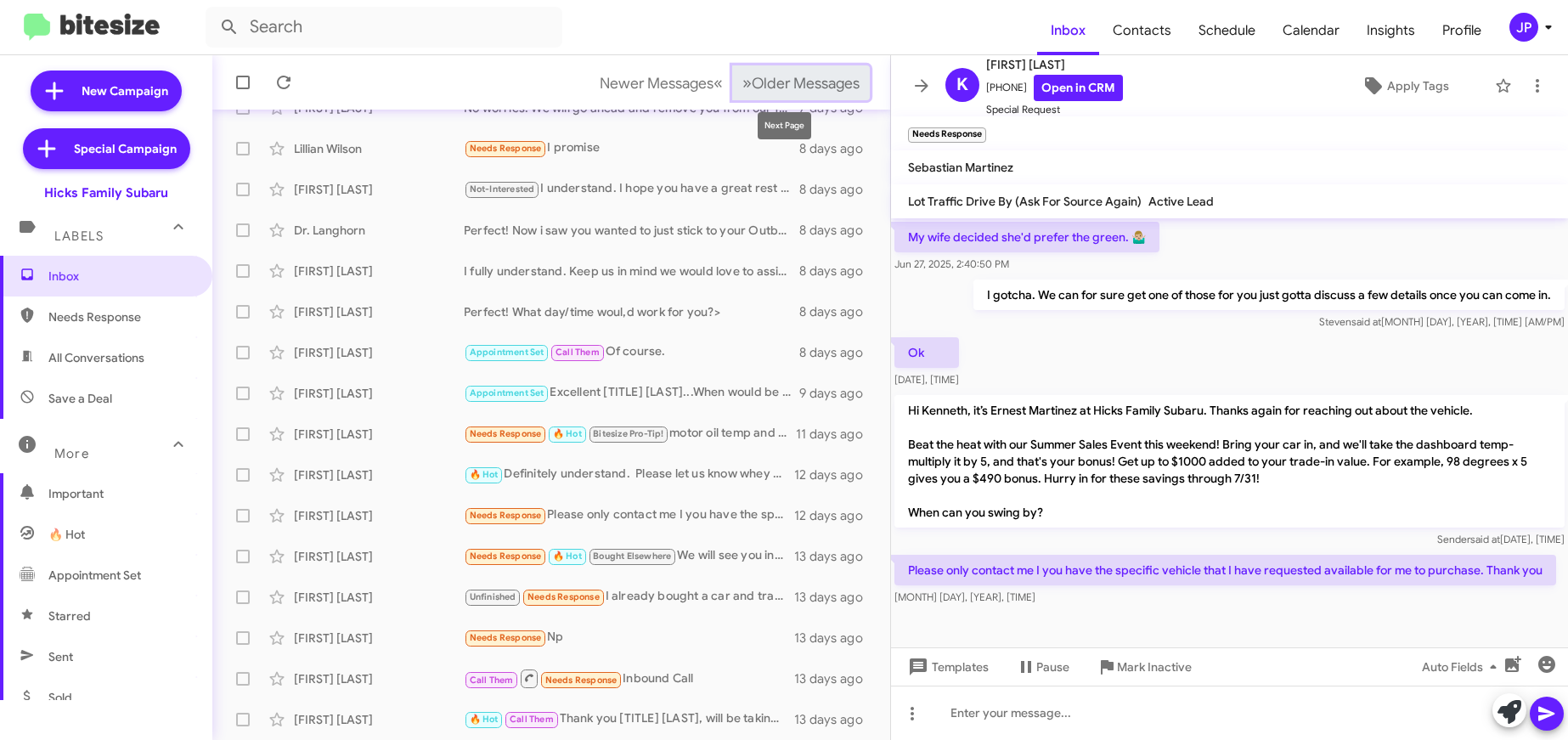 click on "Older Messages" 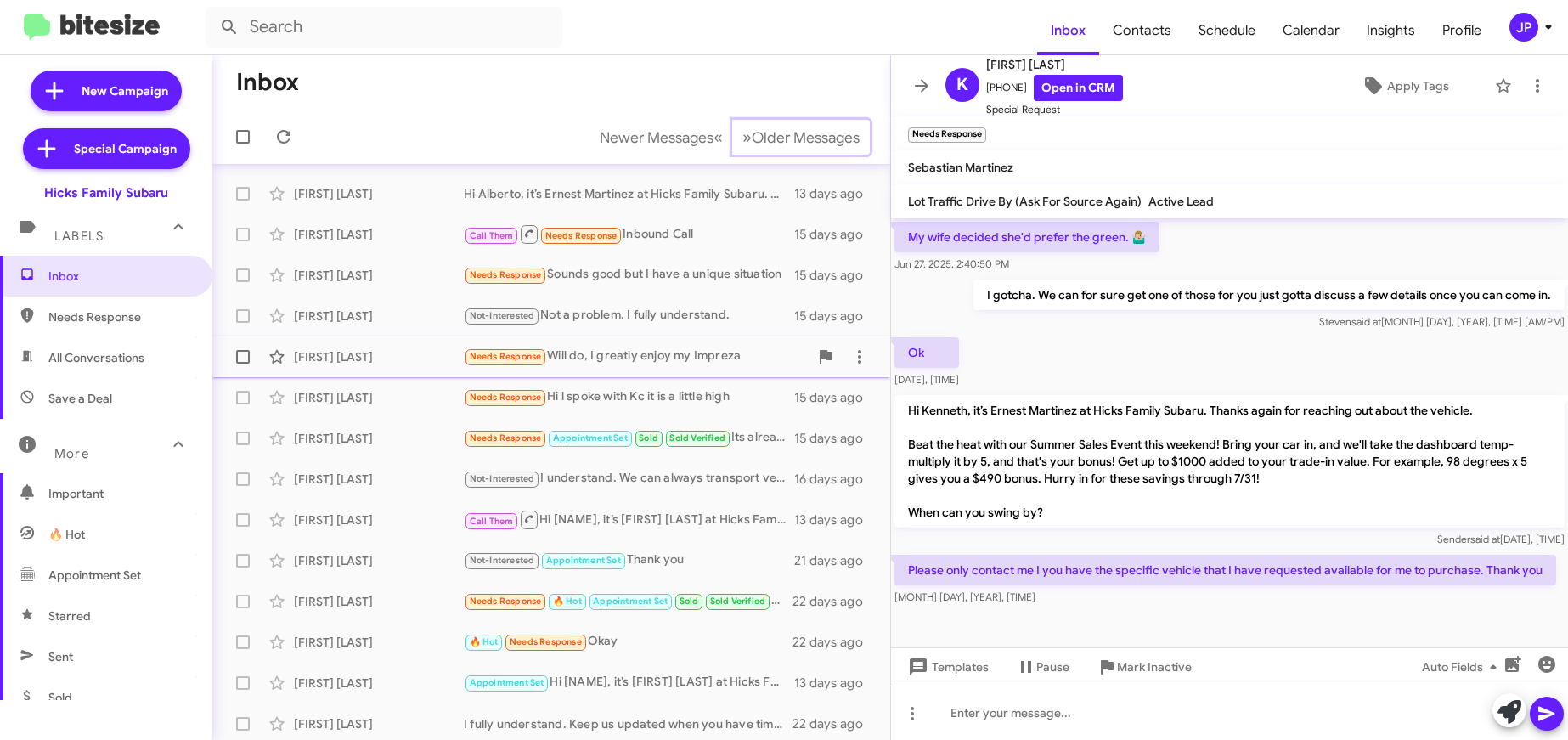 scroll, scrollTop: 0, scrollLeft: 0, axis: both 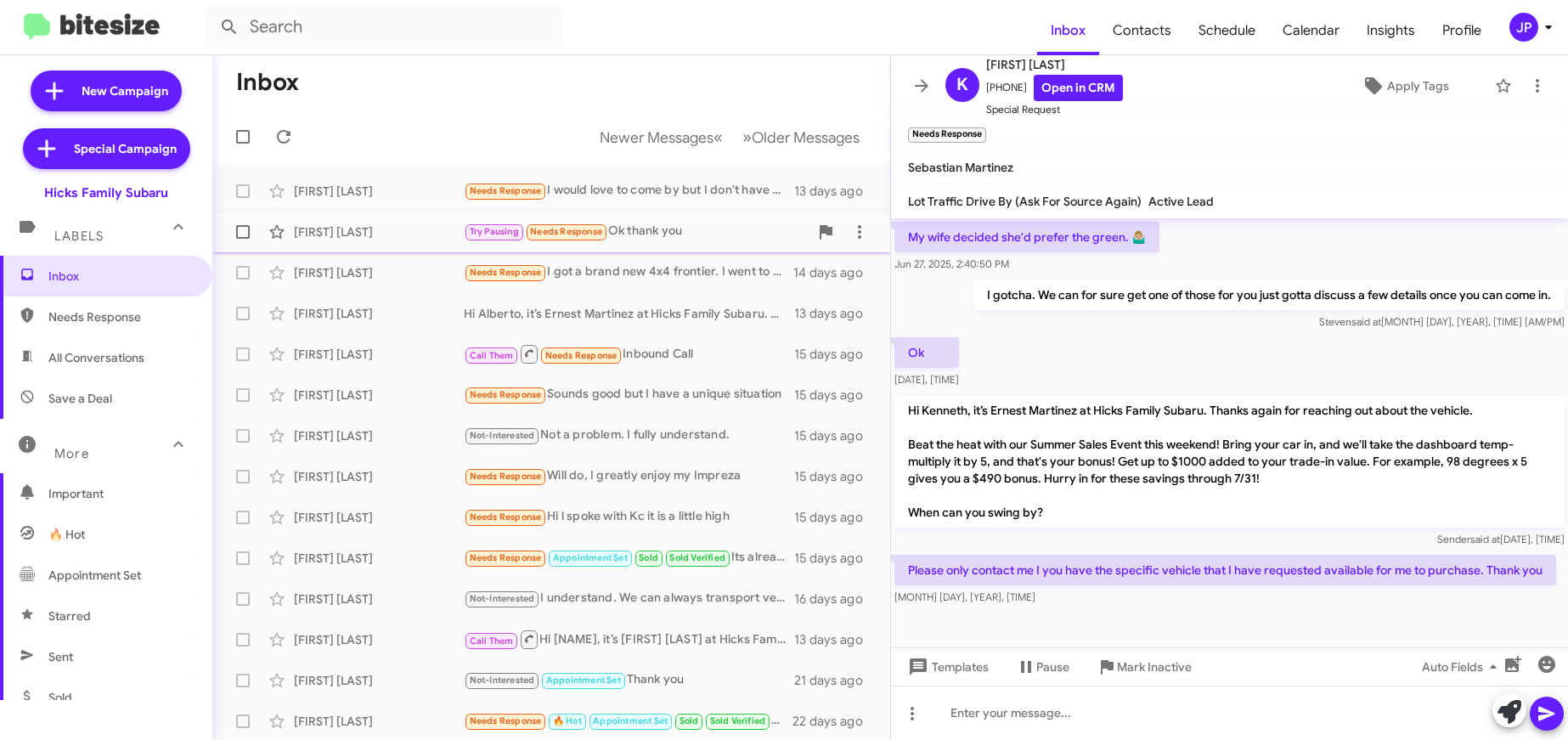 click on "Try Pausing   Needs Response   Ok thank you" 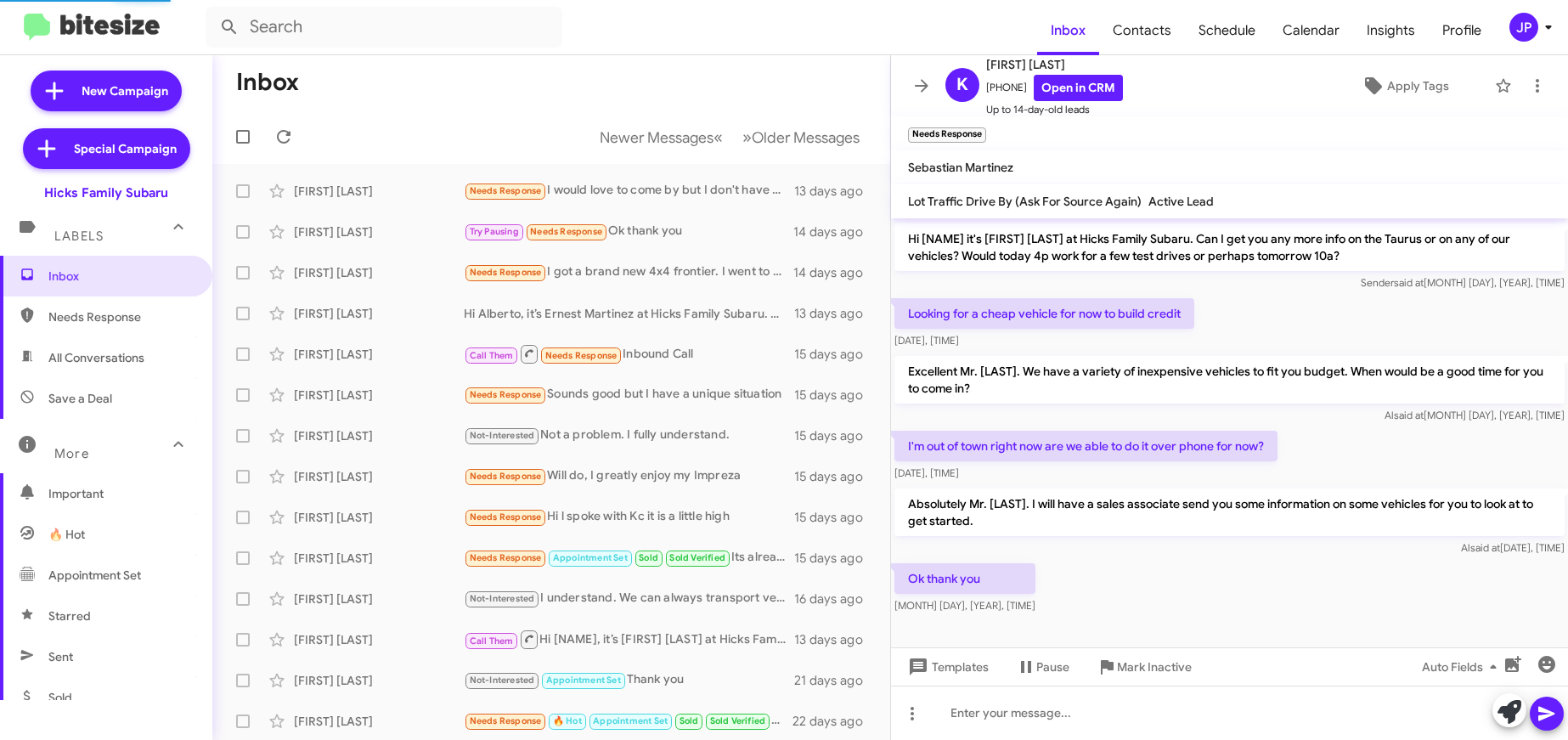 scroll, scrollTop: 73, scrollLeft: 0, axis: vertical 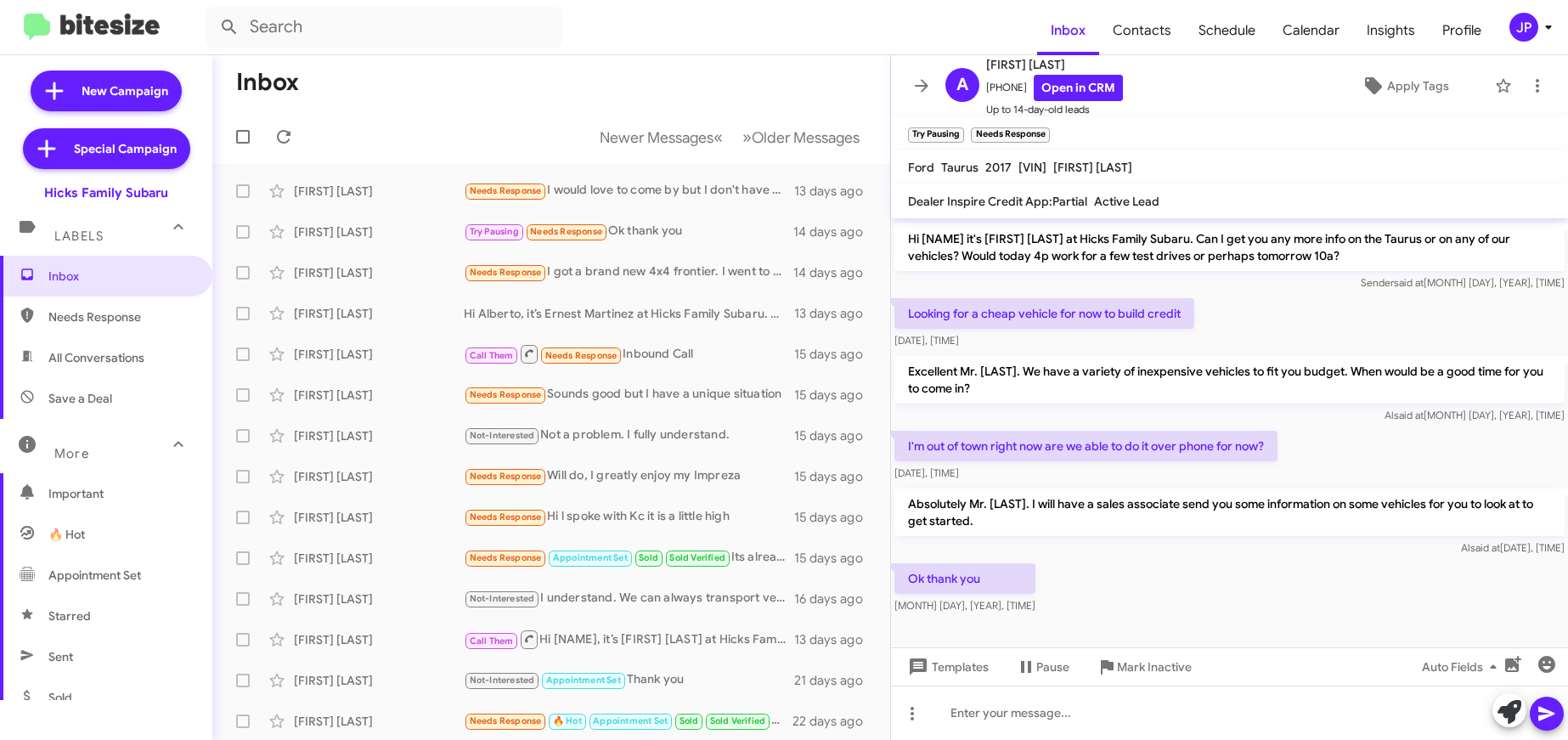click on "Ok thank you    Jul 24, 2025, 8:17:54 PM" 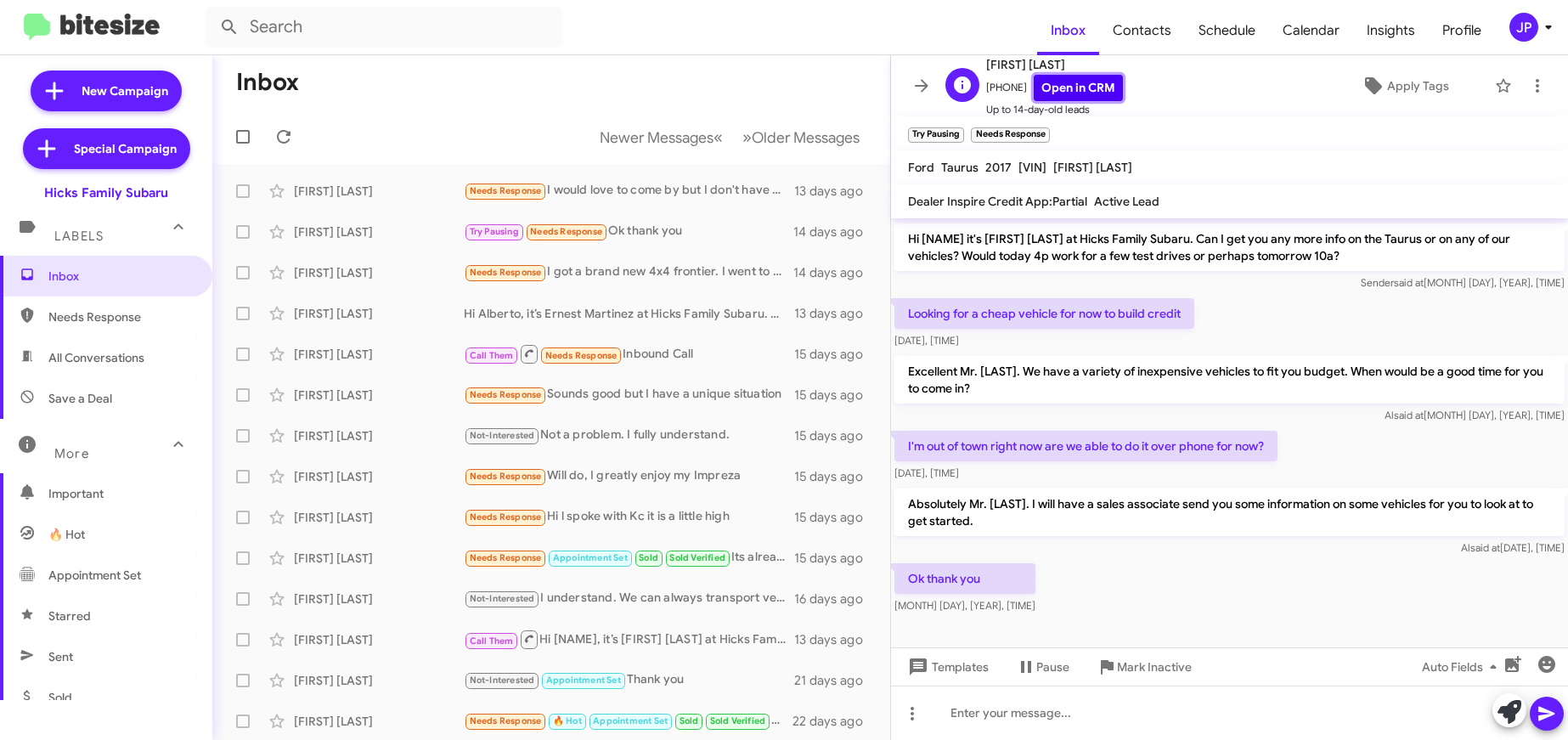 click on "Open in CRM" 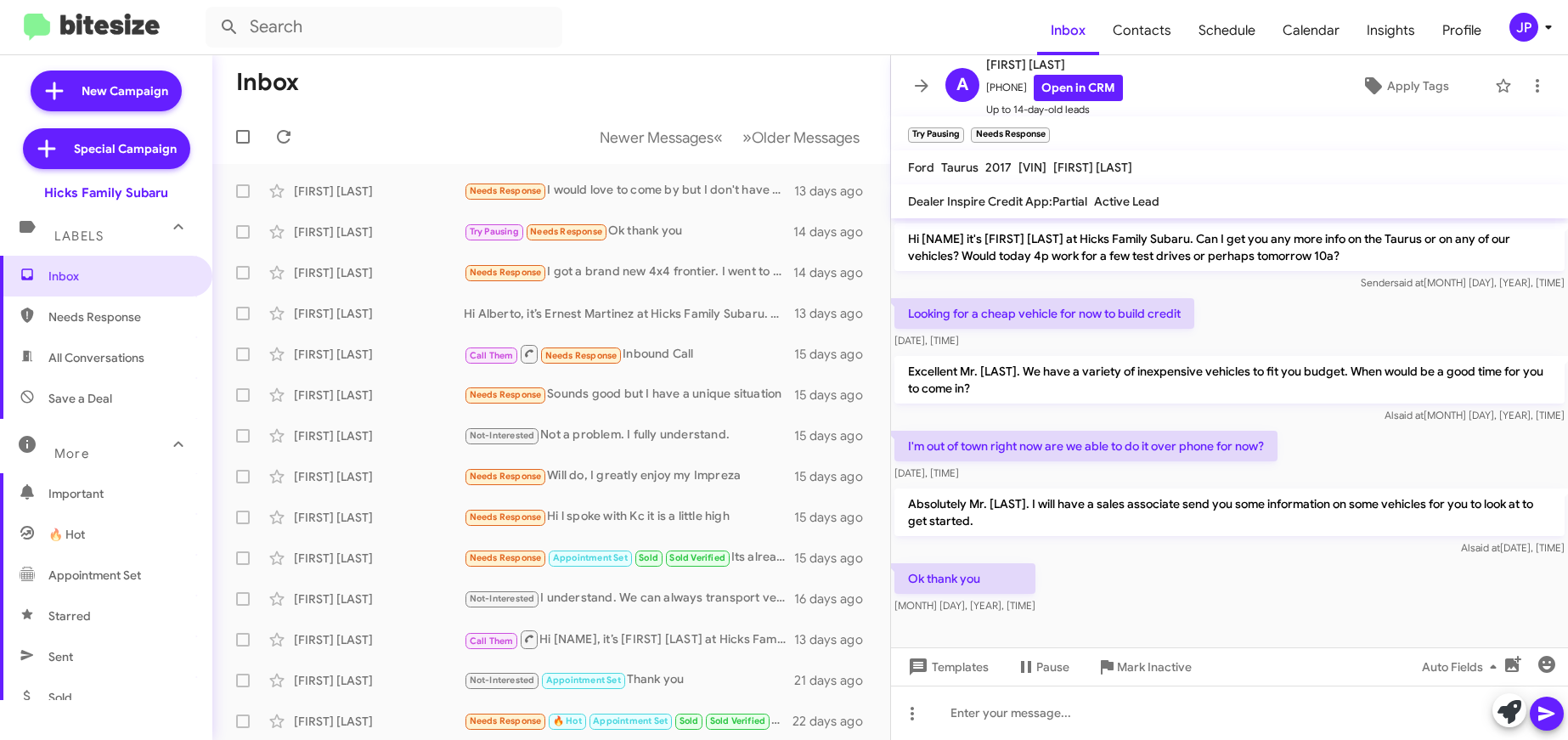 drag, startPoint x: 1177, startPoint y: 452, endPoint x: 1193, endPoint y: 443, distance: 18.35756 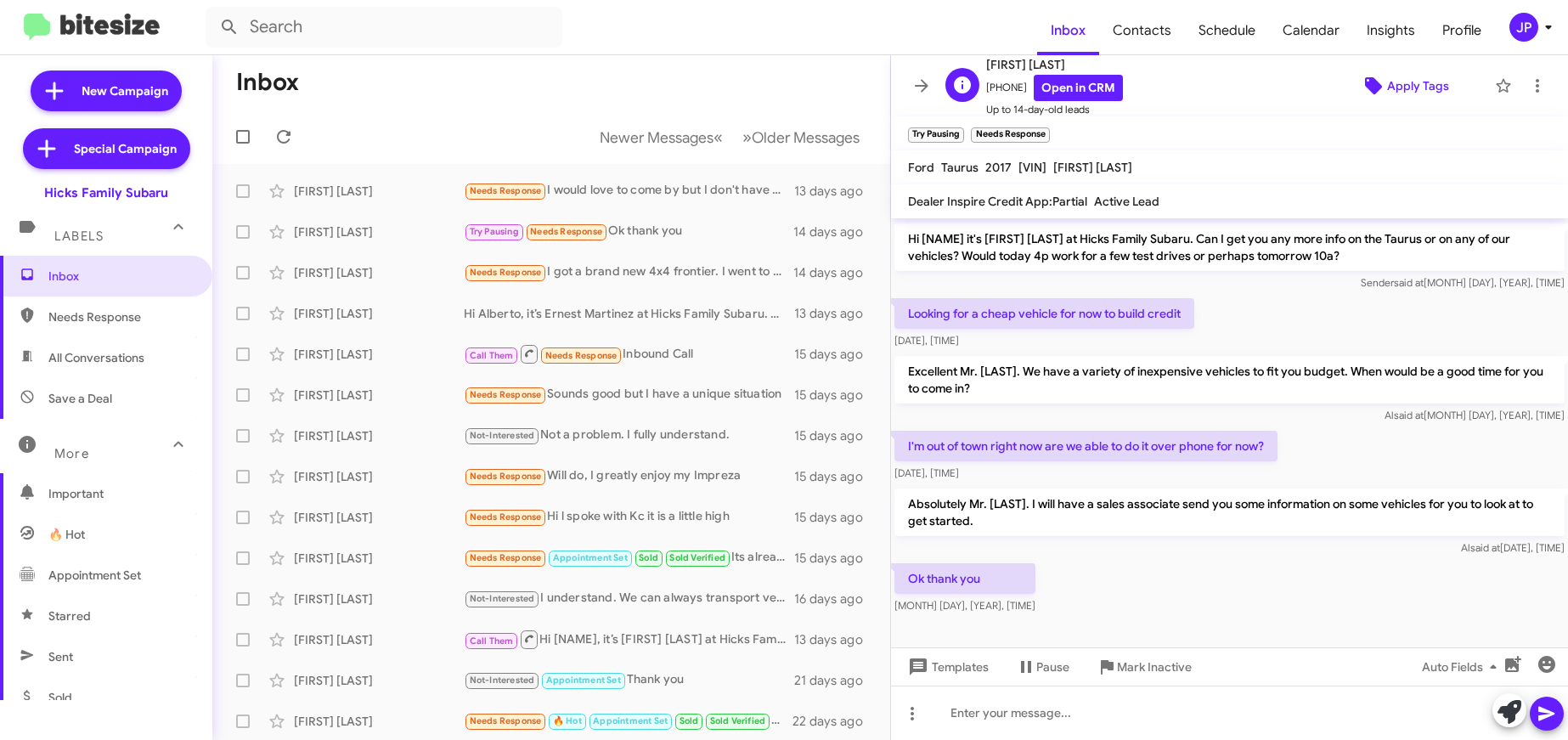click on "Apply Tags" 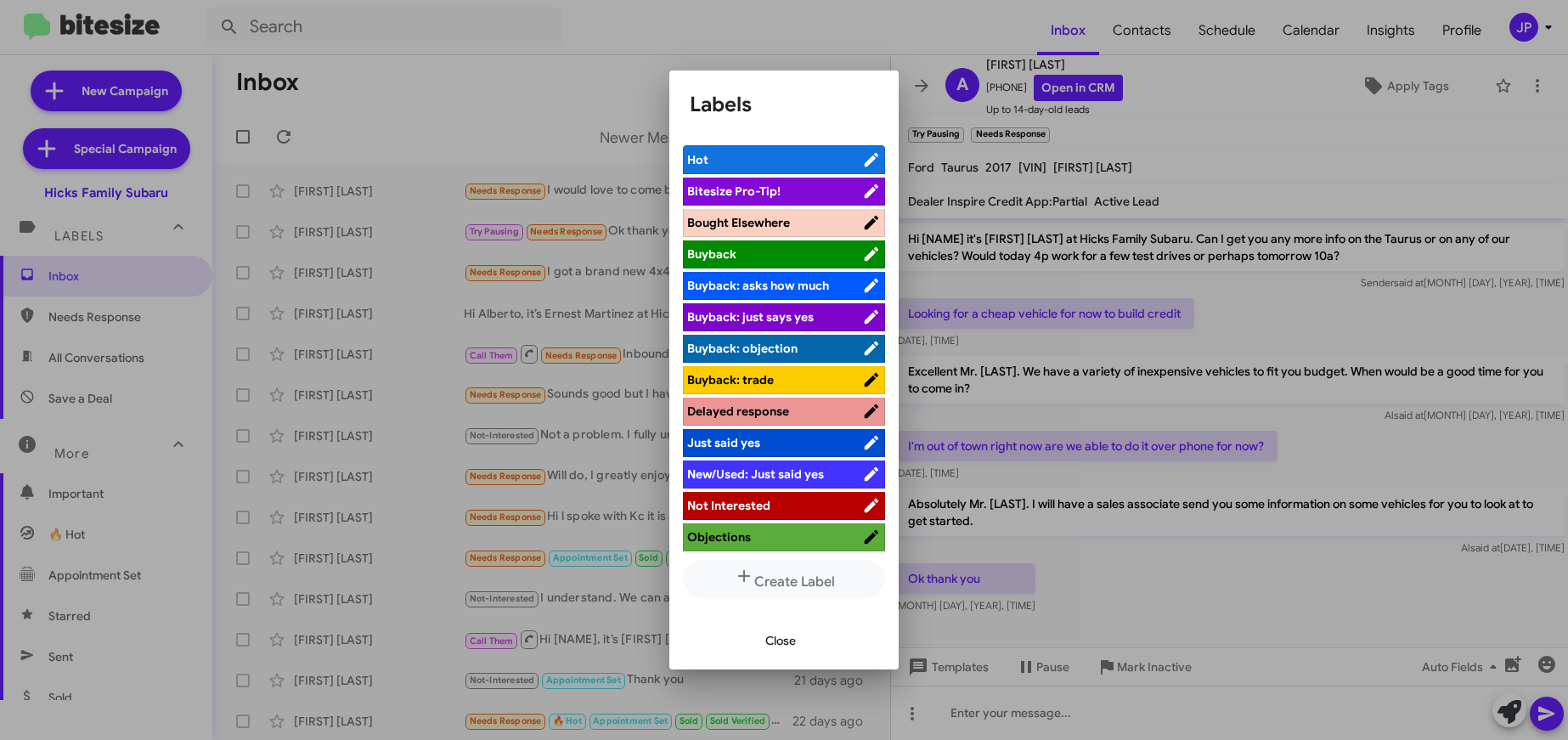 click on "Bitesize Pro-Tip!" at bounding box center [734, 191] 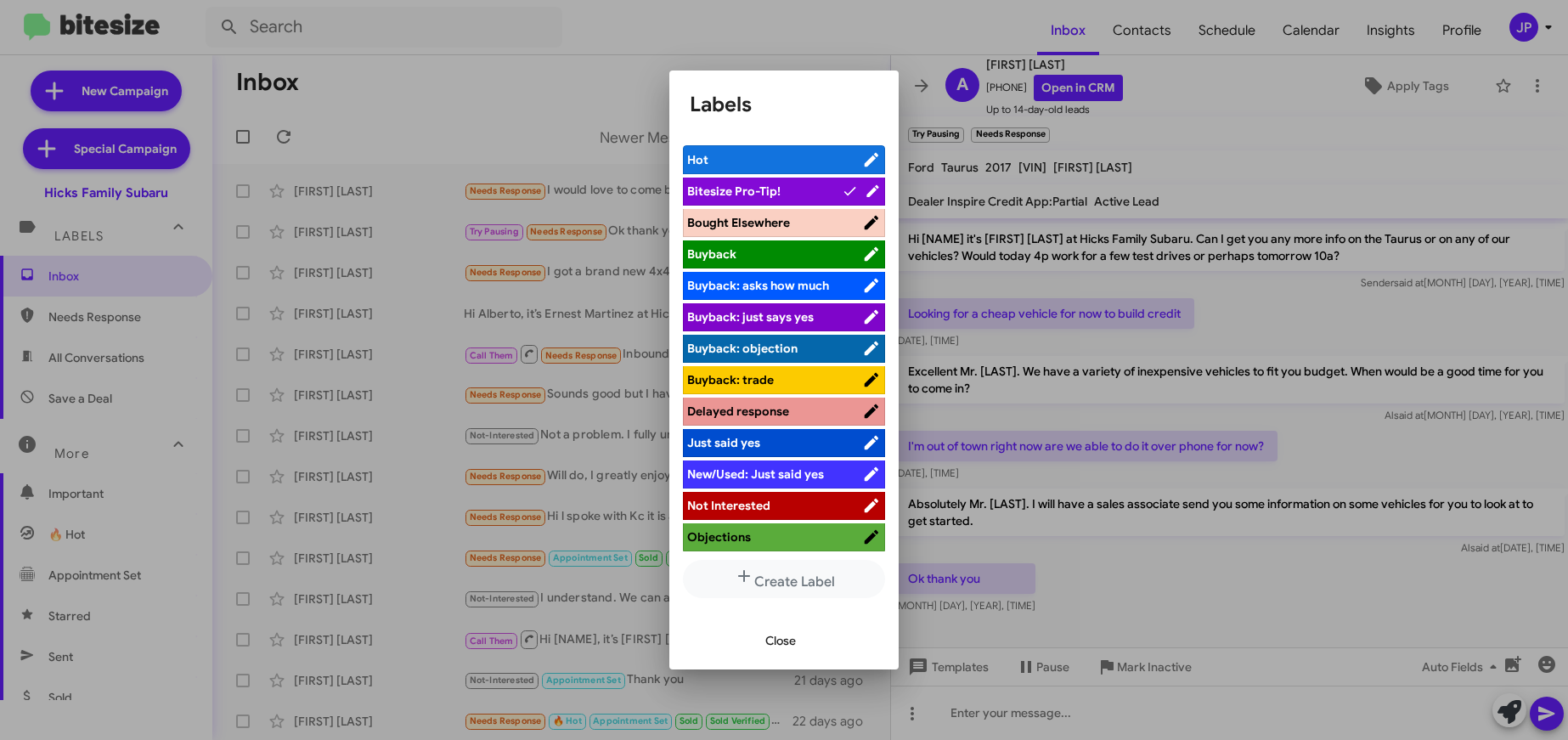 click at bounding box center (784, 370) 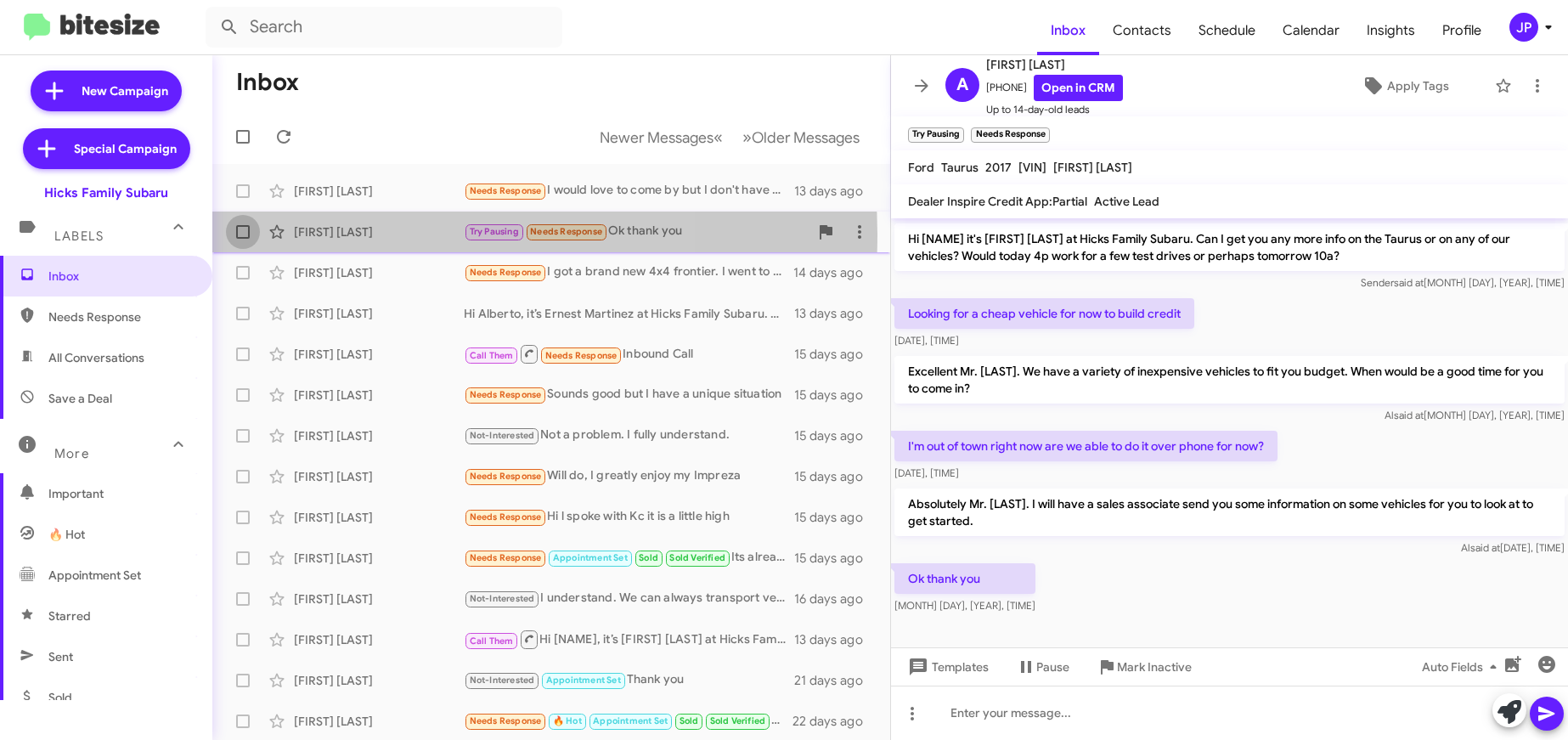 click at bounding box center (243, 232) 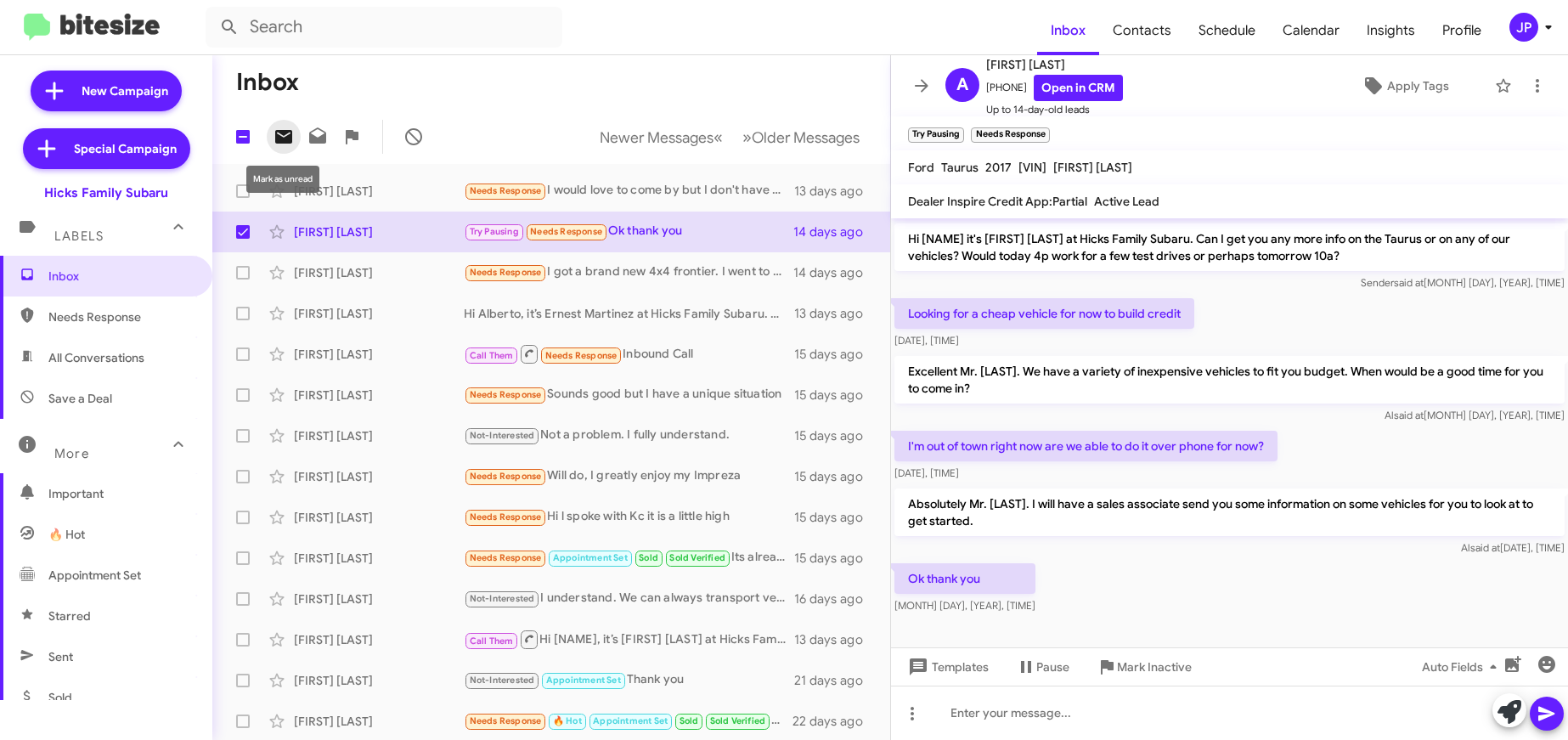 click 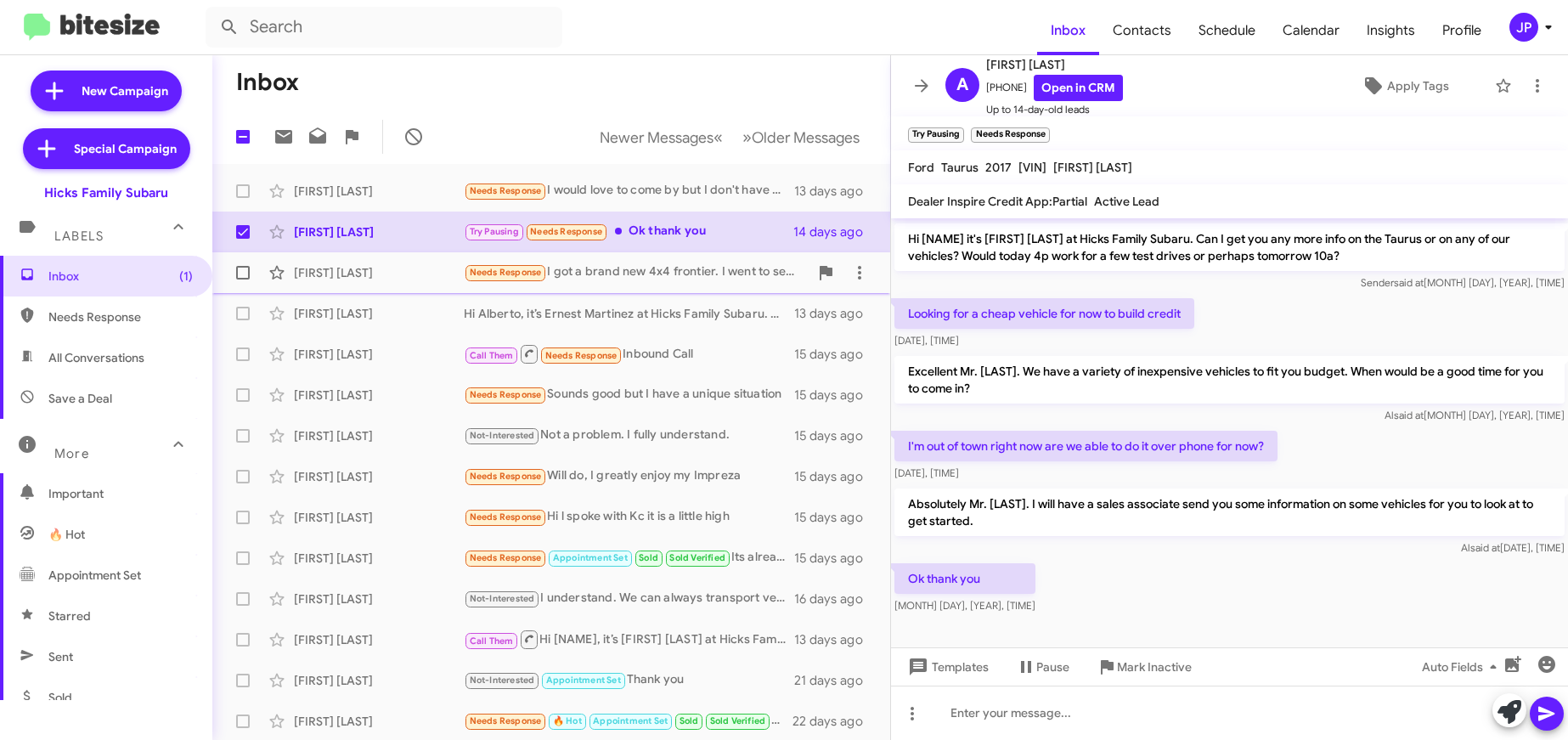 click on "Noah Delosrios  Needs Response   I got a brand new 4x4 frontier.
I went to see yall and I didn't get approved and my trade in was low balled.   14 days ago" 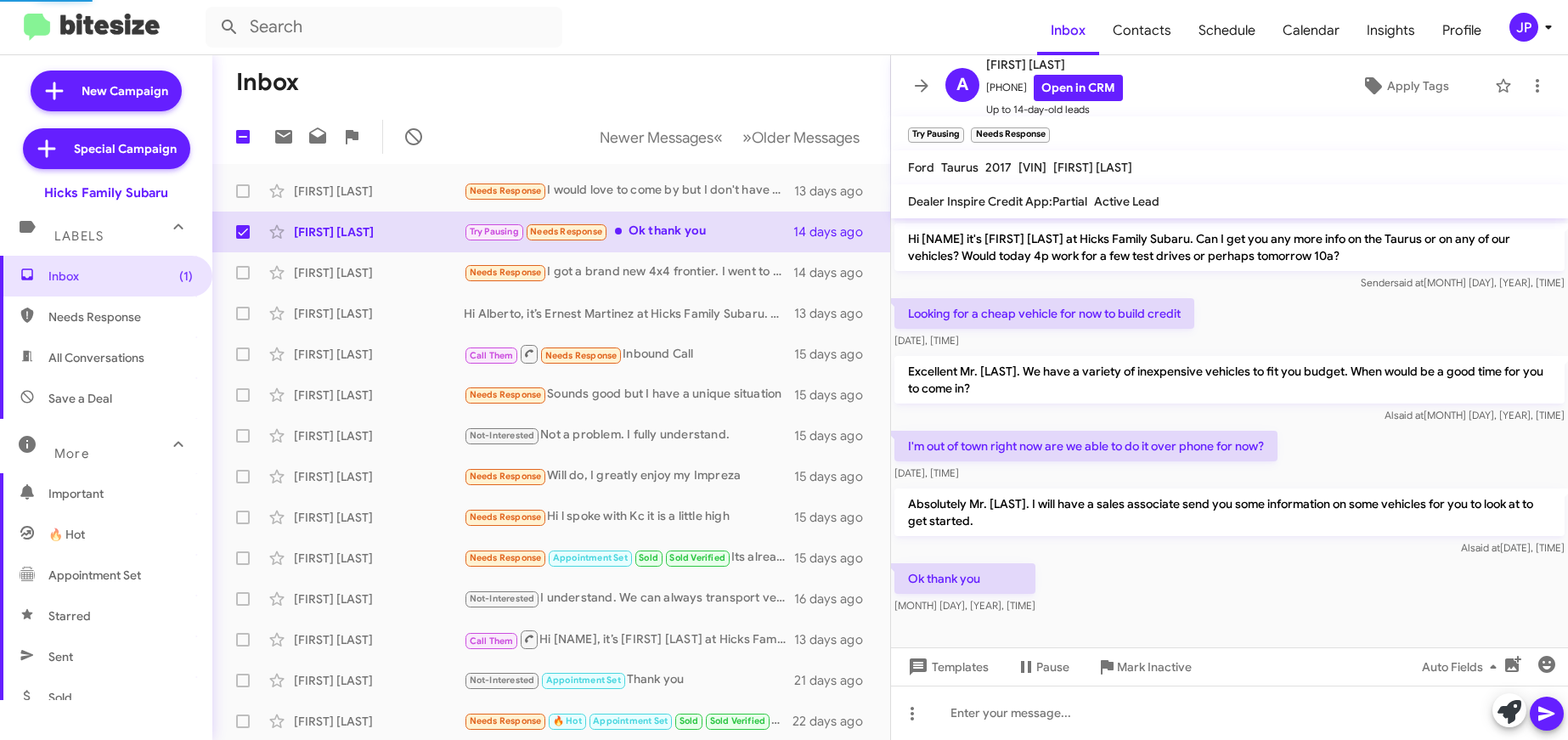 scroll, scrollTop: 0, scrollLeft: 0, axis: both 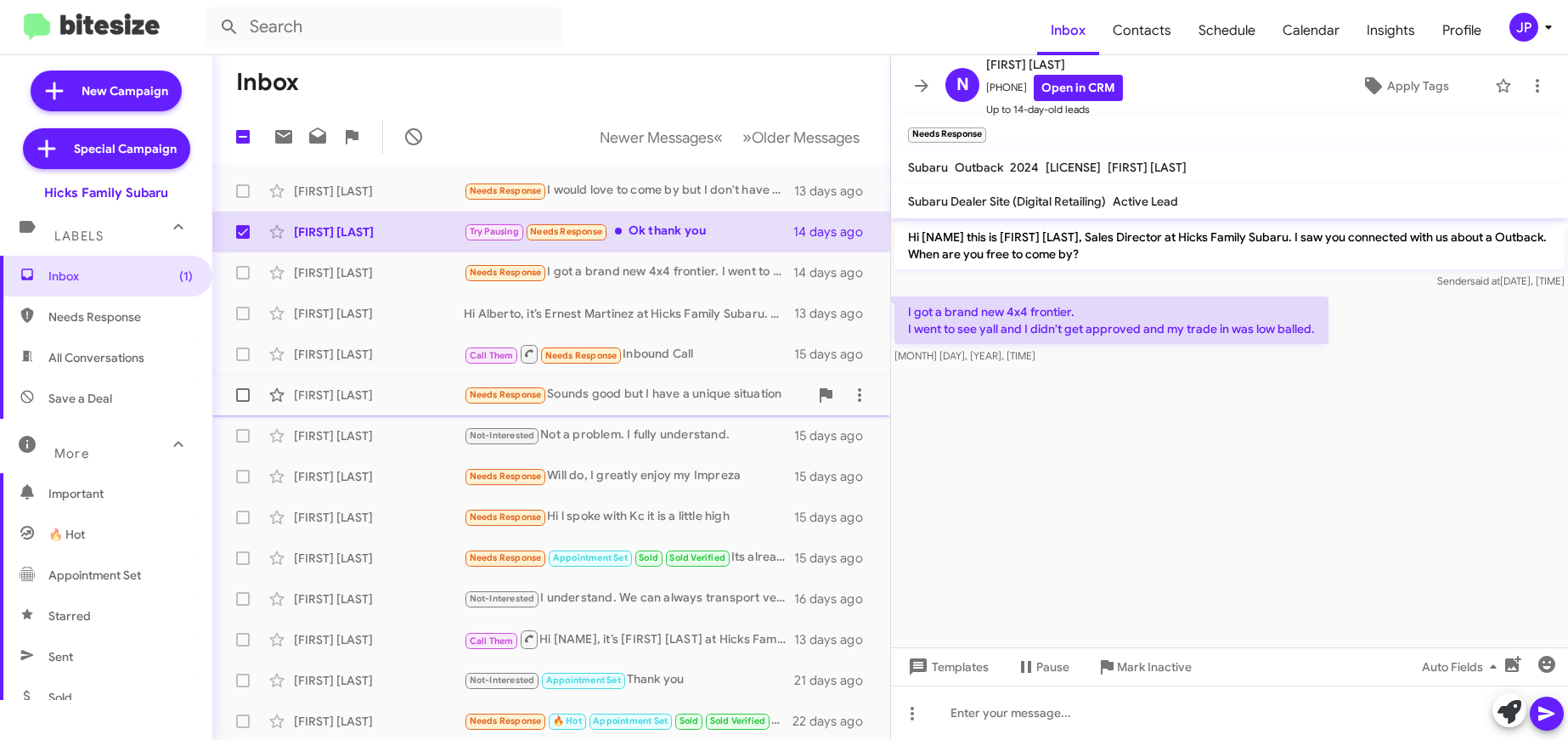 click on "Selena Vega  Needs Response   Sounds good but I have a unique situation   15 days ago" 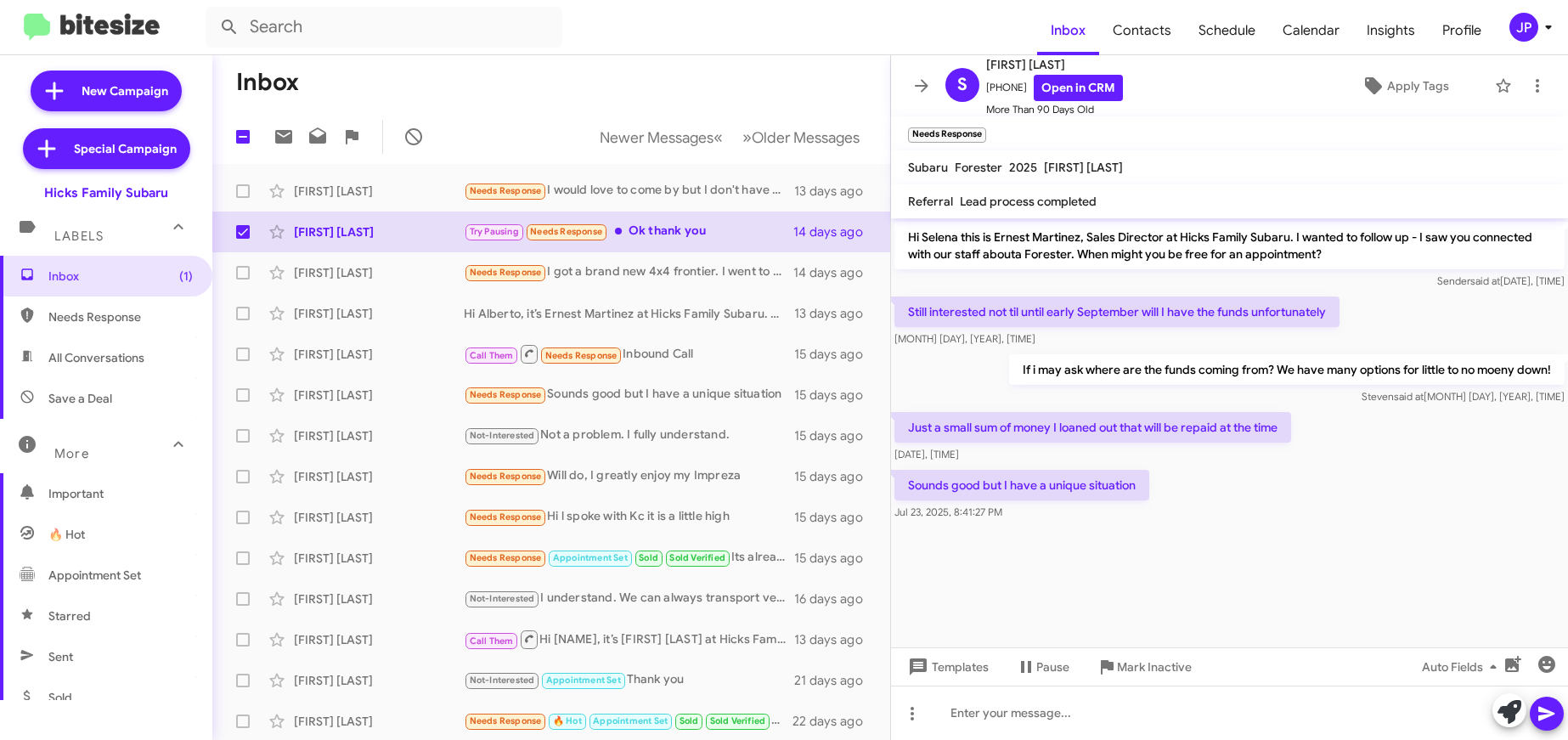 click 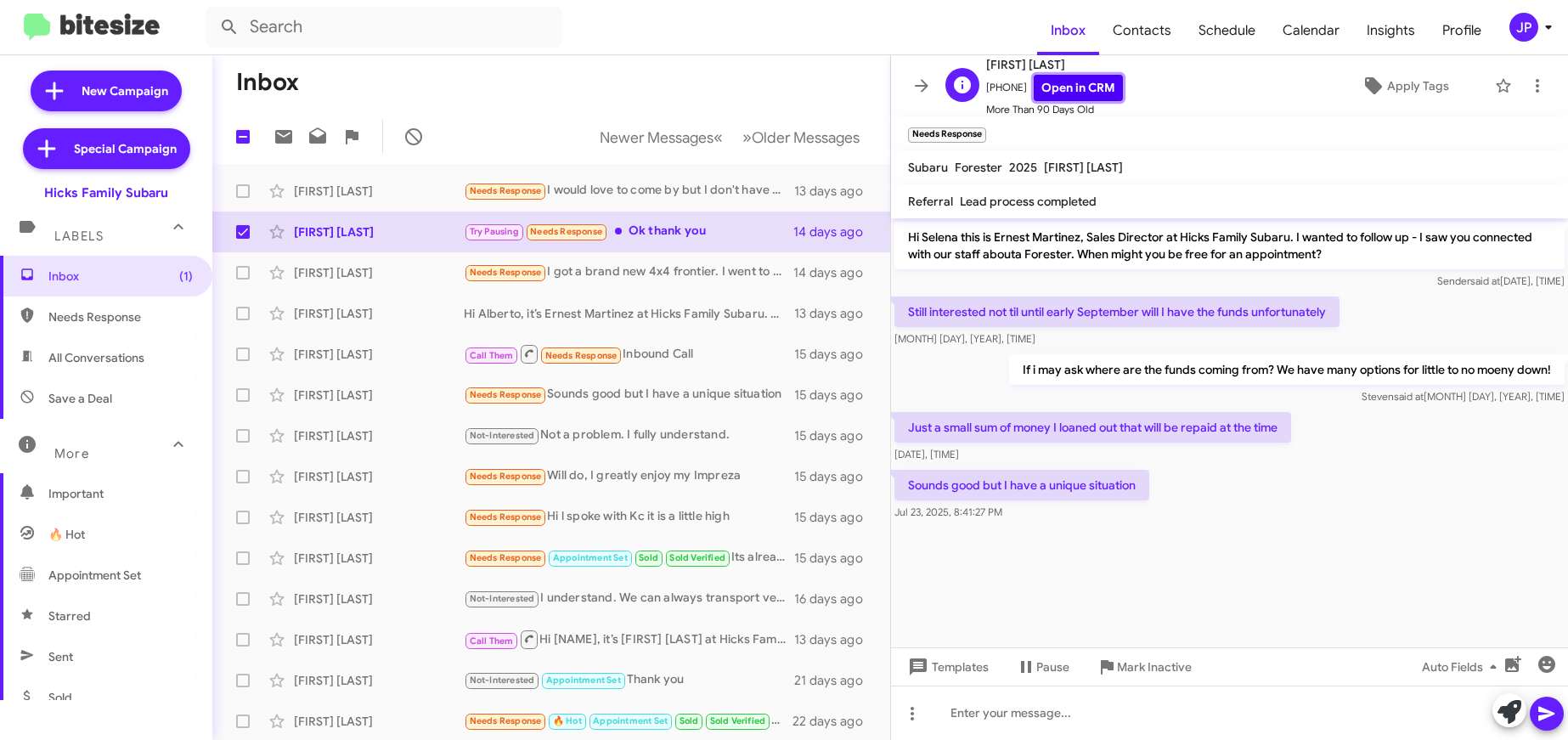 click on "Open in CRM" 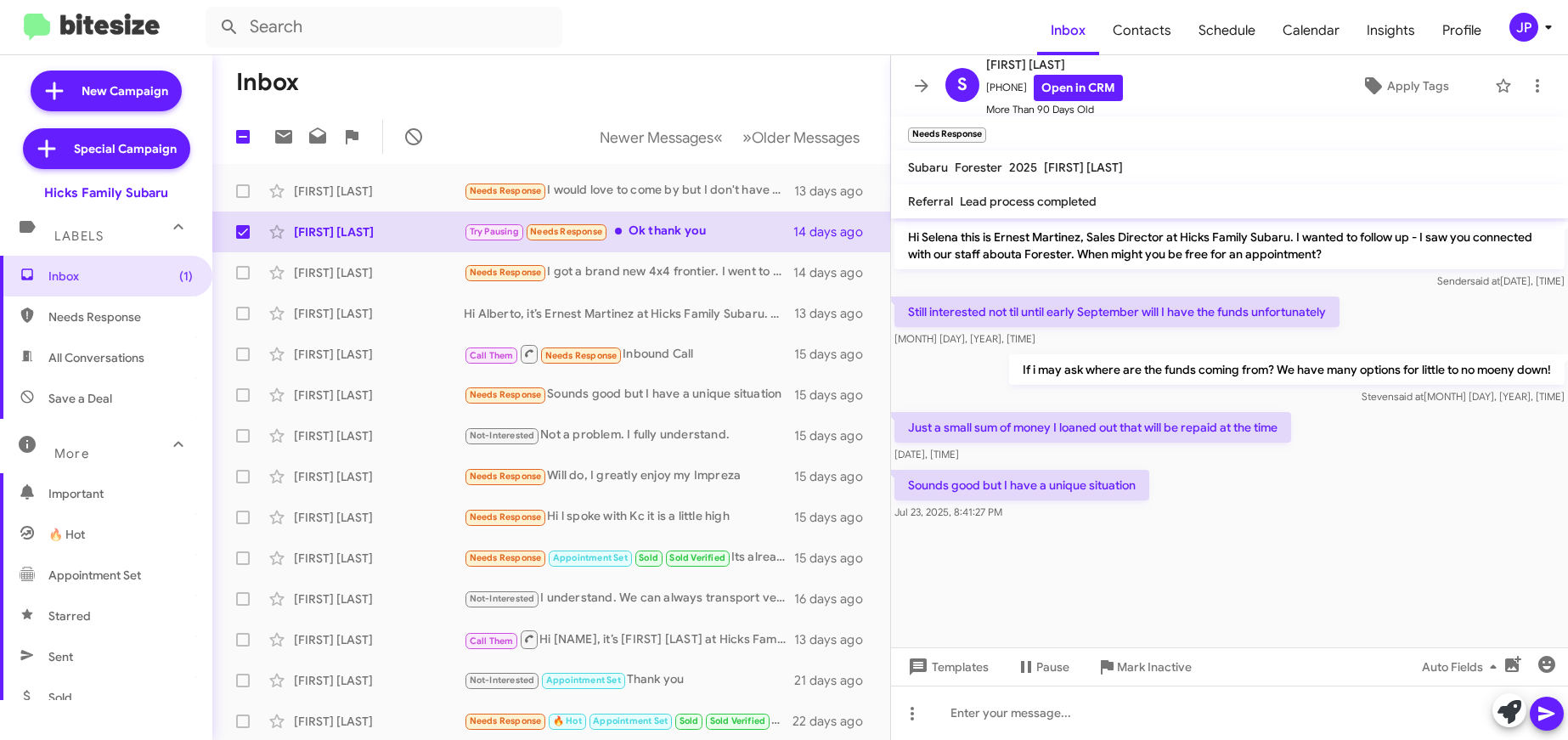 drag, startPoint x: 1358, startPoint y: 504, endPoint x: 1458, endPoint y: 573, distance: 121.49486 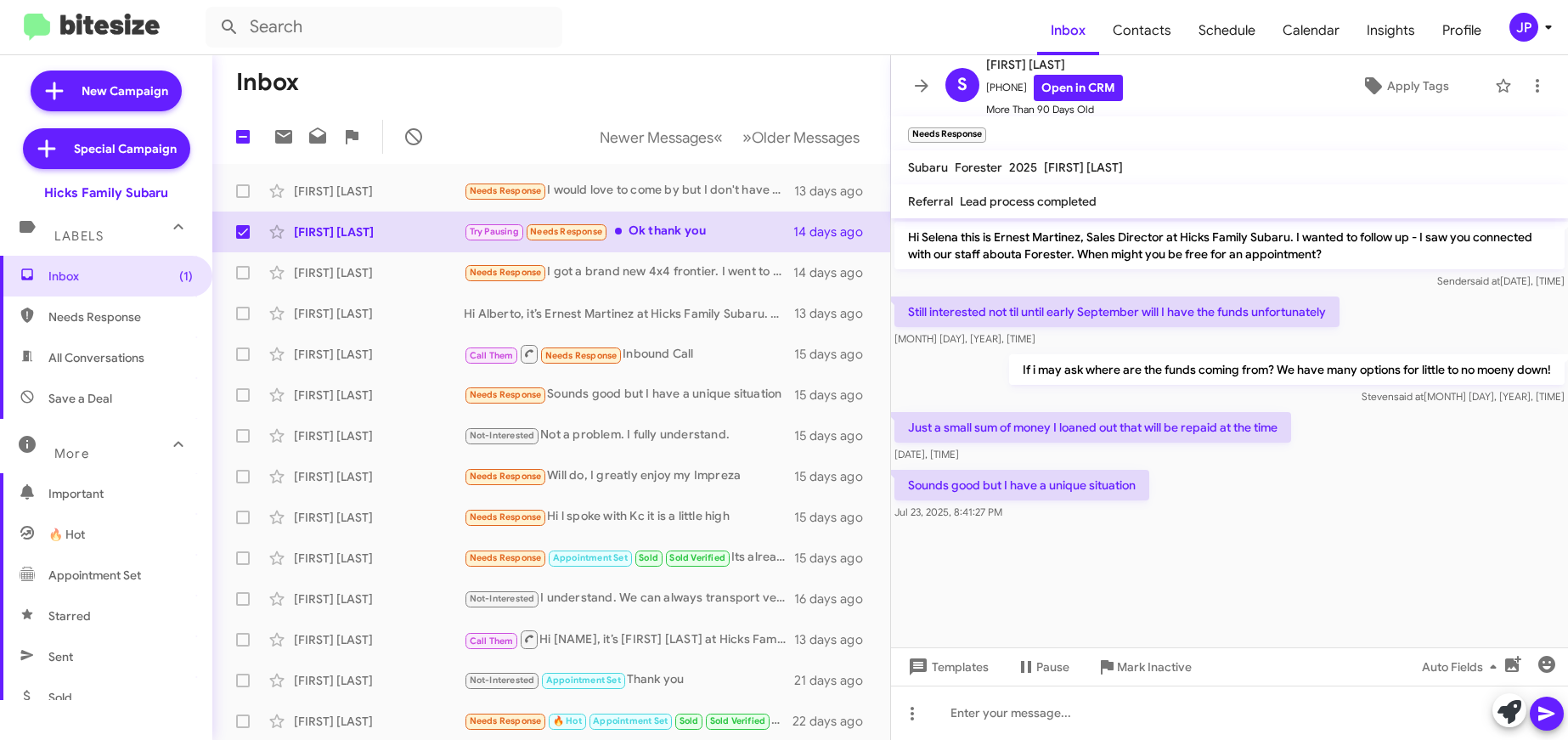 click on "Sounds good but I have a unique situation    Jul 23, 2025, 8:41:27 PM" 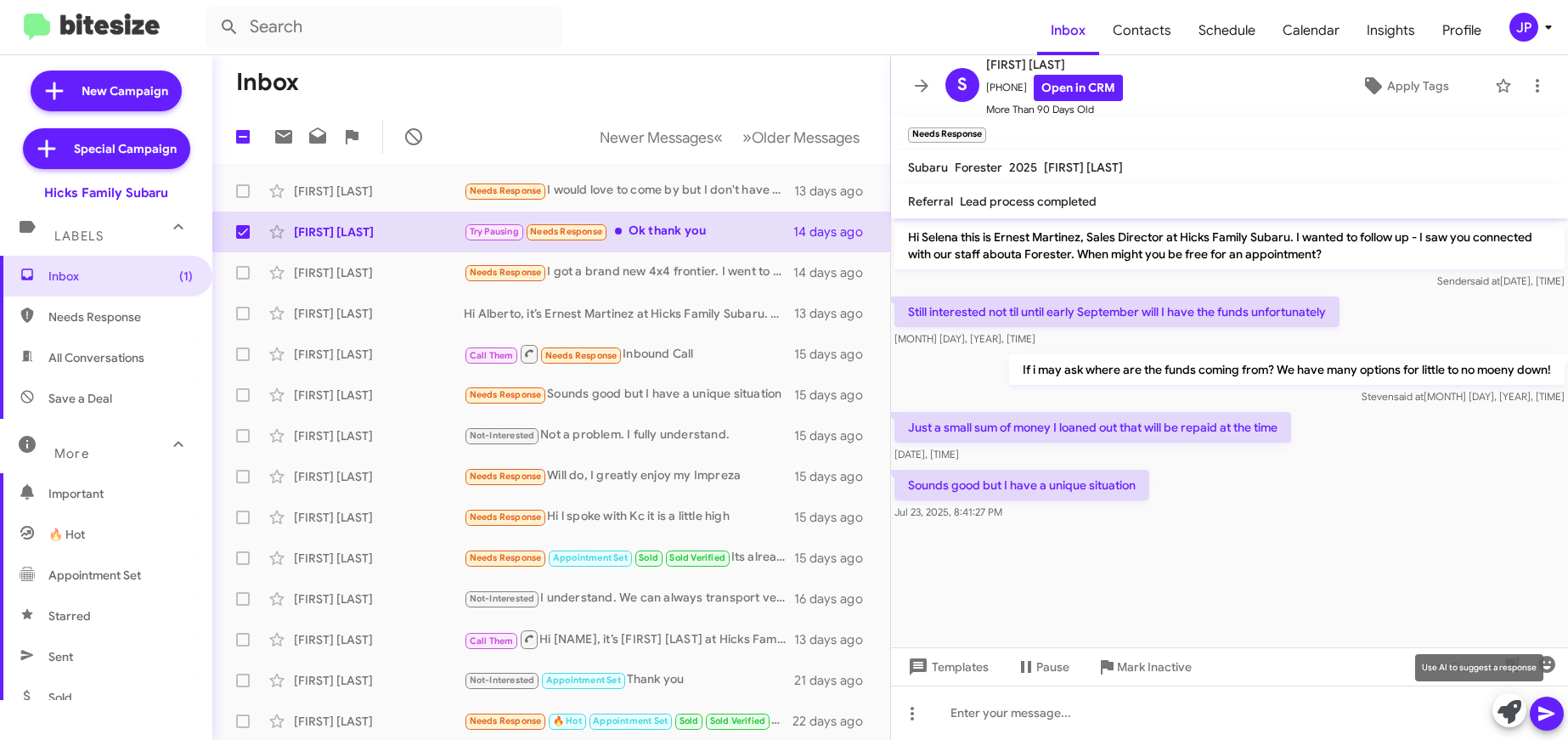 click 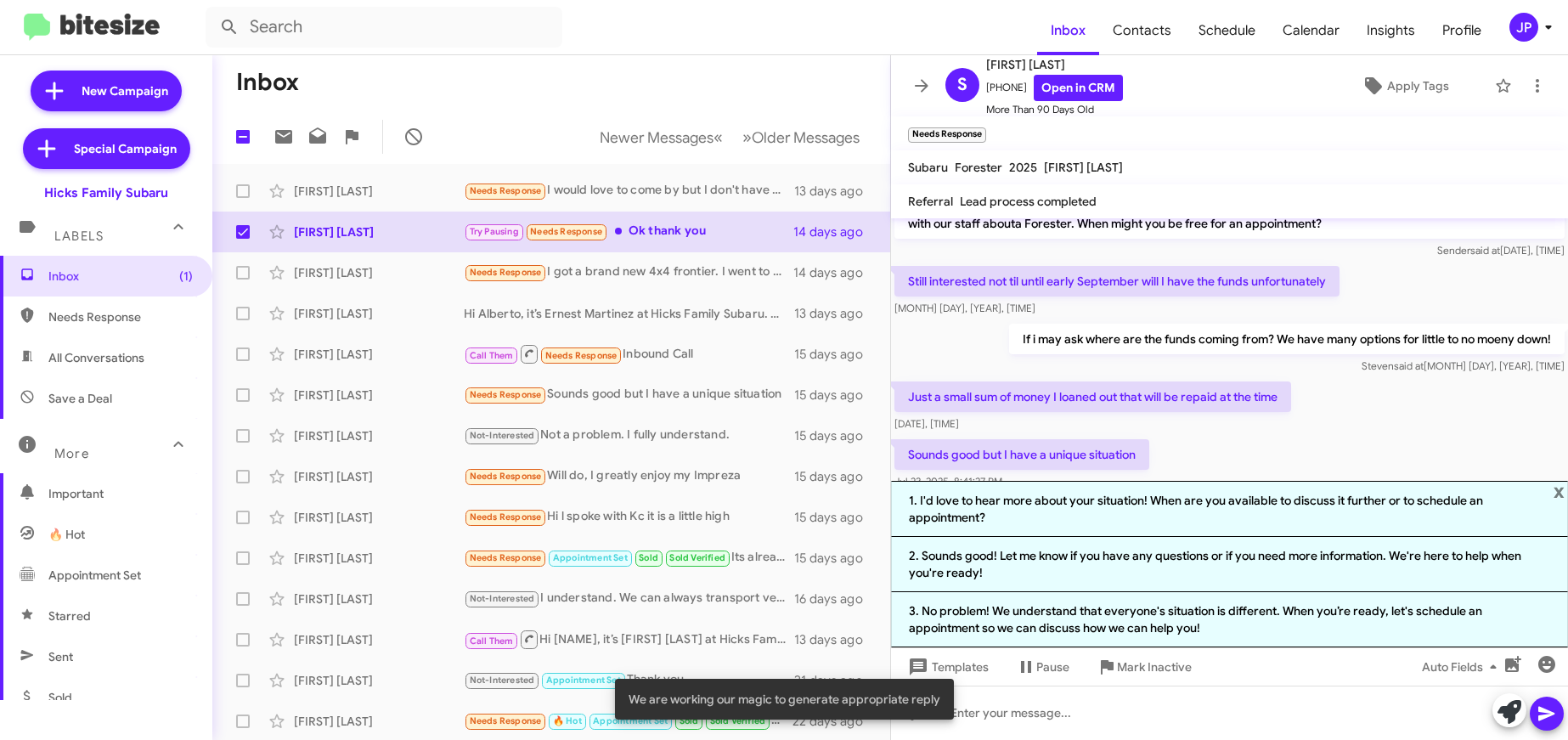 scroll, scrollTop: 65, scrollLeft: 0, axis: vertical 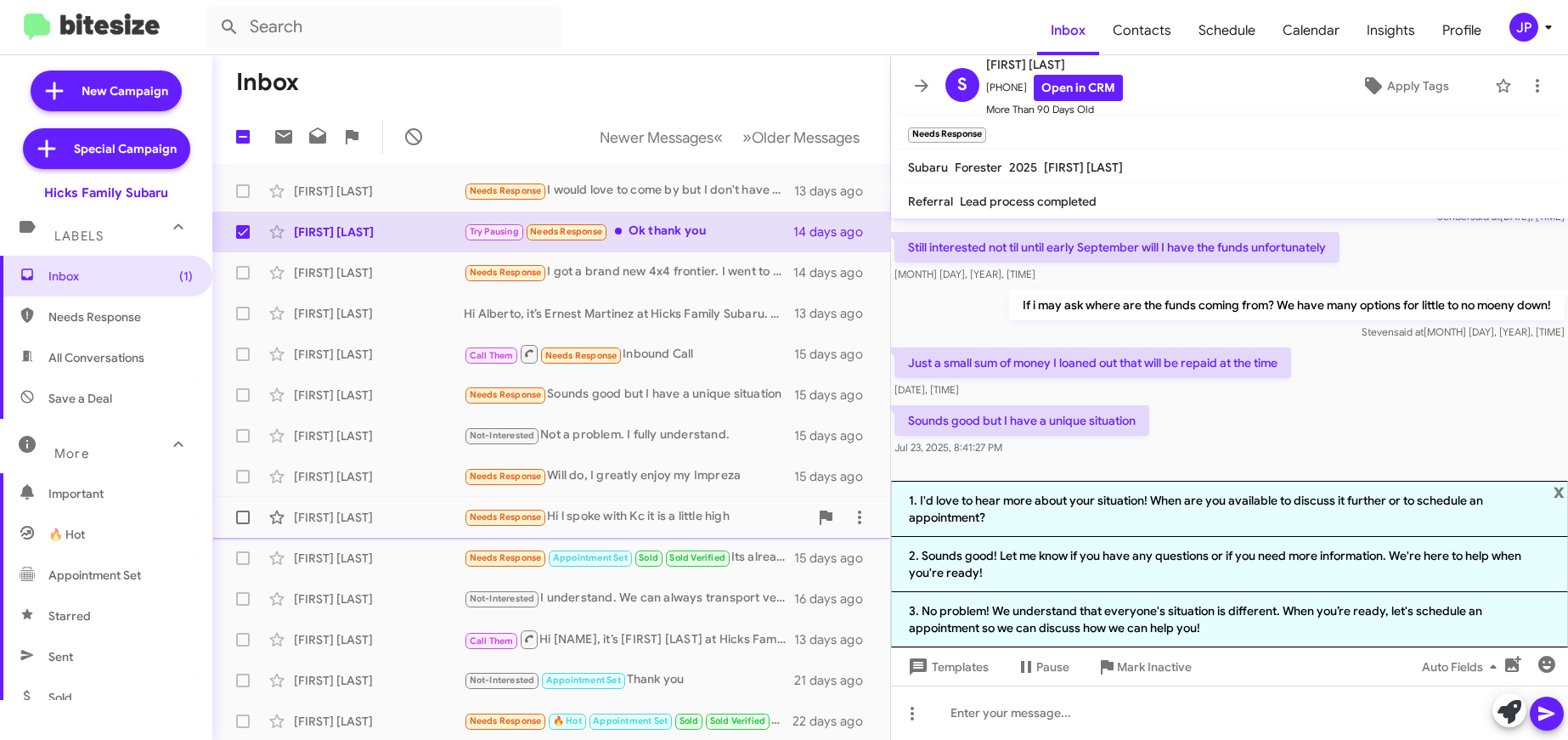 click on "Shirley Thomas" 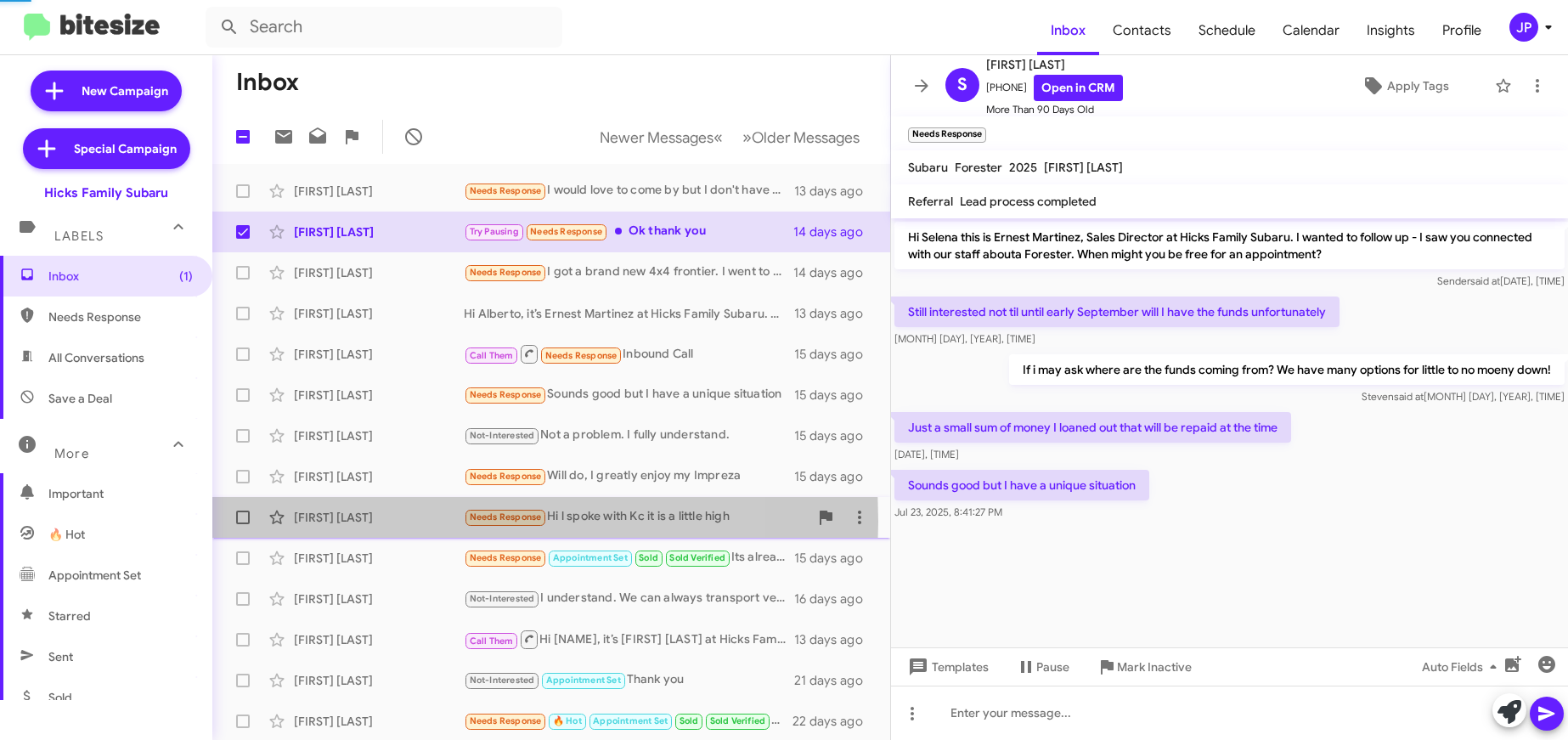 scroll, scrollTop: 0, scrollLeft: 0, axis: both 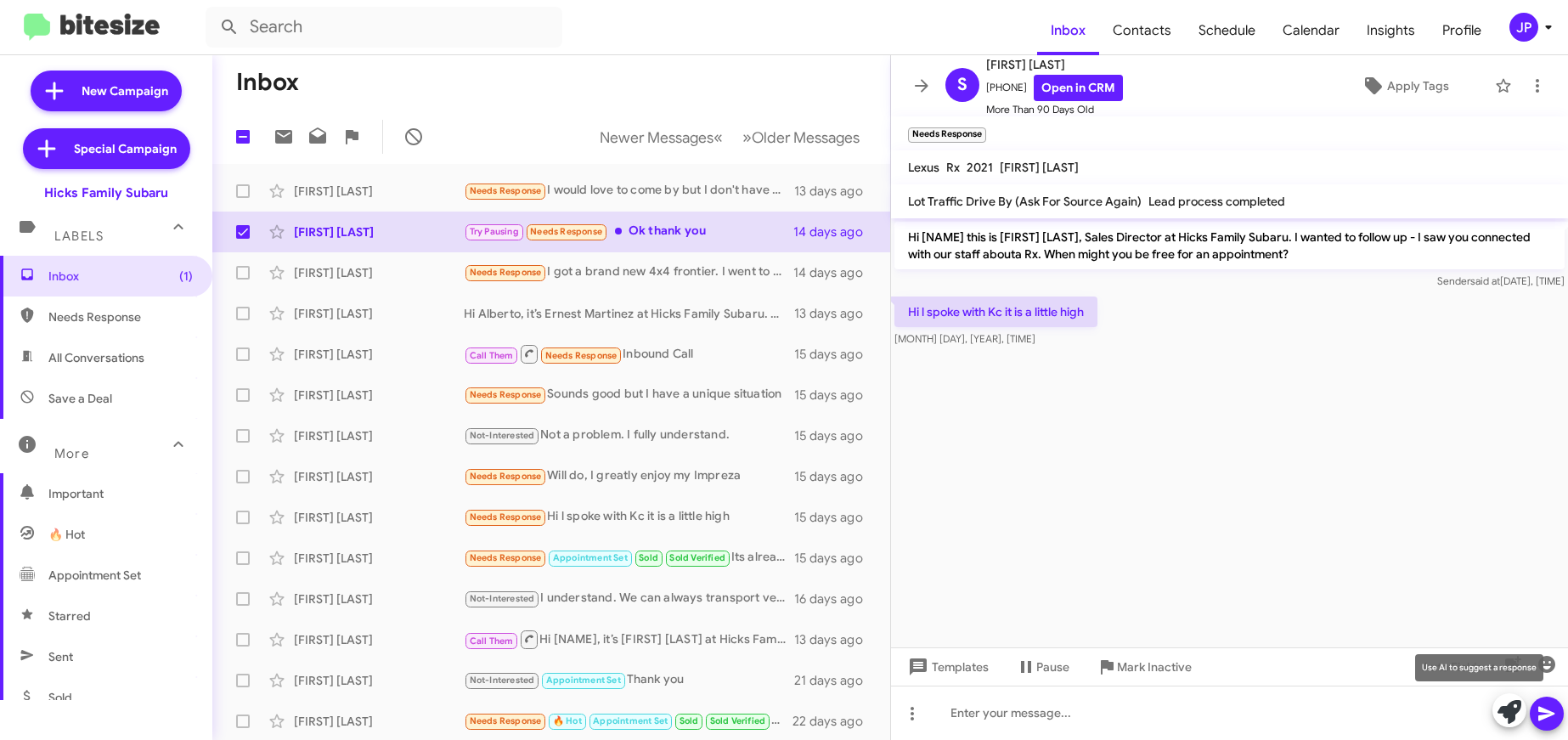 click 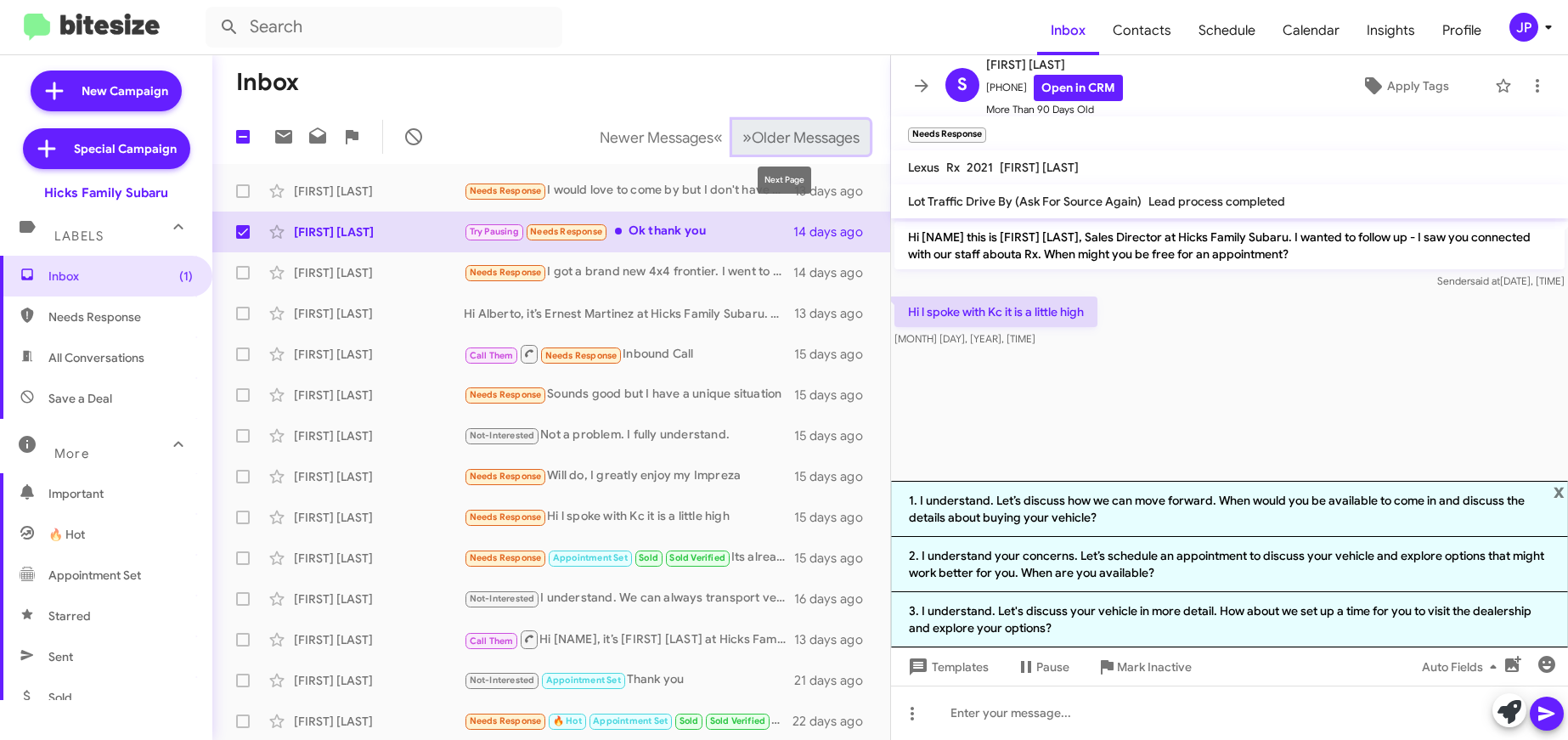 click on "» Next   Older Messages" 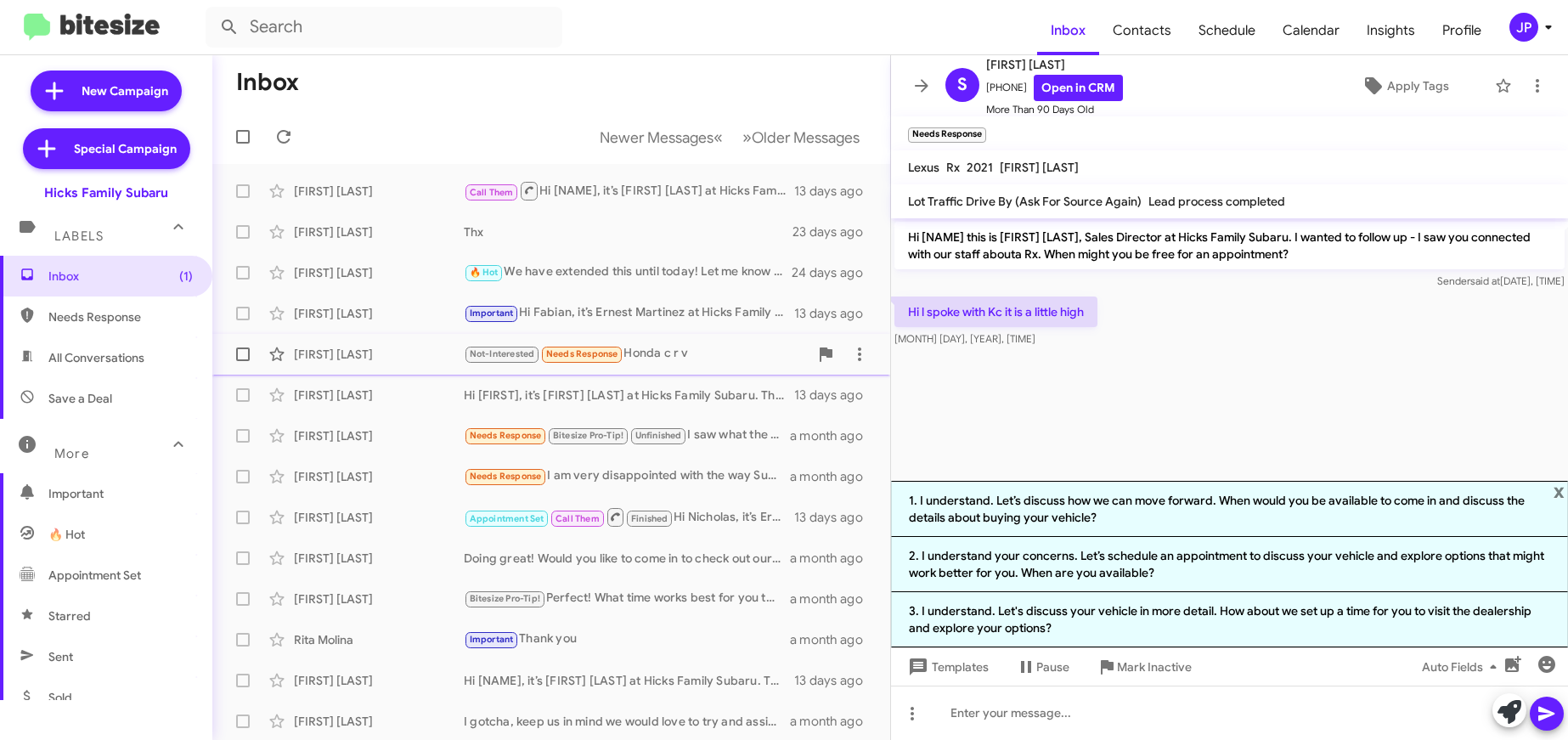 click on "Gary Grant  Not-Interested   Needs Response   Honda c r v   a month ago" 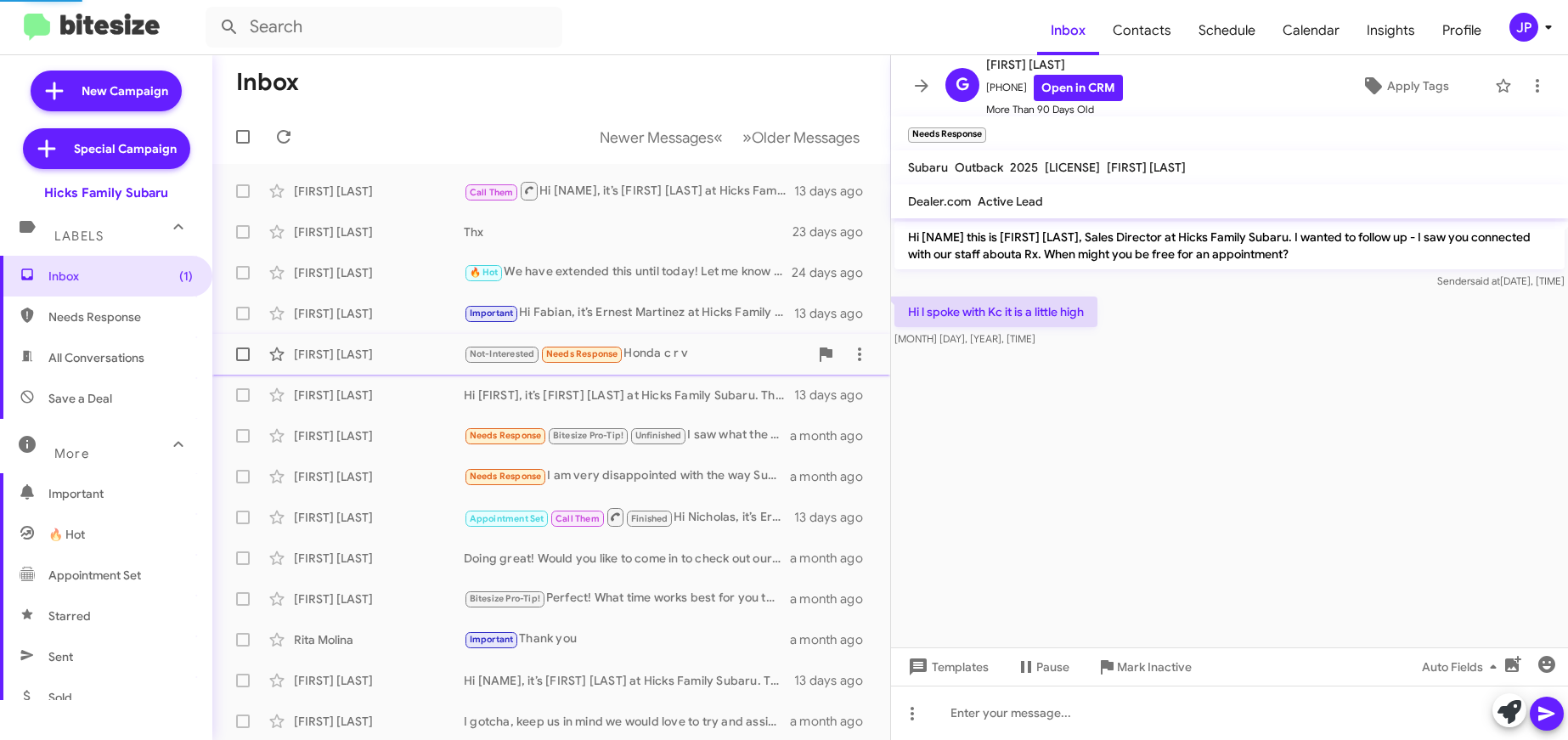 scroll, scrollTop: 324, scrollLeft: 0, axis: vertical 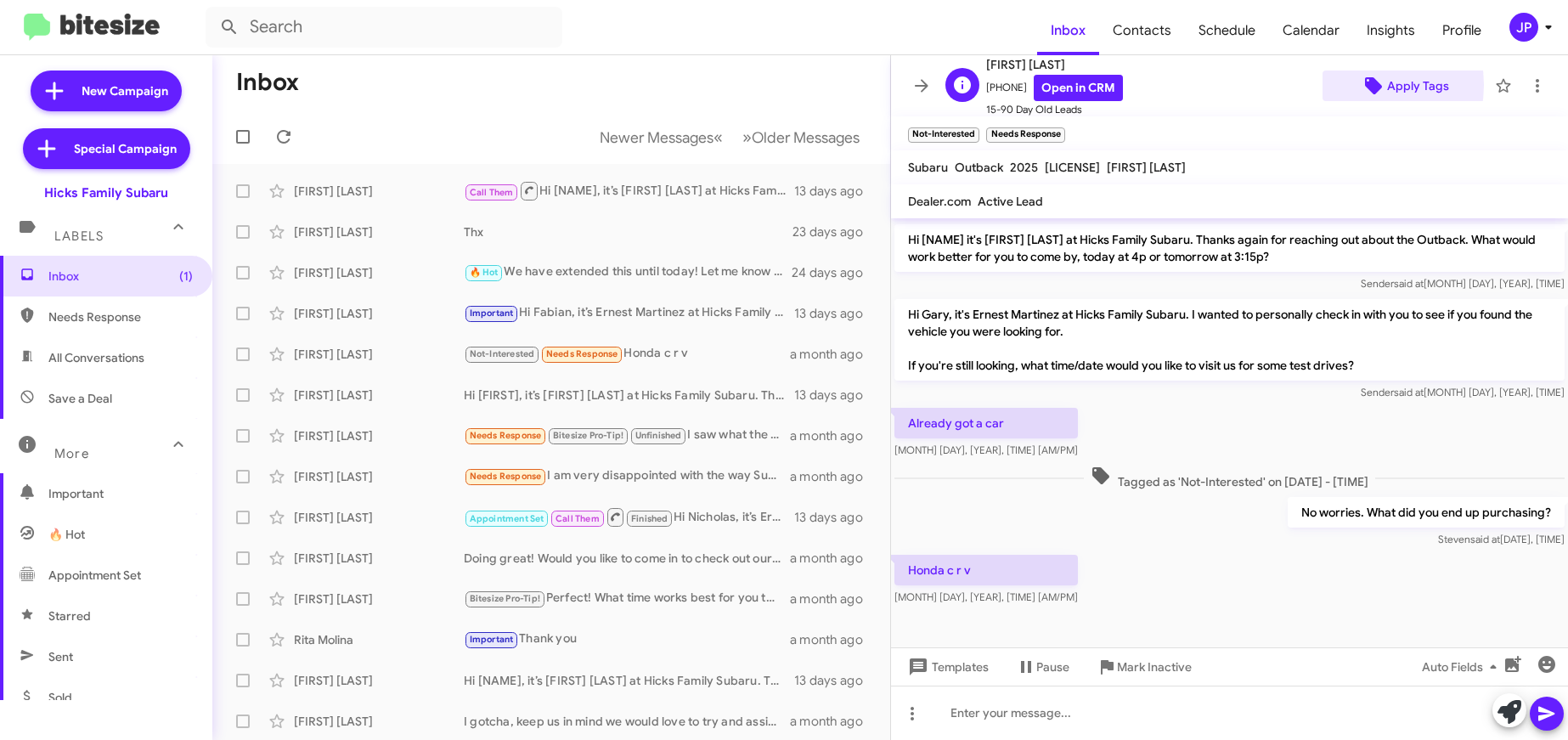 click on "Apply Tags" 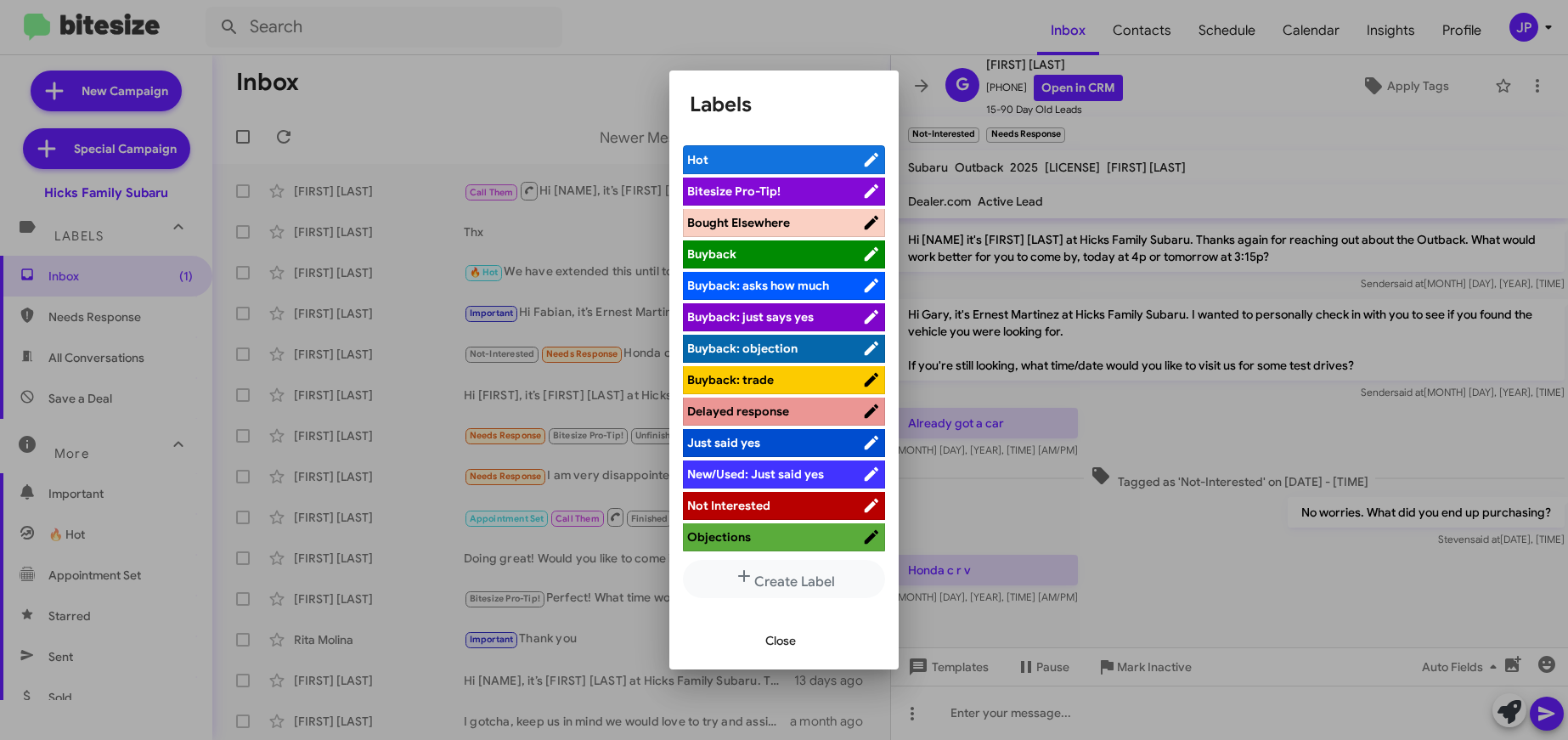 click on "Bought Elsewhere" at bounding box center (738, 223) 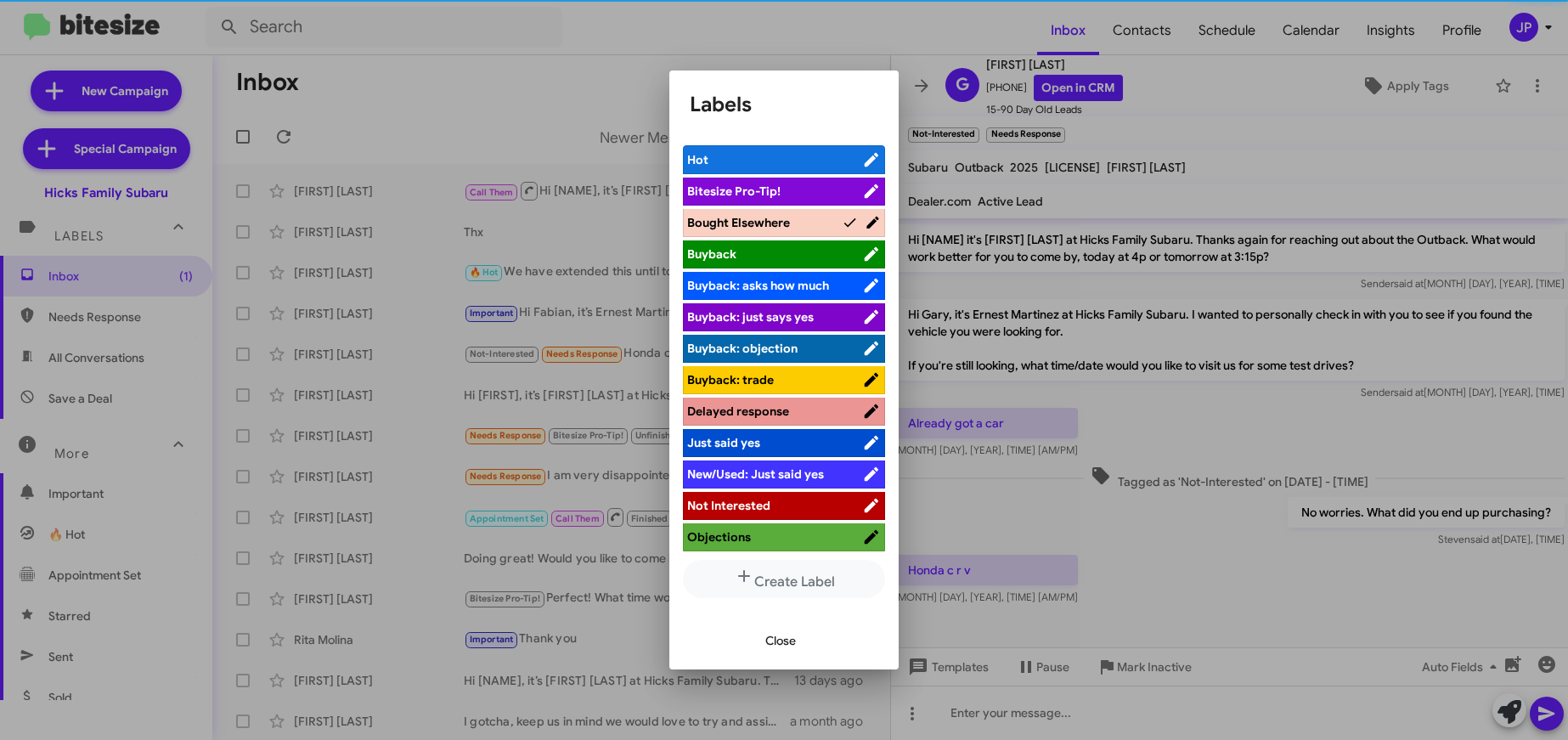 click at bounding box center (784, 370) 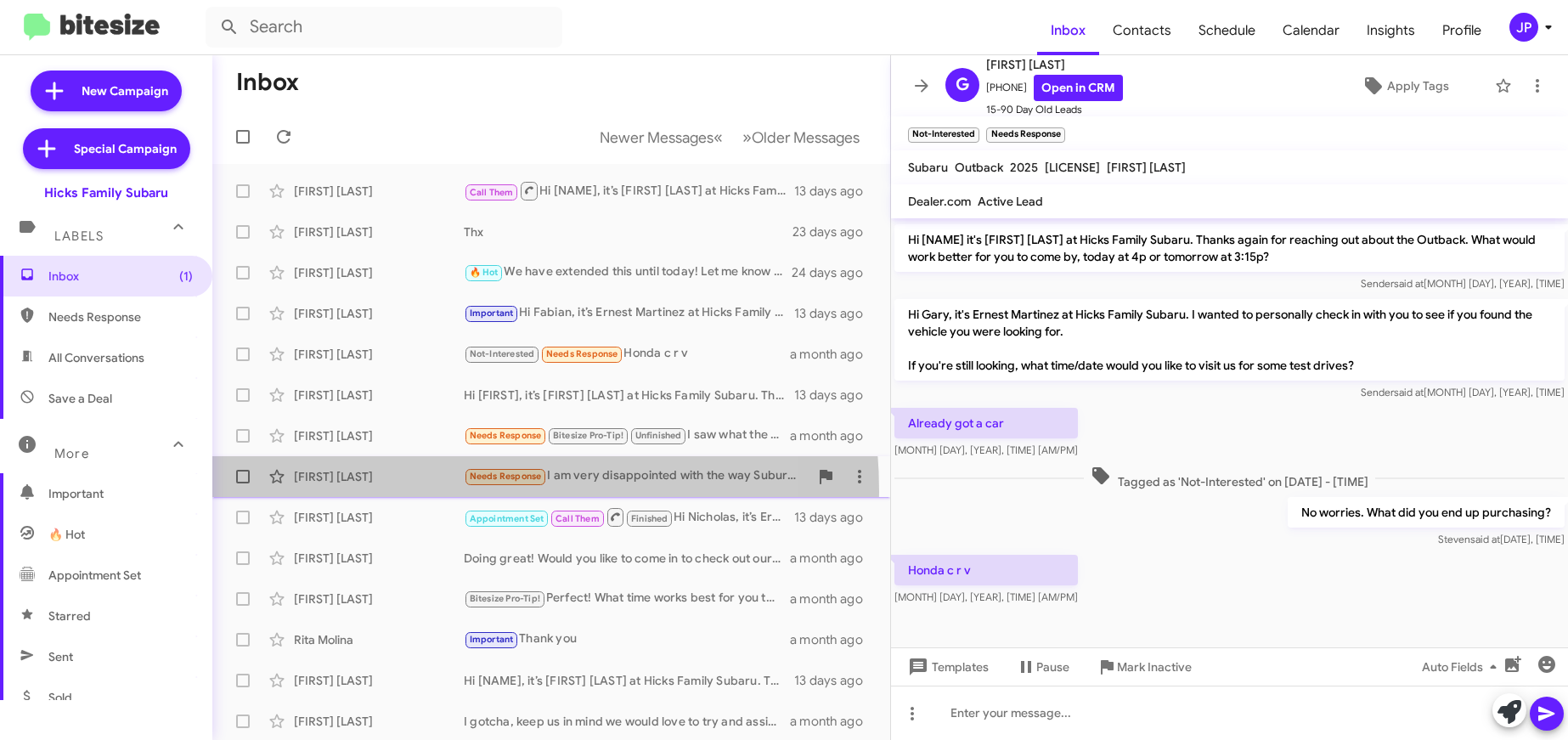 click on "Linda Free  Needs Response   I am very disappointed with the way Suburu didn't honor the warranty on the amplifier that was installed in my car.  I bought my car from Suburu got the extended warranty and when the amplifier went bad nothing was looked into to see what caused it to go out but when I it went out again and it supposedly had a one year warranty it's not honored because they found a problem that caused it to go out so it won't be fixed!  Why because now there is no insurance to pay for the repair????  That is not right! And to think I was hoping to soon buy another outback.  I would like to talk to a manager or somebody that can do something about this amplifier that was installed.   a month ago" 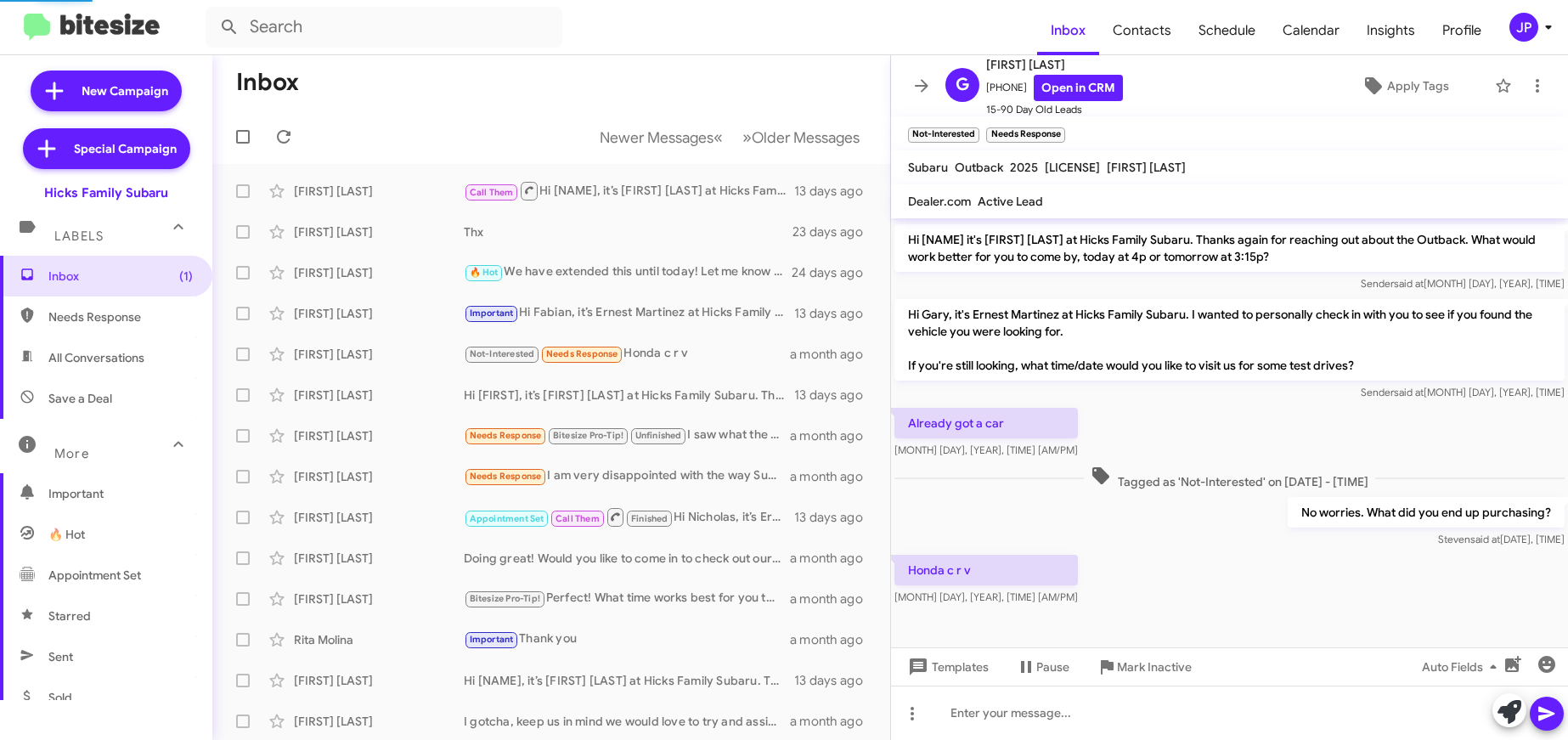 scroll, scrollTop: 0, scrollLeft: 0, axis: both 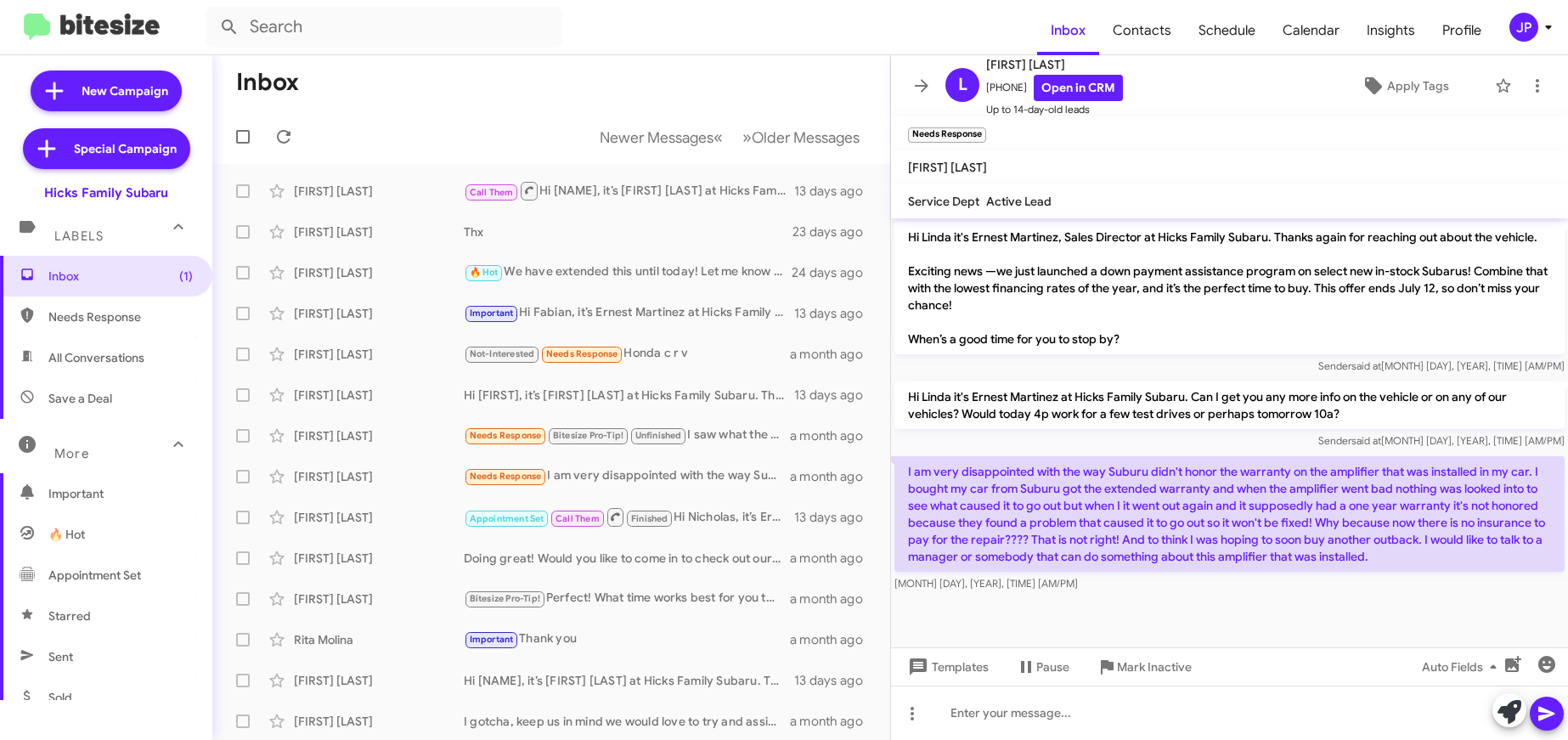 click 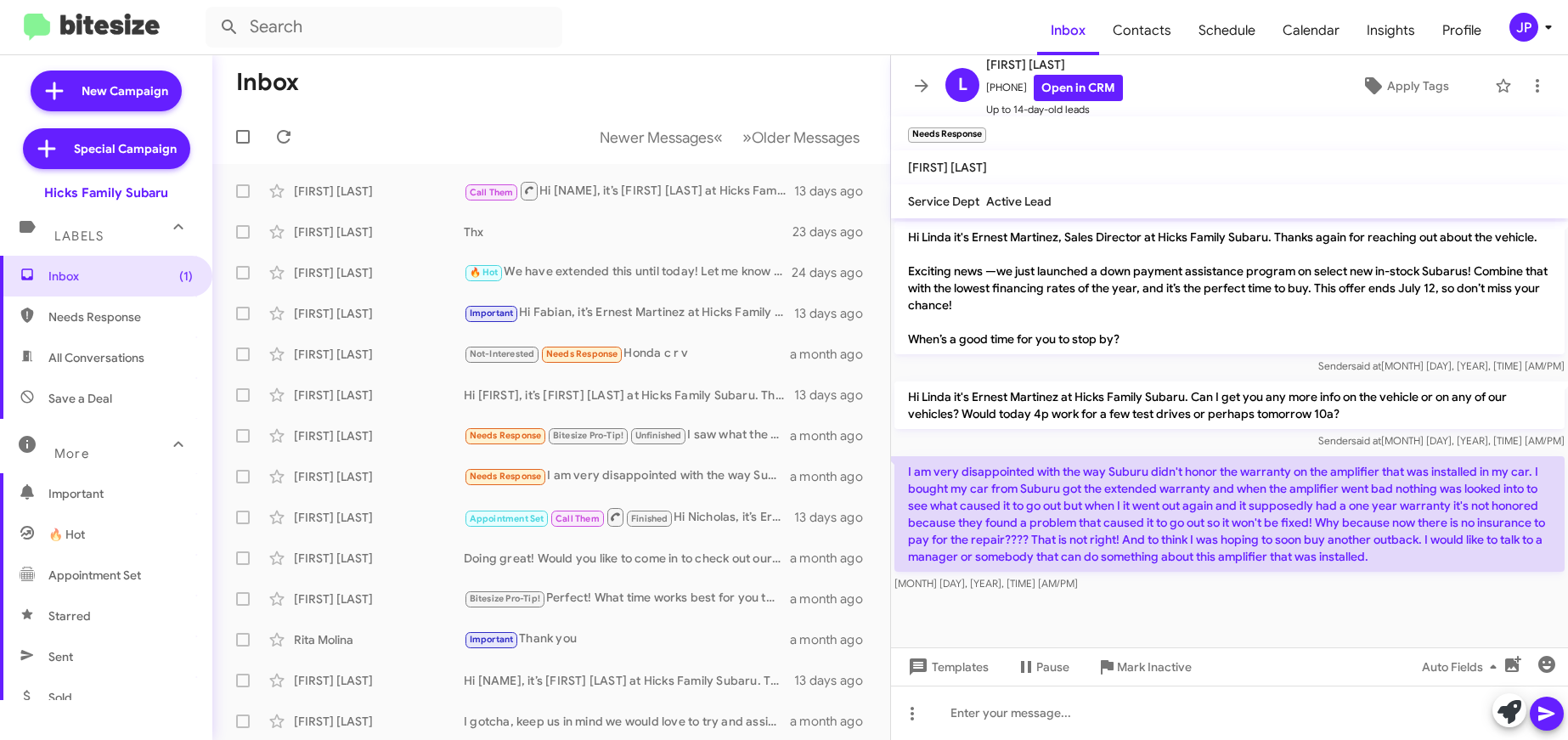 click 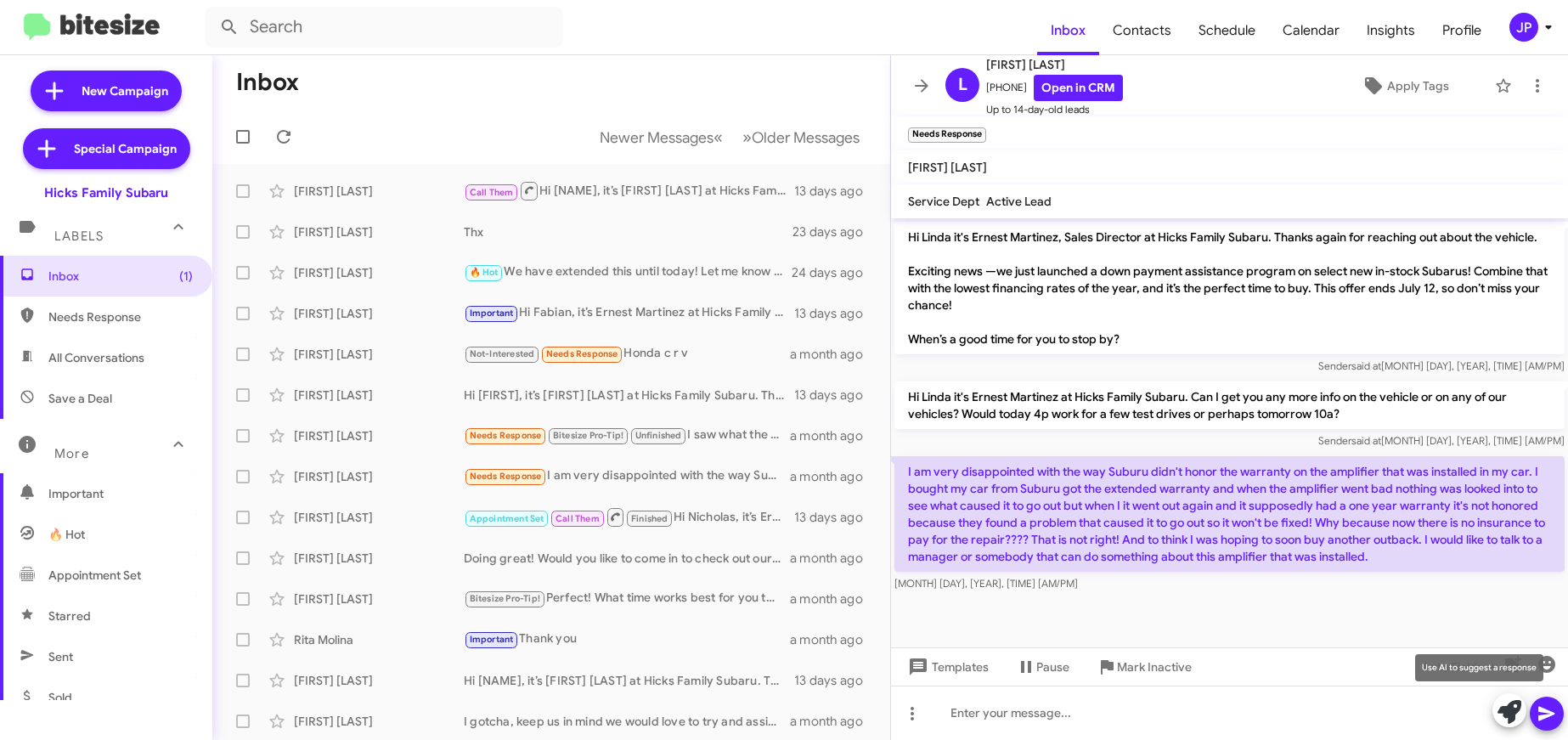 click 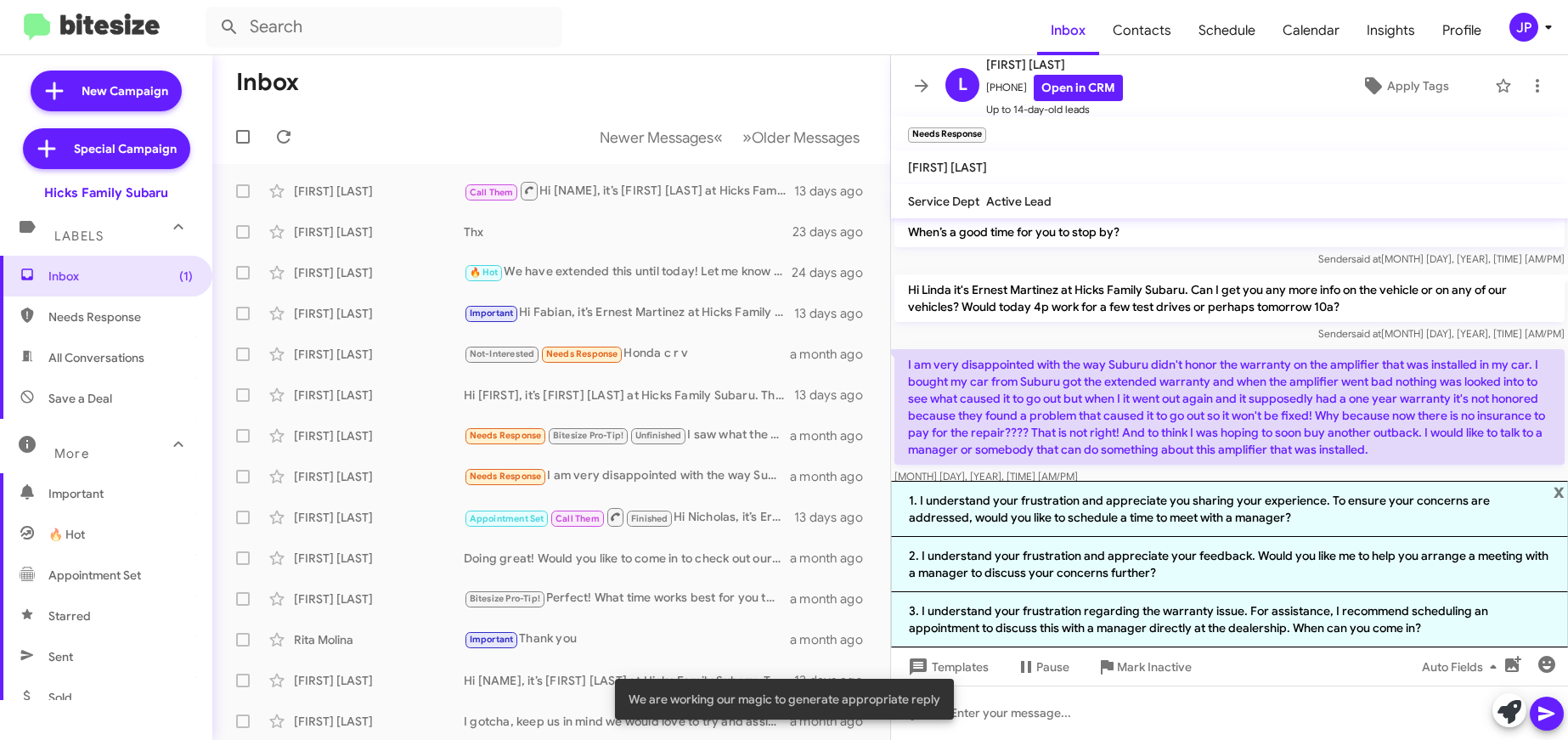 scroll, scrollTop: 127, scrollLeft: 0, axis: vertical 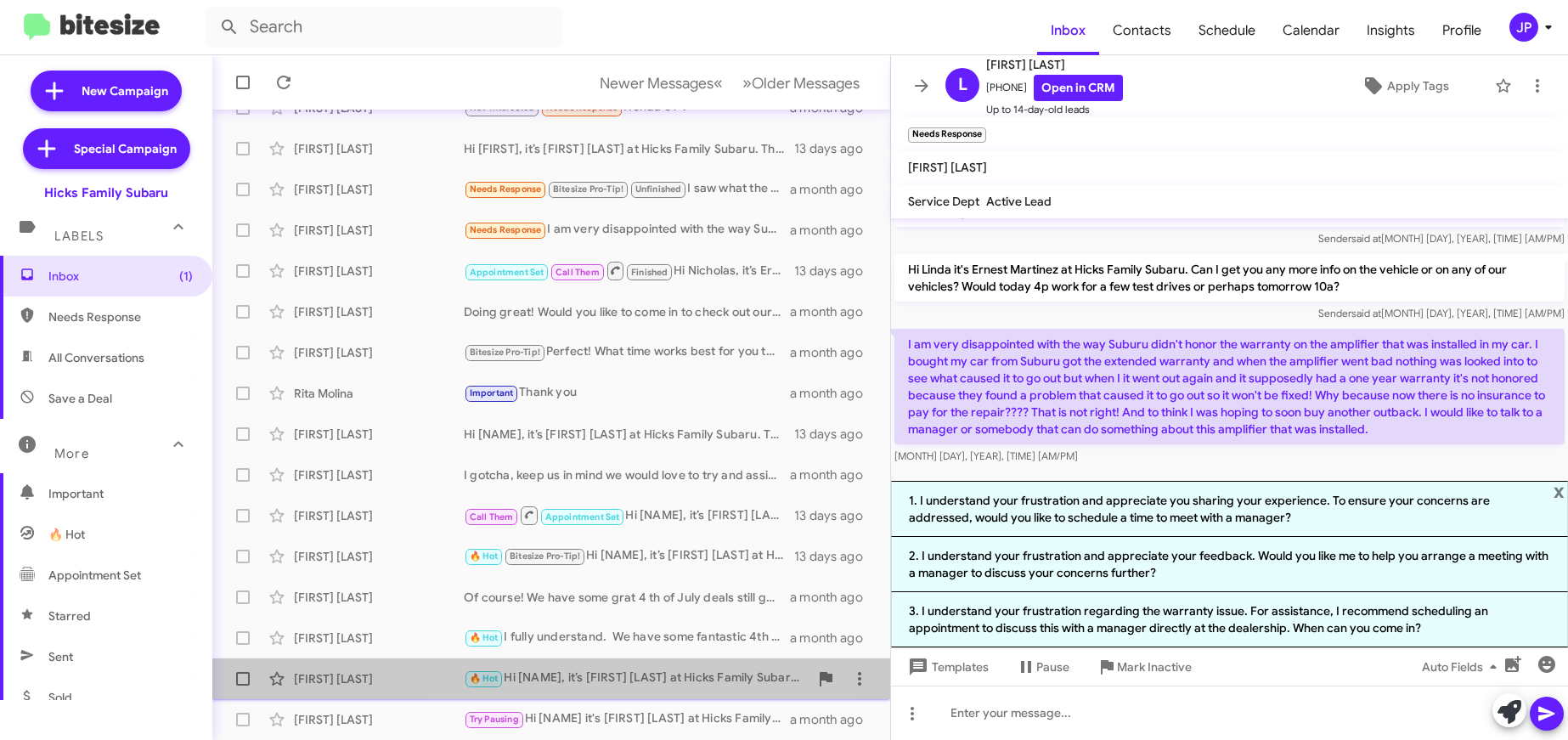 click on "🔥 Hot   Hi Erik, it’s Ernest Martinez at Hicks Family Subaru. Thanks again for reaching out about the Outback.
Beat the heat with our Summer Sales Event this weekend! Bring your car in, and we'll take the dashboard temp- multiply it by 5, and that's your bonus! Get up to $1000 added to your trade-in value. For example, 98 degrees x 5 gives you a $490 bonus. Hurry in for these savings through 7/31!
When can you swing by?" 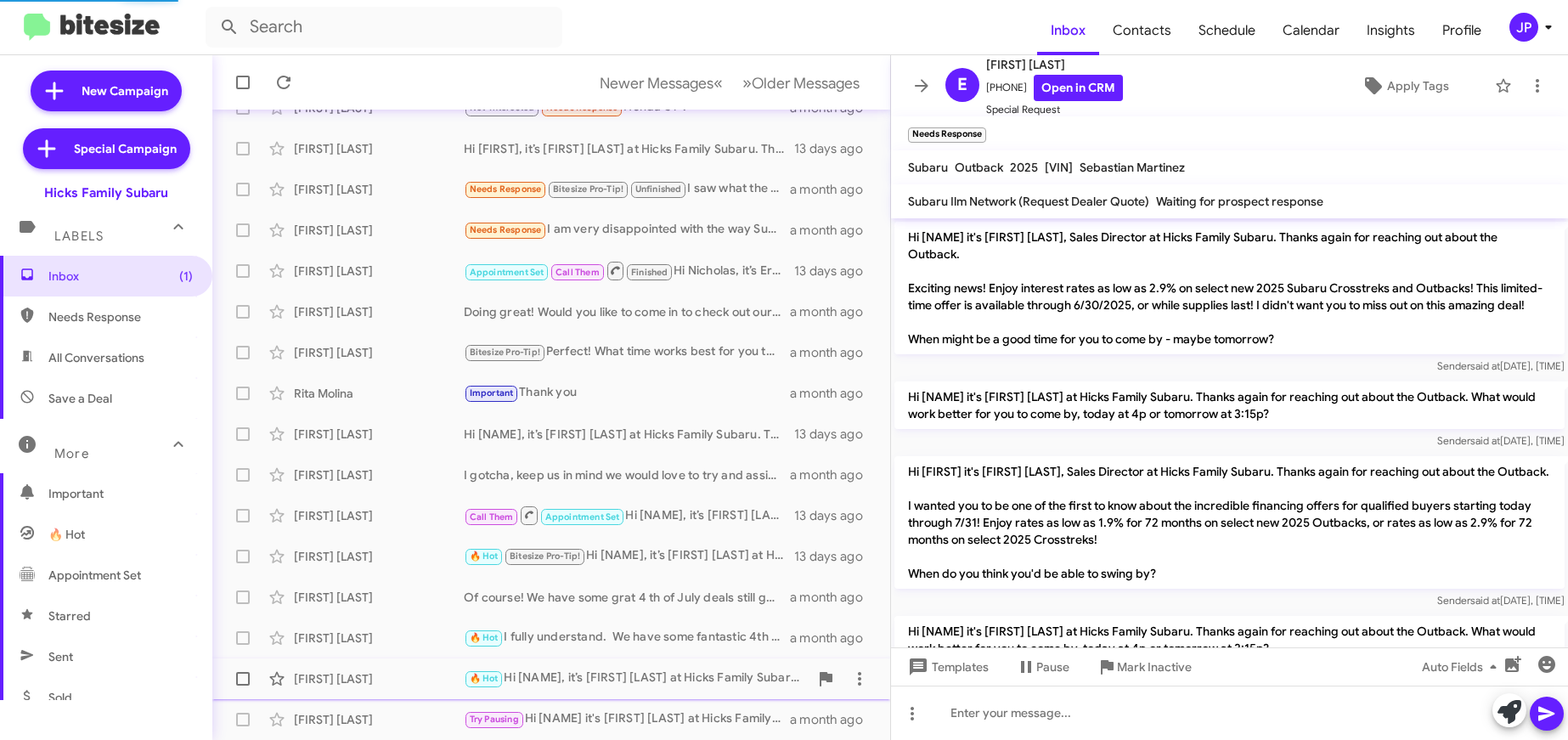 scroll, scrollTop: 757, scrollLeft: 0, axis: vertical 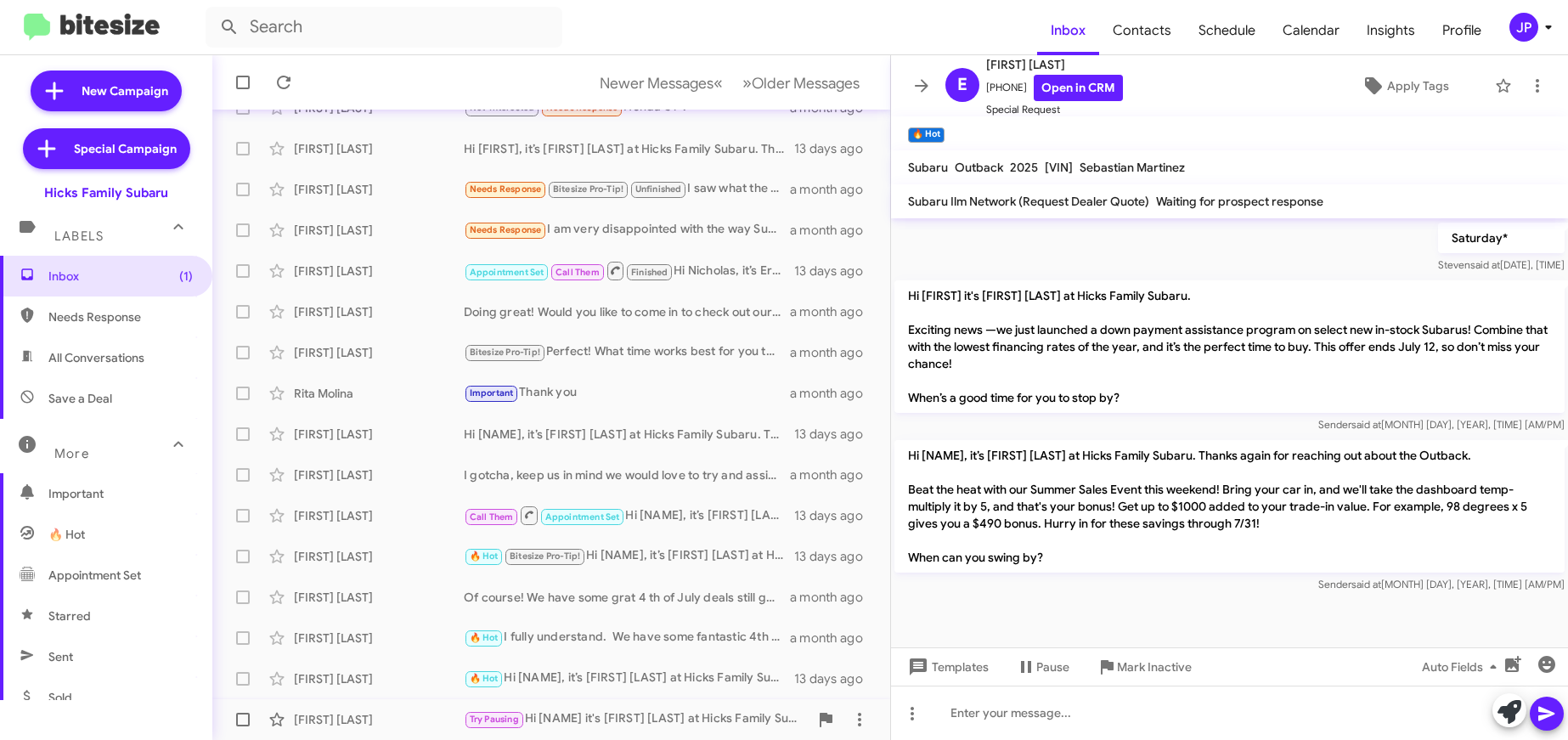 click on "Try Pausing   Hi Mary it's Ernest Martinez at Hicks Family Subaru.
Exciting news —we just launched a down payment assistance program on select new in-stock Subarus! Combine that with the lowest financing rates of the year, and it’s the perfect time to buy. This offer ends July 12, so don’t miss your chance!
When’s a good time for you to stop by?" 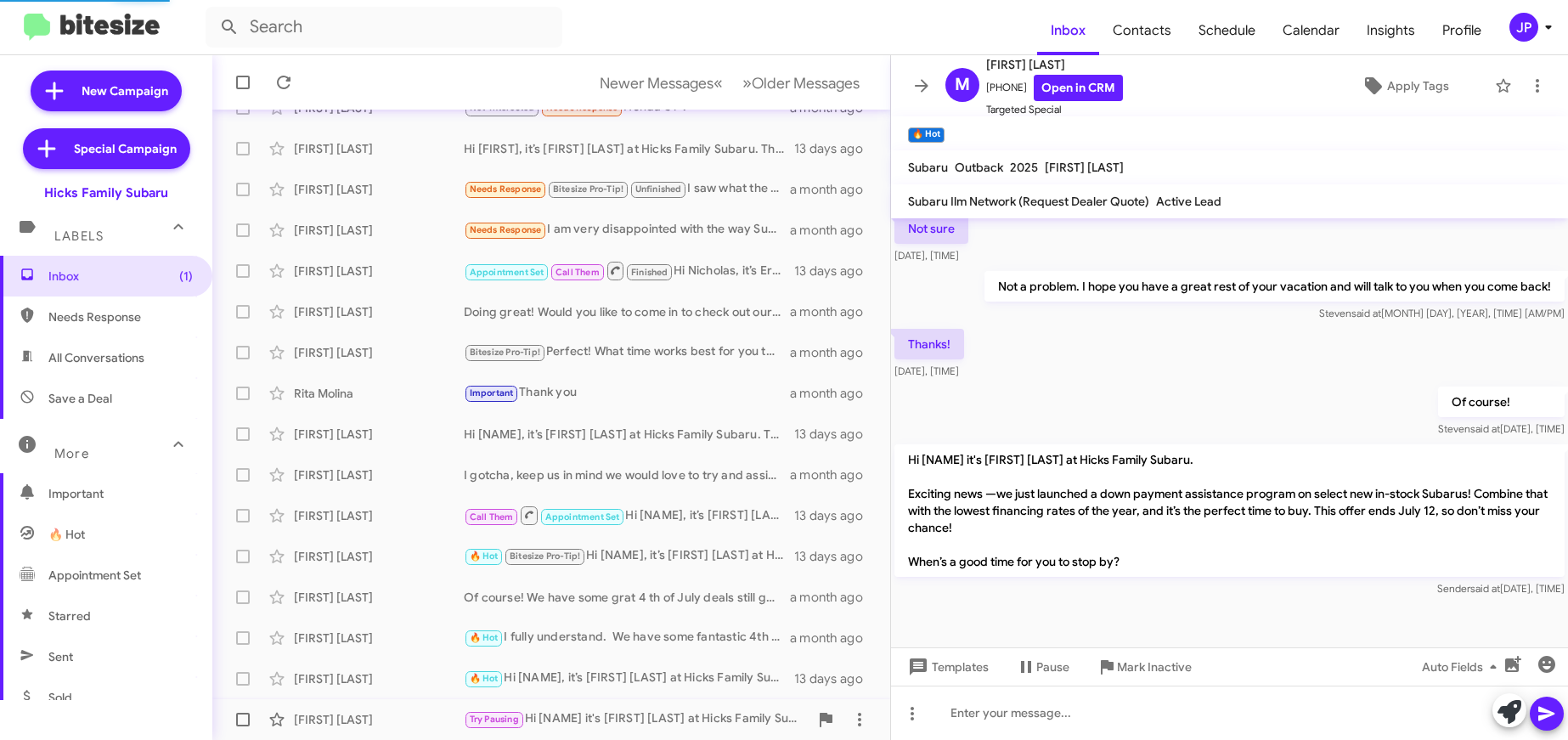 scroll, scrollTop: 627, scrollLeft: 0, axis: vertical 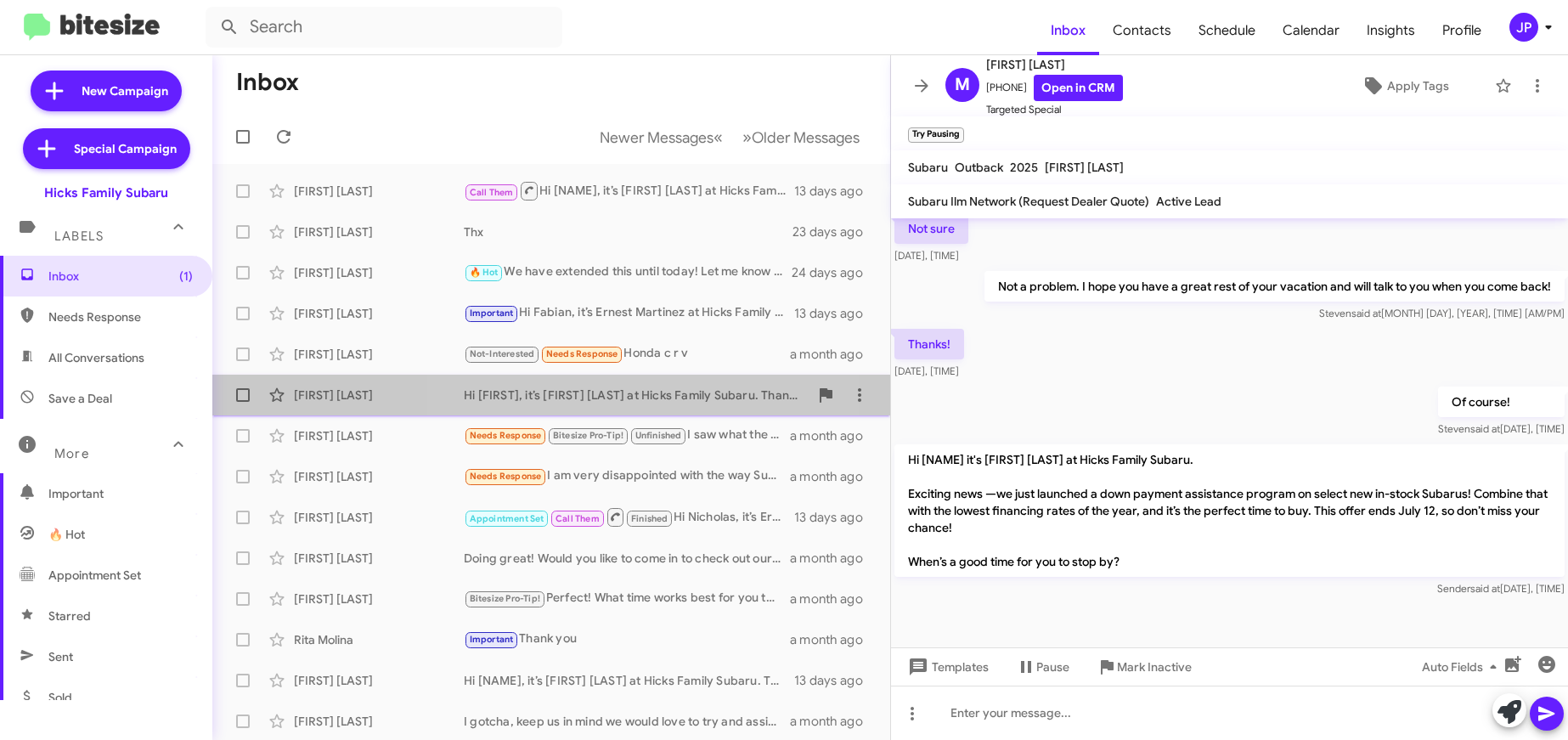 click on "Susan Jost  Hi Susan, it’s Ernest Martinez at Hicks Family Subaru. Thanks again for reaching out about the Forester.
Beat the heat with our Summer Sales Event this weekend! Bring your car in, and we'll take the dashboard temp- multiply it by 5, and that's your bonus! Get up to $1000 added to your trade-in value. For example, 98 degrees x 5 gives you a $490 bonus. Hurry in for these savings through 7/31!
When can you swing by?   13 days ago" 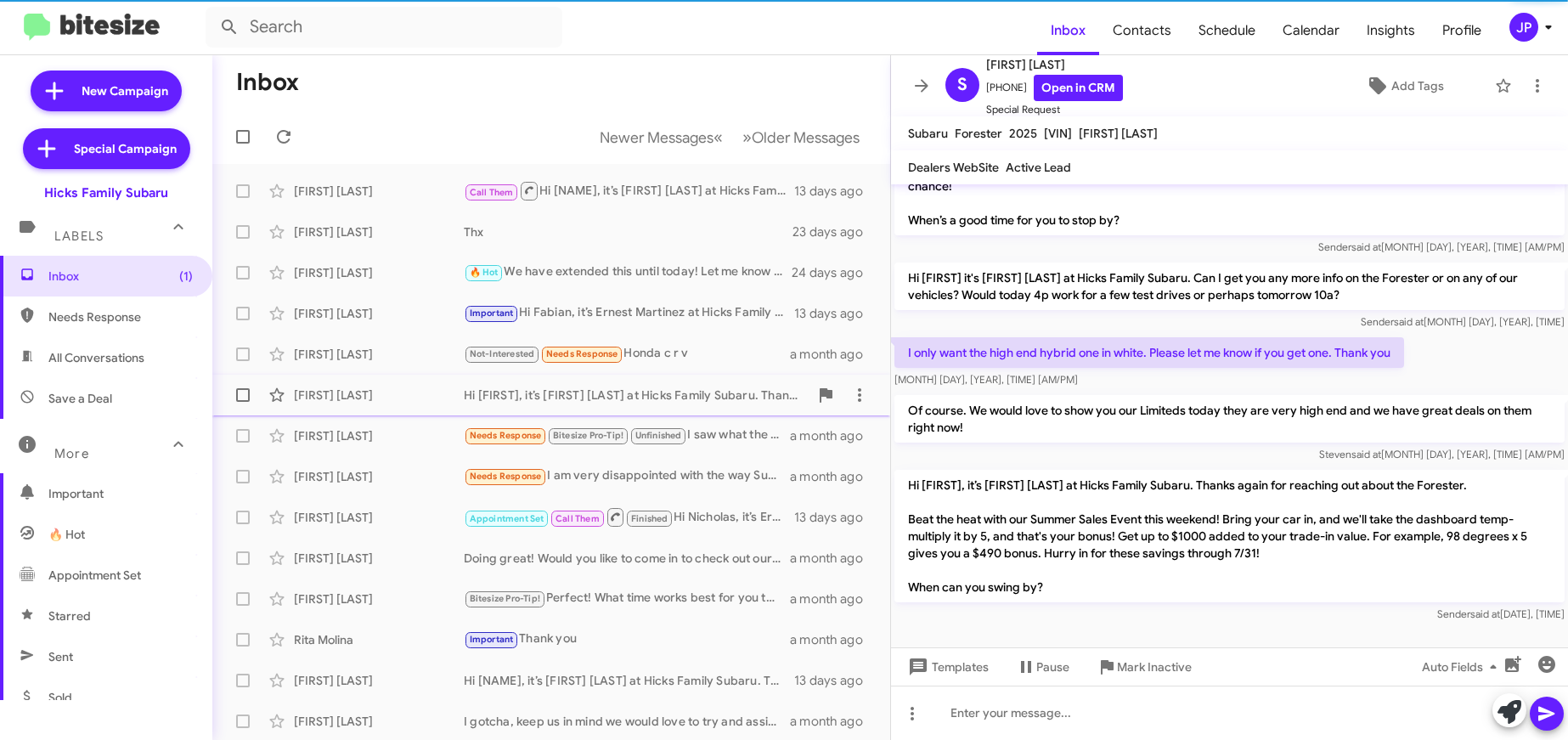 scroll, scrollTop: 102, scrollLeft: 0, axis: vertical 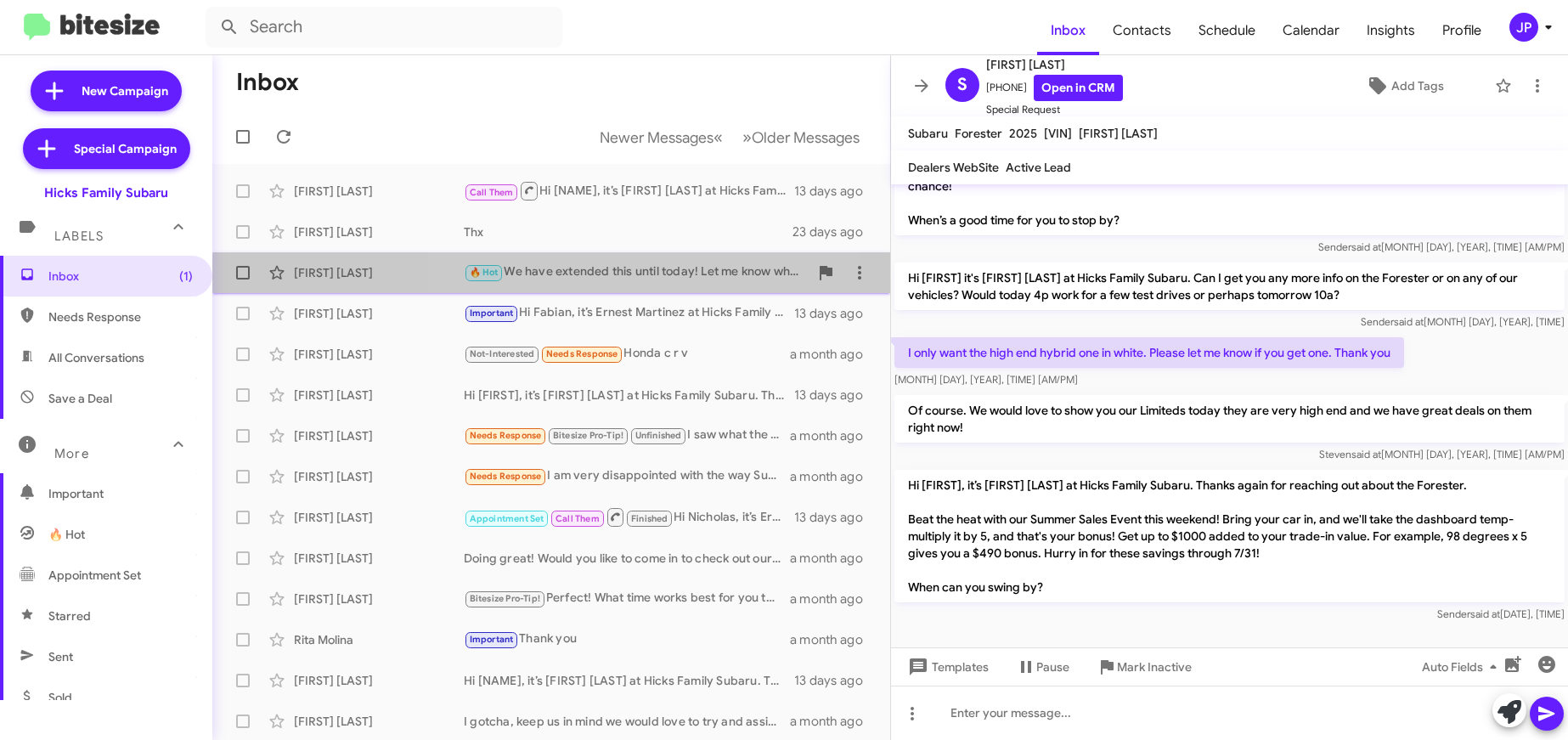 click on "🔥 Hot   We have extended this until today! Let me know what time works for you!" 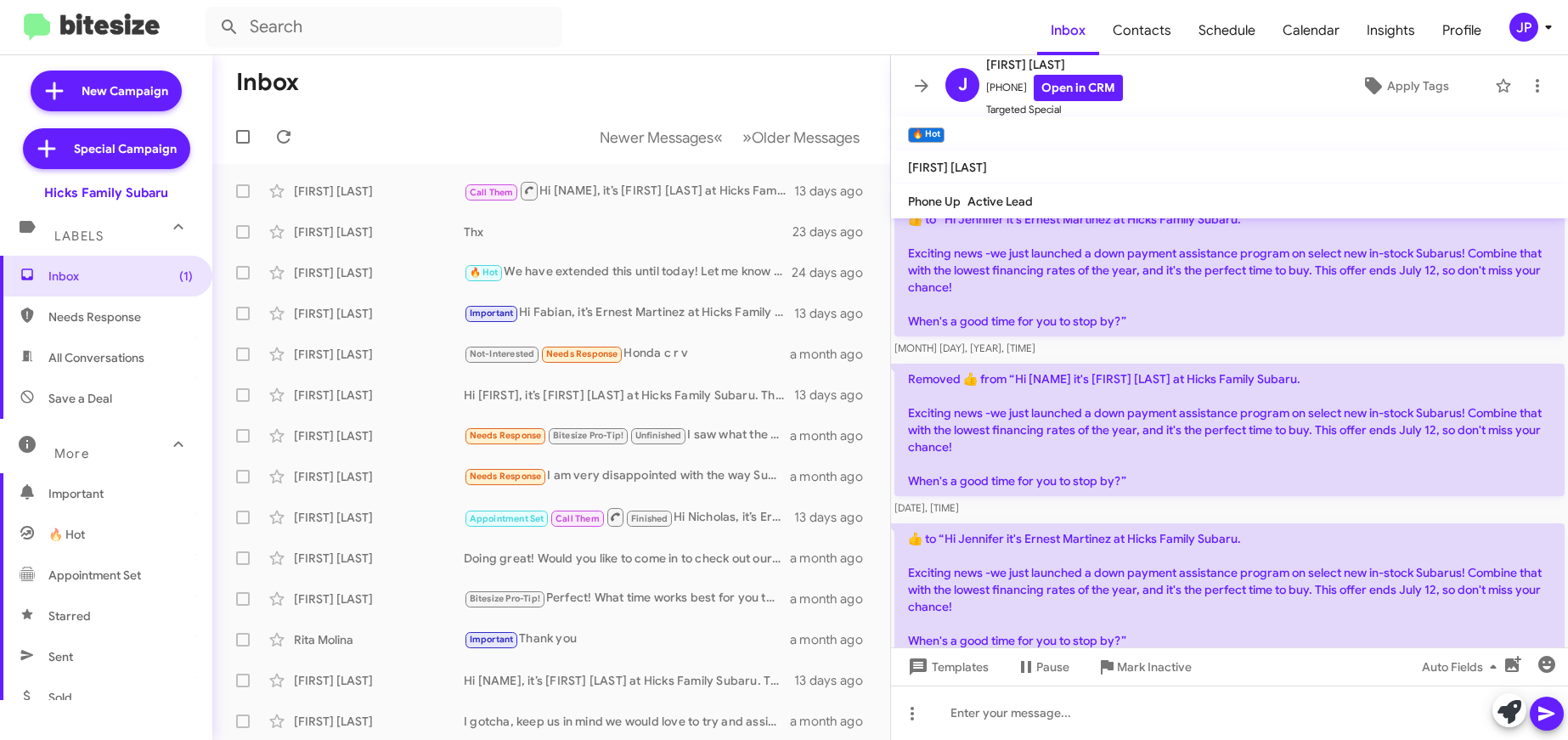 scroll, scrollTop: 0, scrollLeft: 0, axis: both 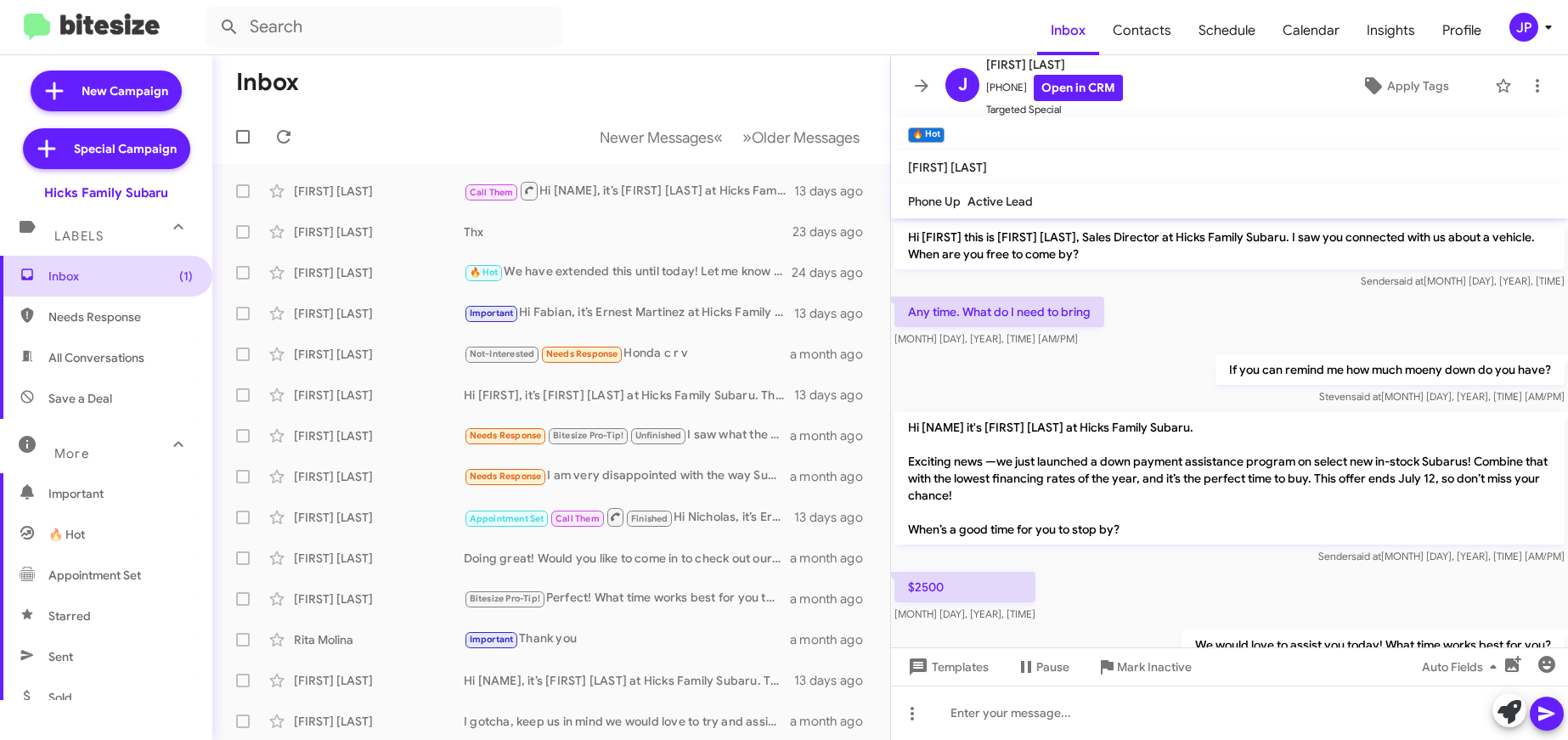 click on "Inbox  (1)" at bounding box center [121, 276] 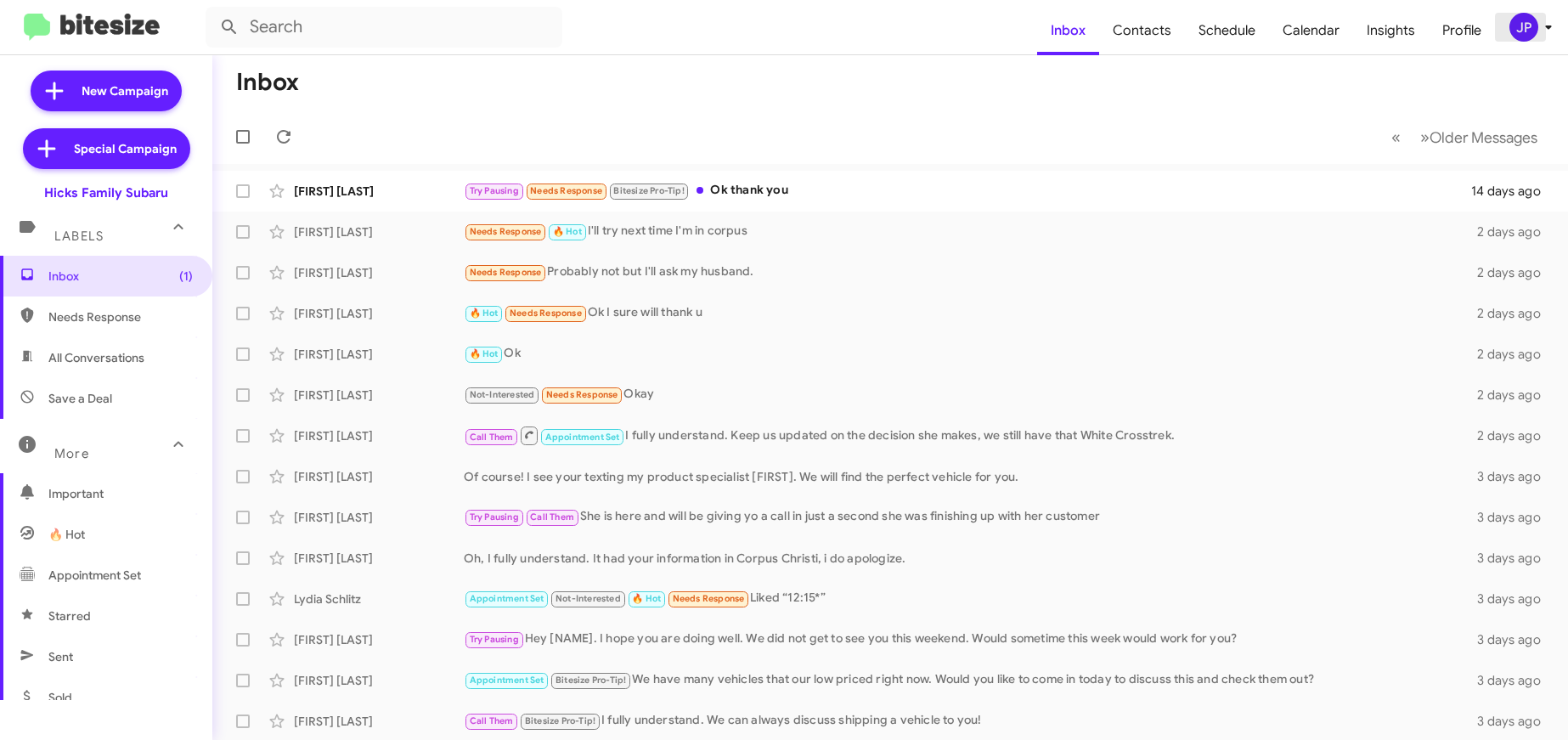 click on "JP" 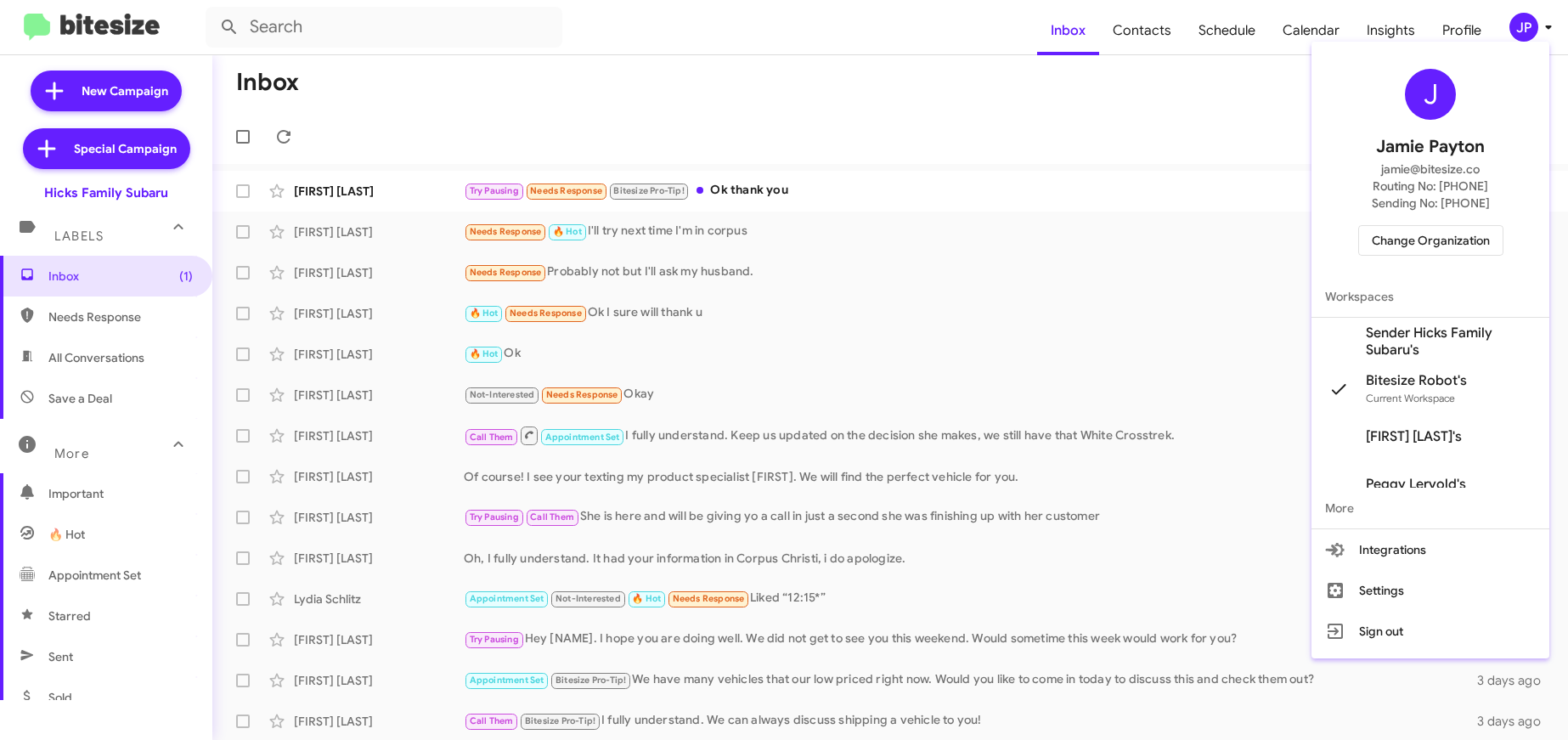 click on "Change Organization" at bounding box center [1430, 240] 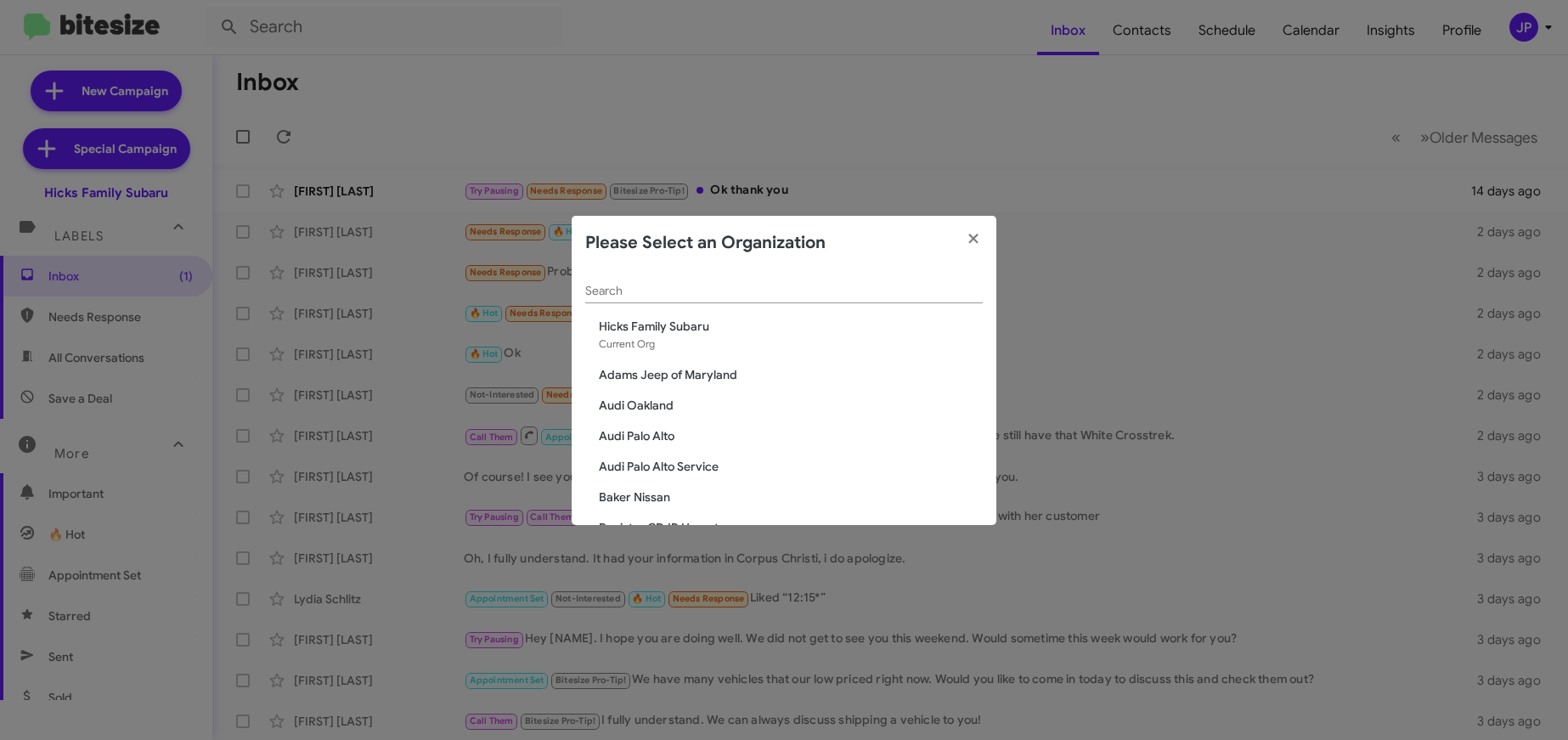 click on "Search" at bounding box center (784, 291) 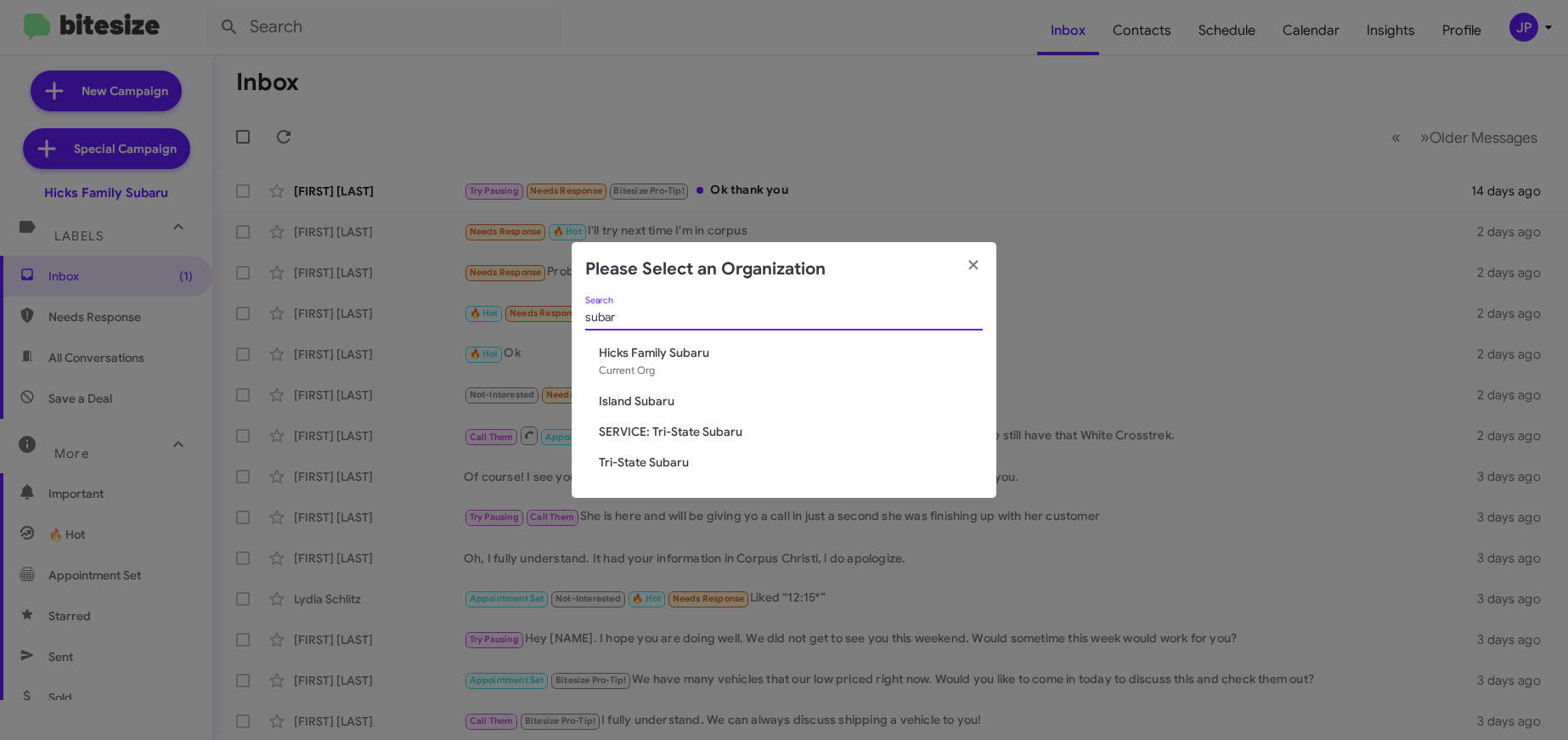 type on "subar" 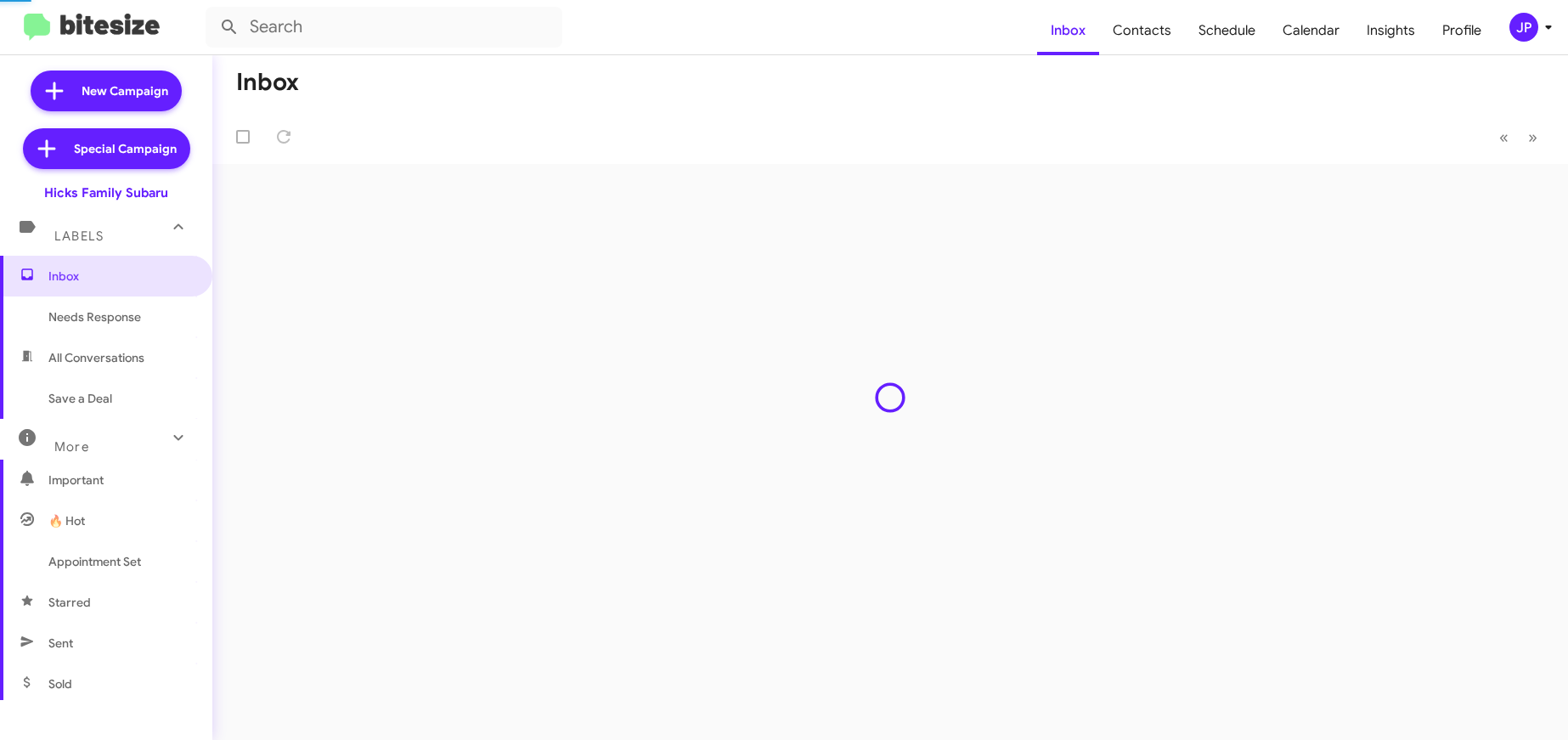 scroll, scrollTop: 0, scrollLeft: 0, axis: both 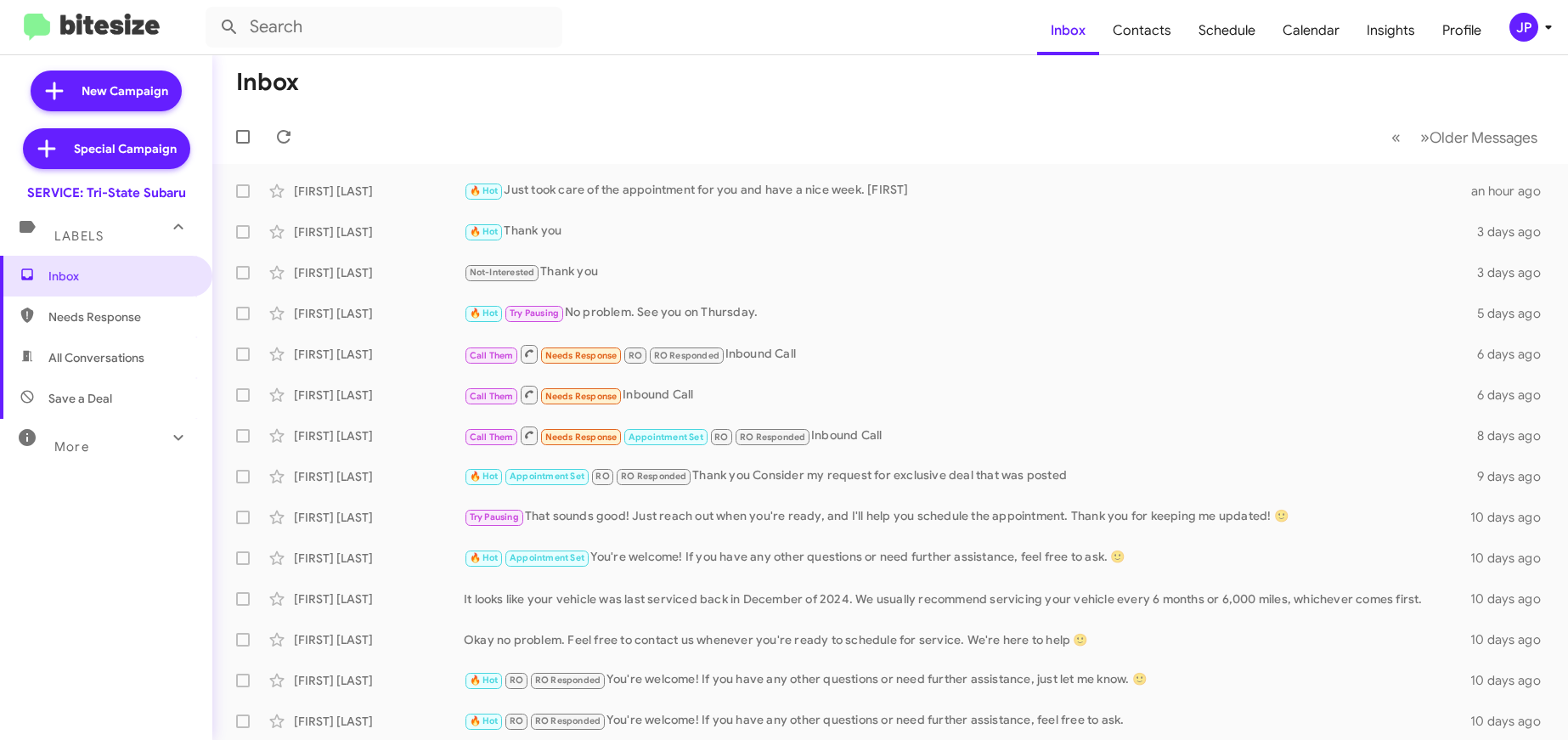 click 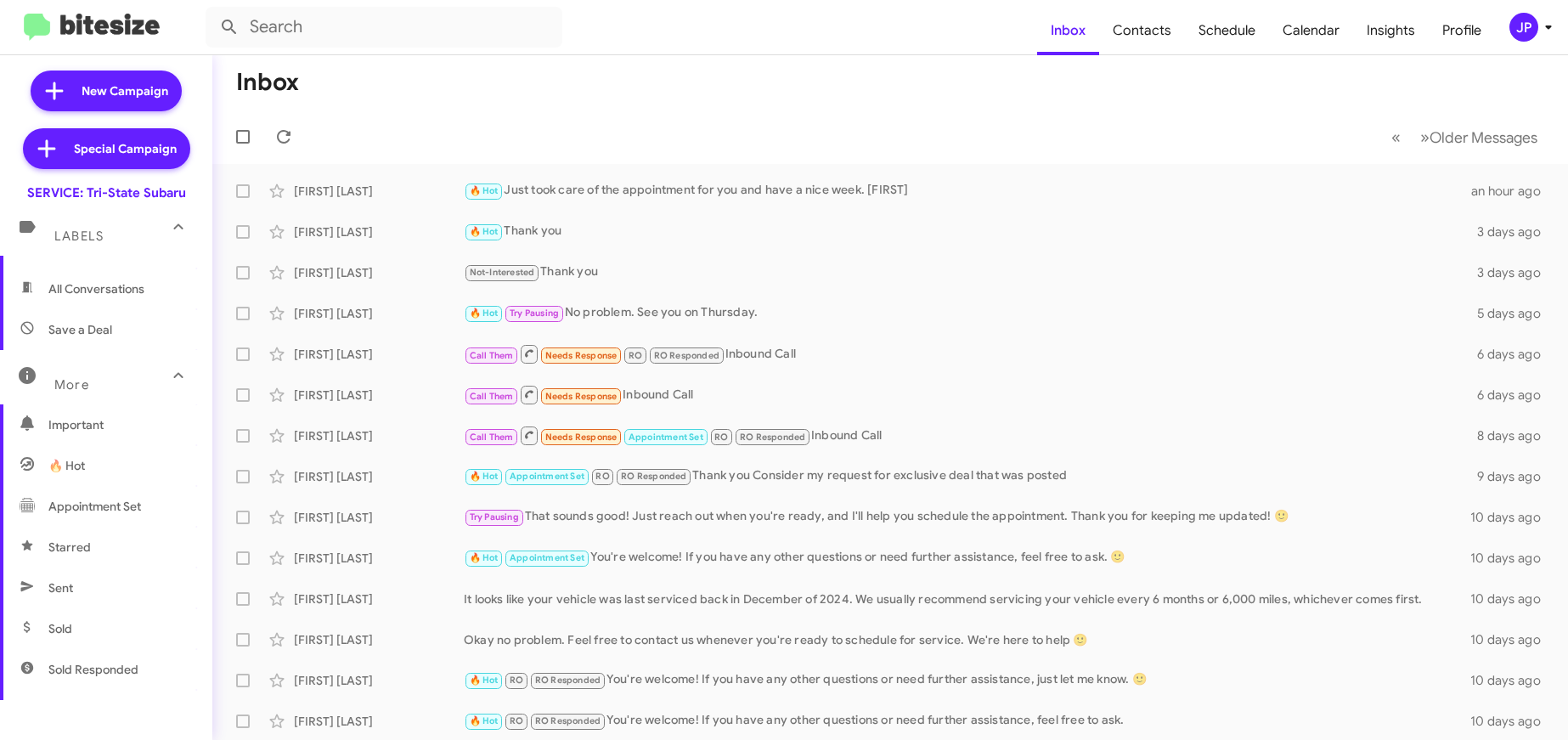 scroll, scrollTop: 154, scrollLeft: 0, axis: vertical 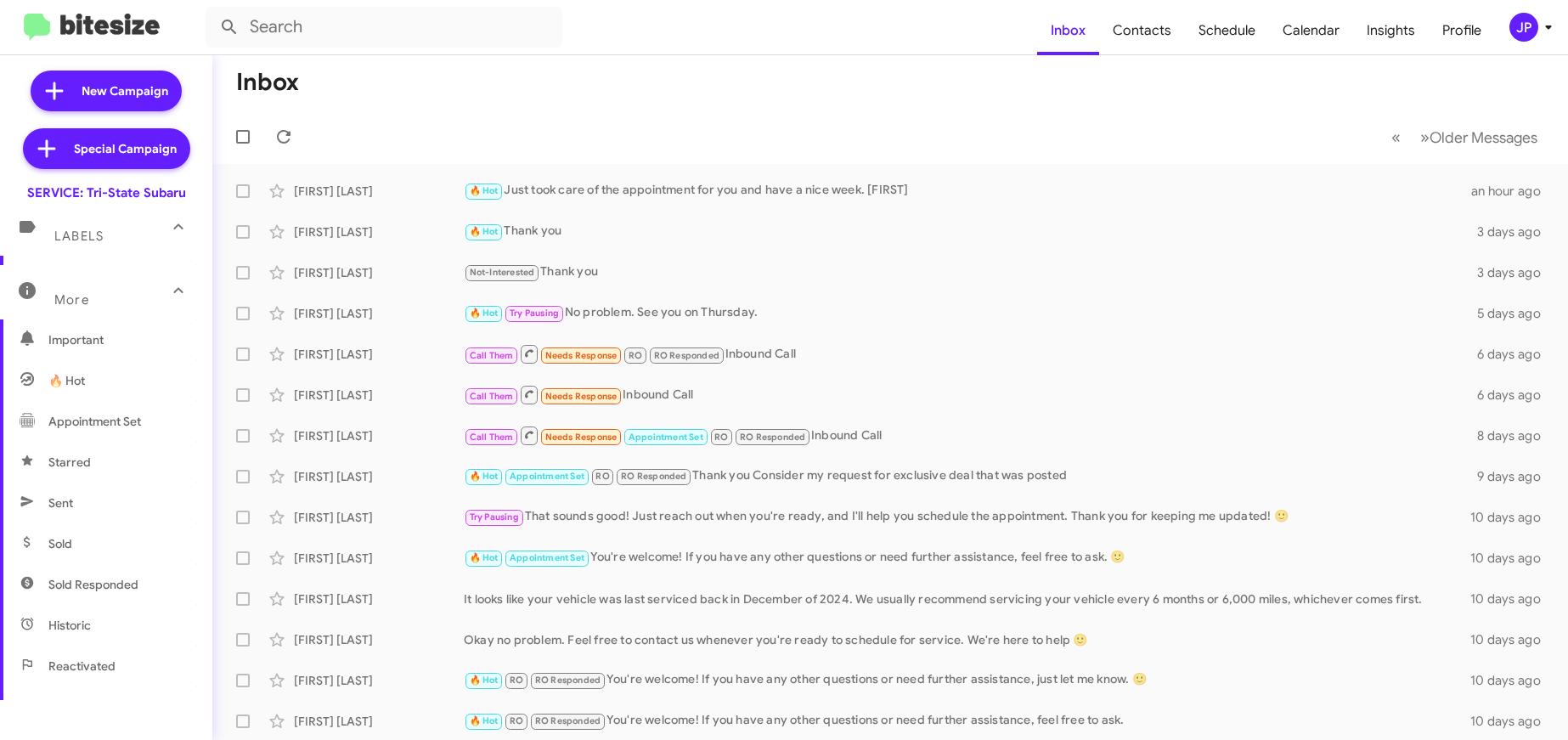 click on "Sold Responded" at bounding box center [106, 585] 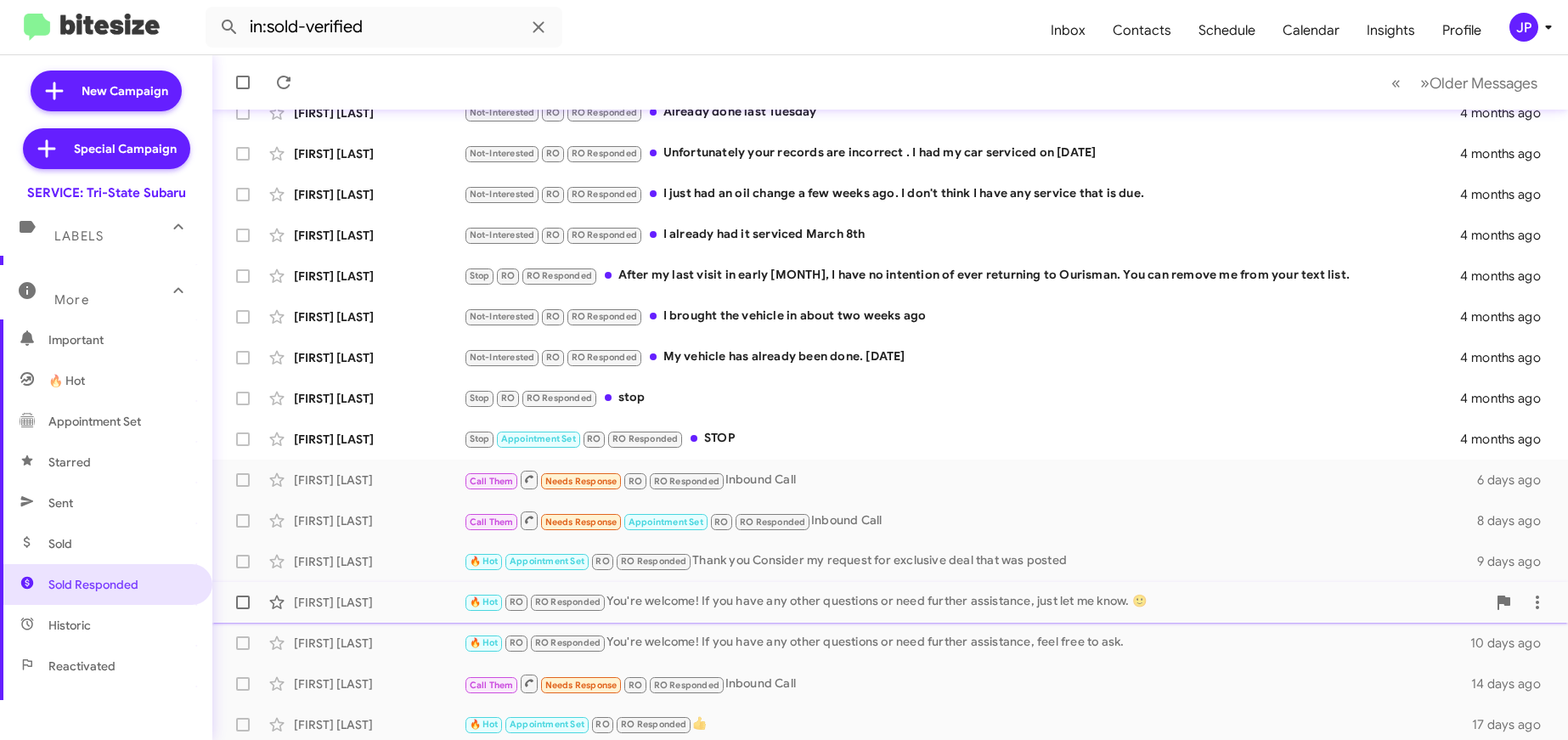scroll, scrollTop: 246, scrollLeft: 0, axis: vertical 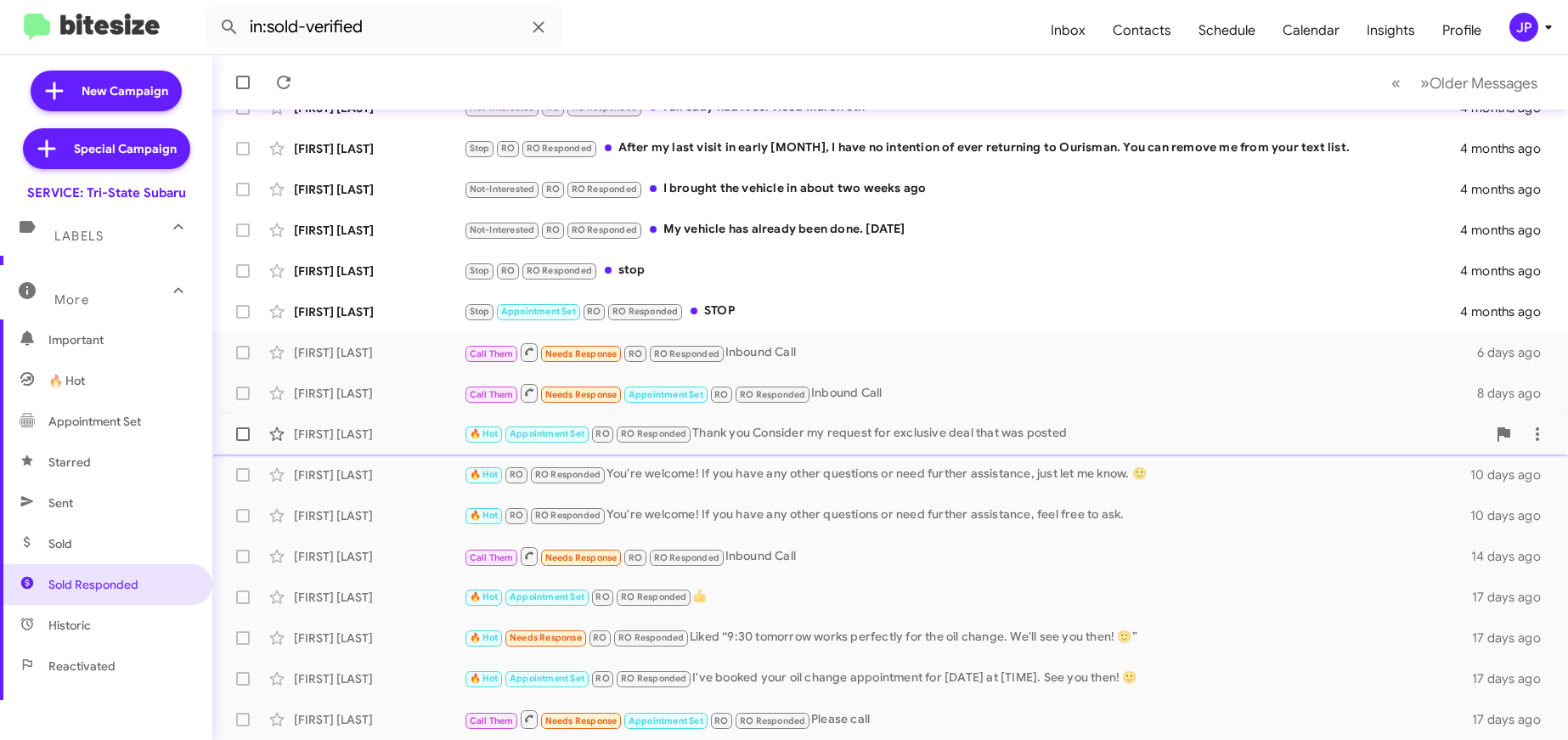 click on "[FIRST] [LAST]" 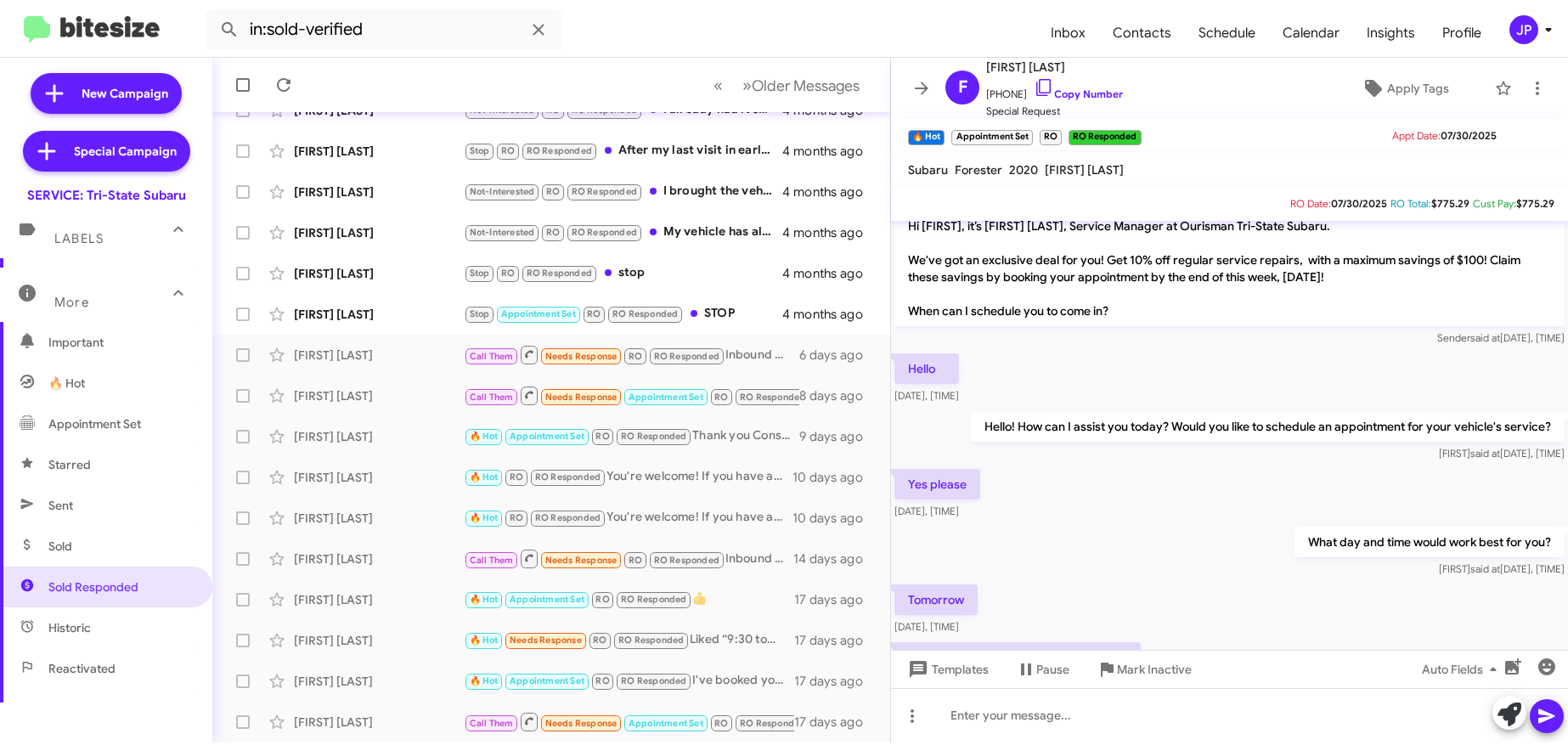 scroll, scrollTop: 253, scrollLeft: 0, axis: vertical 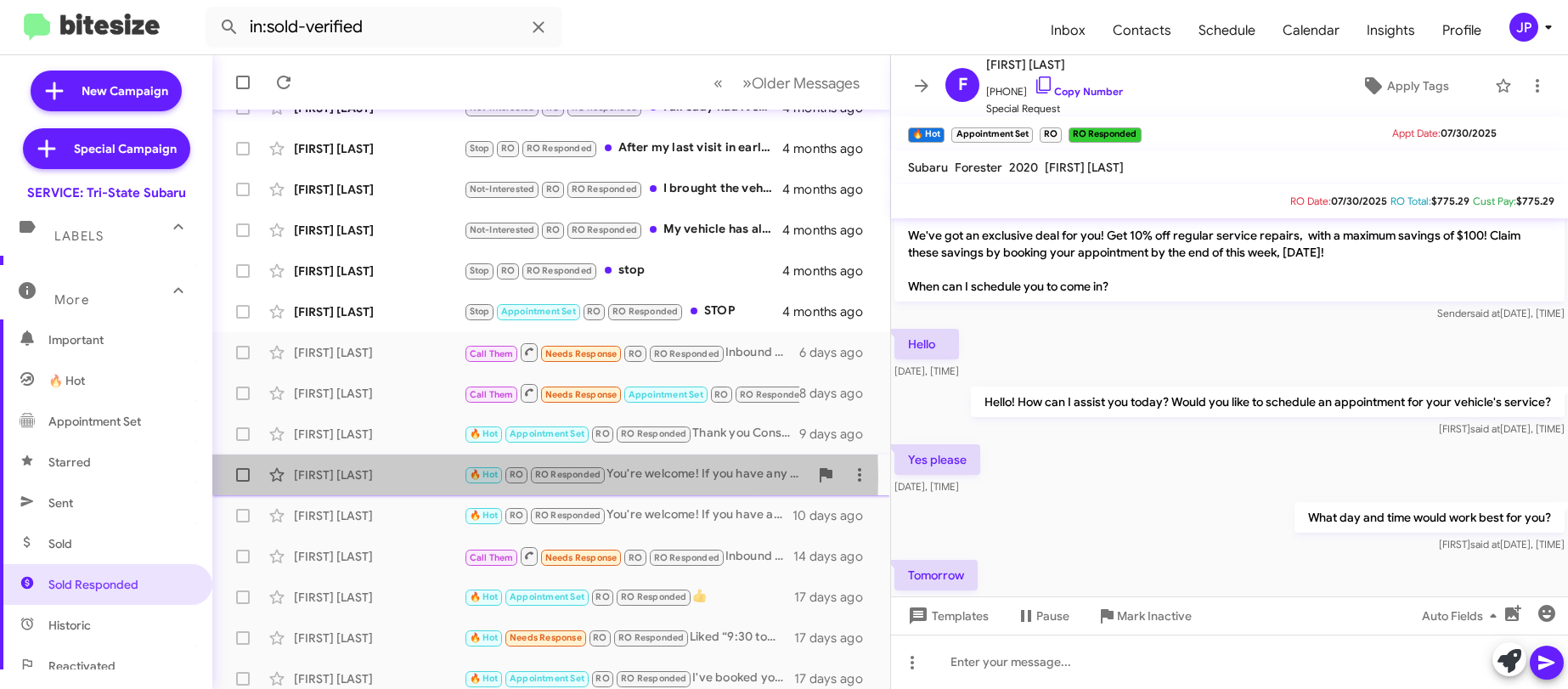 click on "[FIRST] [LAST]" 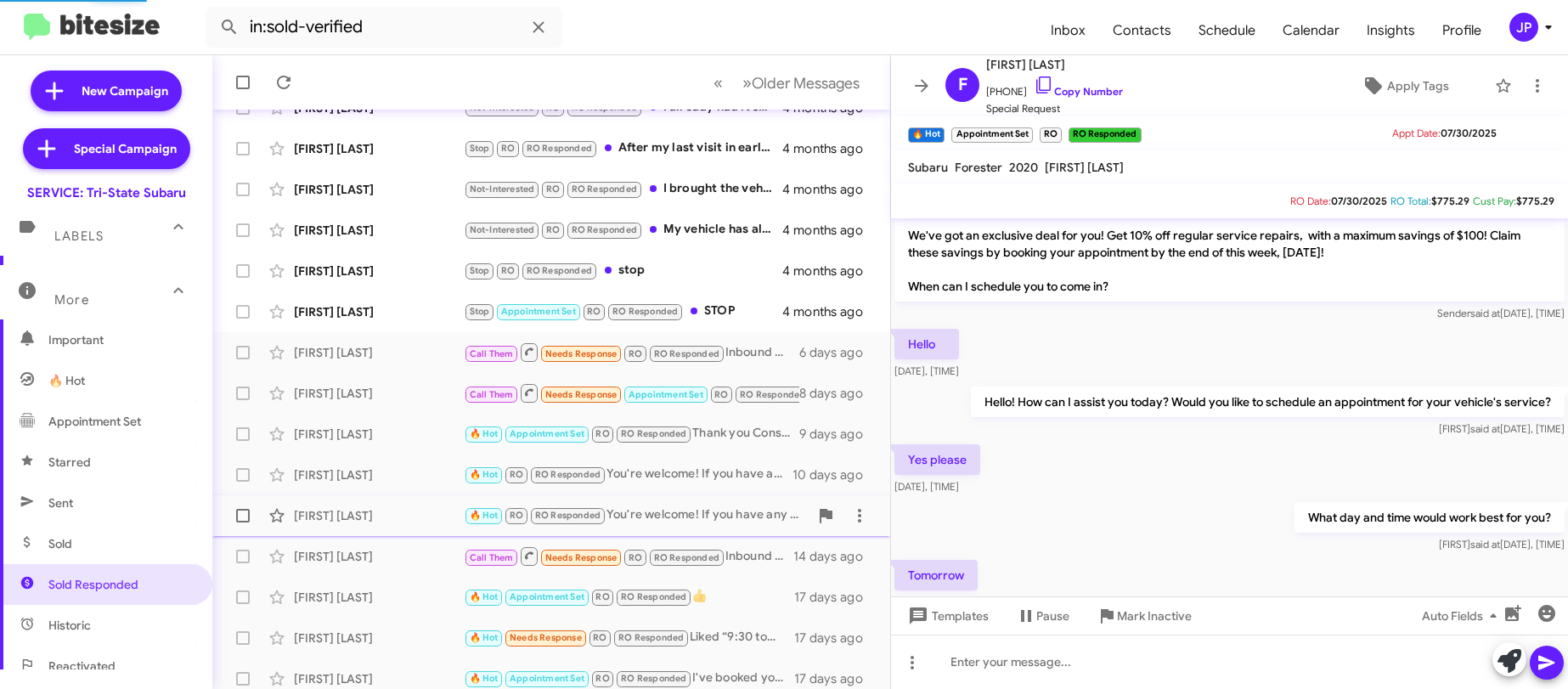 scroll, scrollTop: 195, scrollLeft: 0, axis: vertical 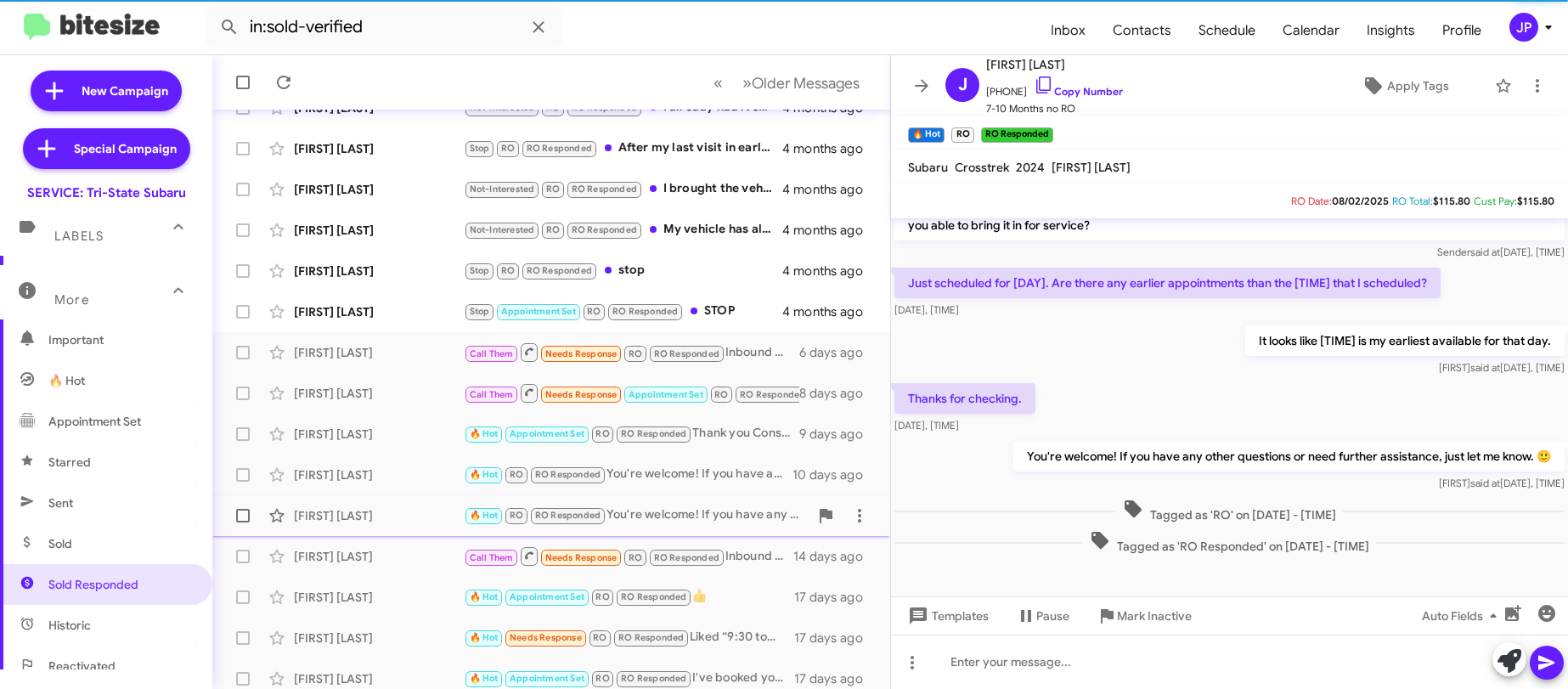 click on "[FIRST] [LAST]" 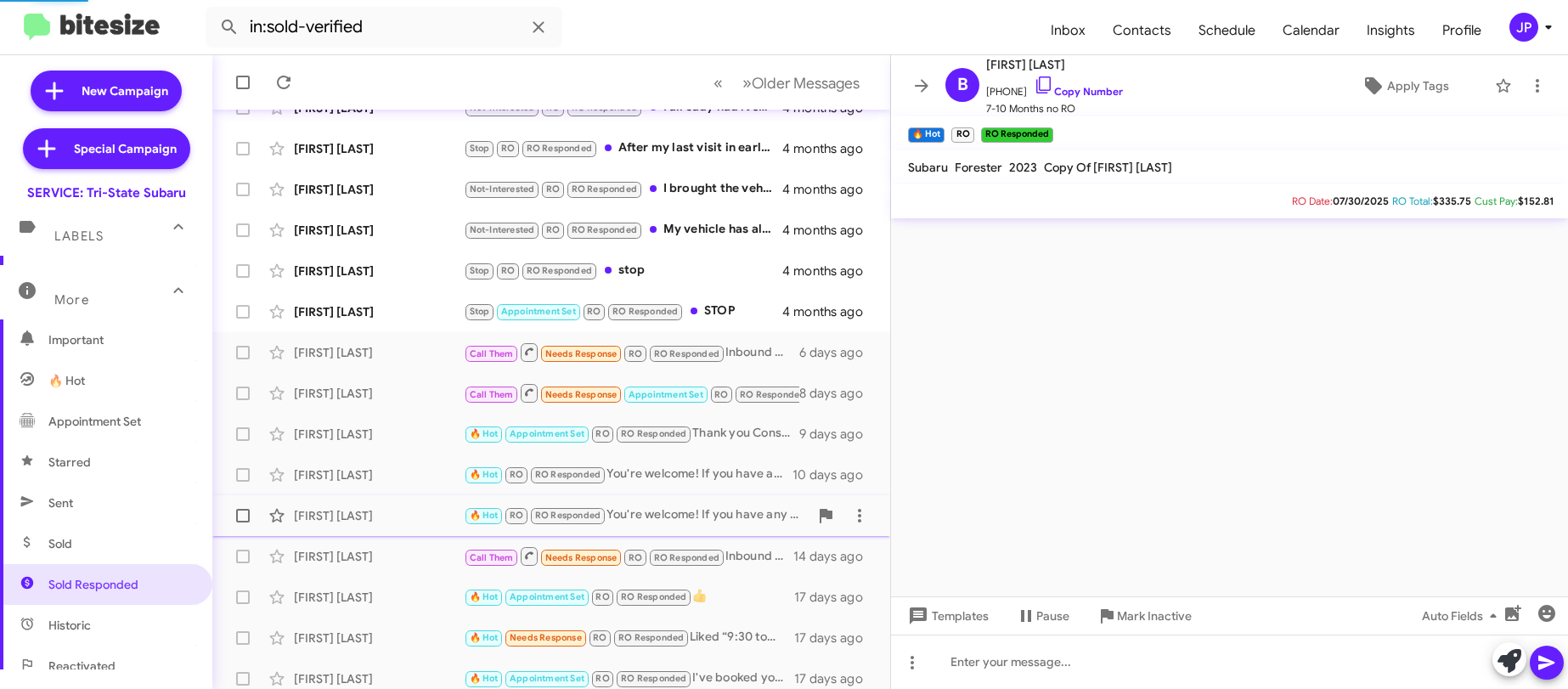 scroll, scrollTop: 0, scrollLeft: 0, axis: both 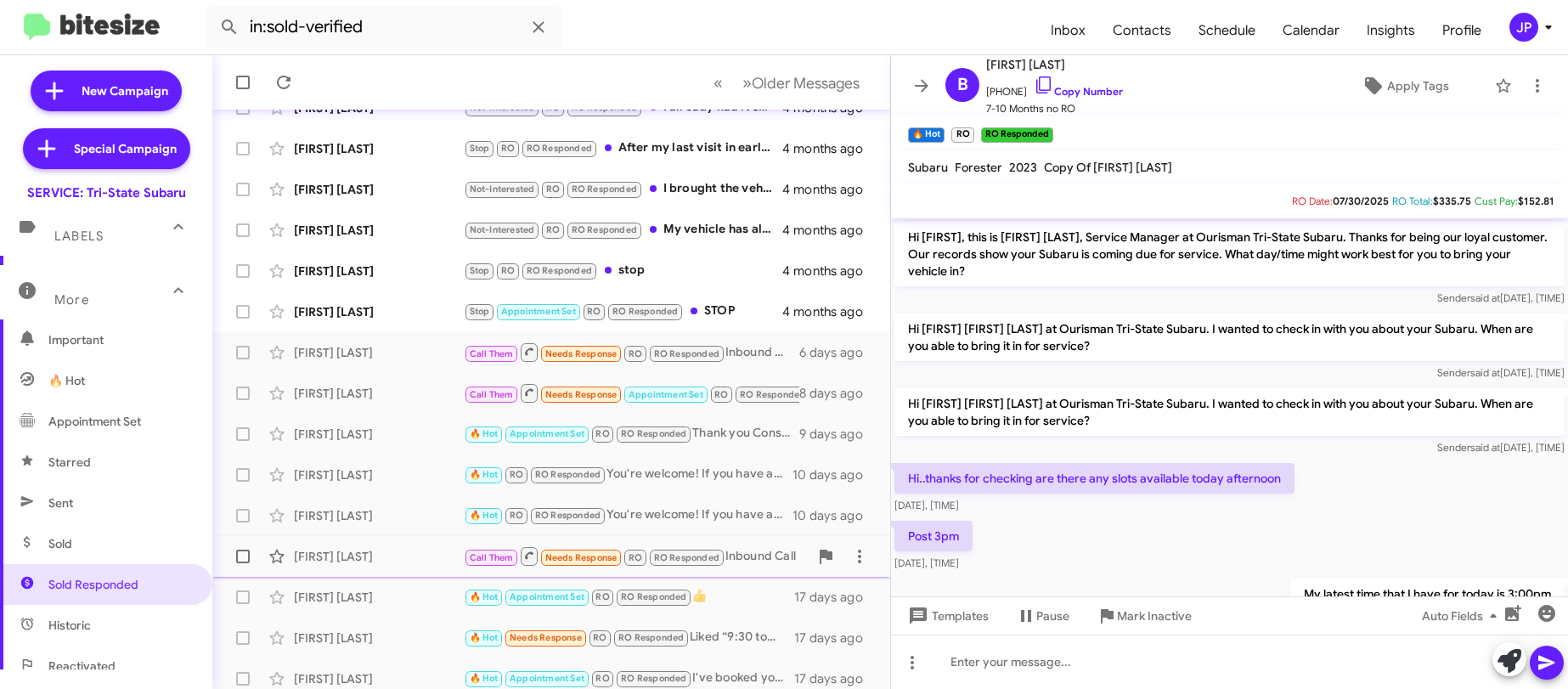 click on "[FIRST] [LAST]" 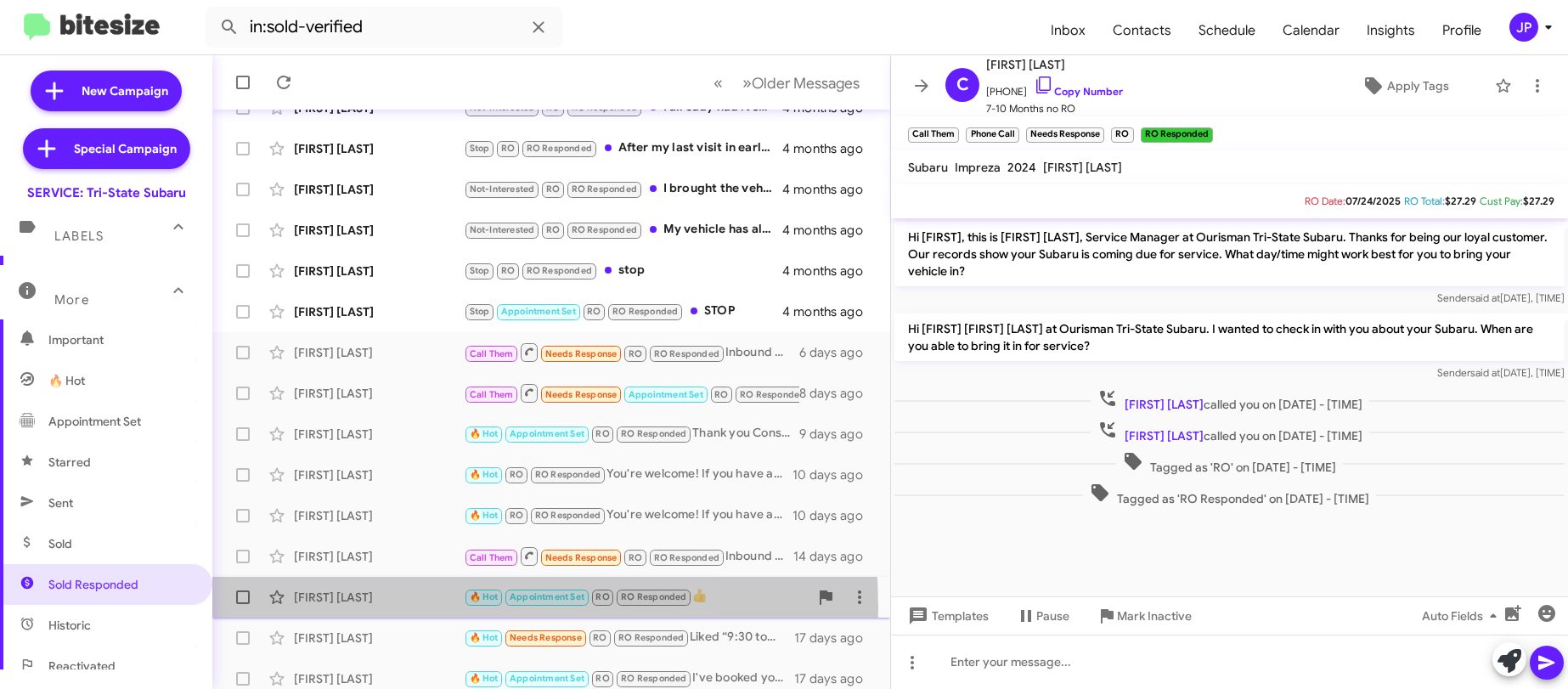 click on "[FIRST] [LAST] 🔥 Hot   Appointment Set   RO   RO Responded   👍   [DAYS] ago" 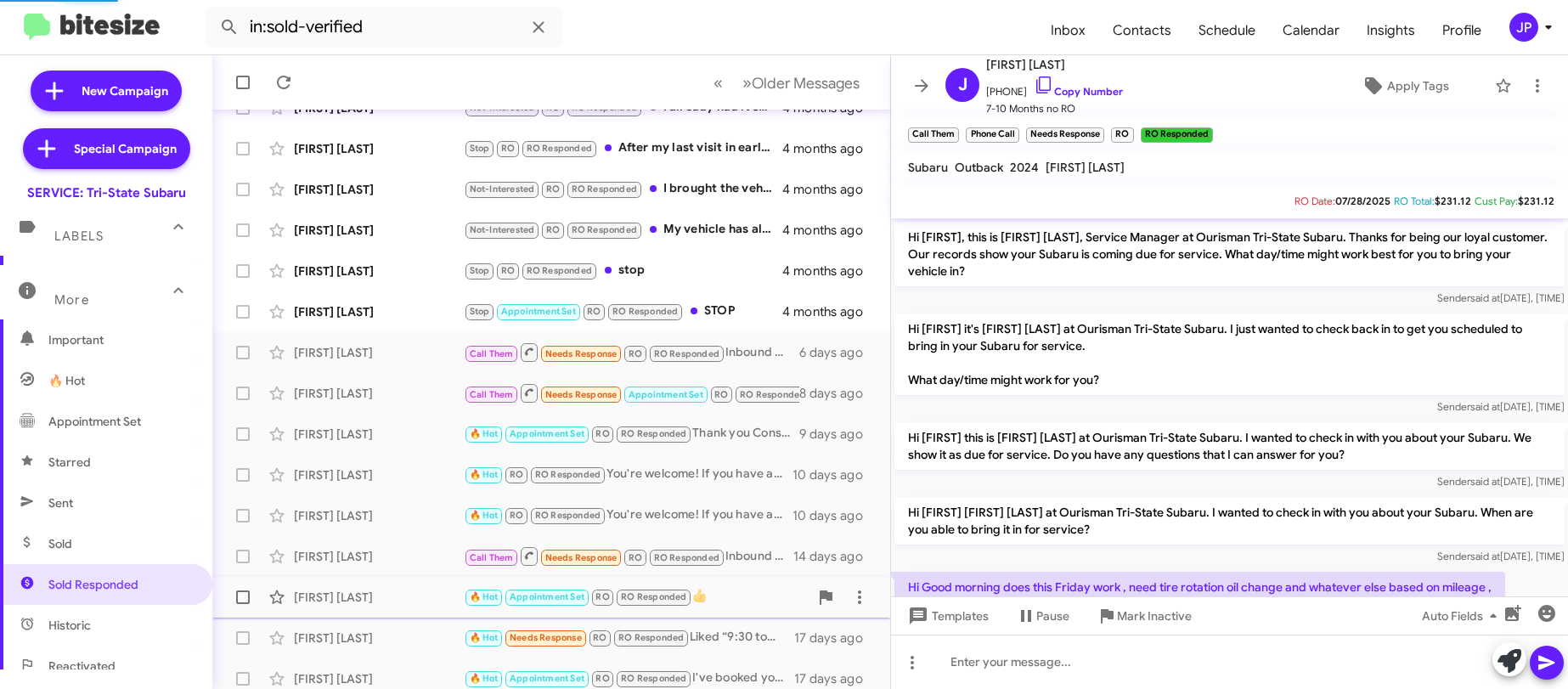 scroll, scrollTop: 406, scrollLeft: 0, axis: vertical 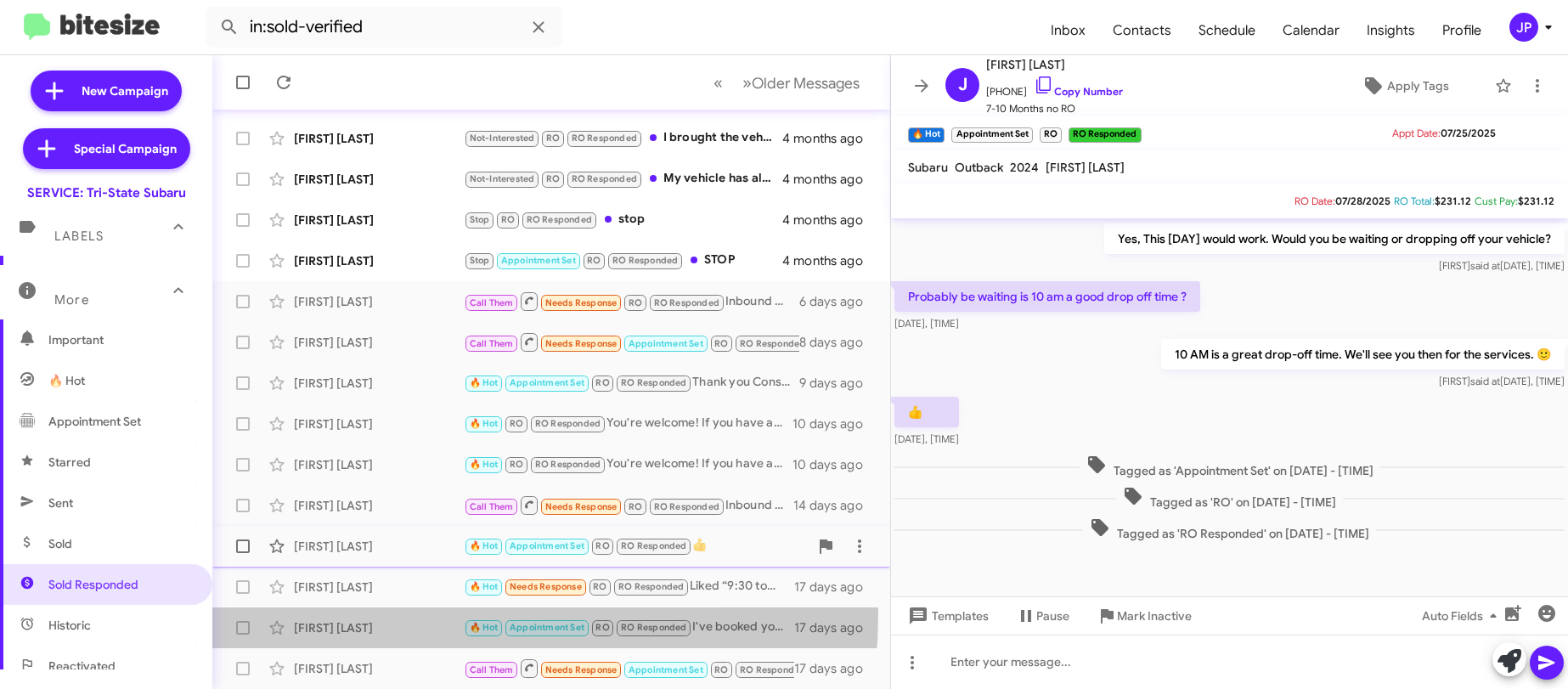 click on "[FIRST] [LAST] 🔥 Hot   Appointment Set   RO   RO Responded   I've booked your oil change appointment for [DATE] at [TIME]. See you then! 🙂   [DAYS] ago" 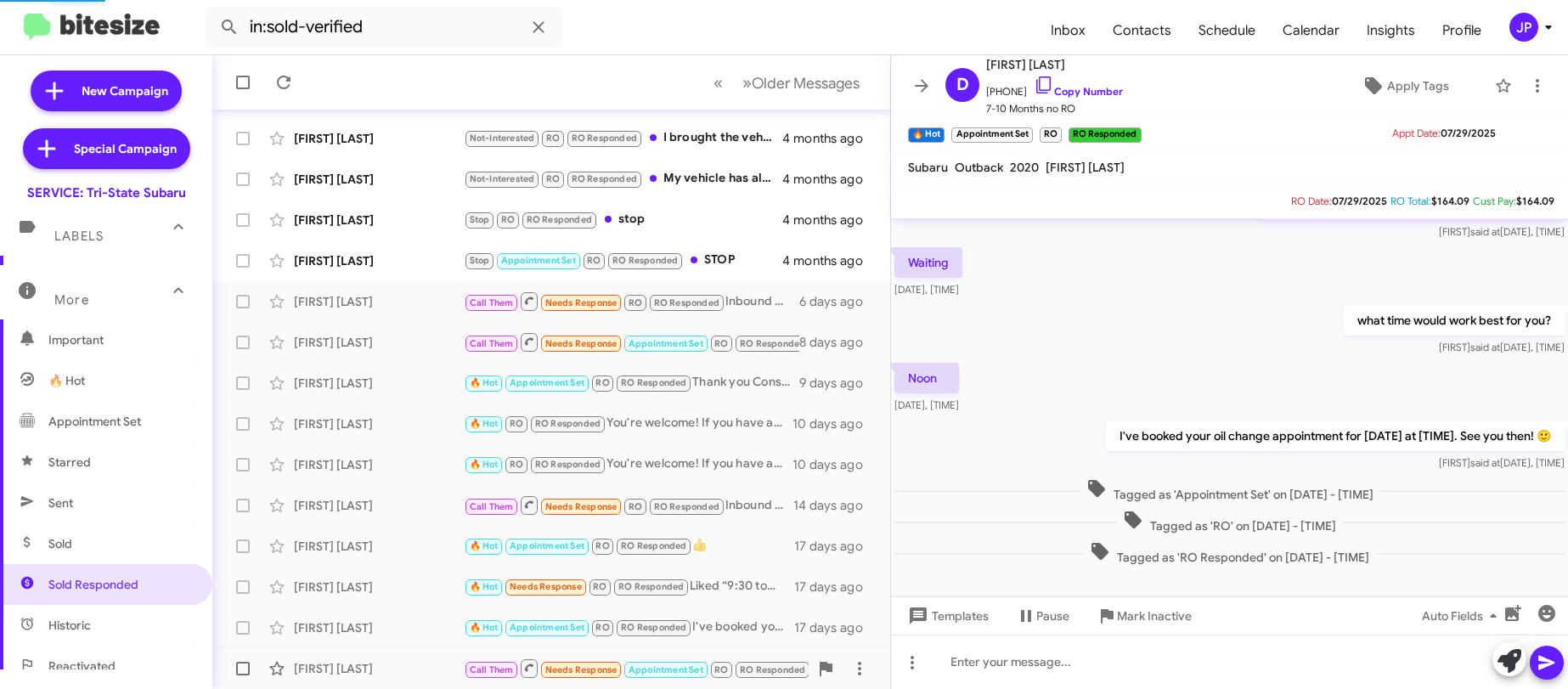 scroll, scrollTop: 0, scrollLeft: 0, axis: both 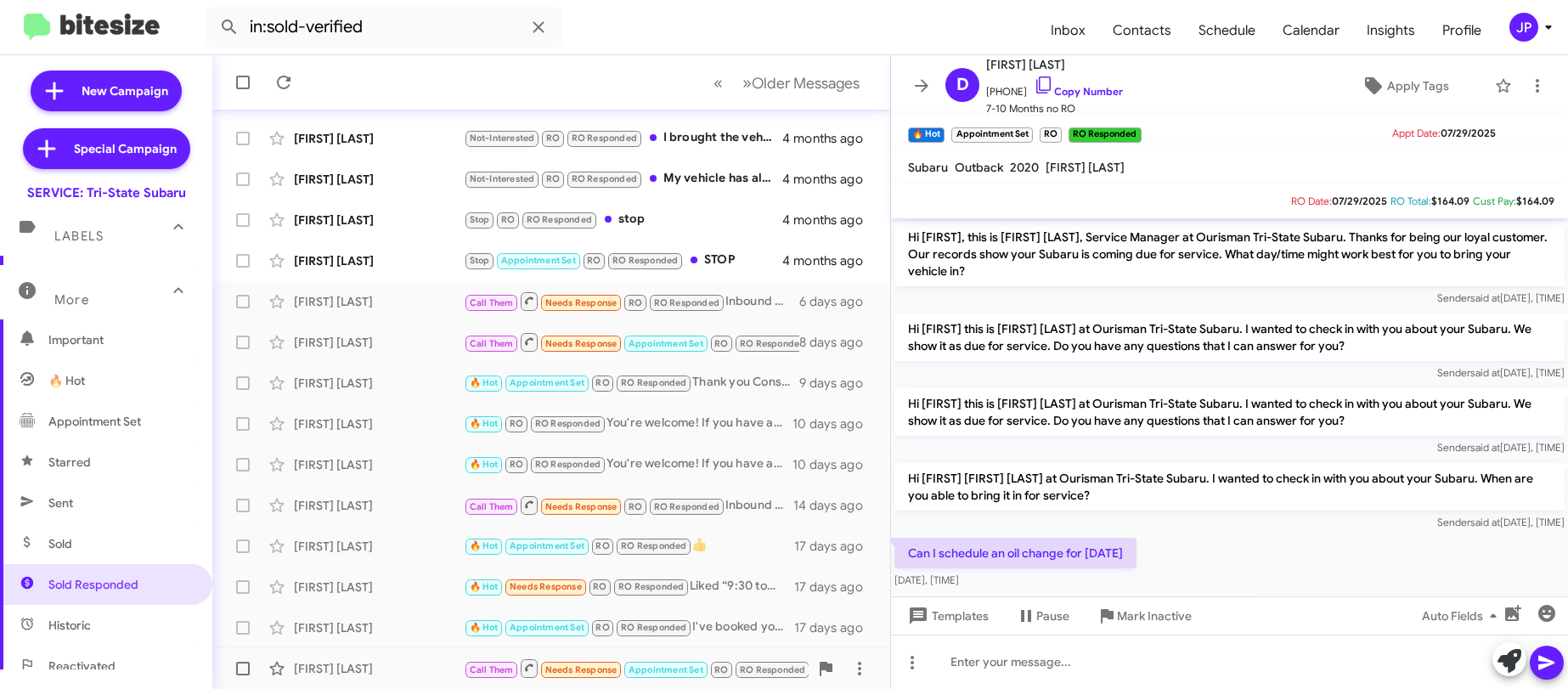 click on "[FIRST] [LAST]" 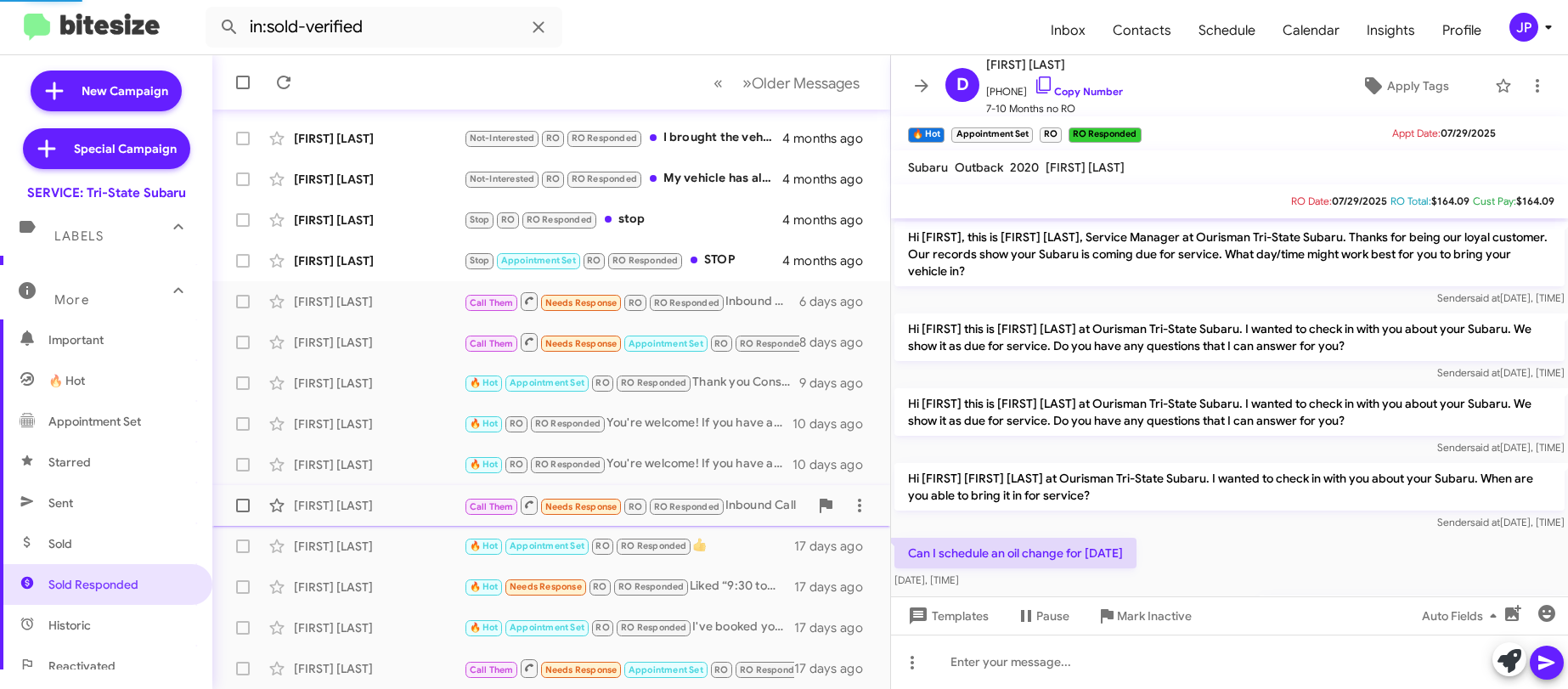 scroll, scrollTop: 256, scrollLeft: 0, axis: vertical 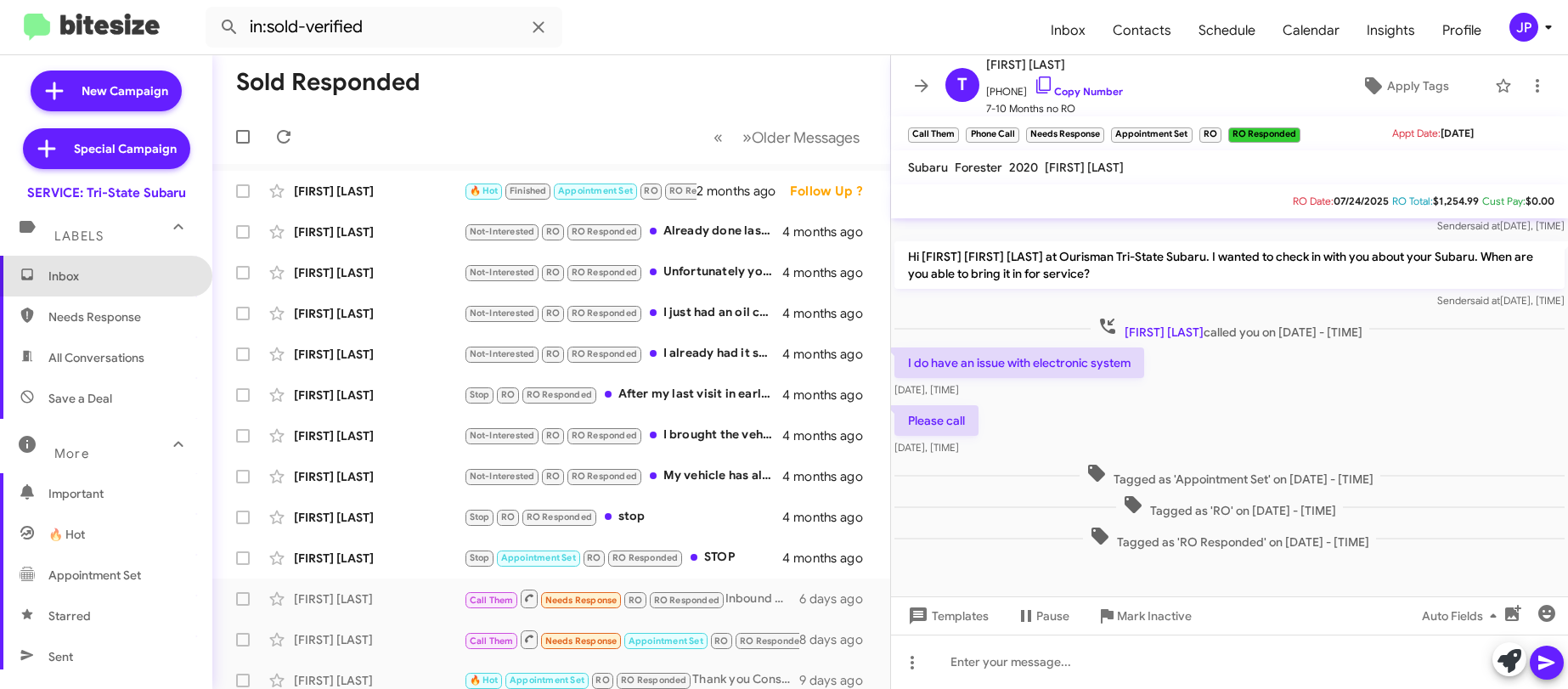 click on "Inbox" at bounding box center (121, 276) 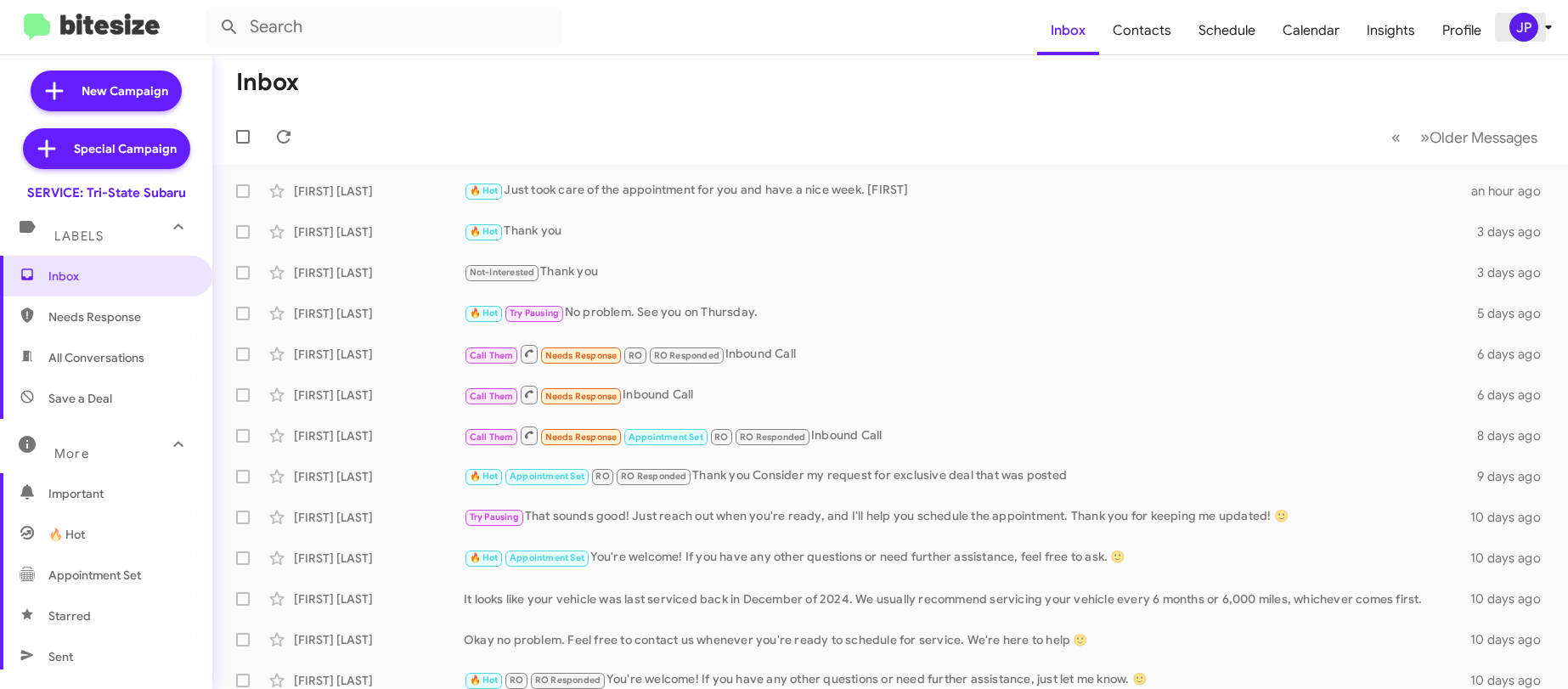 click on "JP" 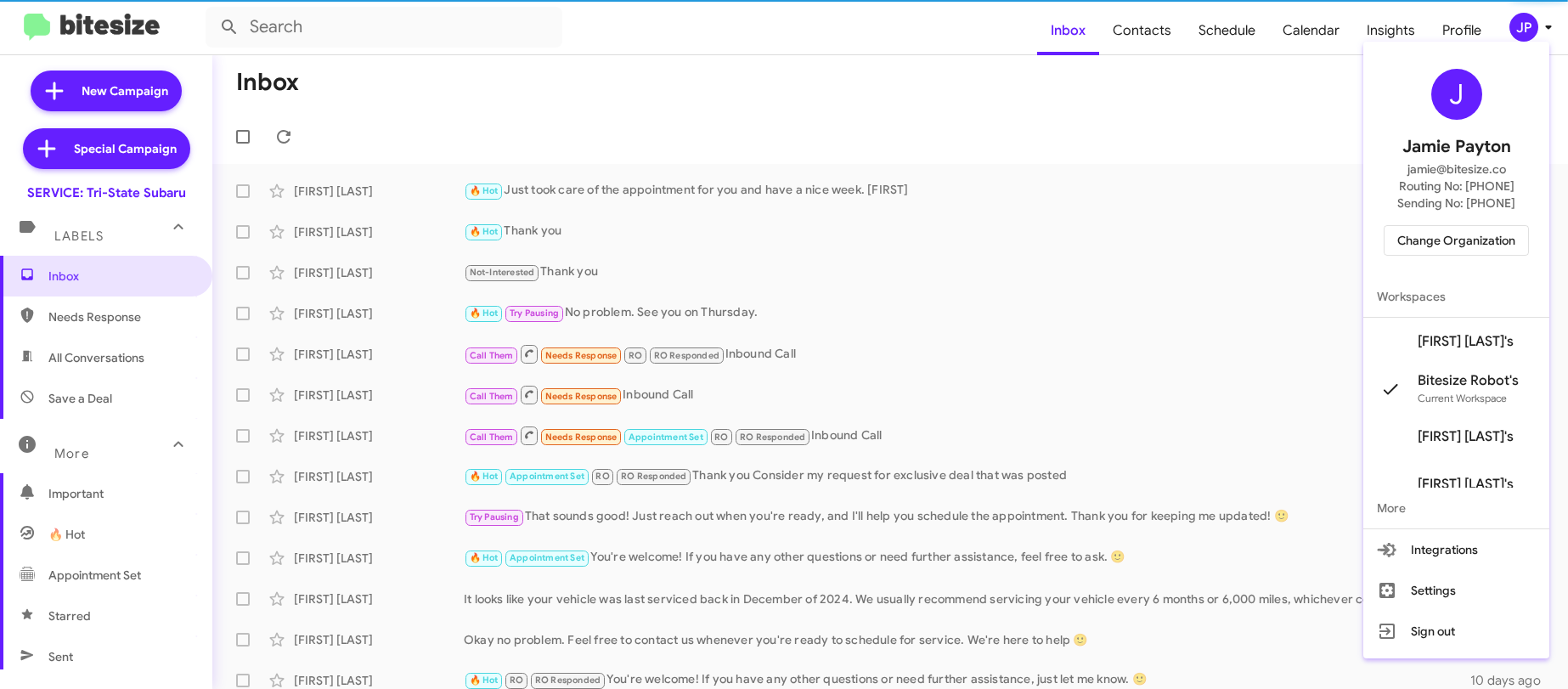 click on "Change Organization" at bounding box center [1456, 240] 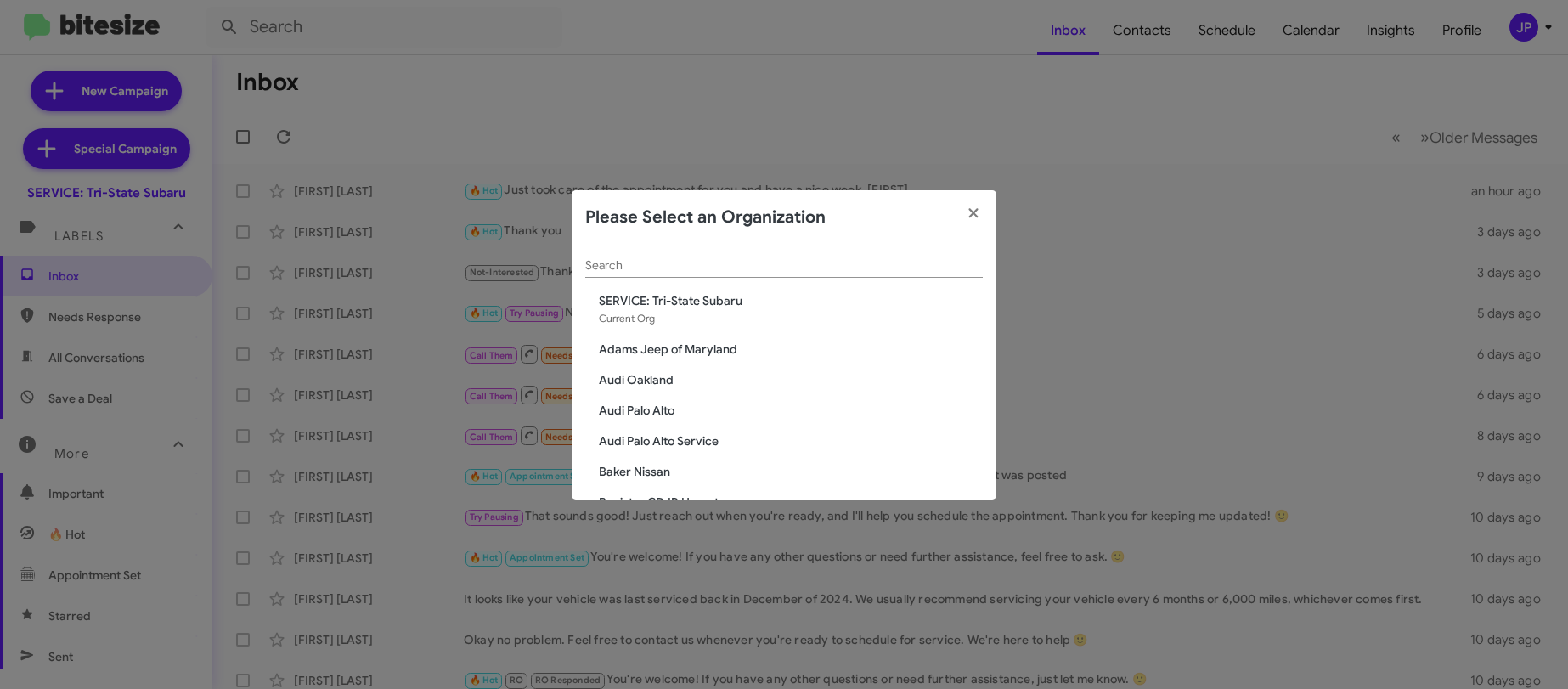 click on "Search" at bounding box center (784, 266) 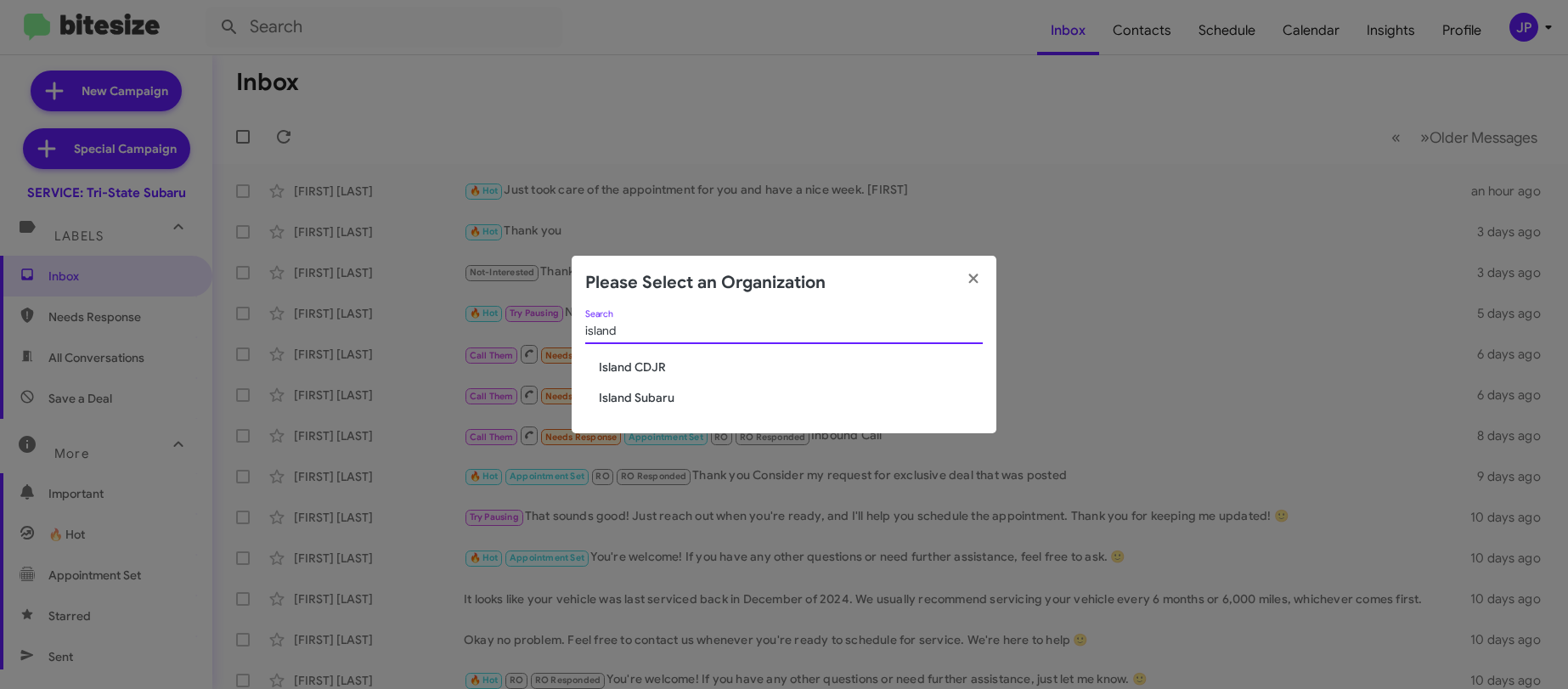 type on "island" 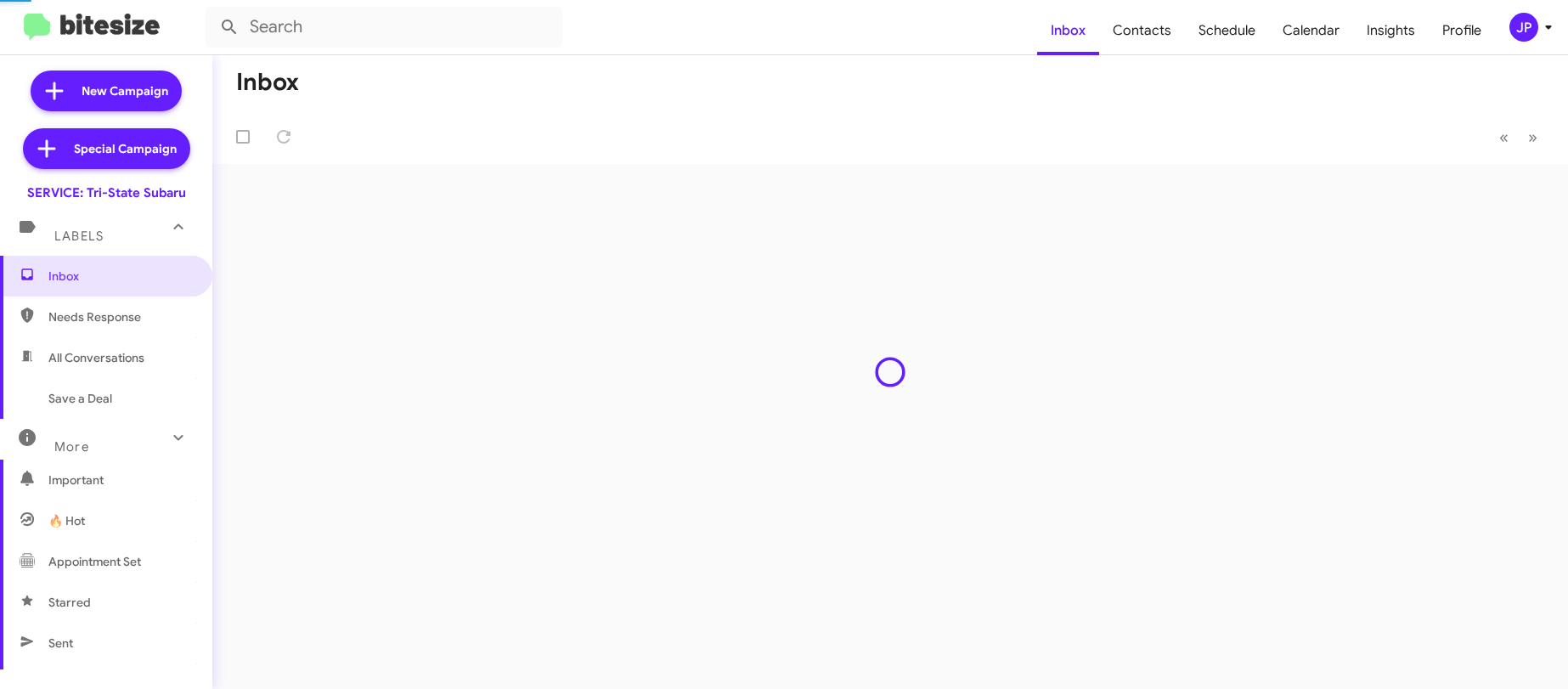 scroll, scrollTop: 0, scrollLeft: 0, axis: both 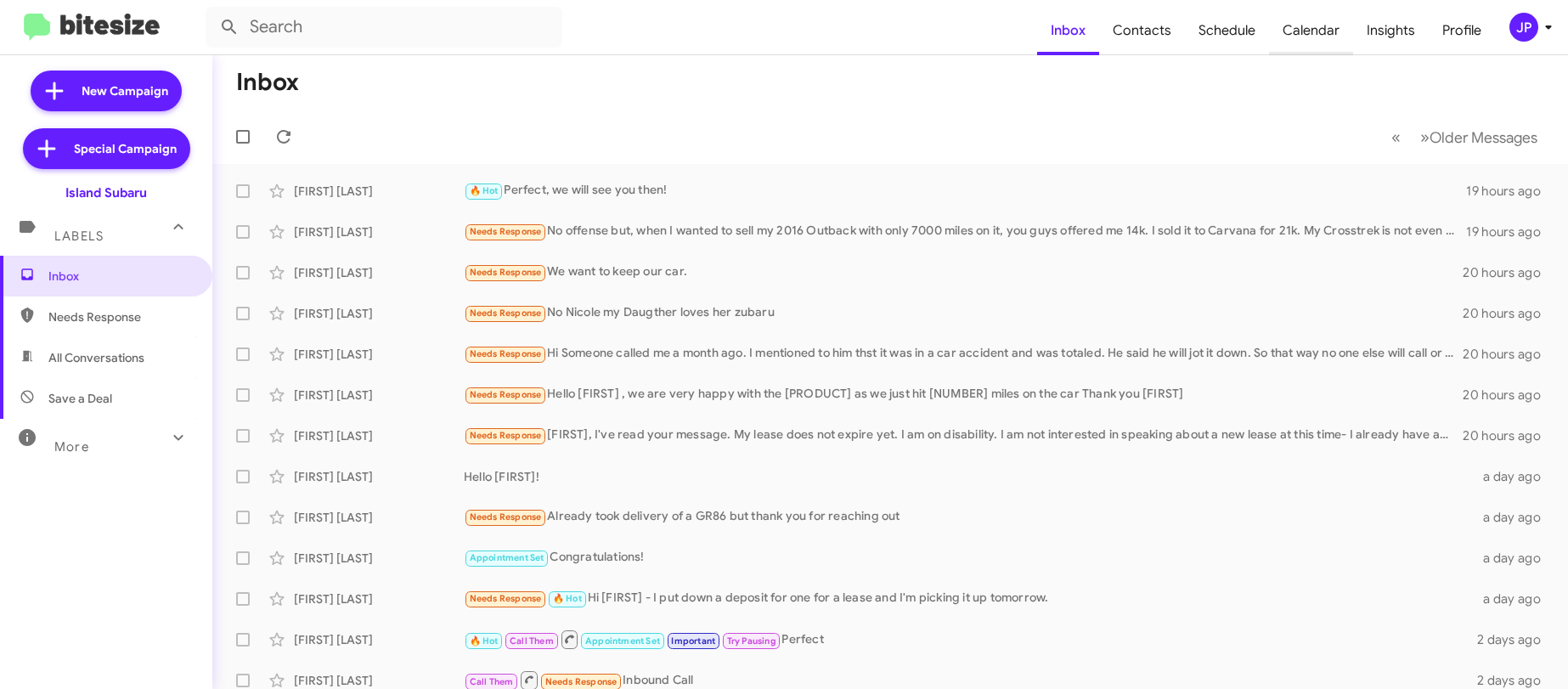 click on "Calendar" 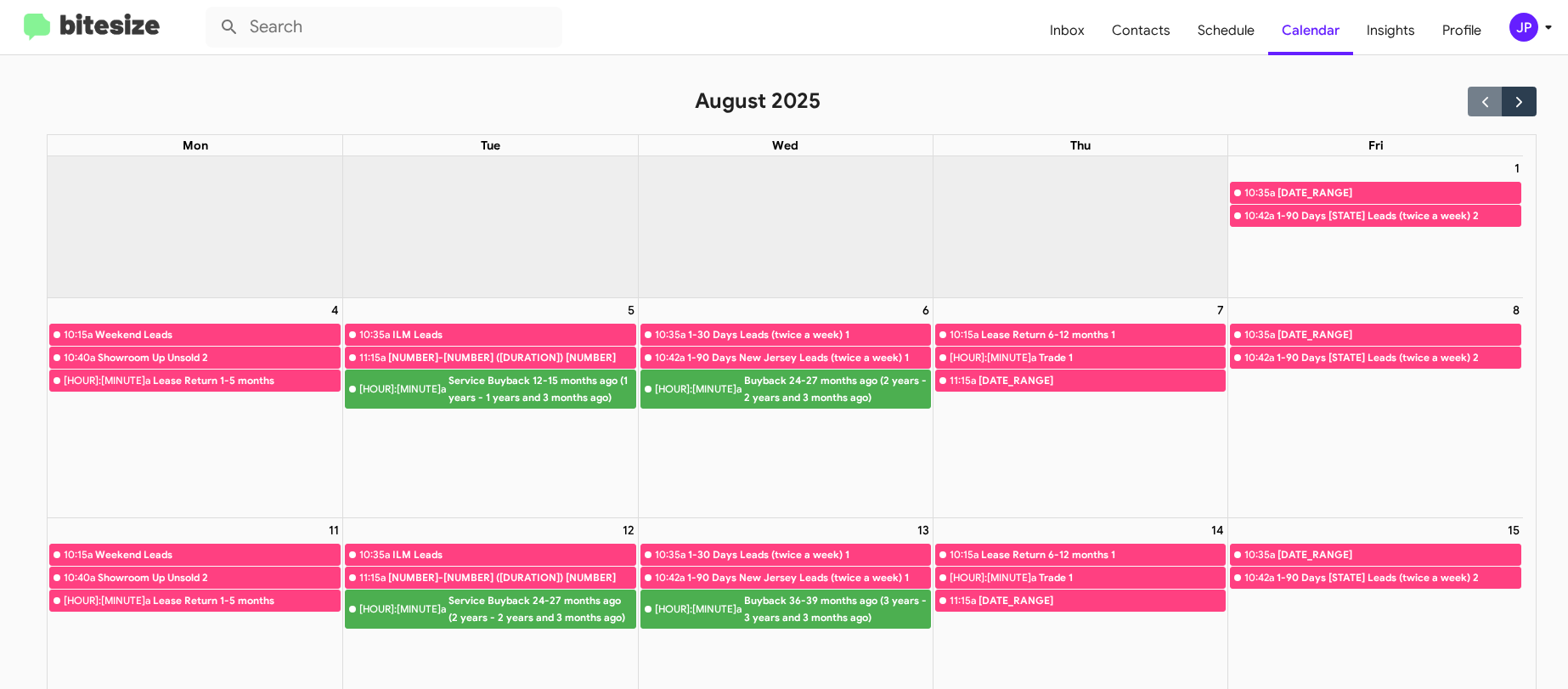 click 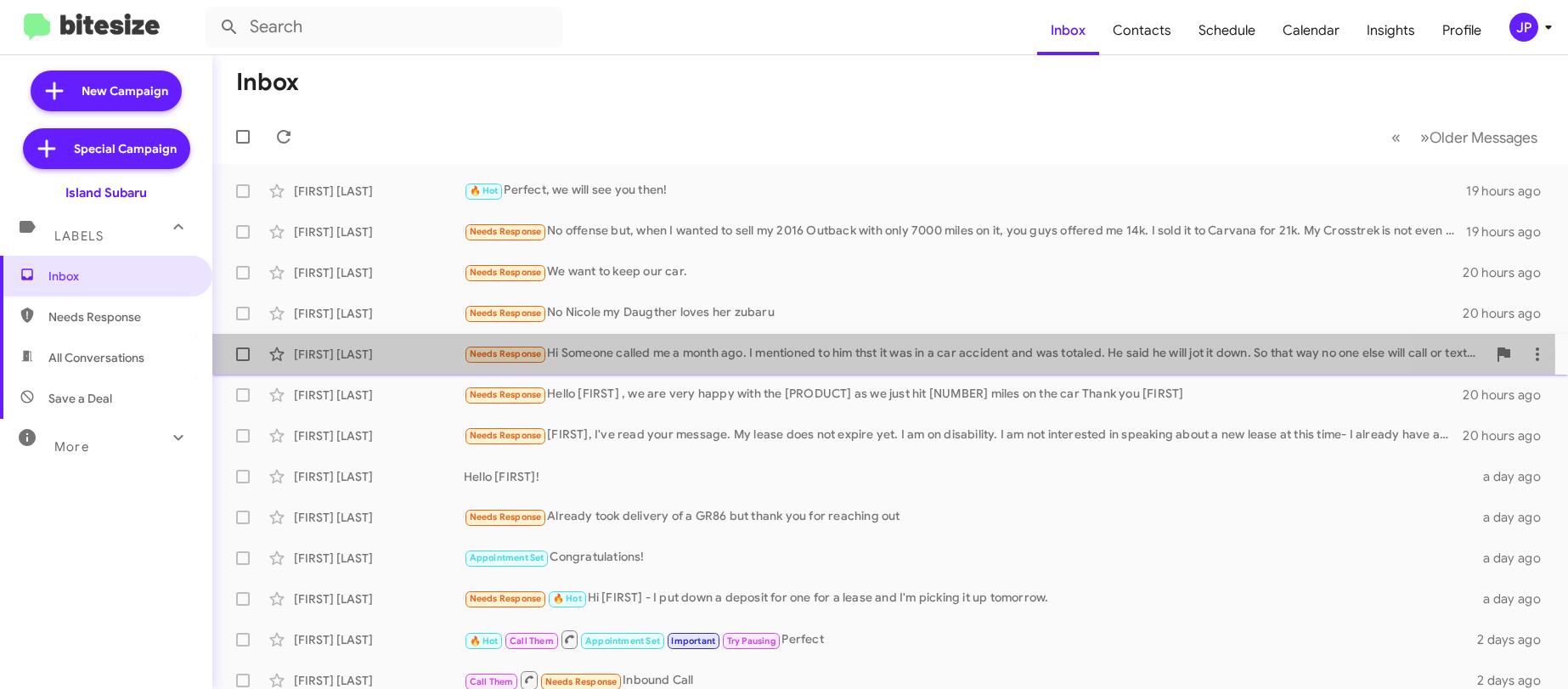 click on "Lucy Rosa" 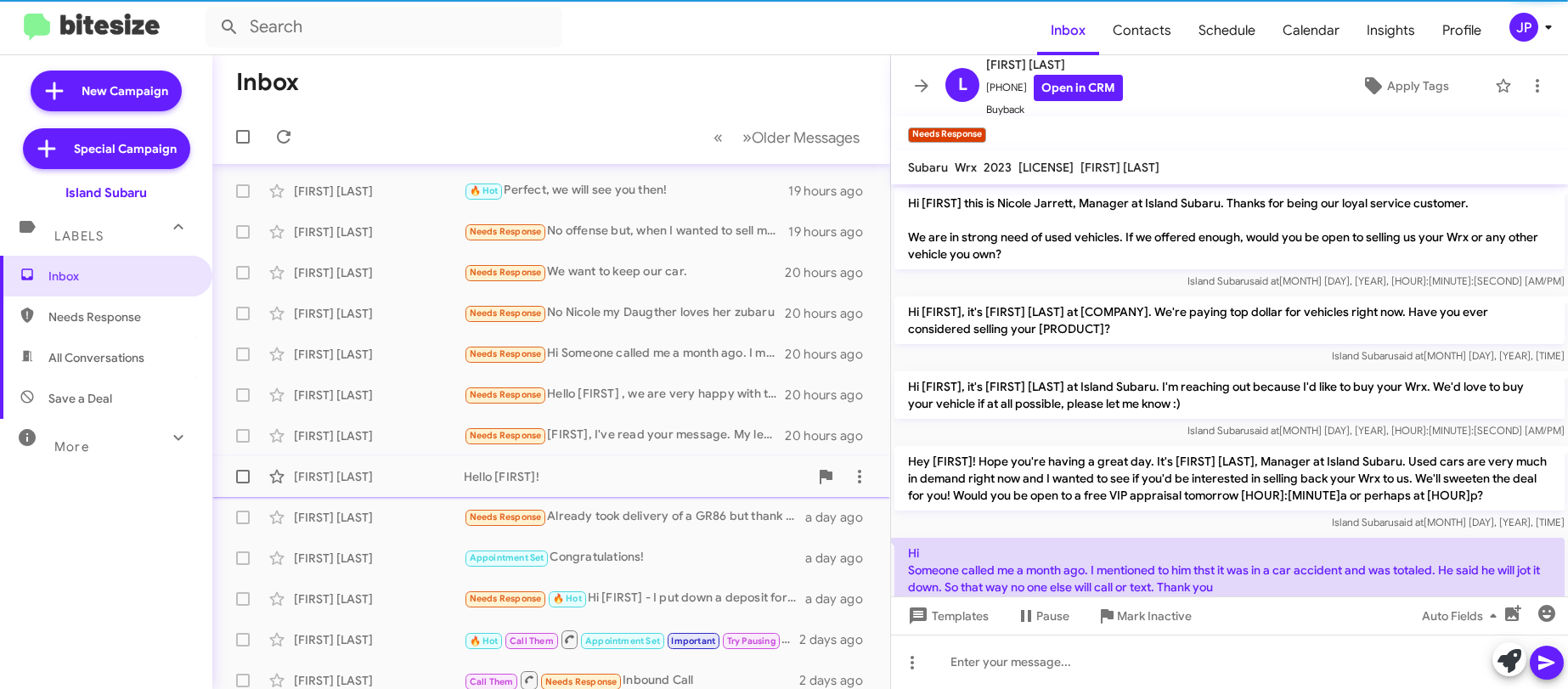 scroll, scrollTop: 297, scrollLeft: 0, axis: vertical 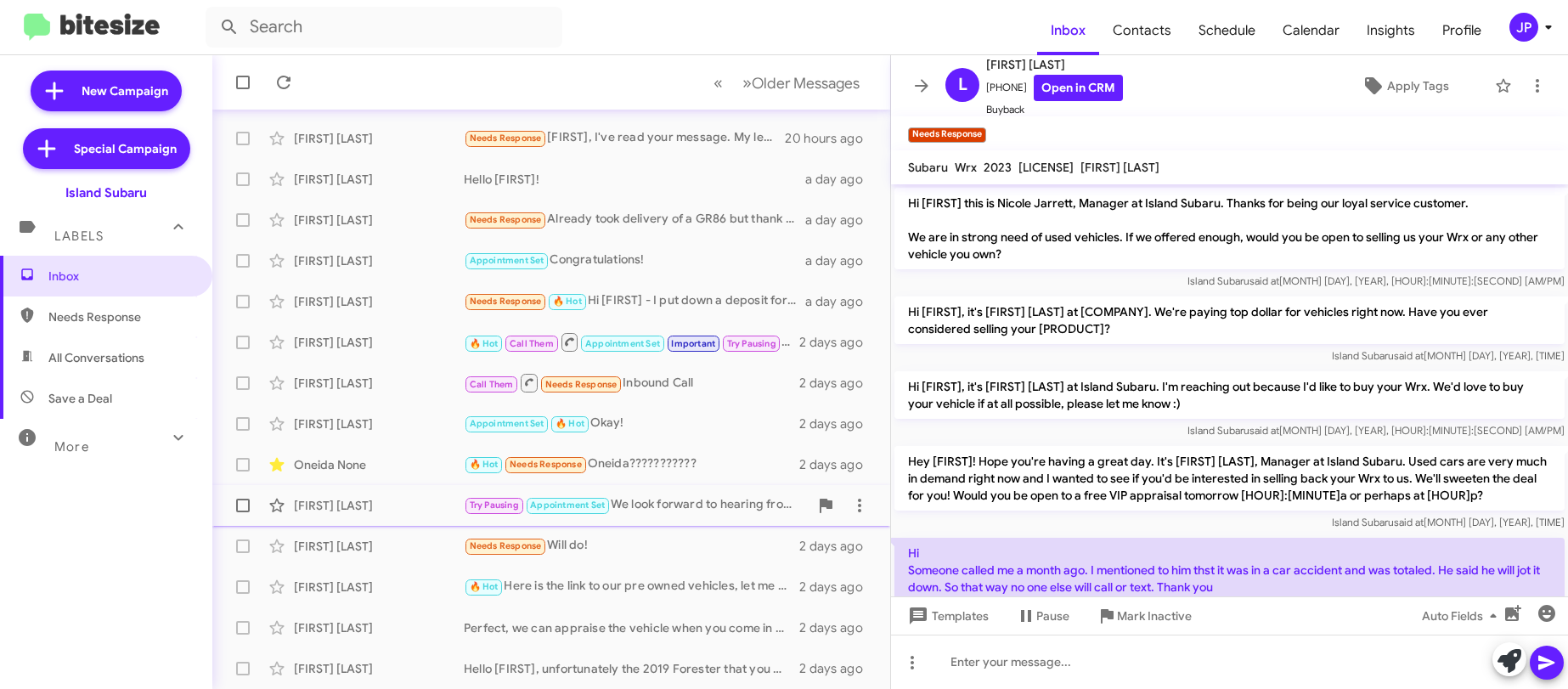 click on "Louis Long  Try Pausing   Appointment Set   We look forward to hearing from you, feel better!   2 days ago" 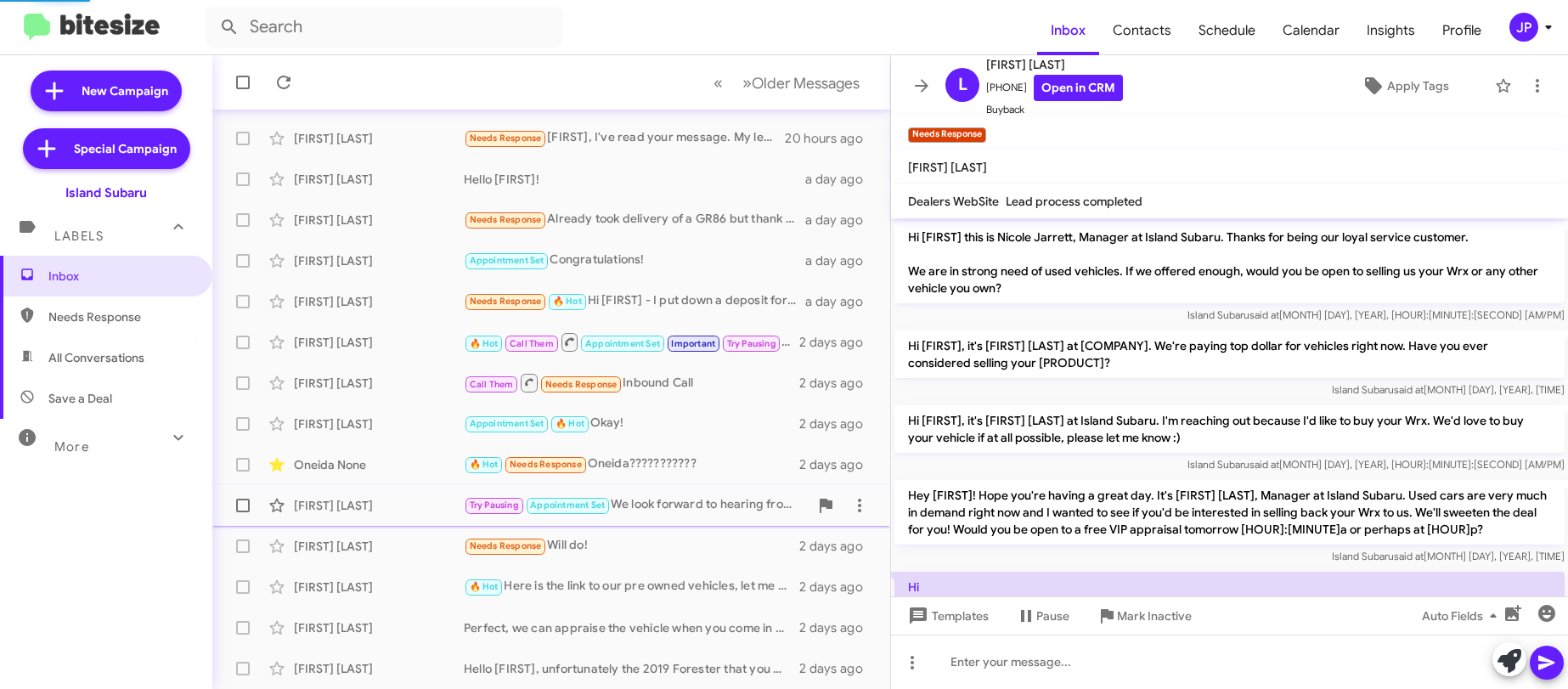 scroll, scrollTop: 1584, scrollLeft: 0, axis: vertical 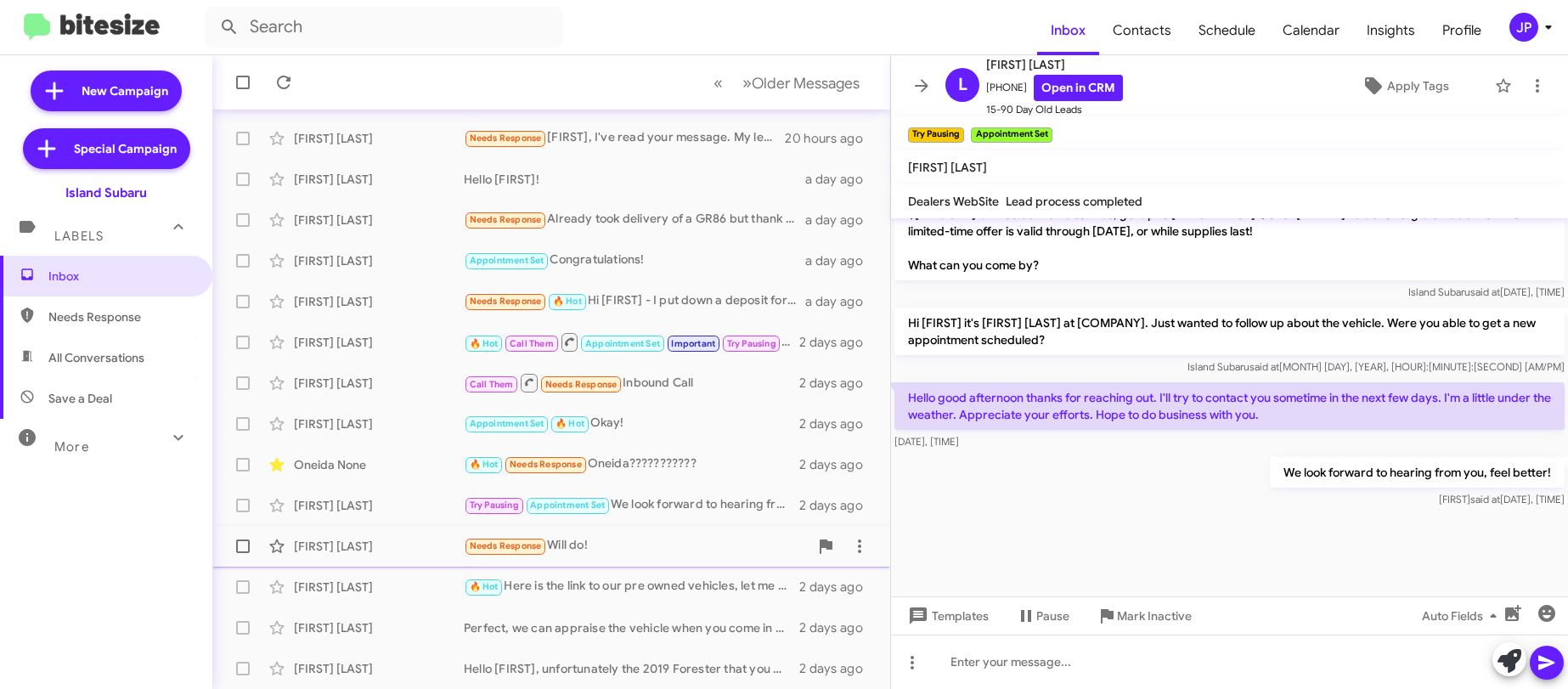 click on "Breslin Robusto  Needs Response   Will do!   2 days ago" 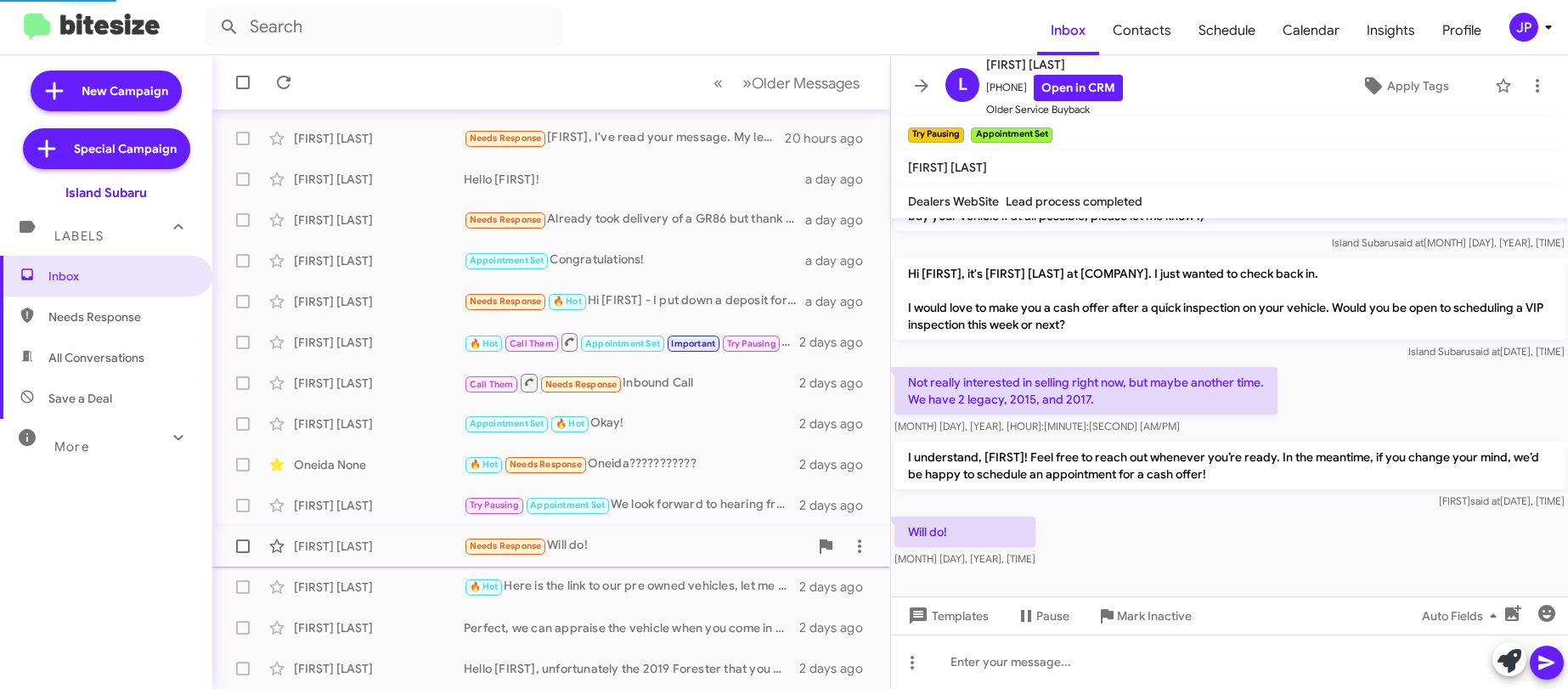 scroll, scrollTop: 79, scrollLeft: 0, axis: vertical 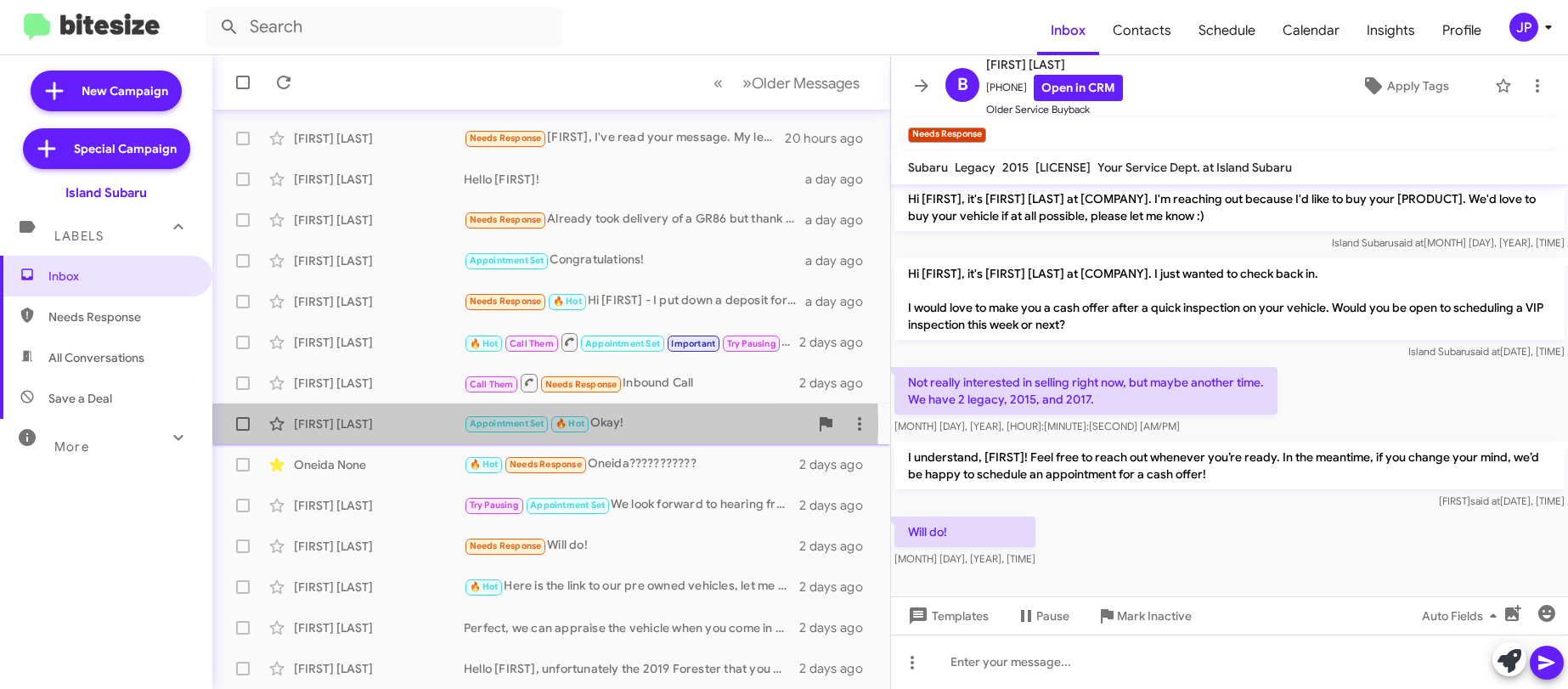 click on "Alyssa Hoyt" 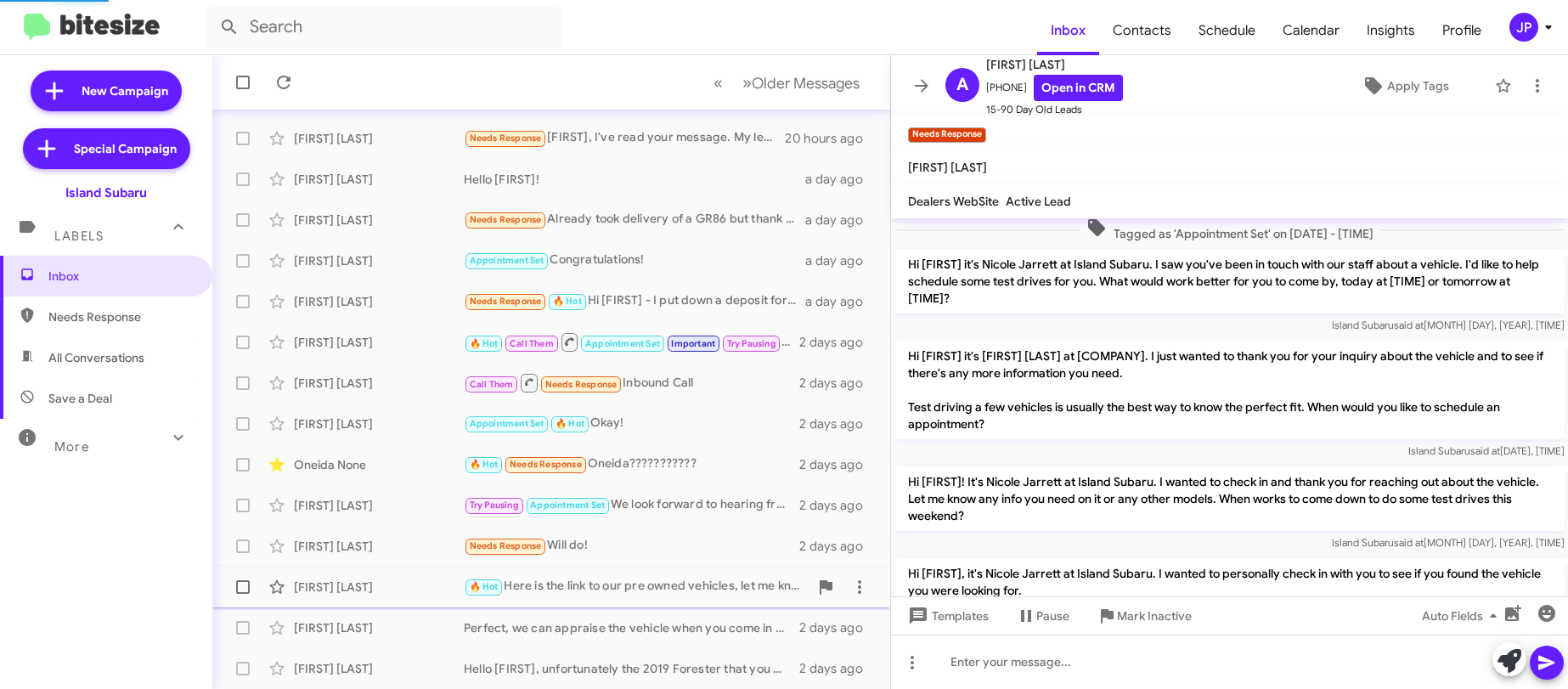 scroll, scrollTop: 640, scrollLeft: 0, axis: vertical 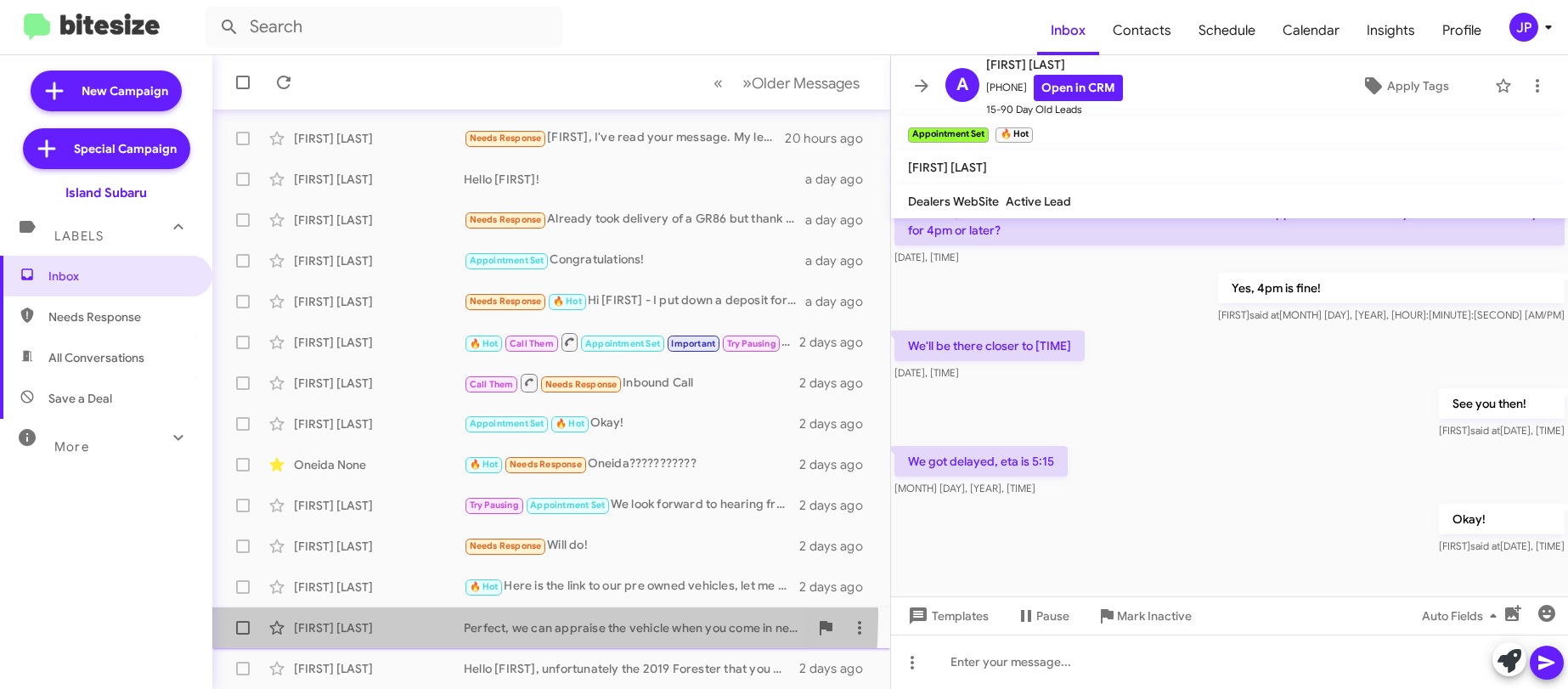click on "Rhonda Campbell  Perfect, we can appraise the vehicle when you come in next week. What day works best for you?   2 days ago" 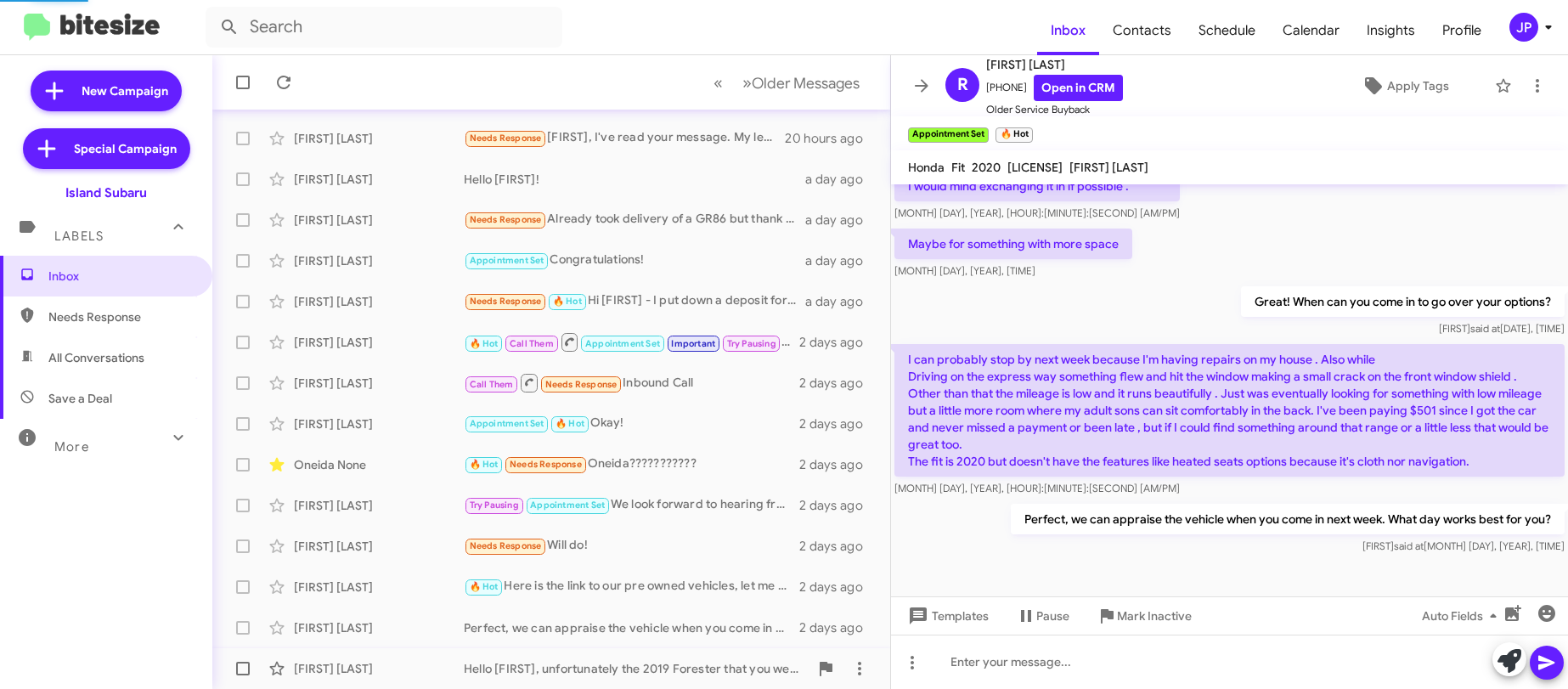 scroll, scrollTop: 350, scrollLeft: 0, axis: vertical 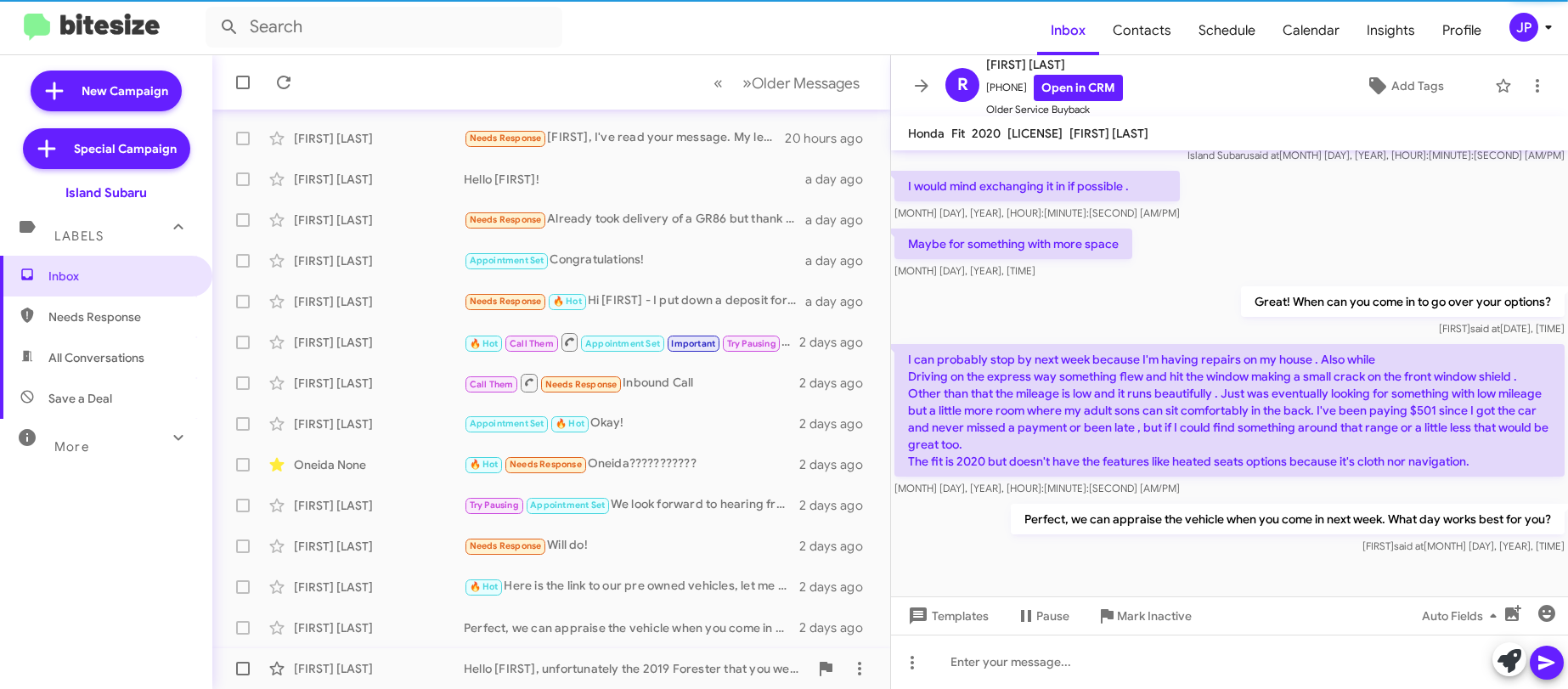 click on "Taylor Smeltzer" 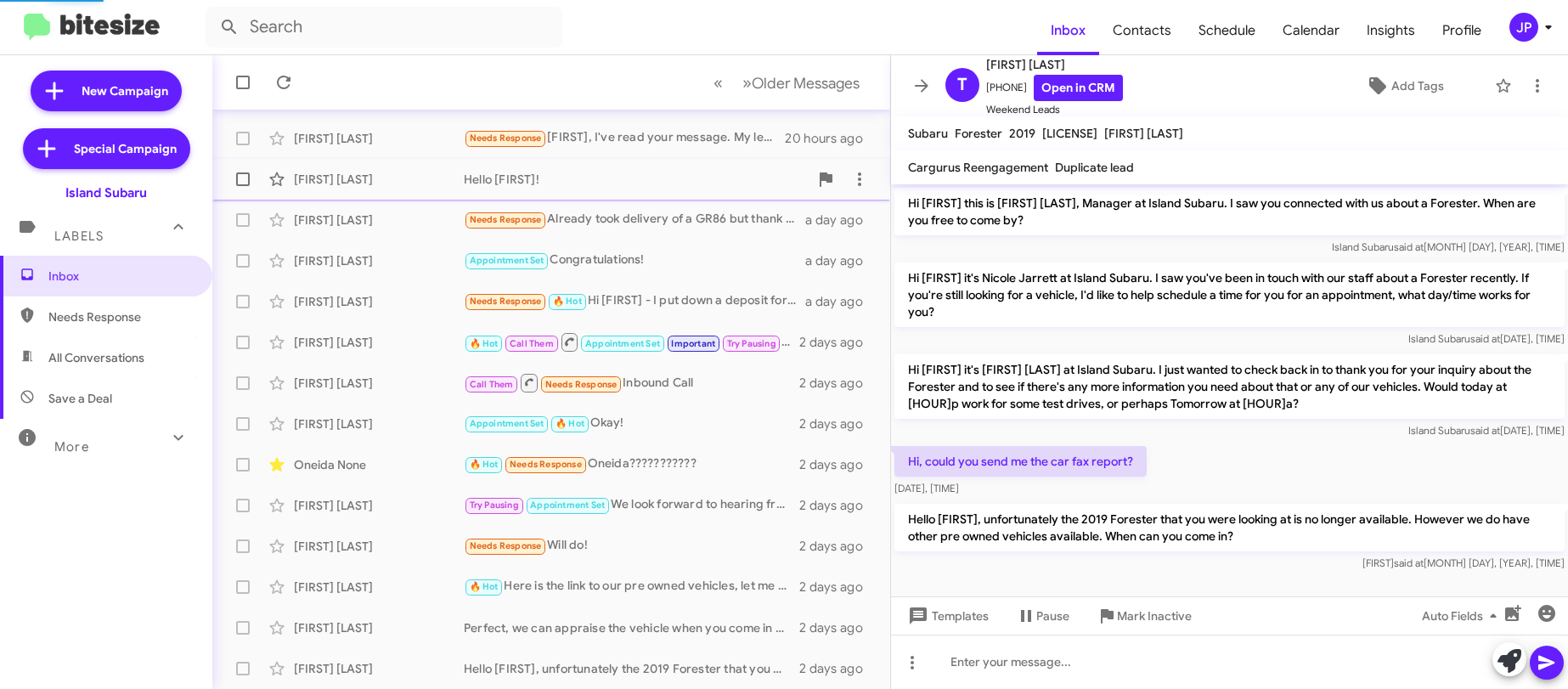 scroll, scrollTop: 0, scrollLeft: 0, axis: both 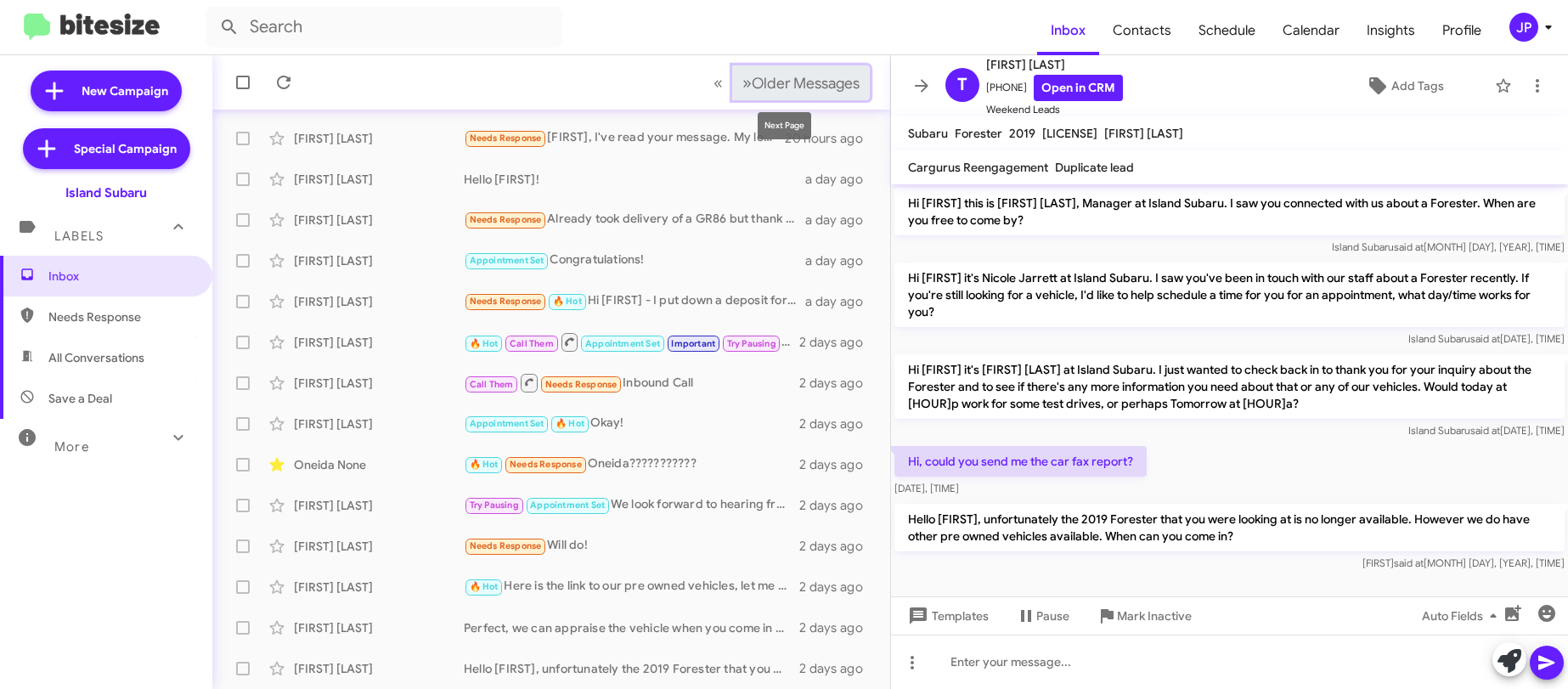 click on "Older Messages" 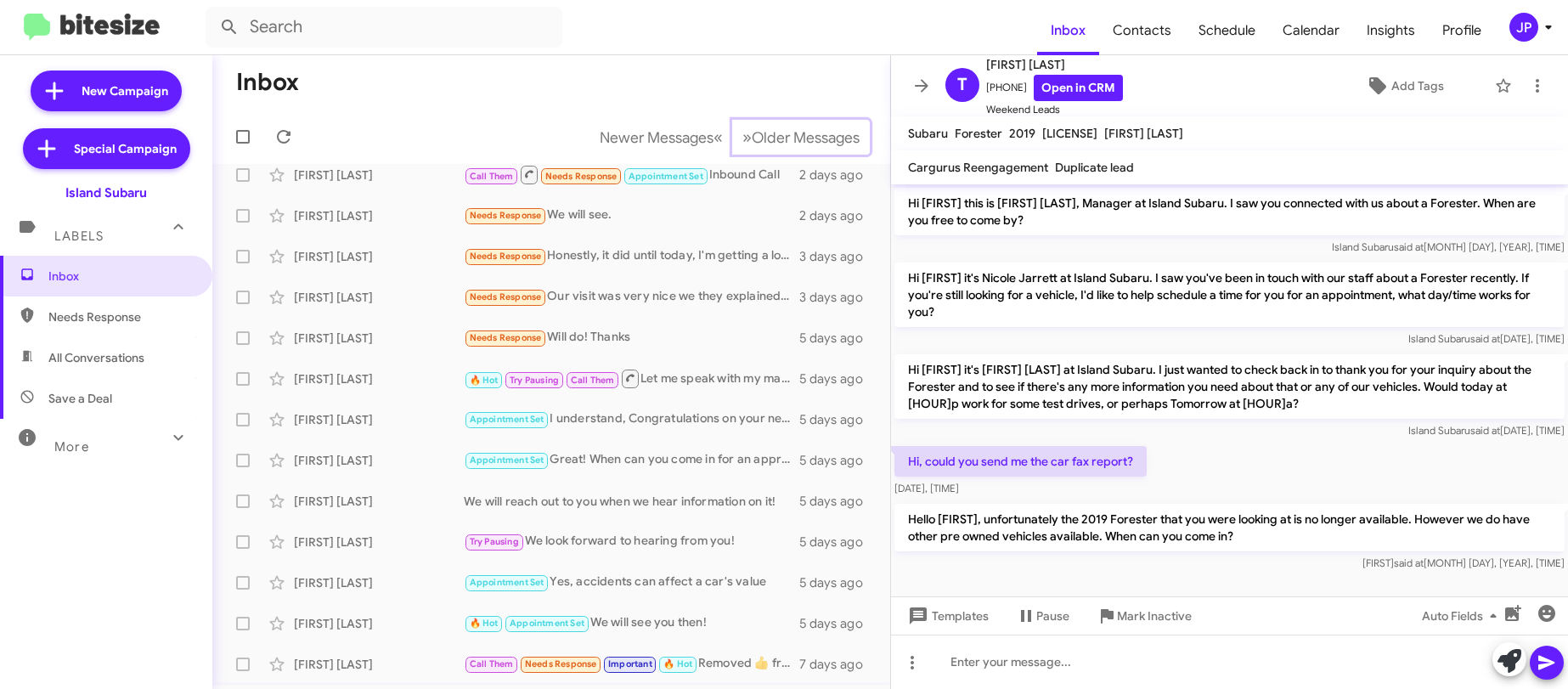 scroll, scrollTop: 0, scrollLeft: 0, axis: both 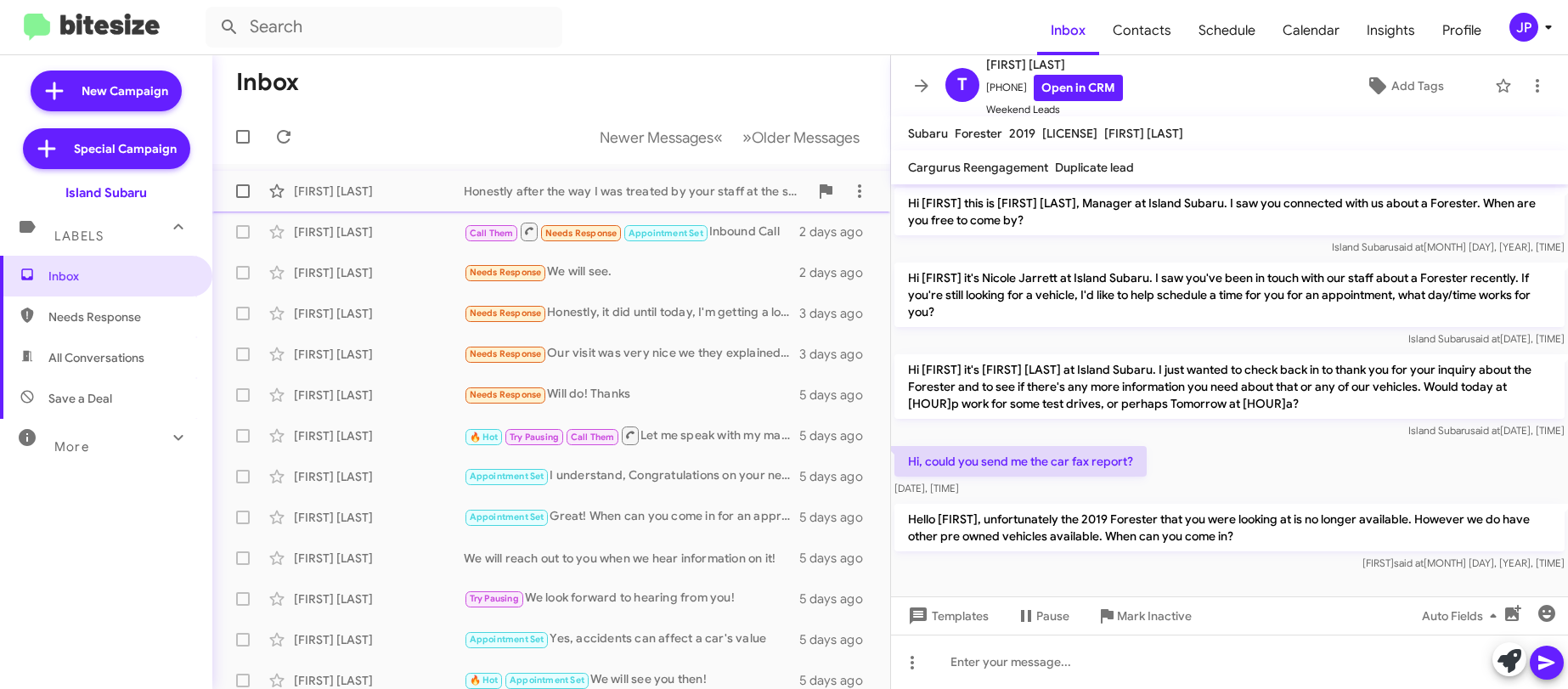 click on "Diana Gonzalez" 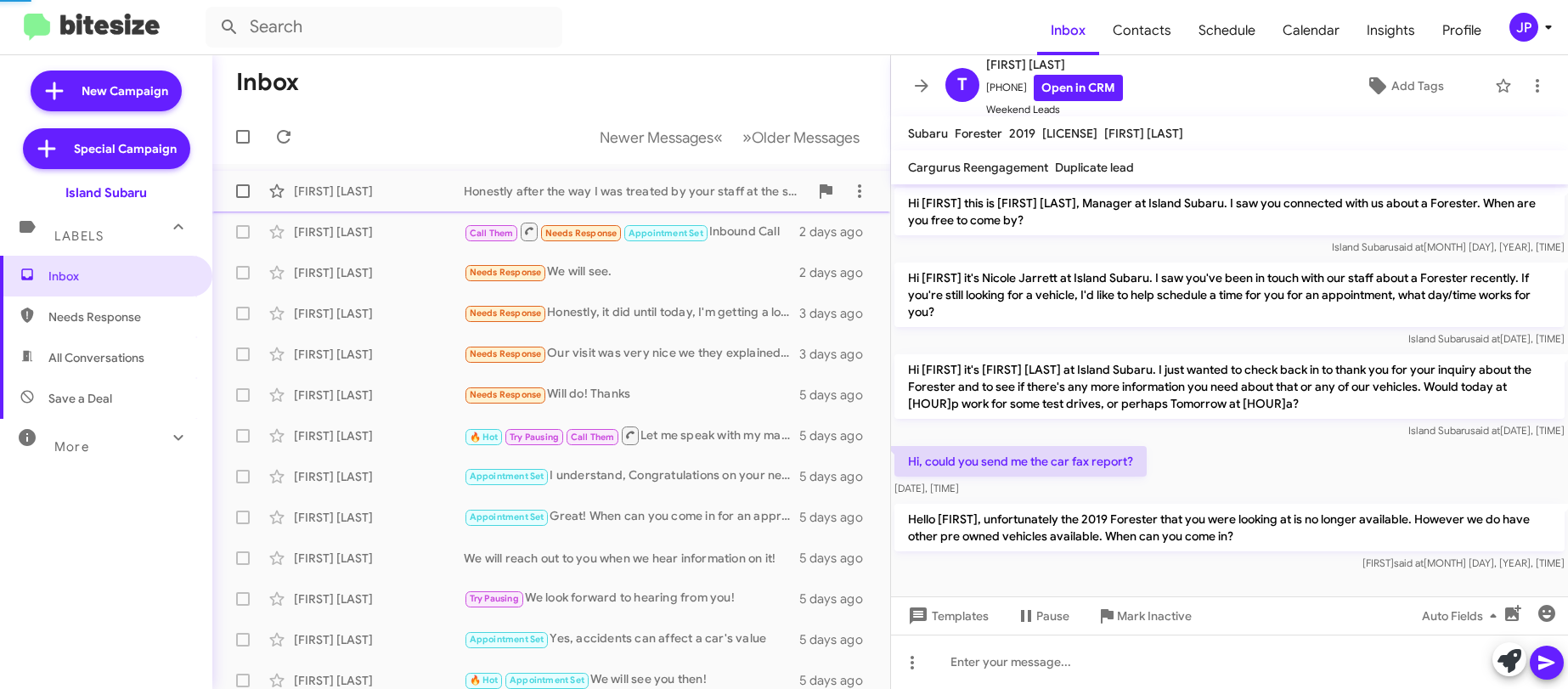 scroll, scrollTop: 17, scrollLeft: 0, axis: vertical 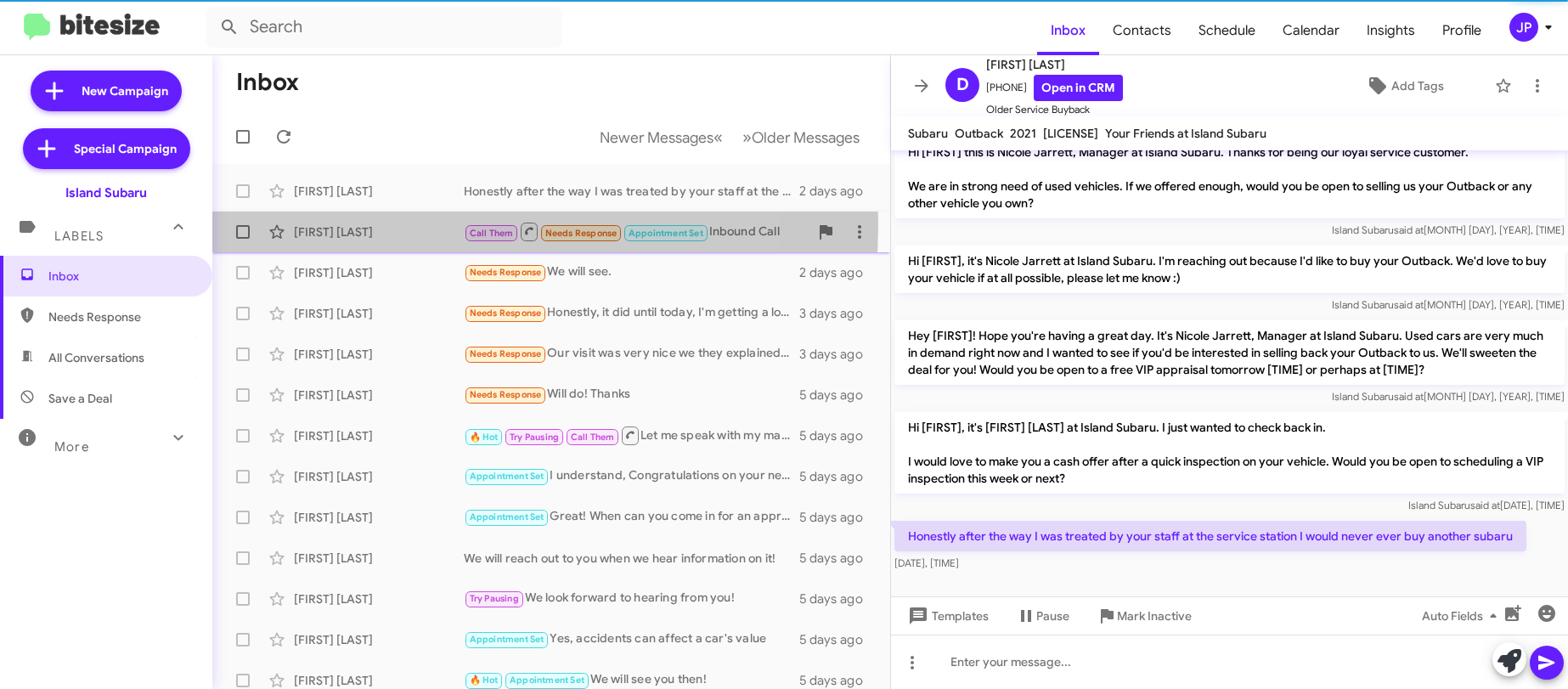 click on "Stephen Vigliotti" 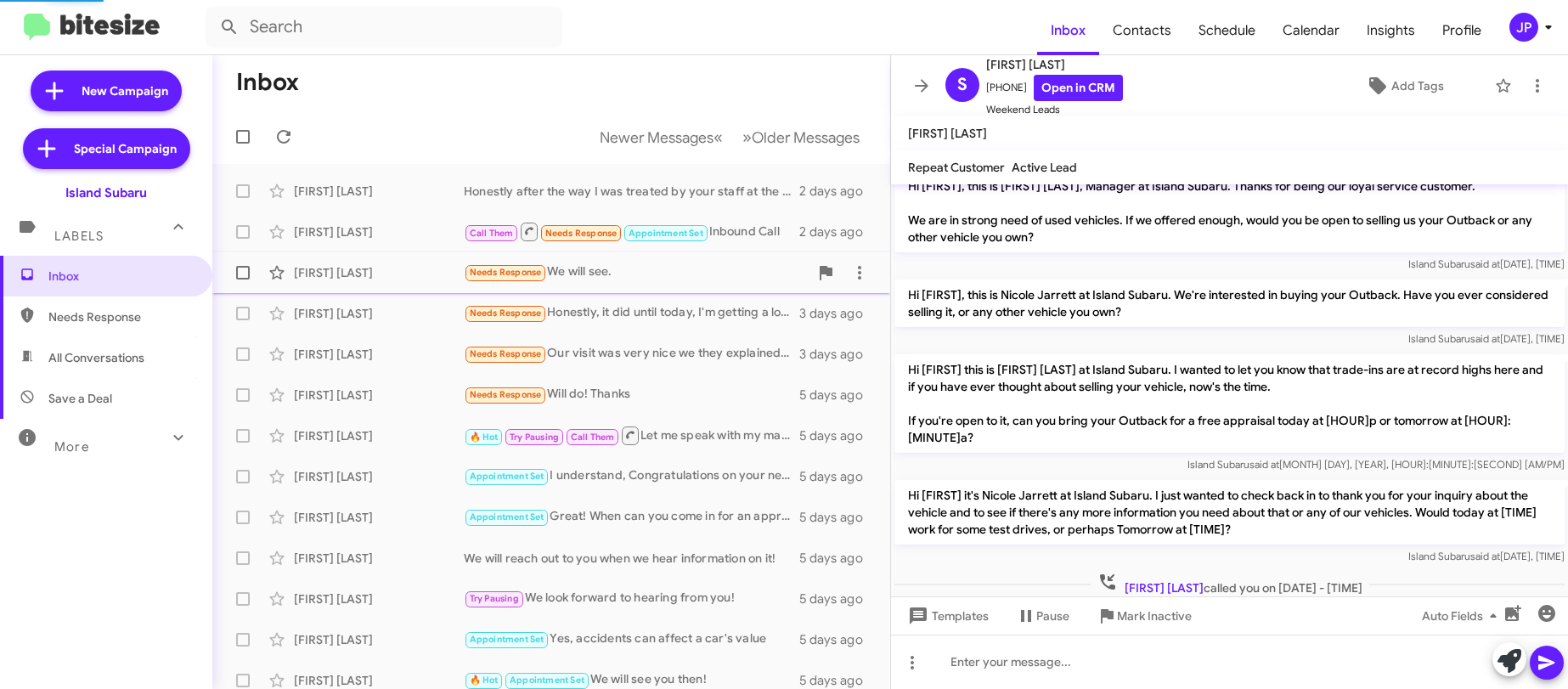 scroll, scrollTop: 62, scrollLeft: 0, axis: vertical 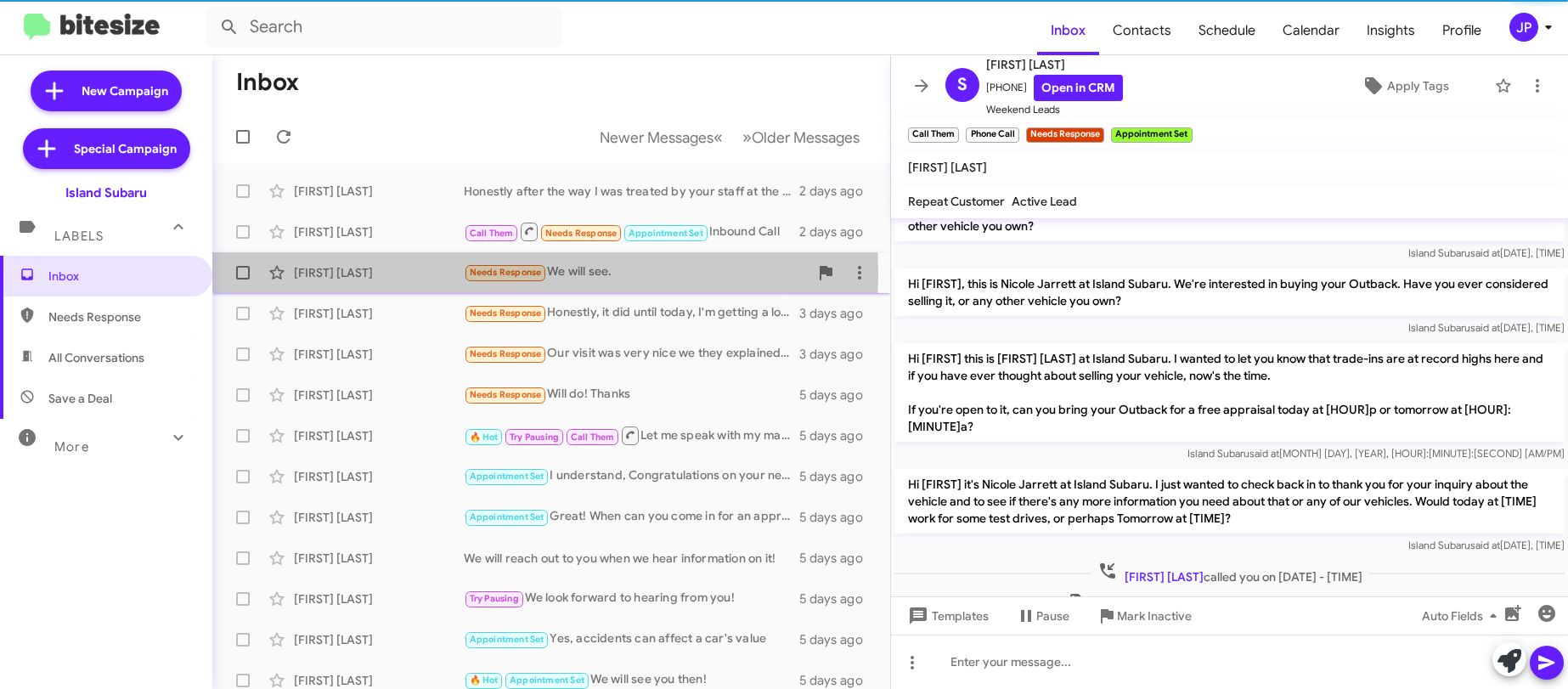 click on "Scott Zweifach" 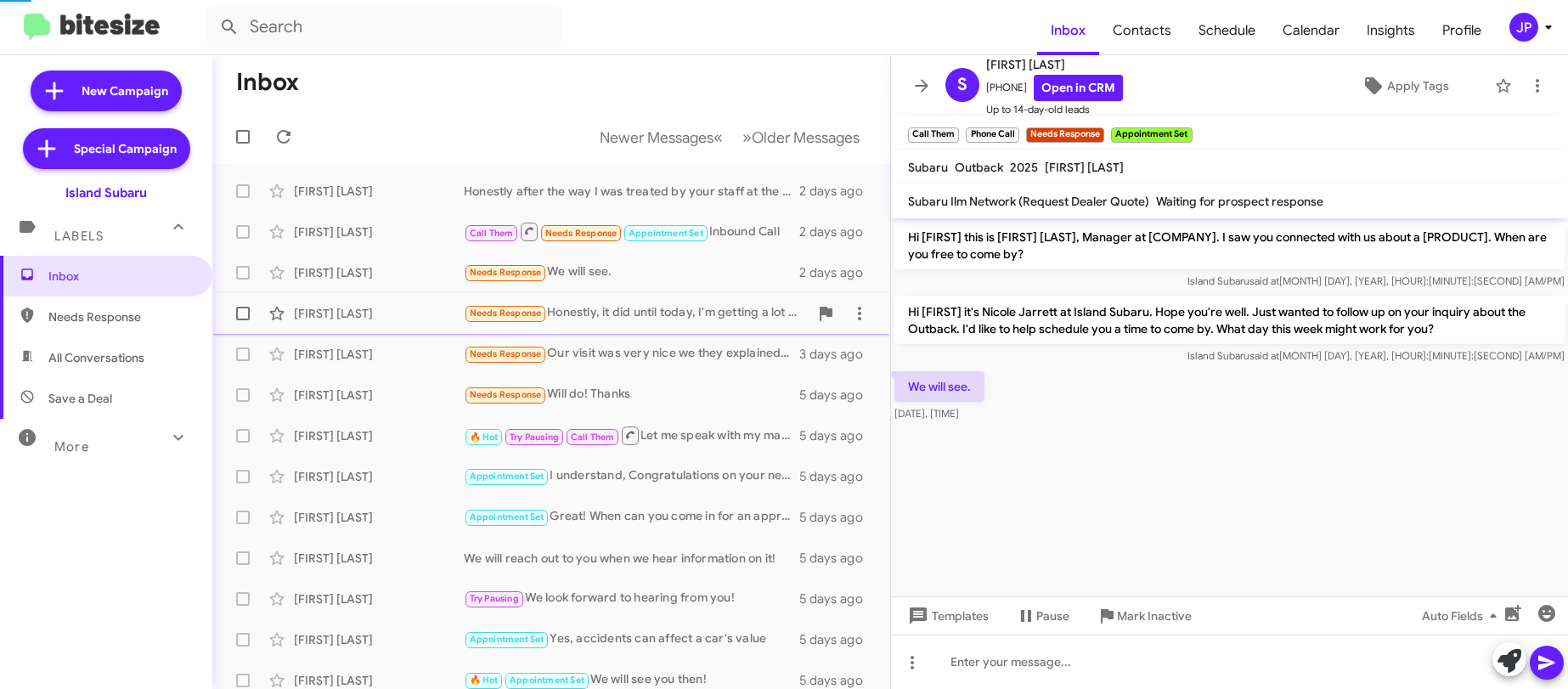 scroll, scrollTop: 0, scrollLeft: 0, axis: both 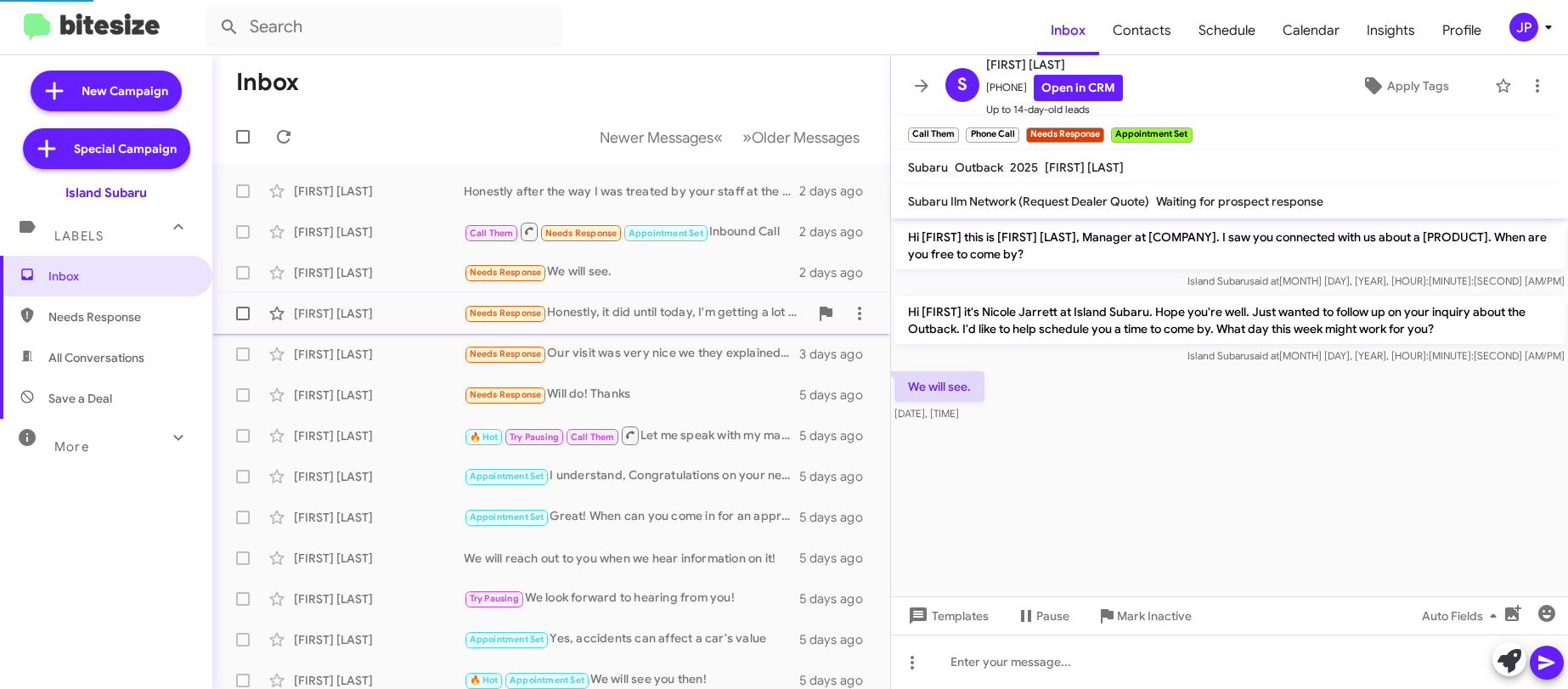 click on "Vincent Palmieri" 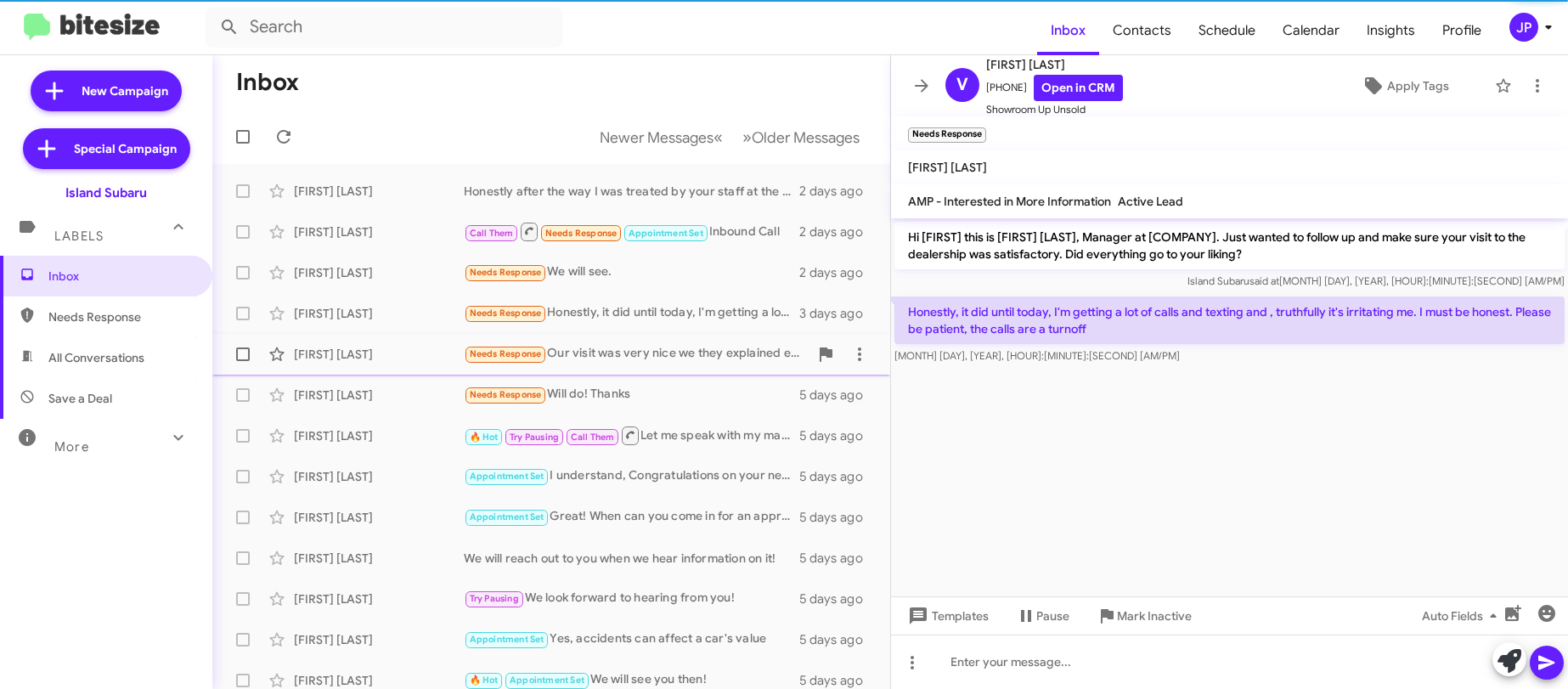 click on "Barry Cohen" 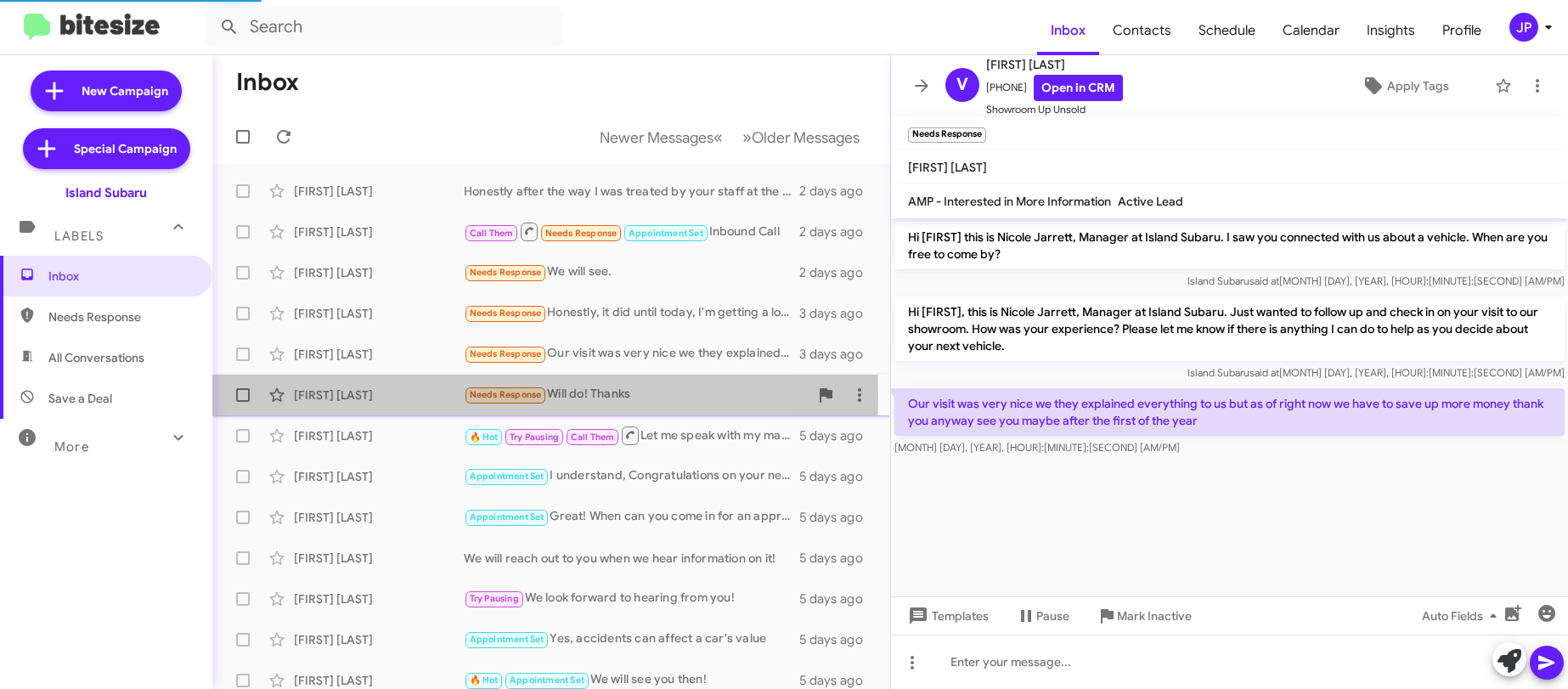 click on "Alexandra Ciulla-Perou" 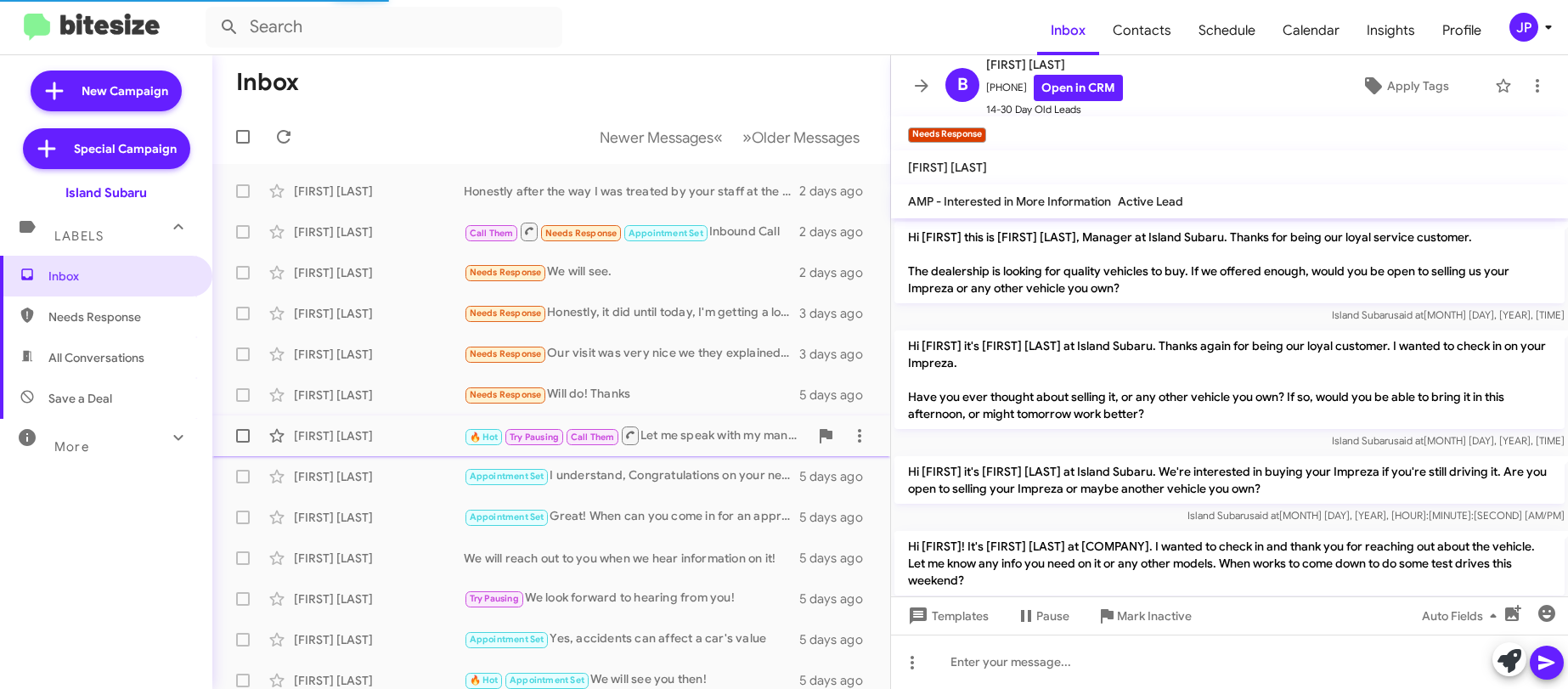scroll, scrollTop: 322, scrollLeft: 0, axis: vertical 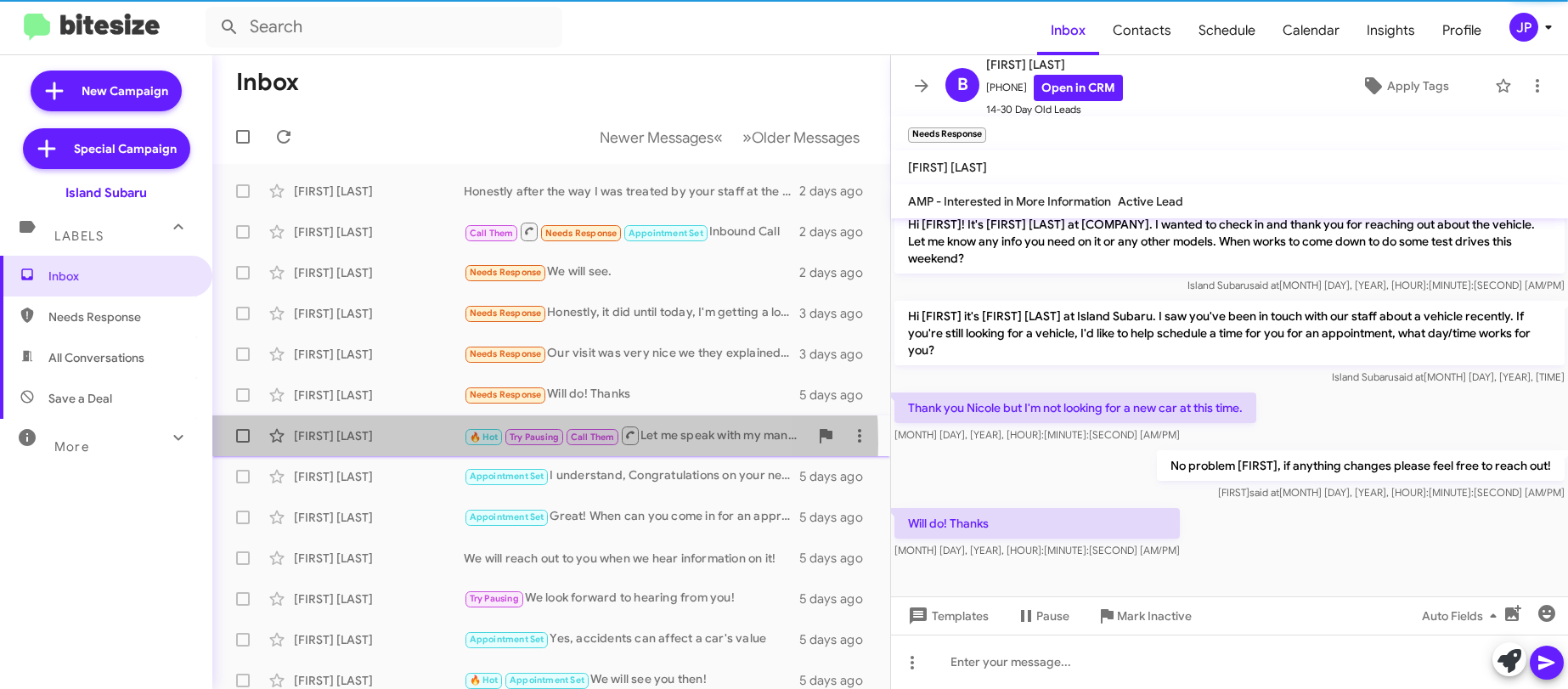 click on "Bartholomew Benetatos" 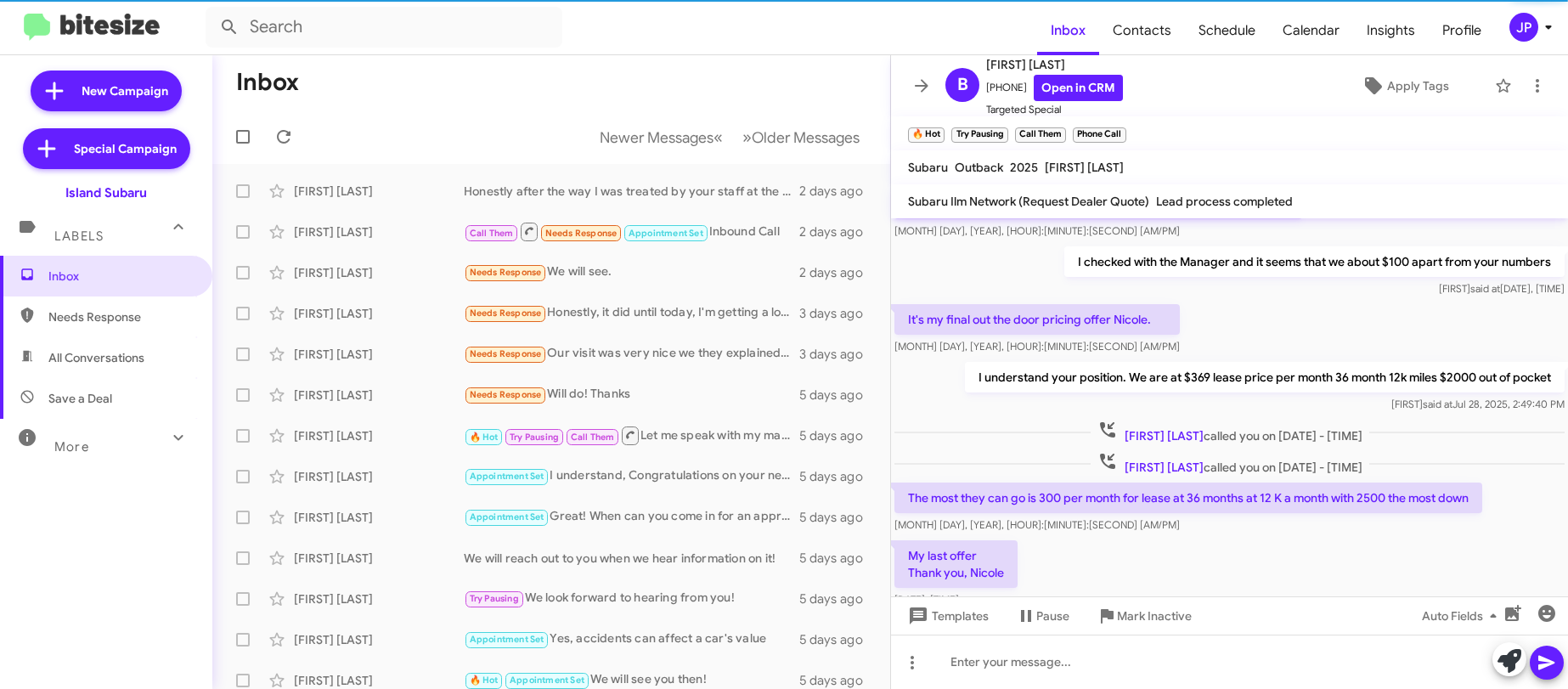 scroll, scrollTop: 1580, scrollLeft: 0, axis: vertical 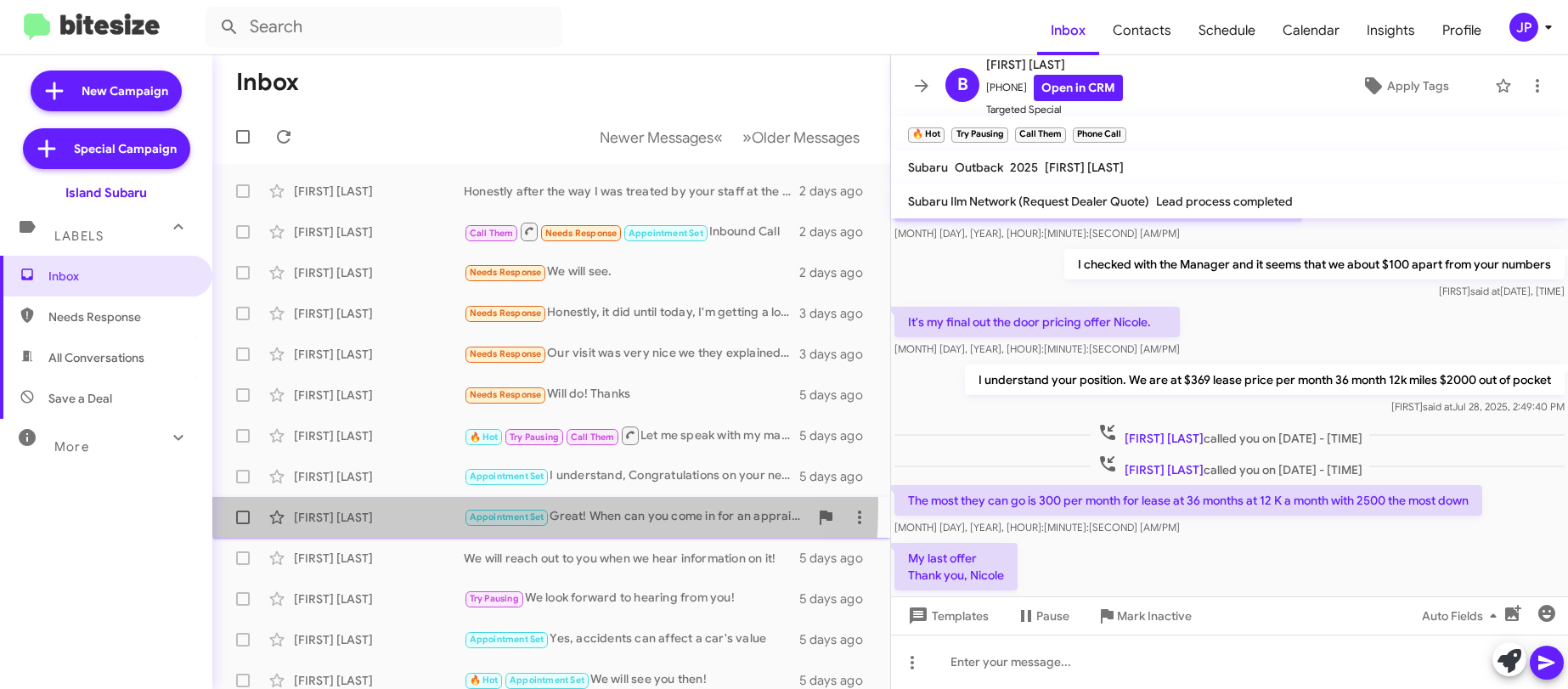 click on "Woneeda Alston  Appointment Set   Great! When can you come in for an appraisal?   5 days ago" 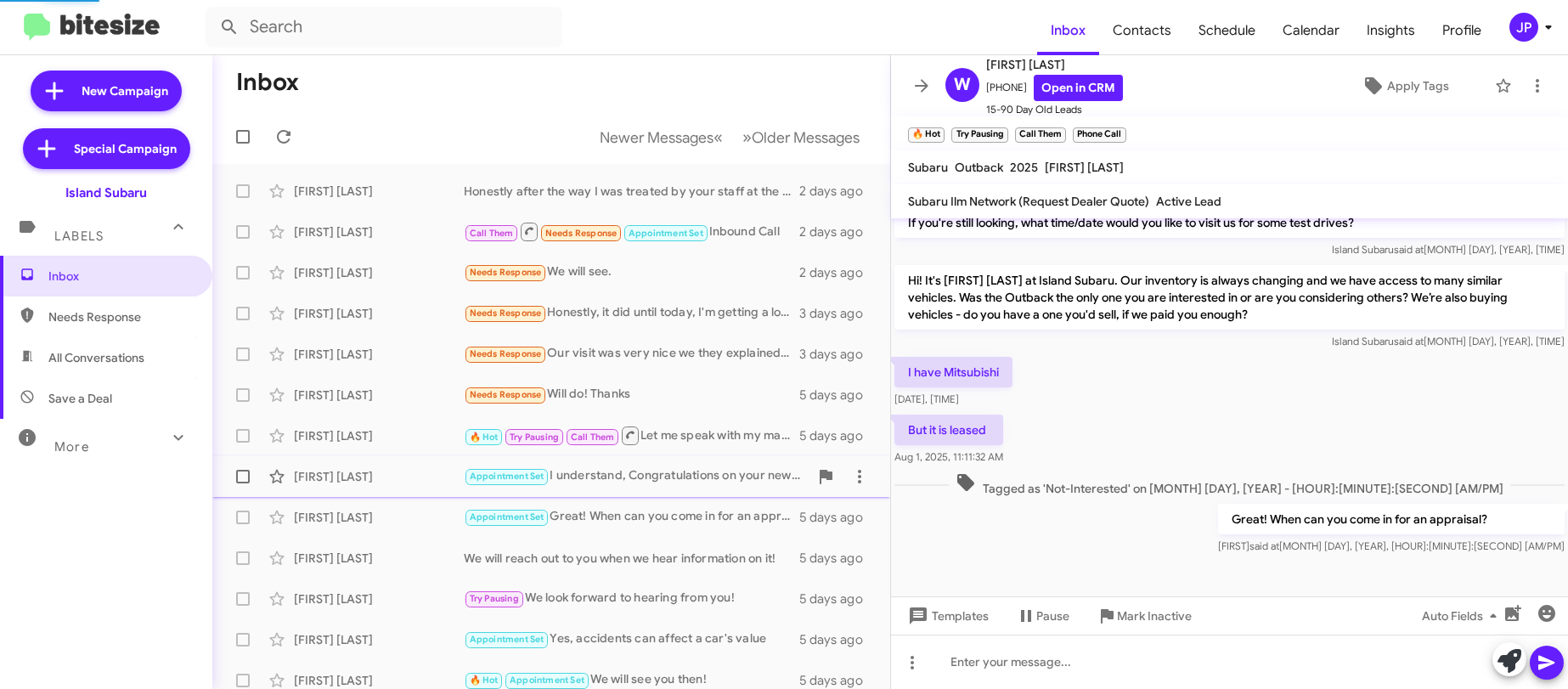 scroll, scrollTop: 263, scrollLeft: 0, axis: vertical 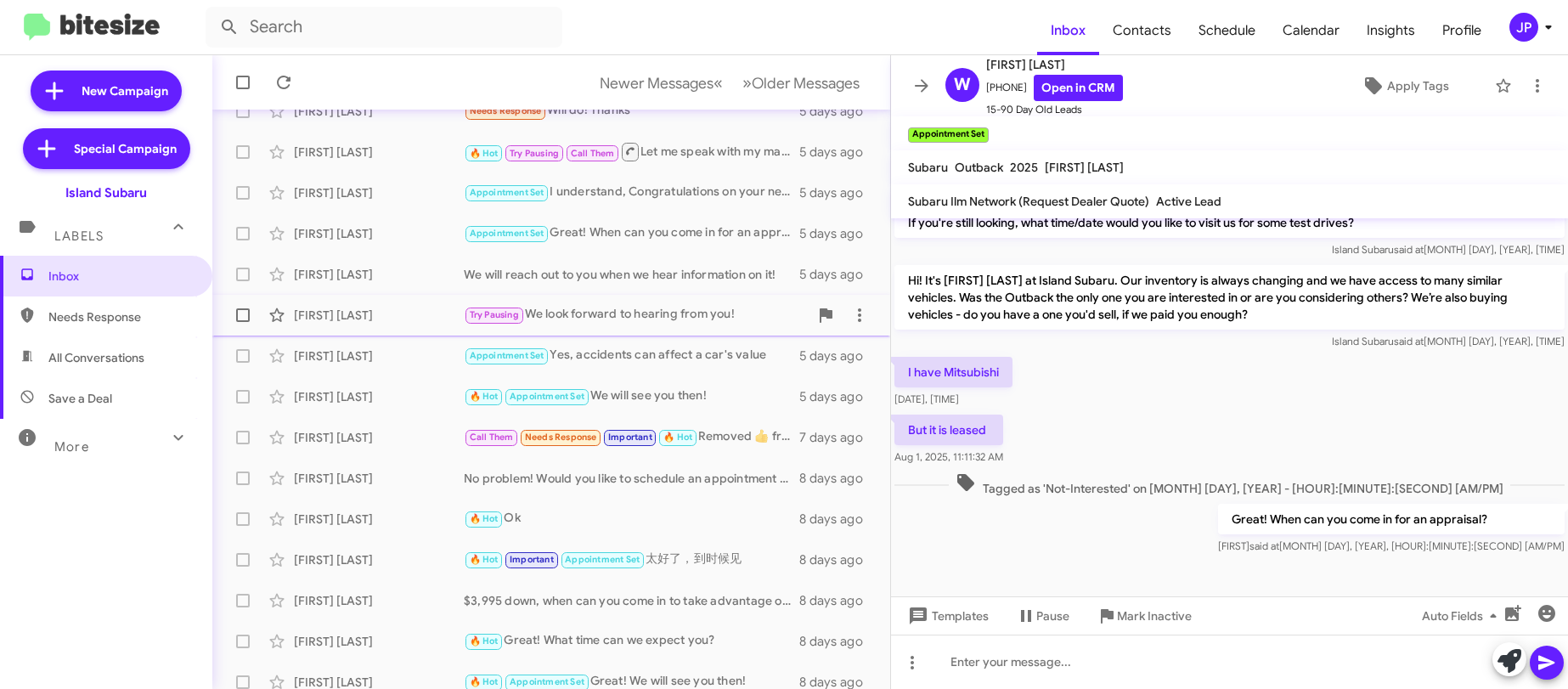 click on "Emanuel Itzhakov" 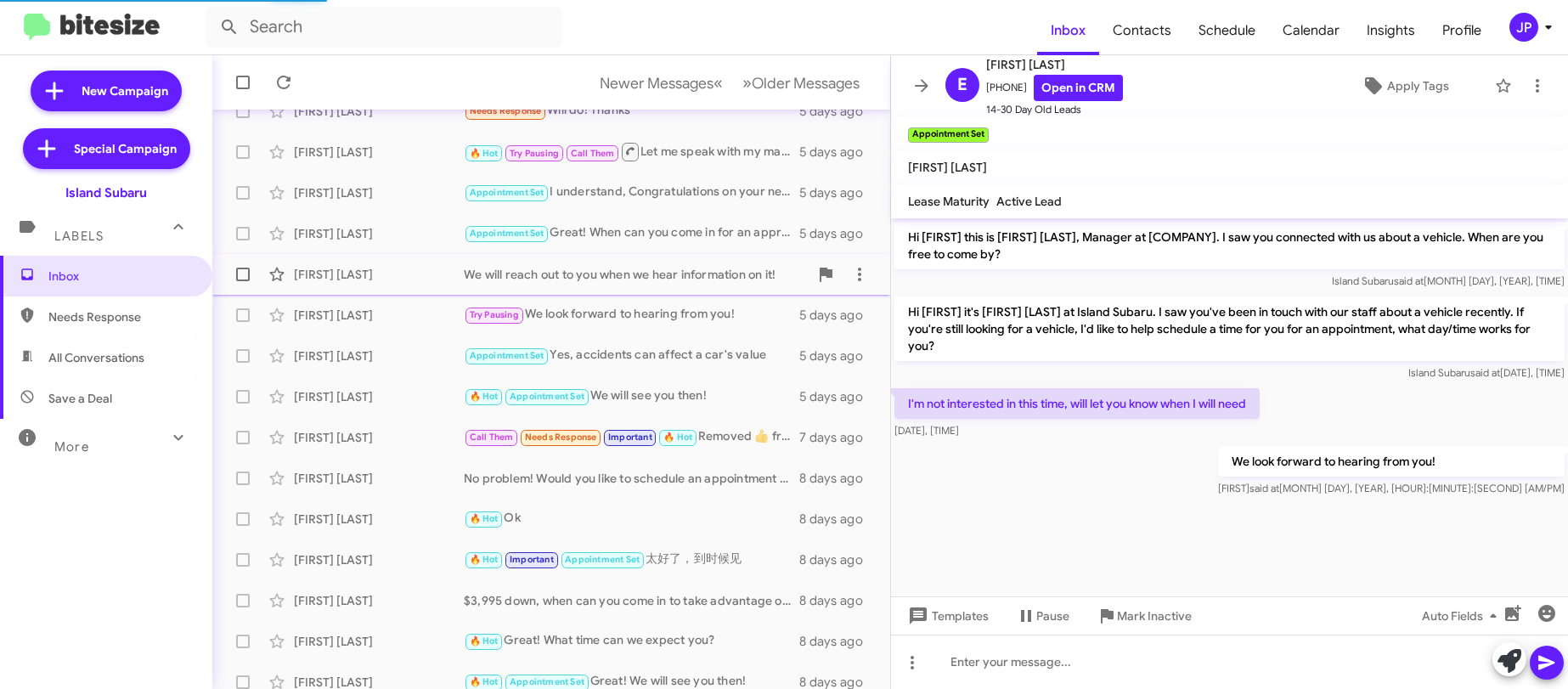 scroll, scrollTop: 0, scrollLeft: 0, axis: both 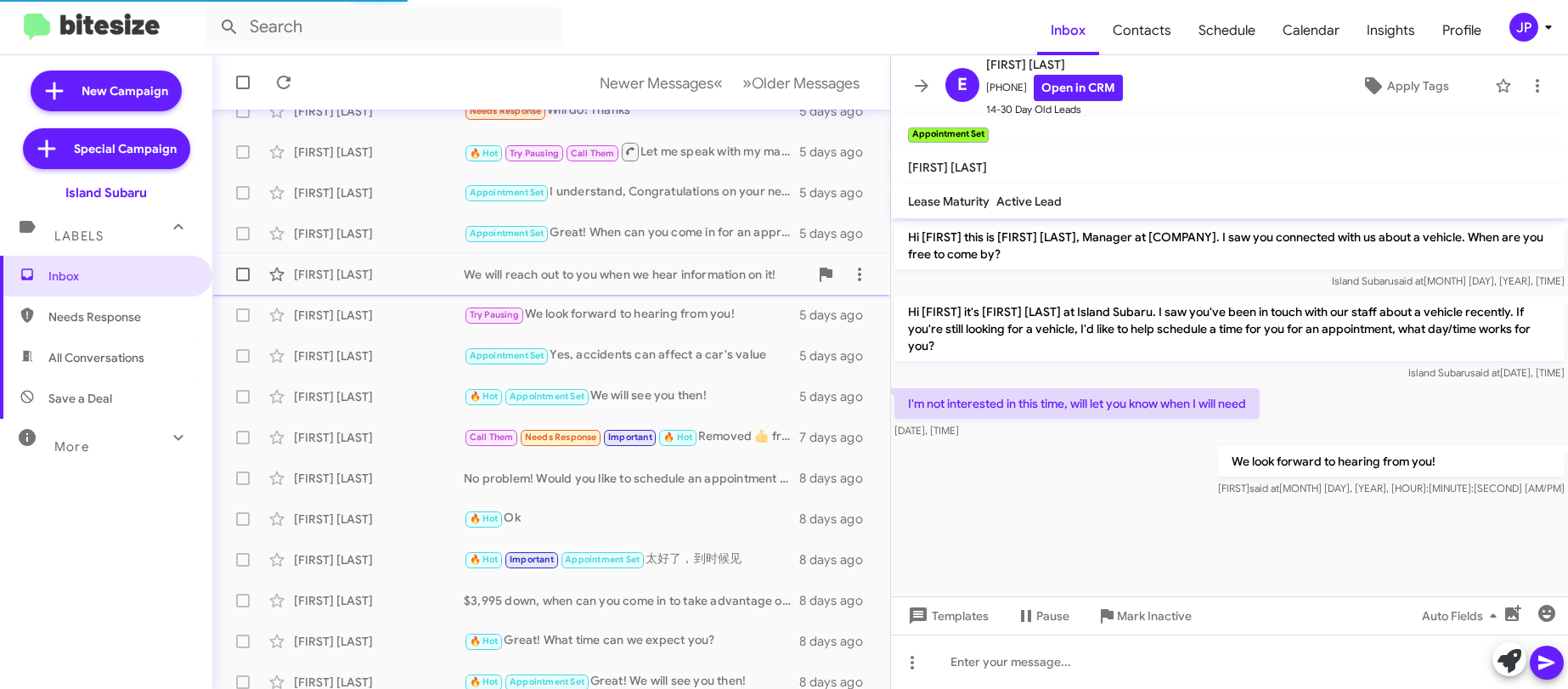 click on "Philip Cenci" 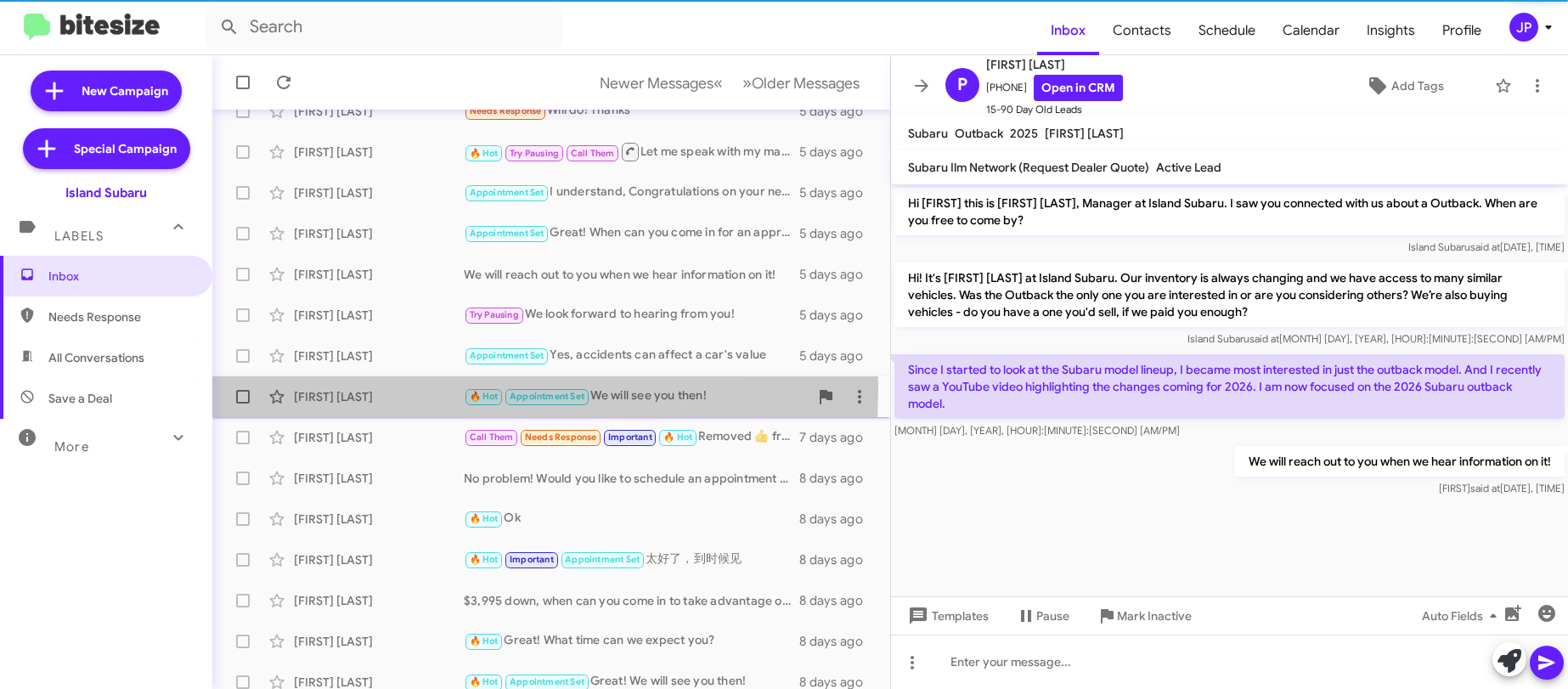 click on "Marlena Santos" 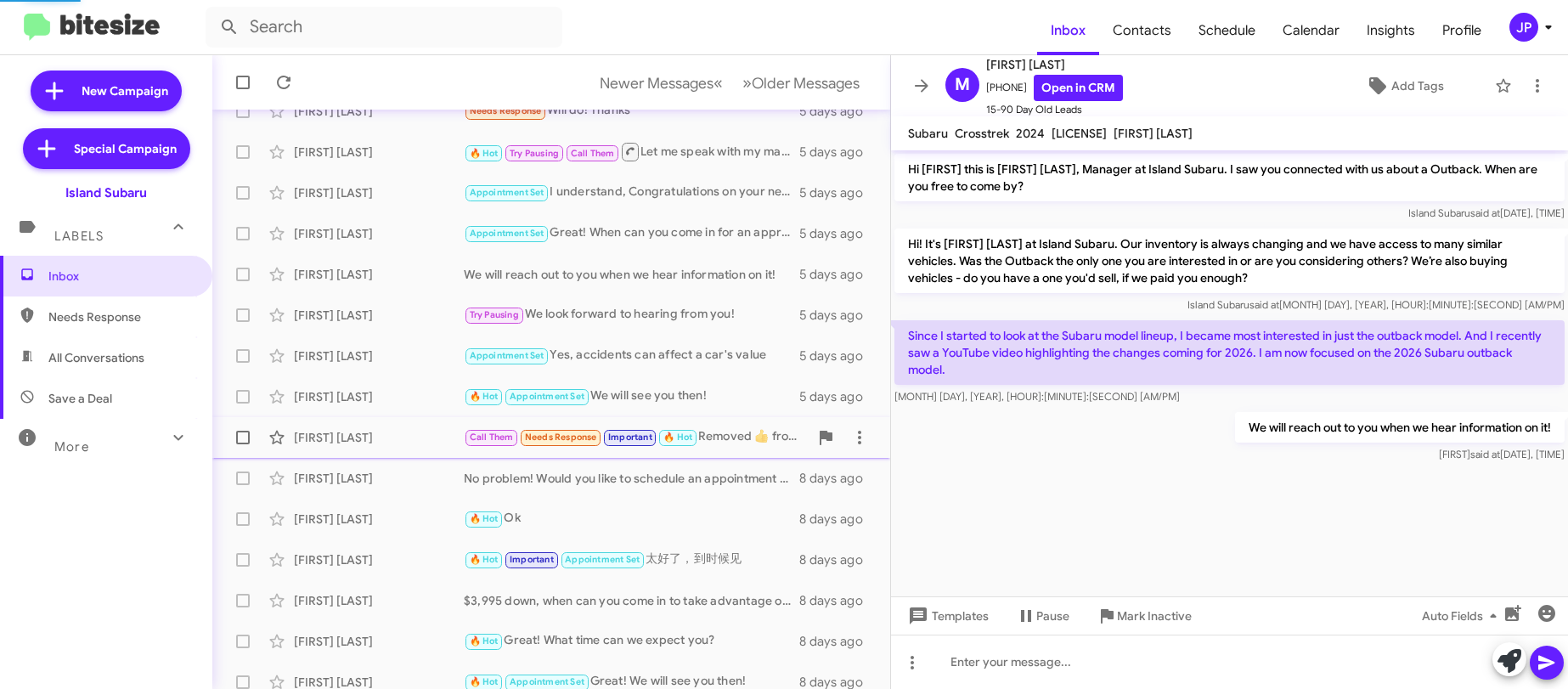 scroll, scrollTop: 442, scrollLeft: 0, axis: vertical 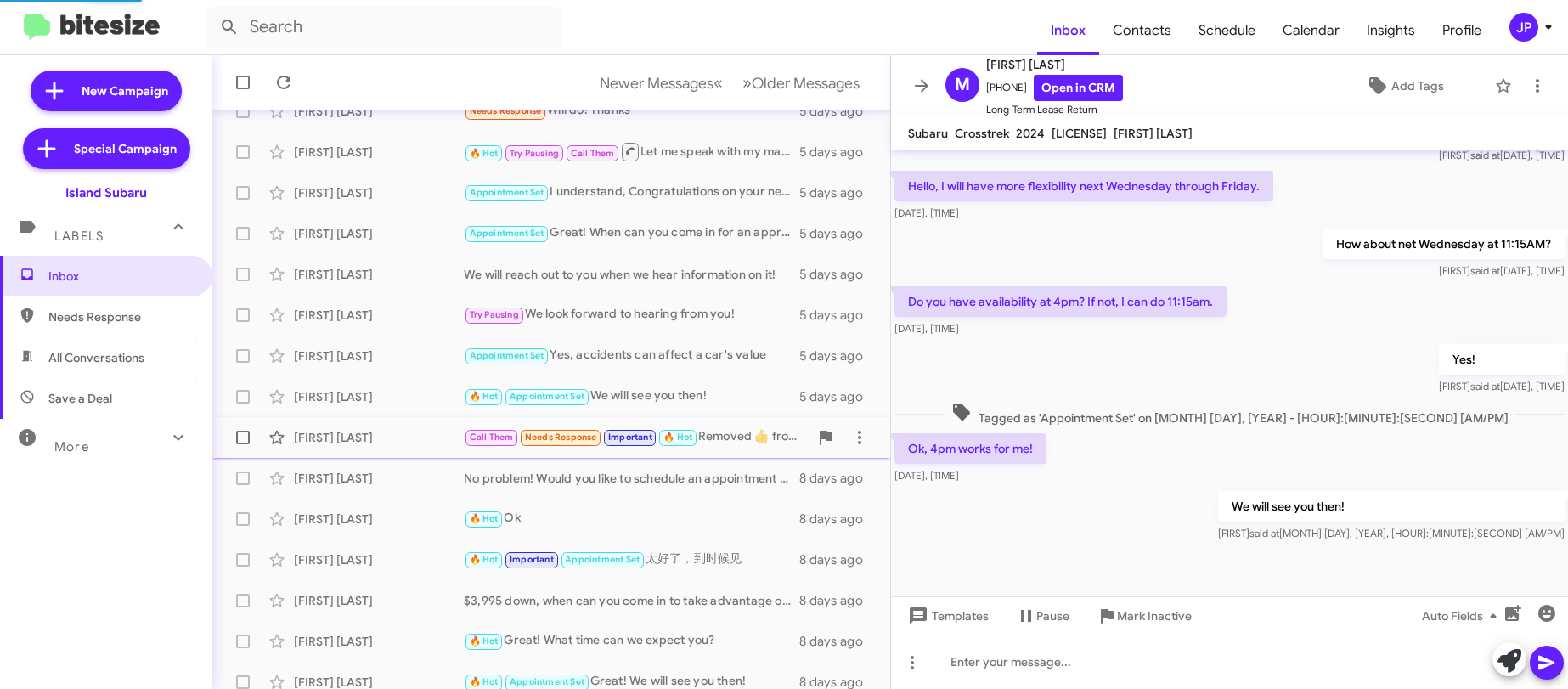click on "Angelo Vannostrand  Call Them   Needs Response   Important   🔥 Hot   Removed ‌👍‌ from “ Hi Angelo it's Nicole Jarrett at Island Subaru just touching base about the vehicle - what time works for your follow up appointment? ”   7 days ago" 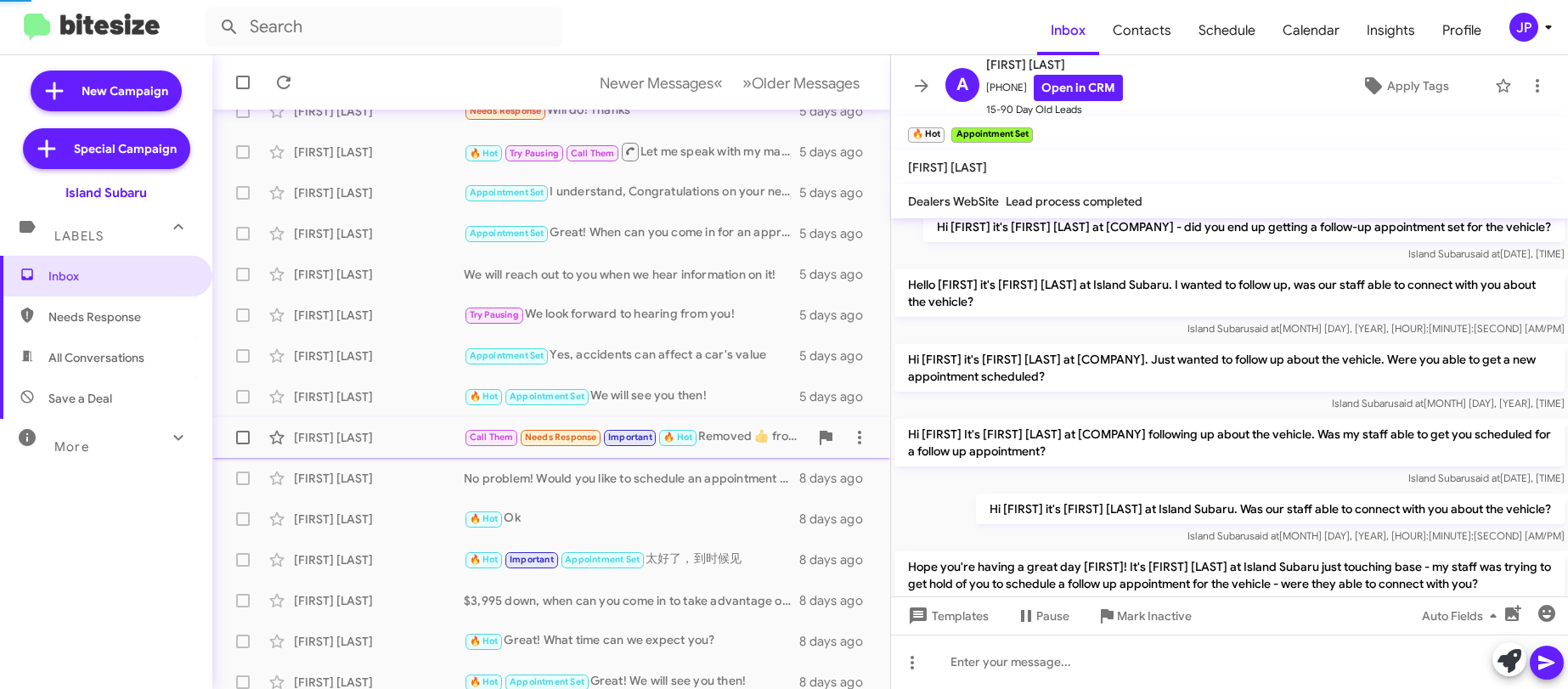 scroll, scrollTop: 0, scrollLeft: 0, axis: both 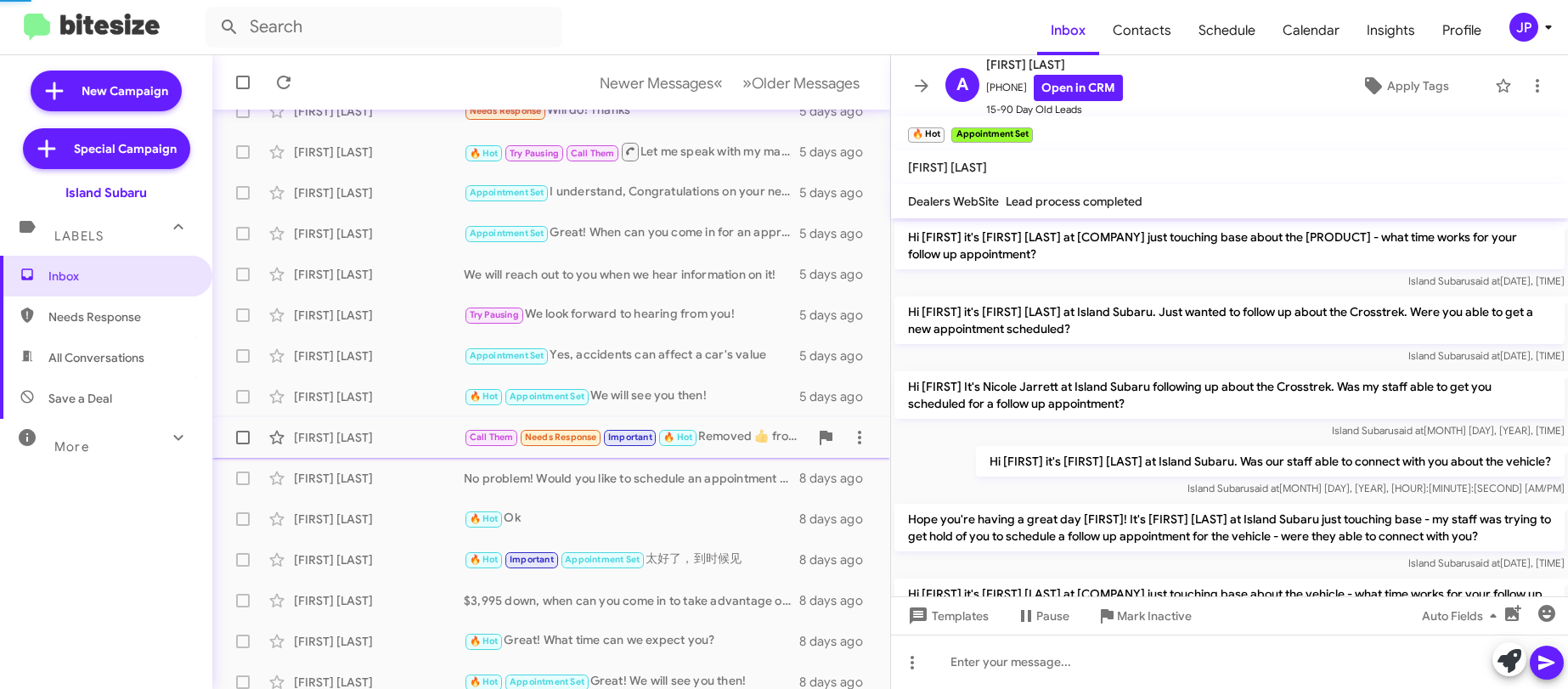 click on "Angelo Vannostrand  Call Them   Needs Response   Important   🔥 Hot   Removed ‌👍‌ from “ Hi Angelo it's Nicole Jarrett at Island Subaru just touching base about the vehicle - what time works for your follow up appointment? ”   7 days ago" 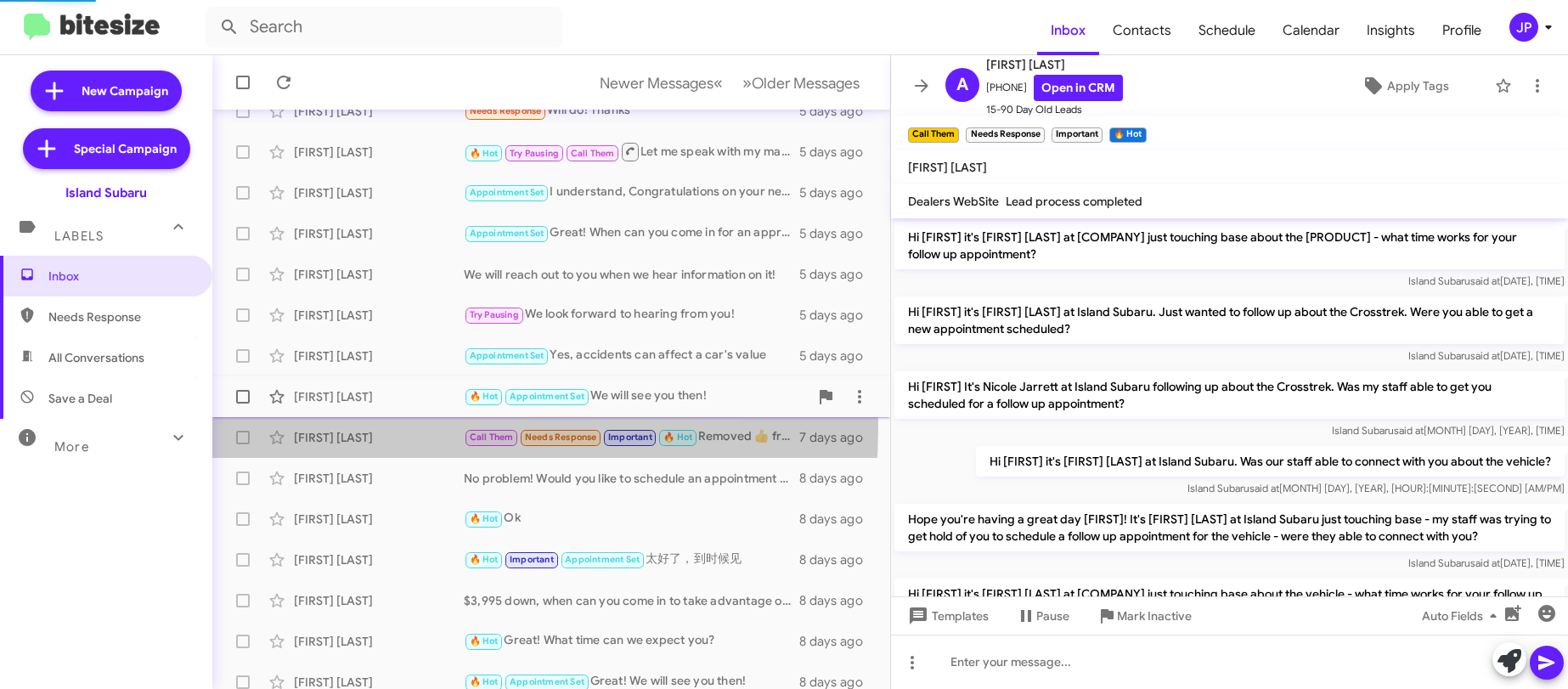 scroll, scrollTop: 85, scrollLeft: 0, axis: vertical 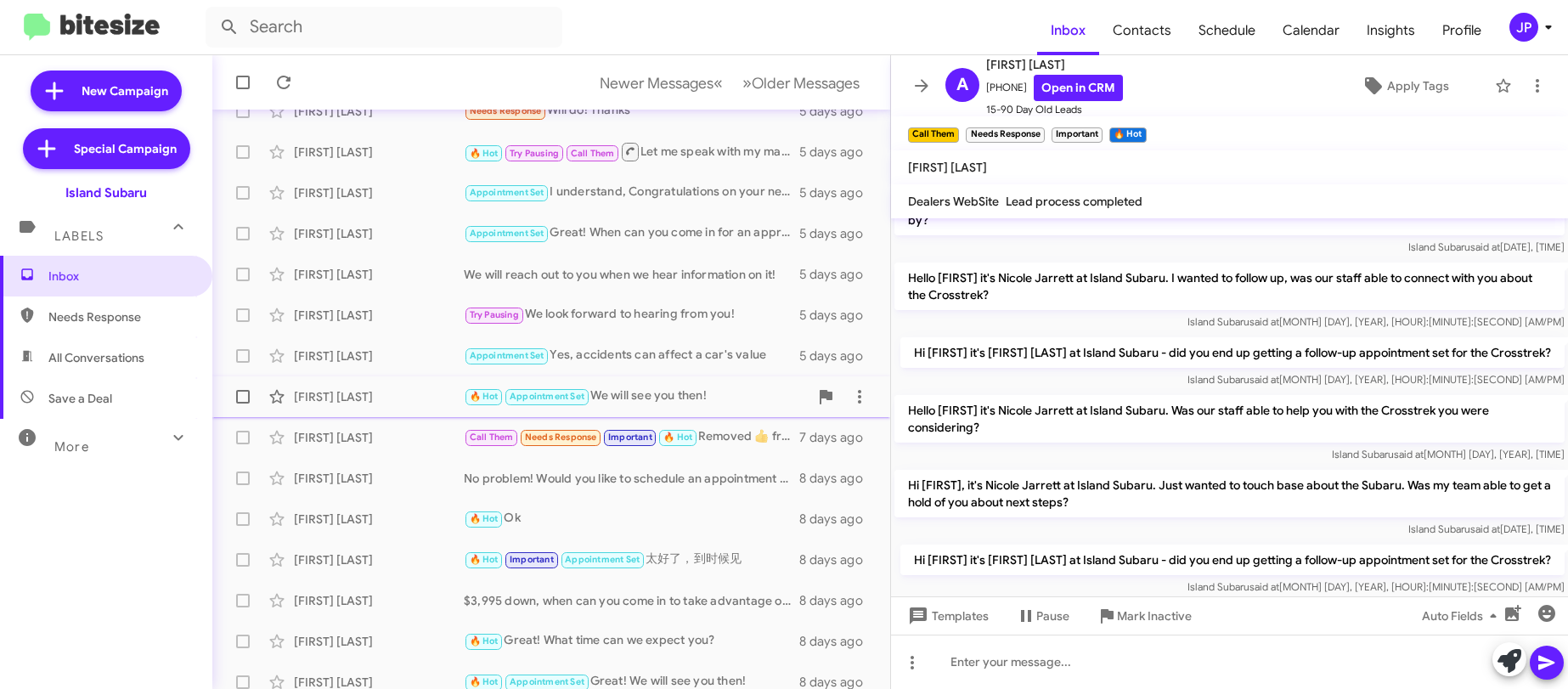 click on "Marlena Santos" 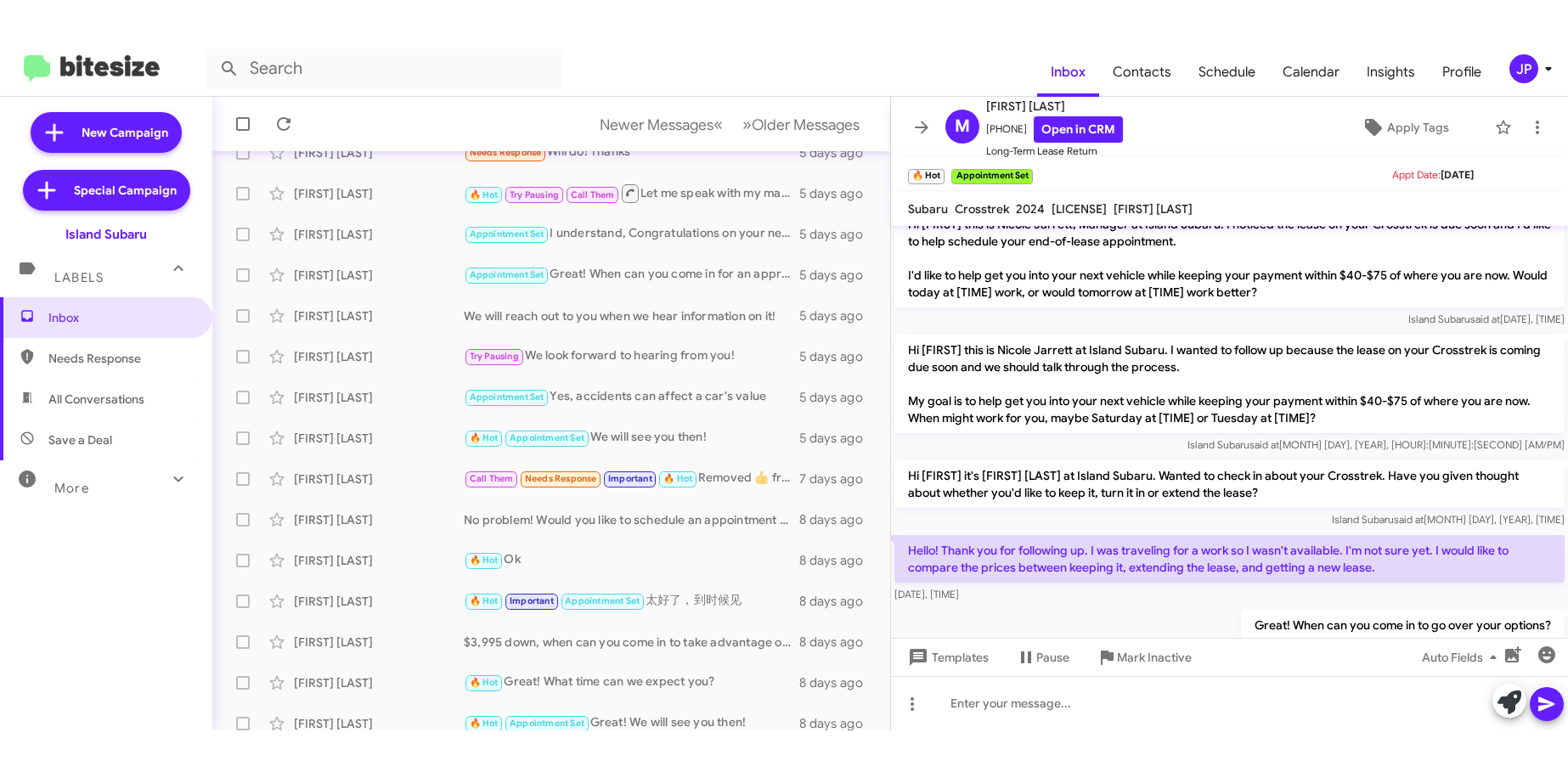 scroll, scrollTop: 0, scrollLeft: 0, axis: both 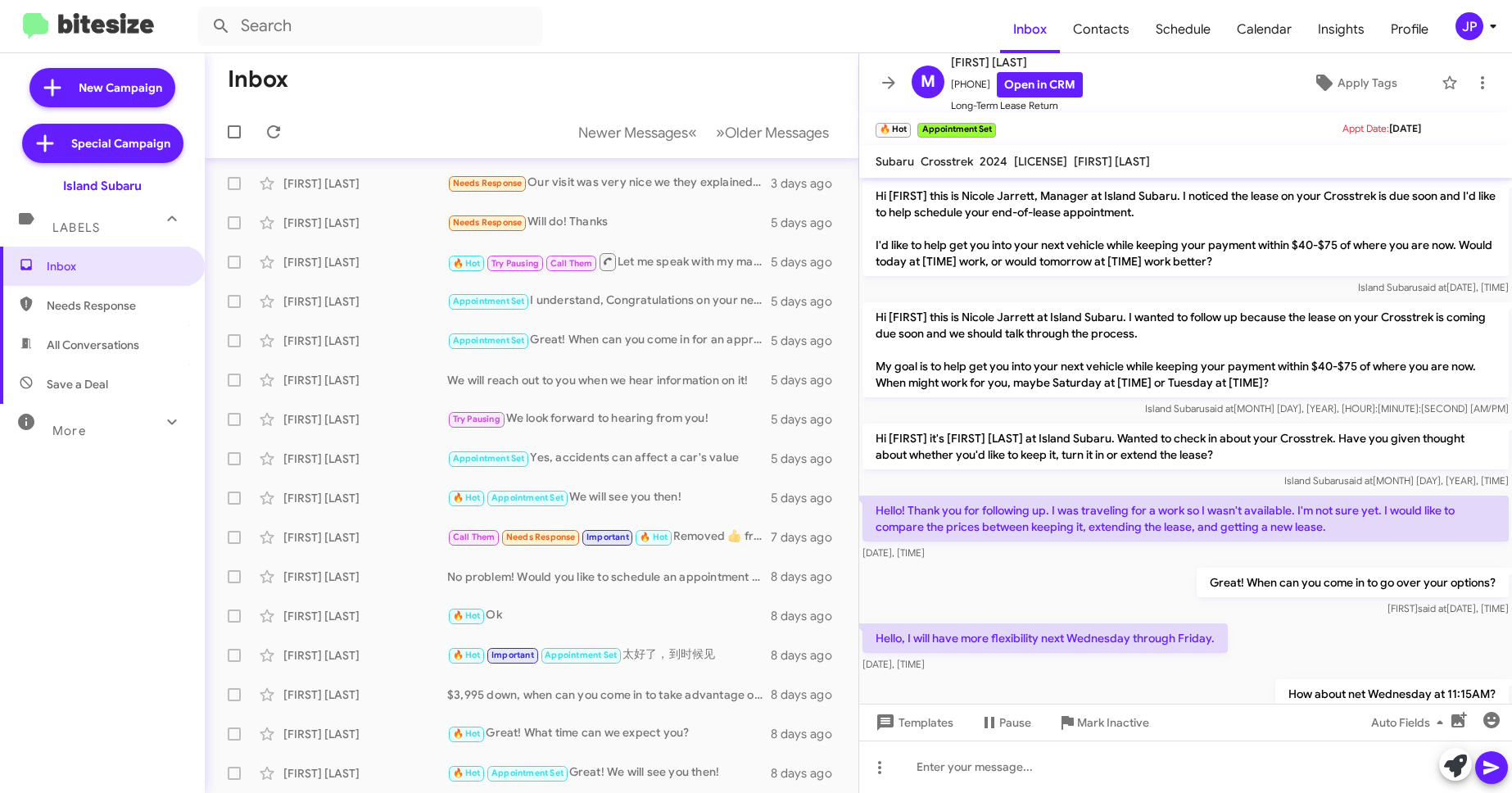 click on "JP" 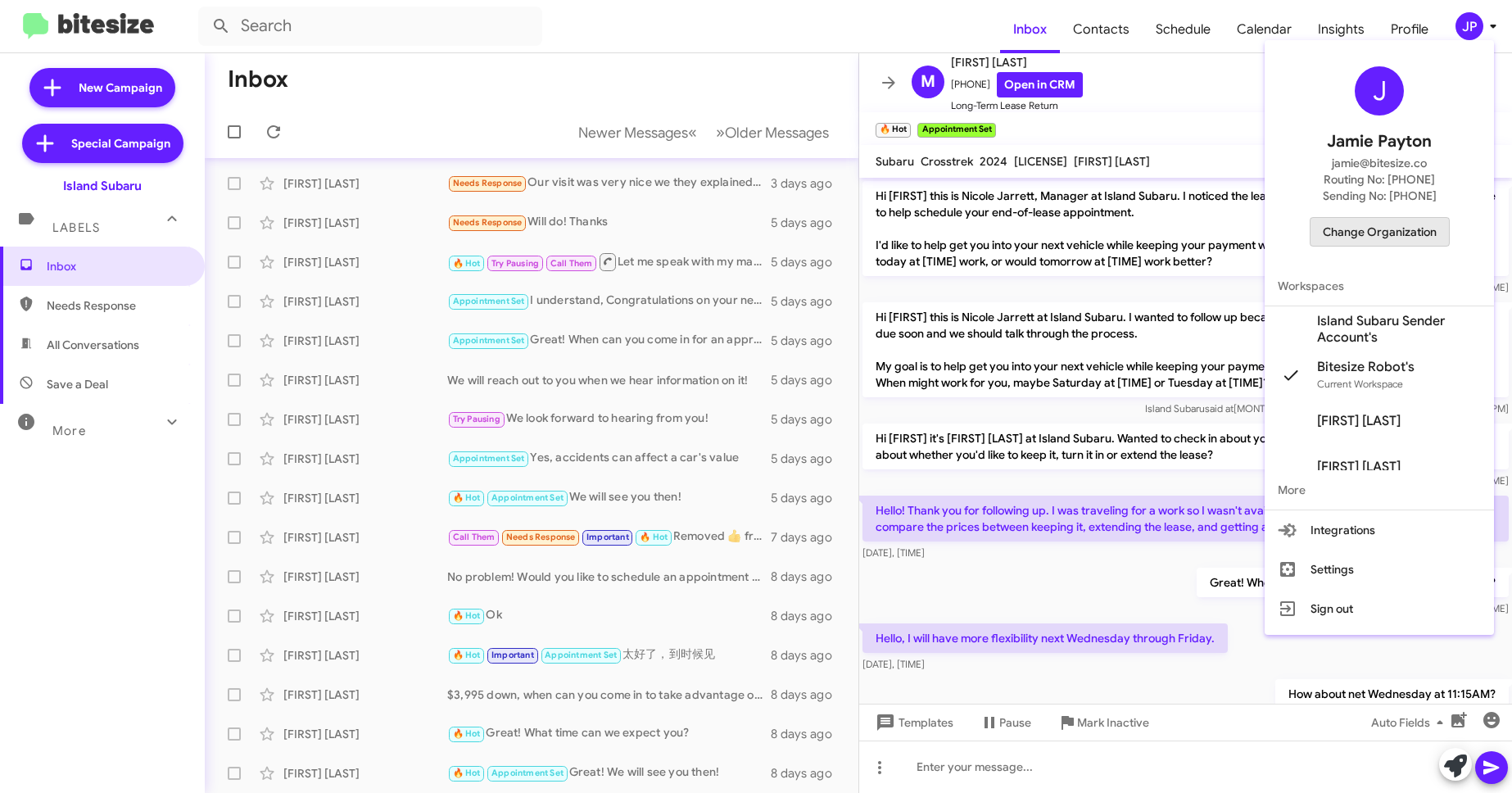 click on "Change Organization" at bounding box center [1379, 232] 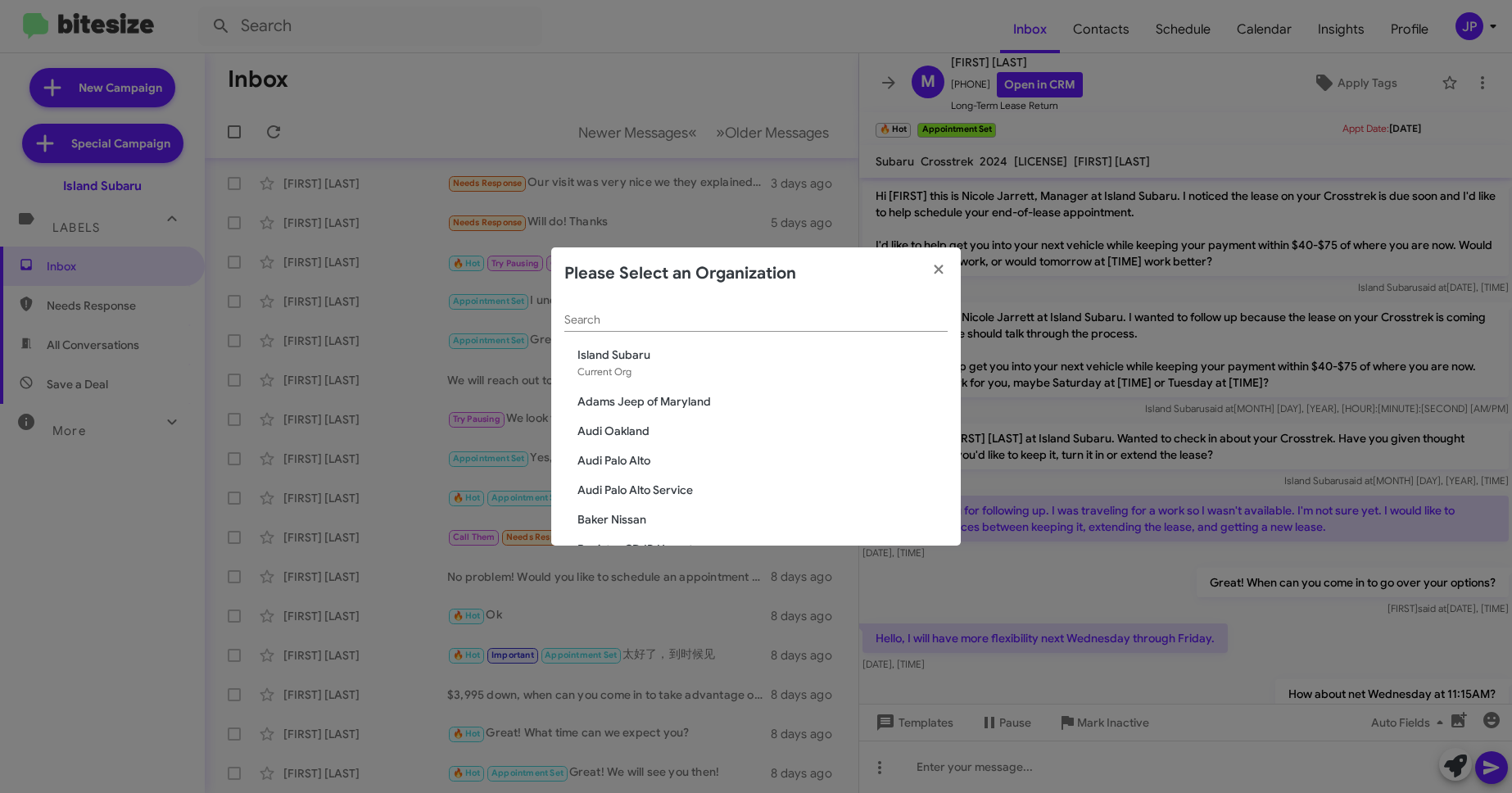 click on "Search" at bounding box center [756, 320] 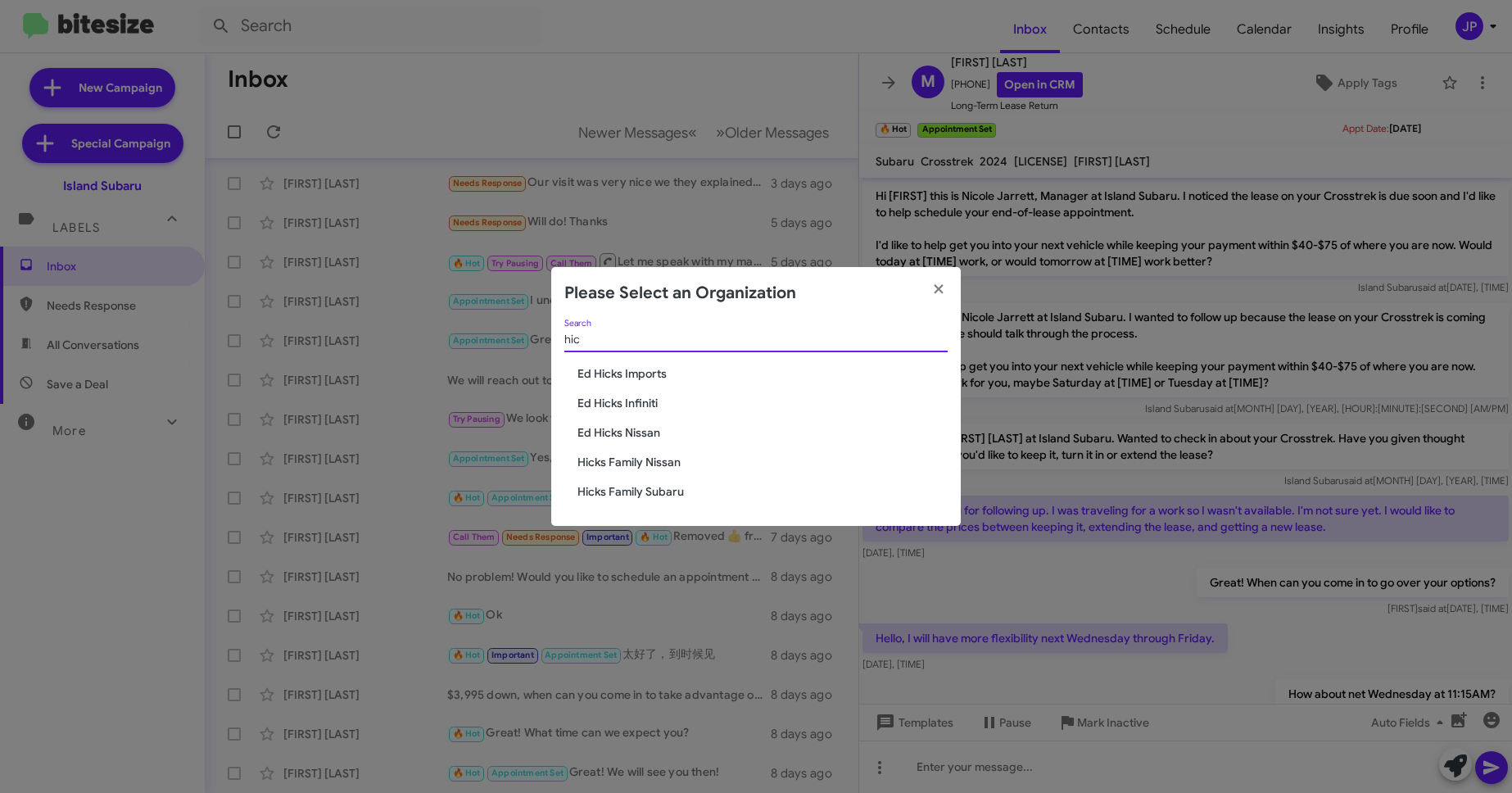 type on "hic" 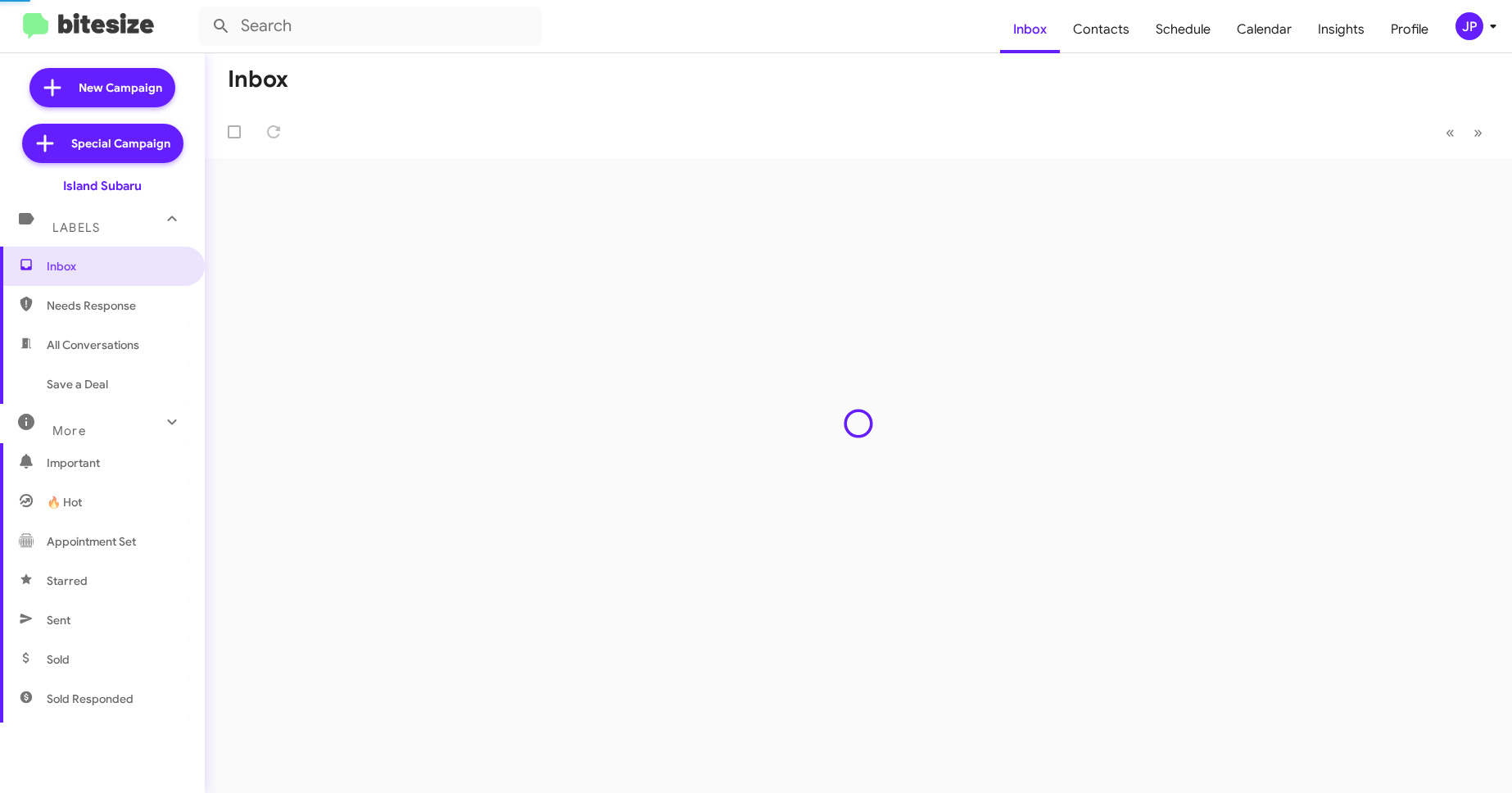 scroll, scrollTop: 0, scrollLeft: 0, axis: both 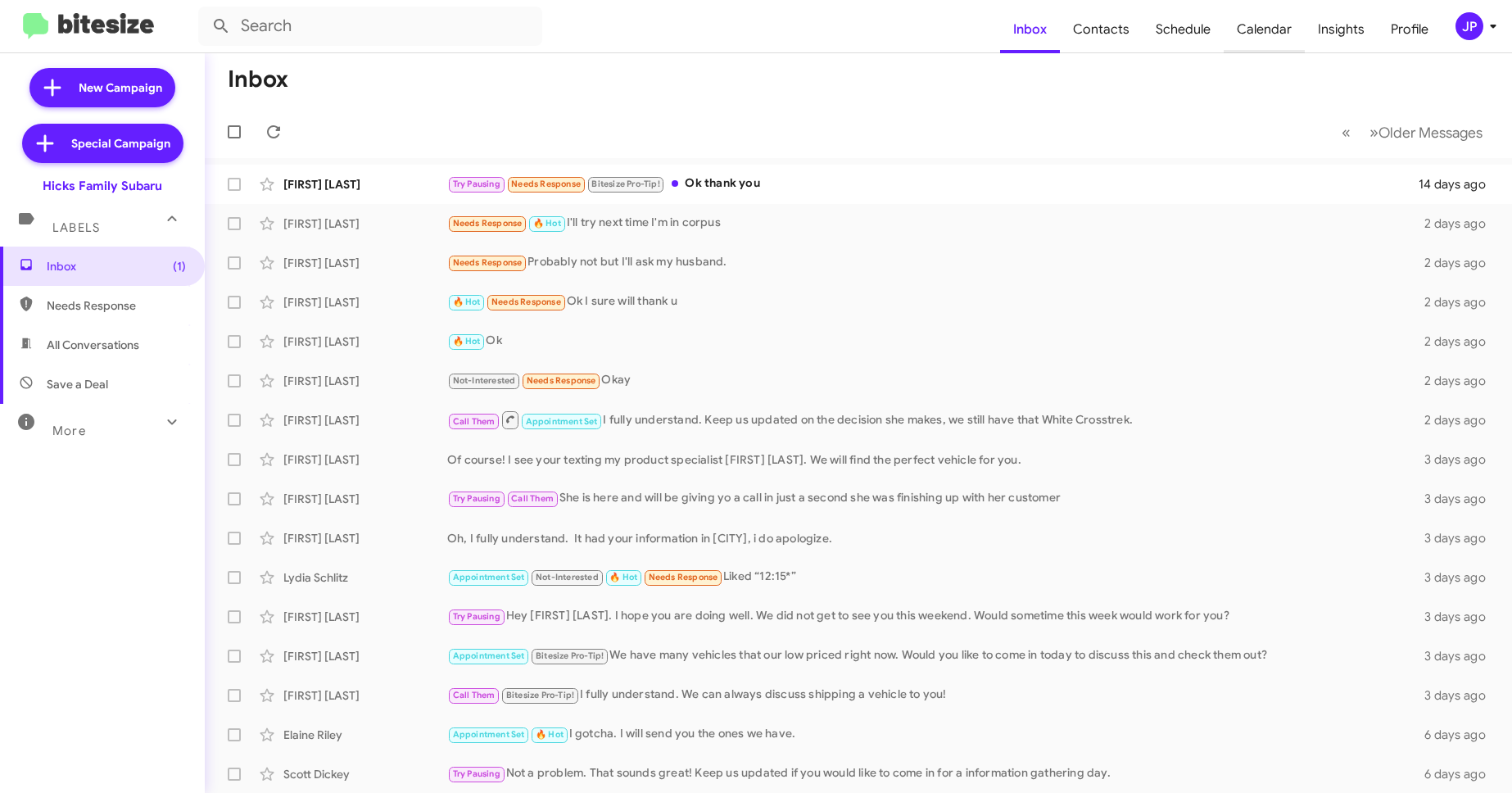 click on "Calendar" 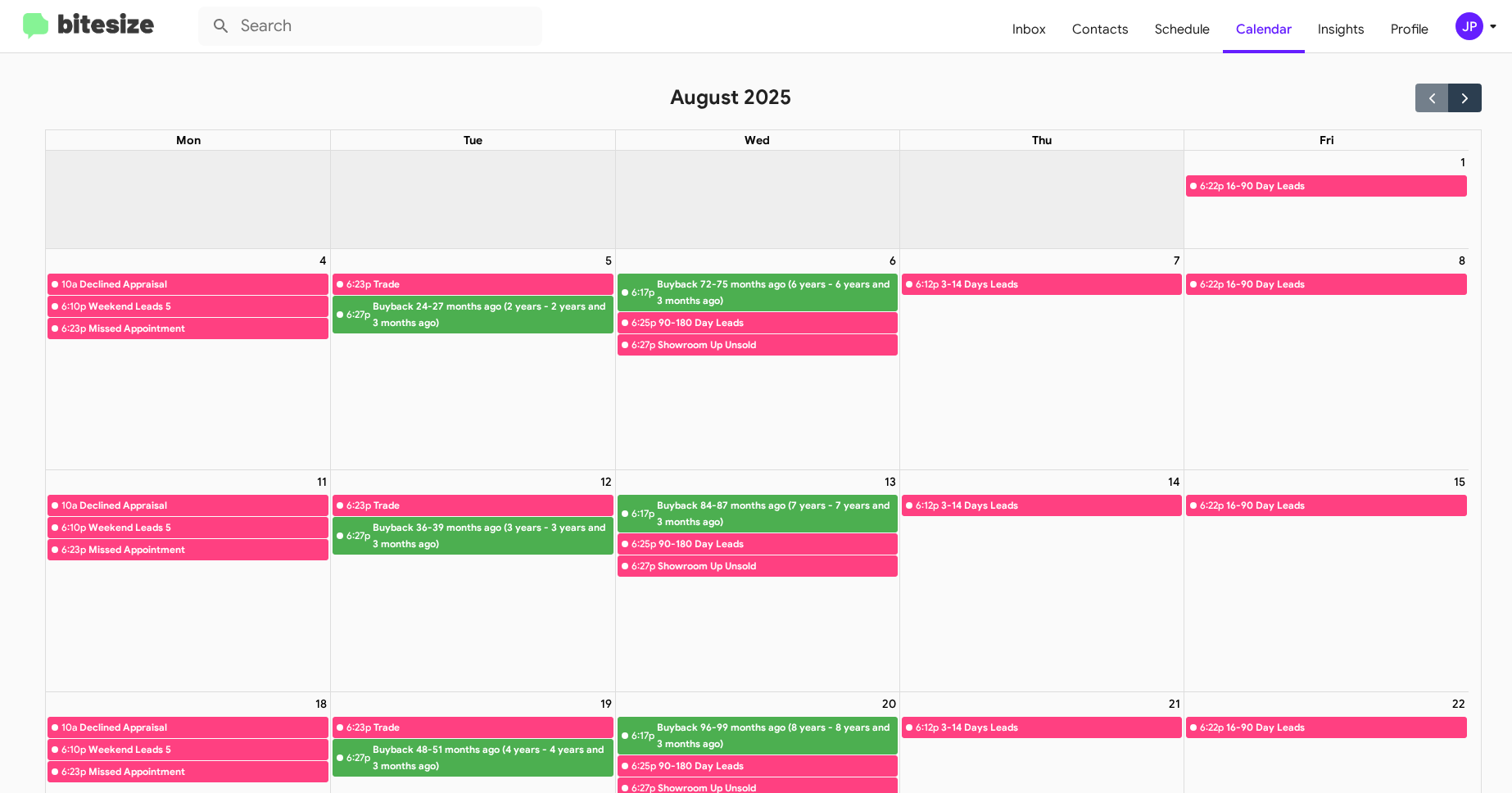 click on "Inbox  Contacts Schedule Calendar Insights Profile JP" 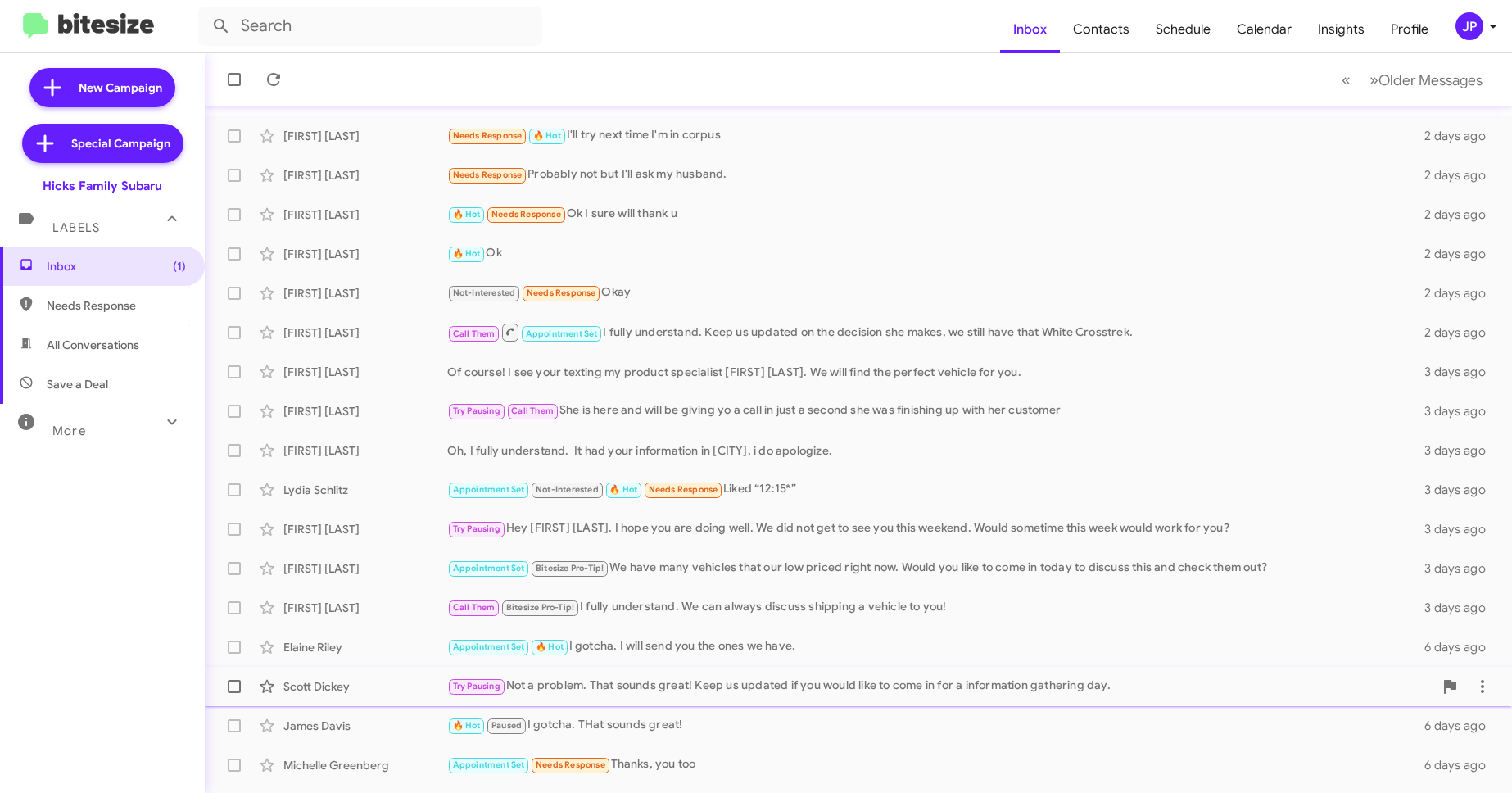 scroll, scrollTop: 158, scrollLeft: 0, axis: vertical 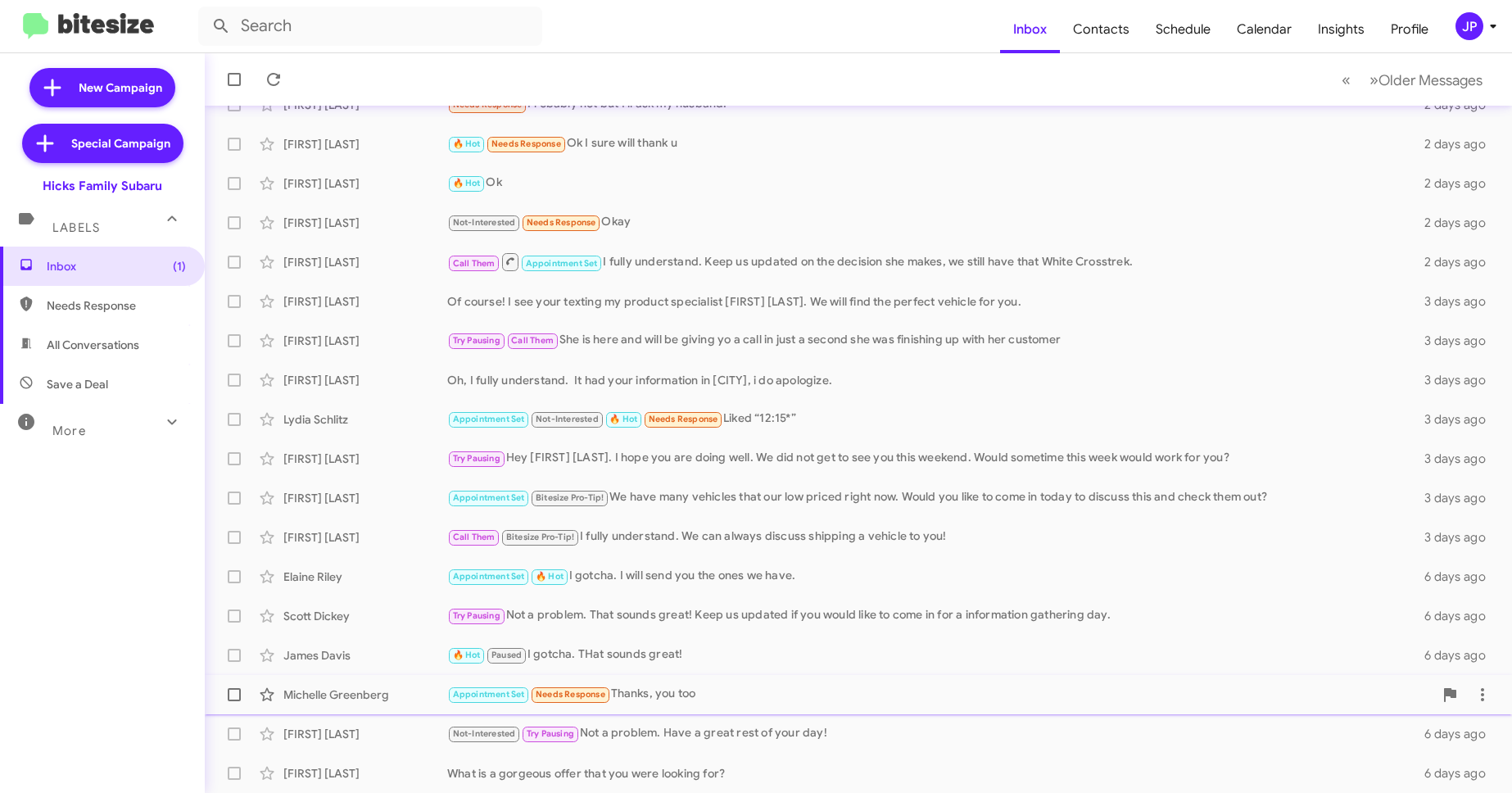 click on "Appointment Set   Needs Response   Thanks, you too" 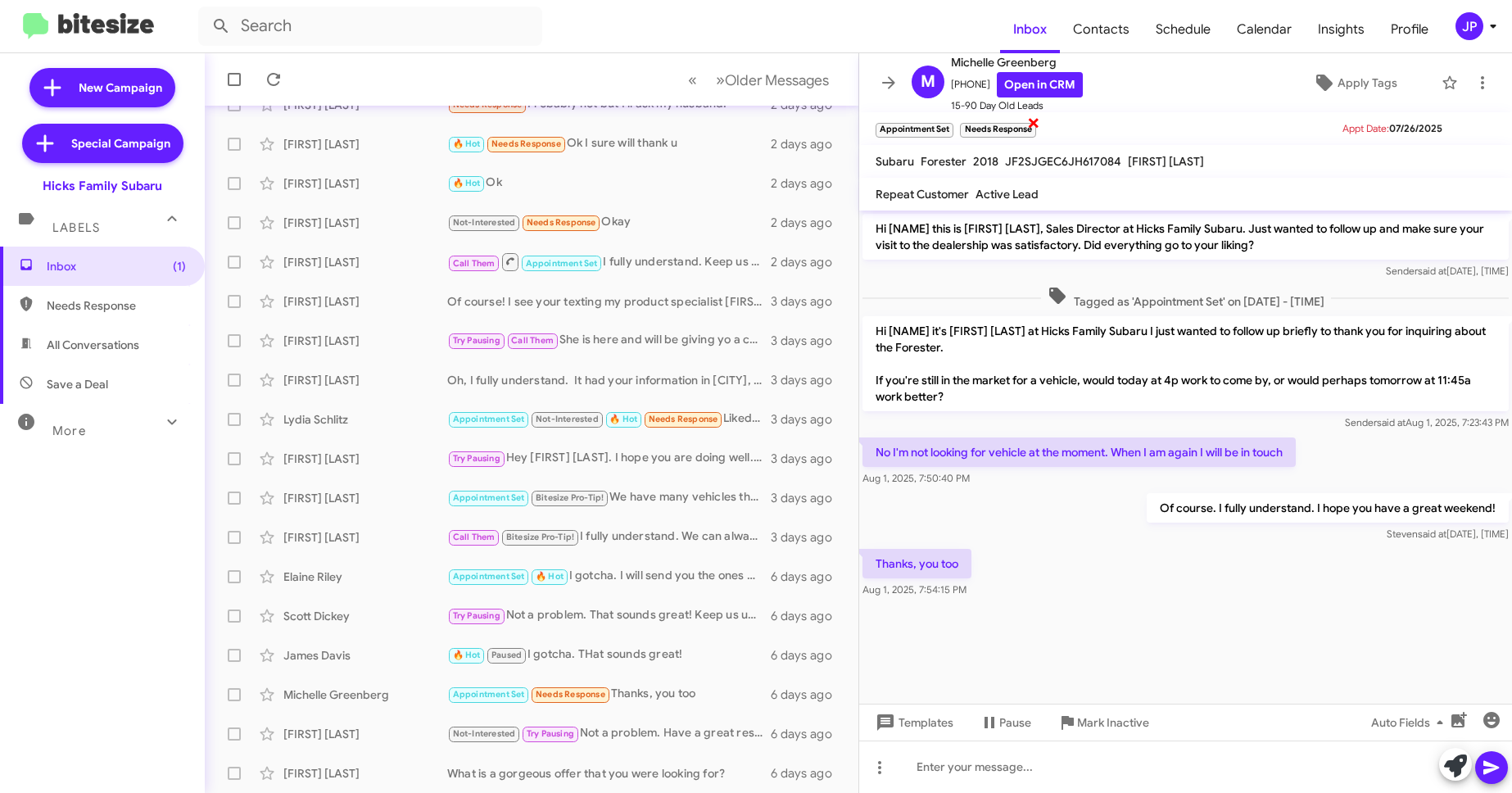 click on "×" 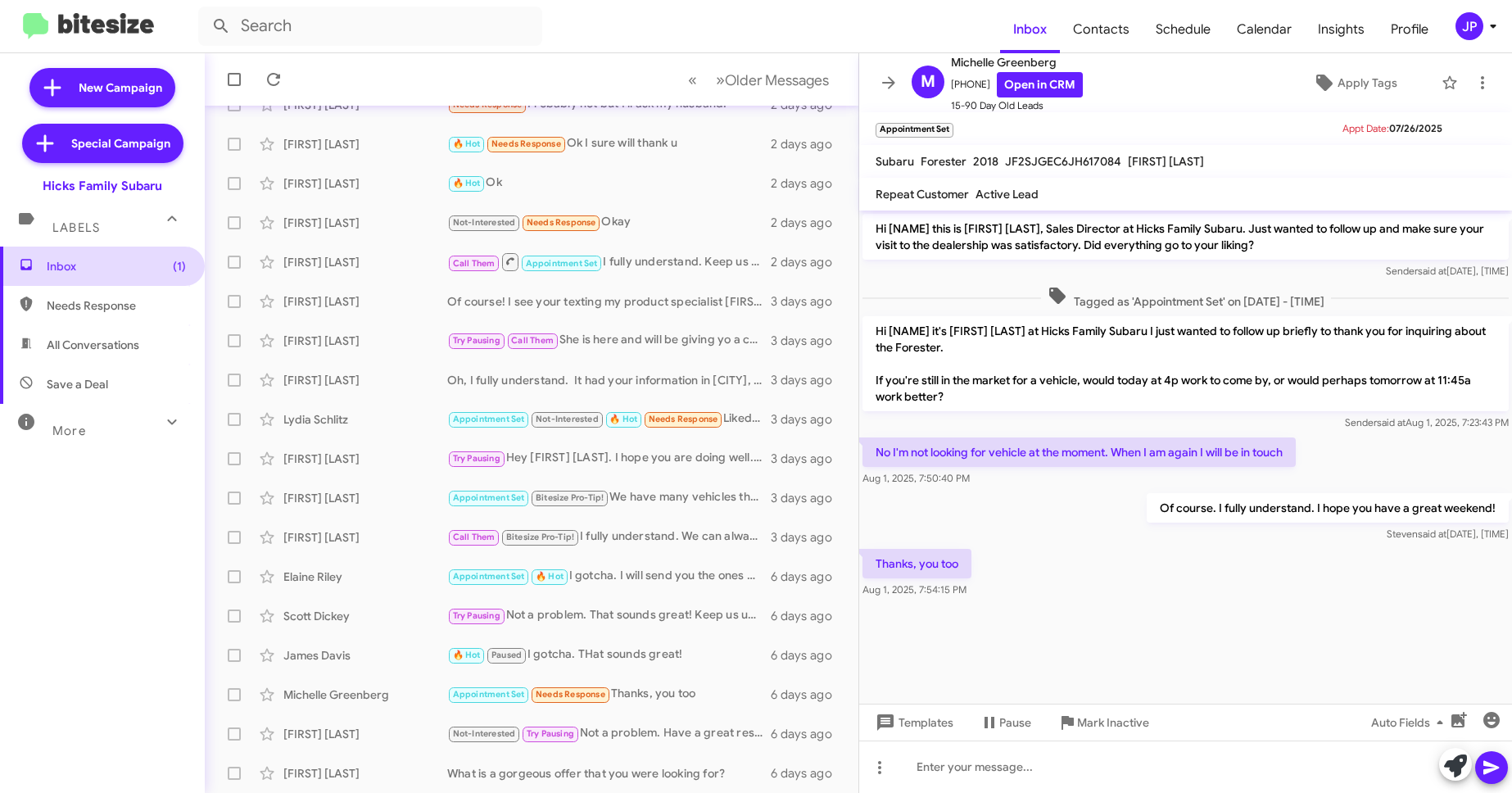 click on "Inbox  (1)" at bounding box center (116, 266) 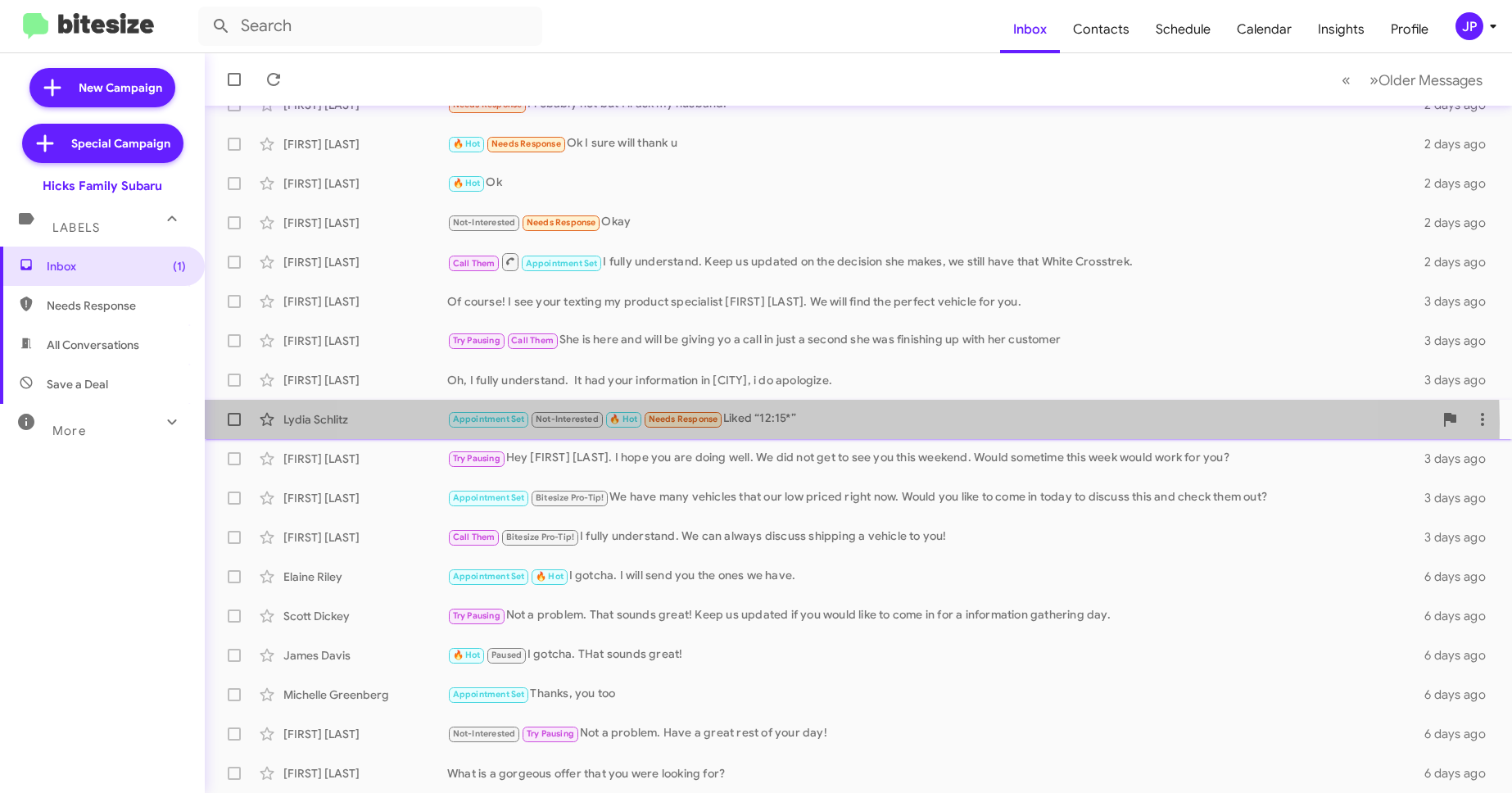 click on "Tagged as 'Appointment Set'   'Not-Interested'   🔥 Hot   Needs Response   Liked “12:15*”" 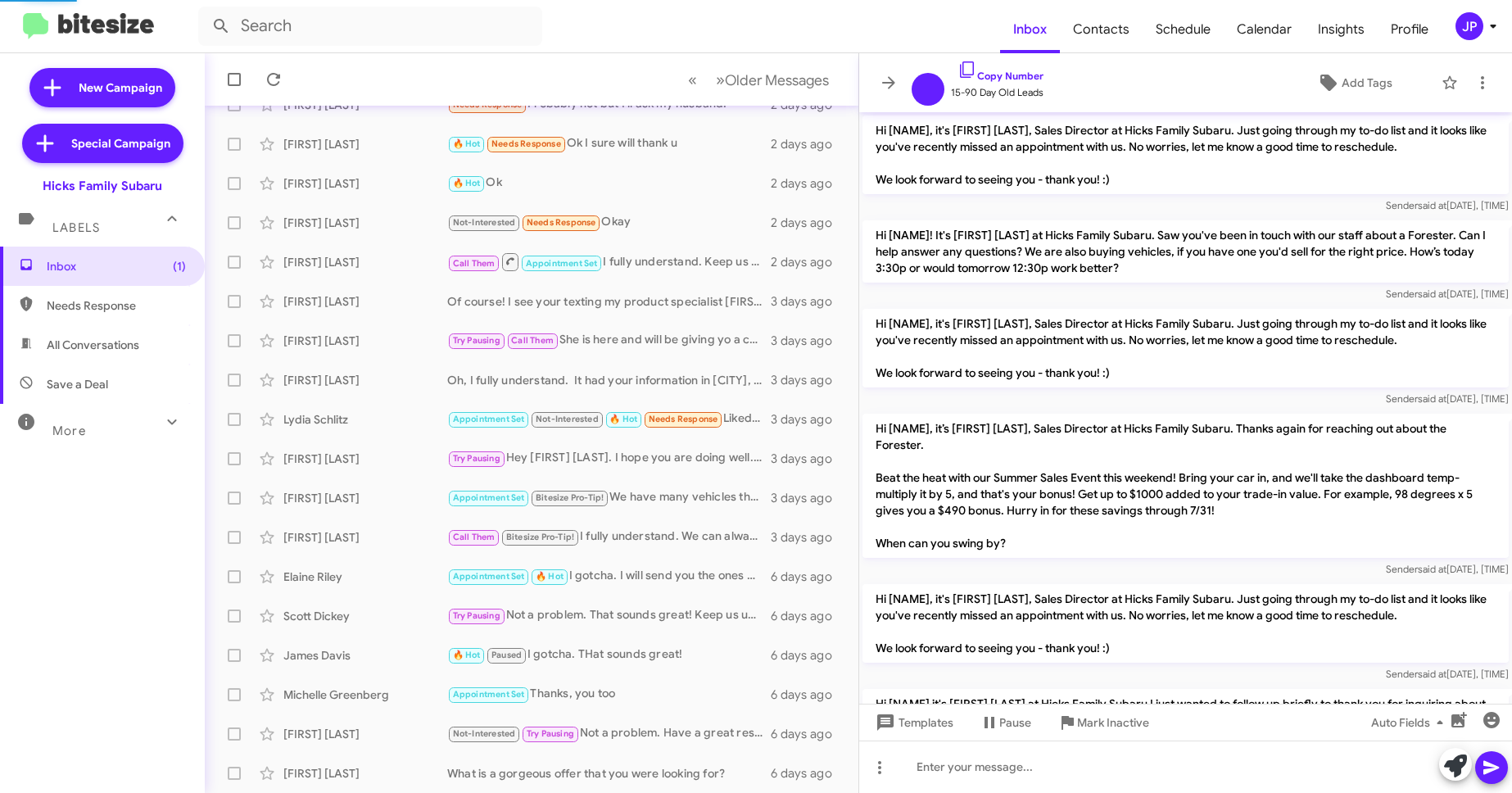 scroll, scrollTop: 940, scrollLeft: 0, axis: vertical 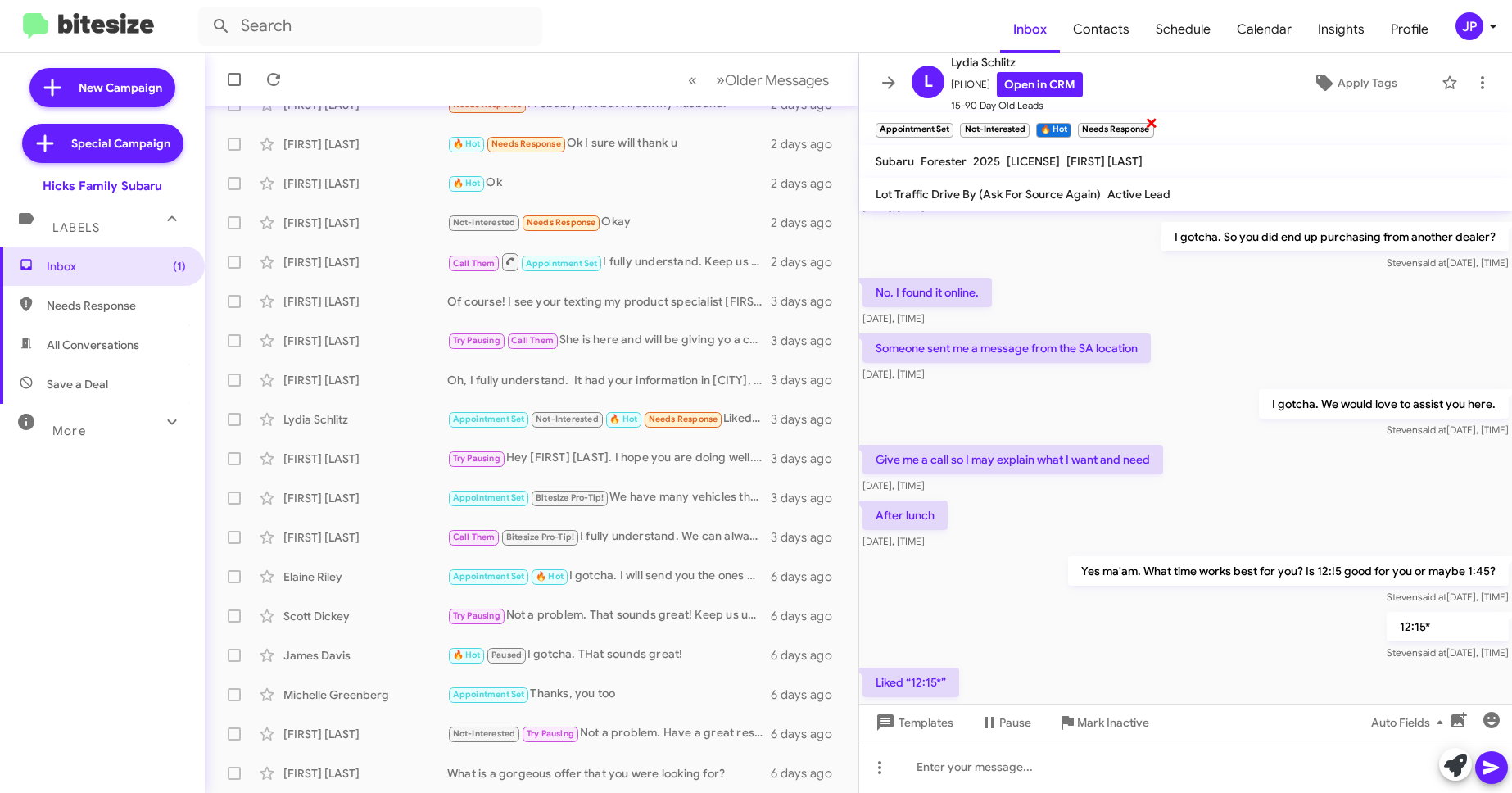 click on "×" 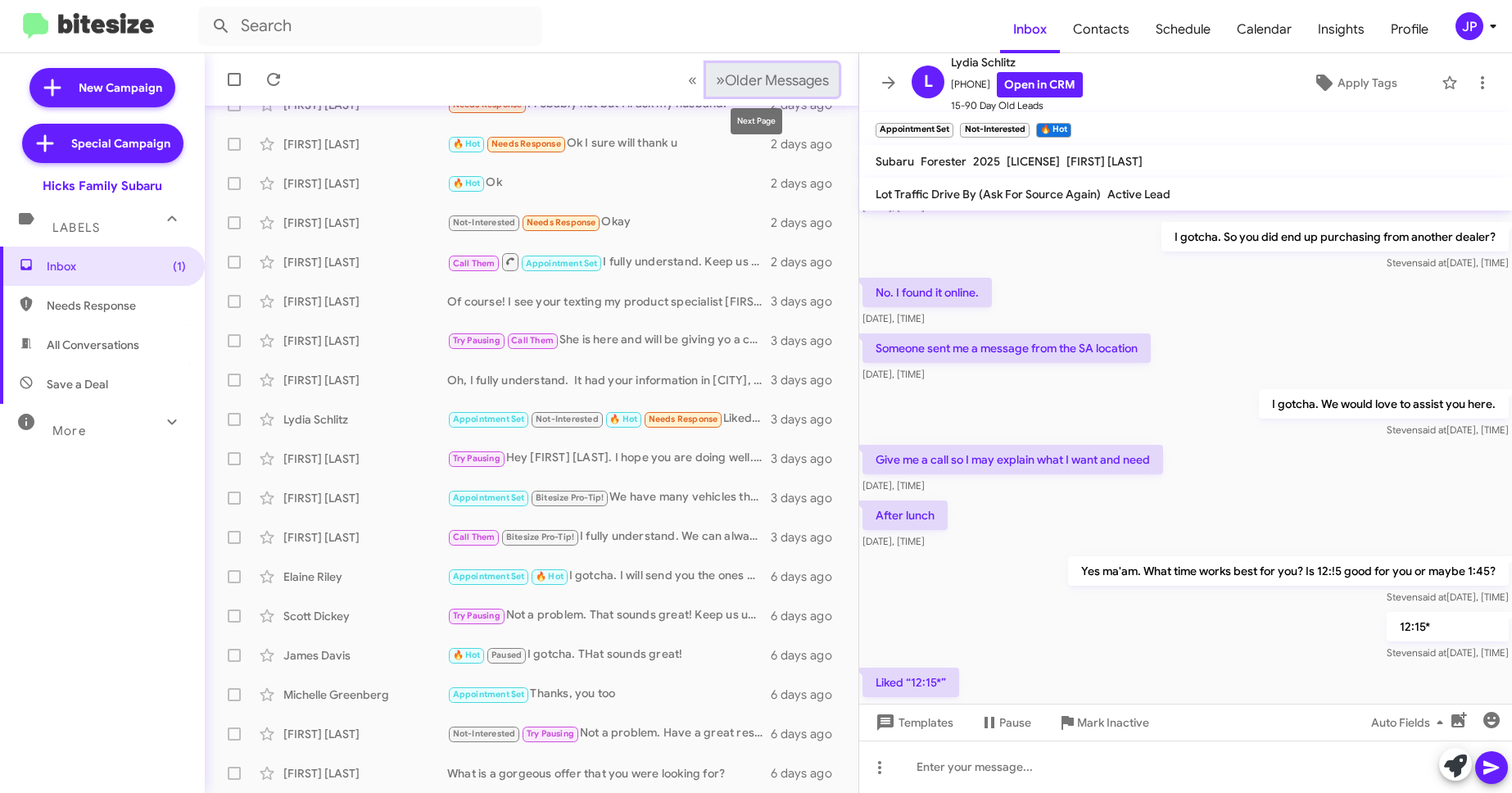 click on "Older Messages" 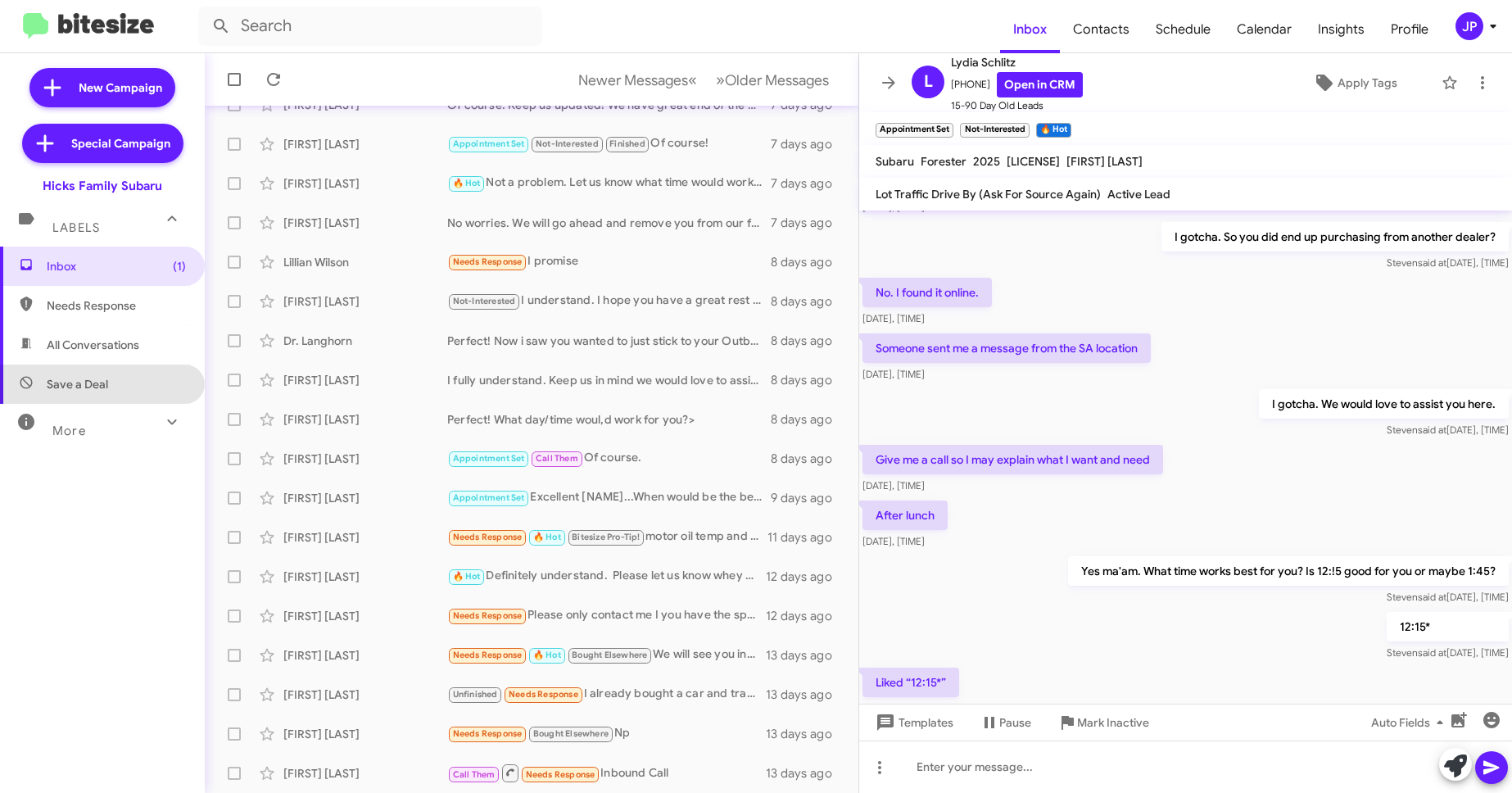 click on "Save a Deal" at bounding box center (77, 384) 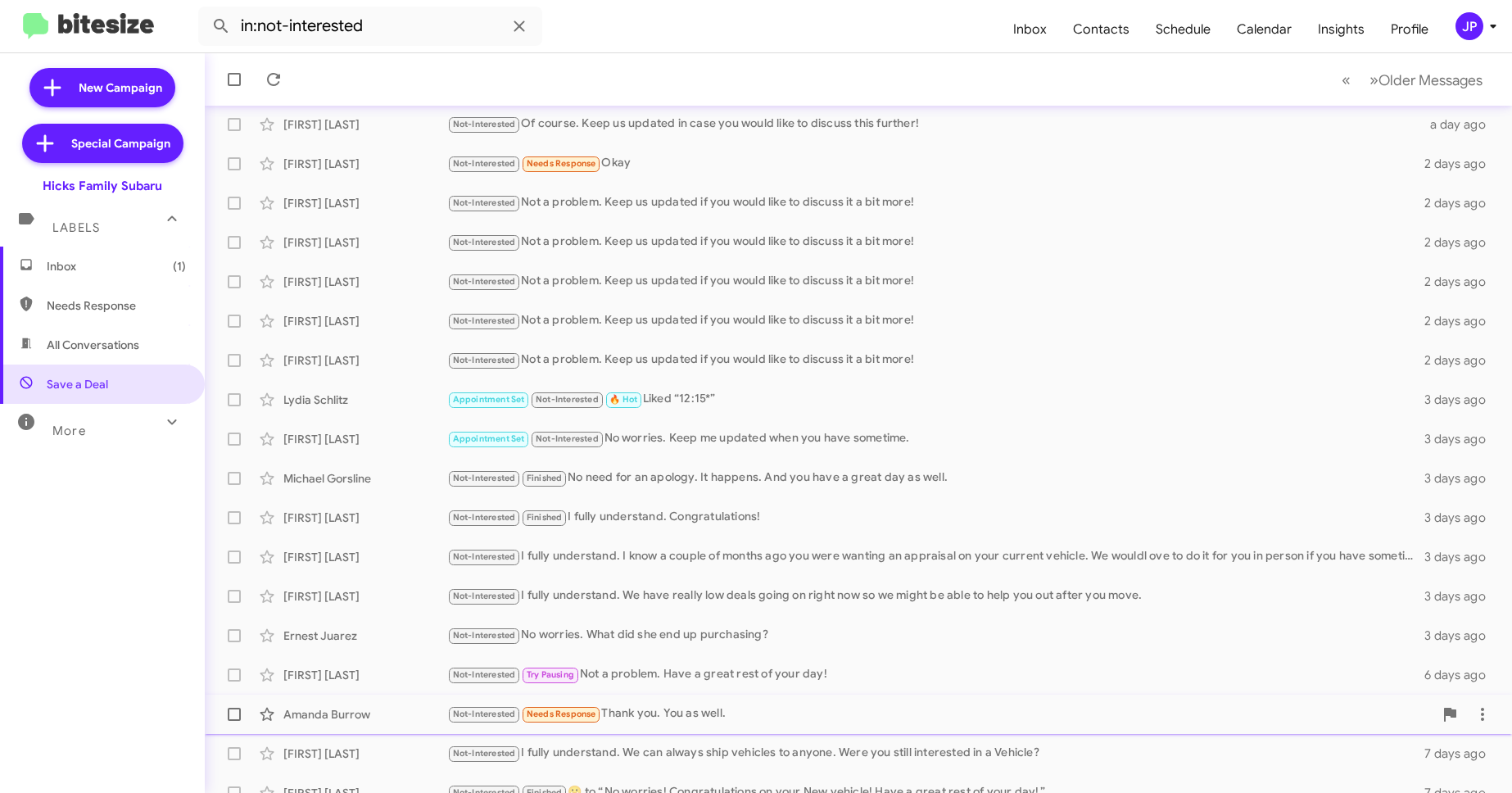 scroll, scrollTop: 158, scrollLeft: 0, axis: vertical 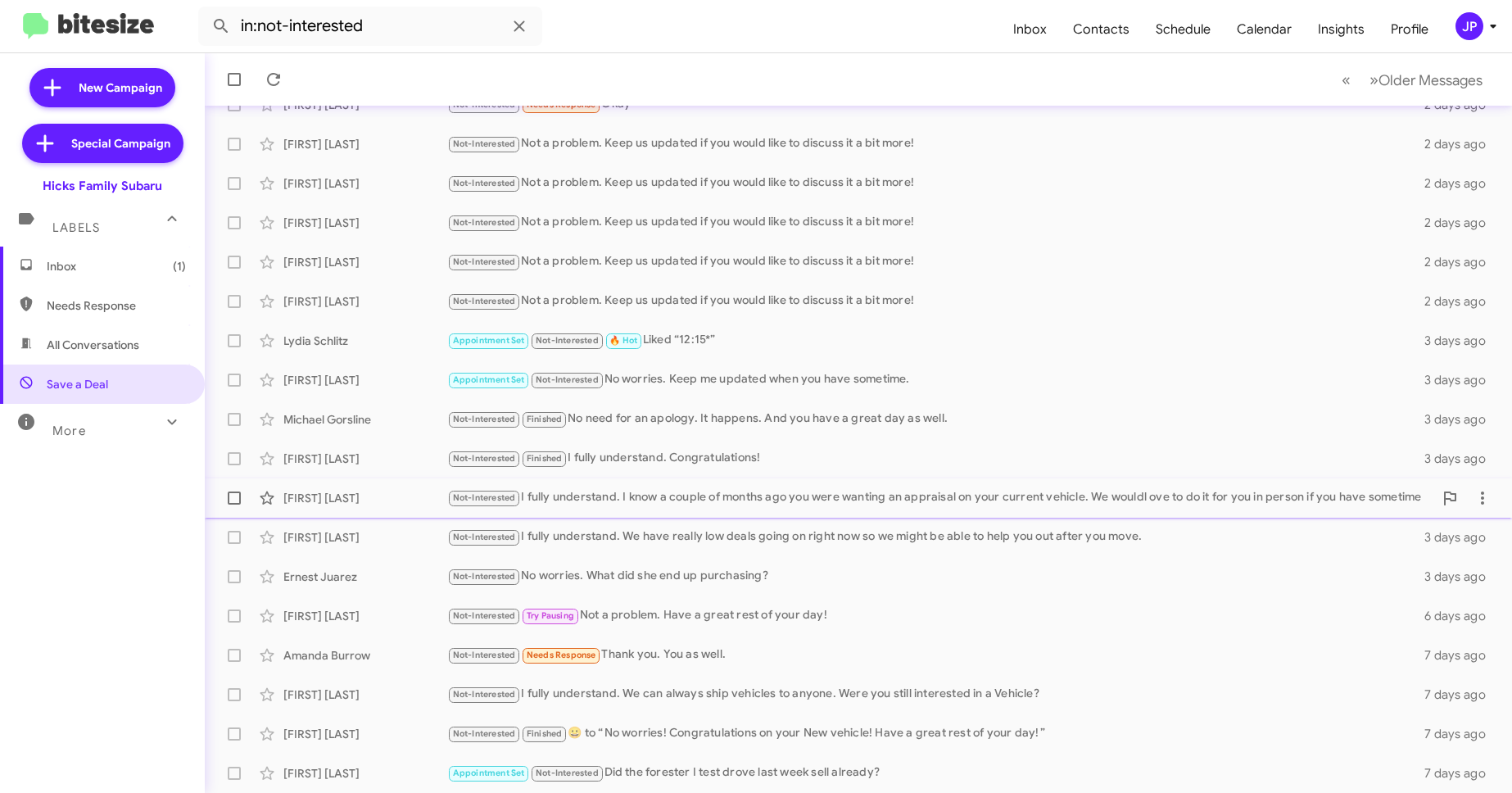click on "'Not-Interested'   I fully understand. I know a couple of months ago you were wanting an appraisal on your current vehicle. We wouldl ove to do it for you in person if you have sometime" 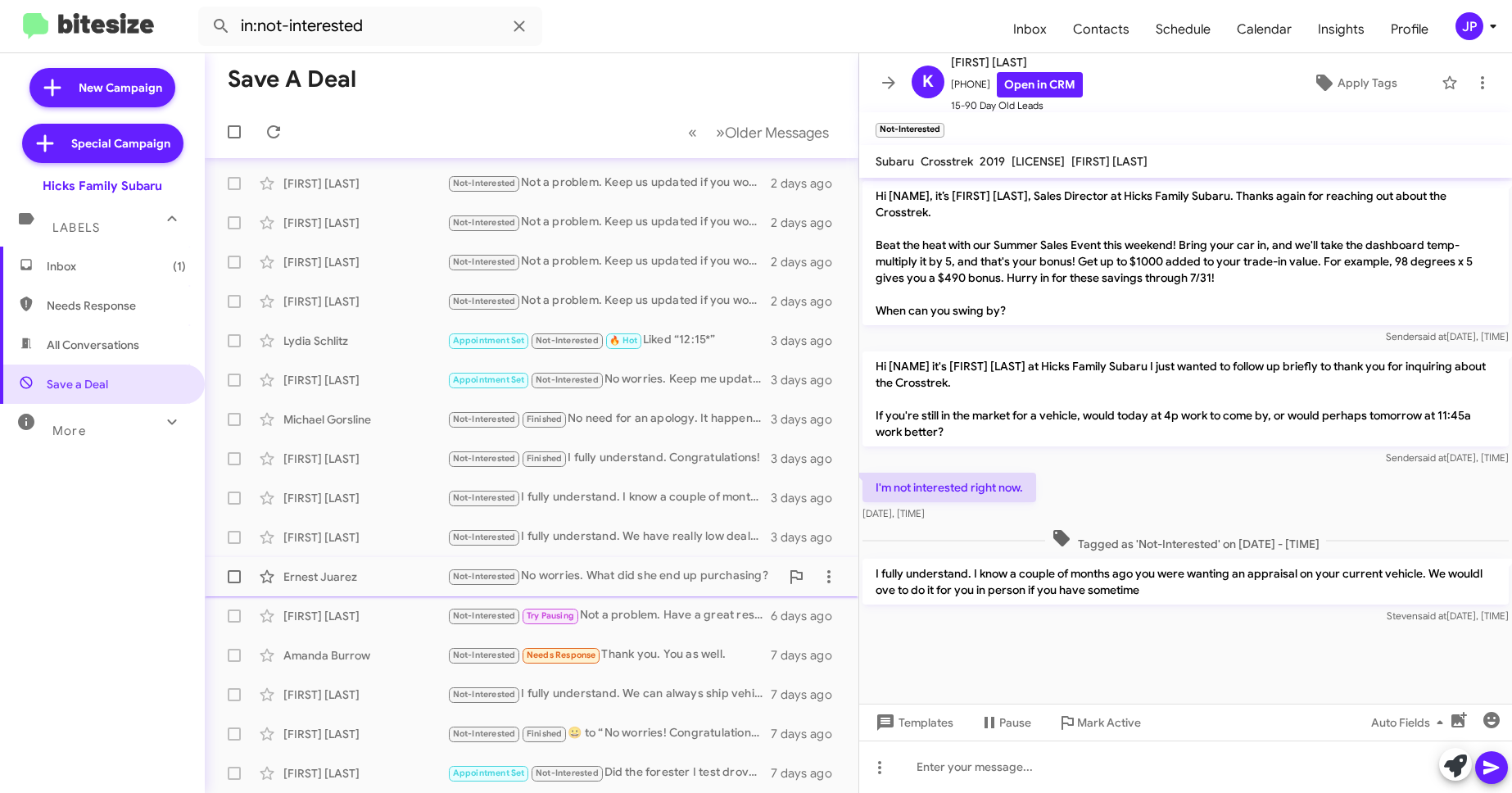 scroll, scrollTop: 0, scrollLeft: 0, axis: both 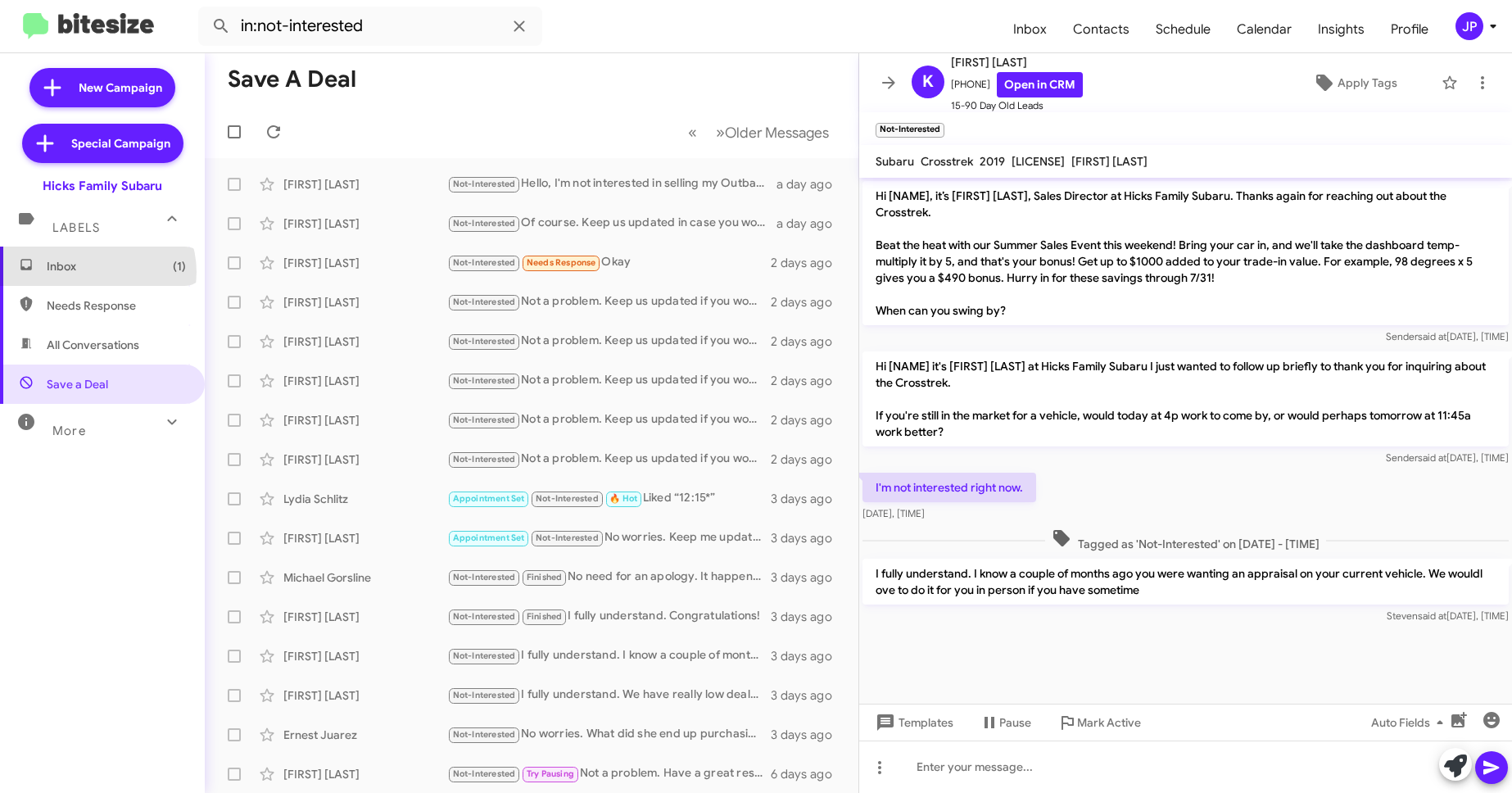 click on "Inbox  (1)" at bounding box center (116, 266) 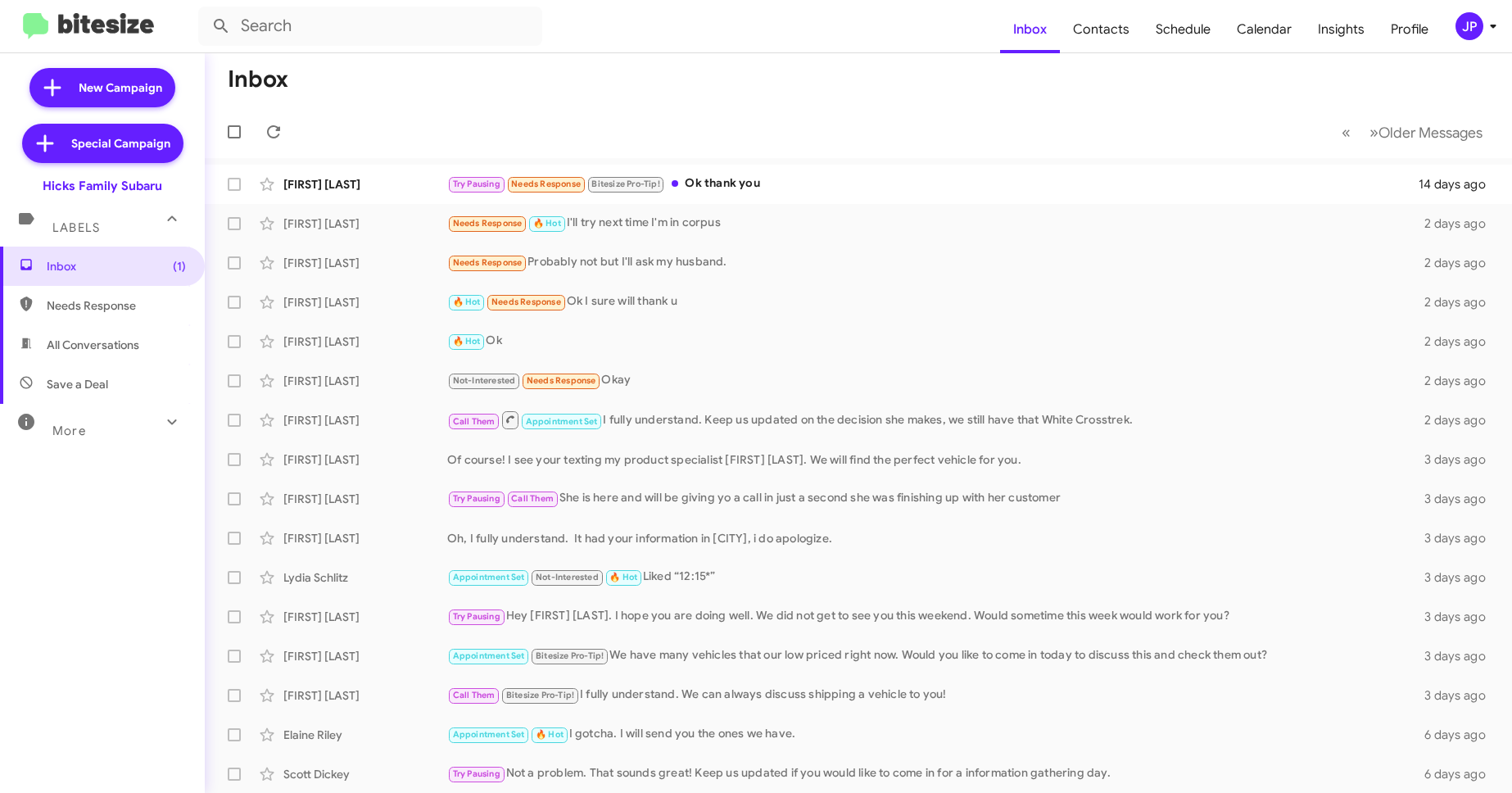 click on "Inbox" 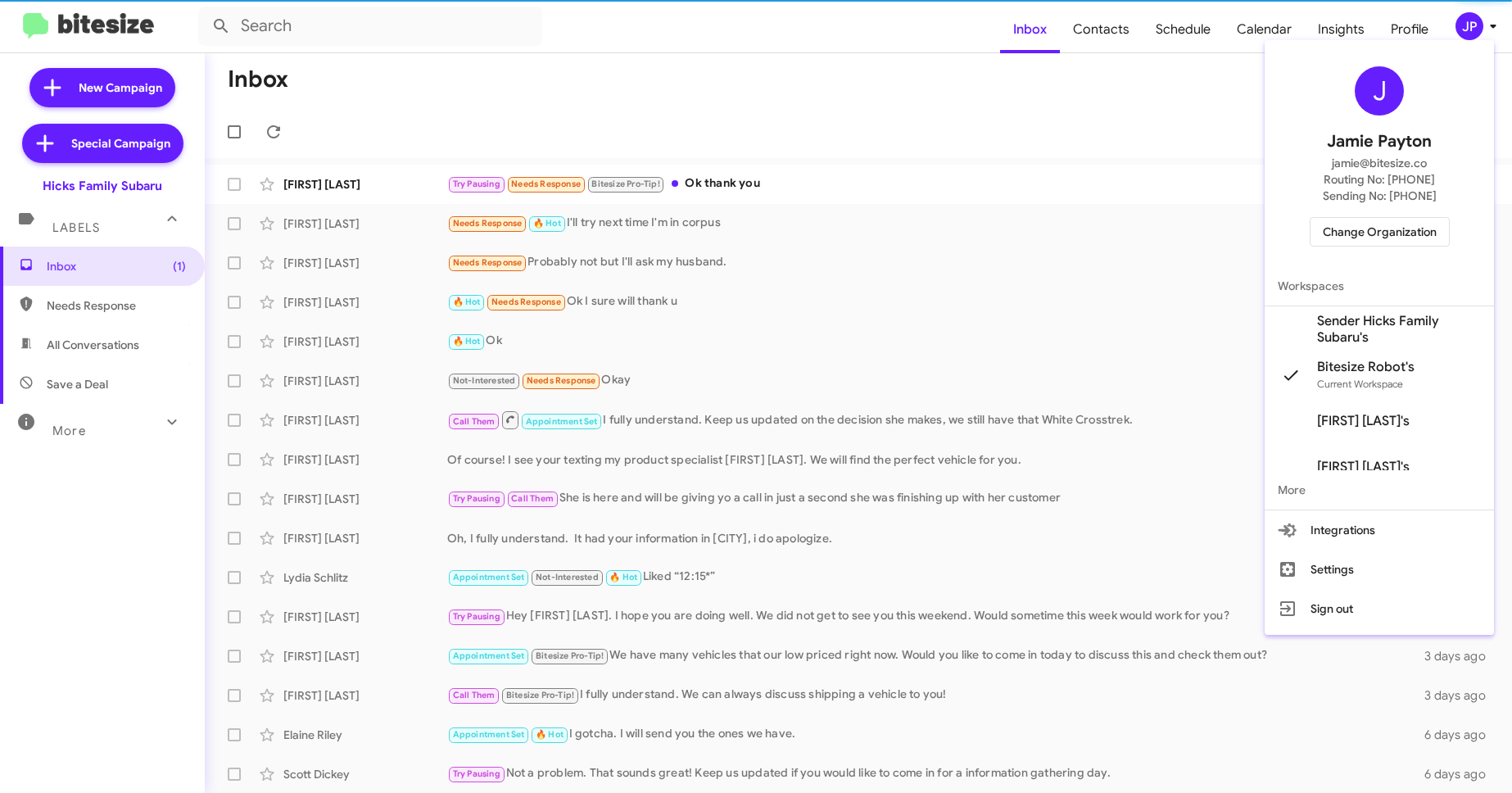 click on "Change Organization" at bounding box center (1379, 232) 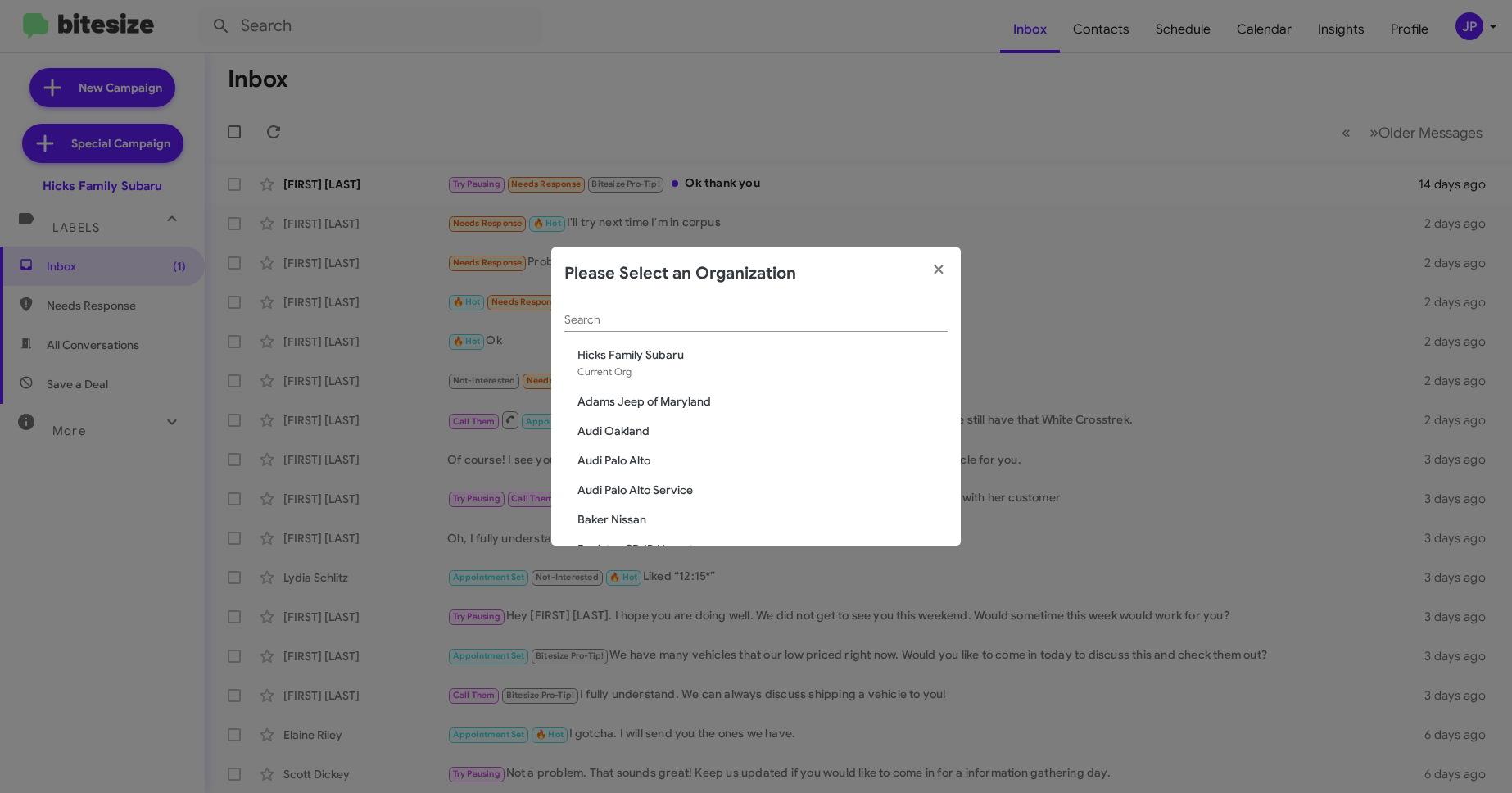 click on "Search" at bounding box center (756, 320) 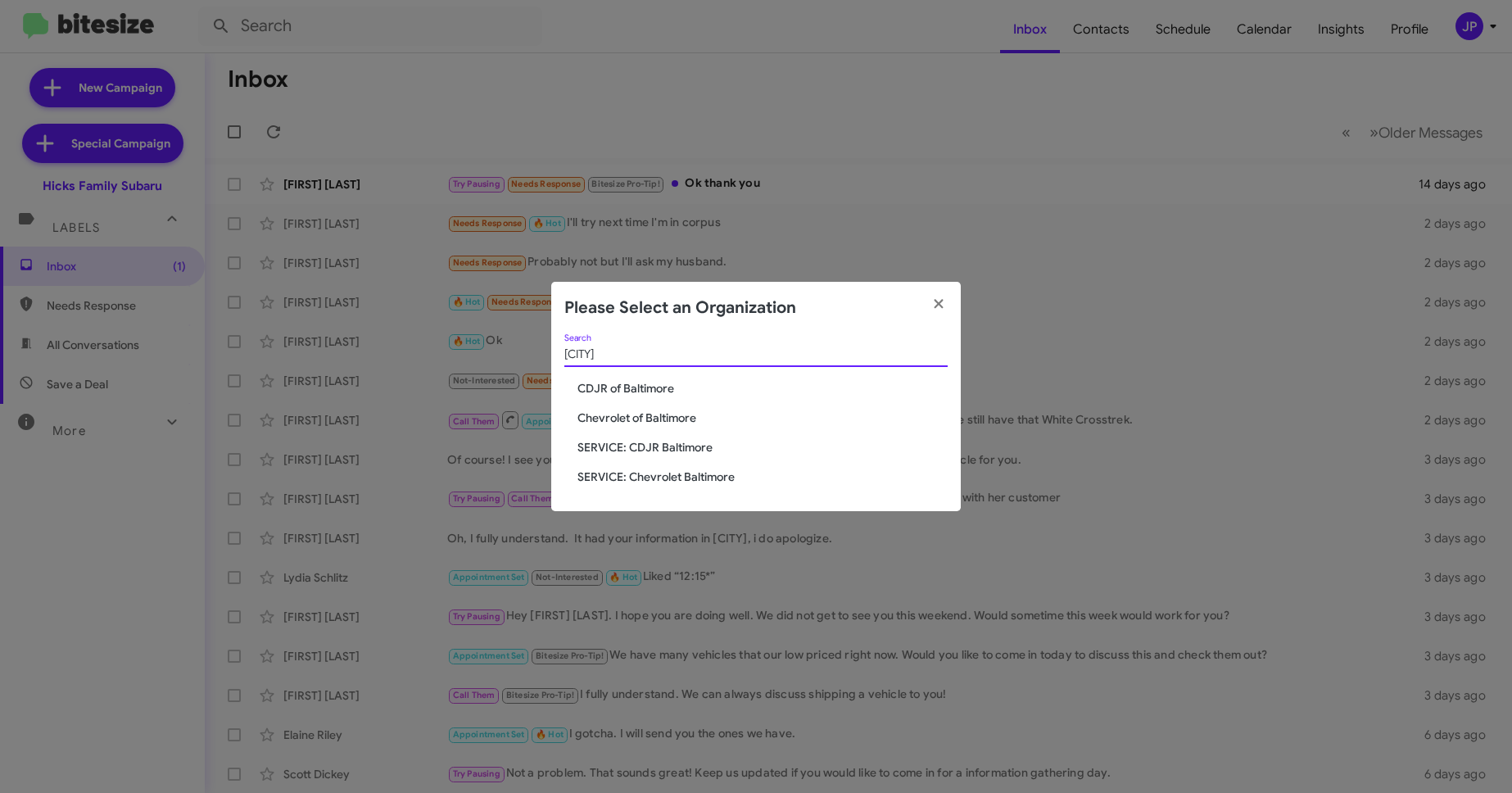 type on "[CITY]" 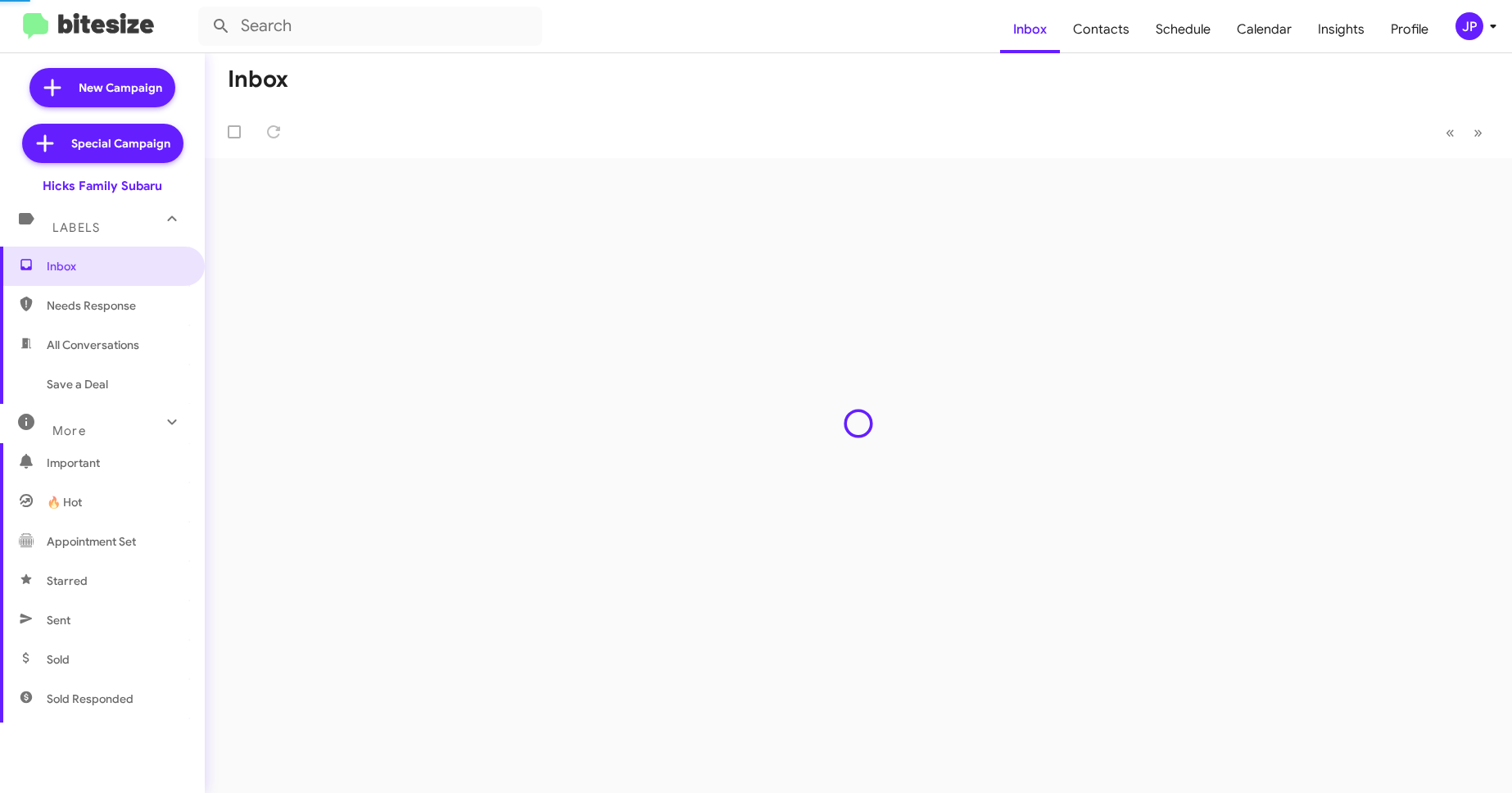 scroll, scrollTop: 0, scrollLeft: 0, axis: both 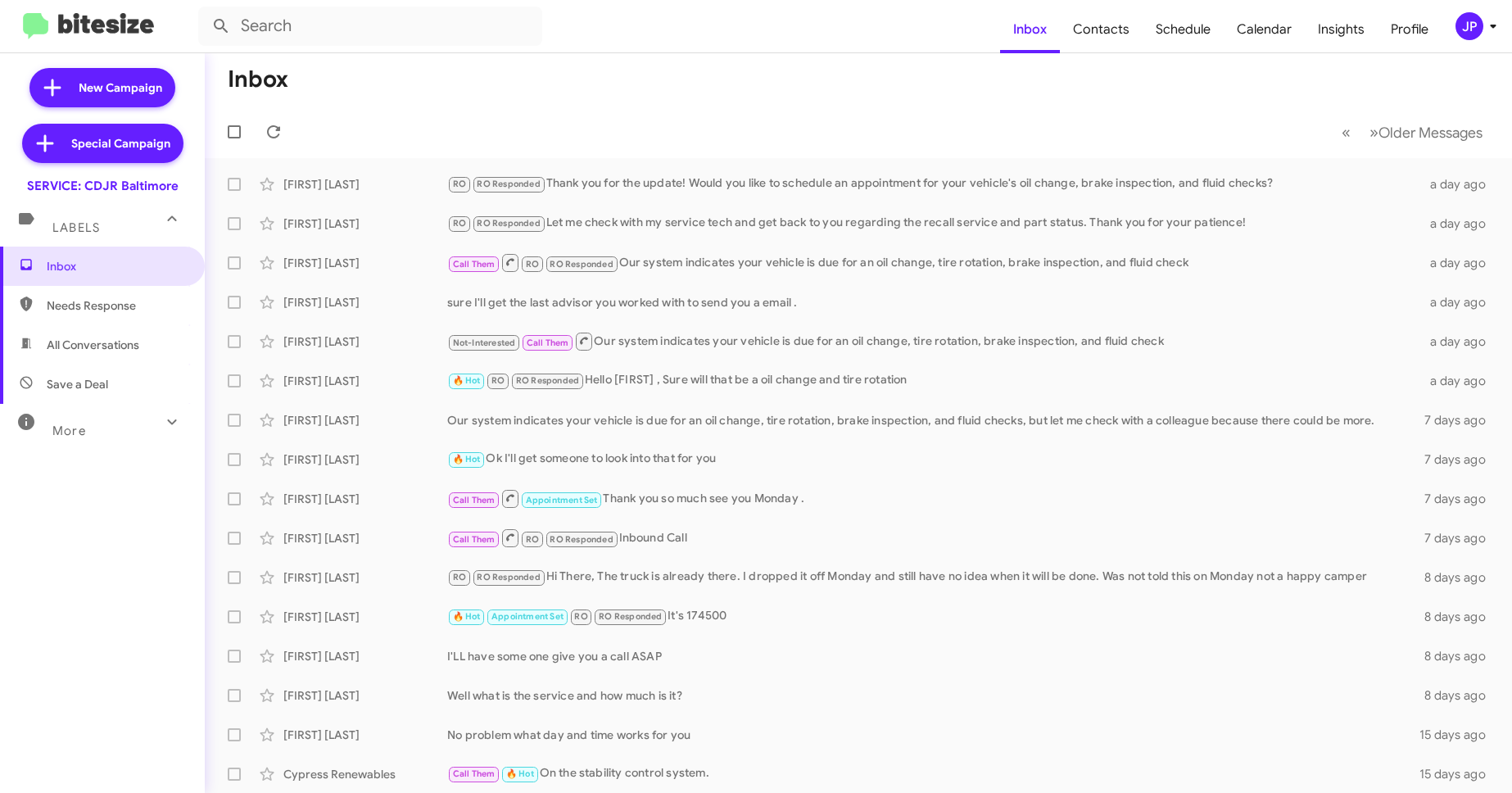 click on "Save a Deal" at bounding box center [102, 384] 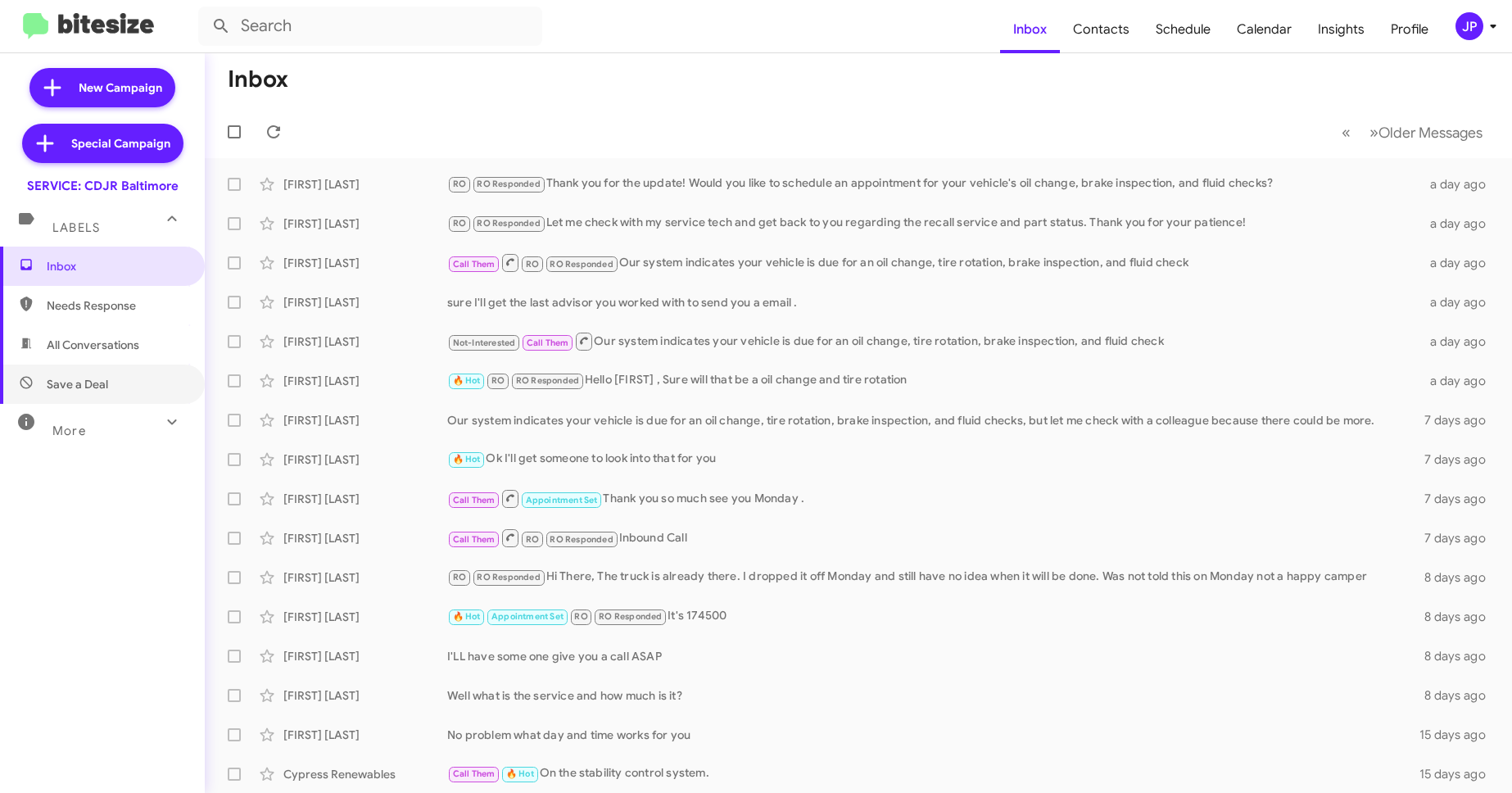 type on "in:not-interested" 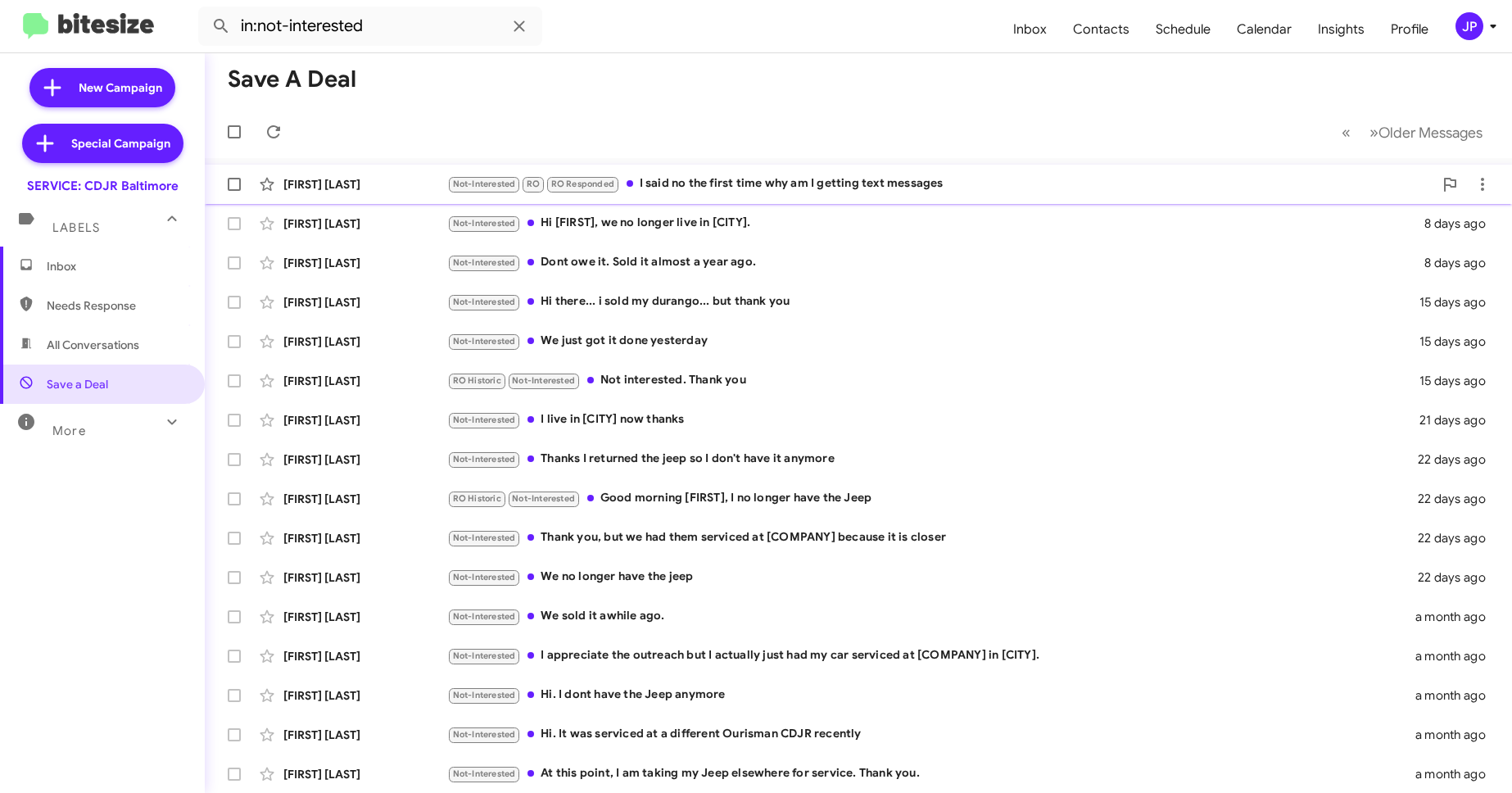 click on "Rhoda Schuman  Not-Interested   RO   RO Responded   I said no the first time why am I getting text messages   a day ago" 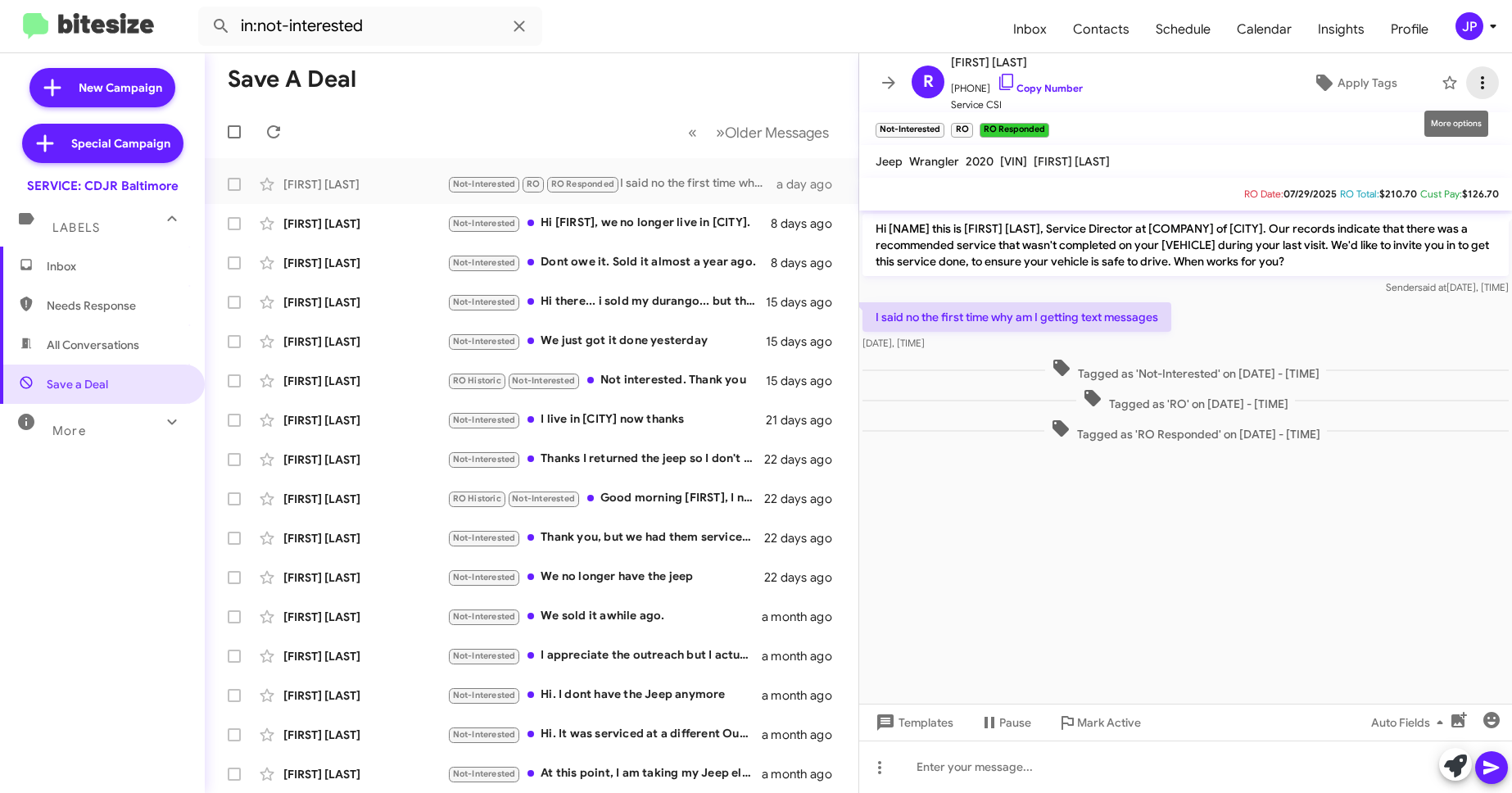 click 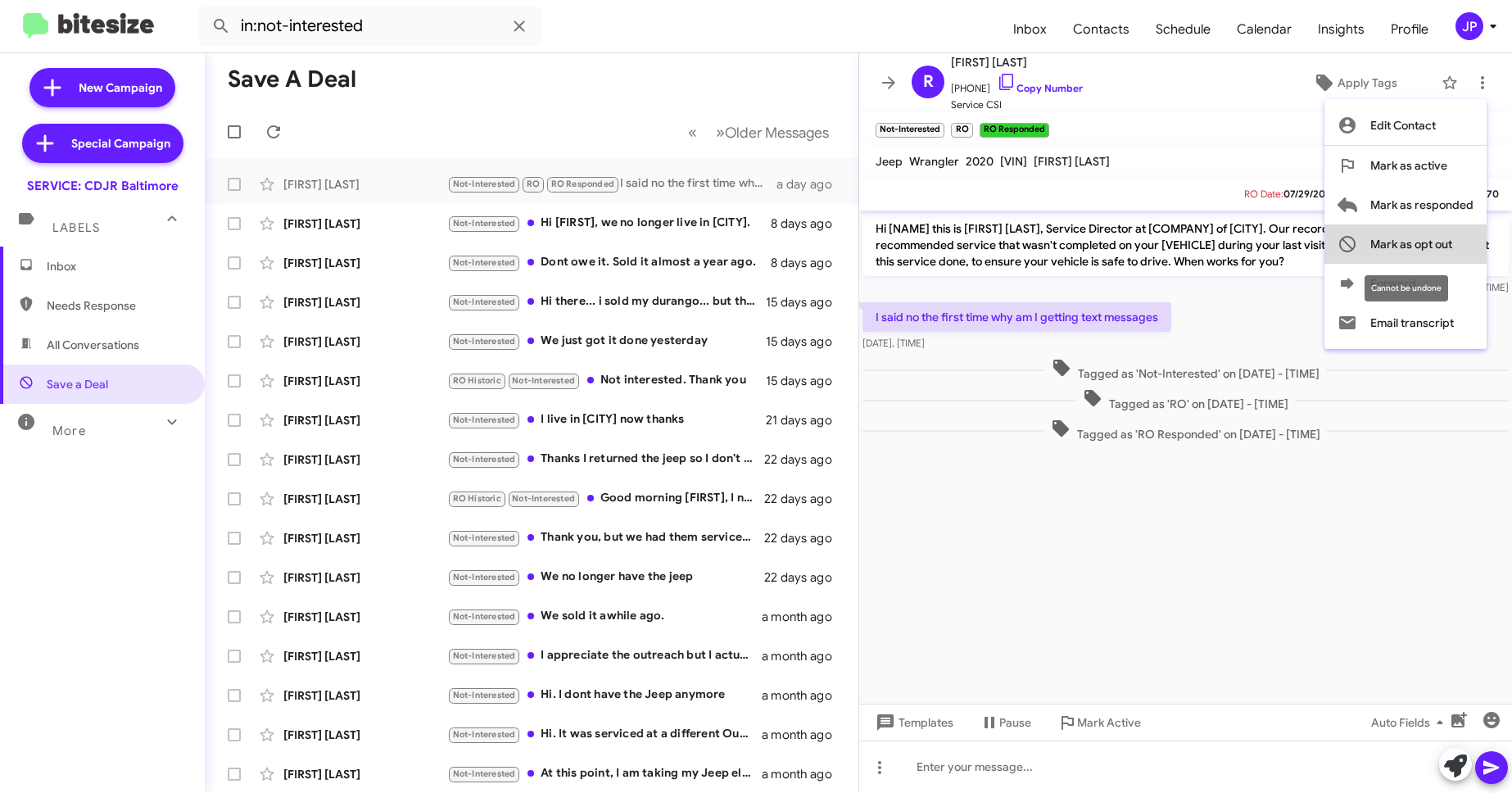 click on "Mark as opt out" at bounding box center (1411, 244) 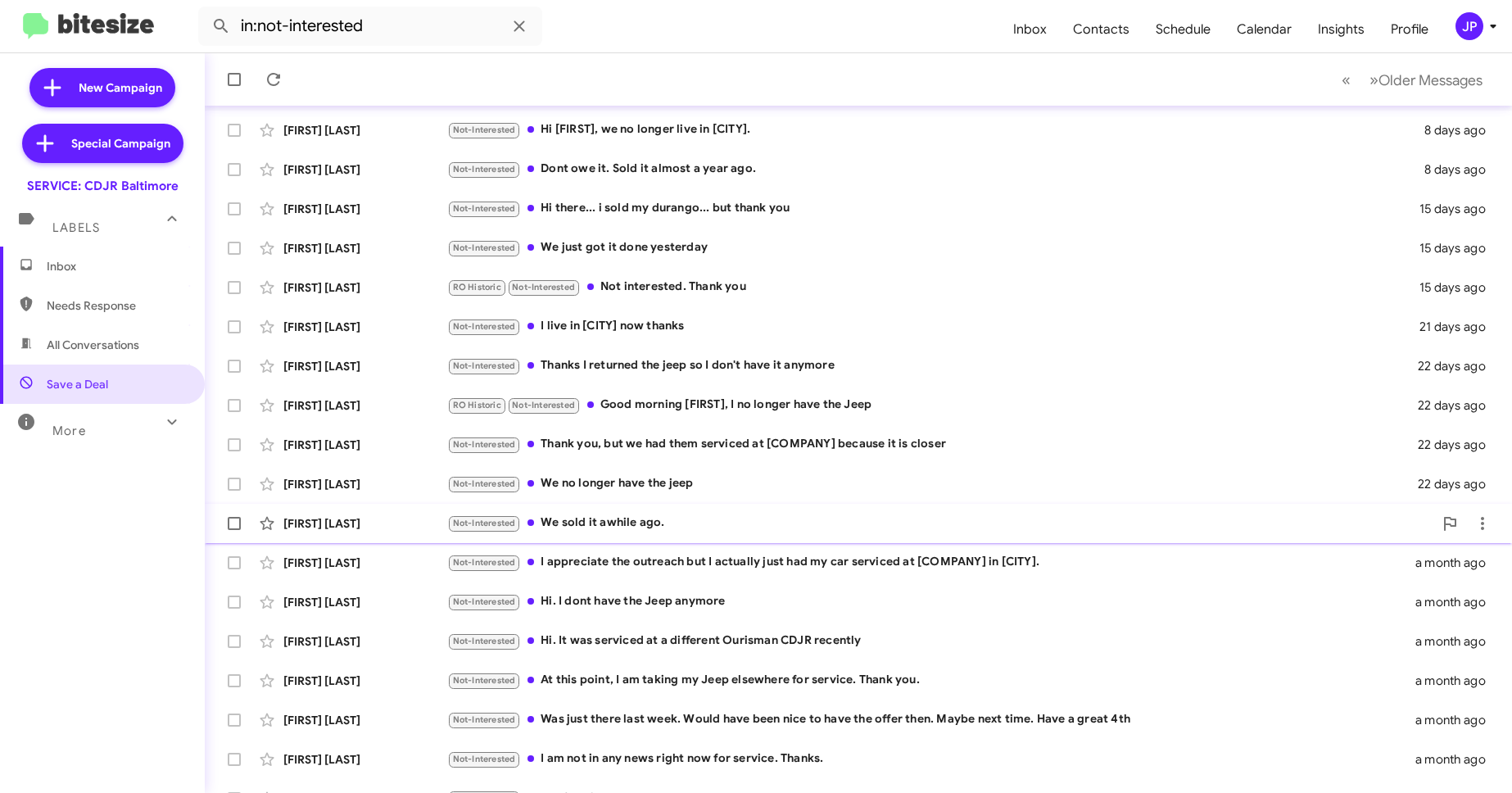 scroll, scrollTop: 56, scrollLeft: 0, axis: vertical 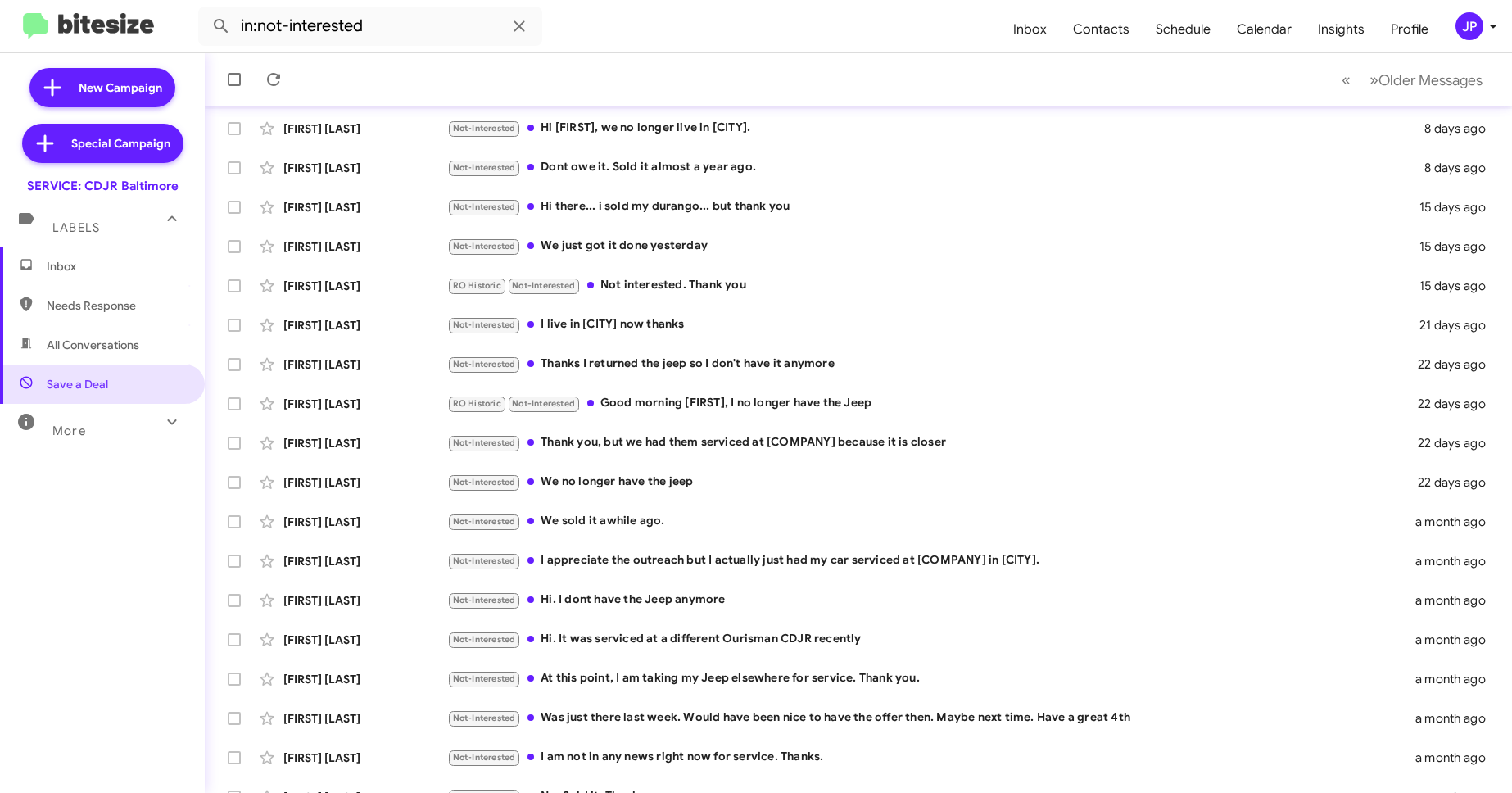 click on "Inbox" at bounding box center [102, 266] 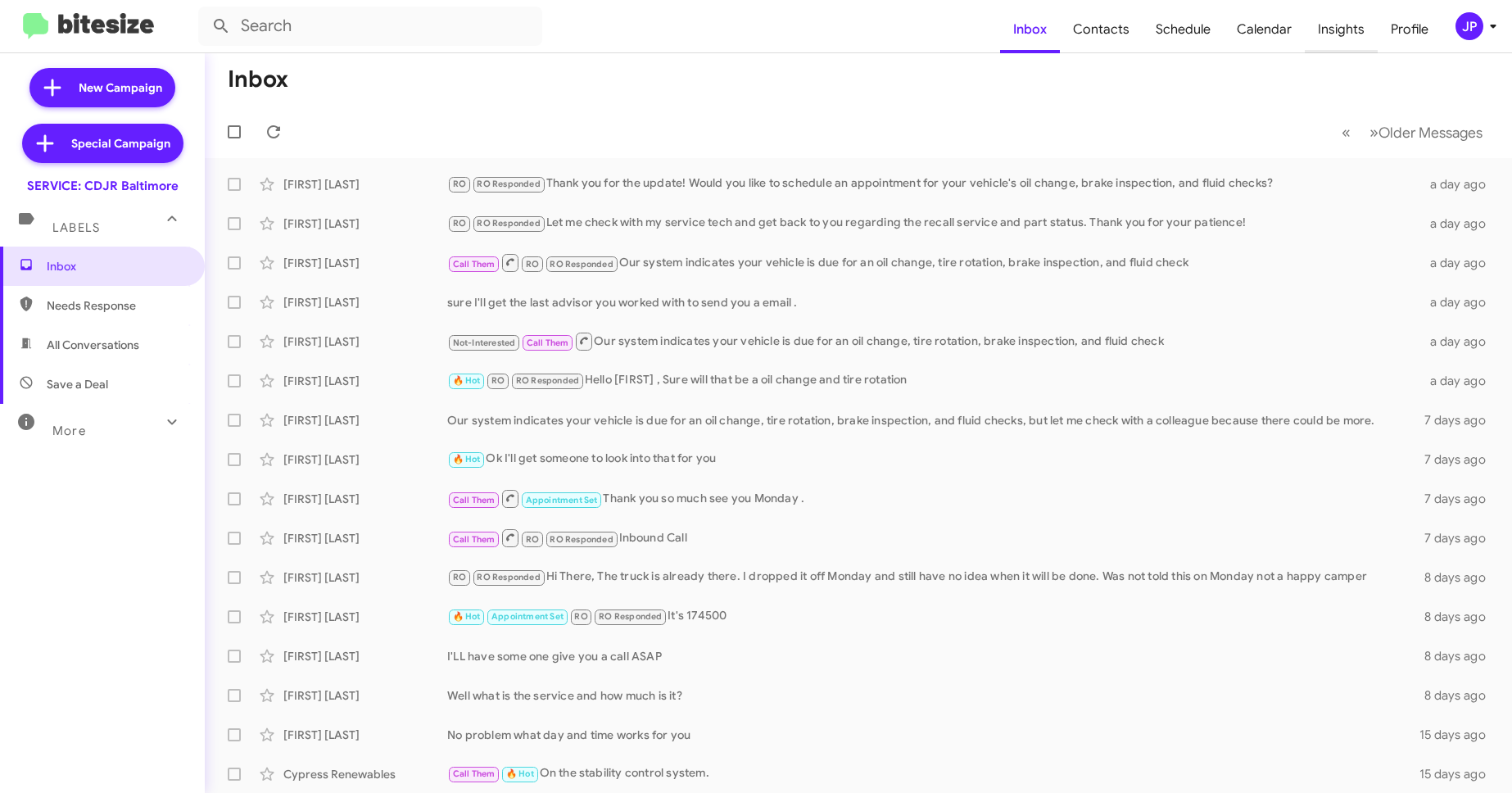 click on "Insights" 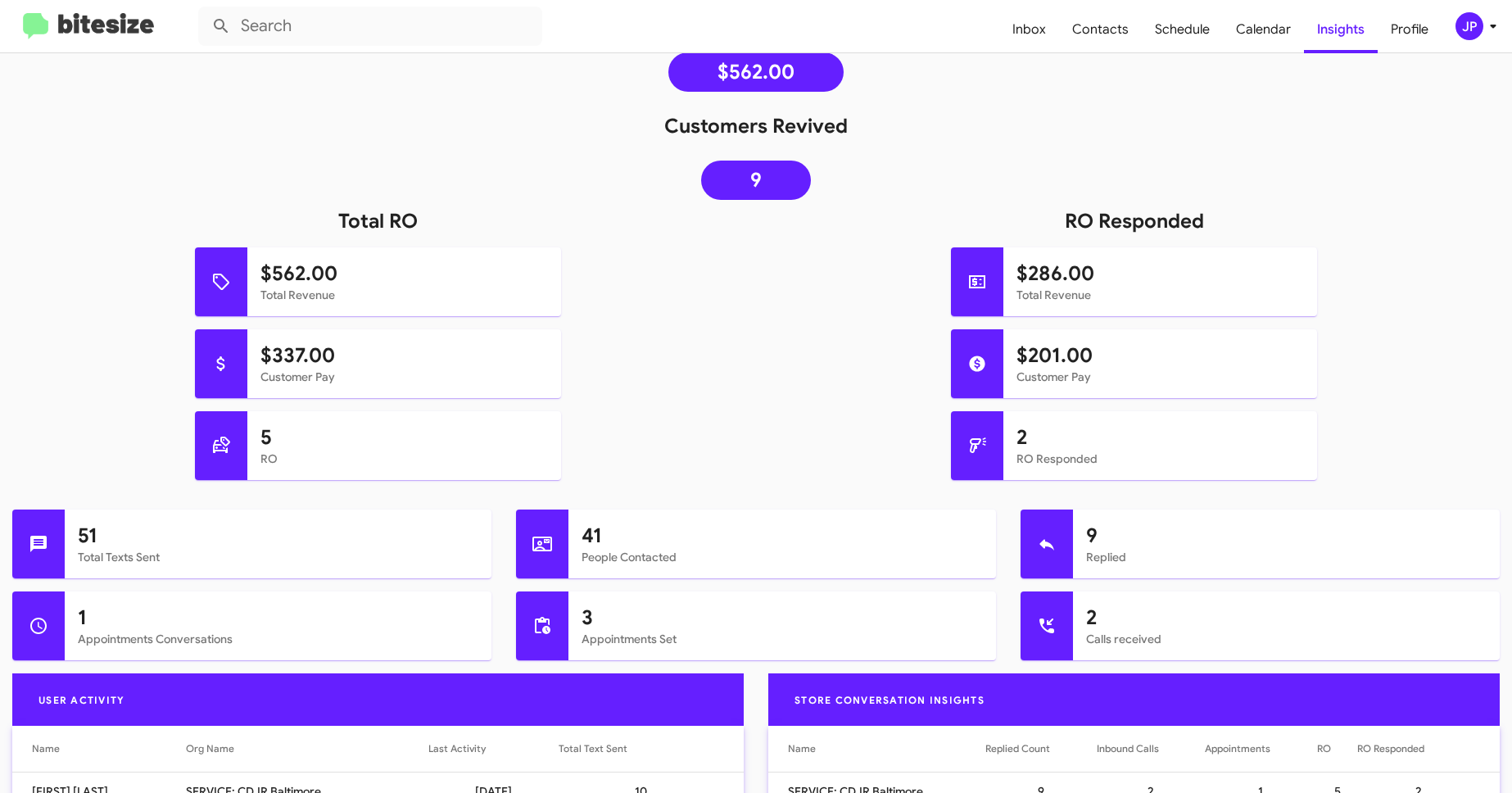 scroll, scrollTop: 279, scrollLeft: 0, axis: vertical 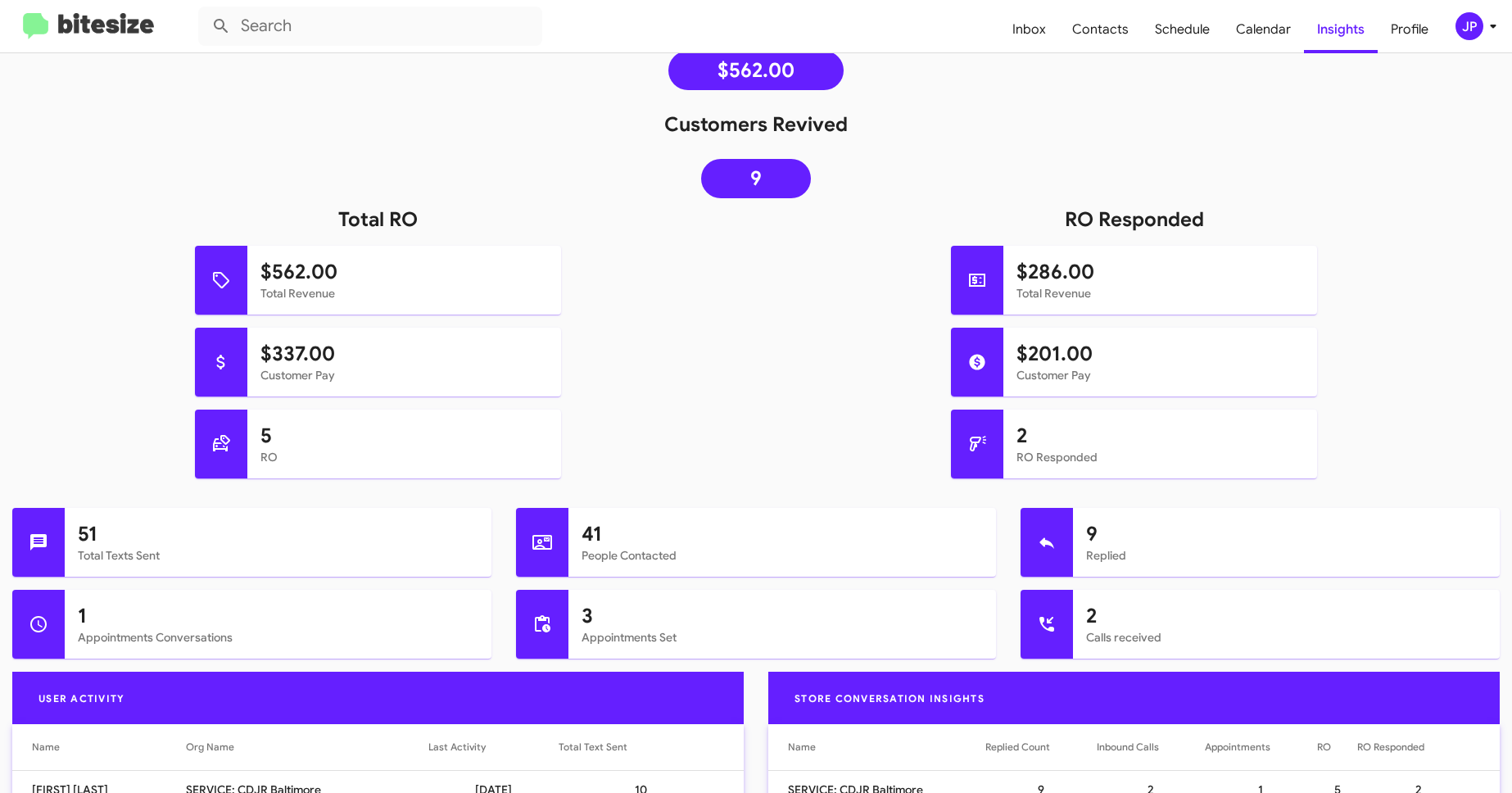 click on "JP" 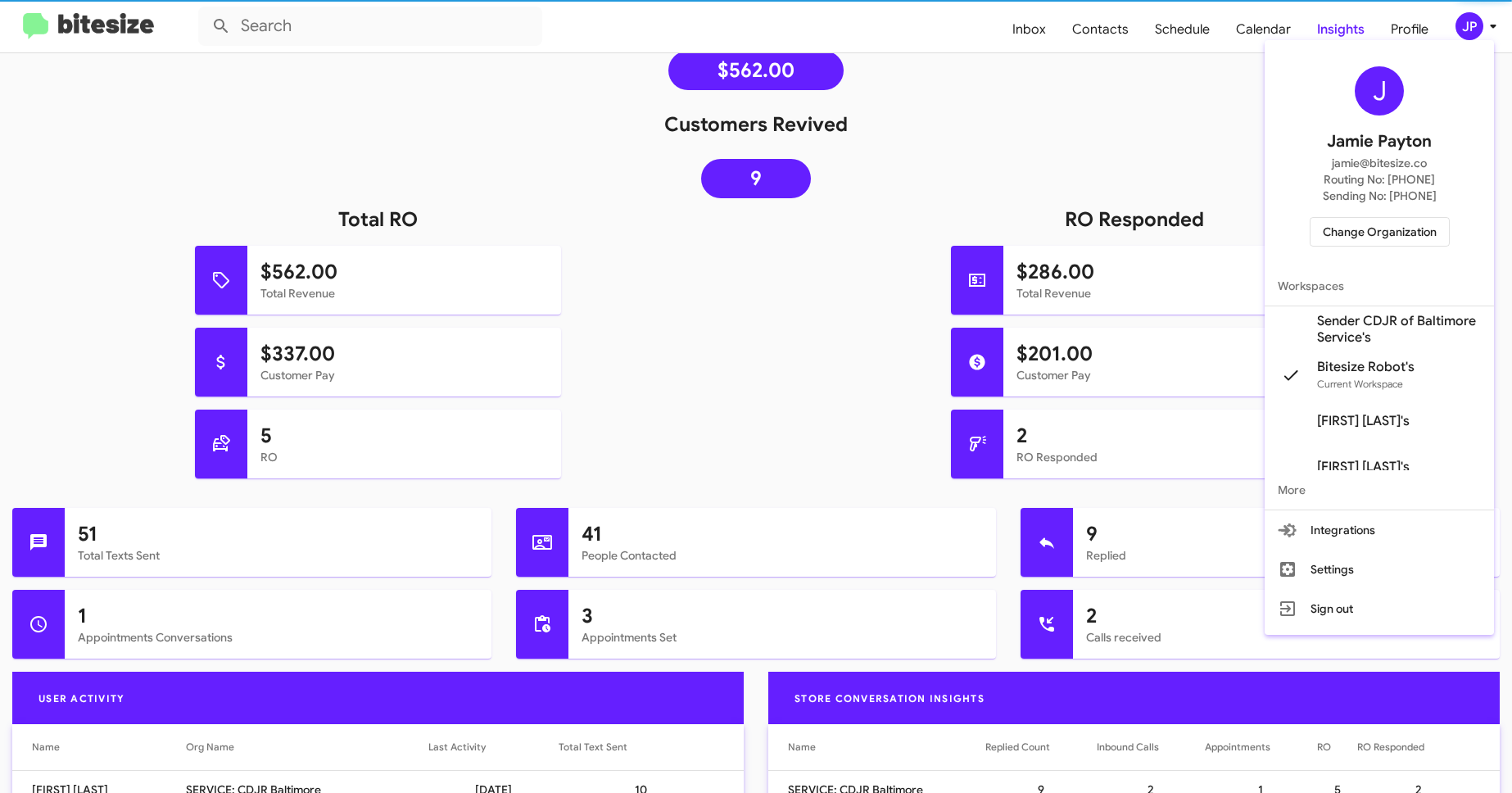 click on "Change Organization" at bounding box center (1379, 232) 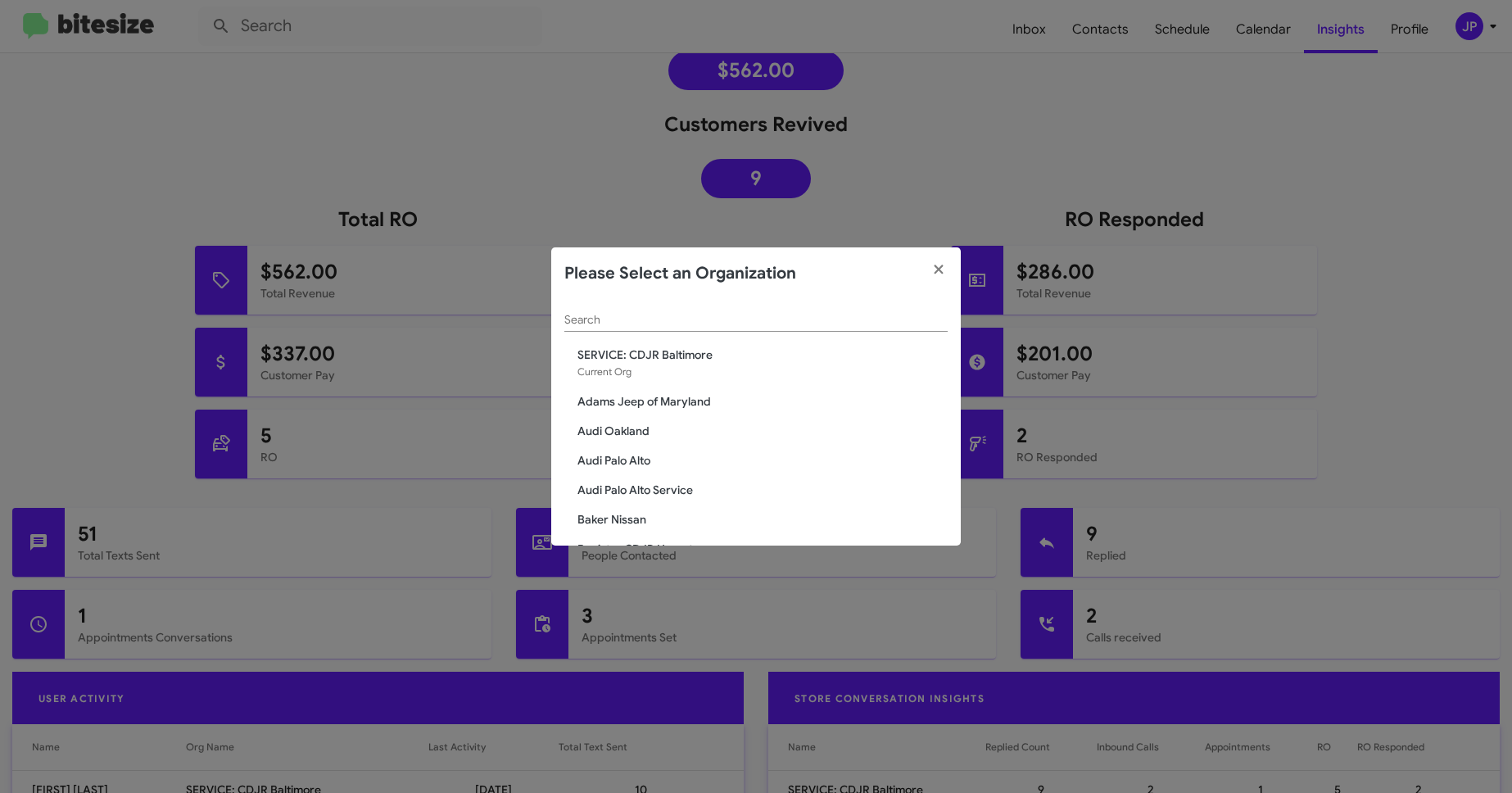 click on "Search" at bounding box center [756, 320] 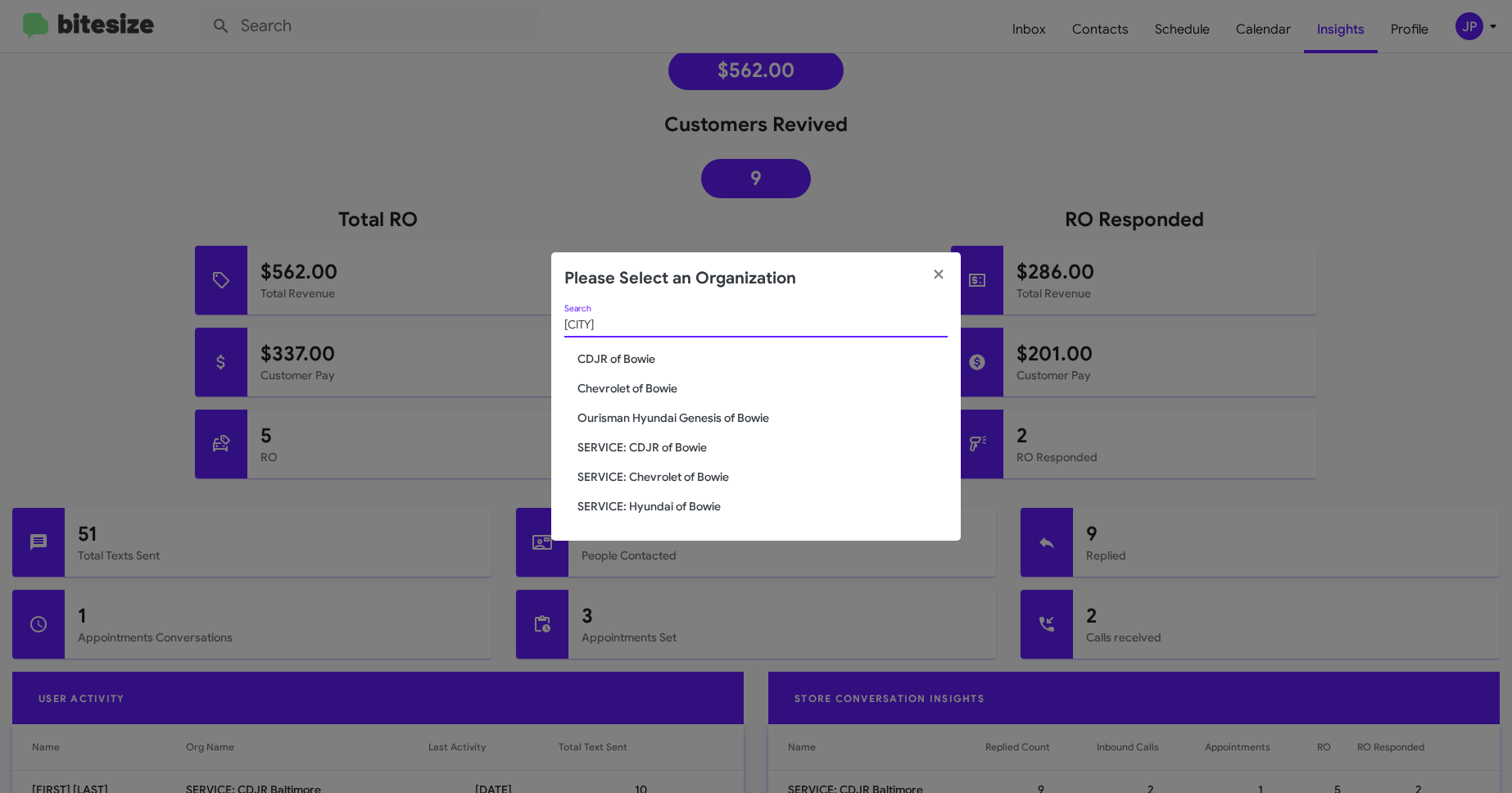 type on "Bowie" 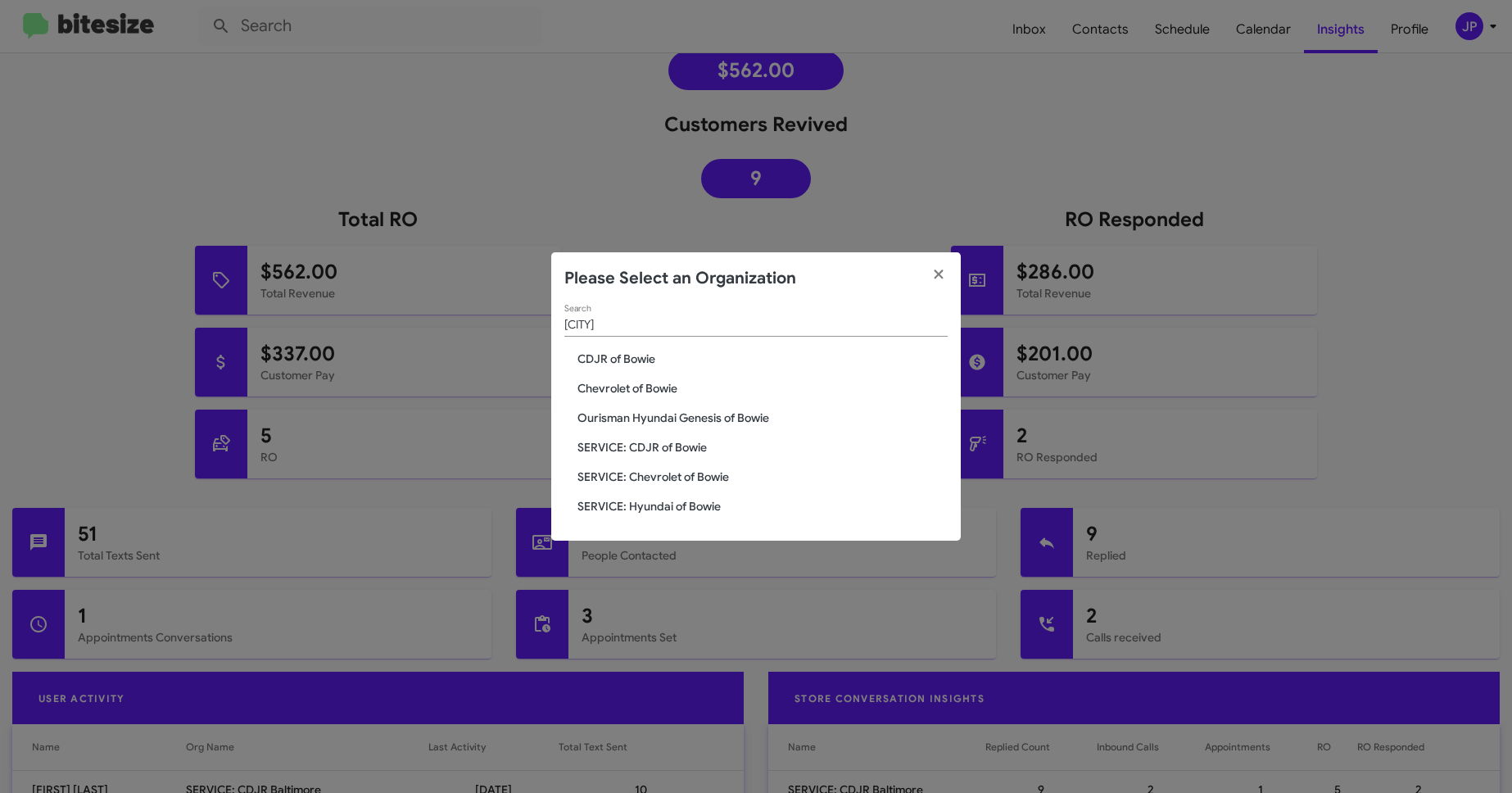 click on "CDJR of Bowie" 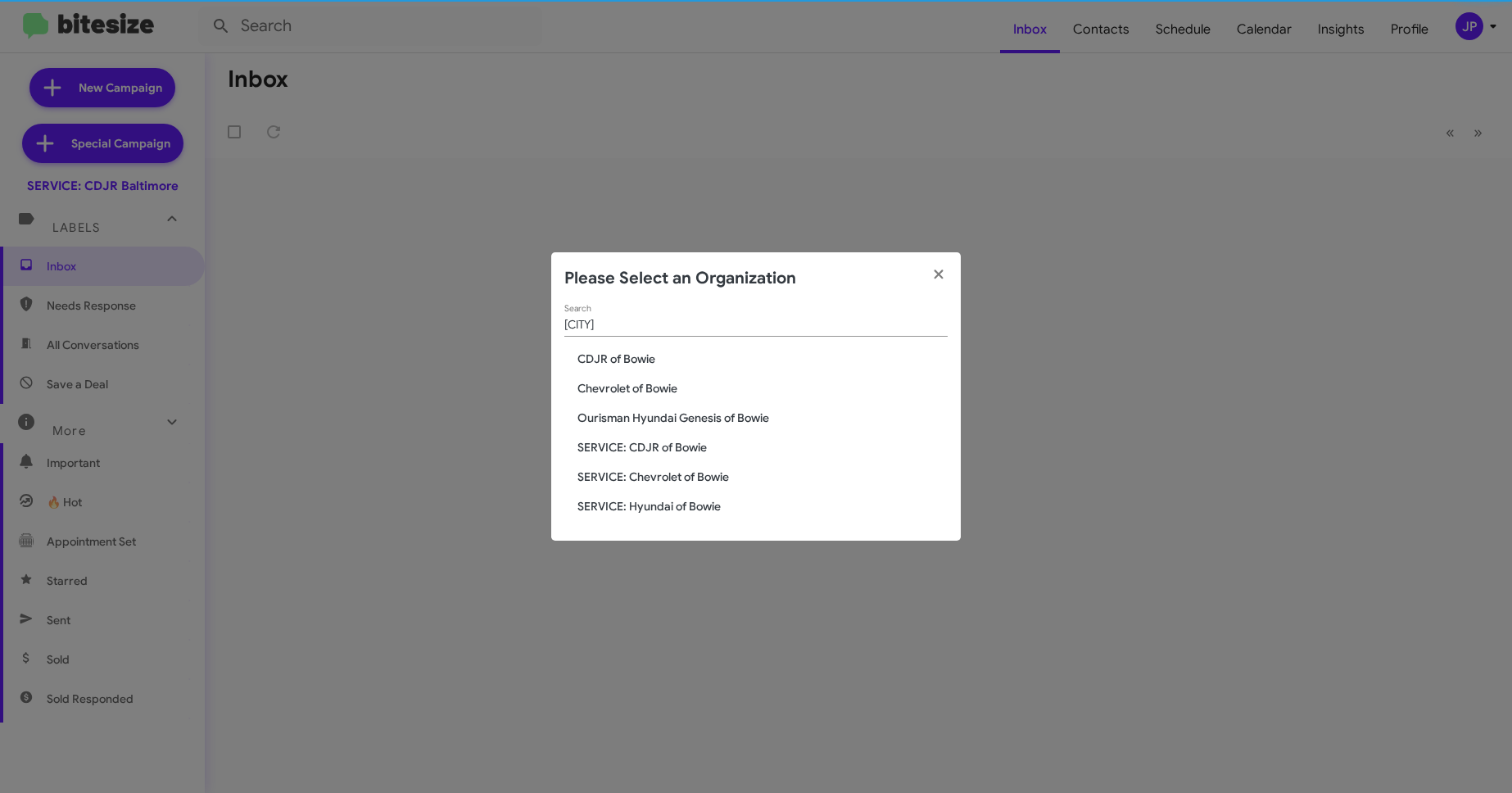 scroll, scrollTop: 0, scrollLeft: 0, axis: both 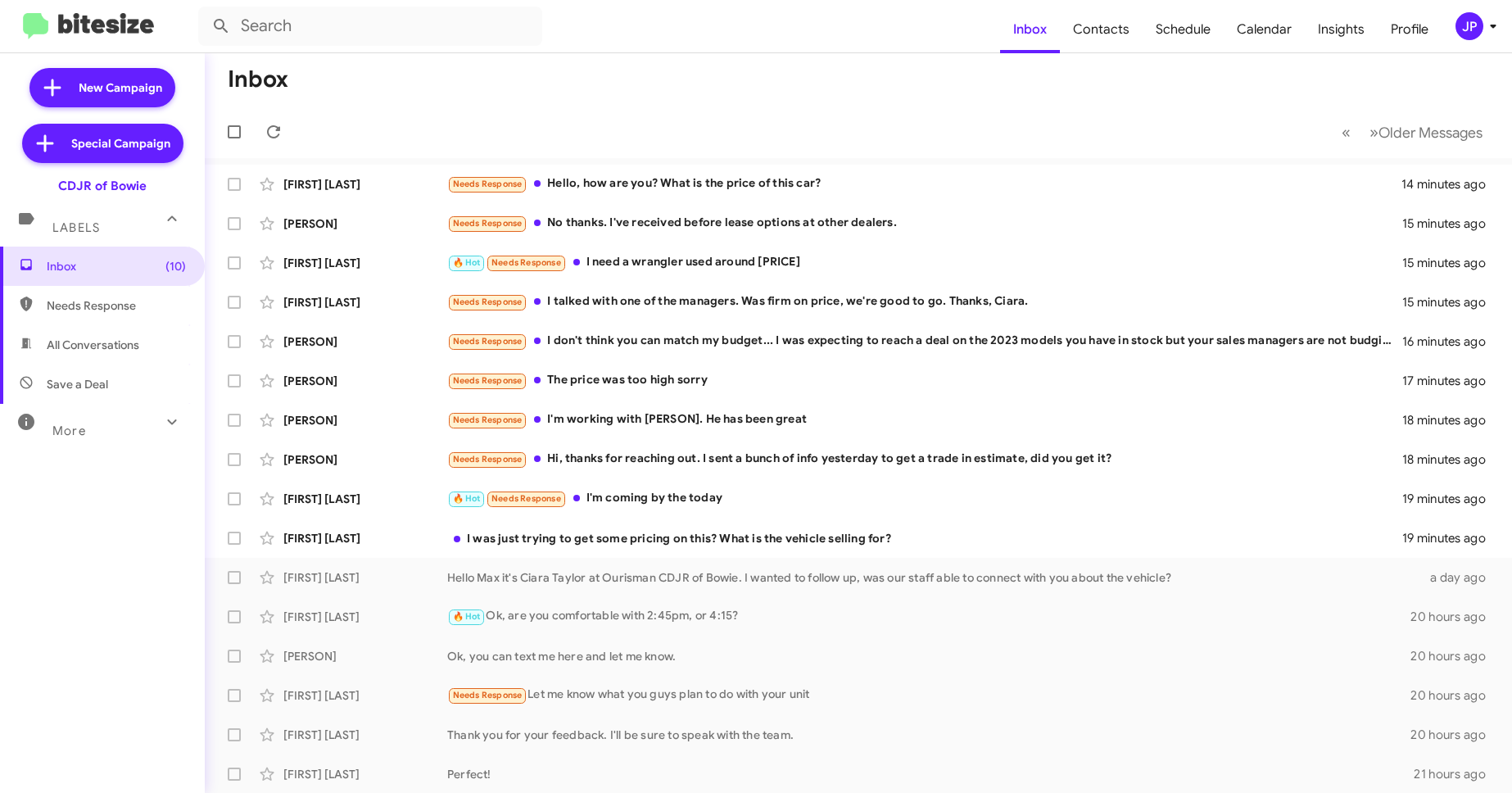 click on "JP" 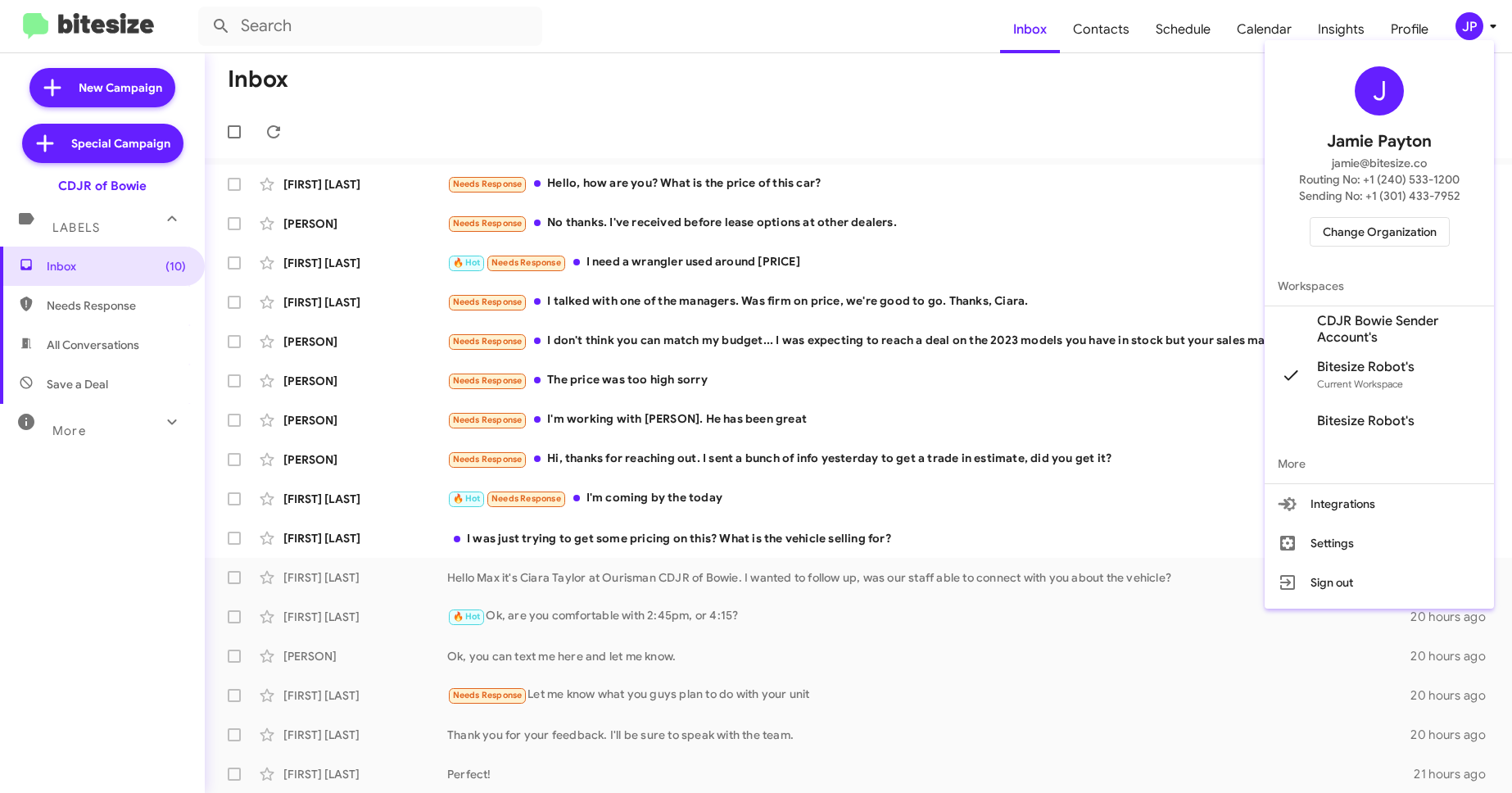 click on "Change Organization" at bounding box center [1379, 232] 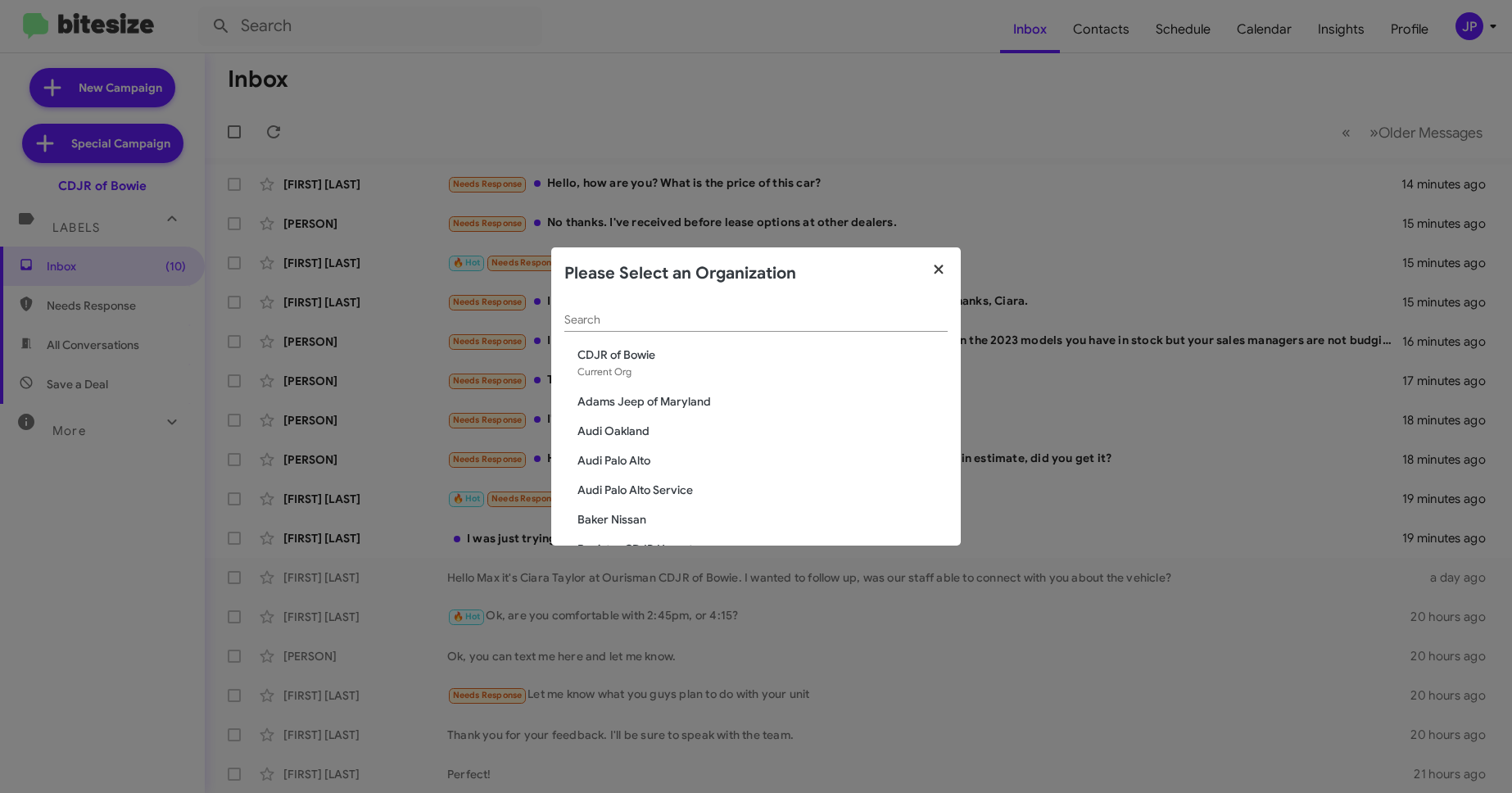 click 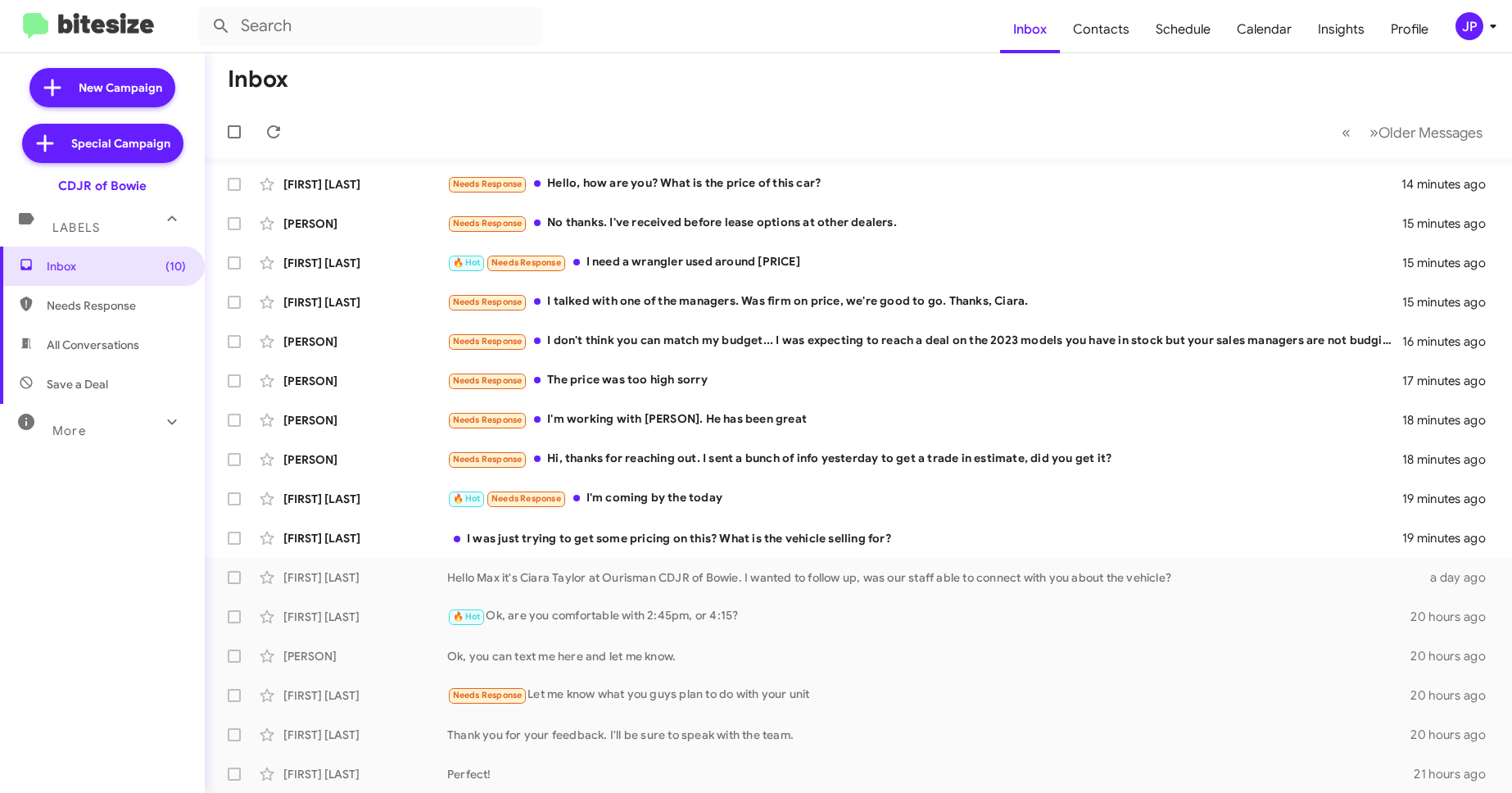 click at bounding box center (172, 424) 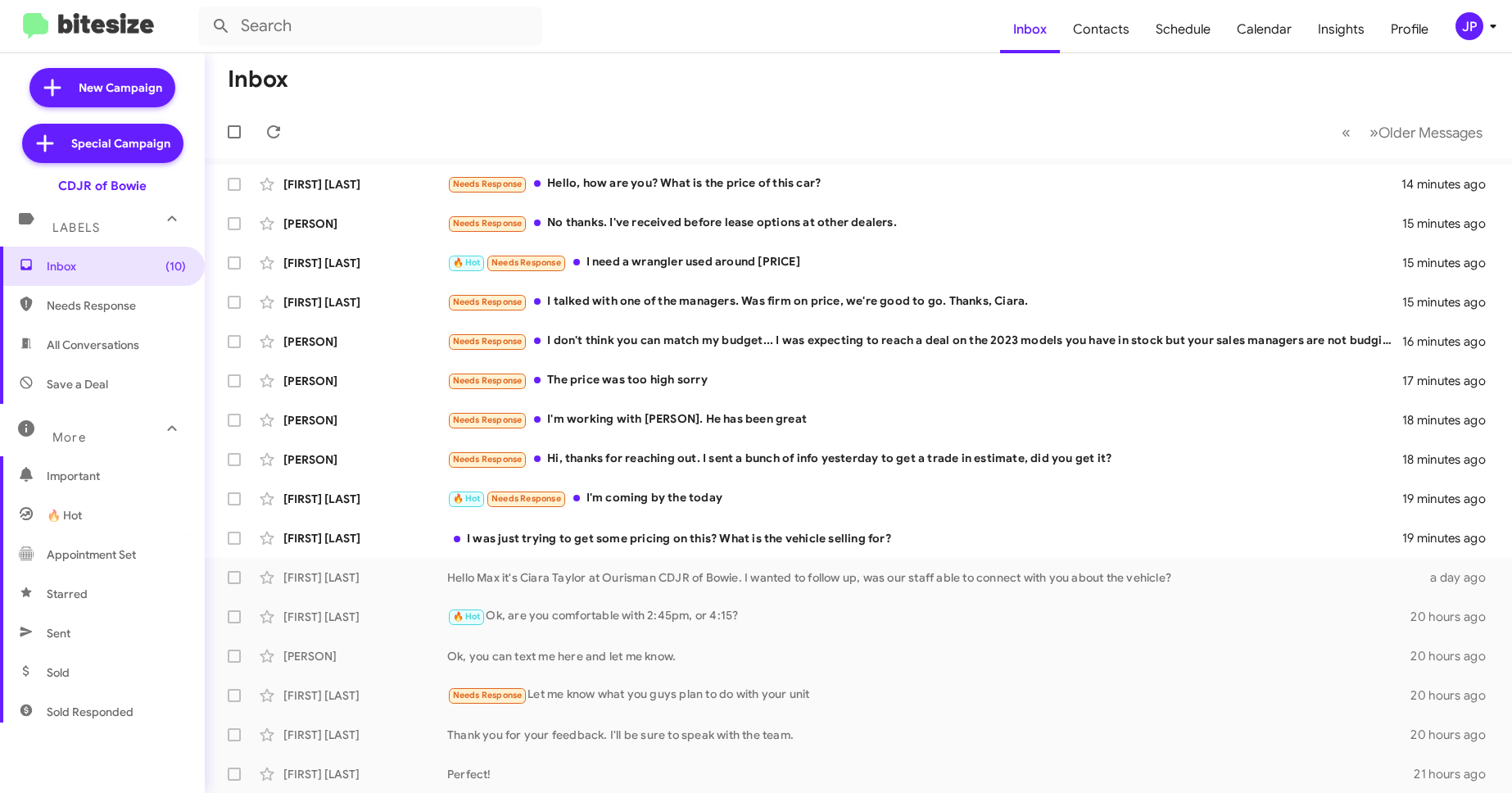 scroll, scrollTop: 132, scrollLeft: 0, axis: vertical 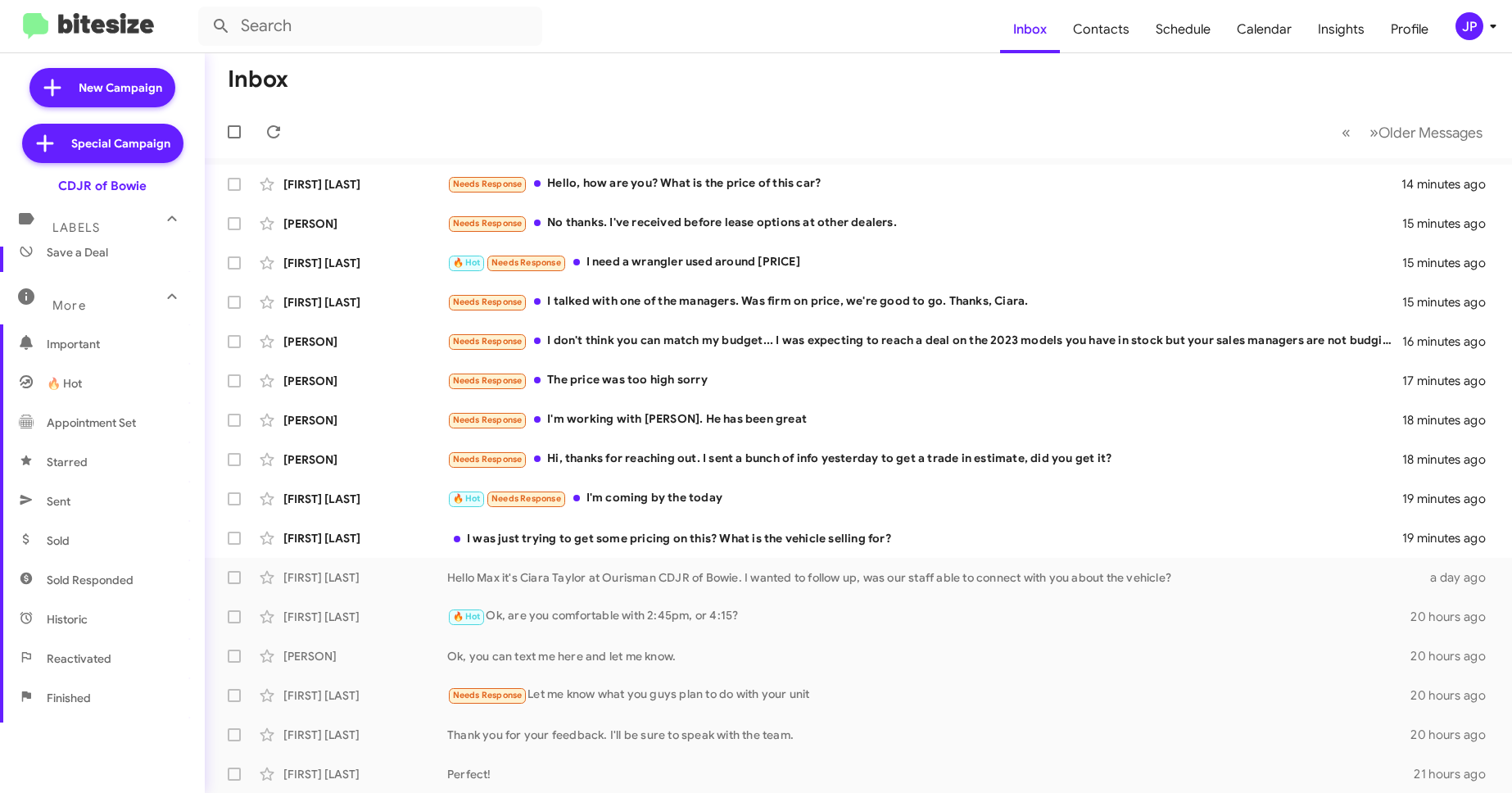 click on "Sold" at bounding box center [102, 541] 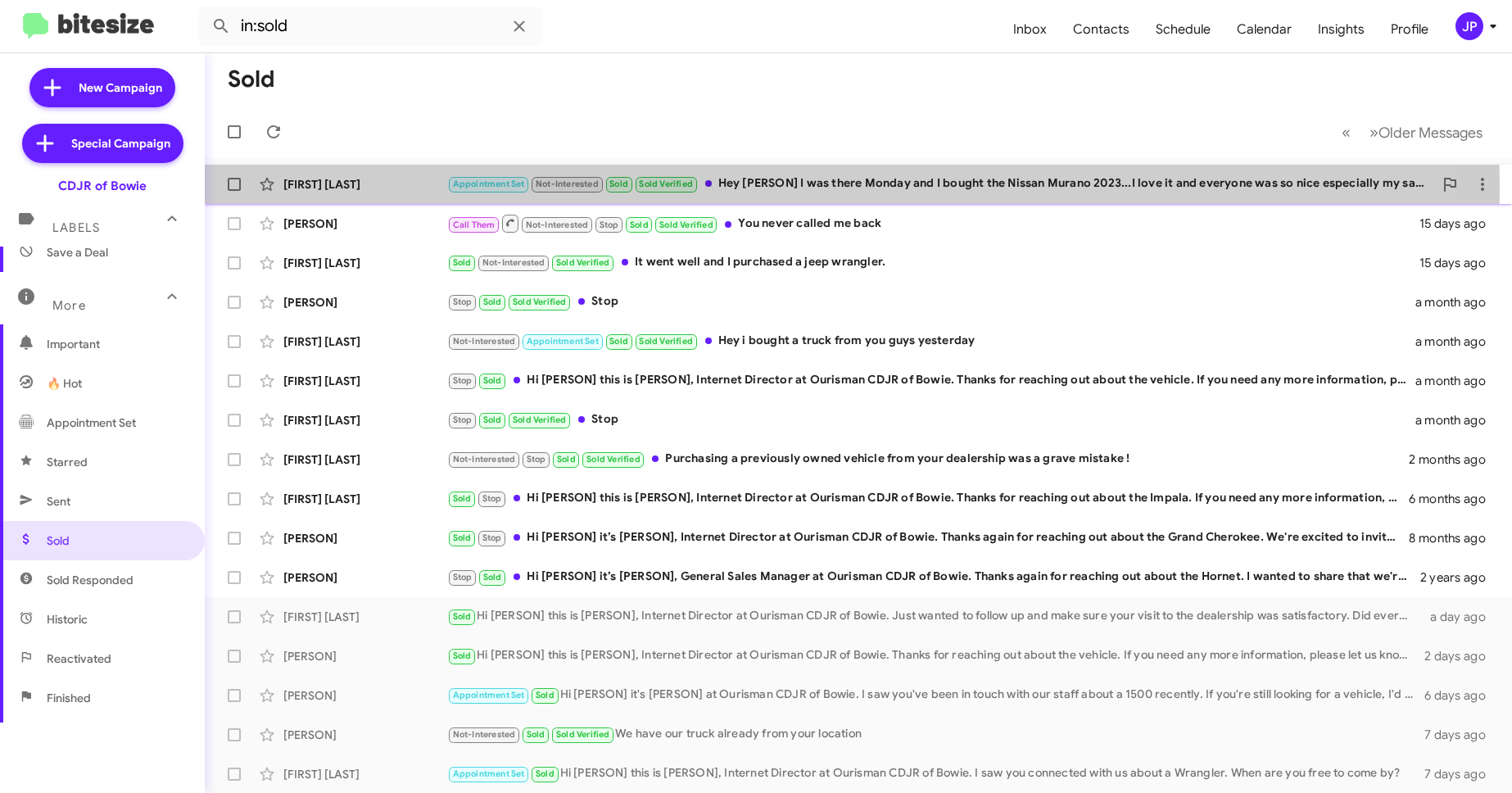 click on "Carla Cox" 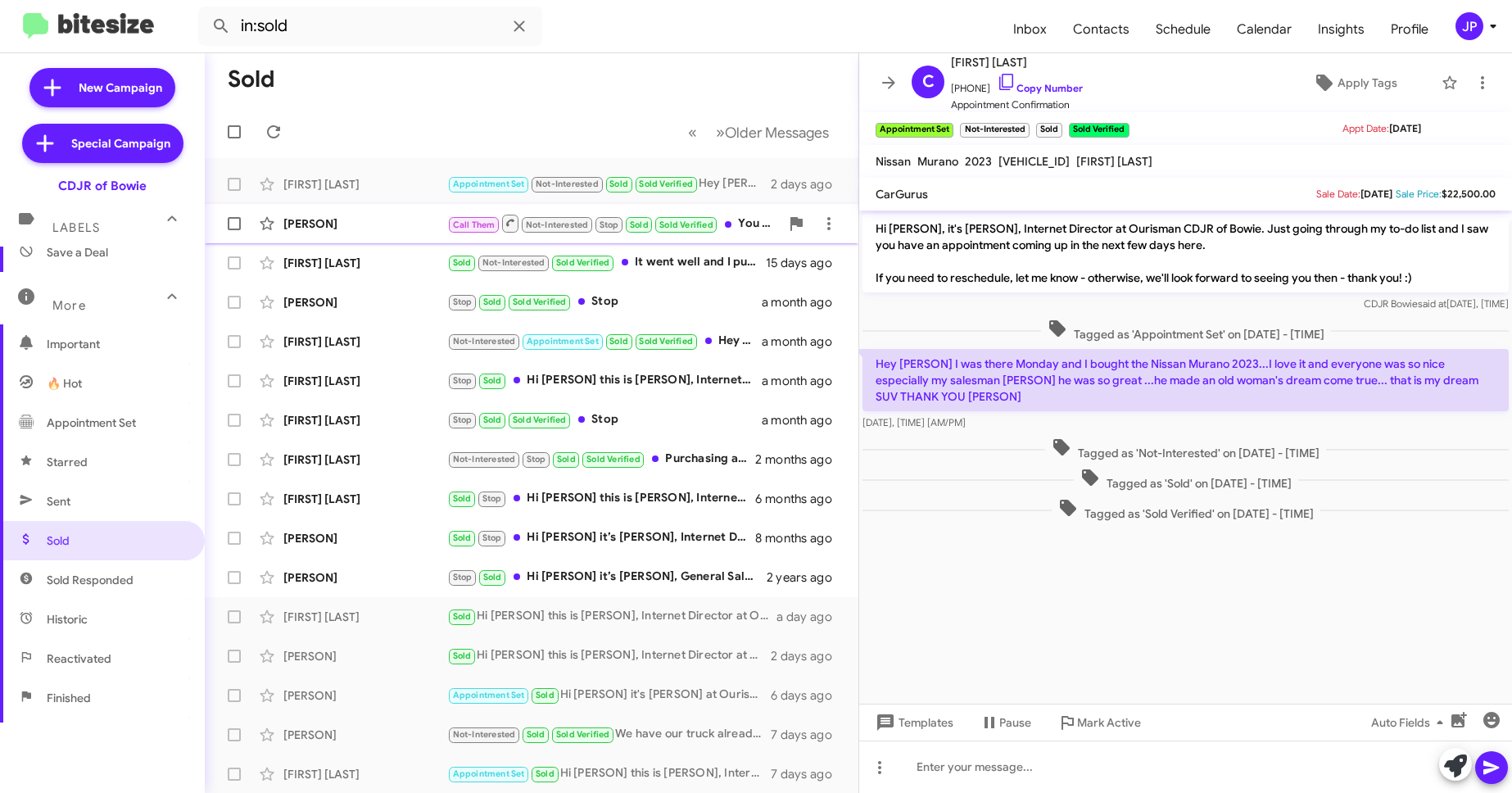 click on "Nestor Montoya  Call Them   Not-Interested   Stop   Sold   Sold Verified   You never called me back   15 days ago" 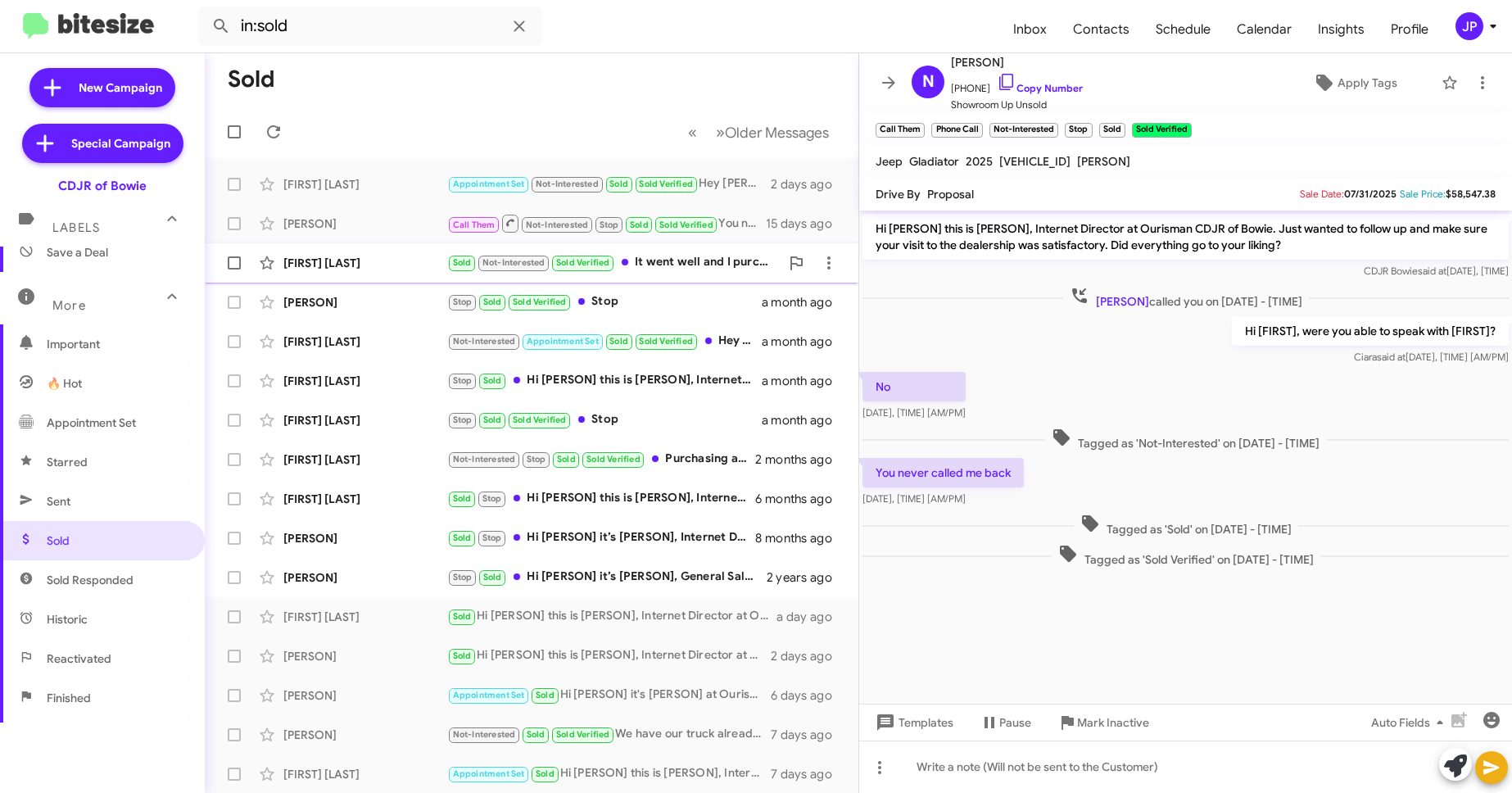 click on "Keon Stevenson  Sold   Not-Interested   Sold Verified   It went well and I purchased a jeep wrangler.   15 days ago" 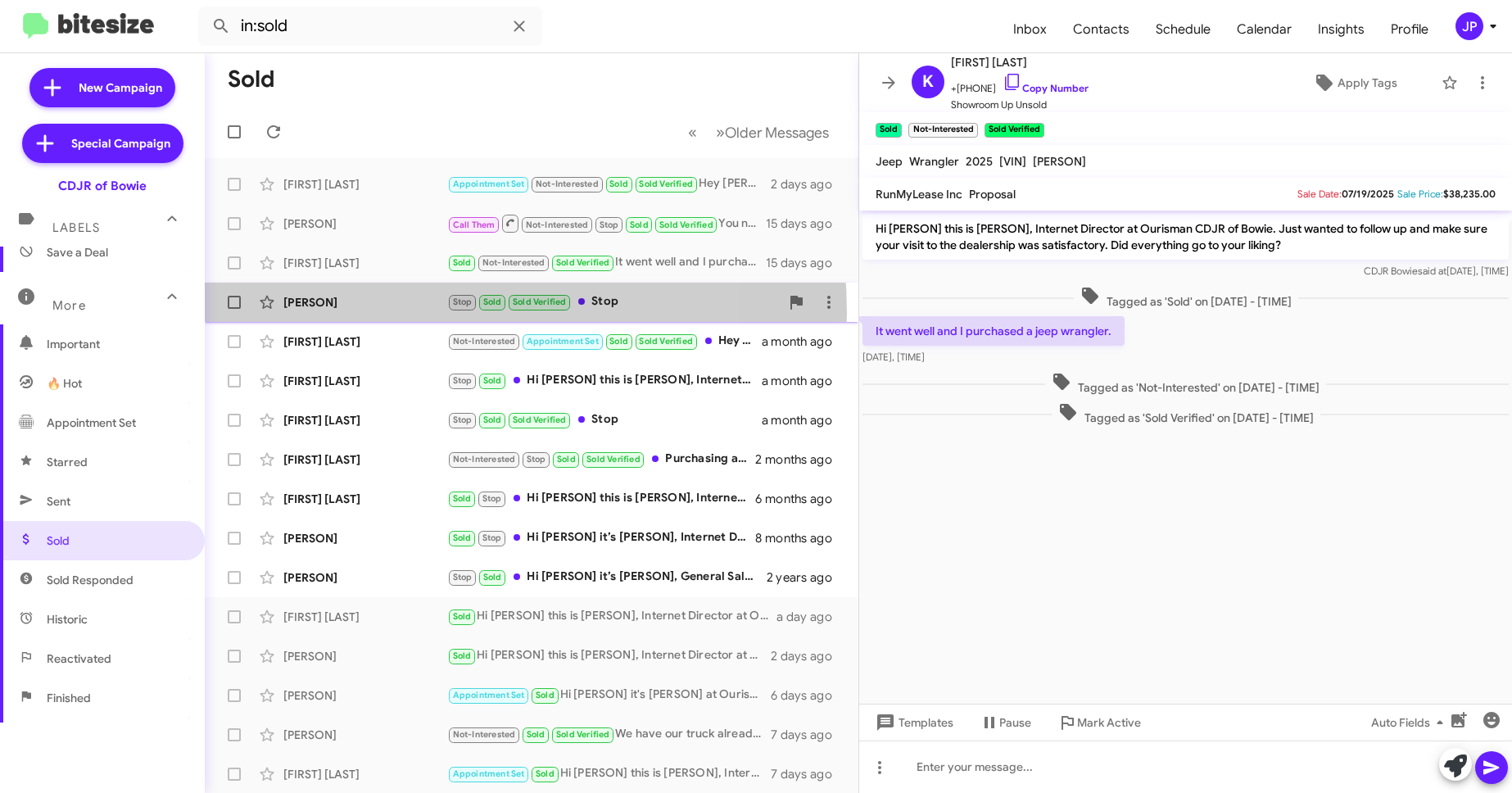click on "Rafael Veras  Stop   Sold   Sold Verified   Stop   a month ago" 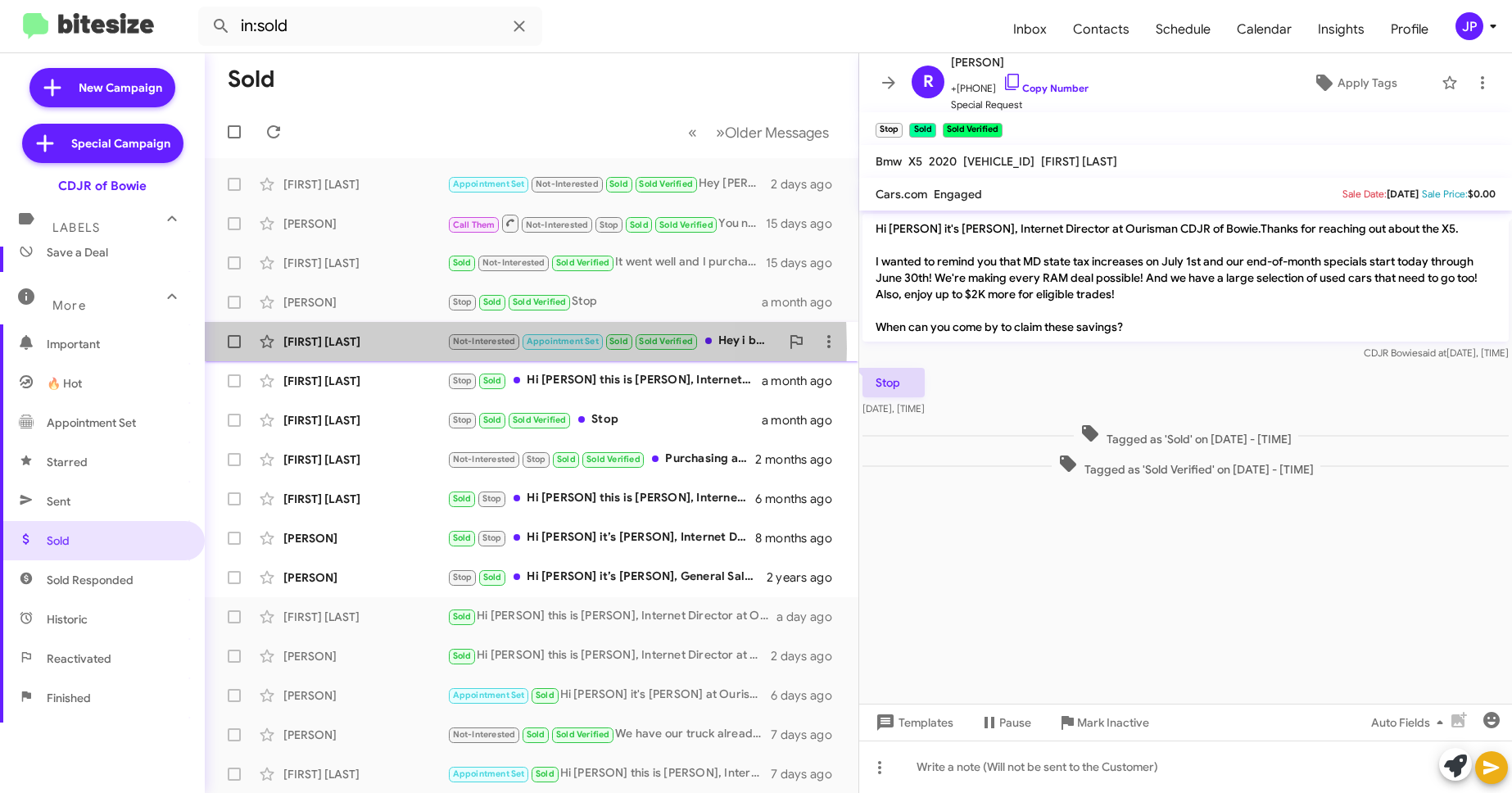 click on "Pierre Lescouflair" 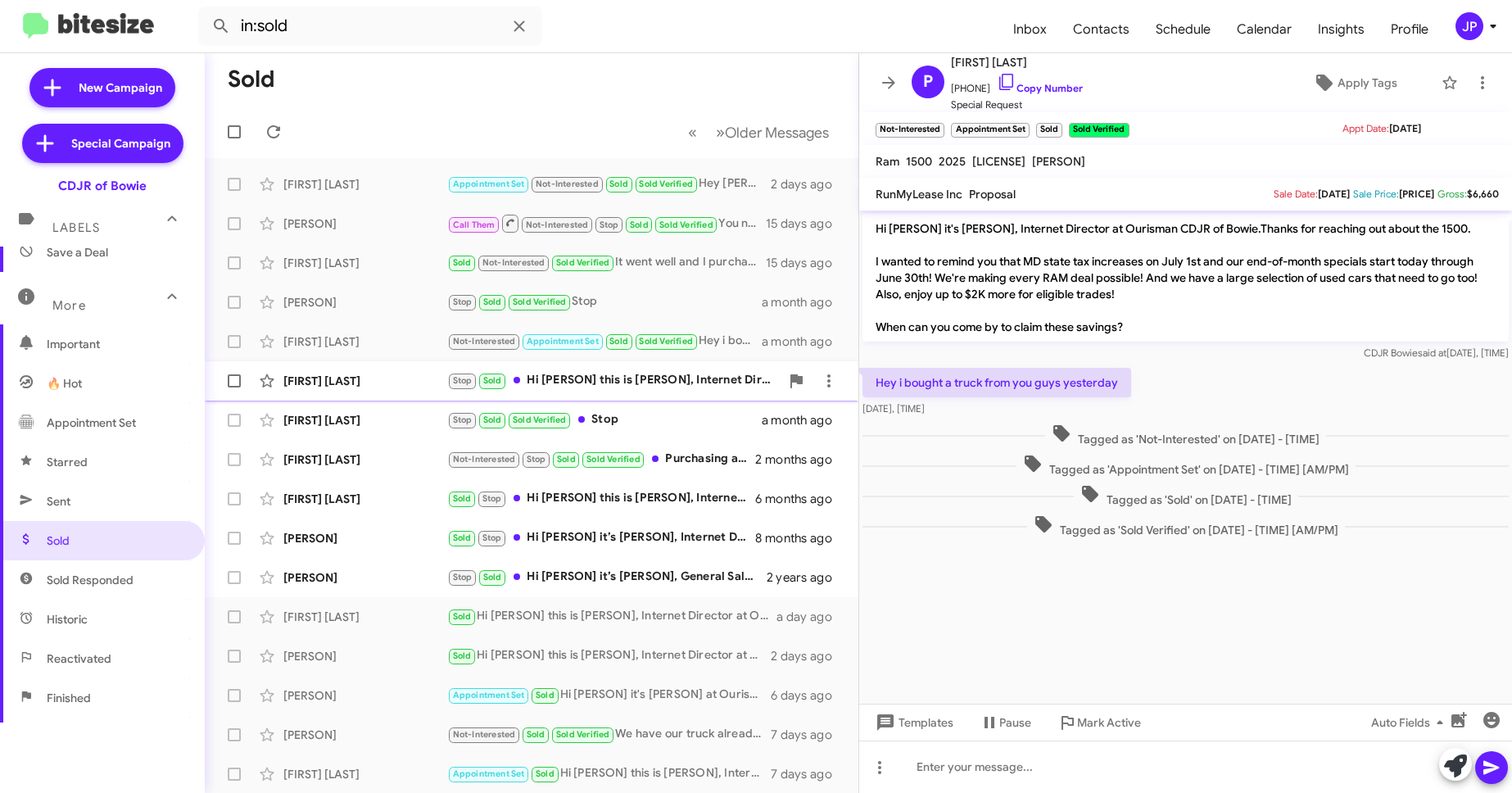 click on "Stacy Croft" 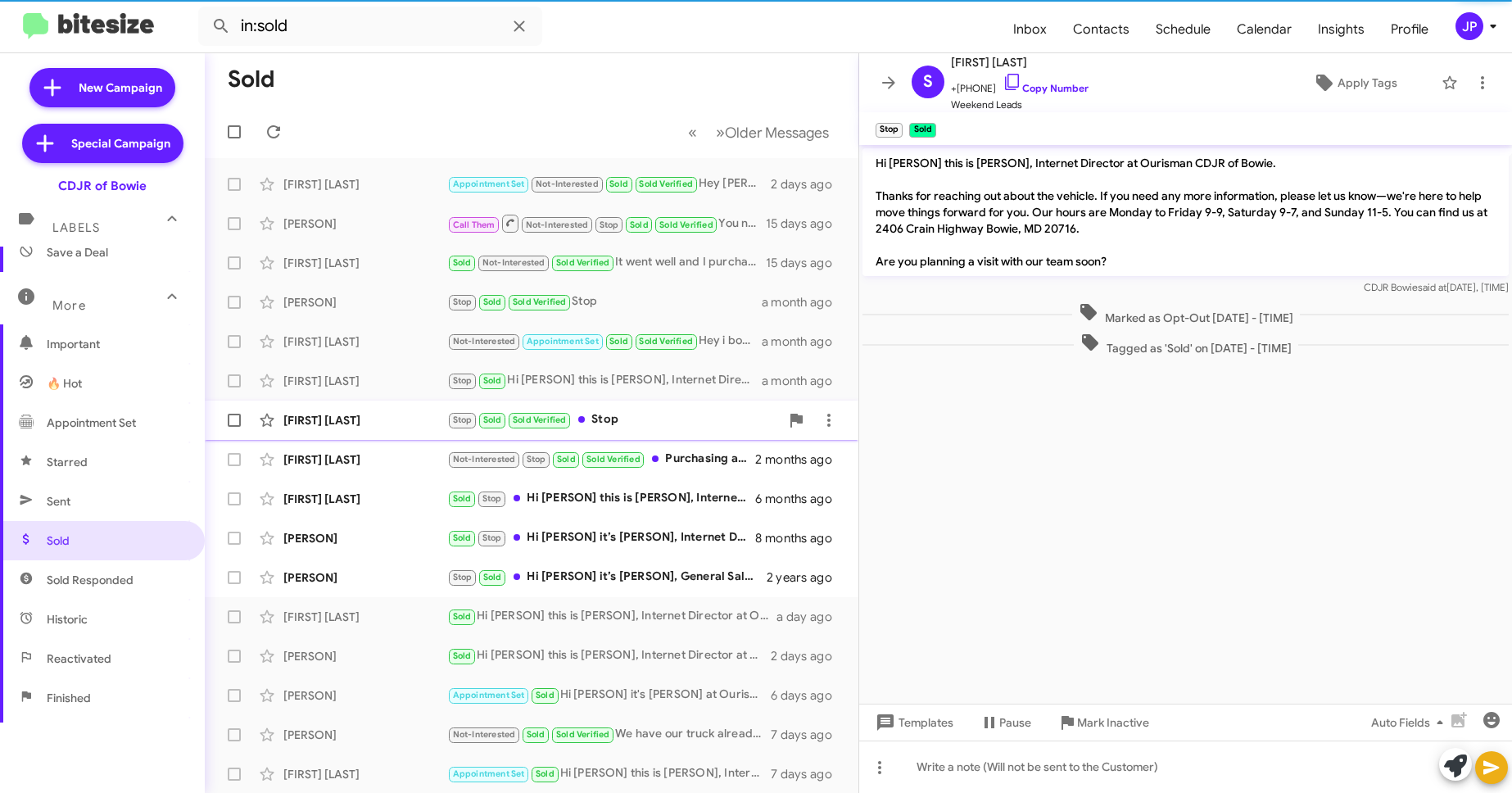 click on "Denard Kearney  Stop   Sold   Sold Verified   Stop   a month ago" 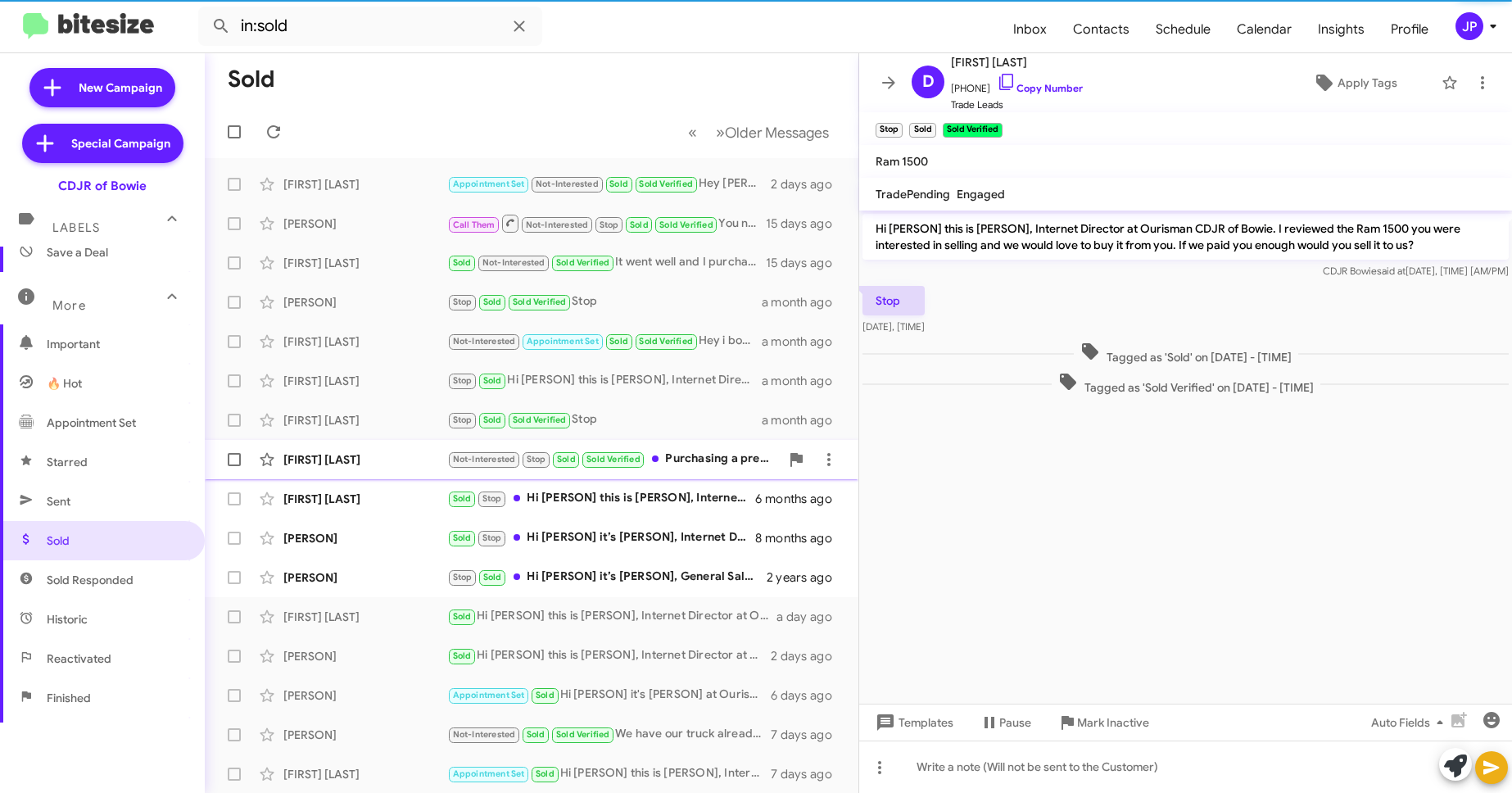 click on "Marion Jones" 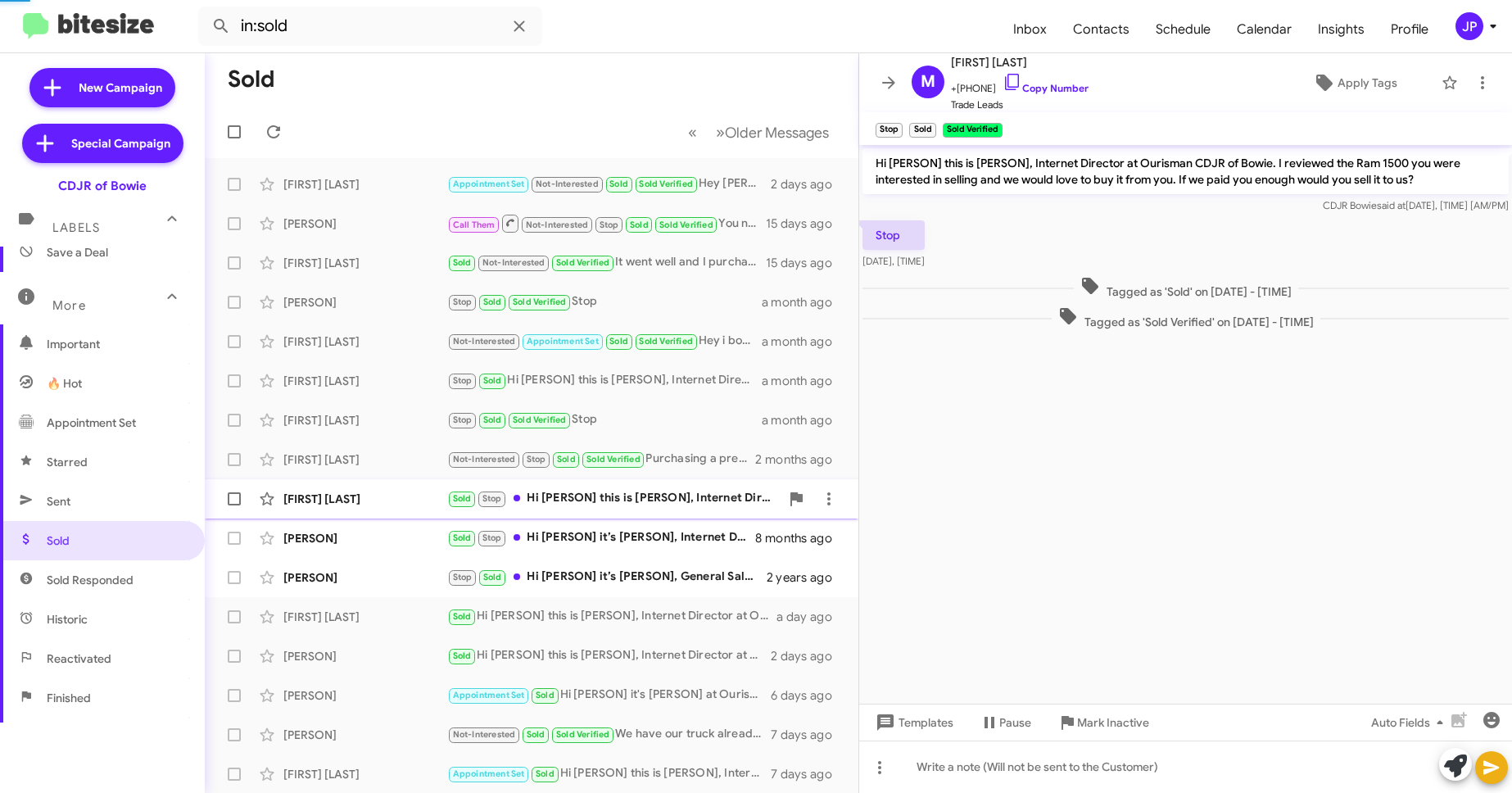 scroll, scrollTop: 178, scrollLeft: 0, axis: vertical 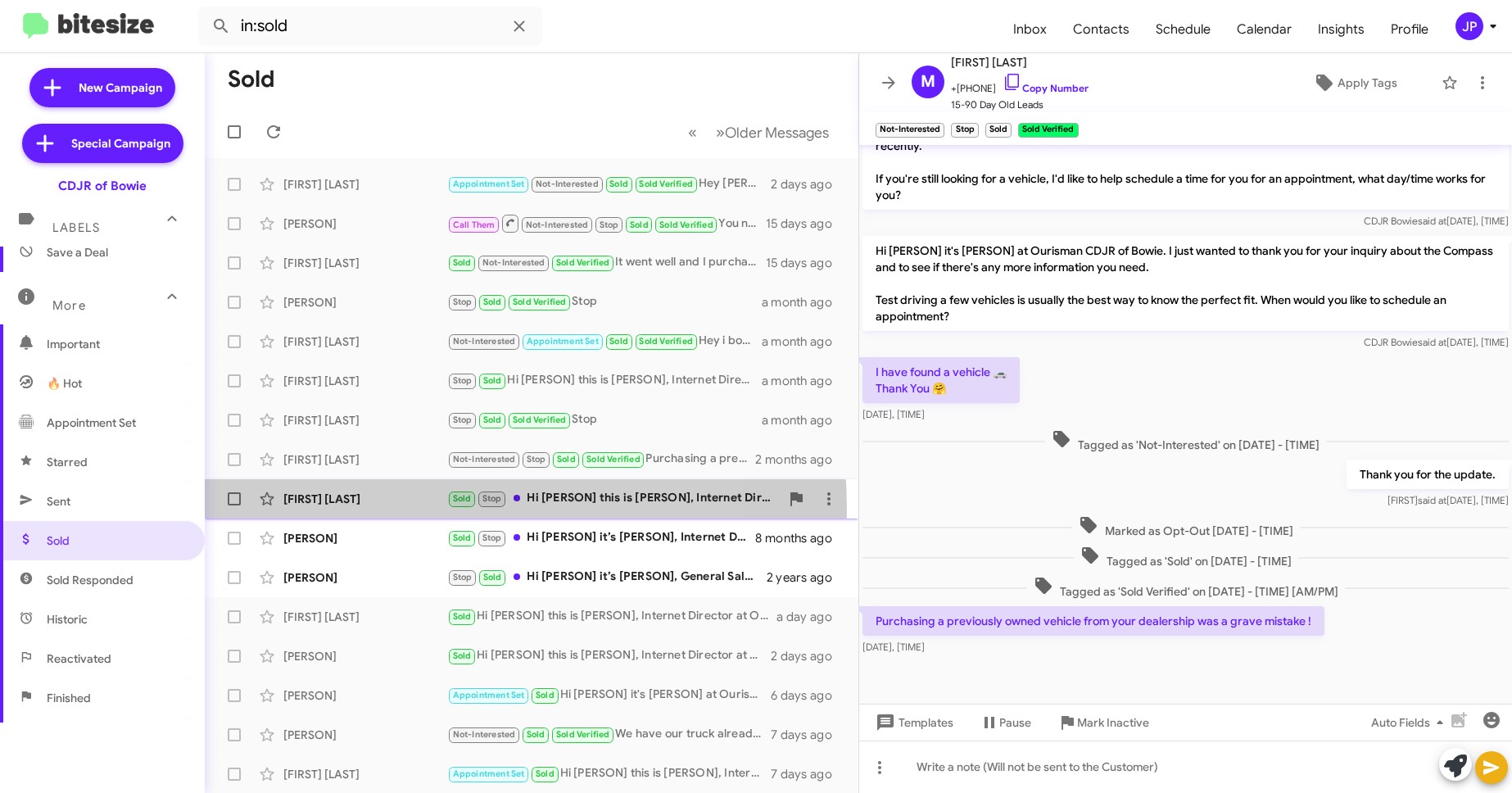 click on "Alize Webber  Sold   Stop   Hi Alize this is Victoria Cook, Internet Director at Ourisman CDJR of Bowie.
Thanks for reaching out about the Impala. If you need any more information, please let us know—we're here to help move things forward for you. Our hours are Monday to Friday 9-9, Saturday 9-7, and Sunday 11-5. You can find us at 2406 Crain Highway Bowie, MD 20716.
Are you planning a visit with our team soon?   6 months ago" 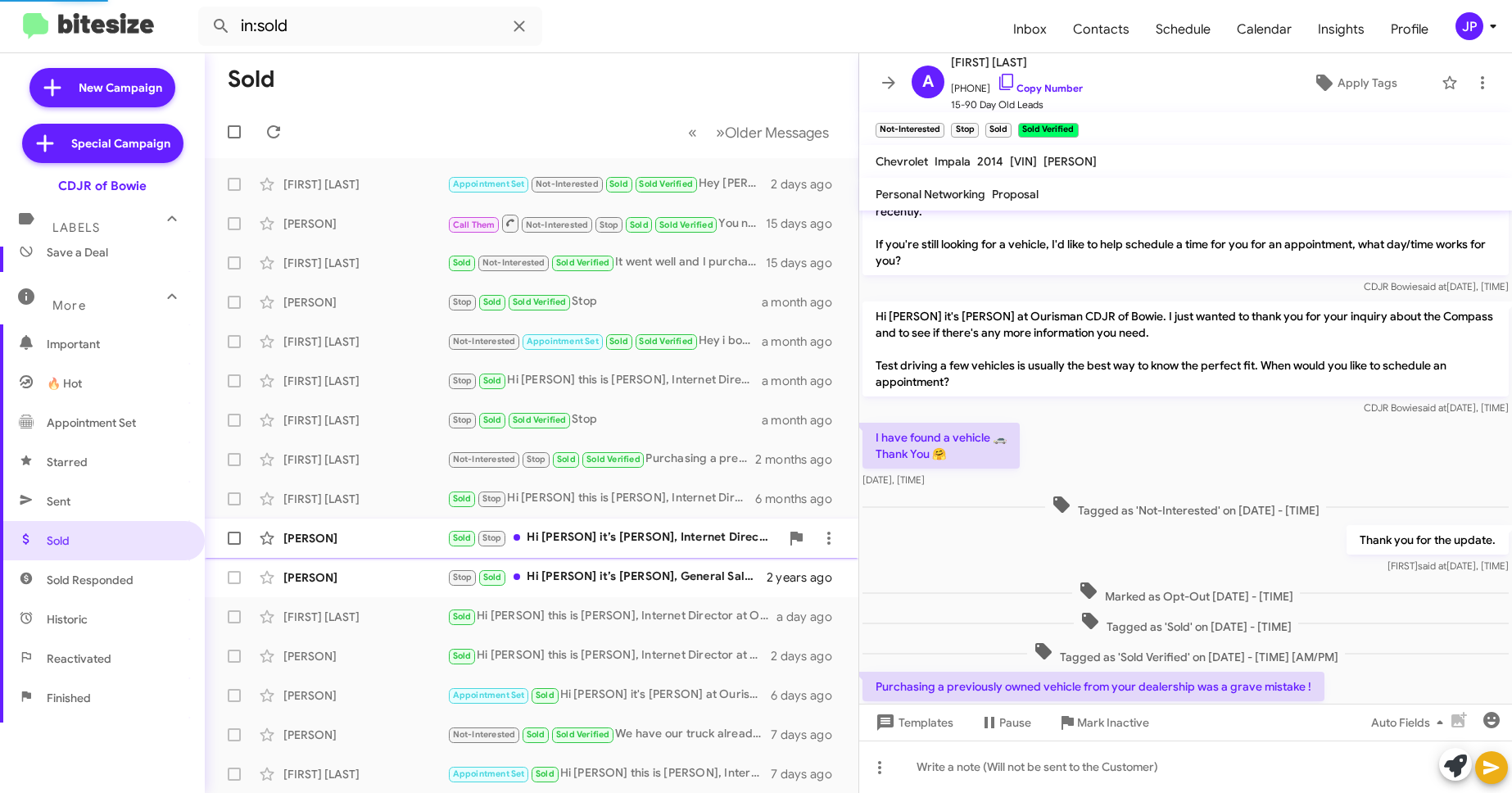 scroll, scrollTop: 0, scrollLeft: 0, axis: both 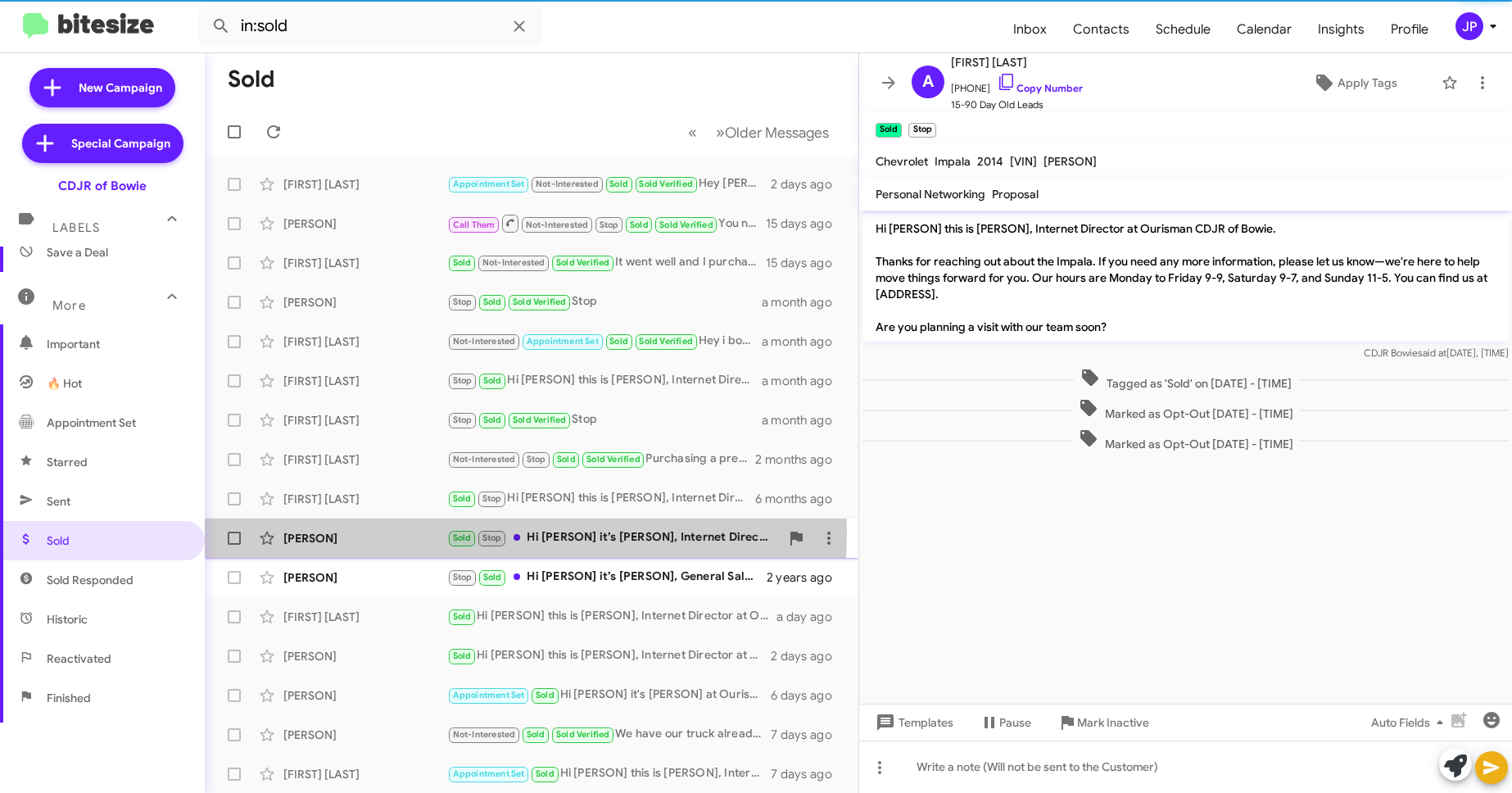 click on "Mayra Avila" 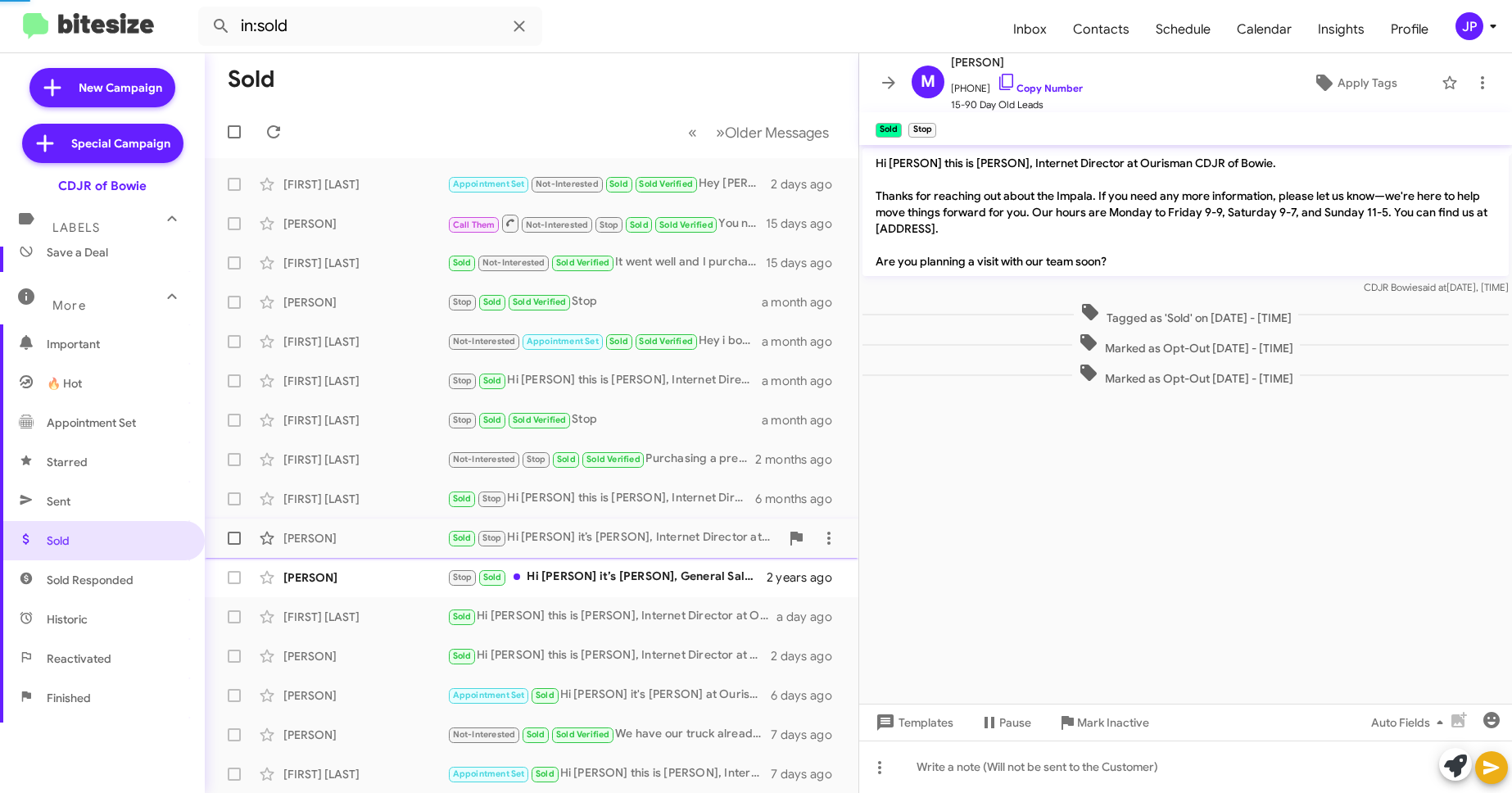 scroll, scrollTop: 235, scrollLeft: 0, axis: vertical 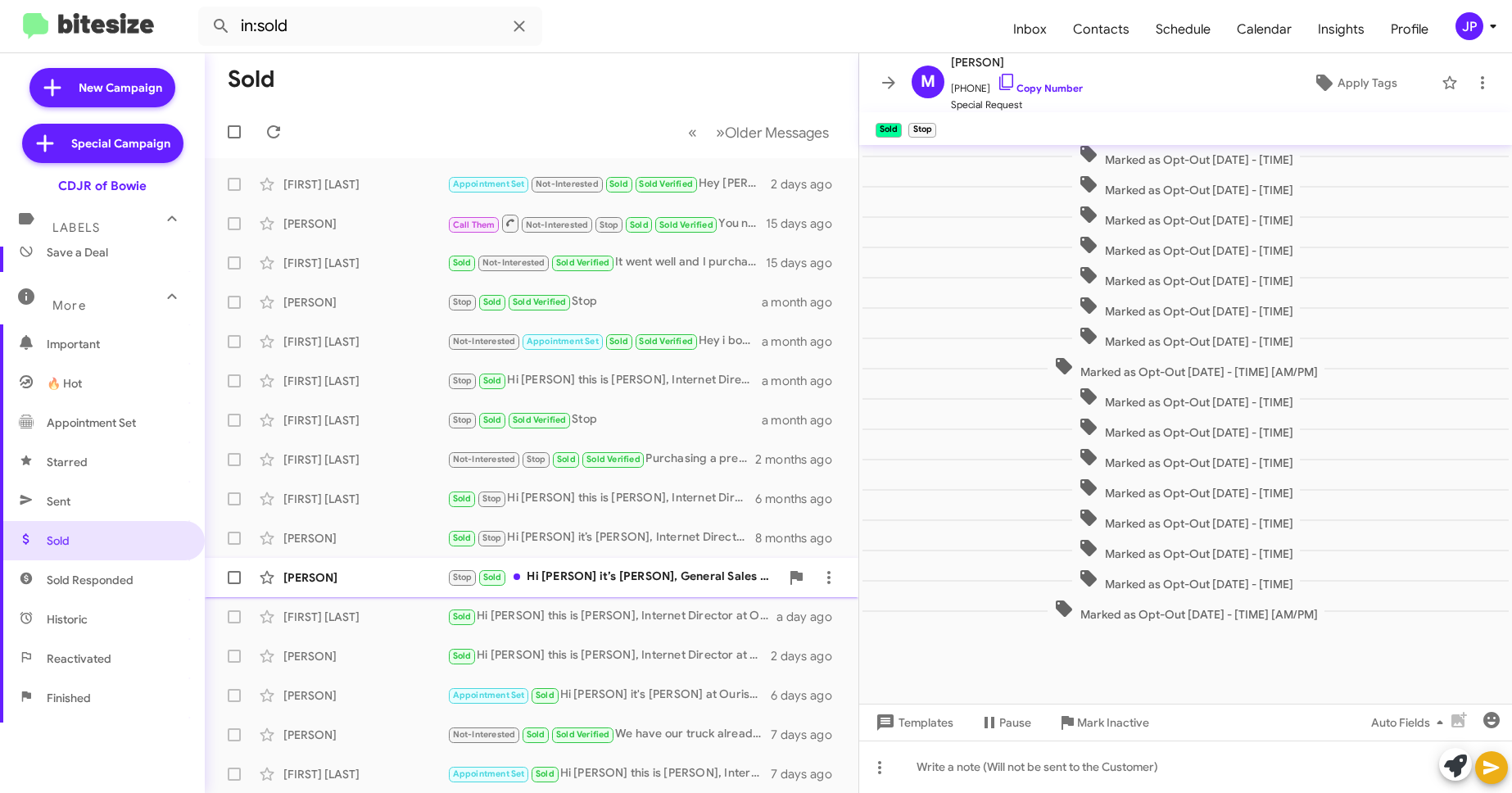 click on "Laurie Pletsch" 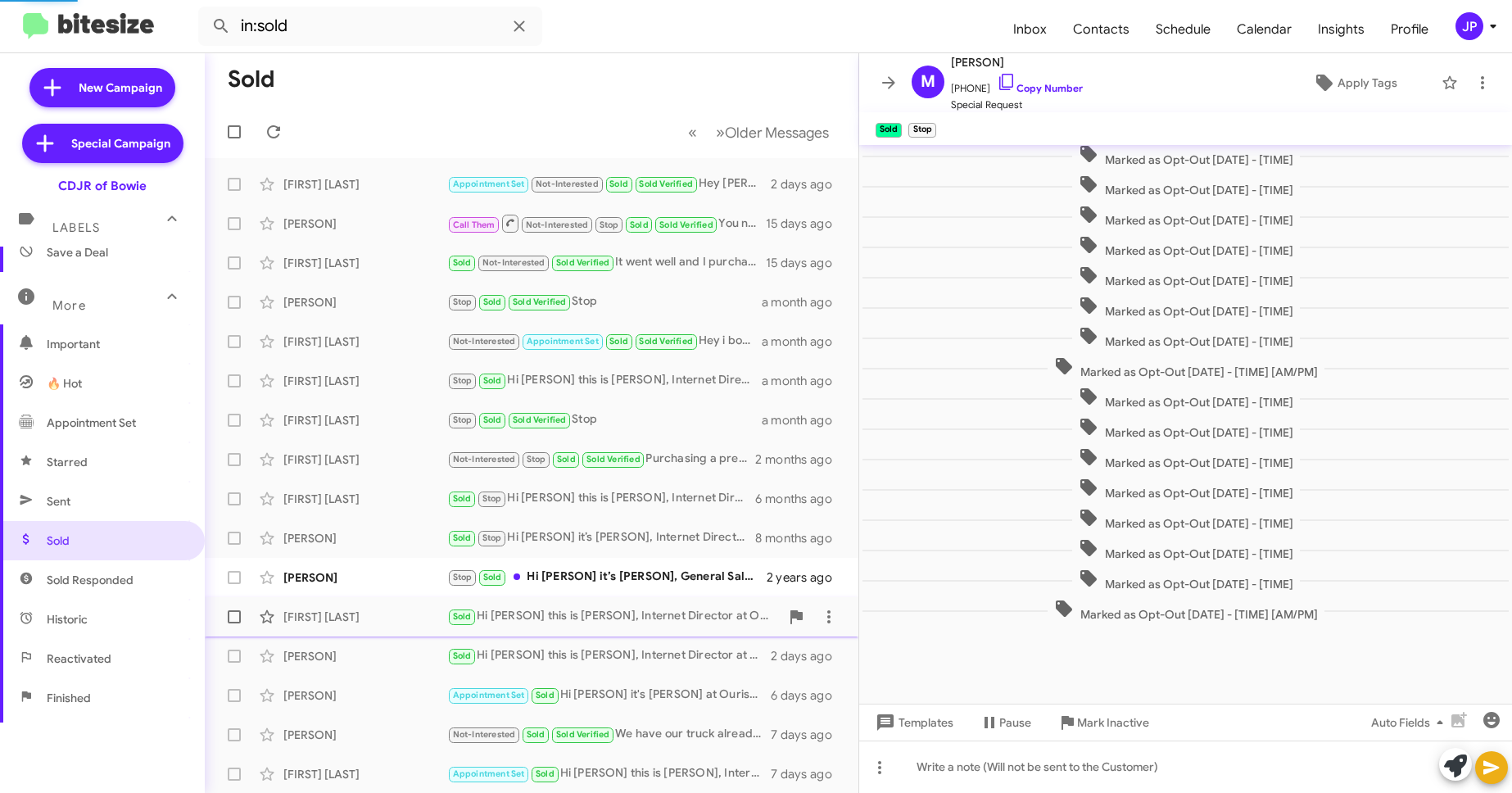 scroll, scrollTop: 63, scrollLeft: 0, axis: vertical 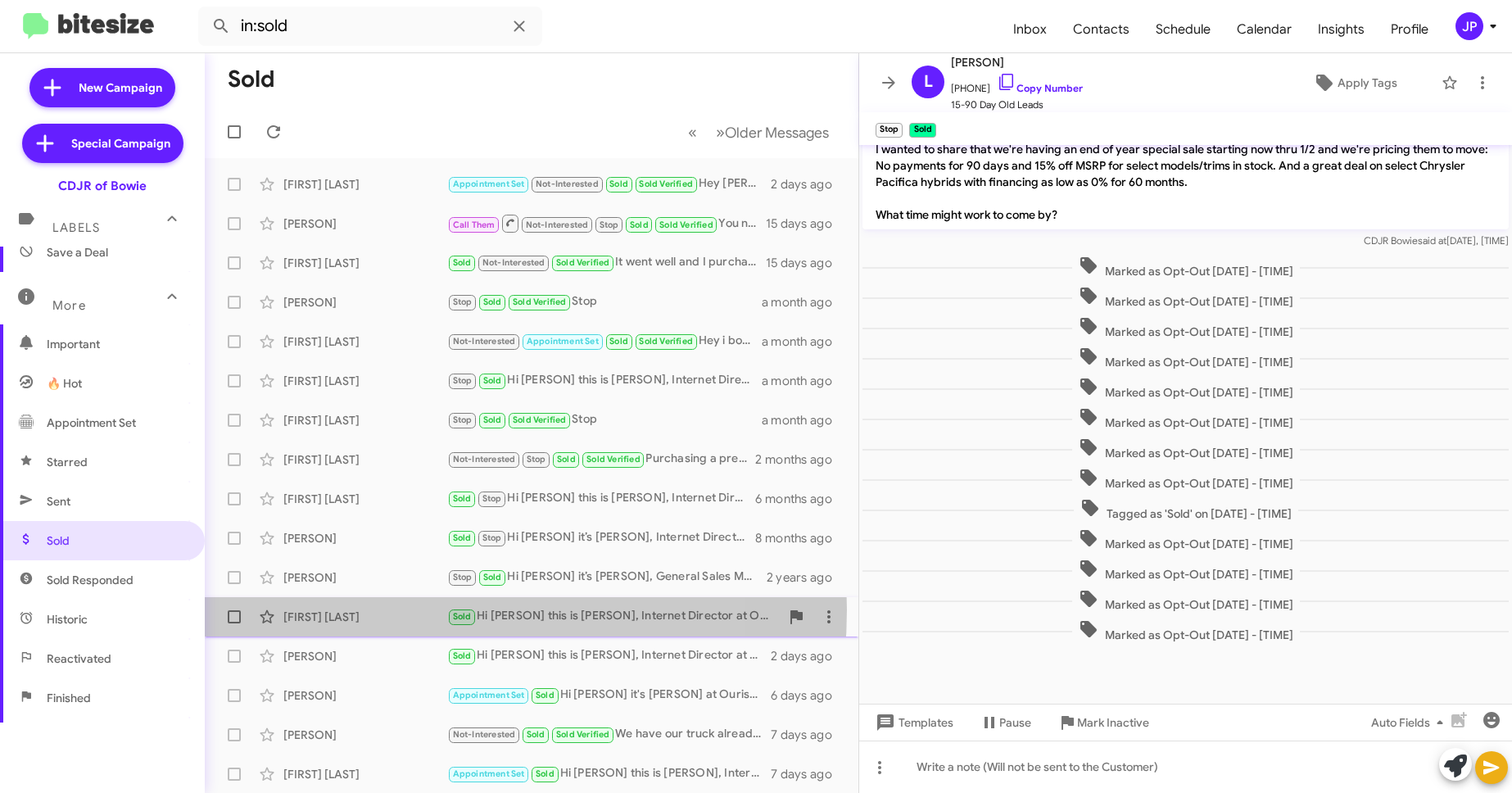click on "Eunice Williams" 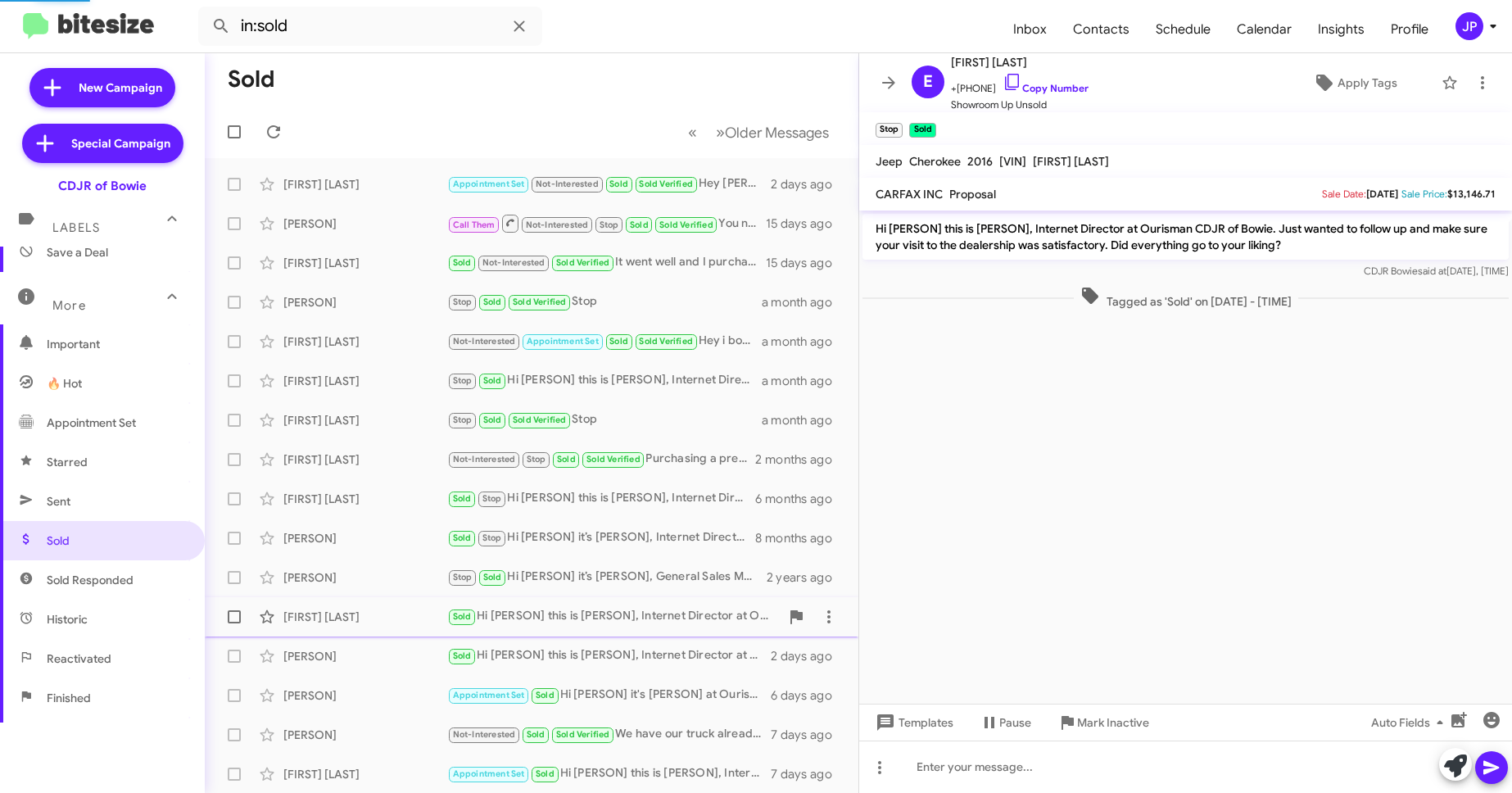 scroll, scrollTop: 0, scrollLeft: 0, axis: both 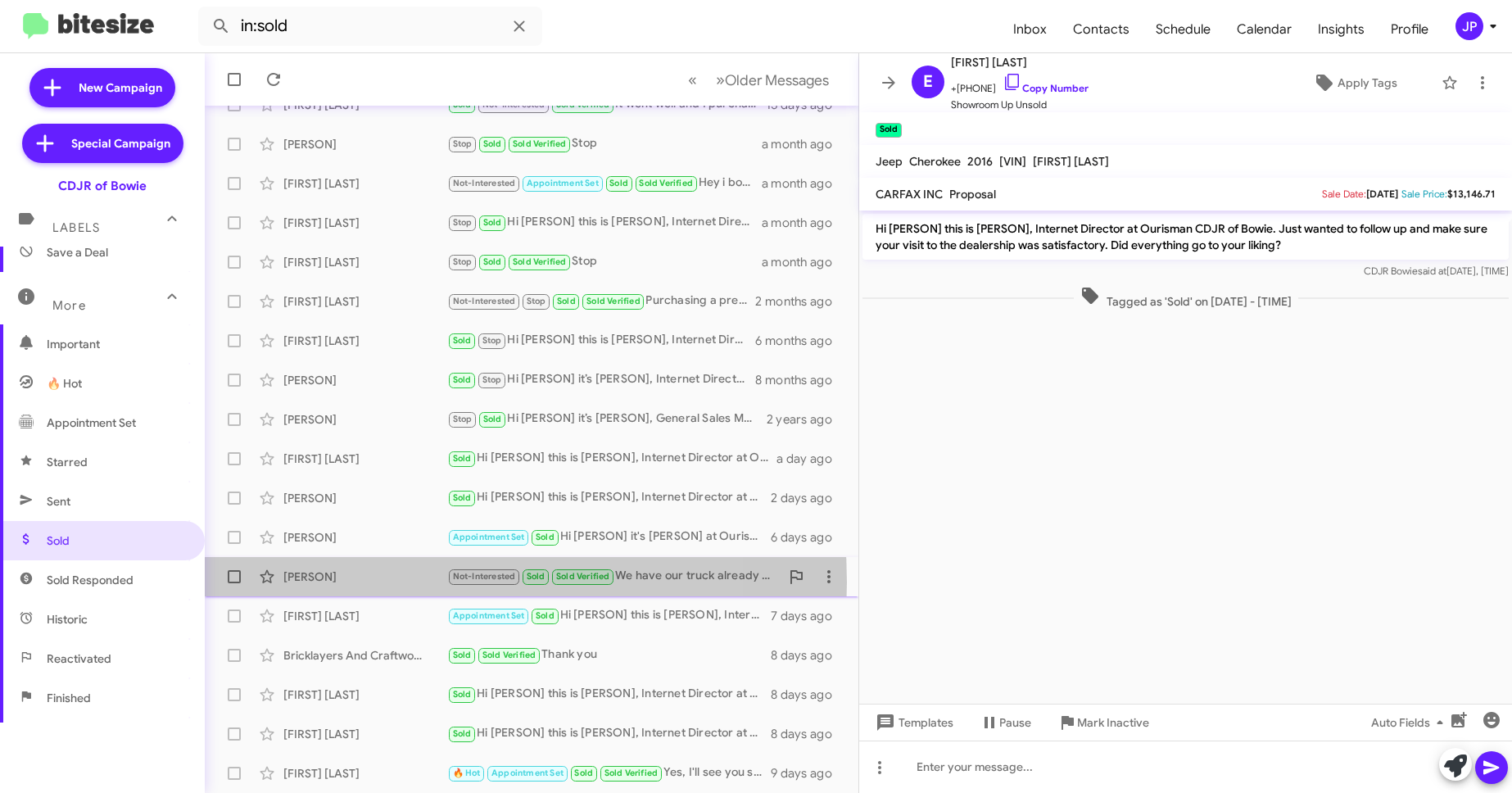 click on "Bernadette Campbell" 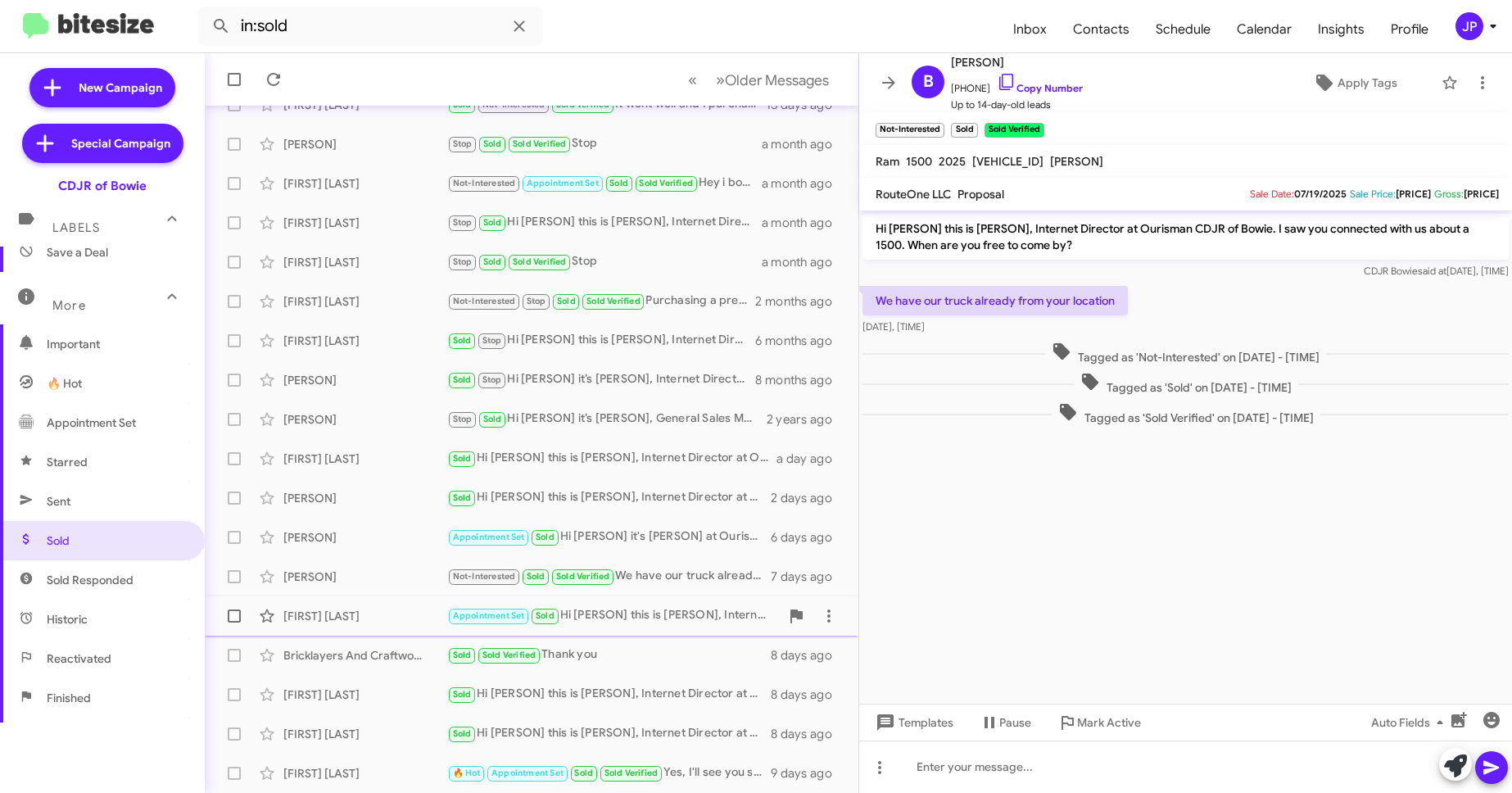 click on "Judy Poe" 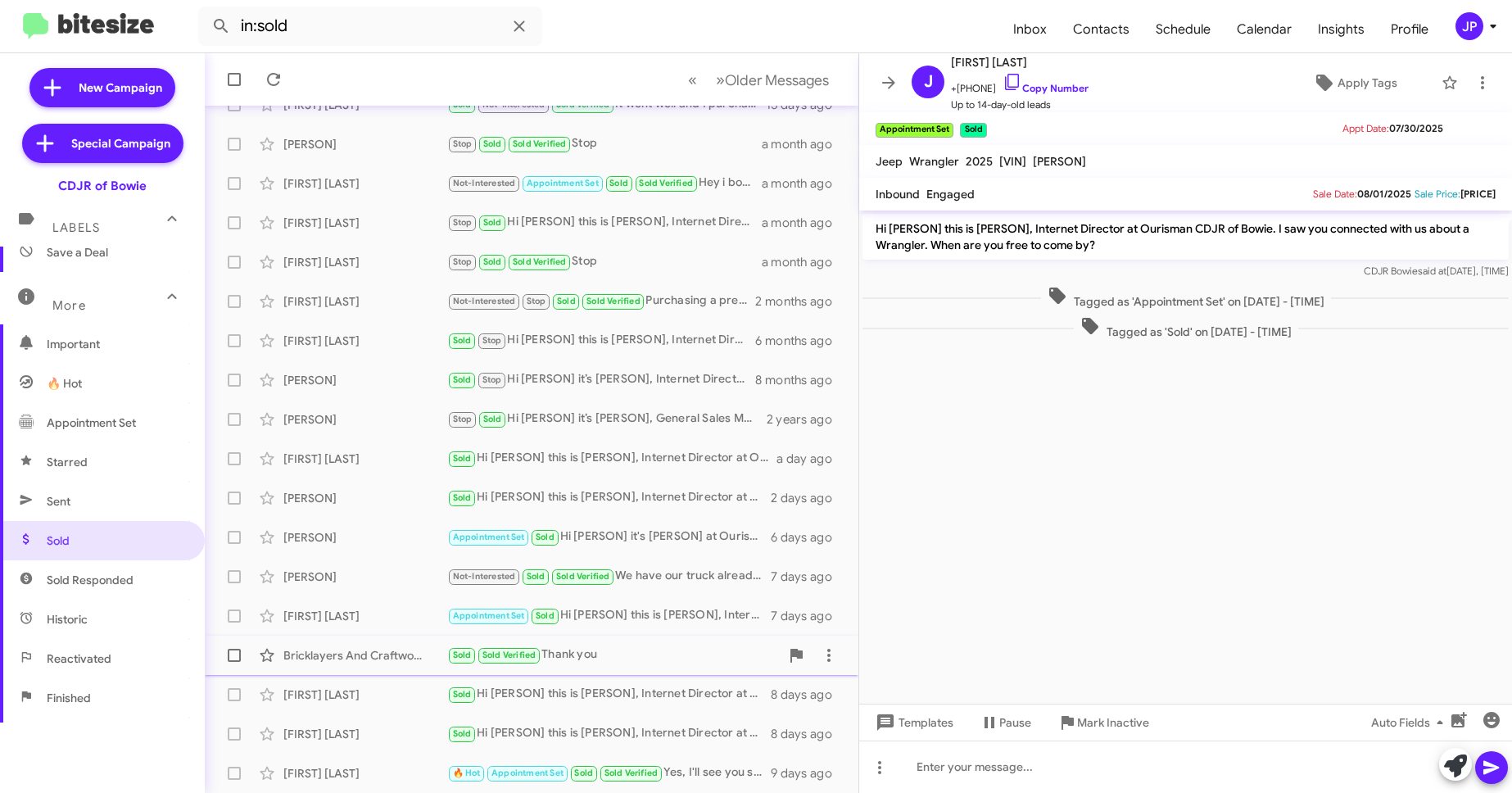 click on "Bricklayers And Craftworkers  Sold   Sold Verified   Thank you   8 days ago" 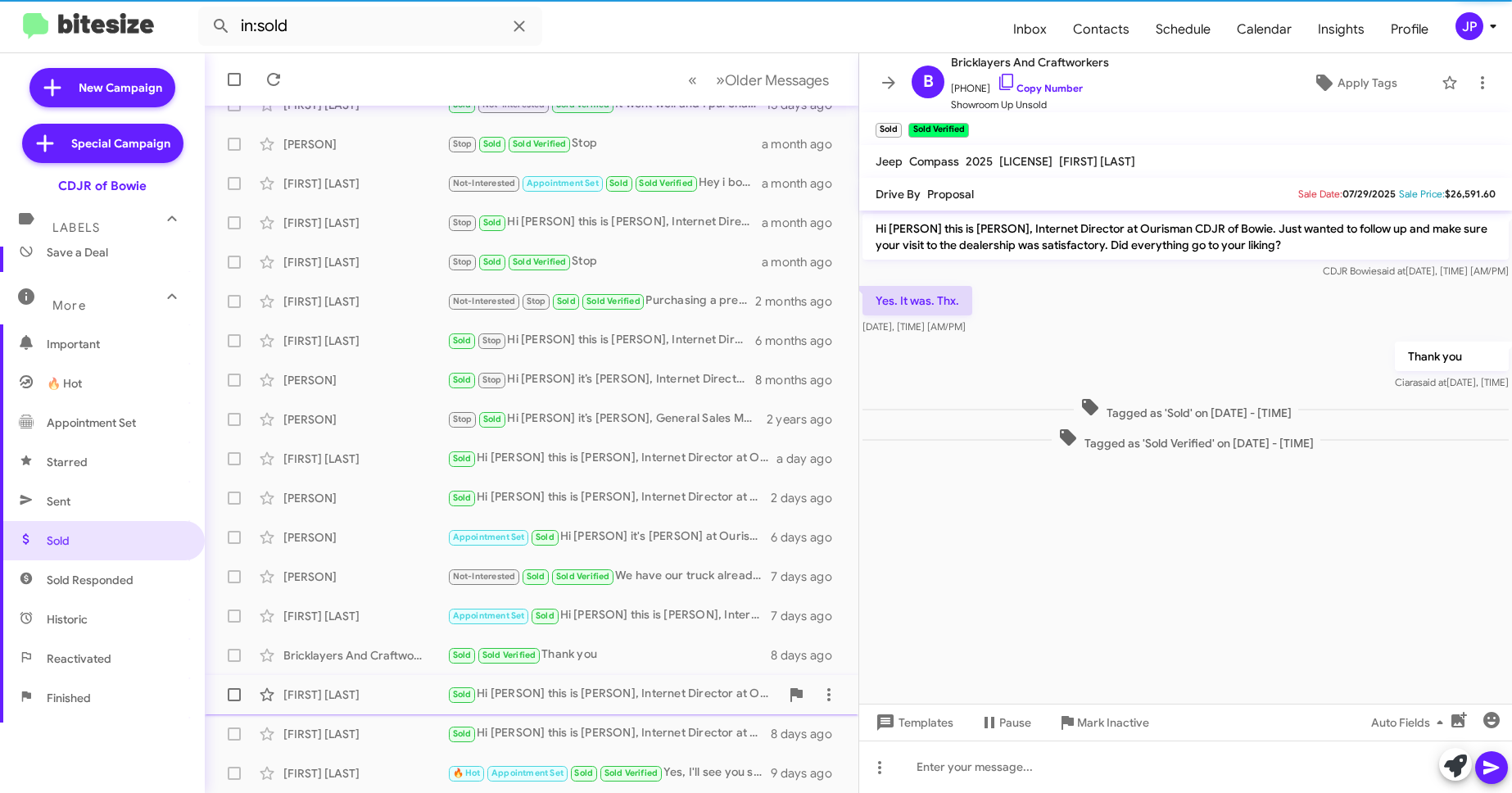 click on "Katrina Holliday" 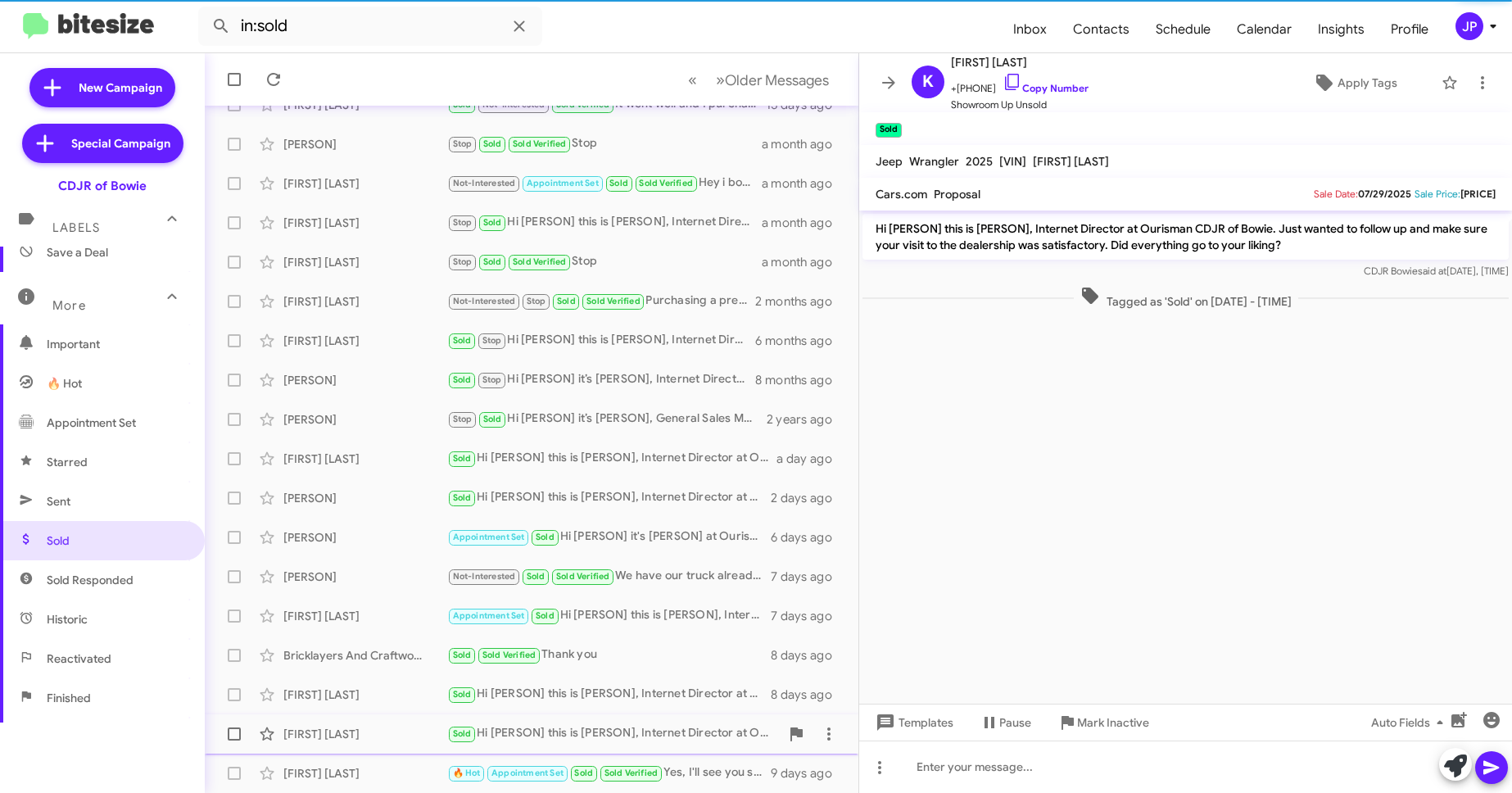 click on "Giancarlo Grijalva  Sold   Hi Giancarlo this is Ciara Taylor, Internet Director at Ourisman CDJR of Bowie. Just wanted to follow up and make sure your visit to the dealership was satisfactory. Did everything go to your liking?   8 days ago" 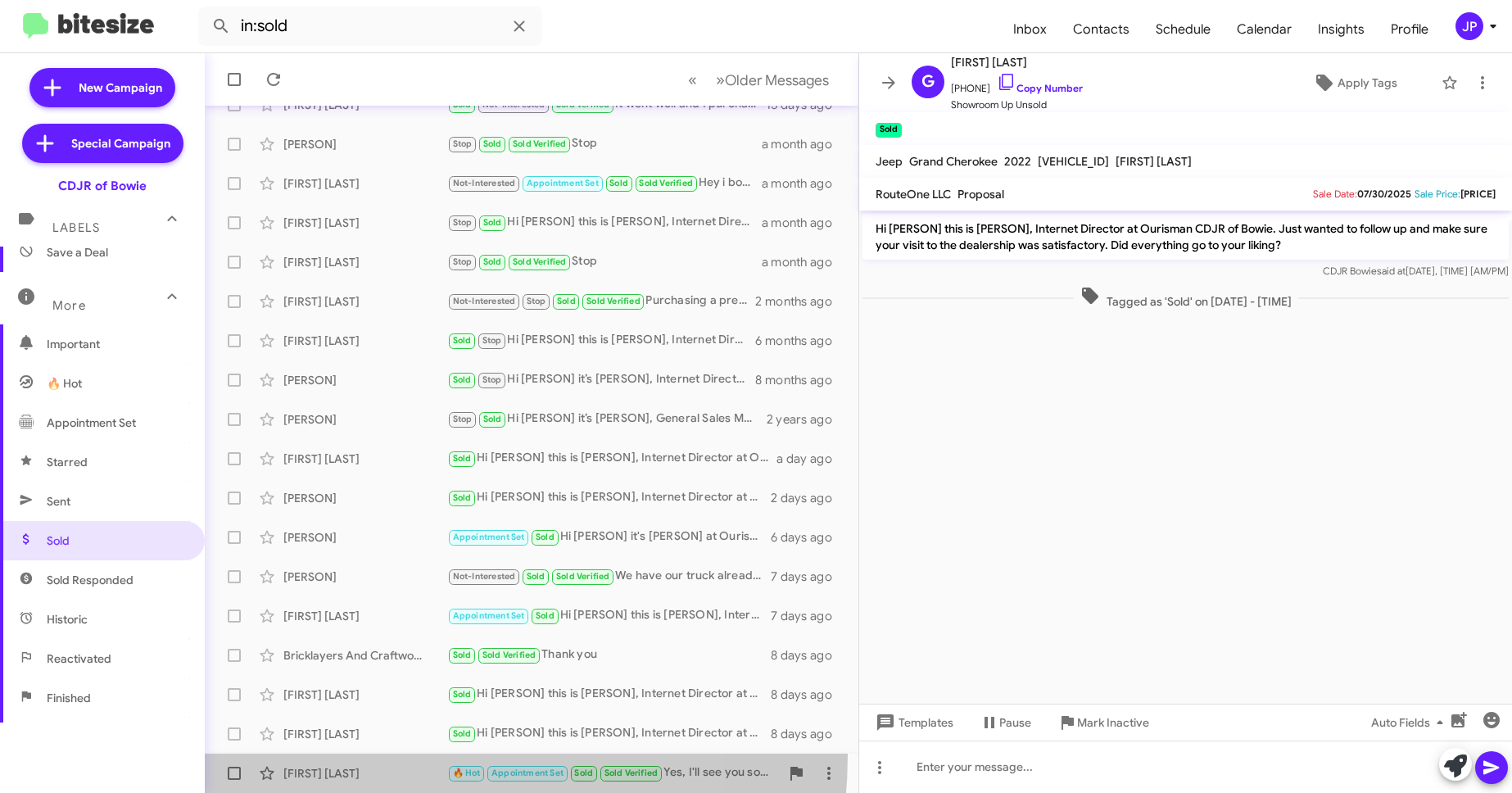 click on "Ethan Lang  🔥 Hot   Appointment Set   Sold   Sold Verified   Yes, I'll see you soon.   9 days ago" 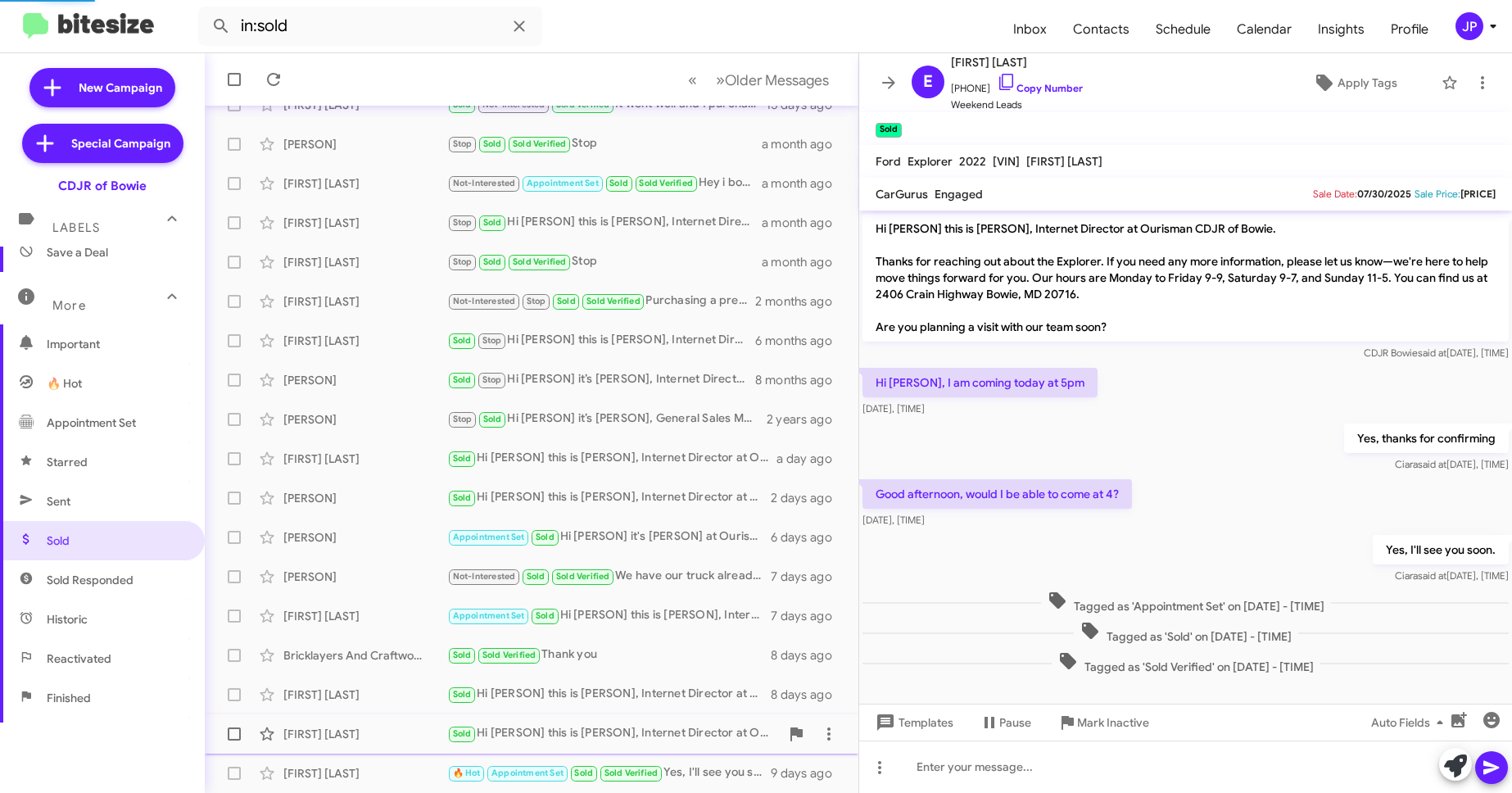scroll, scrollTop: 7, scrollLeft: 0, axis: vertical 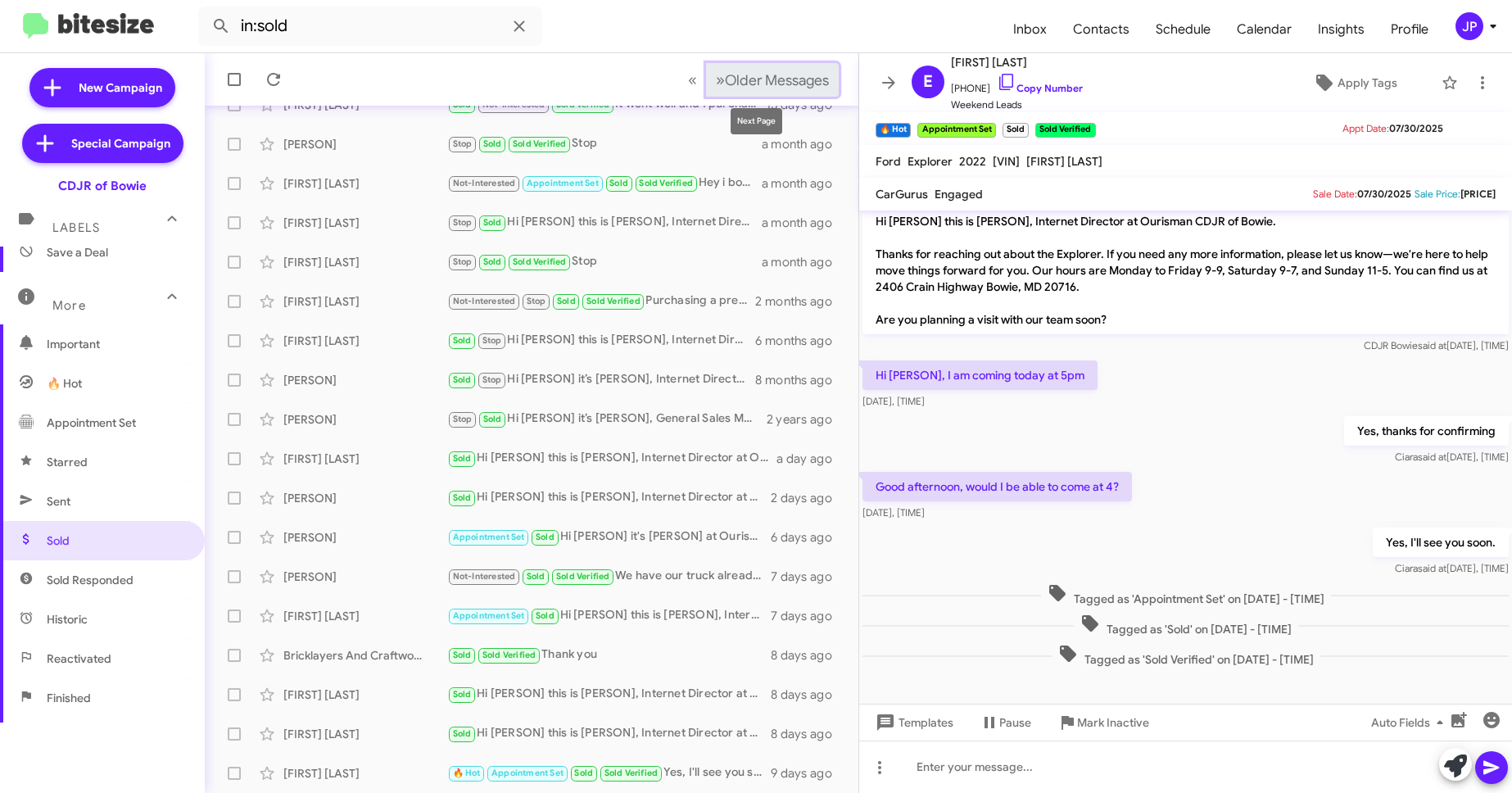 click on "Older Messages" 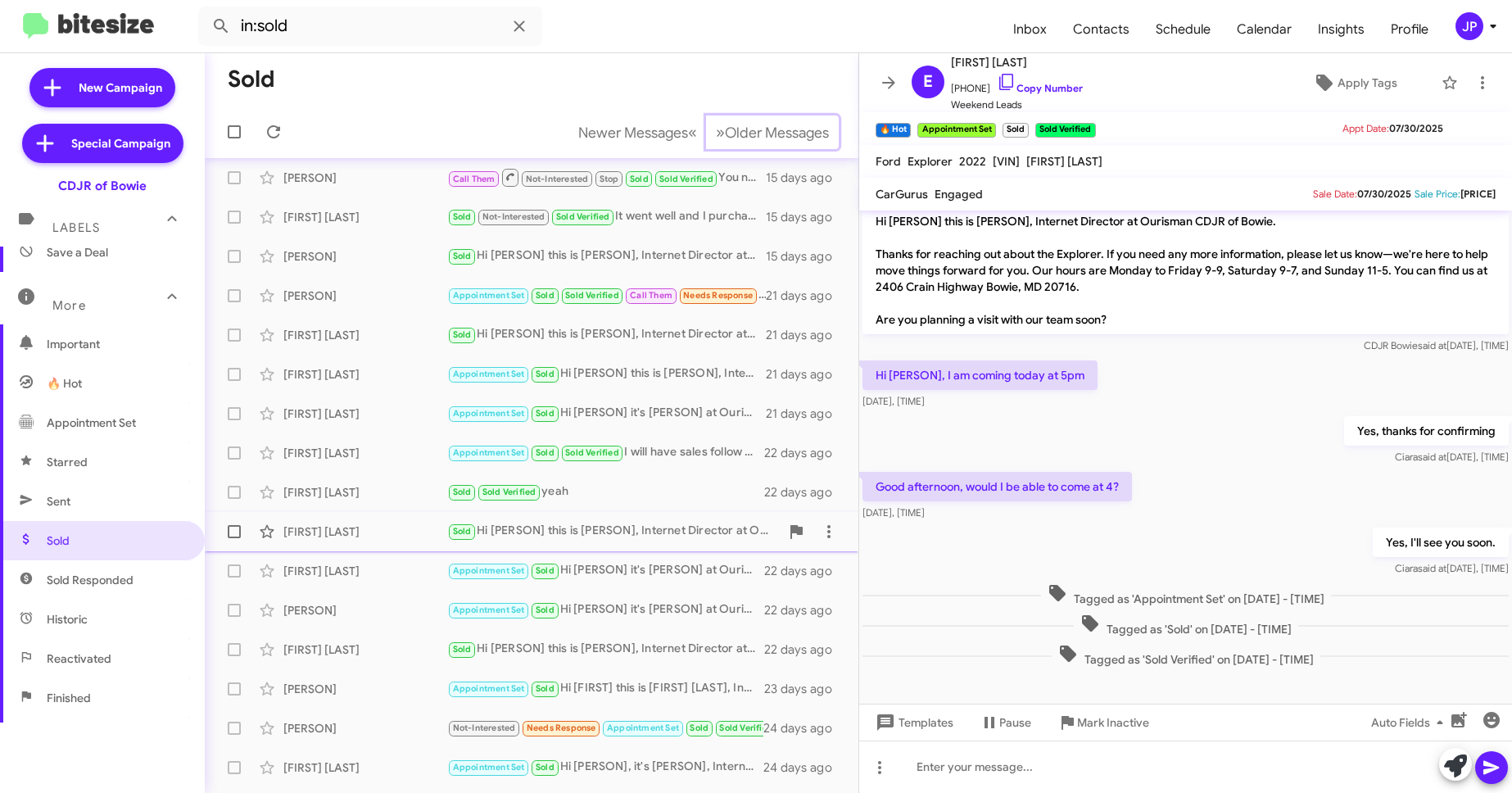 scroll, scrollTop: 0, scrollLeft: 0, axis: both 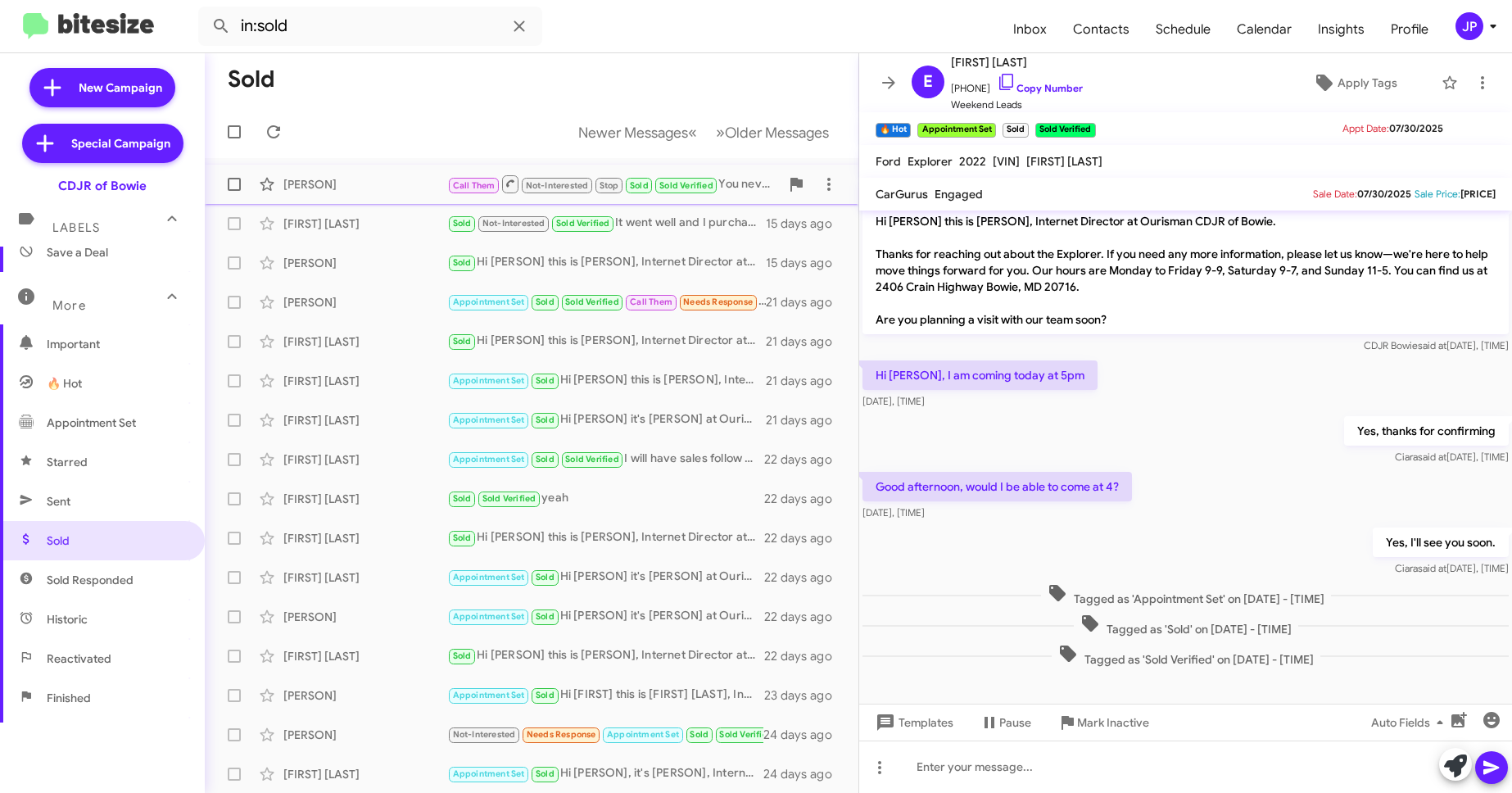 click on "Nestor Montoya  Call Them   Not-Interested   Stop   Sold   Sold Verified   You never called me back   15 days ago" 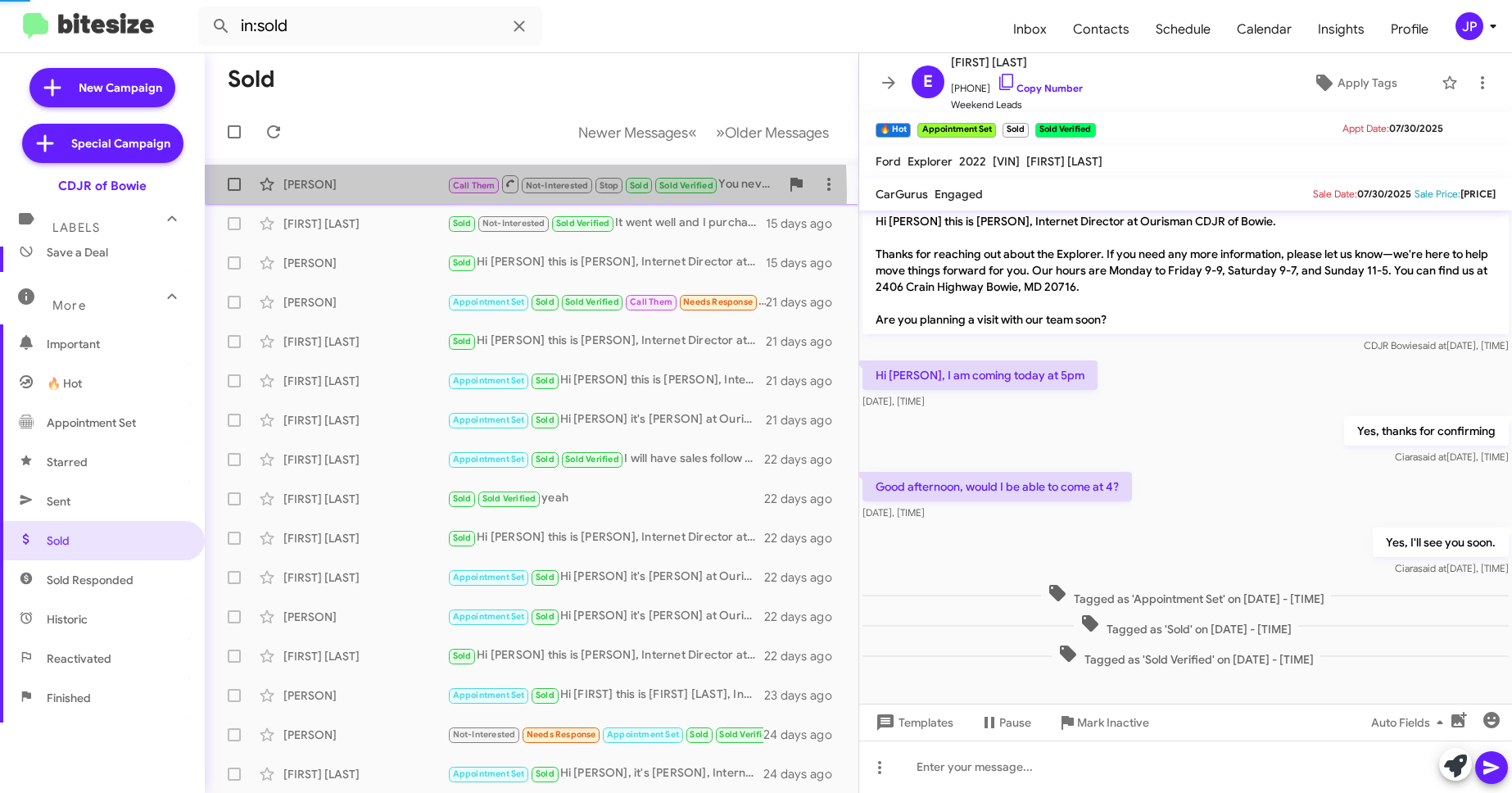 scroll, scrollTop: 0, scrollLeft: 0, axis: both 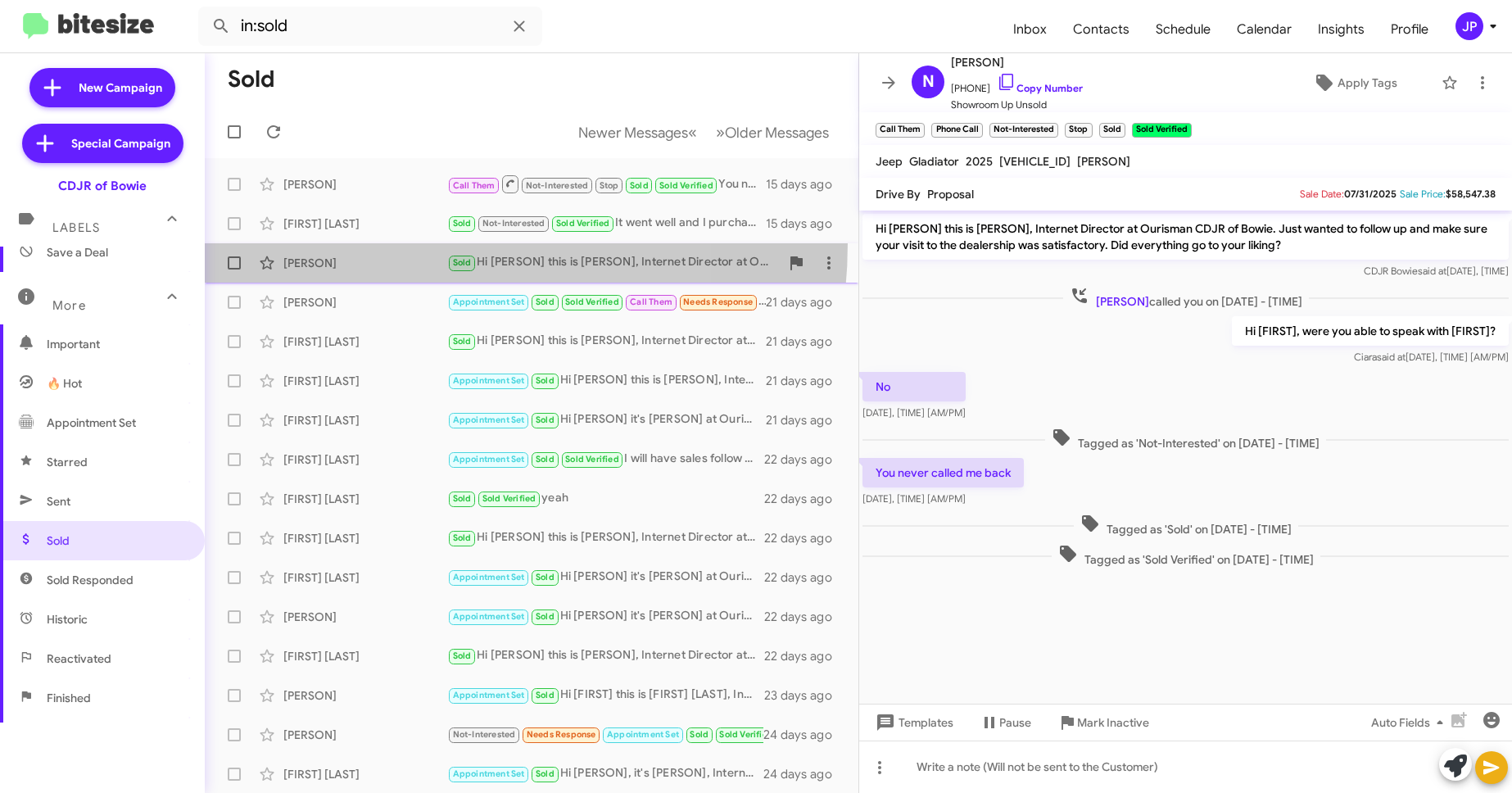click on "Crystal Acuna  Sold   Hi Crystal this is Ciara Taylor, Internet Director at Ourisman CDJR of Bowie. Just wanted to follow up and make sure your visit to the dealership was satisfactory. Did everything go to your liking?   15 days ago" 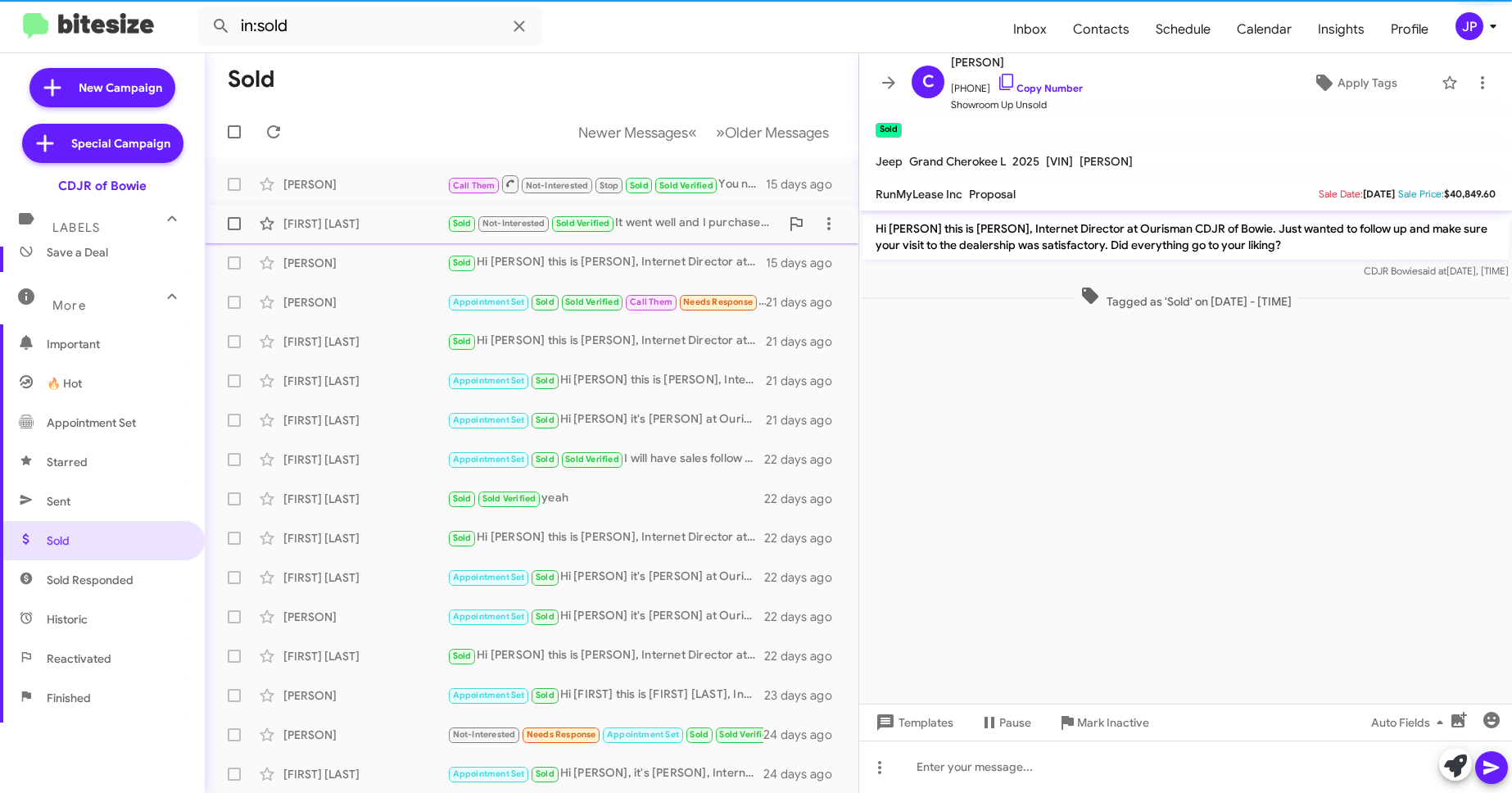 click on "Keon Stevenson" 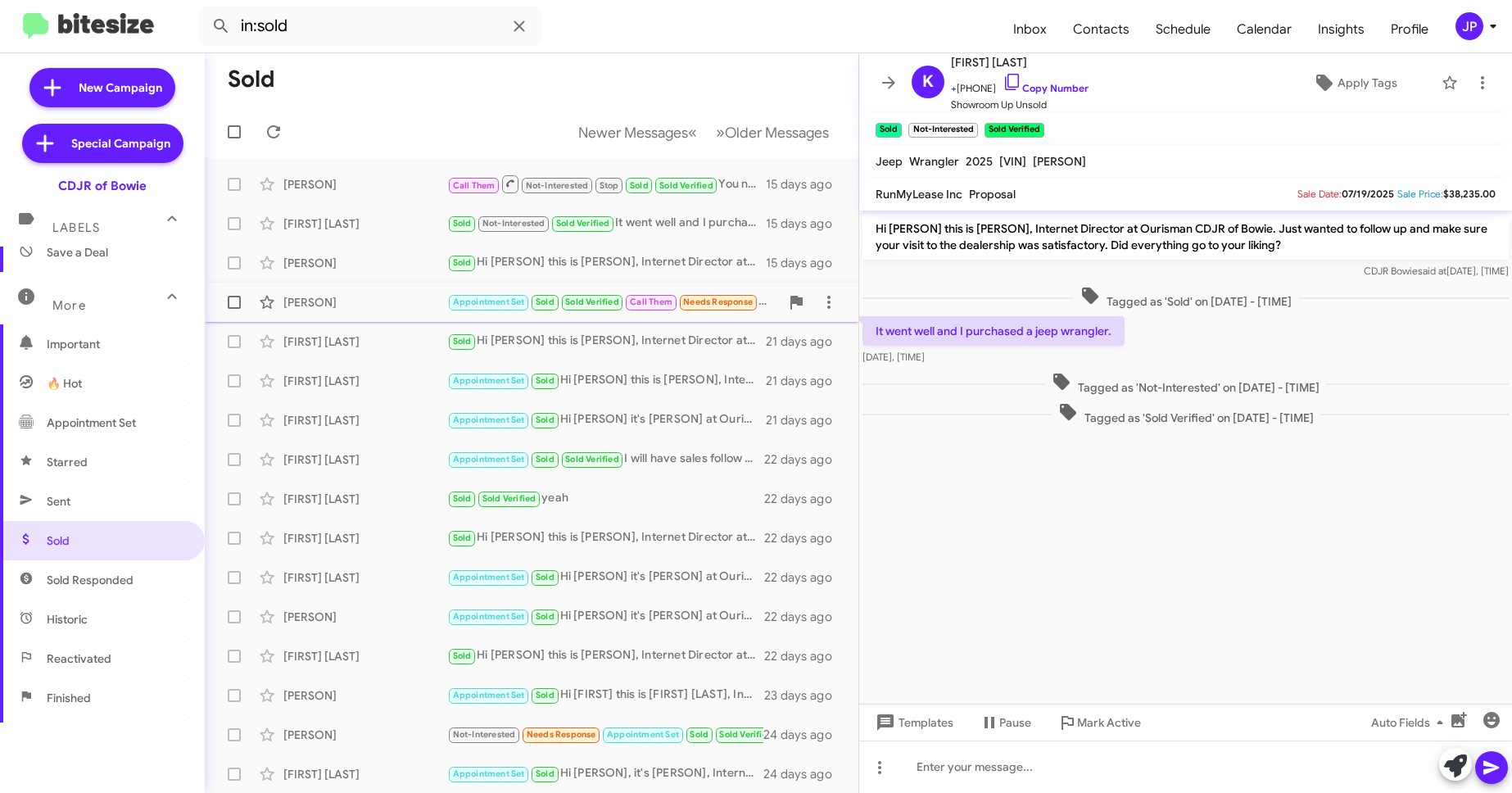 click on "Leudvig Sardarian" 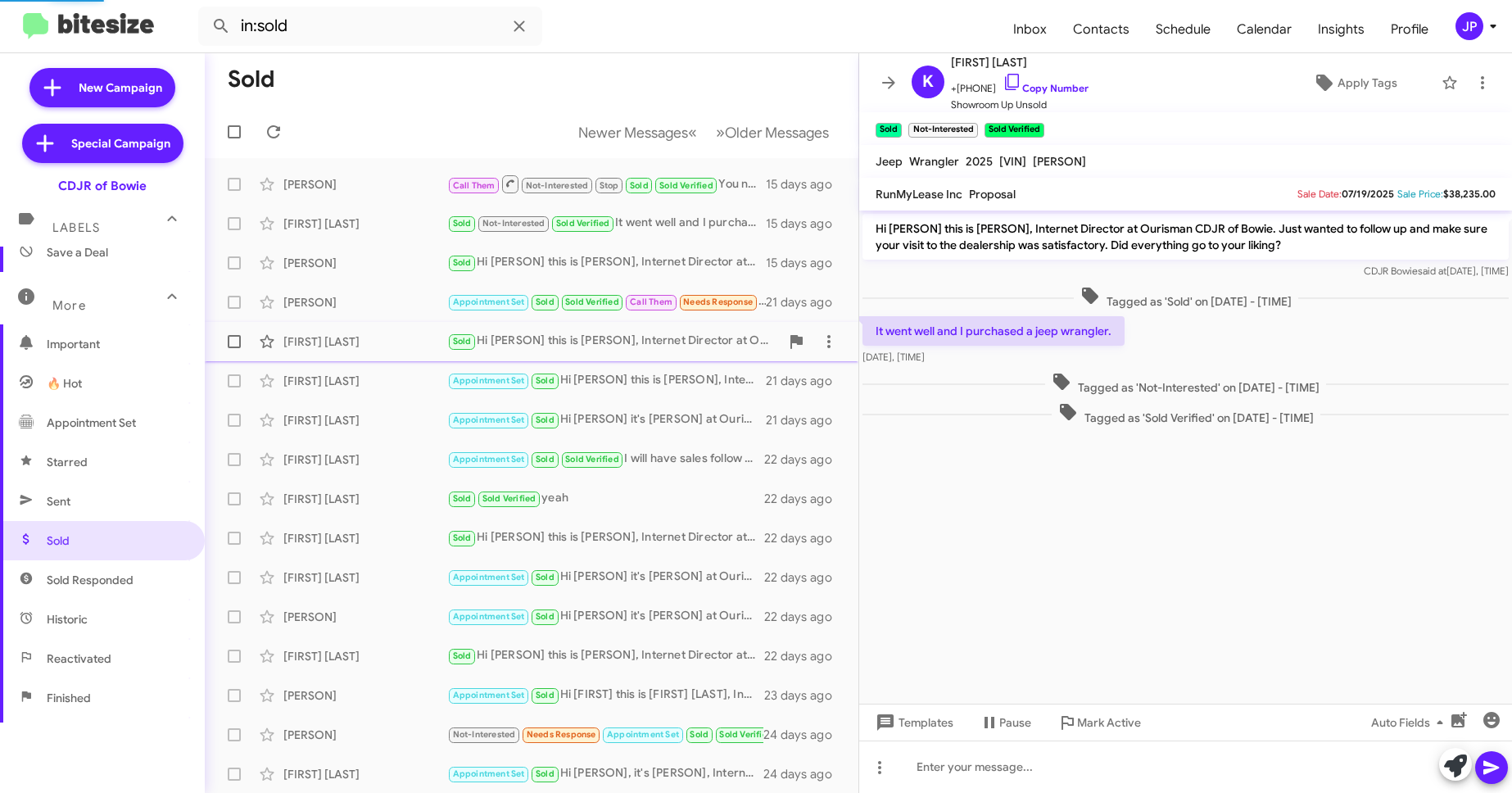 scroll, scrollTop: 62, scrollLeft: 0, axis: vertical 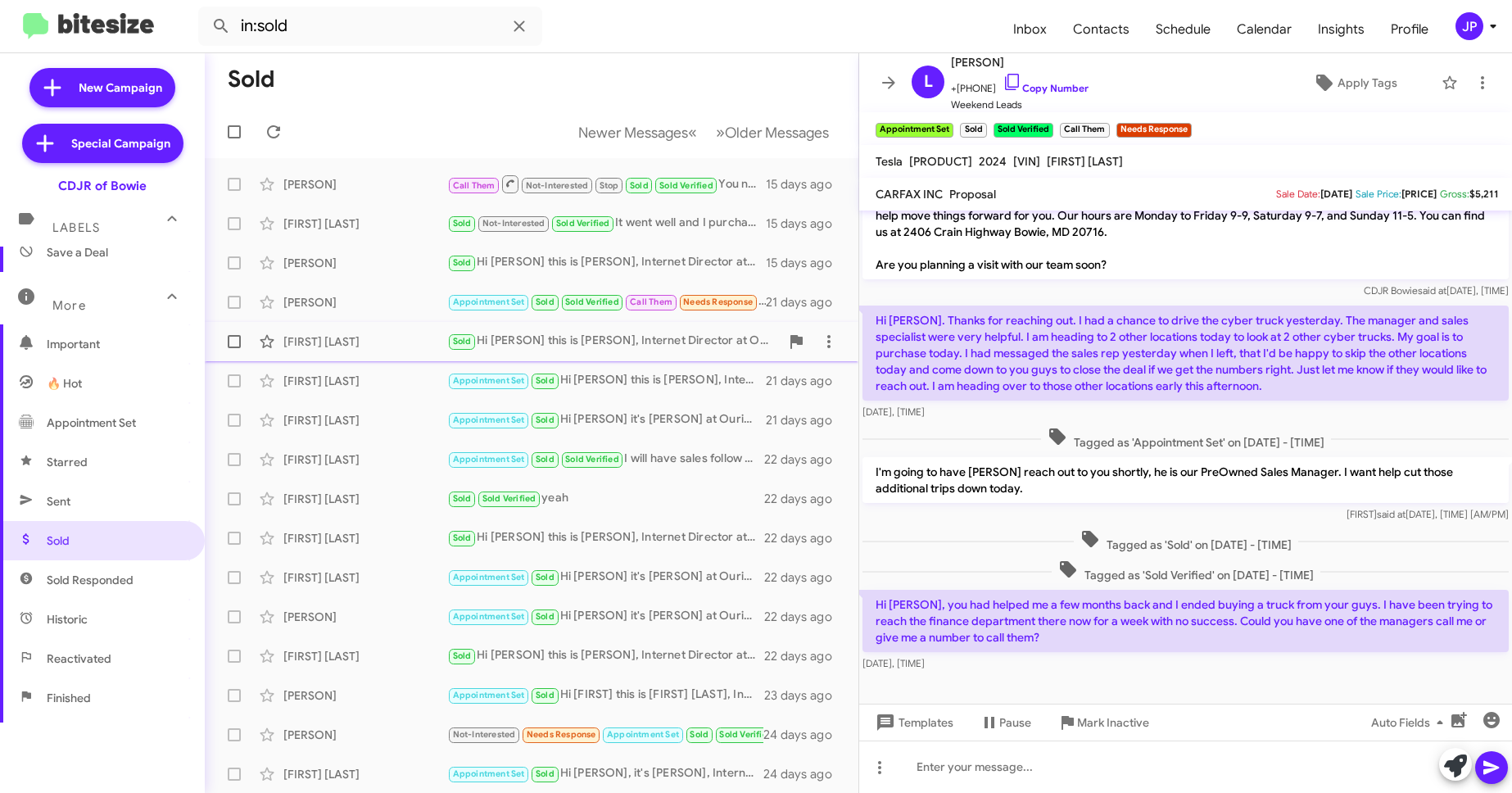 click on "Chanda Guitano Stephens" 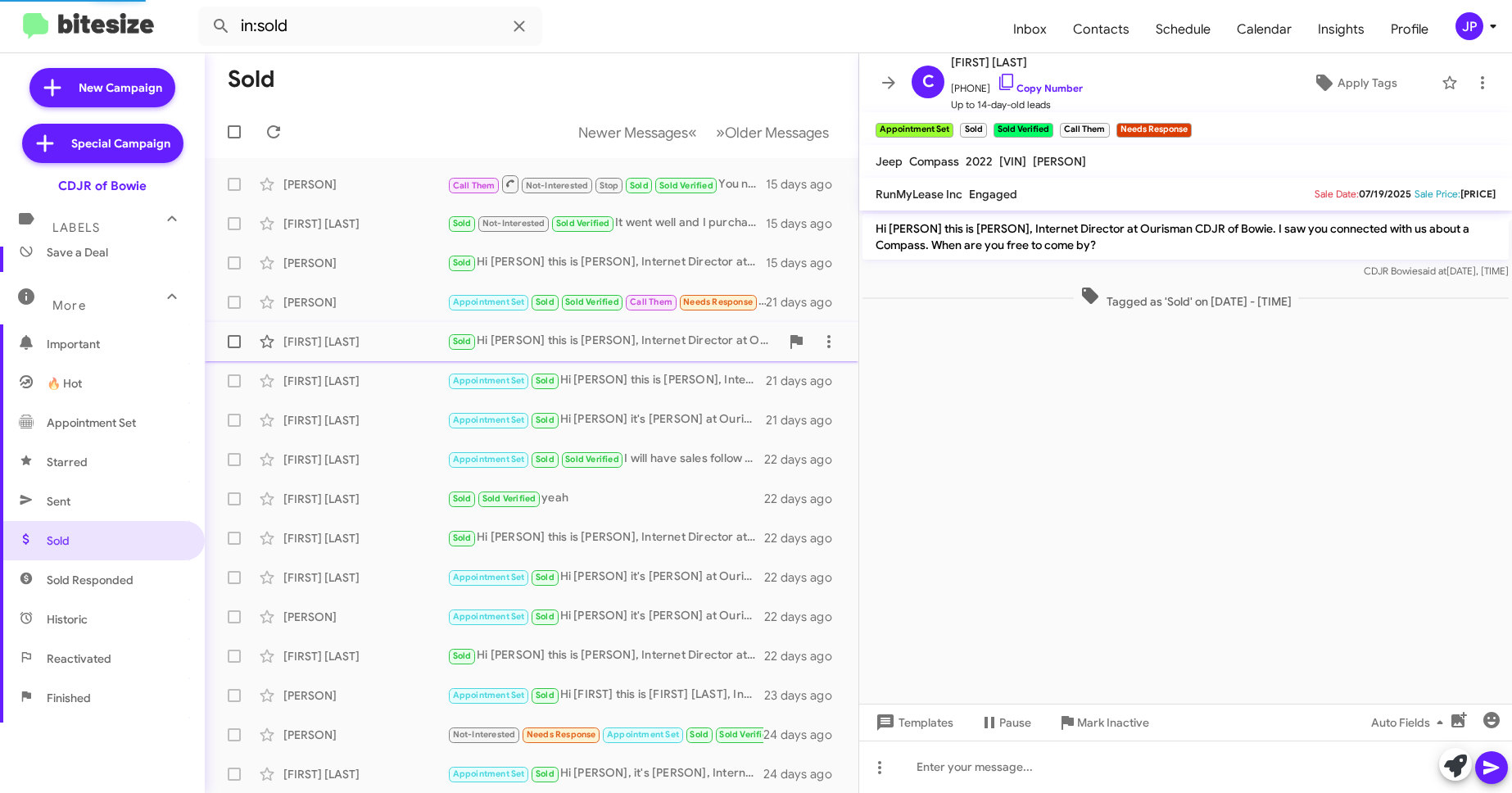 scroll, scrollTop: 0, scrollLeft: 0, axis: both 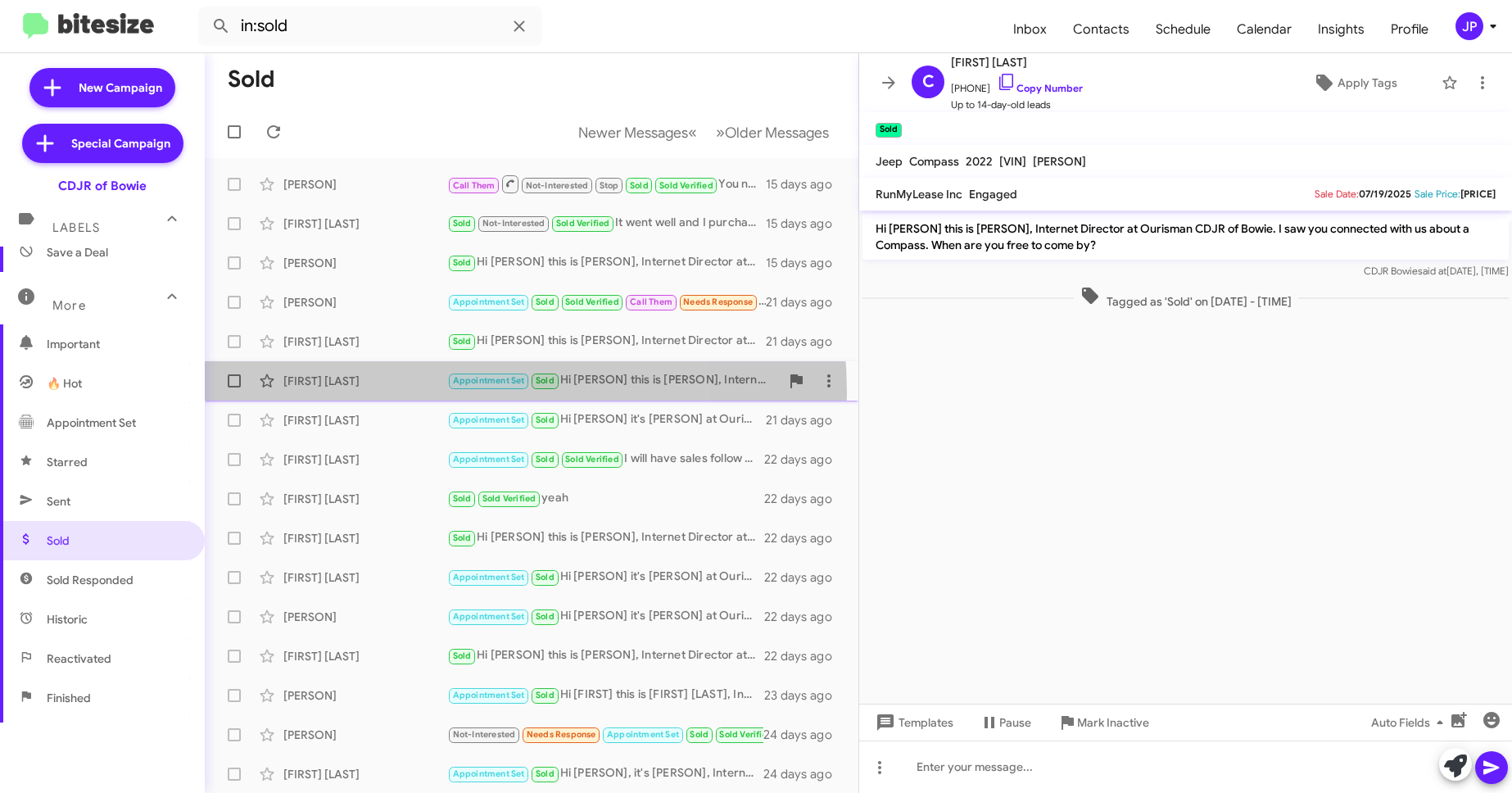 click on "Ronald Smith  Appointment Set   Sold   Hi Ronald this is Ciara Taylor, Internet Director at Ourisman CDJR of Bowie. I saw you connected with us about a Tacoma. When are you free to come by?   21 days ago" 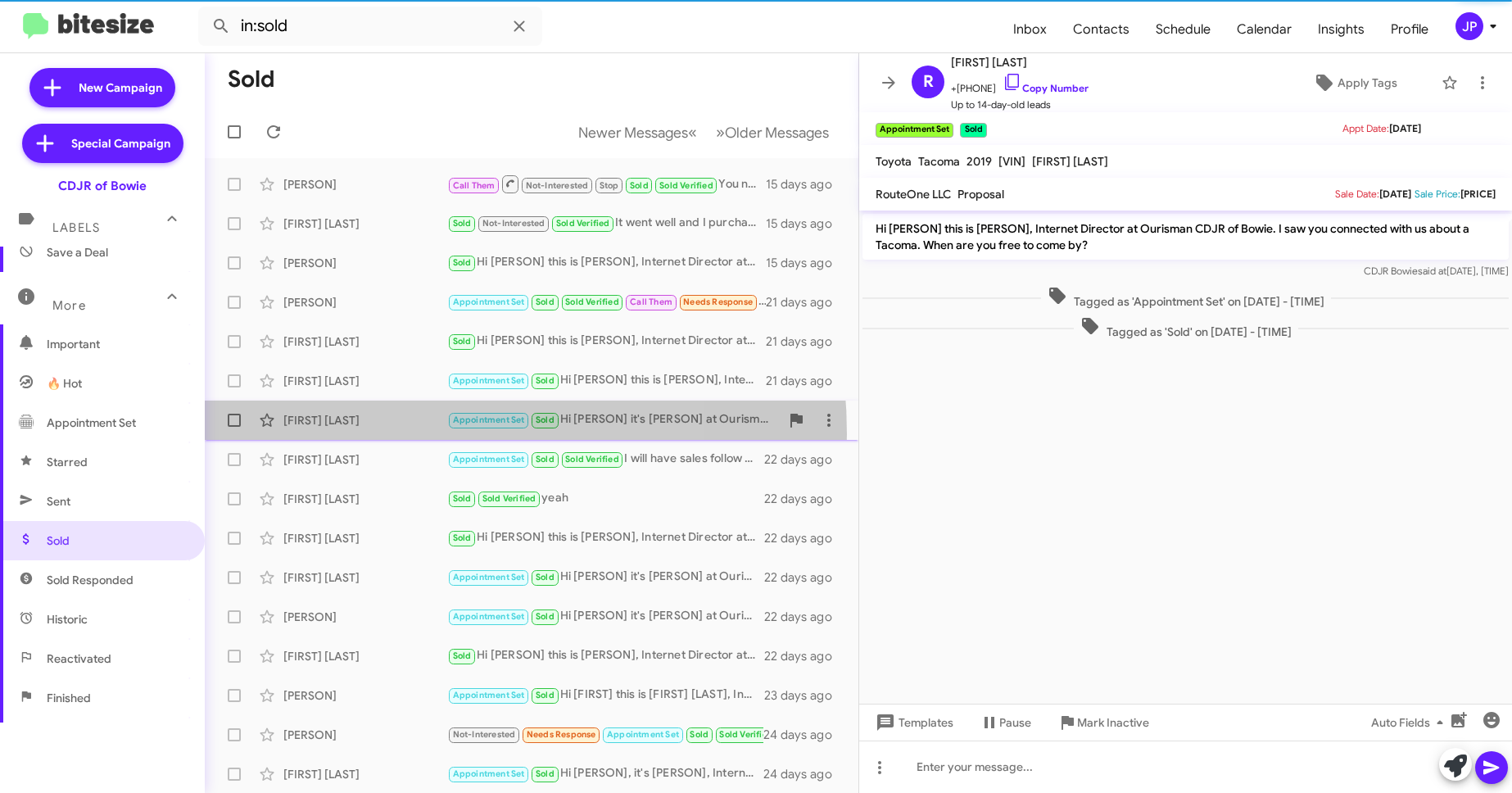click on "William Jenkins  Appointment Set   Sold   Hi William it's Ciara Taylor at Ourisman CDJR of Bowie. Hope you're well. Just wanted to follow up on your inquiry about the 1500. I'd like to help schedule you a time to come by. What day this week might work for you?   21 days ago" 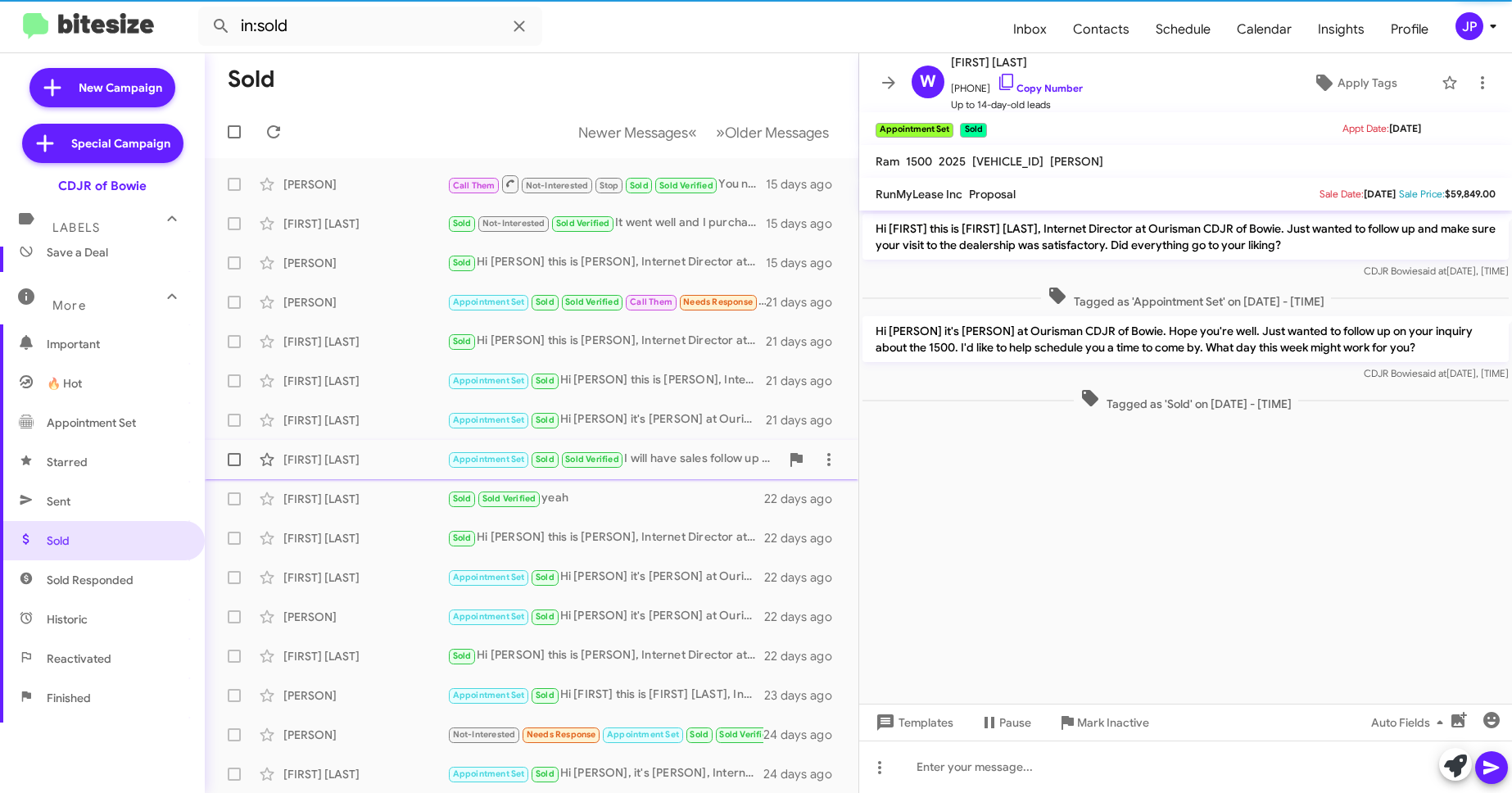click on "Jeffrey Snyder  Appointment Set   Sold   Sold Verified   I will have sales follow up with you   22 days ago" 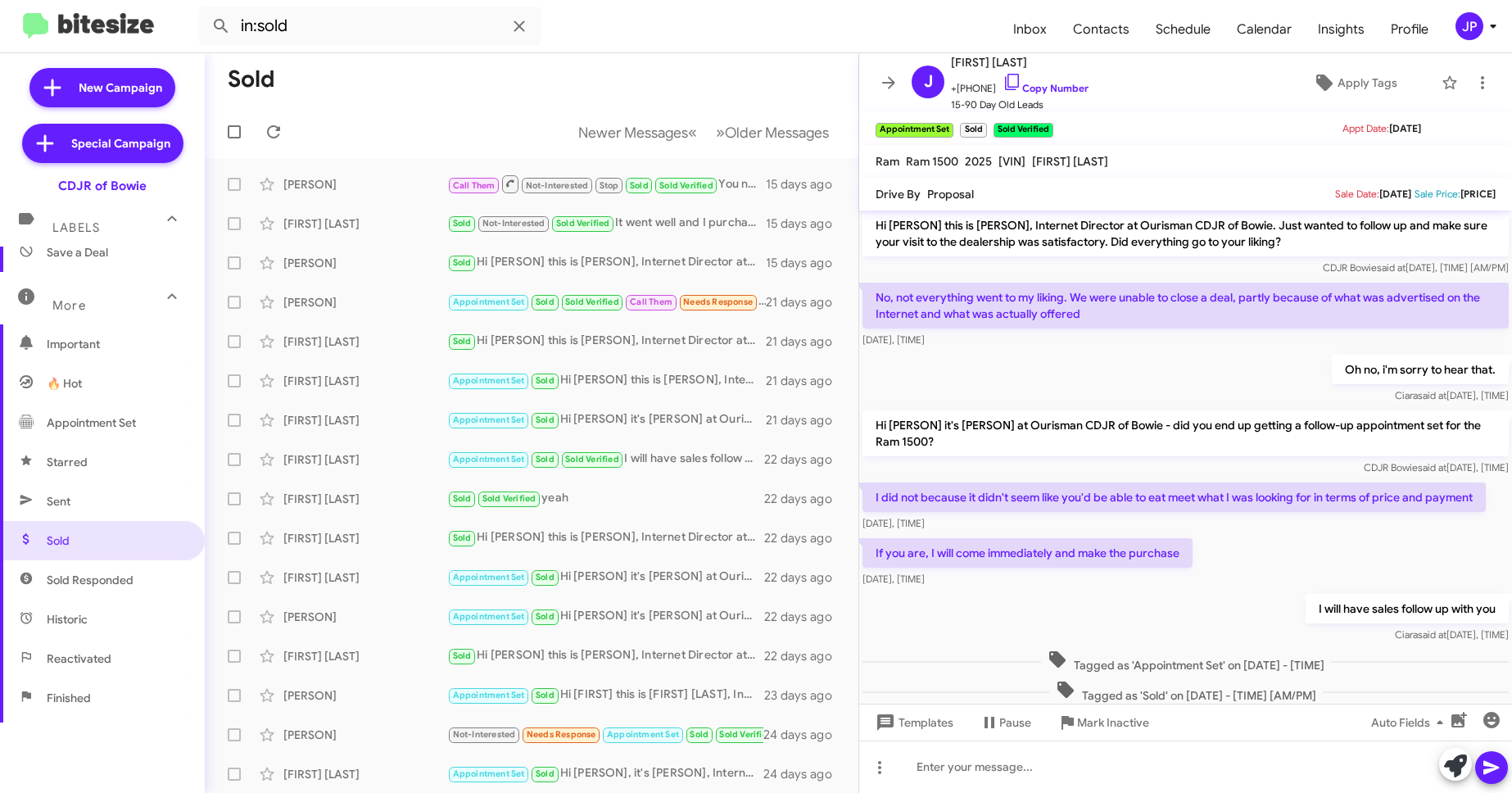scroll, scrollTop: 0, scrollLeft: 0, axis: both 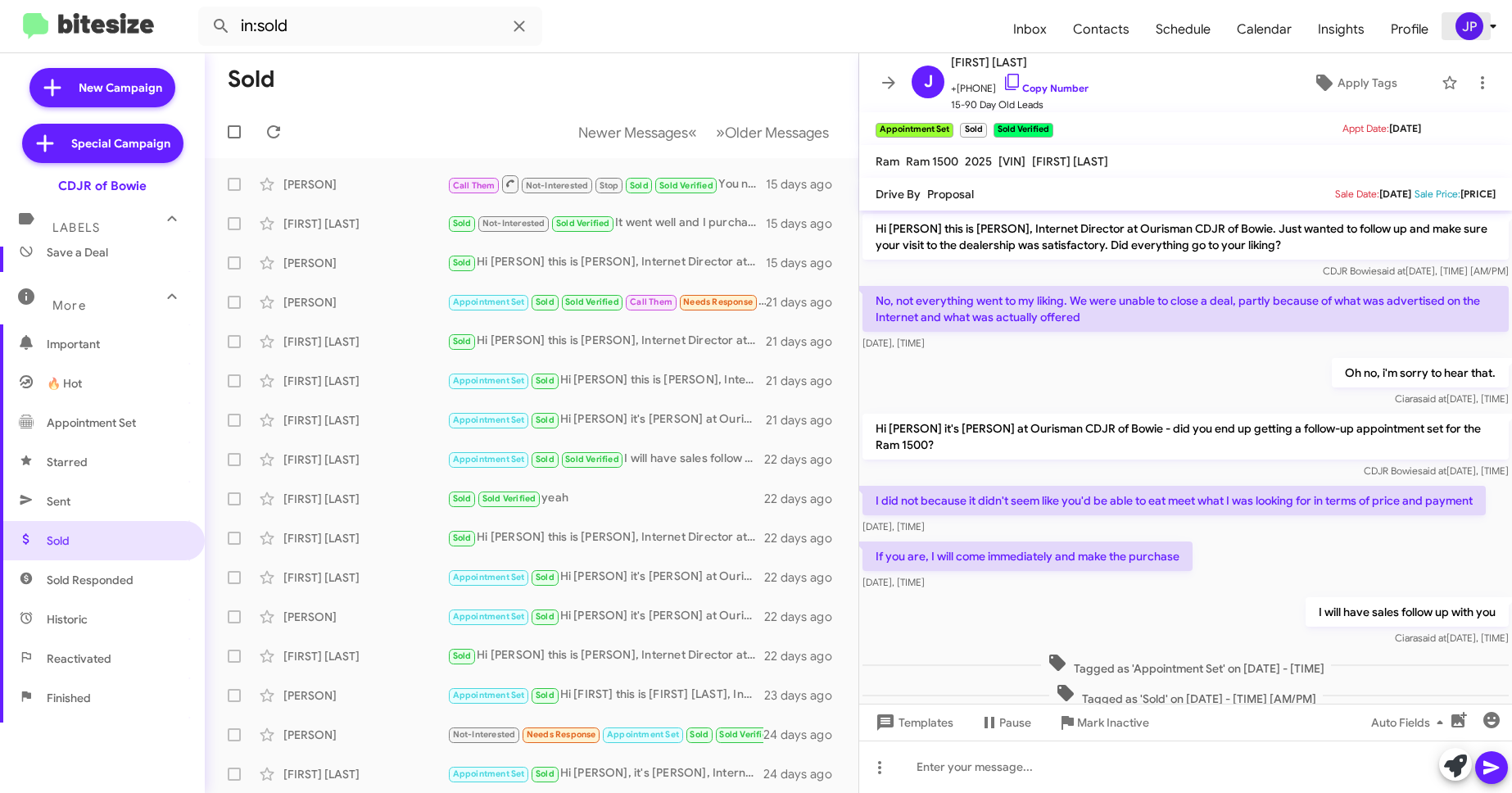 click on "JP" 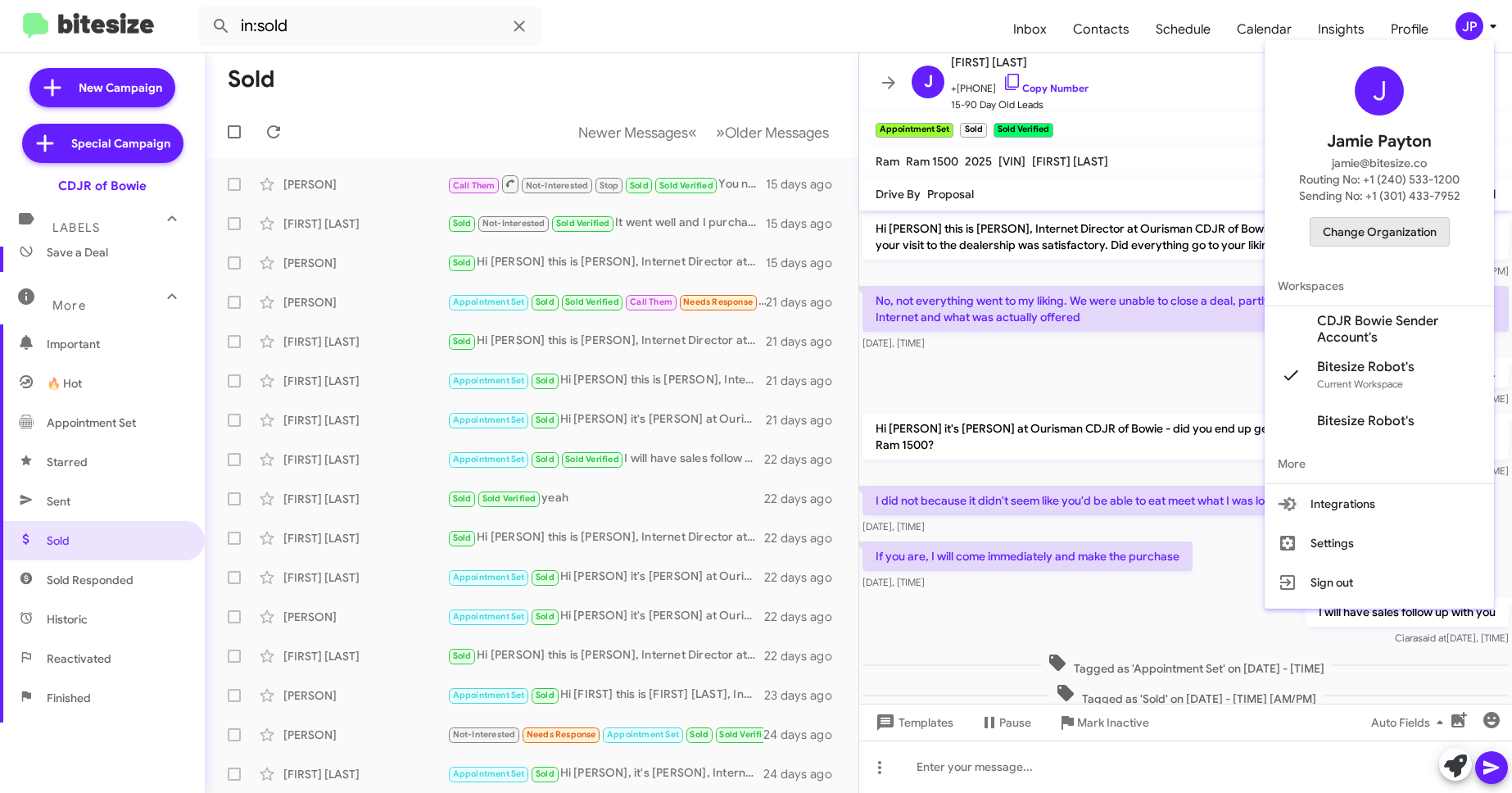 click on "Change Organization" at bounding box center (1379, 232) 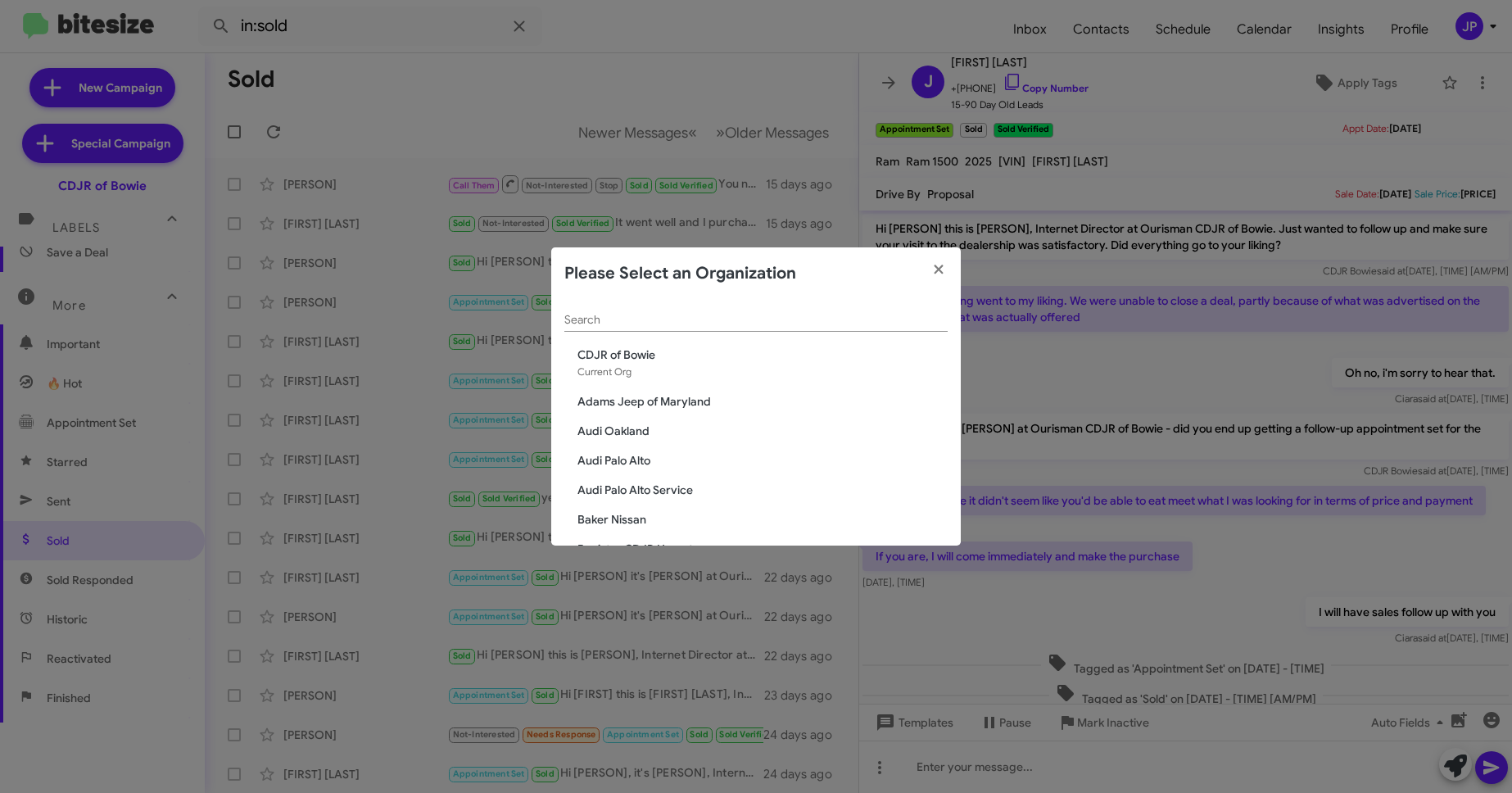click on "Search" at bounding box center [756, 320] 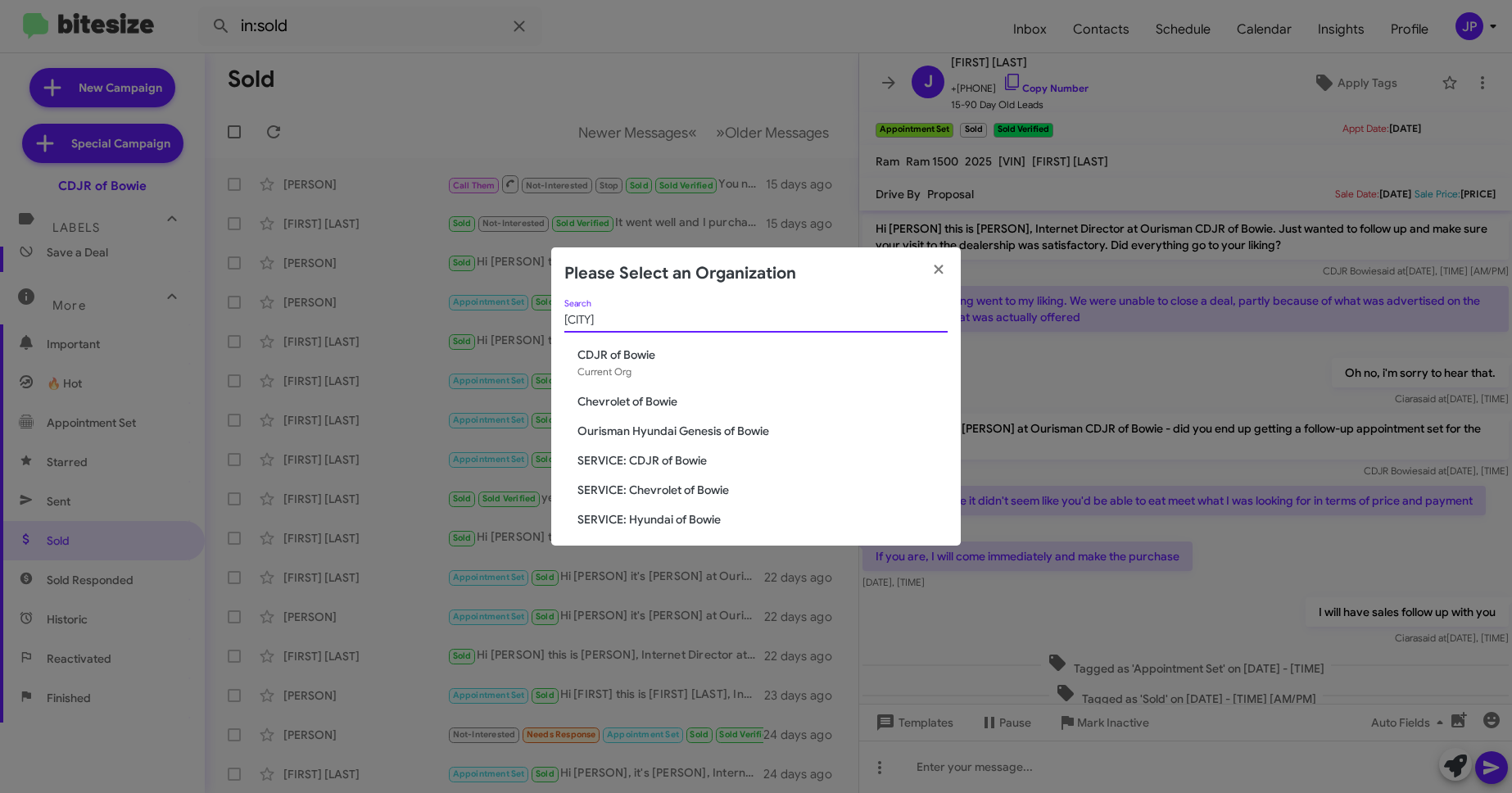 type on "Bowie" 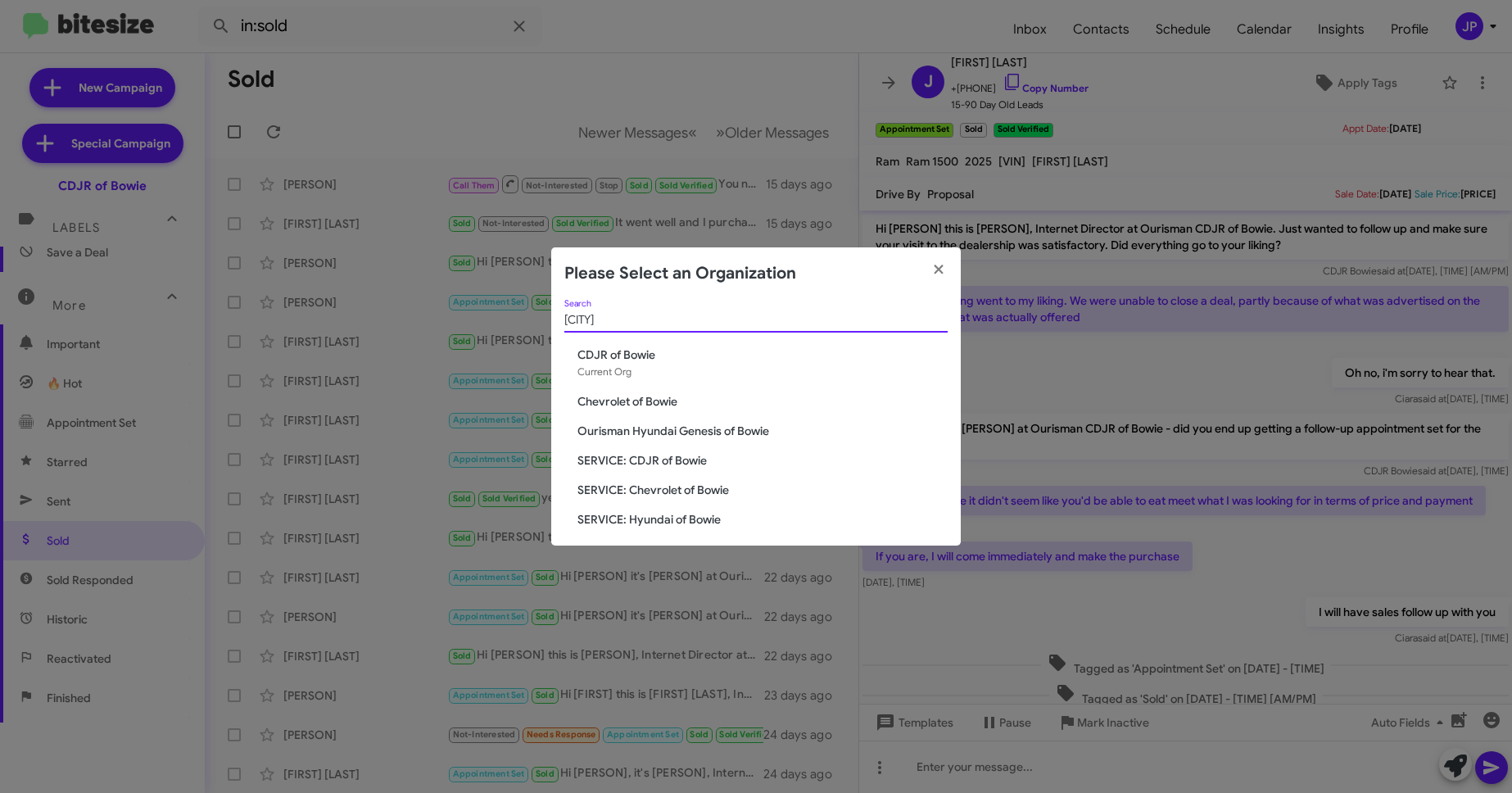 click on "SERVICE: Chevrolet of Bowie" 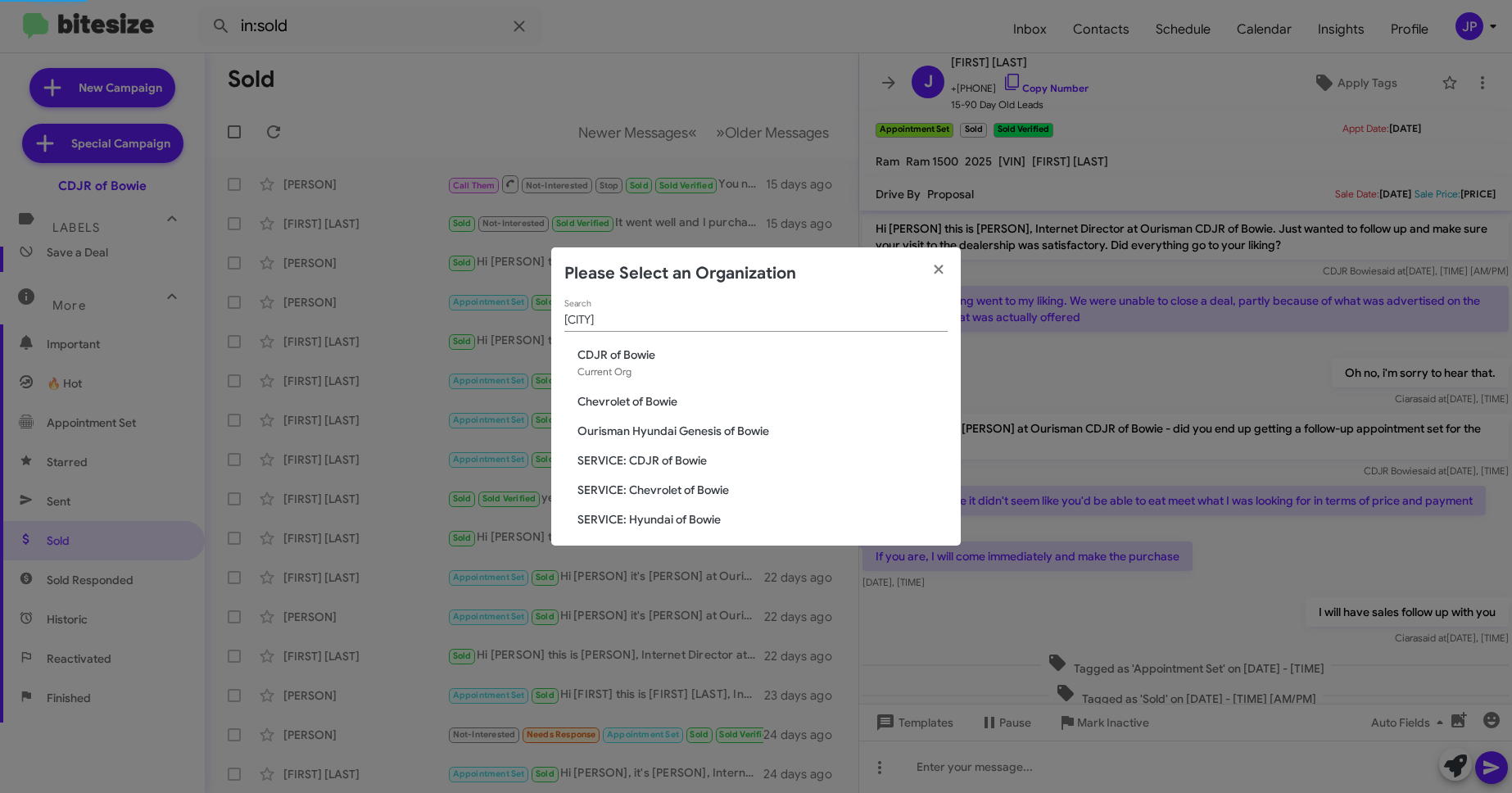 type 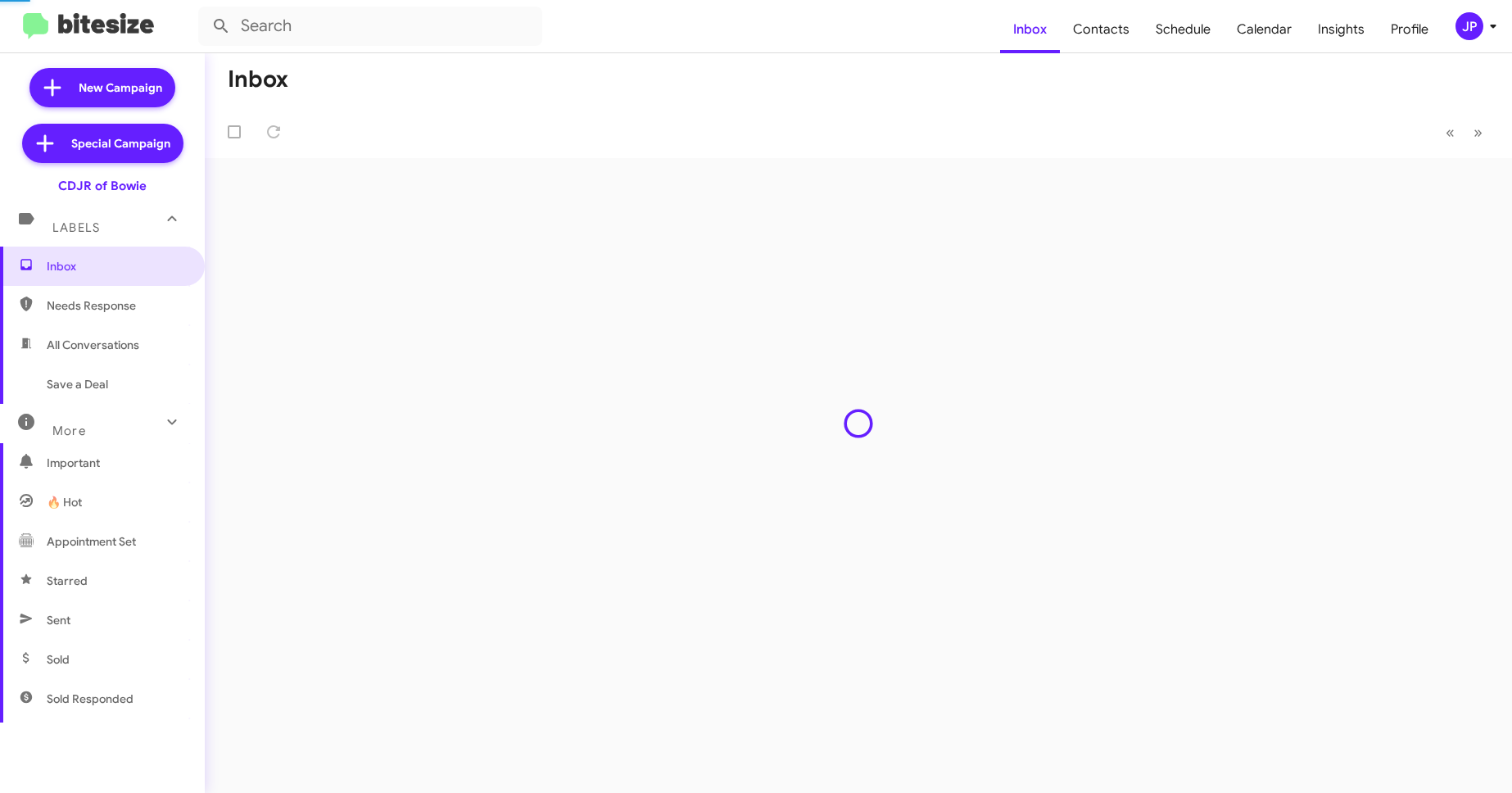 scroll, scrollTop: 0, scrollLeft: 0, axis: both 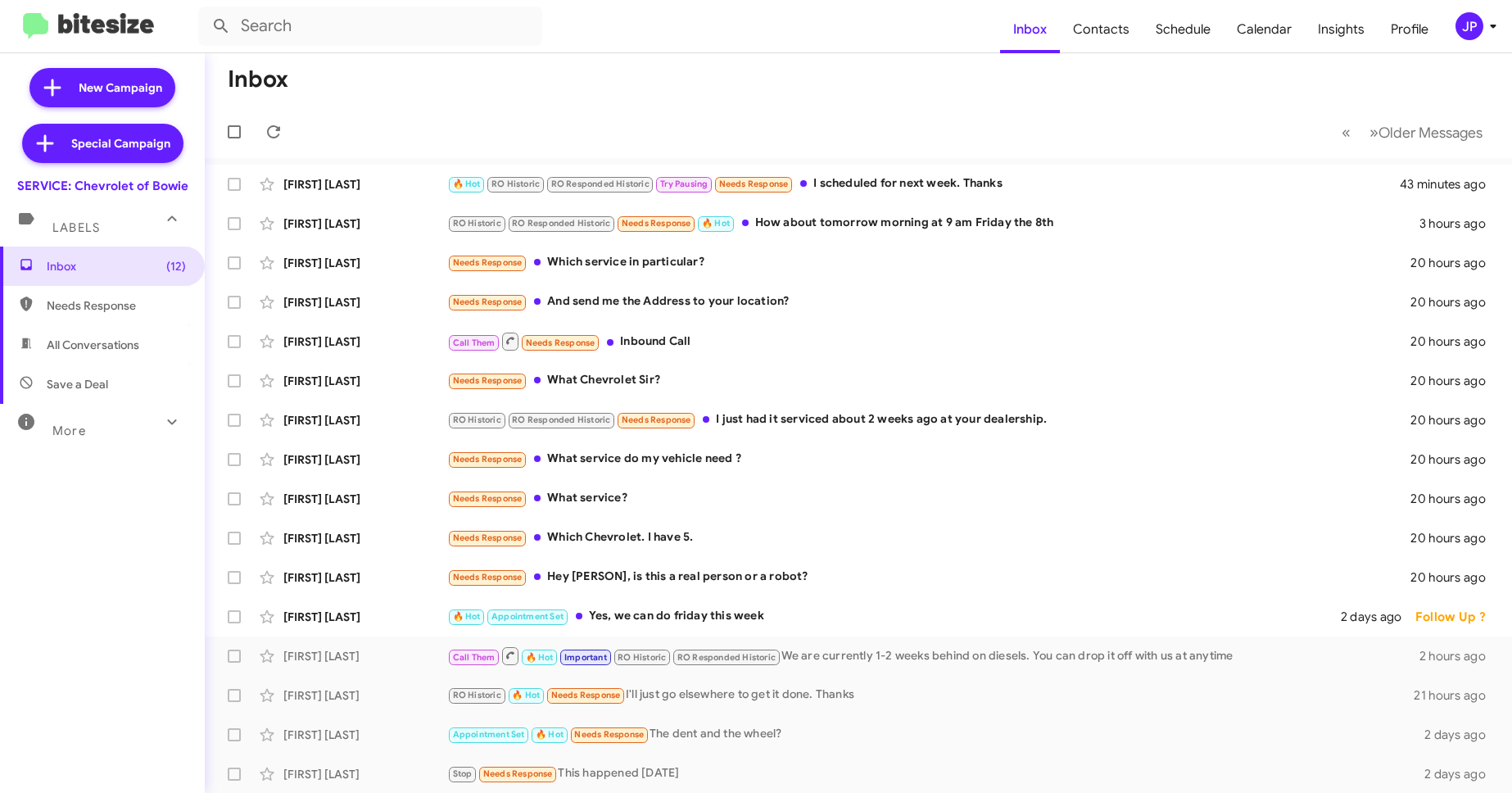 click on "JP" 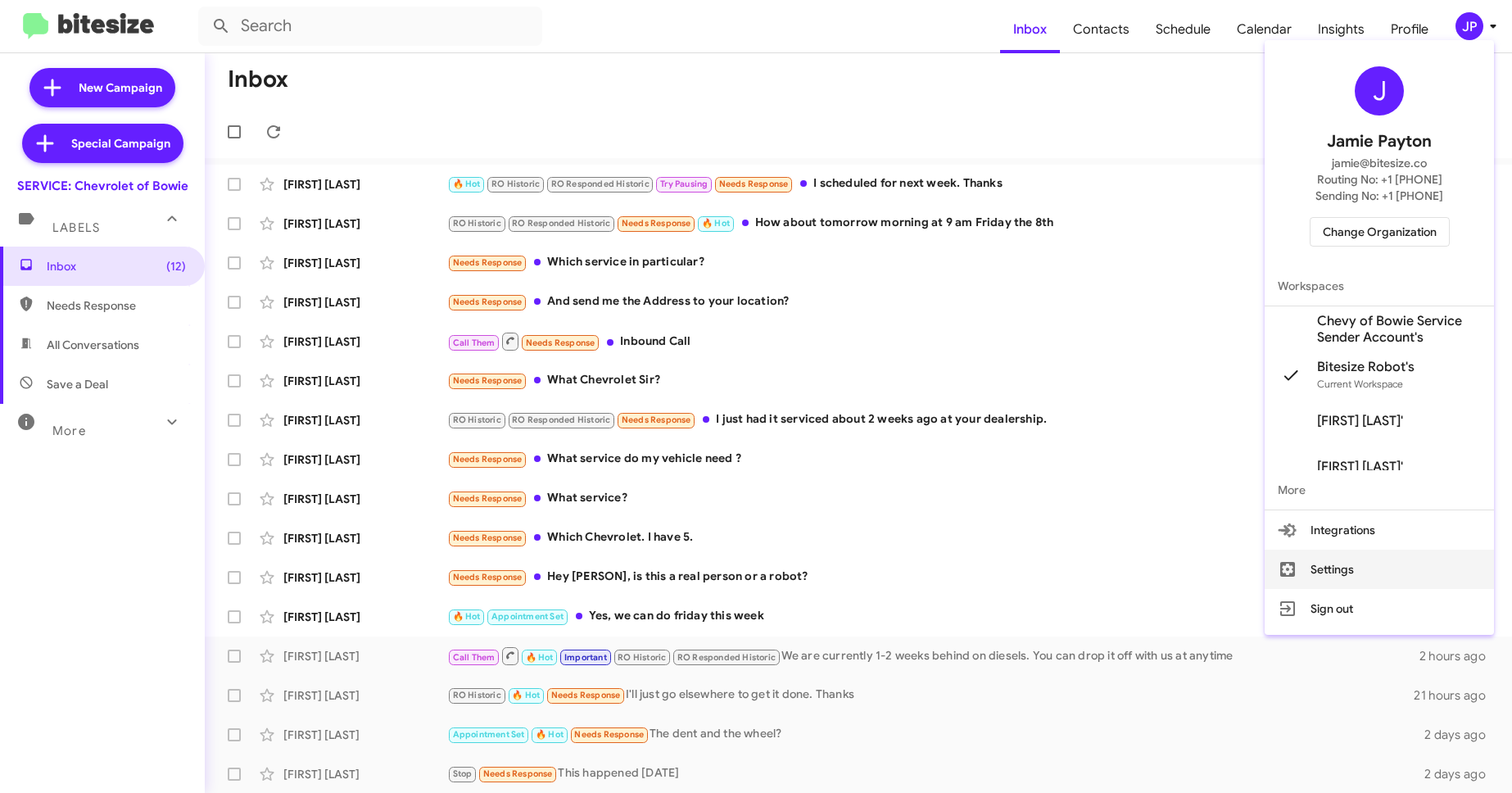 click on "Settings" at bounding box center [1379, 569] 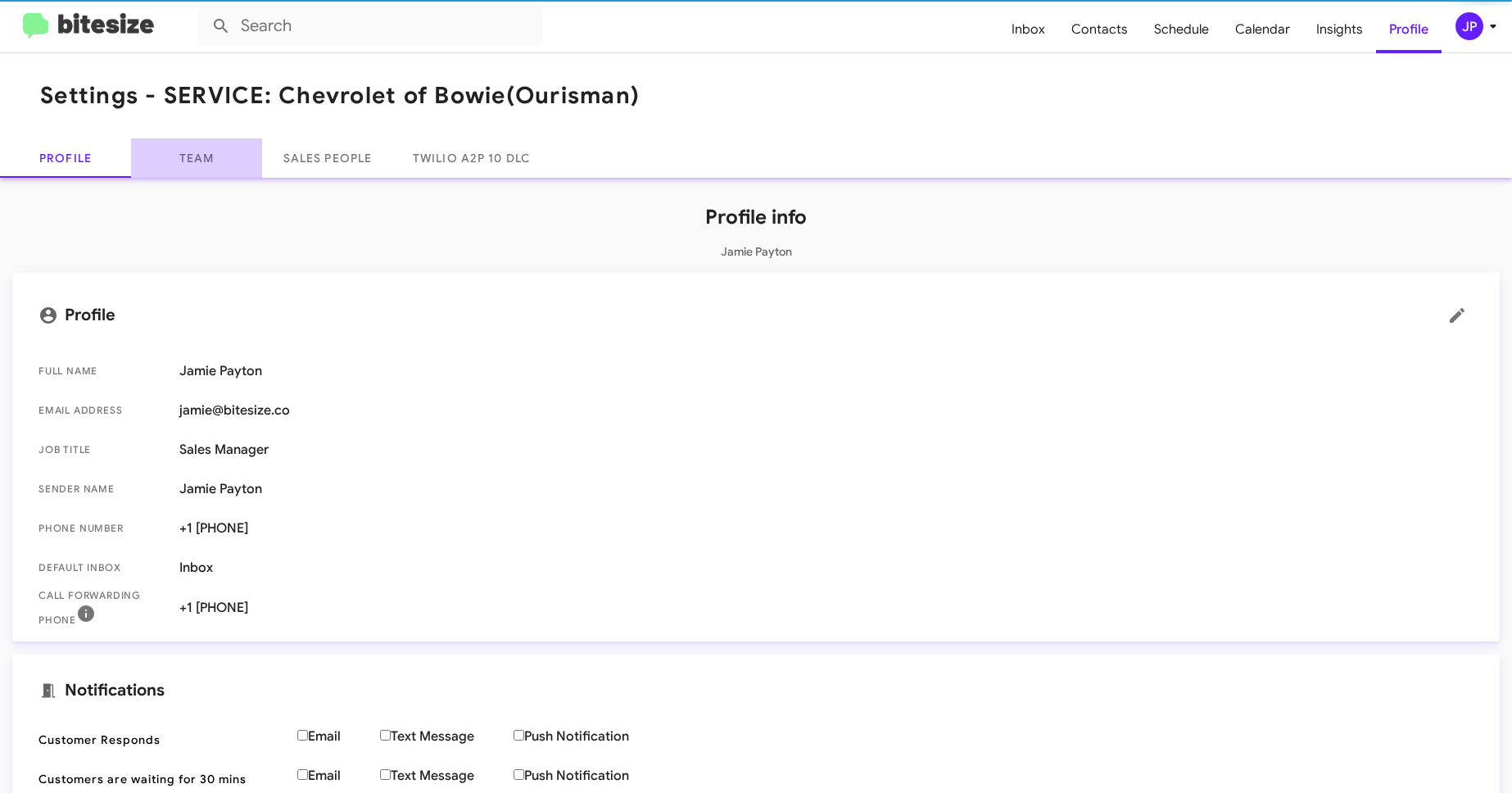 click on "Team" at bounding box center [197, 158] 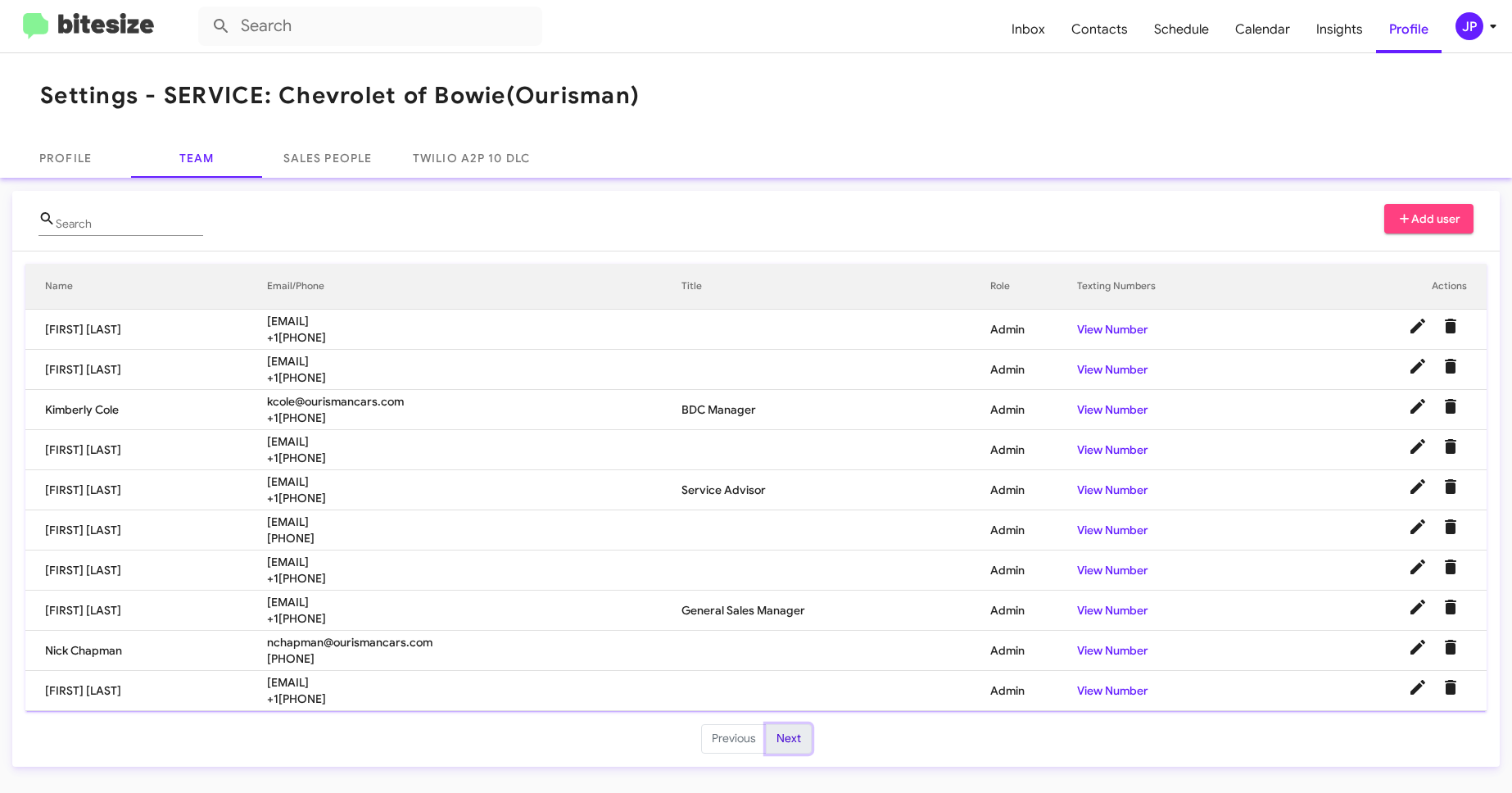 click on "Next" 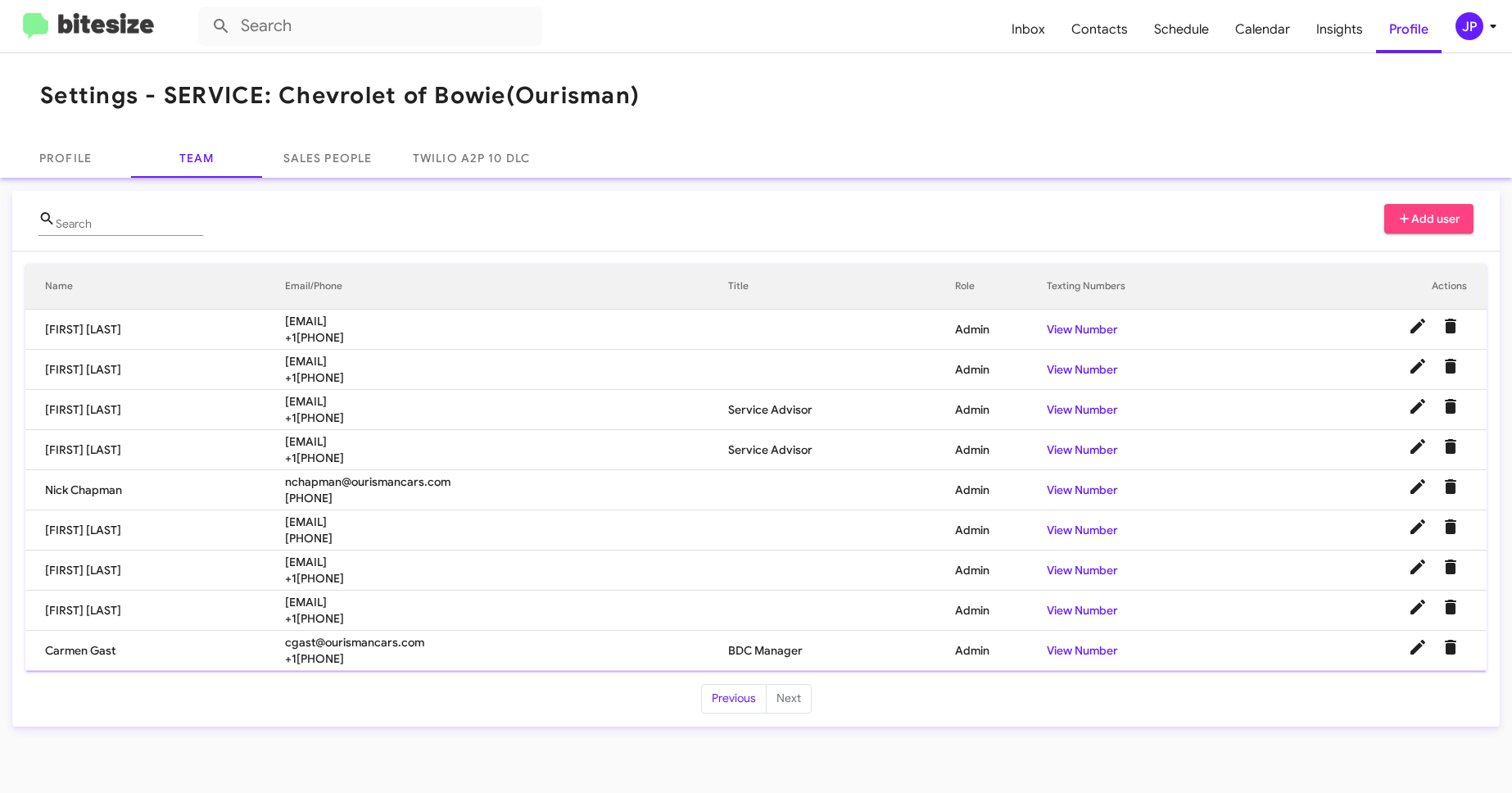 click on "Search  Add user   Name   Email/Phone   Title   Role   Texting Numbers  Actions  [FIRST] [LAST]  [EMAIL] +1[PHONE]     Admin  View Number  [FIRST] [LAST]  [EMAIL] +1[PHONE]     Admin  View Number  [FIRST] [LAST]  [EMAIL]  Service Advisor   Admin  View Number  [FIRST] [LAST]  [EMAIL]  Service Advisor   Admin  View Number  [FIRST] [LAST]  [EMAIL] [PHONE]     Admin  View Number  [FIRST] [LAST]  [EMAIL] [PHONE]     Admin  View Number  [FIRST] [LAST]  [EMAIL] +1[PHONE]     Admin  View Number  [FIRST] [LAST]  [EMAIL] +1[PHONE]     Admin  View Number  Previous Next" 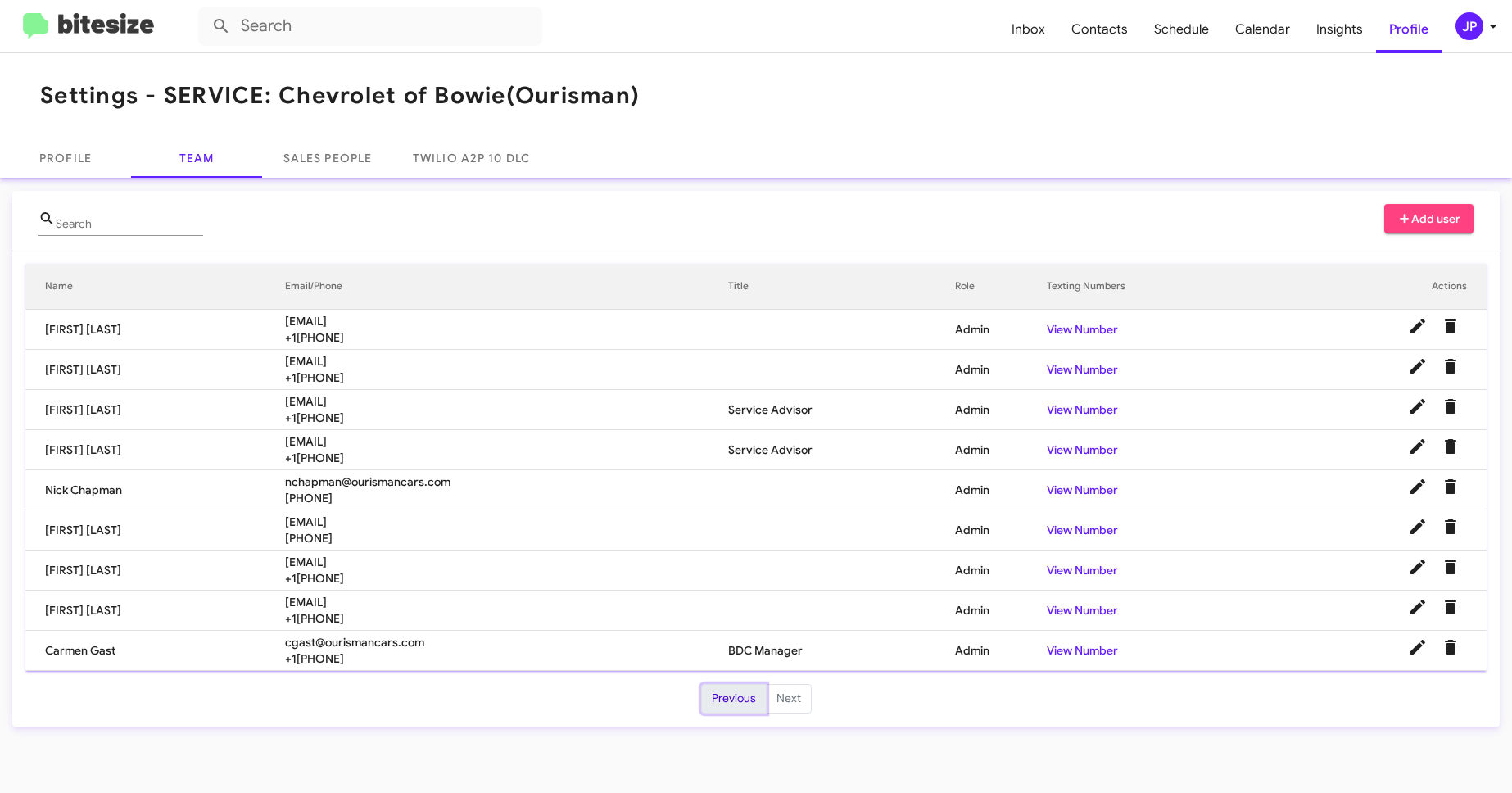 click on "Previous" 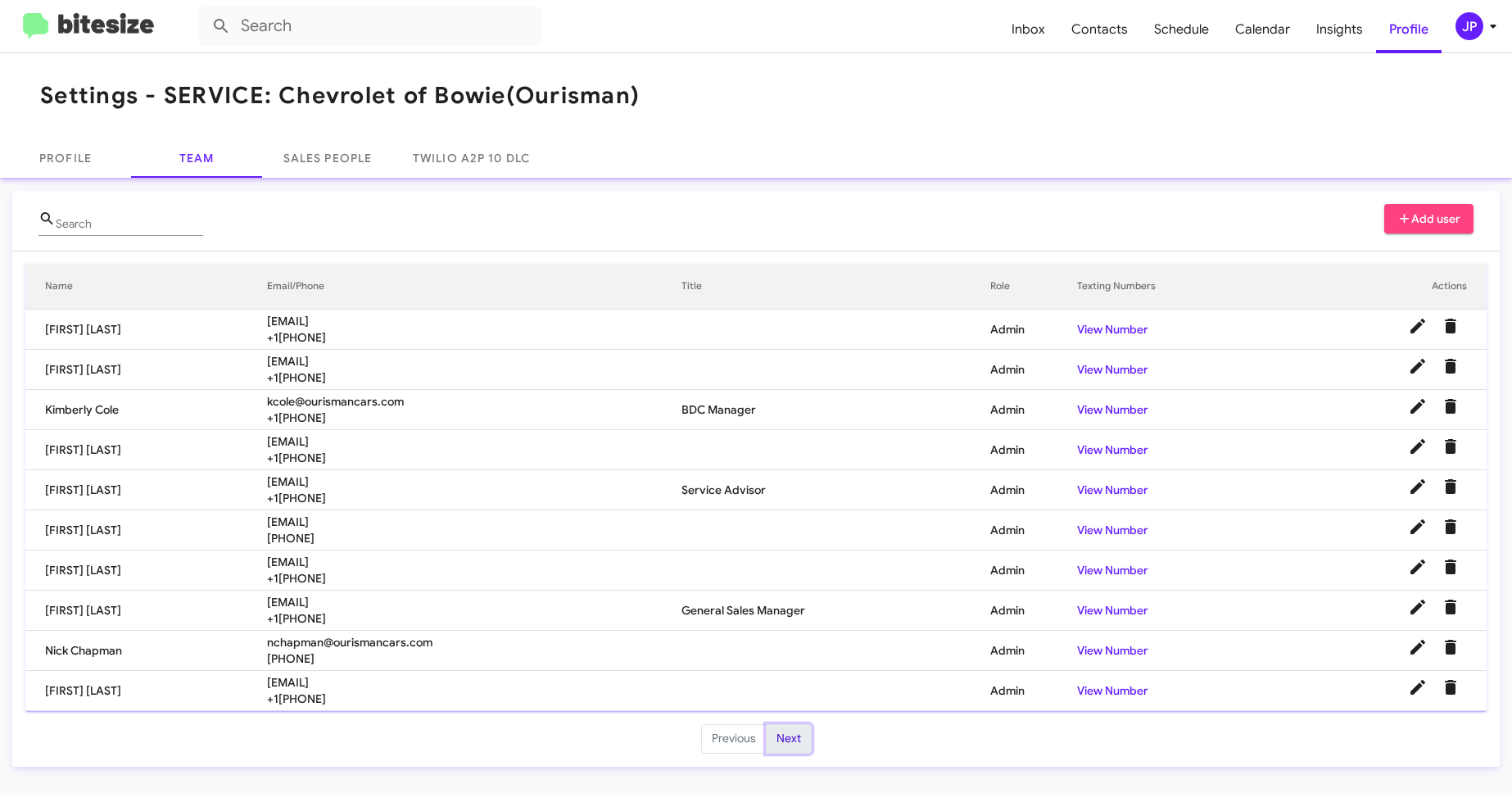 click on "Next" 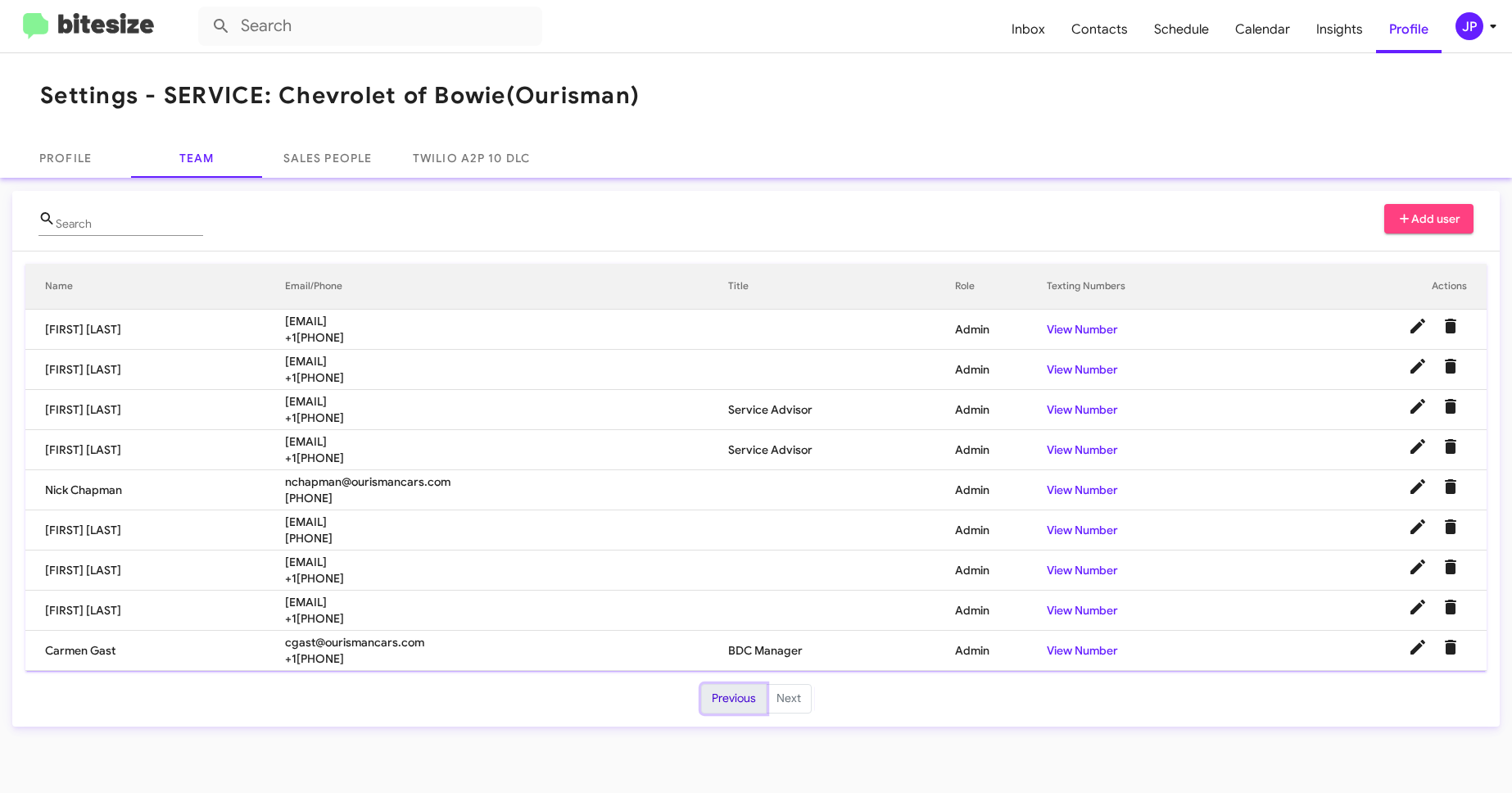click on "Previous" 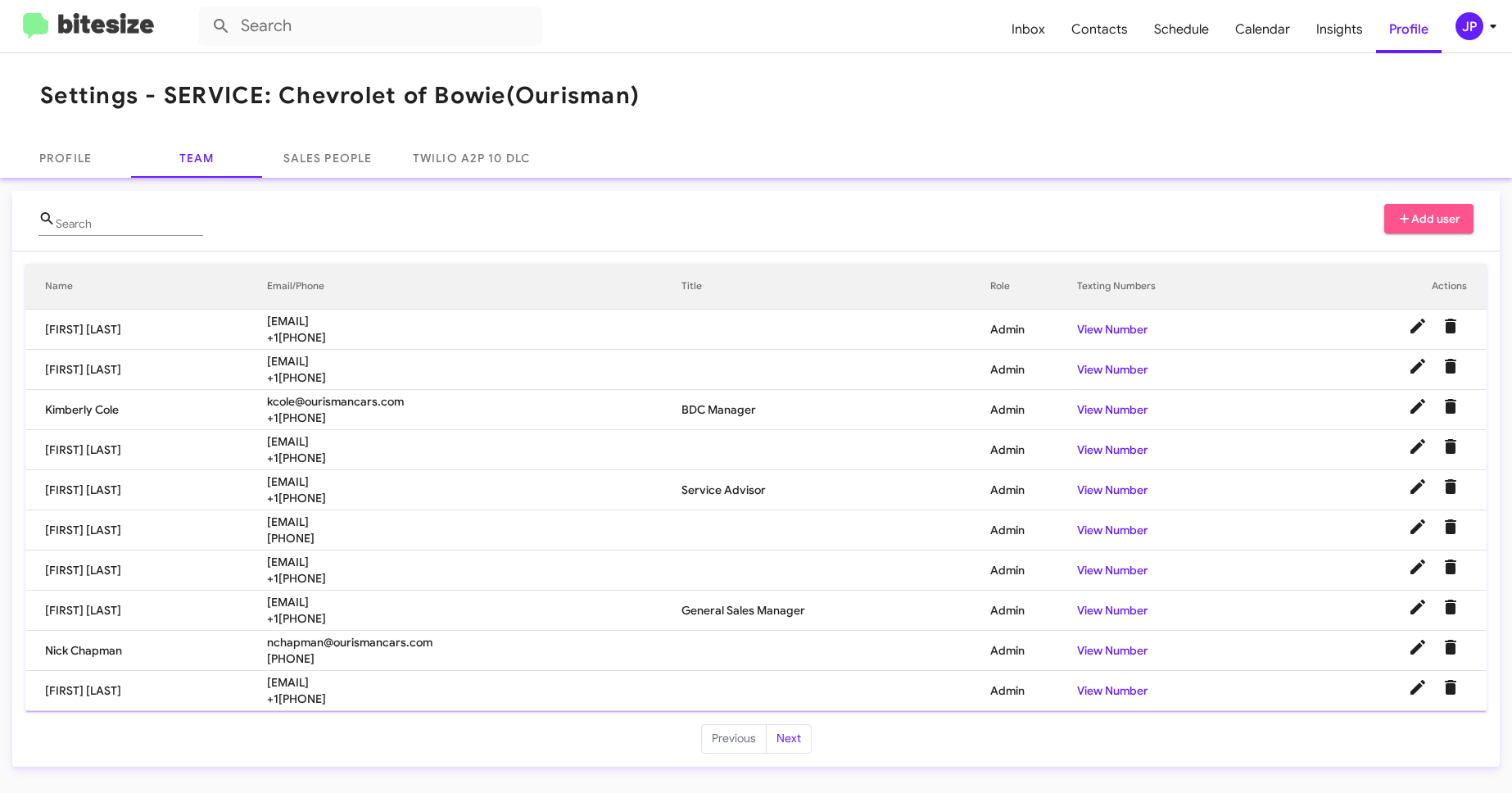 click on "Add user" 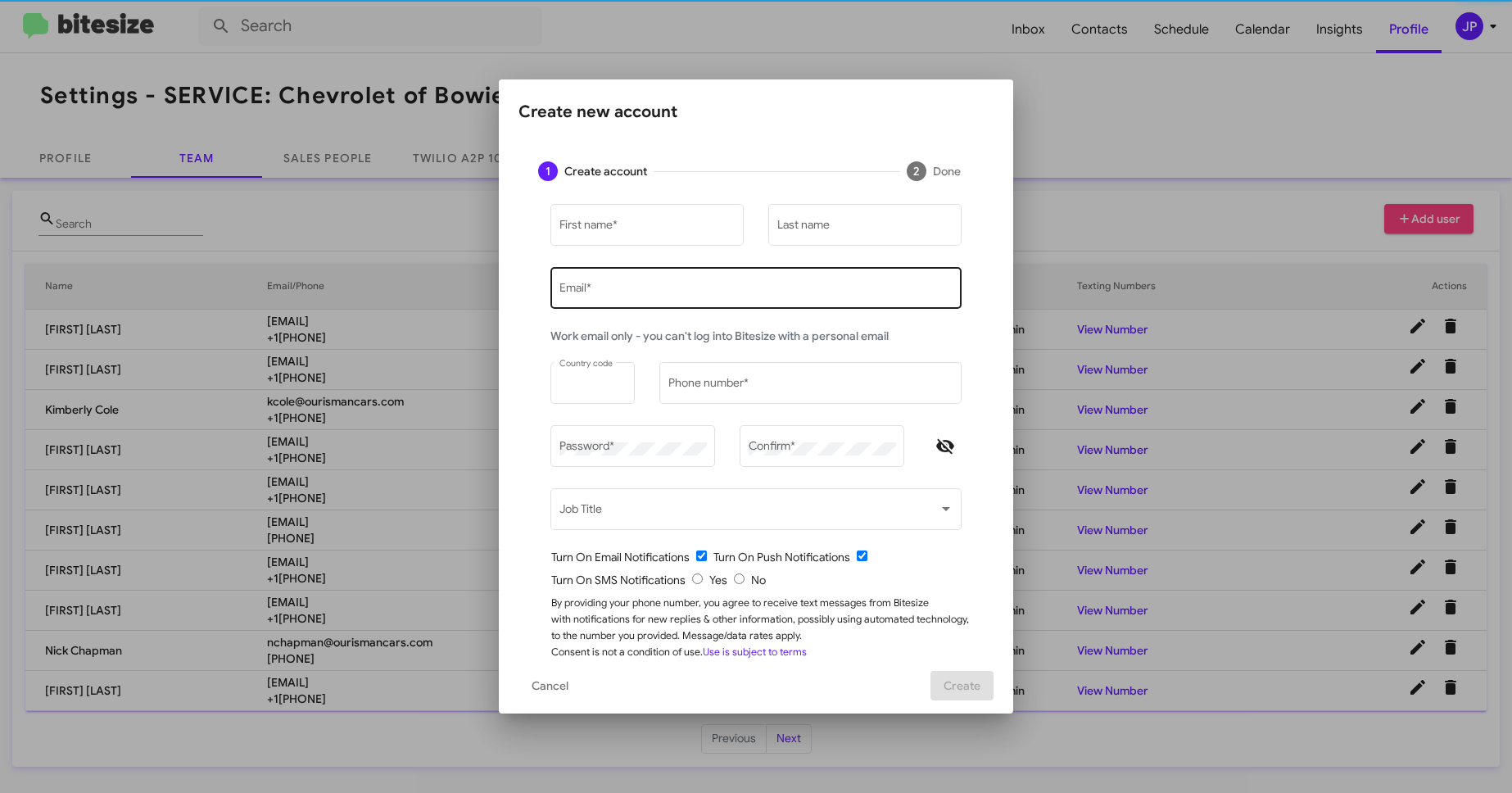 type on "jamie@bitesize.co" 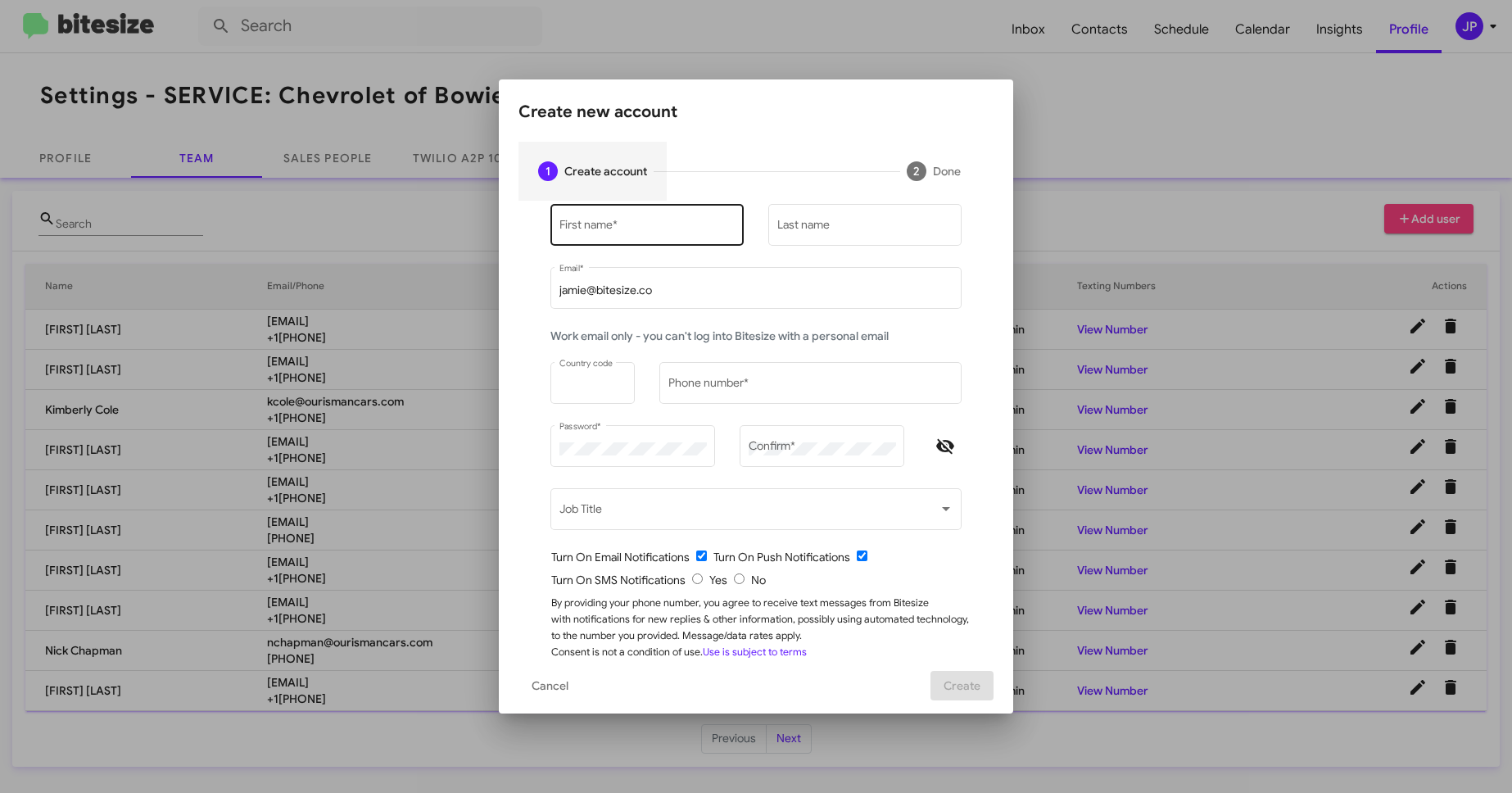 click on "First name  *" at bounding box center (647, 223) 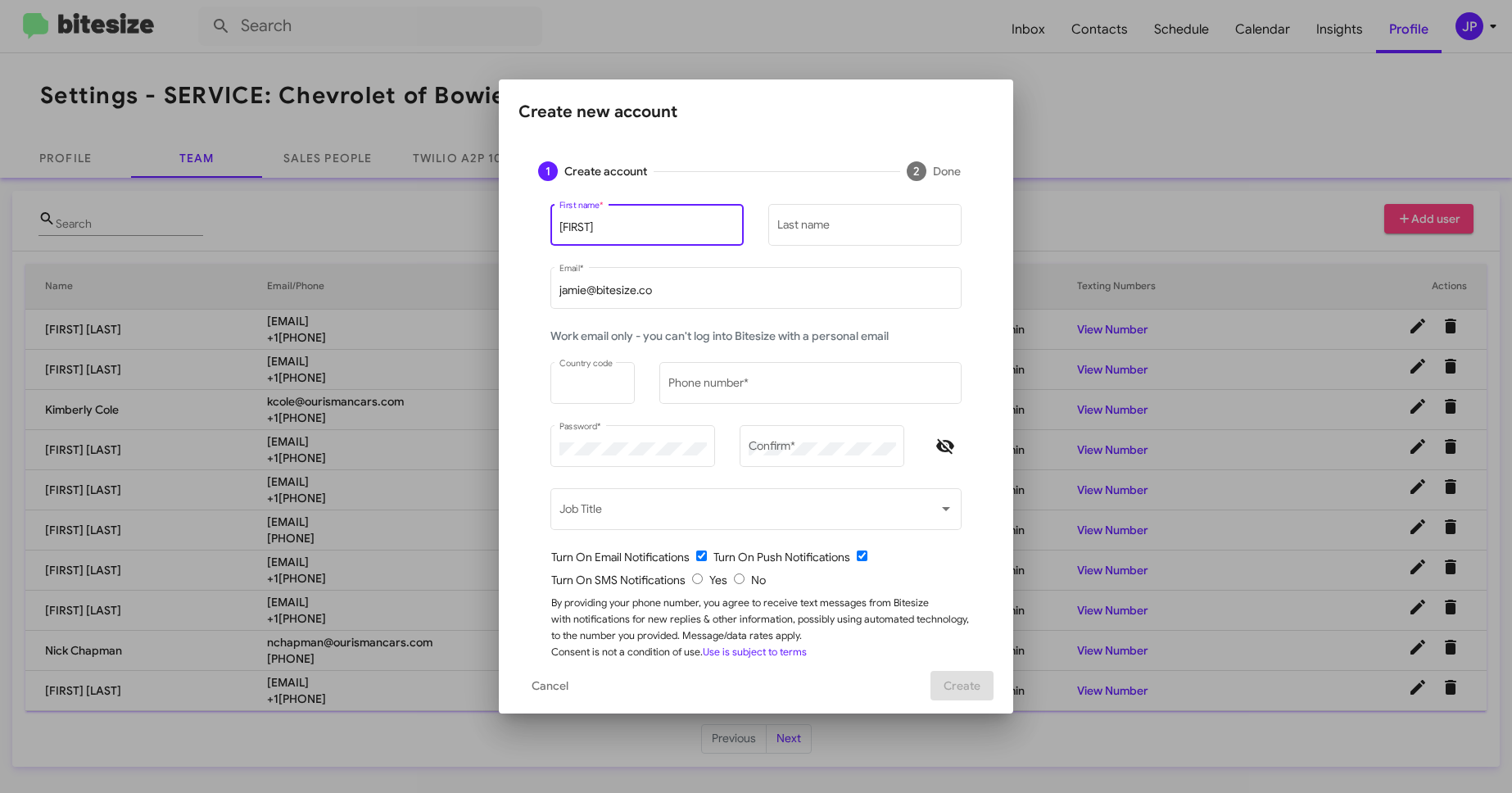 type on "[FIRST]" 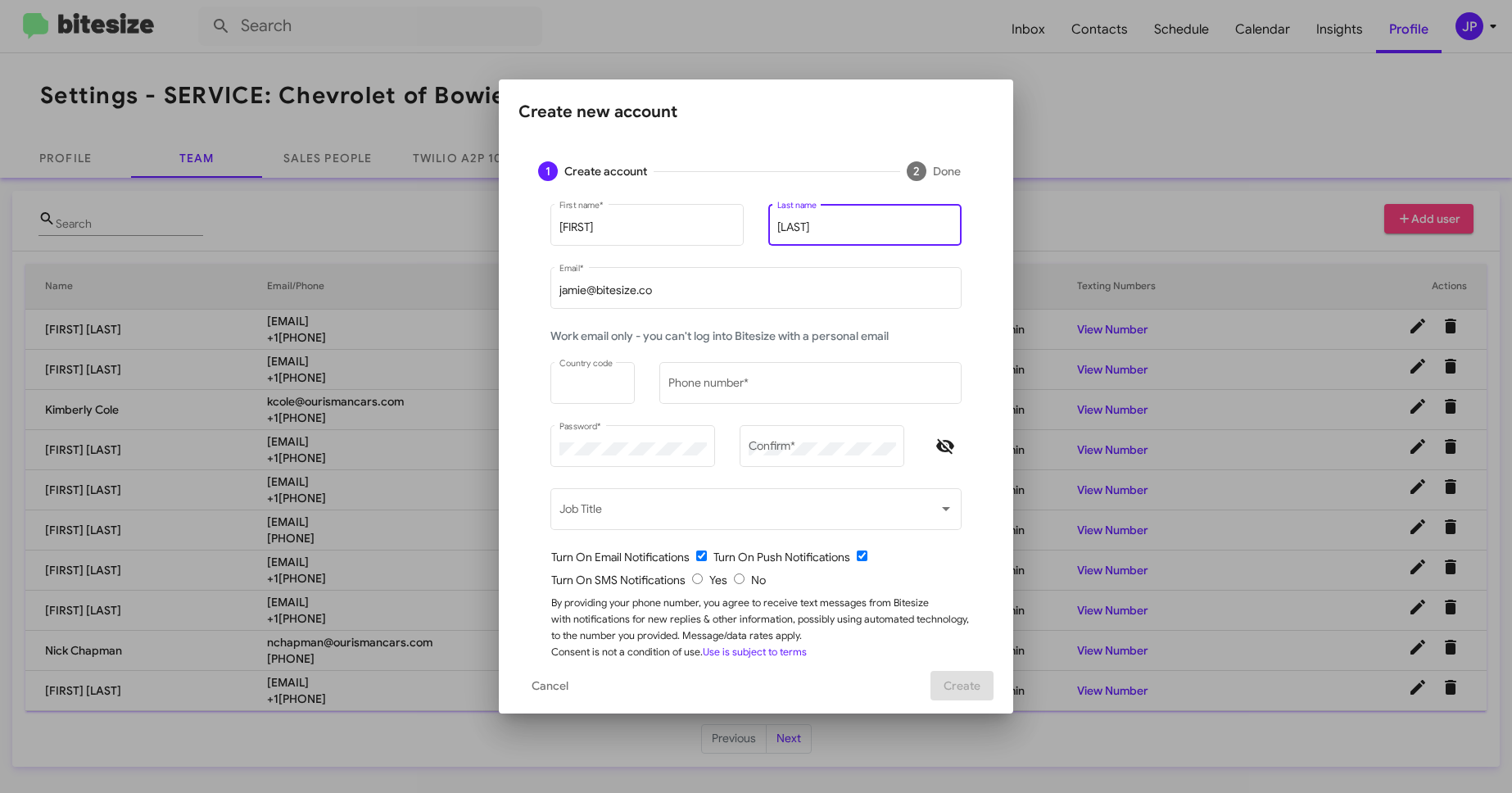 type on "[LAST]" 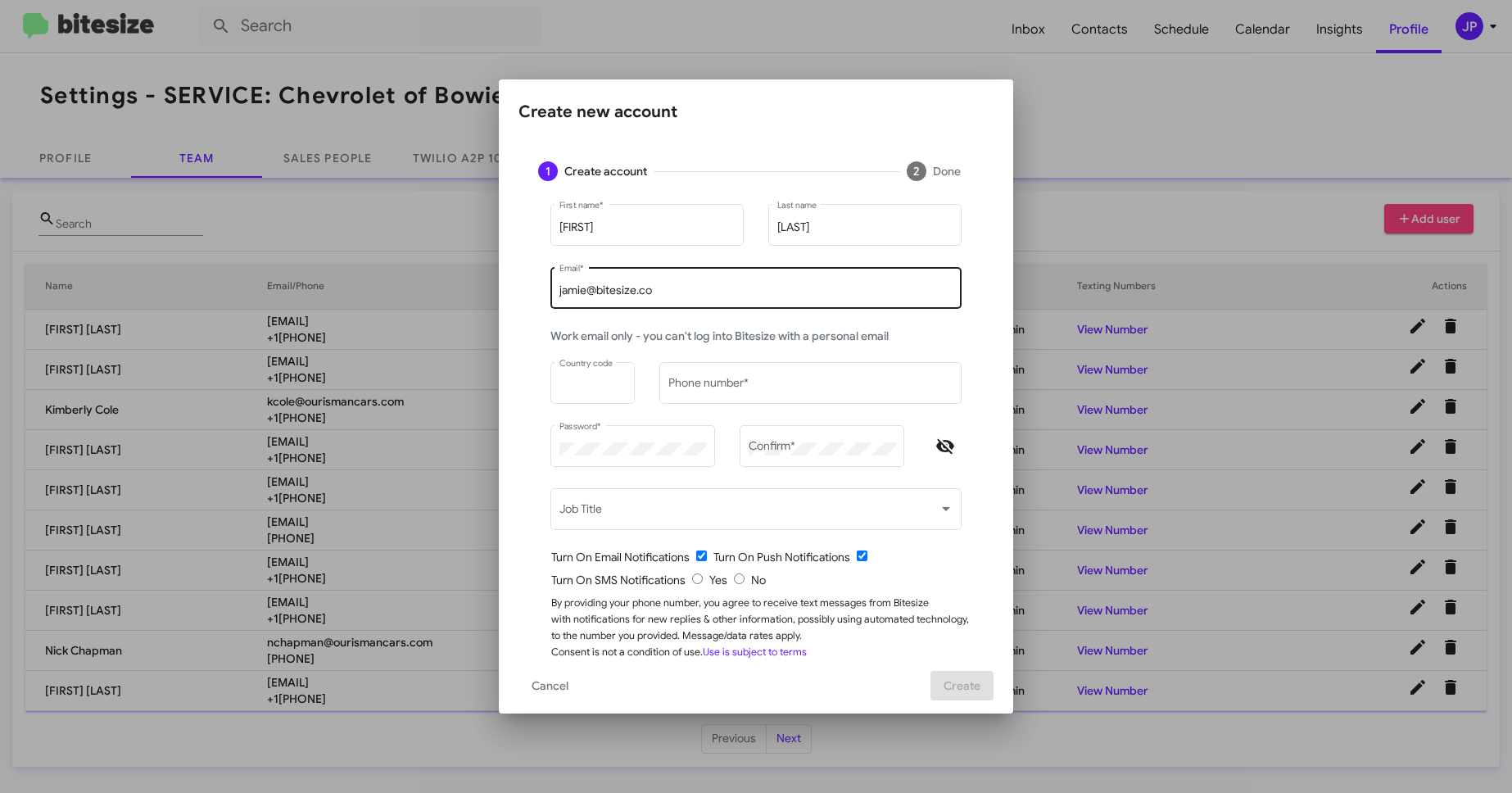 click on "jamie@bitesize.co" at bounding box center (756, 291) 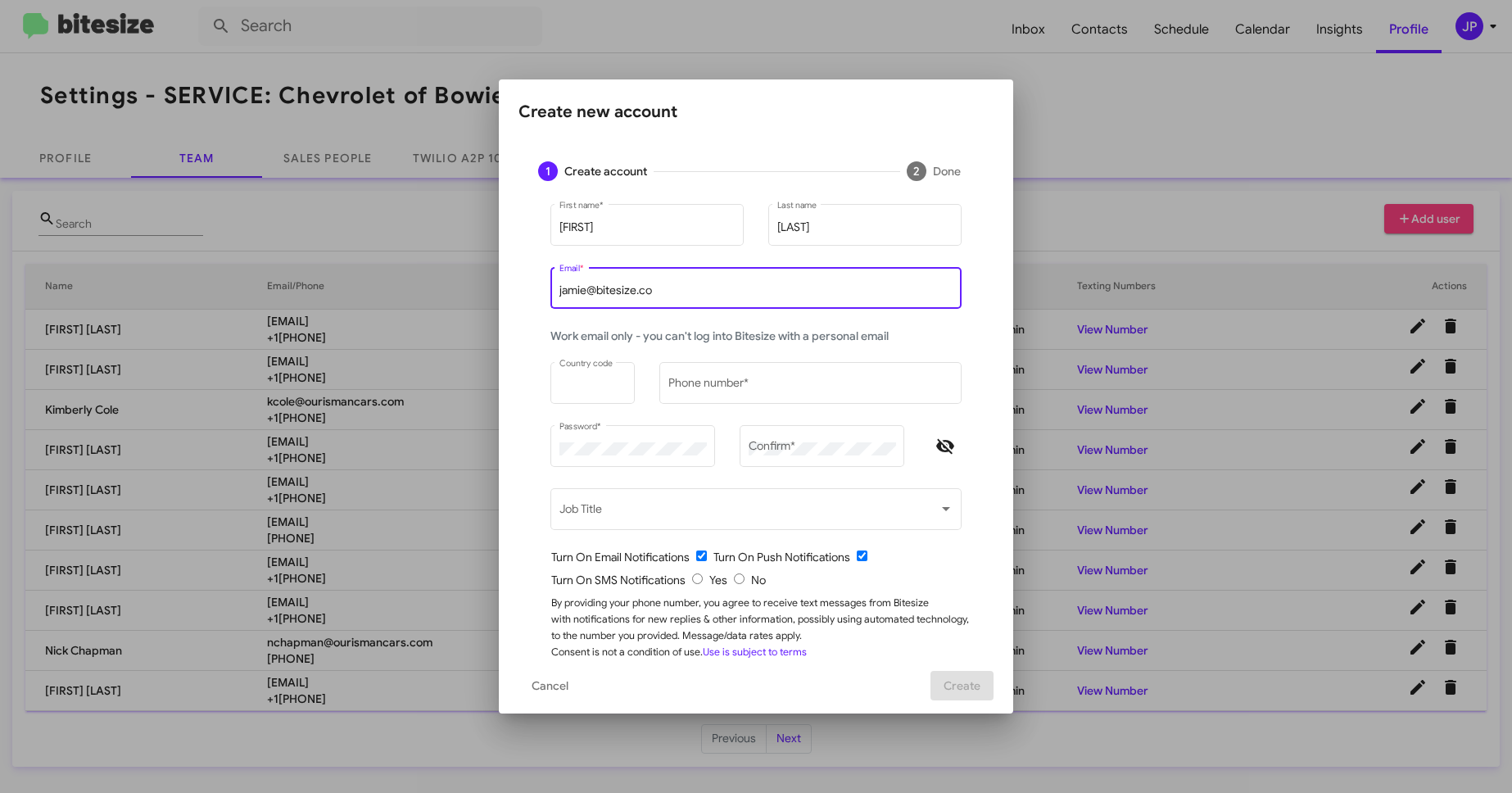 click on "jamie@bitesize.co" at bounding box center [756, 291] 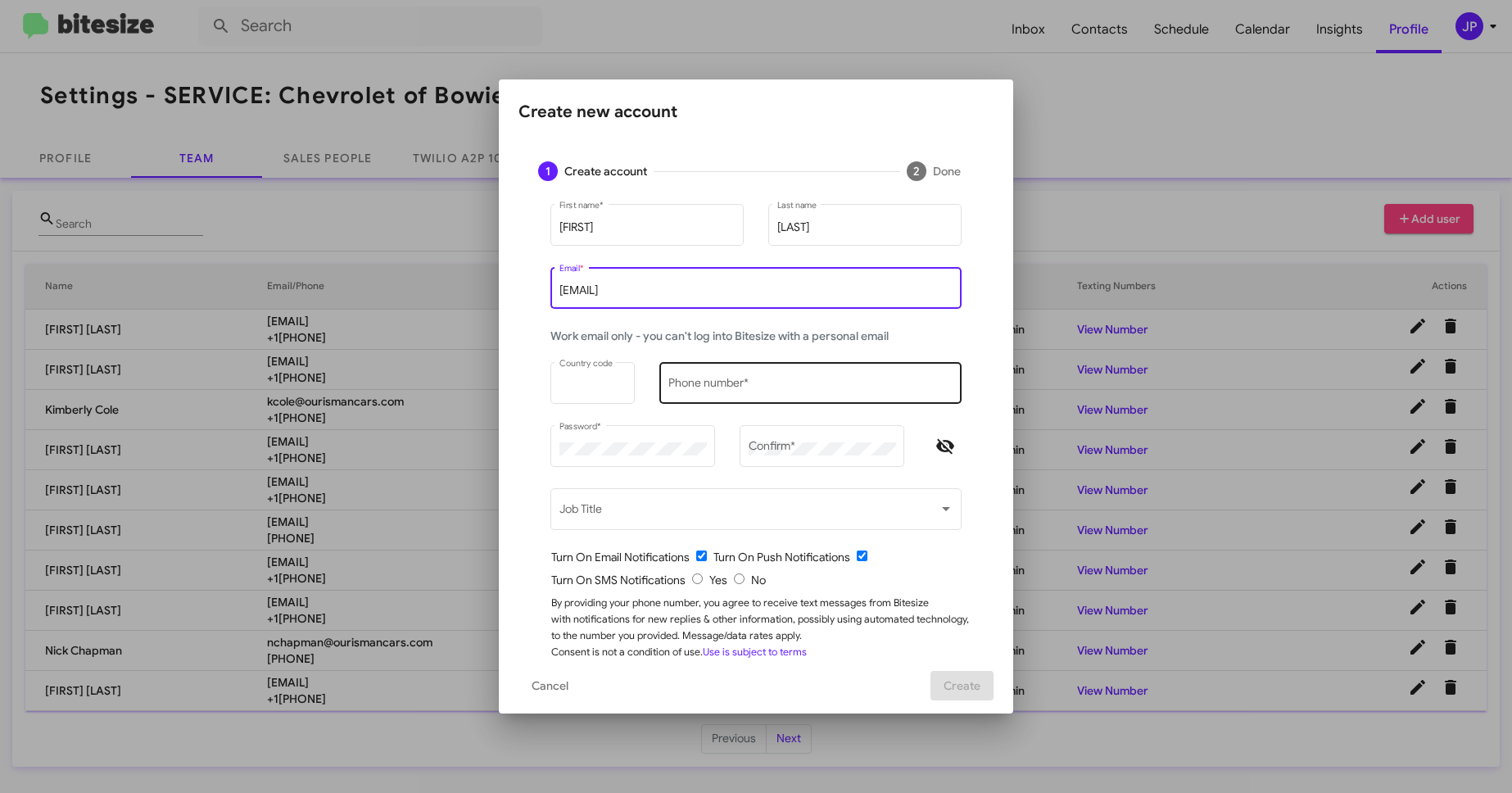type on "[EMAIL]" 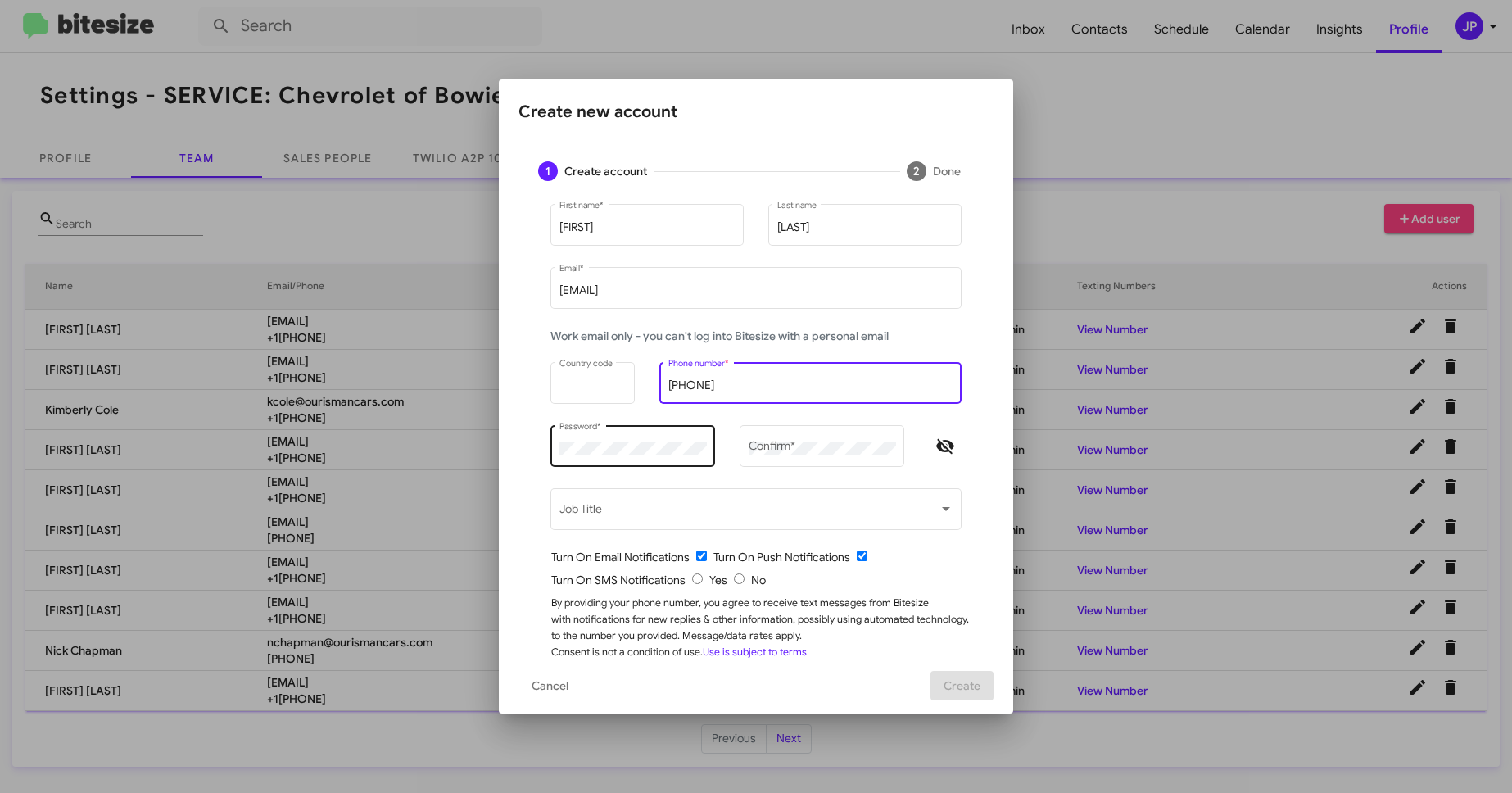 type on "[PHONE]" 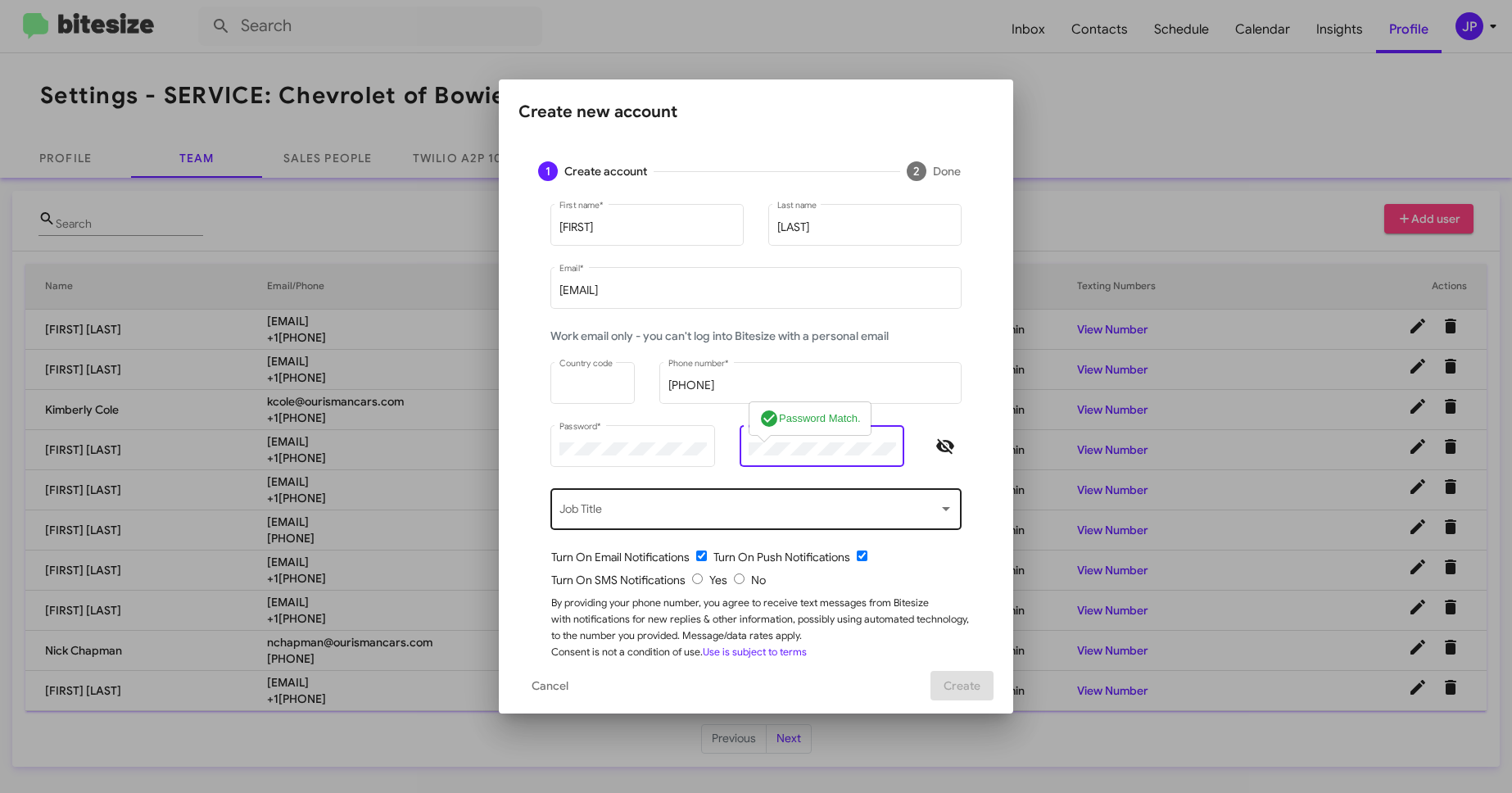 click on "Job Title" at bounding box center [756, 507] 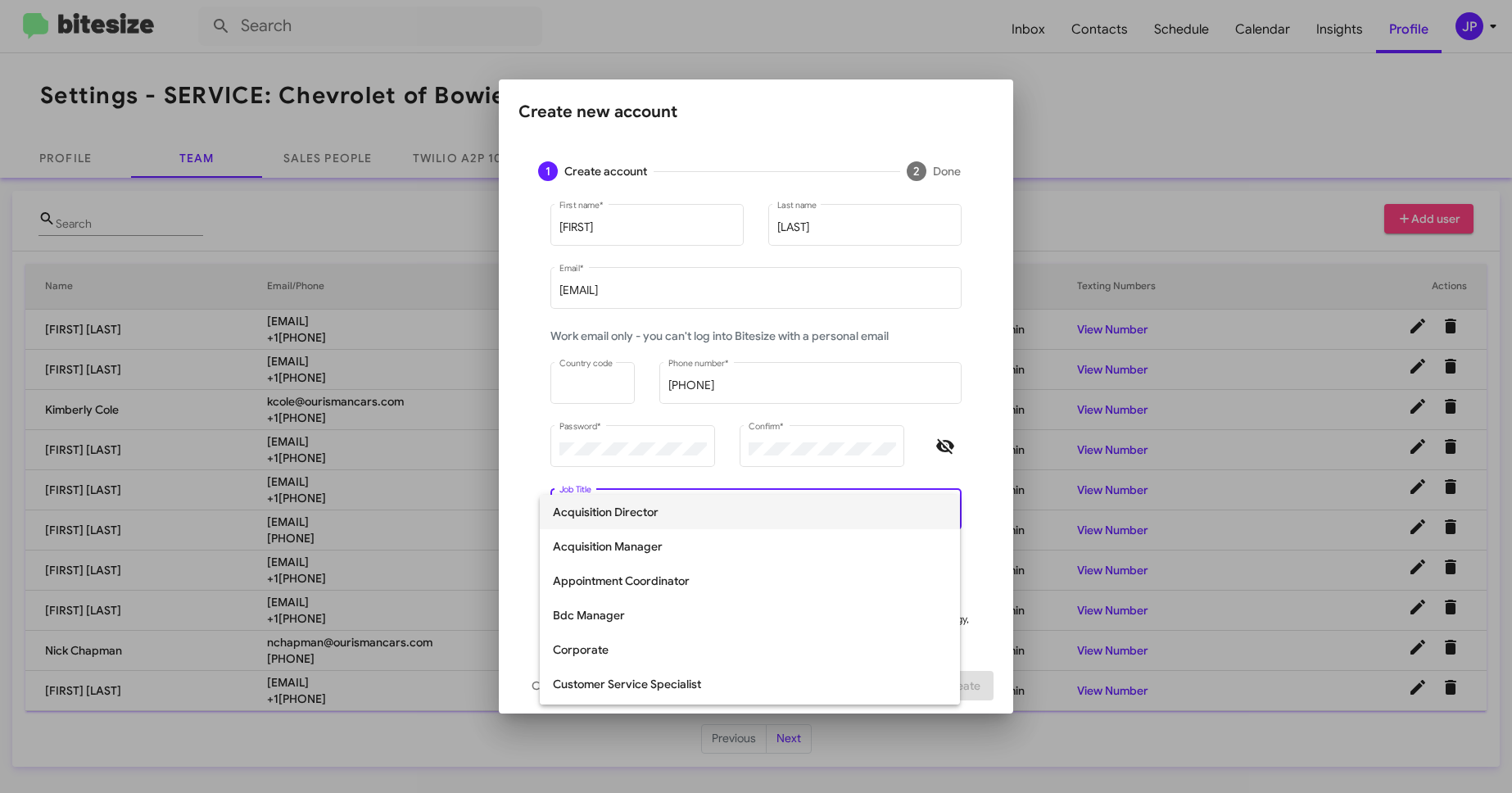 click at bounding box center [756, 396] 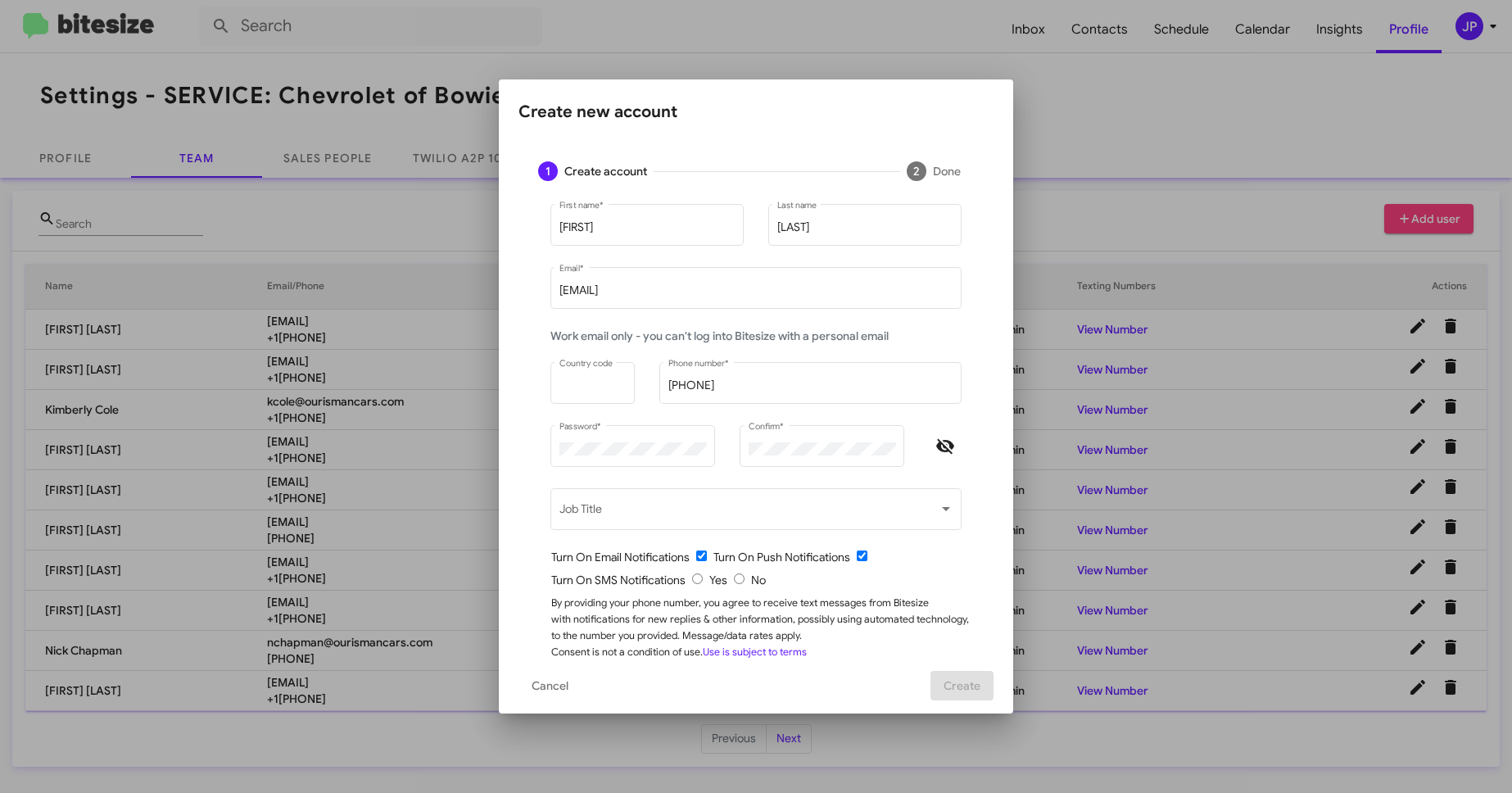 click at bounding box center (739, 578) 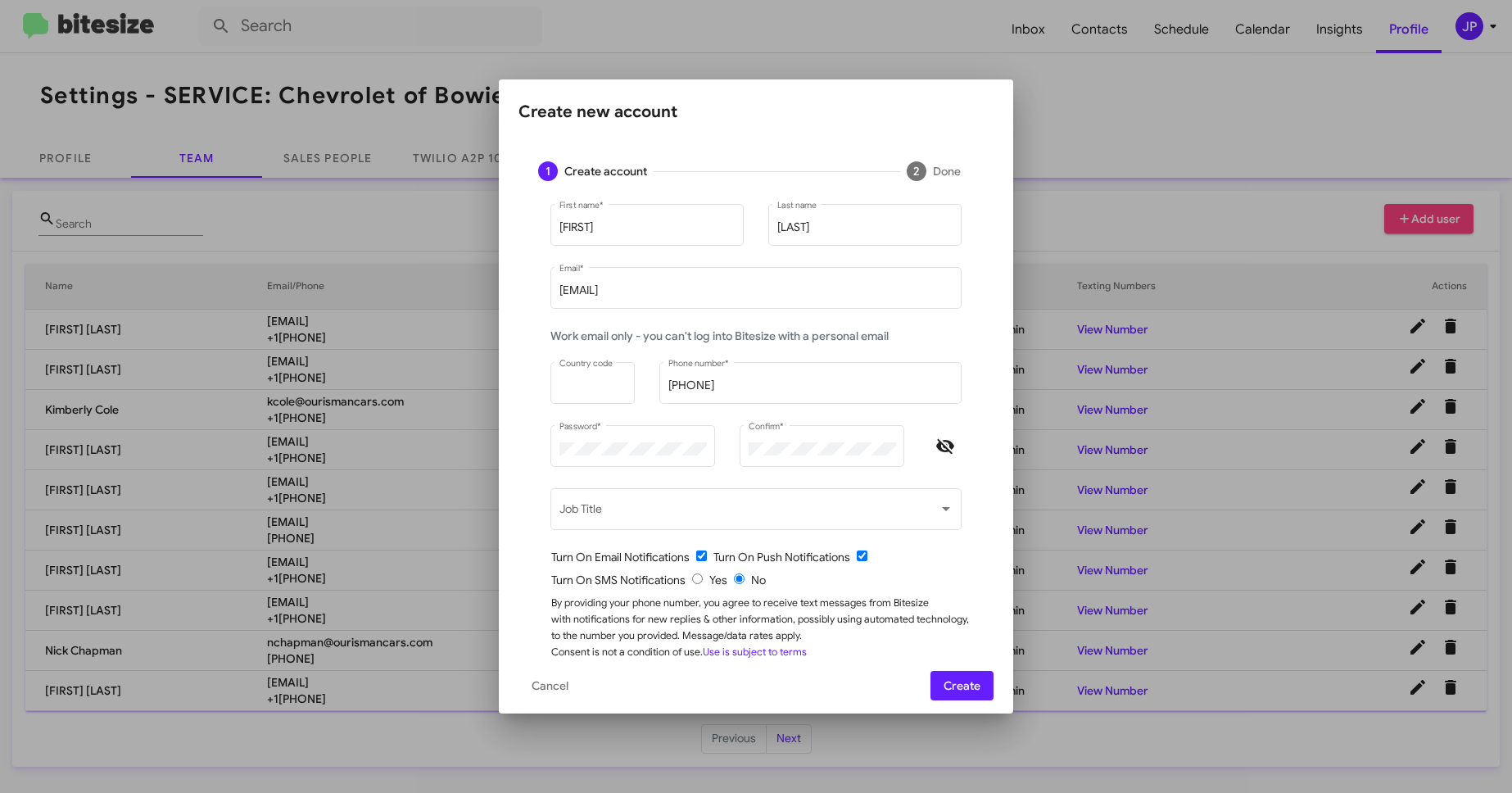 click on "Turn On SMS Notifications Yes No" at bounding box center [763, 580] 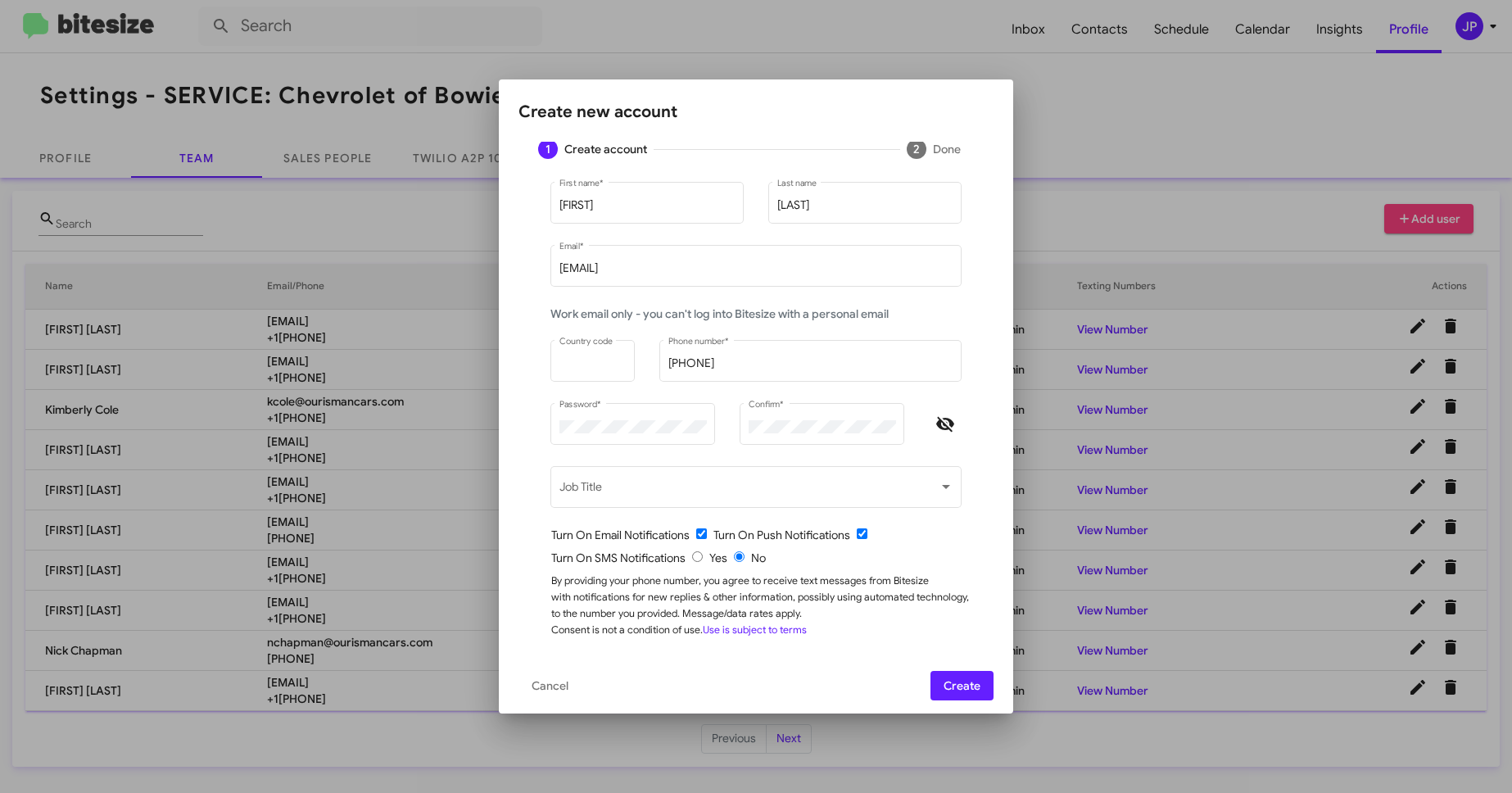 scroll, scrollTop: 0, scrollLeft: 0, axis: both 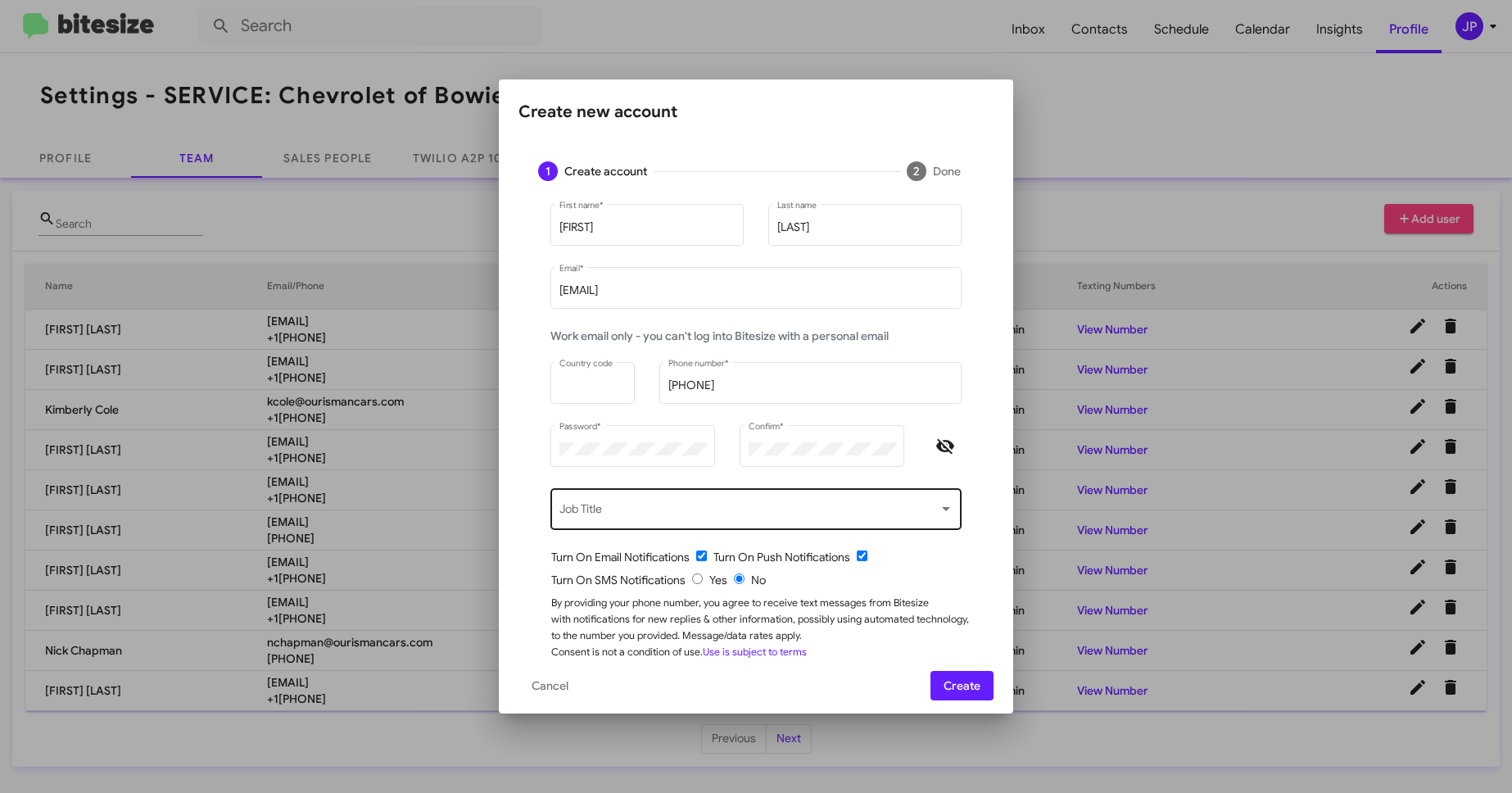 drag, startPoint x: 966, startPoint y: 691, endPoint x: 658, endPoint y: 528, distance: 348.4724 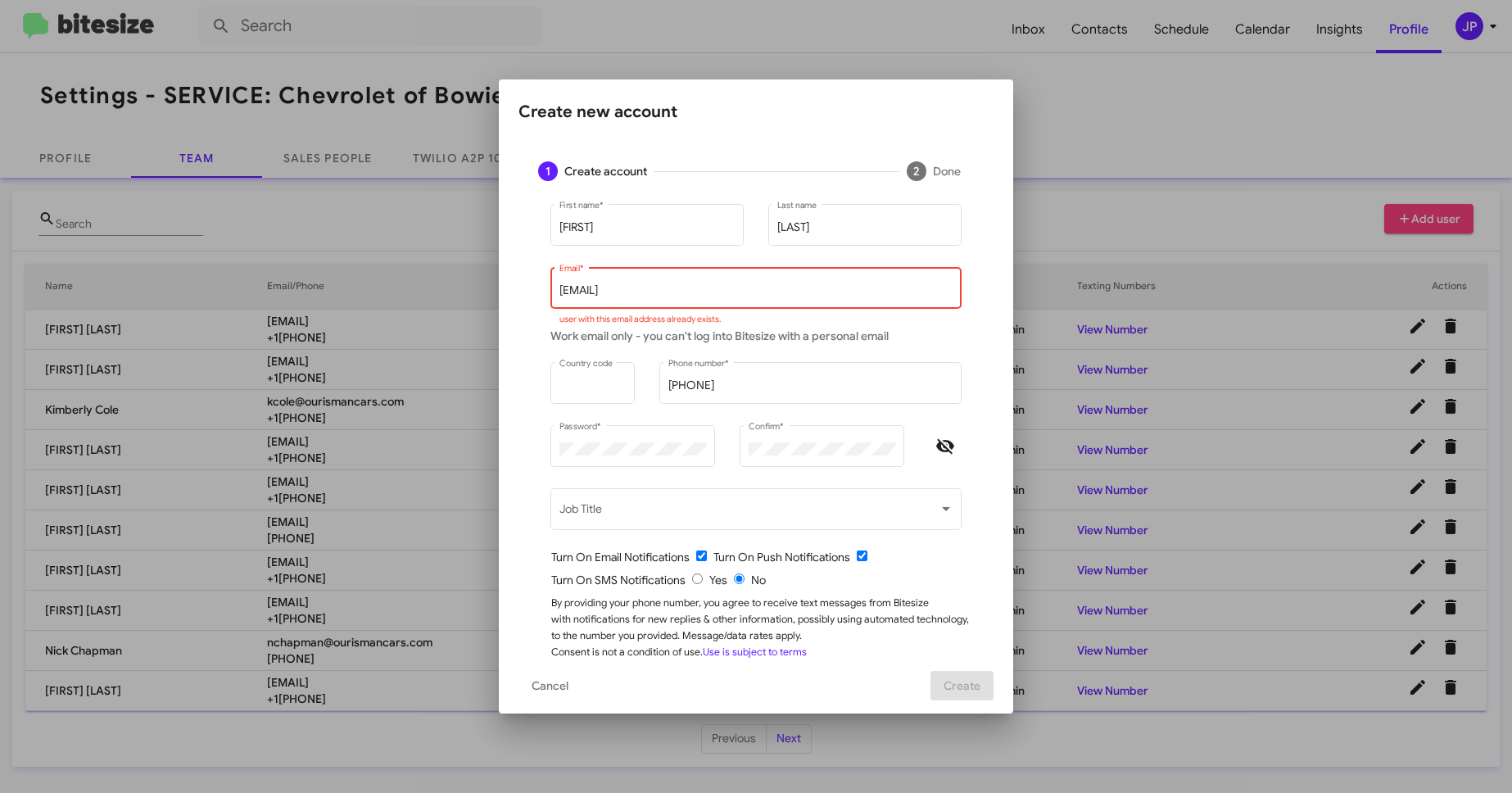 drag, startPoint x: 763, startPoint y: 297, endPoint x: 496, endPoint y: 279, distance: 267.60605 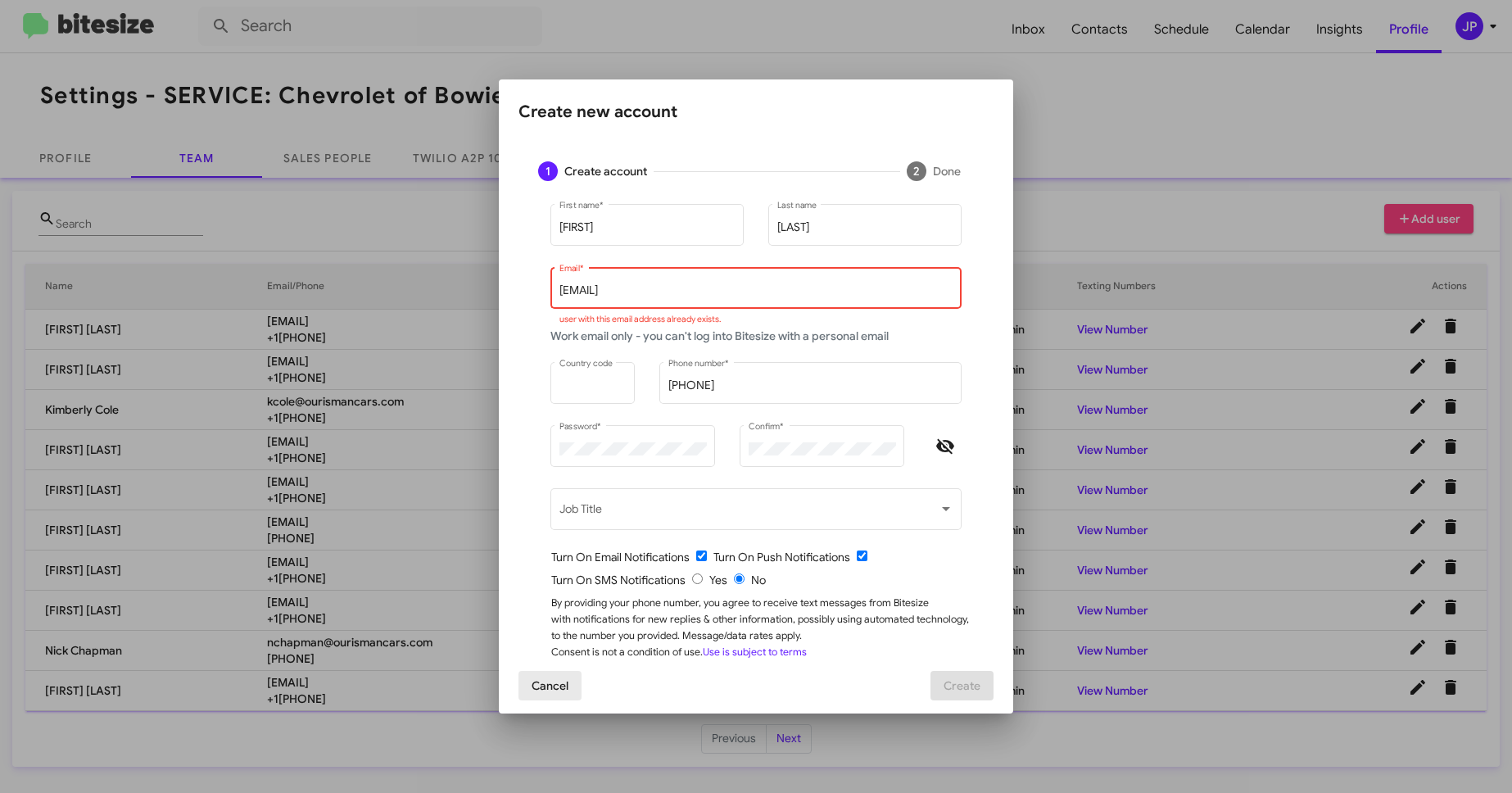 click on "Cancel" 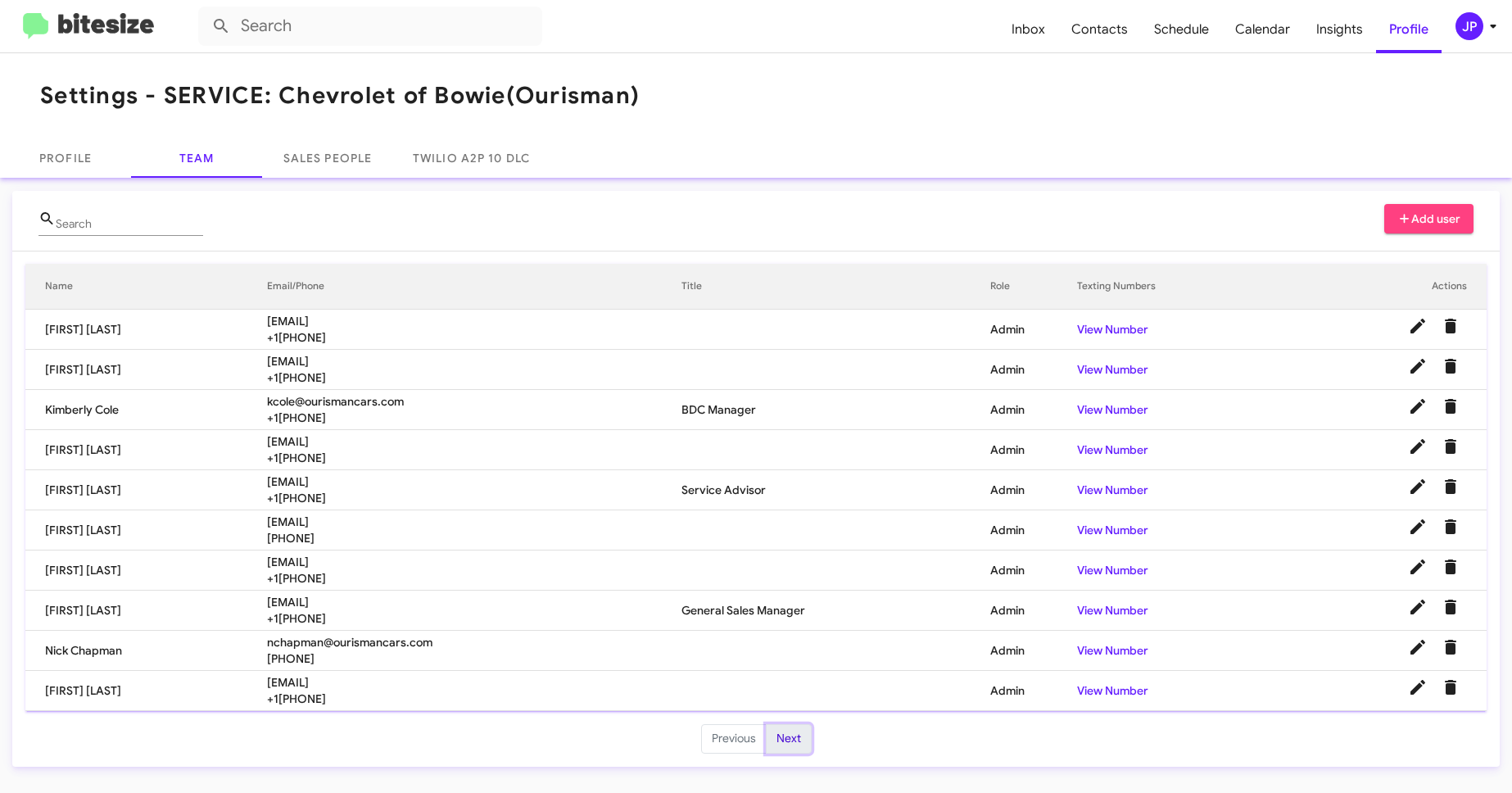 click on "Next" 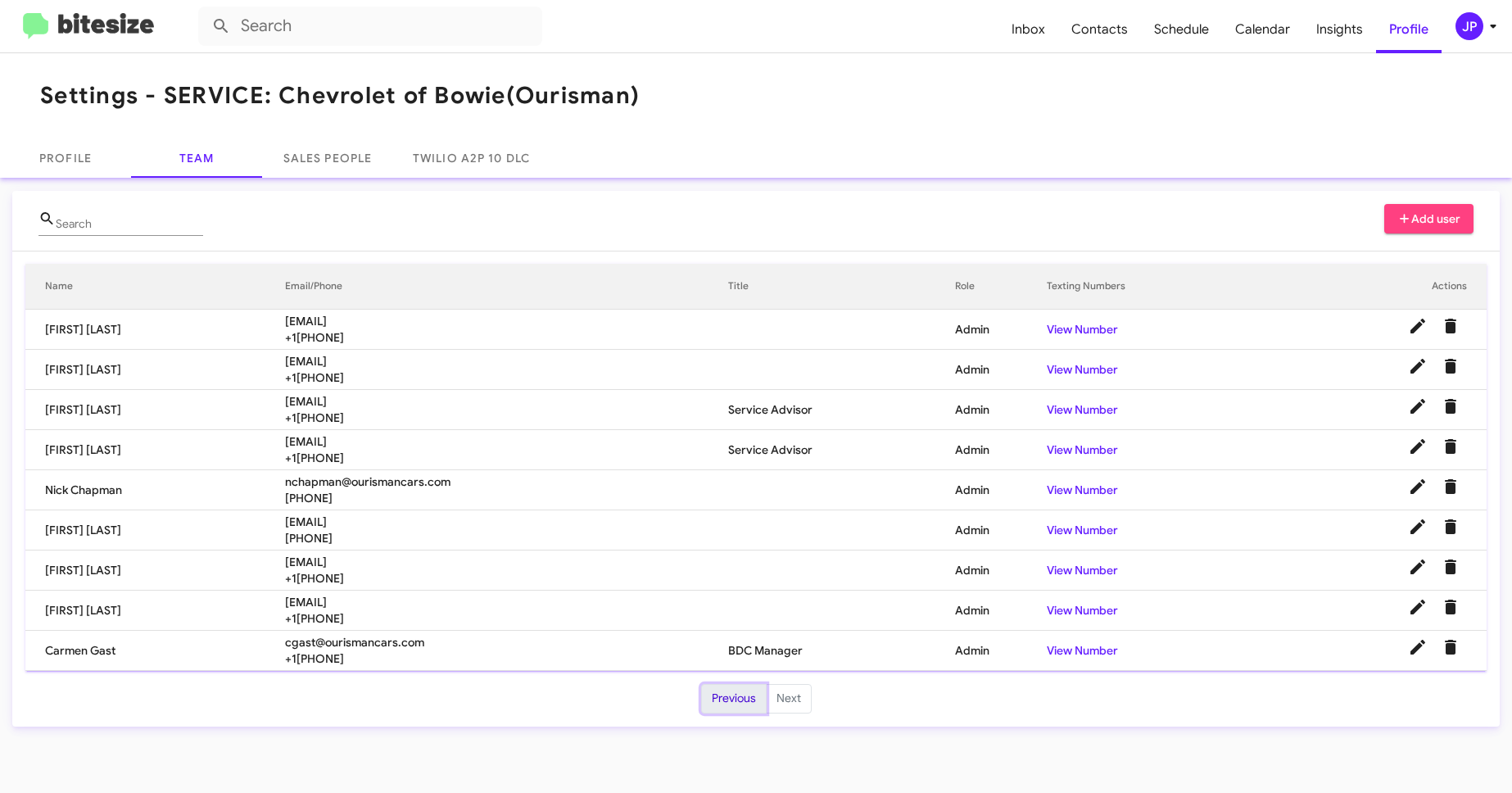 click on "Previous" 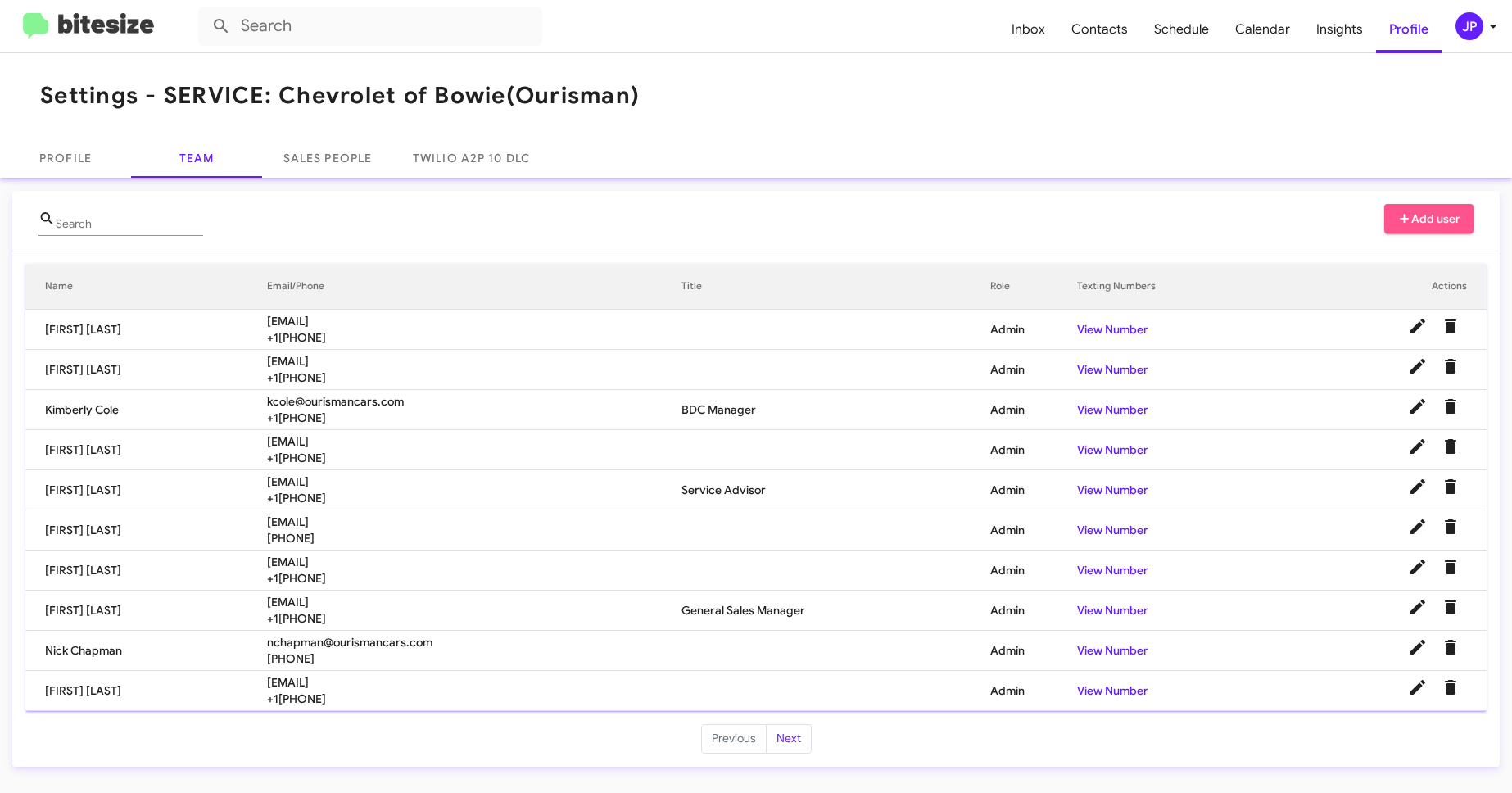 click 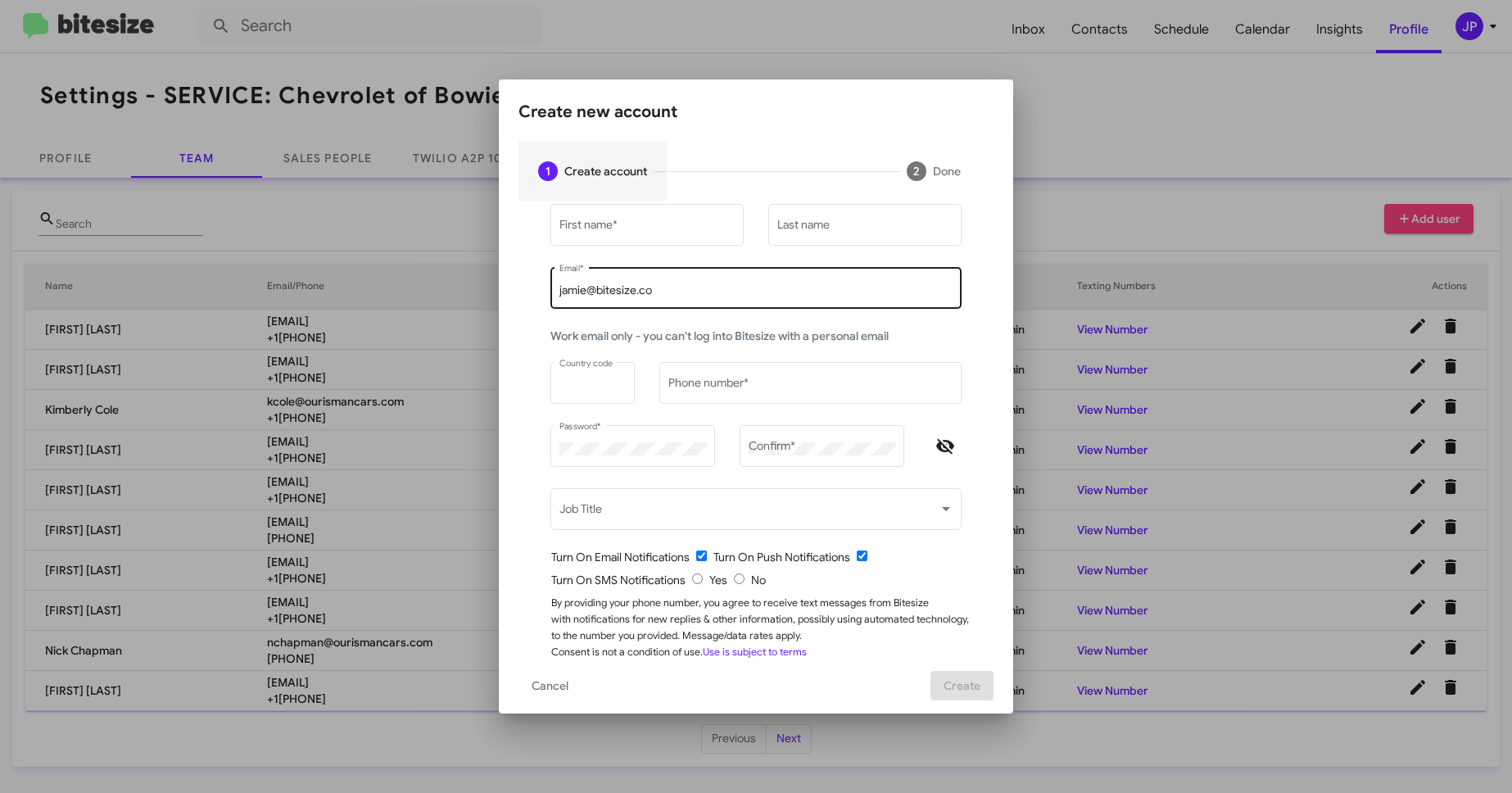 click on "jamie@bitesize.co Email  *" at bounding box center (756, 286) 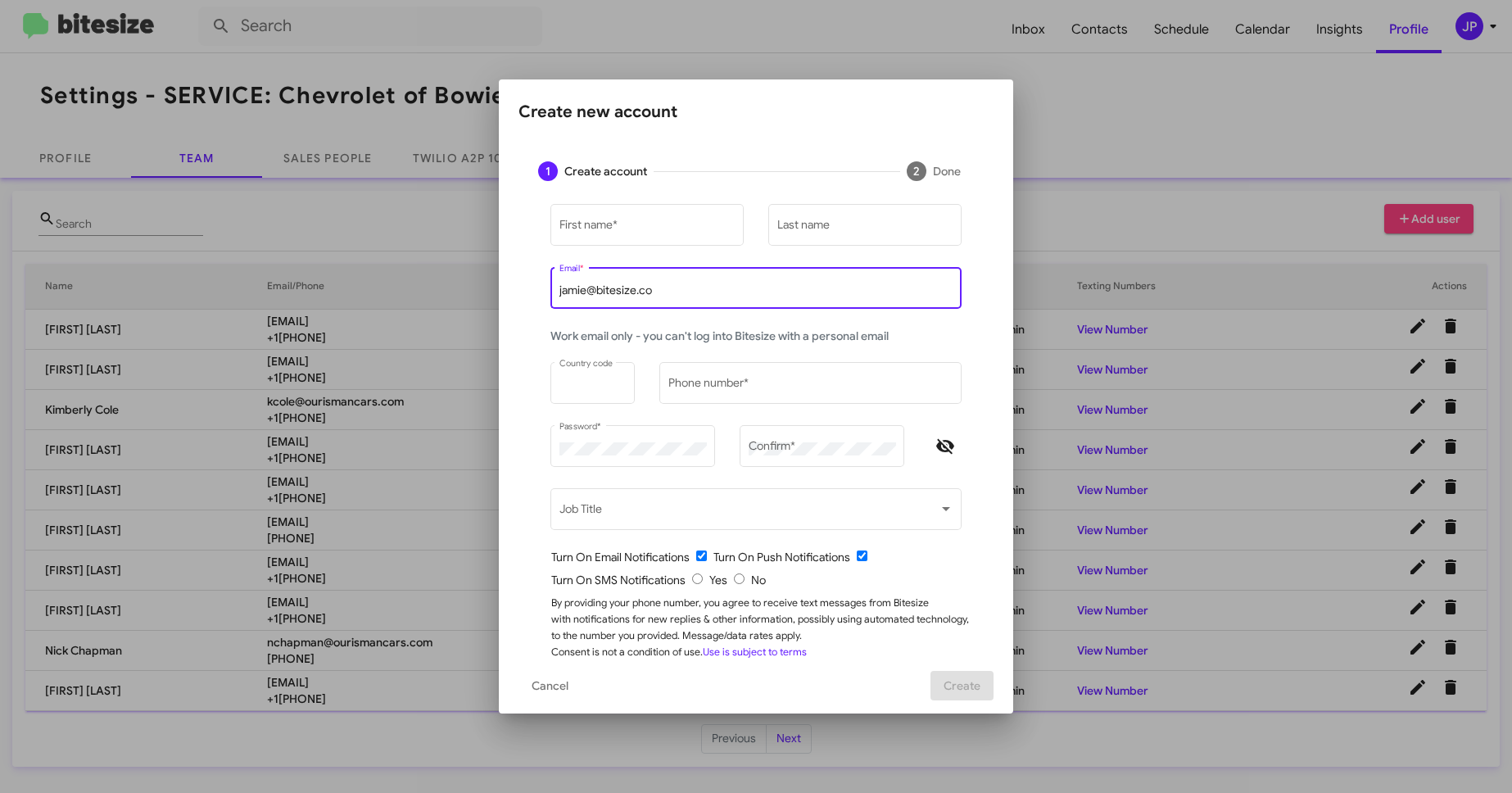 click on "jamie@bitesize.co" at bounding box center [756, 291] 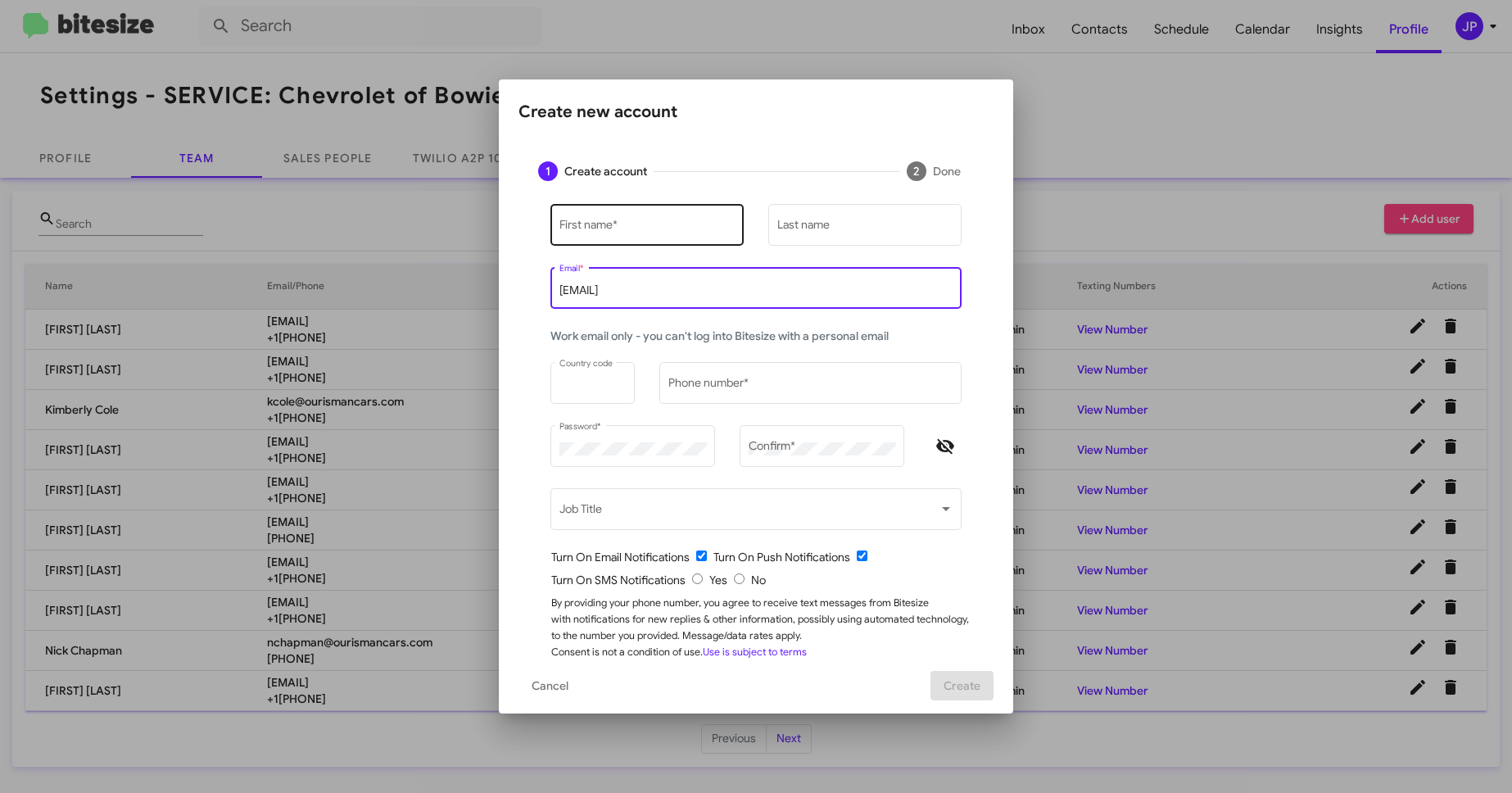 type on "[EMAIL]" 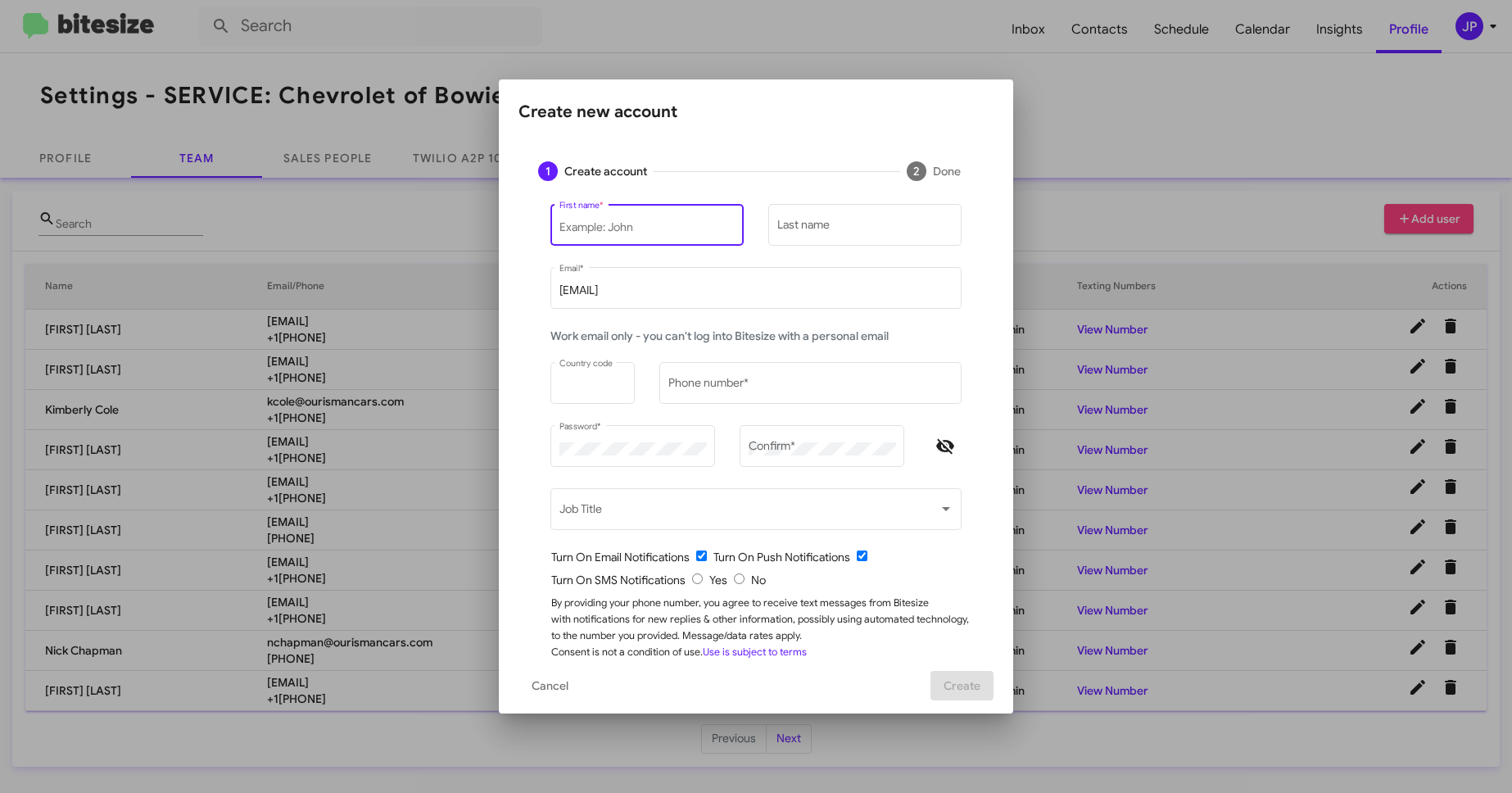 click on "First name  *" at bounding box center [647, 228] 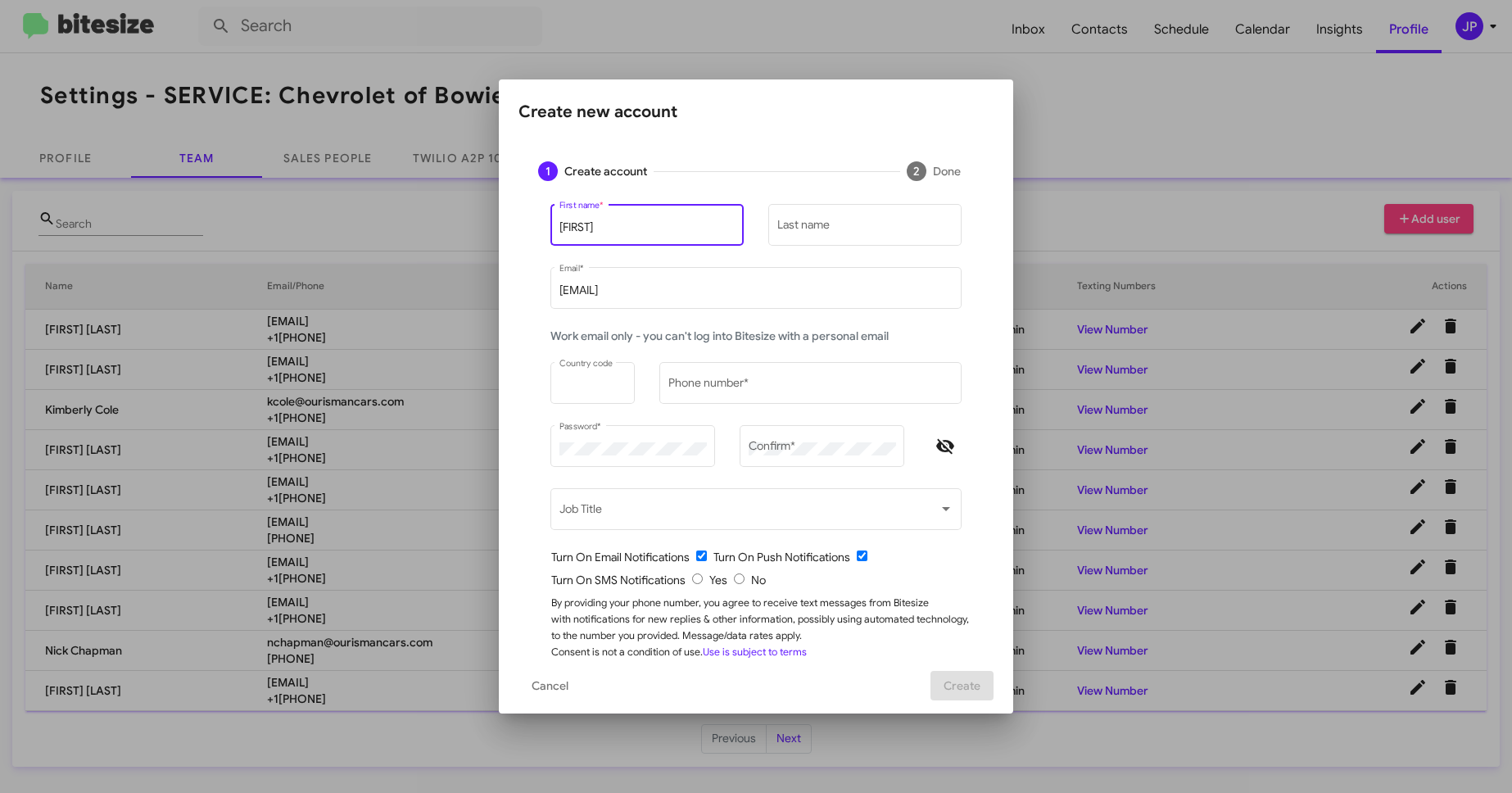 type on "[FIRST]" 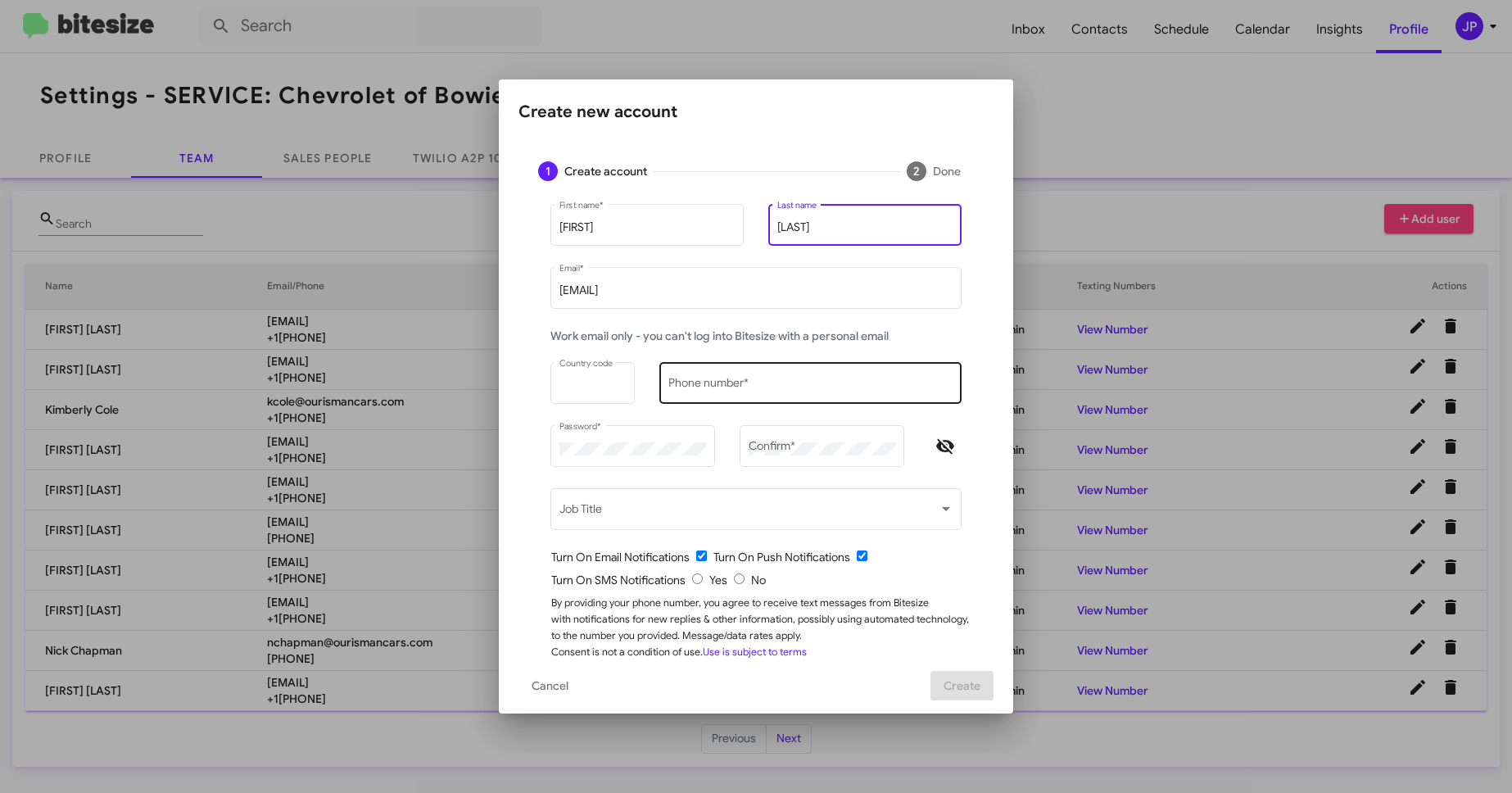 type on "[LAST]" 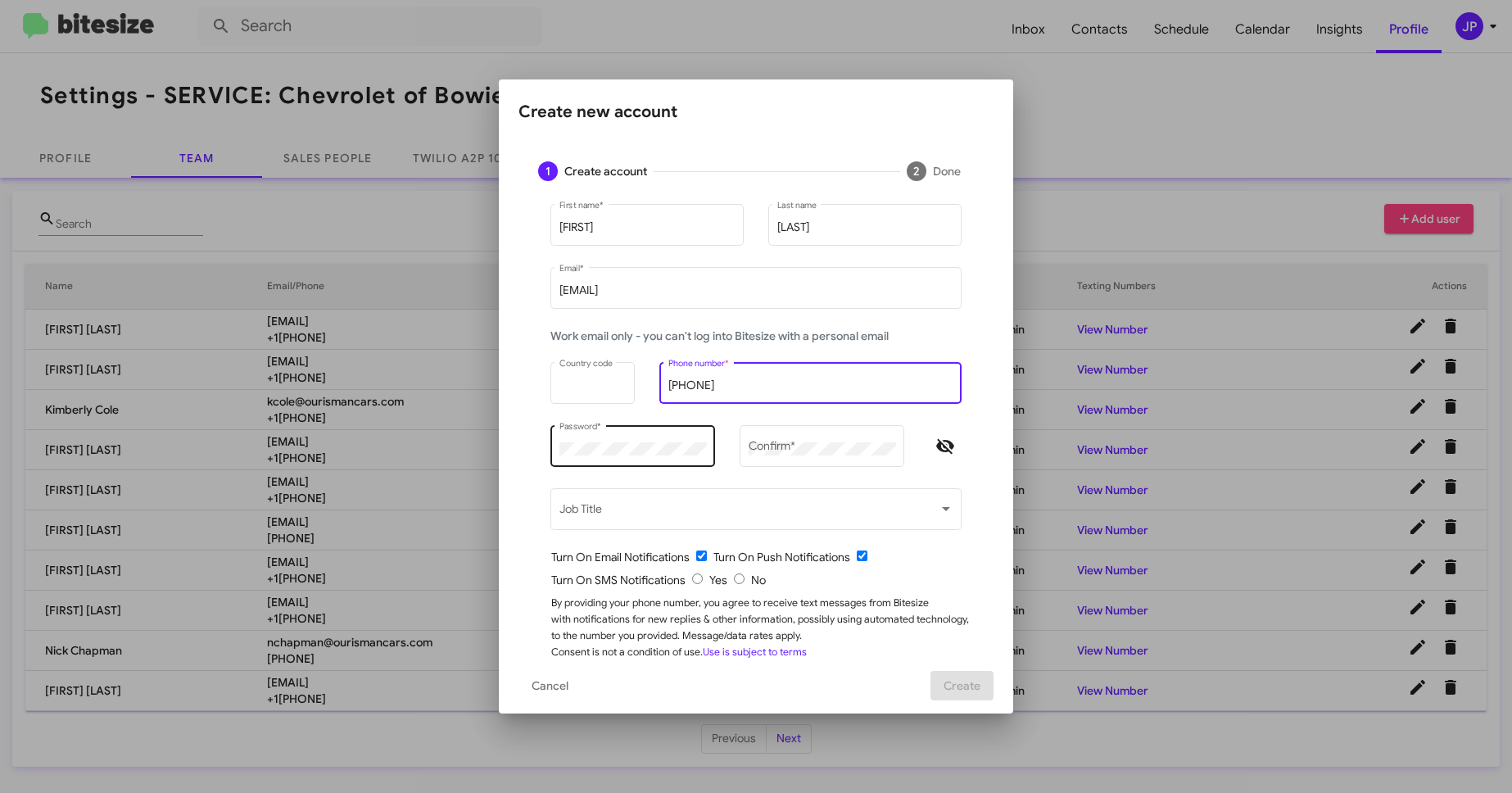 type on "[PHONE]" 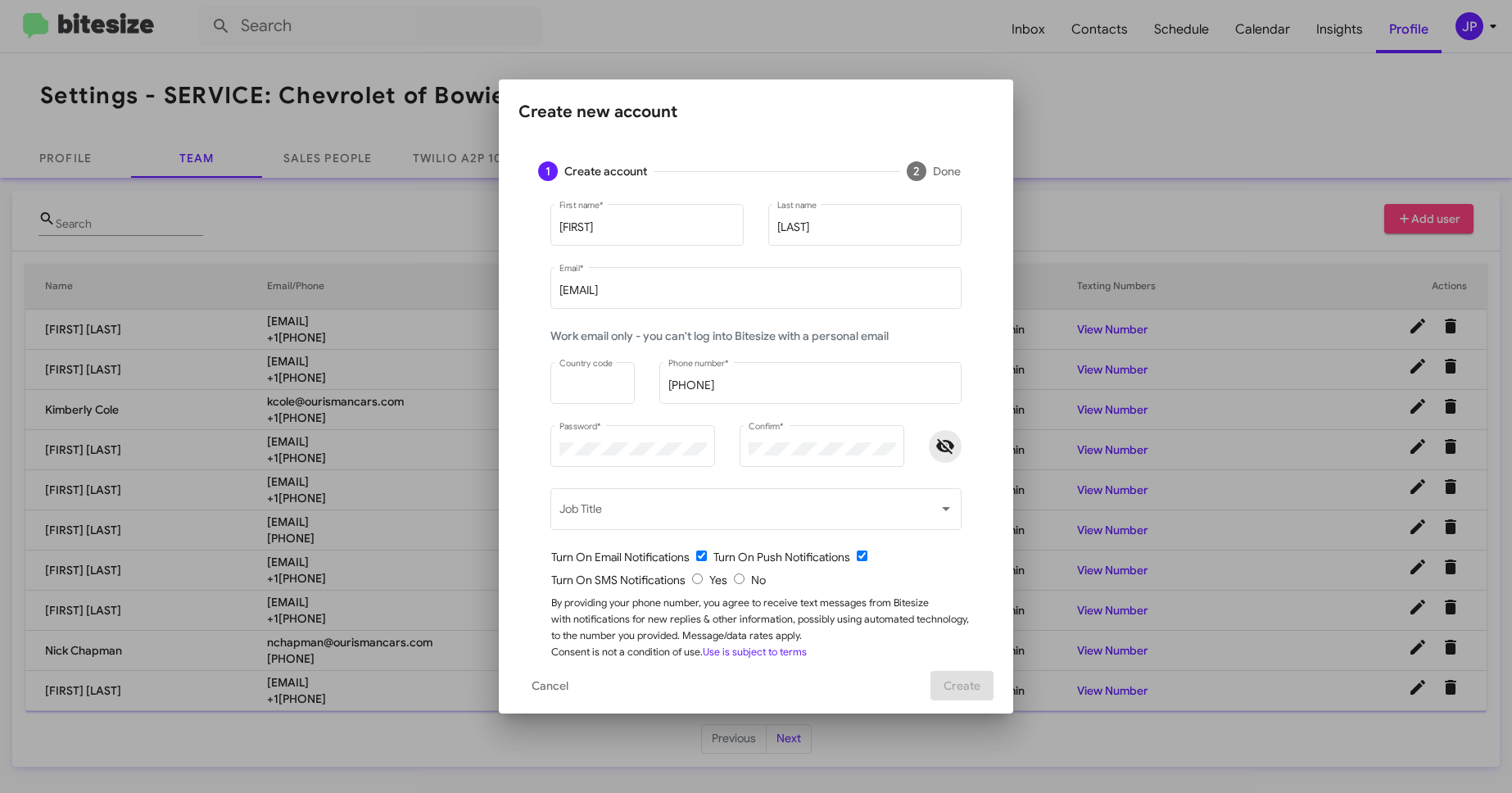 click 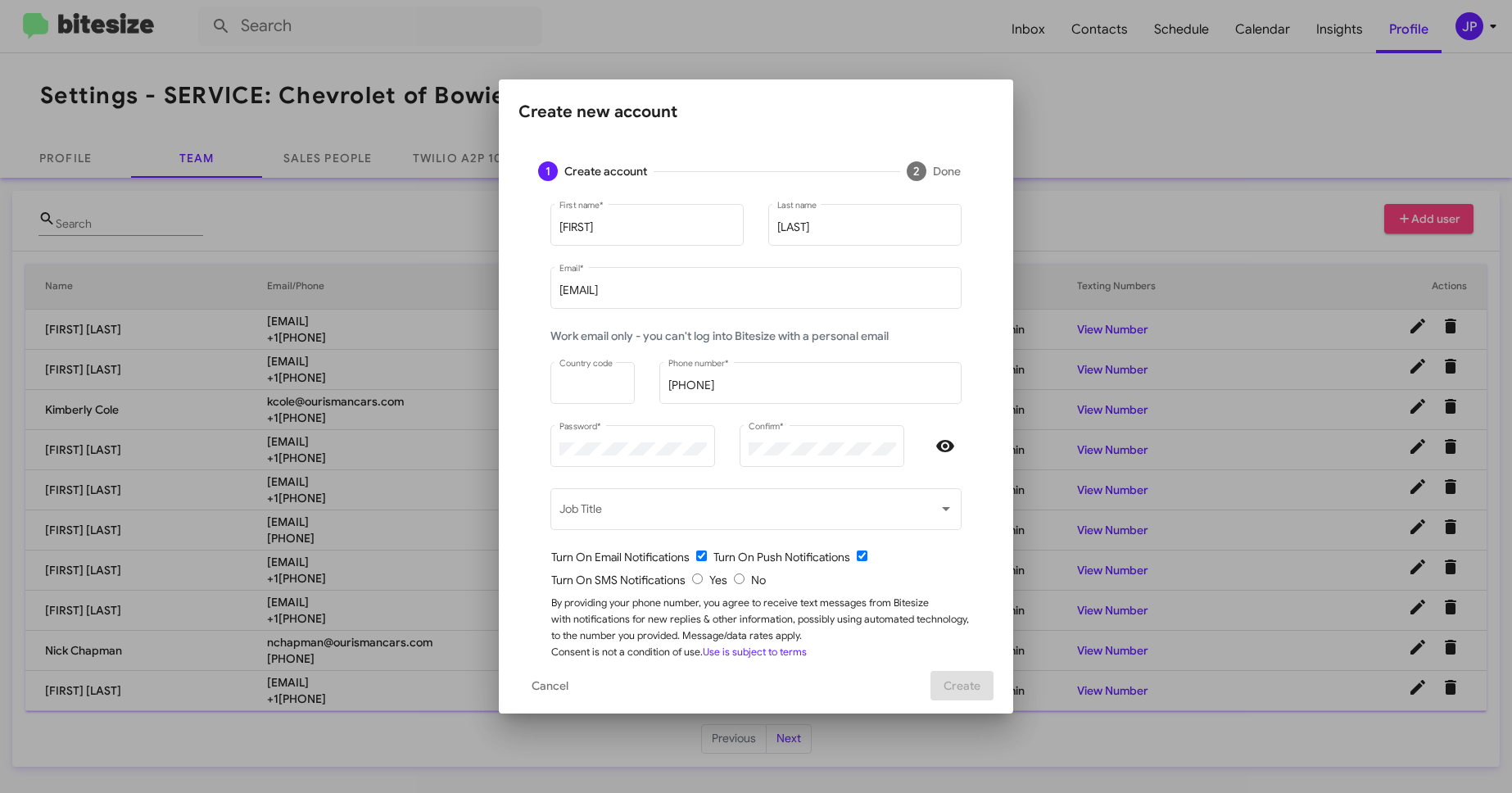 click on "Turn On SMS Notifications Yes No" at bounding box center [763, 580] 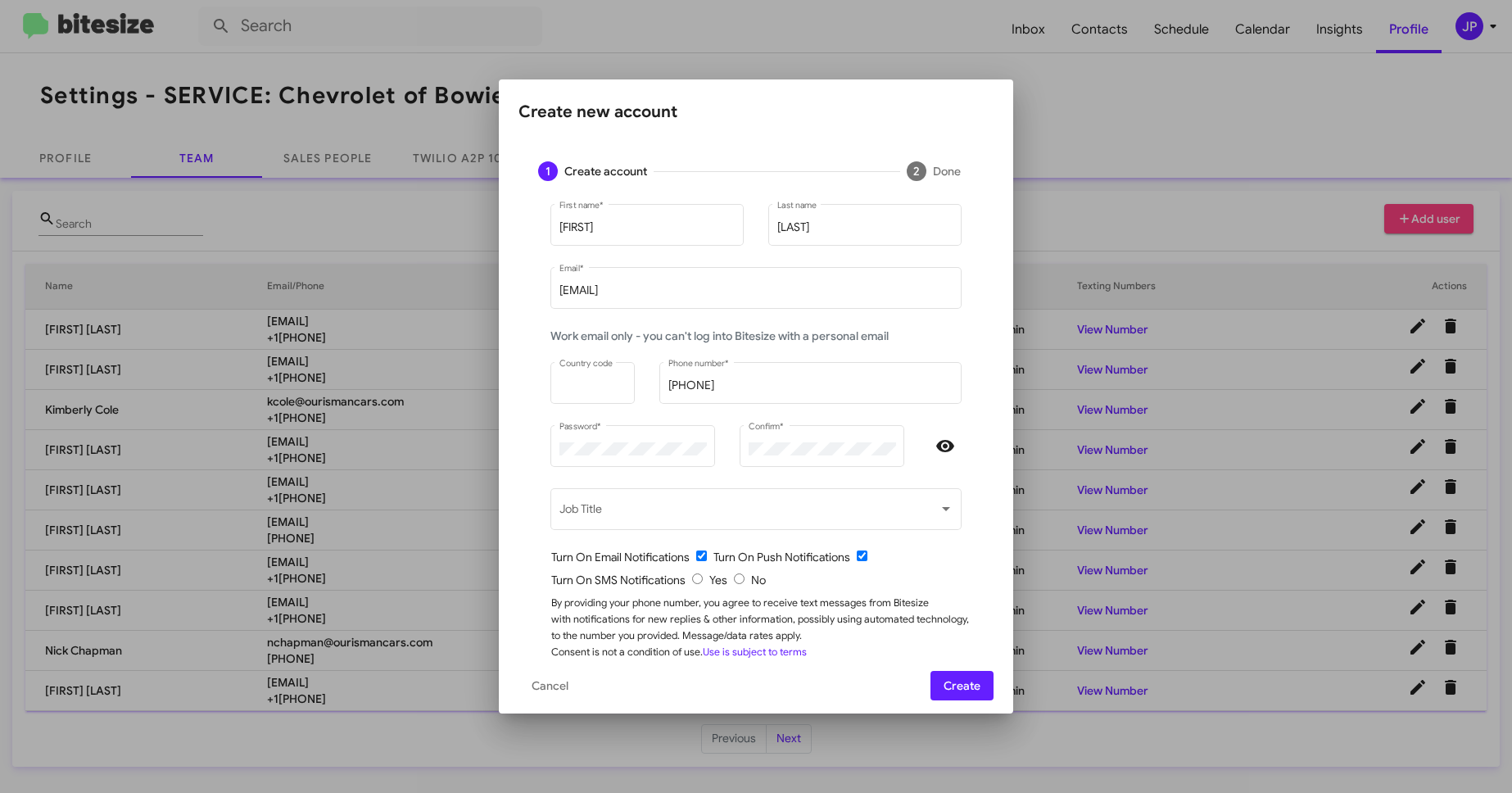 click on "Turn On SMS Notifications Yes No" at bounding box center (763, 580) 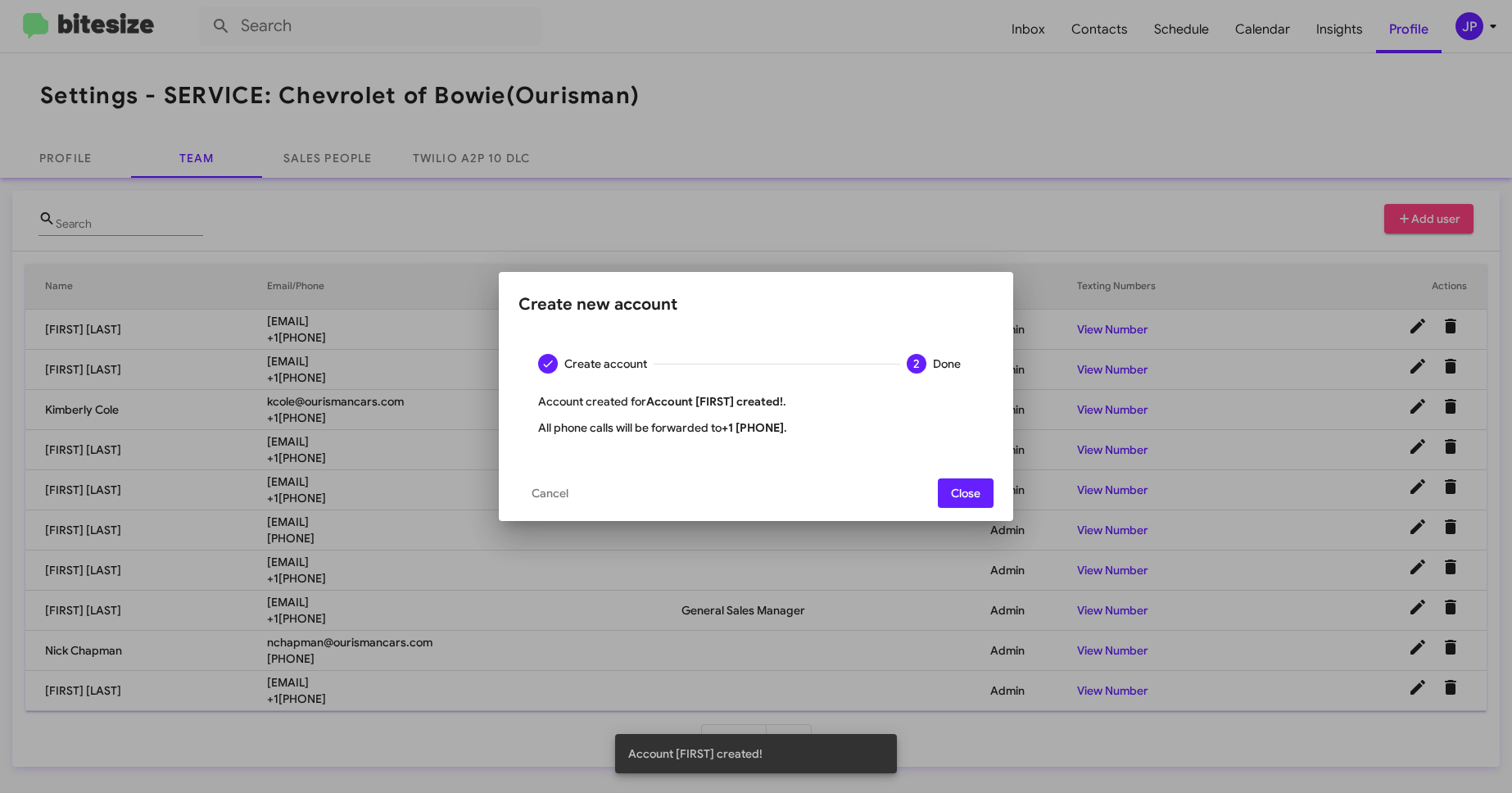 click on "Close" 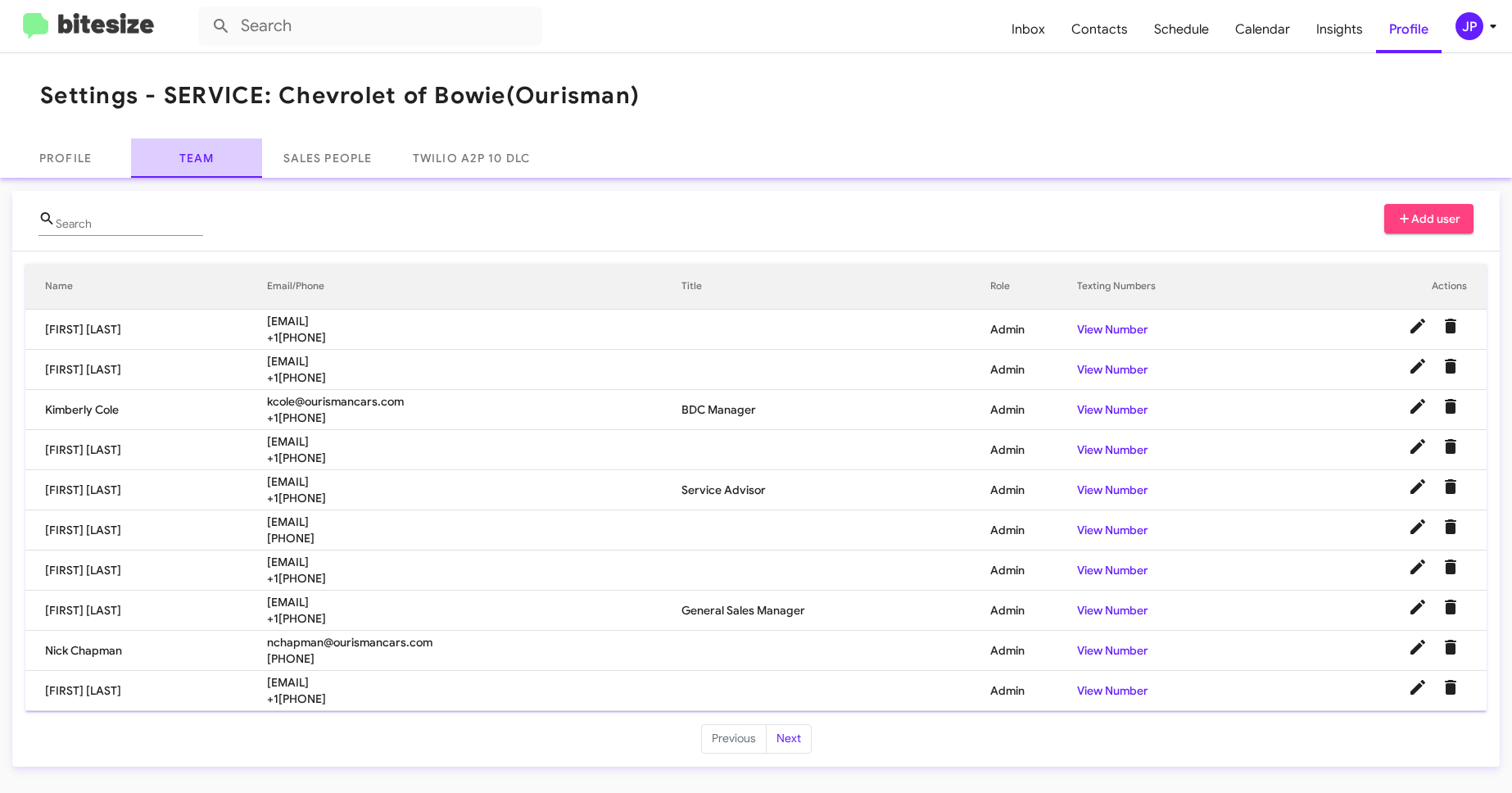 click on "Team" at bounding box center [197, 158] 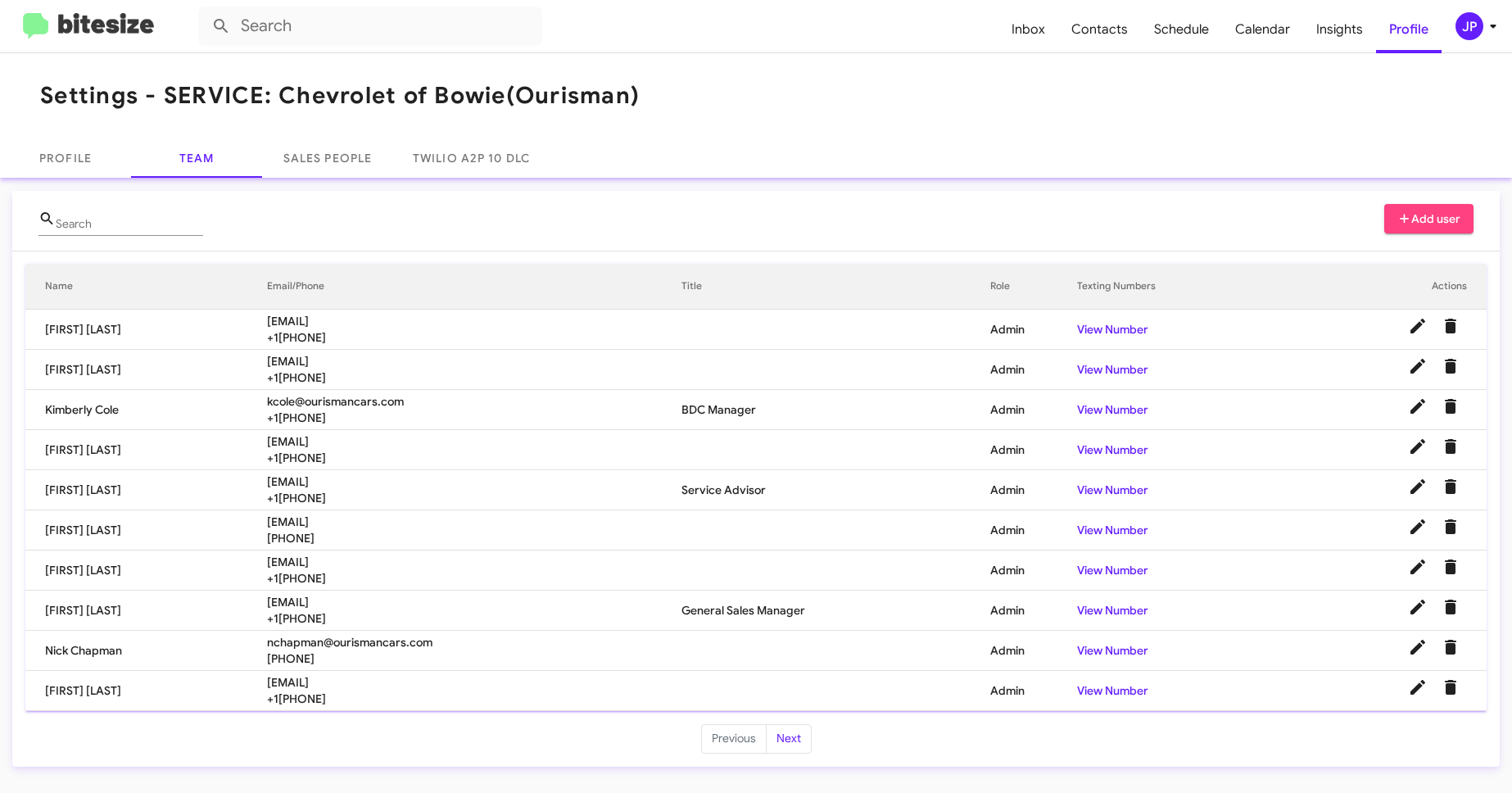 click 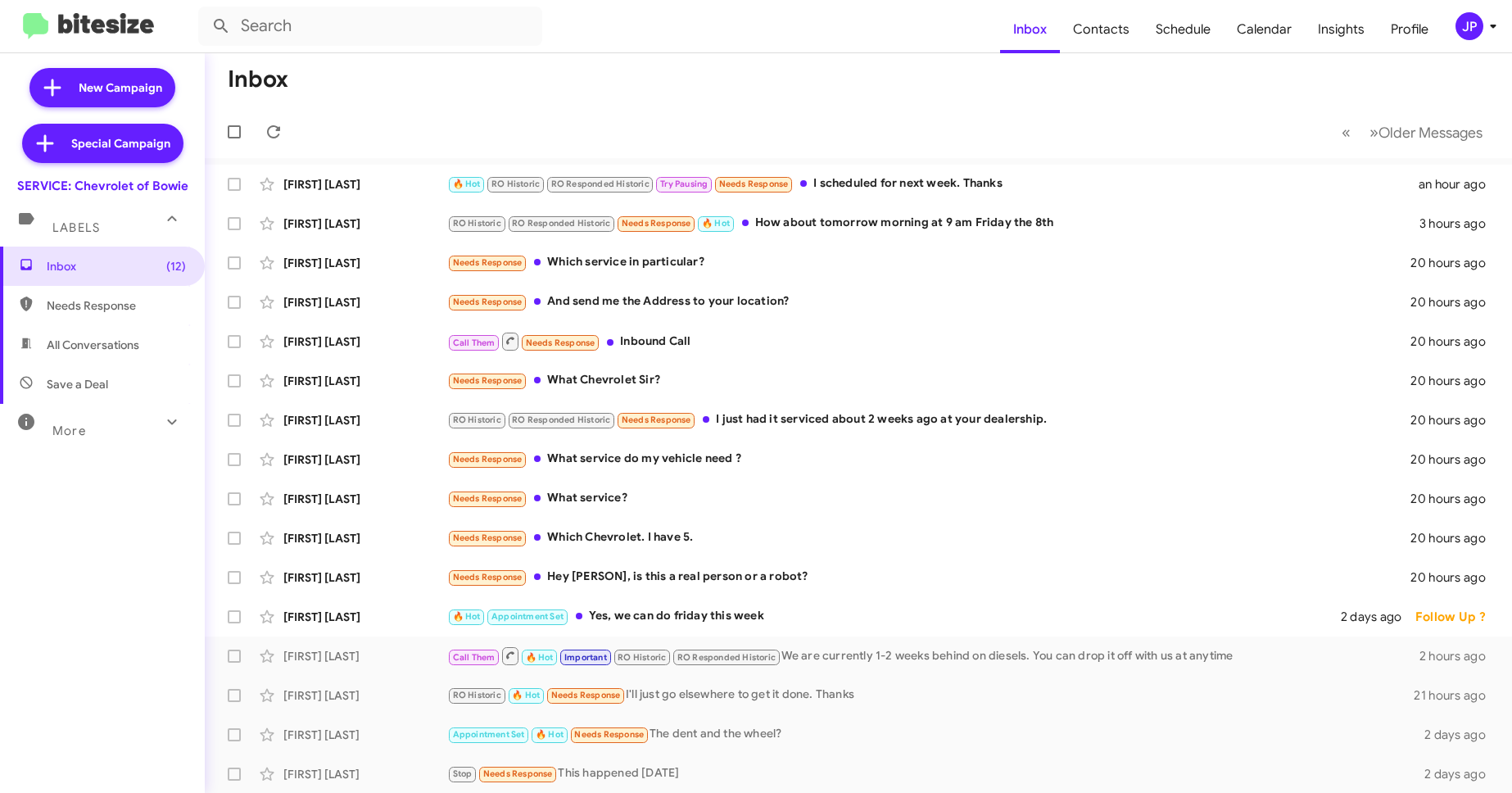 click on "Inbox  Contacts Schedule Calendar Insights Profile JP" 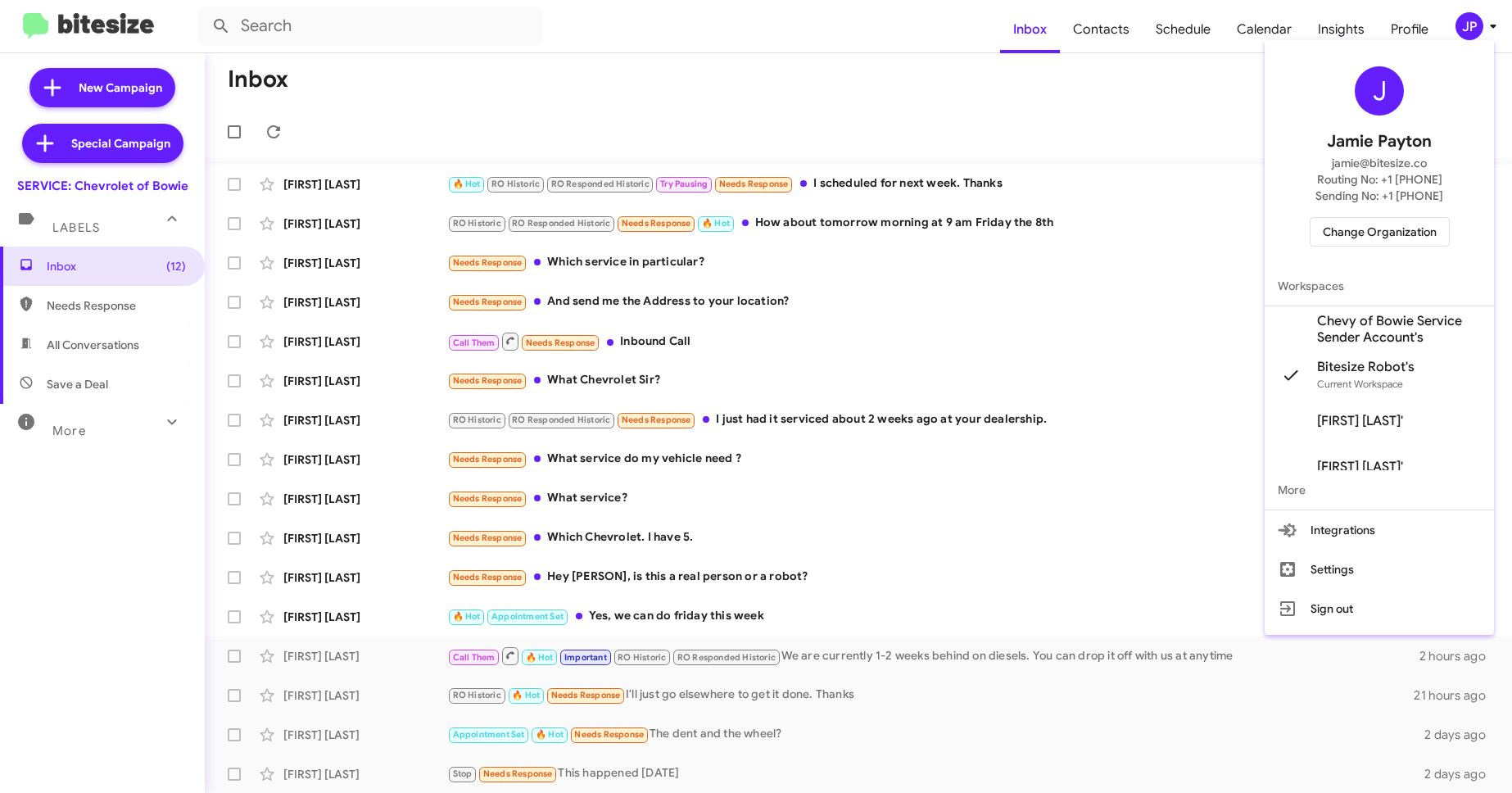 click on "Change Organization" at bounding box center [1379, 232] 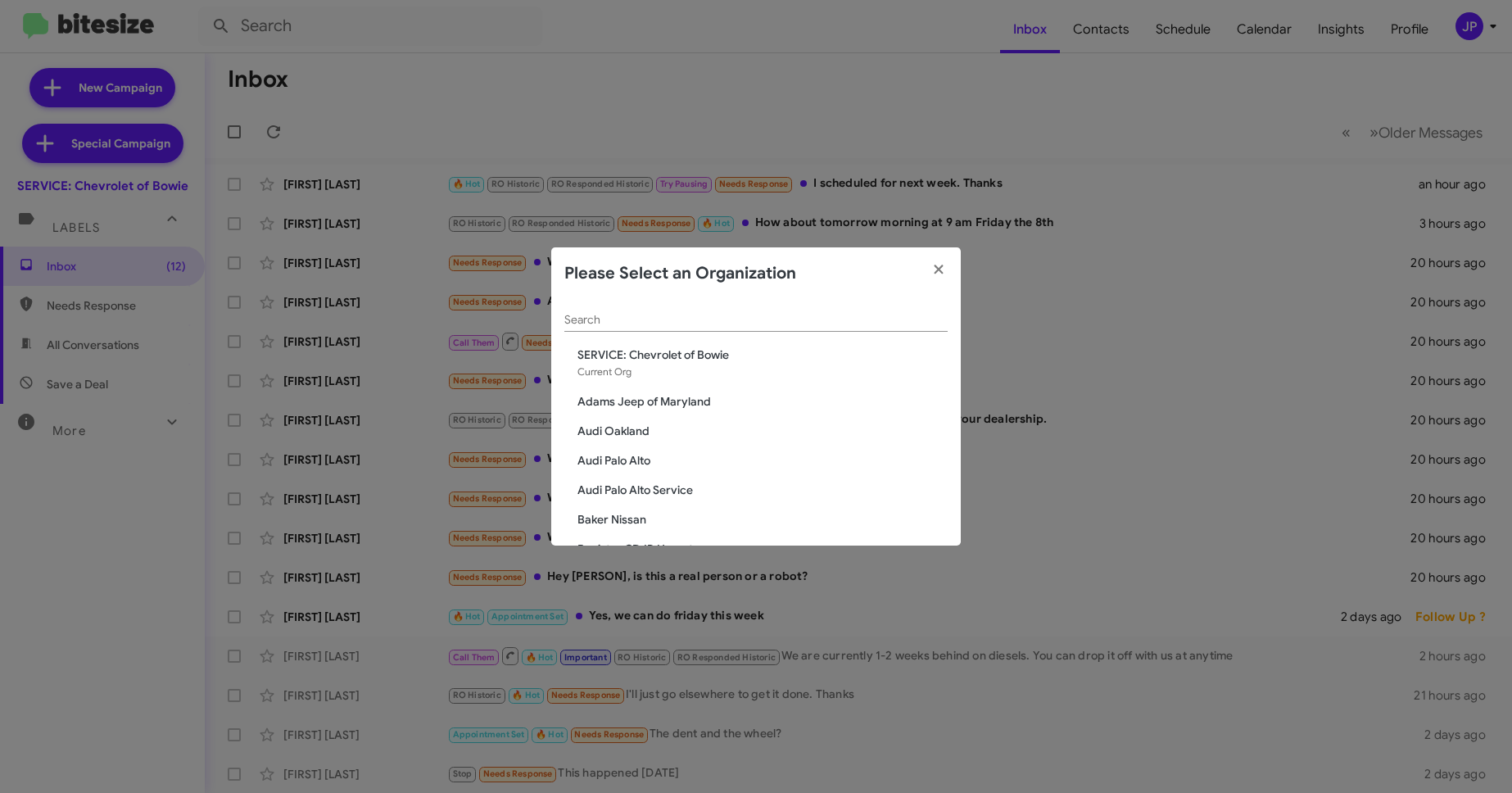 click on "Search" 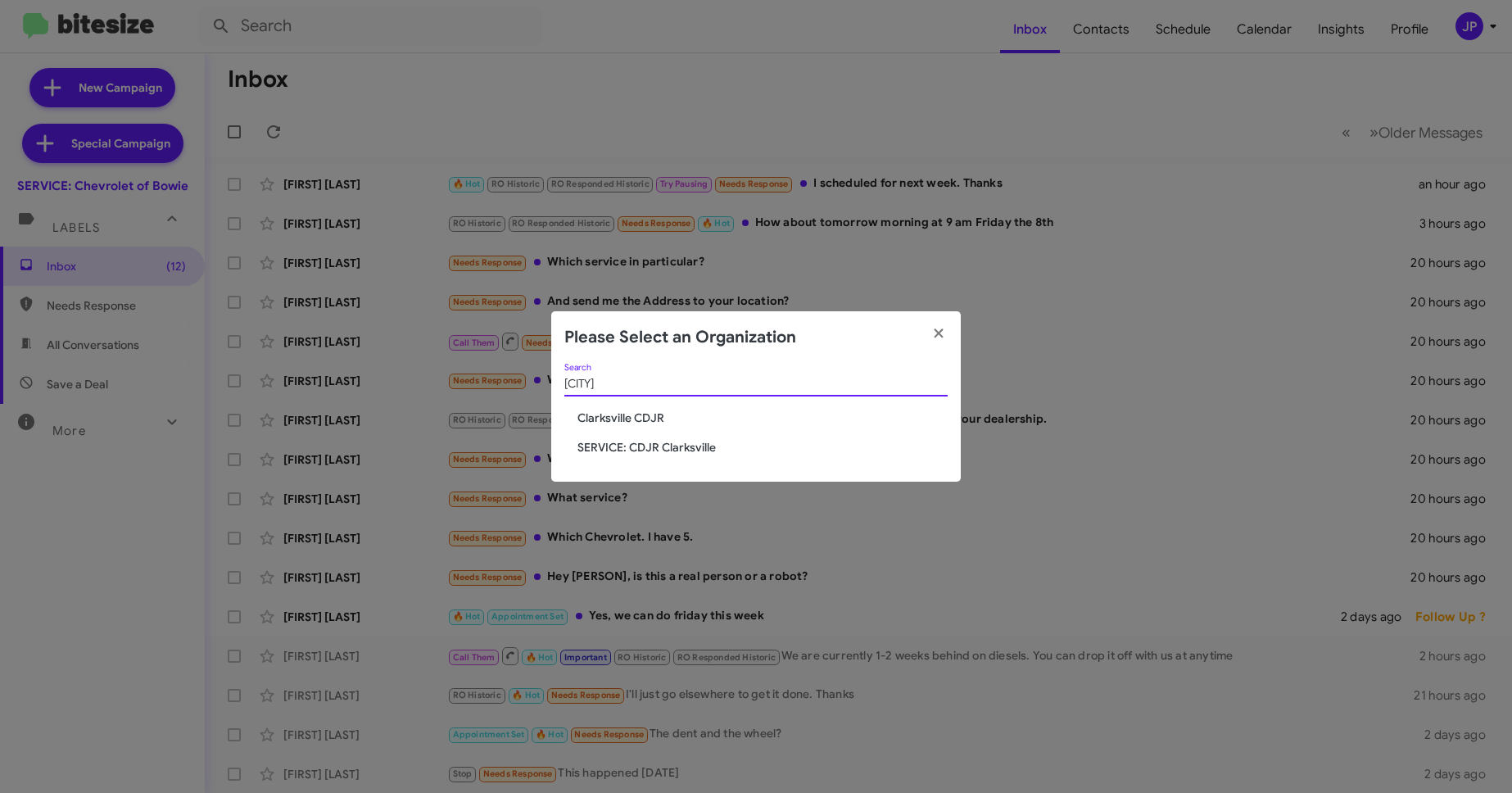 type on "[CITY]" 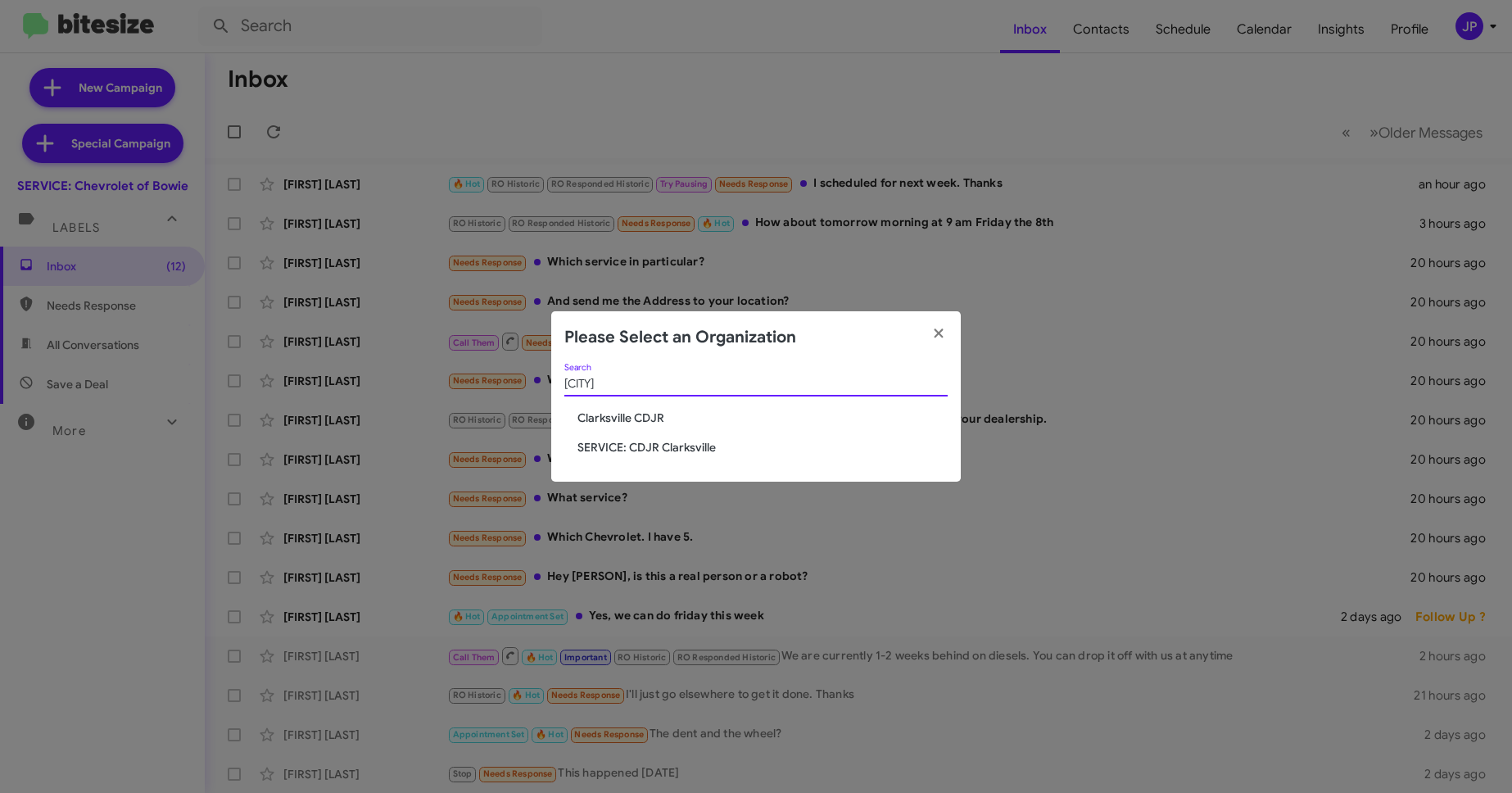 click on "Clarksville CDJR" 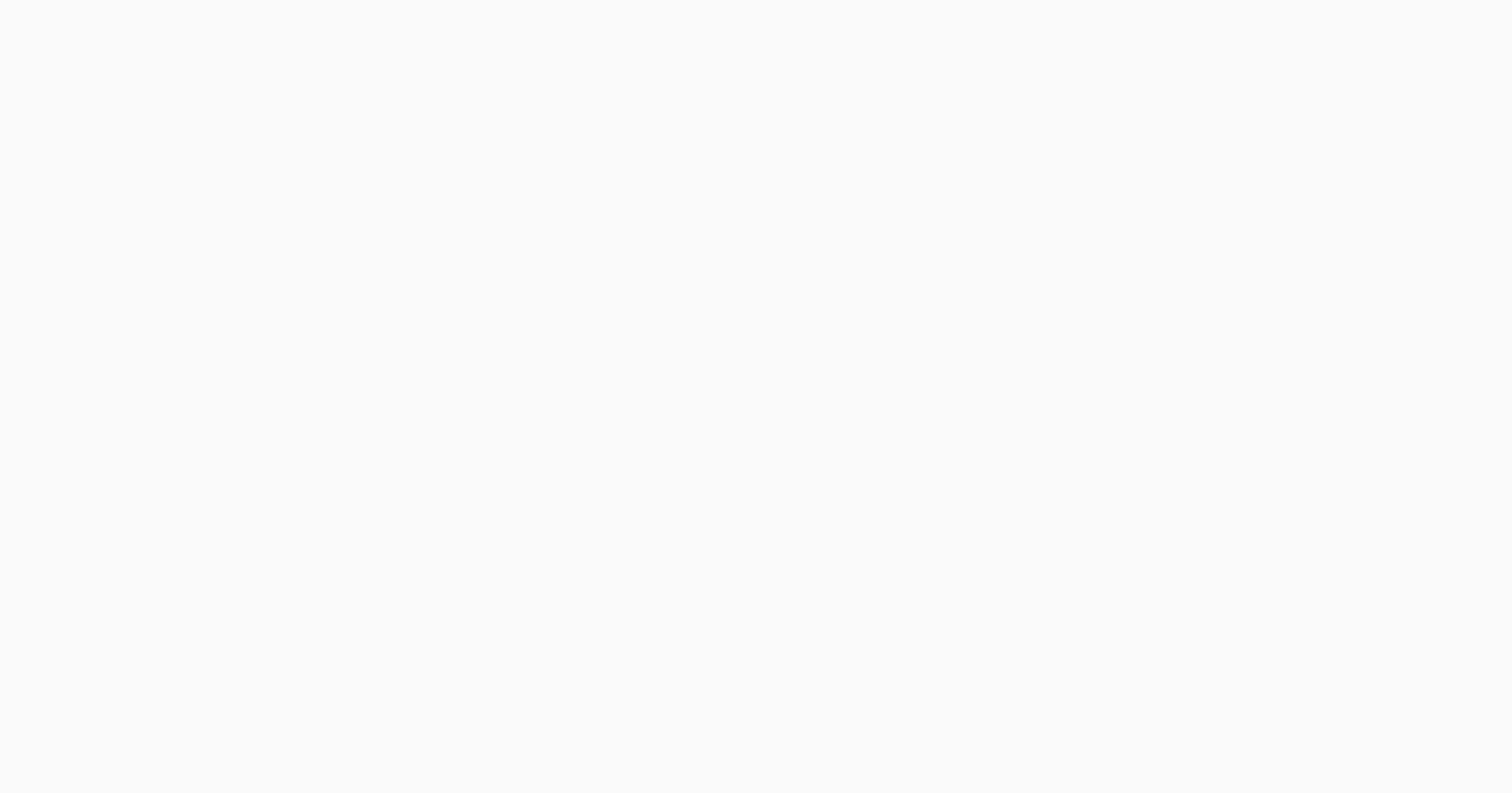 scroll, scrollTop: 0, scrollLeft: 0, axis: both 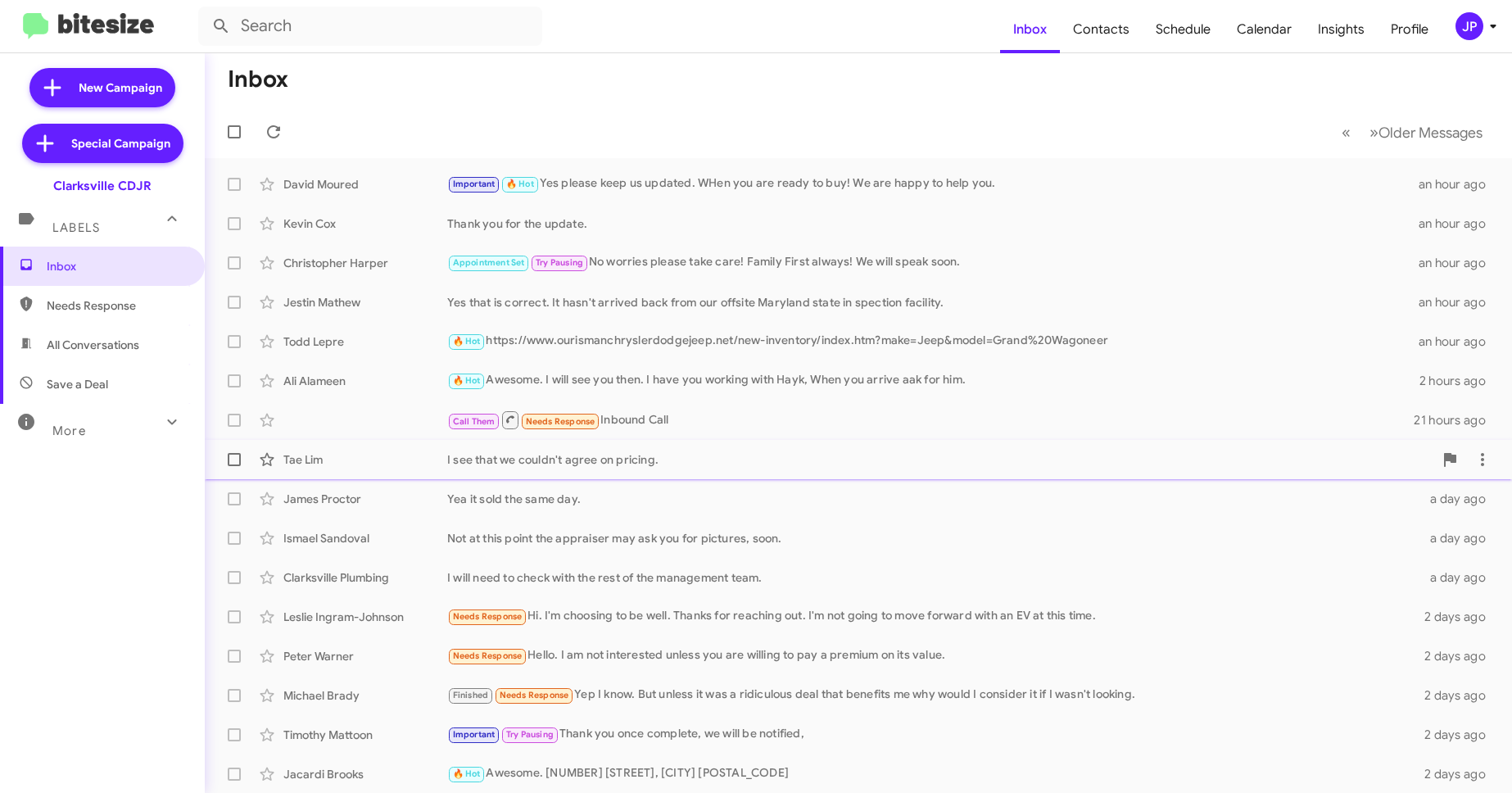 click on "Tae Lim  I see that we couldn't agree on pricing.   a day ago" 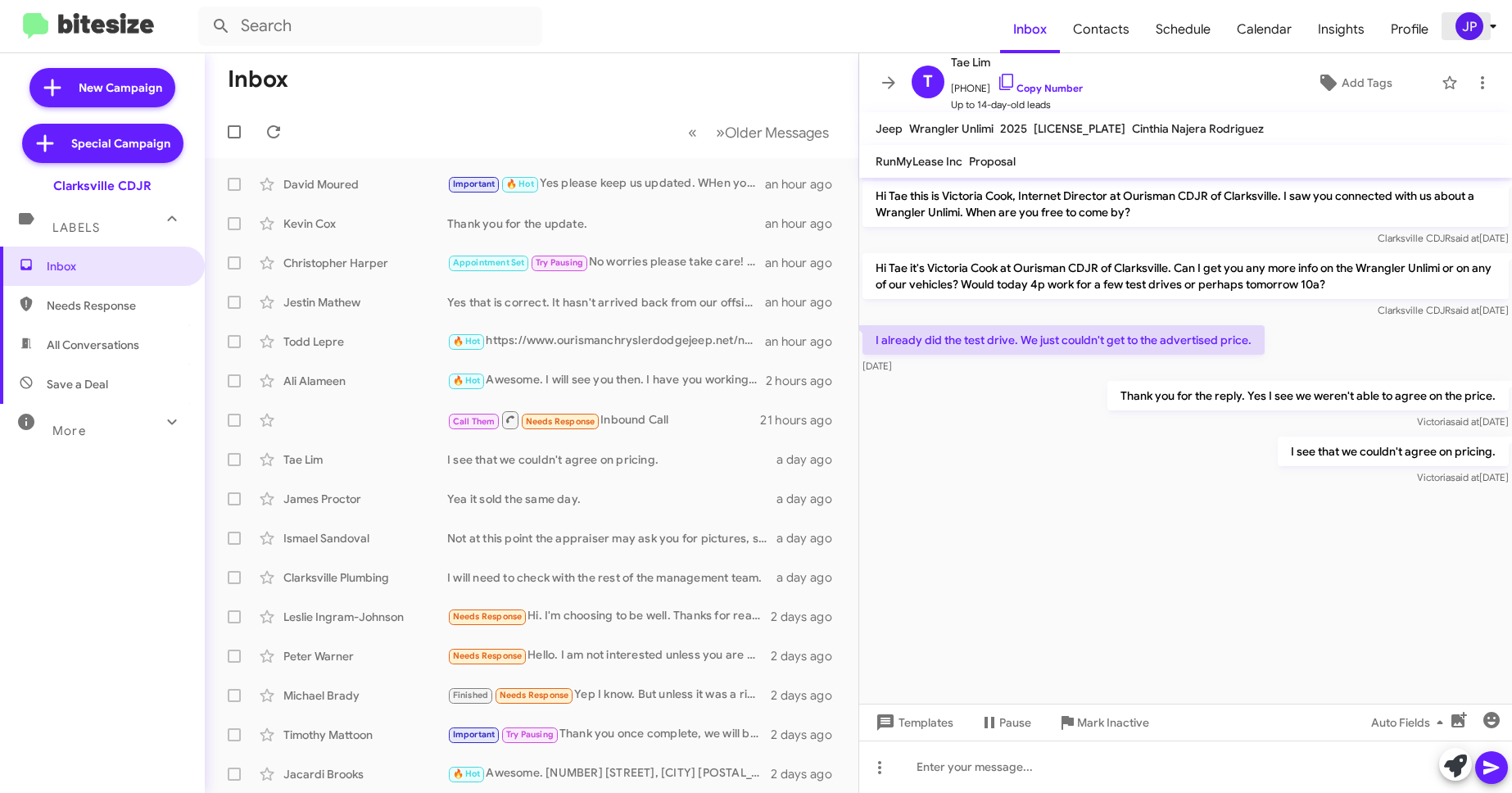 click on "JP" 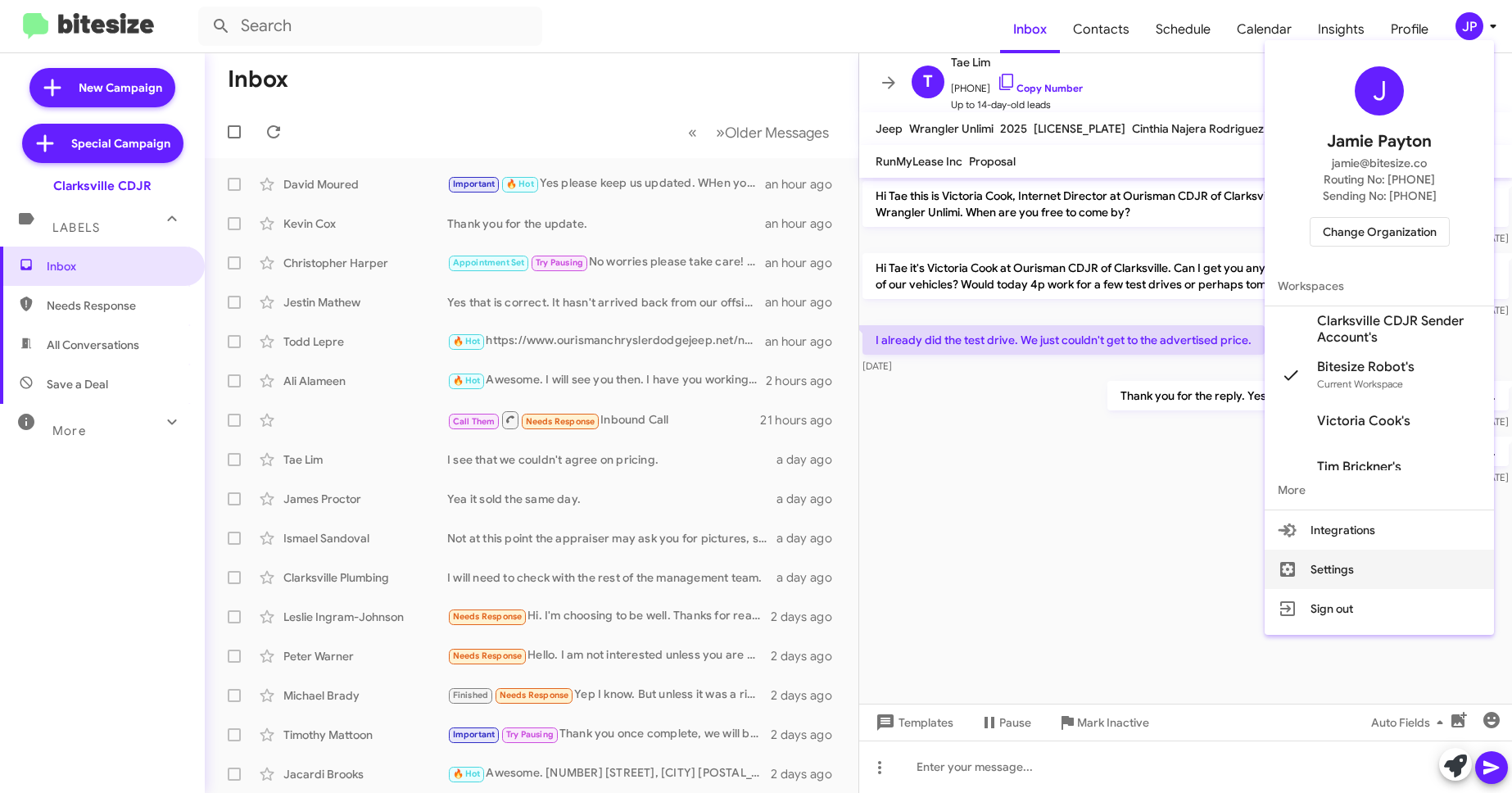 click on "Settings" at bounding box center (1379, 569) 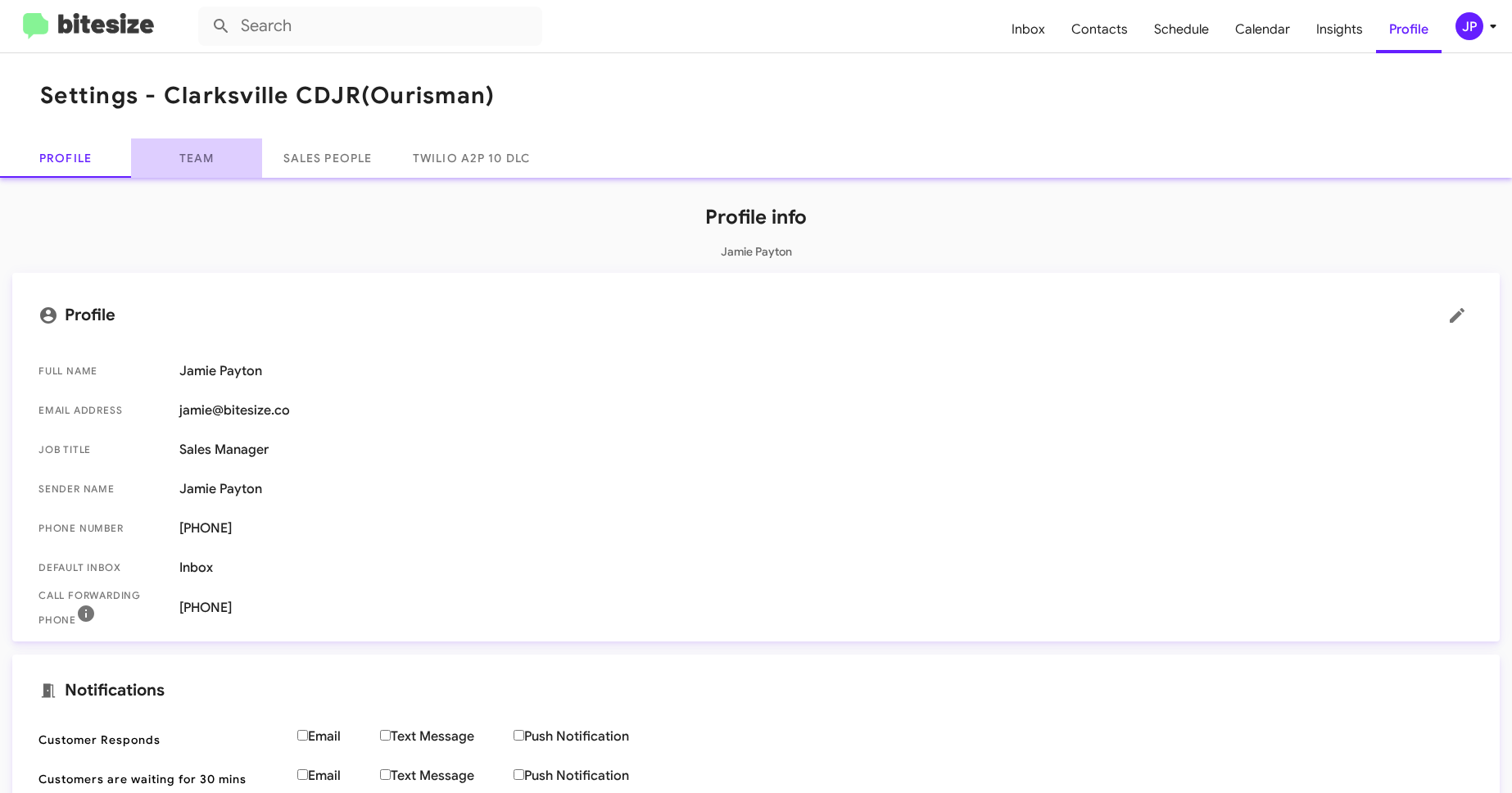 click on "Team" at bounding box center [197, 158] 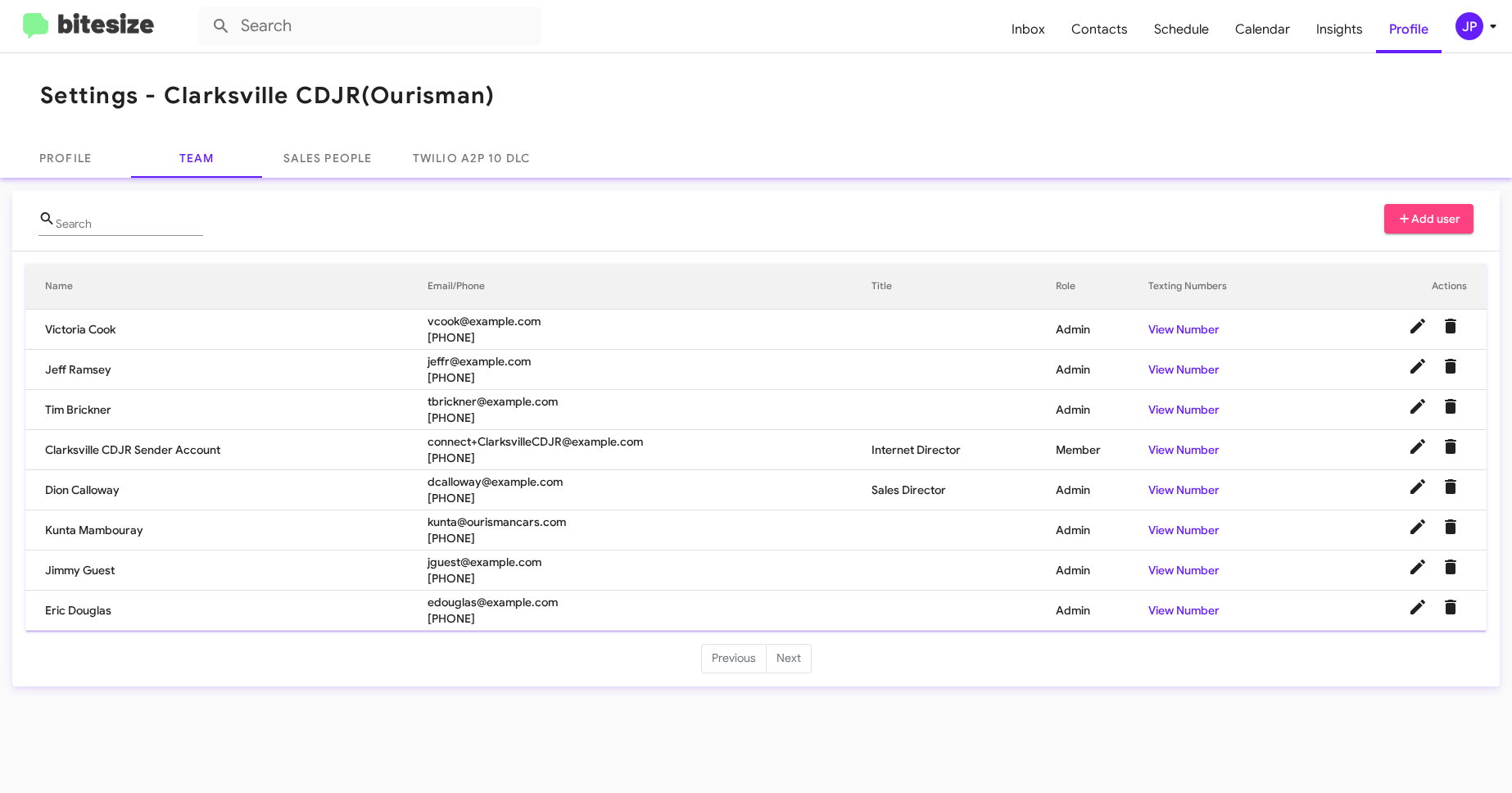 click on "JP" 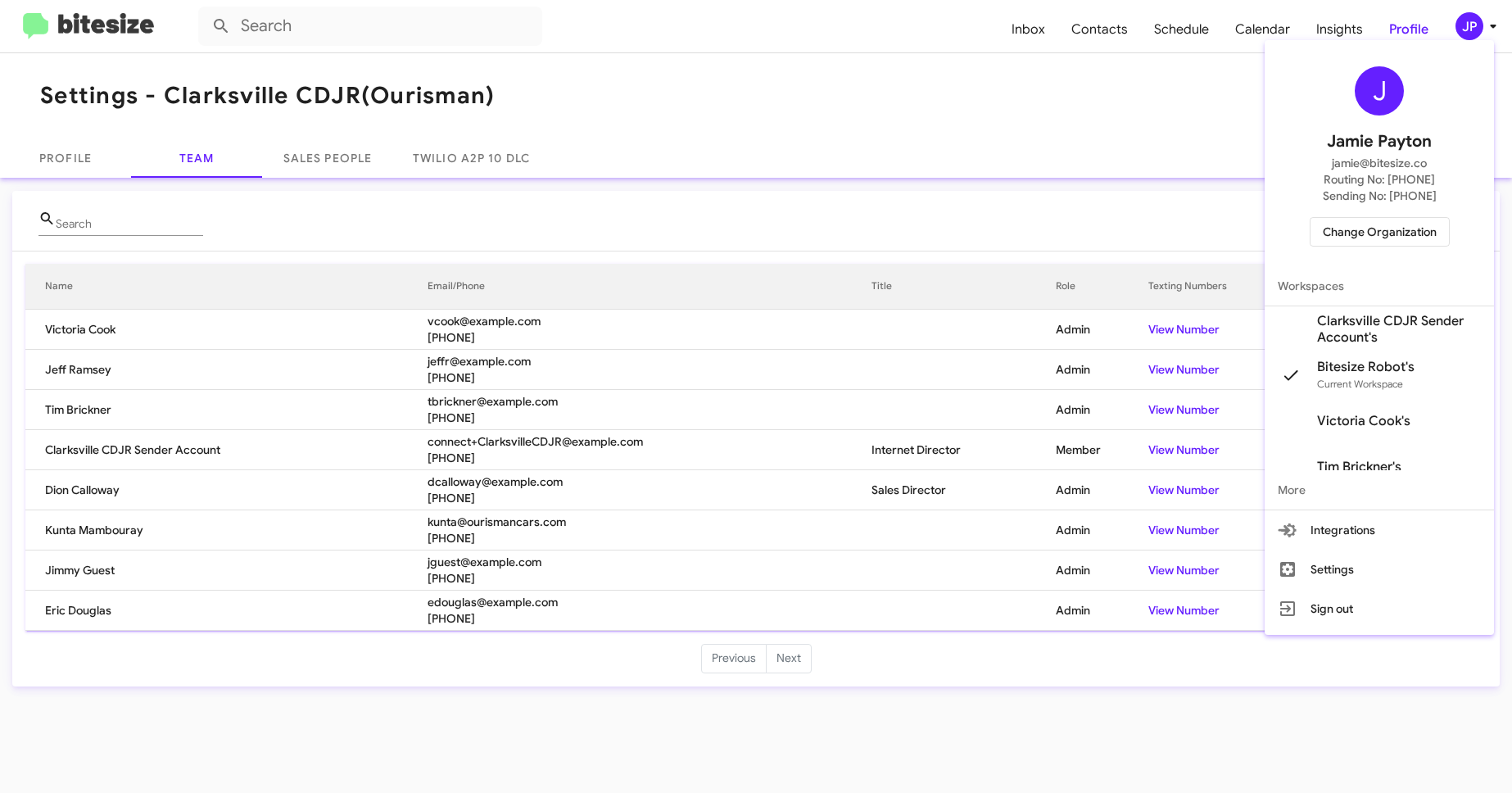 click on "Change Organization" at bounding box center [1379, 232] 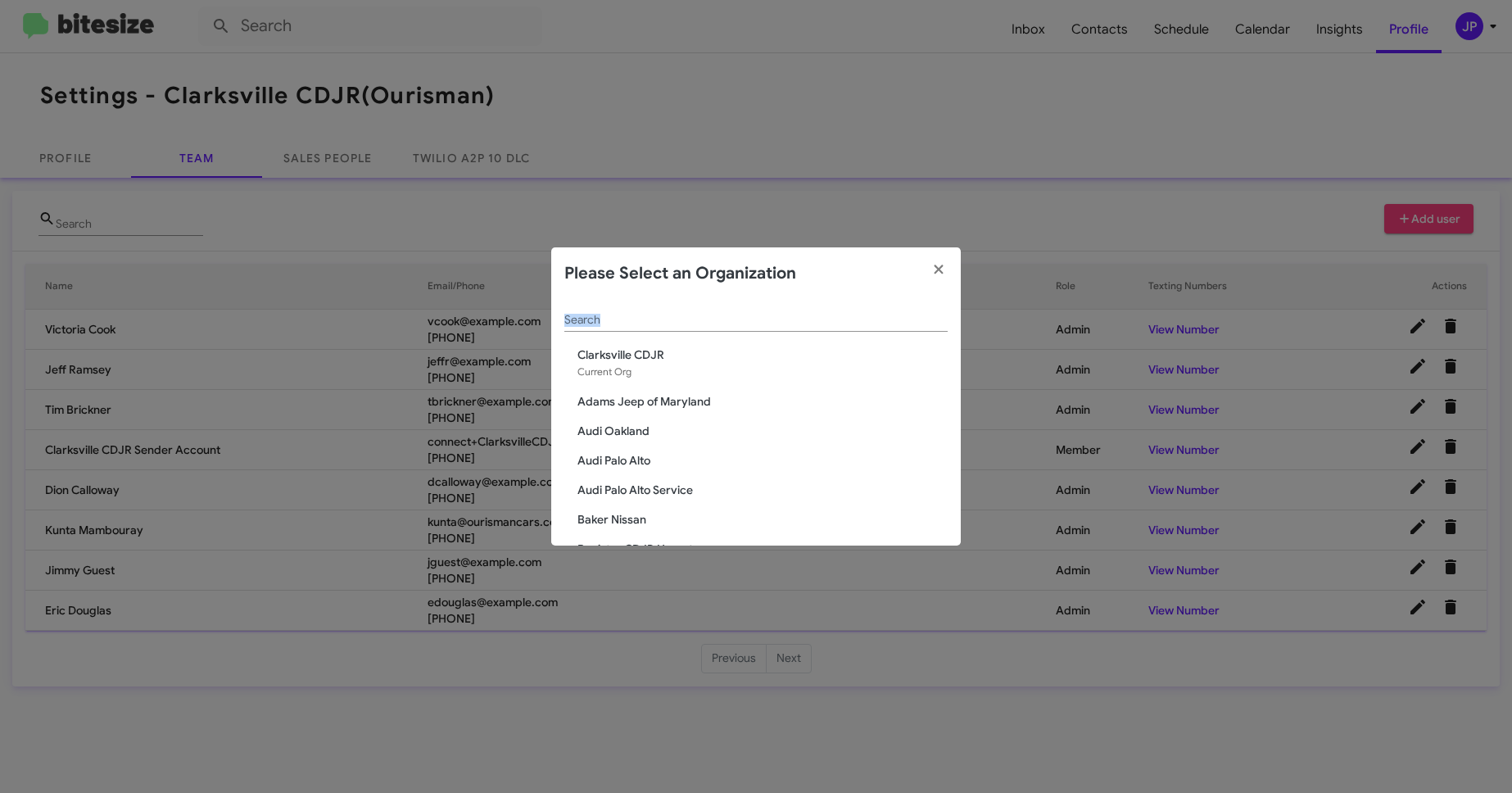 click on "Search" 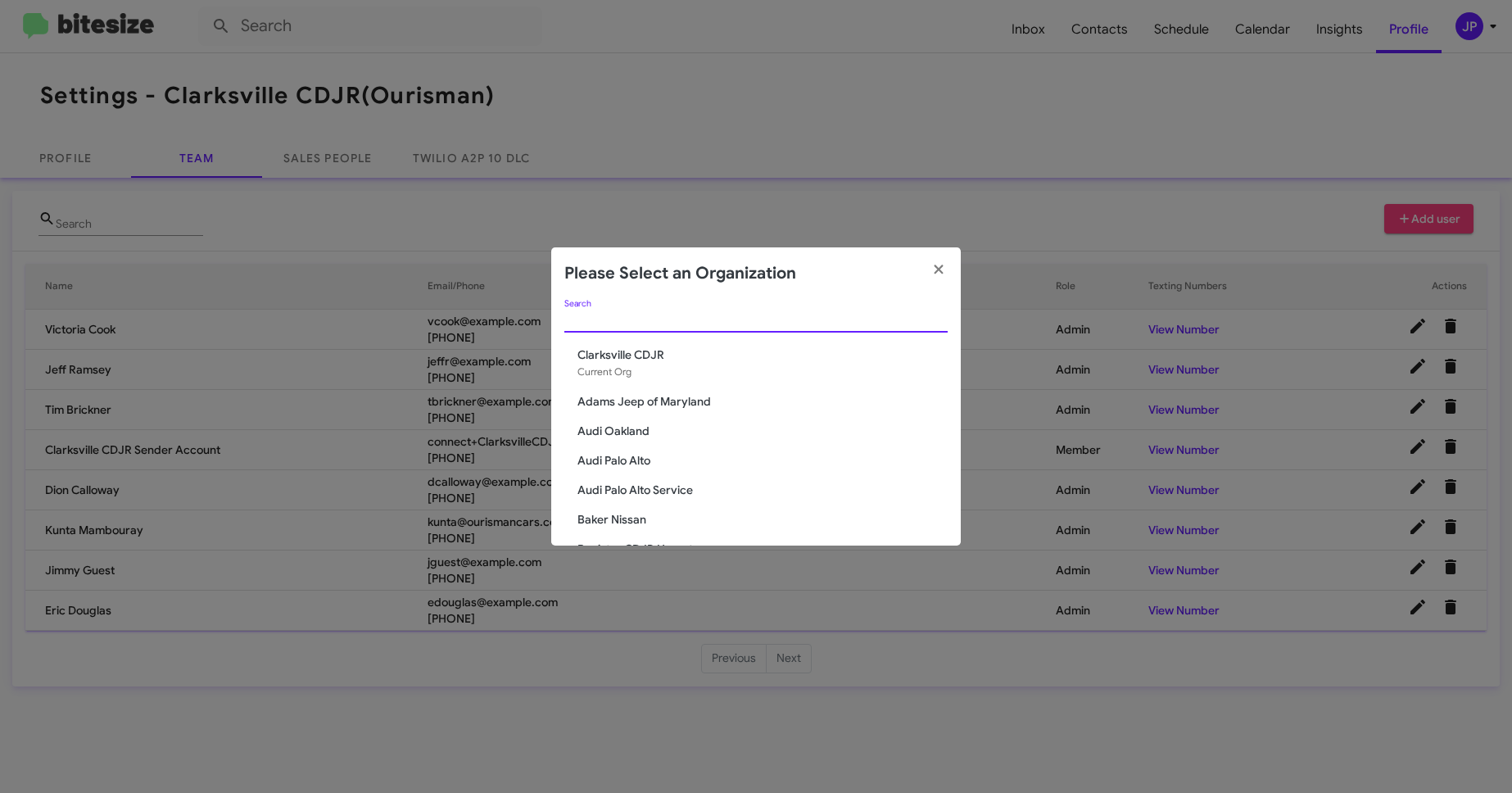 click on "Search" at bounding box center [756, 320] 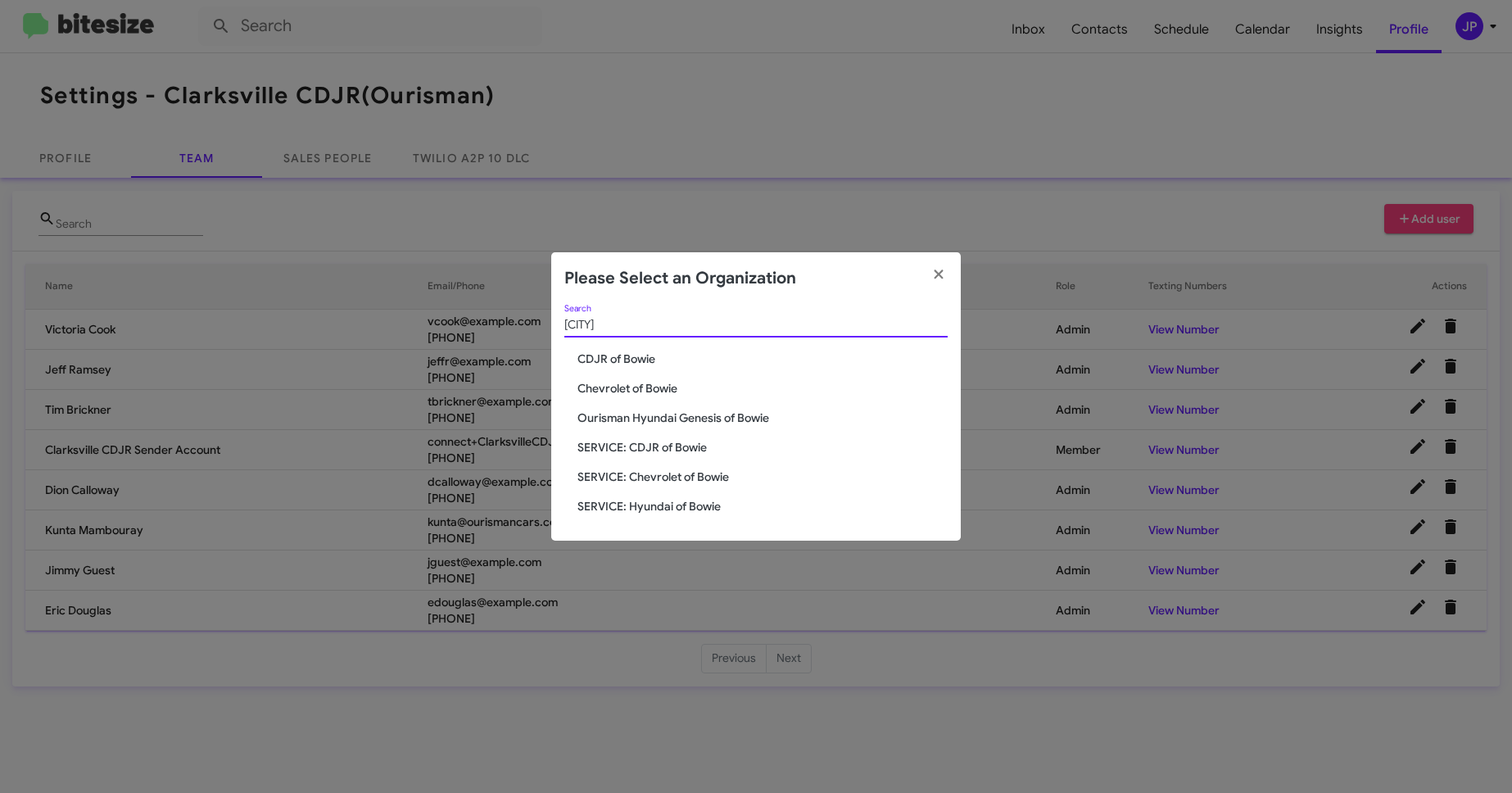 type on "Bowie" 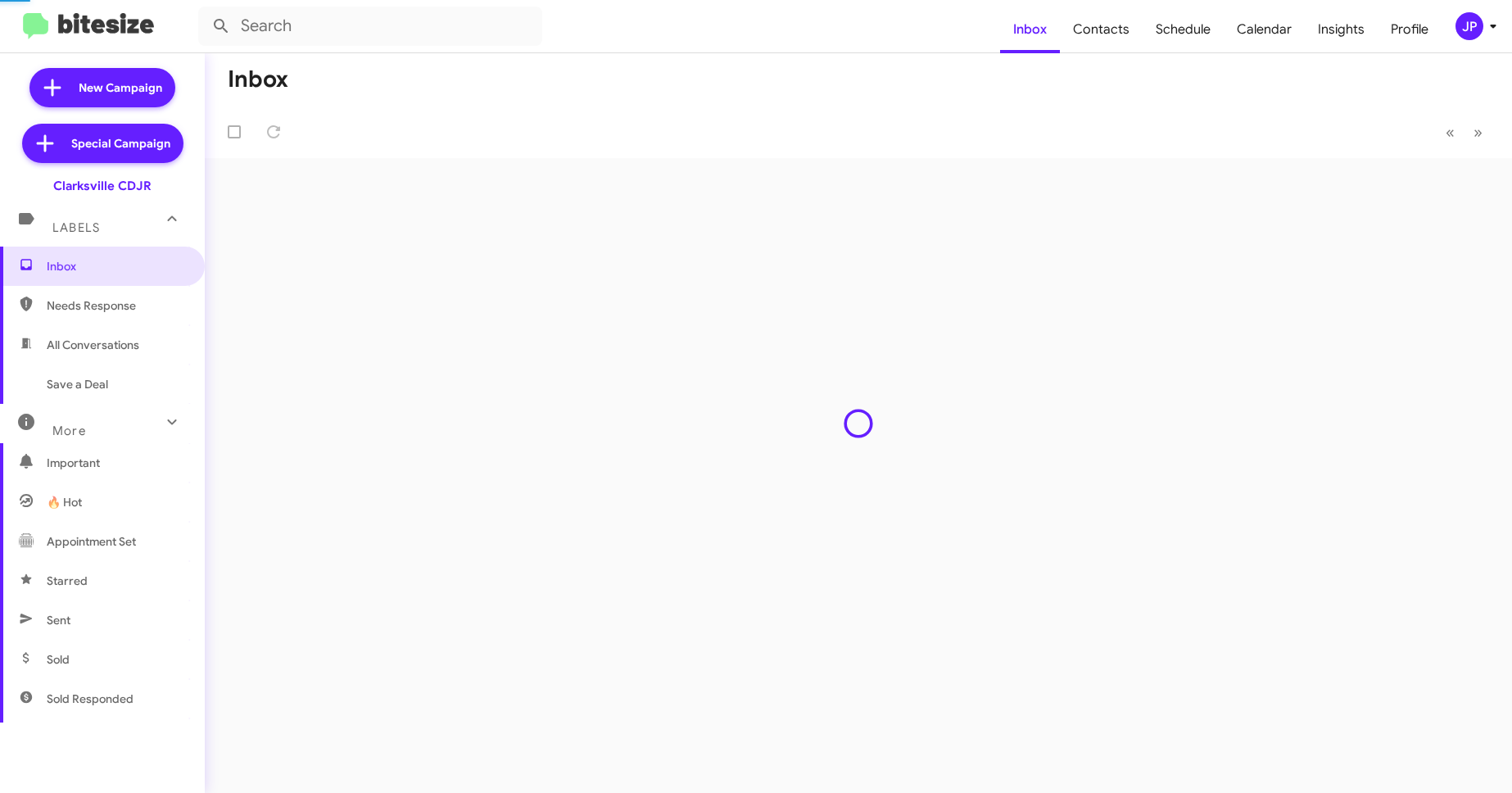 scroll, scrollTop: 0, scrollLeft: 0, axis: both 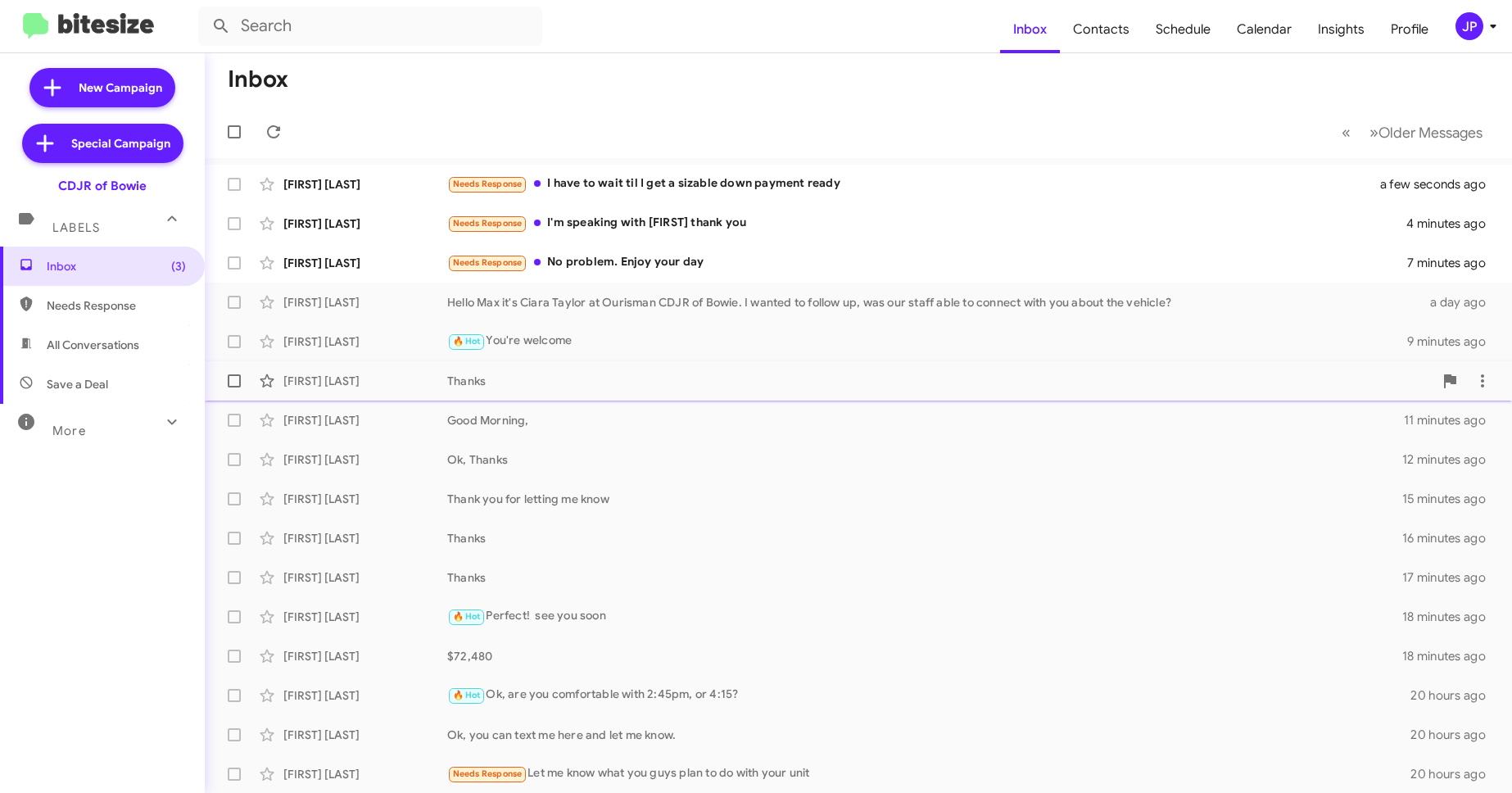 click on "Thanks" 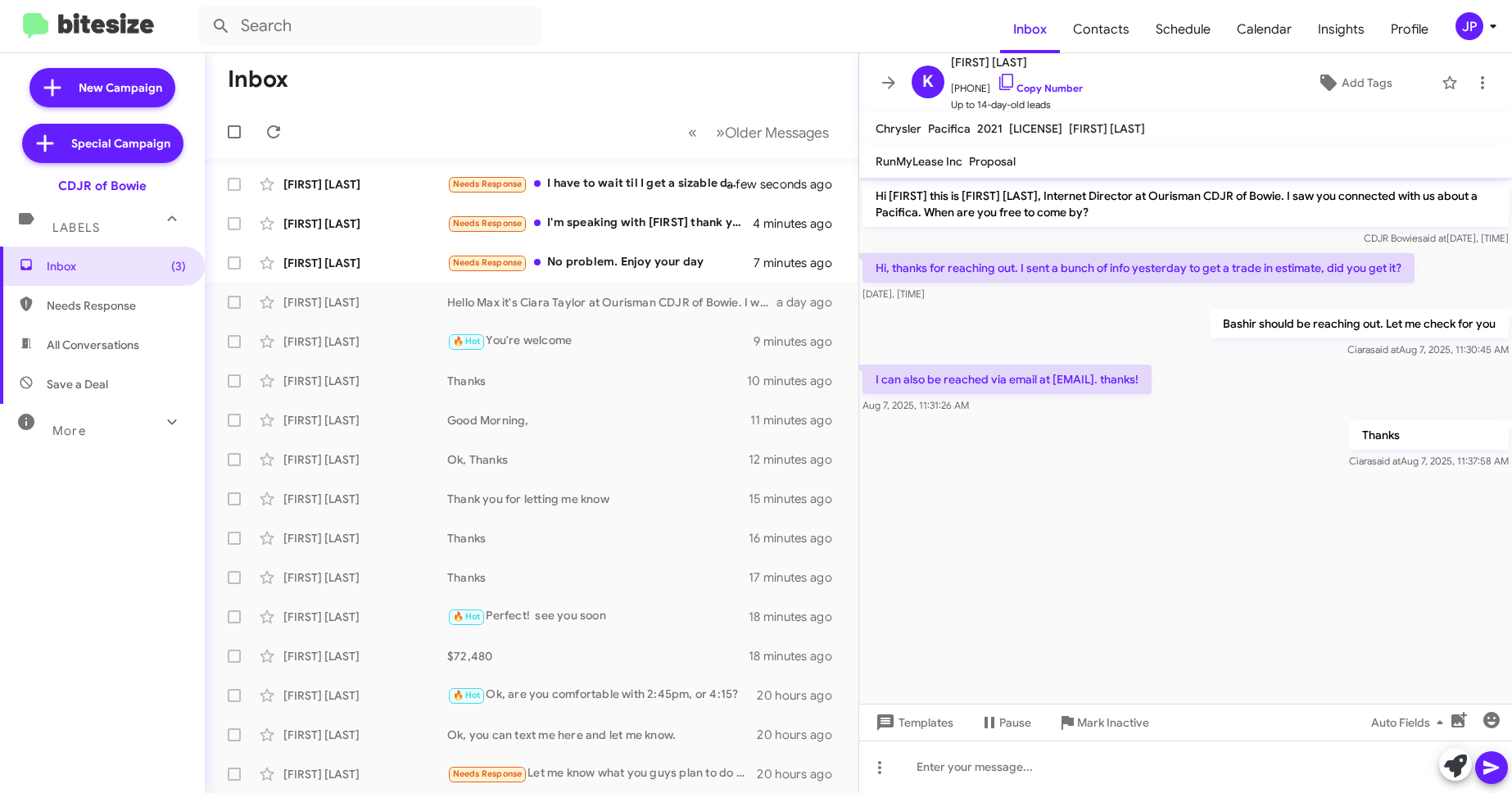 click on "JP" 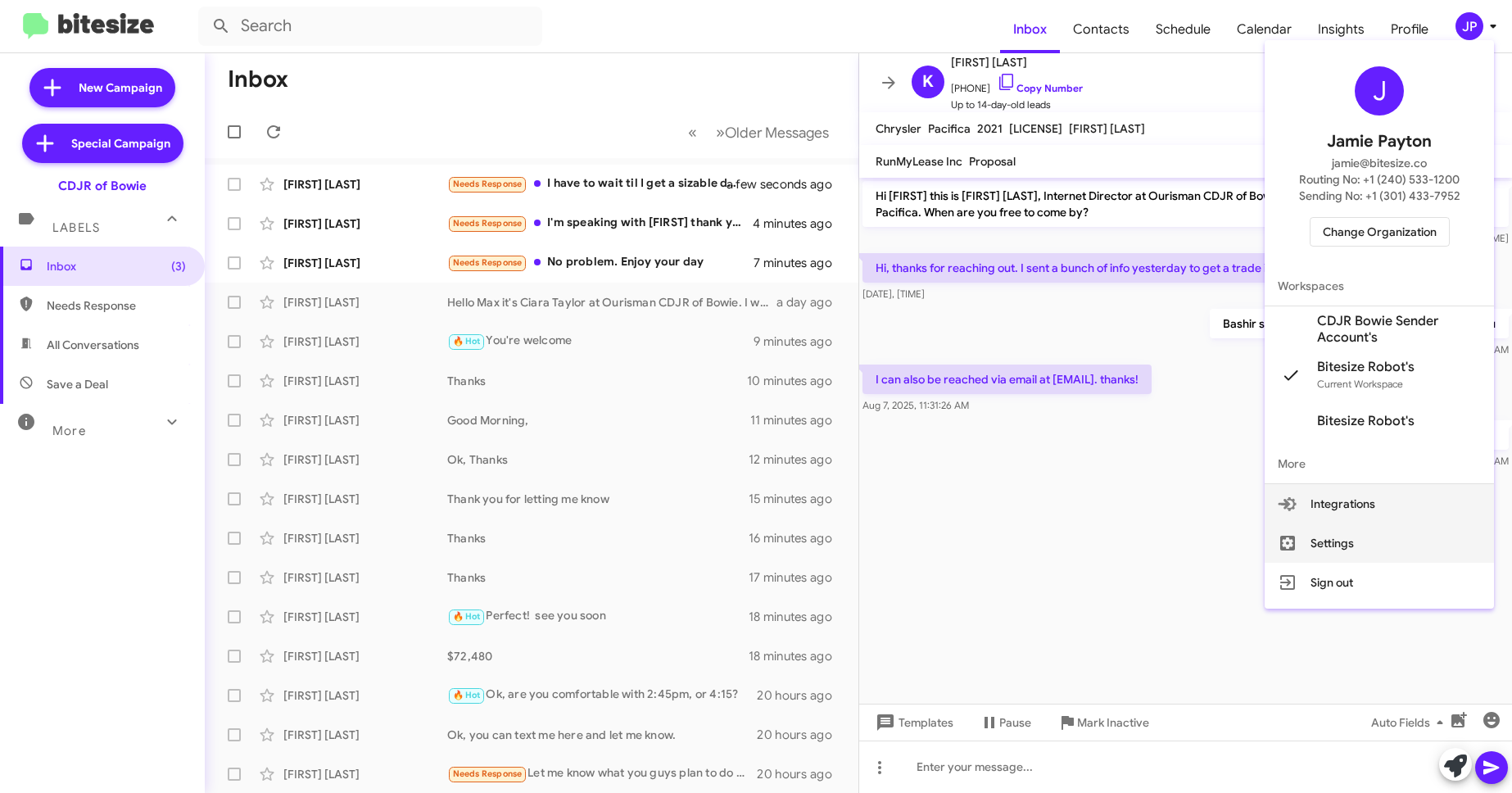 click on "Settings" at bounding box center (1379, 543) 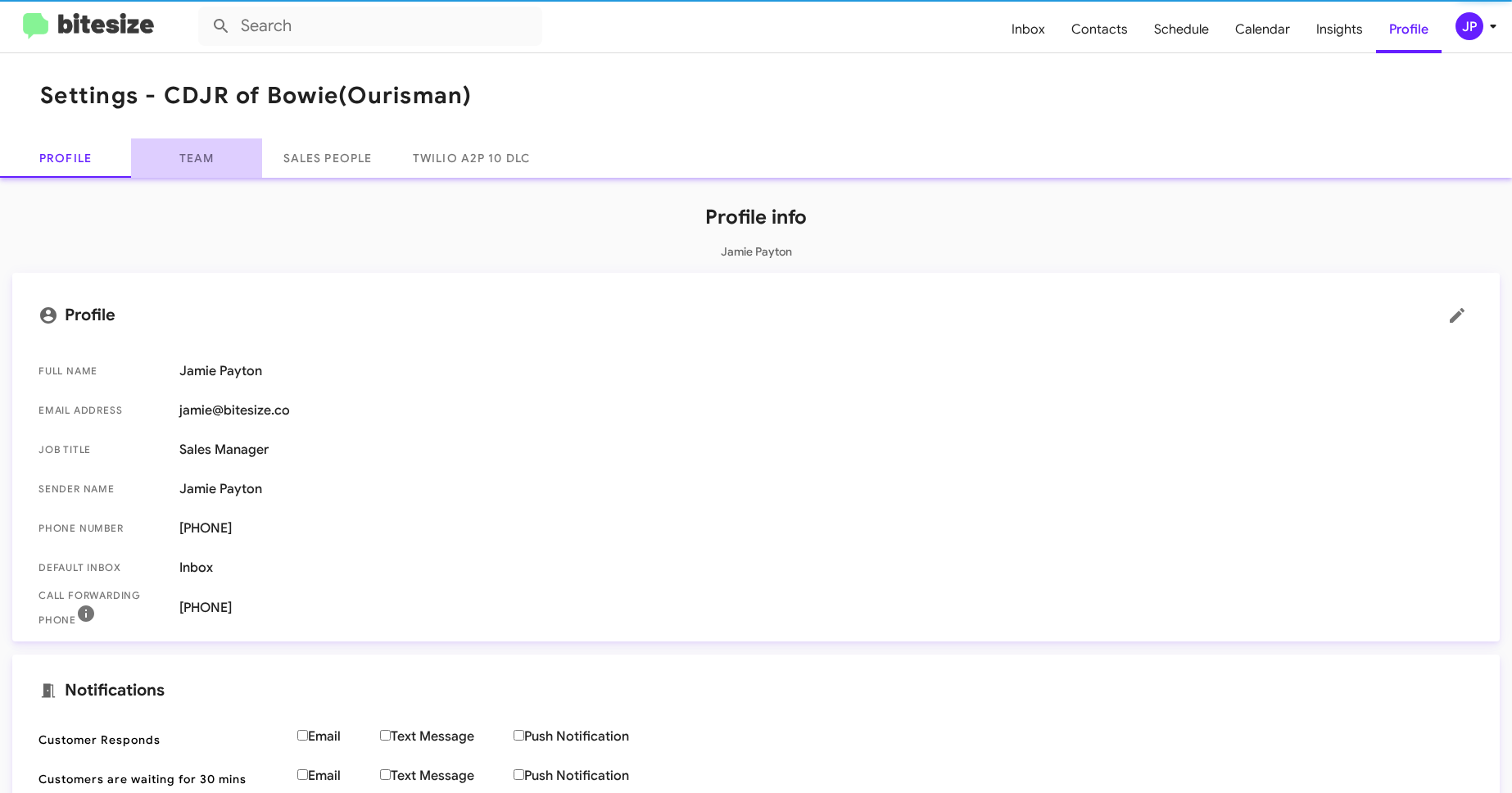click on "Team" at bounding box center [197, 158] 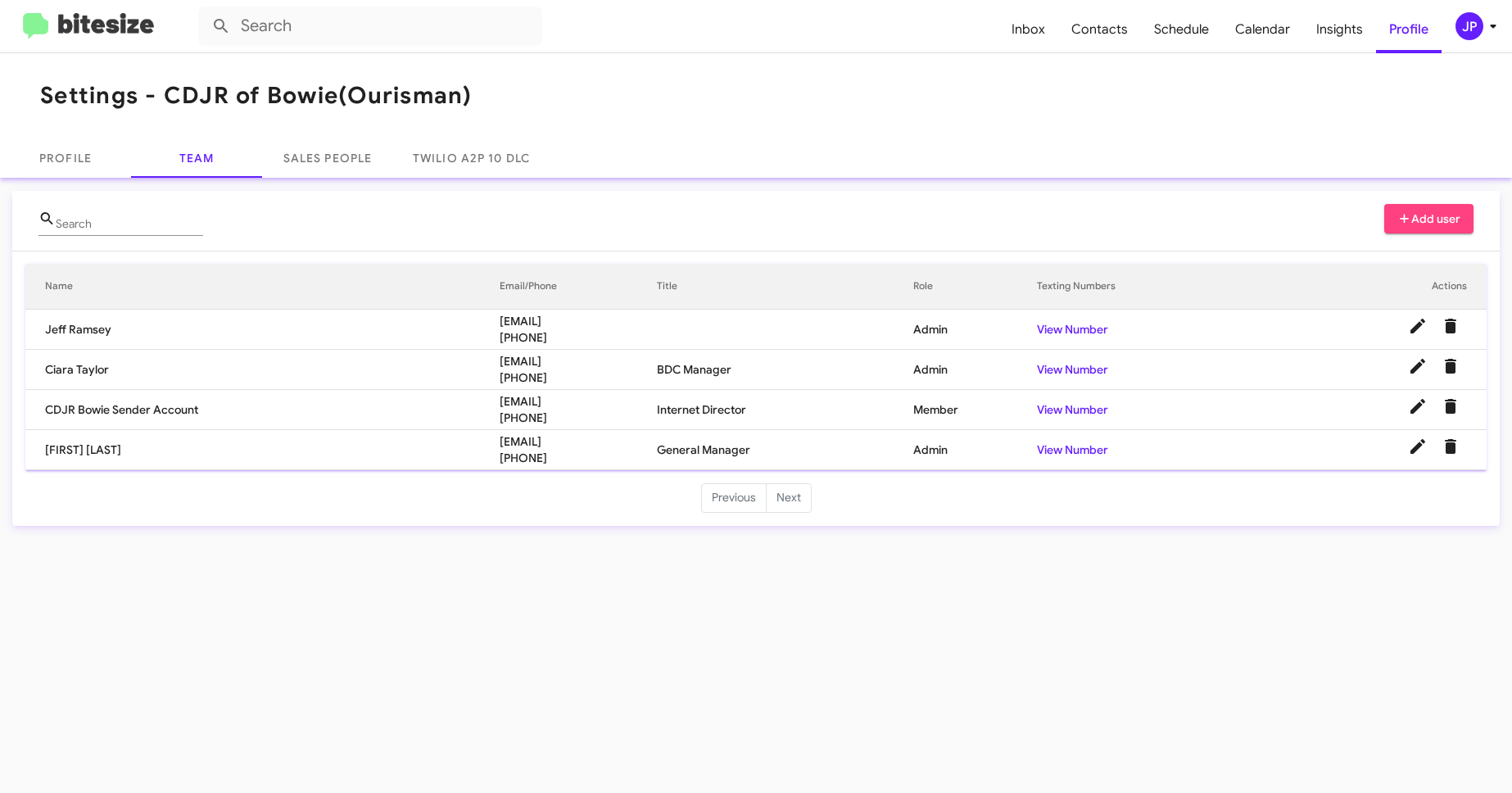 drag, startPoint x: 545, startPoint y: 441, endPoint x: 419, endPoint y: 438, distance: 126.03571 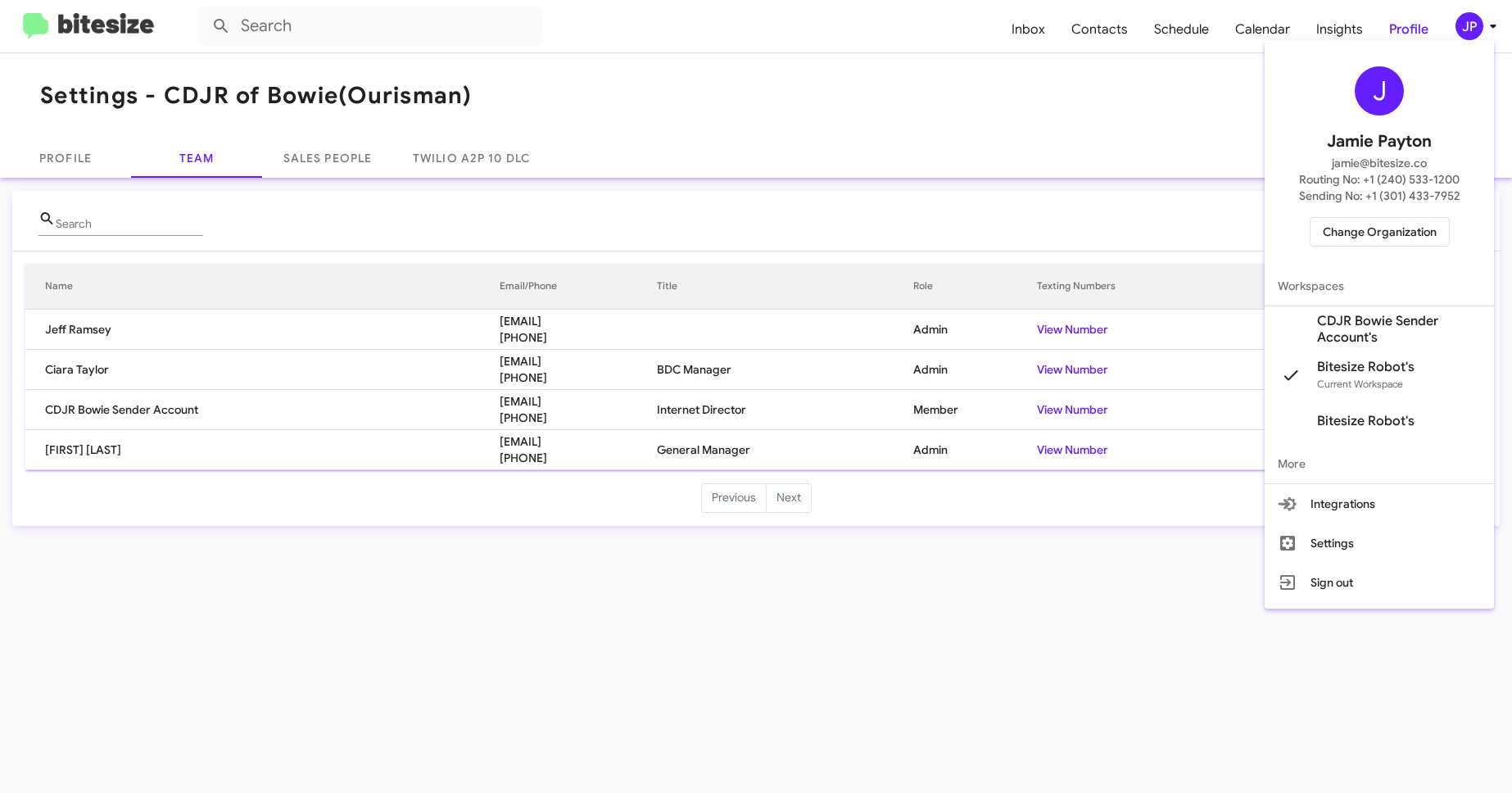 click on "Change Organization" at bounding box center (1379, 232) 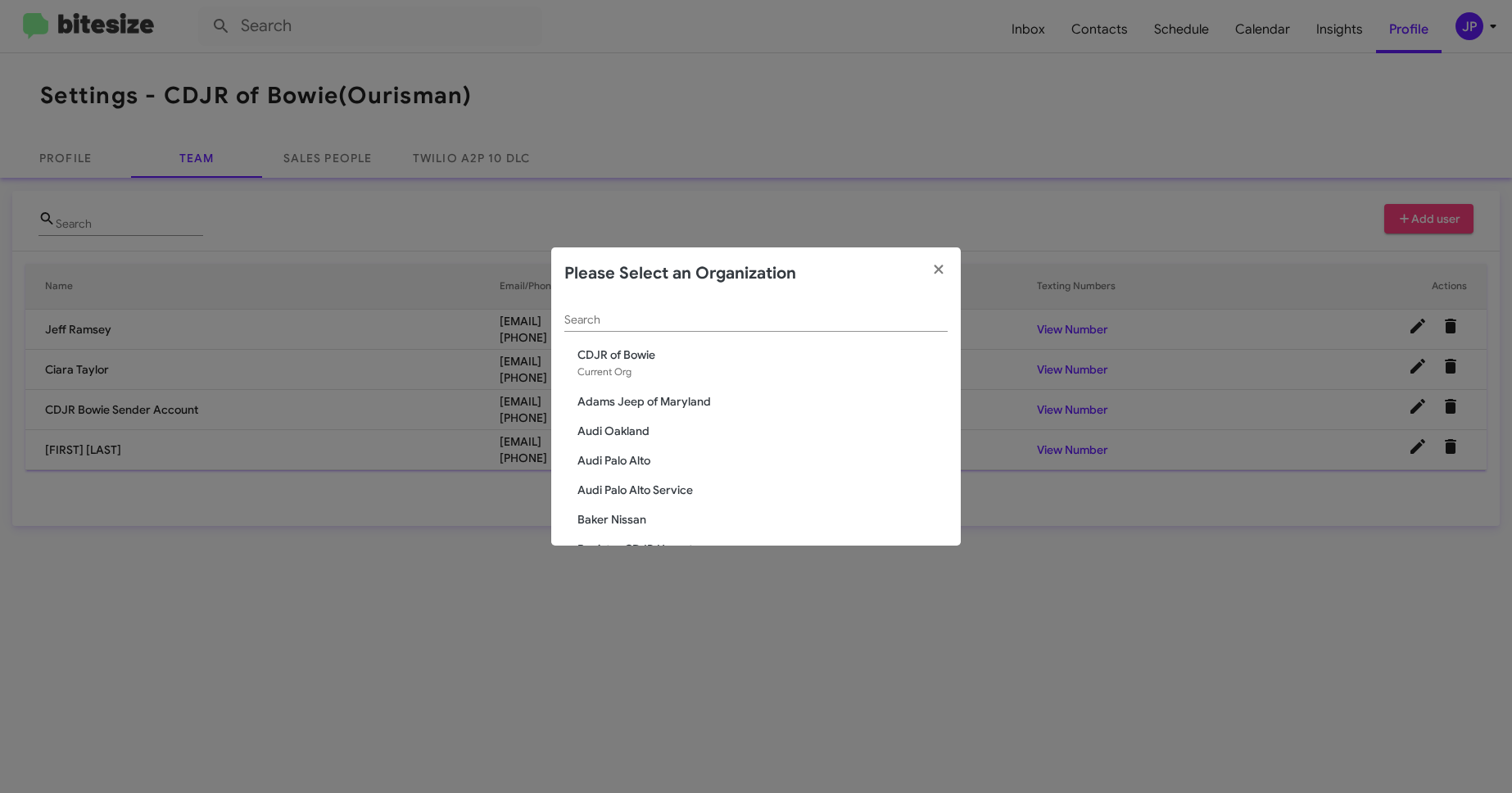 click on "Search" 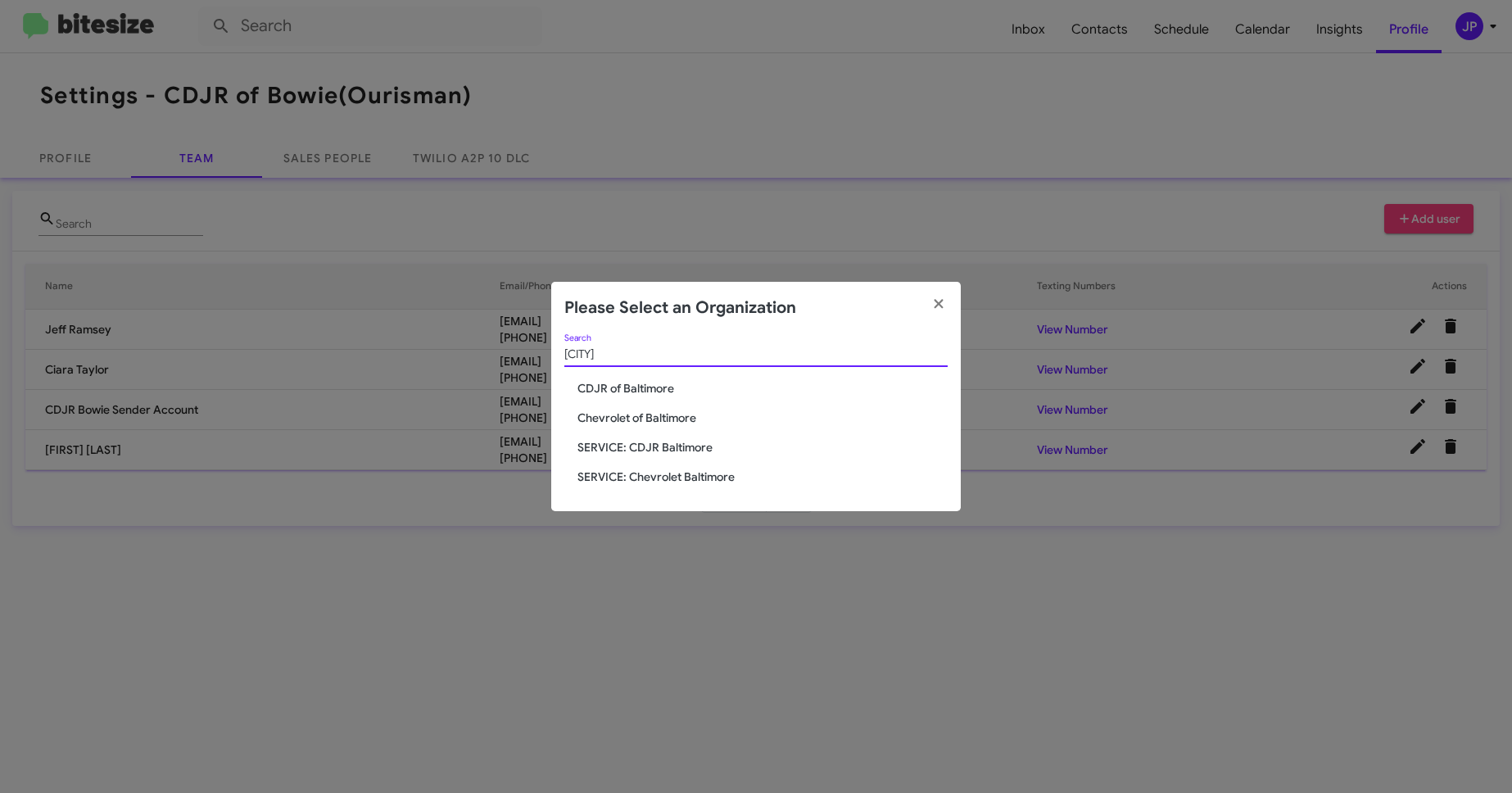 type on "Baltimore" 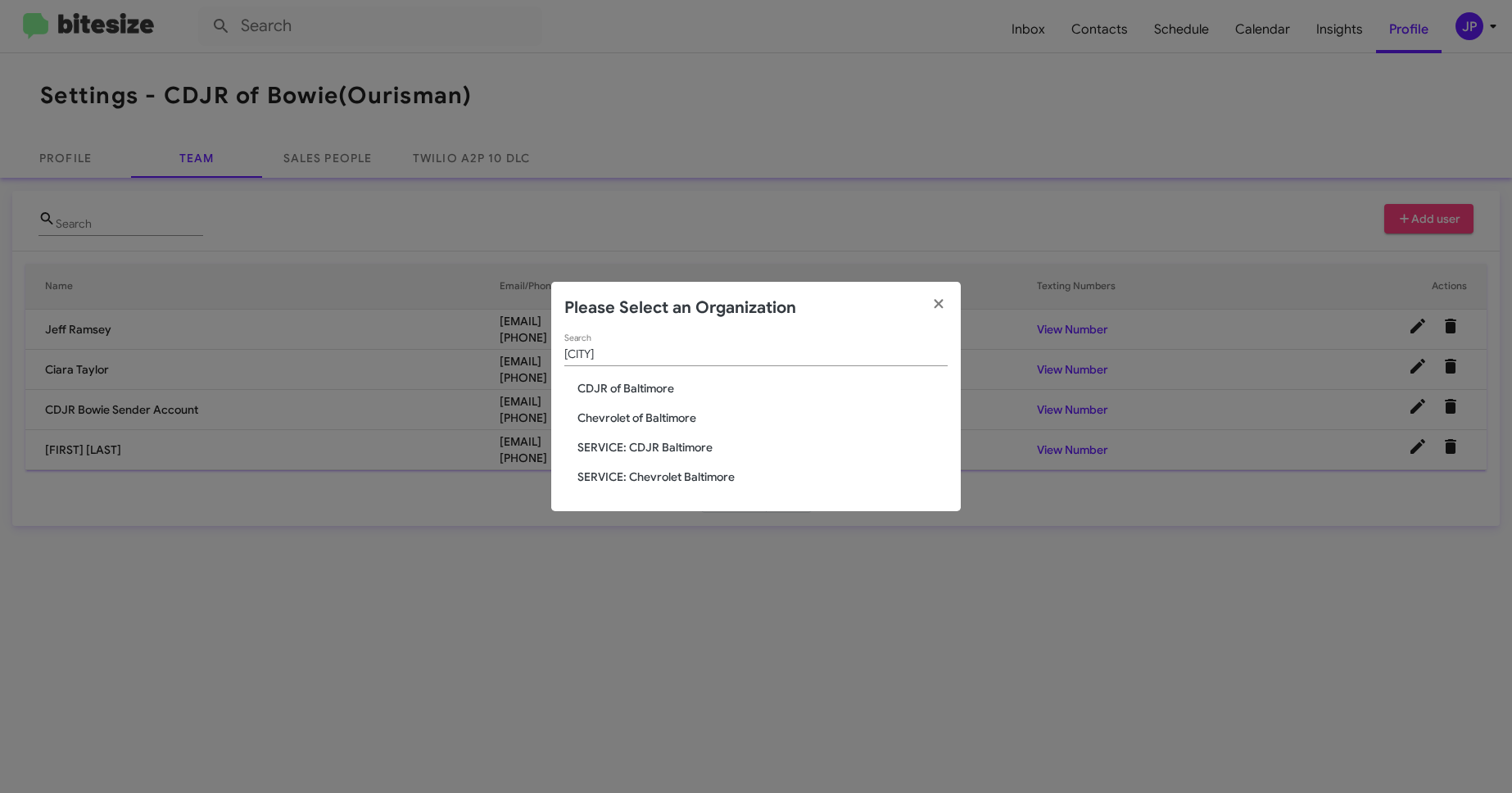 click on "SERVICE: Chevrolet Baltimore" 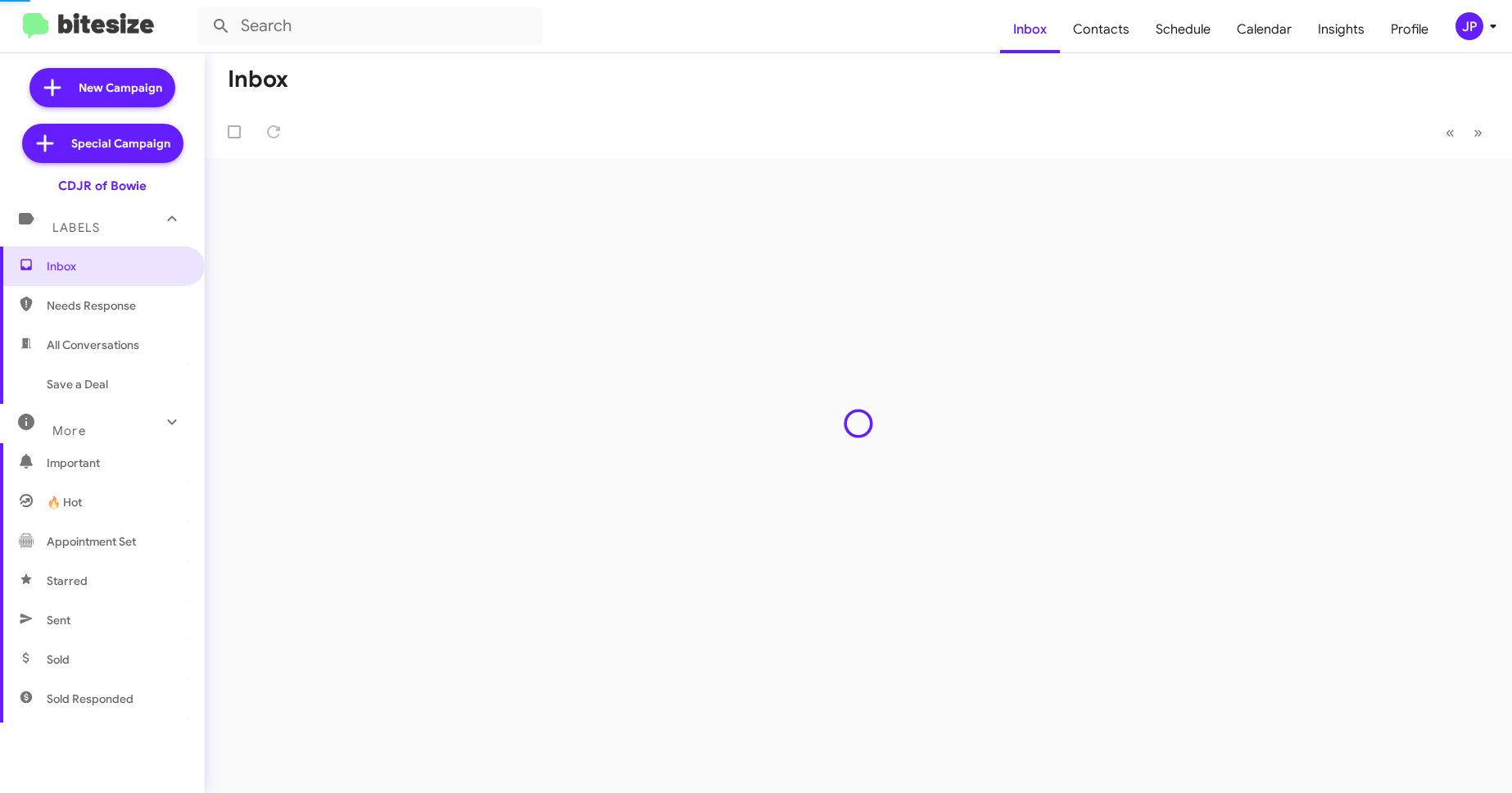 scroll, scrollTop: 0, scrollLeft: 0, axis: both 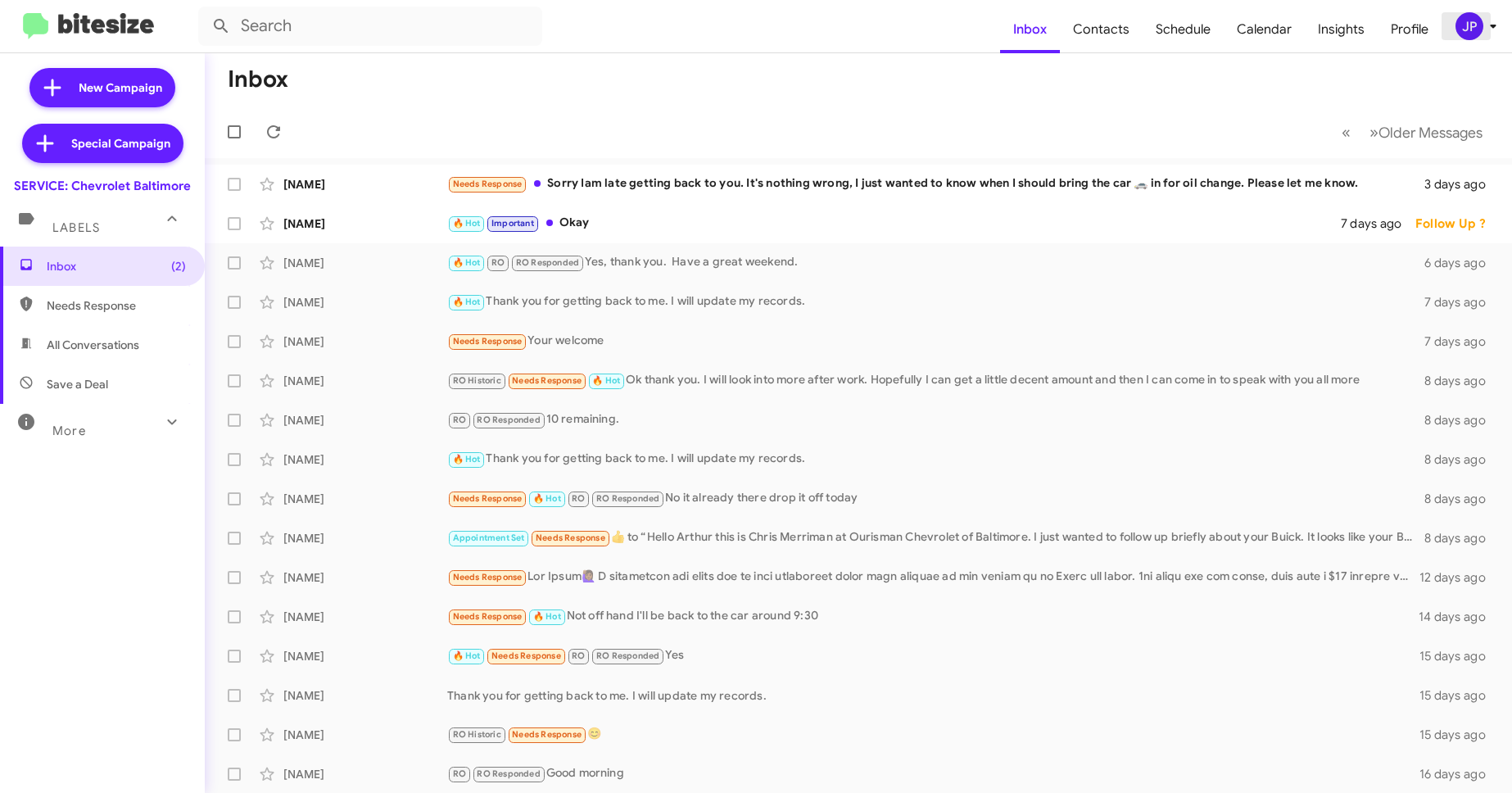 click on "JP" 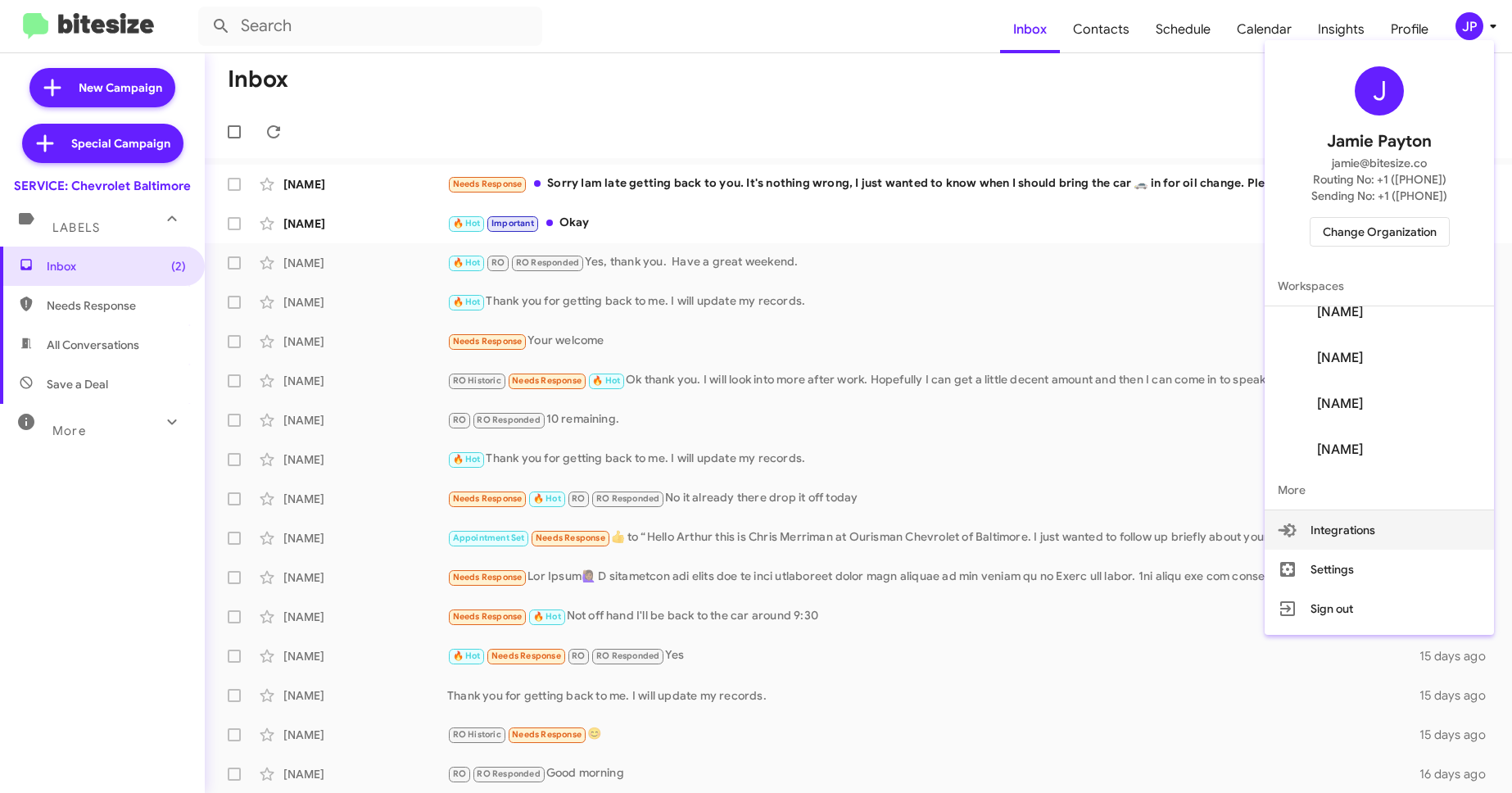 scroll, scrollTop: 157, scrollLeft: 0, axis: vertical 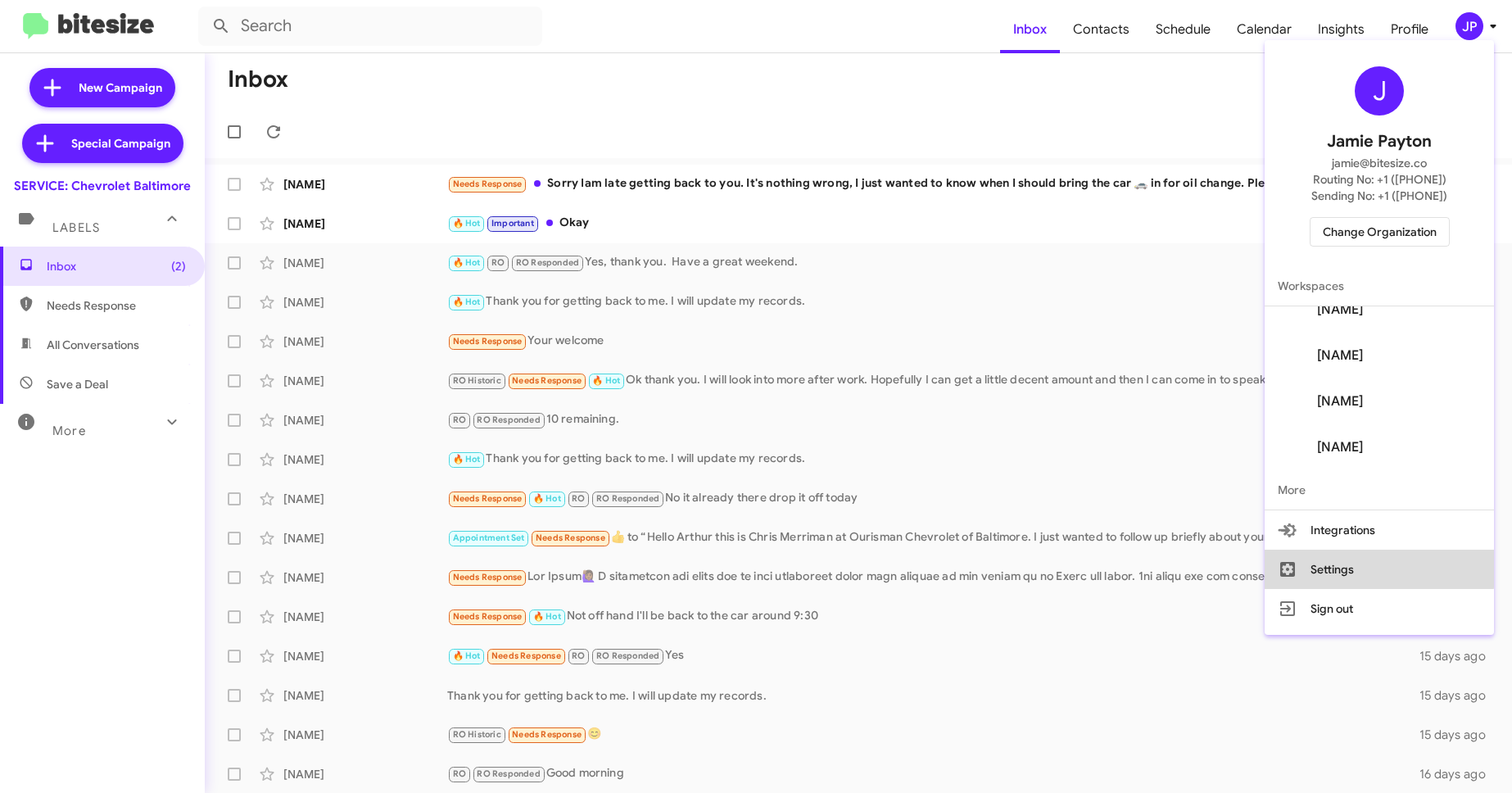 click on "Settings" at bounding box center [1379, 569] 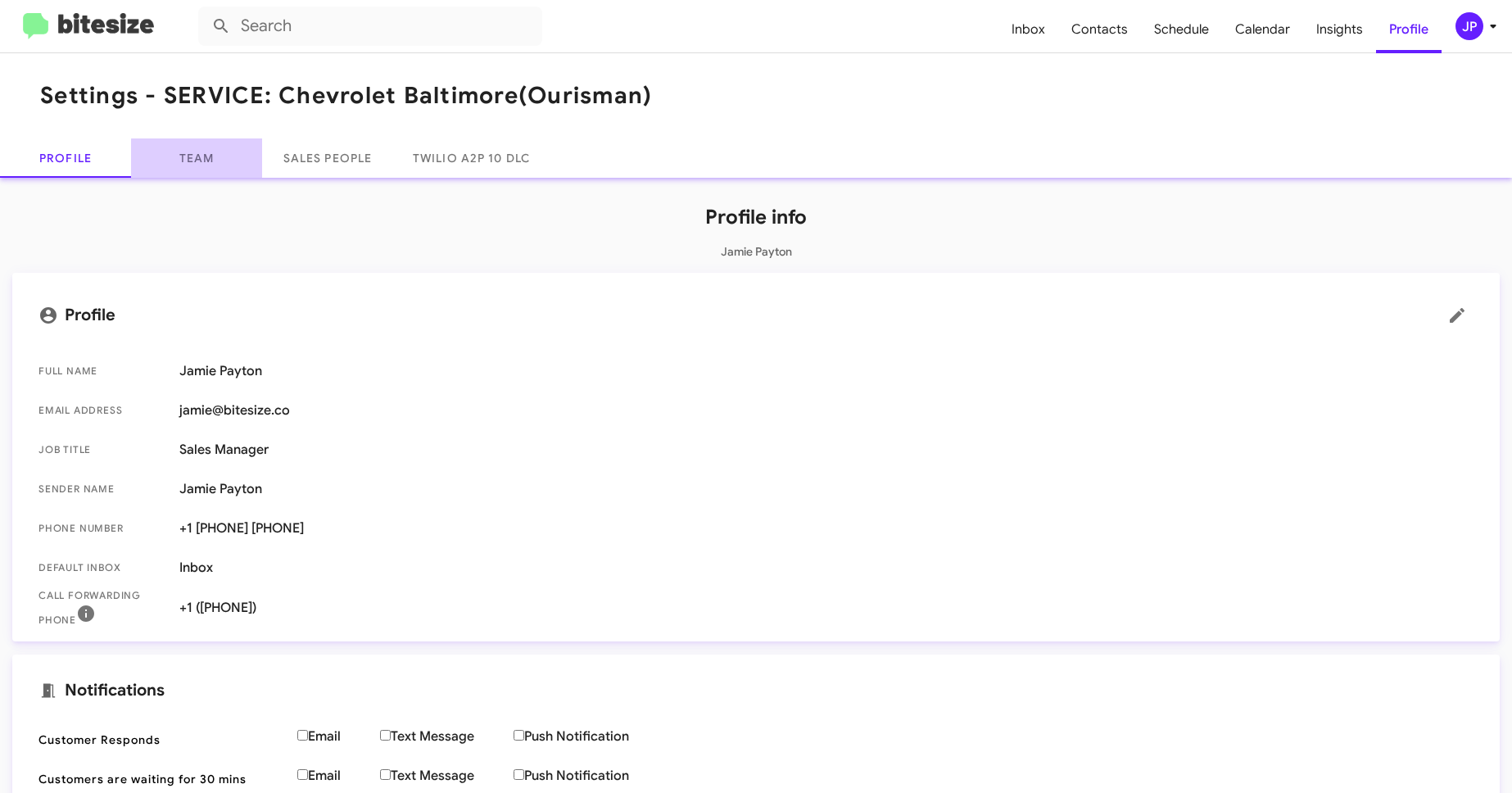 click on "Team" at bounding box center [197, 158] 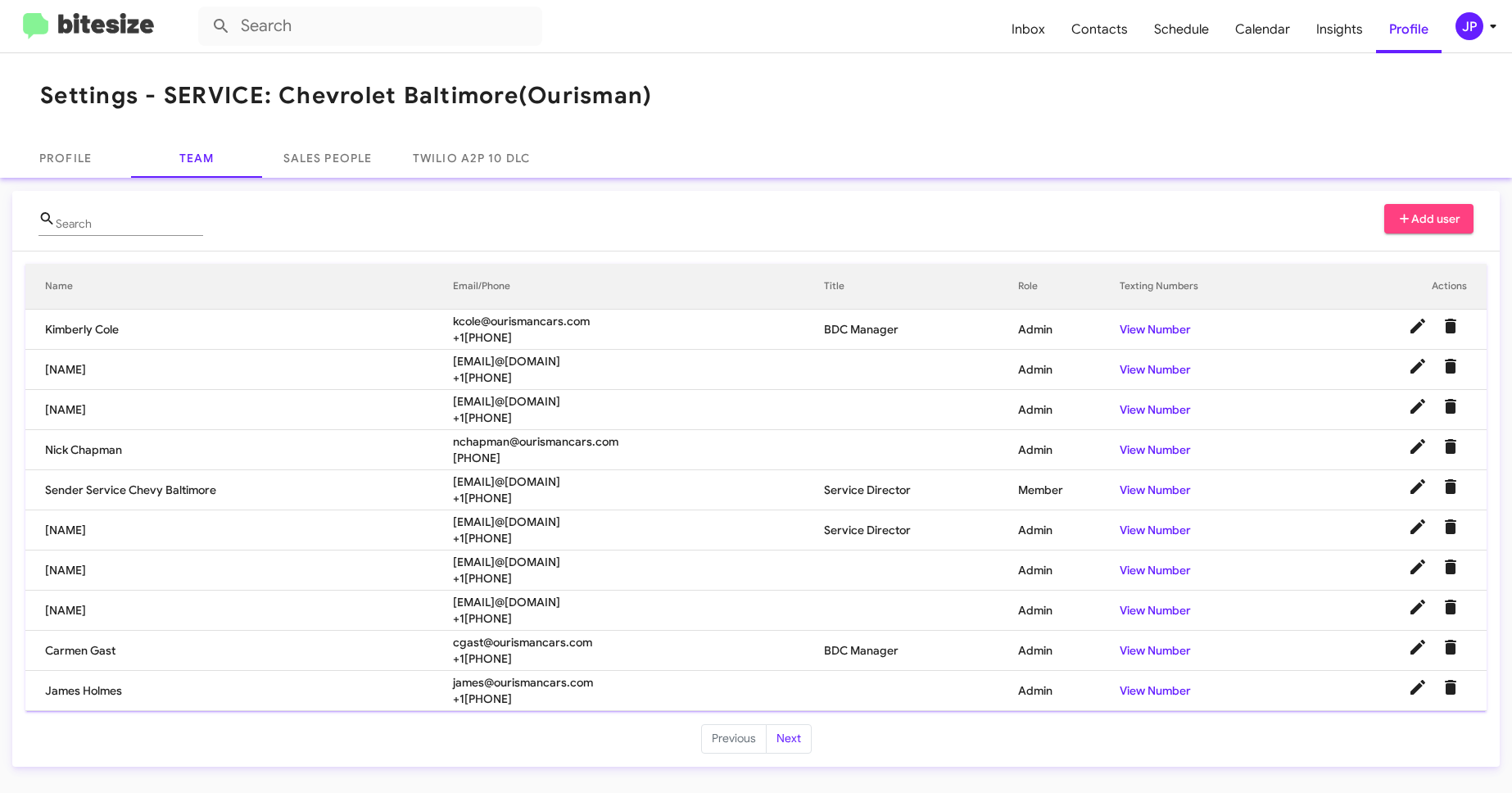 click 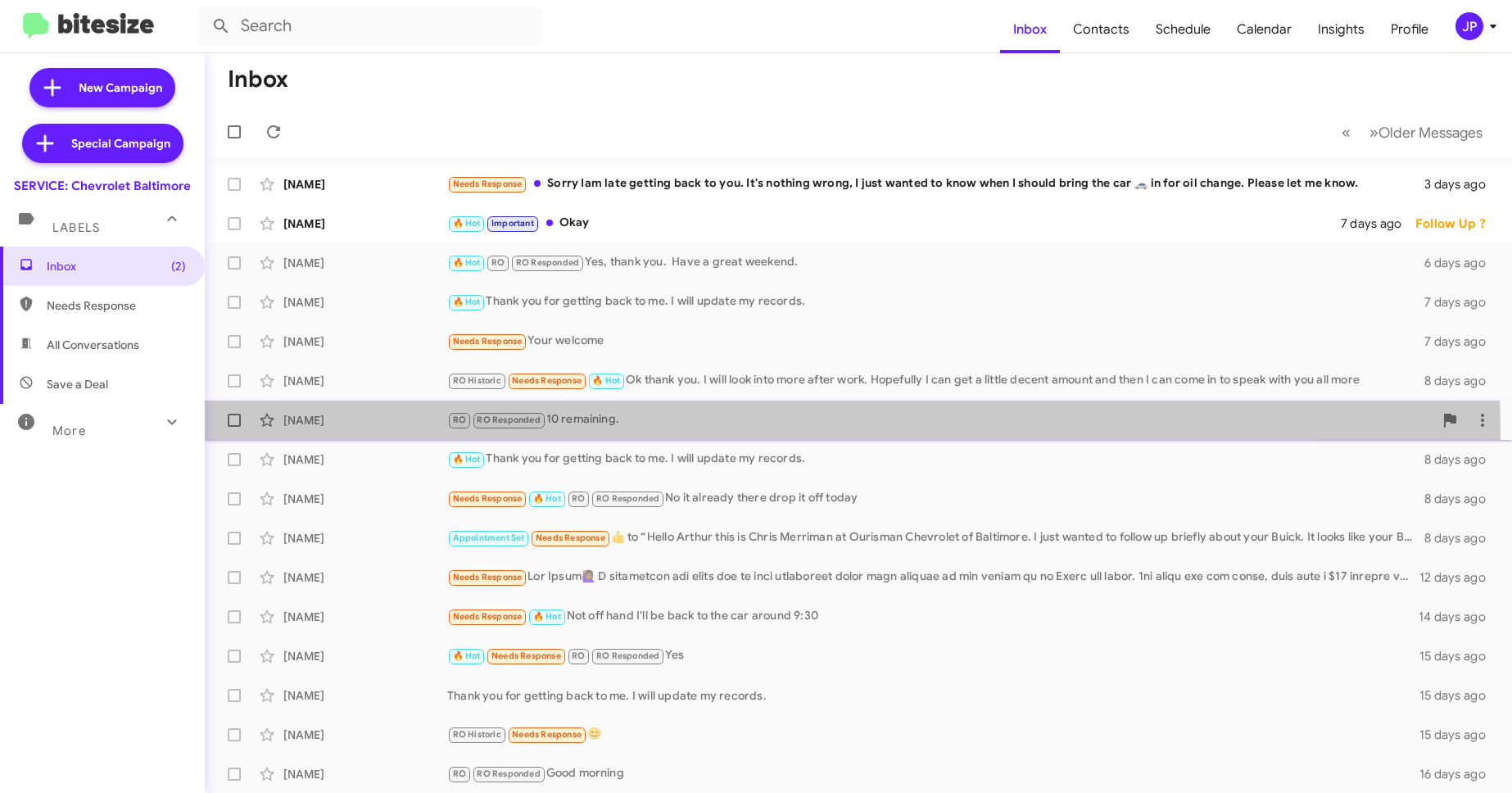 click on "Anna Faison  RO   RO Responded   10 remaining.   8 days ago" 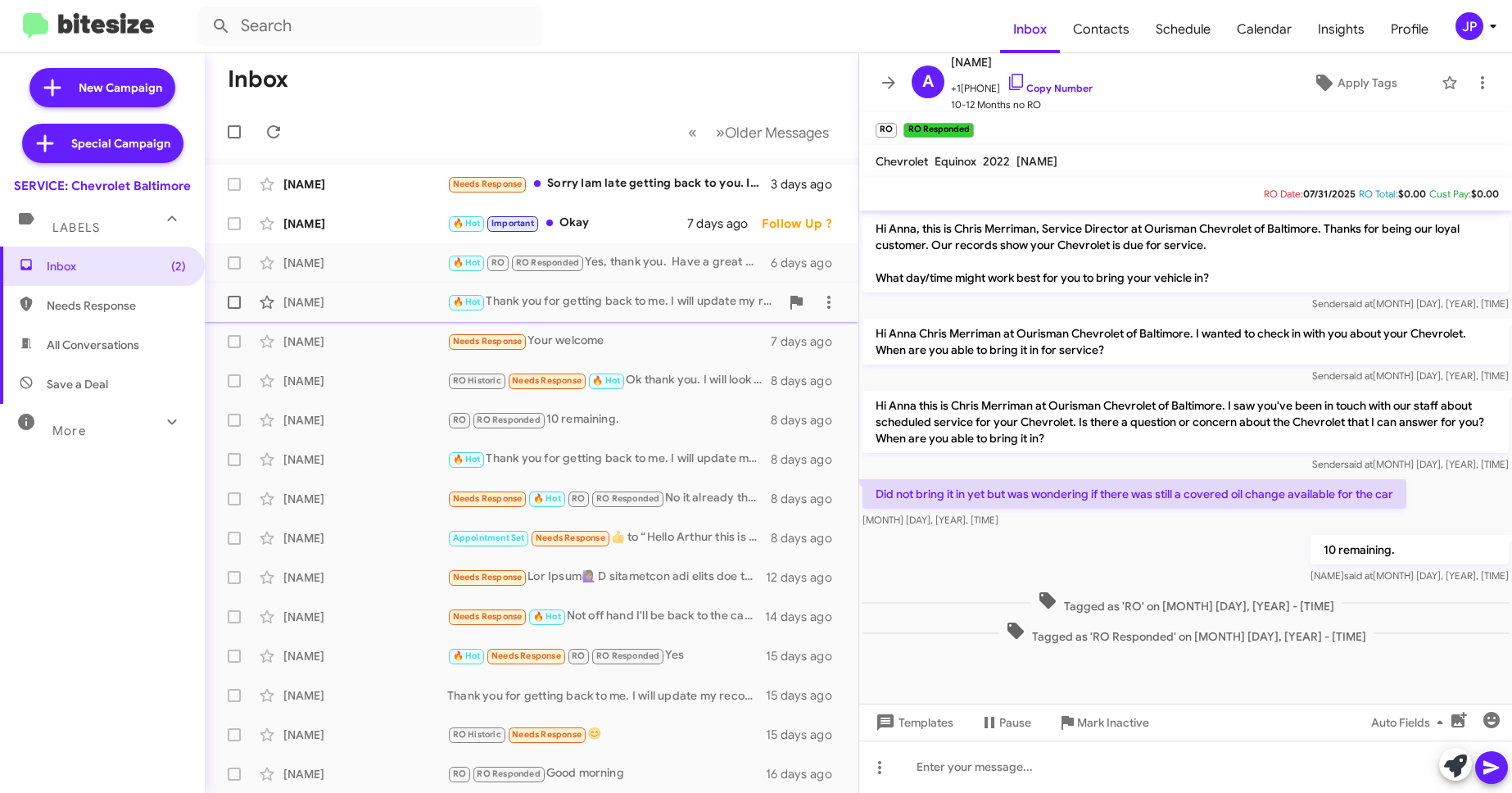 click on "Constance Stanton" 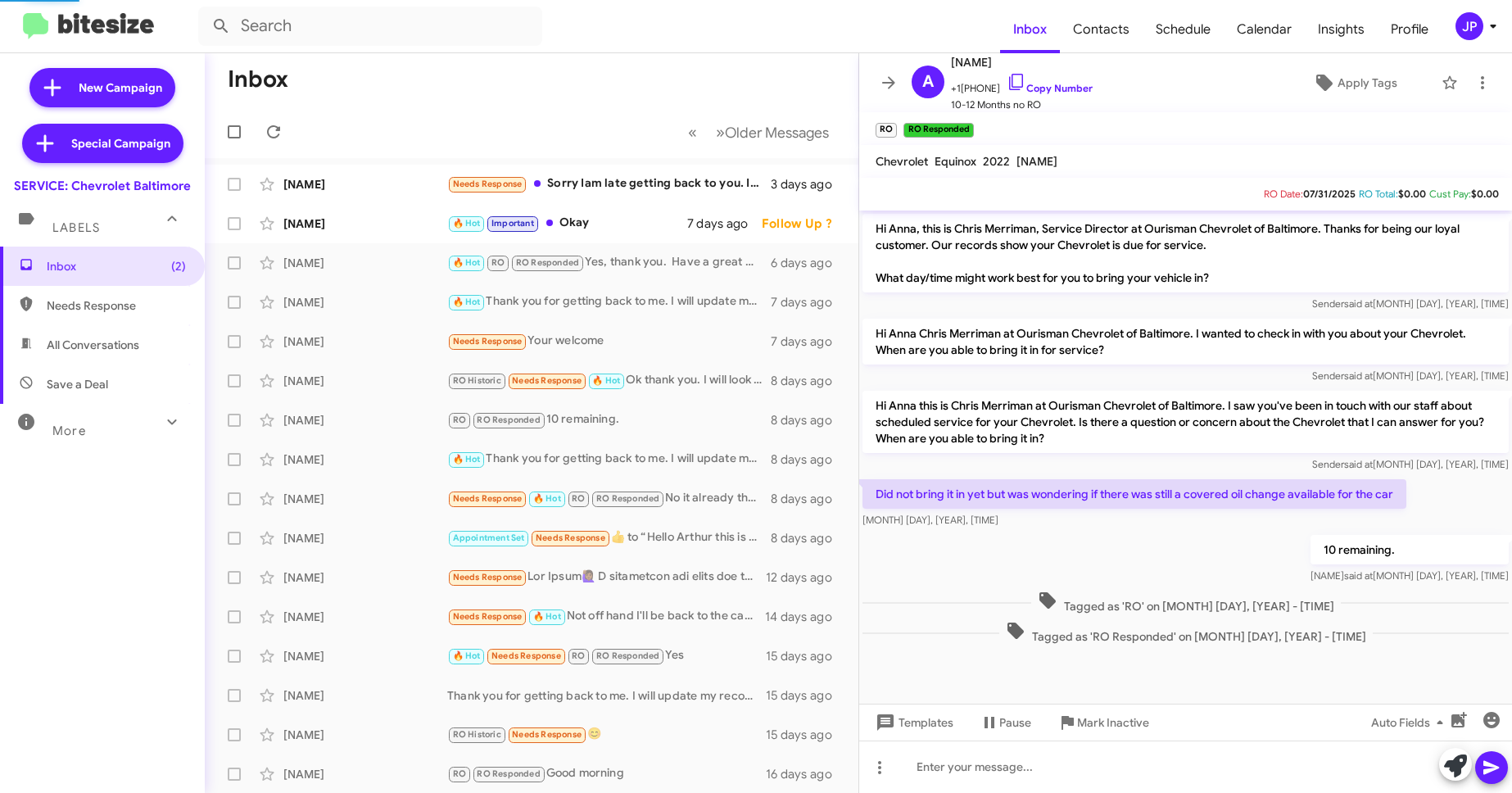 scroll, scrollTop: 116, scrollLeft: 0, axis: vertical 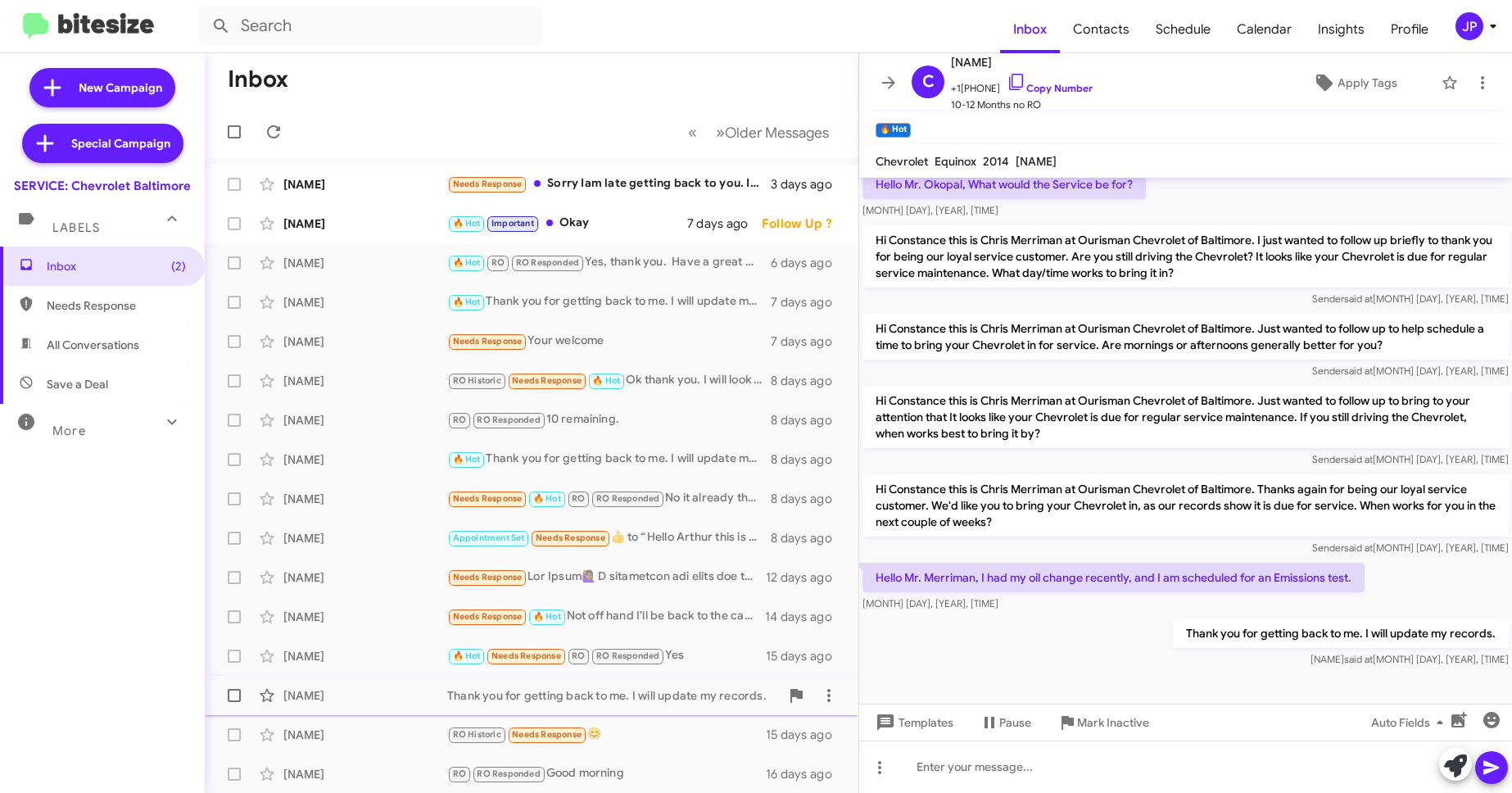 click on "Dale Clemons" 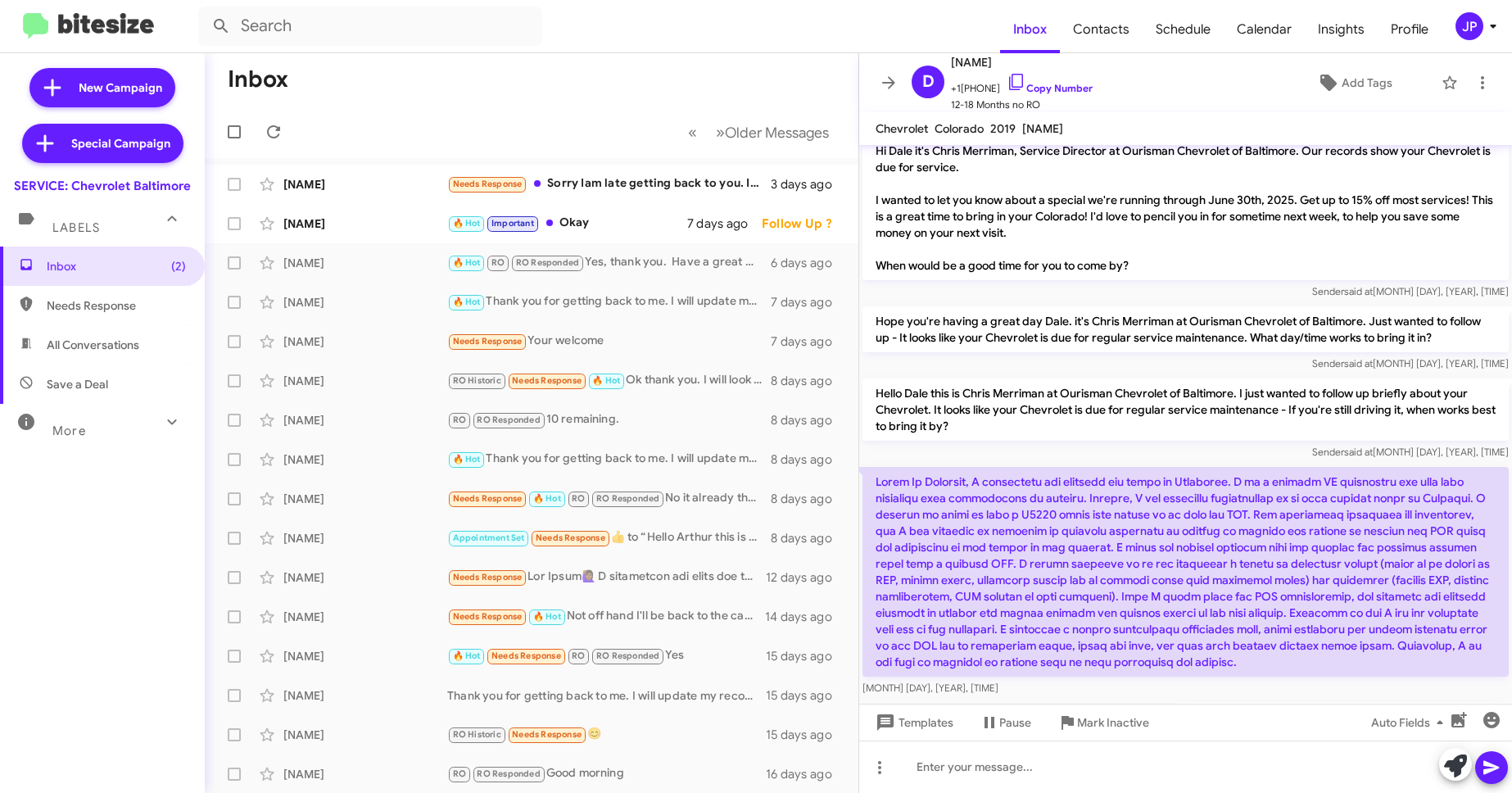 scroll, scrollTop: 782, scrollLeft: 0, axis: vertical 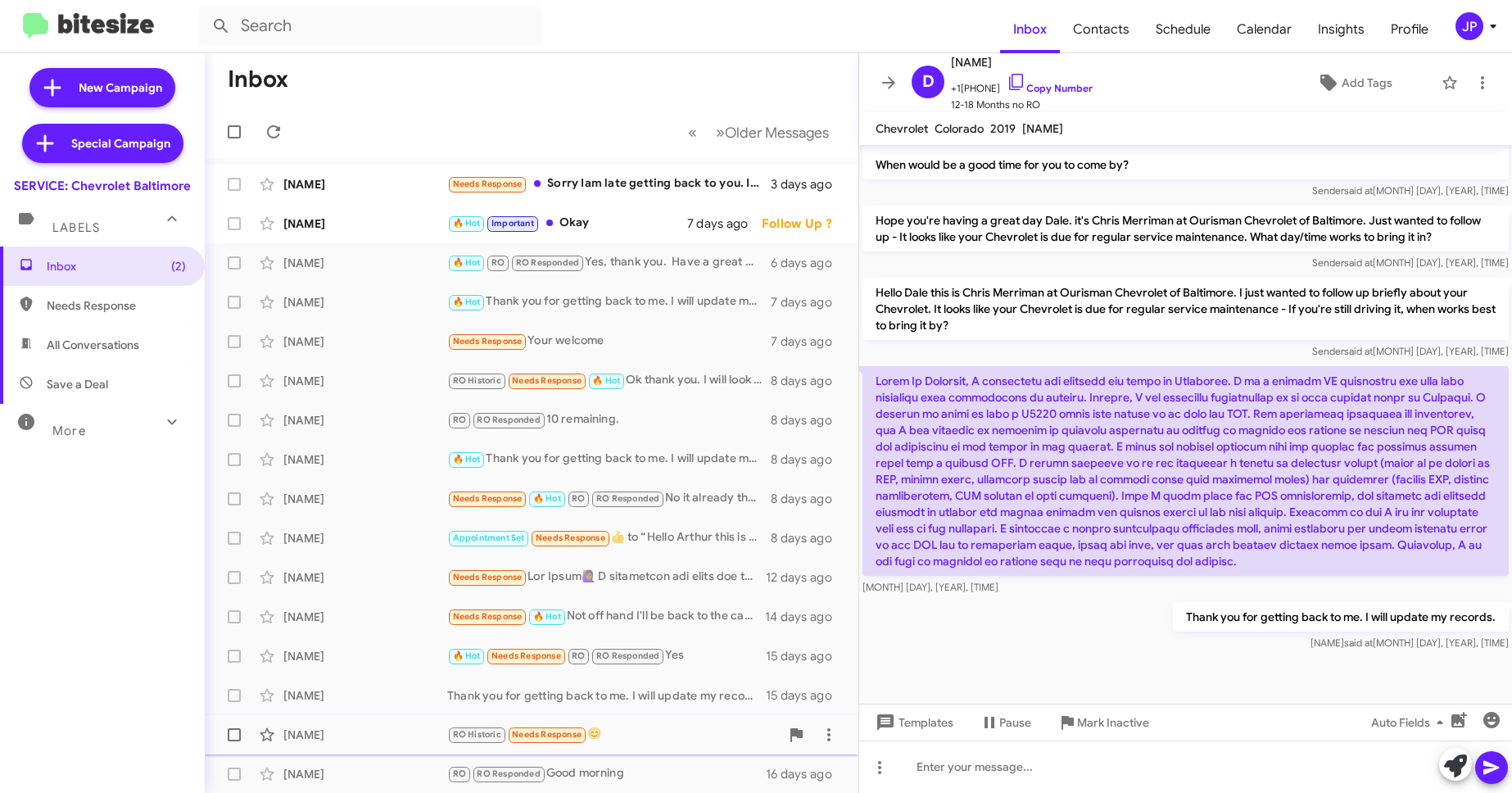 click on "James Sr" 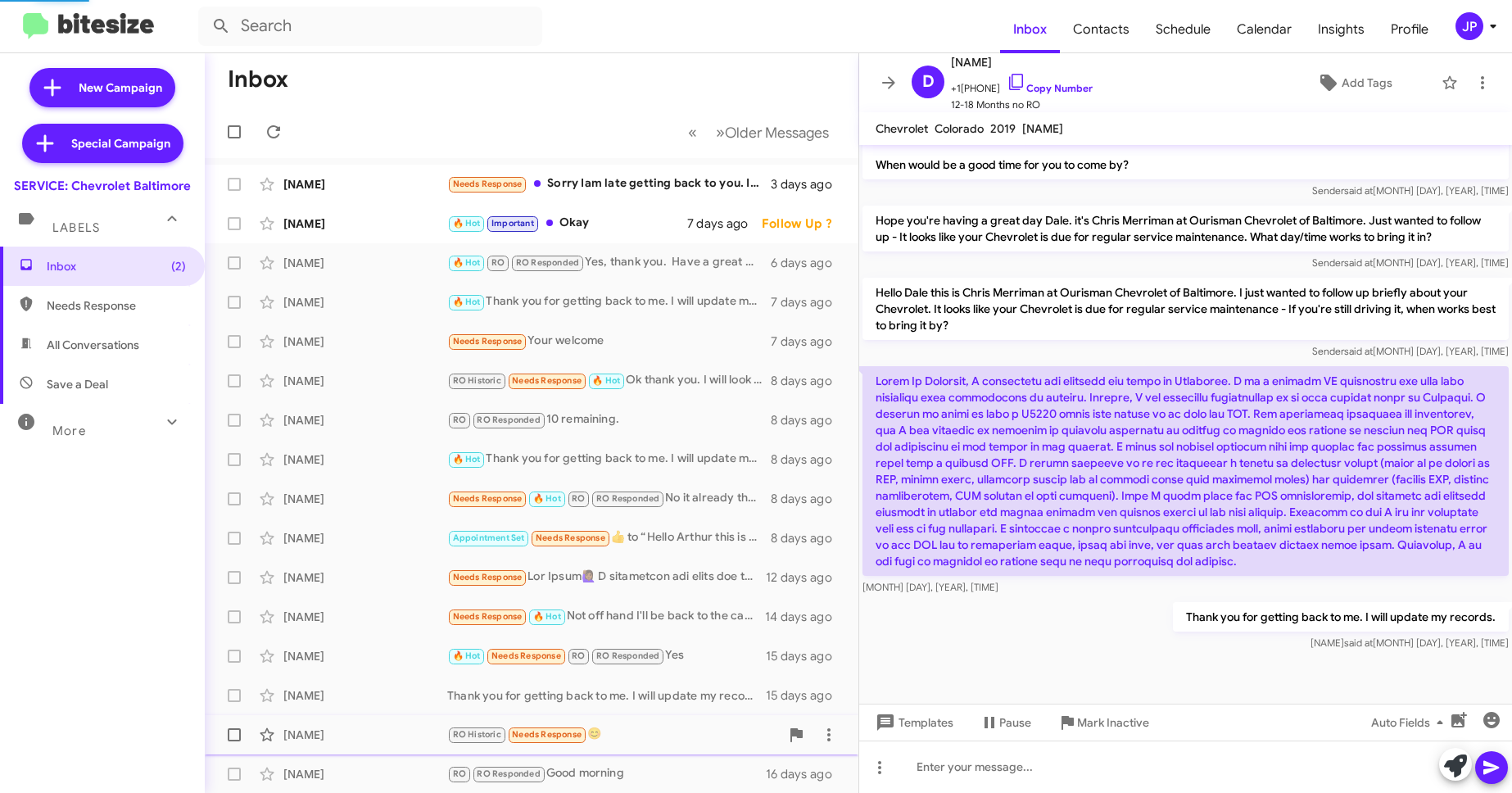 scroll, scrollTop: 0, scrollLeft: 0, axis: both 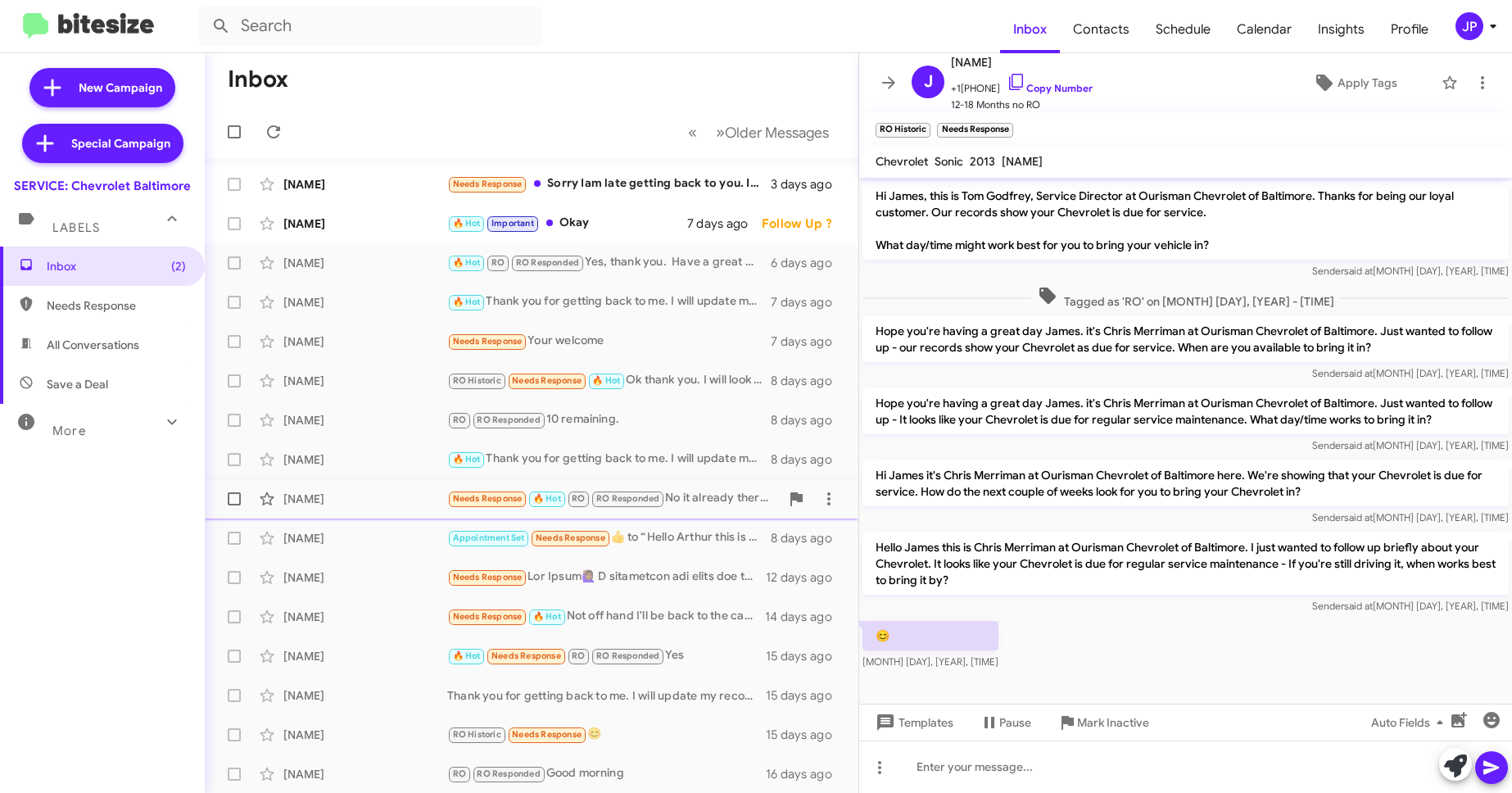click on "Martin Sanders" 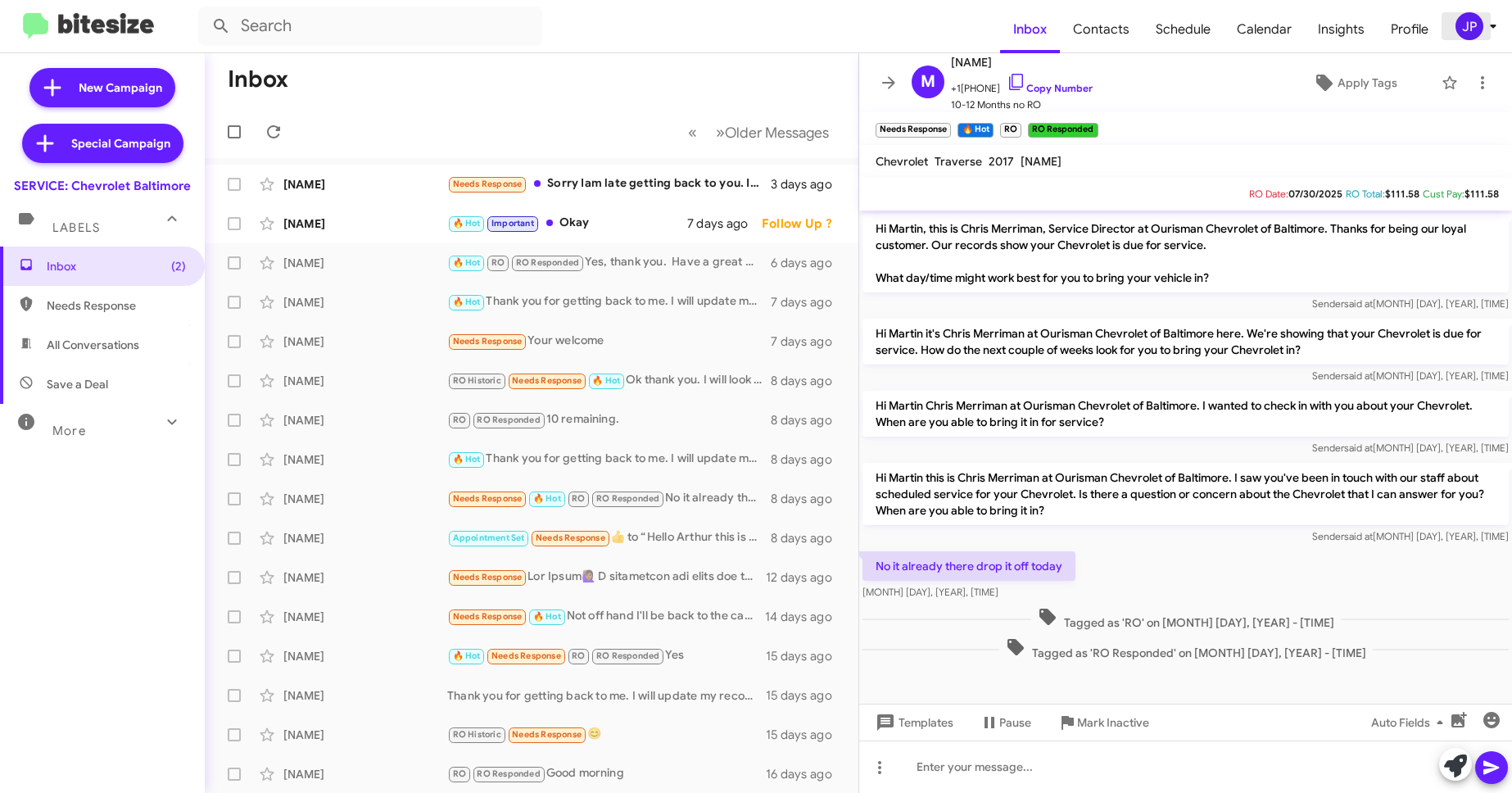 click on "JP" 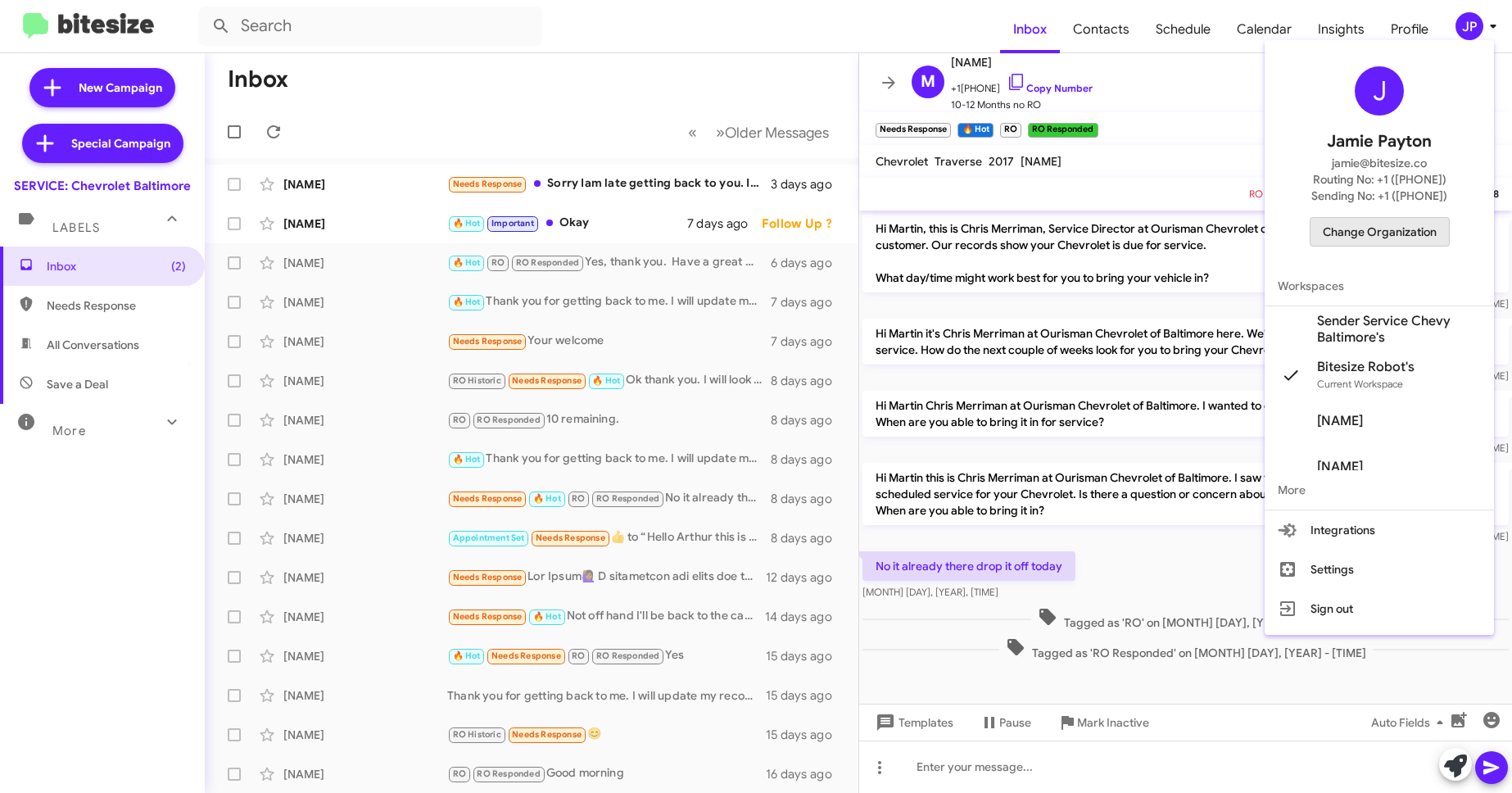 click on "Change Organization" at bounding box center [1379, 232] 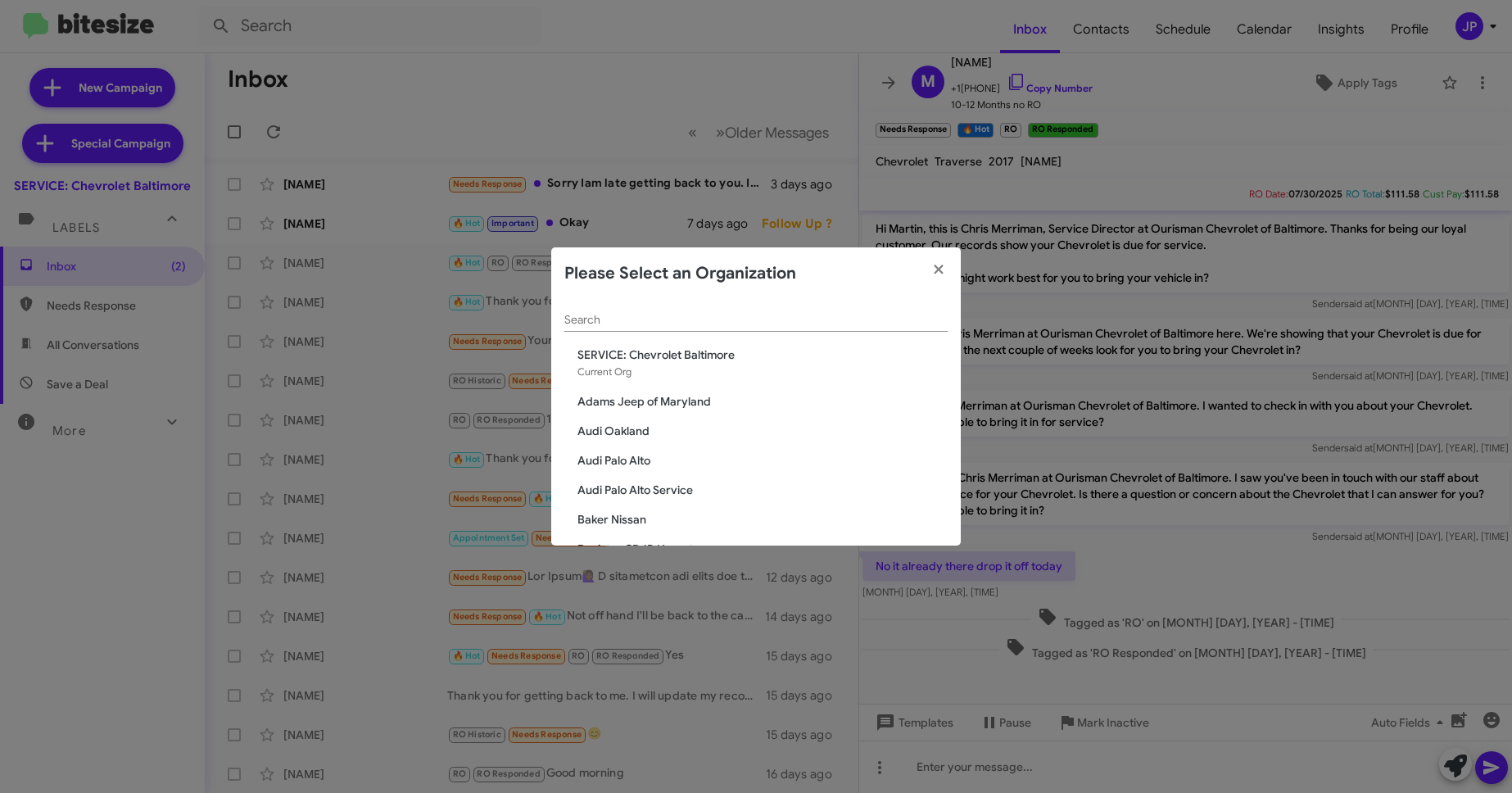 click on "Search" 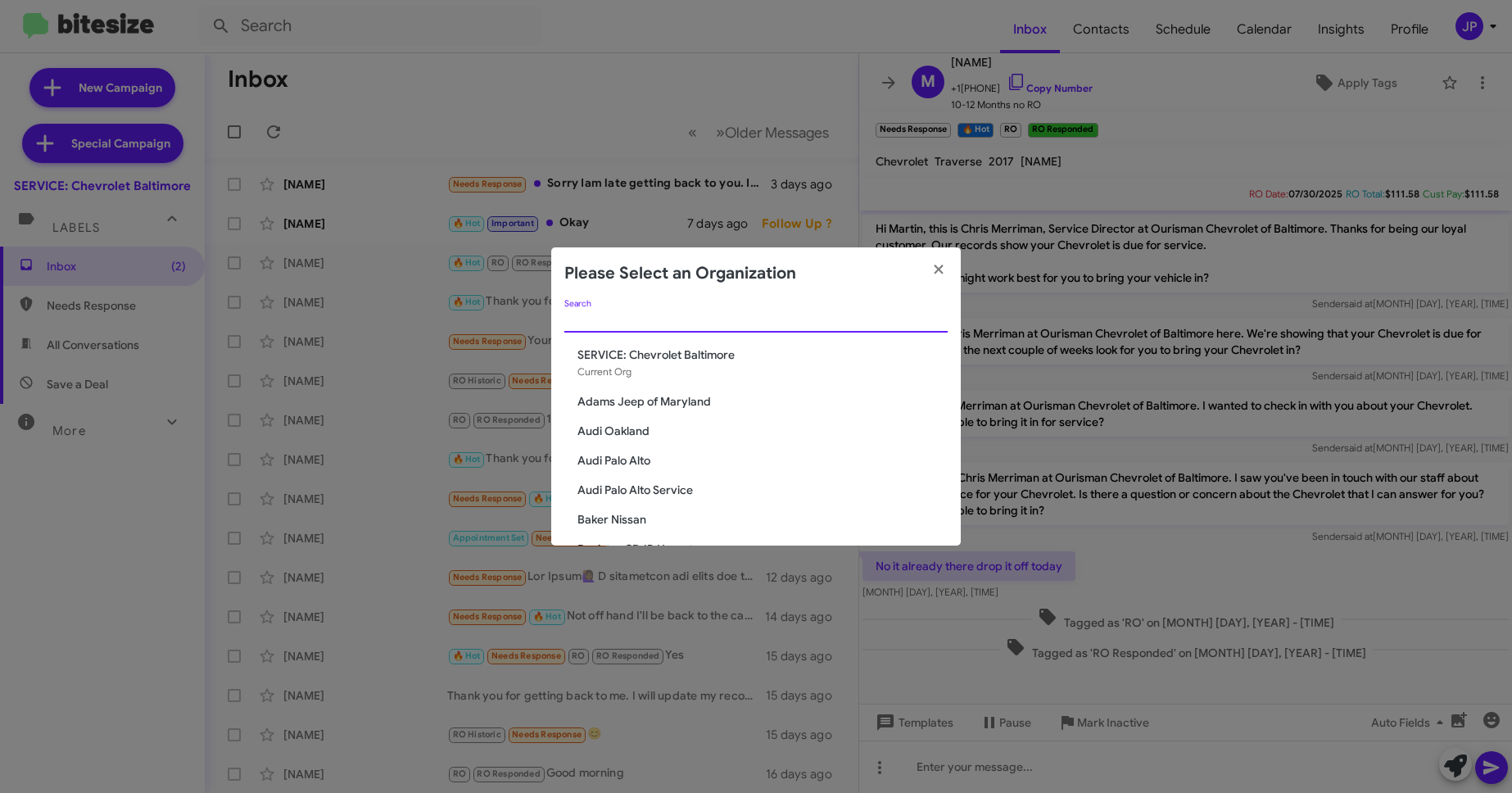 click on "Search" at bounding box center [756, 320] 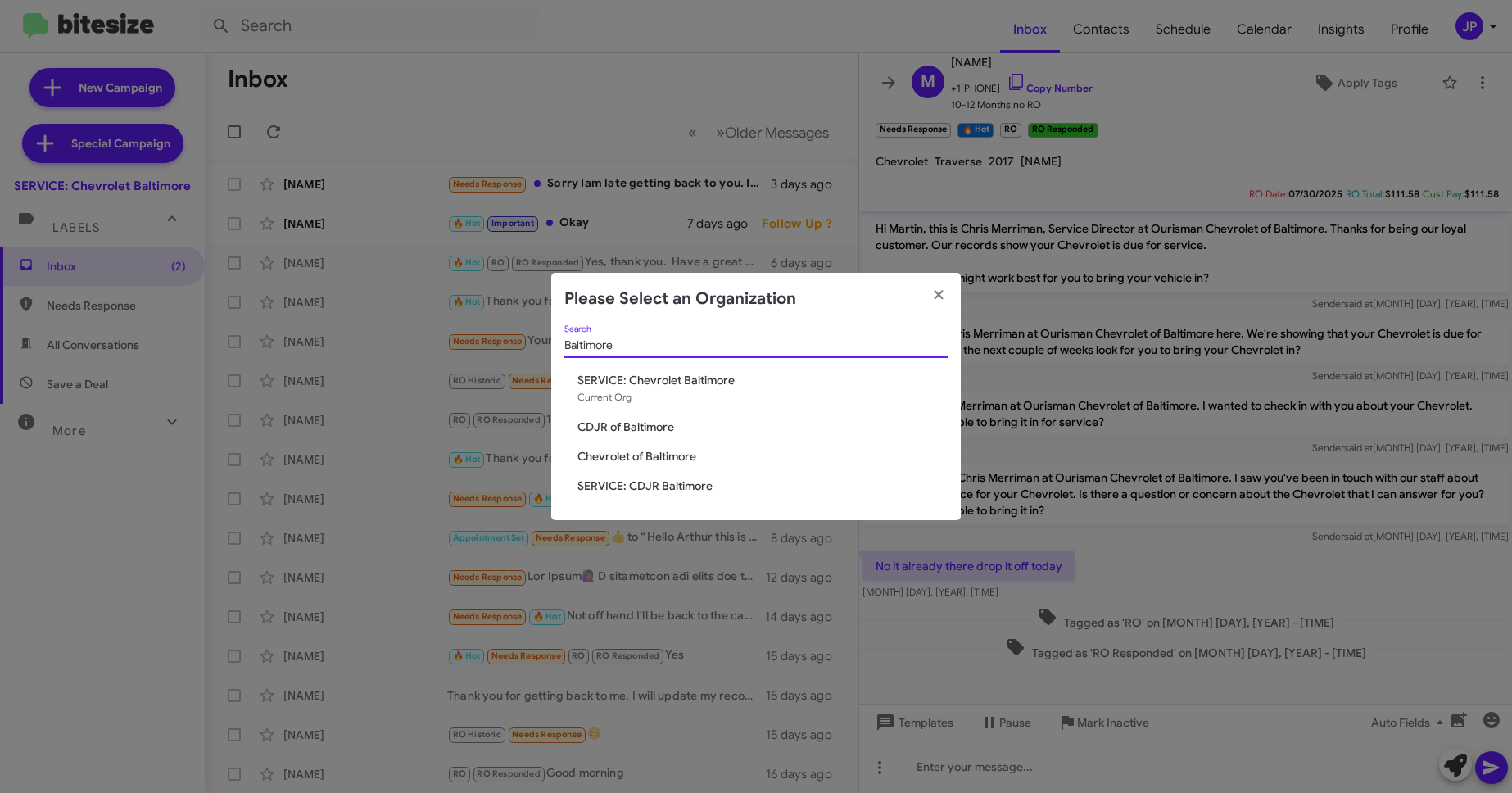 type on "Baltimore" 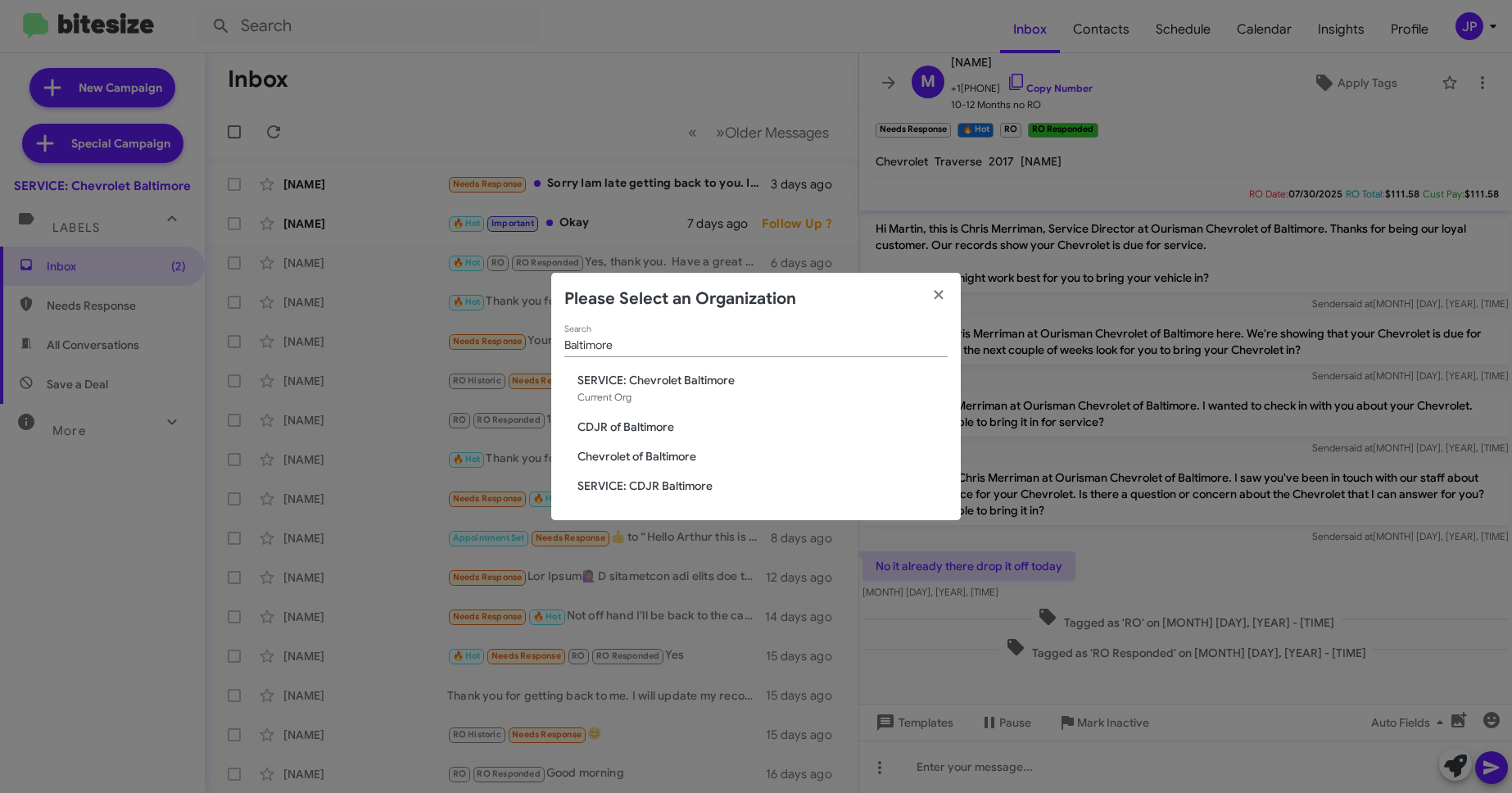 click on "Chevrolet of Baltimore" 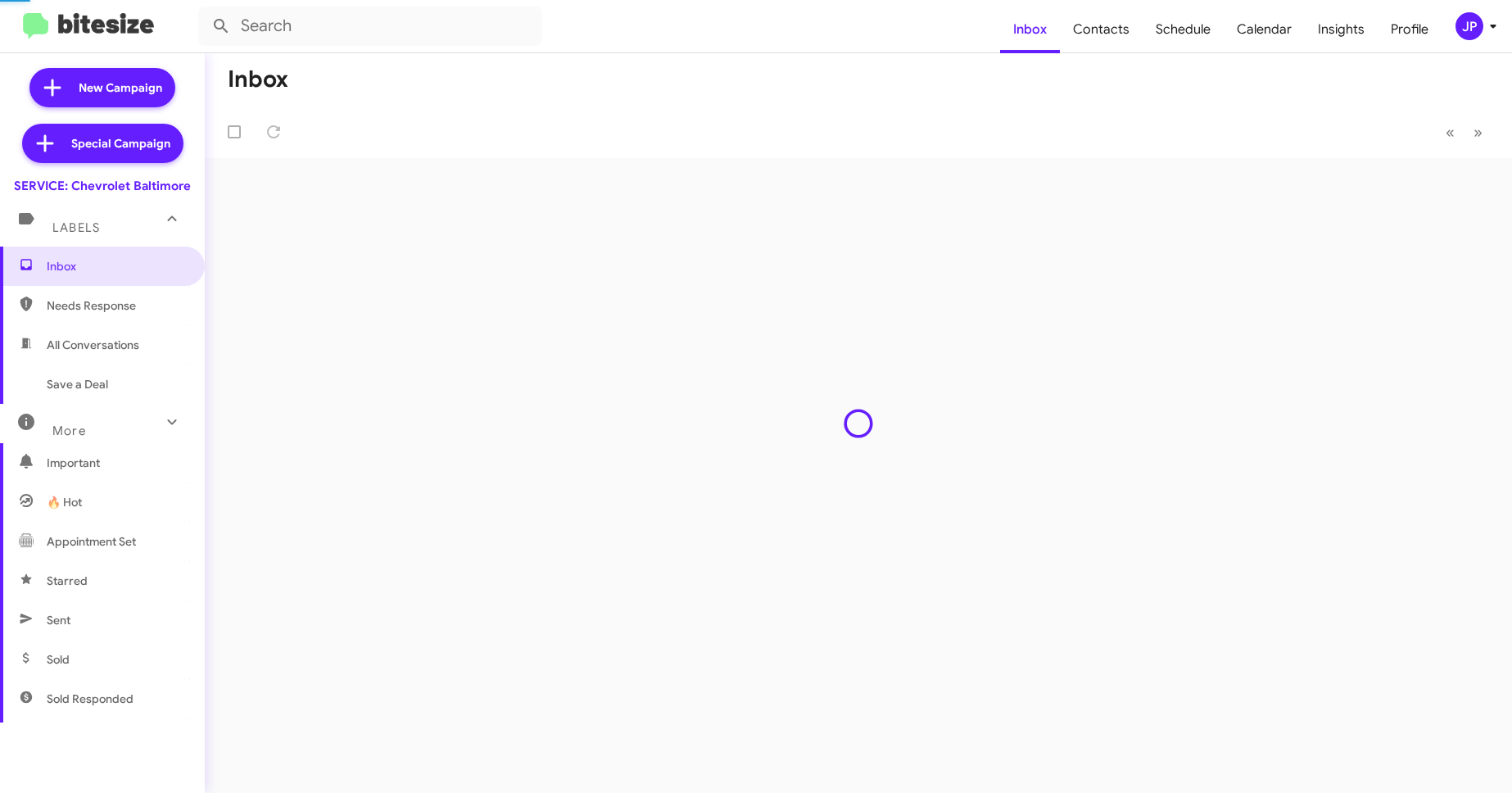 scroll, scrollTop: 0, scrollLeft: 0, axis: both 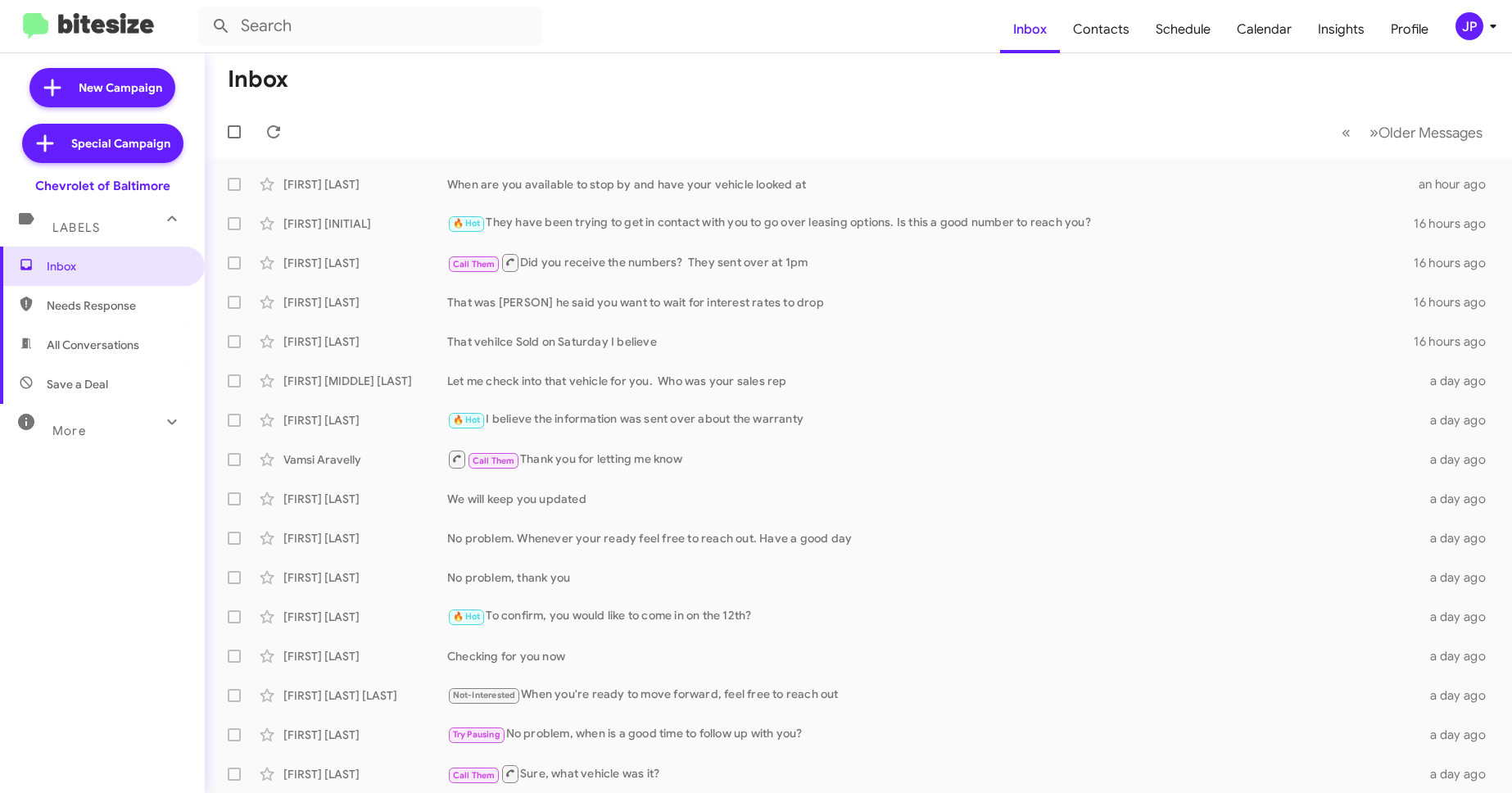 click on "JP" 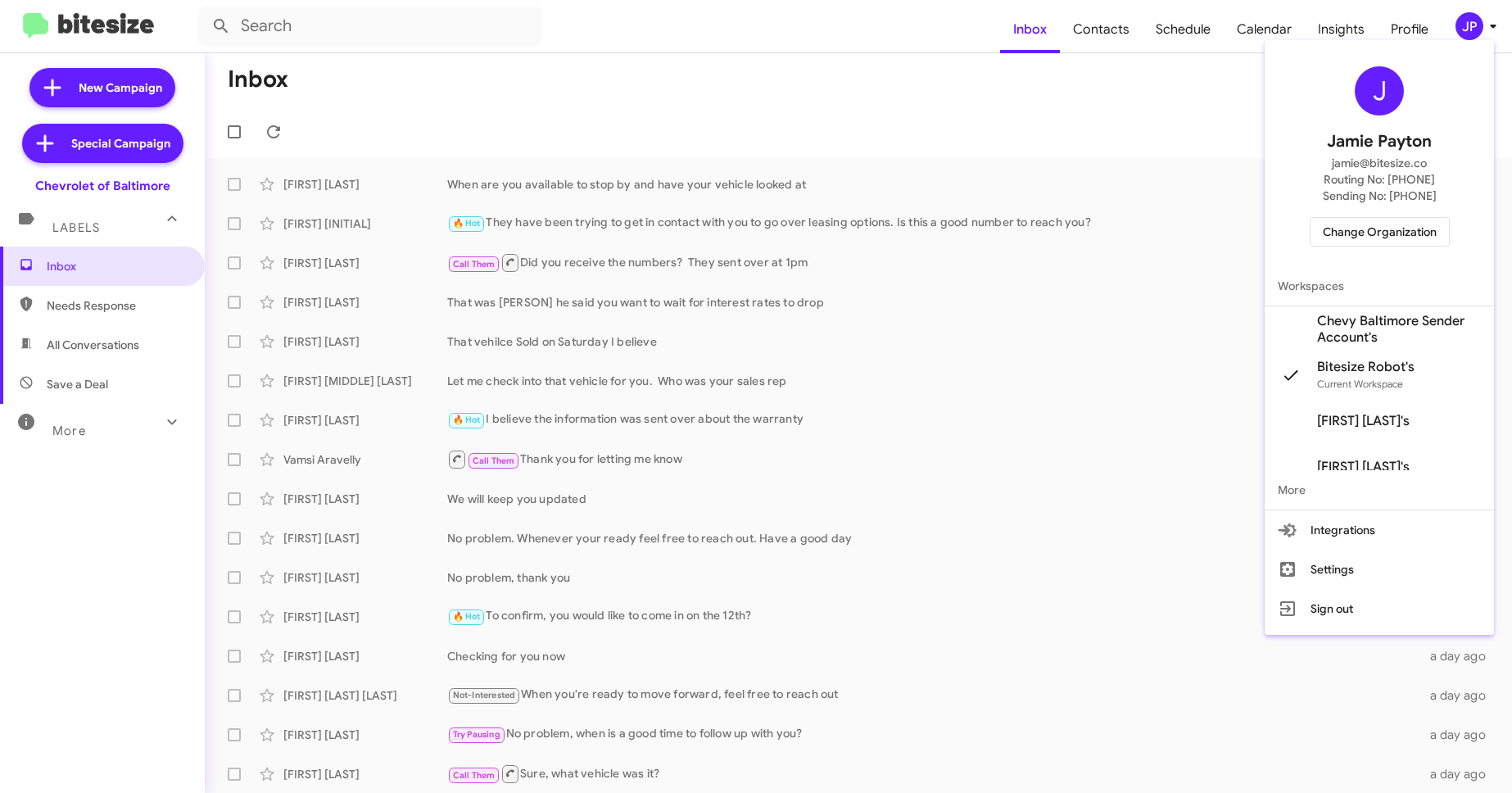 click on "J [FIRST] [LAST] [EMAIL] Routing No: [PHONE] Sending No: [PHONE]  Change Organization" at bounding box center (1379, 156) 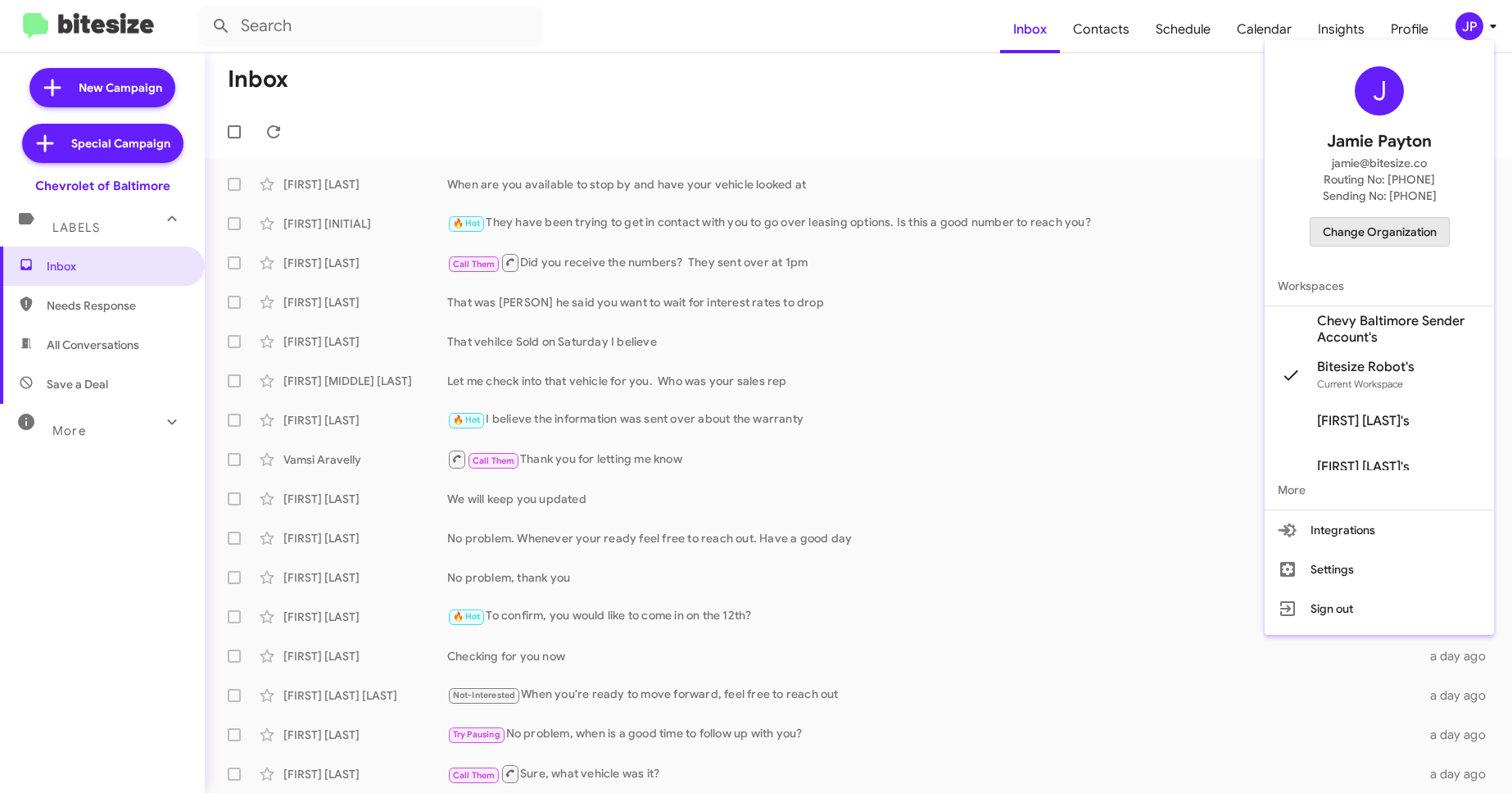 click on "Change Organization" at bounding box center (1379, 232) 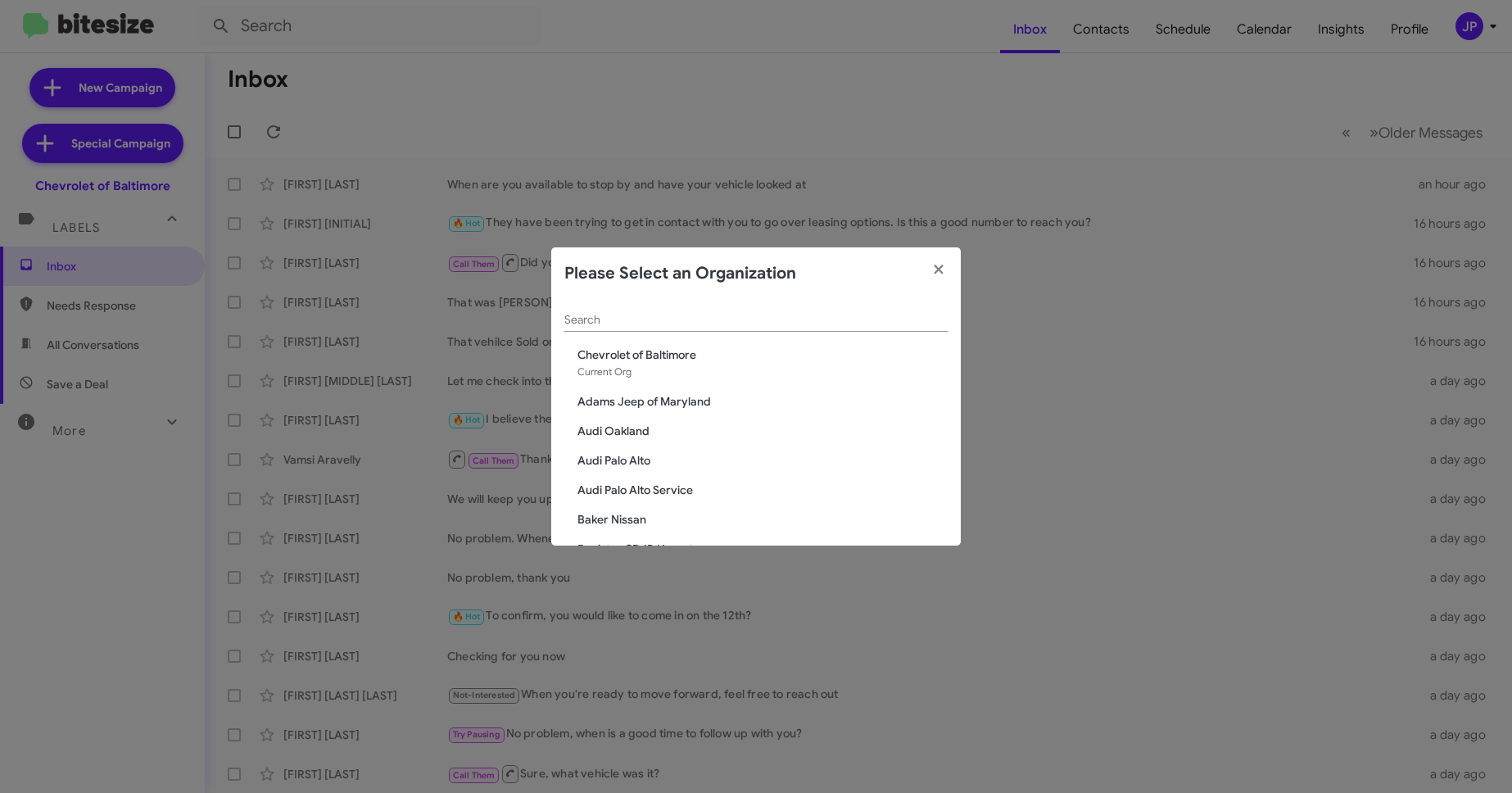 click on "Search" 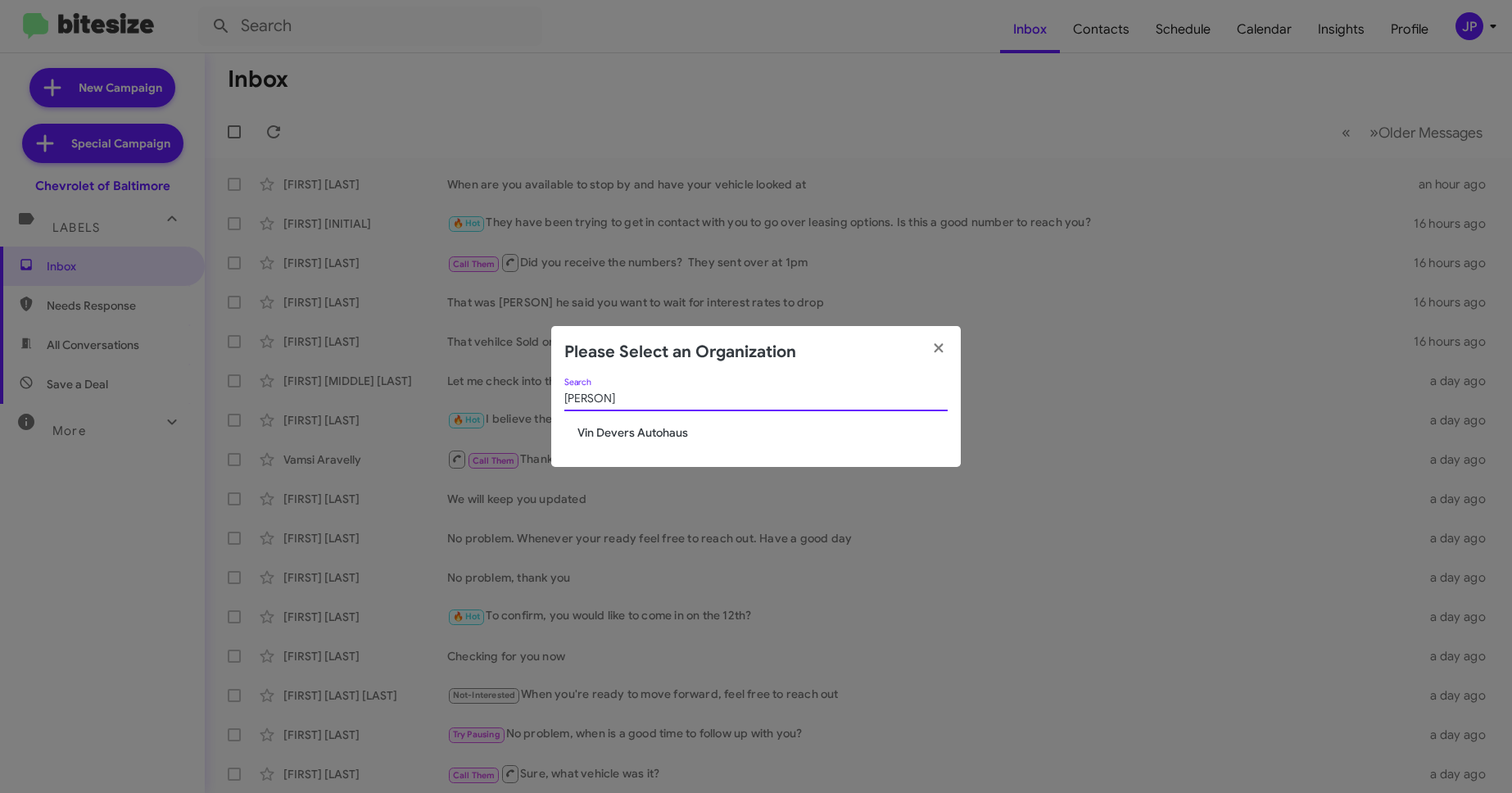 type on "[PERSON]" 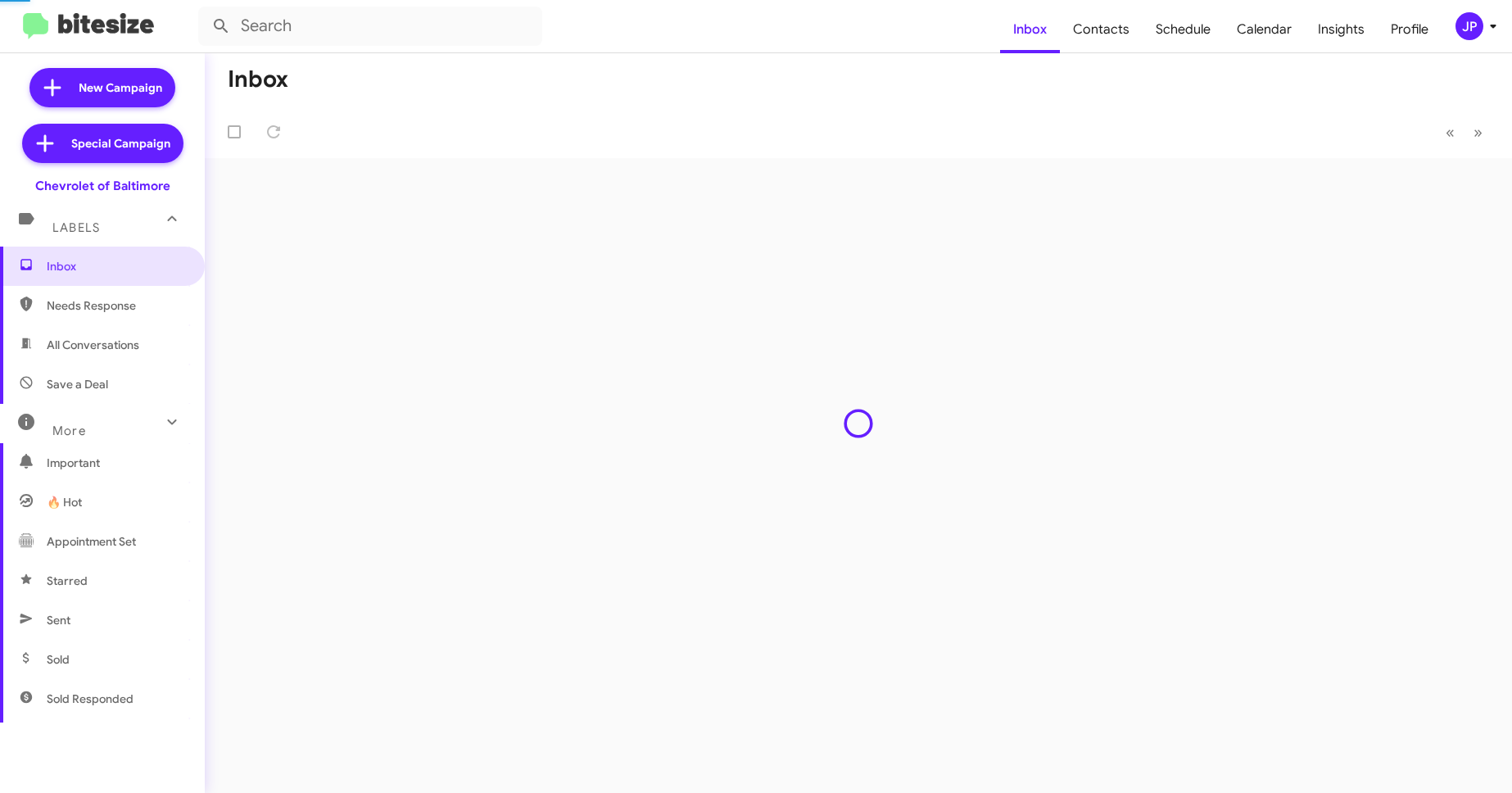 scroll, scrollTop: 0, scrollLeft: 0, axis: both 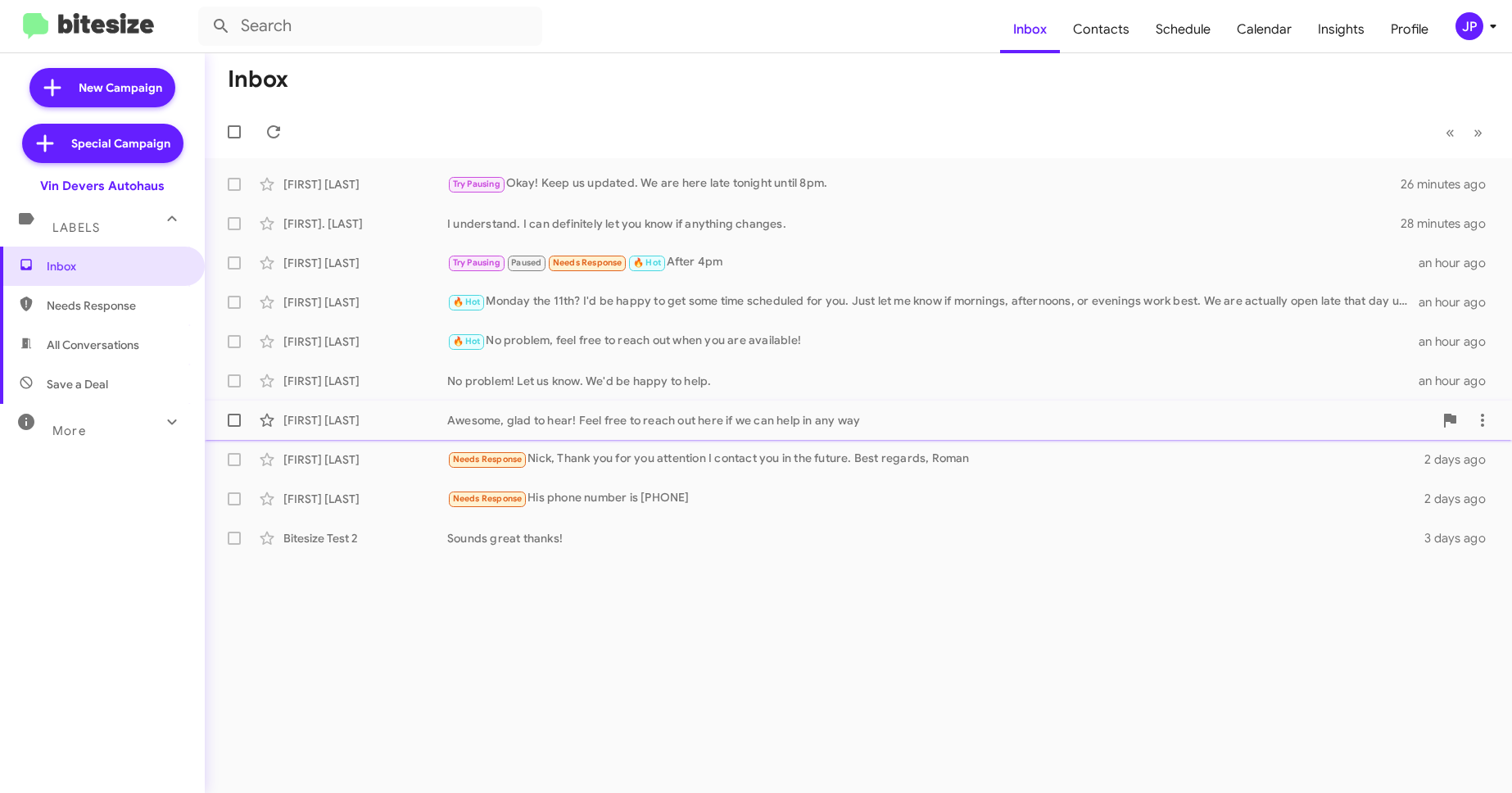 click on "[FIRST] [LAST]  Awesome, glad to hear! Feel free to reach out here if we can help in any way   2 days ago" 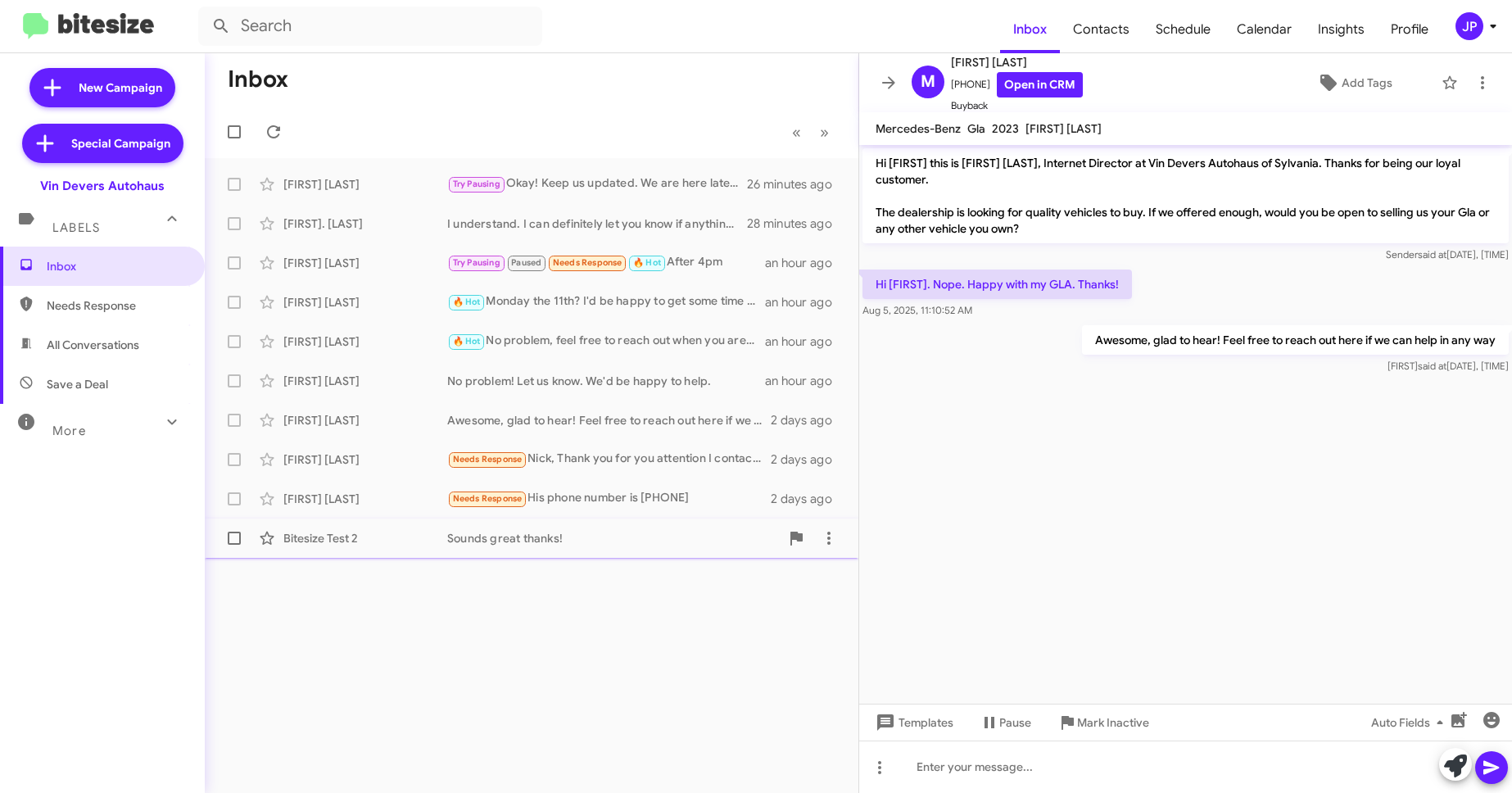 click on "Bitesize Test 2  Sounds great thanks!   3 days ago" 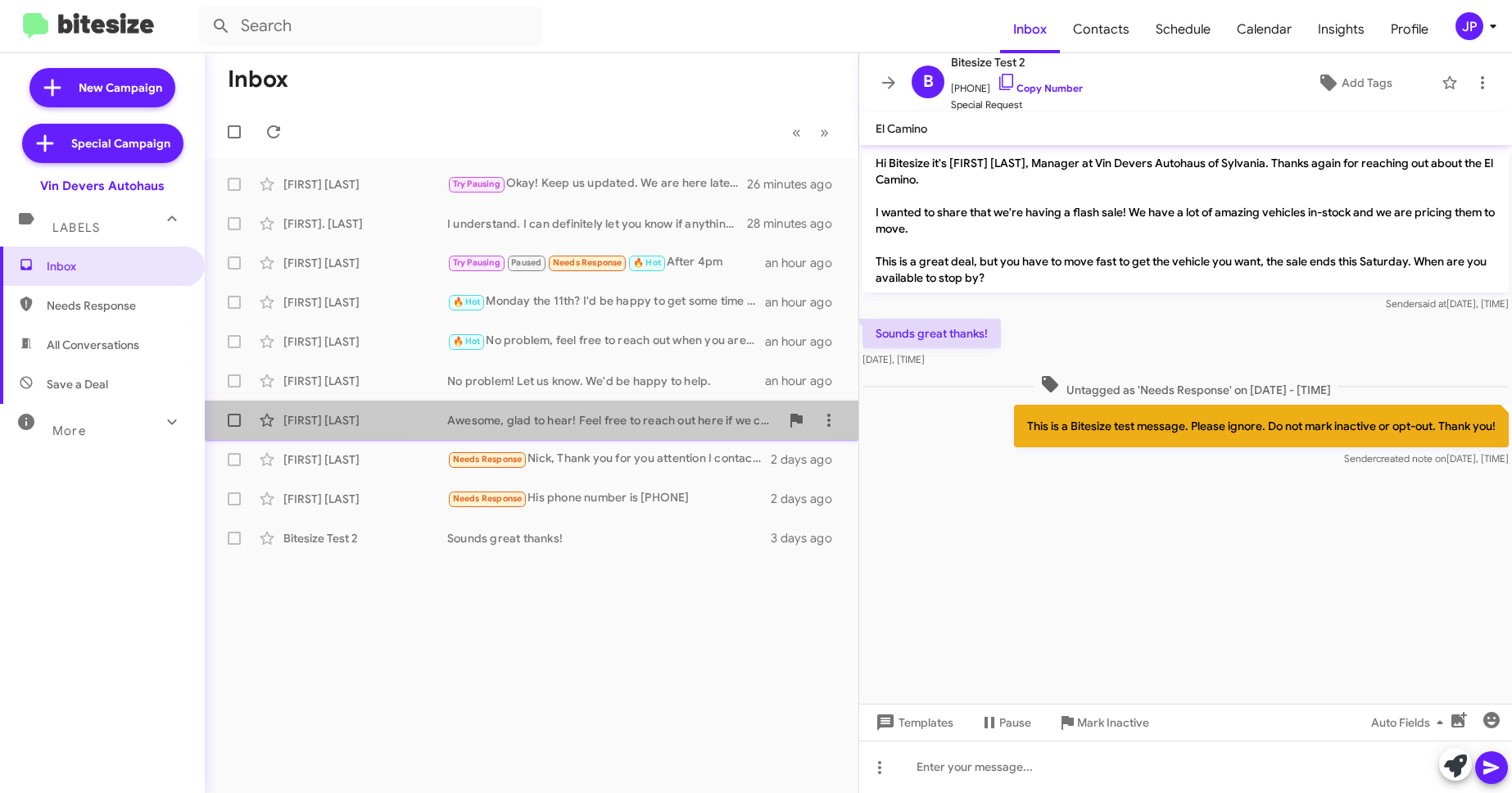 click on "Awesome, glad to hear! Feel free to reach out here if we can help in any way" 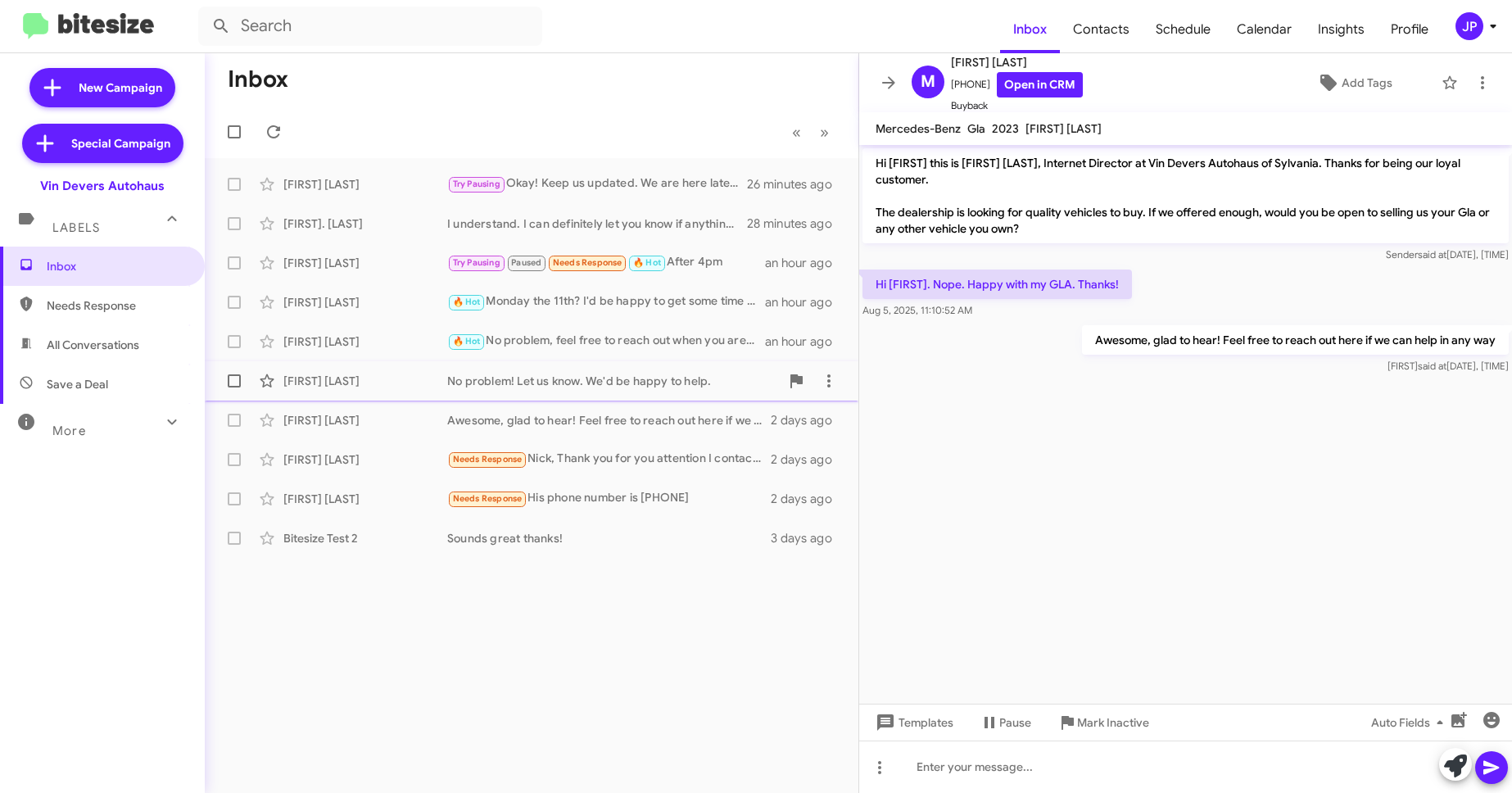 click on "No problem! Let us know. We'd be happy to help." 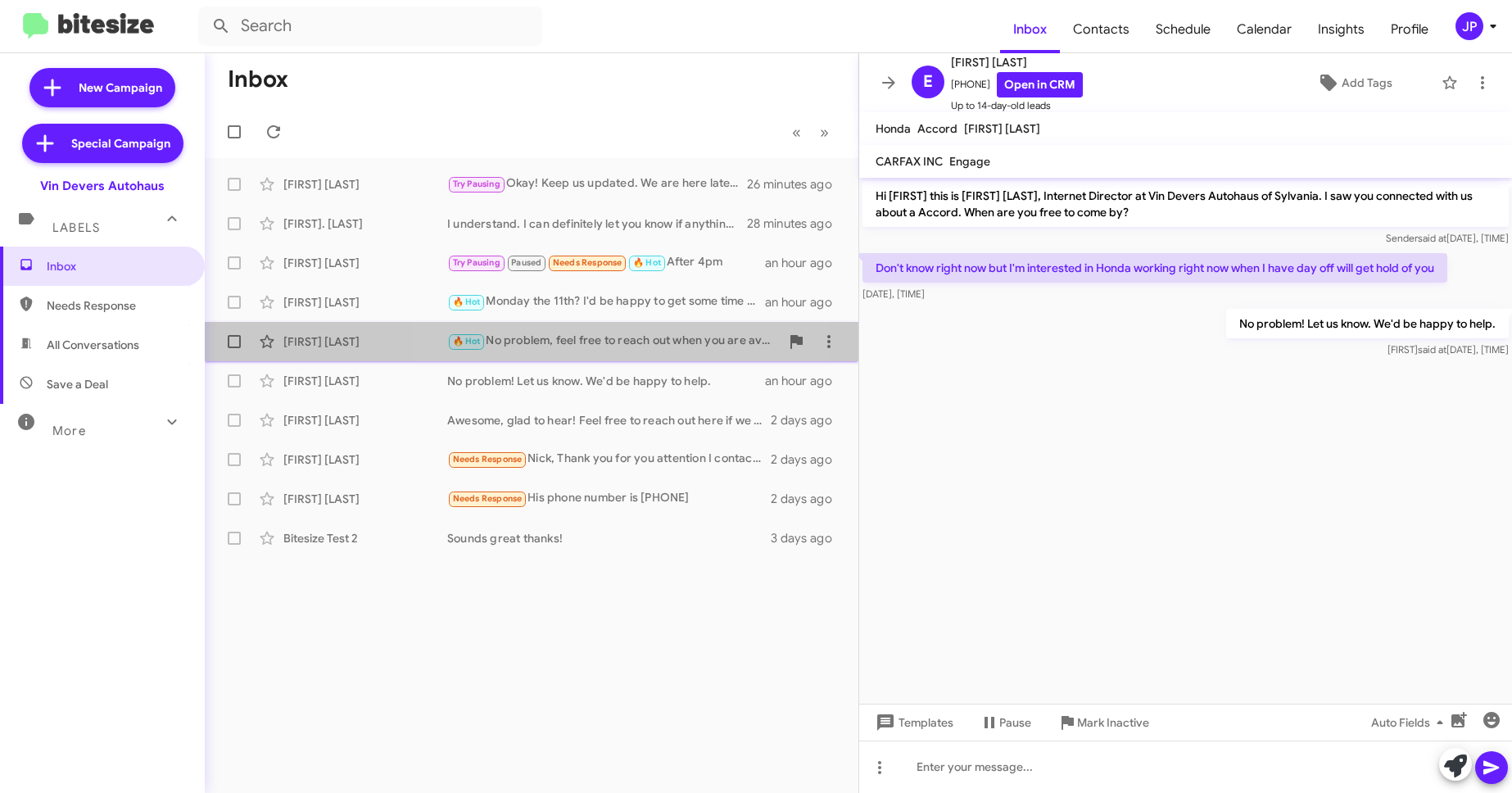 click on "🔥 Hot   No problem, feel free to reach out when you are available!" 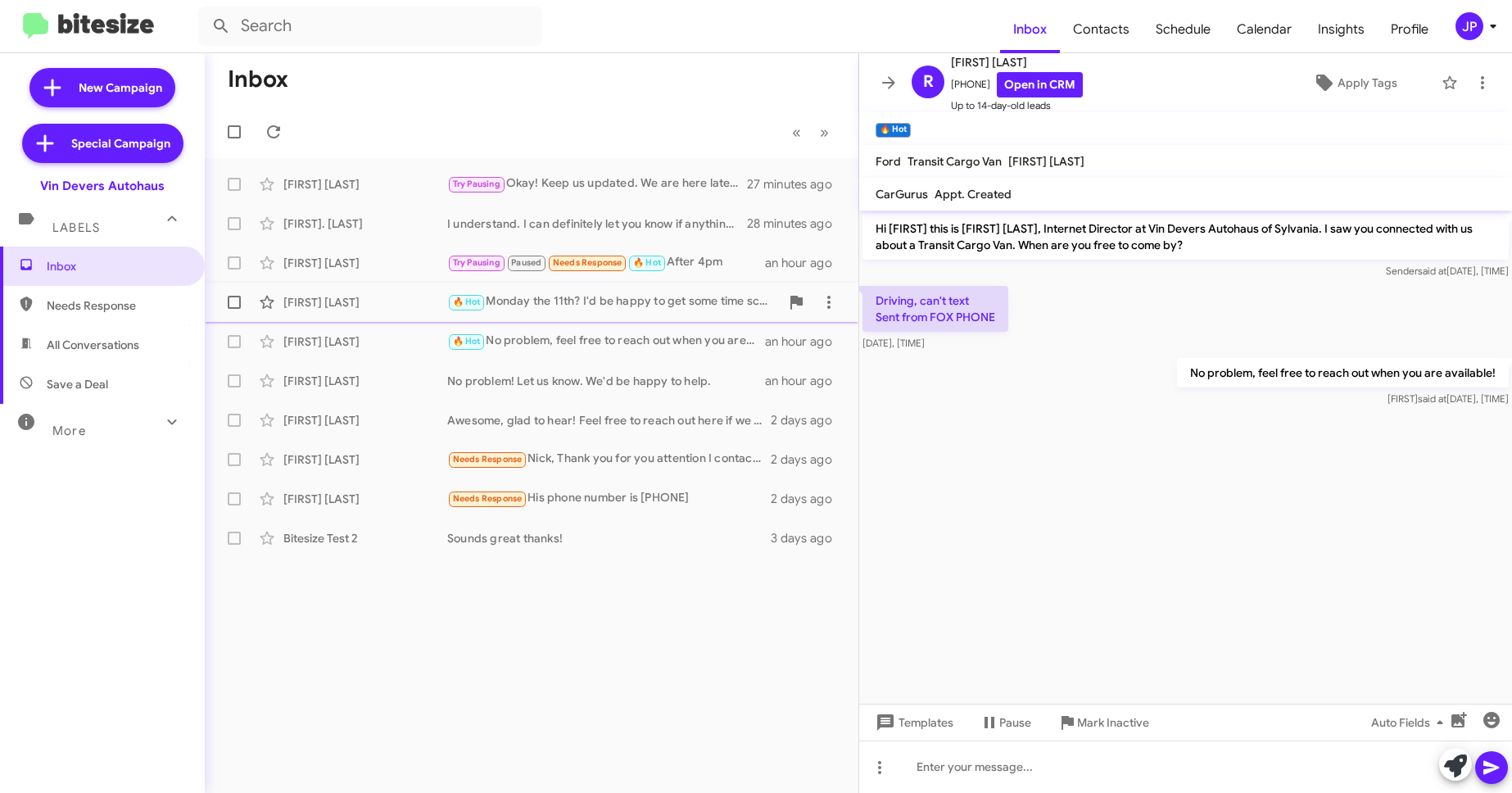 click on "🔥 Hot   Monday the 11th? I'd be happy to get some time scheduled for you. Just let me know if mornings, afternoons, or evenings work best. We are actually open late that day until 8pm." 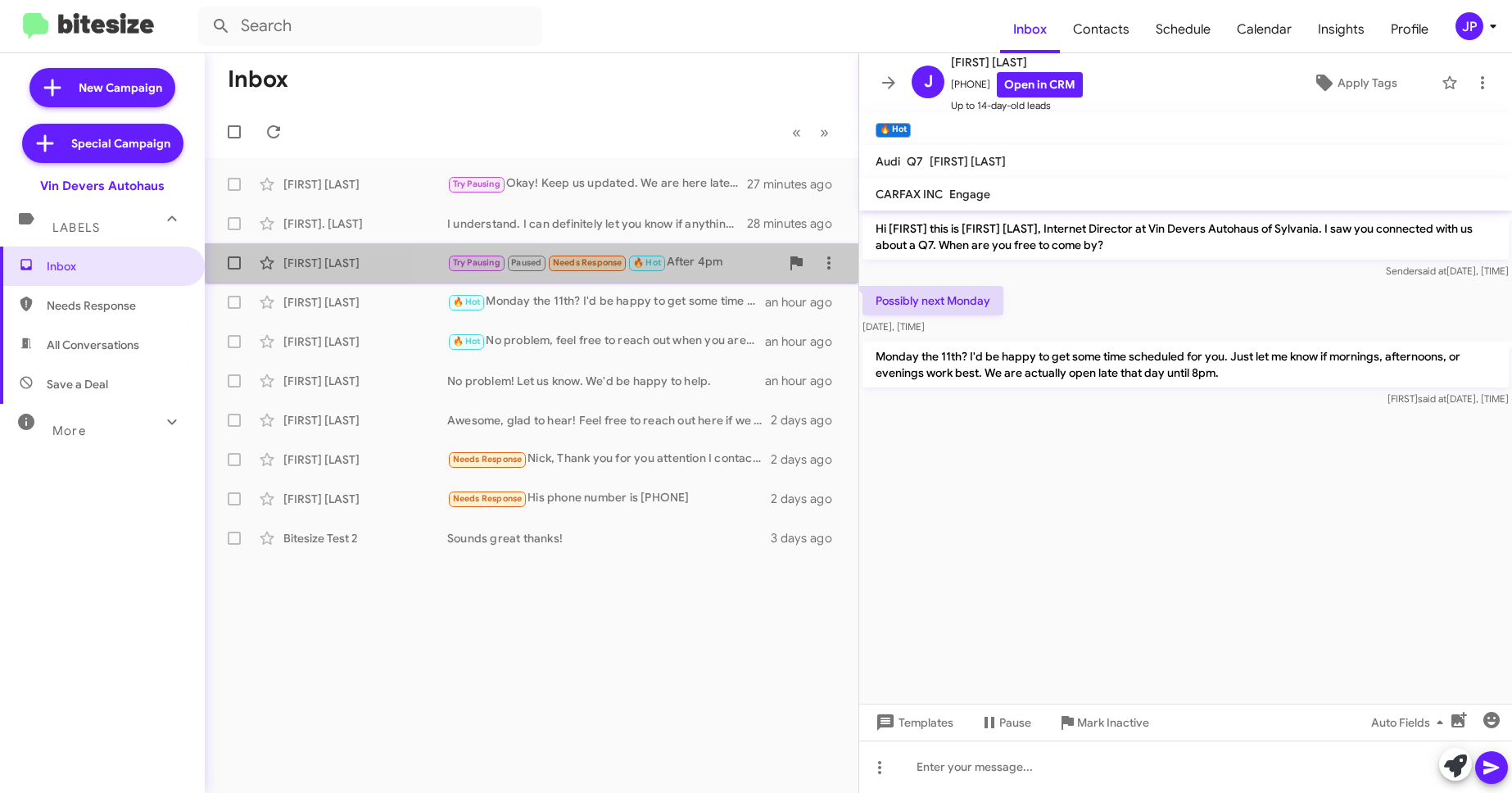 click on "[FIRST] [LAST]  Try Pausing   Paused   Needs Response   🔥 Hot   After 4pm   an hour ago" 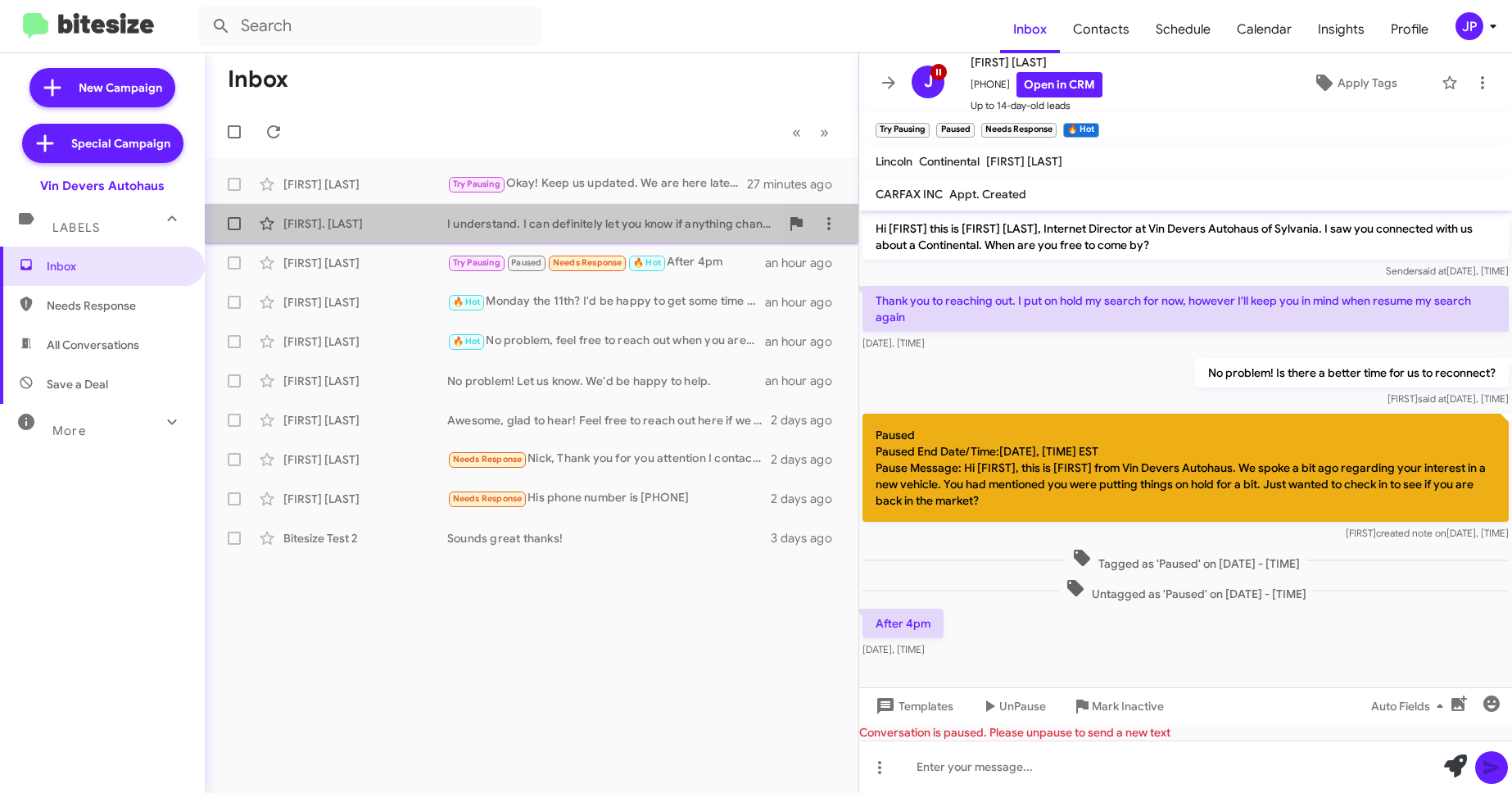 click on "[FIRST]. [LAST]  I understand. I can definitely let you know if anything changes.   29 minutes ago" 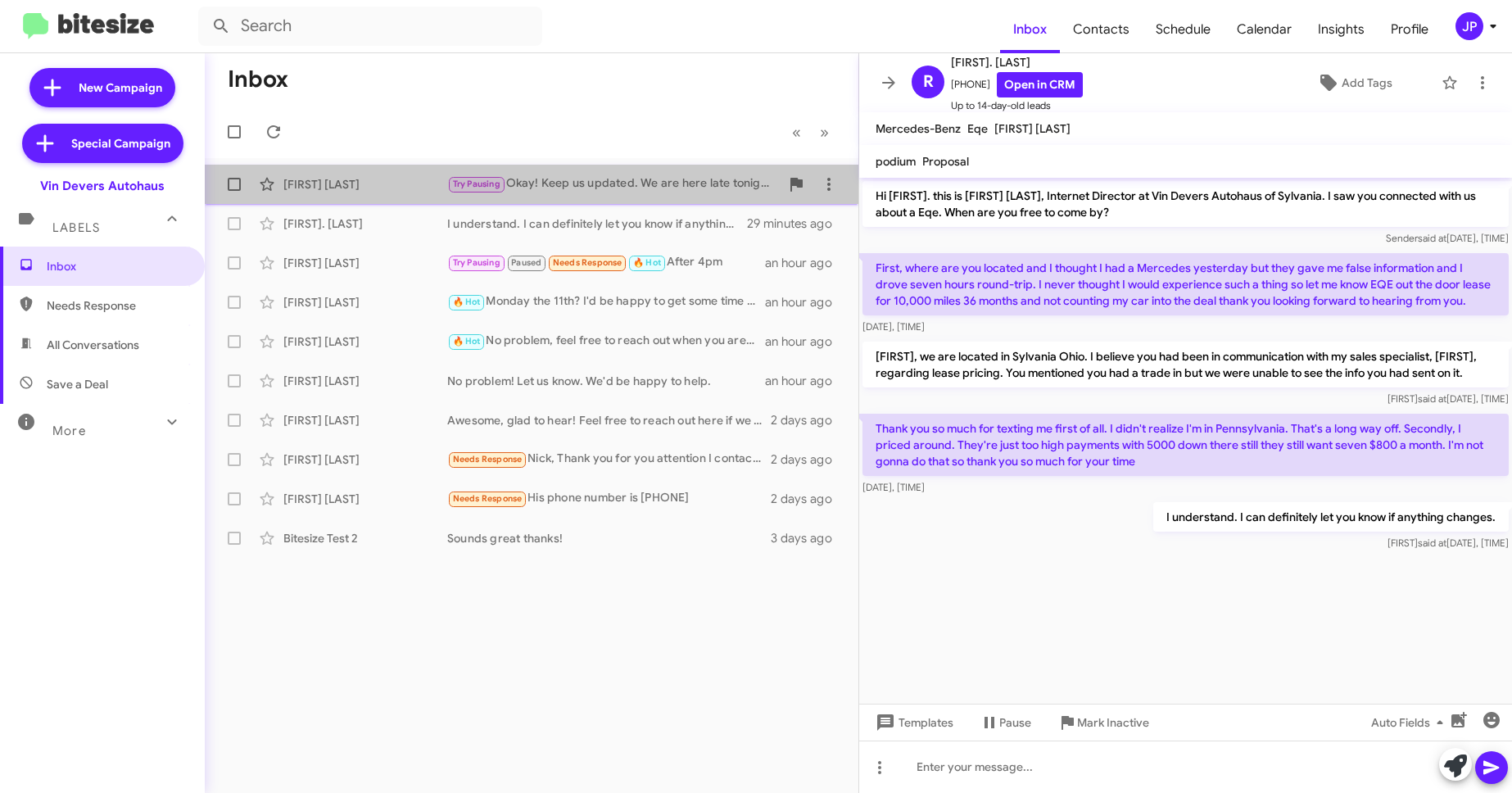 click on "[FIRST] [LAST]" 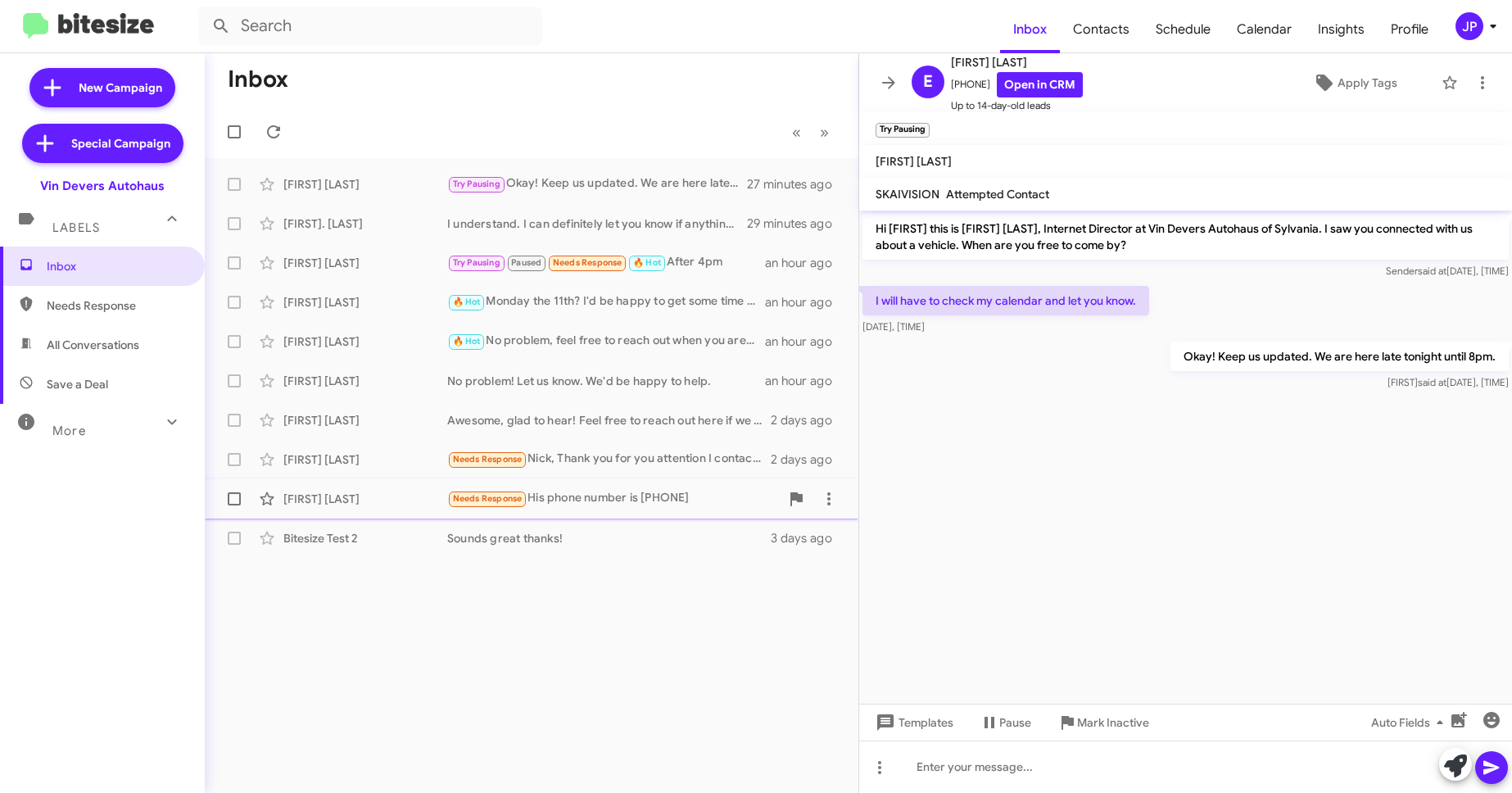 click on "Needs Response   His phone number is [PHONE]" 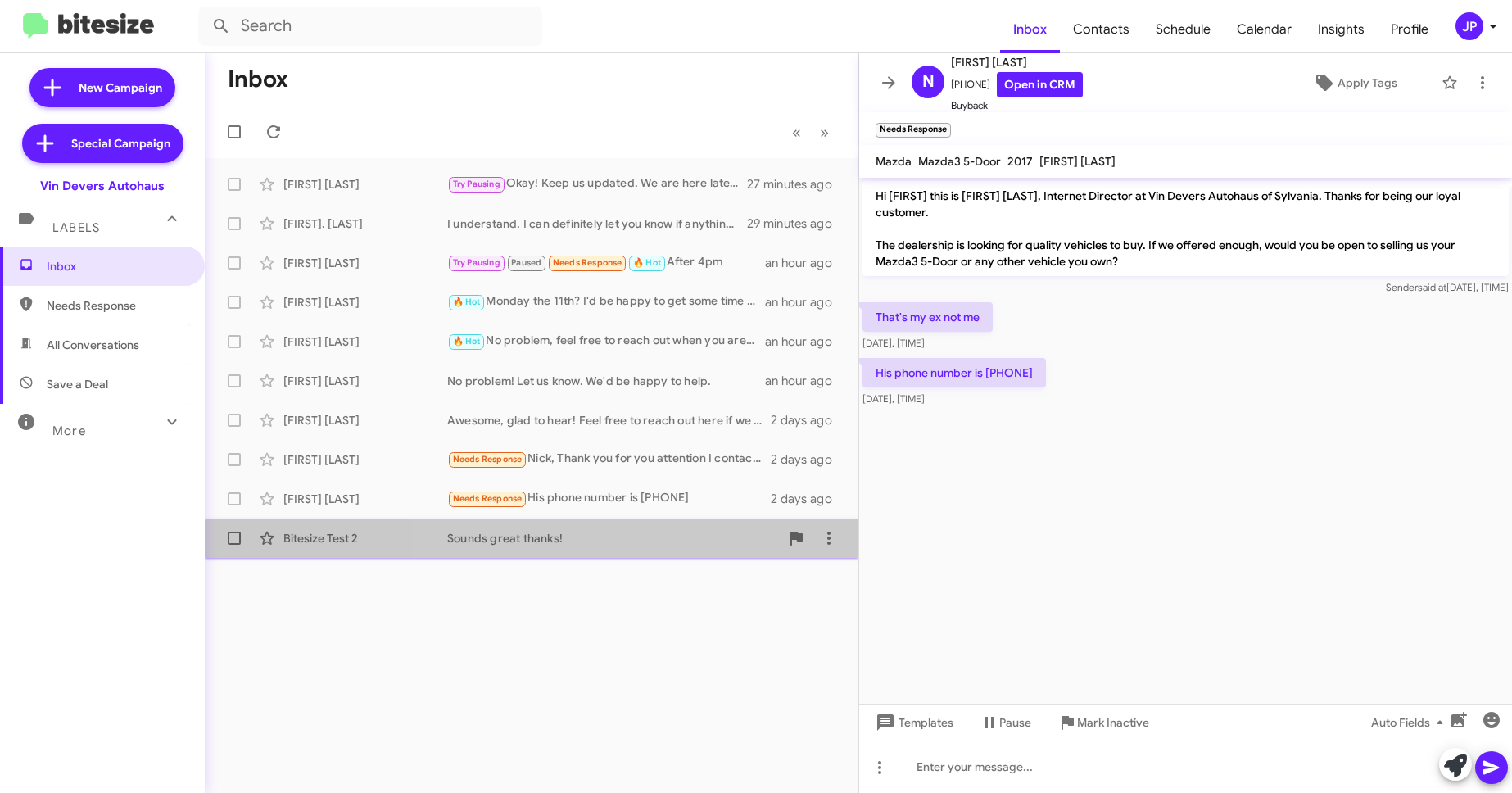 click on "Bitesize Test 2  Sounds great thanks!   3 days ago" 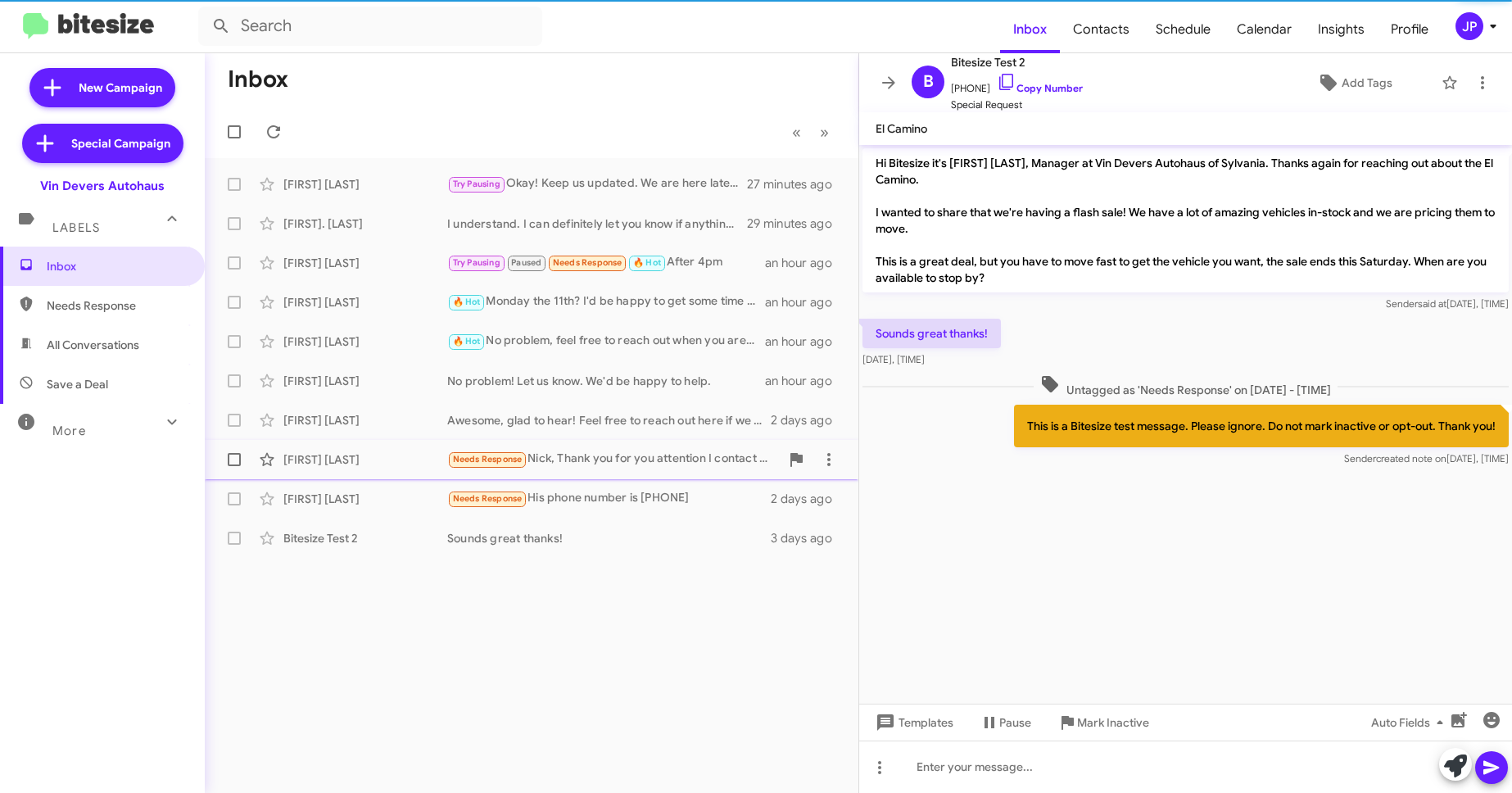 click on "Needs Response   [FIRST],
Thank you for you attention
I contact you in the future.
Best regards,
[FIRST]" 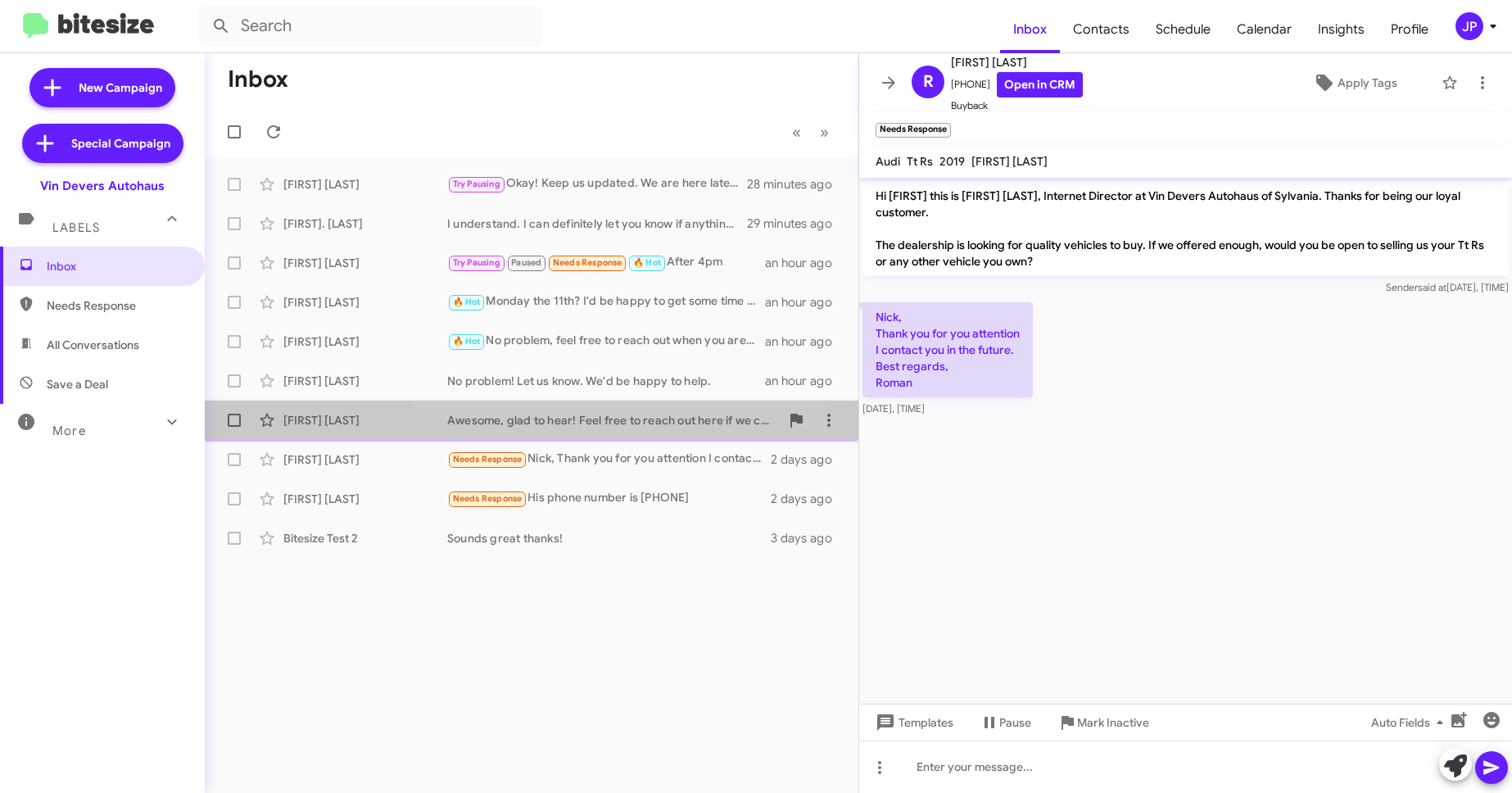 click on "[FIRST] [LAST]  Awesome, glad to hear! Feel free to reach out here if we can help in any way   2 days ago" 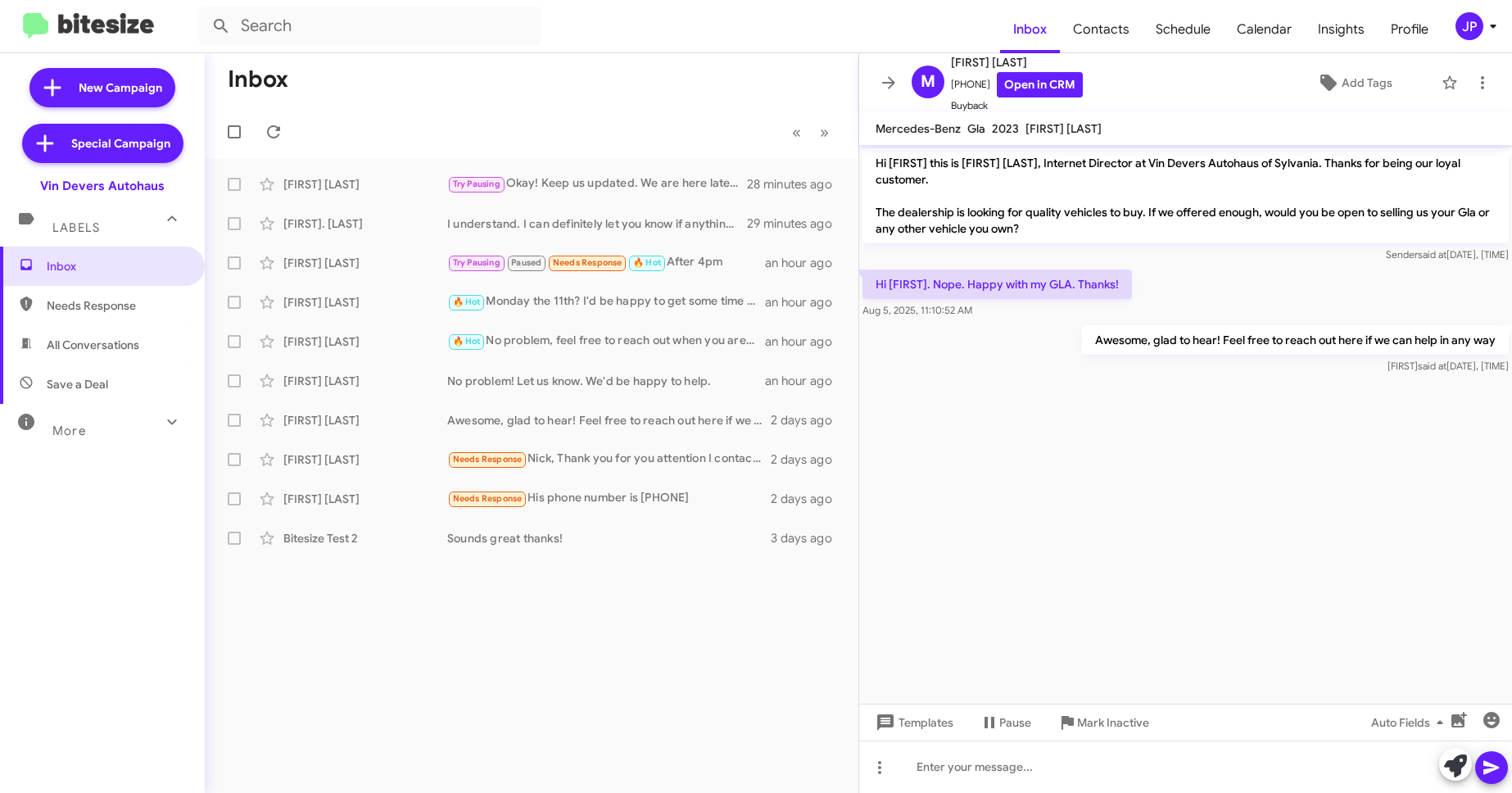 click on "All Conversations" at bounding box center [93, 345] 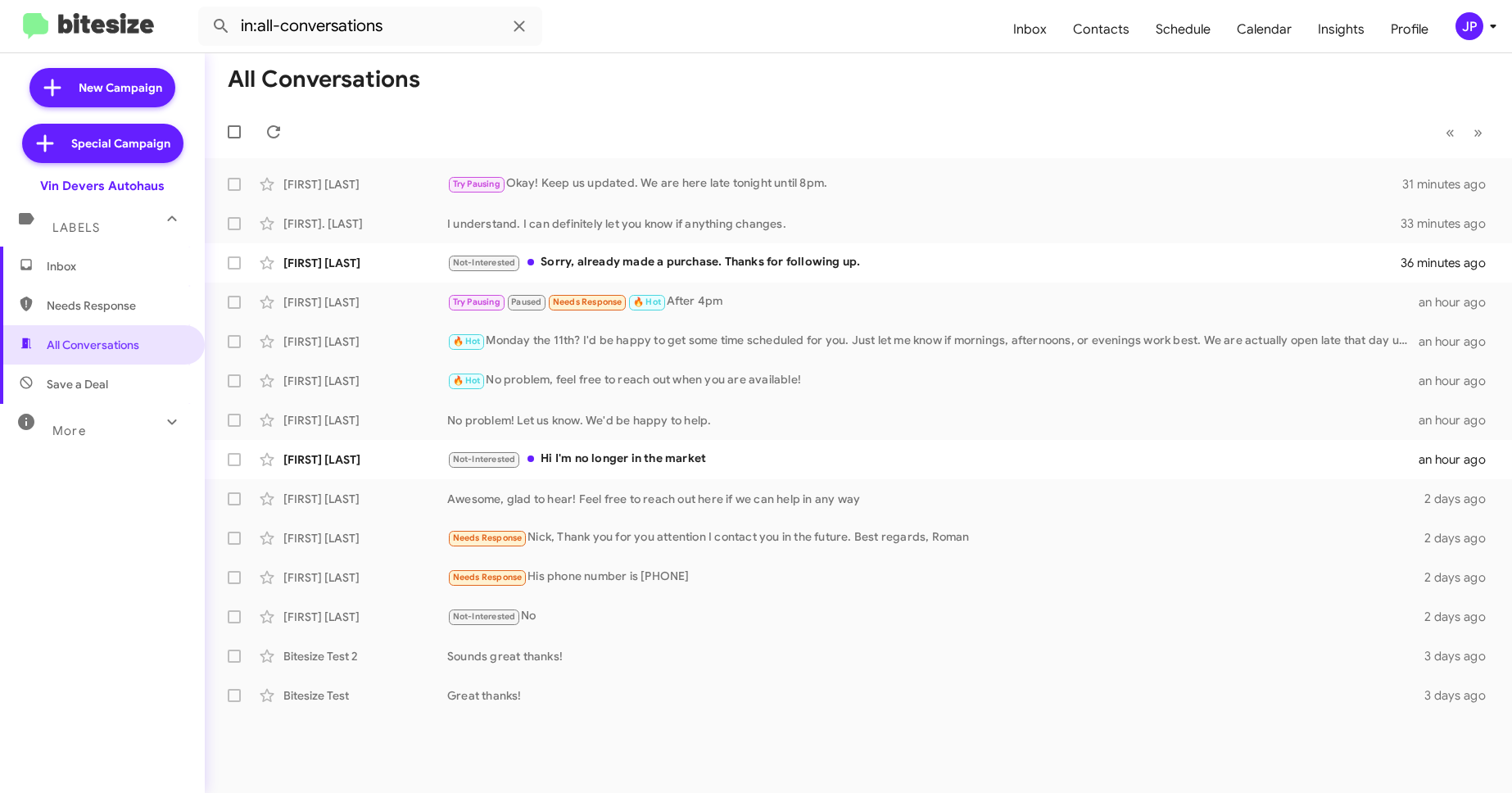 click 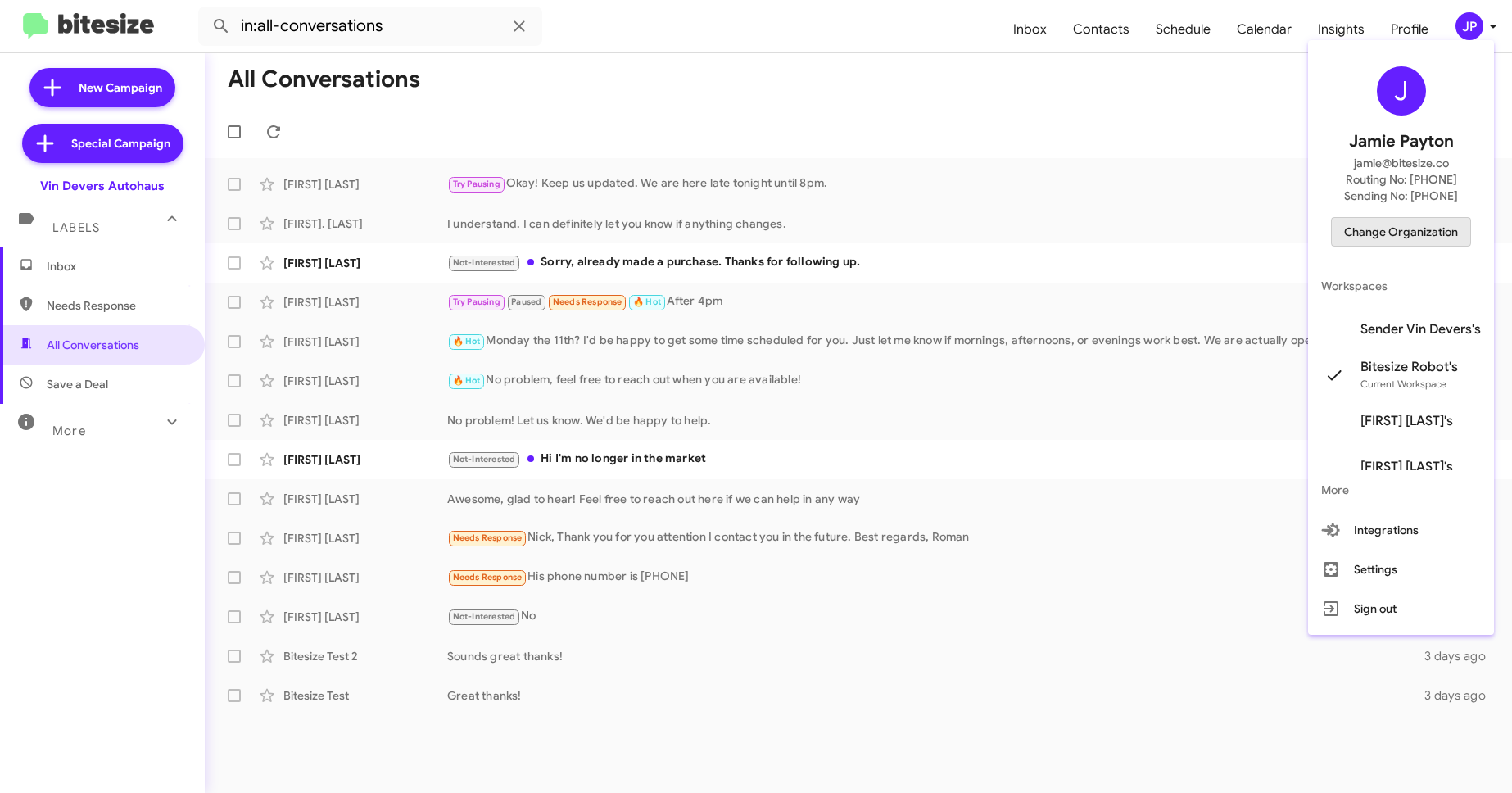 click on "Change Organization" at bounding box center (1401, 232) 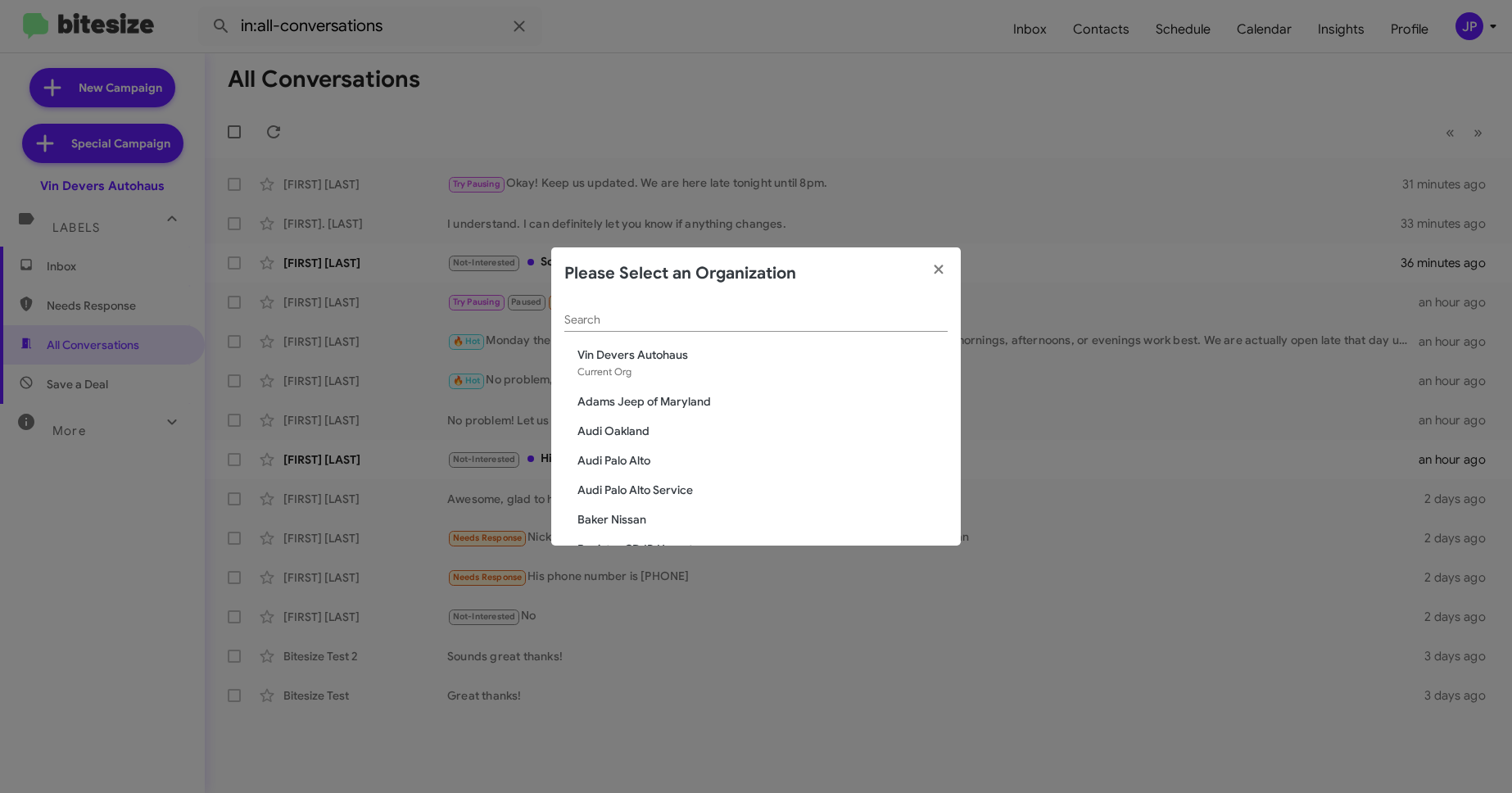 click on "Search" 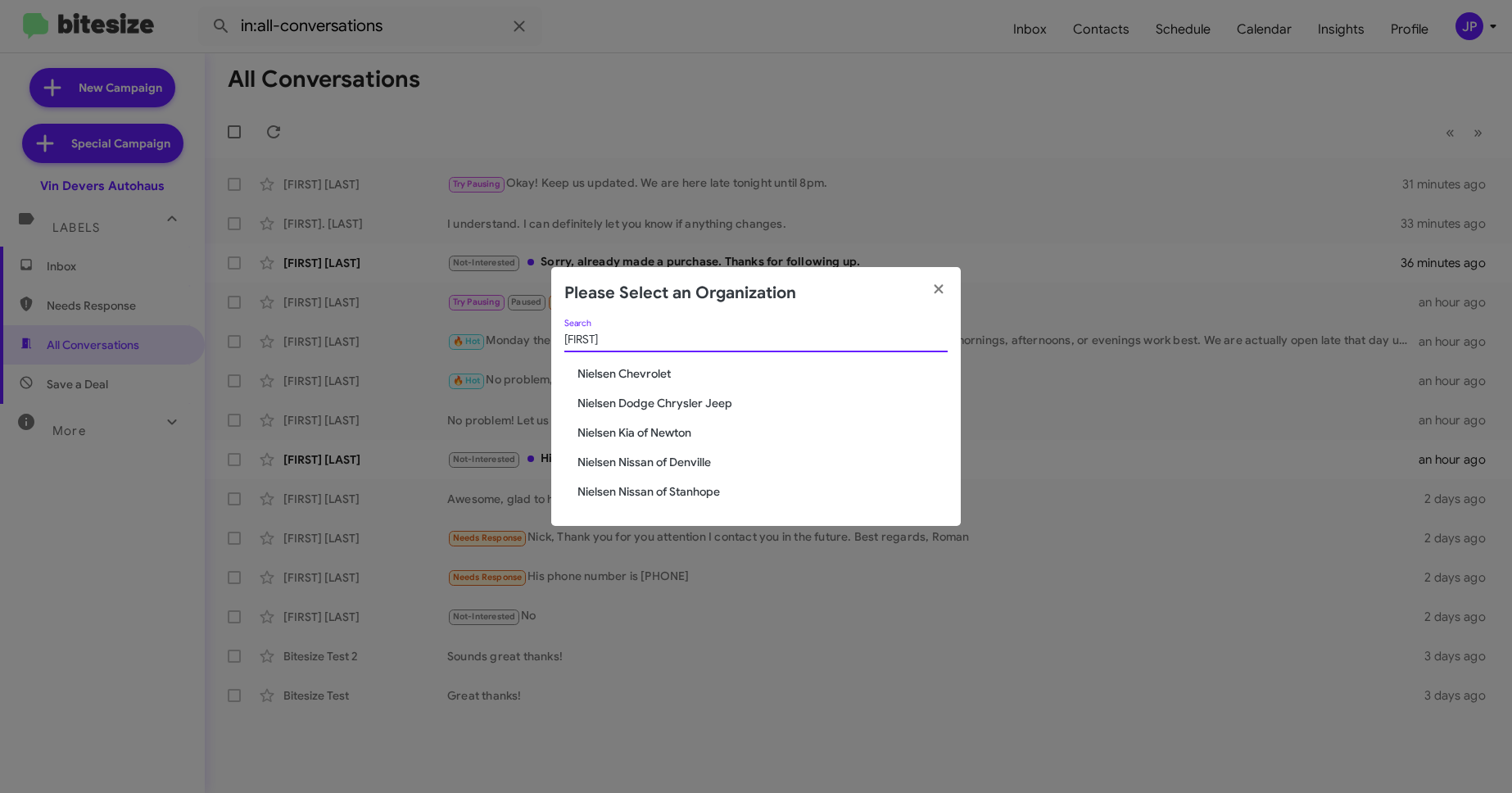 type on "[FIRST]" 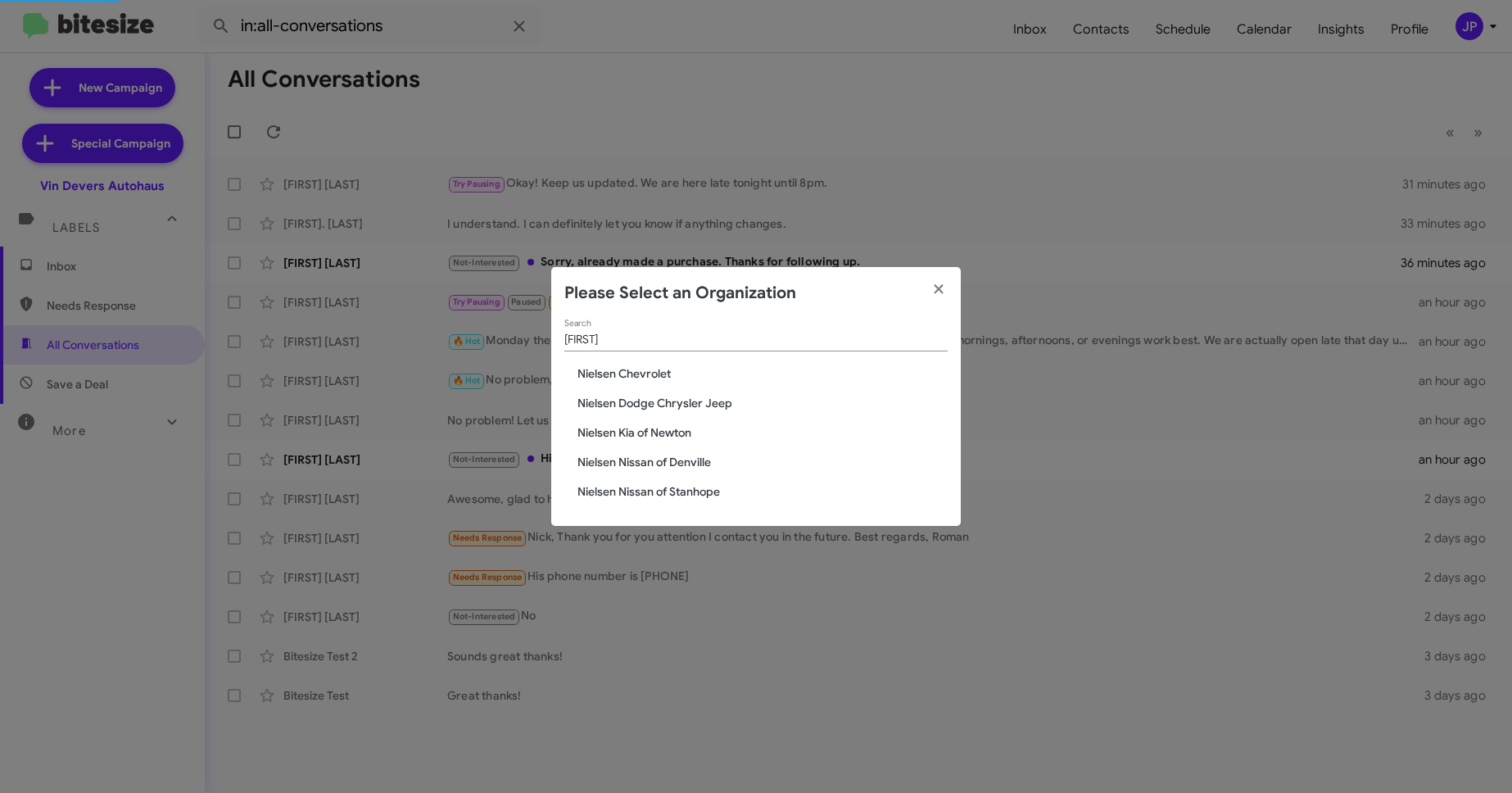 type 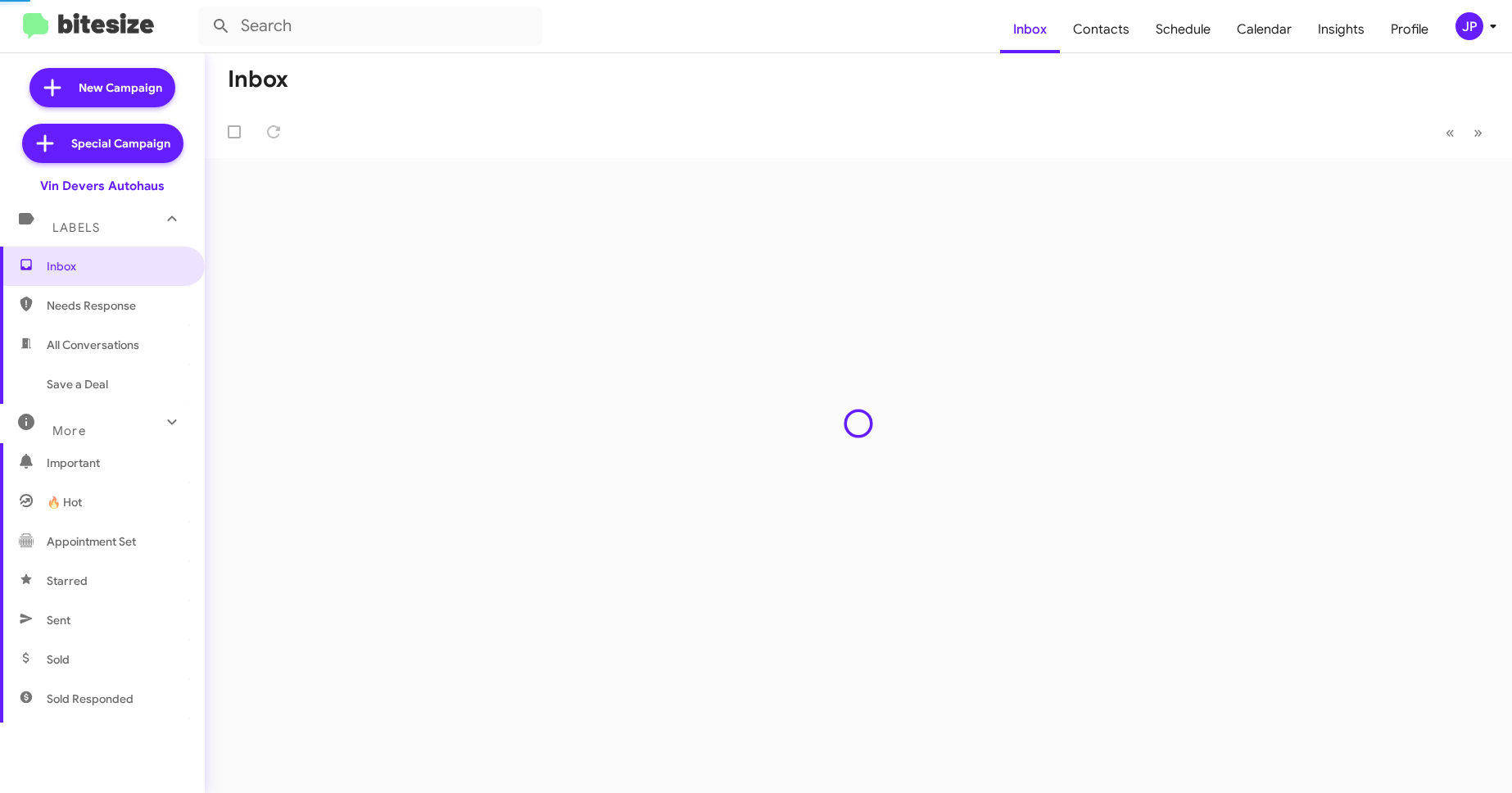 scroll, scrollTop: 0, scrollLeft: 0, axis: both 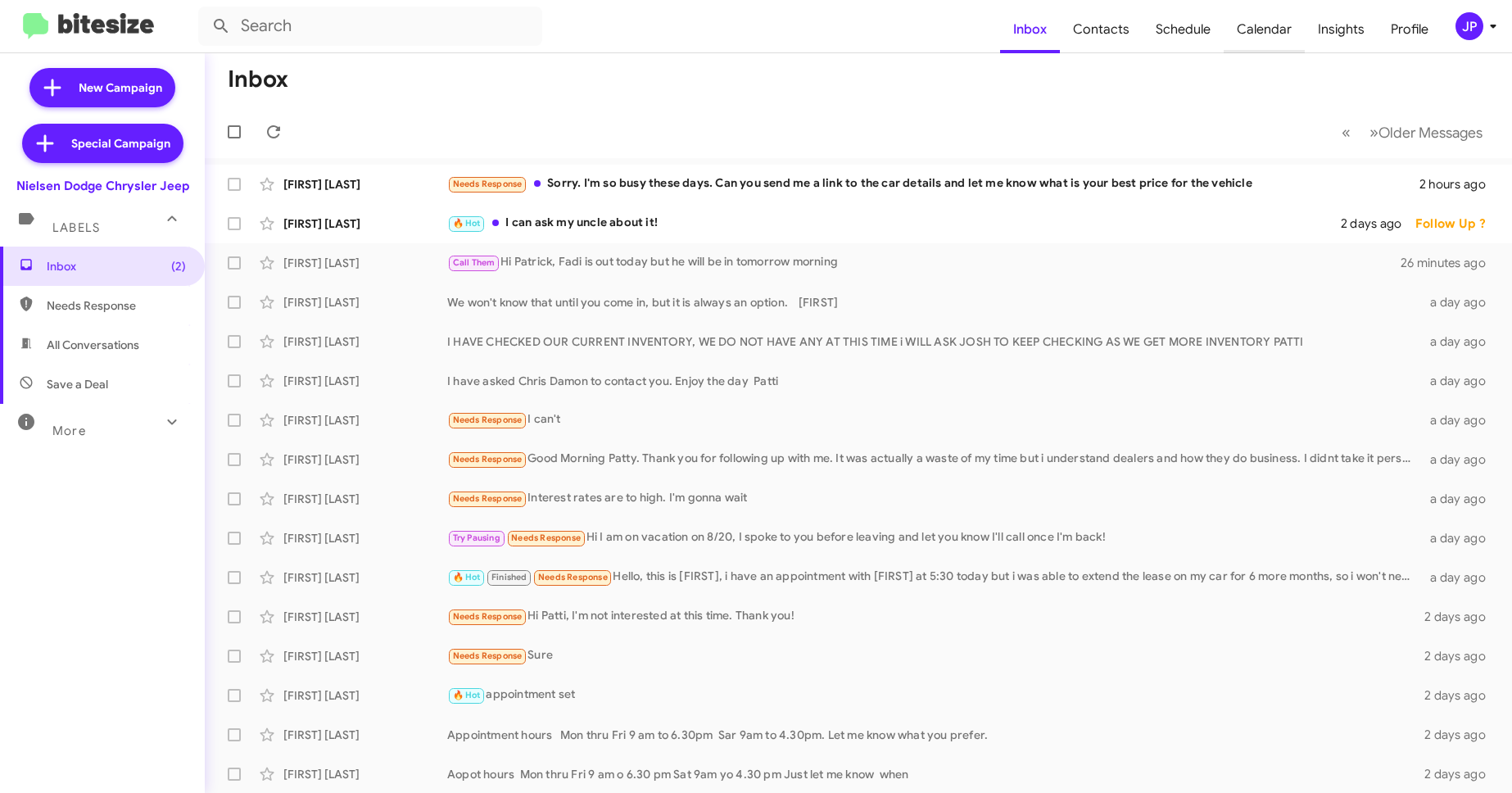 click on "Calendar" 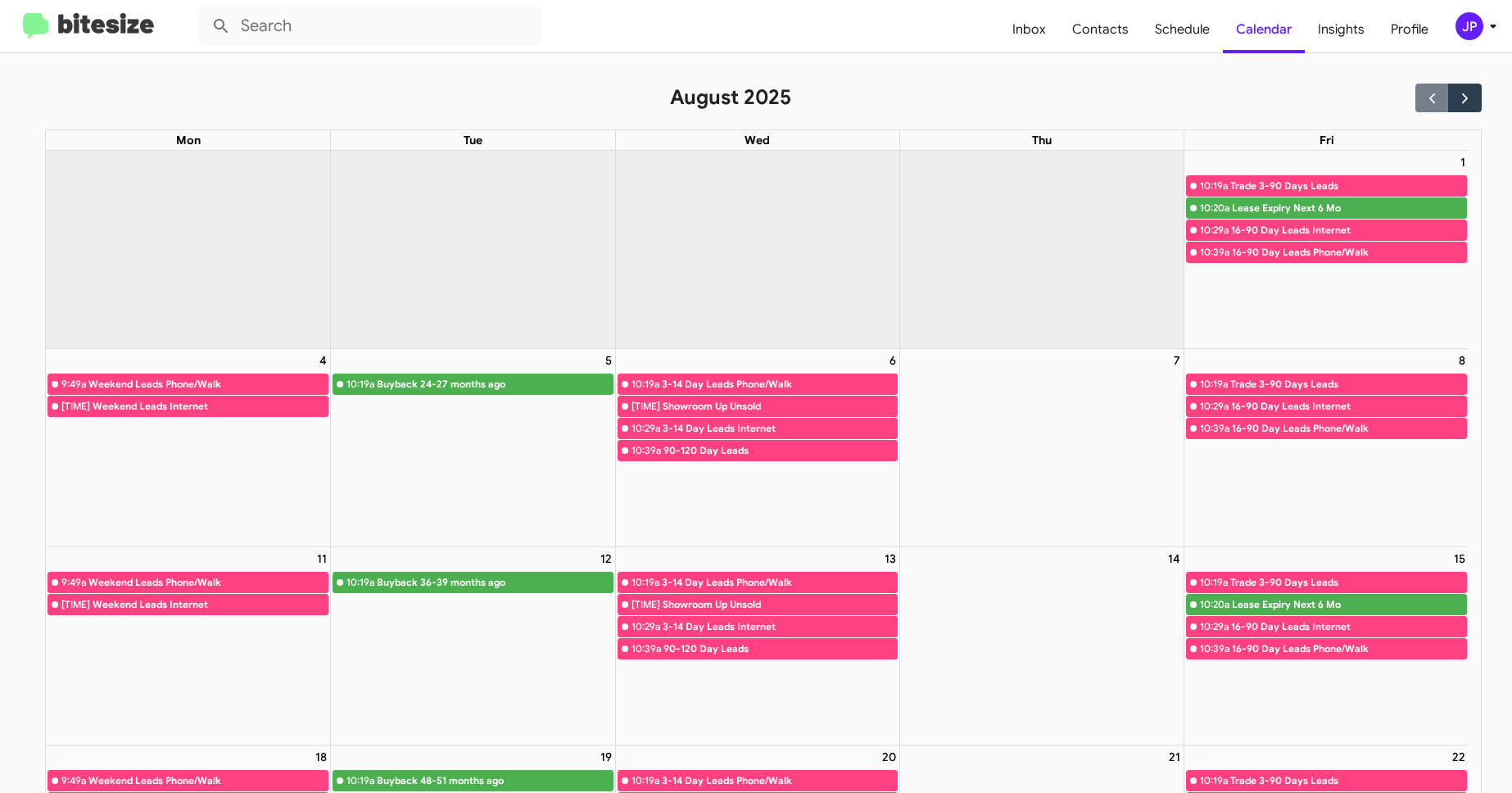click 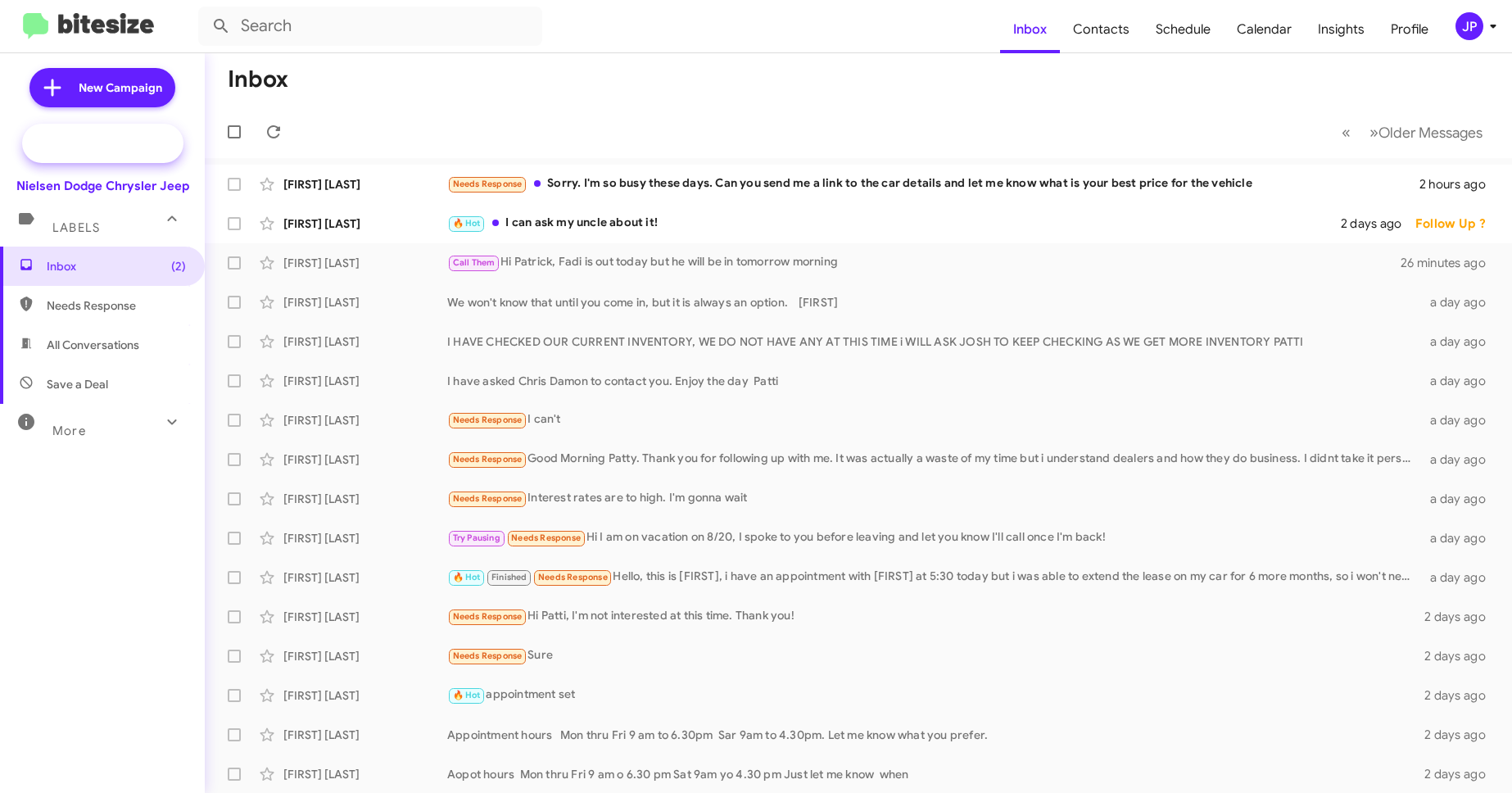 click on "Special Campaign" 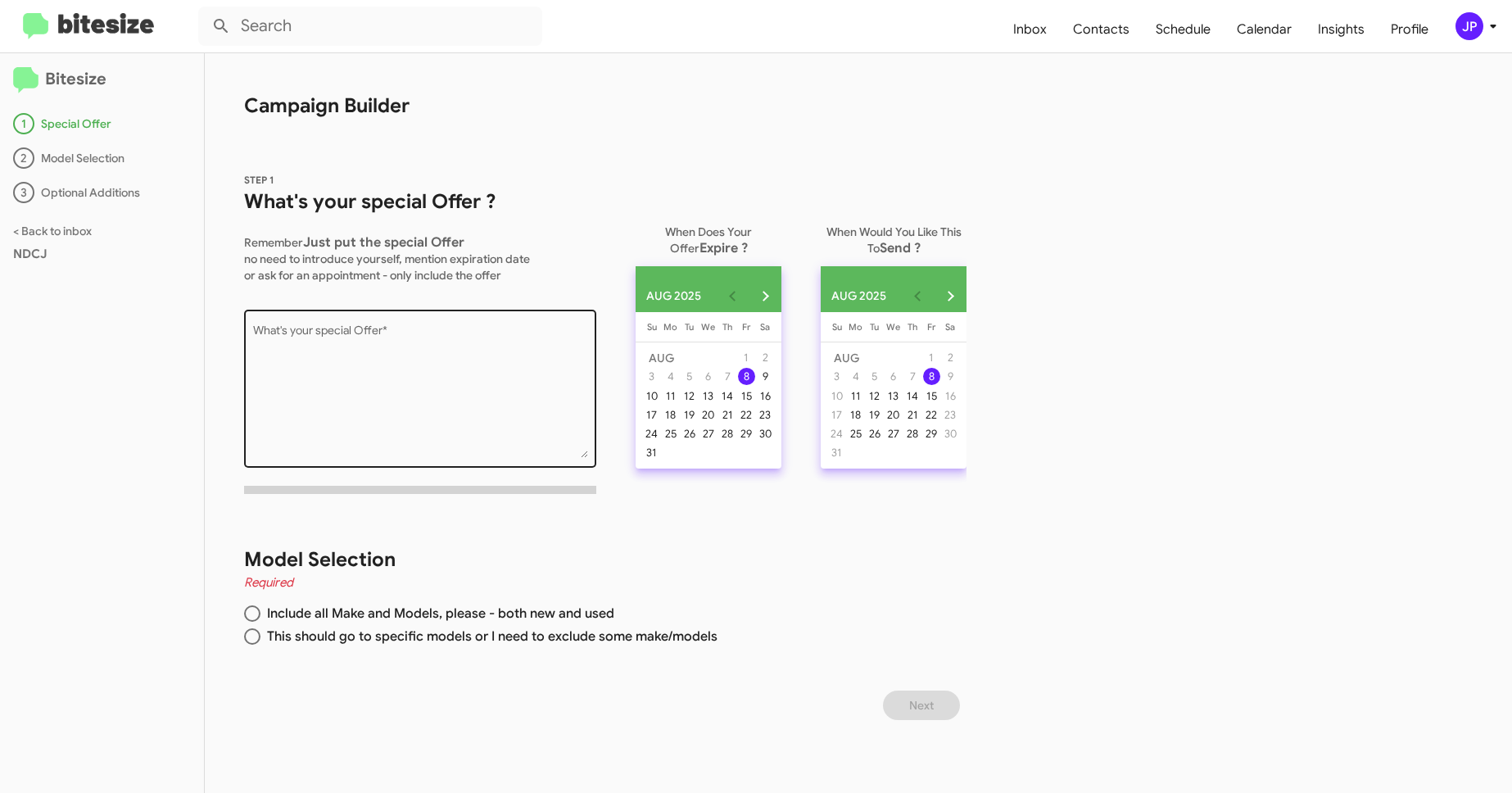 click on "What's your special Offer  *" at bounding box center [420, 392] 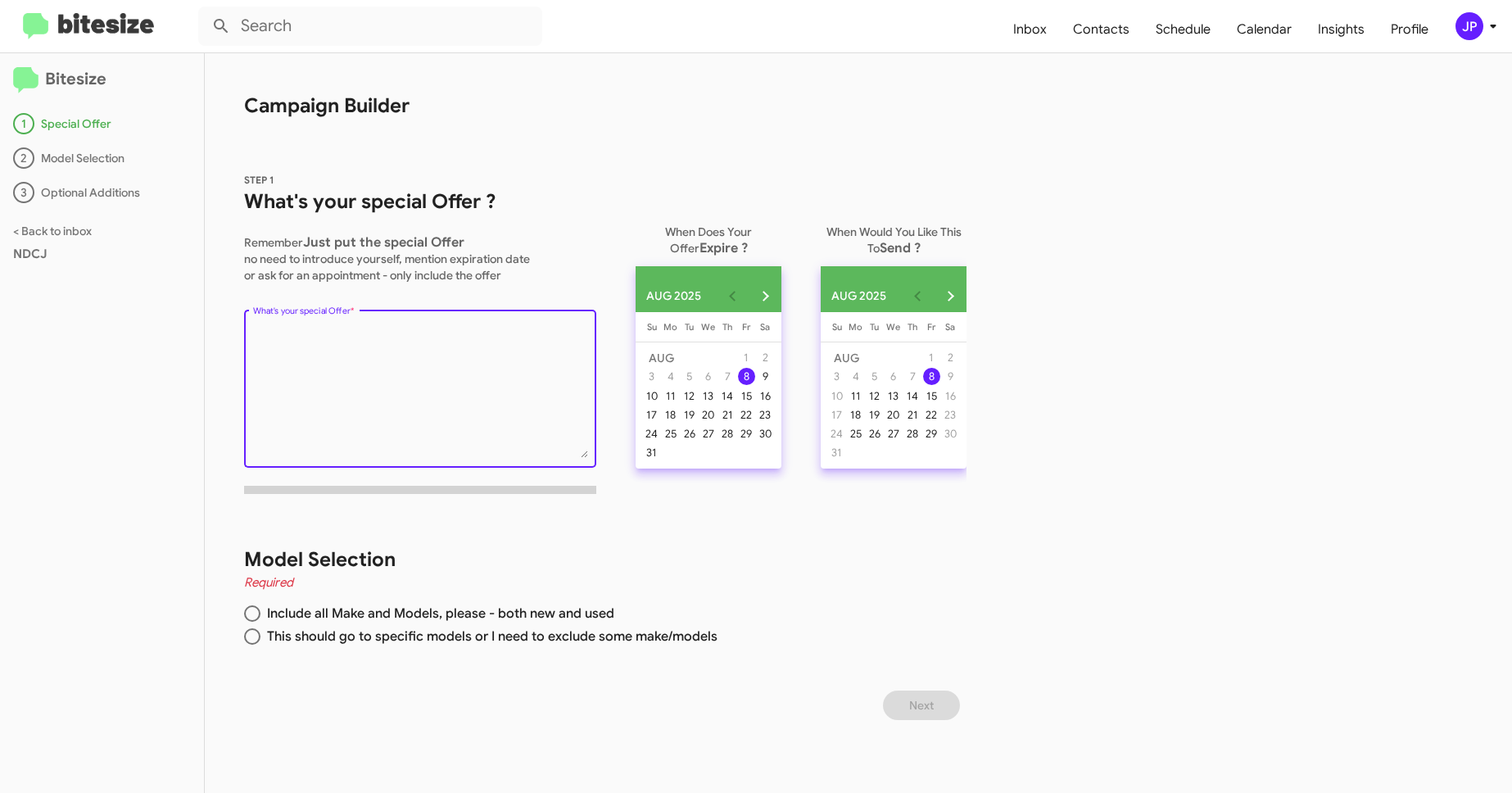 paste on "2025 Ram 1500 10% OFF MSRP Select Trim Levels" 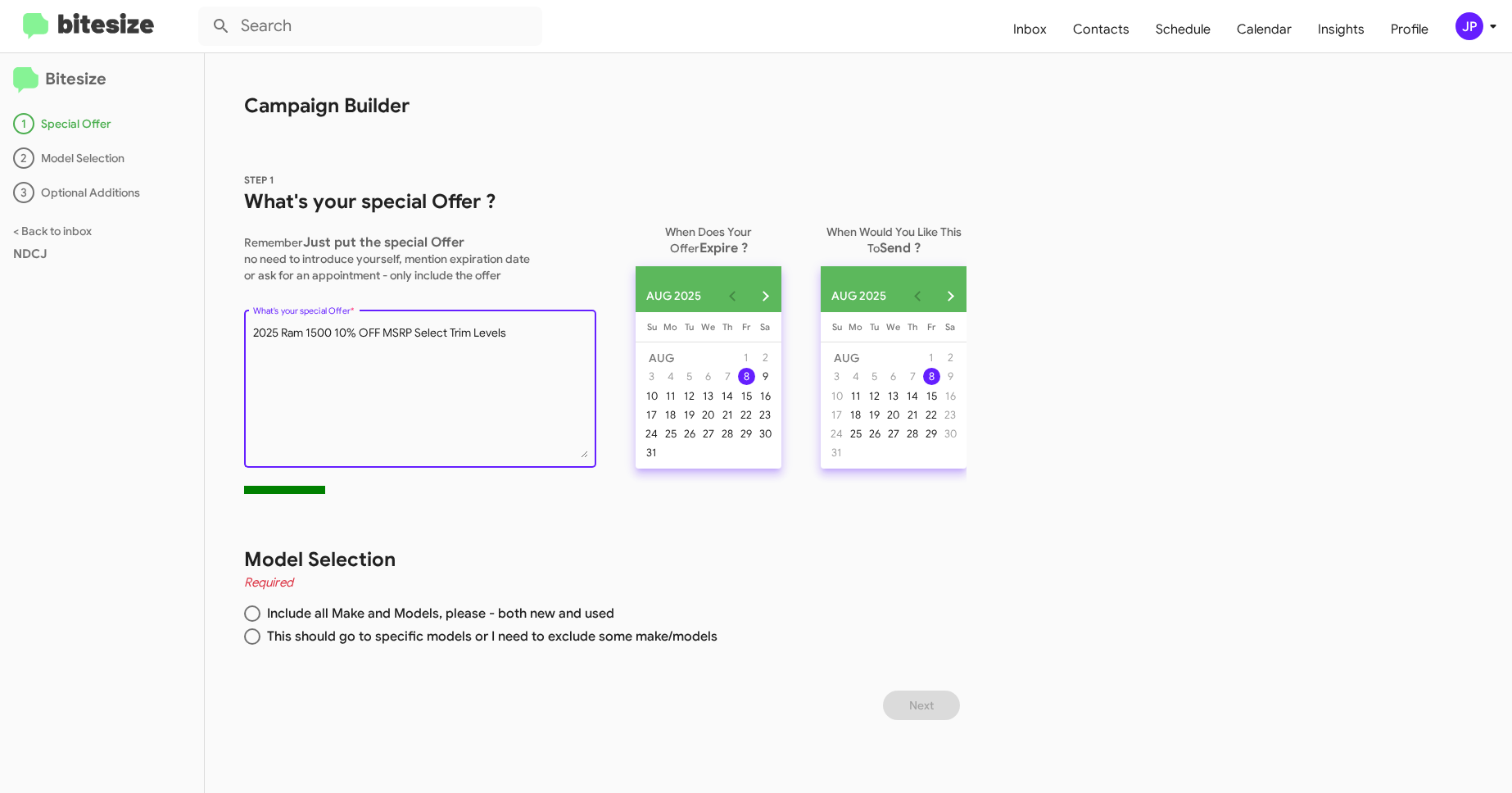 click on "What's your special Offer  *" at bounding box center [420, 392] 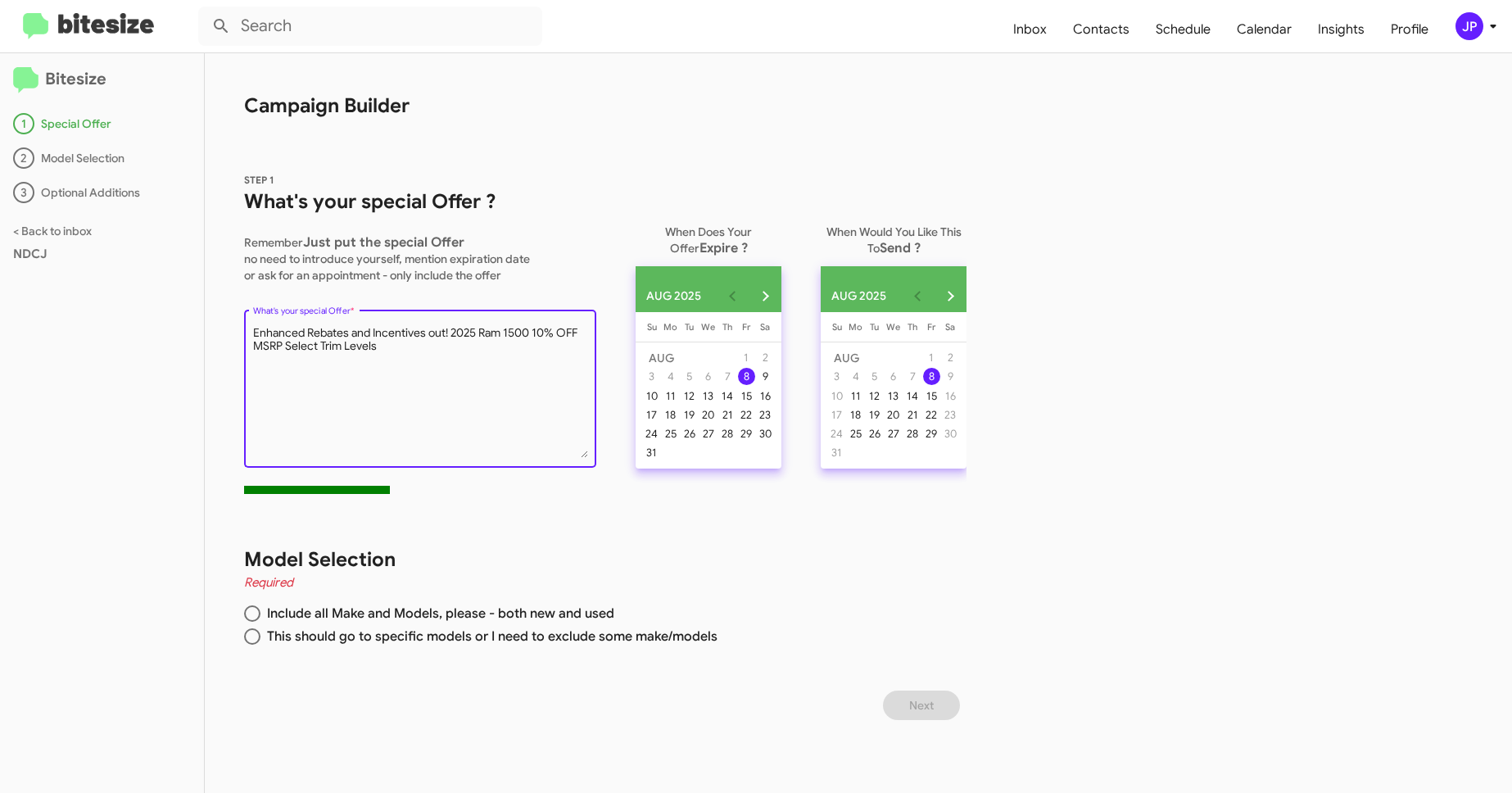 type on "Enhanced Rebates and Incentives out! 2025 Ram 1500 10% OFF MSRP Select Trim Levels" 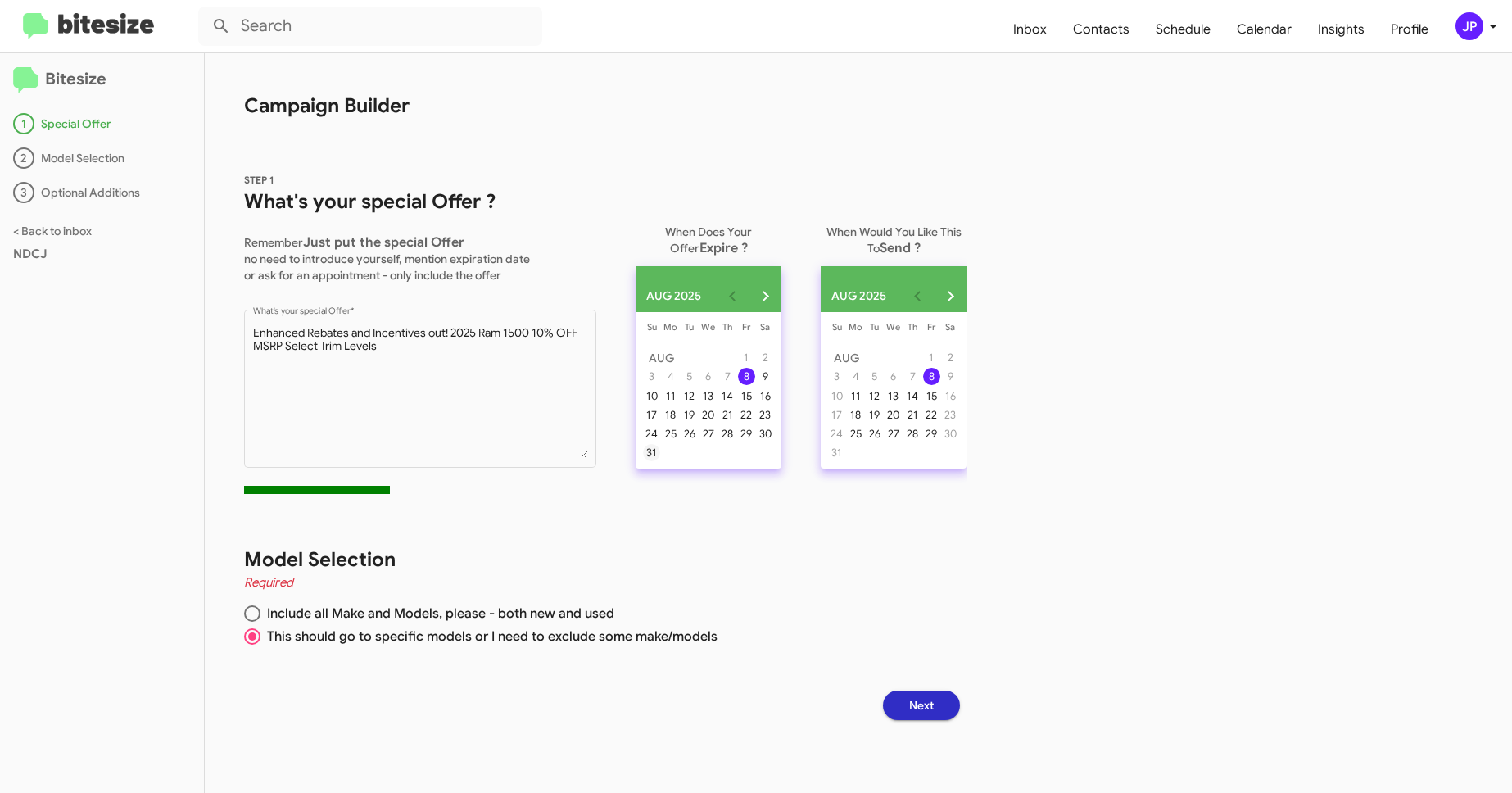click on "31" 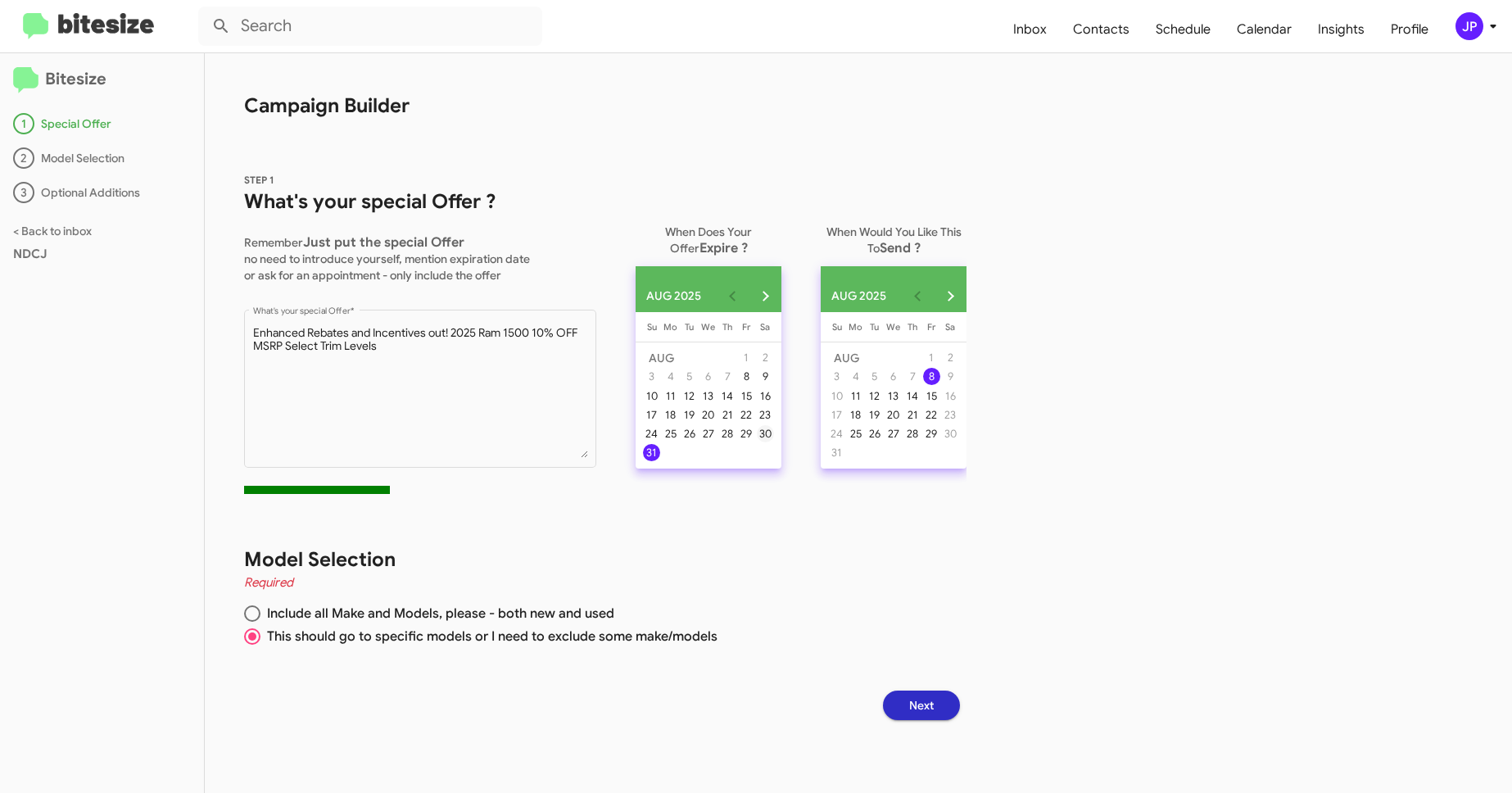 click on "30" 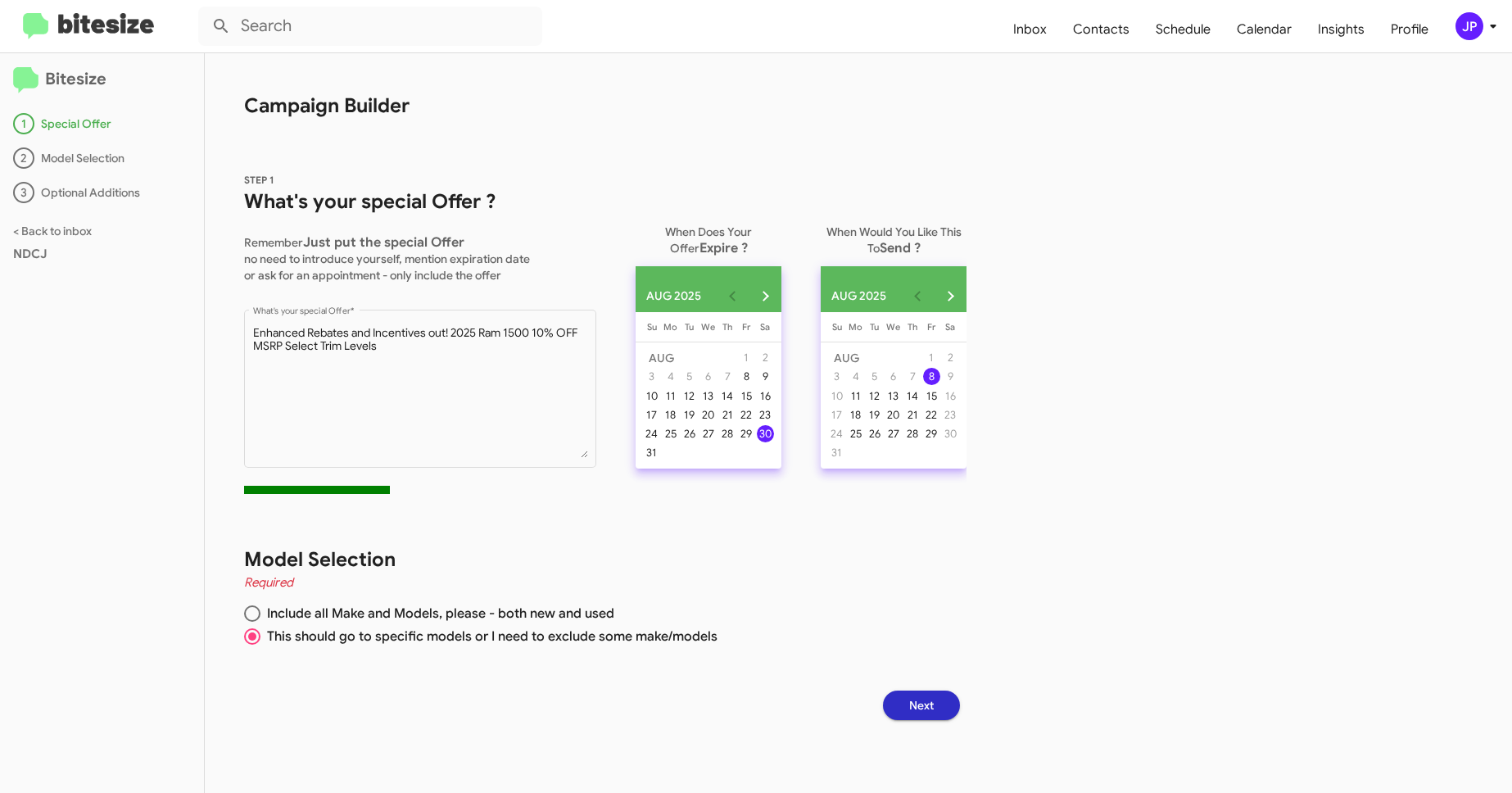 drag, startPoint x: 880, startPoint y: 492, endPoint x: 966, endPoint y: 542, distance: 99.47864 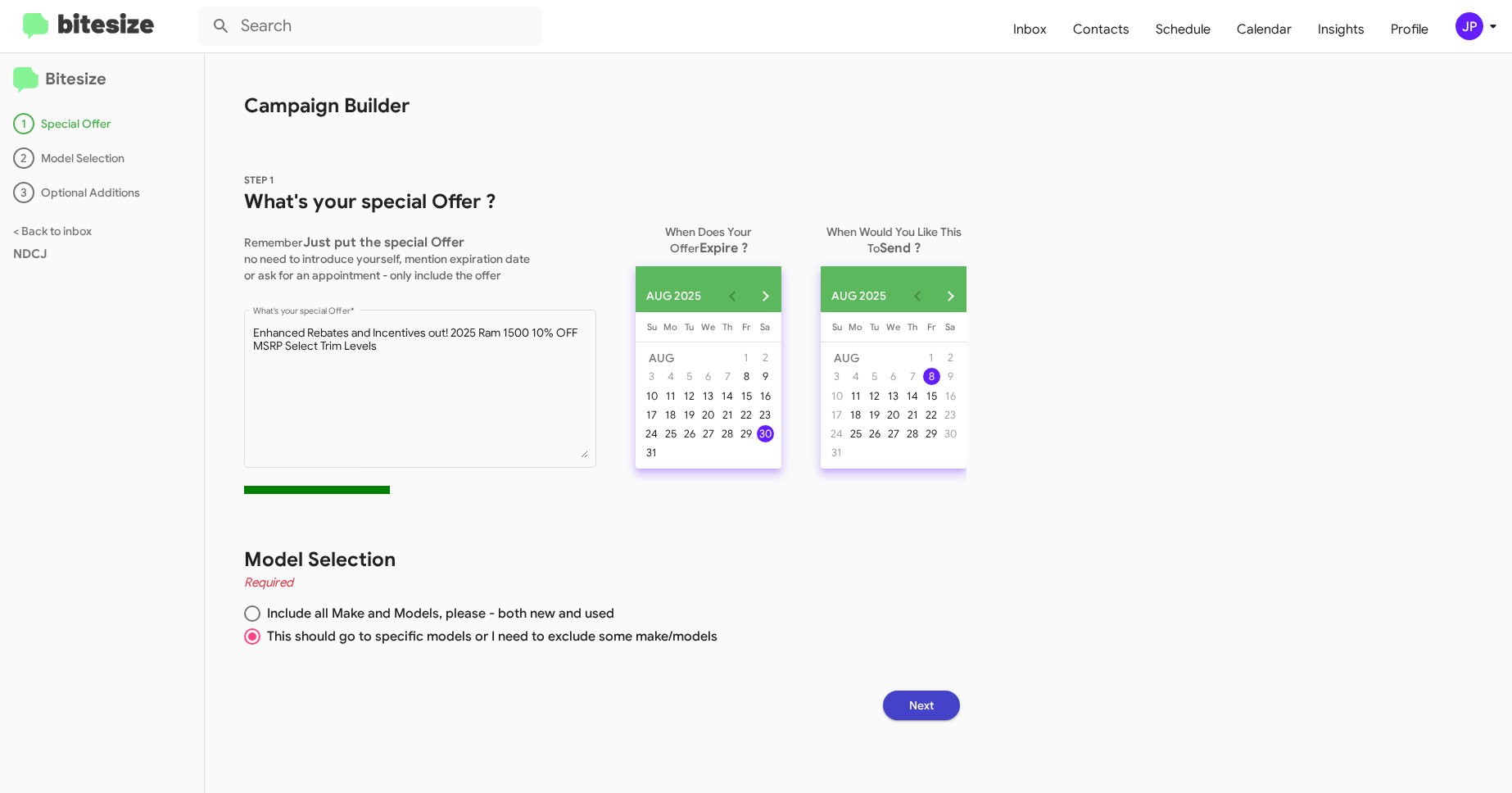 click on "Next" 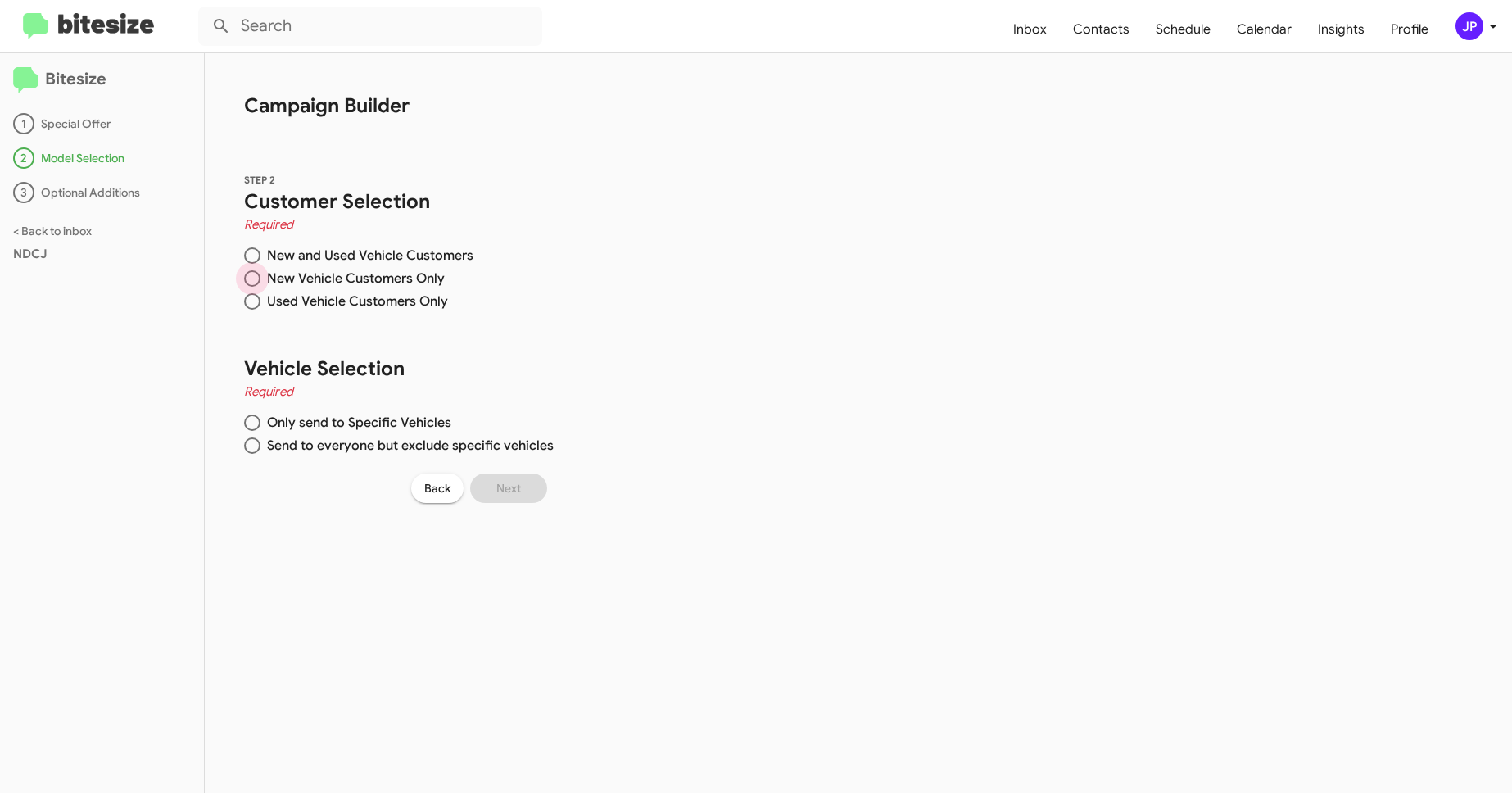 click on "New Vehicle Customers Only" at bounding box center (352, 279) 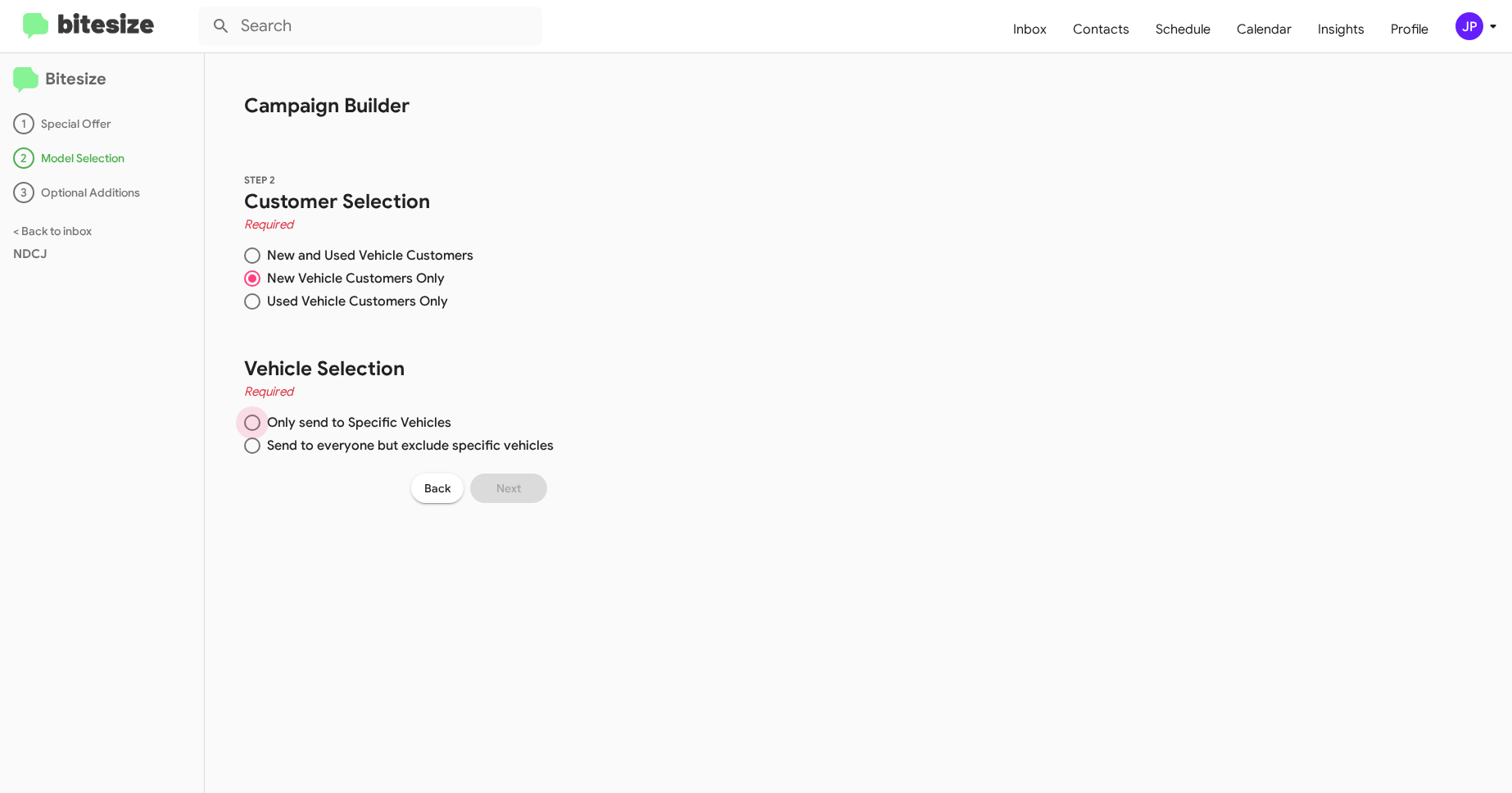 click on "Only send to Specific Vehicles" at bounding box center [355, 423] 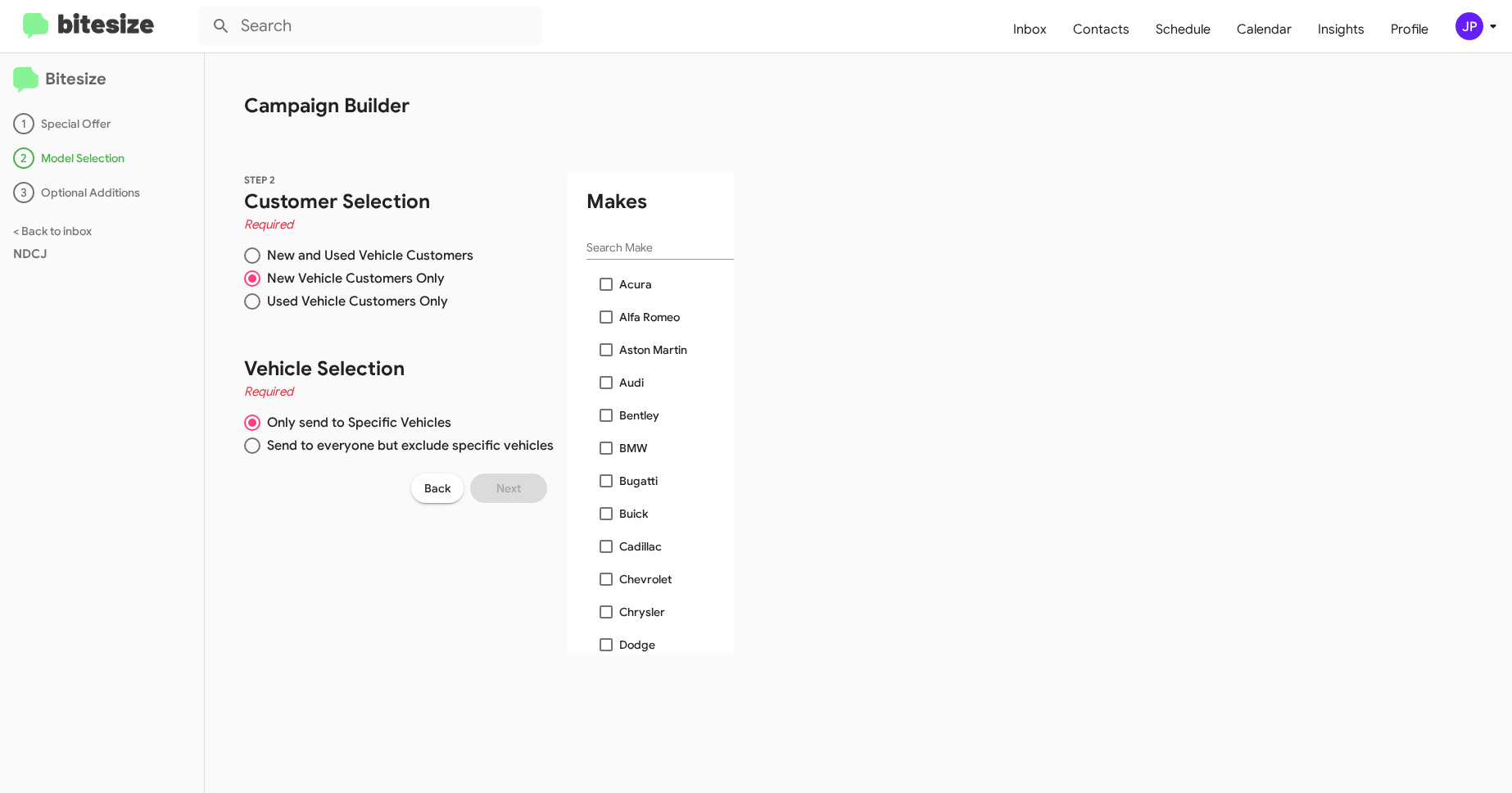 click on "Search Make" 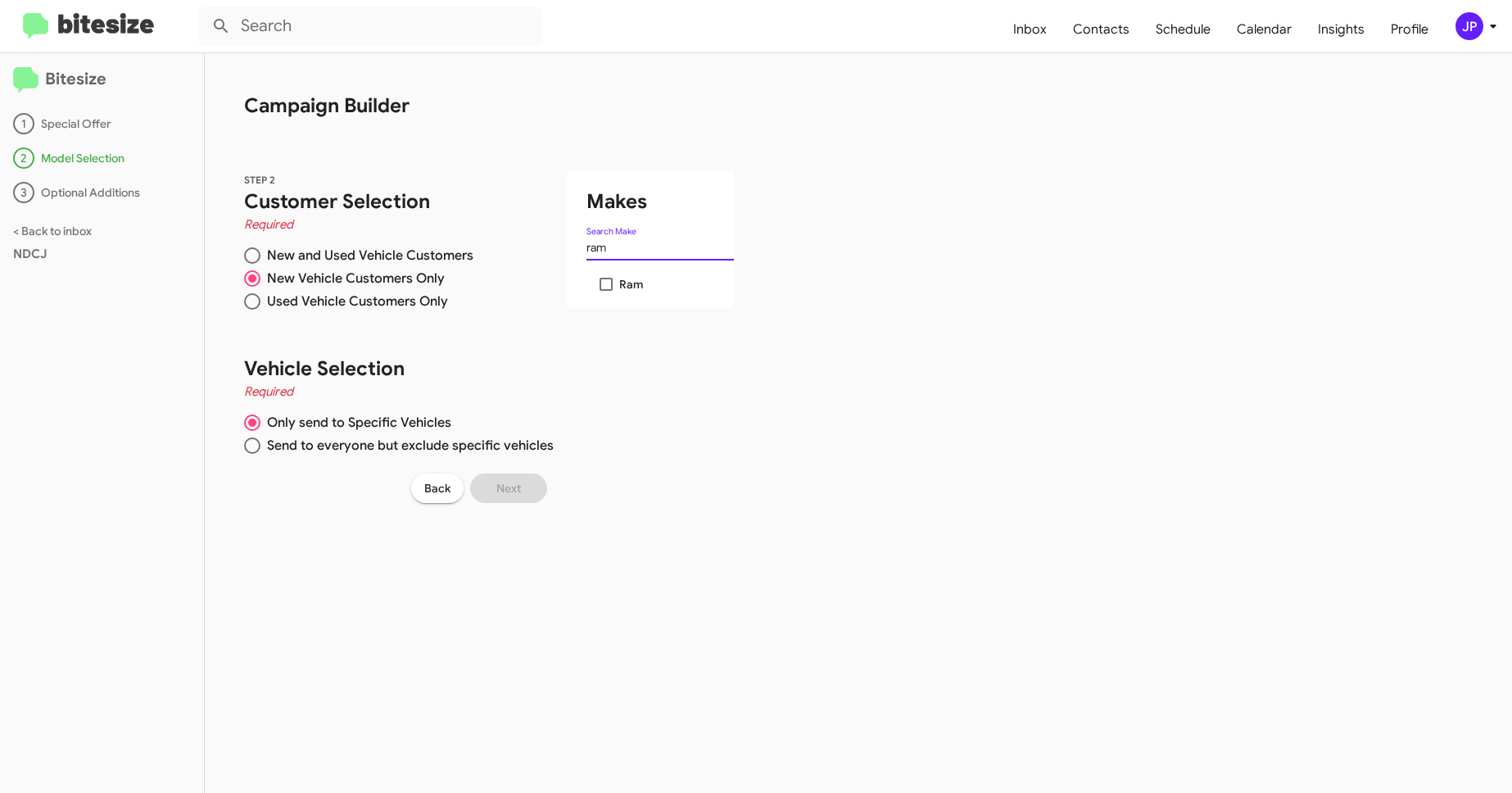 type on "ram" 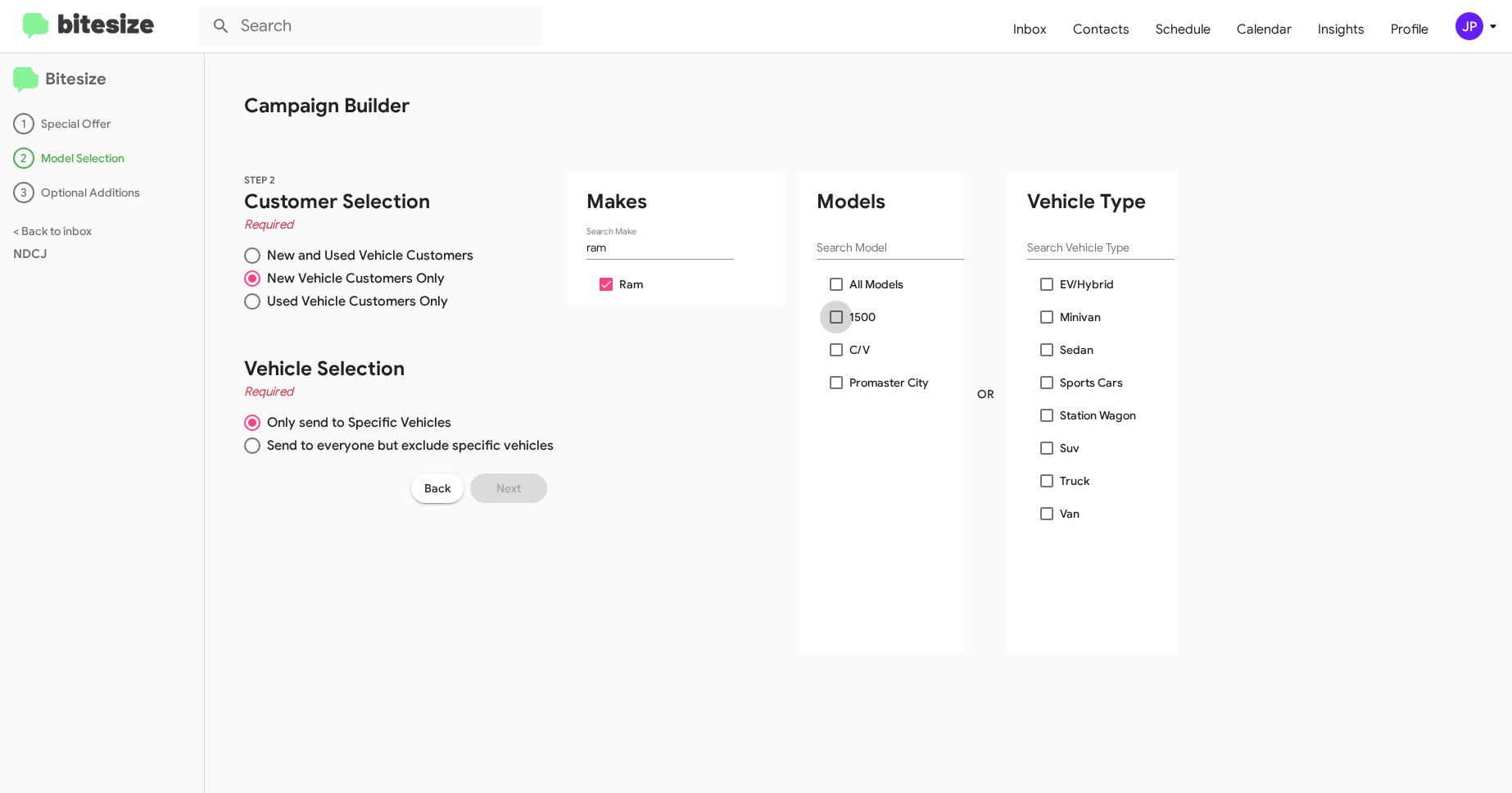 click at bounding box center (836, 317) 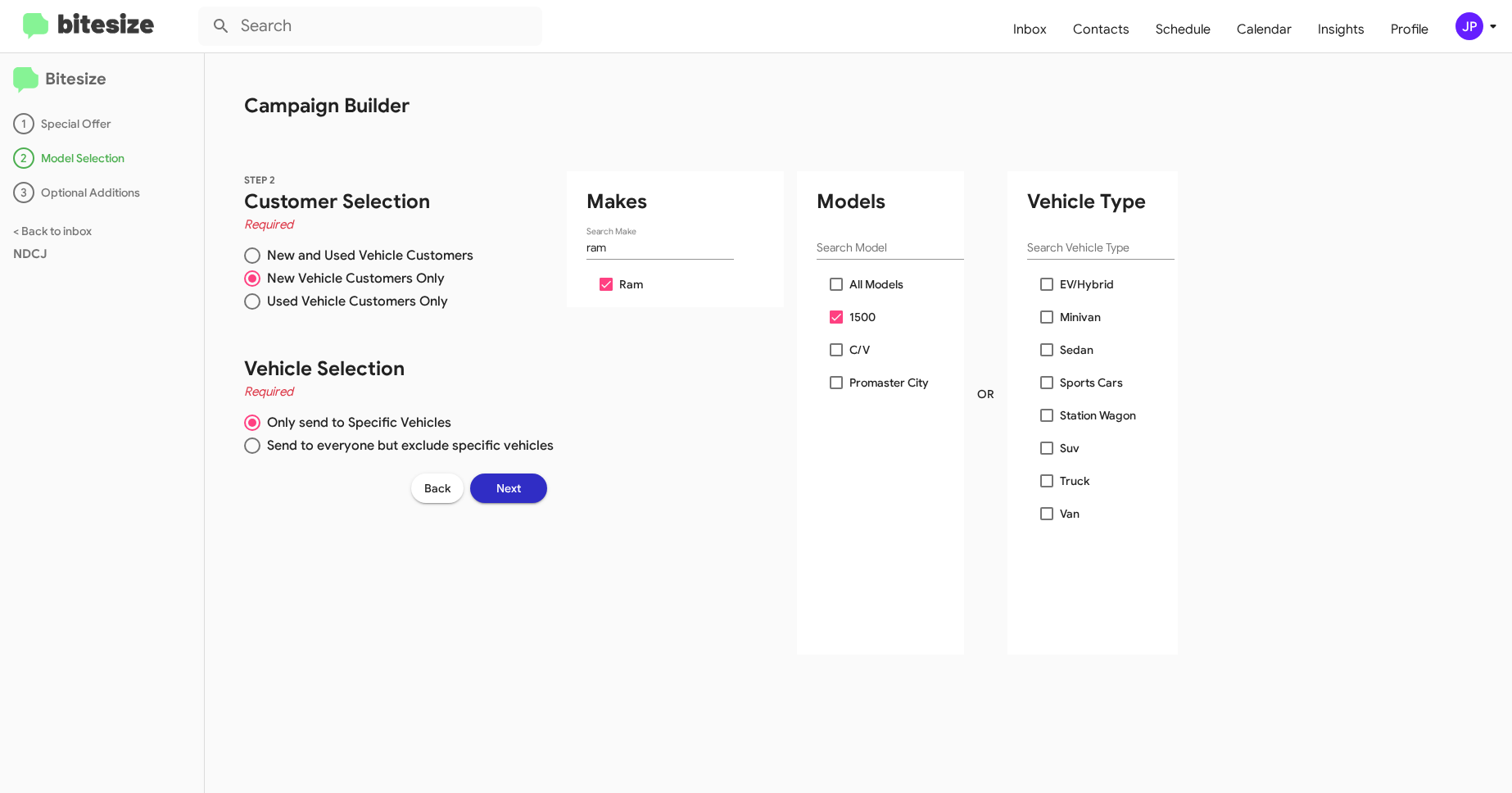 click on "Next" 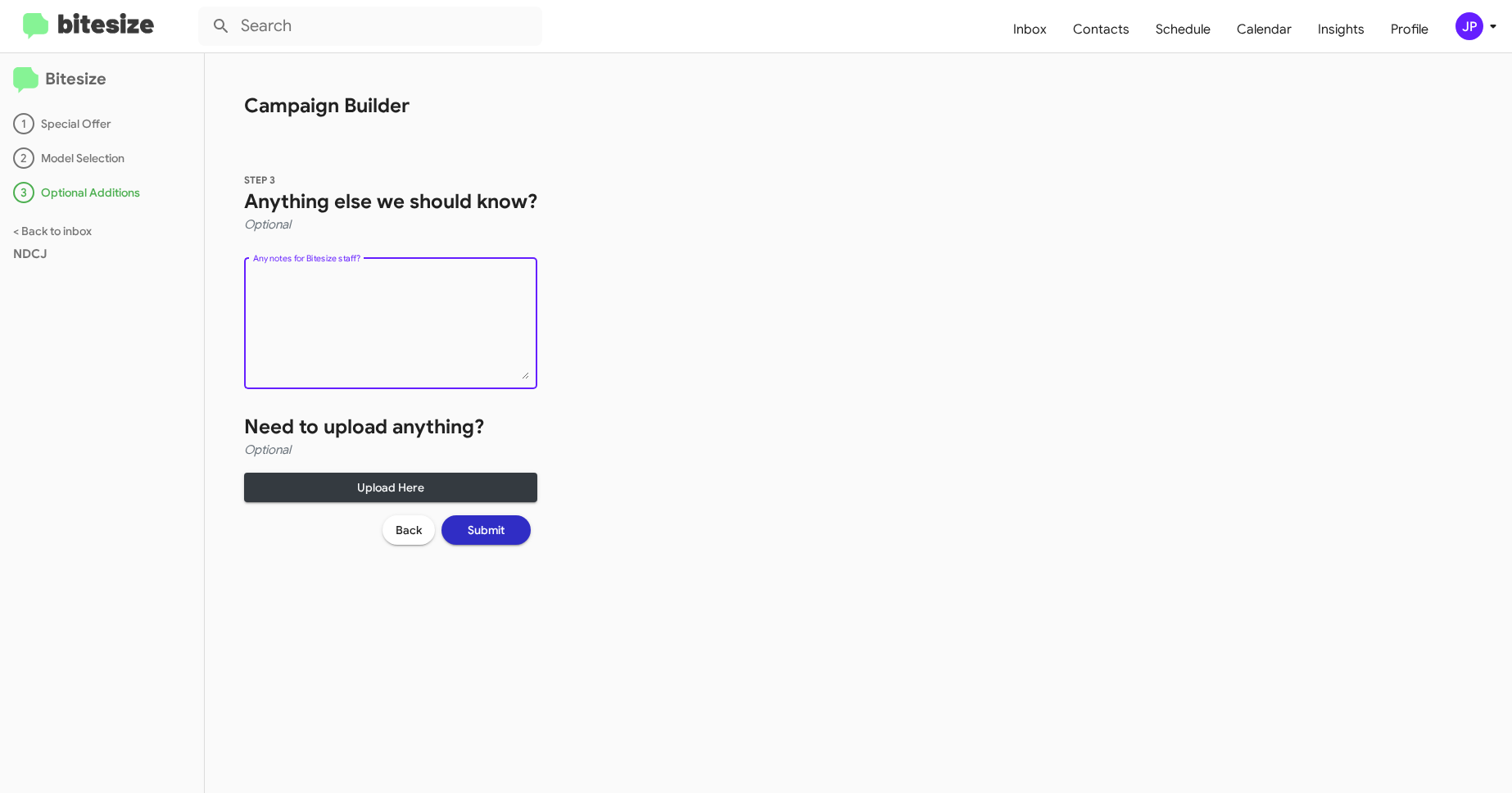 click on "Any notes for Bitesize staff?" at bounding box center (391, 326) 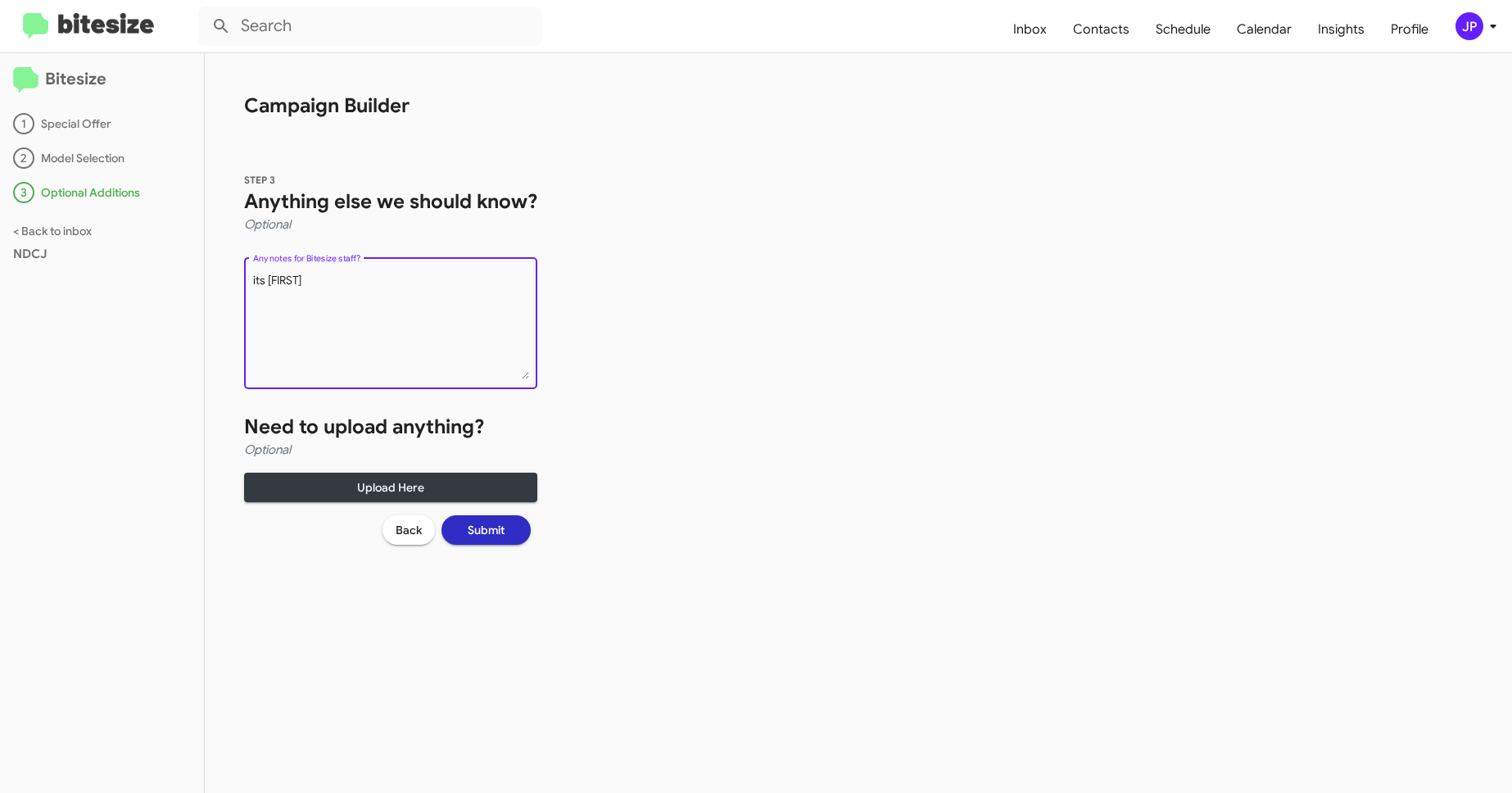 type on "its [FIRST]" 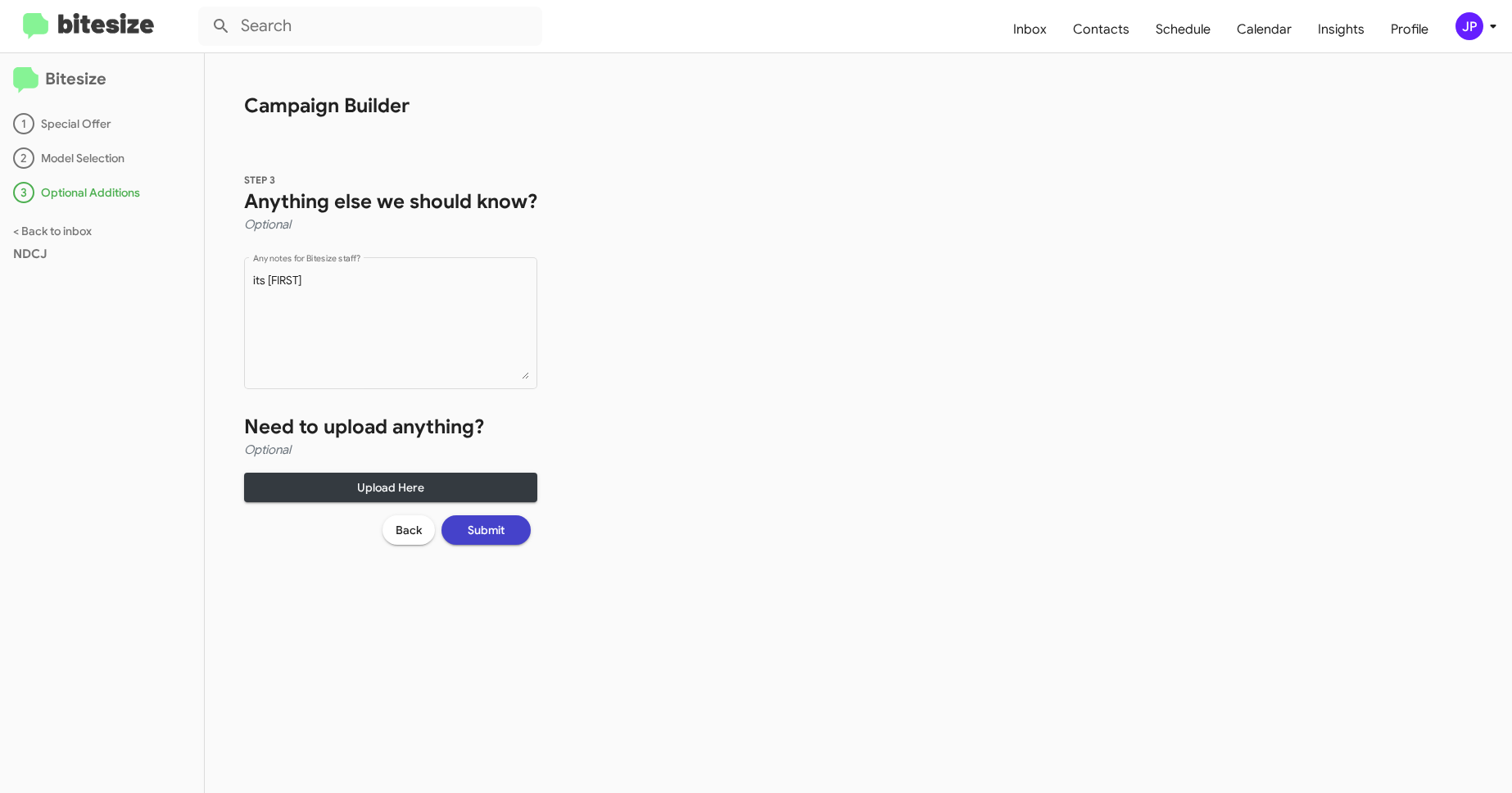 click on "Submit" 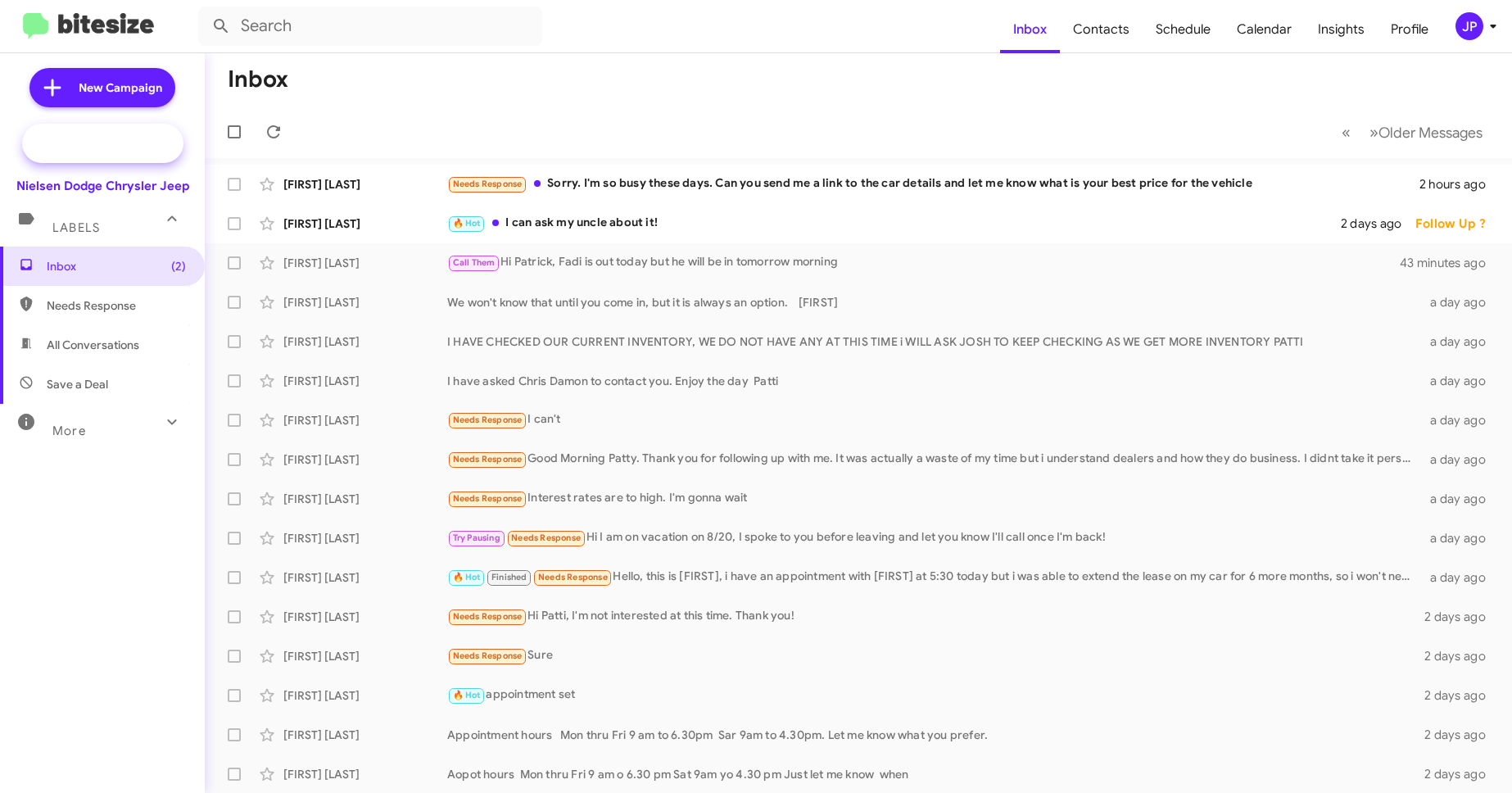 click on "Special Campaign" 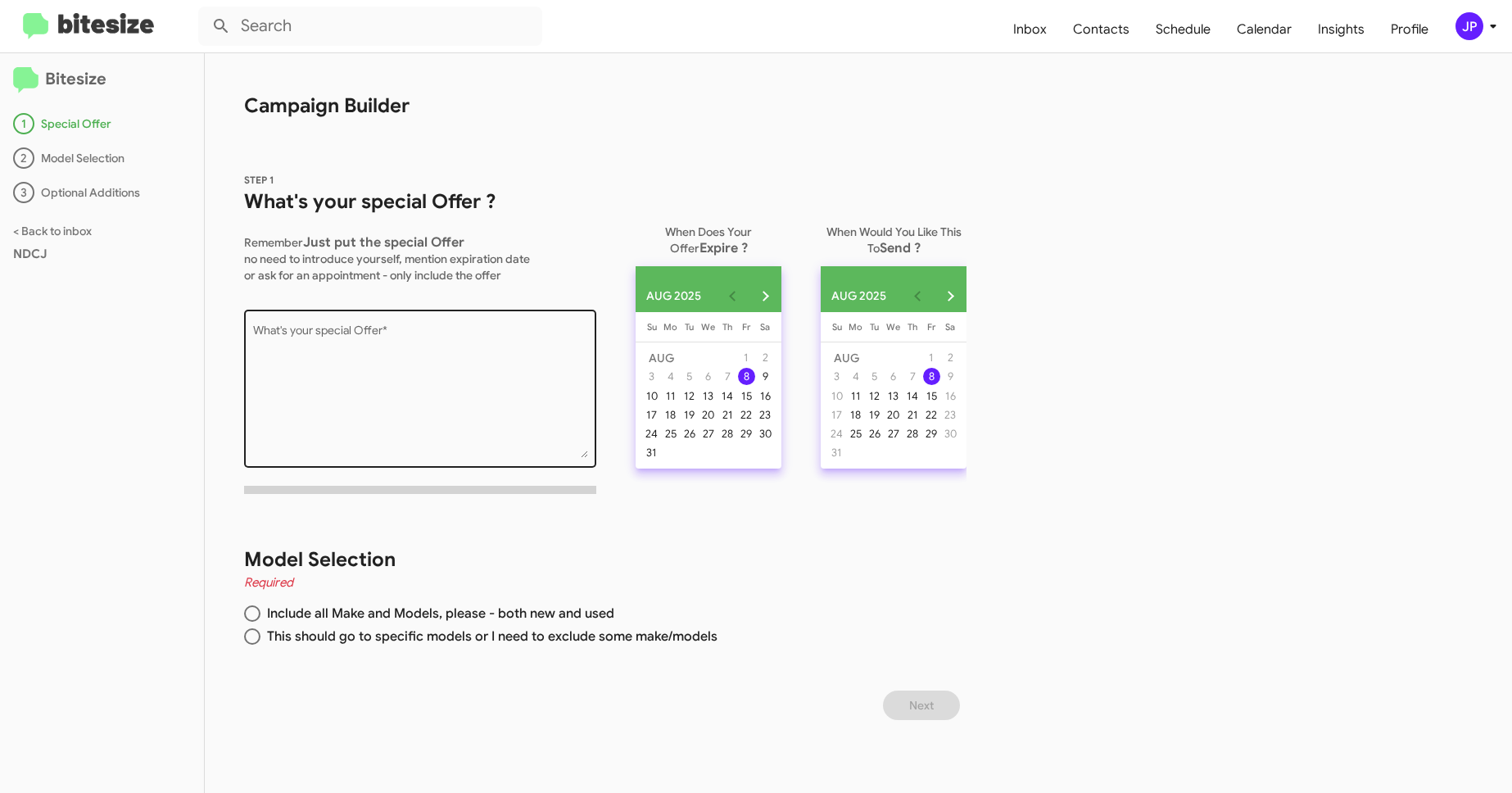 click on "What's your special Offer  *" at bounding box center (420, 392) 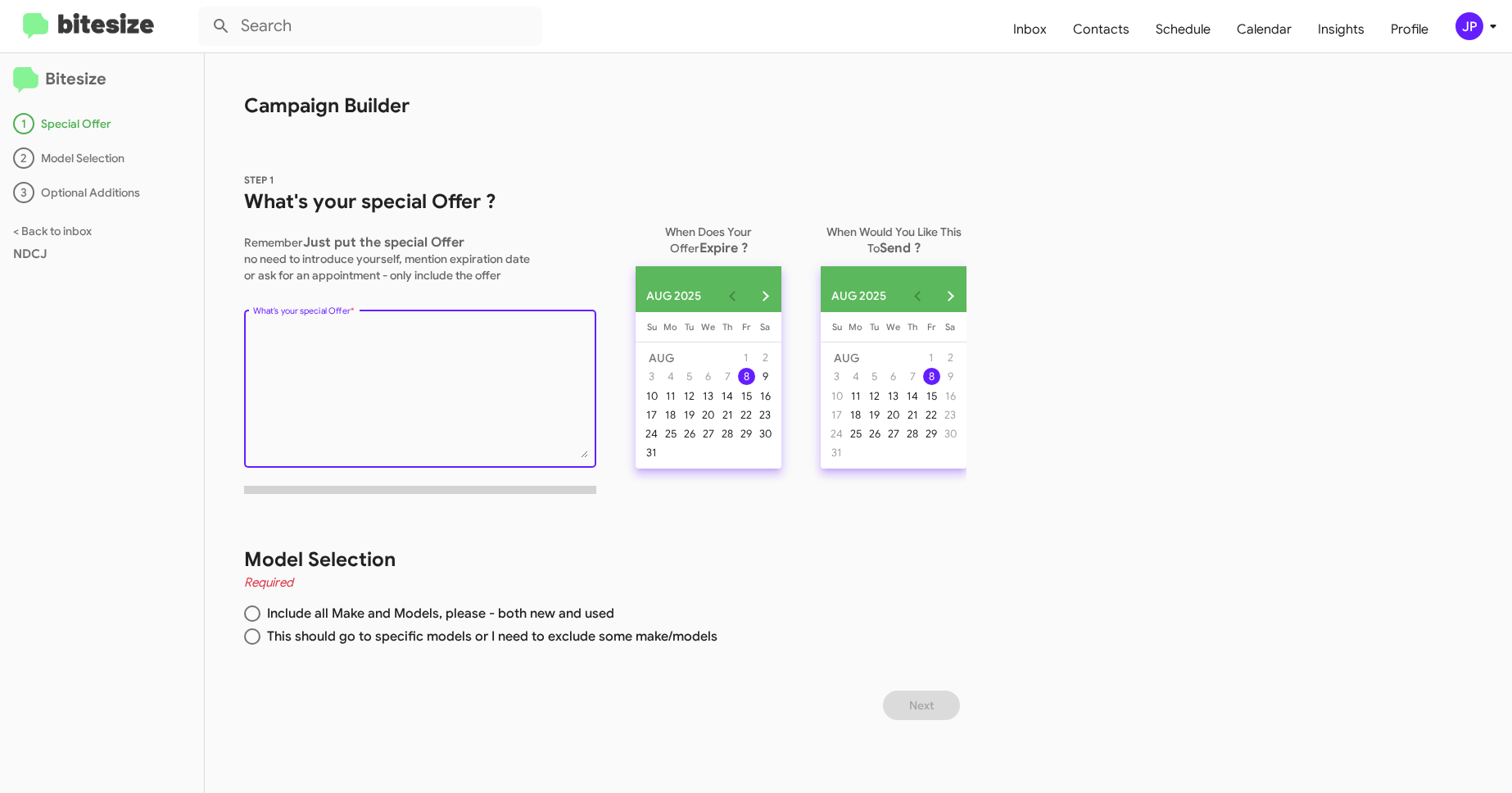 paste on "2025 Dodge Durango (excludes Hellcat) $2000.00 Conquest Lease Cash / $3000.00 if you have a Ford or GM SUV" 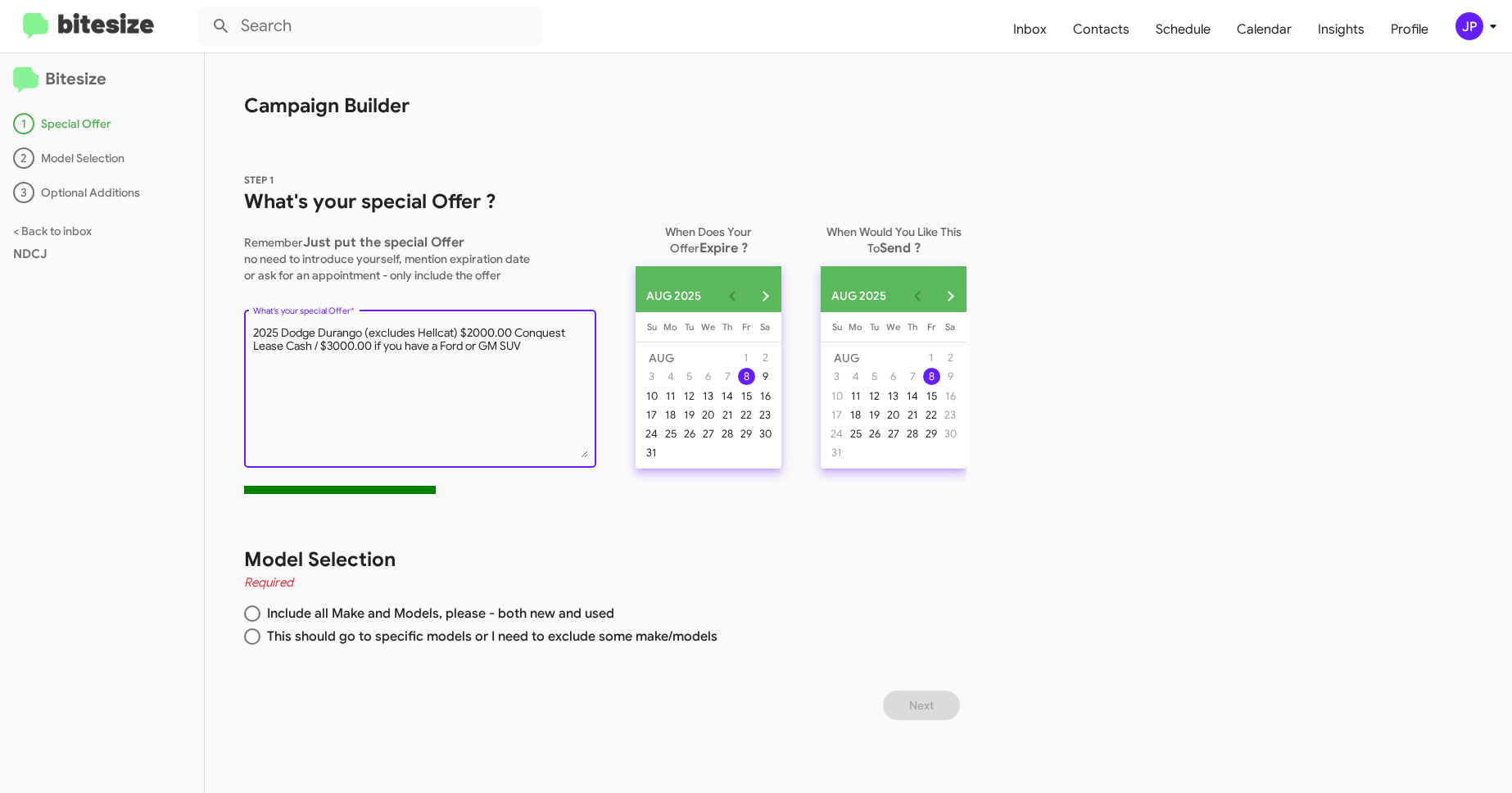 click on "What's your special Offer  *" at bounding box center [420, 392] 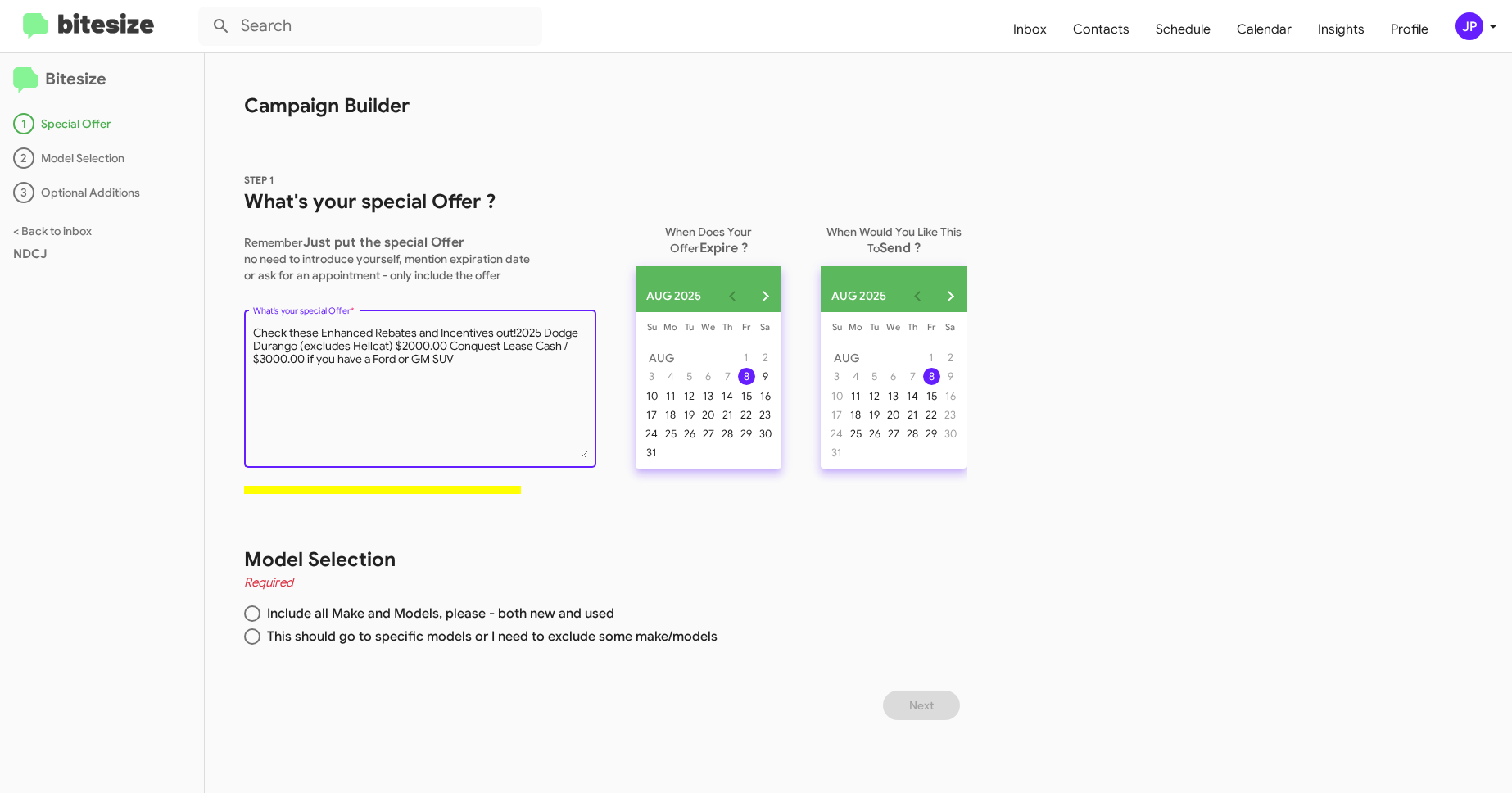 click on "What's your special Offer  *" at bounding box center (420, 392) 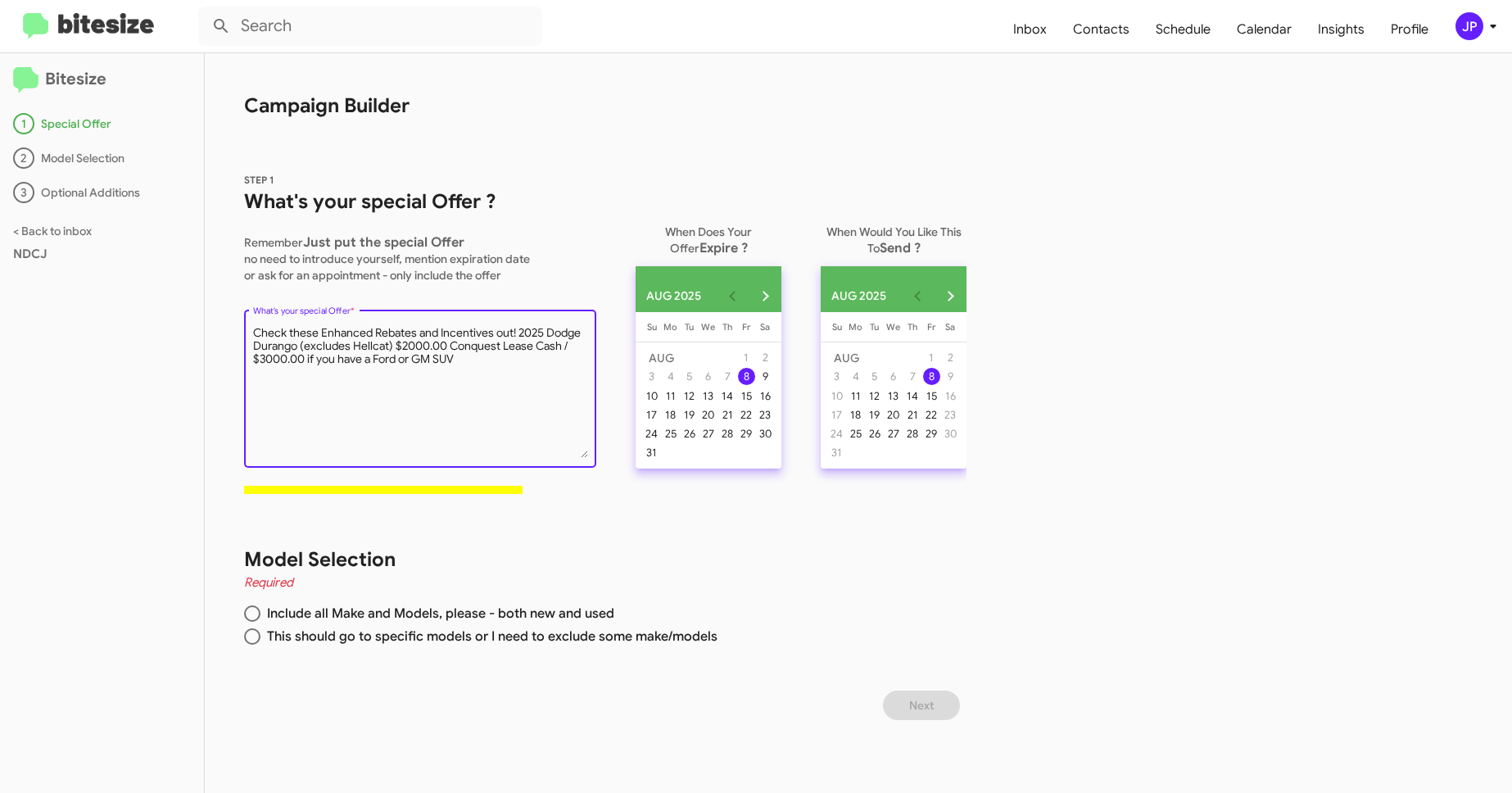 click on "What's your special Offer  *" at bounding box center [420, 392] 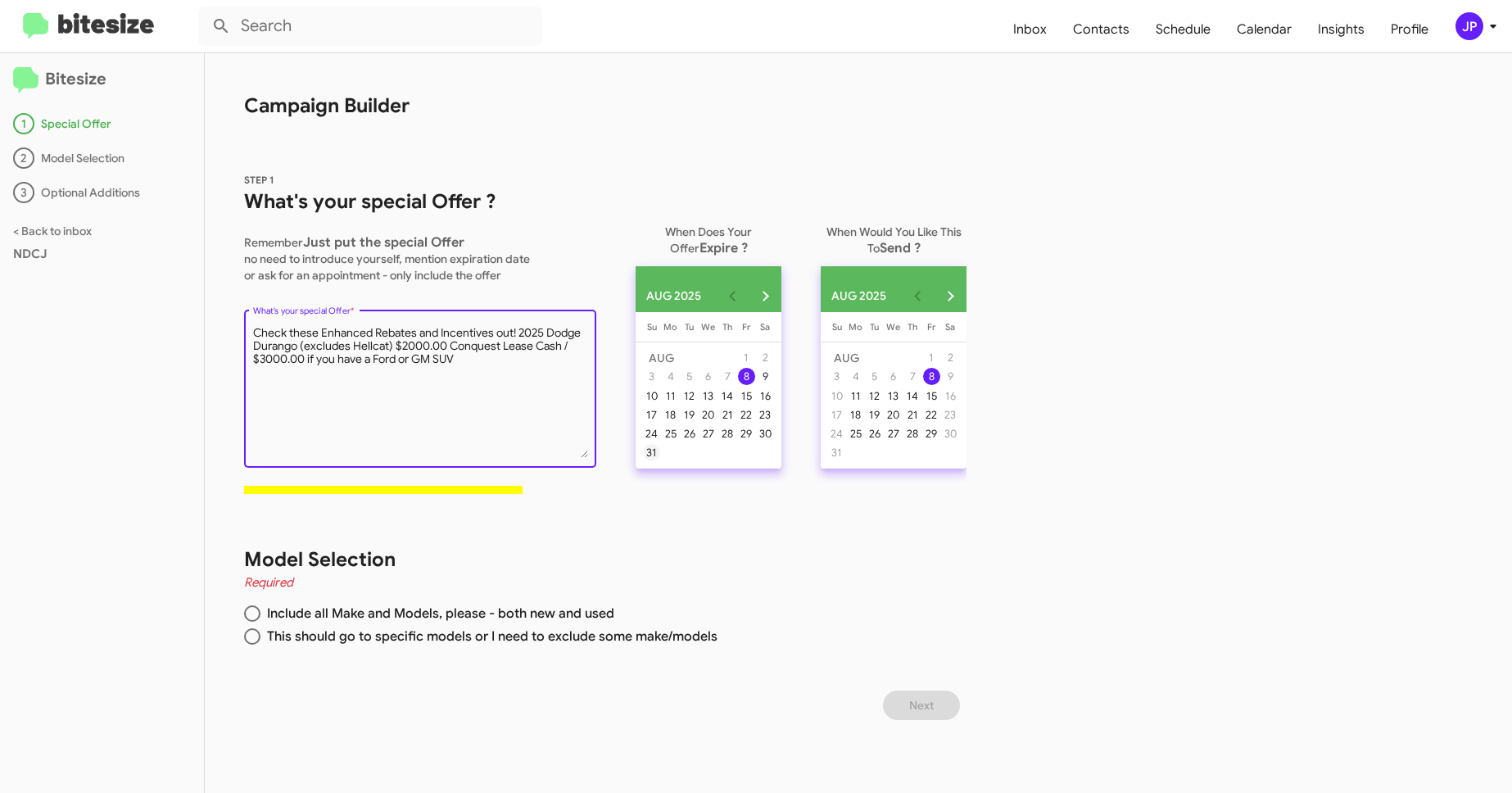 type on "Check these Enhanced Rebates and Incentives out! 2025 Dodge Durango (excludes Hellcat) $2000.00 Conquest Lease Cash / $3000.00 if you have a Ford or GM SUV" 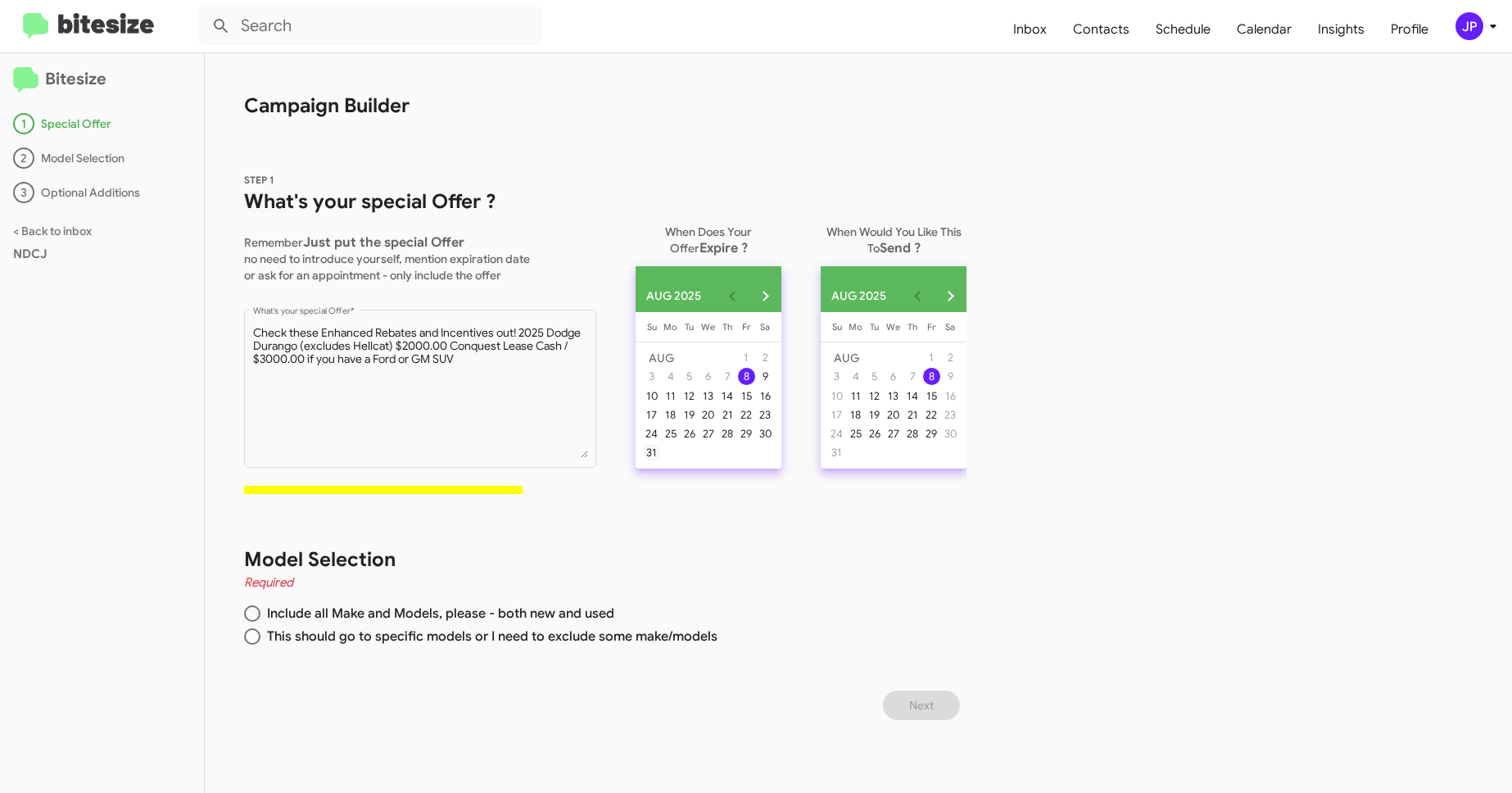 click on "31" 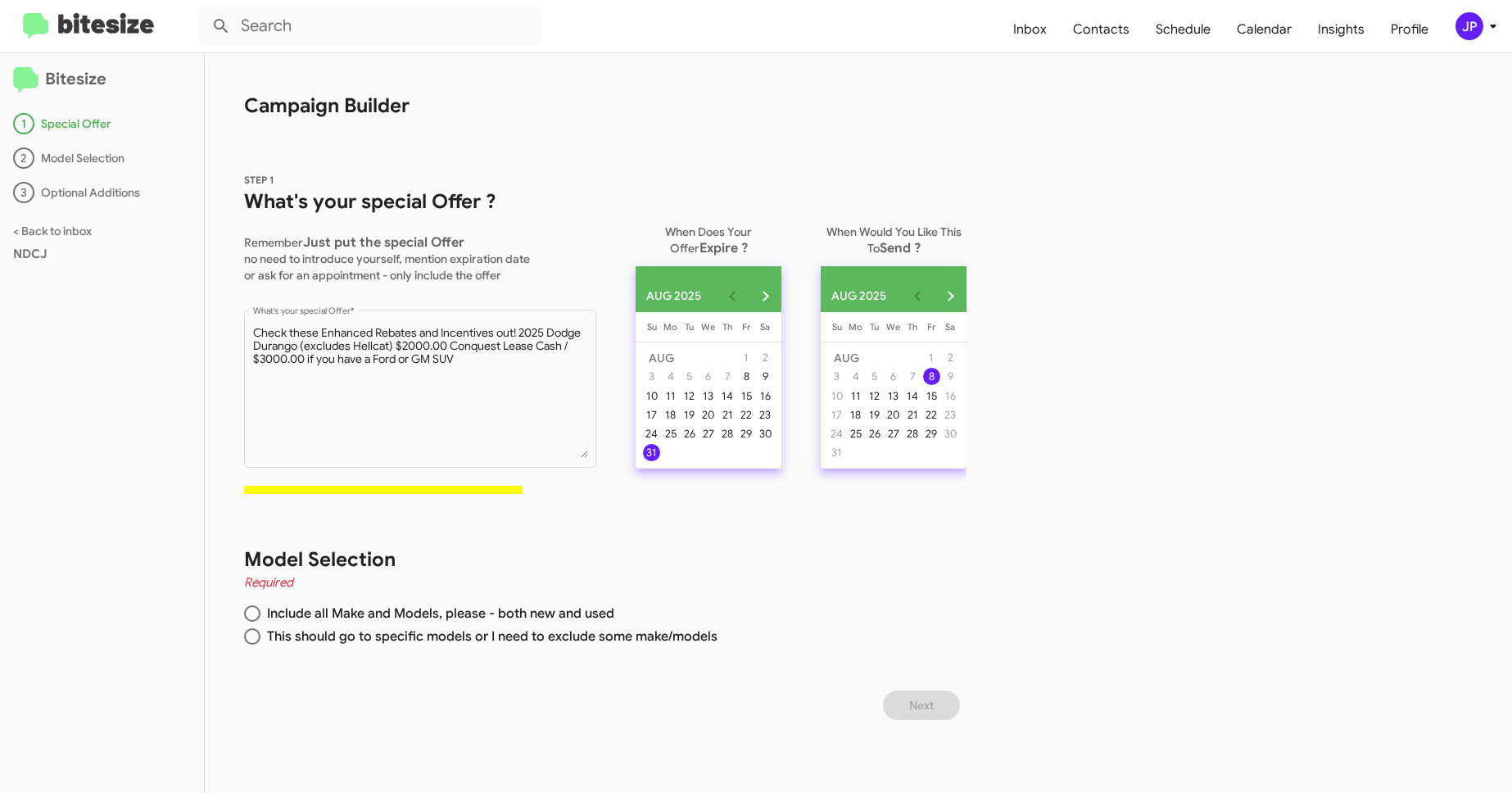 click on "This should go to specific models or I need to exclude some make/models" at bounding box center [489, 637] 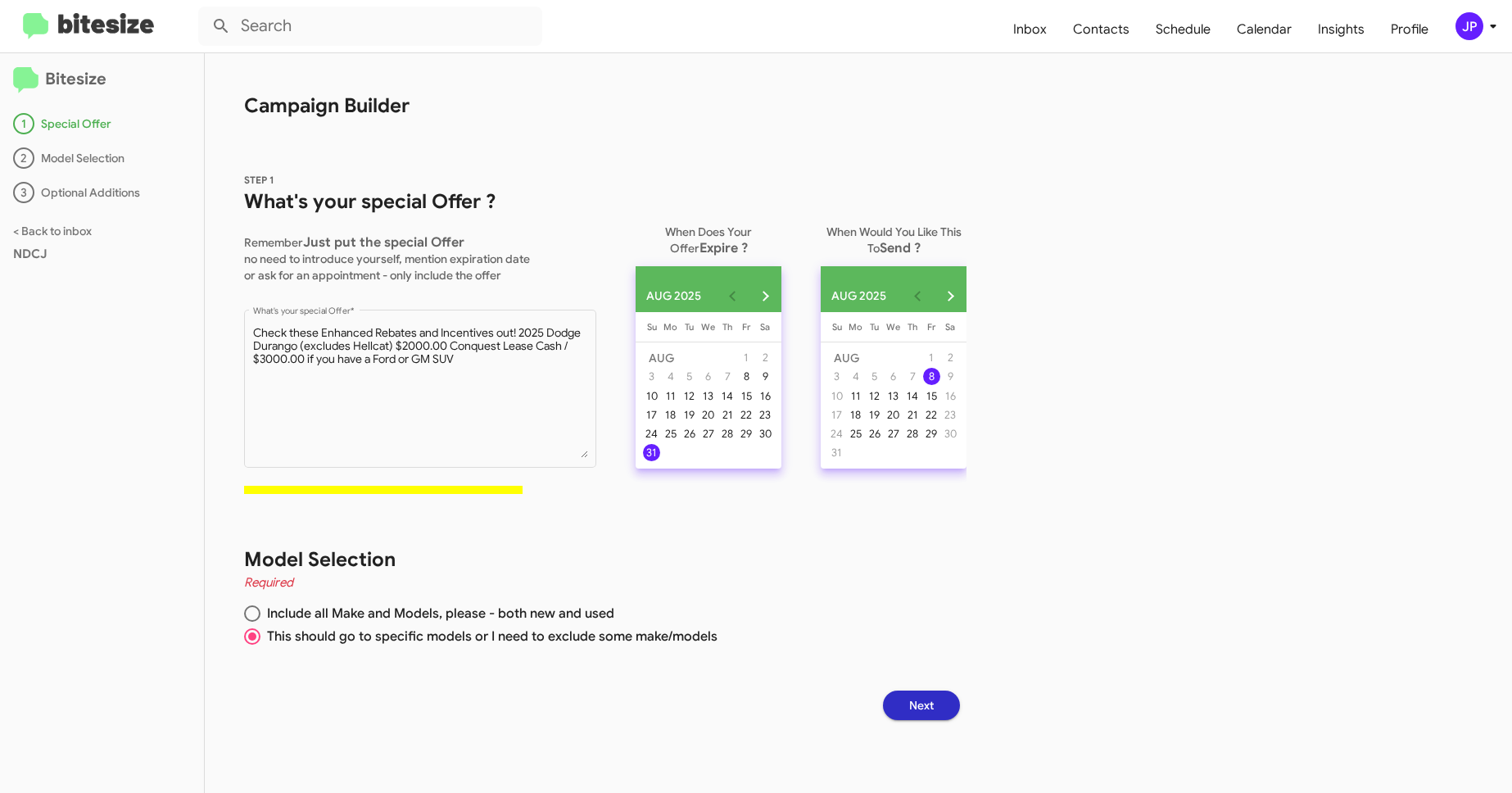 click on "Model Selection" 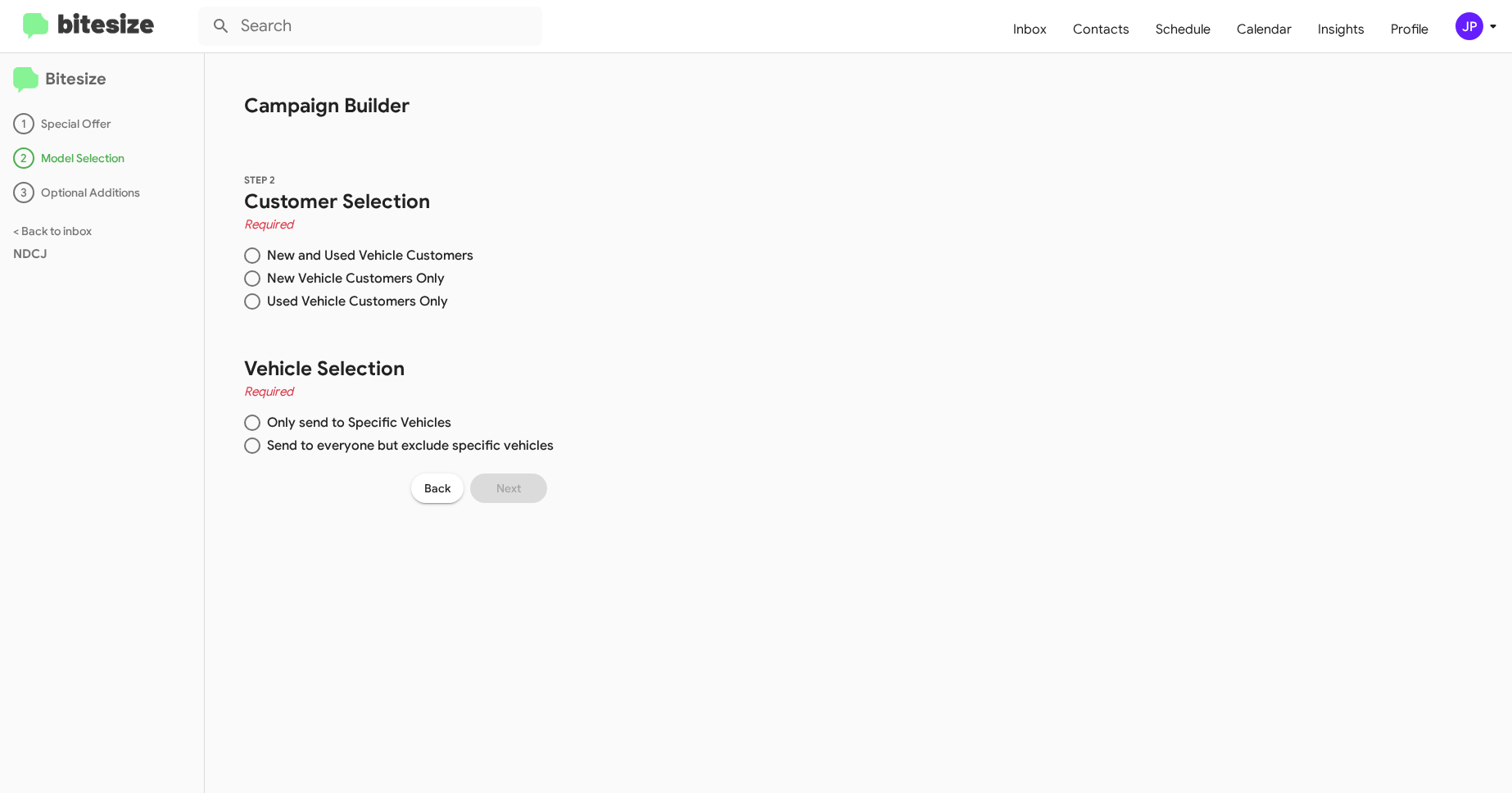 click on "New and Used Vehicle Customers" at bounding box center (367, 256) 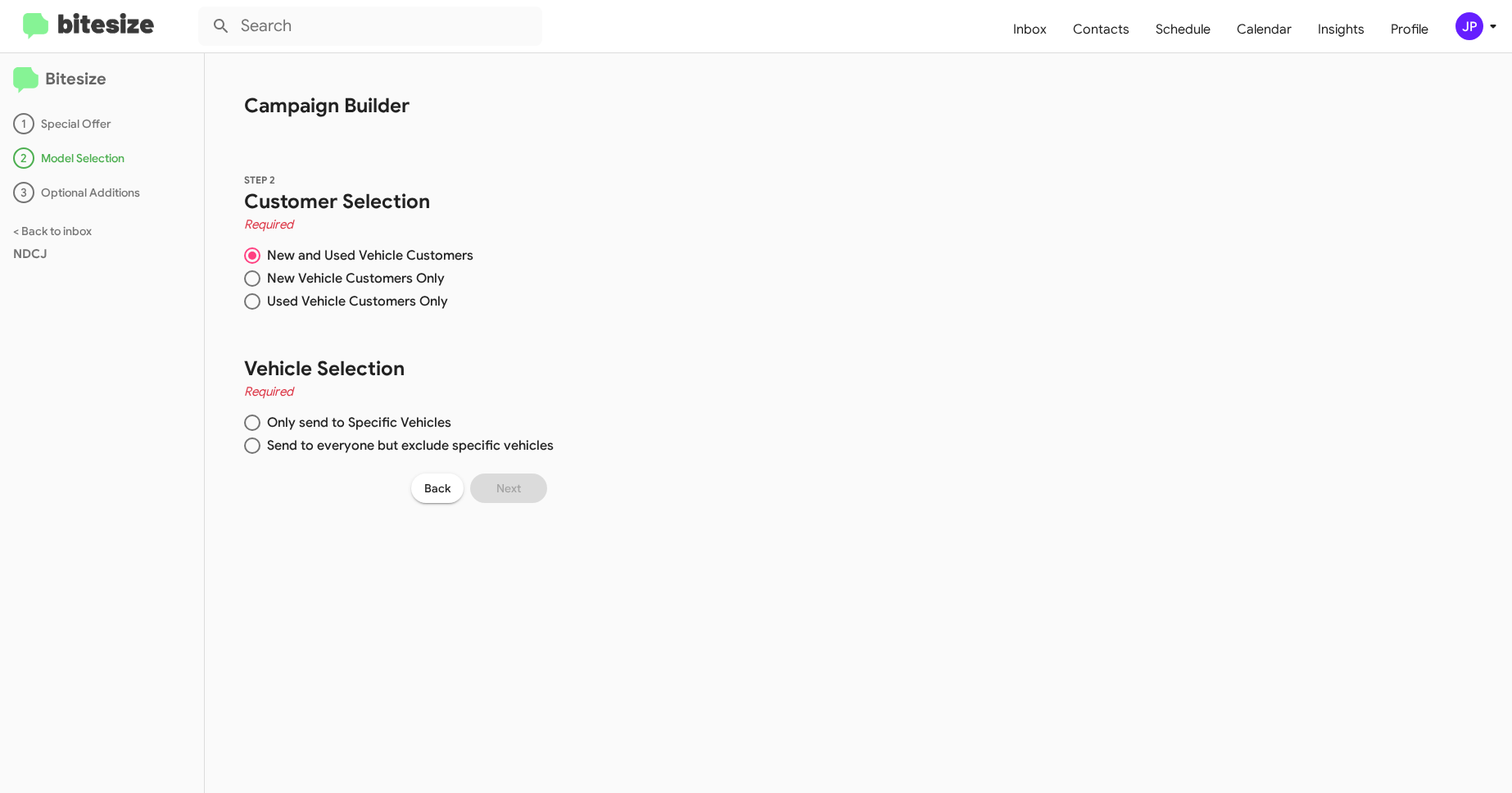click on "Only send to Specific Vehicles" at bounding box center (355, 423) 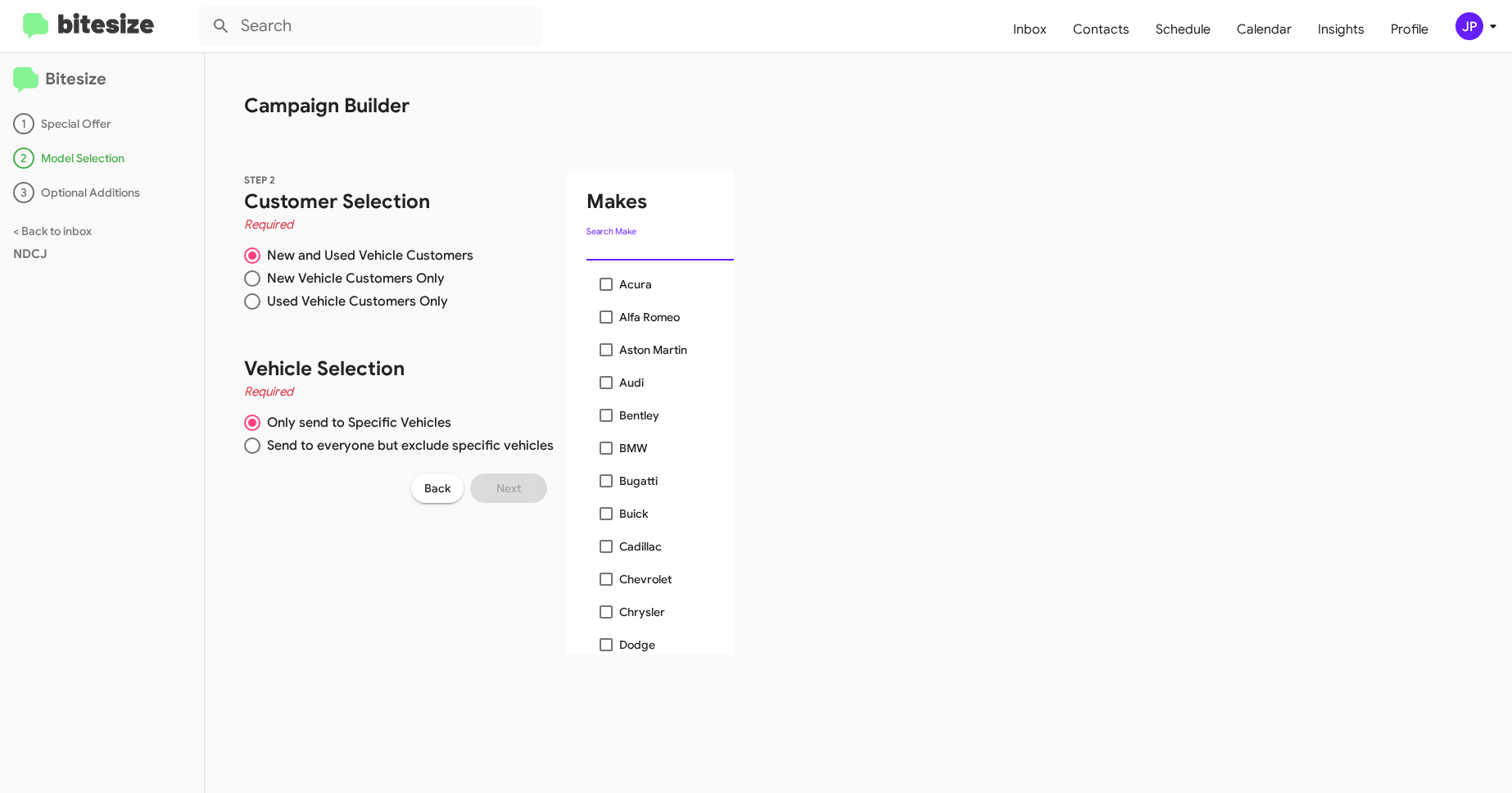 click on "Search Make" at bounding box center (660, 248) 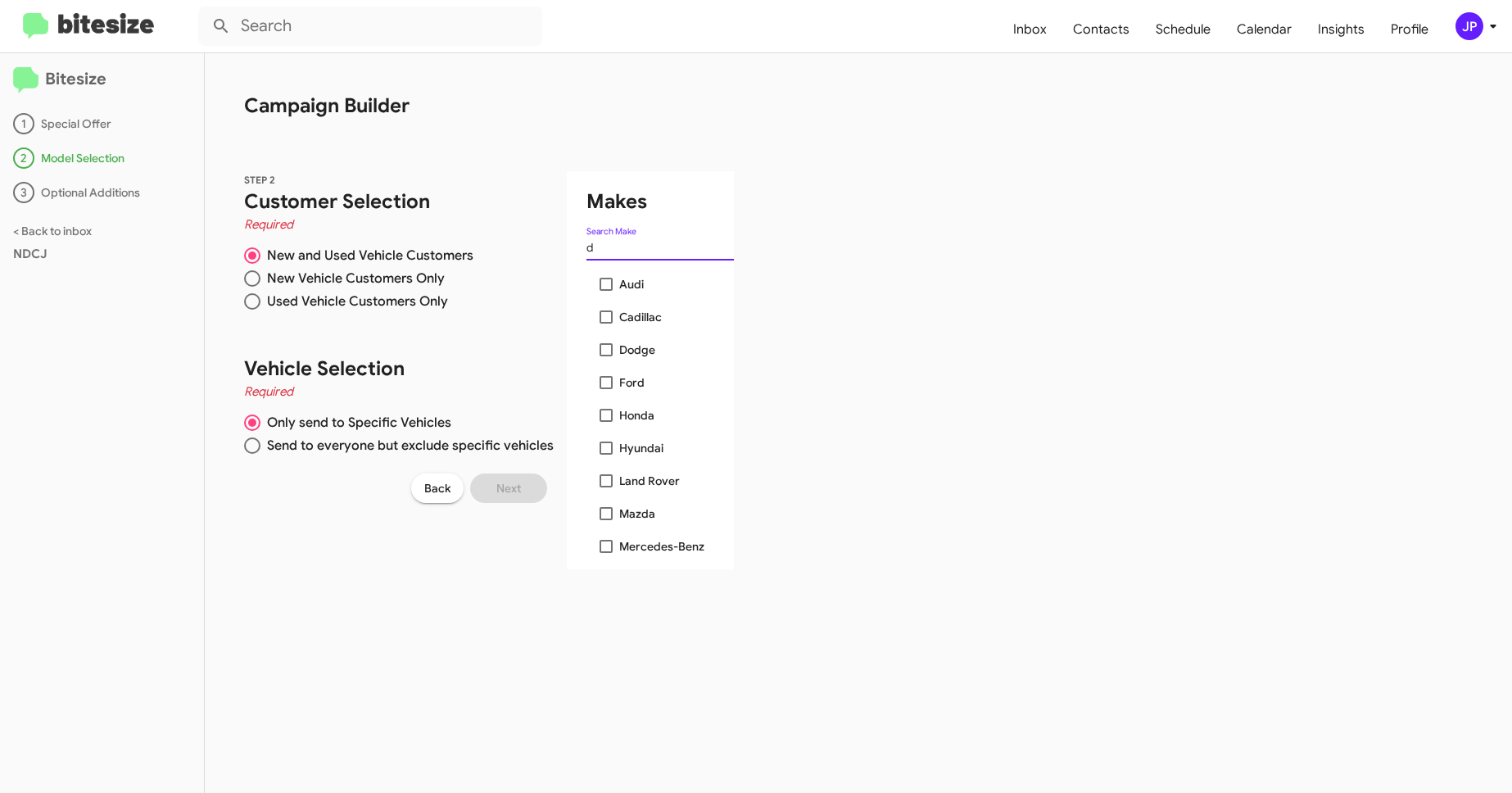 type on "d" 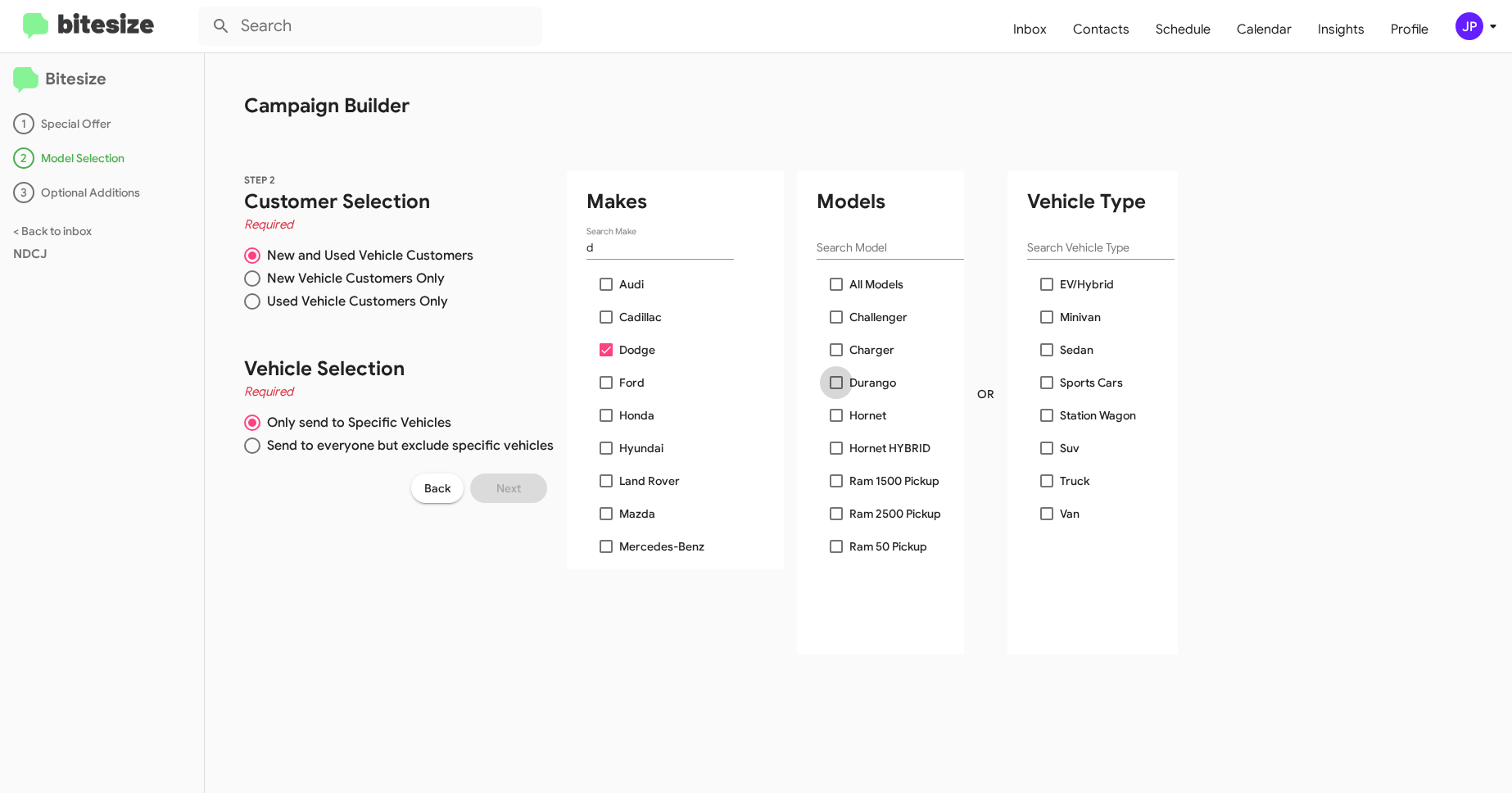 click on "Durango" at bounding box center (872, 383) 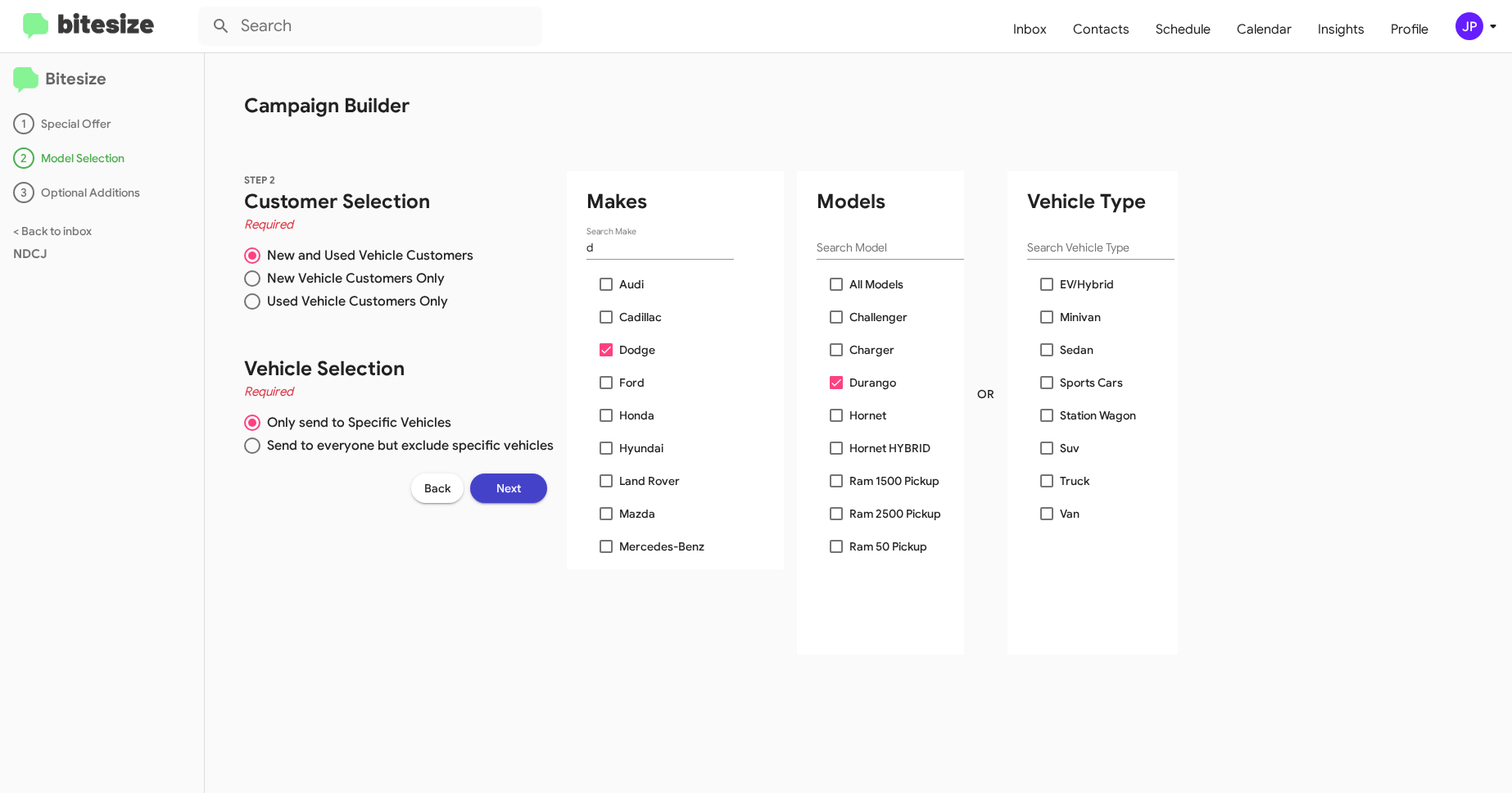 click on "Next" 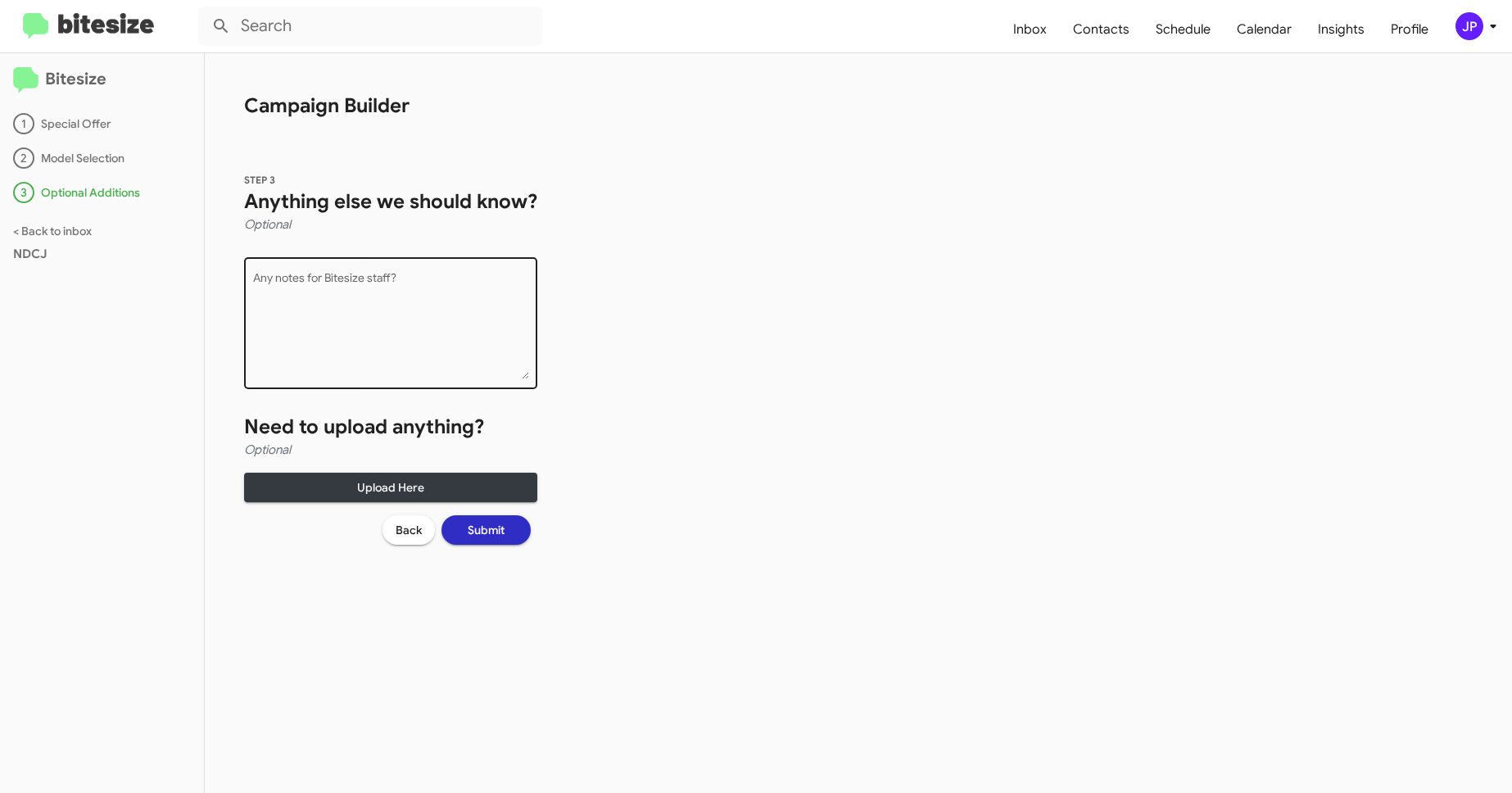 click on "Any notes for Bitesize staff?" at bounding box center (391, 326) 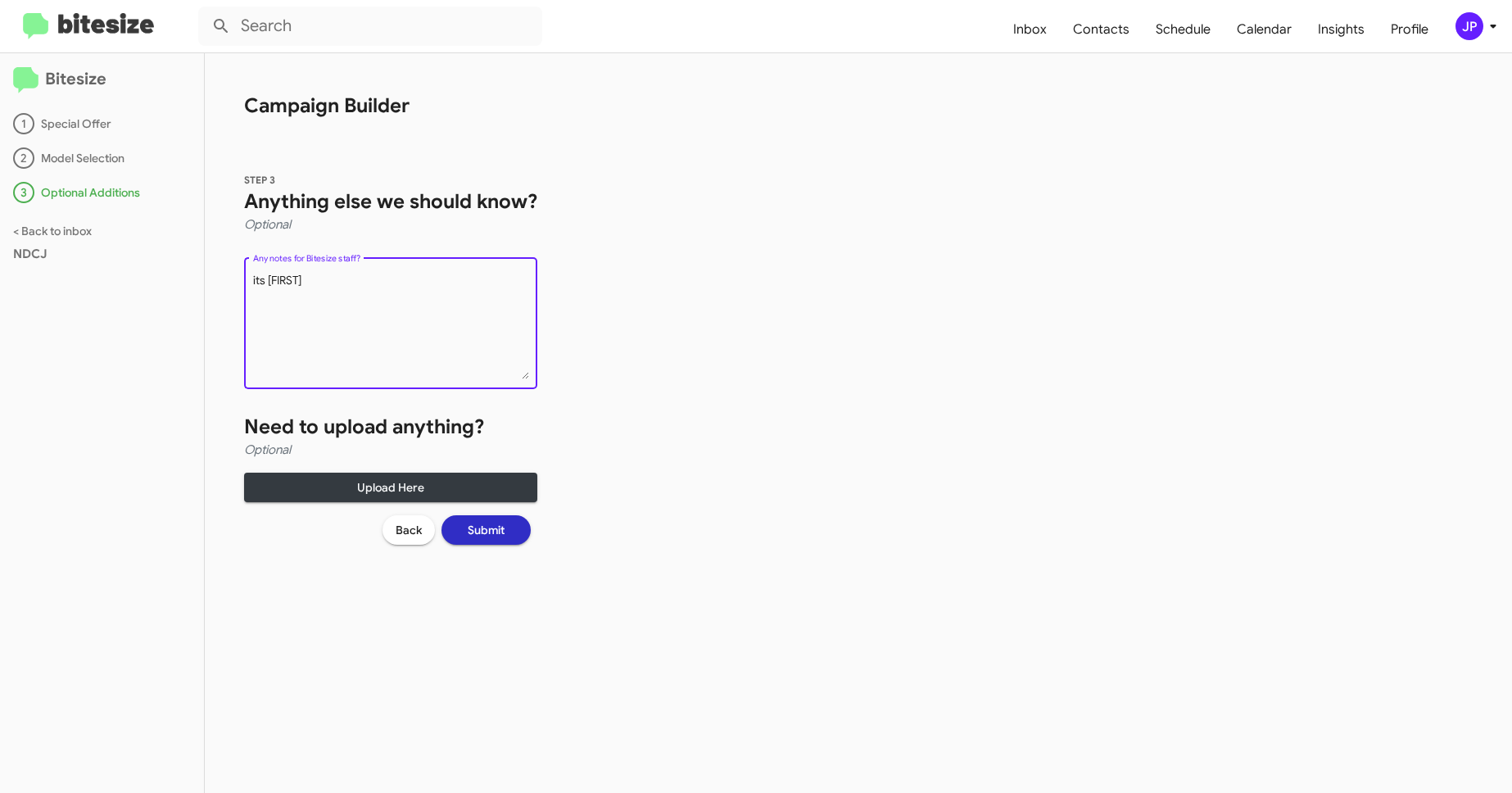 type on "its Jamie" 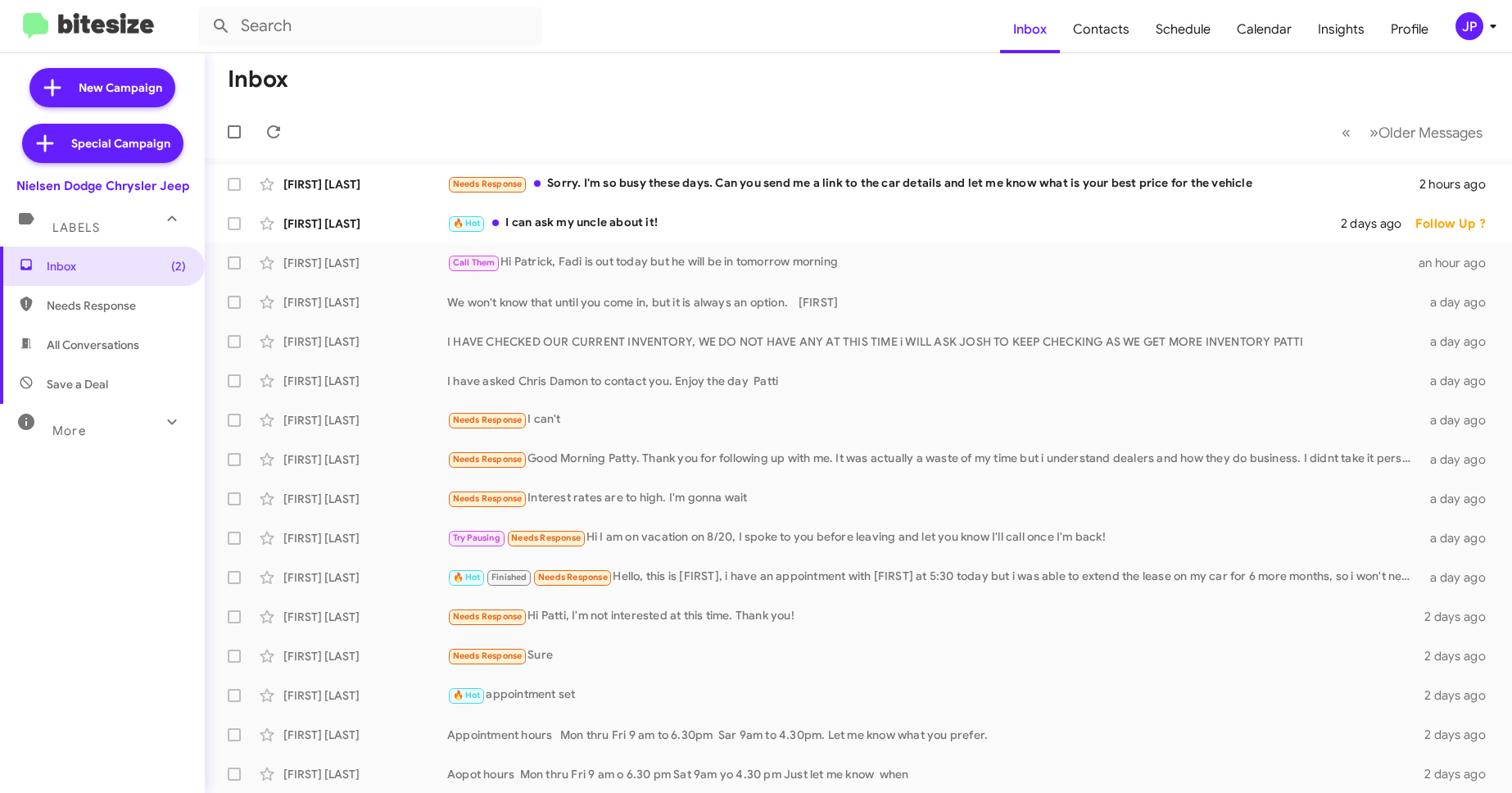 click 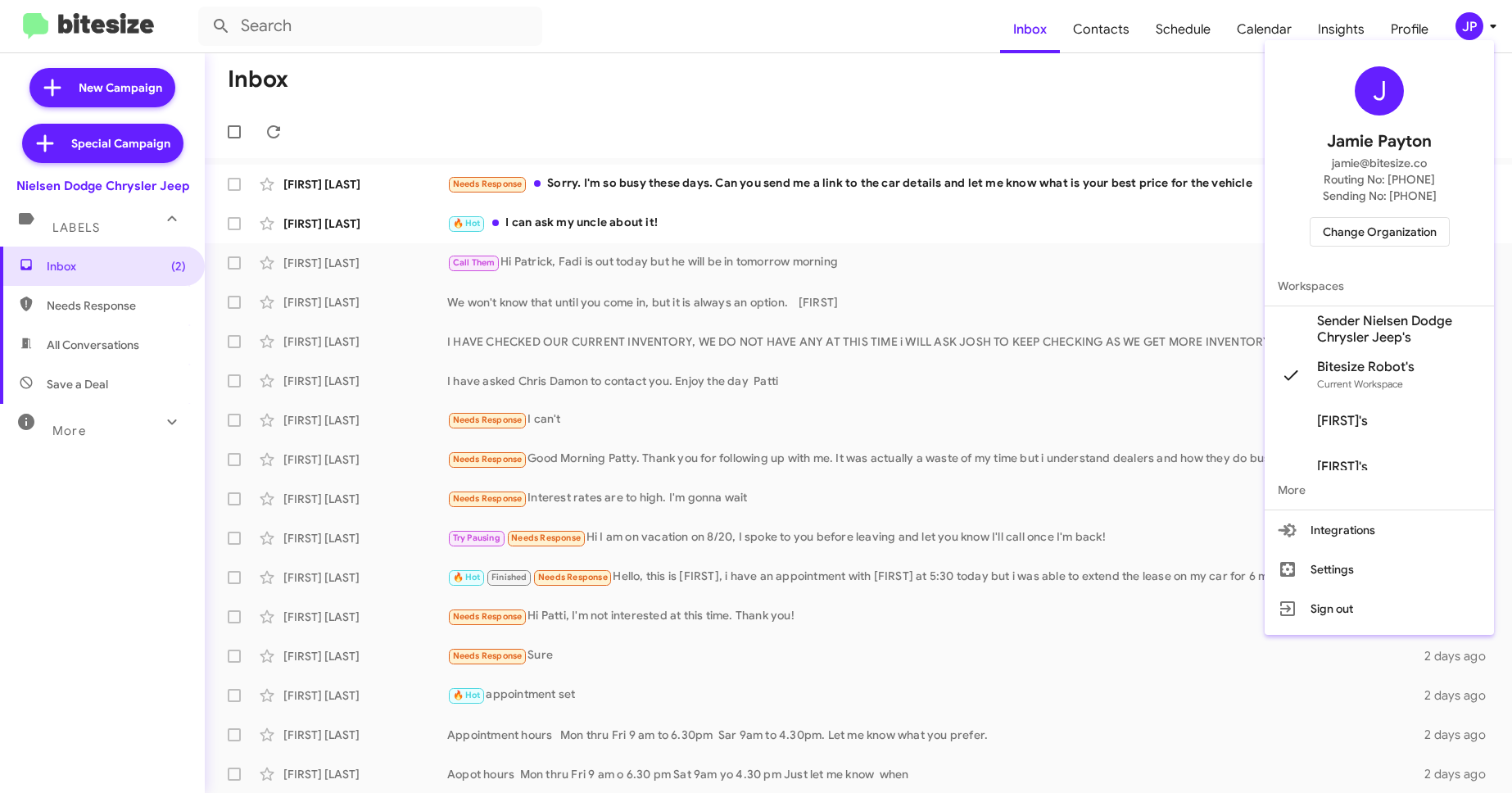 click on "Change Organization" at bounding box center [1379, 232] 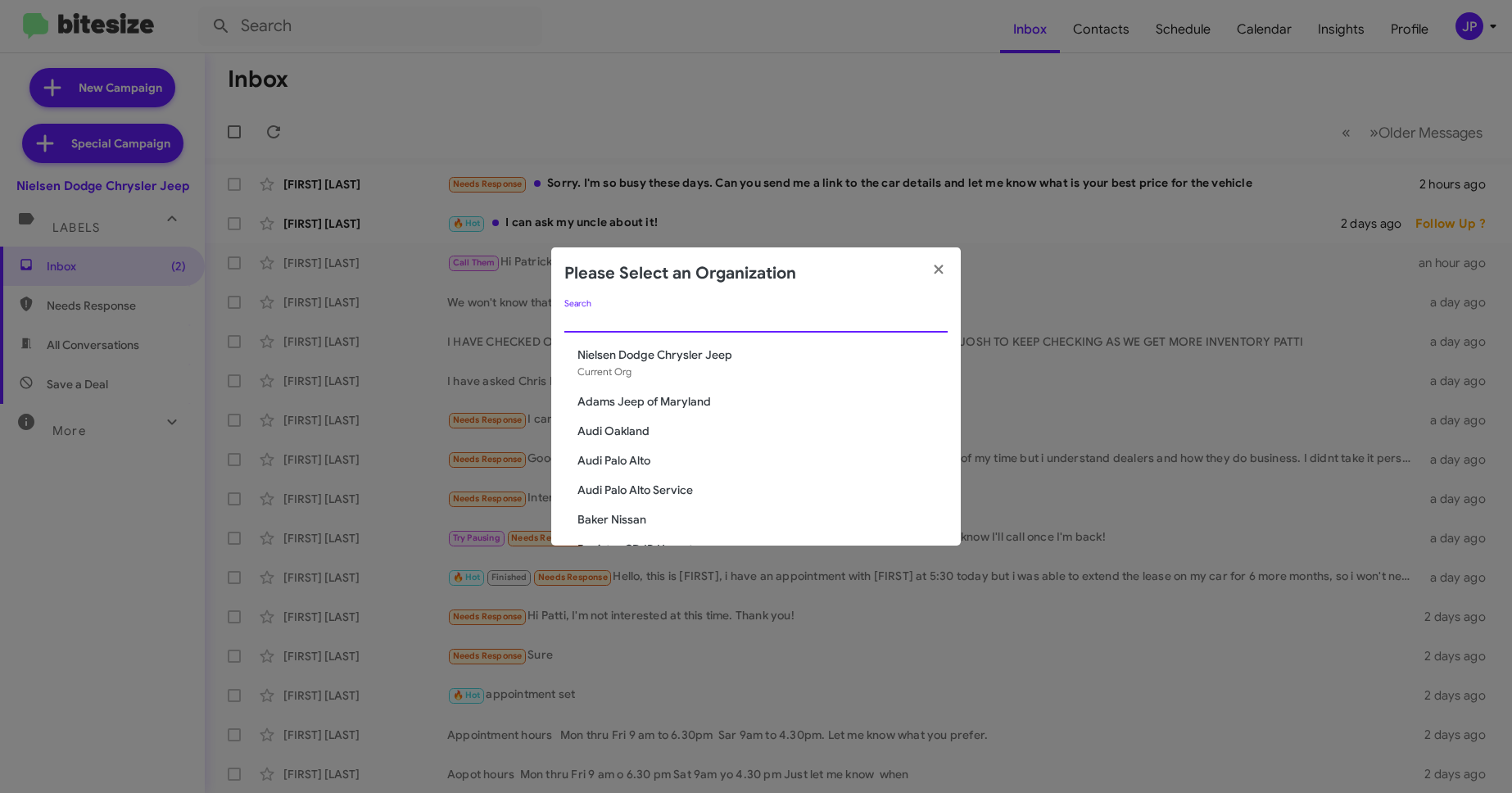 click on "Search" at bounding box center (756, 320) 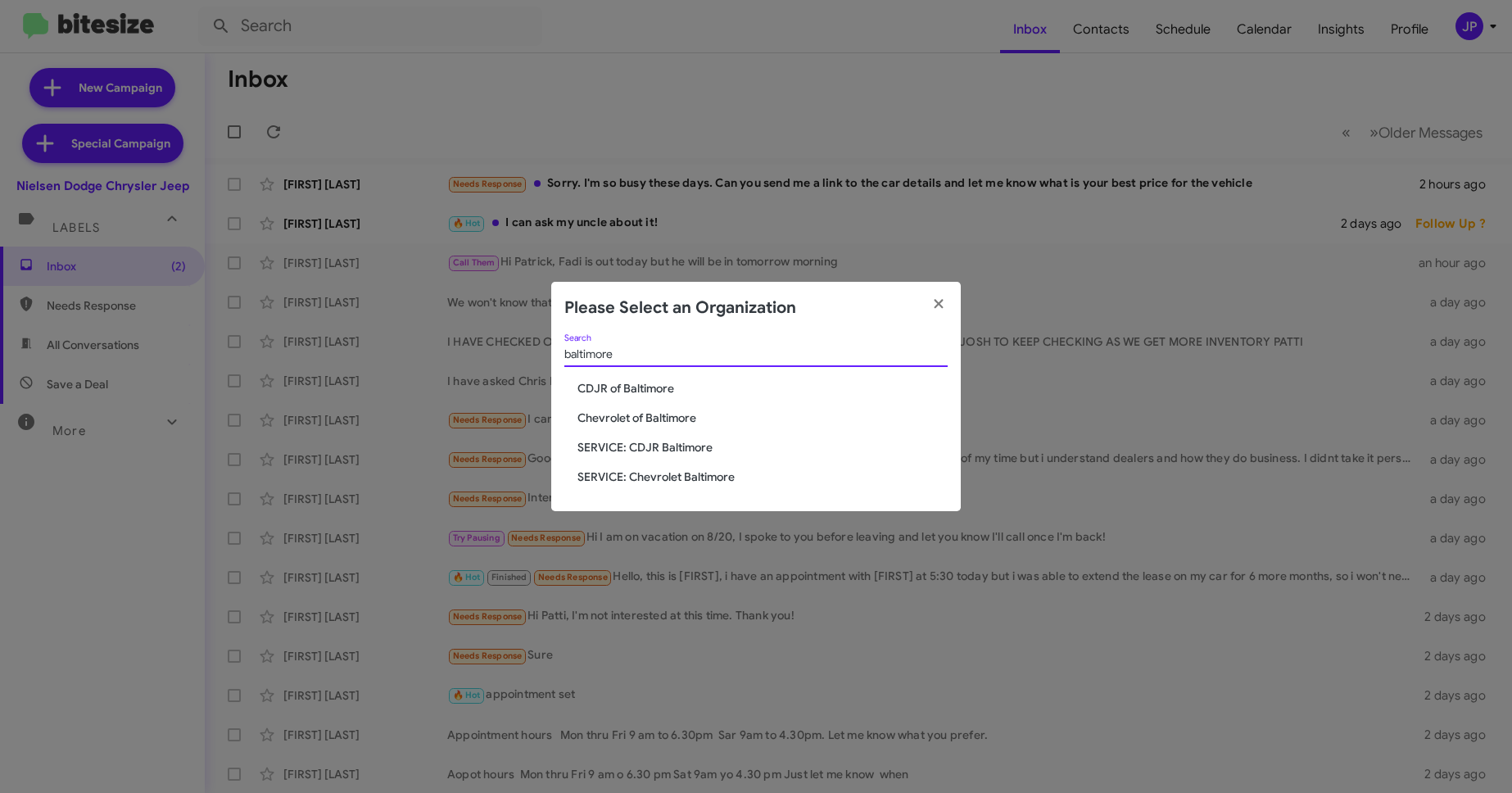 type on "baltimore" 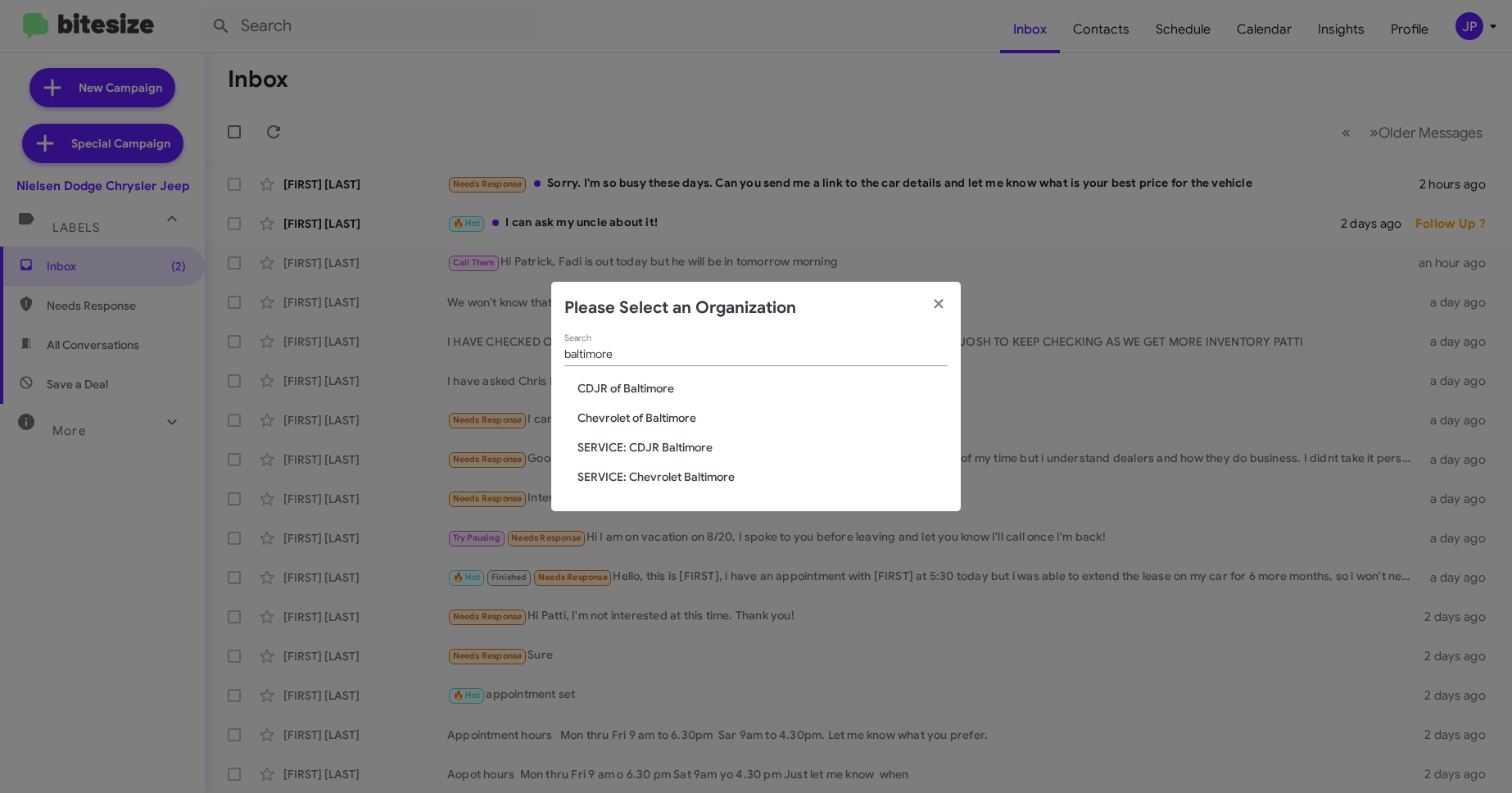 click on "Chevrolet of Baltimore" 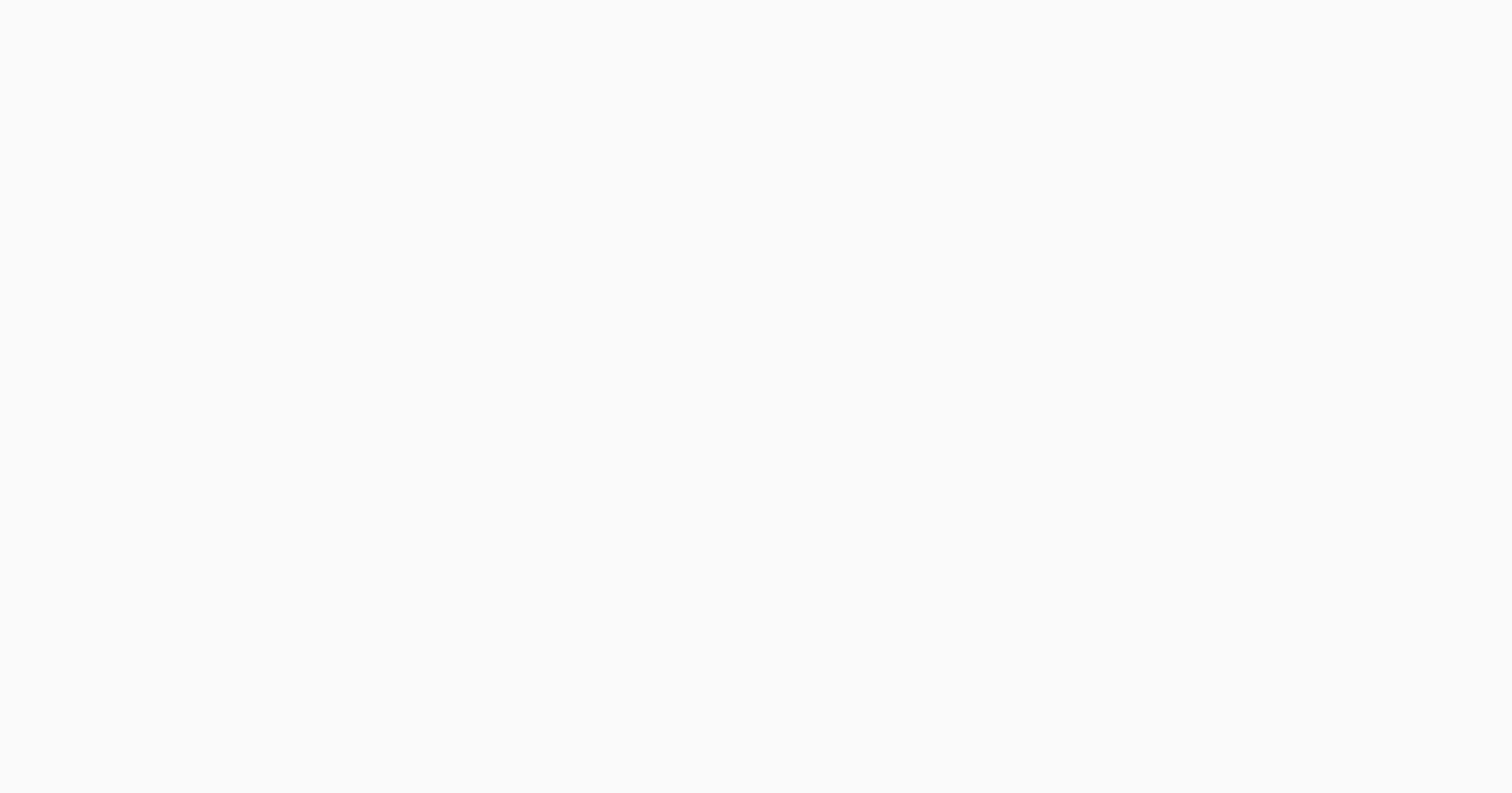 scroll, scrollTop: 0, scrollLeft: 0, axis: both 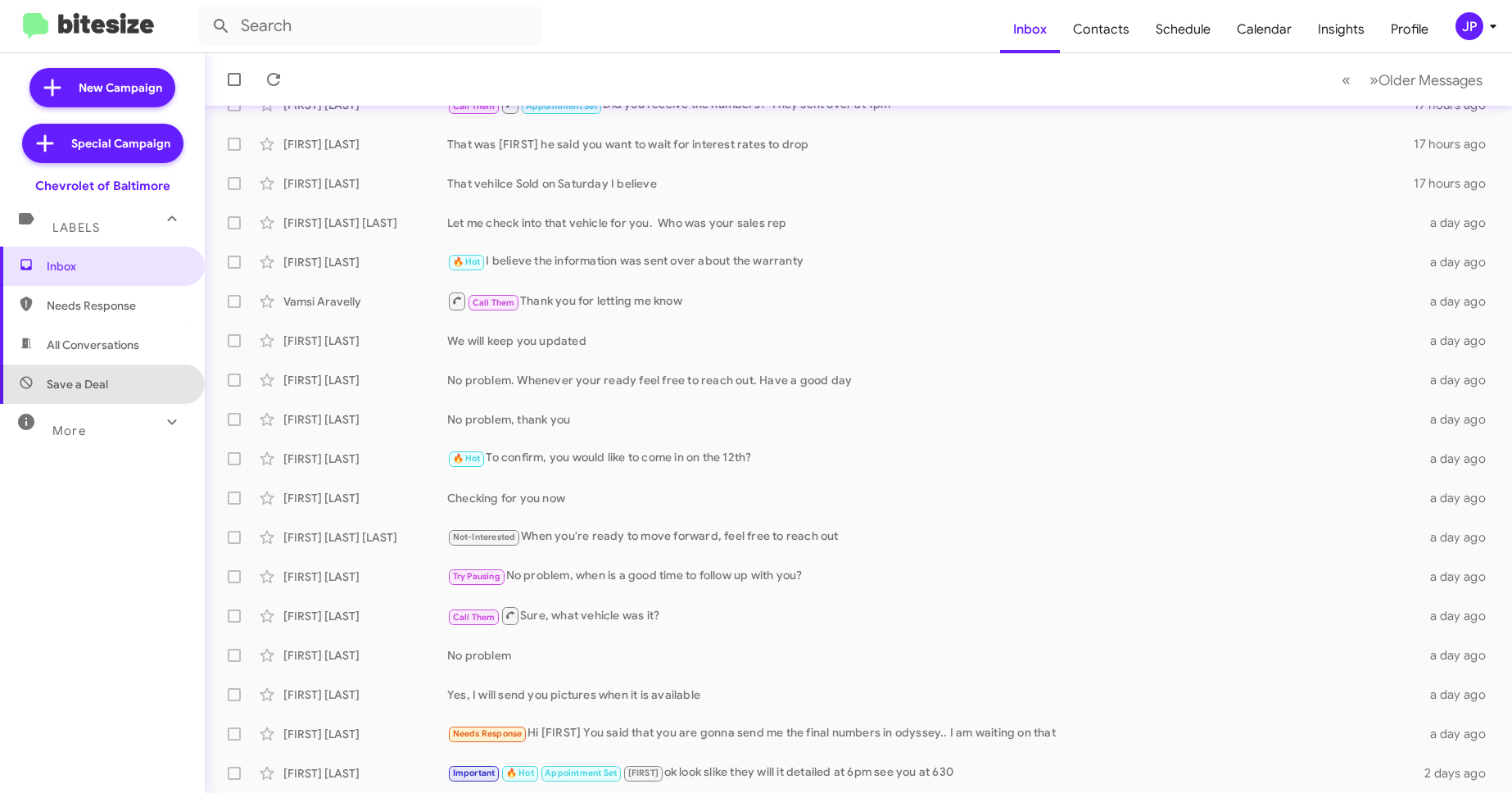 click on "Save a Deal" at bounding box center [102, 384] 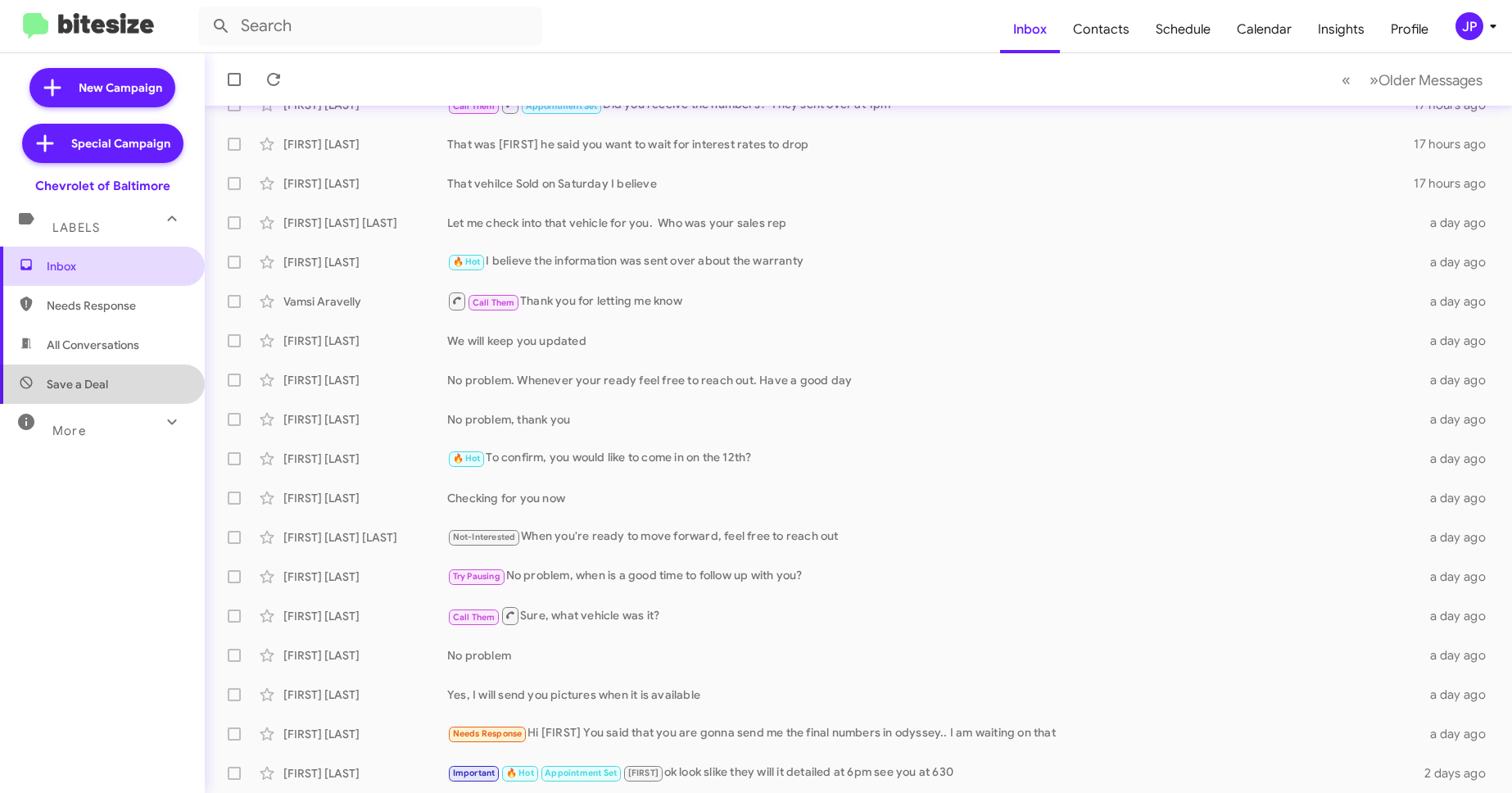 type on "in:not-interested" 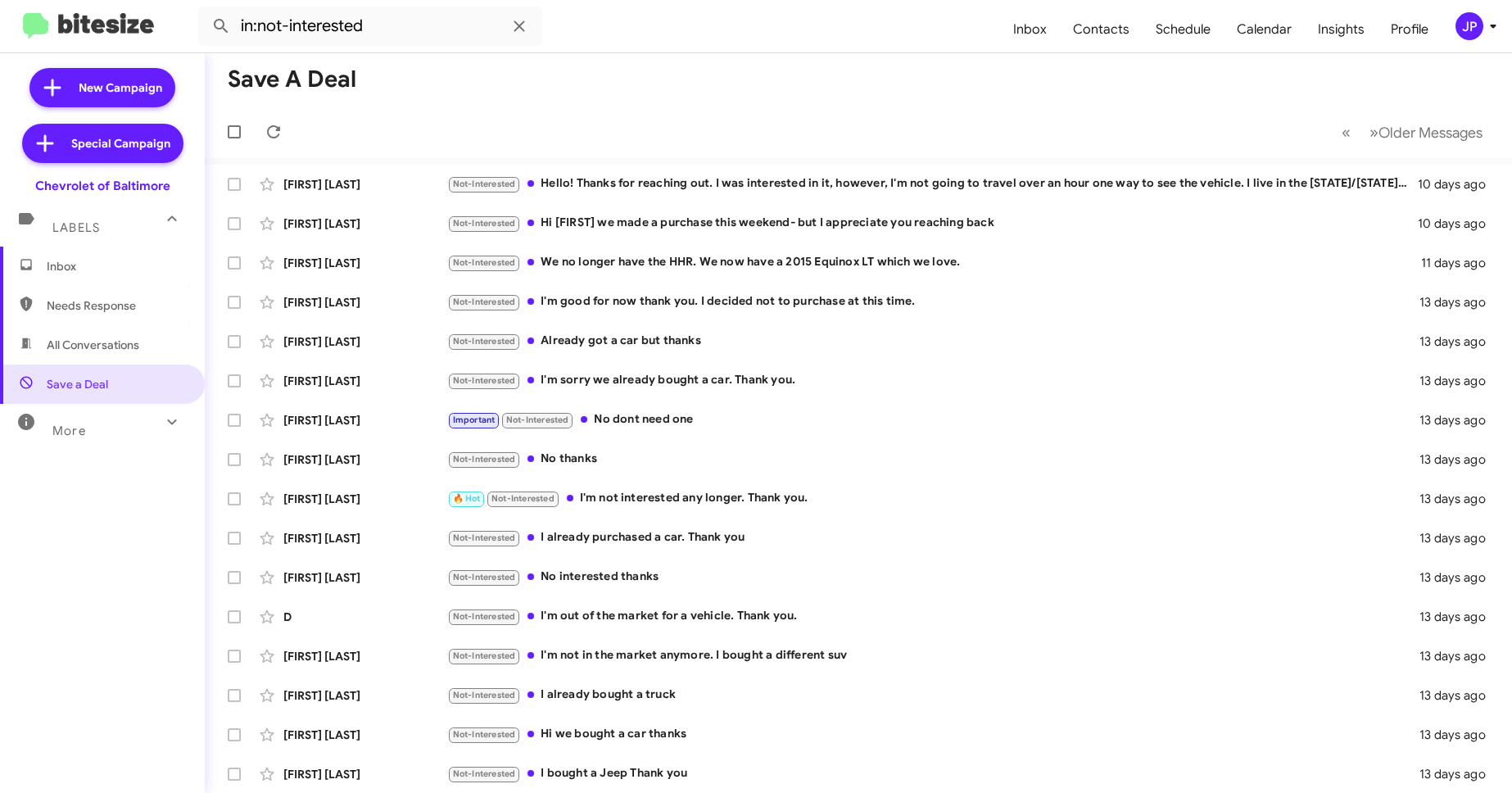 click on "JP" 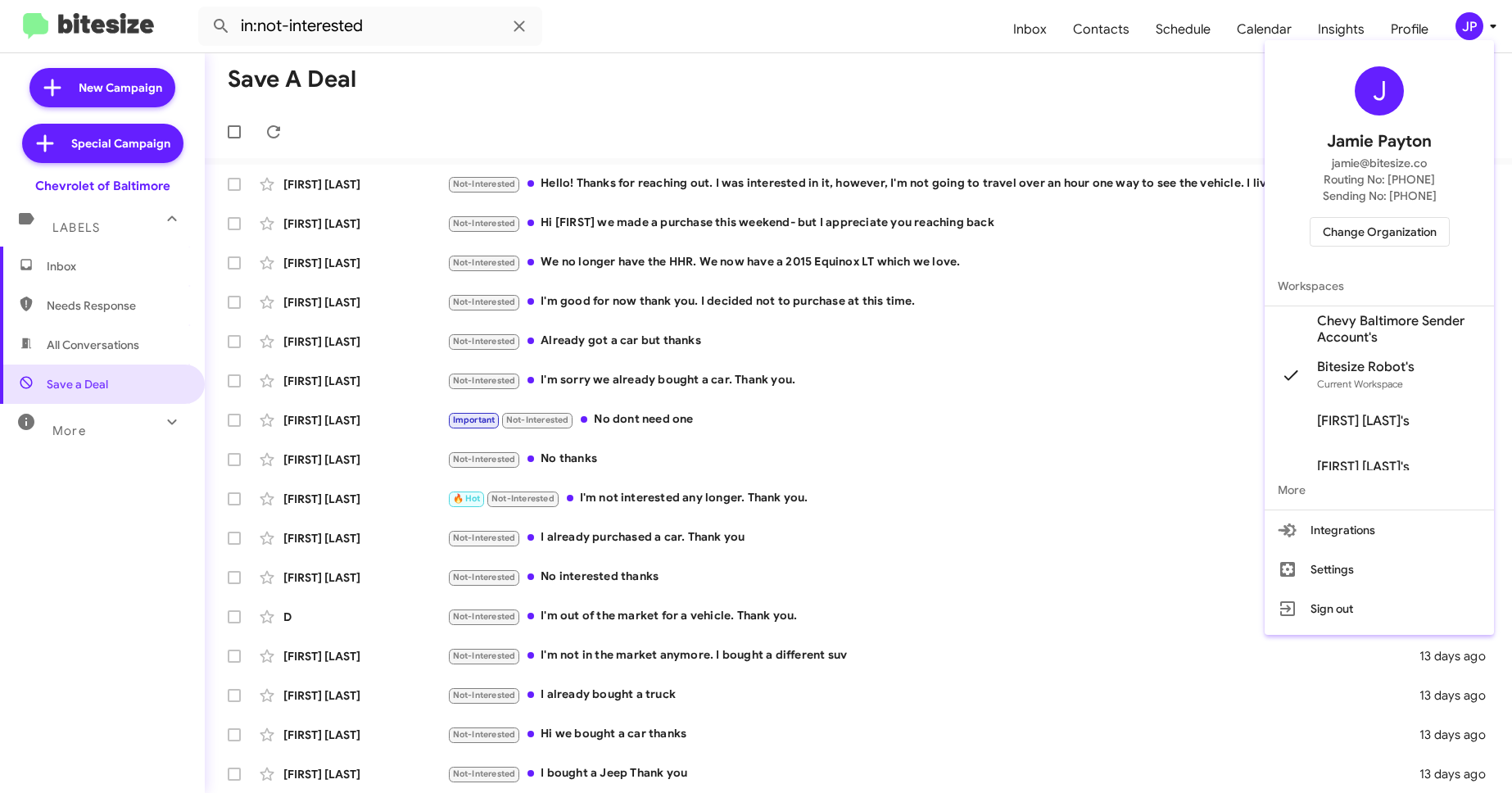 click on "Change Organization" at bounding box center (1379, 232) 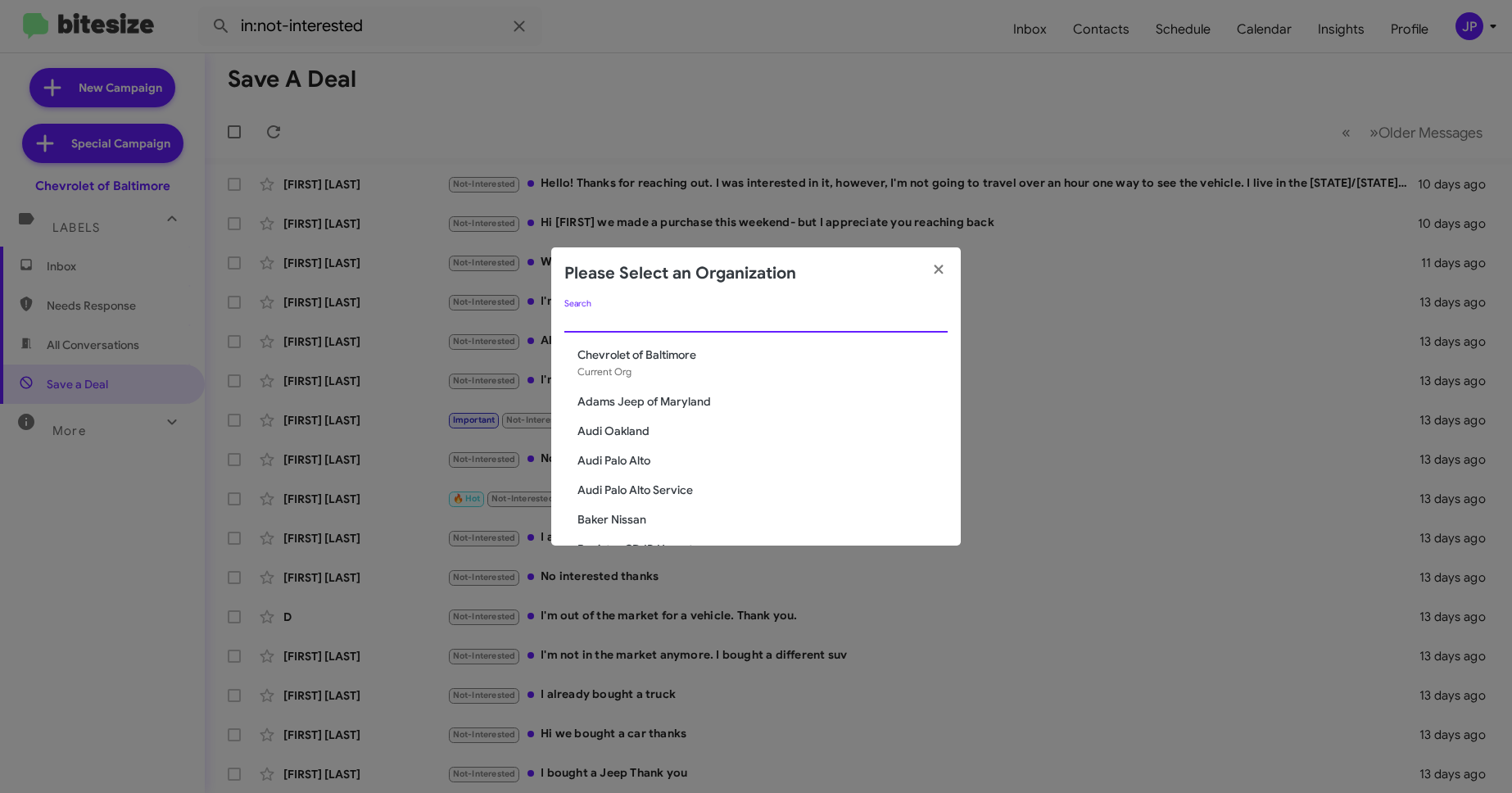 click on "Search" at bounding box center [756, 320] 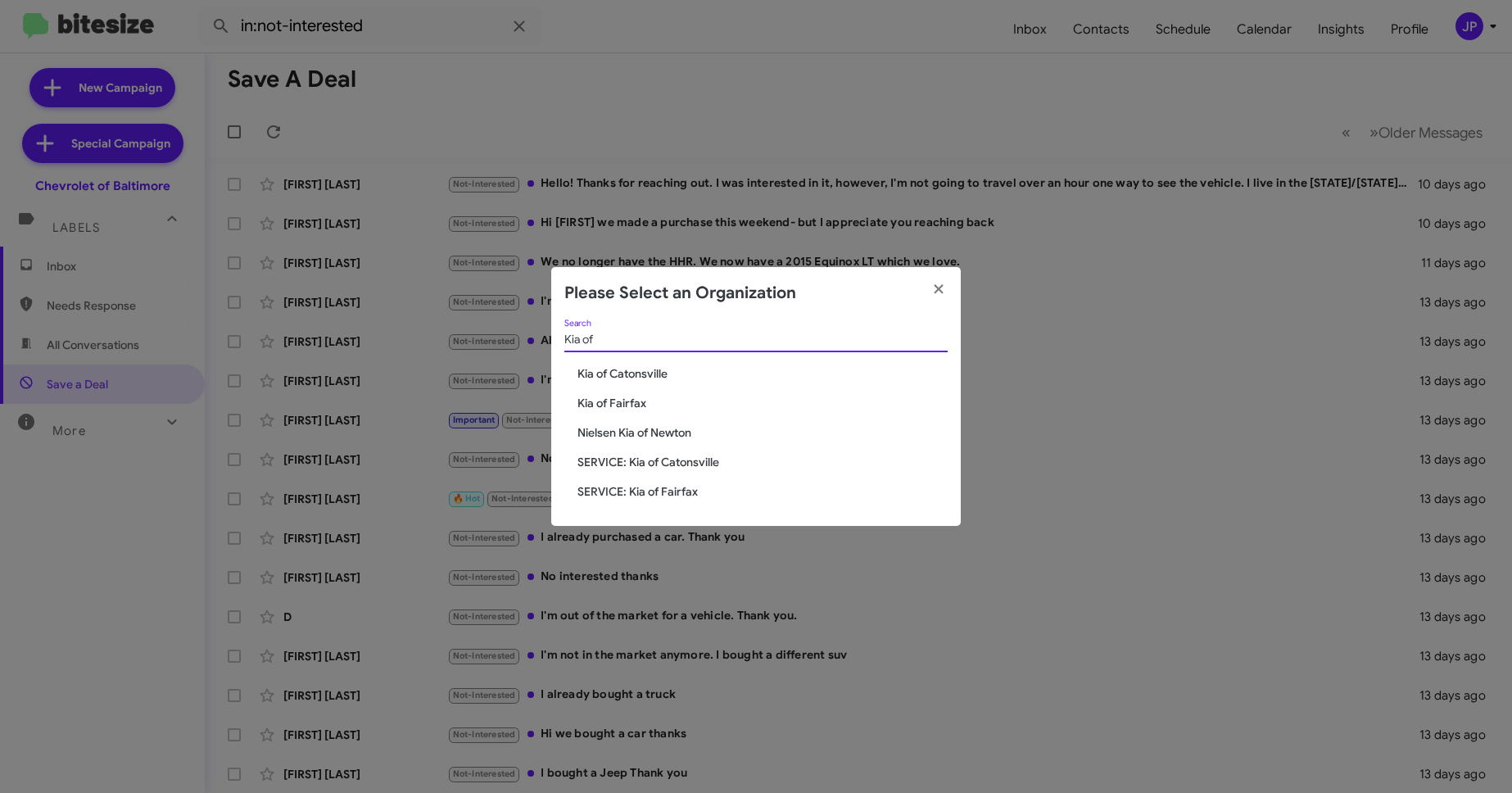 type on "Kia of" 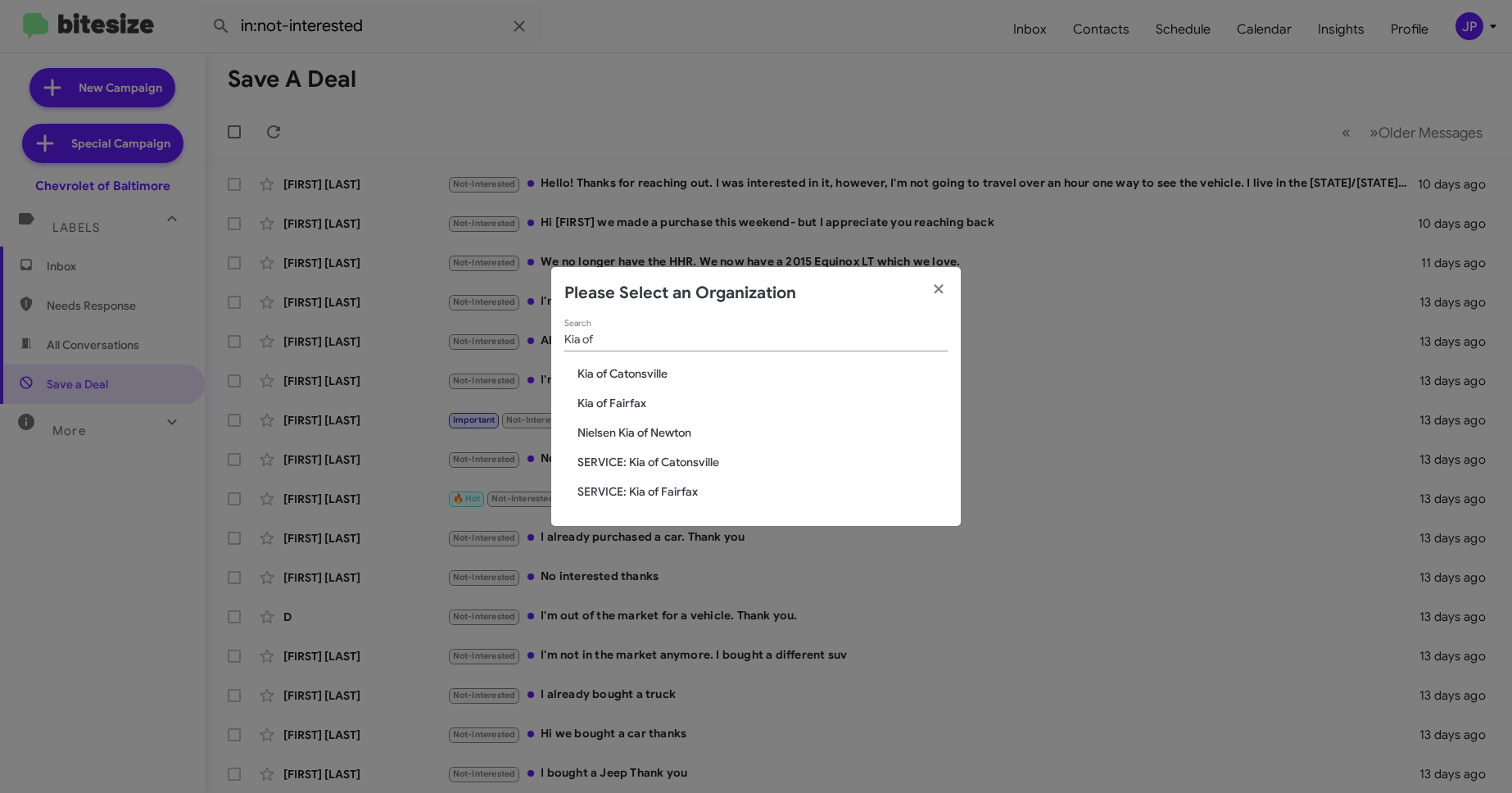 click on "Kia of Catonsville" 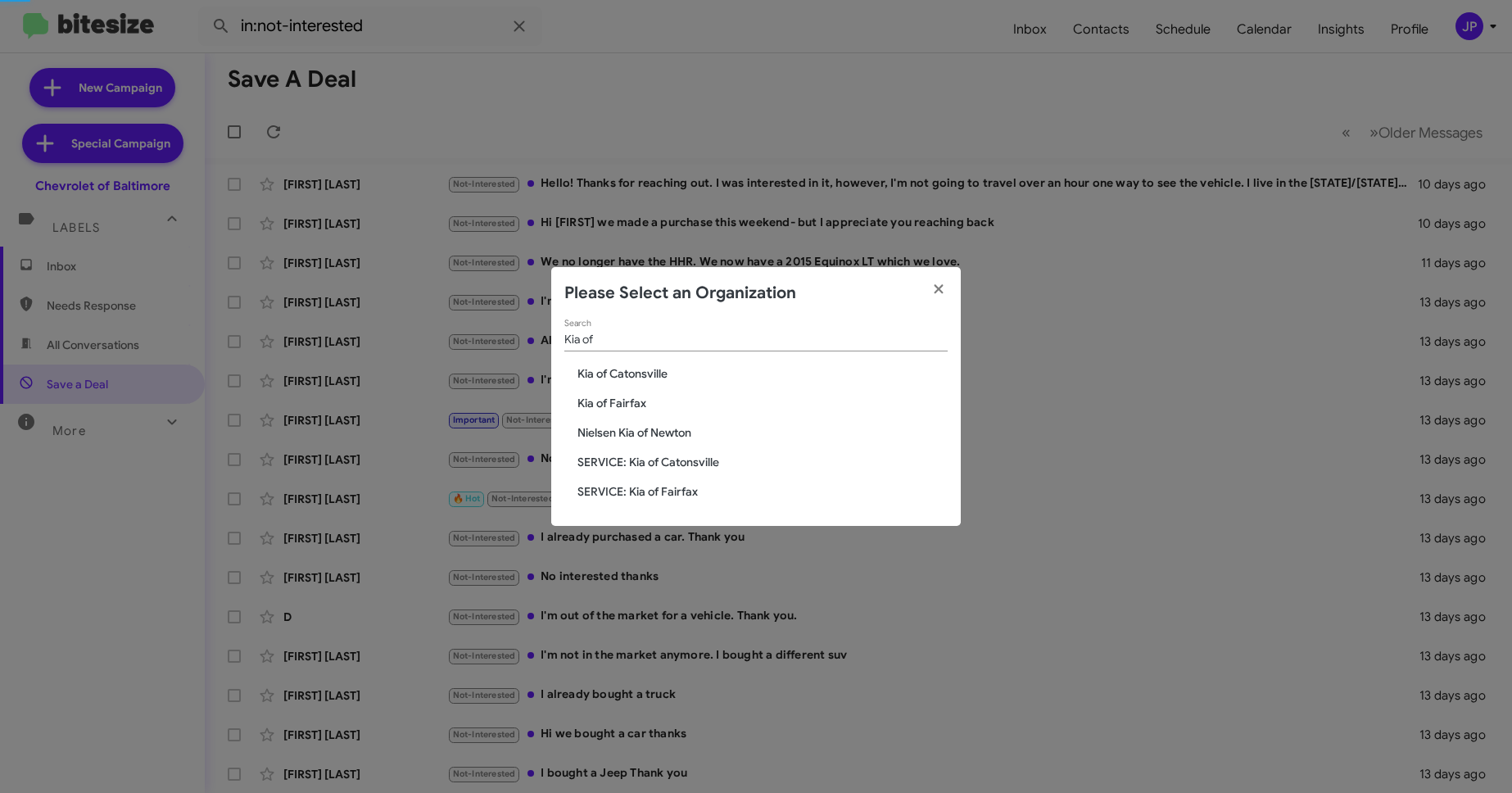type 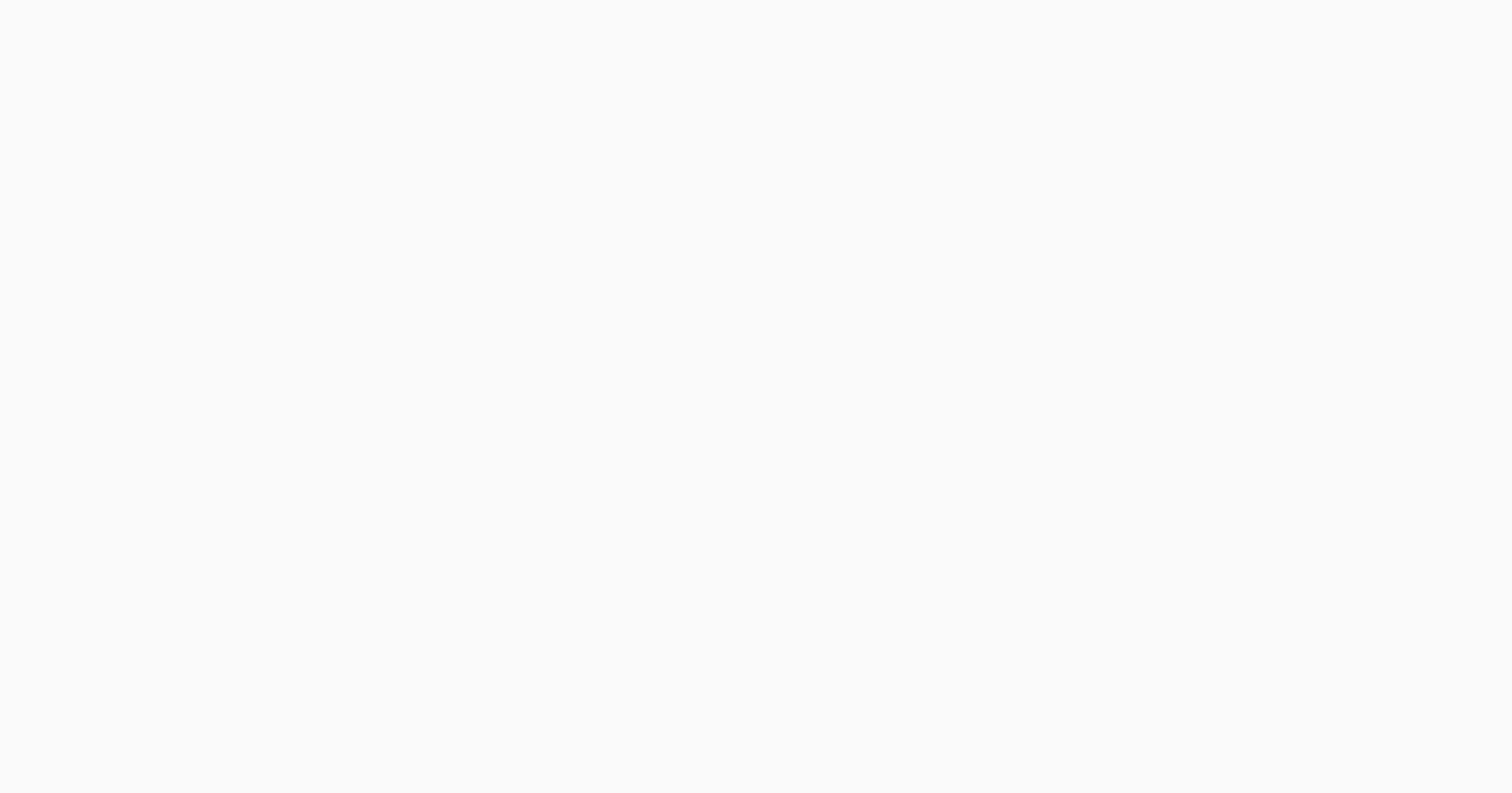 scroll, scrollTop: 0, scrollLeft: 0, axis: both 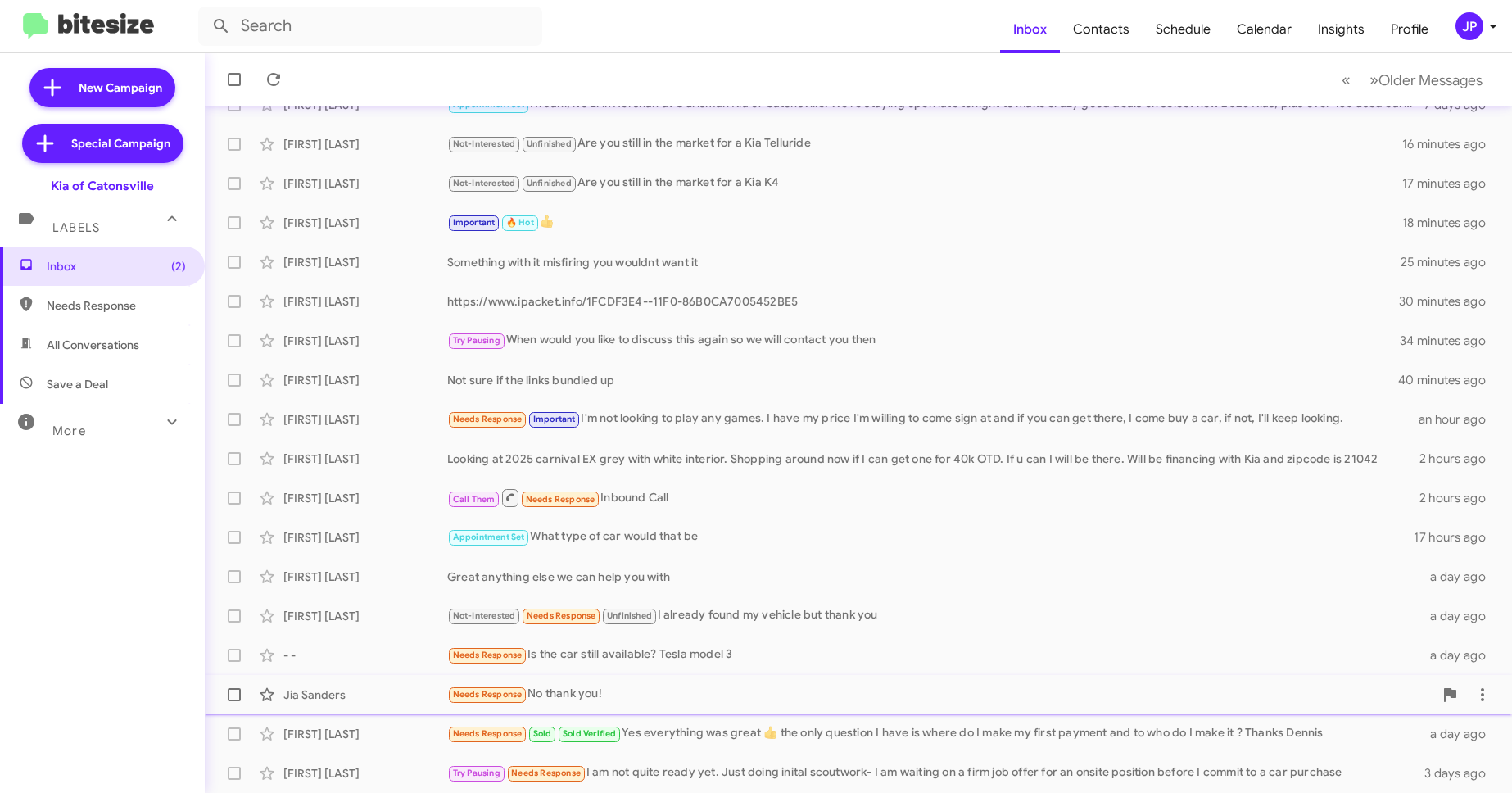 click on "Needs Response   No thank you!" 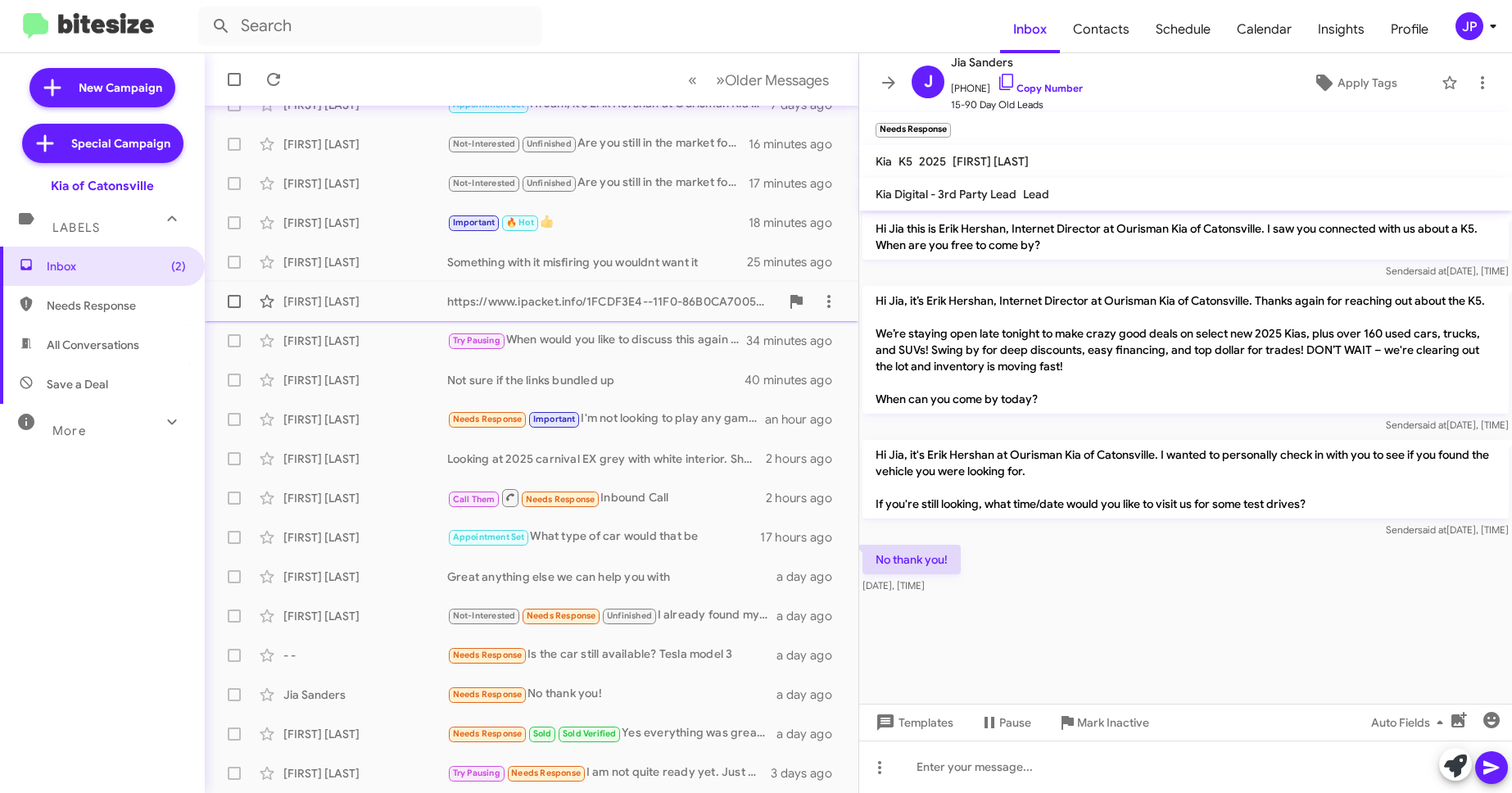 click on "Paul Ambrogio  https://www.ipacket.info/1FCDF3E4--11F0-86B0CA7005452BE5   30 minutes ago" 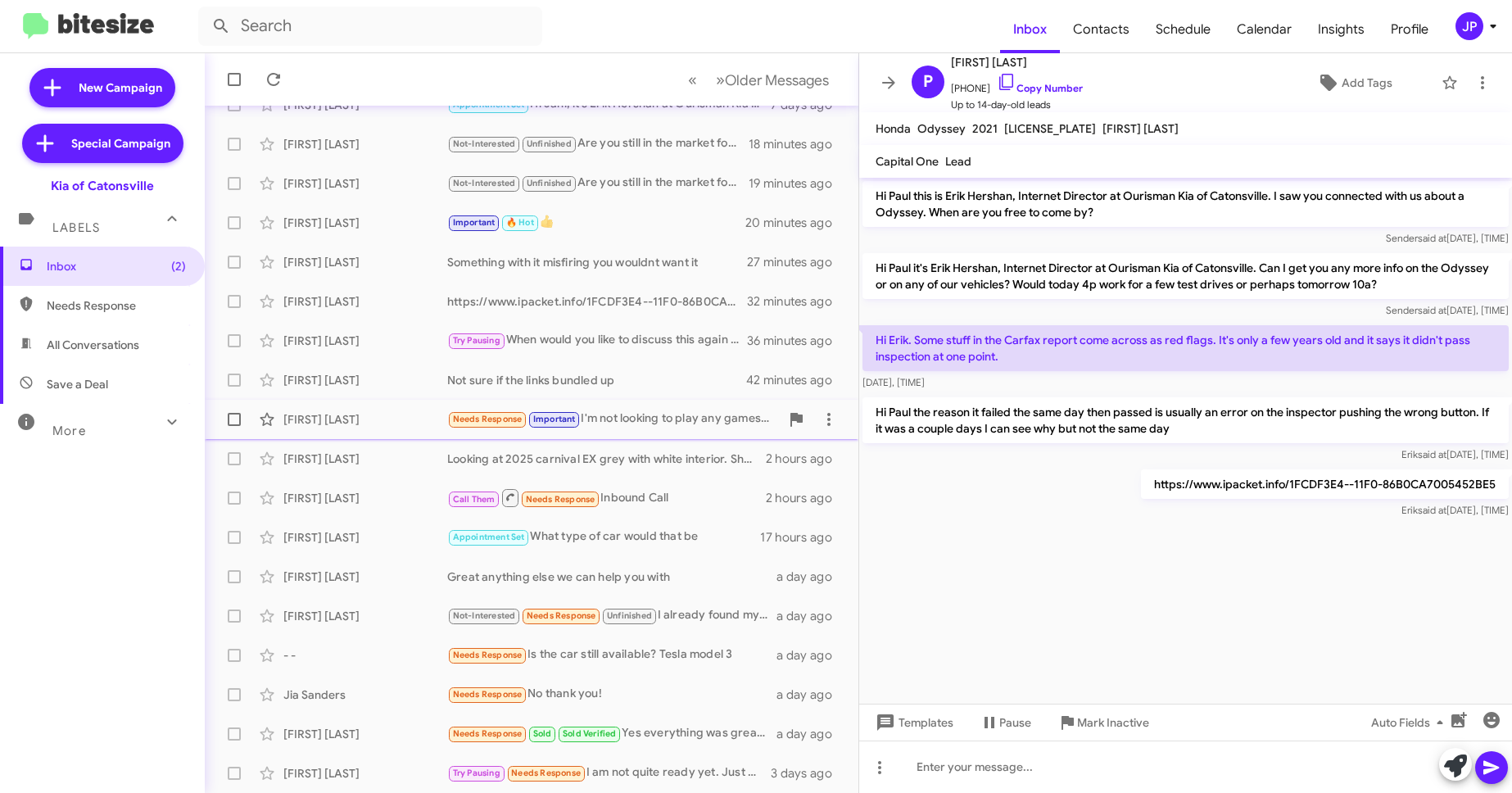 click on "Needs Response   Important   I'm not looking to play any games. I have my price I'm willing to come sign at and if you can get there, I come buy a car, if not, I'll keep looking." 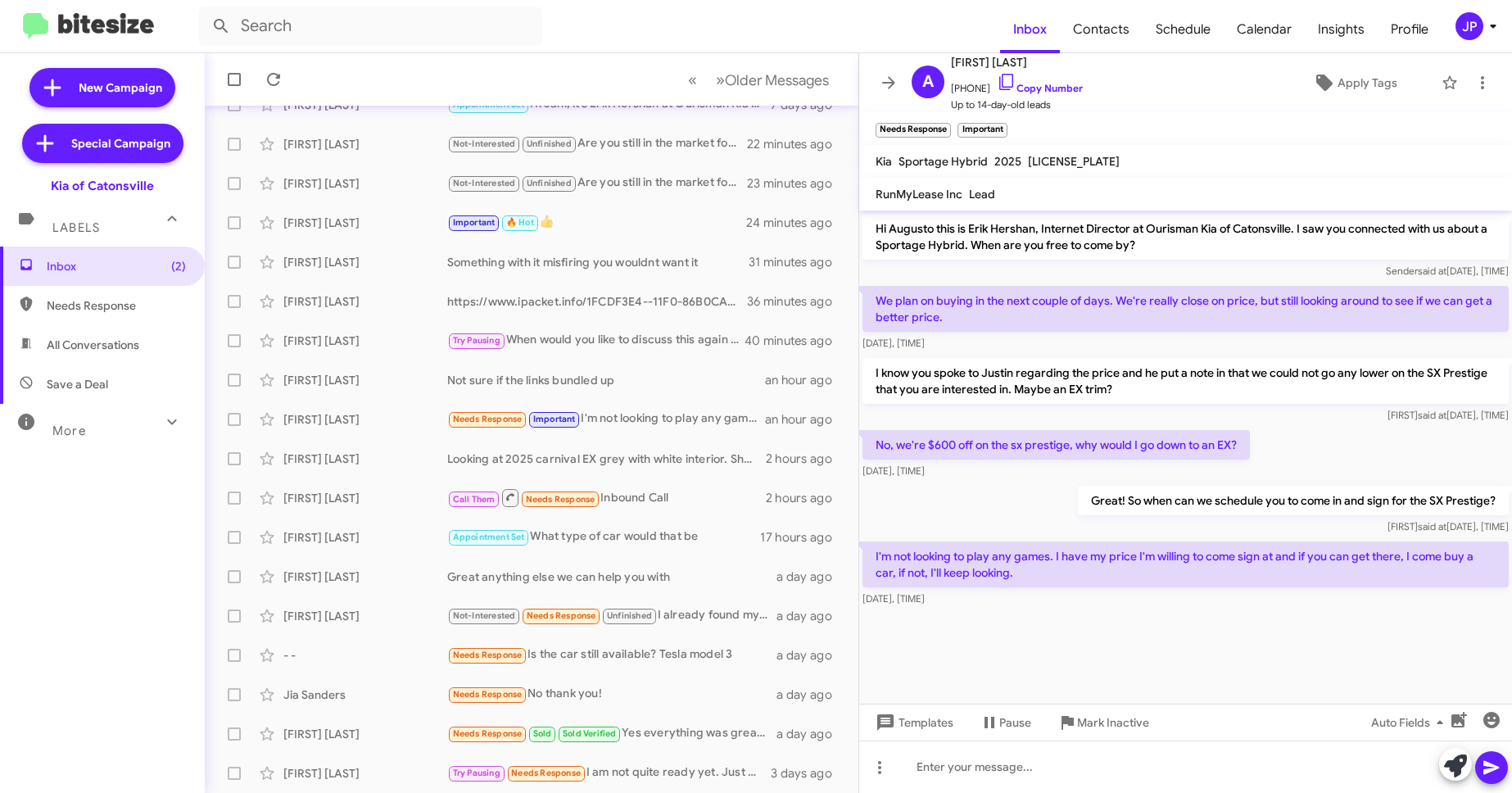 click on "Needs Response" at bounding box center [116, 306] 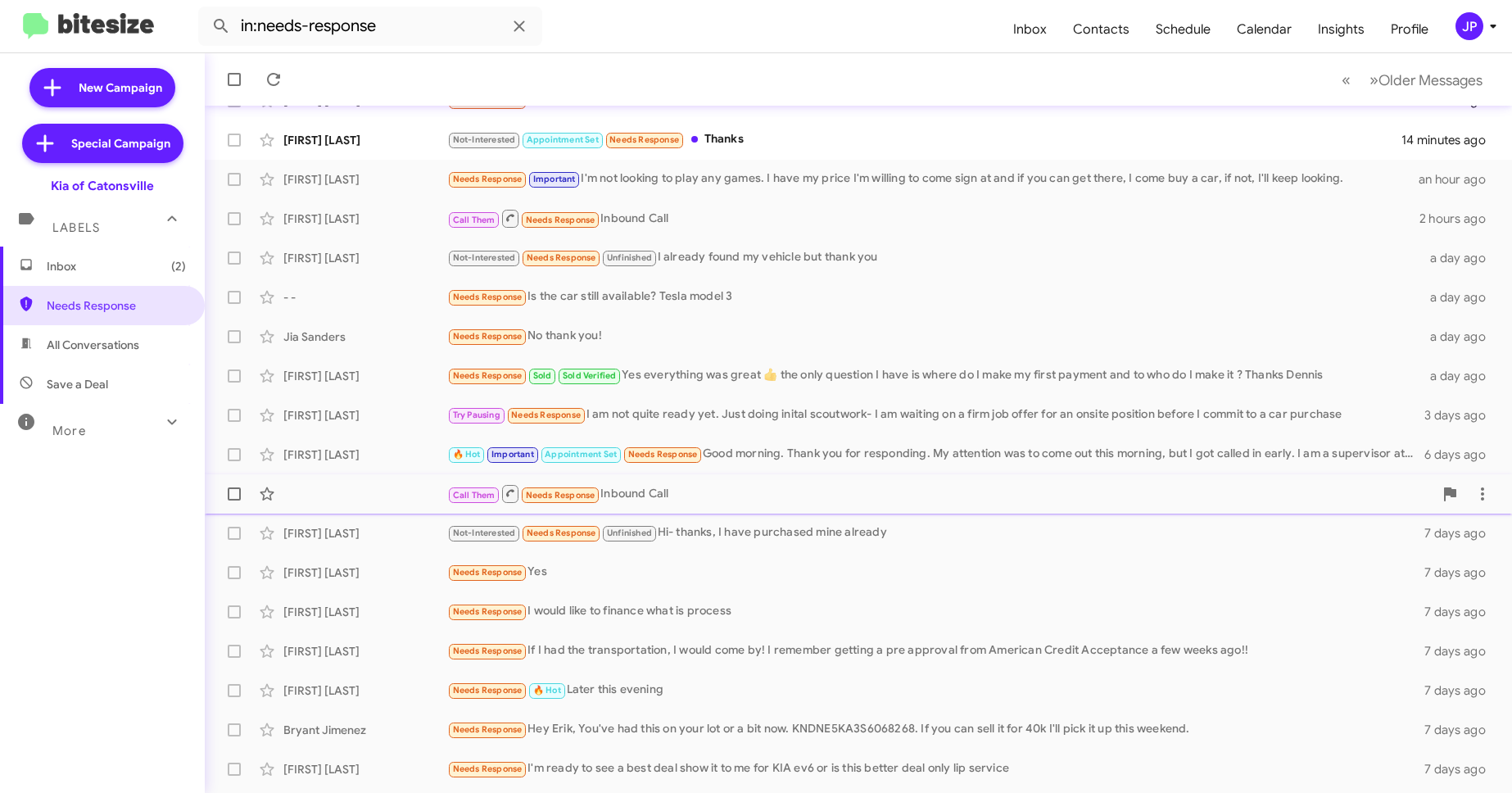 scroll, scrollTop: 85, scrollLeft: 0, axis: vertical 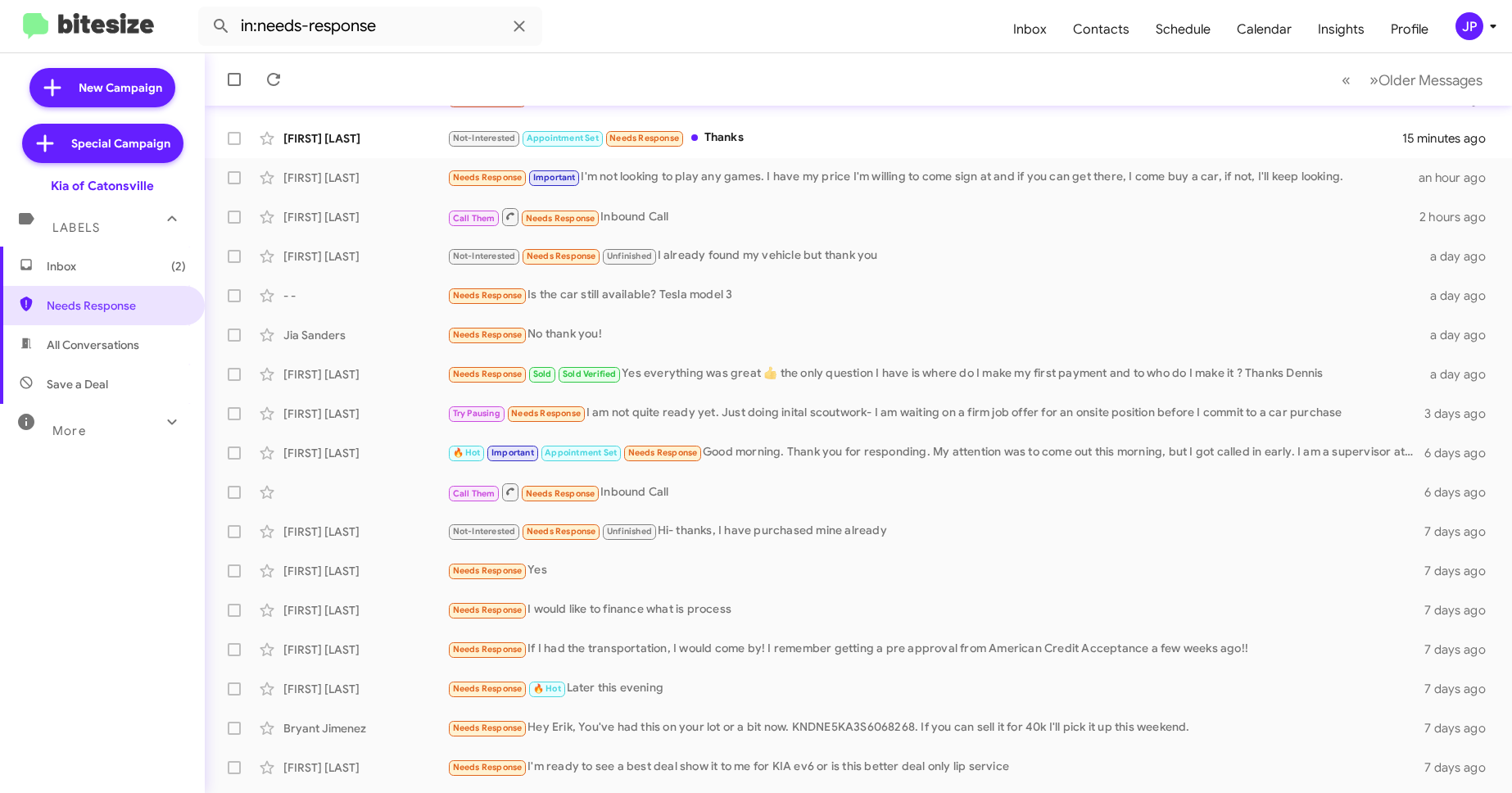 click on "in:needs-response  Inbox  Contacts Schedule Calendar Insights Profile JP" 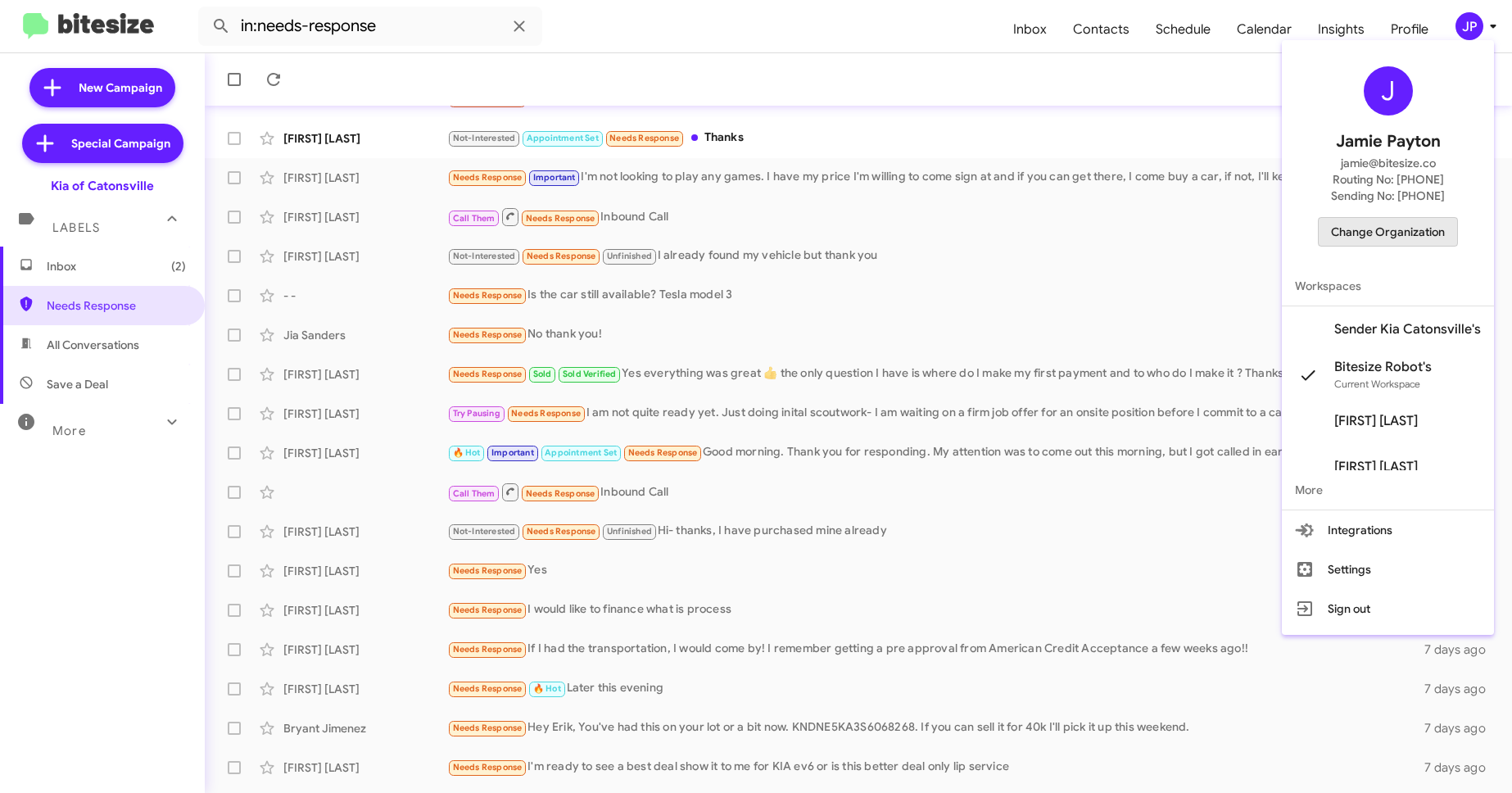 click on "Change Organization" at bounding box center (1388, 232) 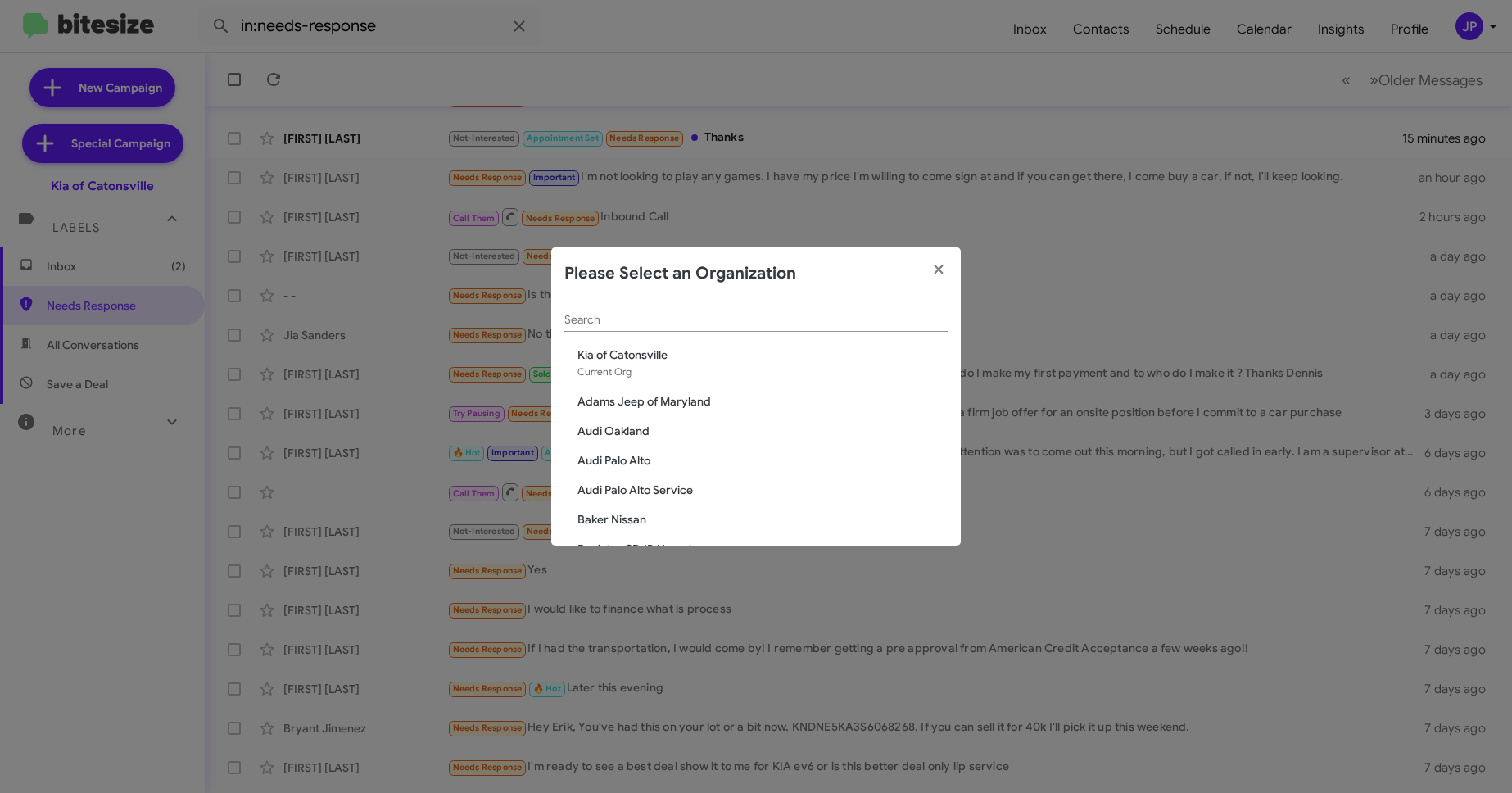 click on "Search" 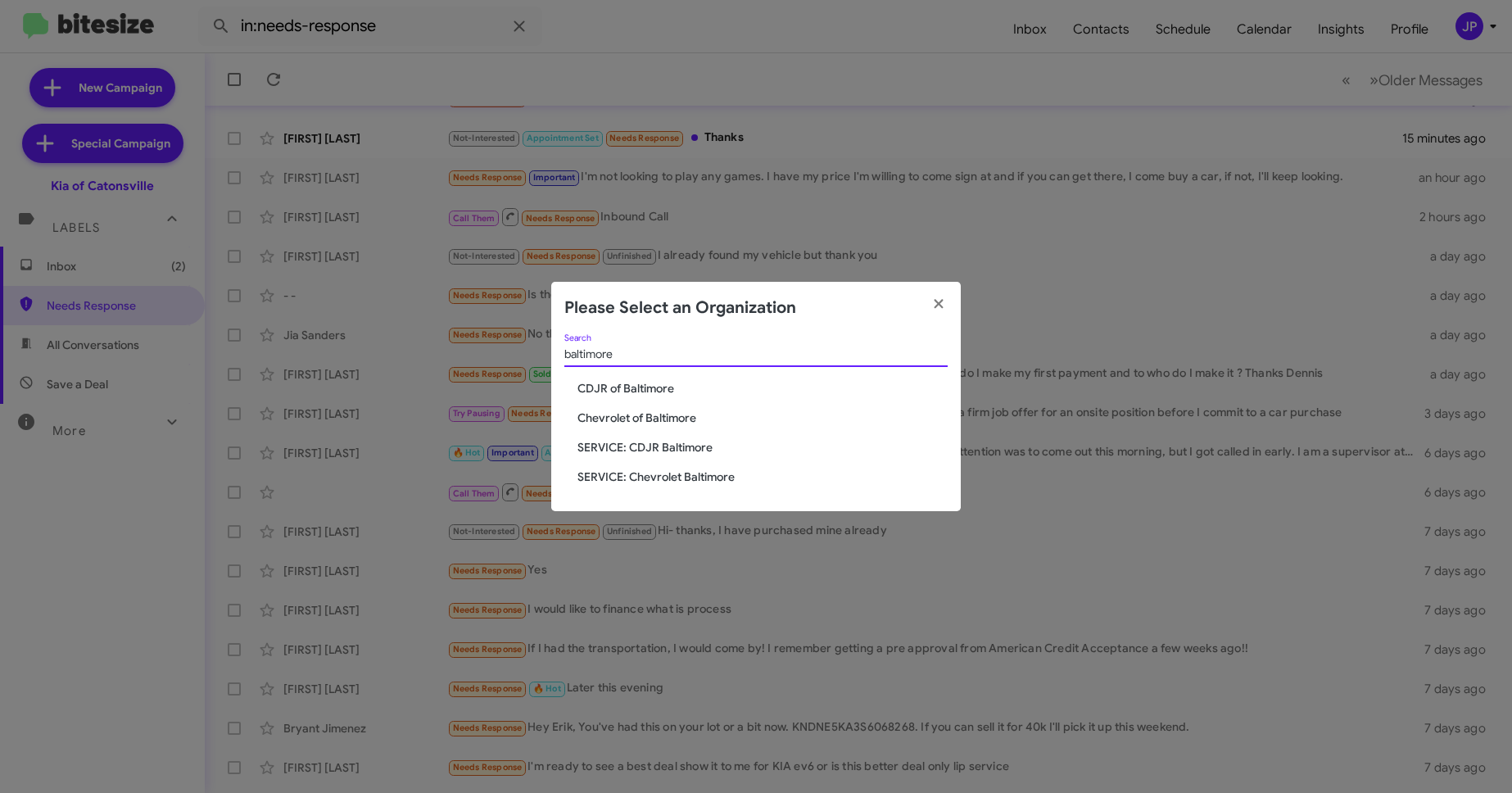 type on "baltimore" 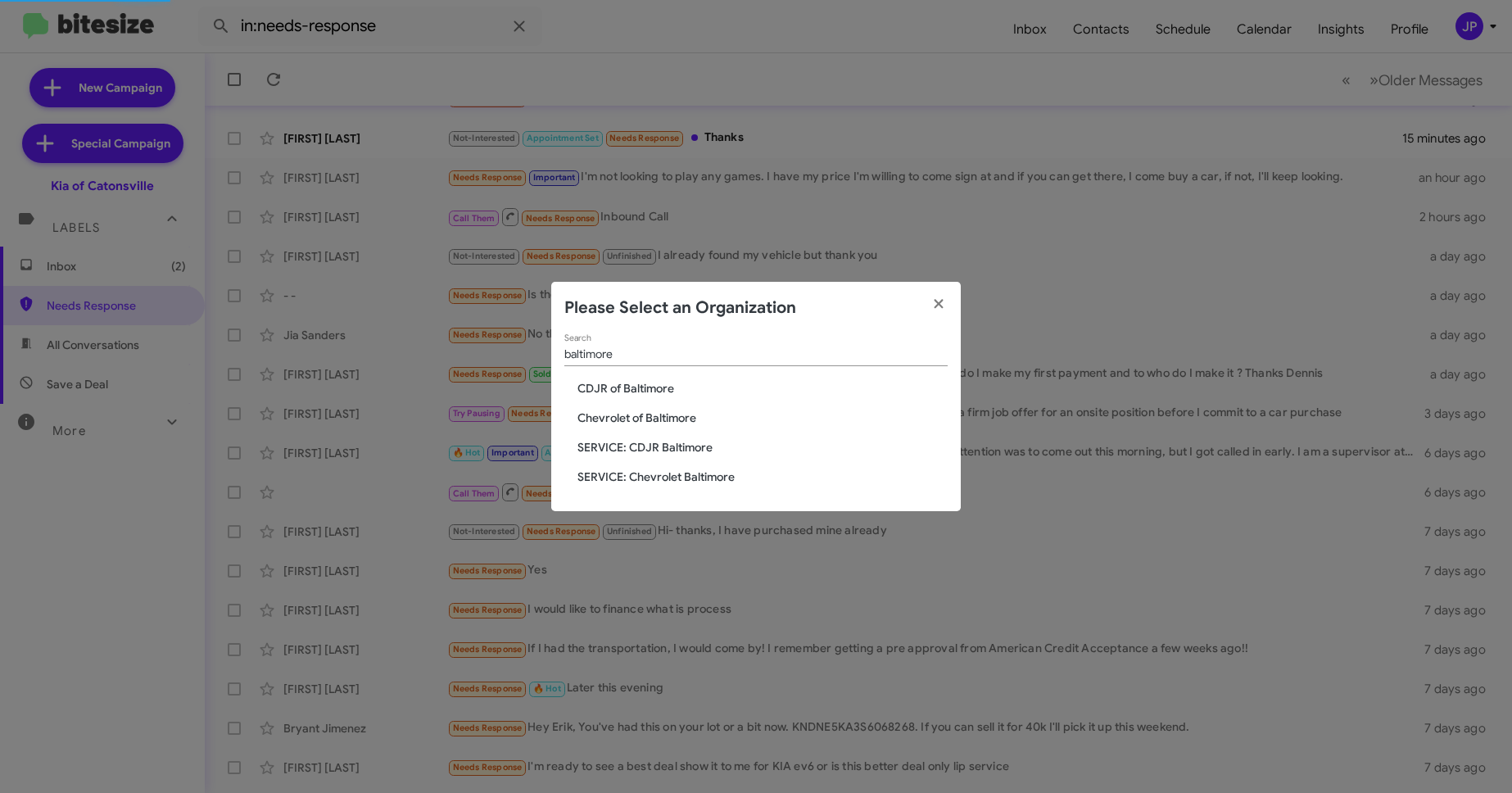 type 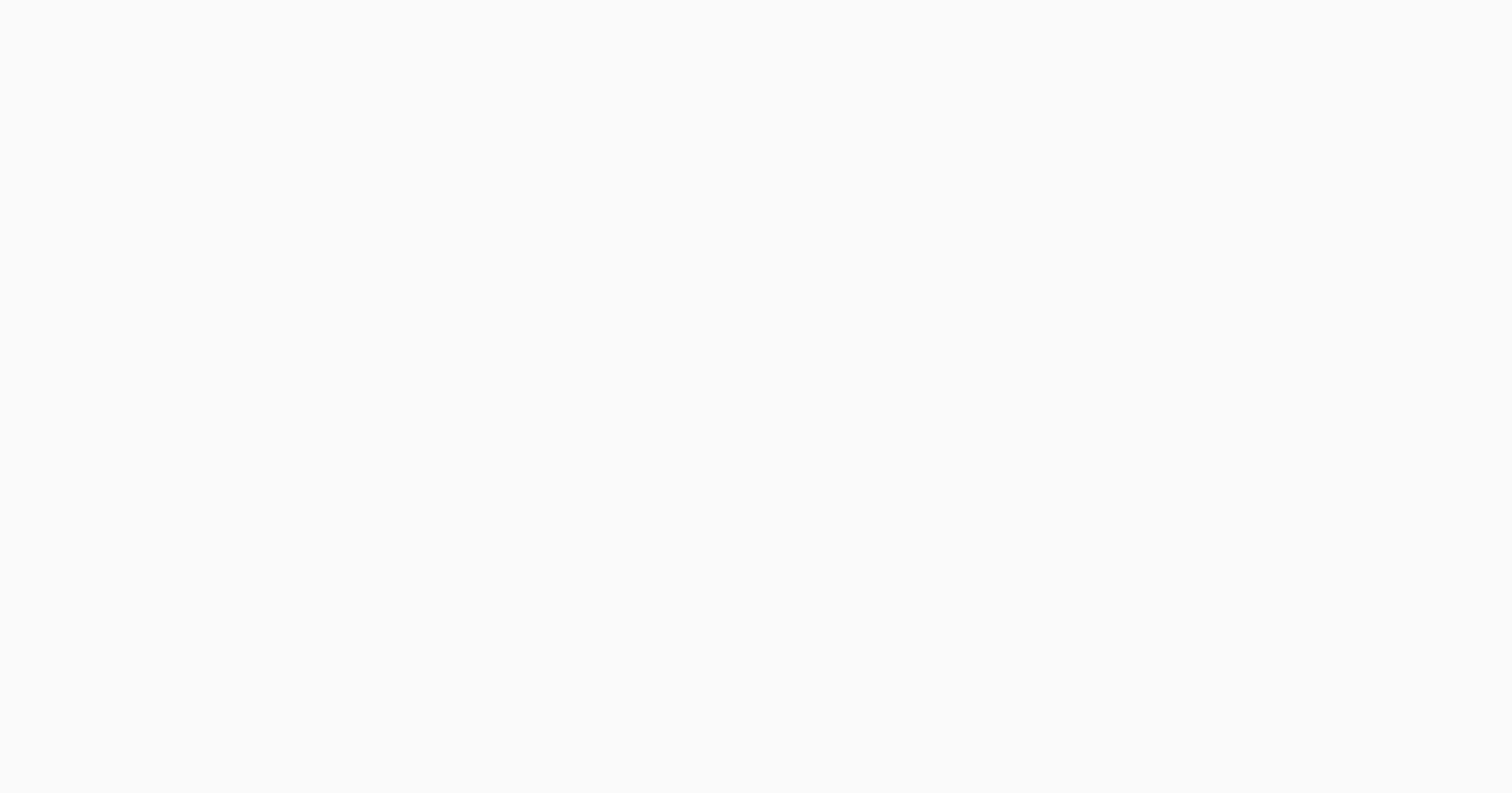 scroll, scrollTop: 0, scrollLeft: 0, axis: both 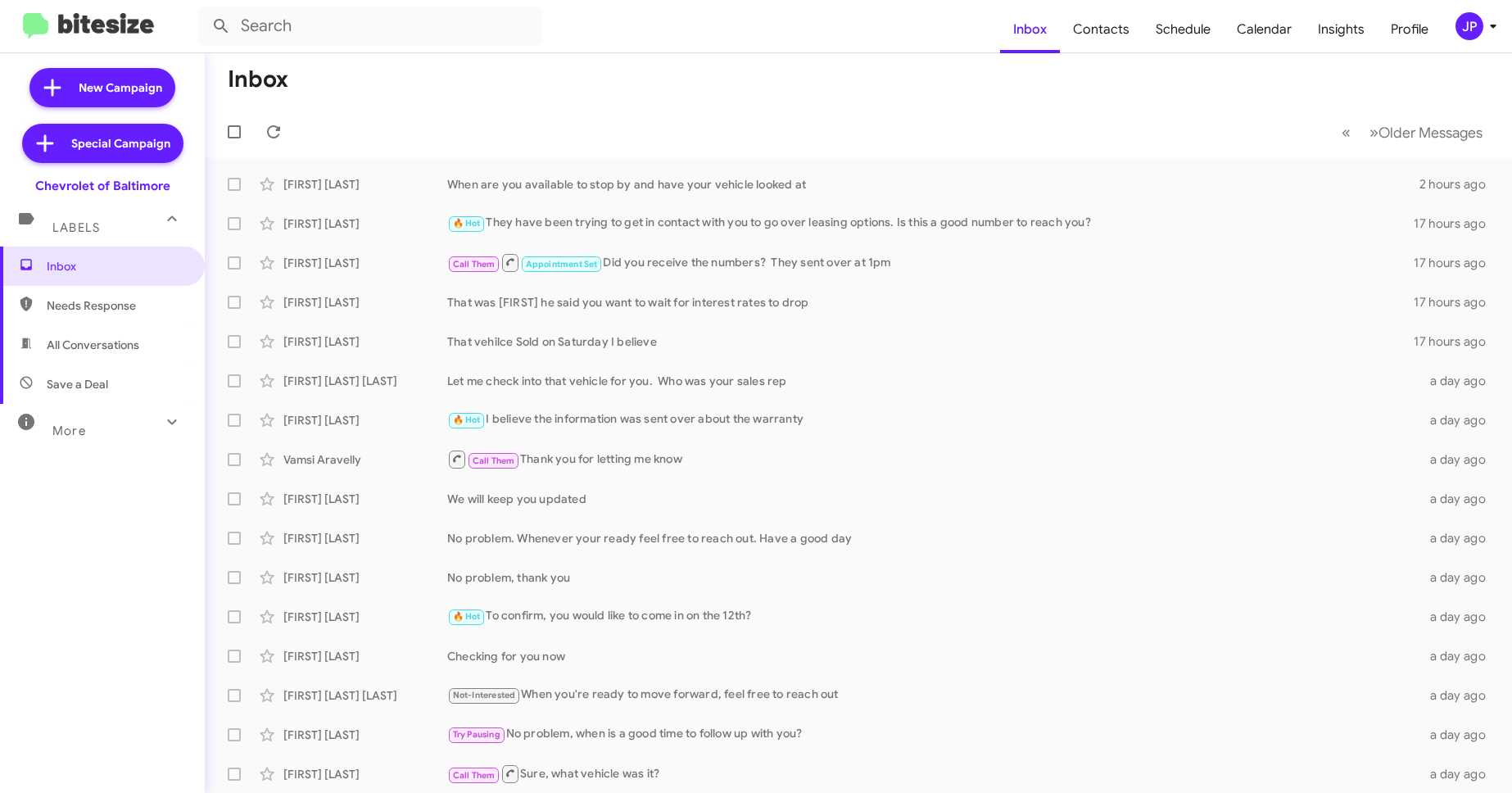 click on "Needs Response" at bounding box center (102, 306) 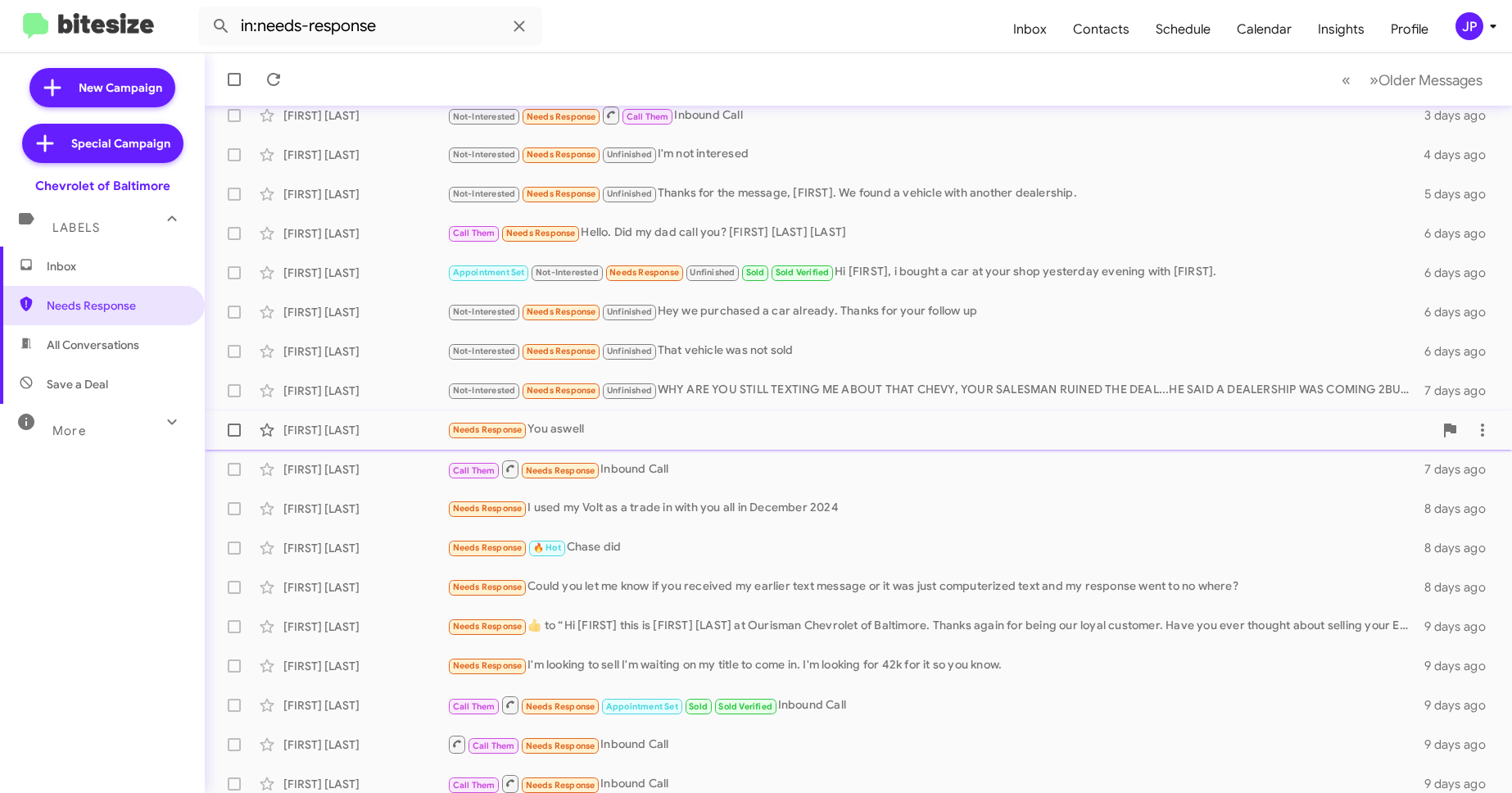 scroll, scrollTop: 158, scrollLeft: 0, axis: vertical 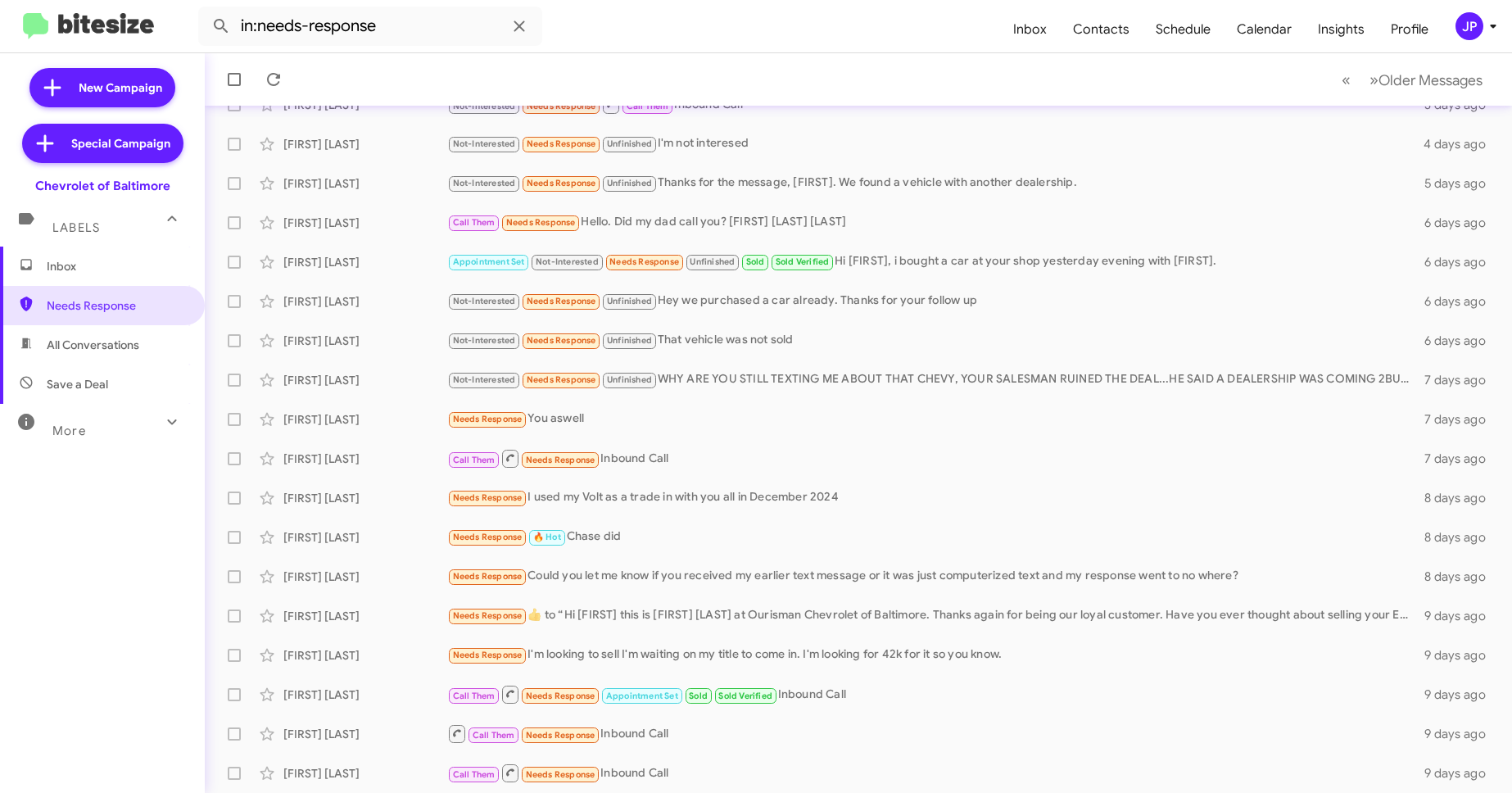 click on "JP" 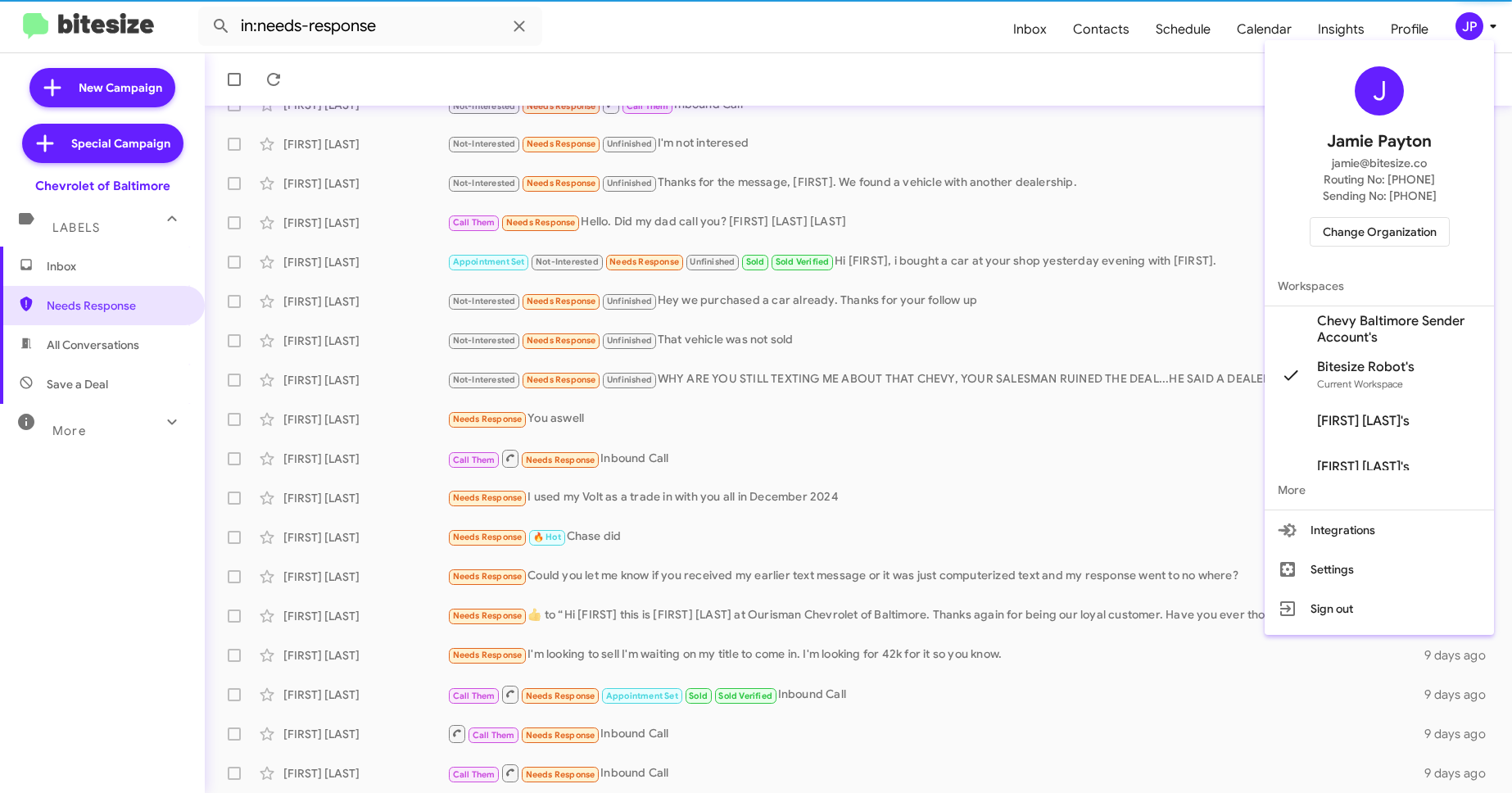 click on "Change Organization" at bounding box center [1379, 232] 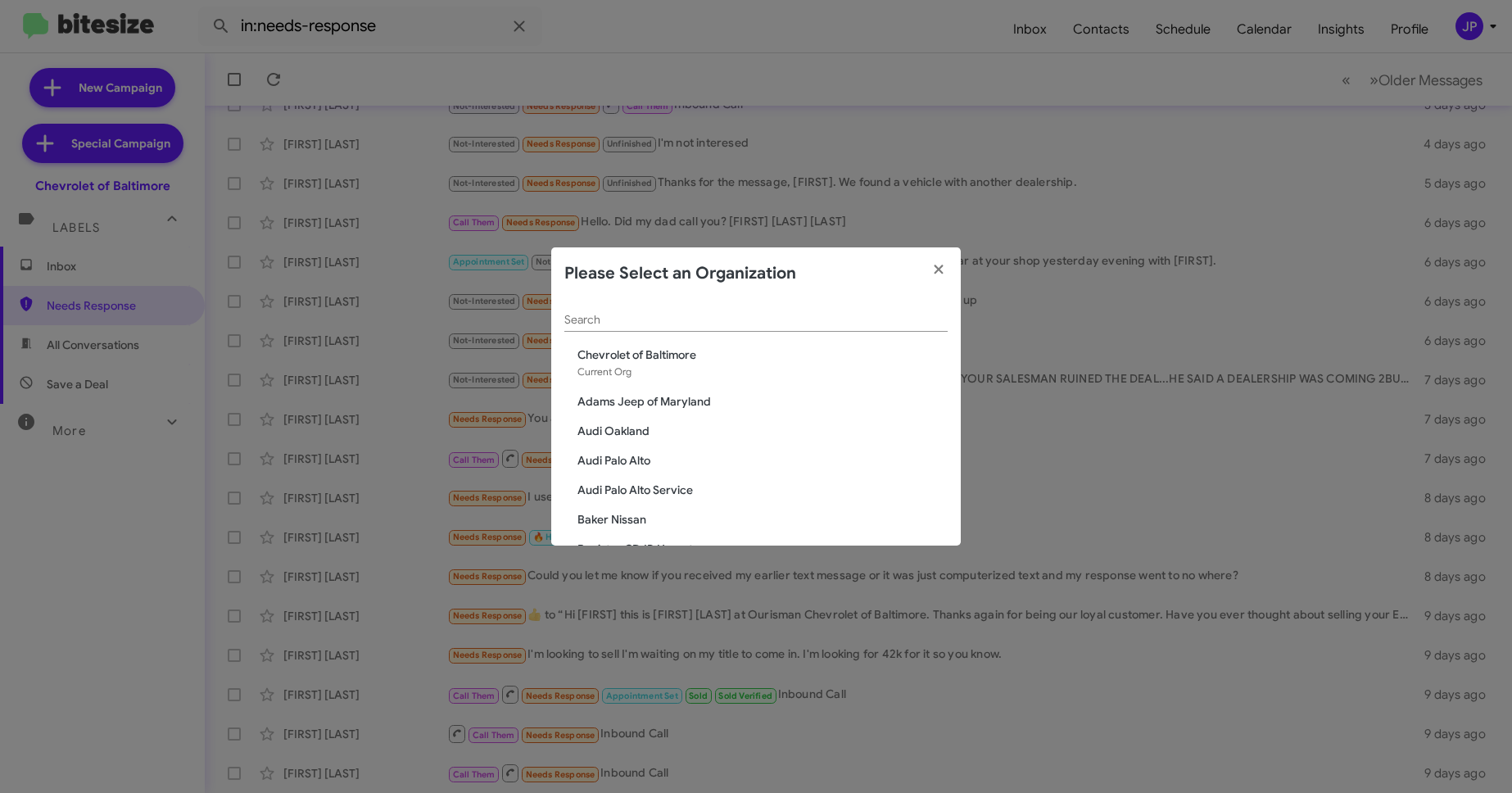 click on "Search" 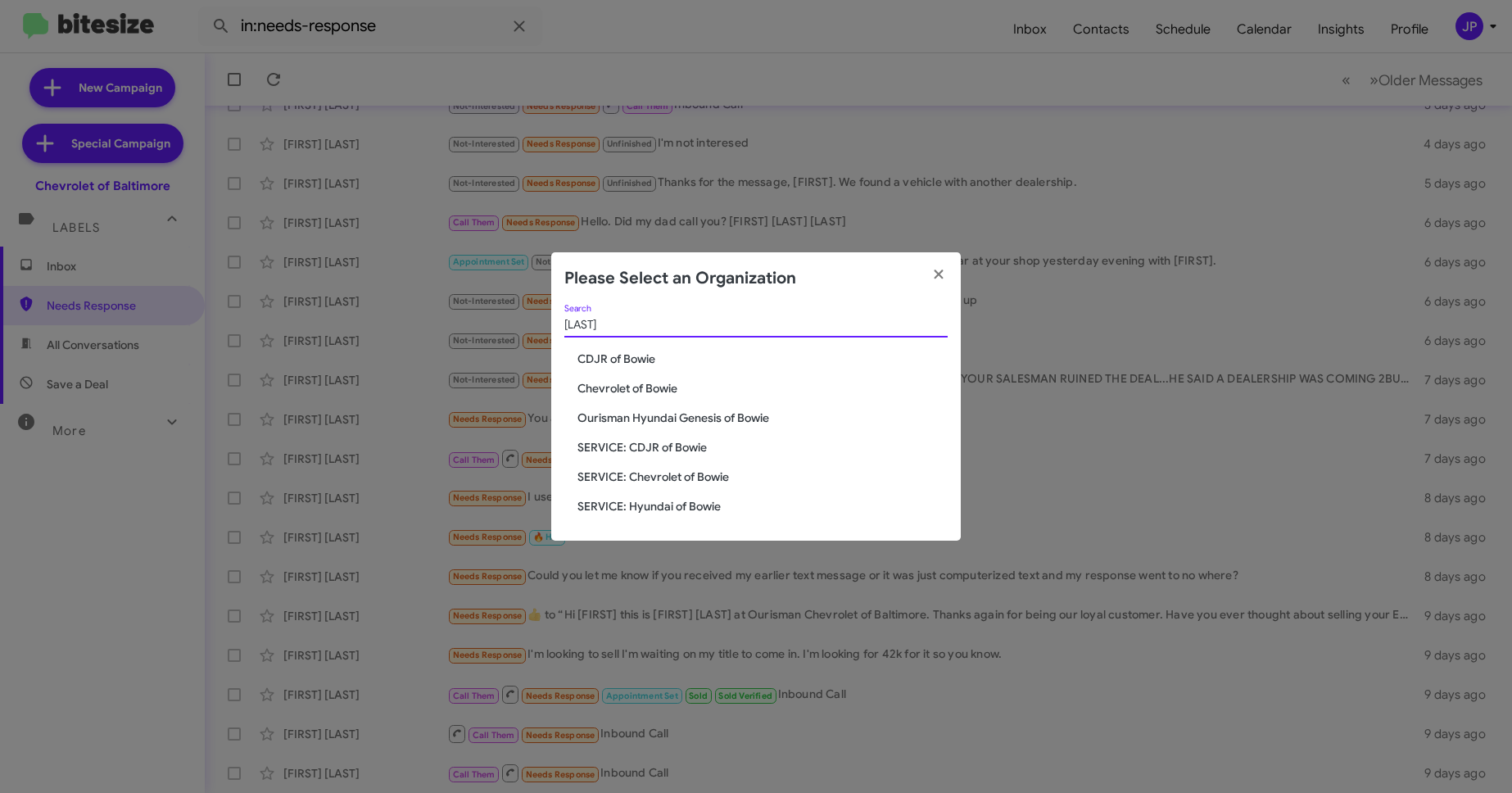 type on "Bowie" 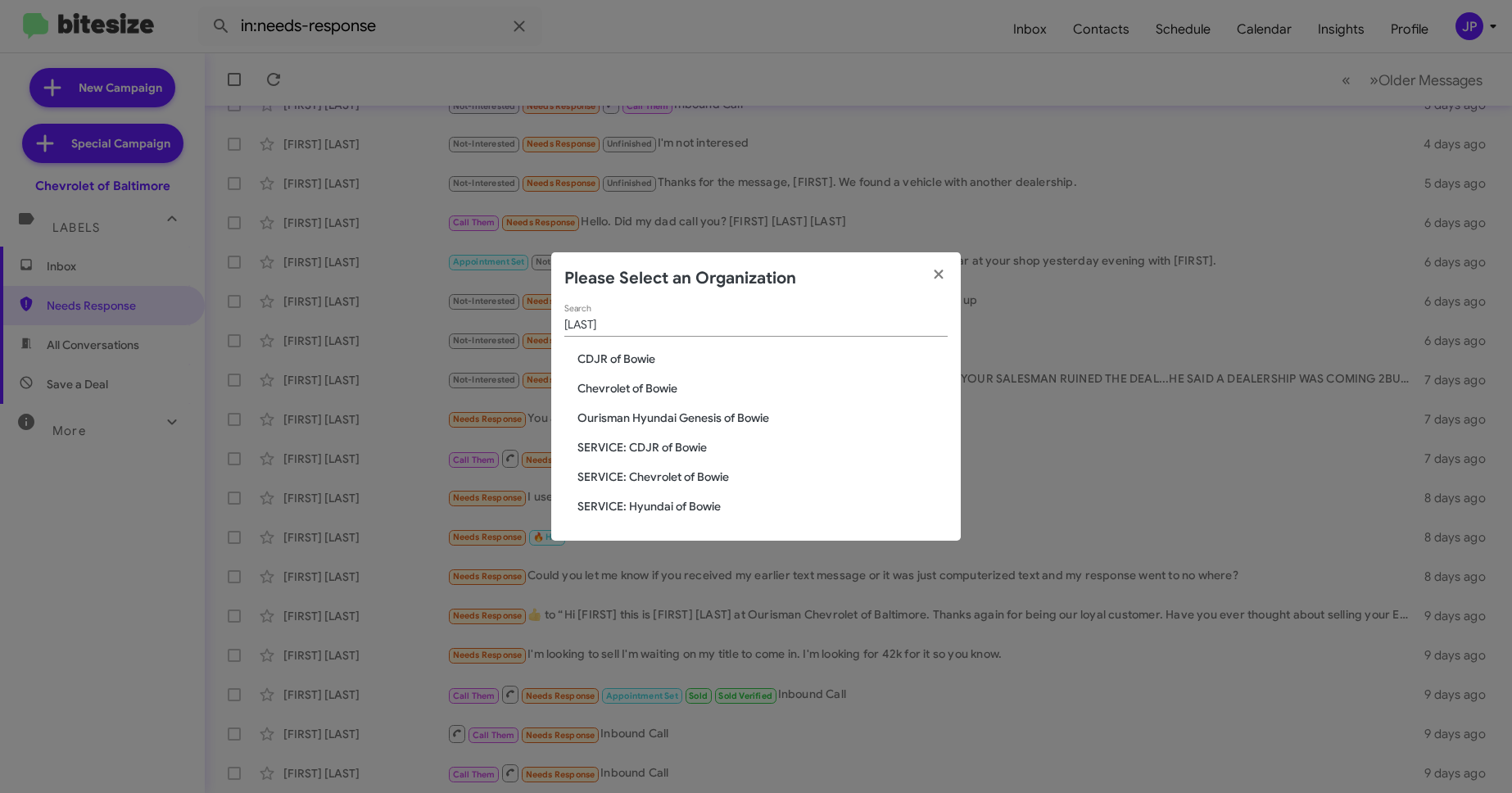 click on "Chevrolet of Bowie" 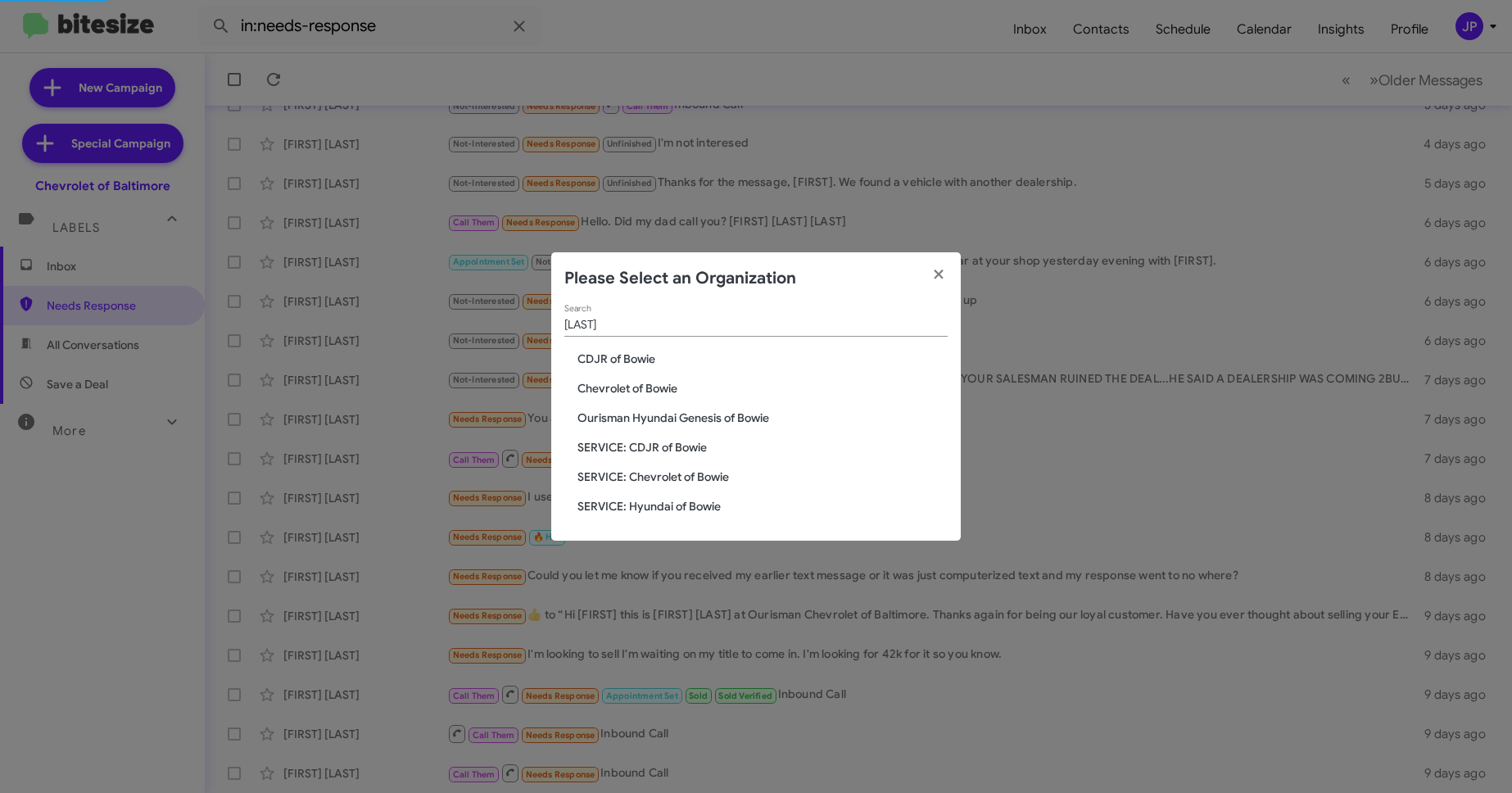 type 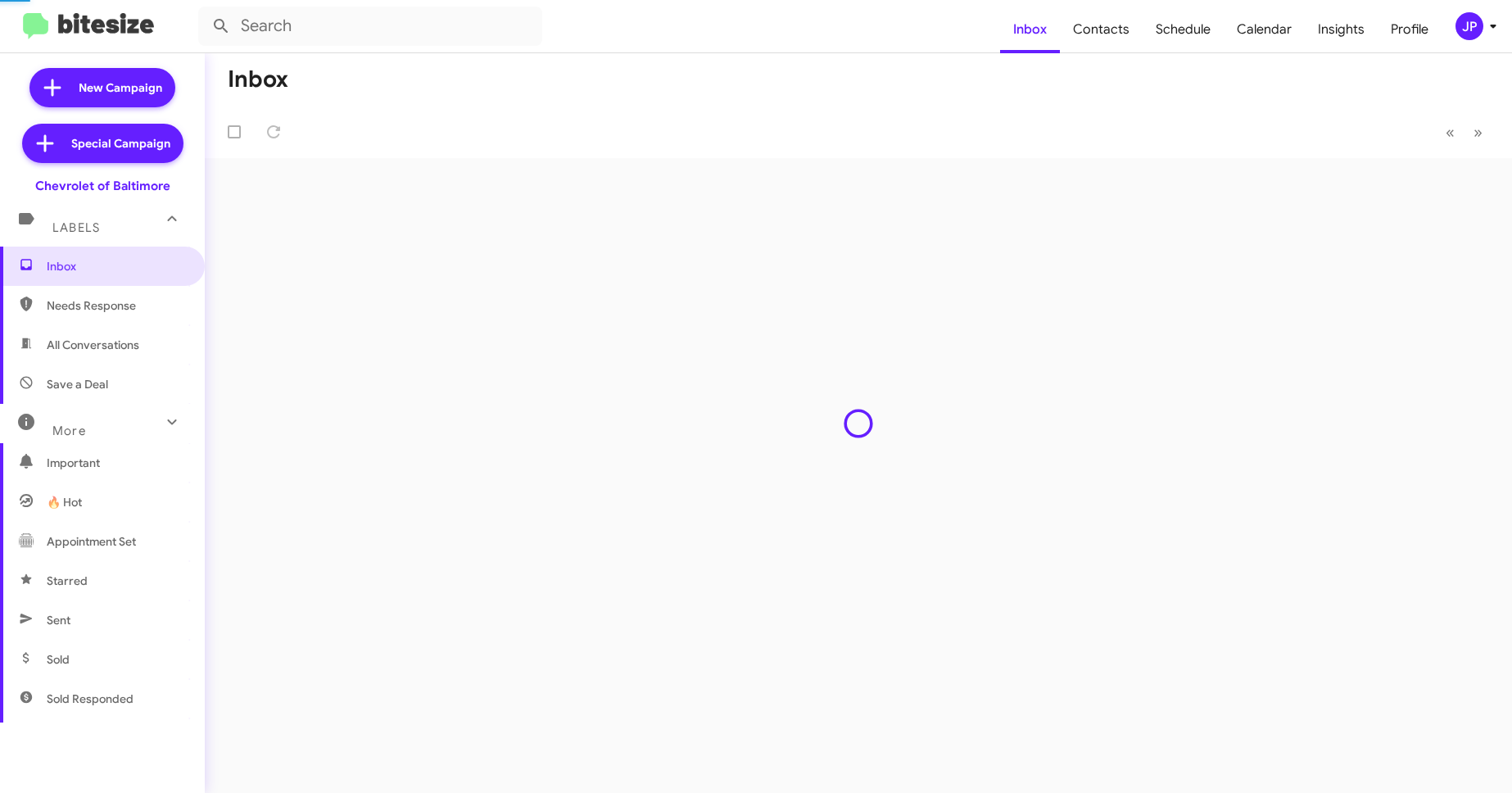 scroll, scrollTop: 0, scrollLeft: 0, axis: both 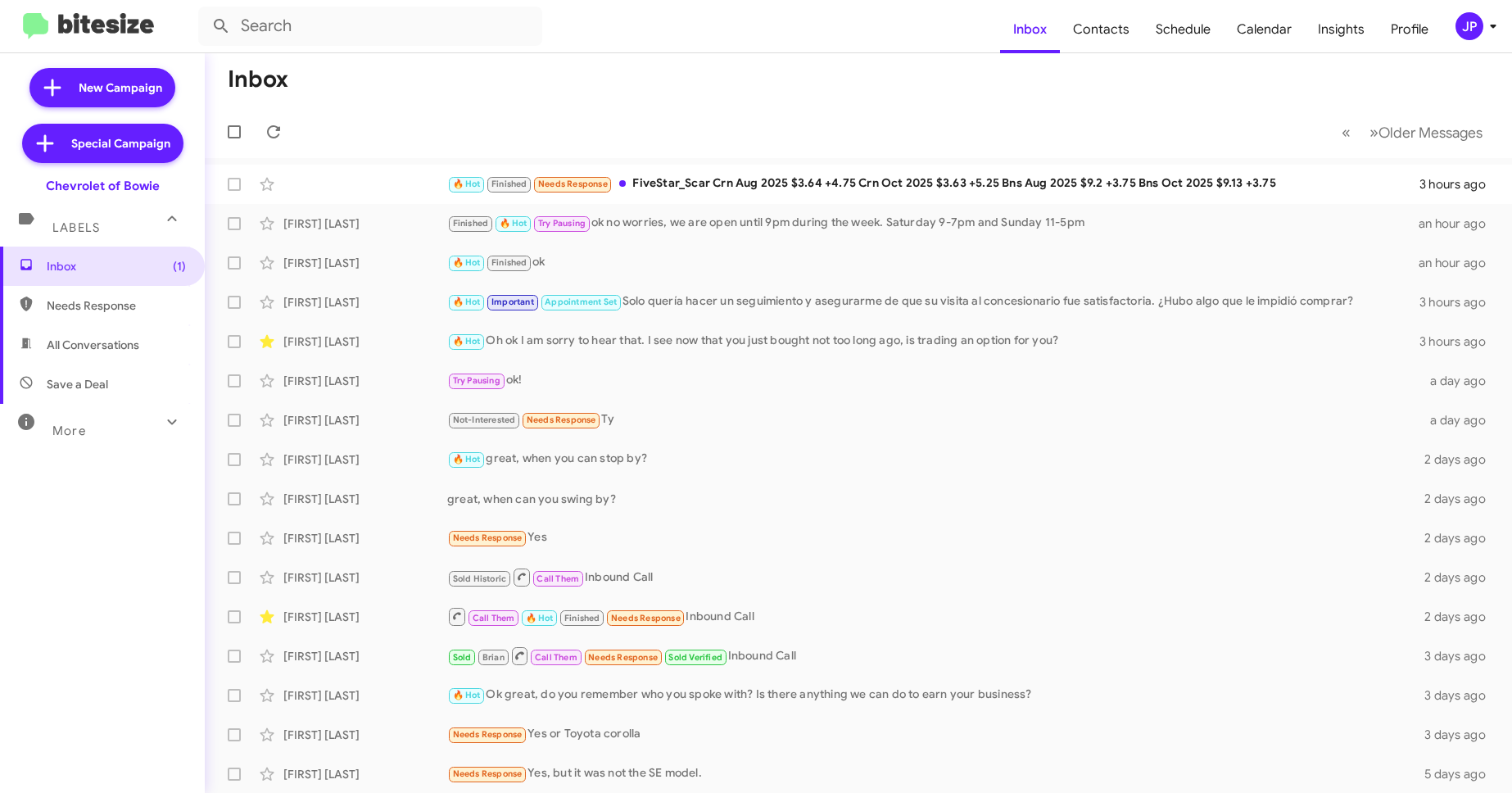 click on "More" at bounding box center [86, 424] 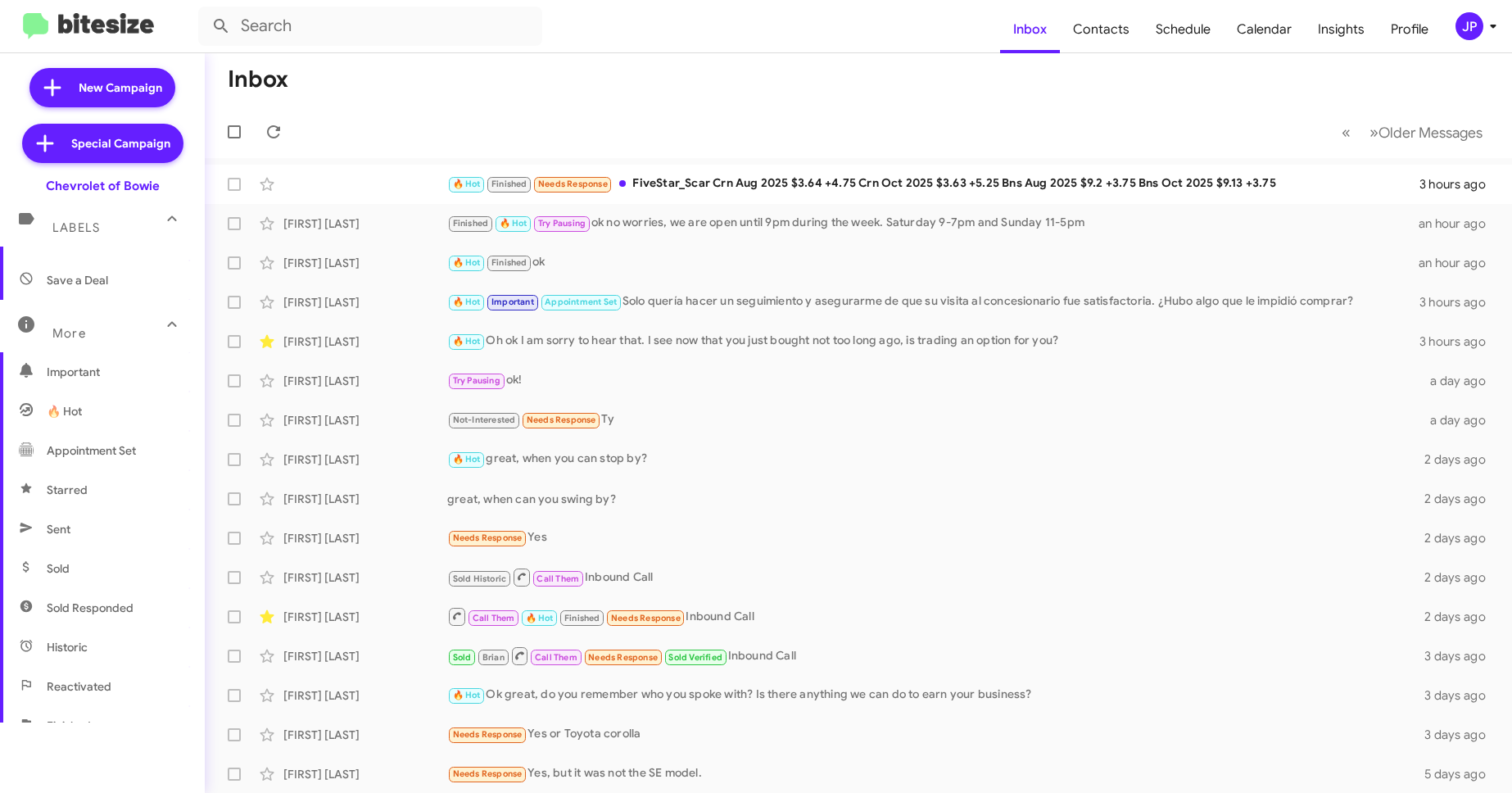 scroll, scrollTop: 111, scrollLeft: 0, axis: vertical 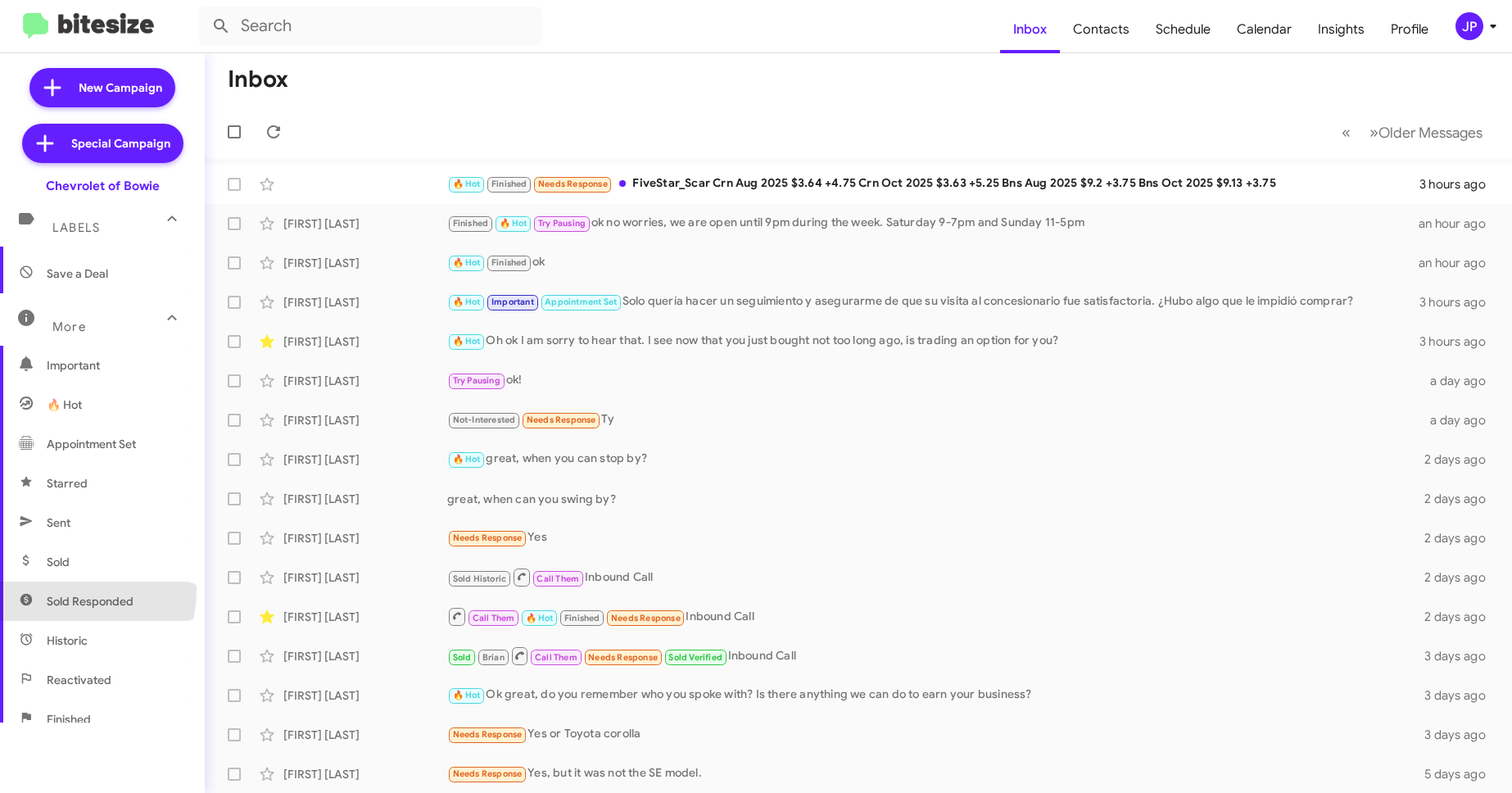 click on "Sold Responded" at bounding box center [102, 601] 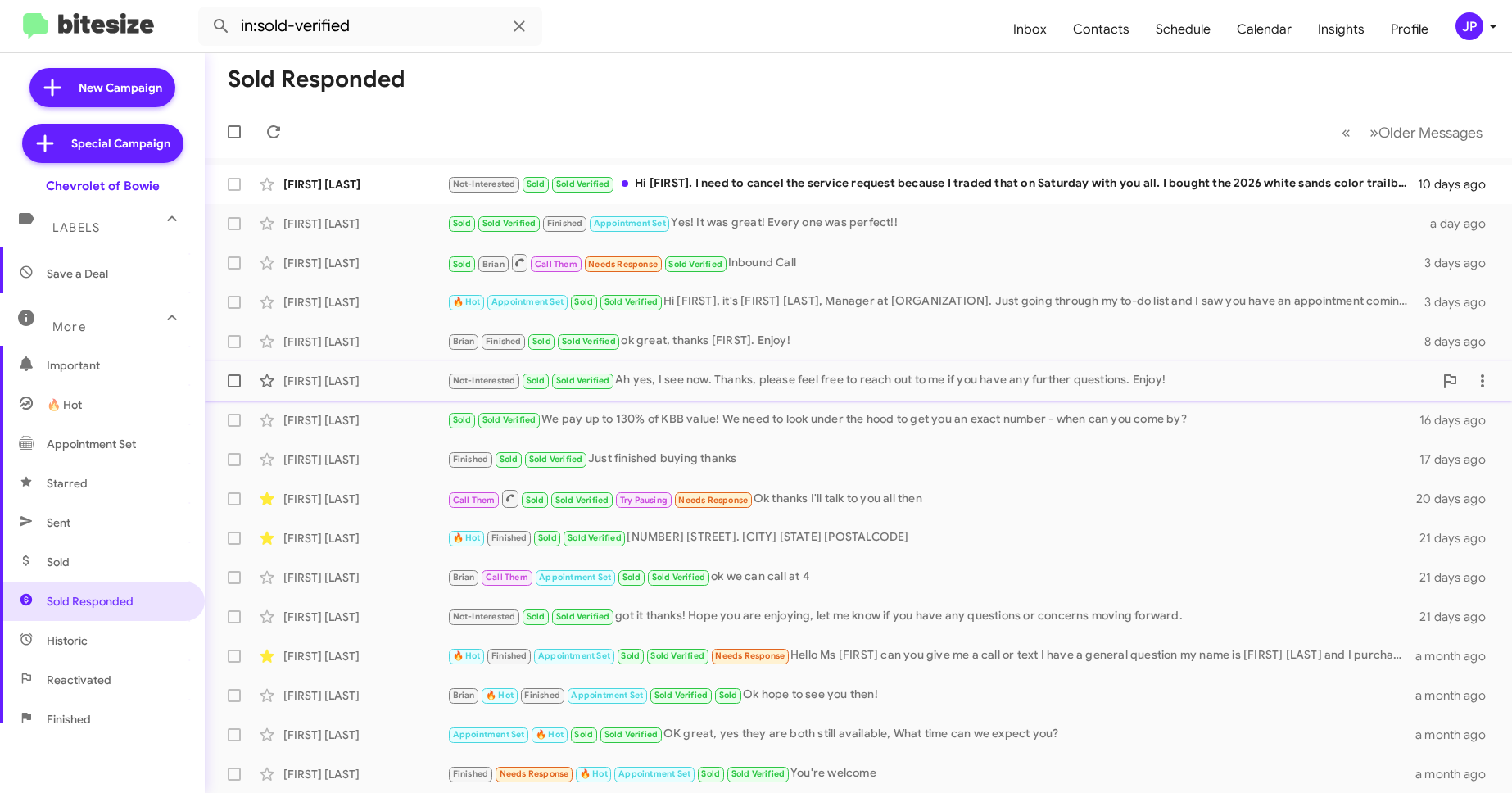 click on "Not-Interested   Sold   Sold Verified   Ah yes, I see now. Thanks, please feel free to reach out to me if you have any further questions. Enjoy!" 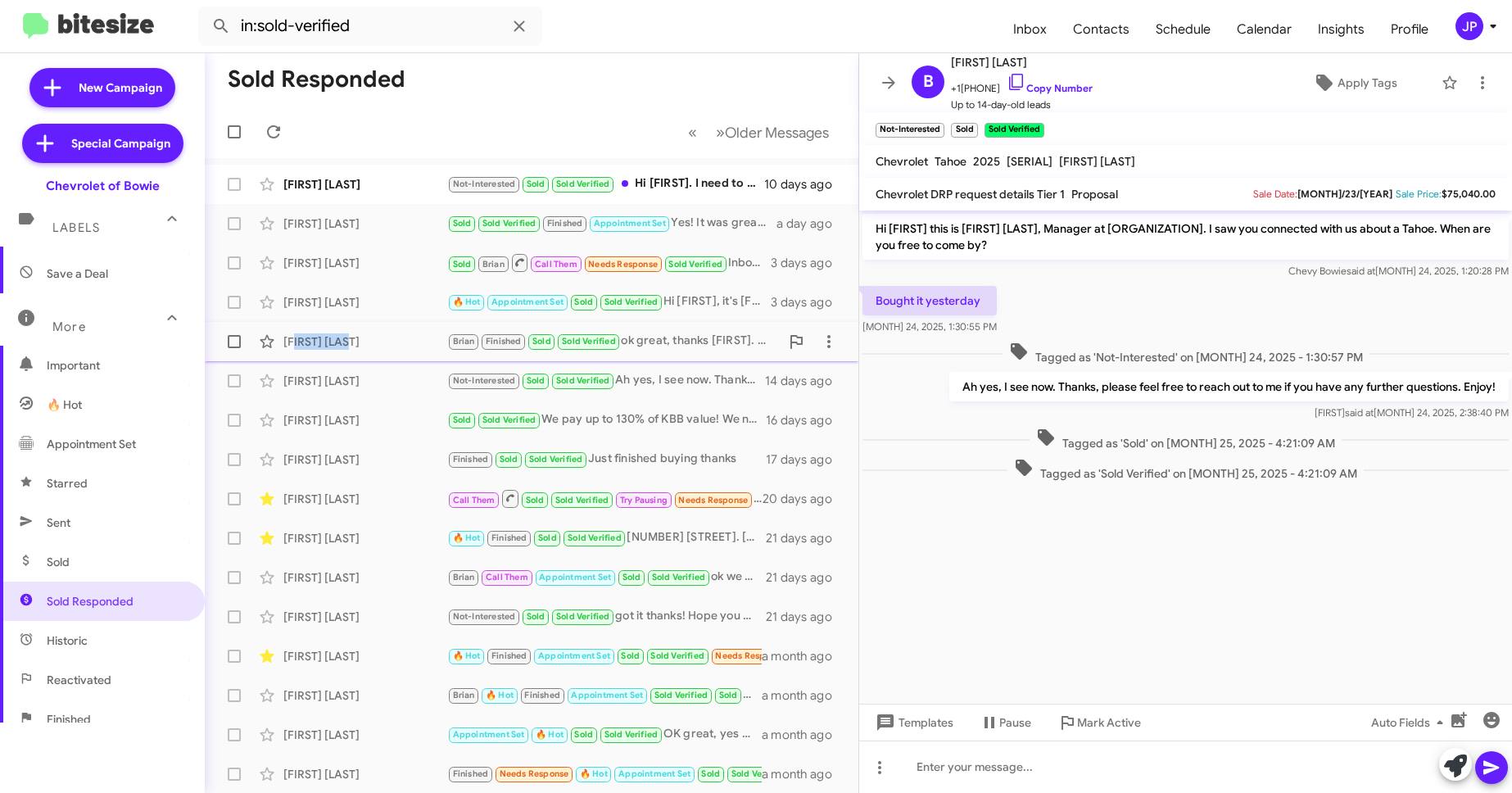 click on "Kevin Valley   Brian   Finished   Sold   Sold Verified   ok great, thanks Rachel. Enjoy!   8 days ago" 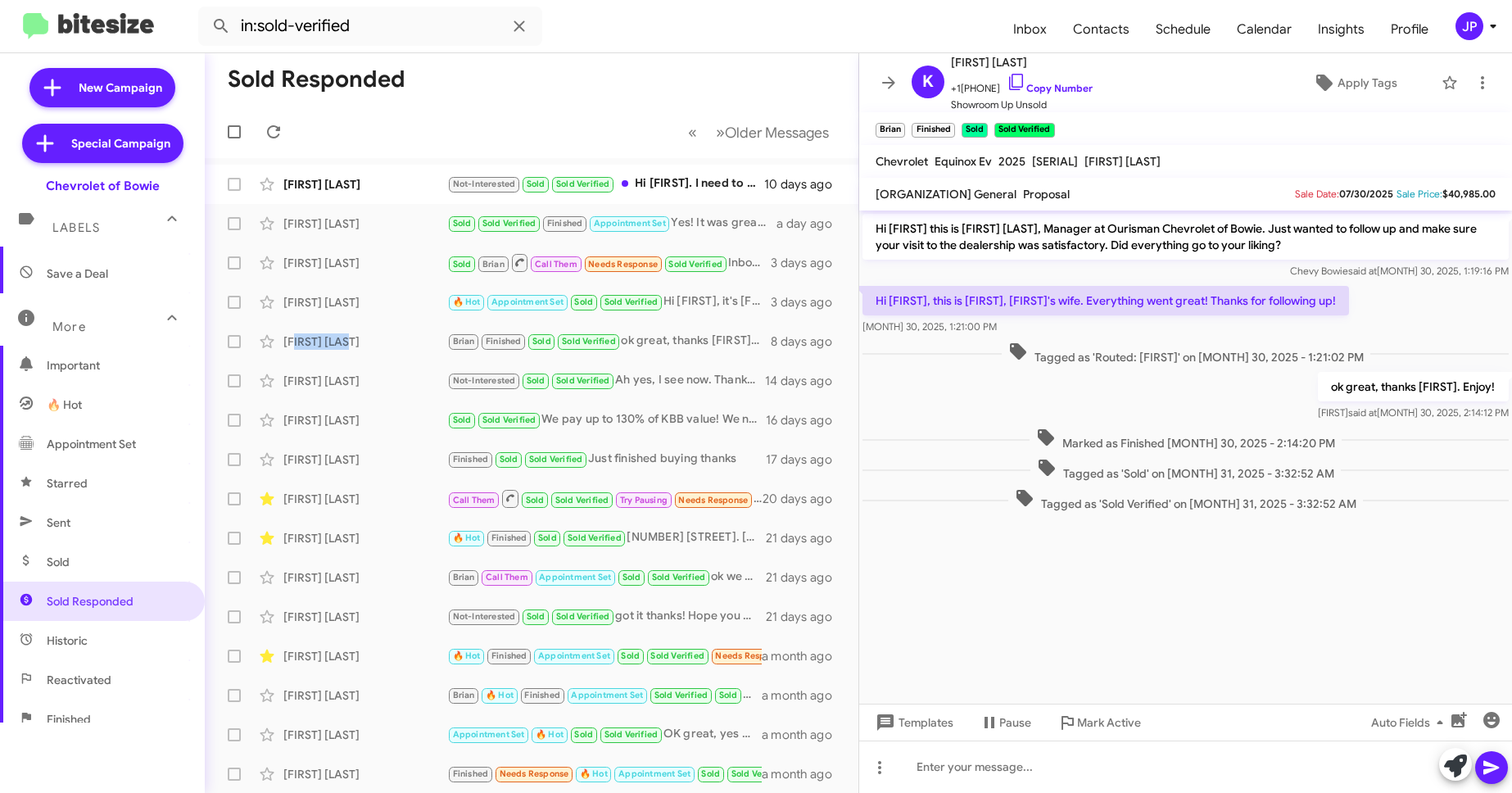 click on "JP" 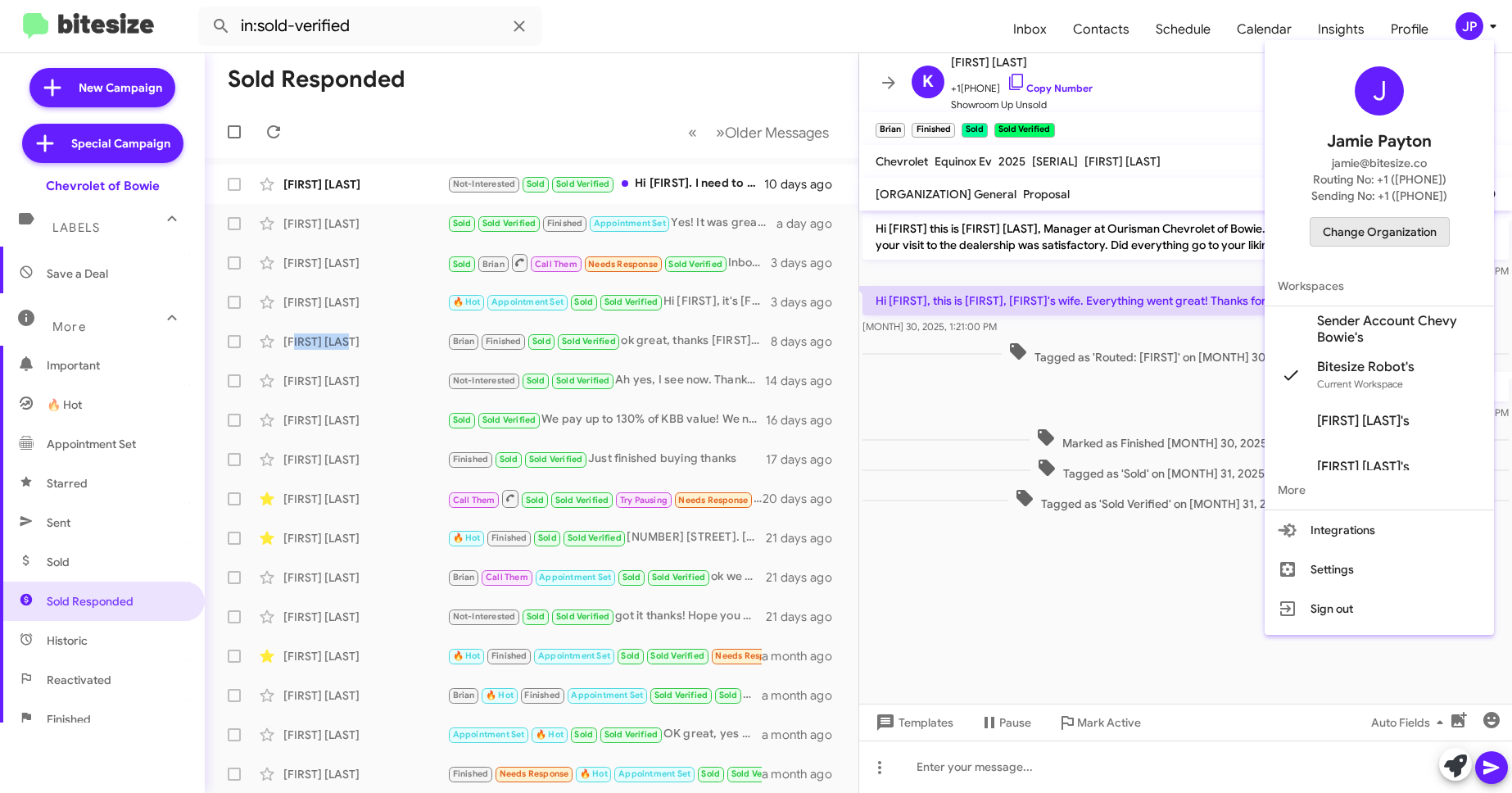 click on "Change Organization" at bounding box center (1379, 232) 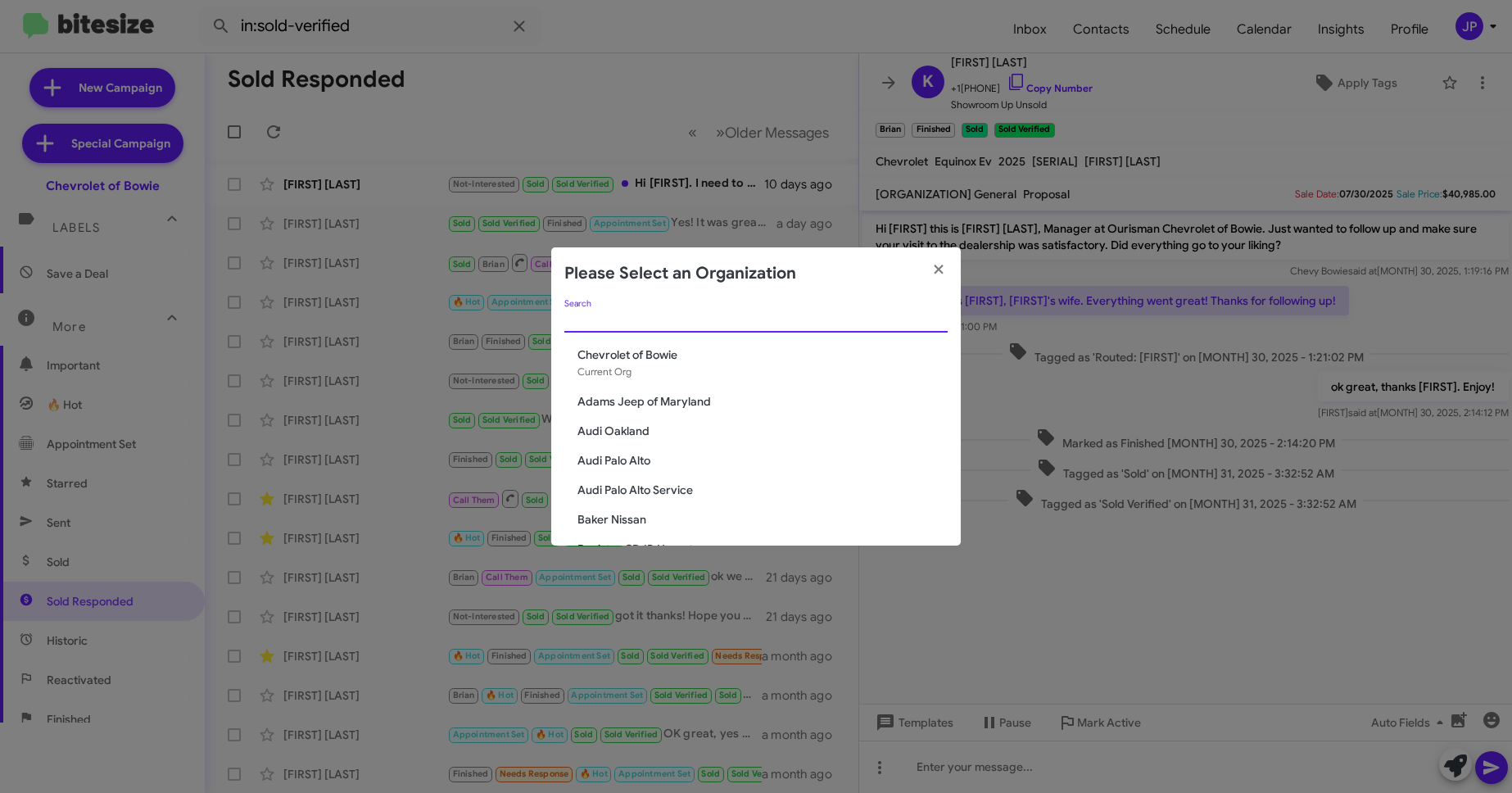 click on "Search" at bounding box center (756, 320) 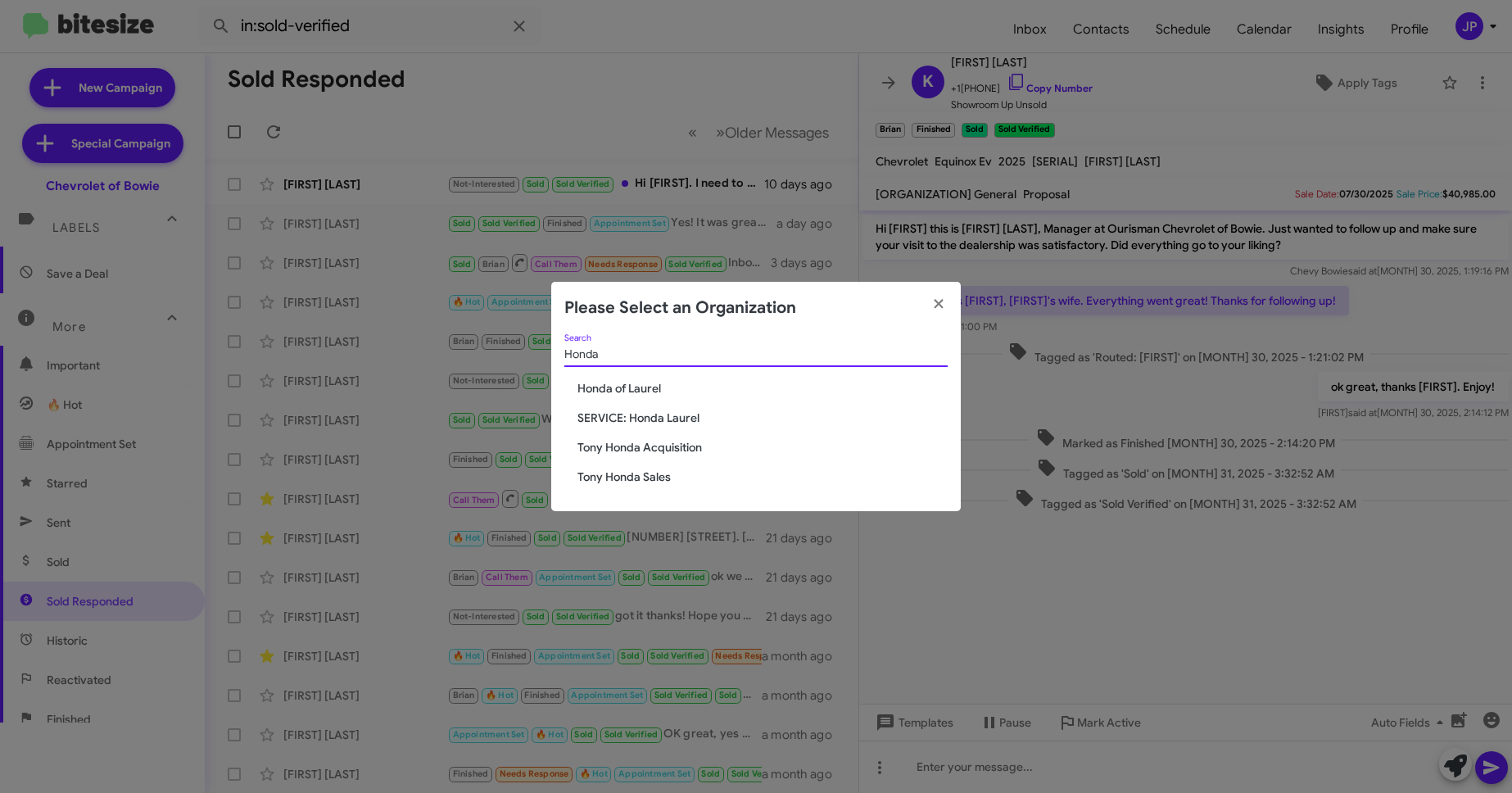 type on "Honda" 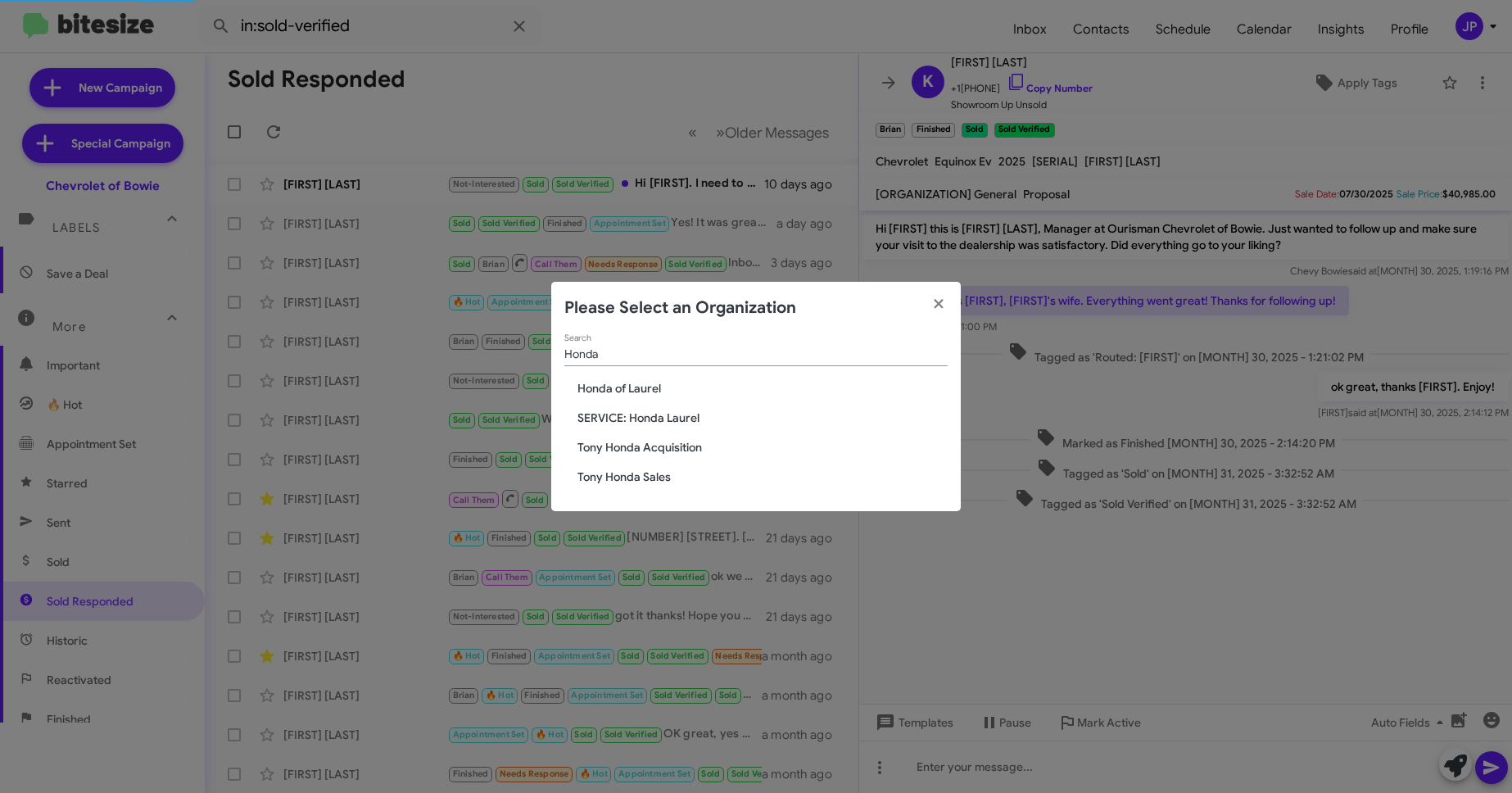 type 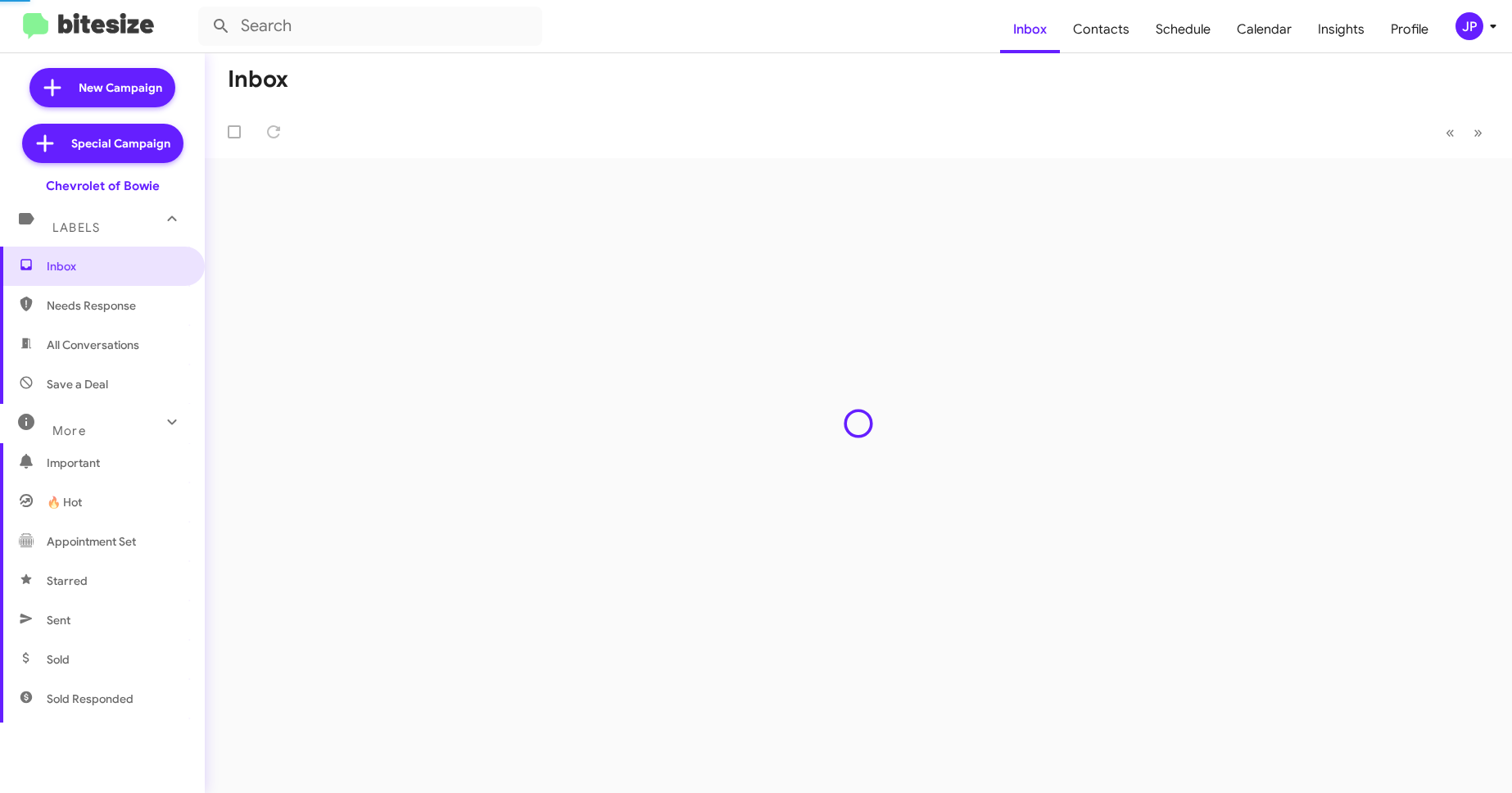 scroll, scrollTop: 0, scrollLeft: 0, axis: both 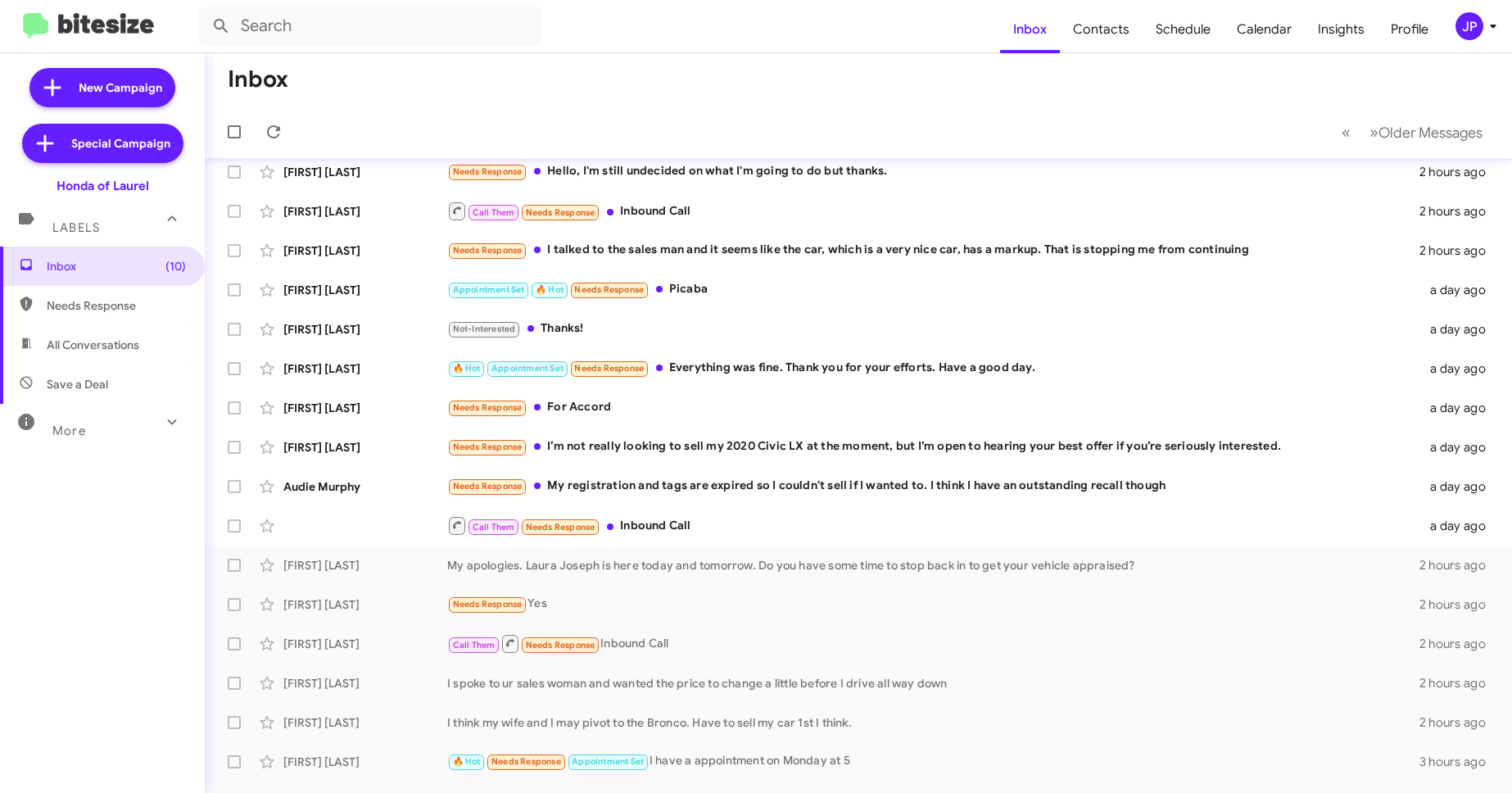 click on "Inbox  (10) Needs Response  All Conversations Save a Deal More Important  🔥 Hot Appointment Set
Starred Sent Sold Sold Responded Historic Reactivated Finished Opt out Paused Unpaused Phone Call" at bounding box center [102, 484] 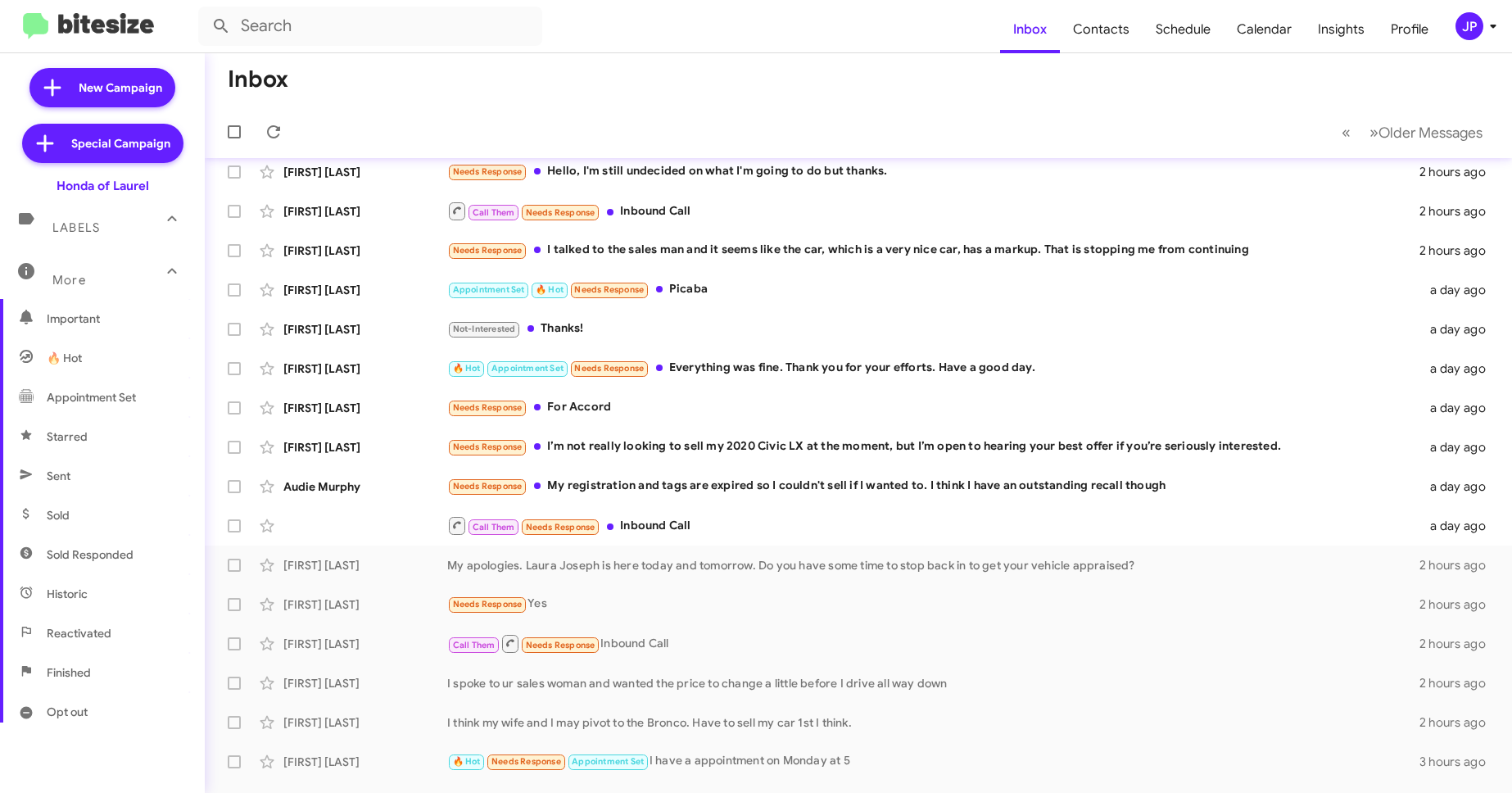 scroll, scrollTop: 297, scrollLeft: 0, axis: vertical 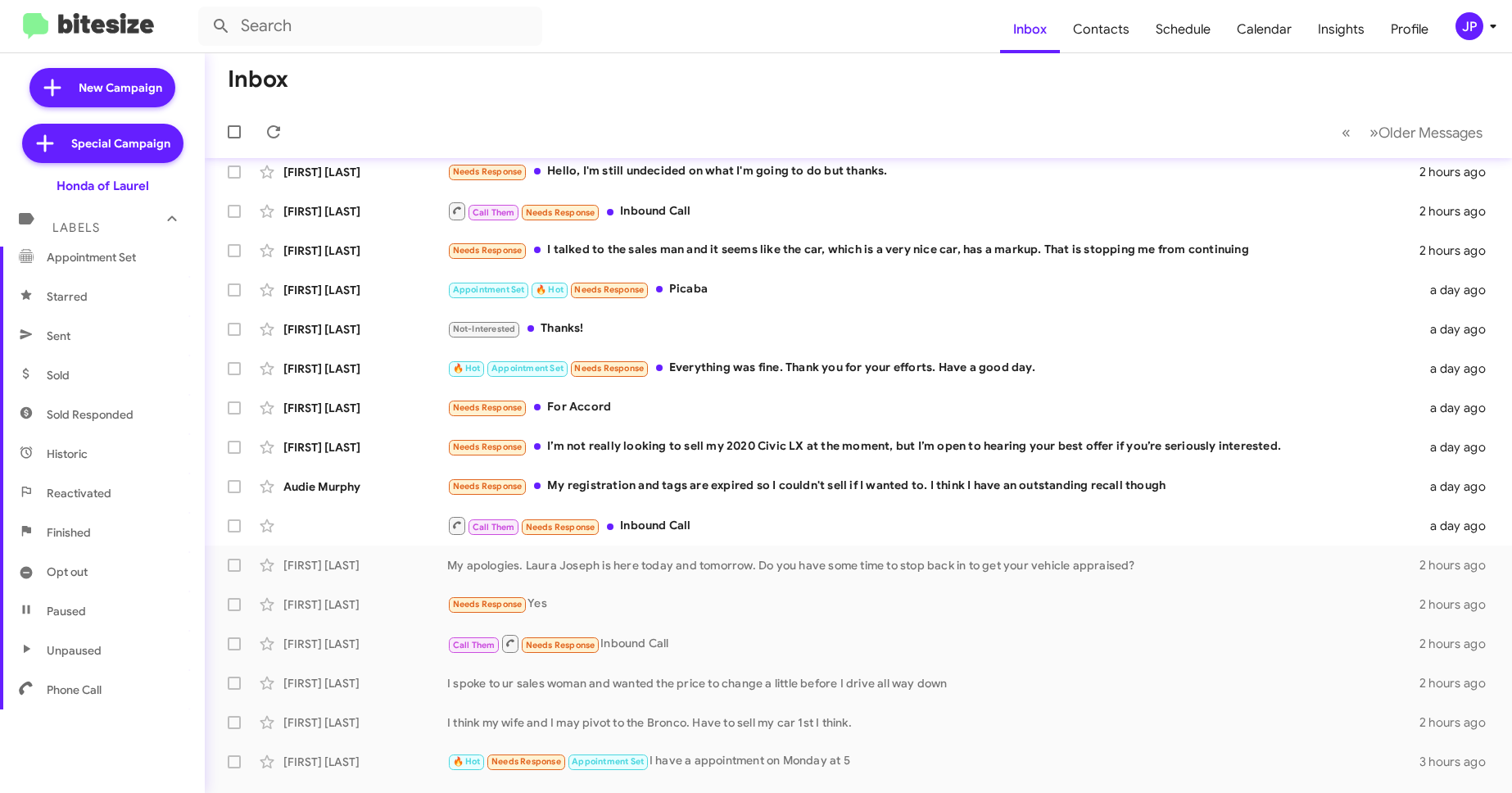 click on "Sold" at bounding box center (102, 375) 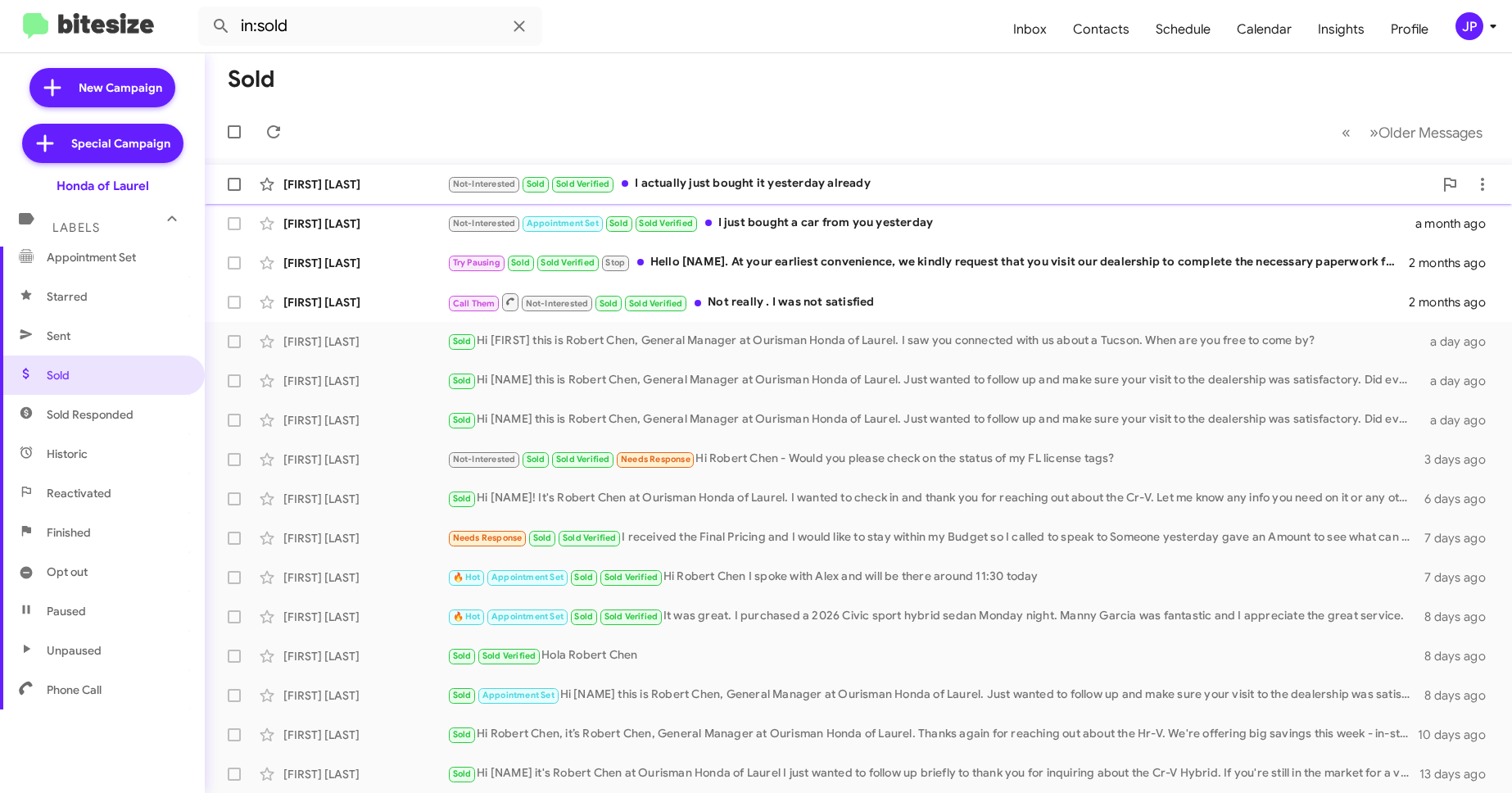 click on "[FIRST] [LAST]  Not-Interested   Sold   Sold Verified   I actually just bought it yesterday already   7 days ago" 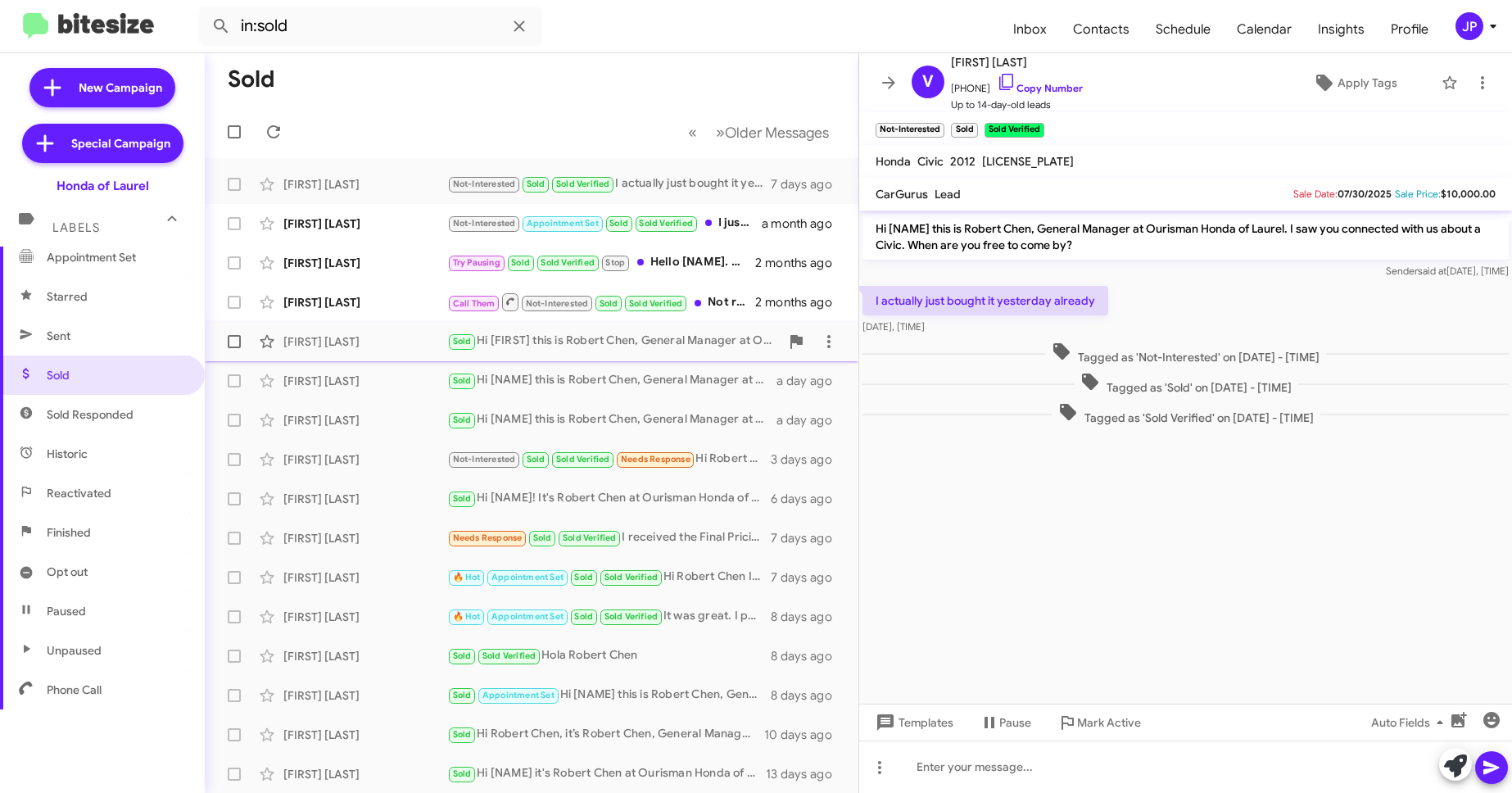 click on "[FIRST] [LAST]   Sold   Hi [FIRST] this is Robert Chen, General Manager at Ourisman Honda of Laurel. I saw you connected with us about a Tucson. When are you free to come by?   a day ago" 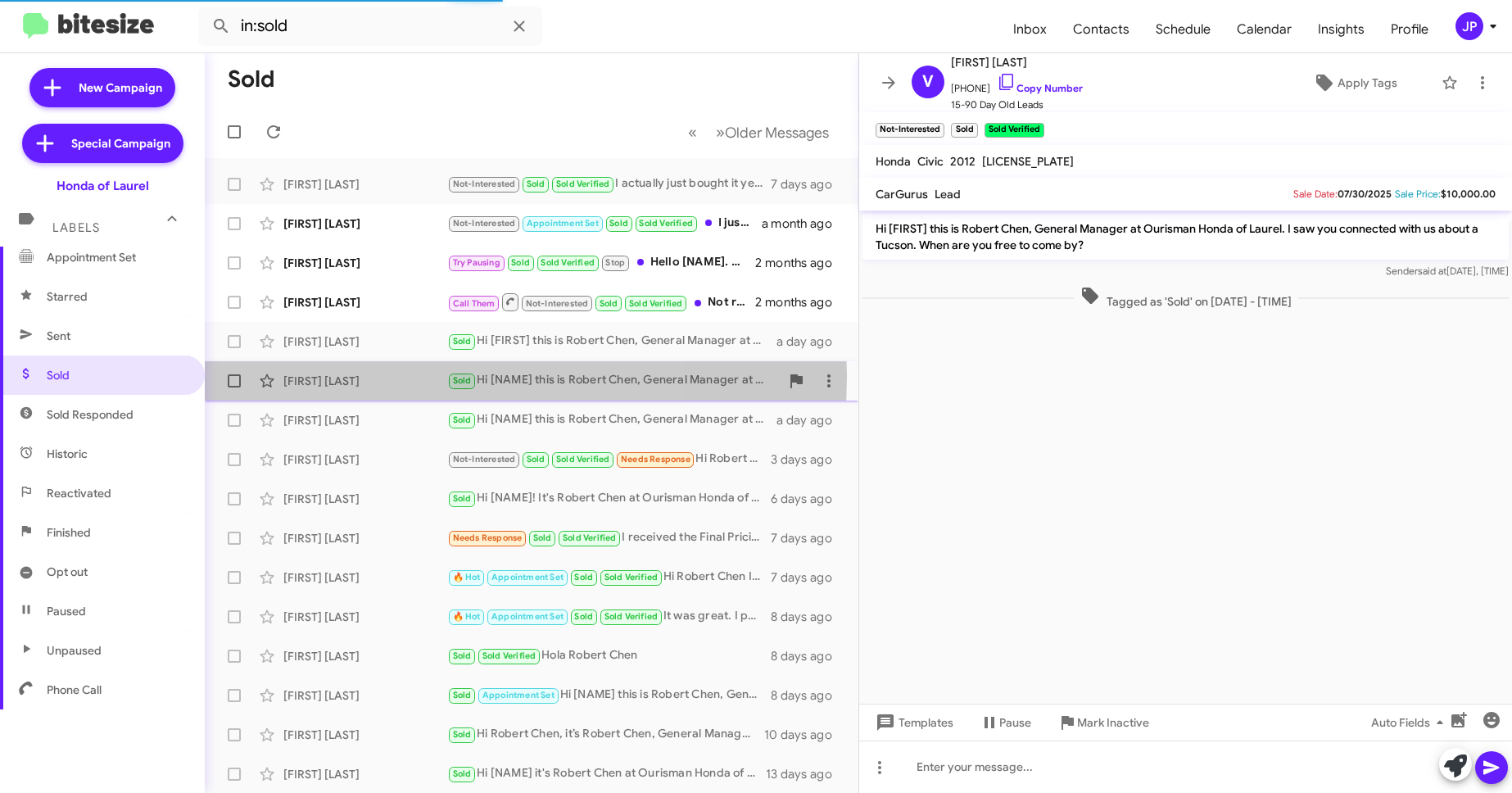 click on "[FIRST] [LAST]" 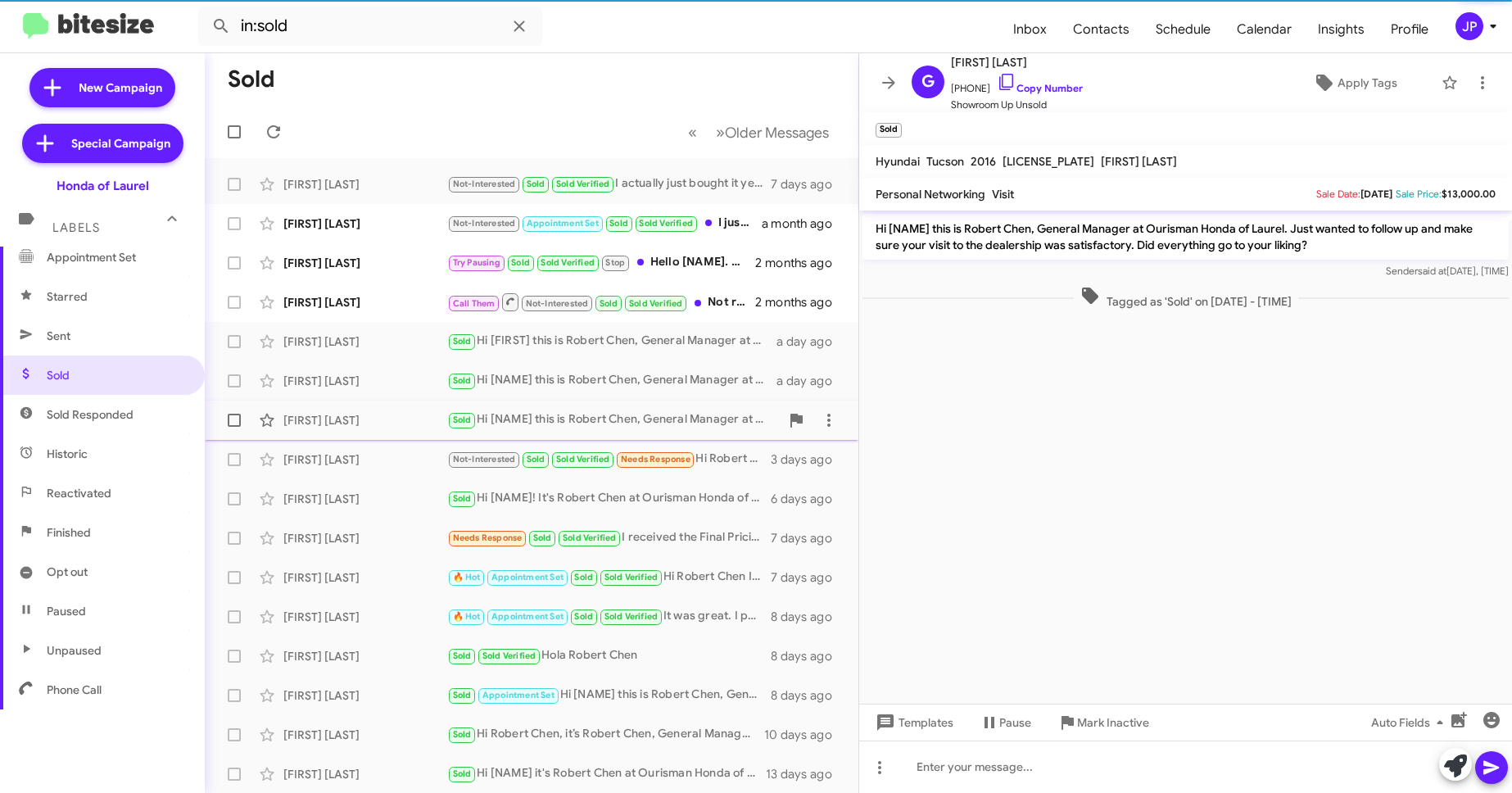 click on "[FIRST] [LAST]" 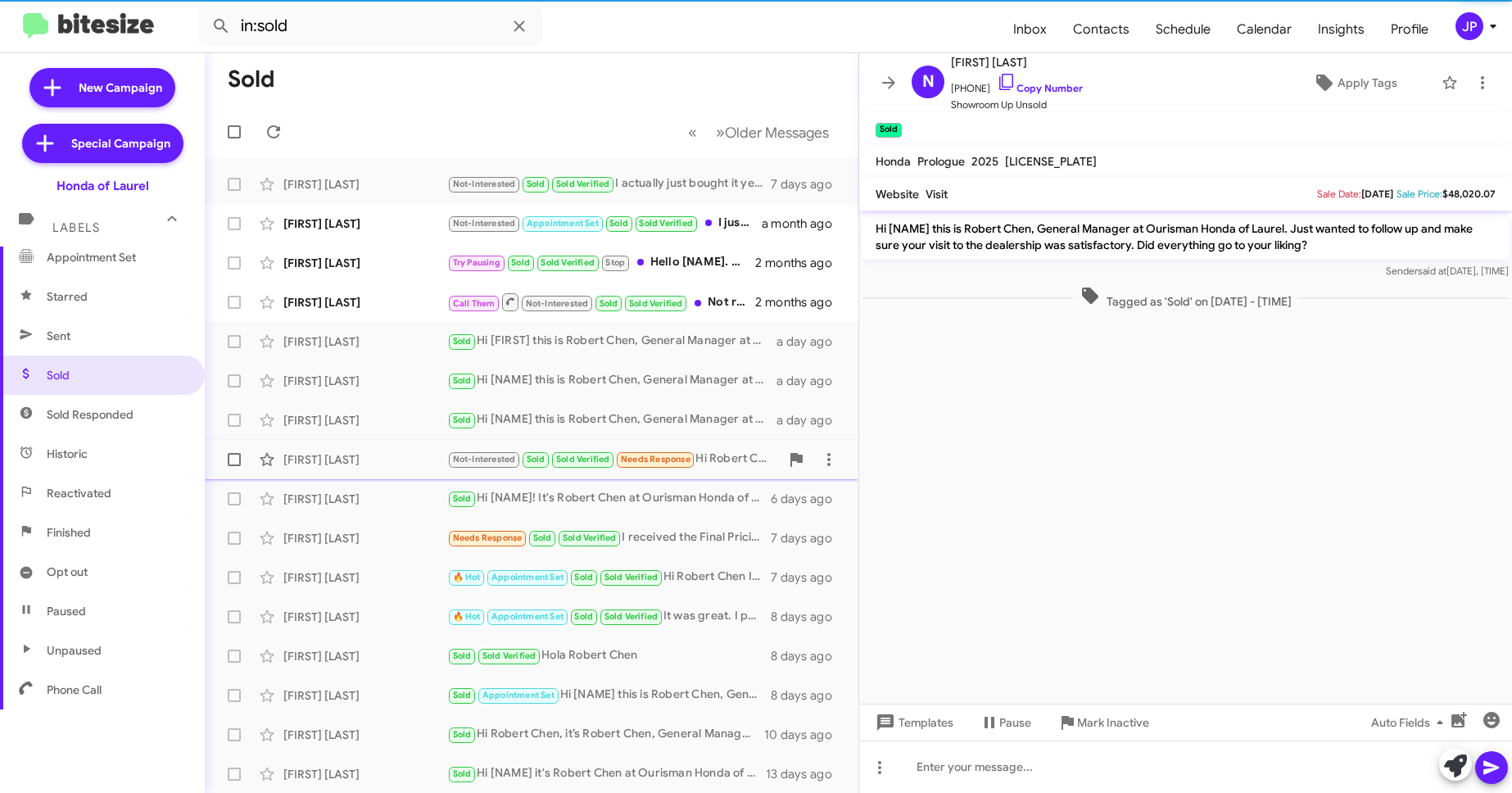 click on "[FIRST] [LAST]" 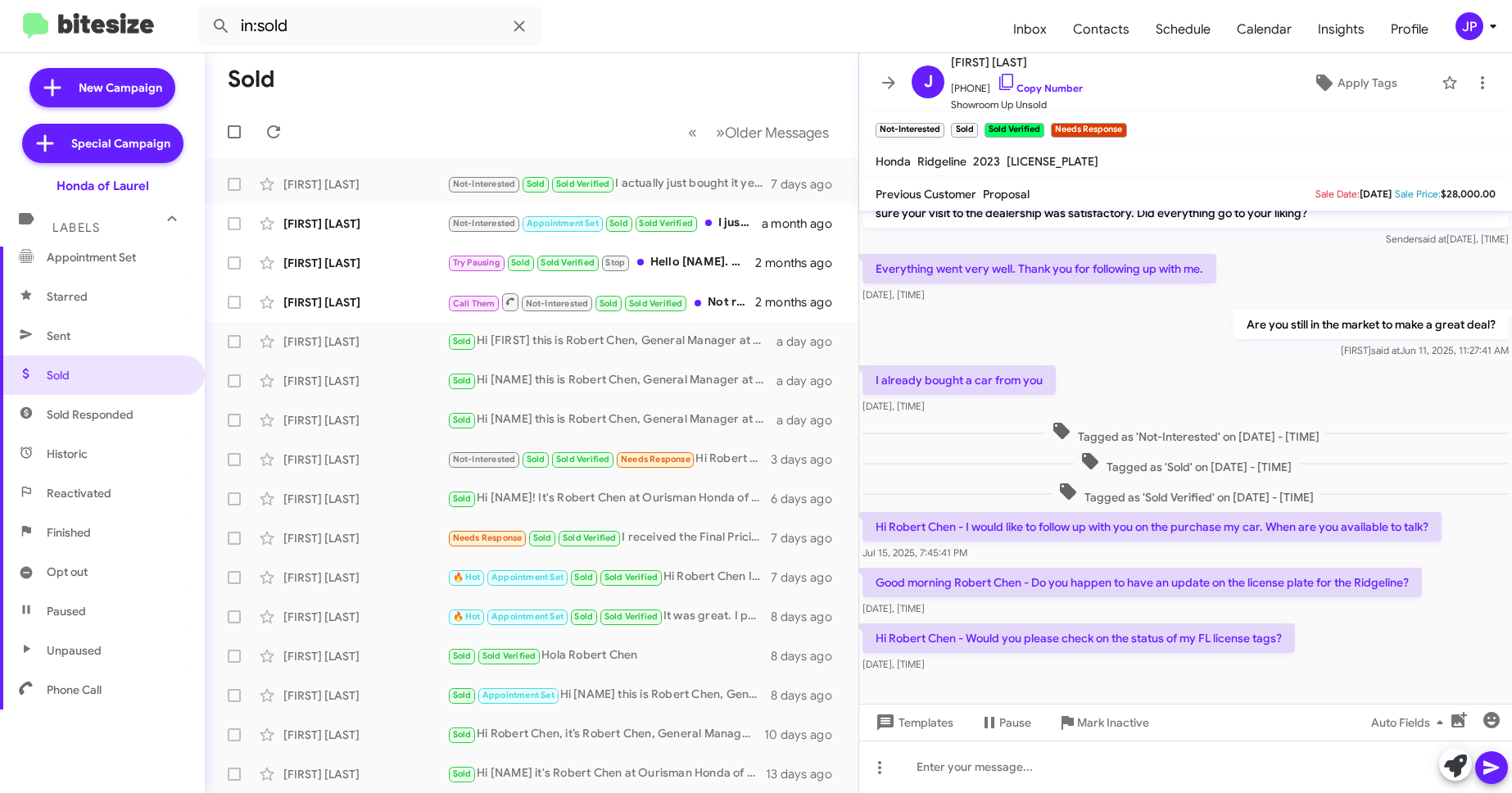 scroll, scrollTop: 45, scrollLeft: 0, axis: vertical 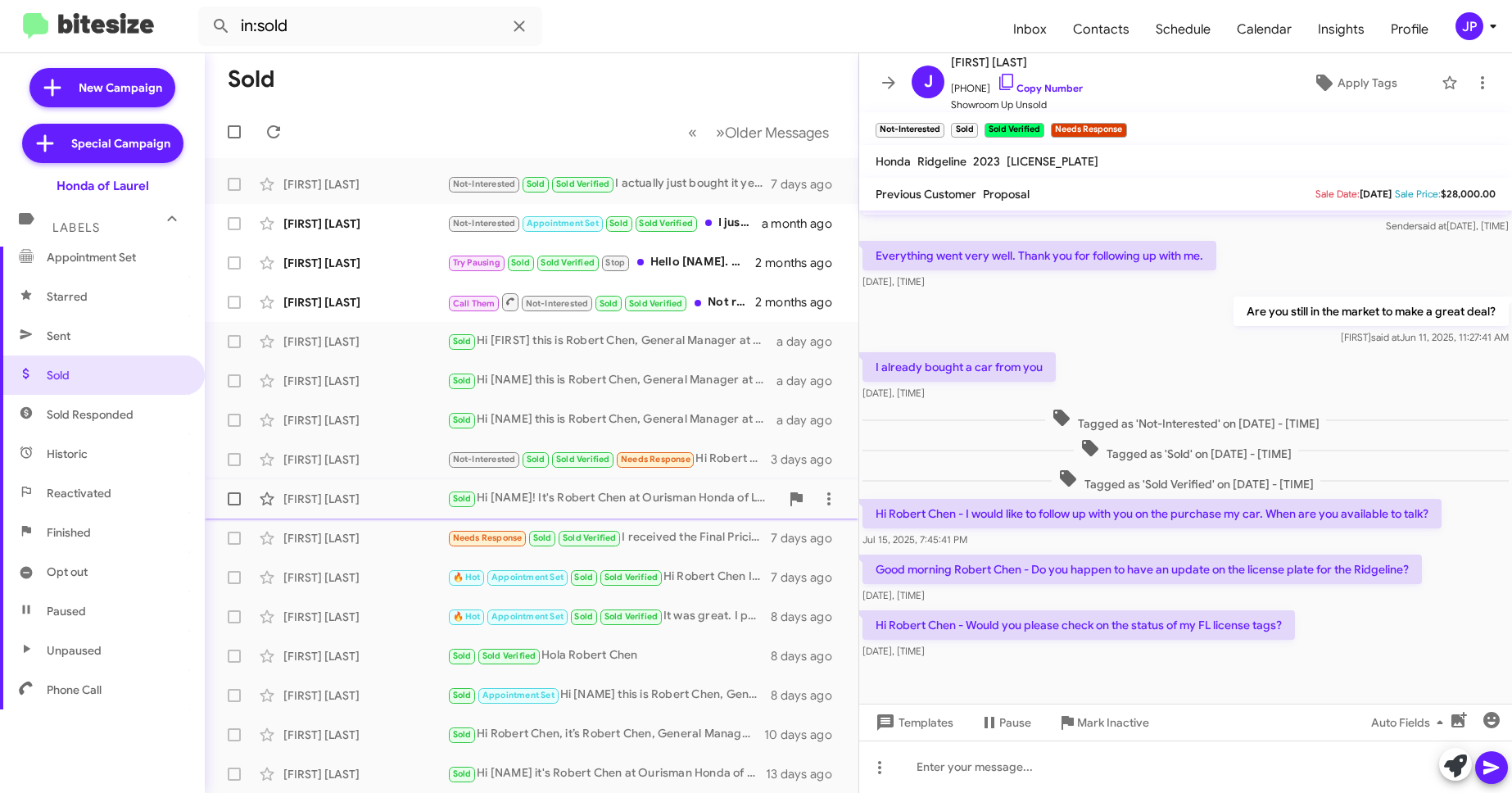 click on "[FIRST] [LAST]" 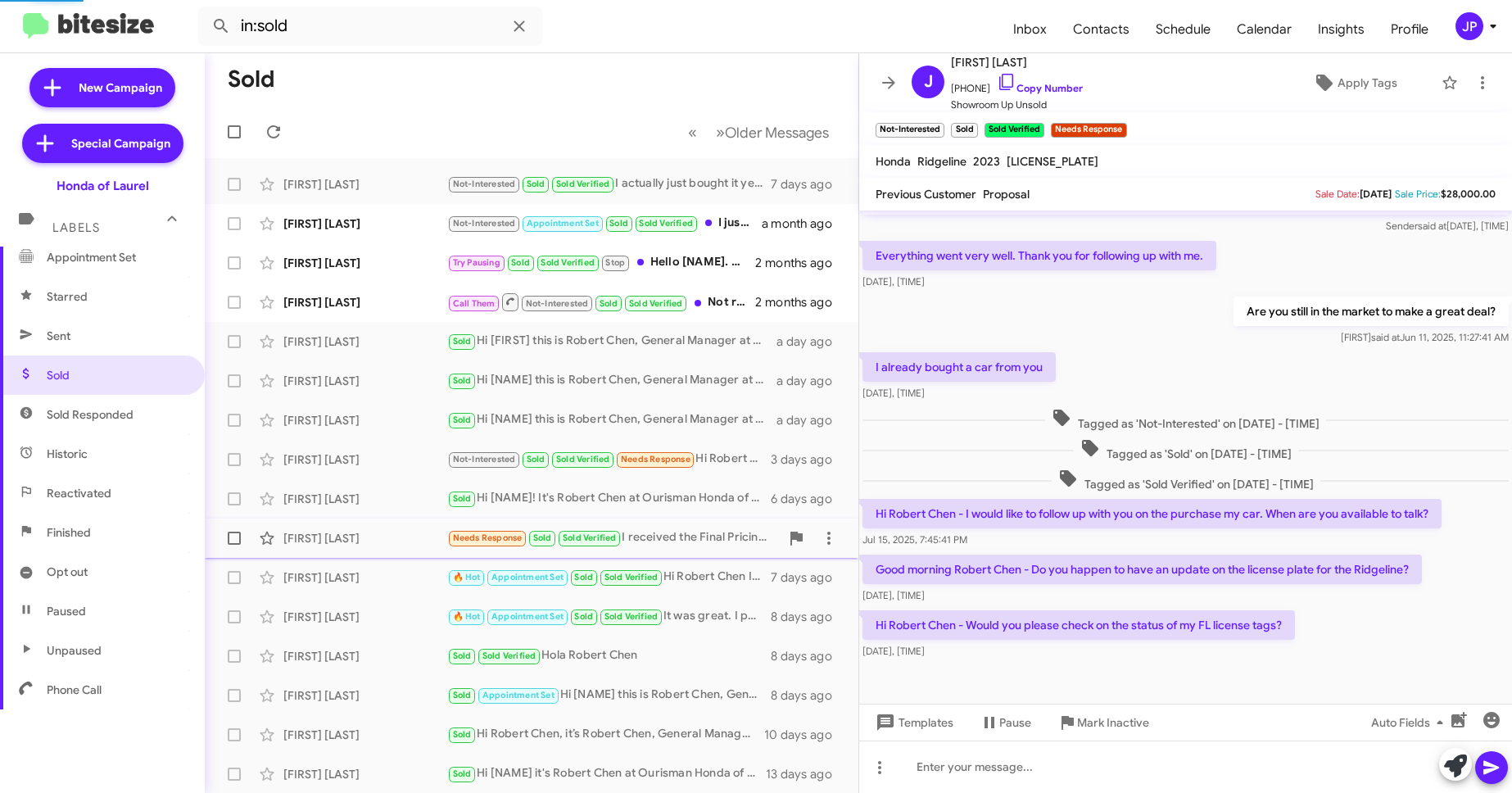 scroll, scrollTop: 86, scrollLeft: 0, axis: vertical 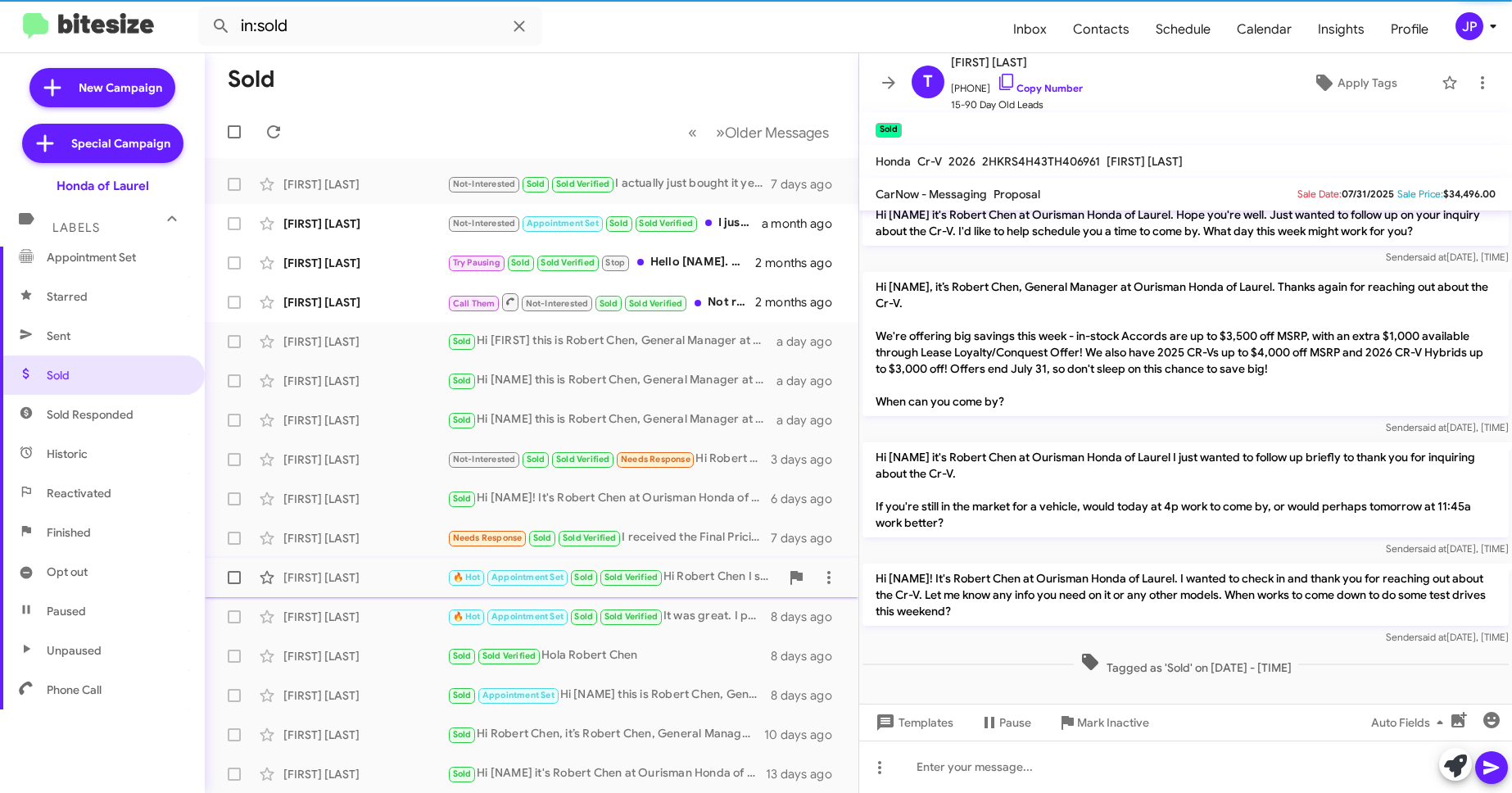 click on "[FIRST] [LAST]" 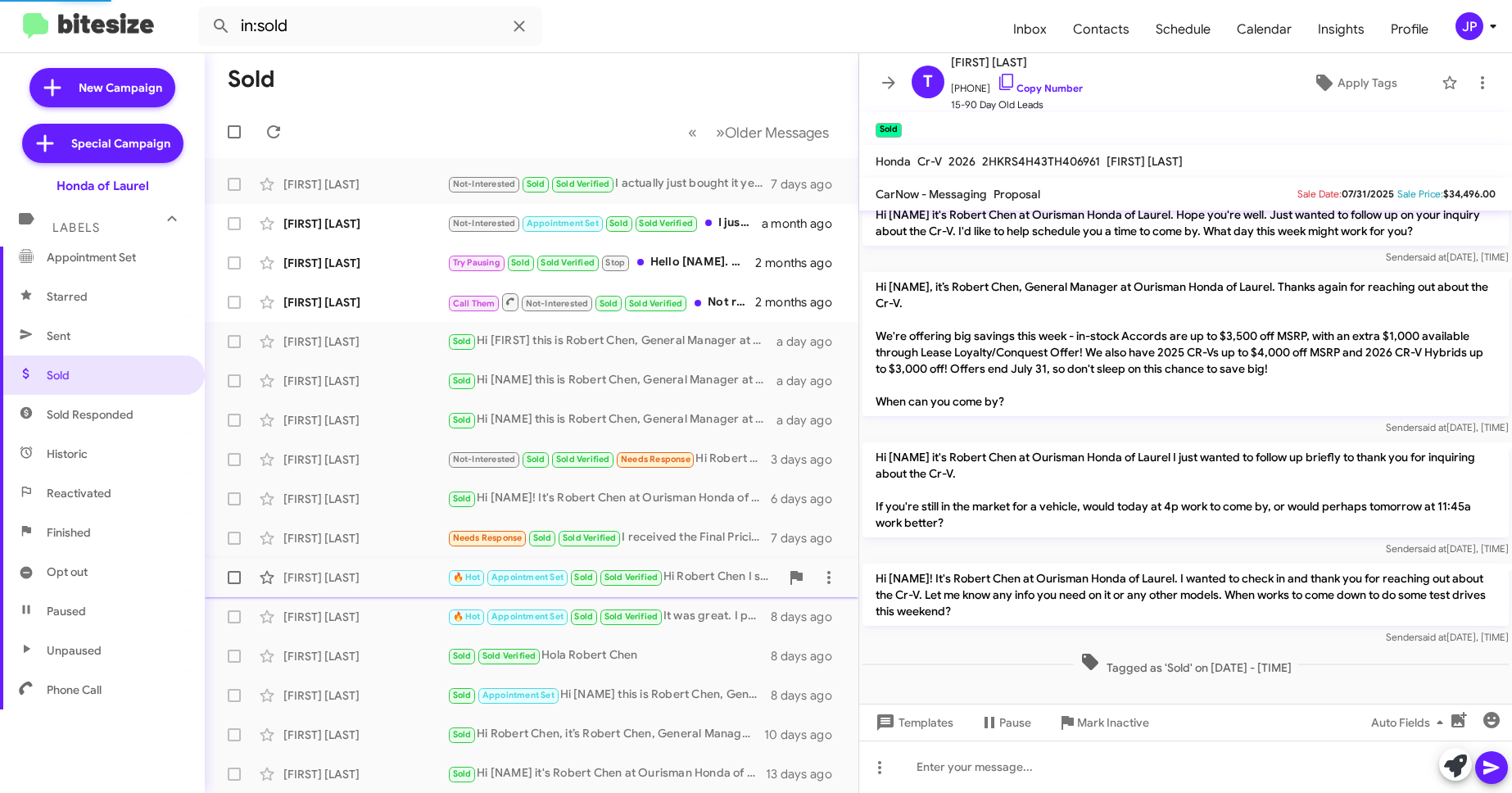 scroll, scrollTop: 0, scrollLeft: 0, axis: both 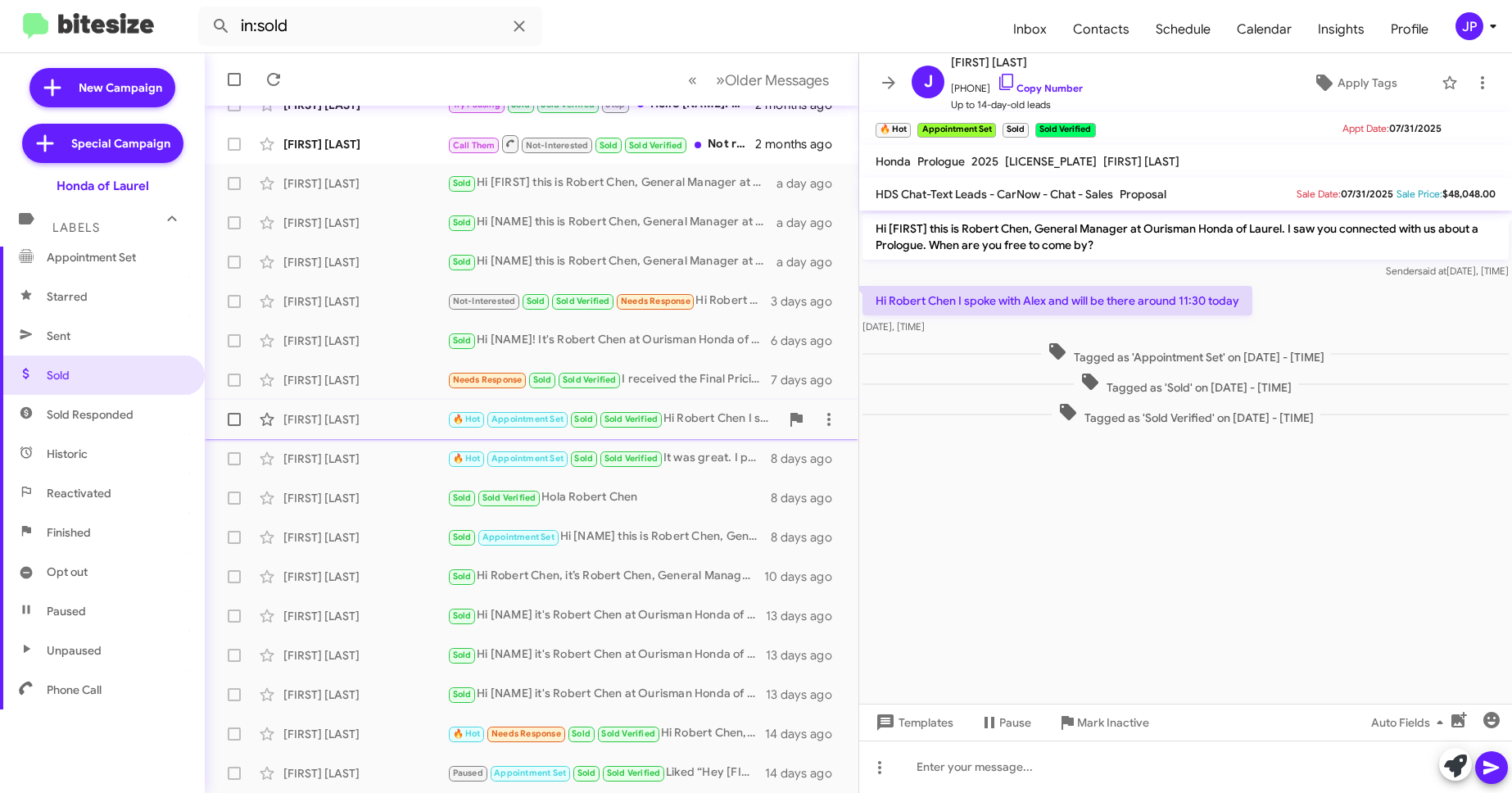 click on "[FIRST] [LAST]" 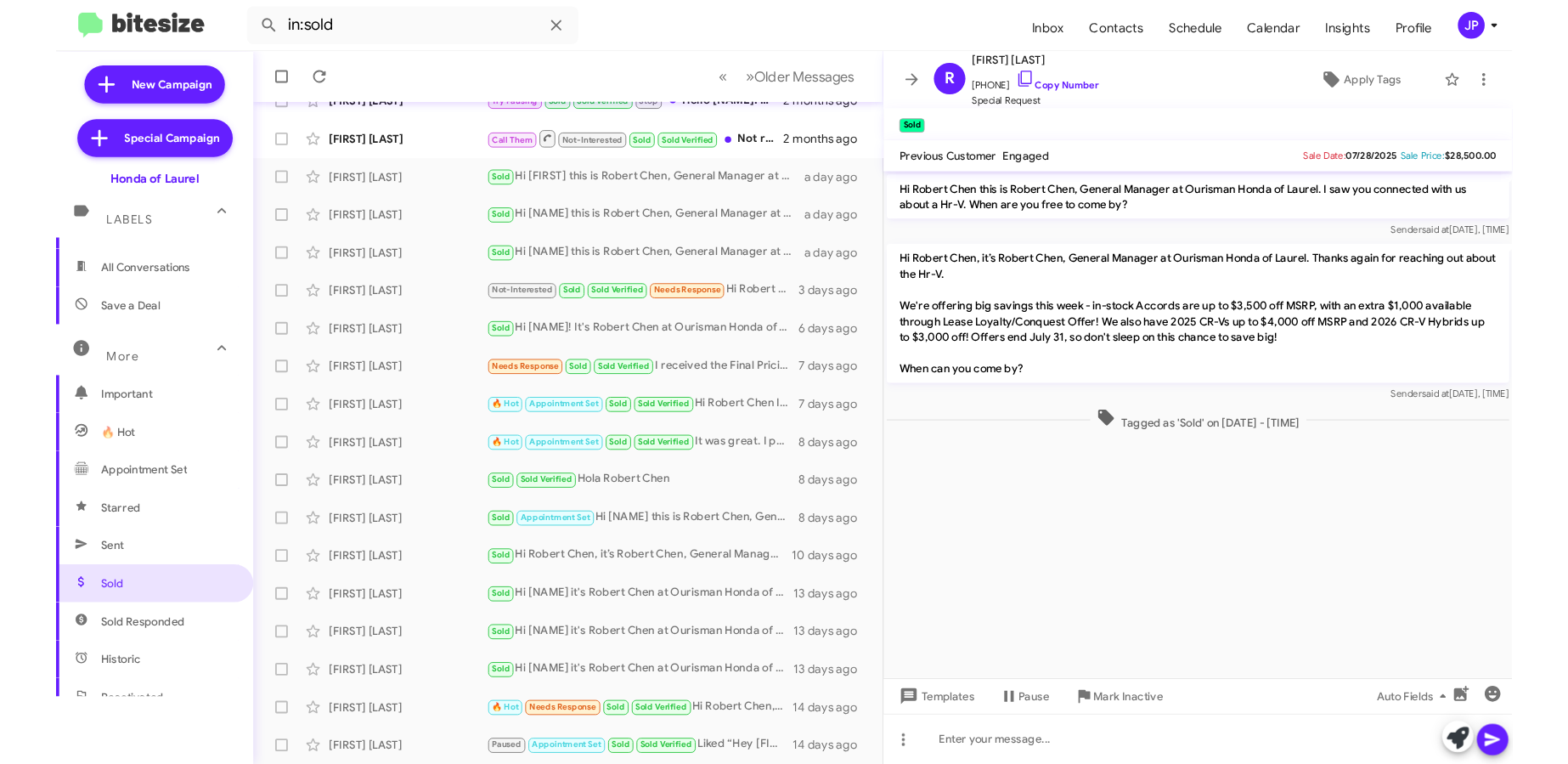 scroll, scrollTop: 0, scrollLeft: 0, axis: both 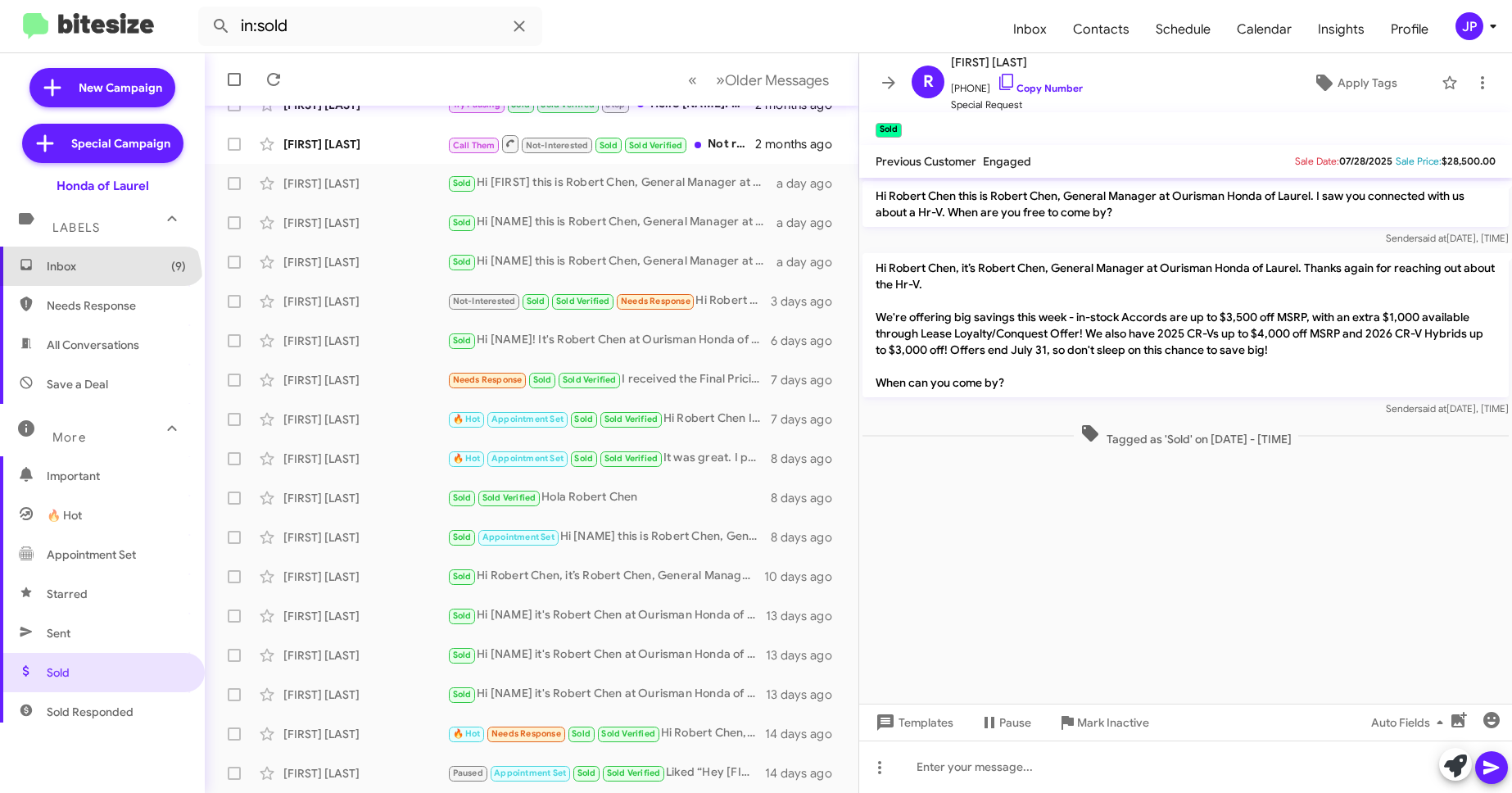click on "Inbox  (9)" at bounding box center [102, 266] 